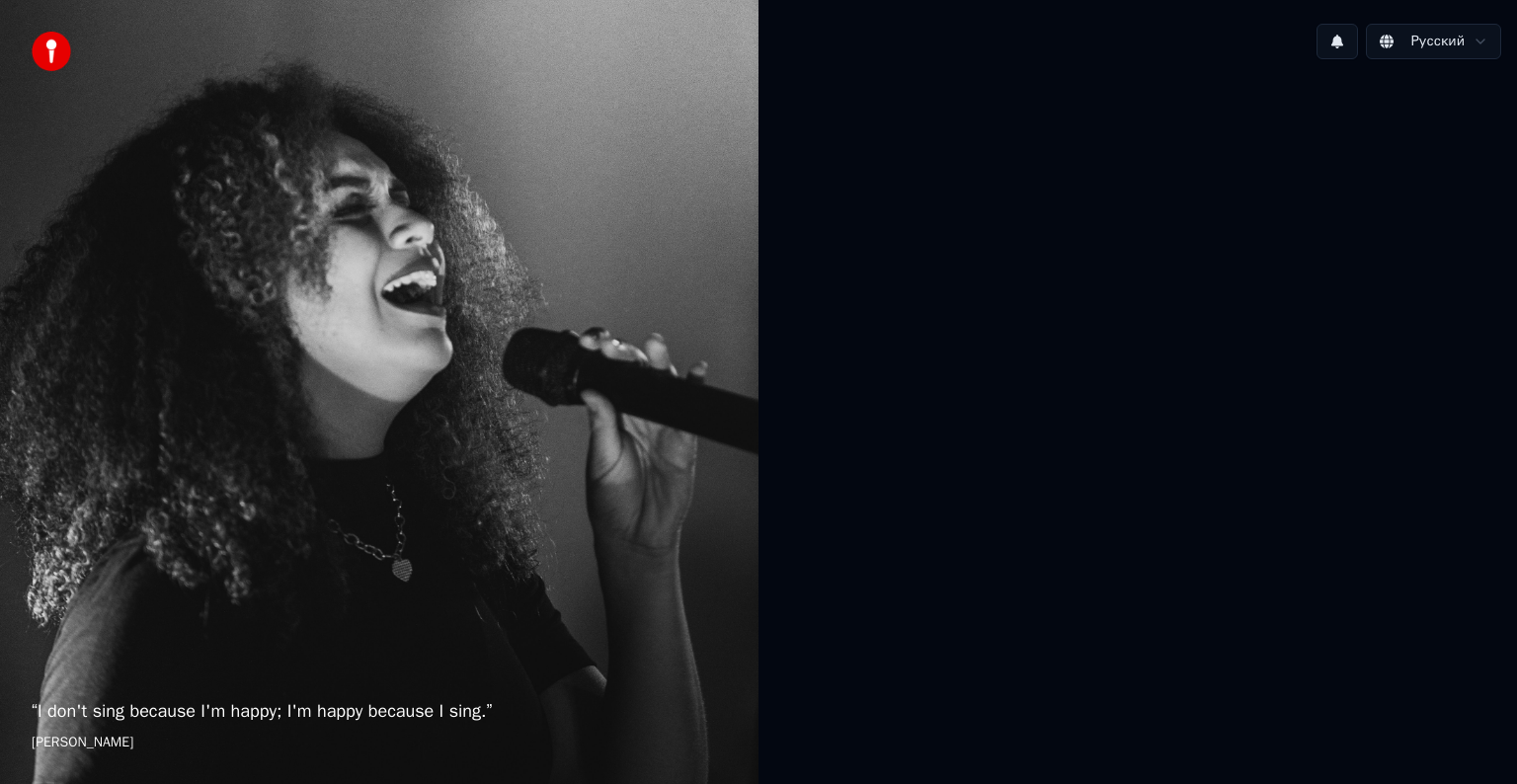 scroll, scrollTop: 0, scrollLeft: 0, axis: both 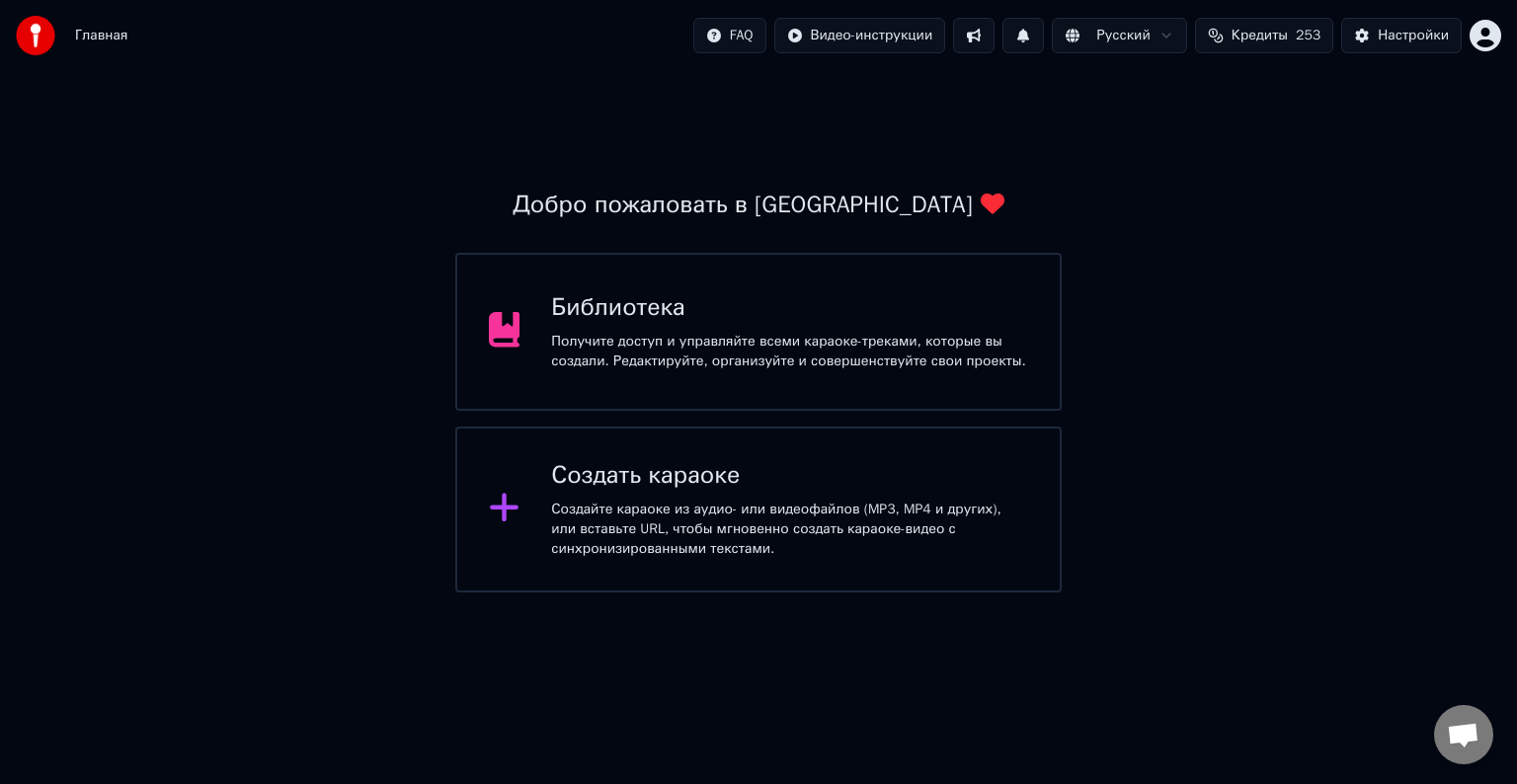 click on "Создайте караоке из аудио- или видеофайлов (MP3, MP4 и других), или вставьте URL, чтобы мгновенно создать караоке-видео с синхронизированными текстами." at bounding box center [789, 529] 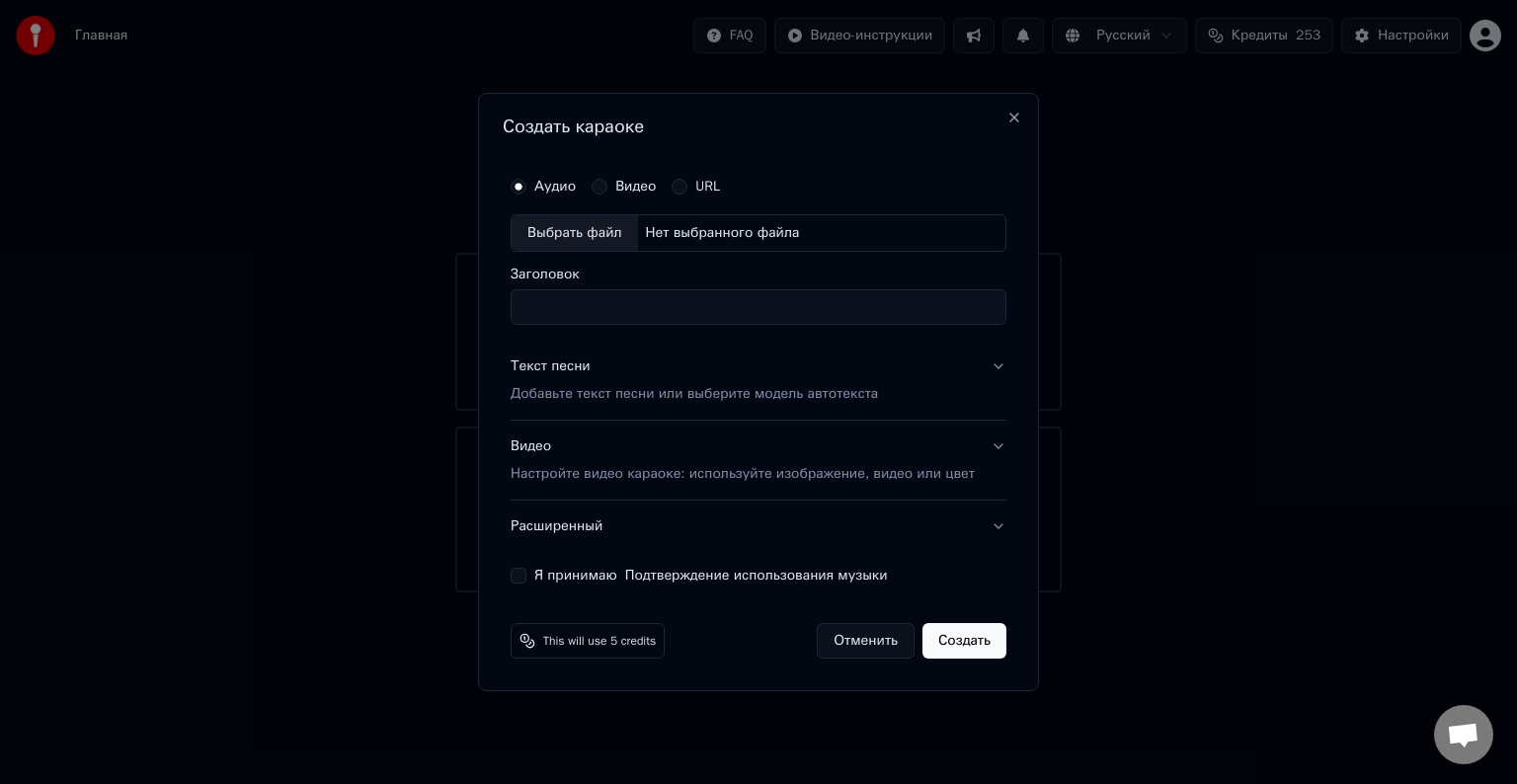 click on "Выбрать файл" at bounding box center (575, 233) 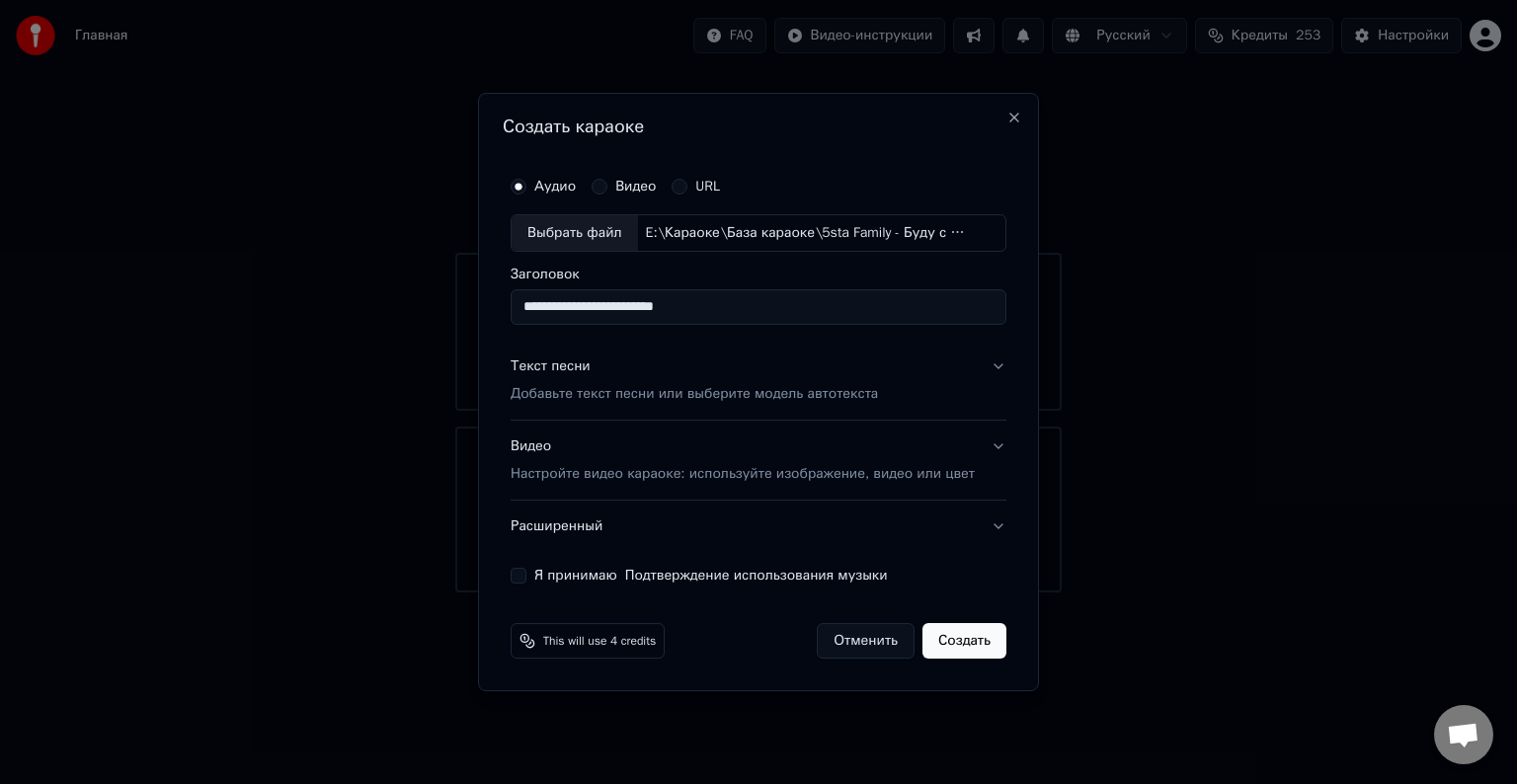 click on "Добавьте текст песни или выберите модель автотекста" at bounding box center (694, 394) 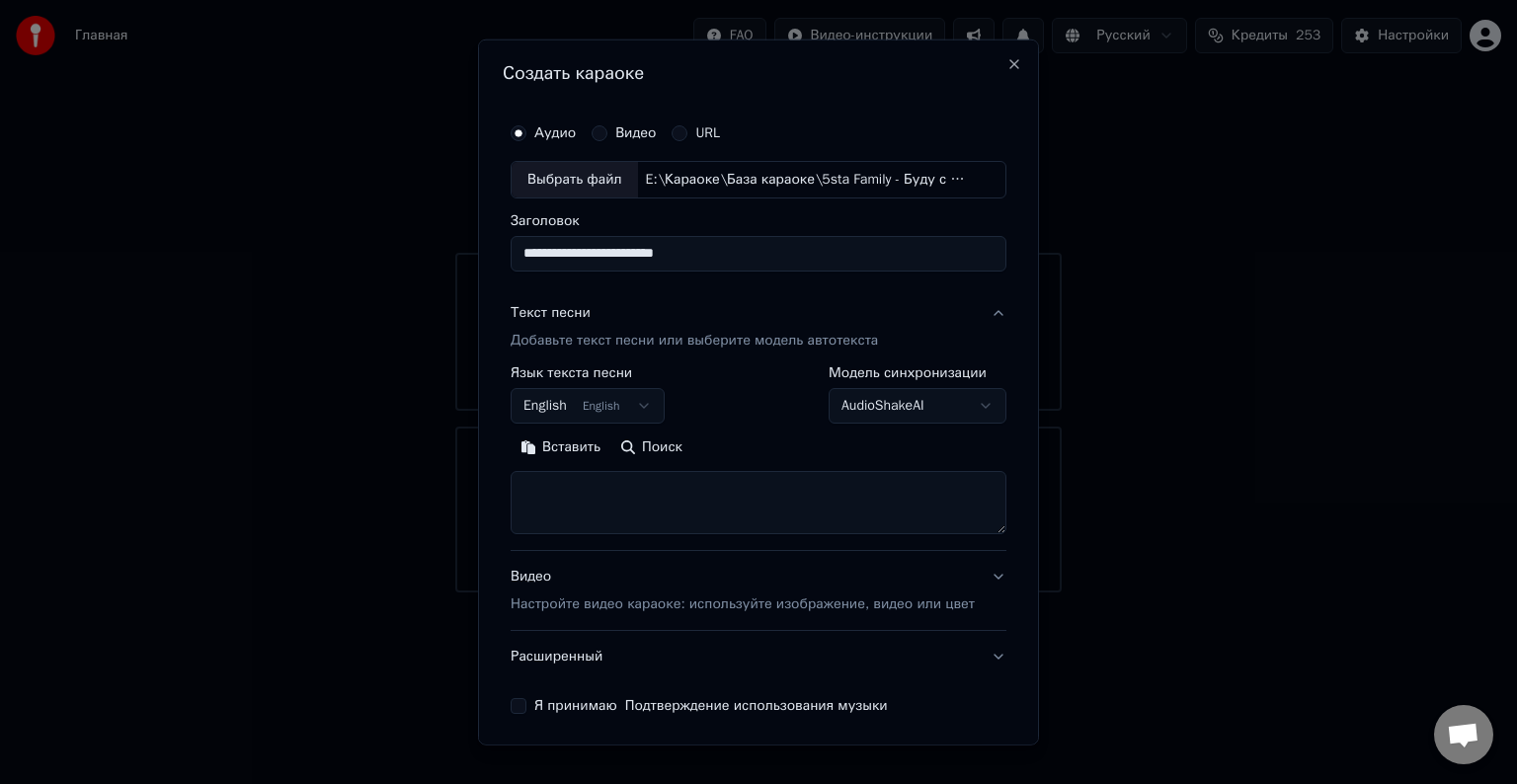 click on "English English" at bounding box center [588, 406] 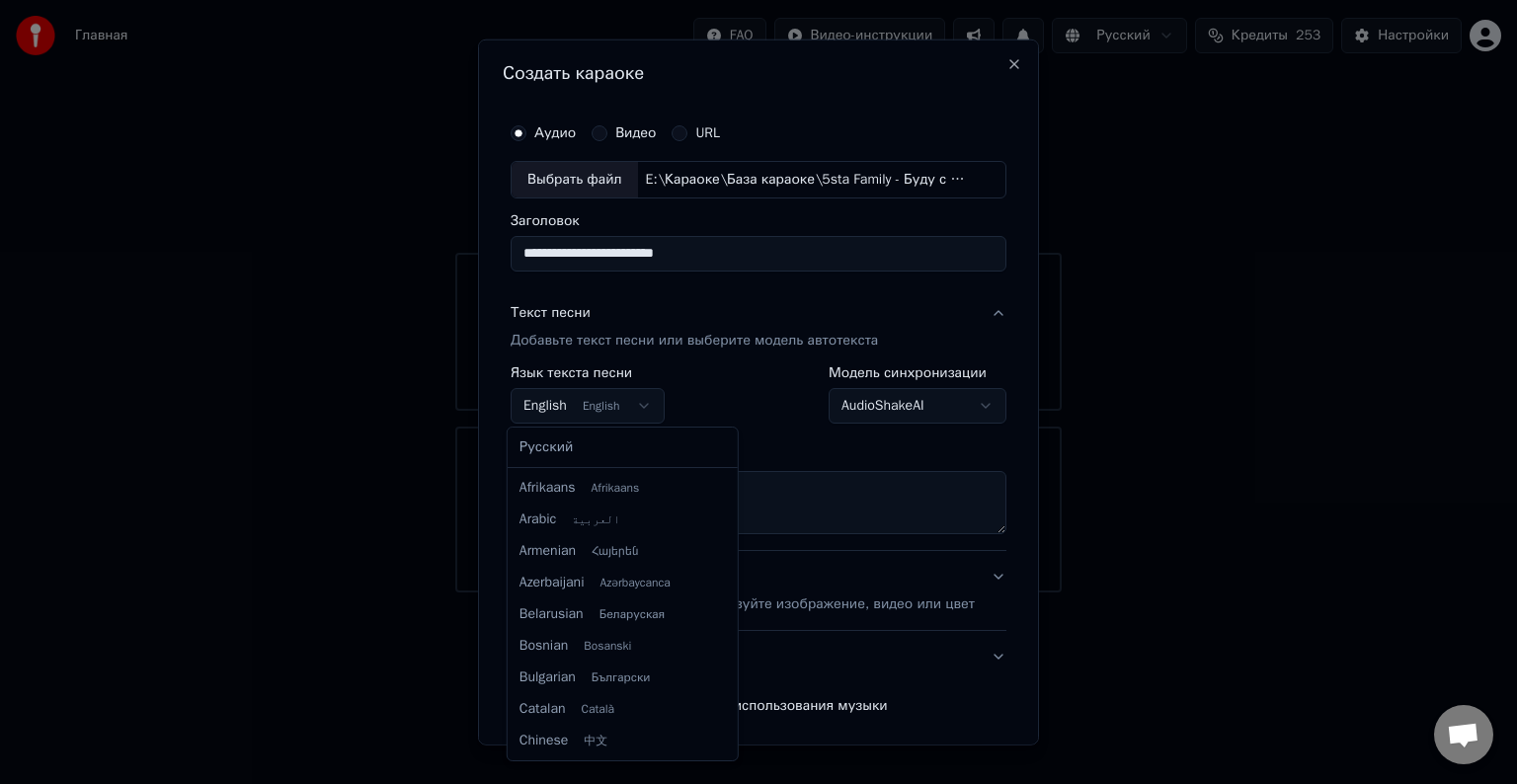 scroll, scrollTop: 158, scrollLeft: 0, axis: vertical 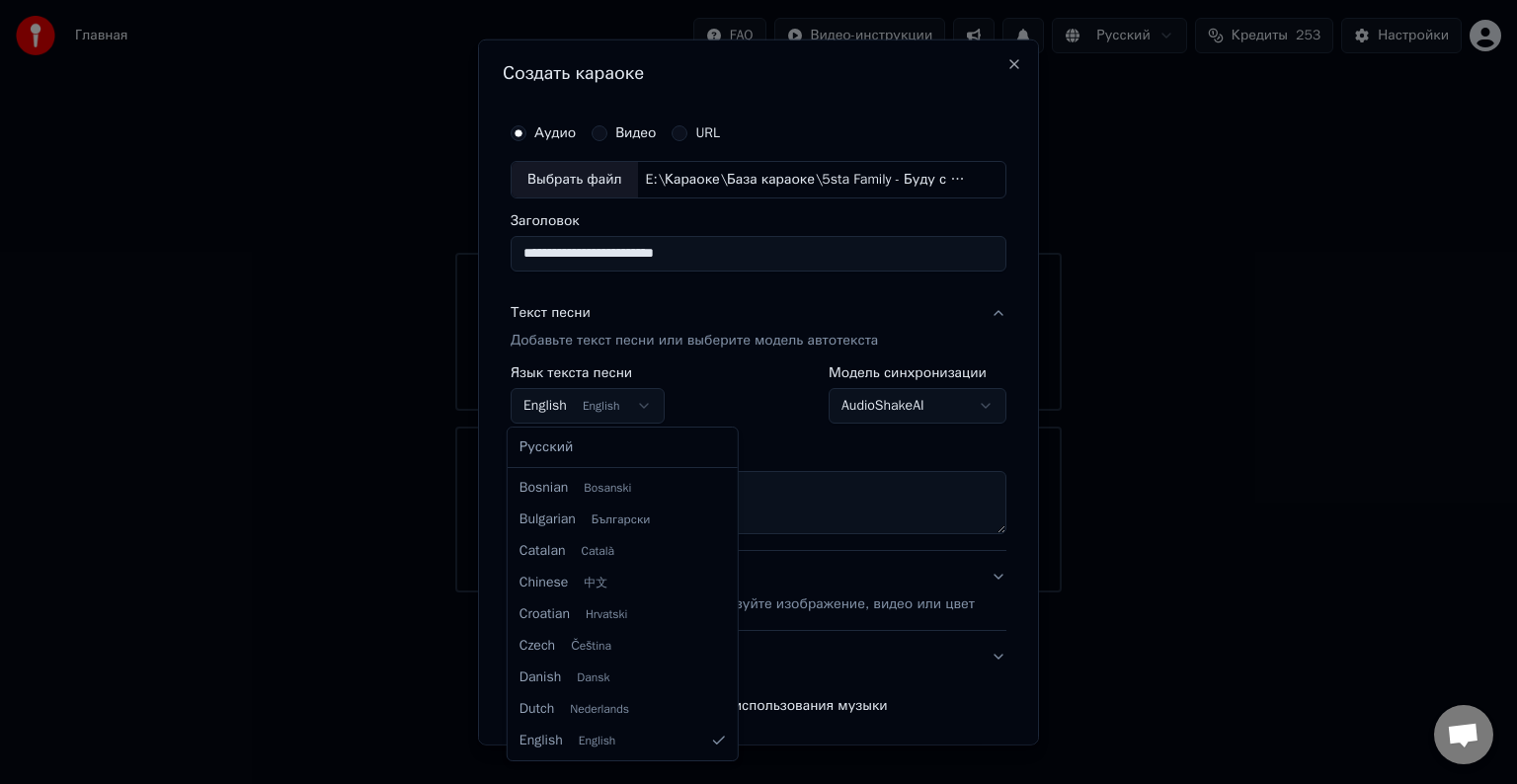 select on "**" 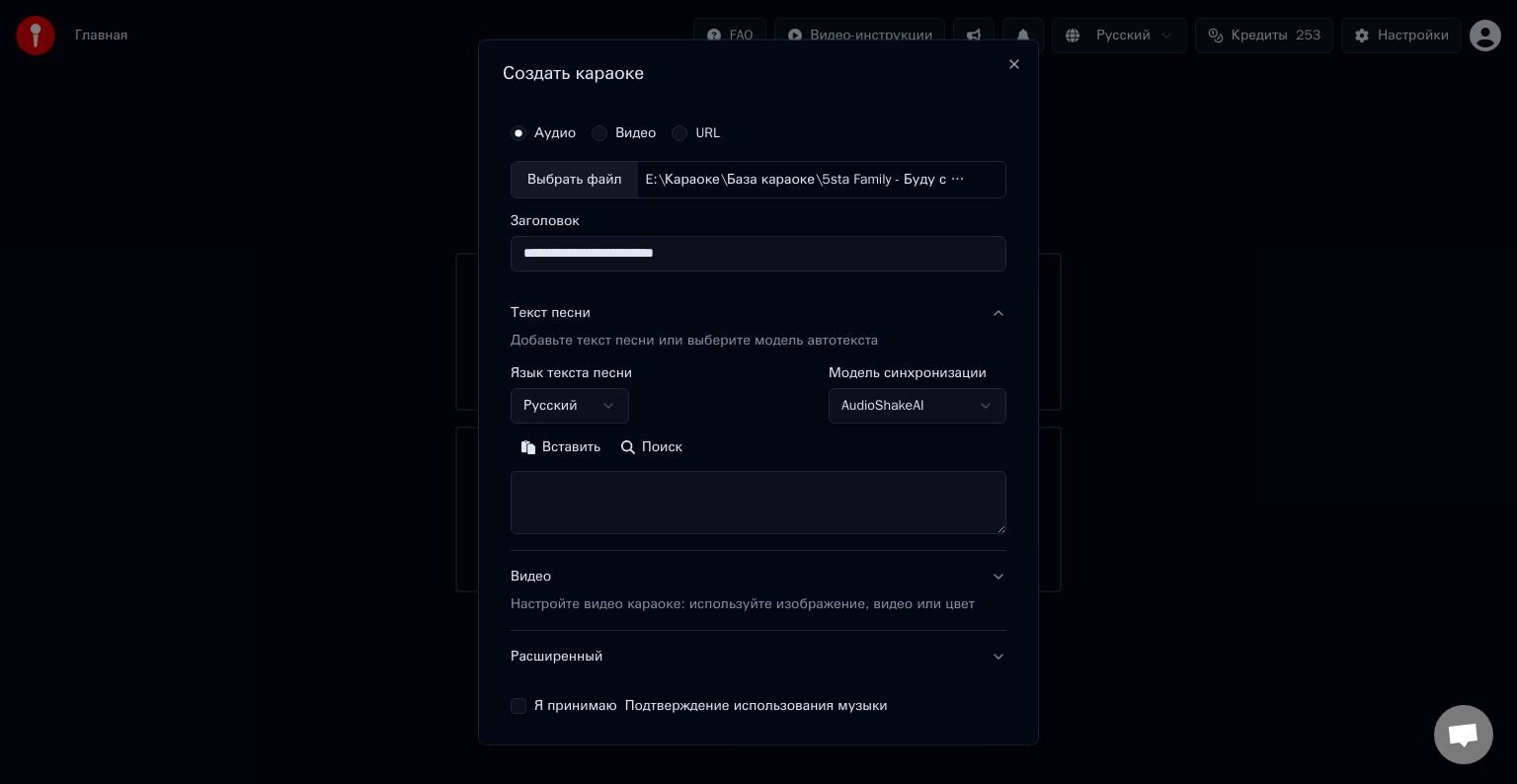 click on "Добавьте текст песни или выберите модель автотекста" at bounding box center (694, 341) 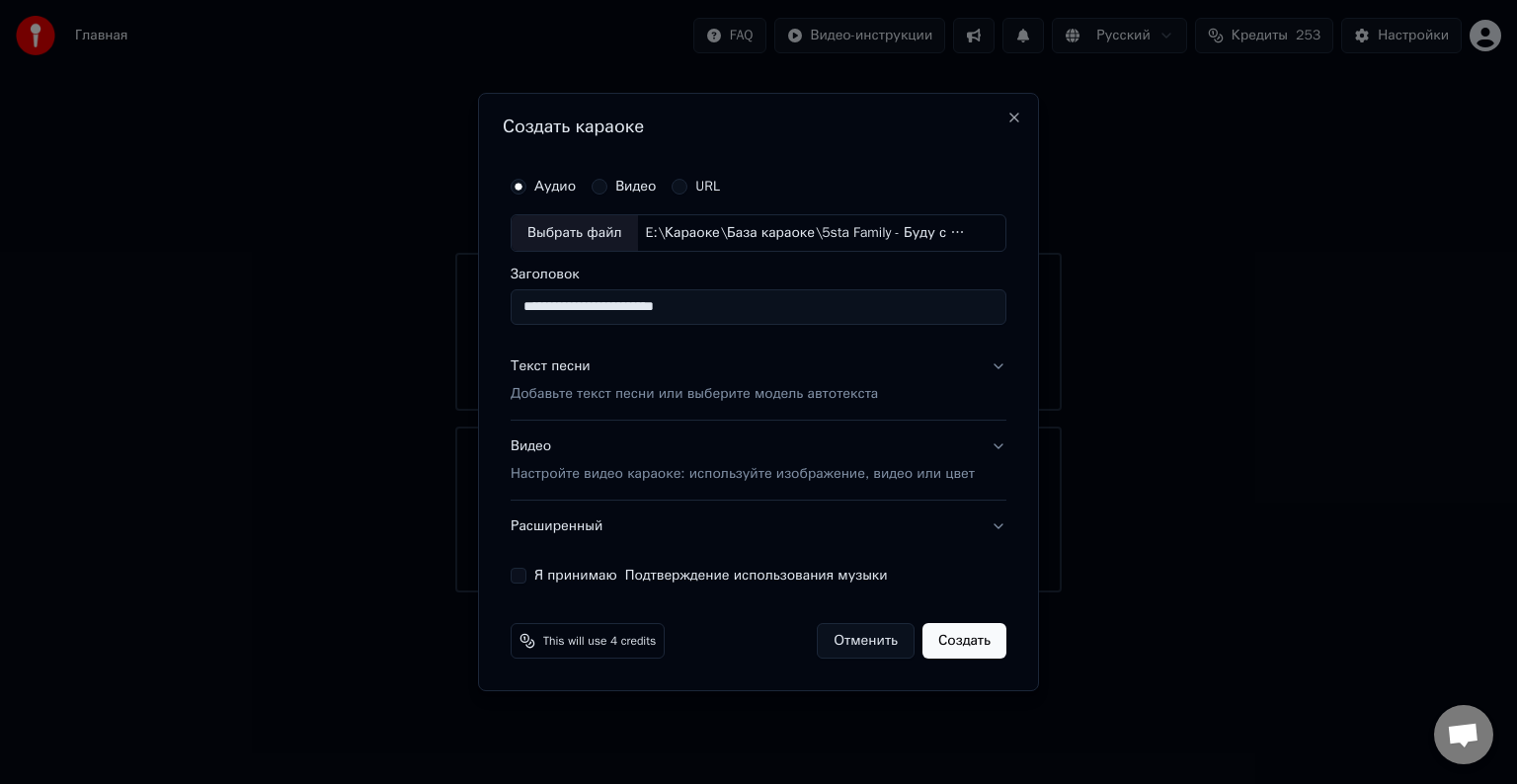 click on "Добавьте текст песни или выберите модель автотекста" at bounding box center [694, 394] 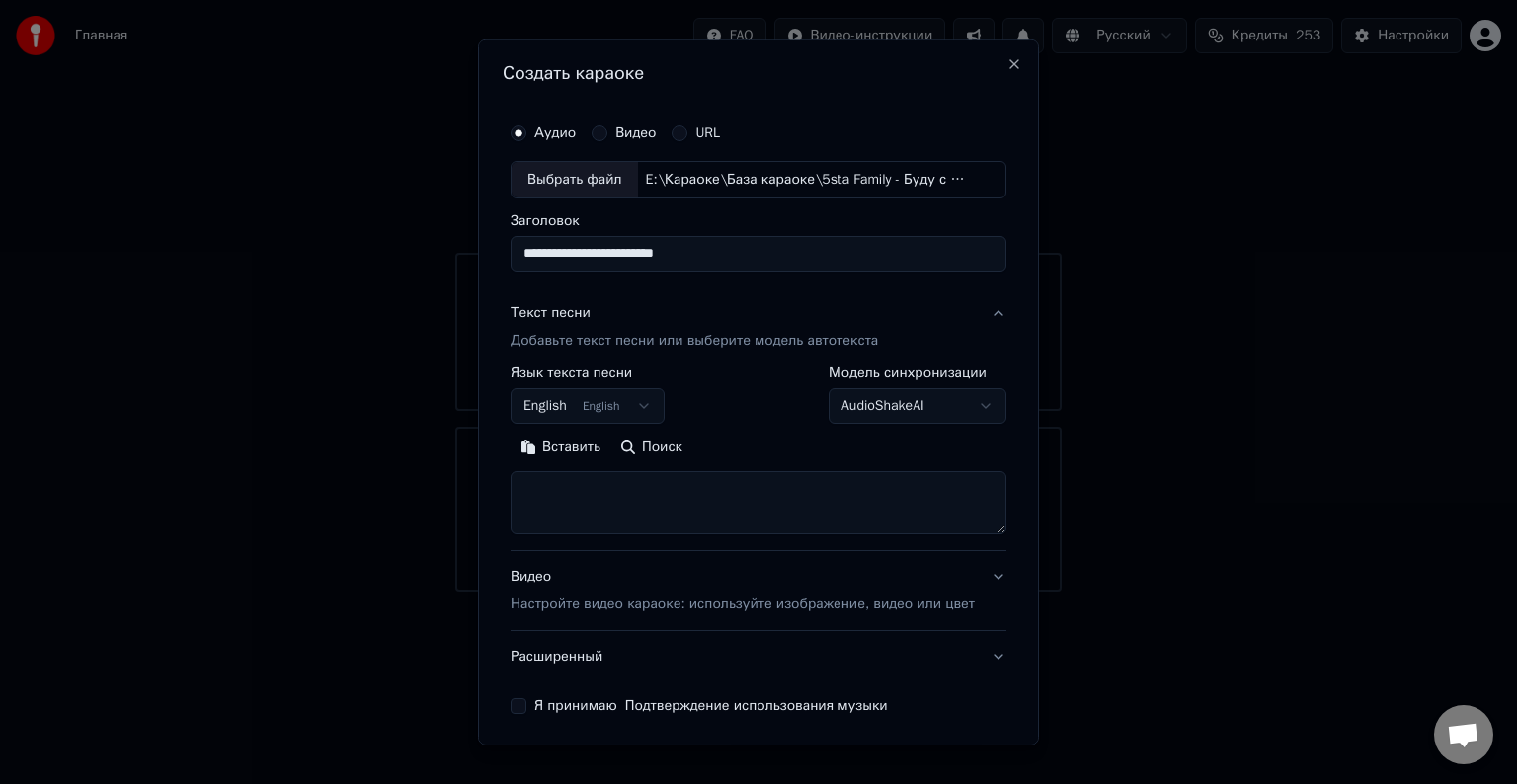 click on "**********" at bounding box center [758, 296] 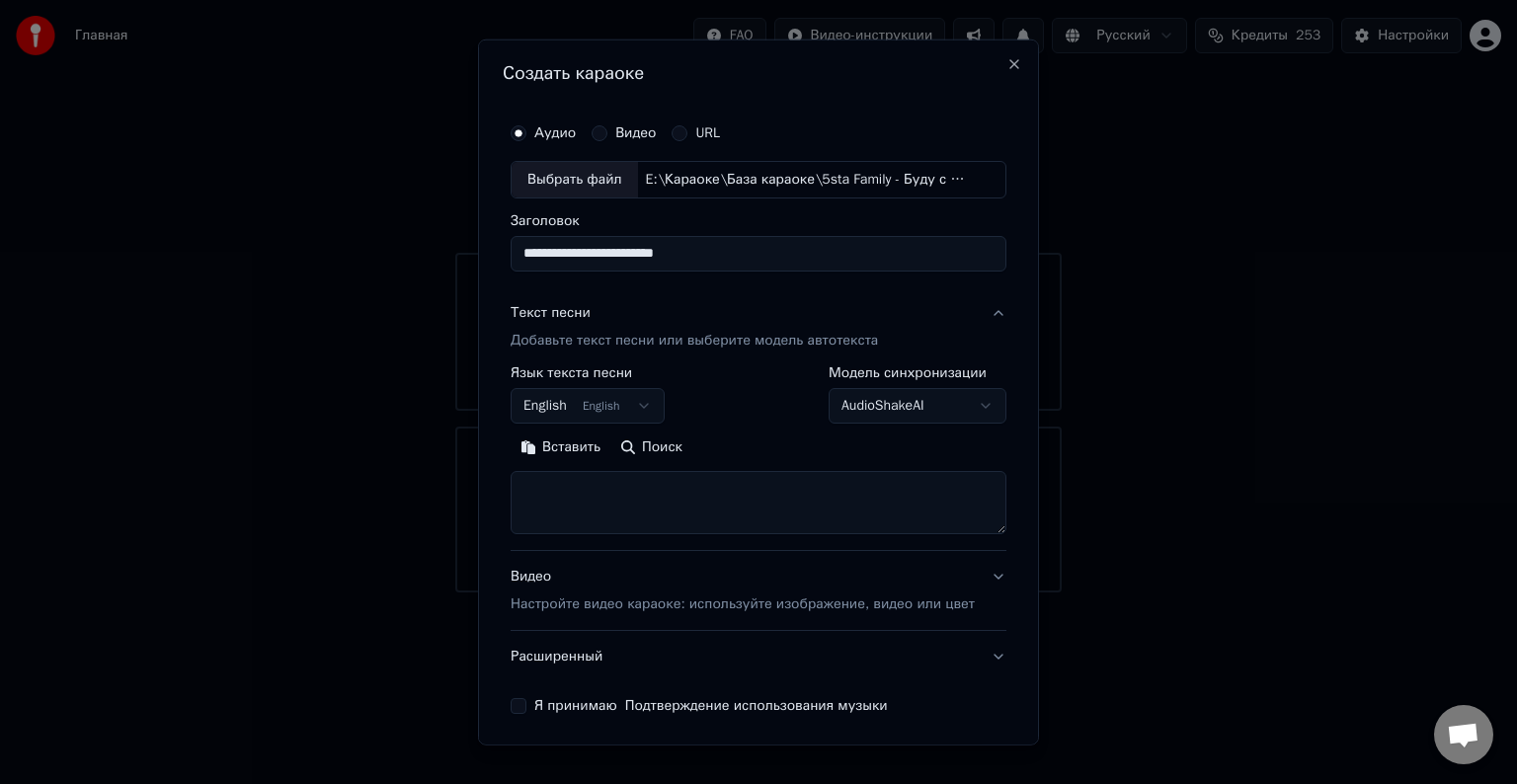 click on "**********" at bounding box center (758, 296) 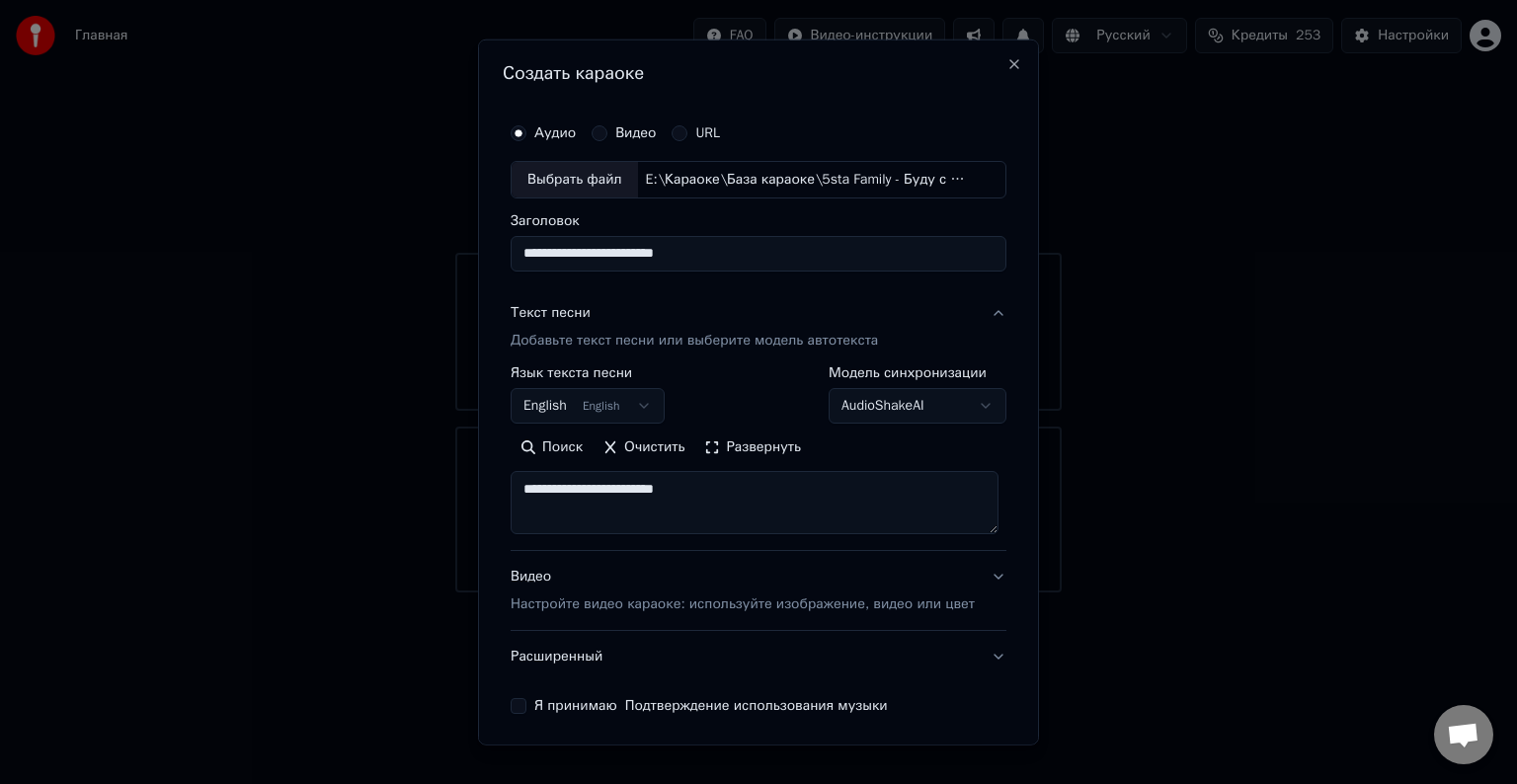 click on "**********" at bounding box center [758, 392] 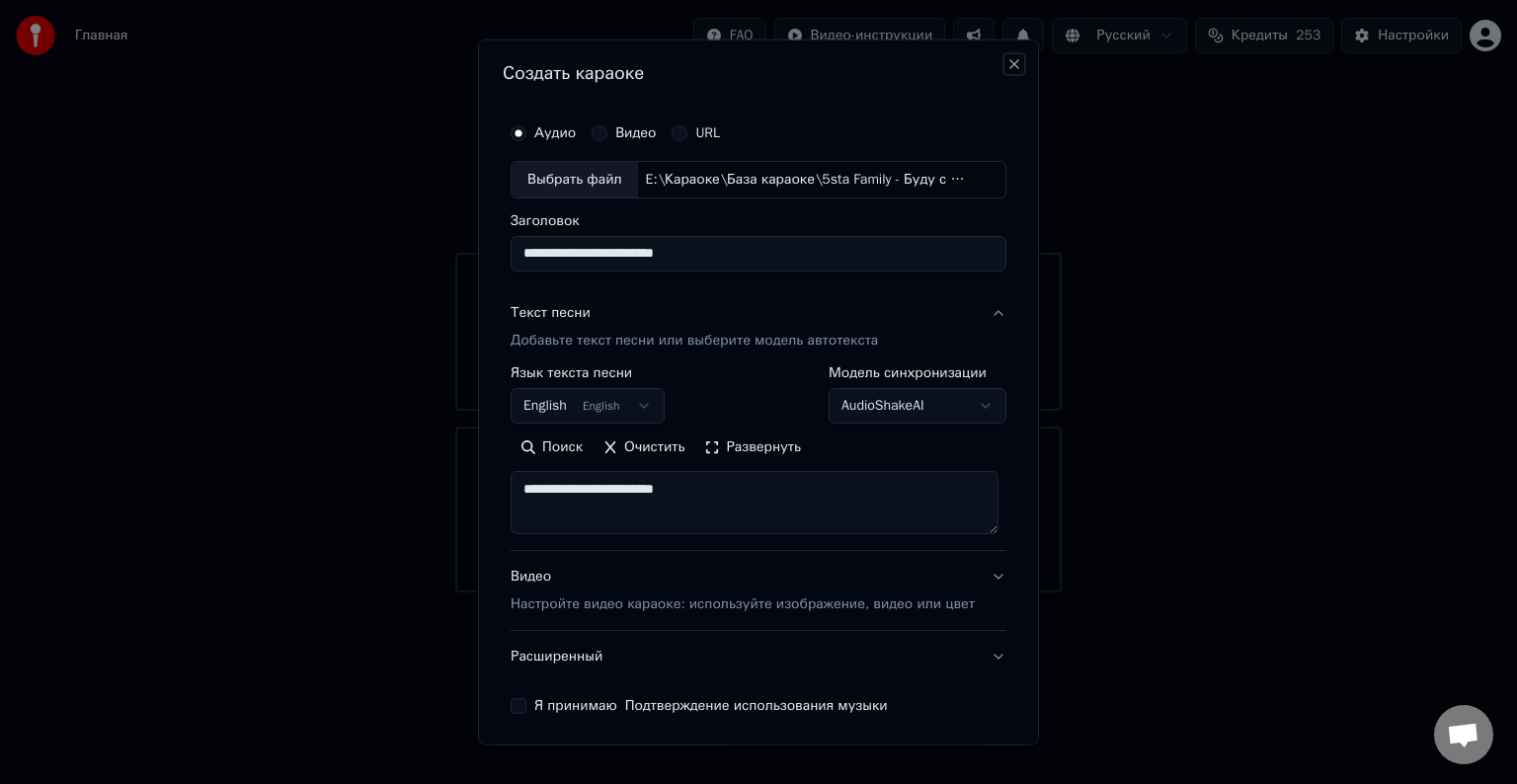 click on "Close" at bounding box center (1014, 64) 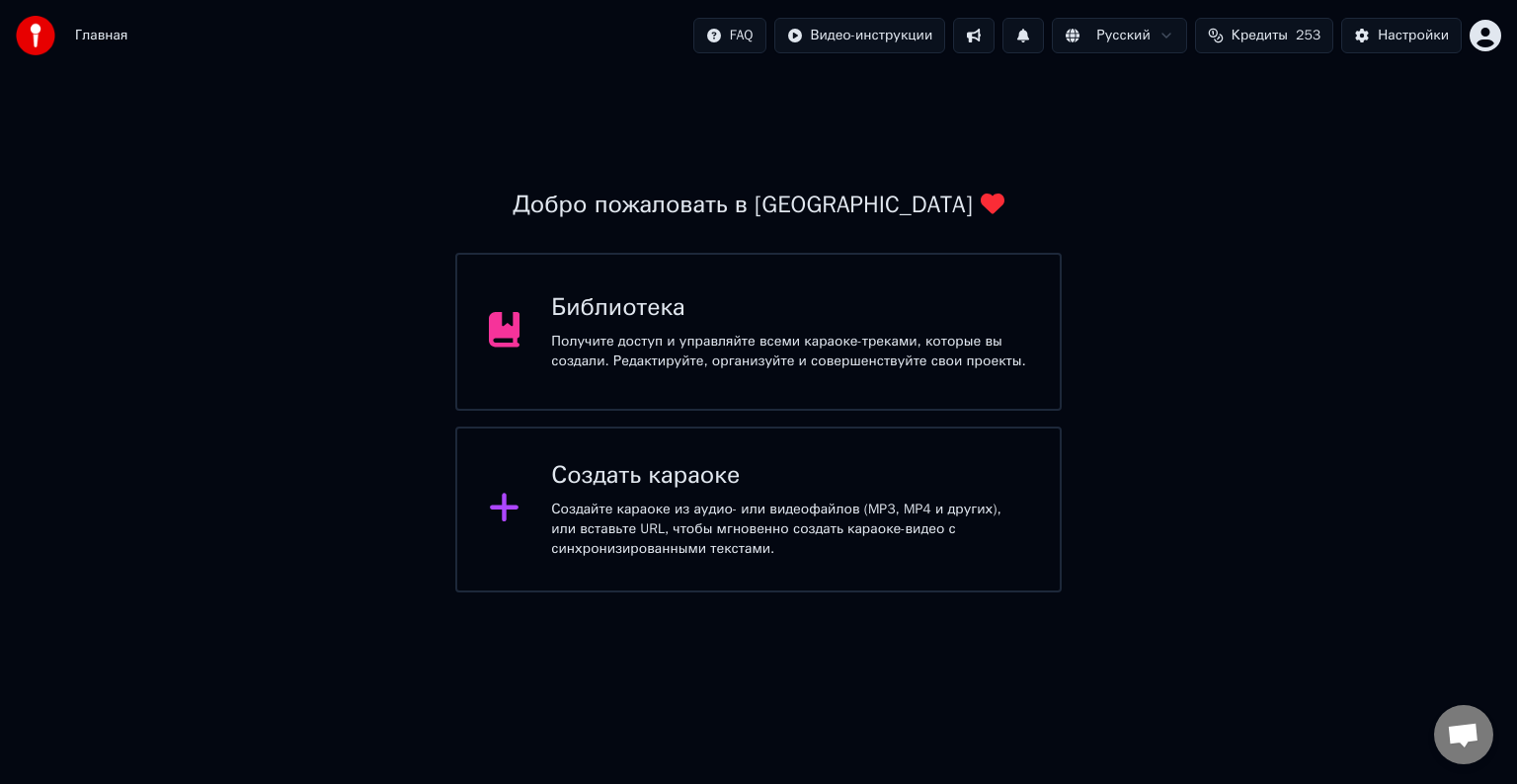 click on "Получите доступ и управляйте всеми караоке-треками, которые вы создали. Редактируйте, организуйте и совершенствуйте свои проекты." at bounding box center (789, 352) 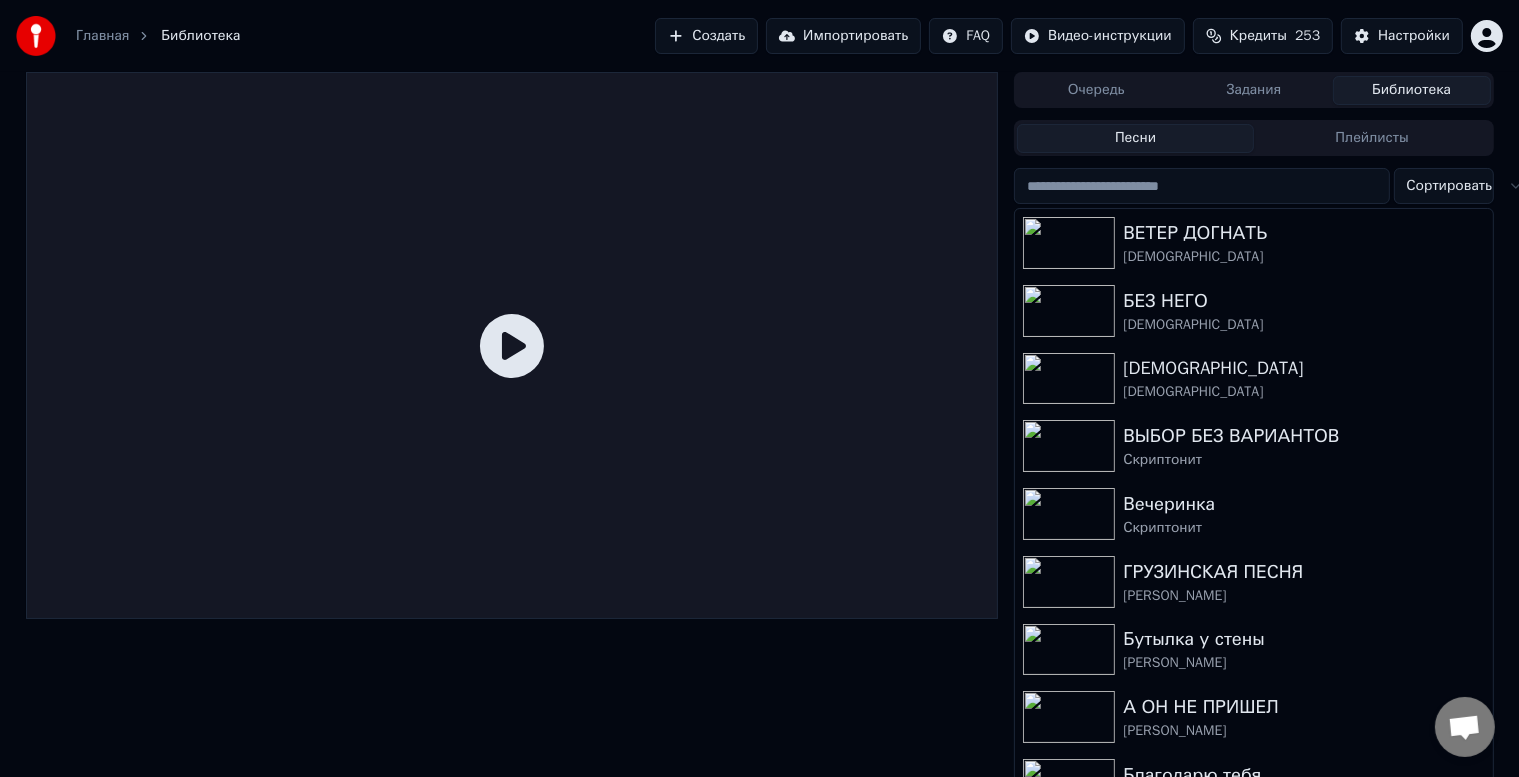 click on "Импортировать" at bounding box center (843, 36) 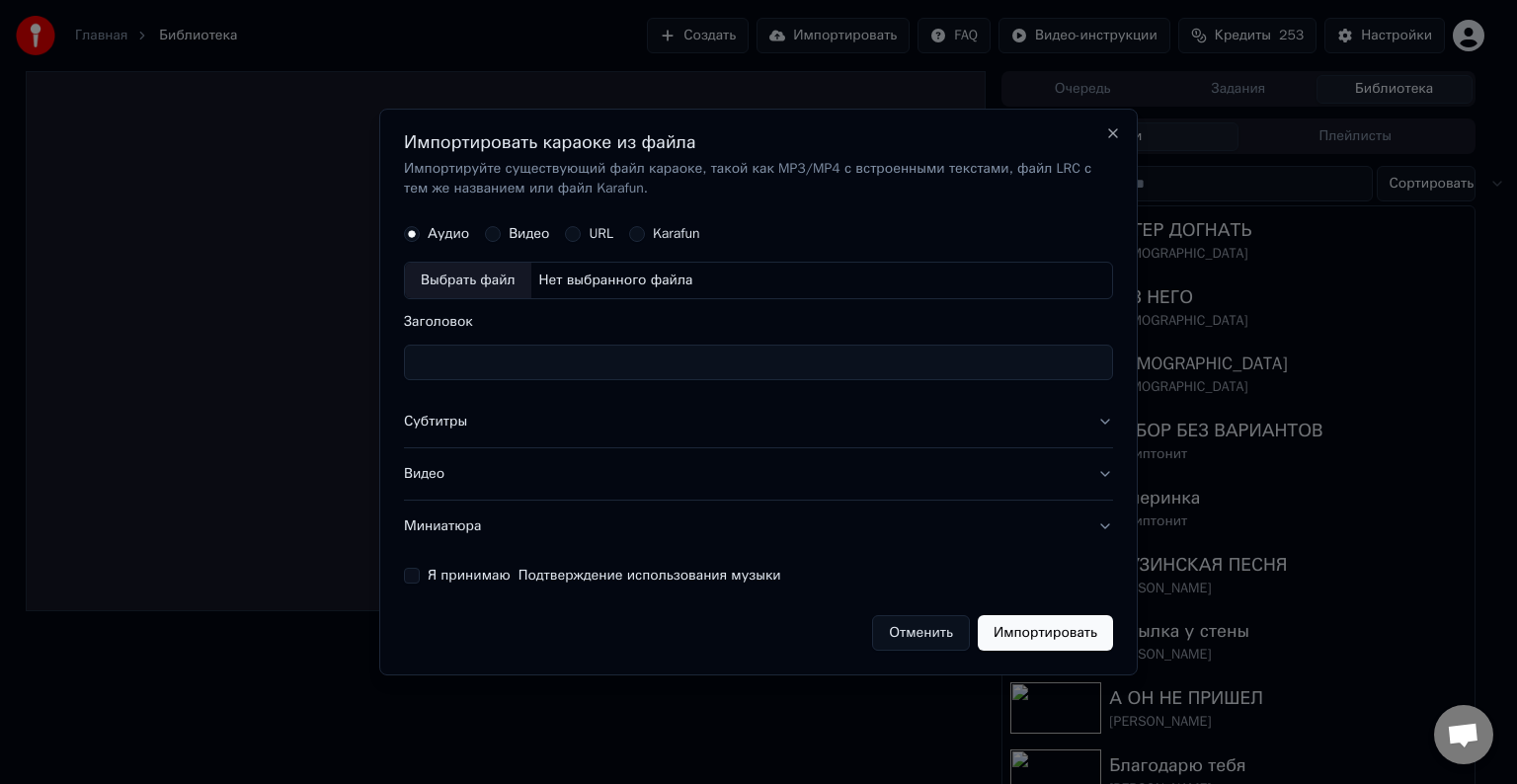click on "Выбрать файл" at bounding box center (468, 280) 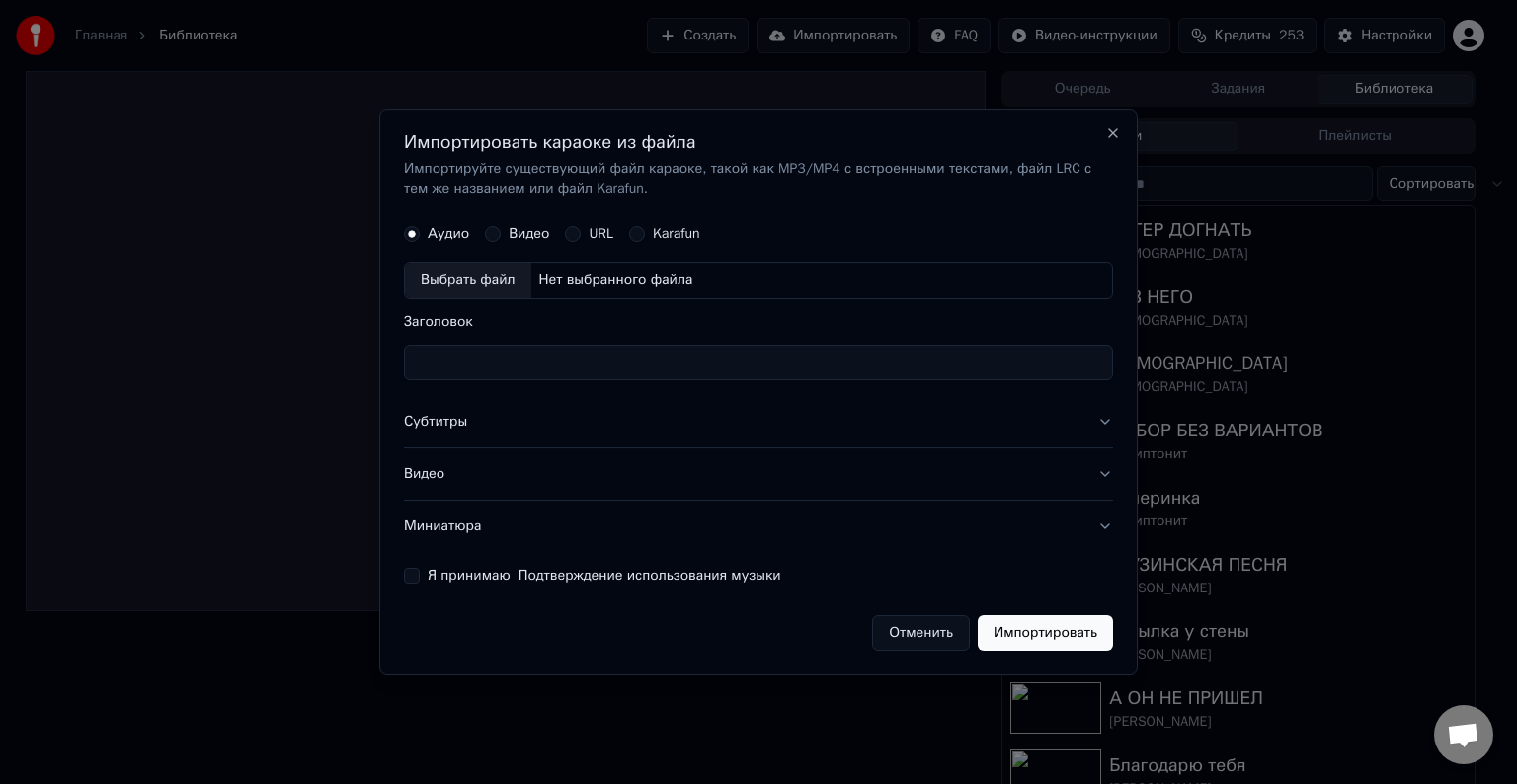 type on "**********" 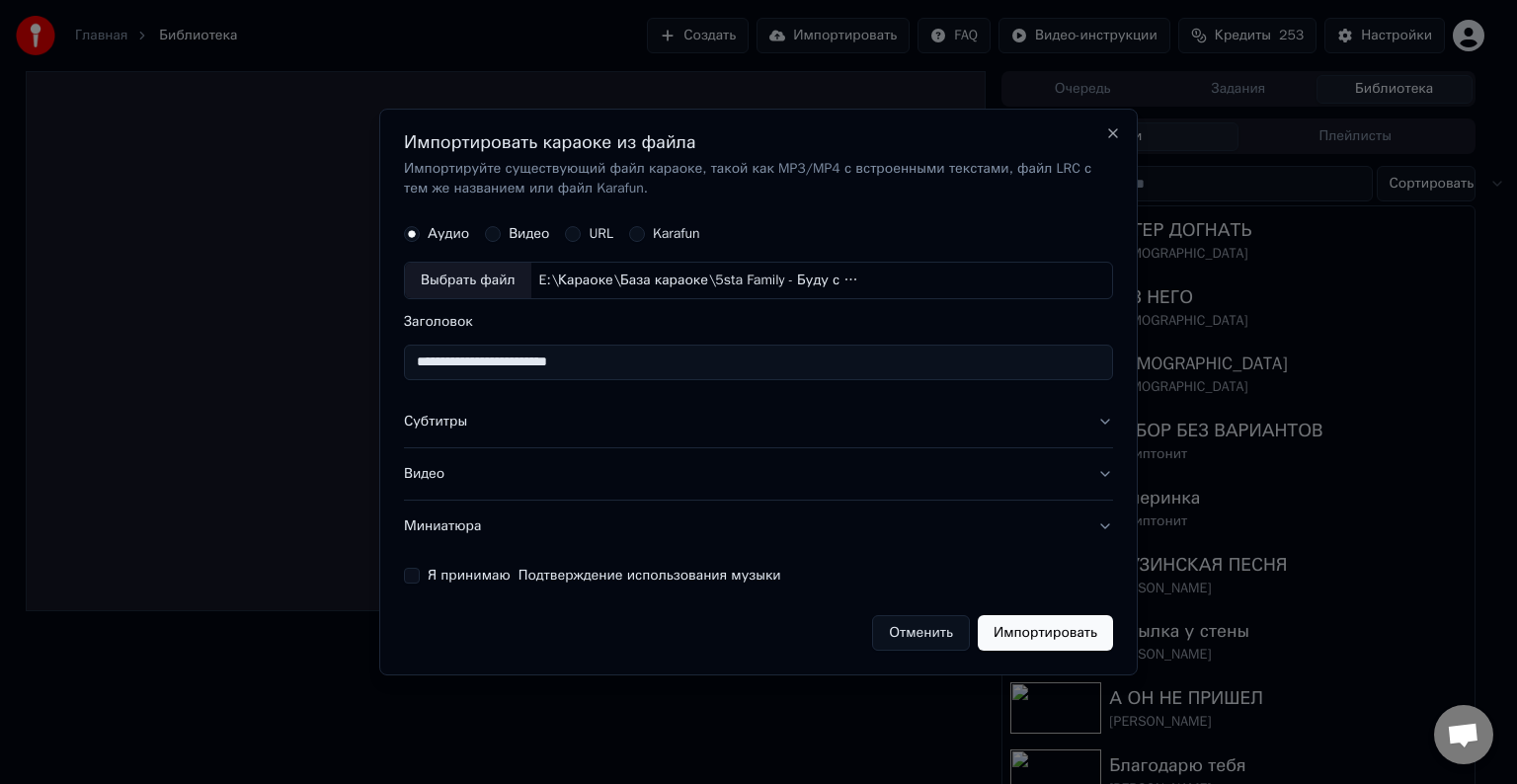 click on "Субтитры" at bounding box center [758, 422] 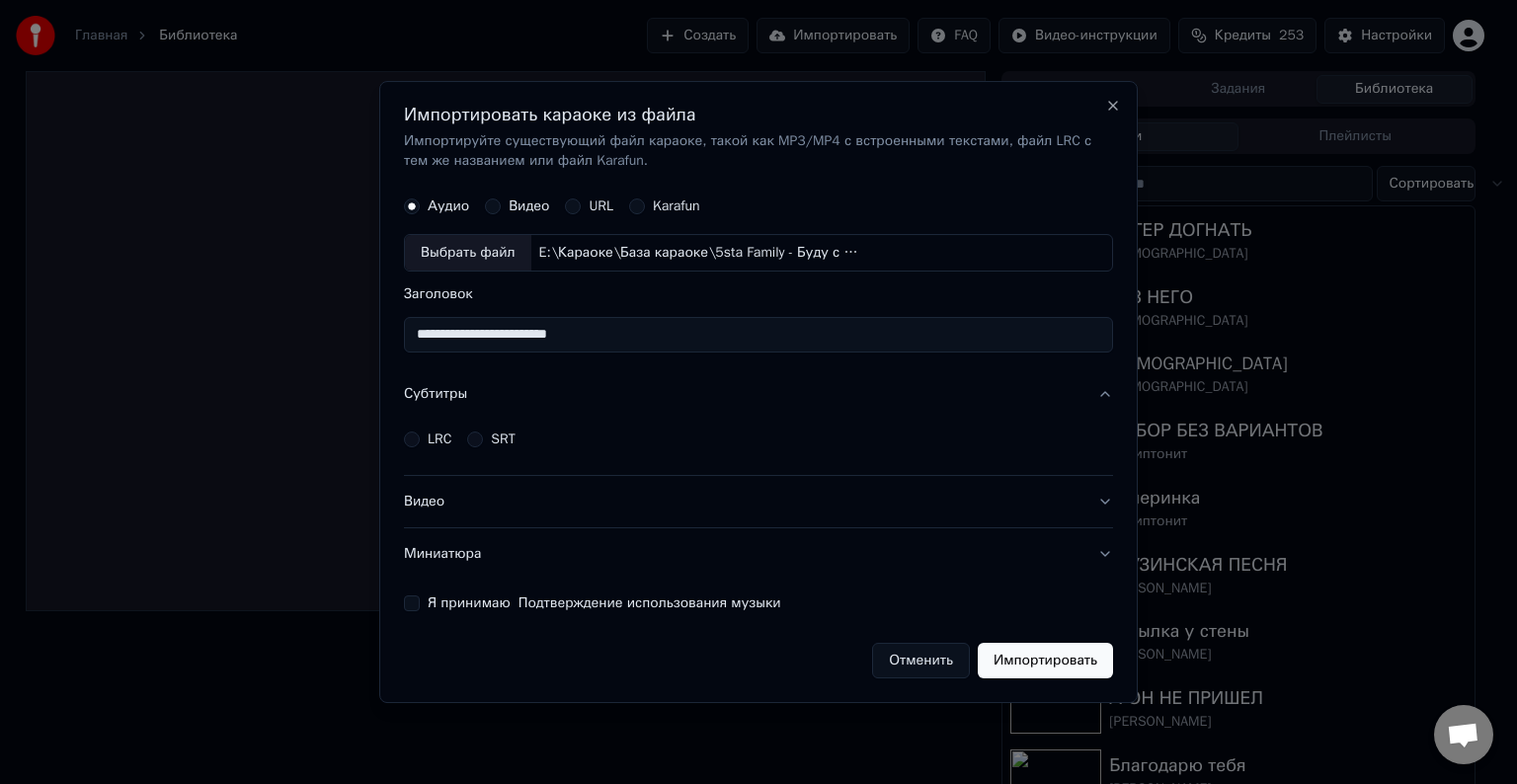 click on "LRC" at bounding box center (439, 439) 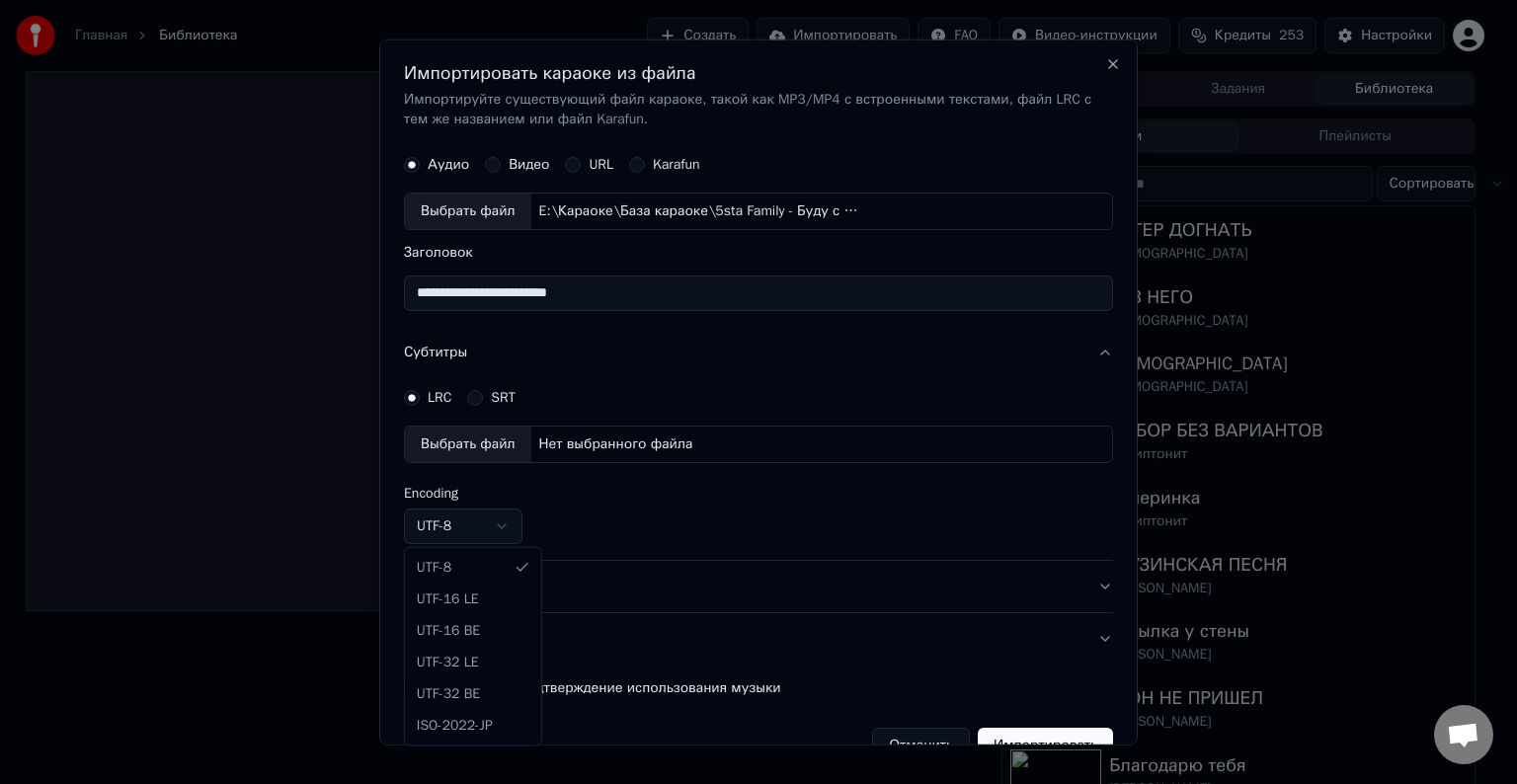 click on "Главная Библиотека Создать Импортировать FAQ Видео-инструкции Кредиты 253 Настройки Очередь Задания Библиотека Песни Плейлисты Сортировать ВЕТЕР ДОГНАТЬ Согдиана БЕЗ НЕГО Согдиана АНГЕЛЫ Согдиана ВЫБОР БЕЗ ВАРИАНТОВ Скриптонит Вечеринка Скриптонит ГРУЗИНСКАЯ ПЕСНЯ [PERSON_NAME] у стены [PERSON_NAME] А ОН НЕ ПРИШЕЛ [PERSON_NAME] Благодарю тебя [PERSON_NAME] БЕРЕГИТЕ ЛЮБОВЬ [PERSON_NAME] МОЯ ВСЕЛЕННАЯ ТА СТОРОНА [PERSON_NAME] Импортировать караоке из файла Аудио Видео URL Karafun Выбрать файл E:\Караоке\База караоке\5sta Family - Буду с тобой.mp3 LRC SRT" at bounding box center [750, 392] 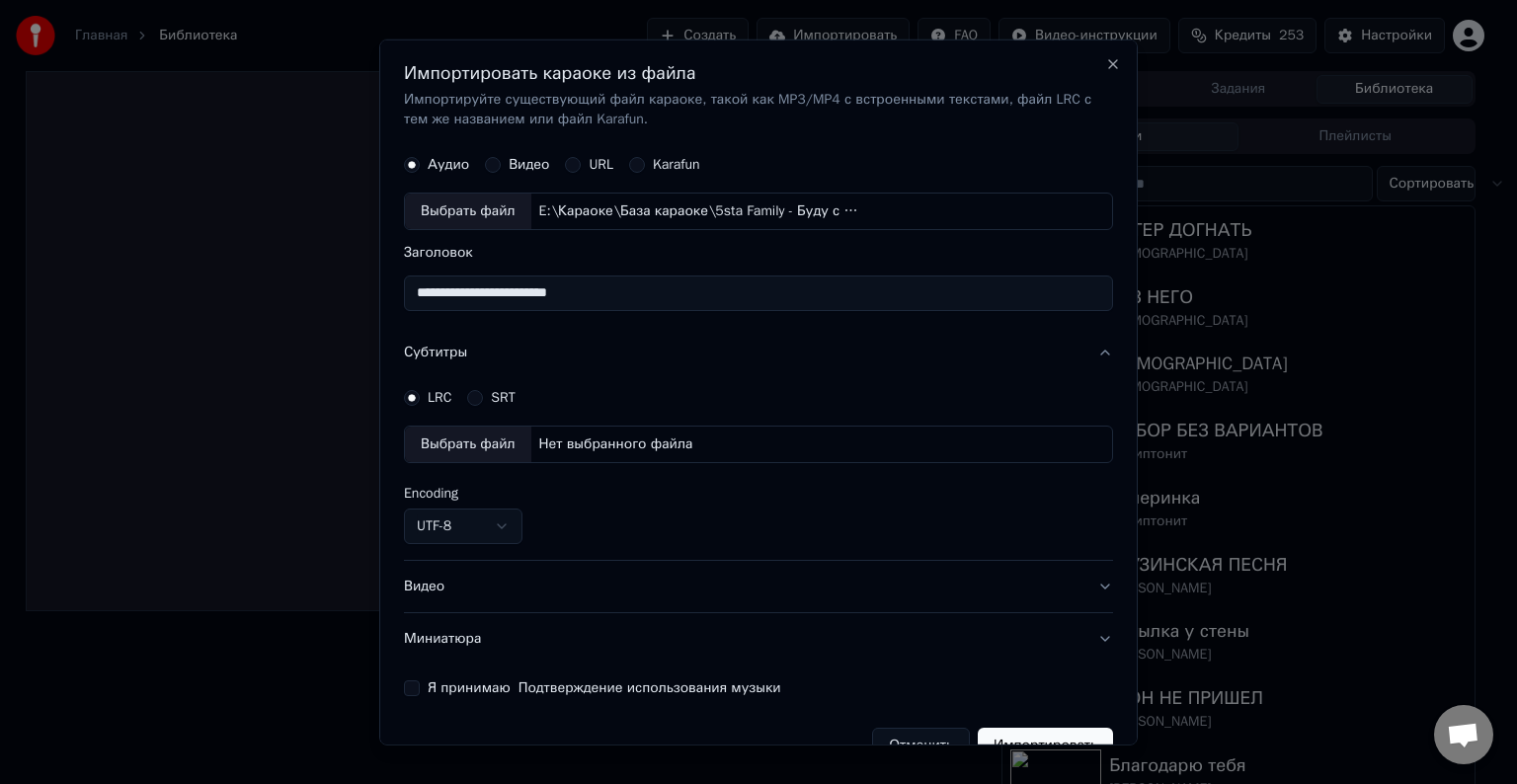 click on "Главная Библиотека Создать Импортировать FAQ Видео-инструкции Кредиты 253 Настройки Очередь Задания Библиотека Песни Плейлисты Сортировать ВЕТЕР ДОГНАТЬ Согдиана БЕЗ НЕГО Согдиана АНГЕЛЫ Согдиана ВЫБОР БЕЗ ВАРИАНТОВ Скриптонит Вечеринка Скриптонит ГРУЗИНСКАЯ ПЕСНЯ [PERSON_NAME] у стены [PERSON_NAME] А ОН НЕ ПРИШЕЛ [PERSON_NAME] Благодарю тебя [PERSON_NAME] БЕРЕГИТЕ ЛЮБОВЬ [PERSON_NAME] МОЯ ВСЕЛЕННАЯ ТА СТОРОНА [PERSON_NAME] Импортировать караоке из файла Аудио Видео URL Karafun Выбрать файл E:\Караоке\База караоке\5sta Family - Буду с тобой.mp3 LRC SRT" at bounding box center (750, 392) 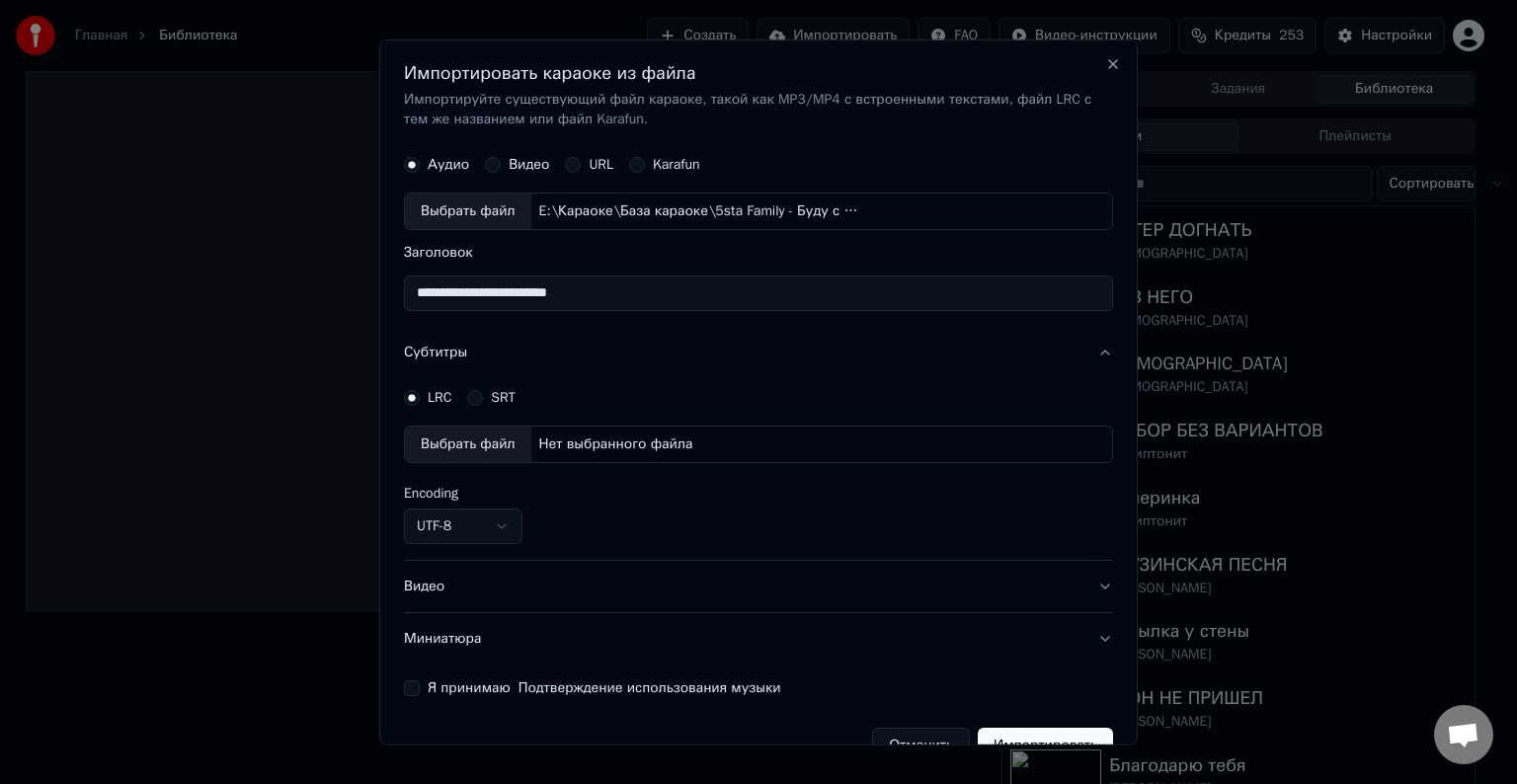 click on "Выбрать файл" at bounding box center (468, 444) 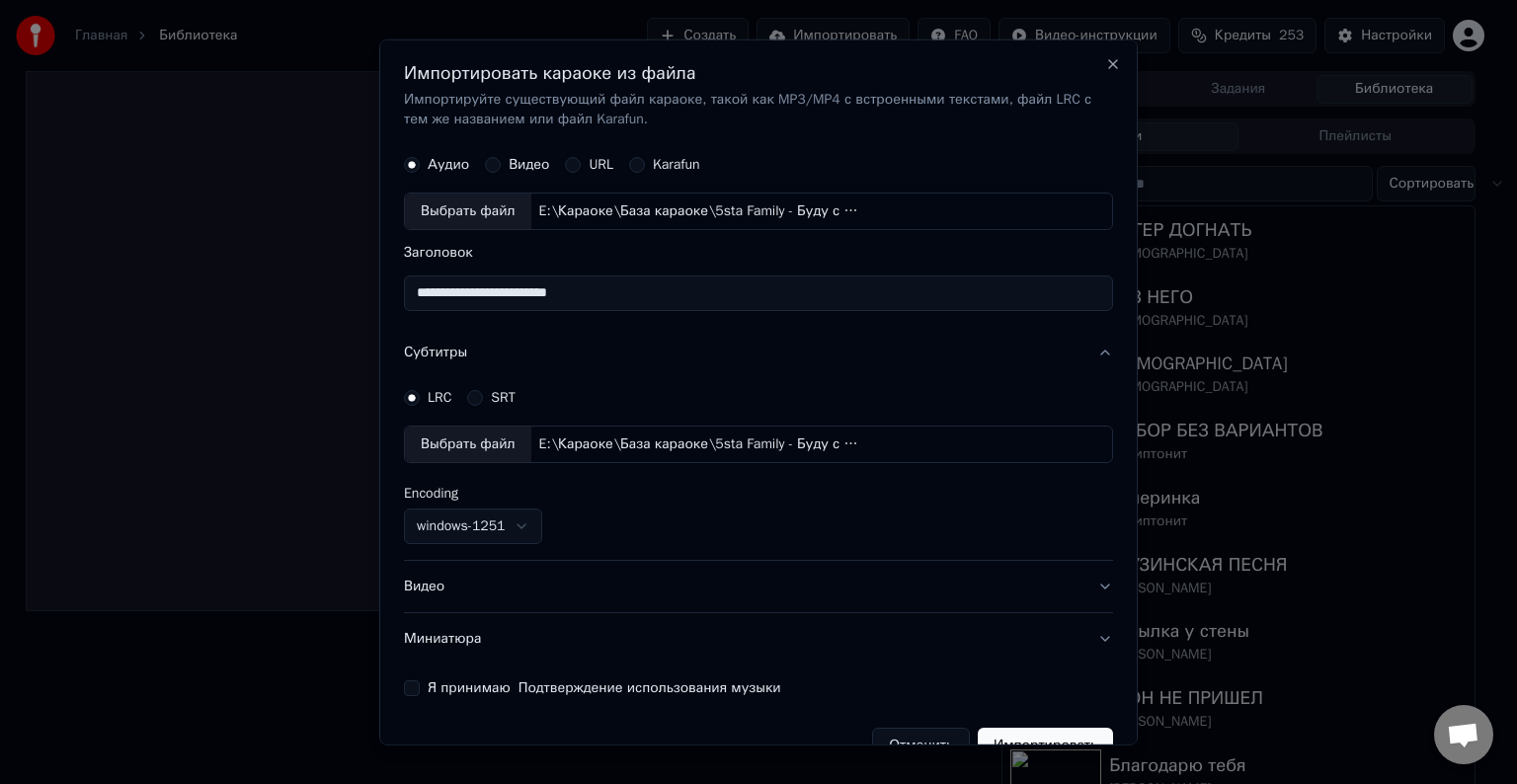 click on "Видео" at bounding box center (758, 587) 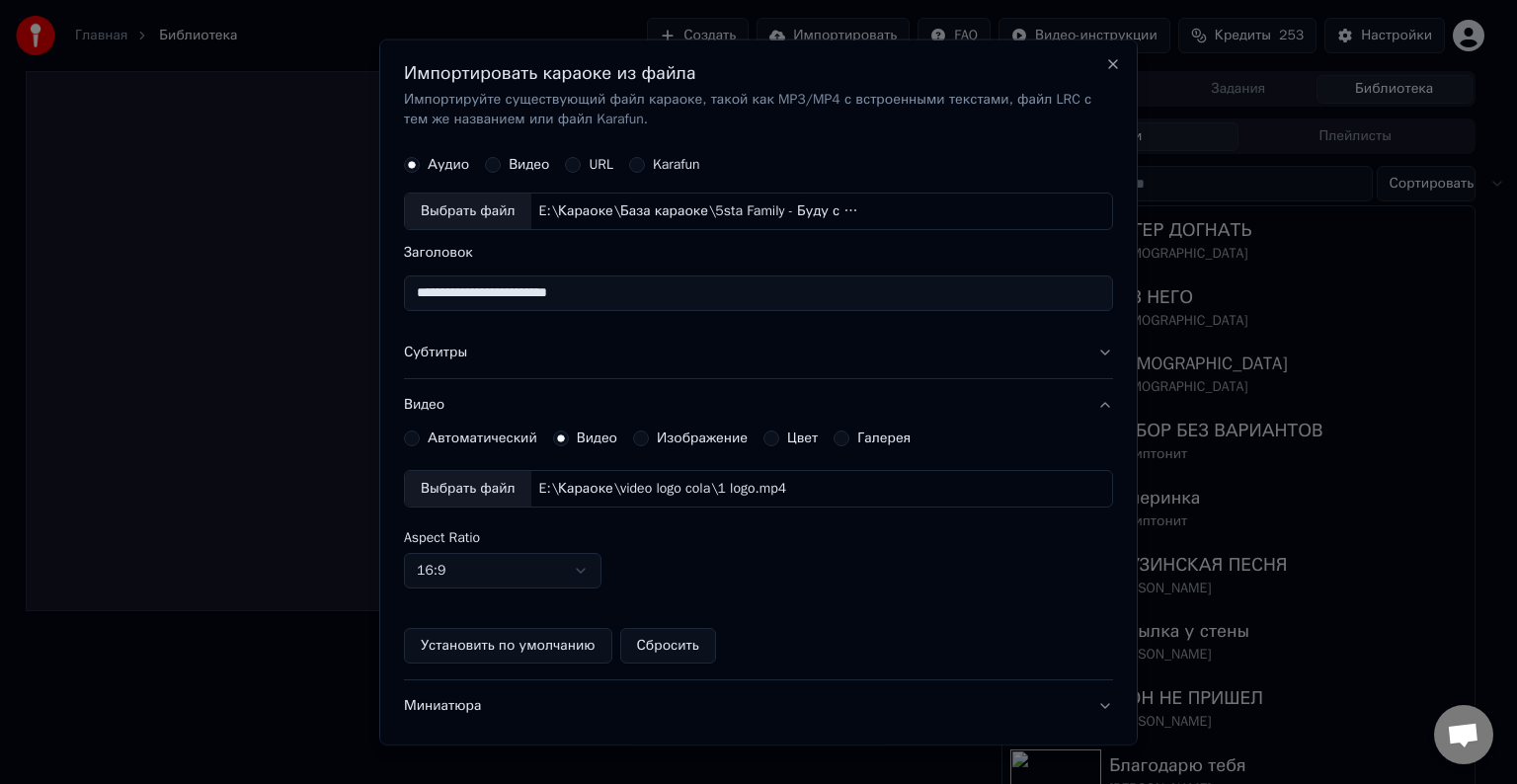 click on "Выбрать файл" at bounding box center (468, 489) 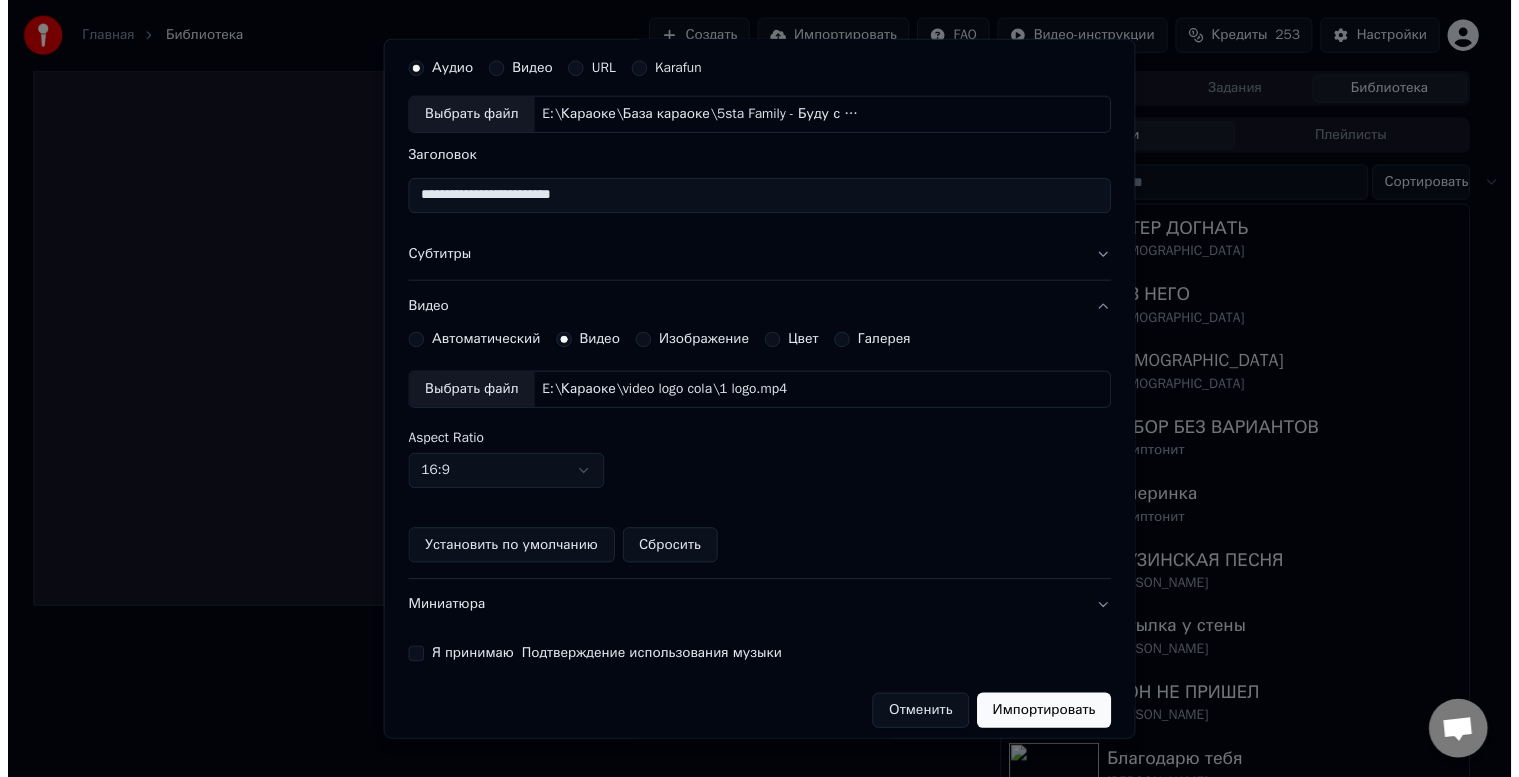 scroll, scrollTop: 109, scrollLeft: 0, axis: vertical 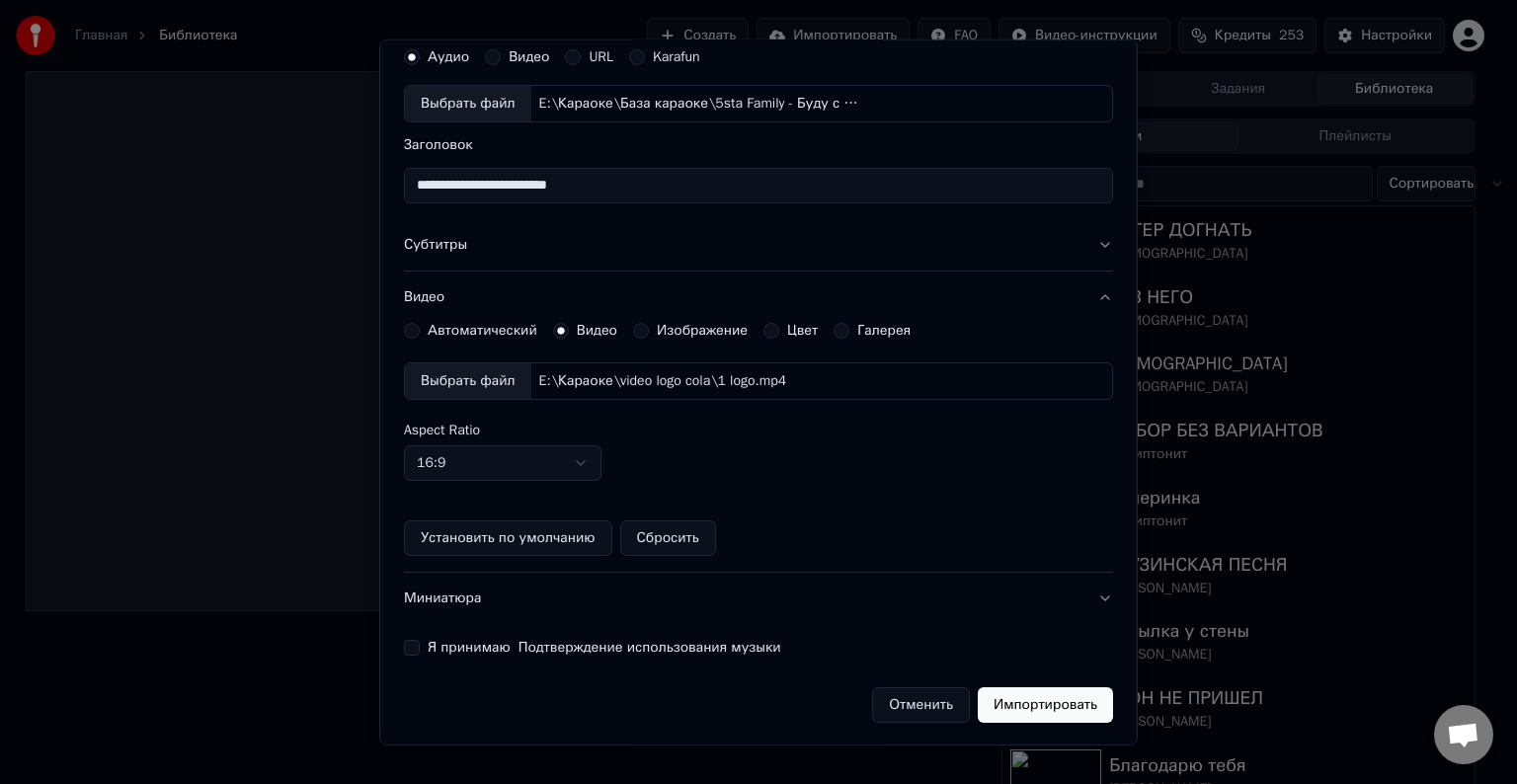 click on "Я принимаю   Подтверждение использования музыки" at bounding box center (412, 648) 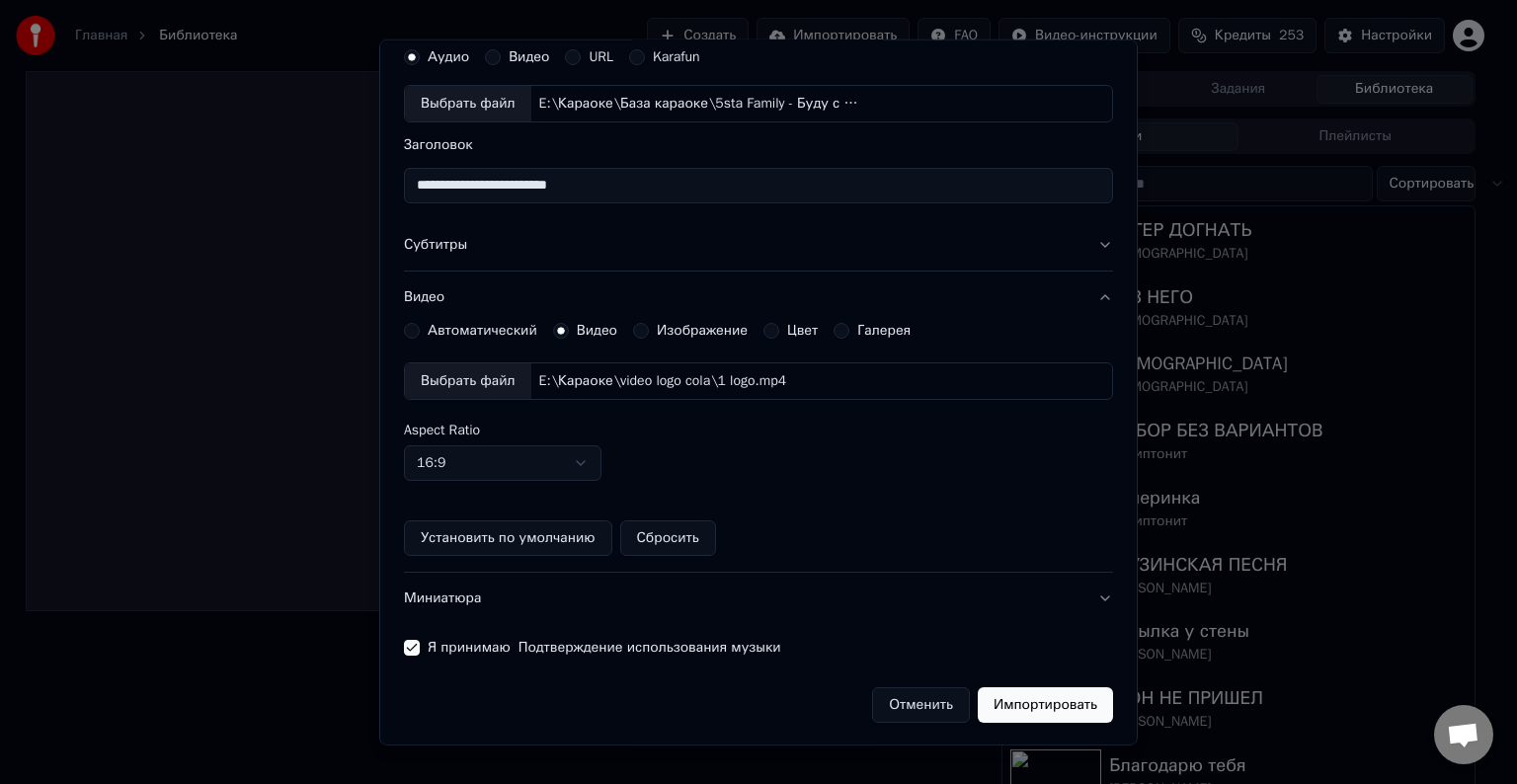 click on "Импортировать" at bounding box center [1045, 705] 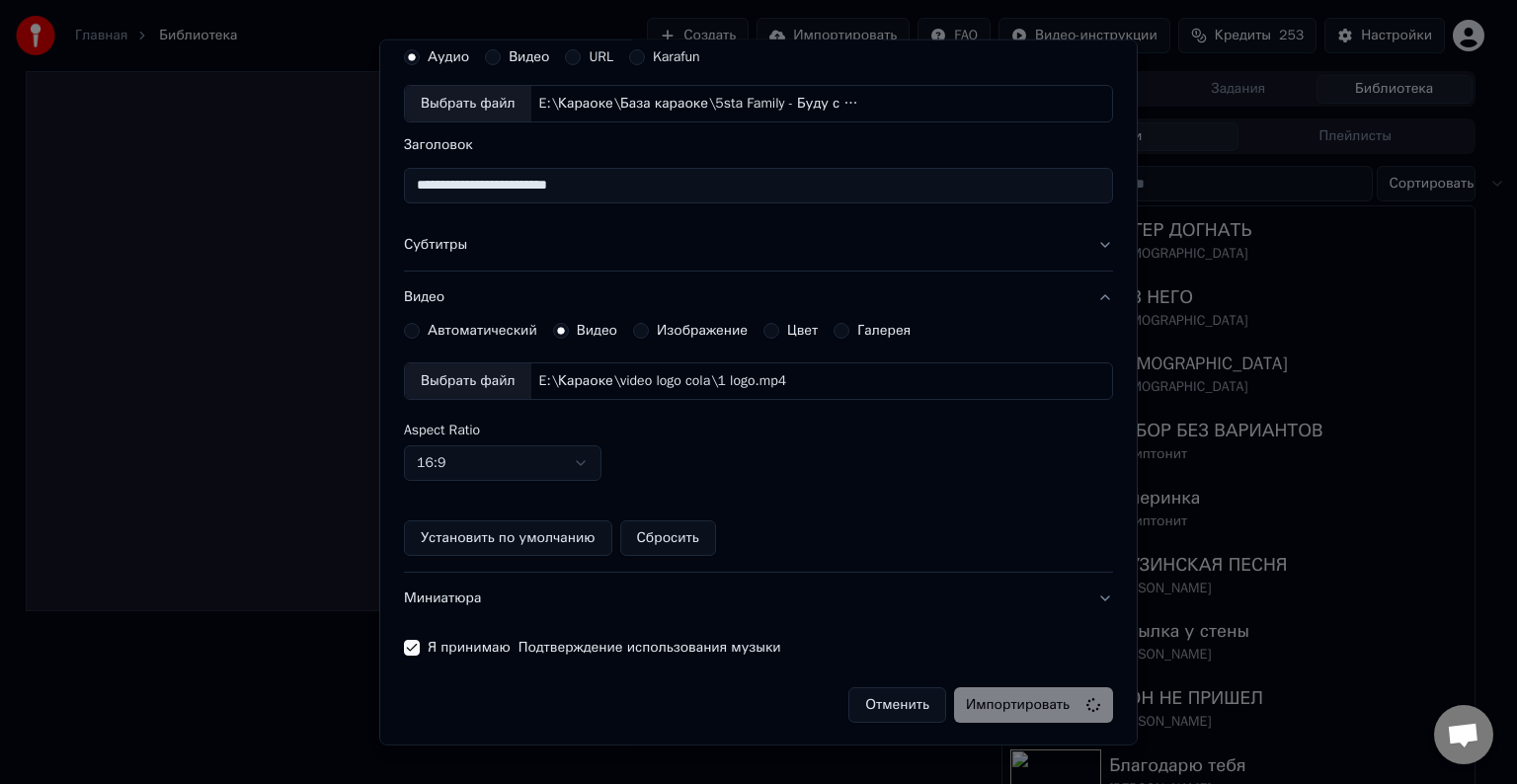 type 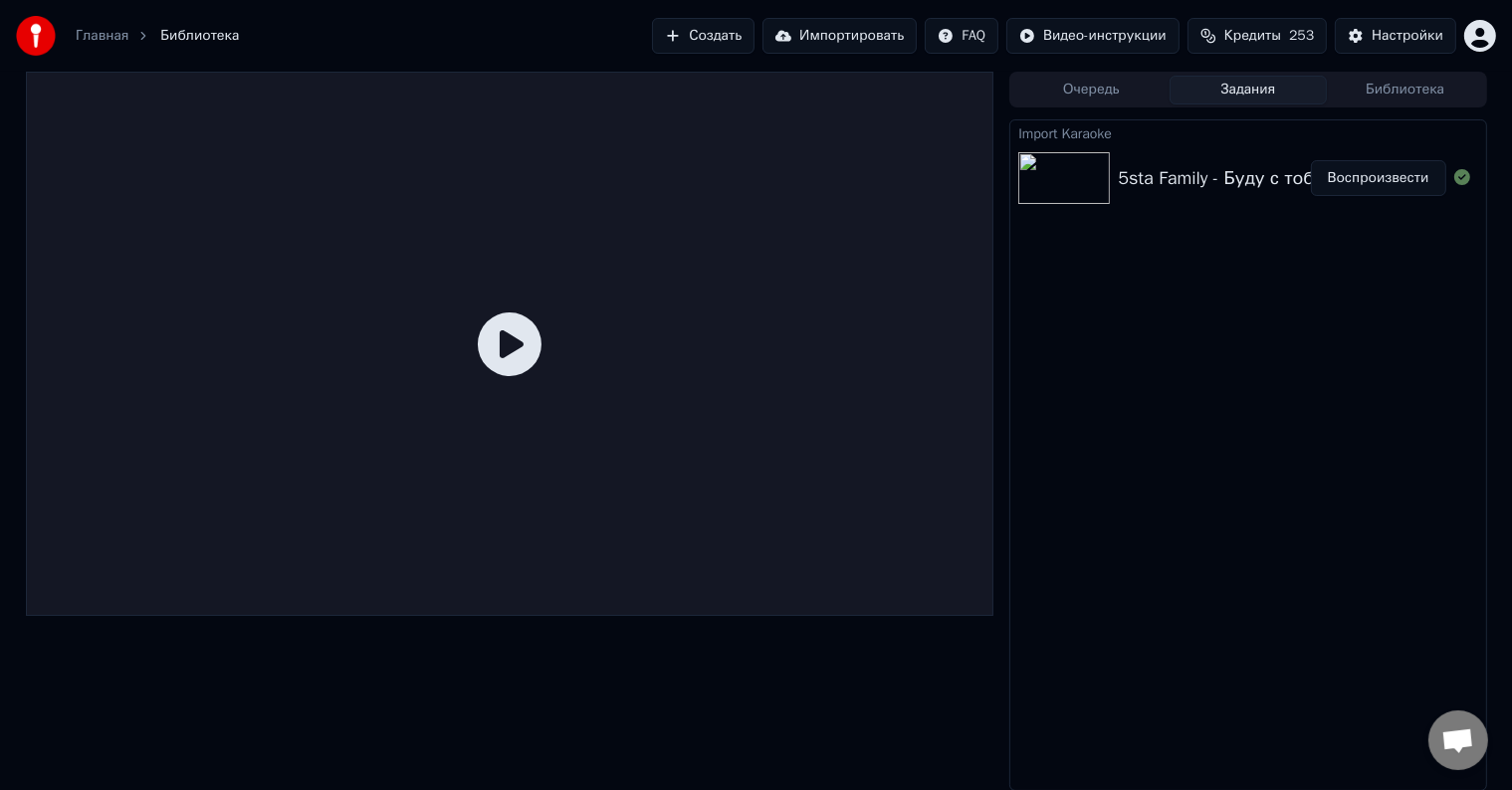 click on "Воспроизвести" at bounding box center [1379, 178] 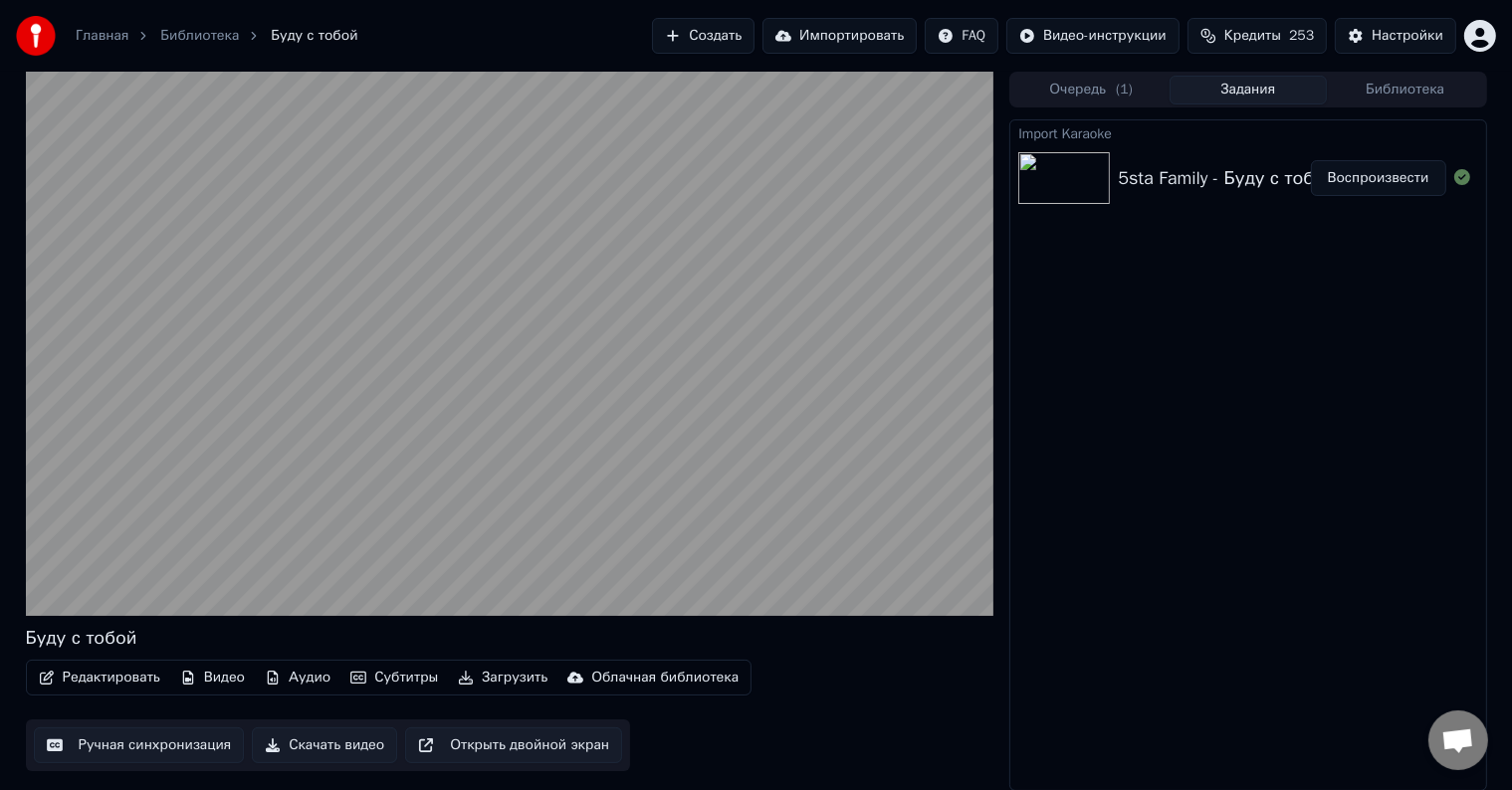 click on "Import Karaoke 5sta Family - Буду с тобой Воспроизвести" at bounding box center [1247, 455] 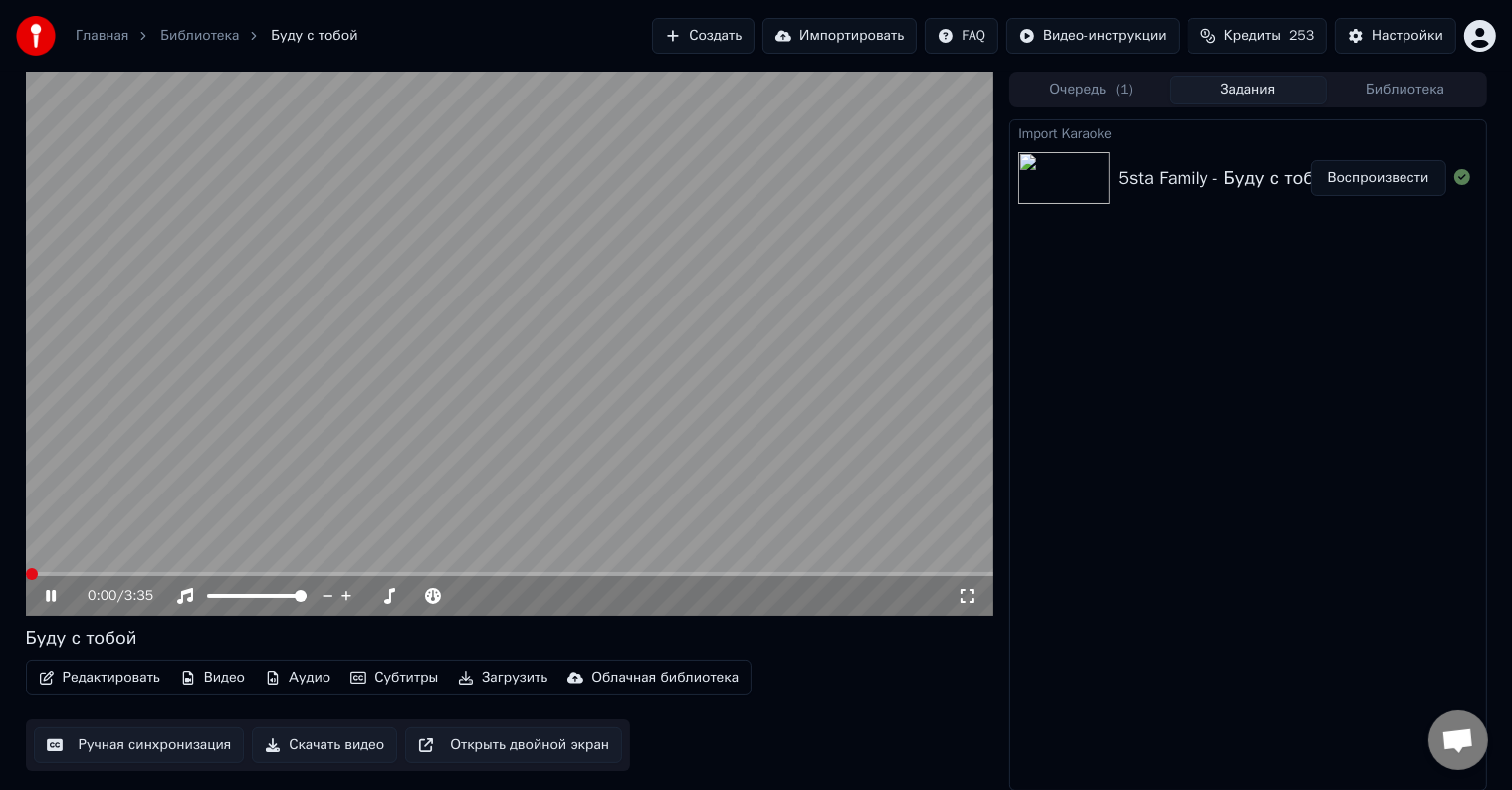 click at bounding box center (32, 574) 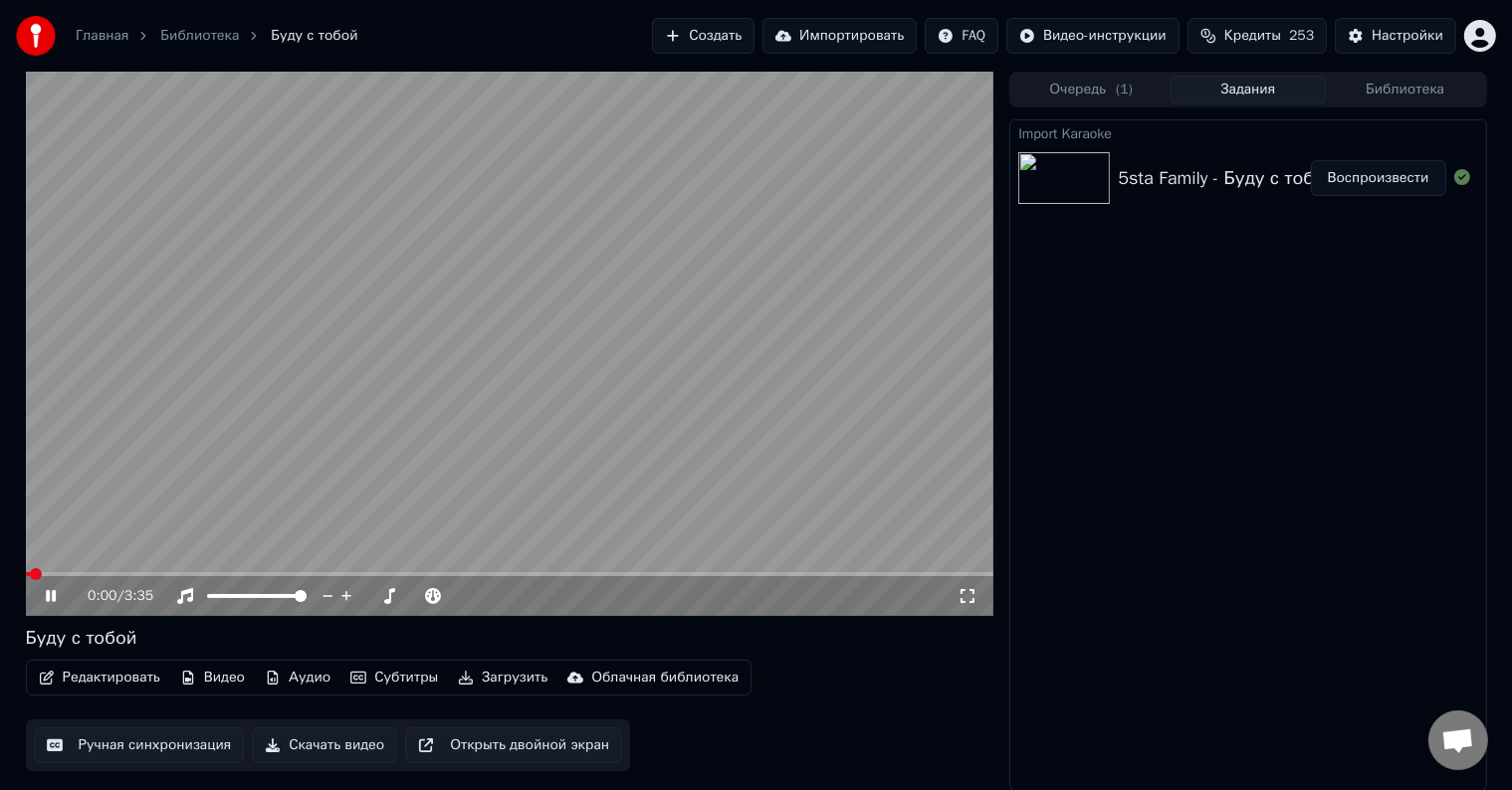 click 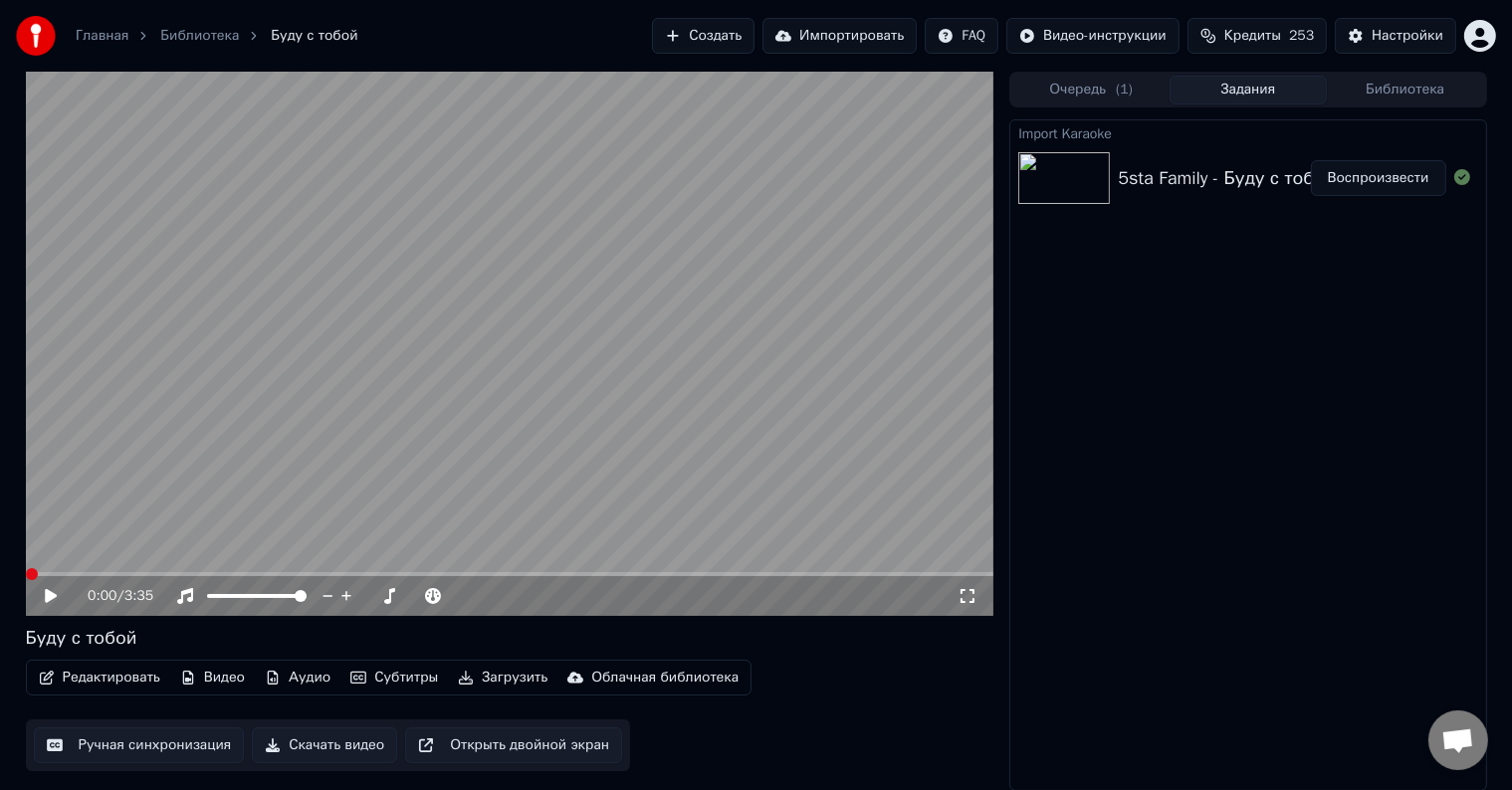click at bounding box center (32, 574) 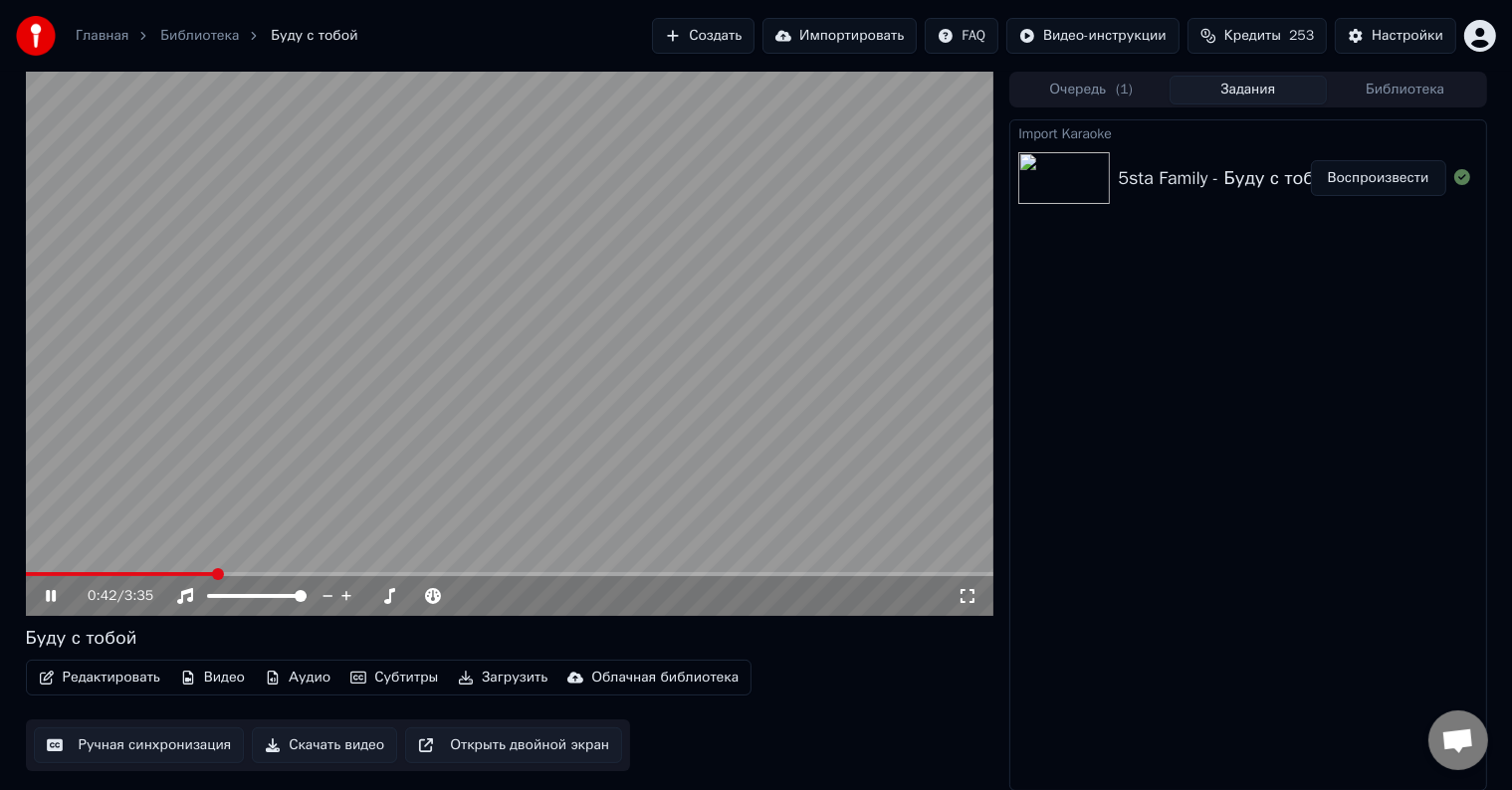 click 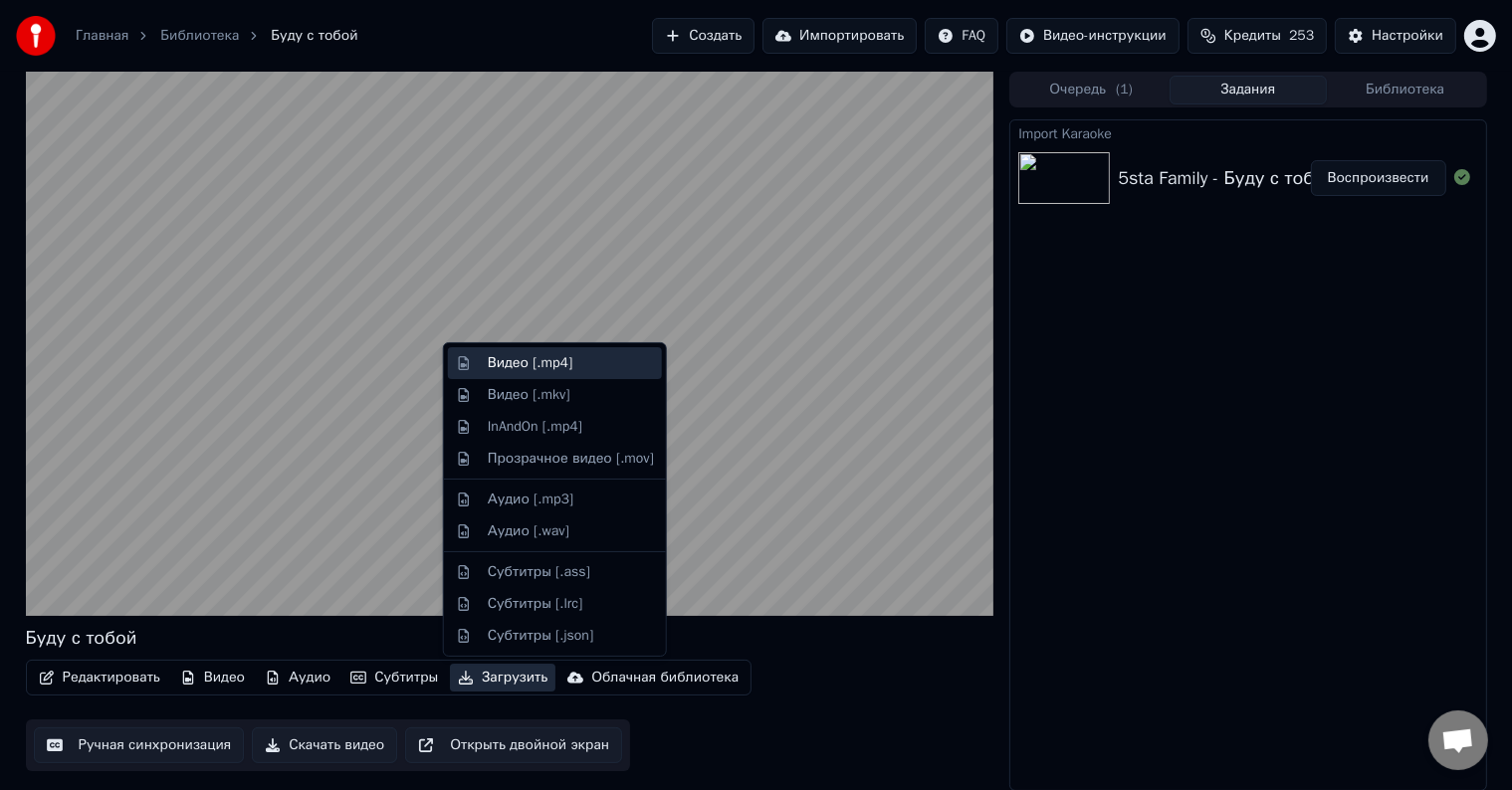 click on "Видео [.mp4]" at bounding box center (530, 363) 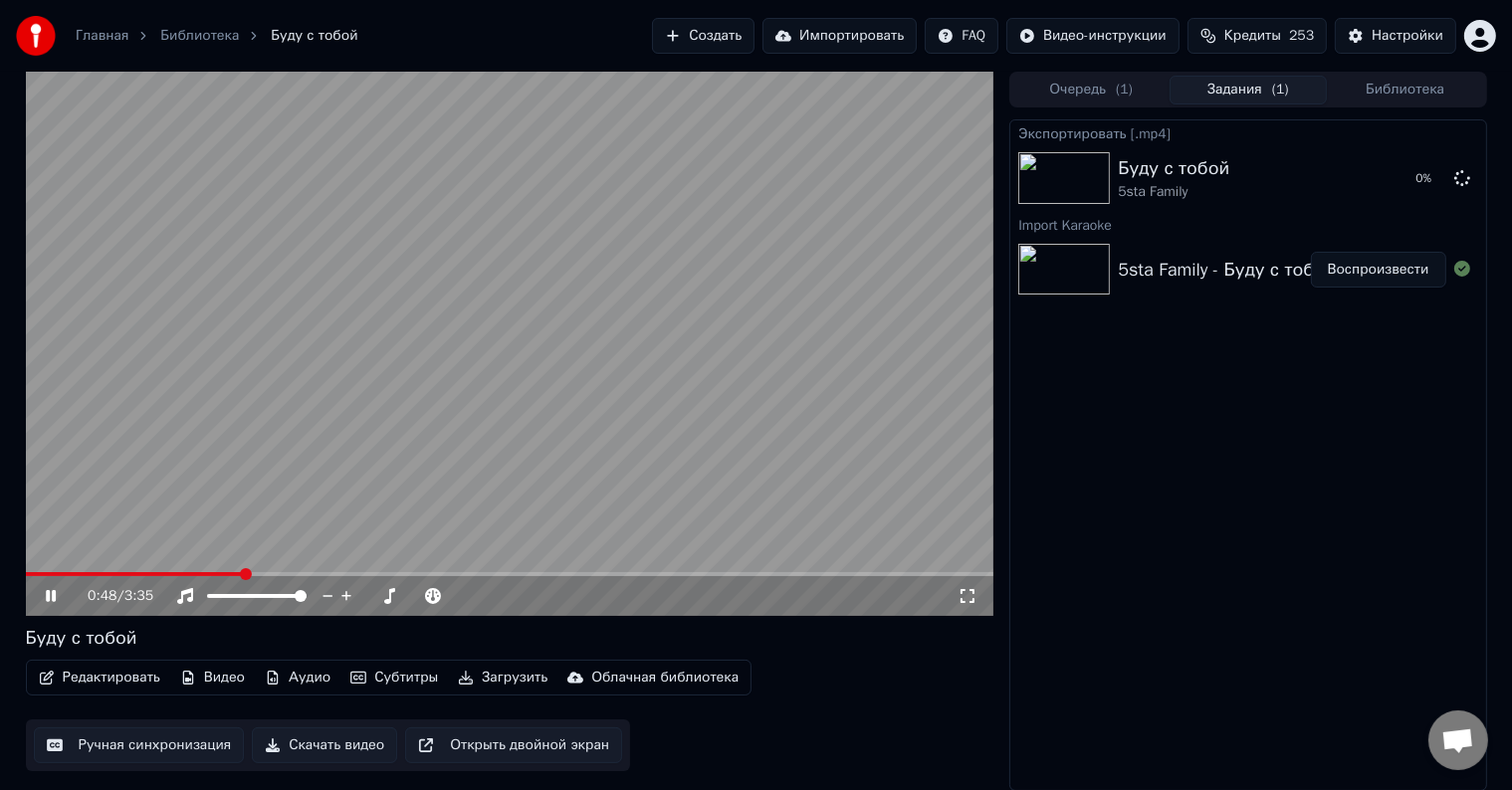 click on "0:48  /  3:35" at bounding box center (510, 596) 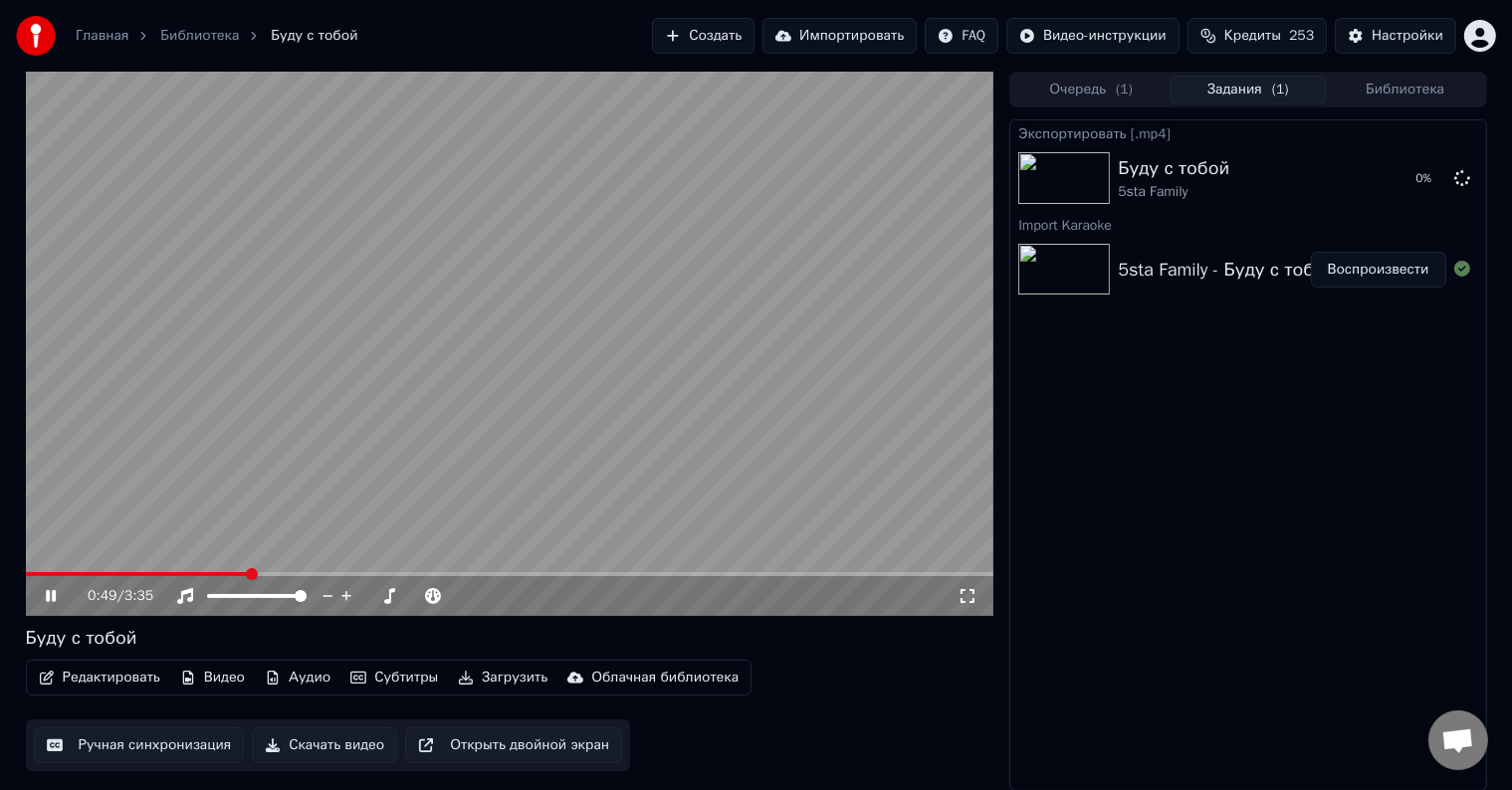 click 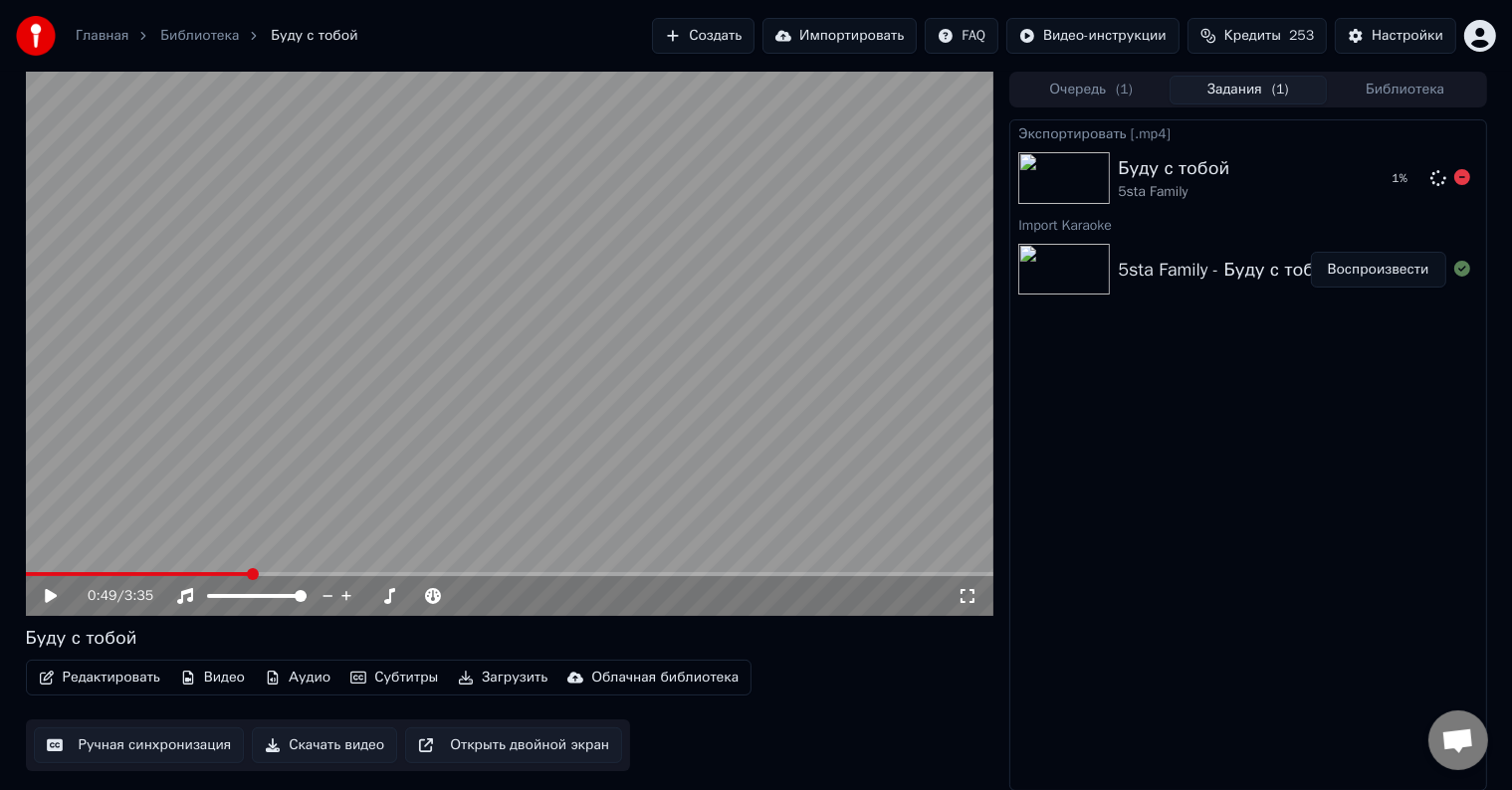 click 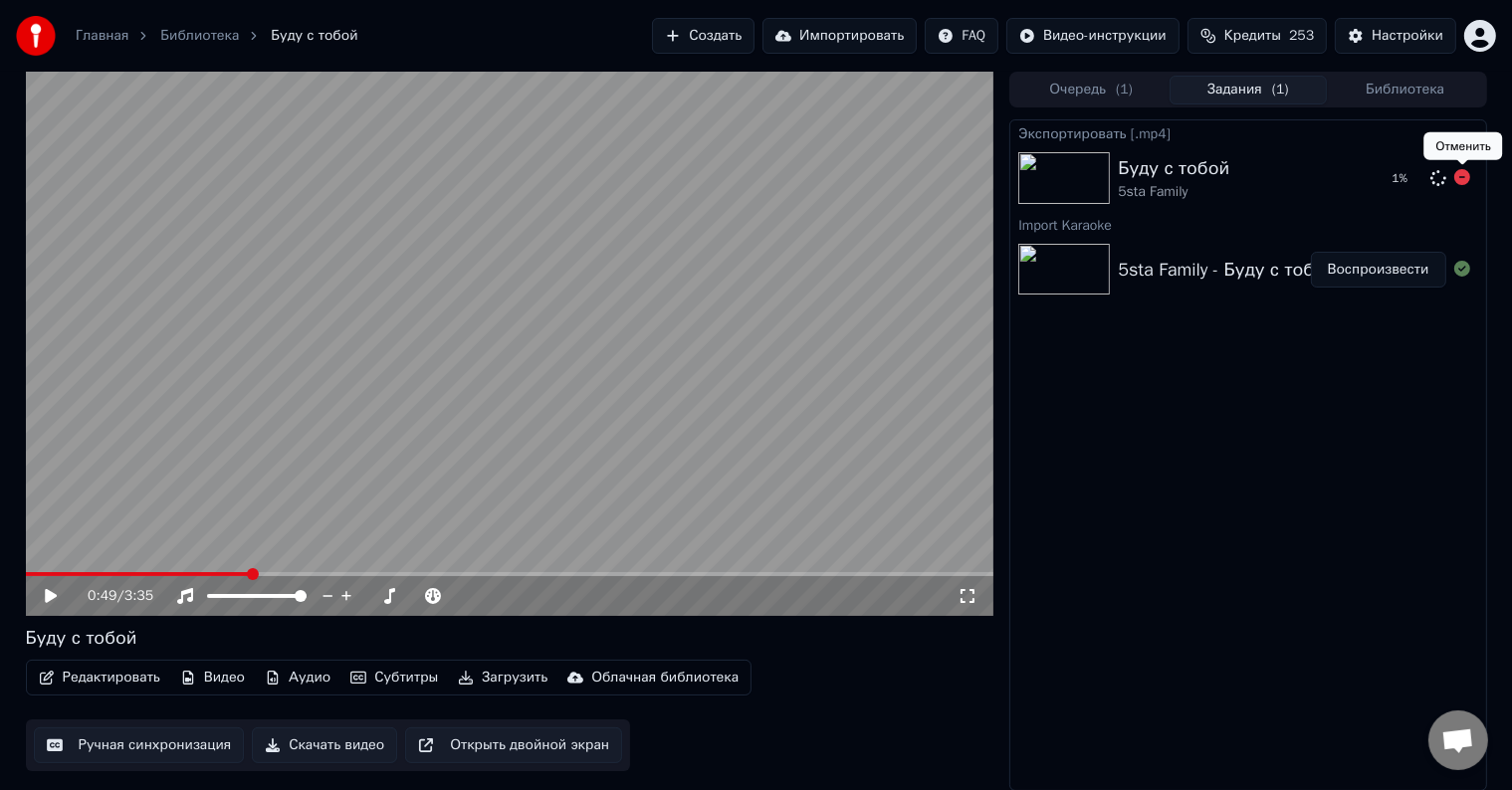 click 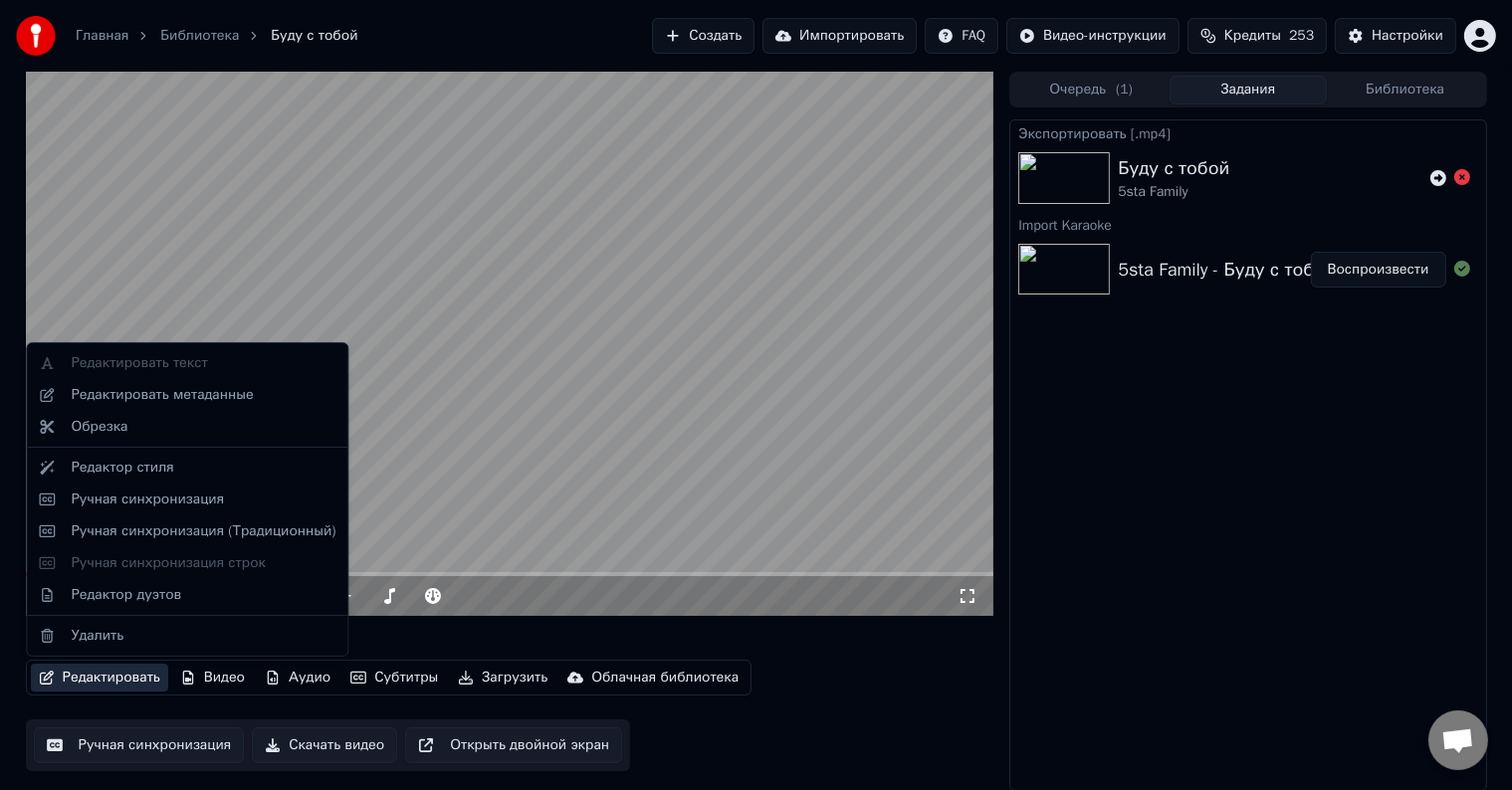 click on "Редактировать" at bounding box center (100, 678) 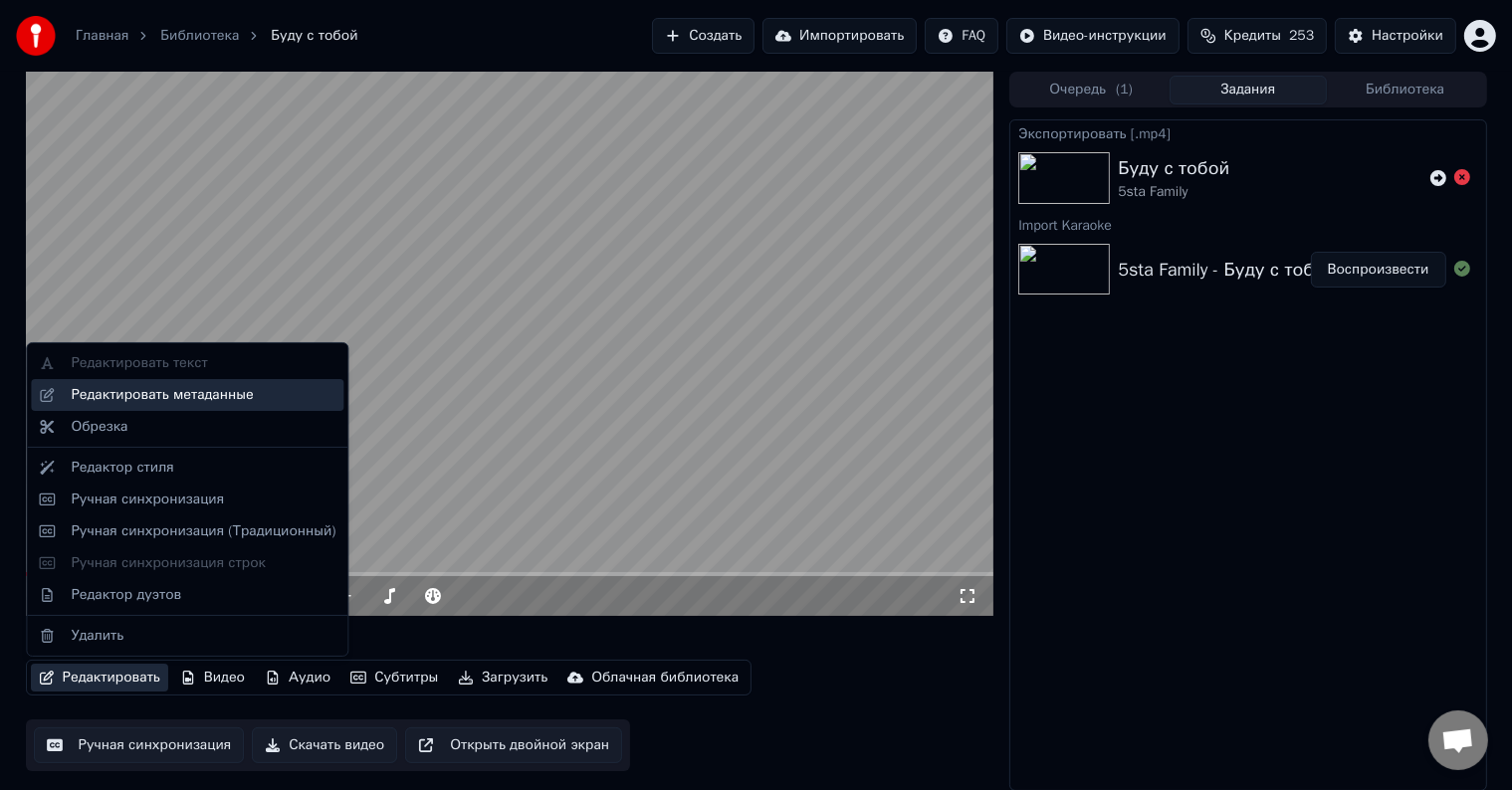 click on "Редактировать метаданные" at bounding box center (161, 395) 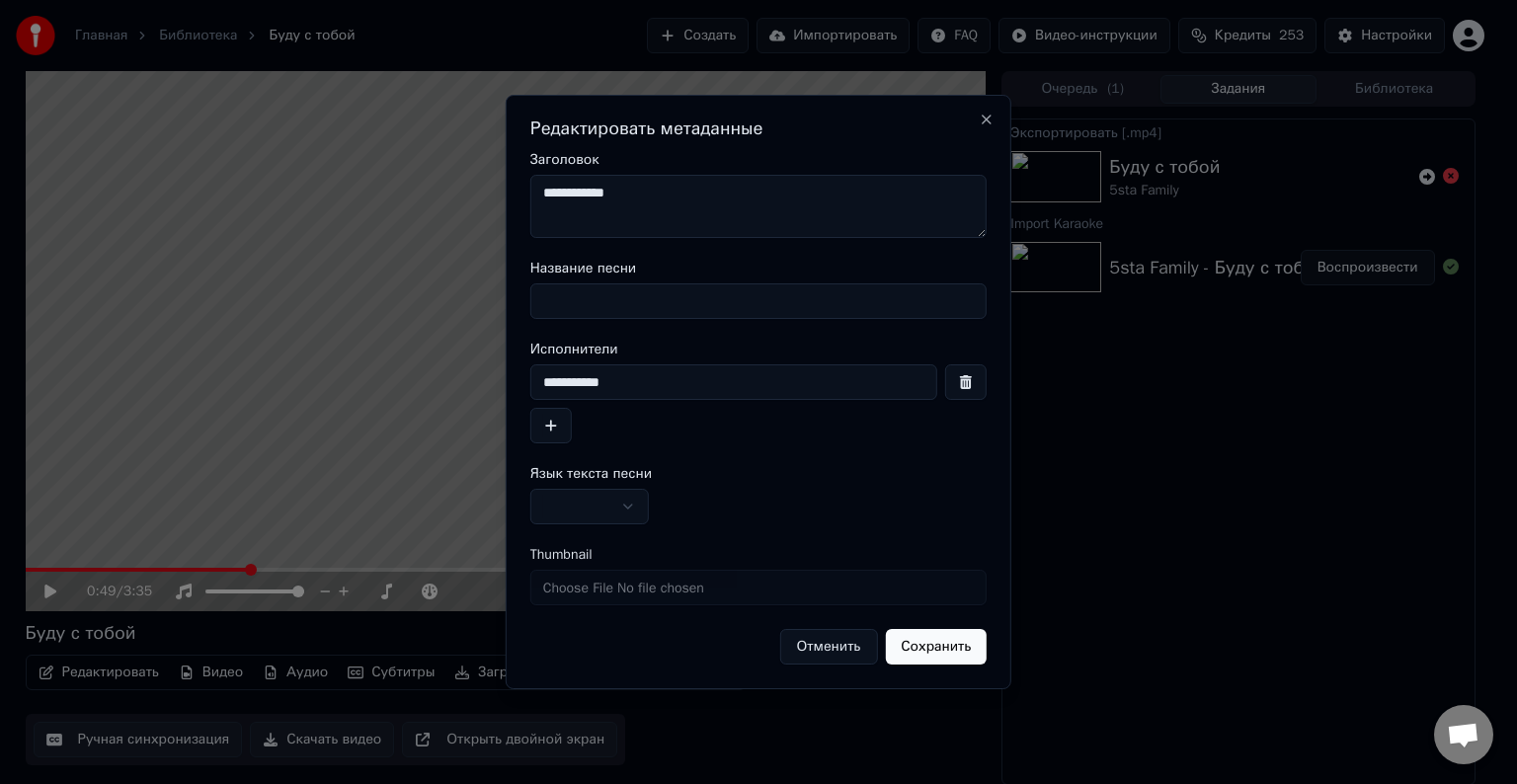 drag, startPoint x: 637, startPoint y: 383, endPoint x: 510, endPoint y: 388, distance: 127.09839 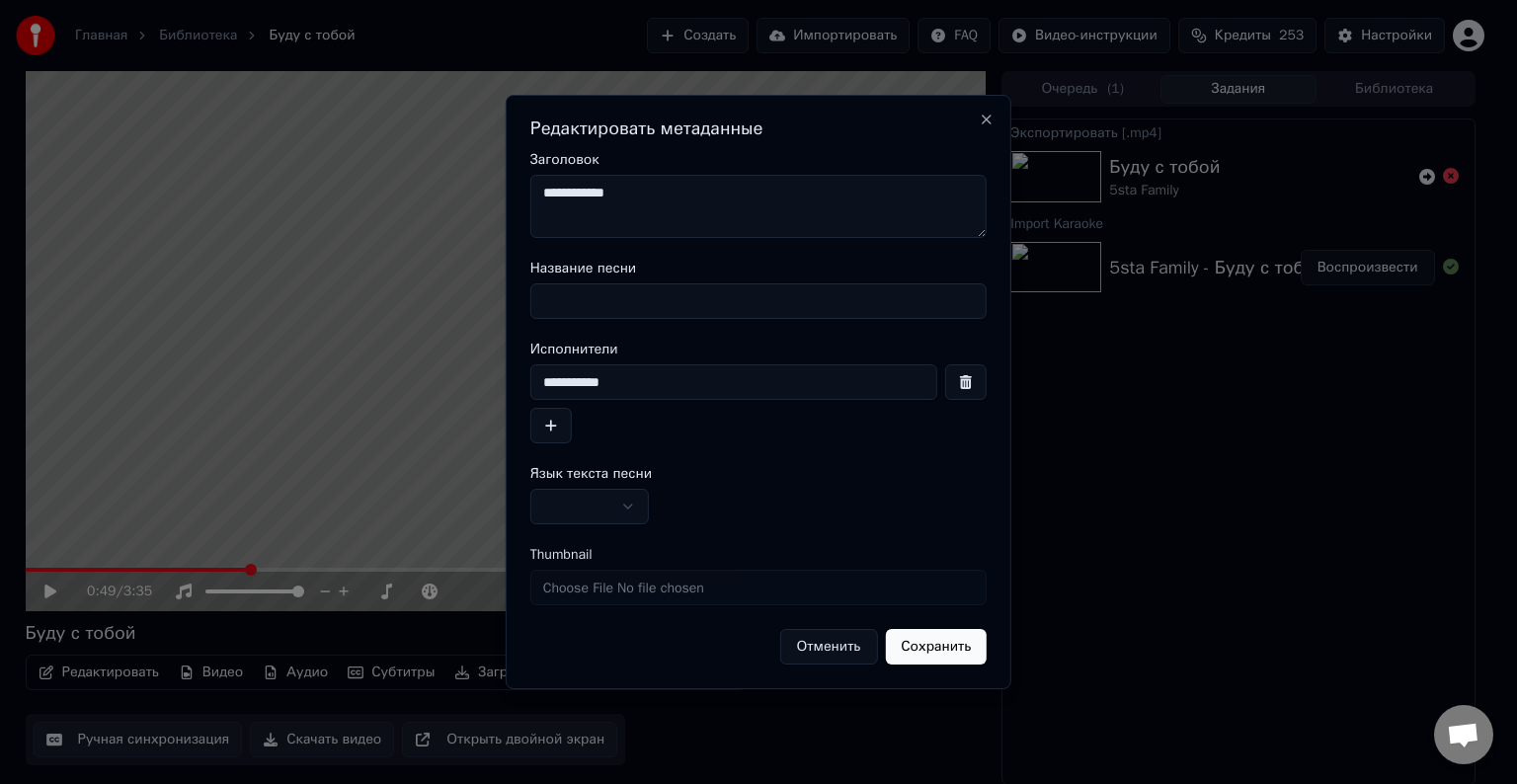 click on "**********" at bounding box center (758, 206) 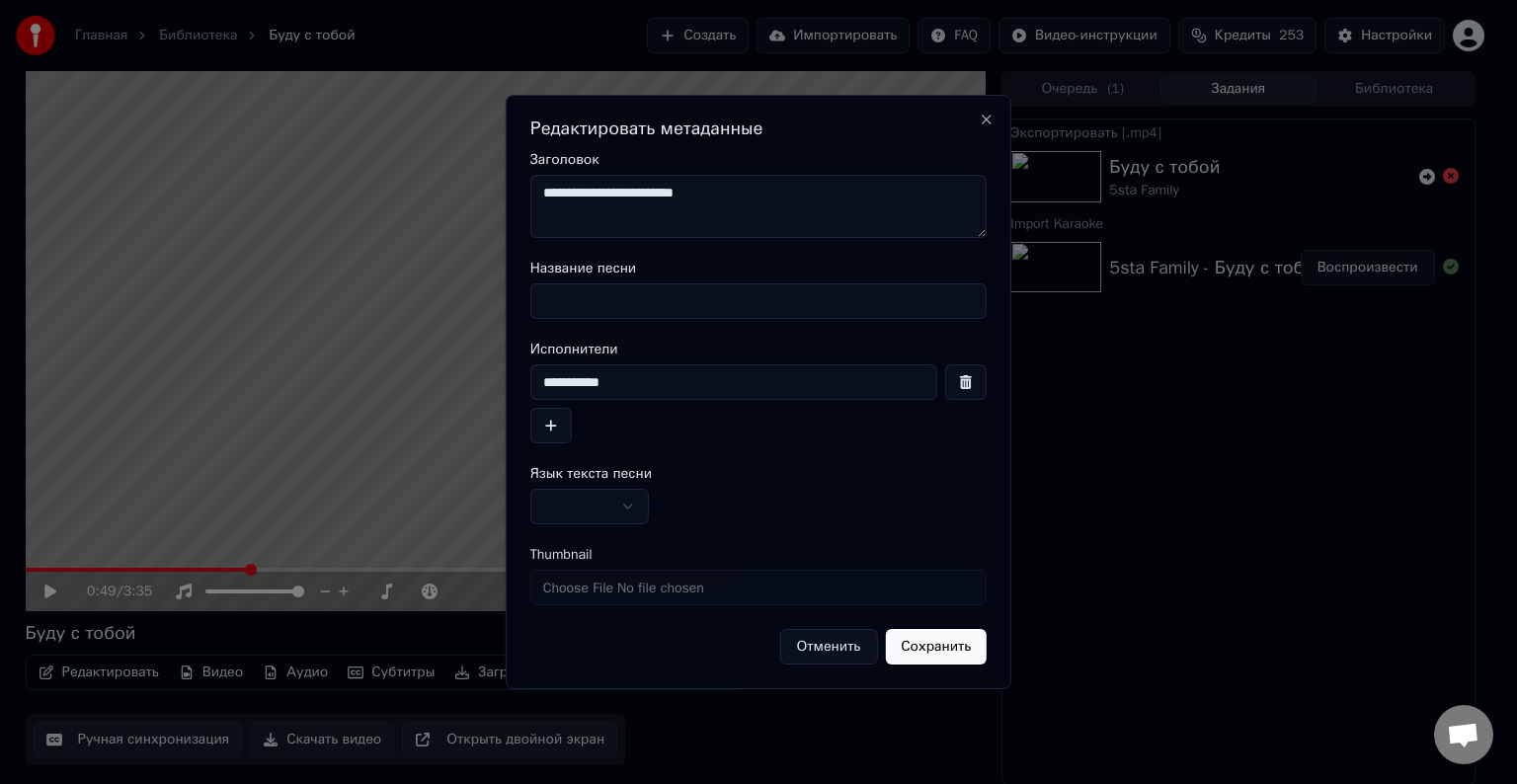 drag, startPoint x: 716, startPoint y: 198, endPoint x: 626, endPoint y: 209, distance: 90.66973 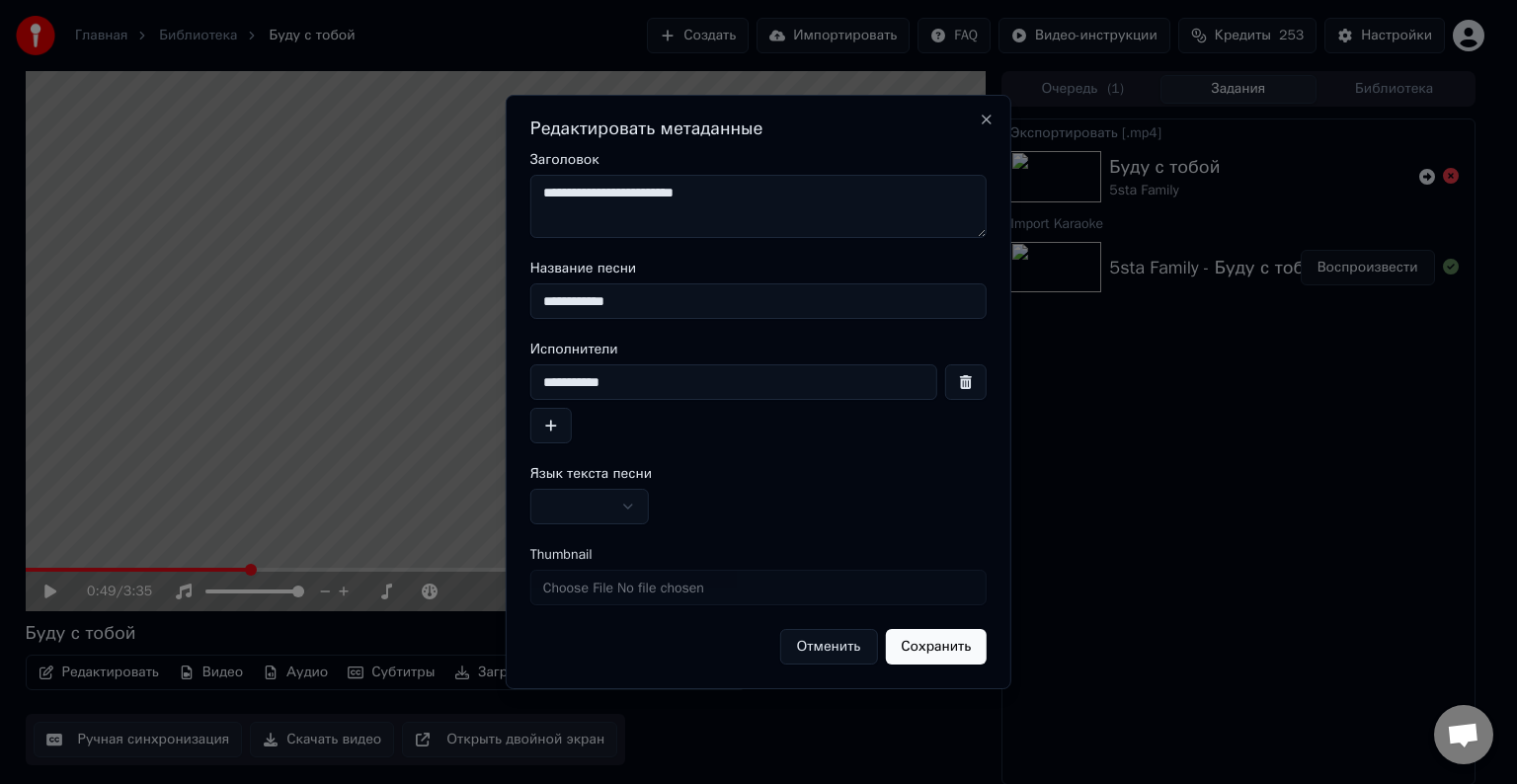 type on "**********" 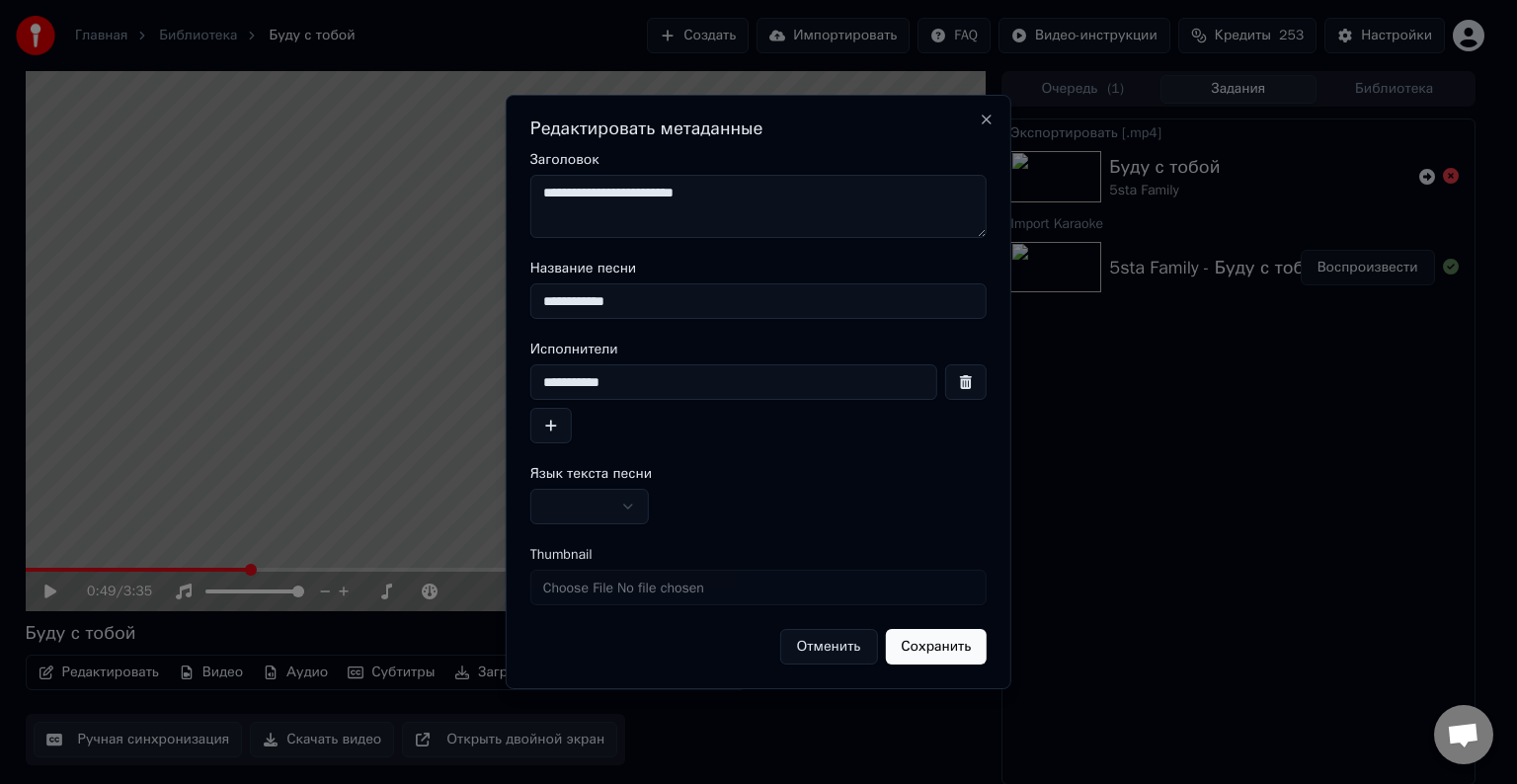 click on "**********" at bounding box center (750, 392) 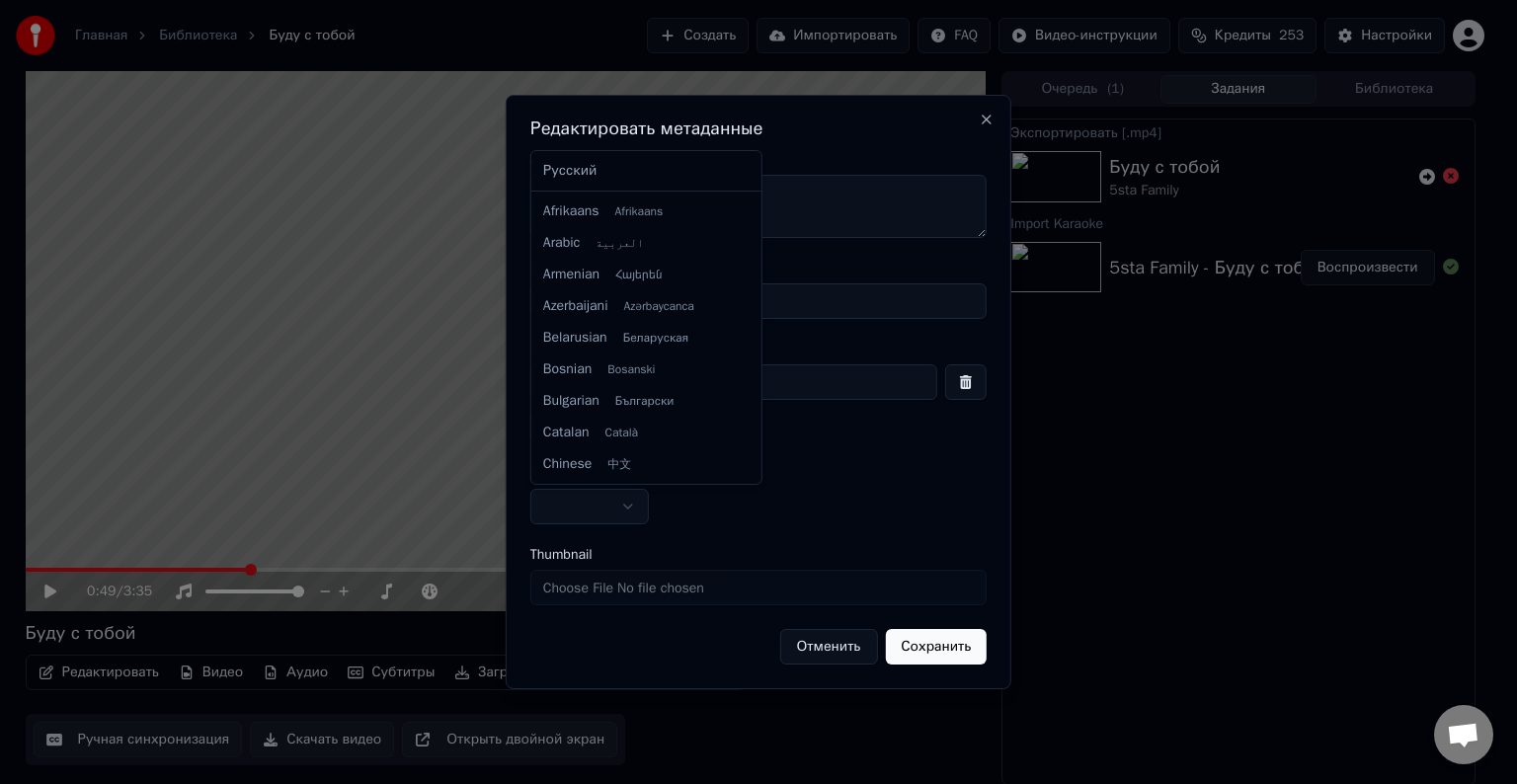 select on "**" 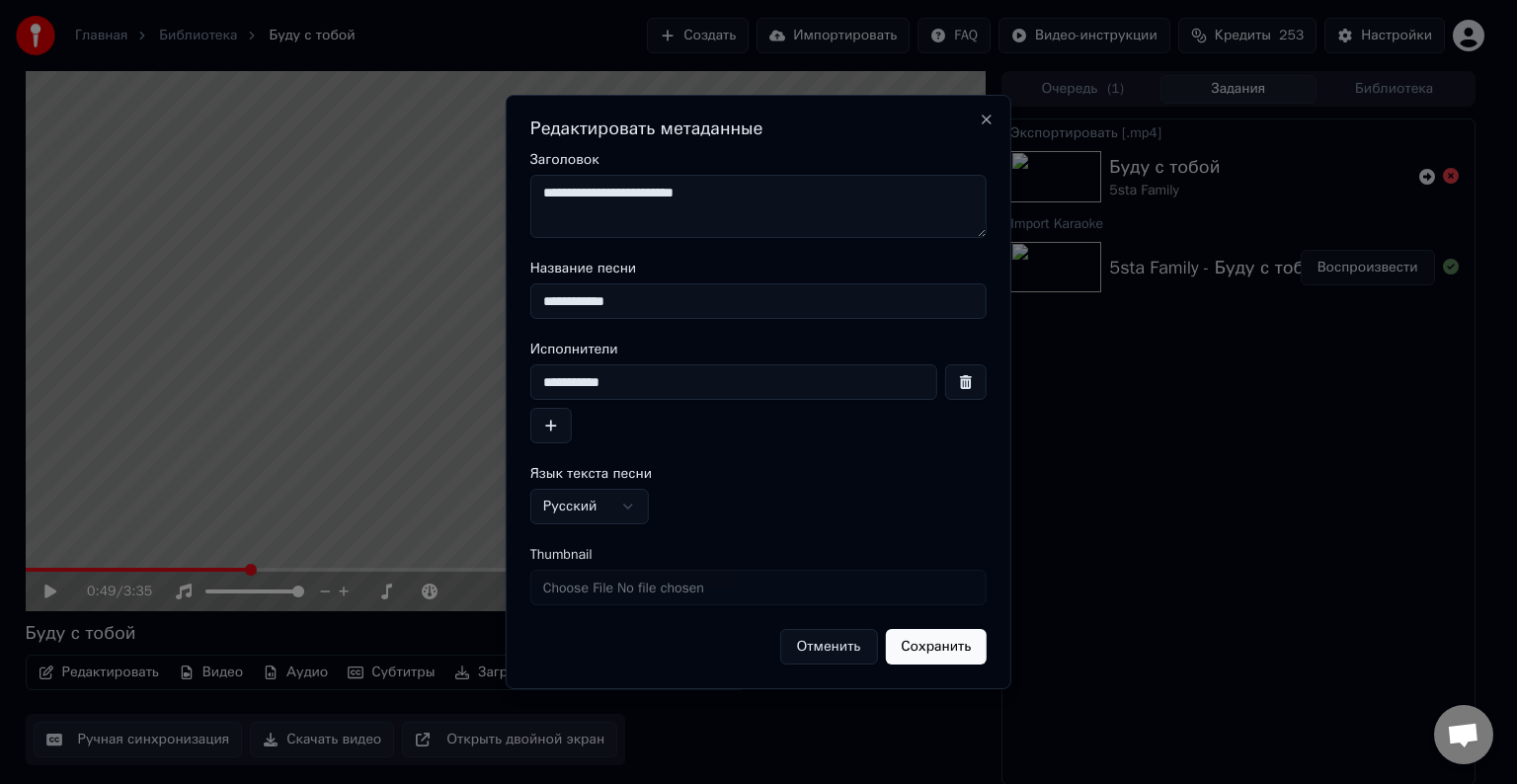 click on "Сохранить" at bounding box center [935, 647] 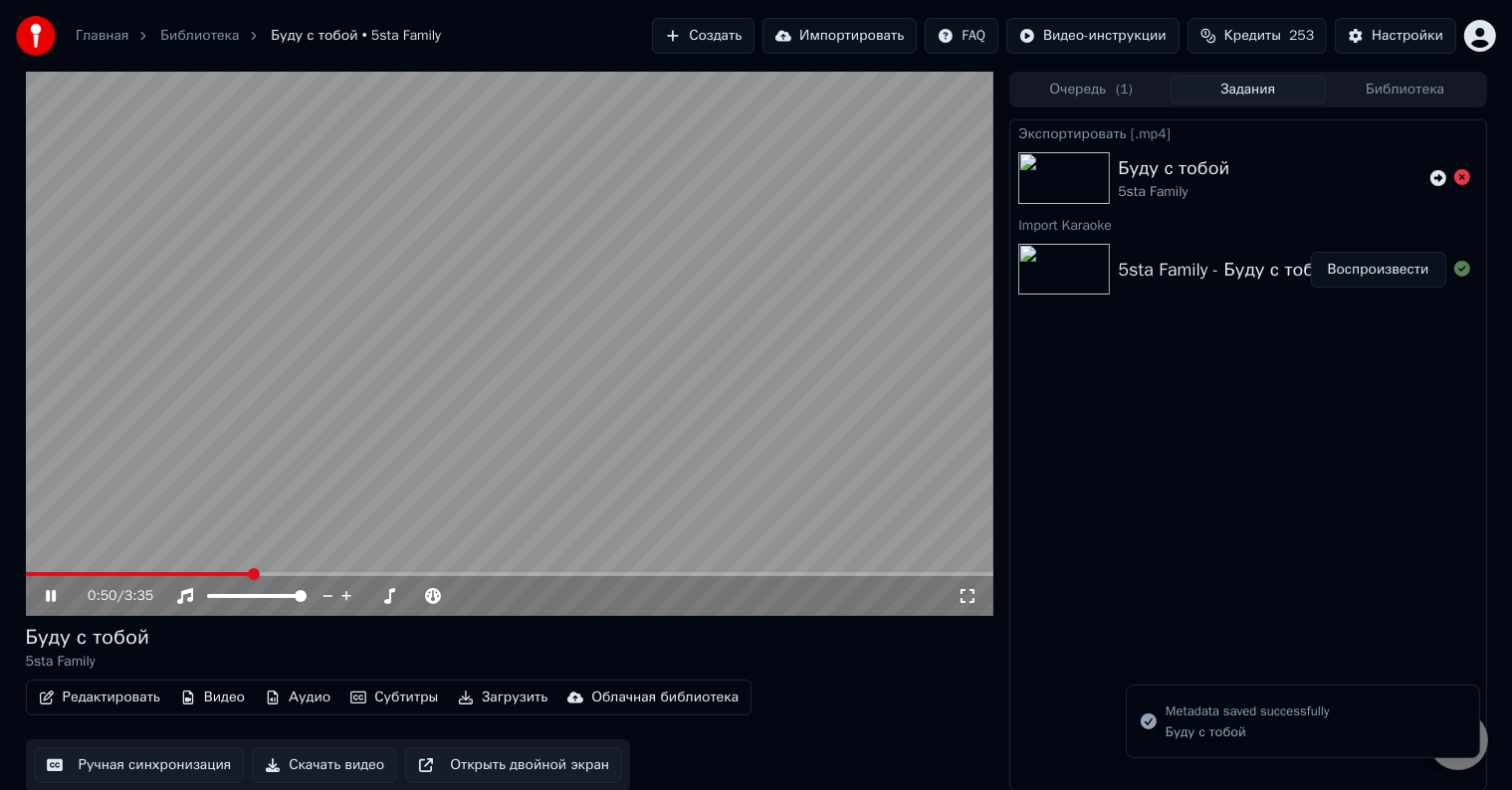 click on "Загрузить" at bounding box center [503, 697] 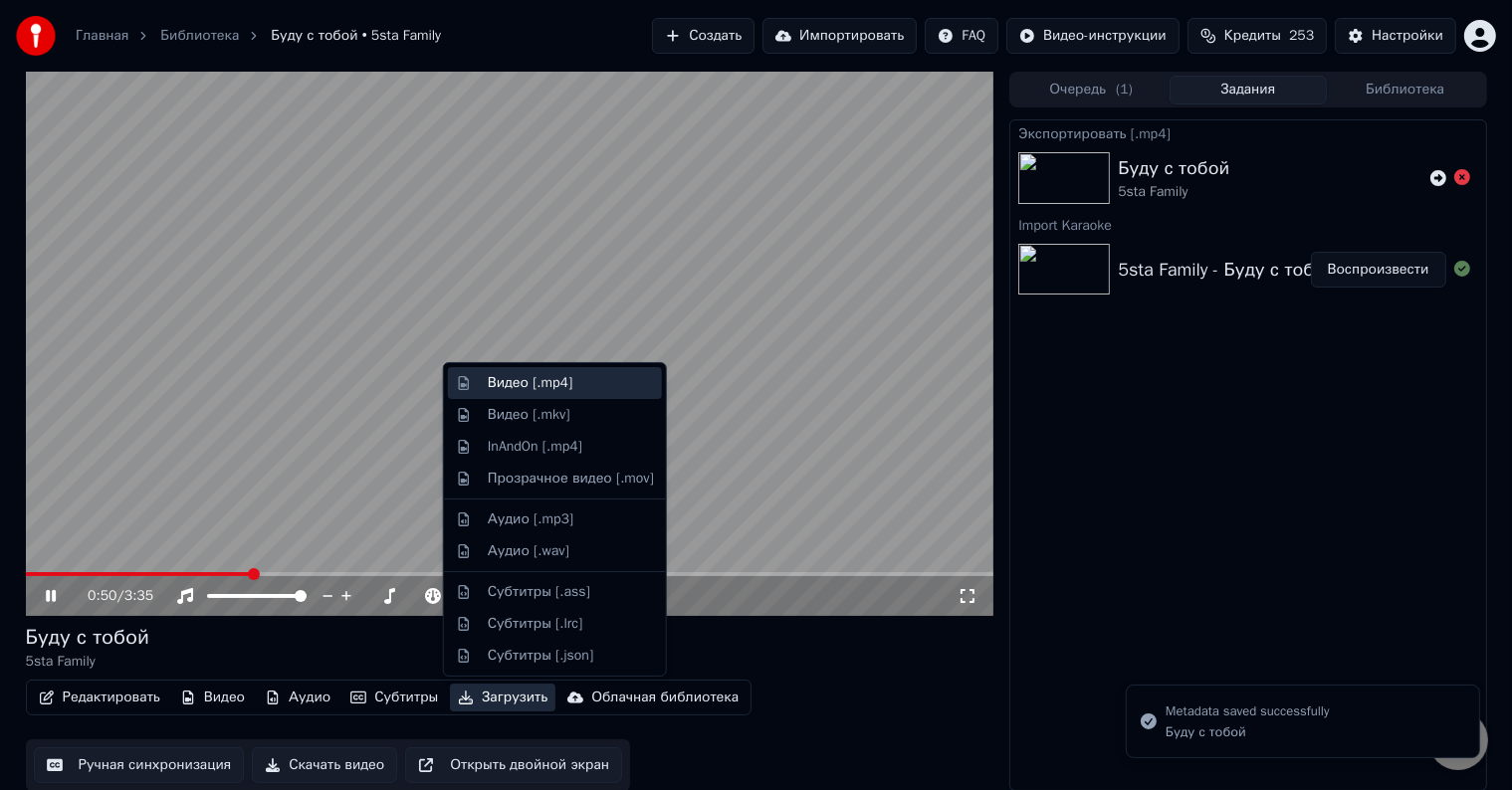 click on "Видео [.mp4]" at bounding box center (530, 383) 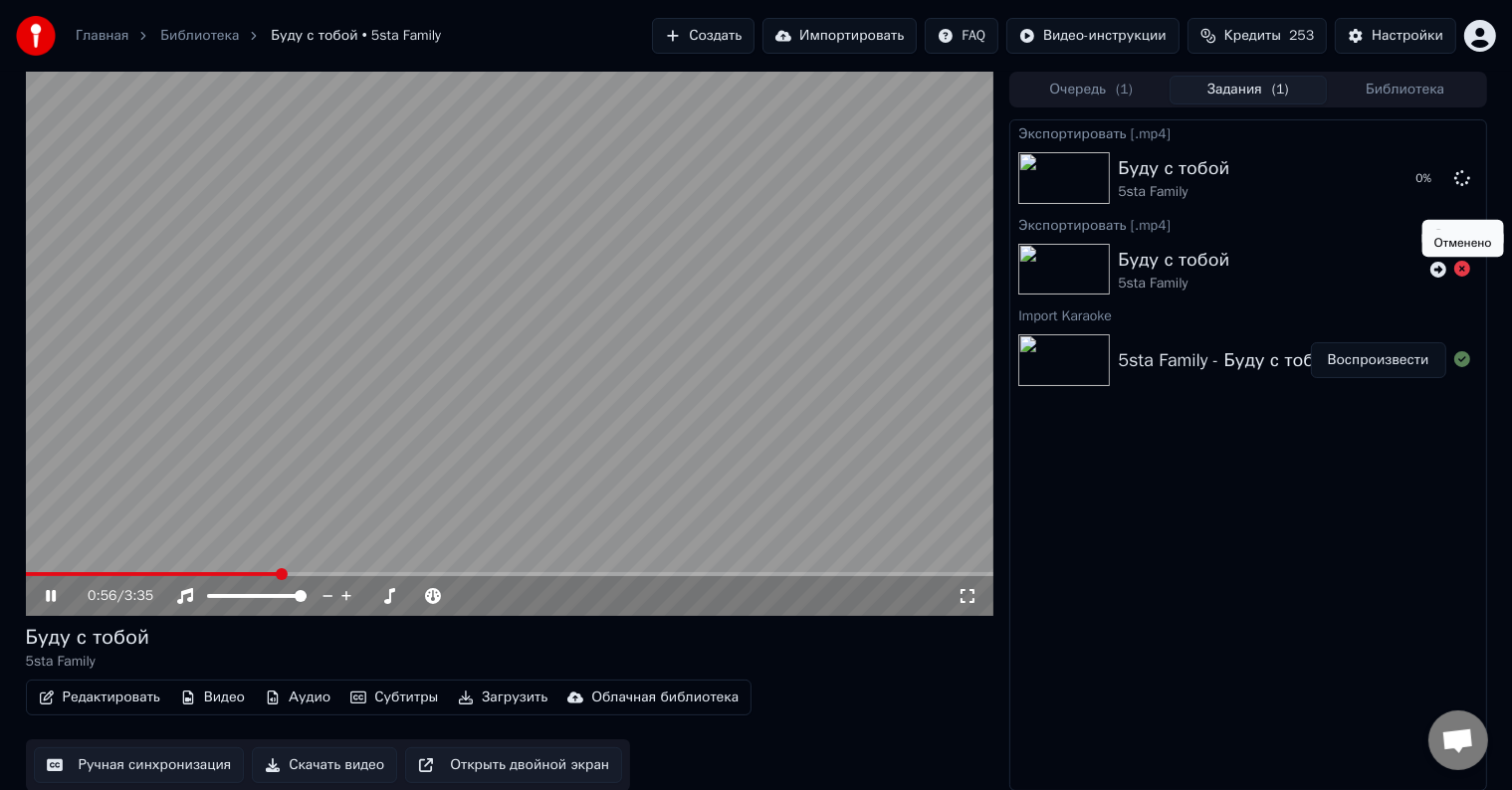 click 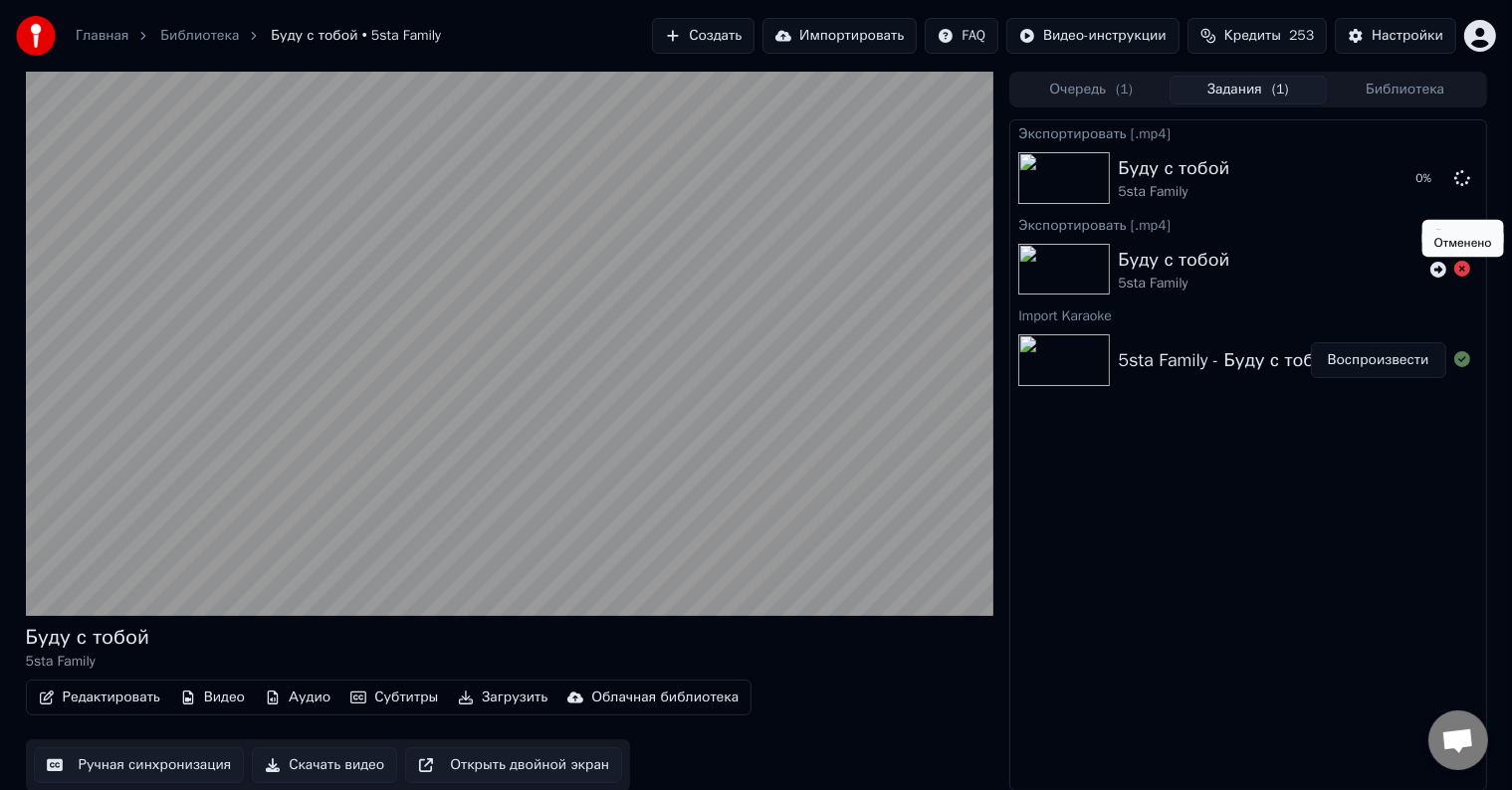 click 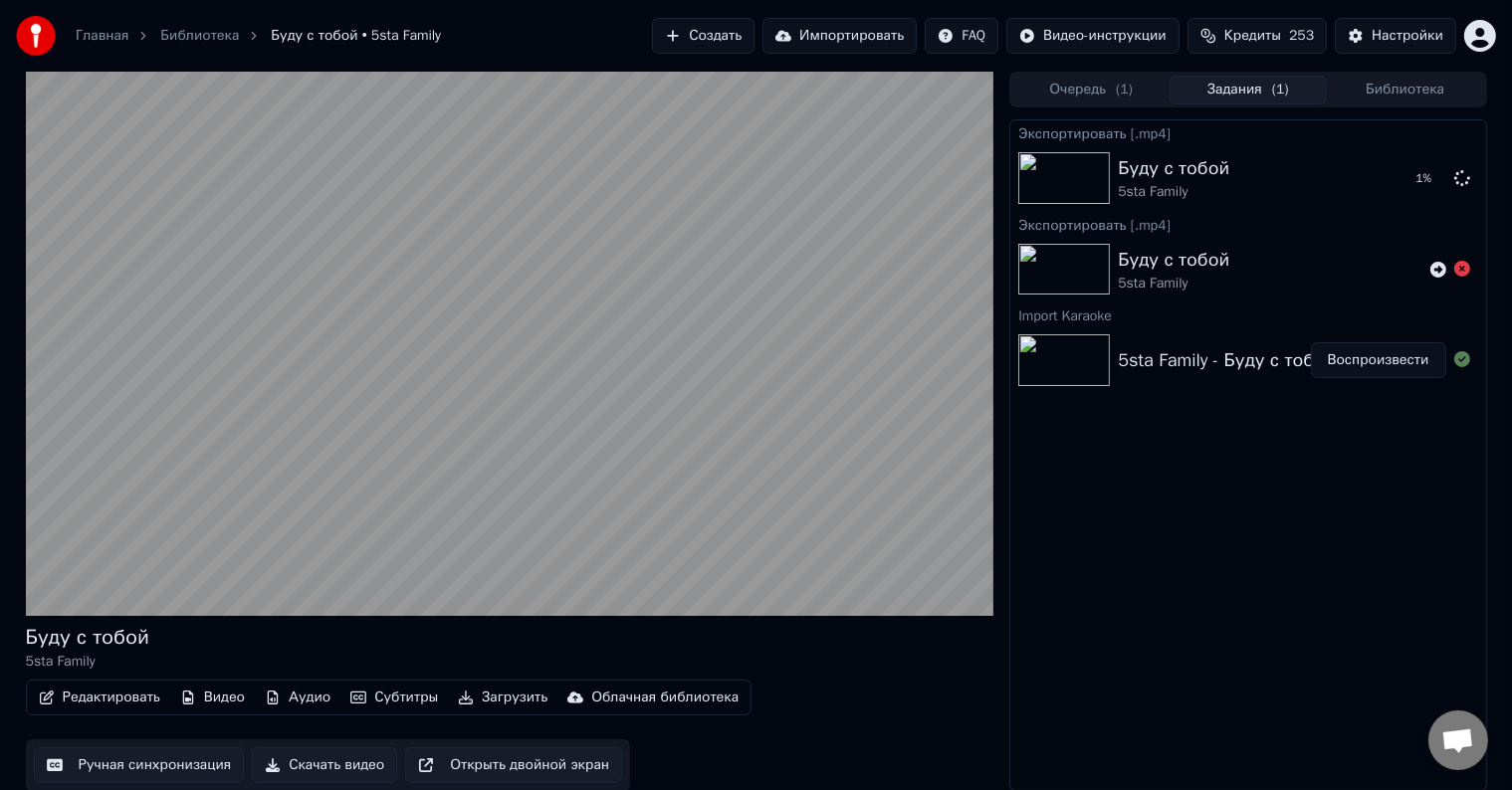click on "Очередь ( 1 ) Задания ( 1 ) Библиотека" at bounding box center (1247, 90) 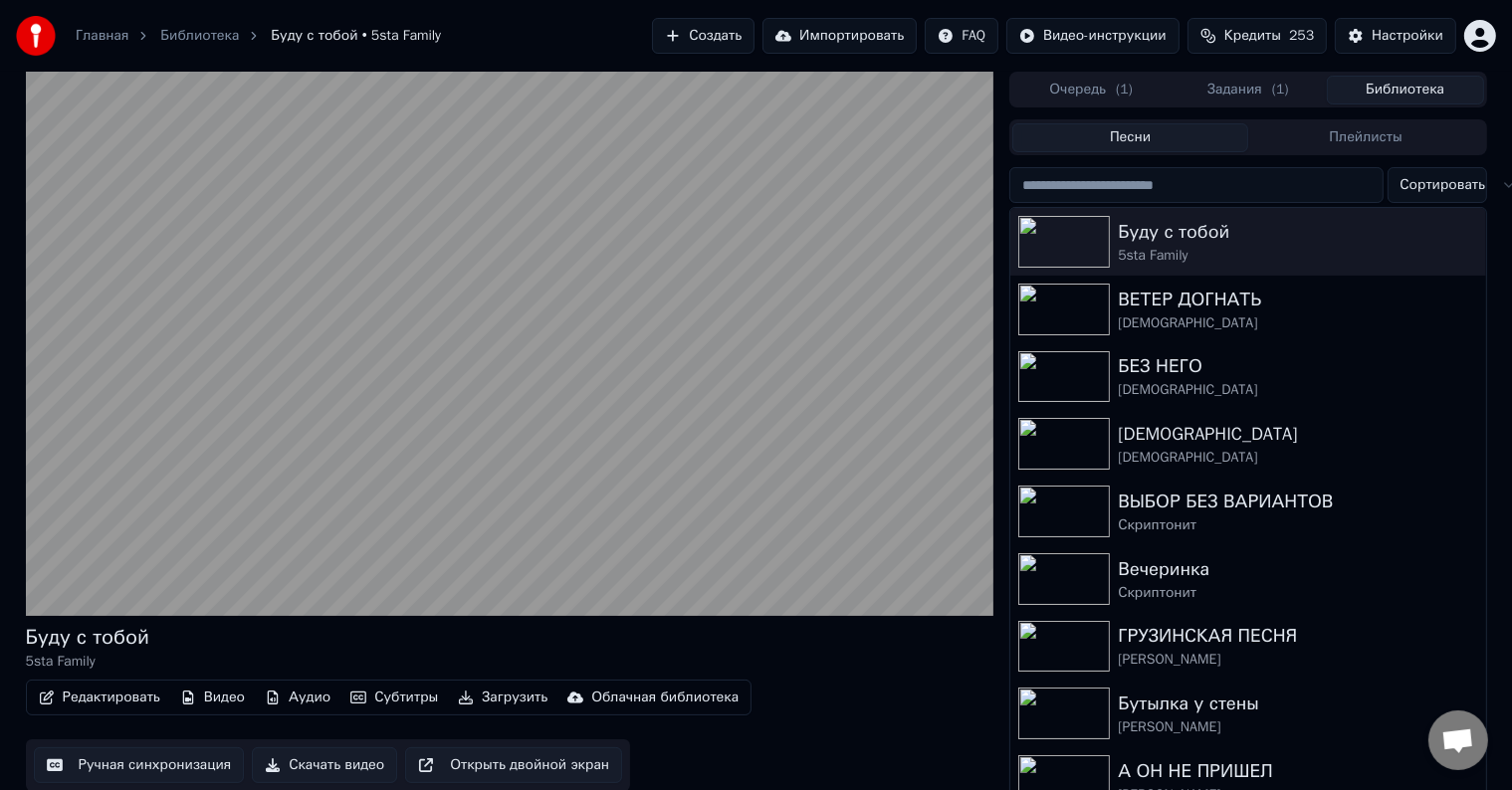 click on "Библиотека" at bounding box center [1405, 90] 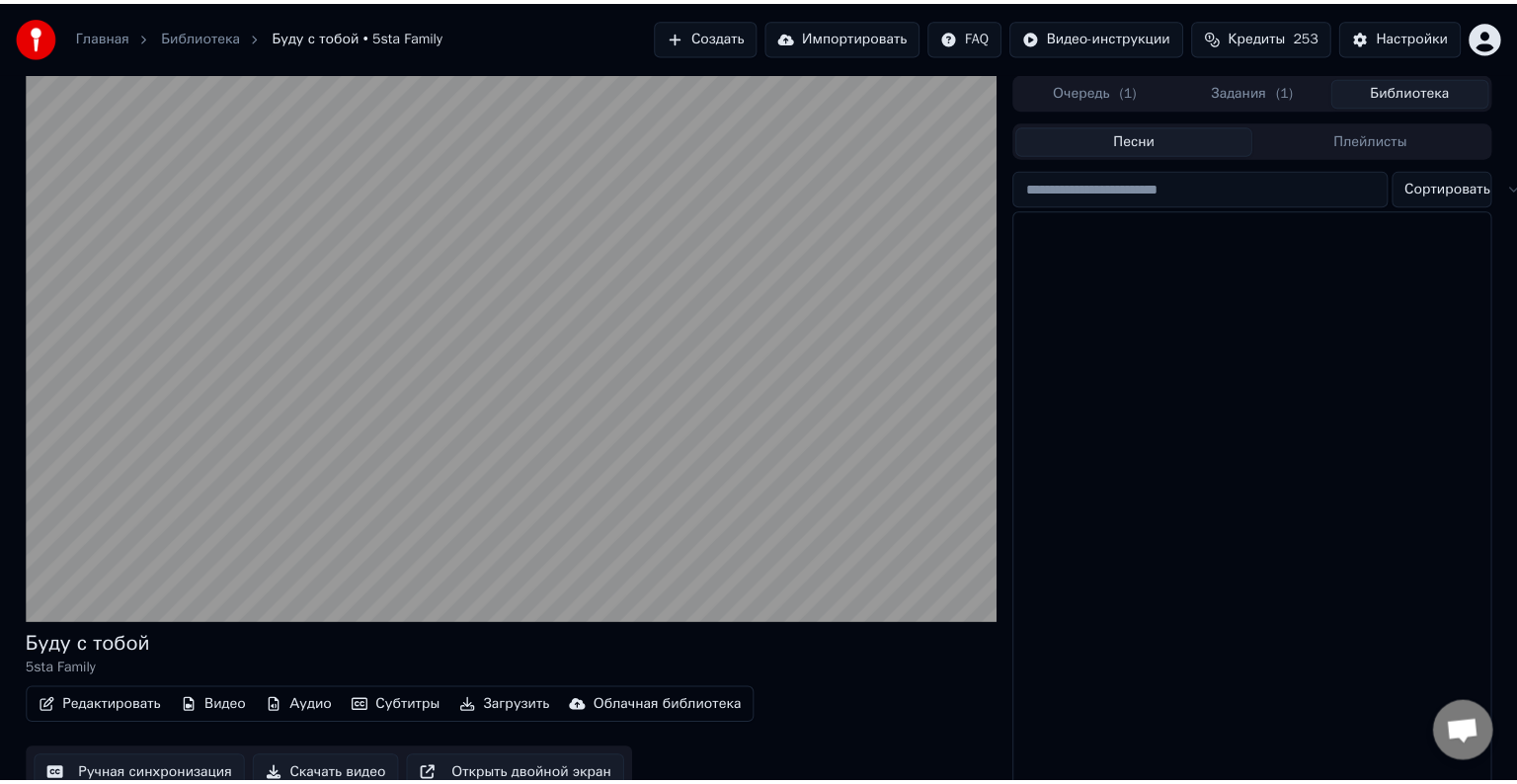 scroll, scrollTop: 0, scrollLeft: 0, axis: both 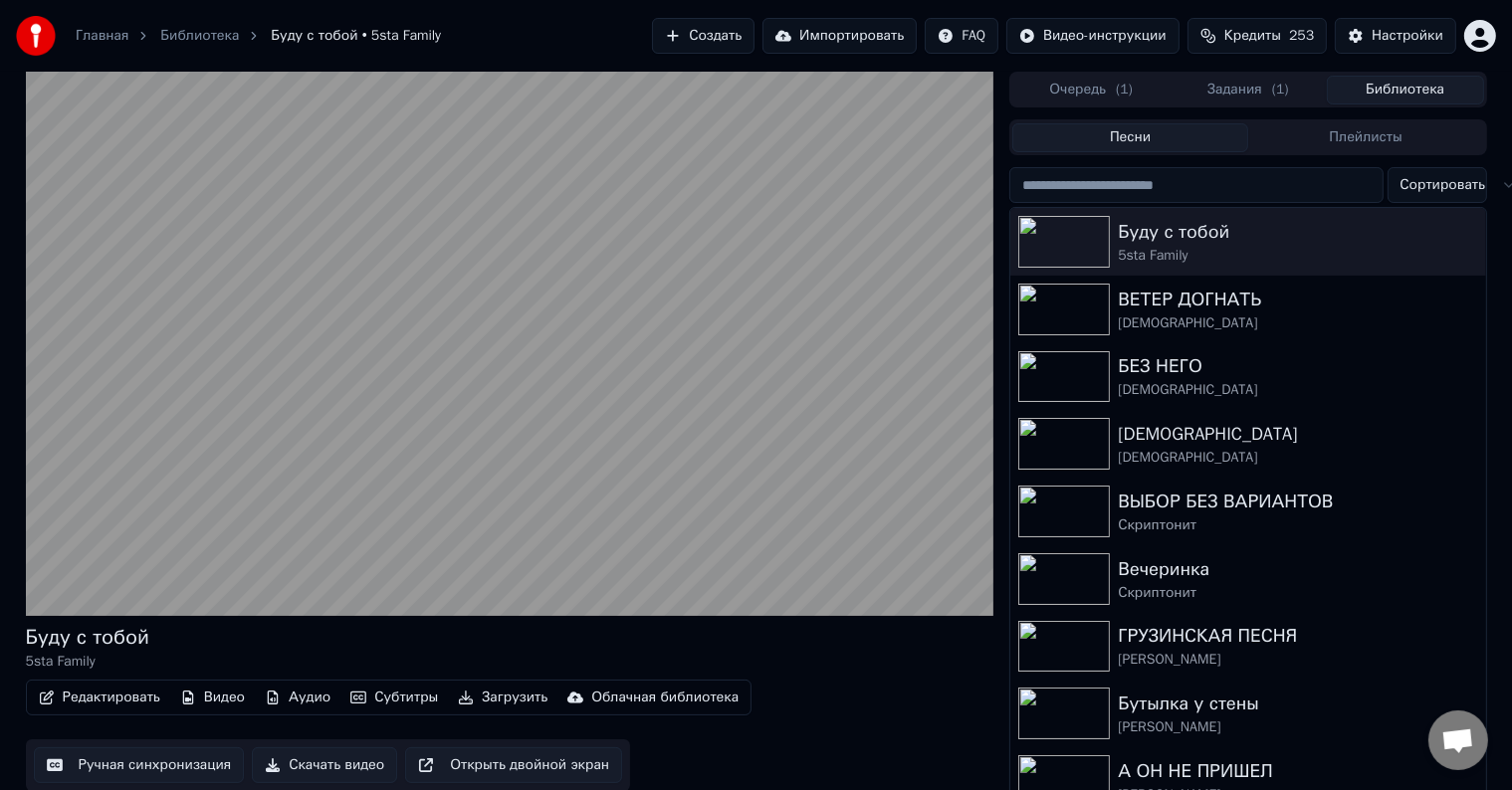 click on "Задания ( 1 )" at bounding box center (1248, 90) 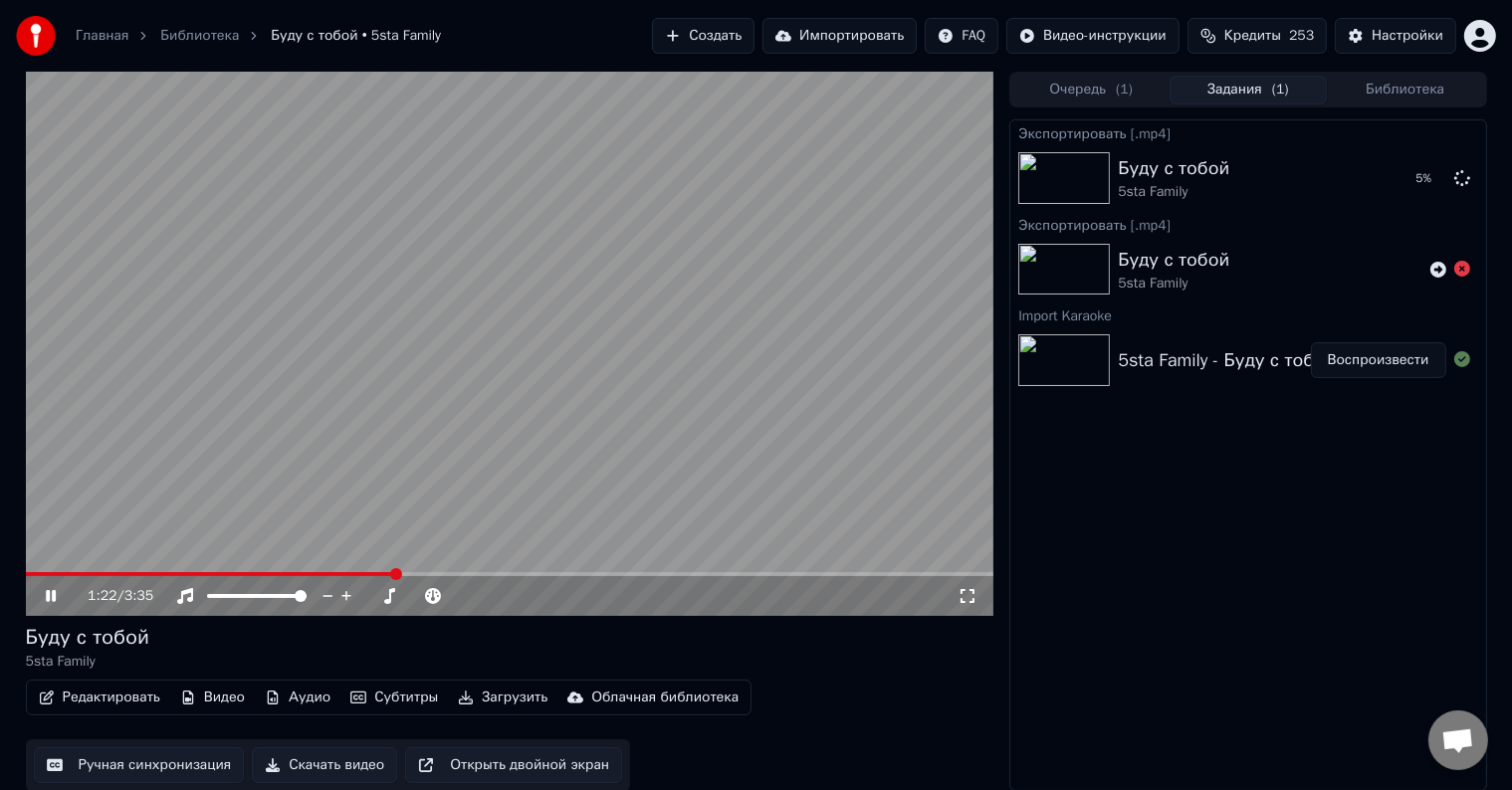 click 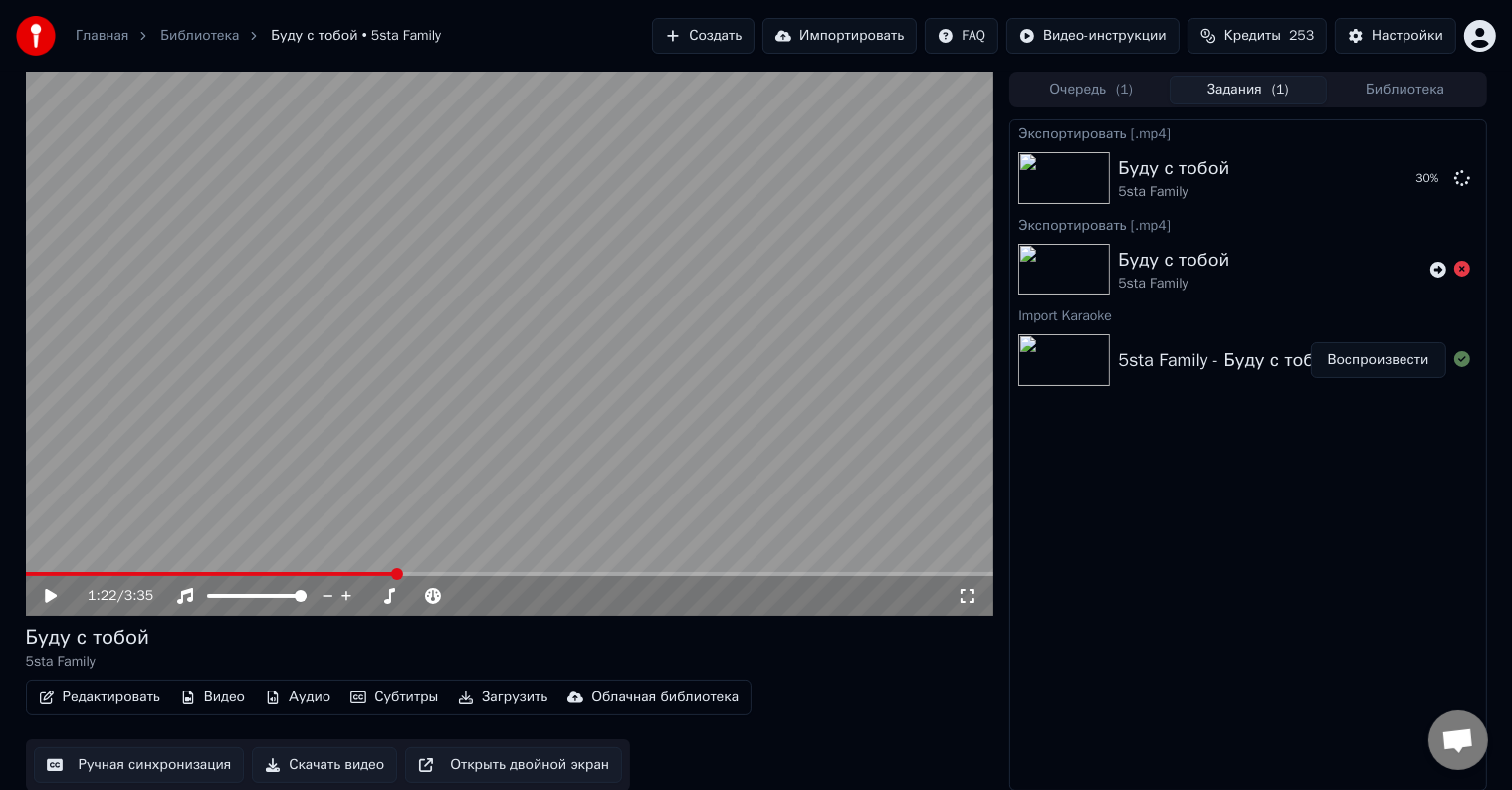 click on "Импортировать" at bounding box center (839, 36) 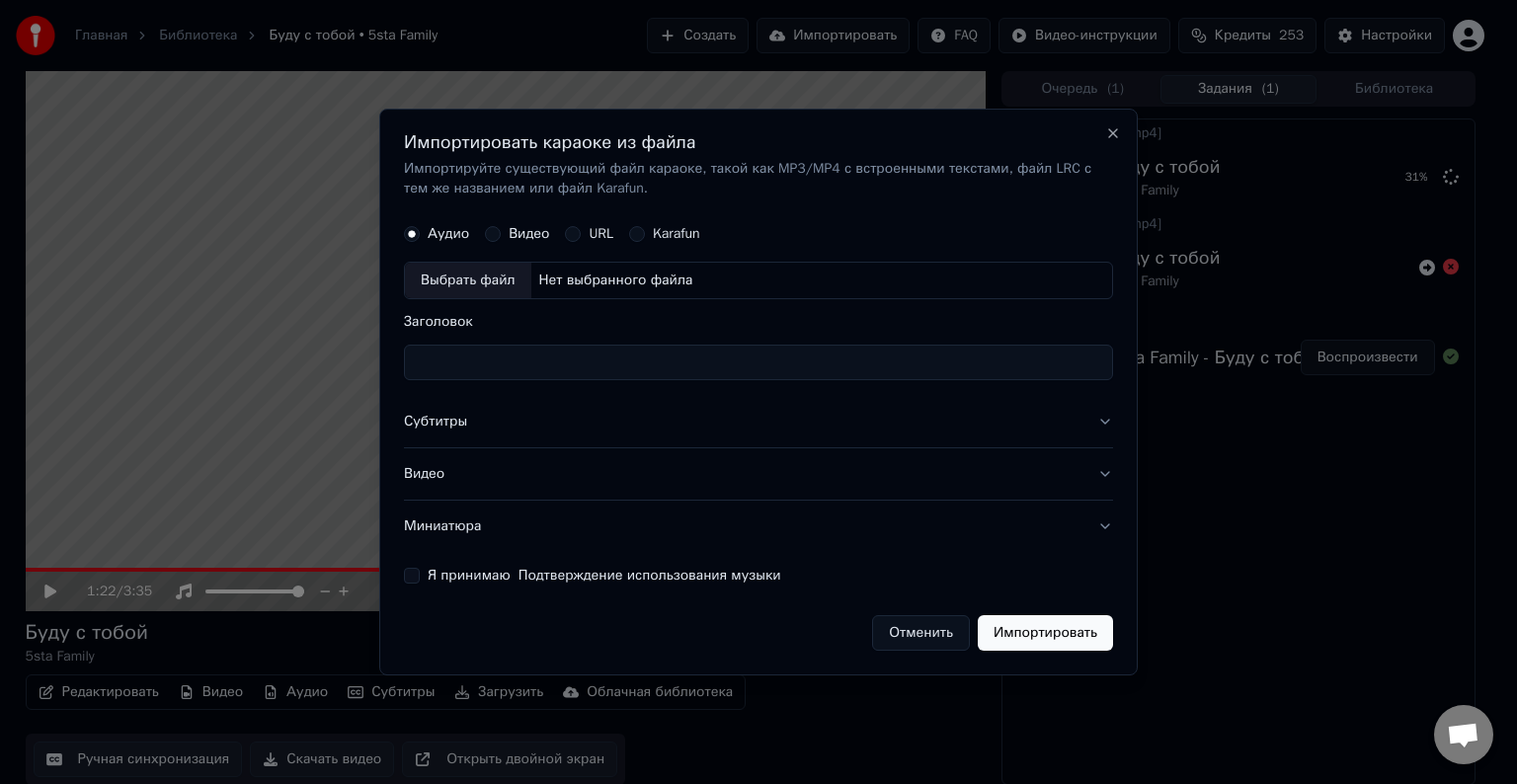 click on "Выбрать файл" at bounding box center [468, 280] 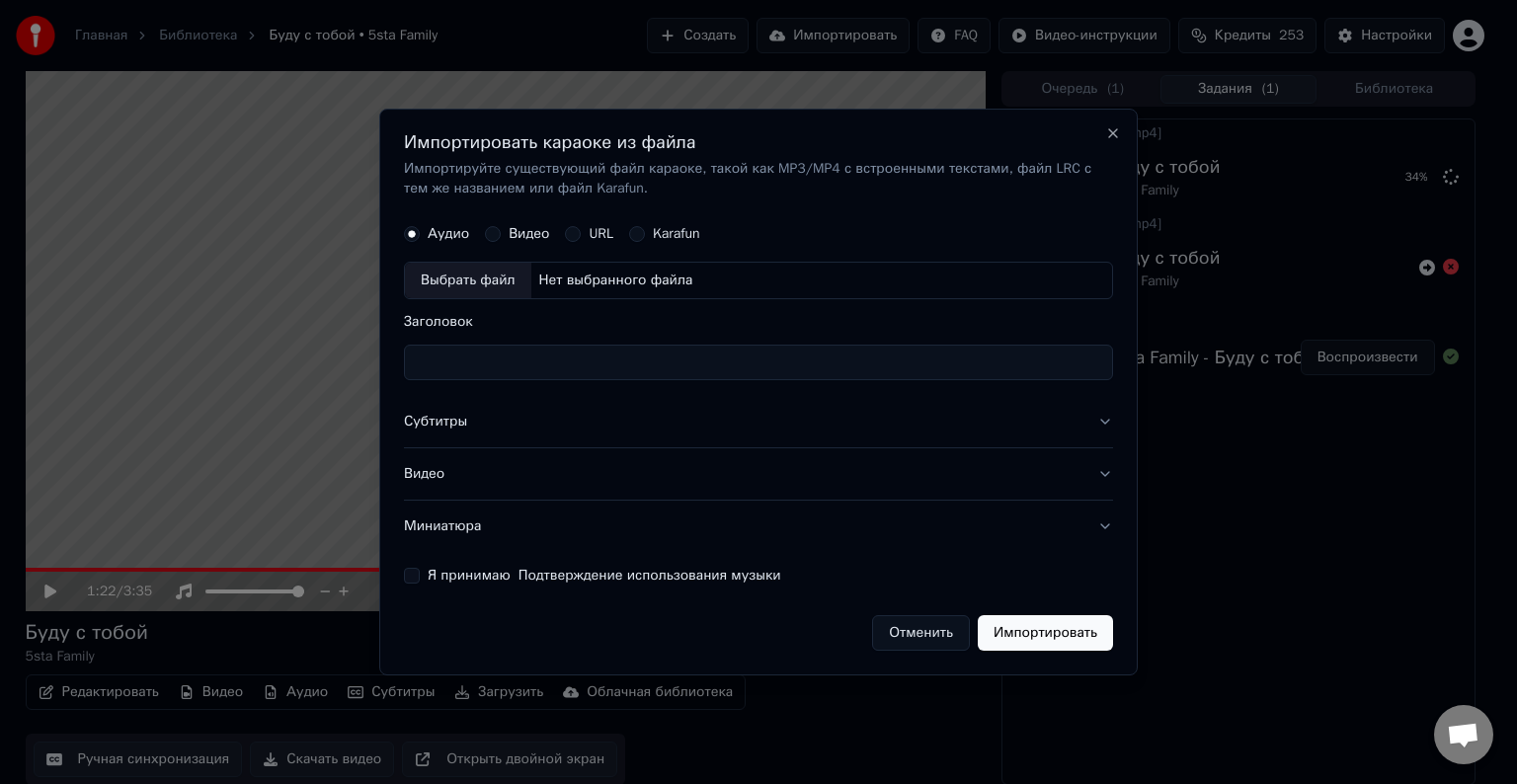 click on "Выбрать файл" at bounding box center [468, 280] 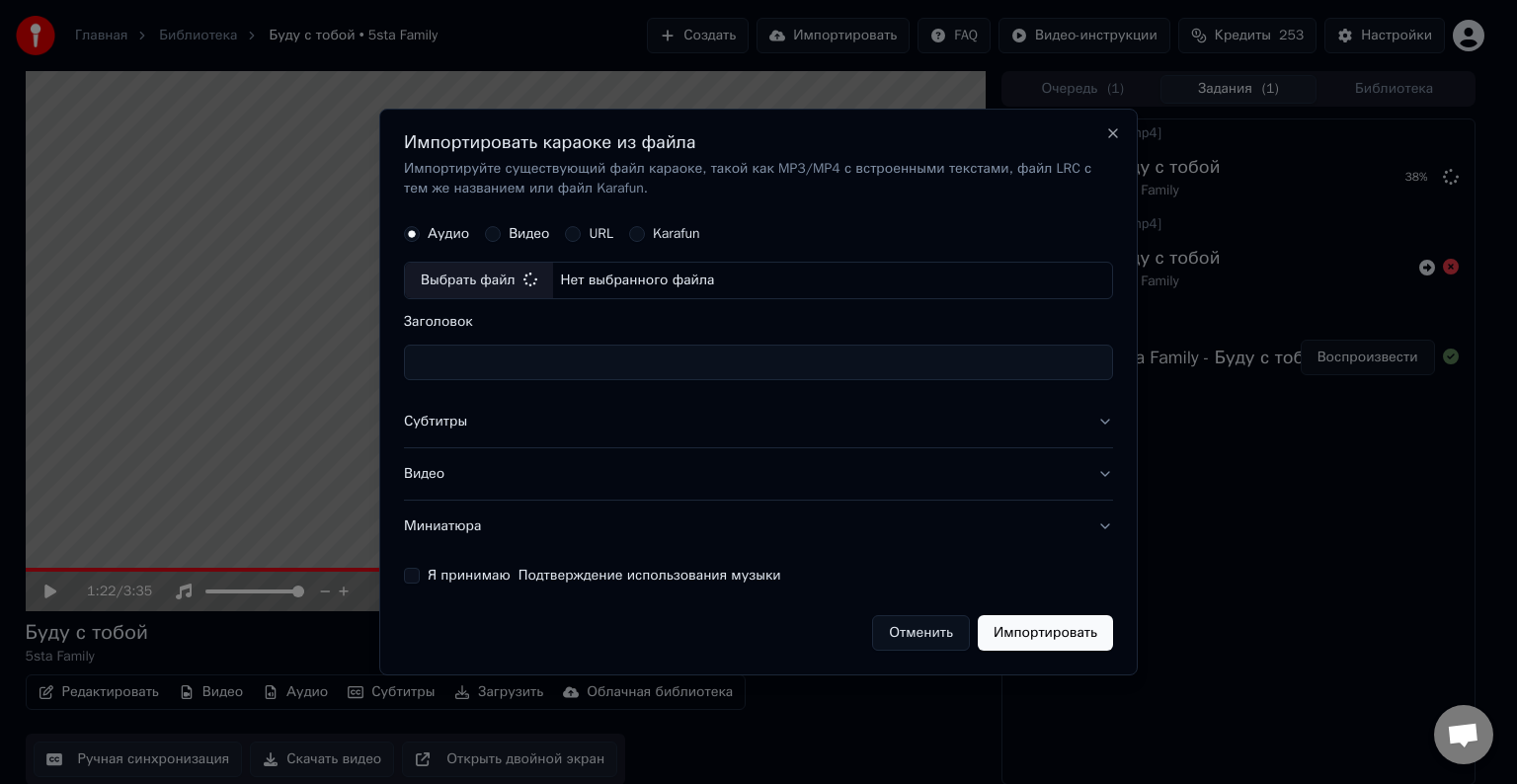 type on "**********" 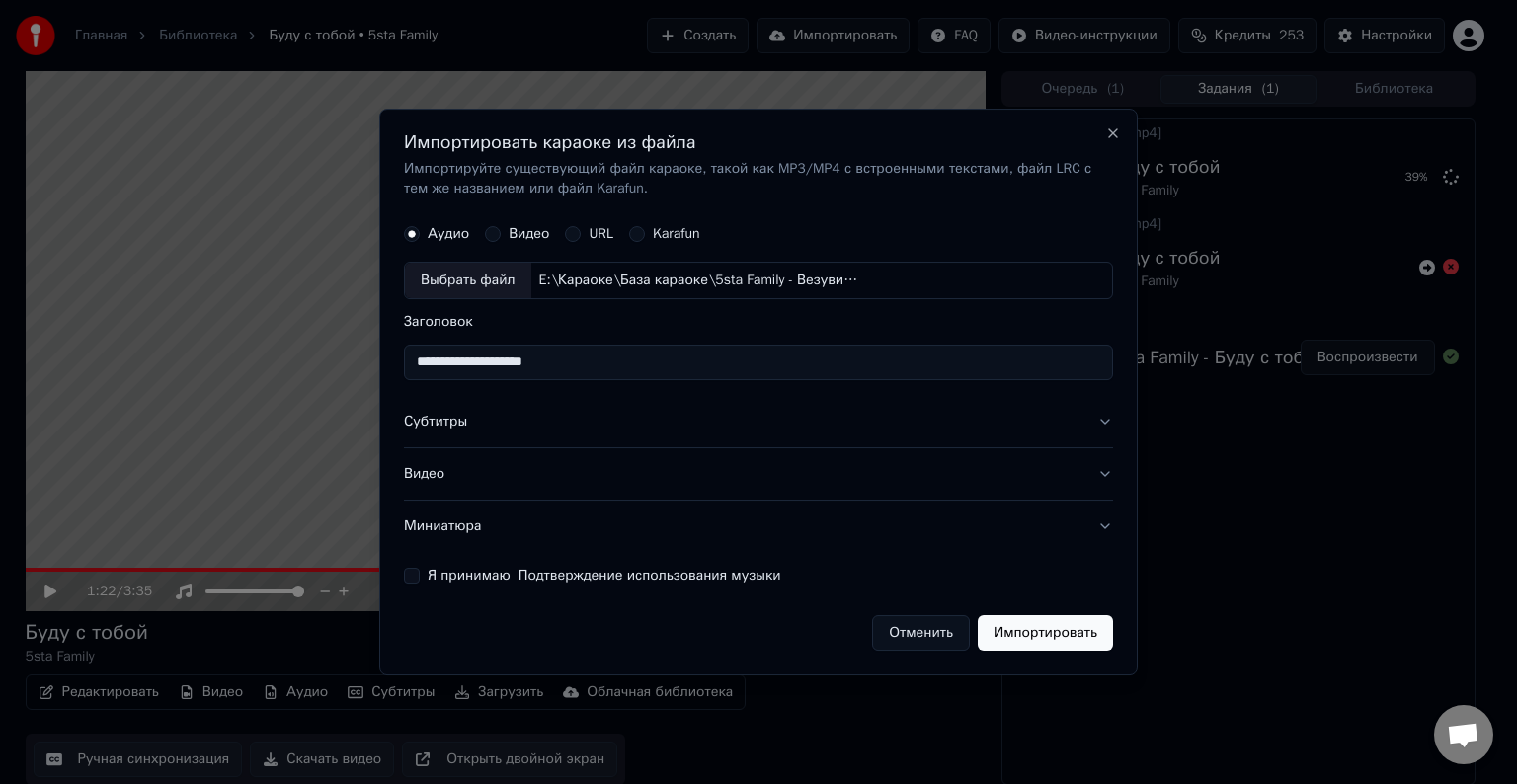 click on "Субтитры" at bounding box center (758, 422) 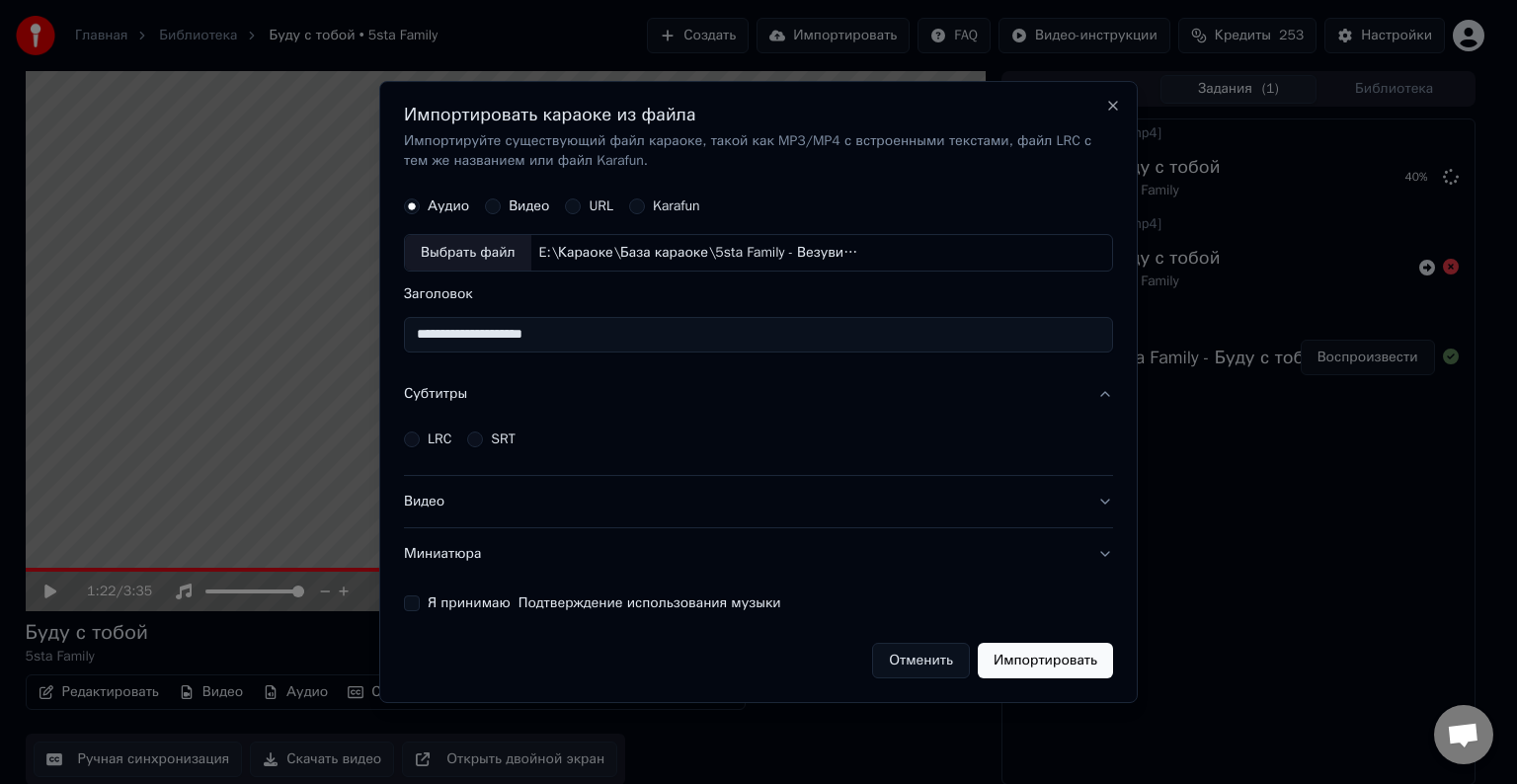 click on "LRC" at bounding box center (439, 439) 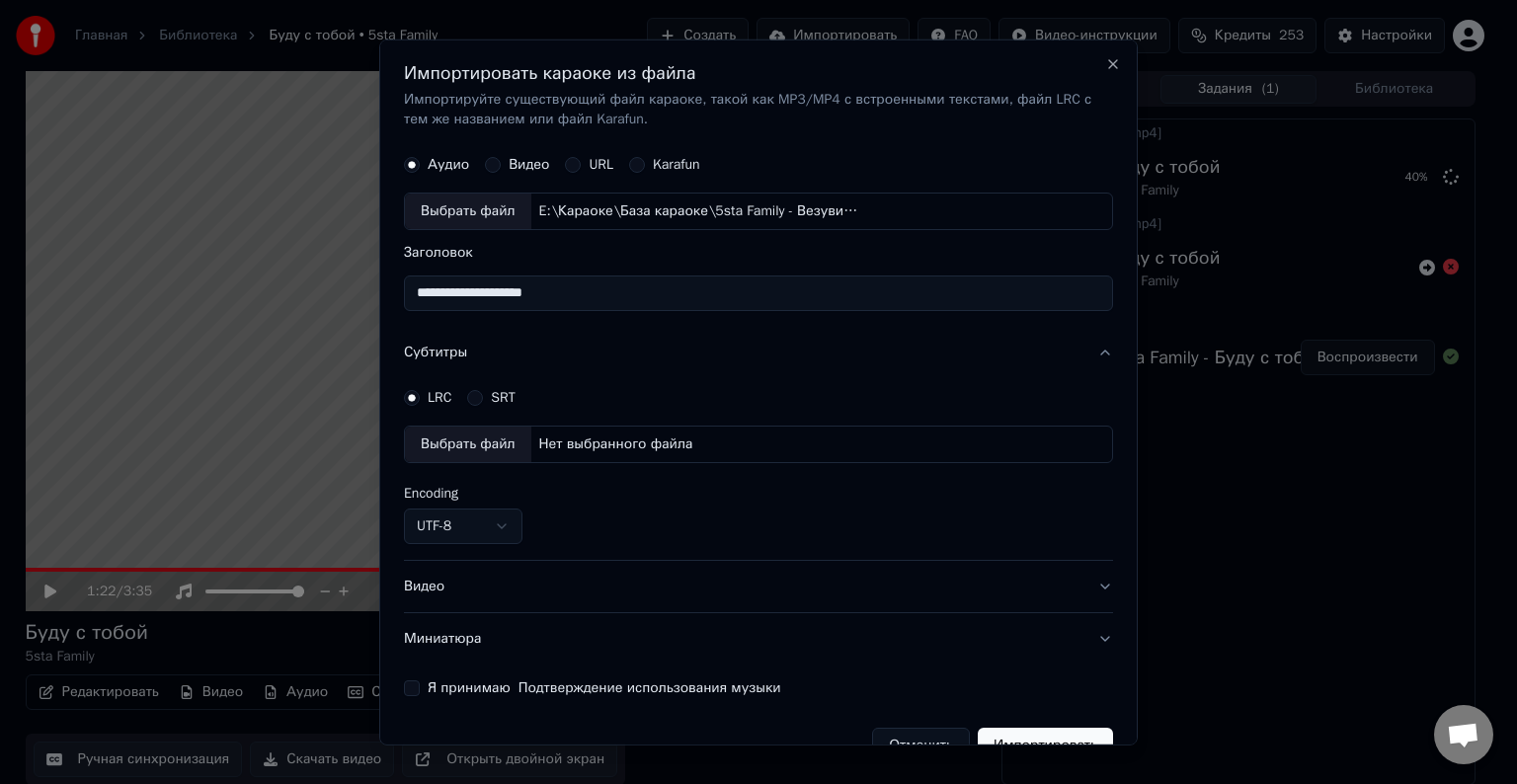 click on "Выбрать файл" at bounding box center (468, 444) 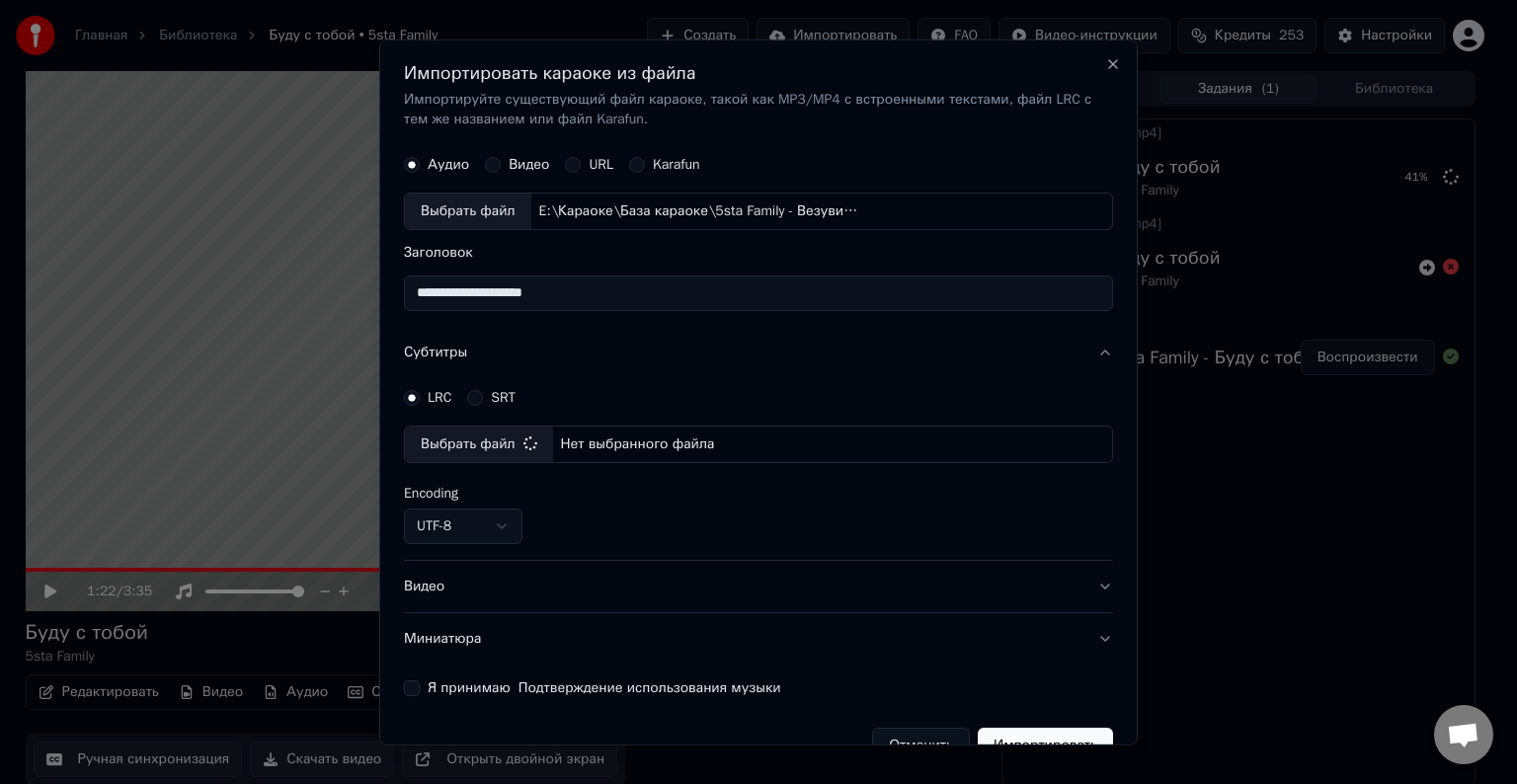select on "**********" 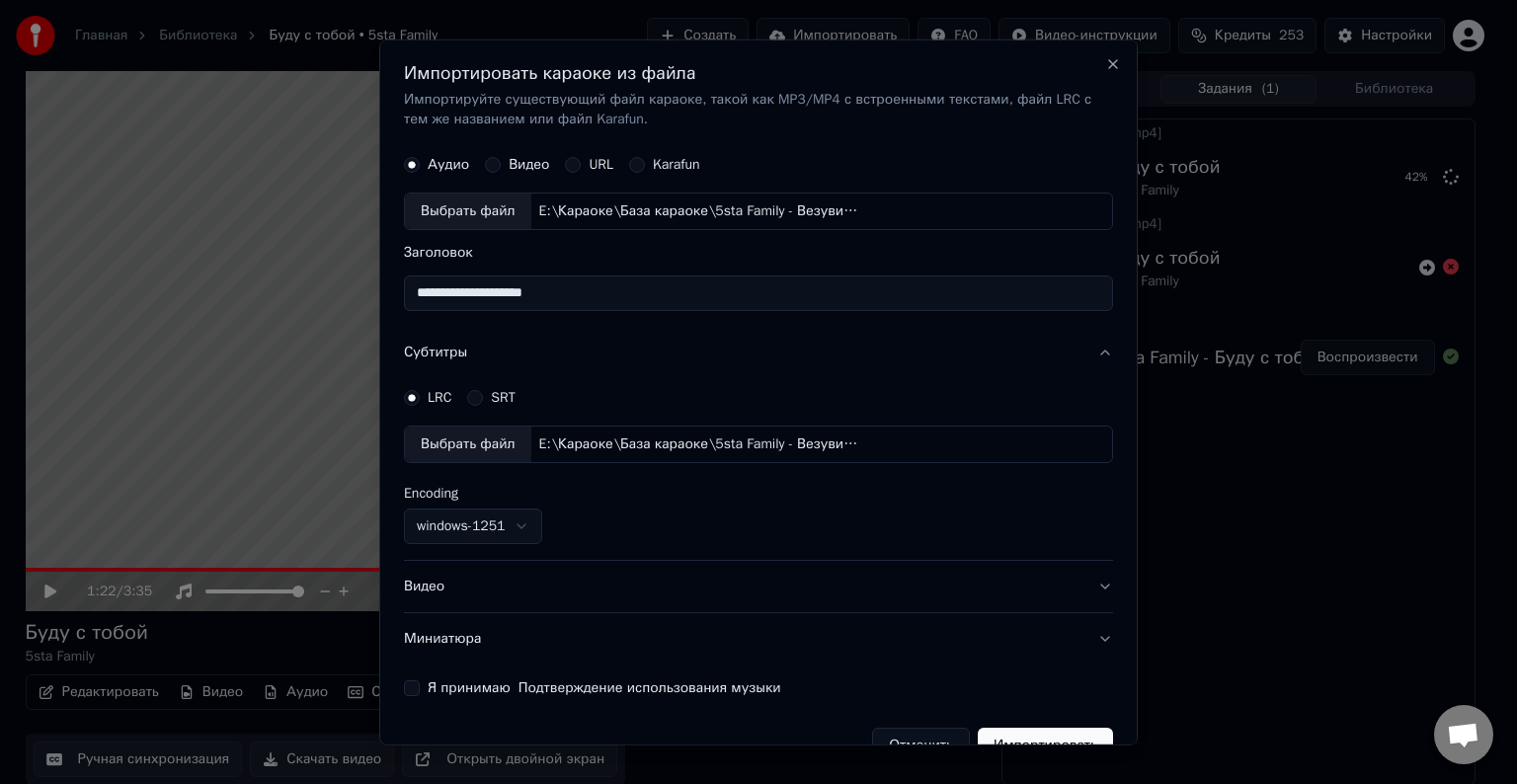 click on "Видео" at bounding box center (758, 587) 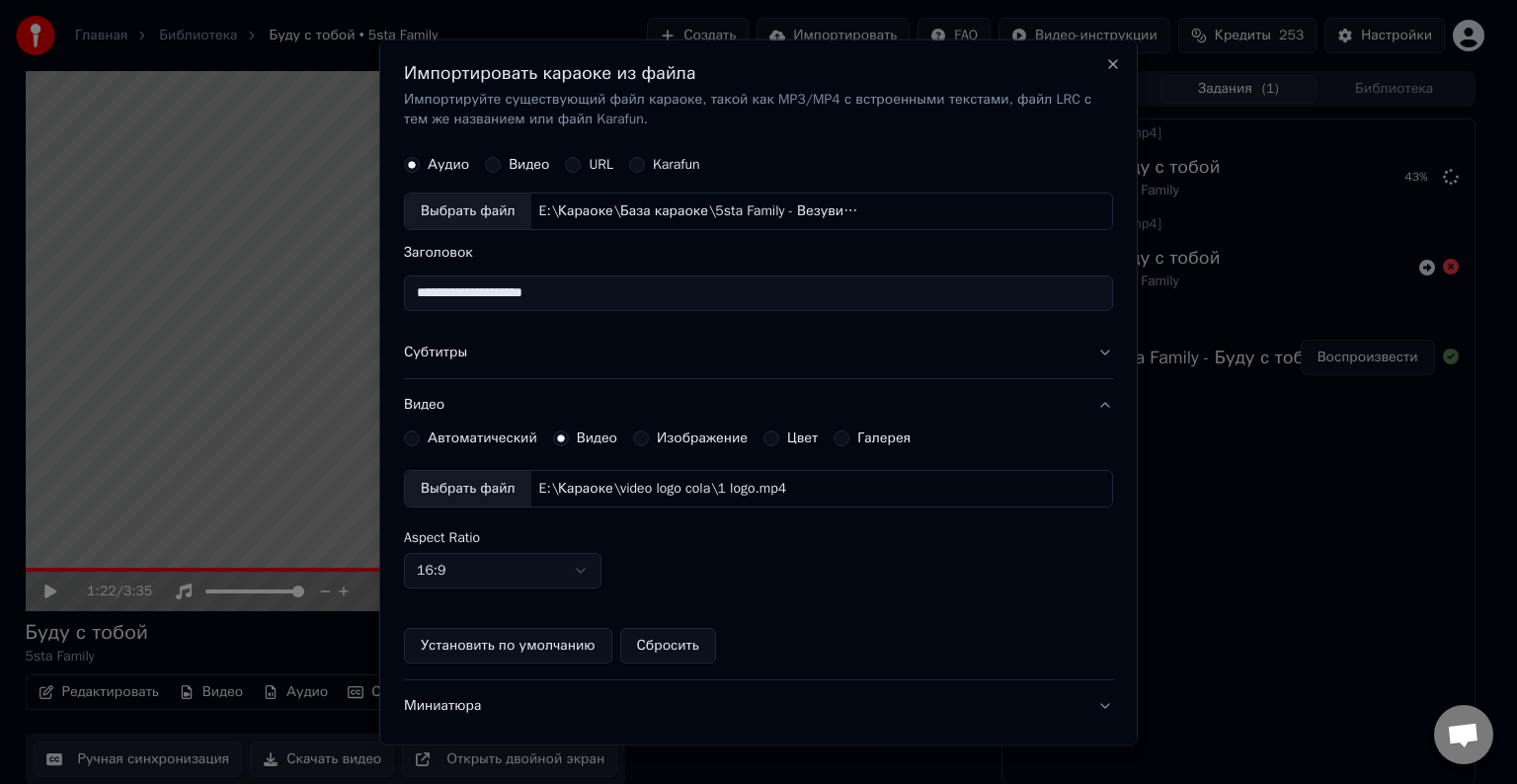 click on "Выбрать файл" at bounding box center (468, 489) 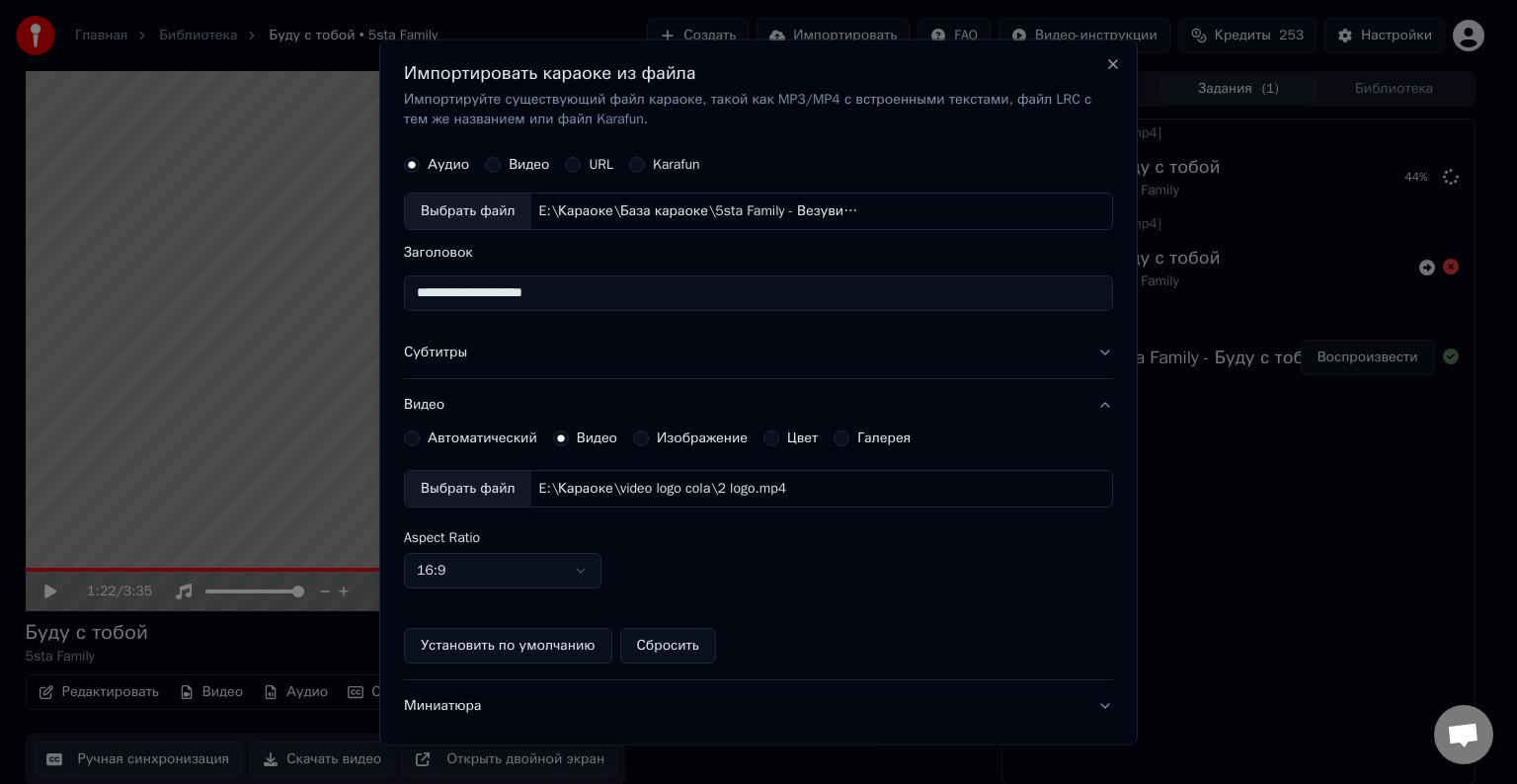 scroll, scrollTop: 108, scrollLeft: 0, axis: vertical 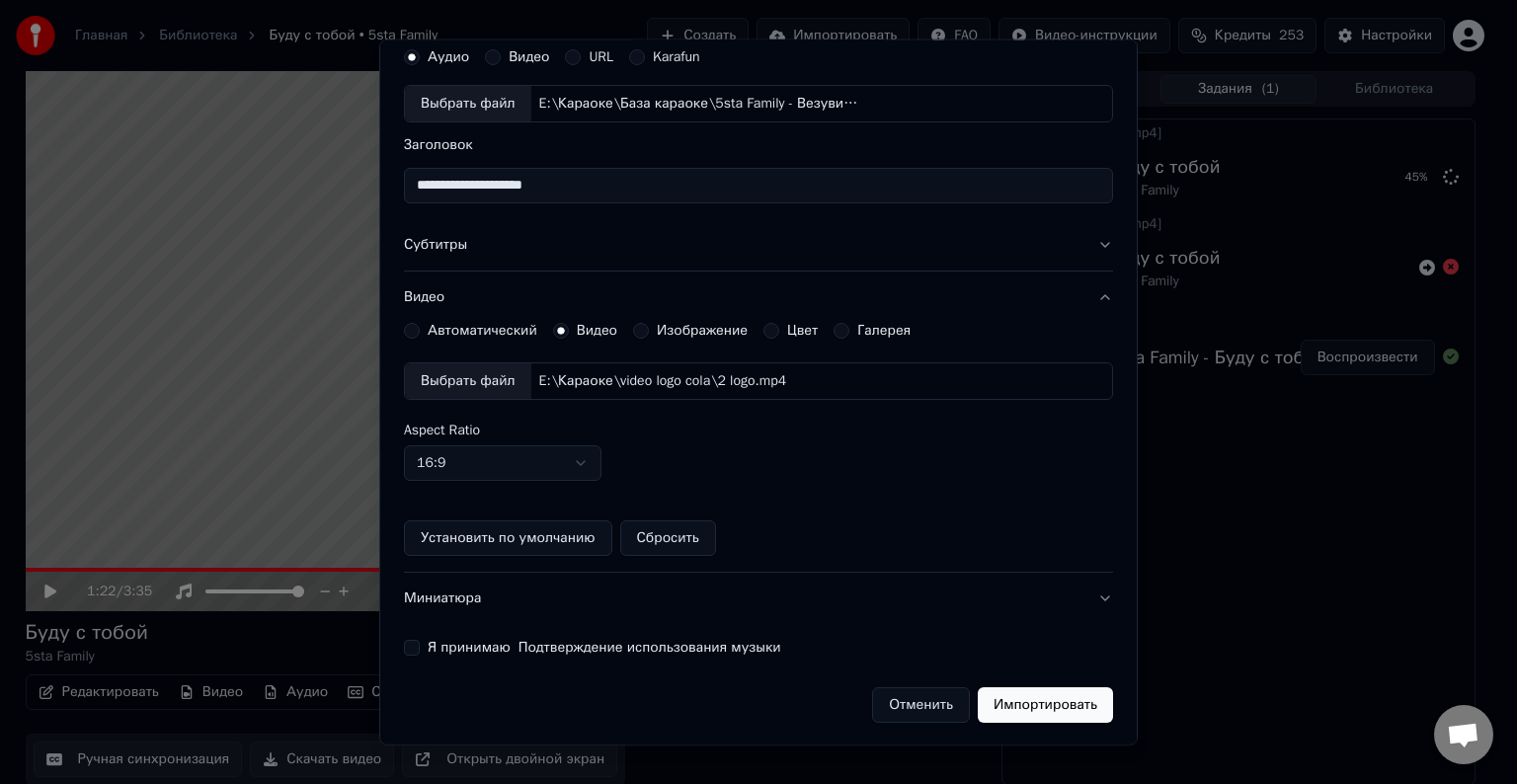 click on "Я принимаю   Подтверждение использования музыки" at bounding box center (412, 648) 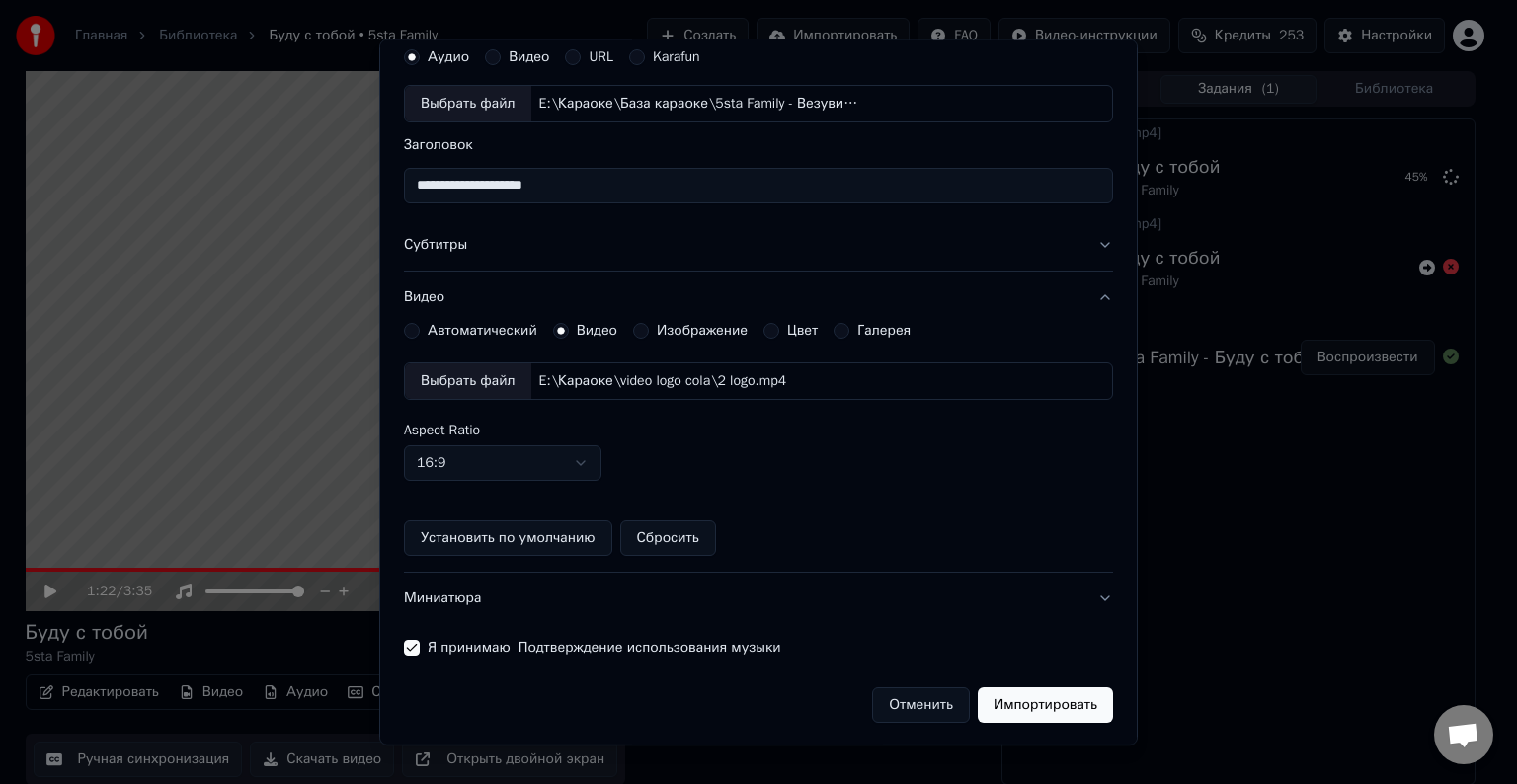 click on "Импортировать" at bounding box center (1045, 705) 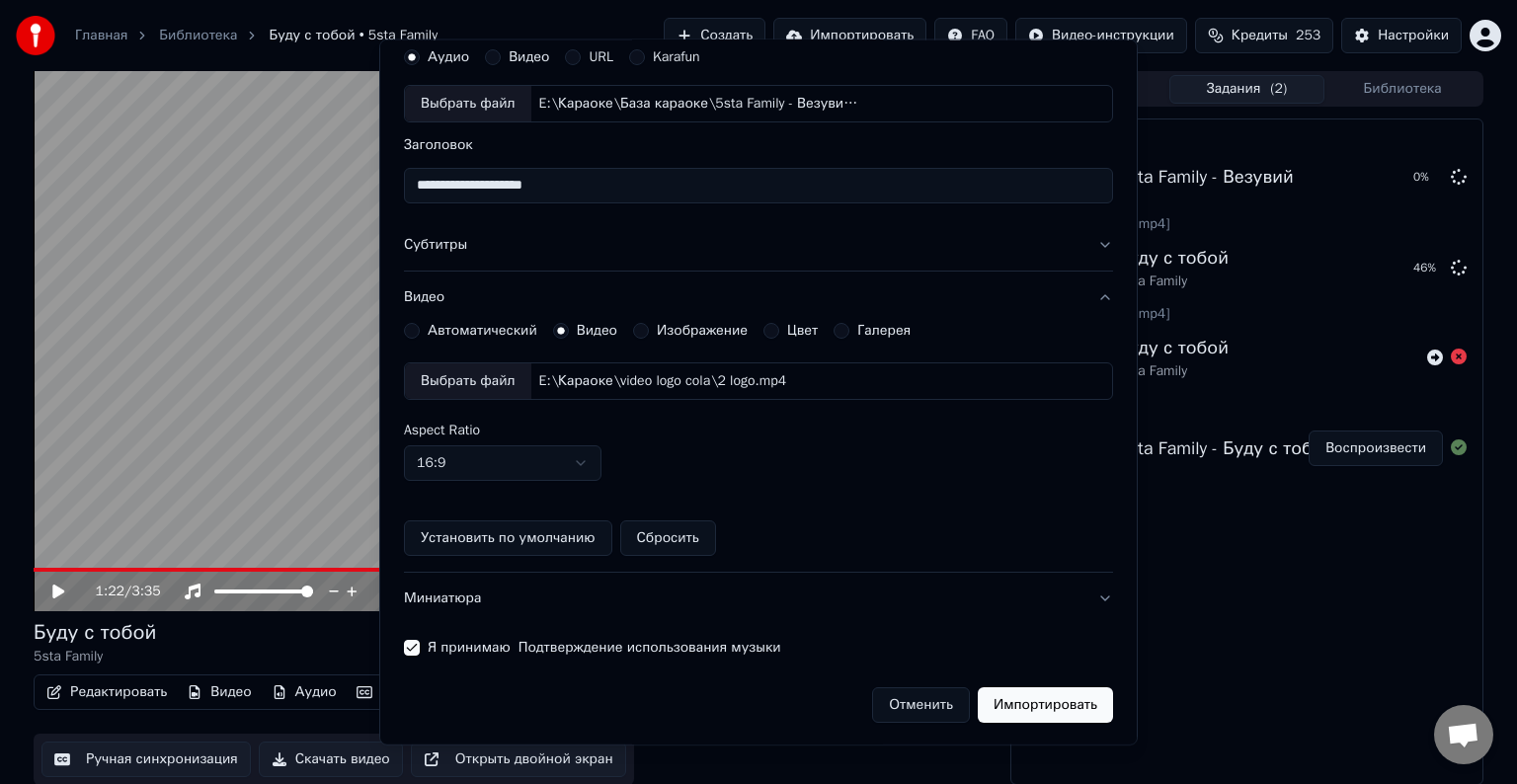 type 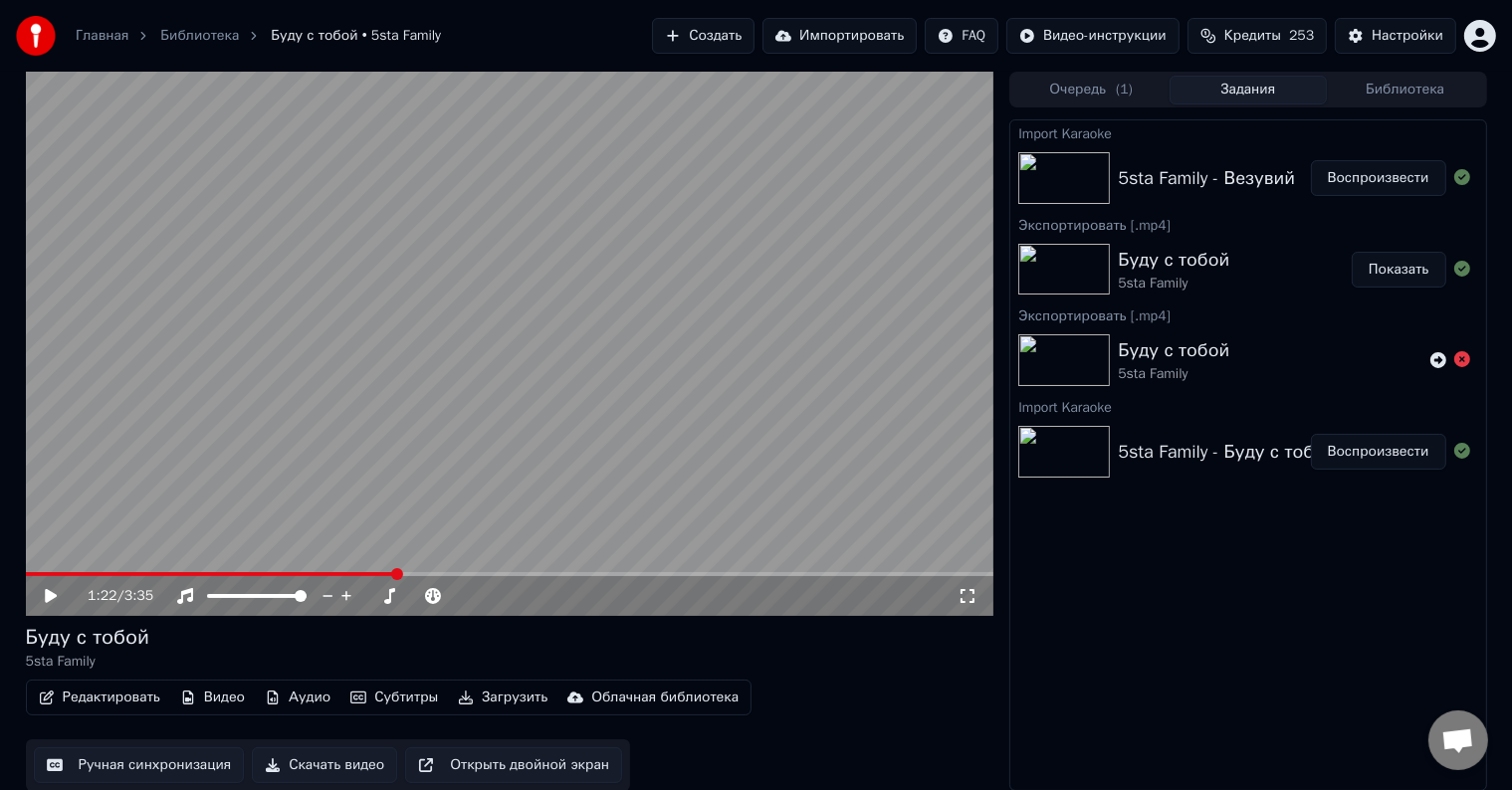 click on "Воспроизвести" at bounding box center (1379, 178) 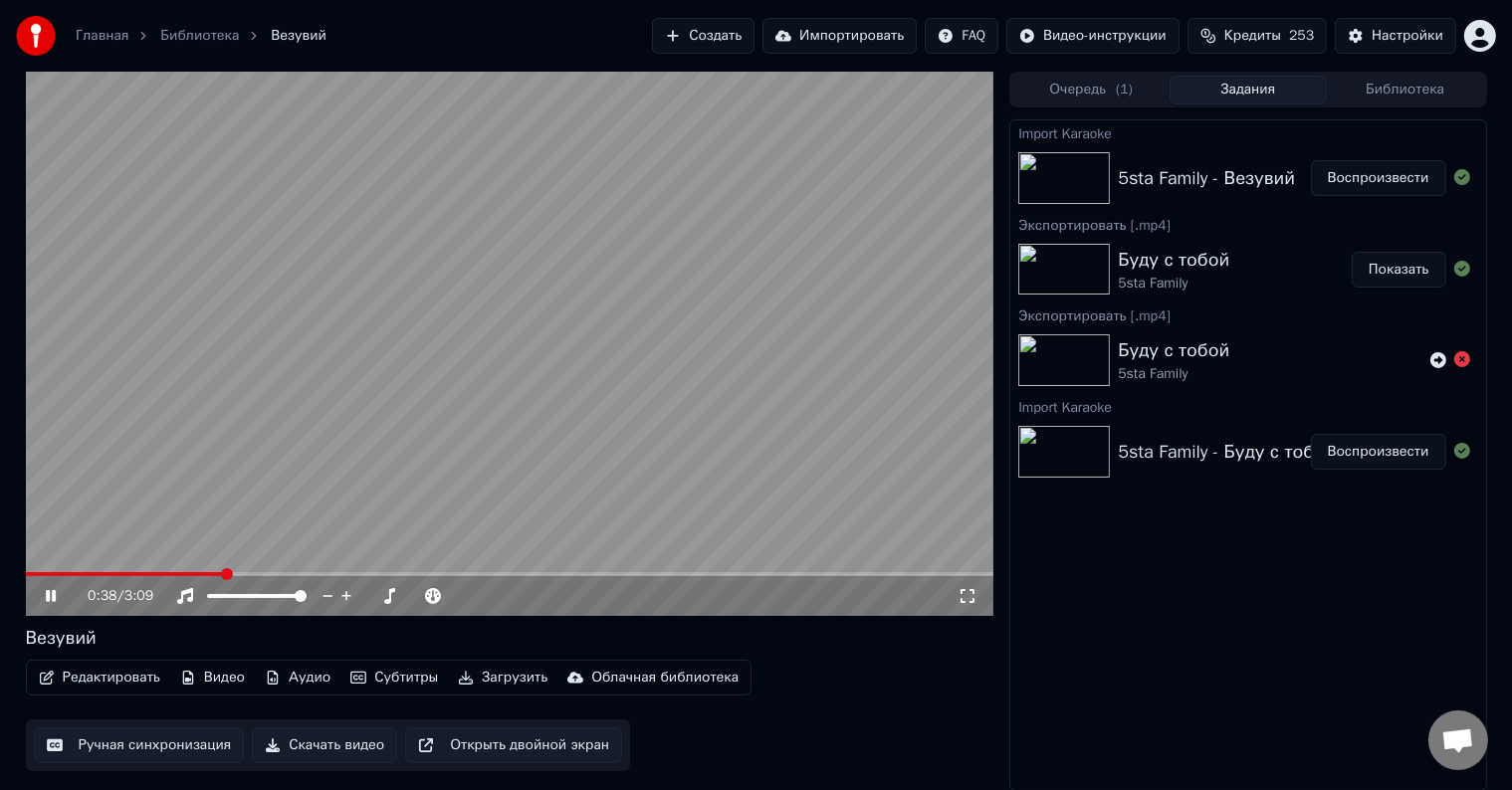 click on "0:38  /  3:09" at bounding box center (510, 596) 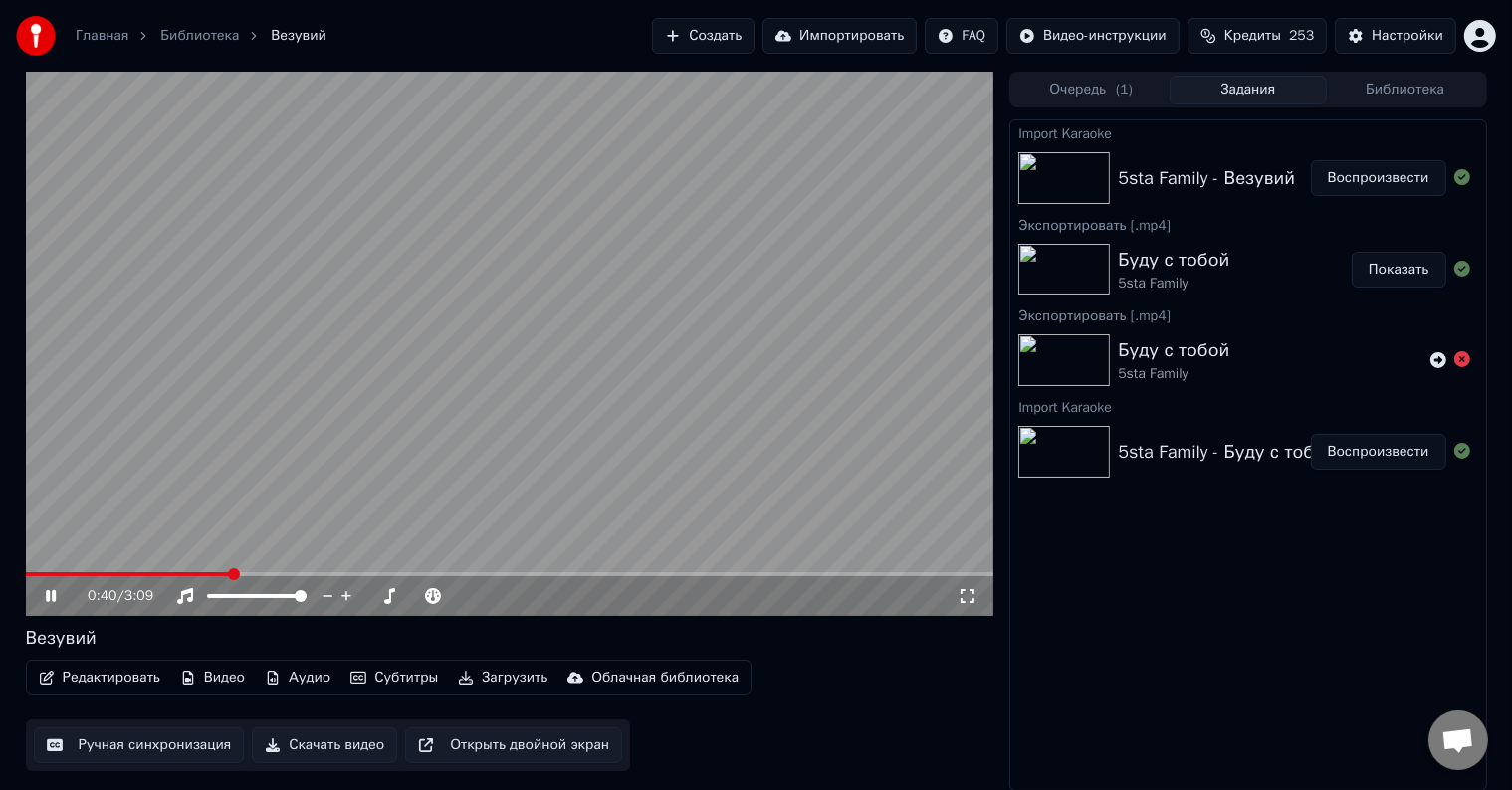 click 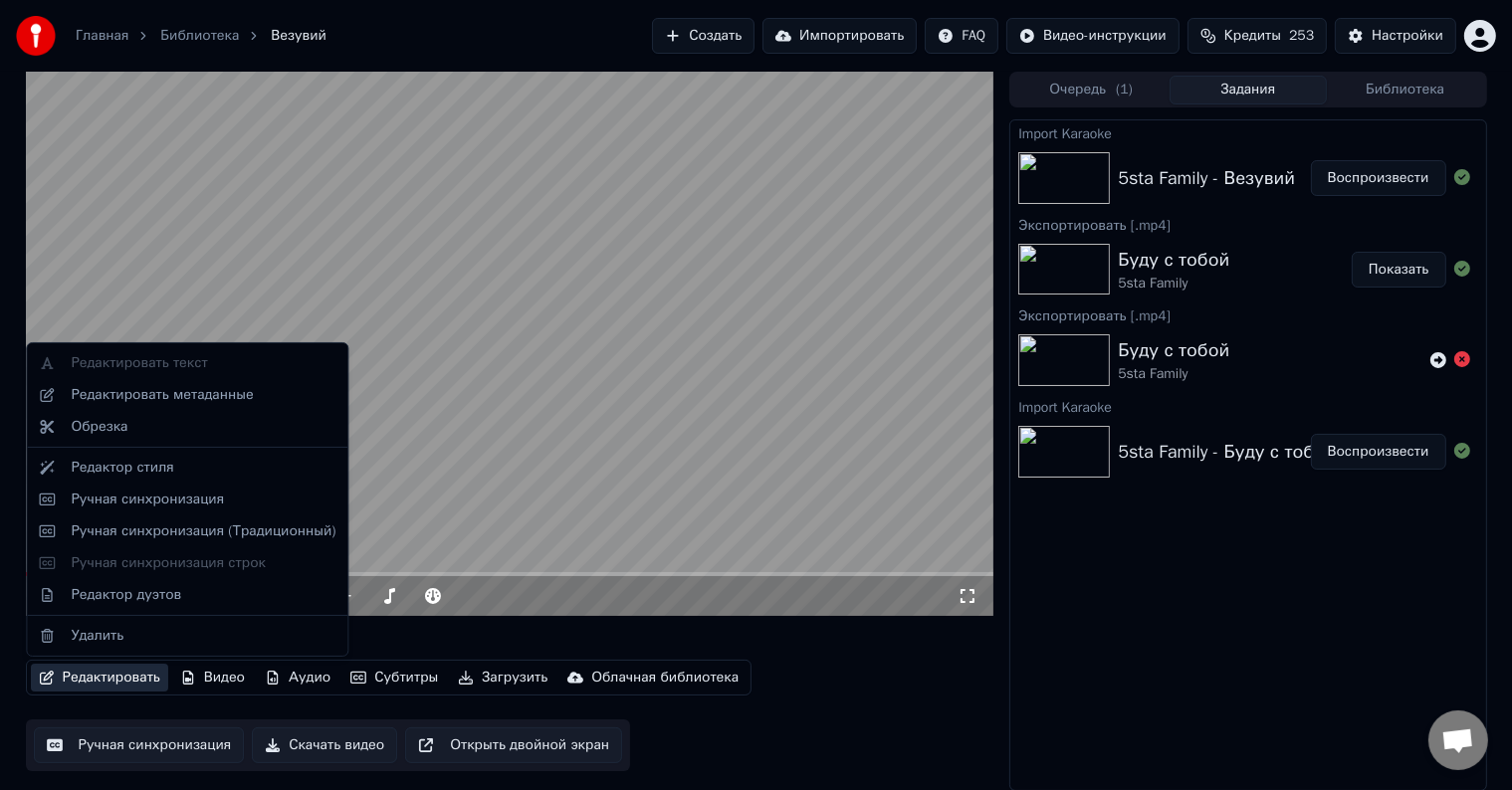 click on "Редактировать" at bounding box center [100, 678] 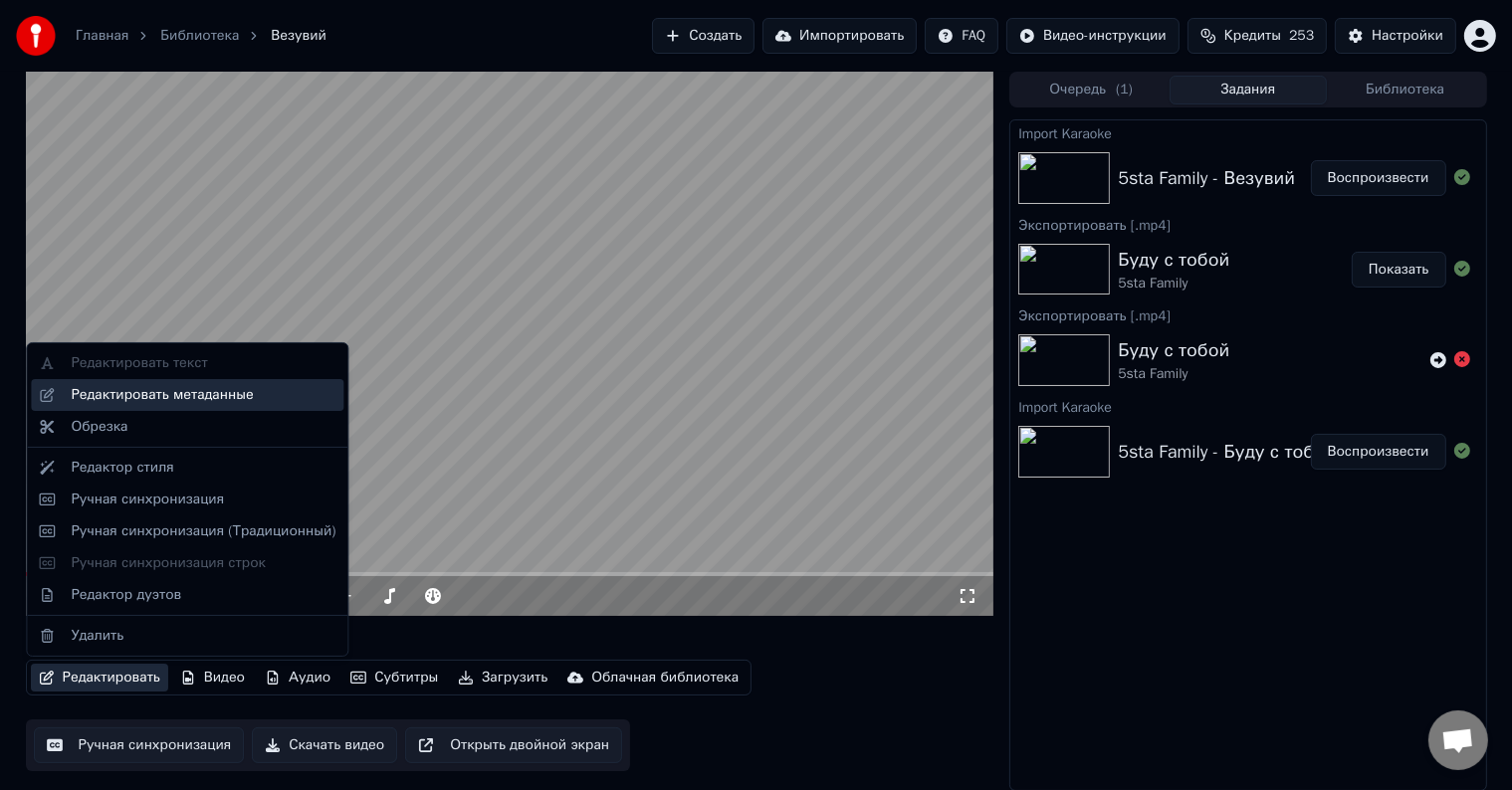 click on "Редактировать метаданные" at bounding box center (161, 395) 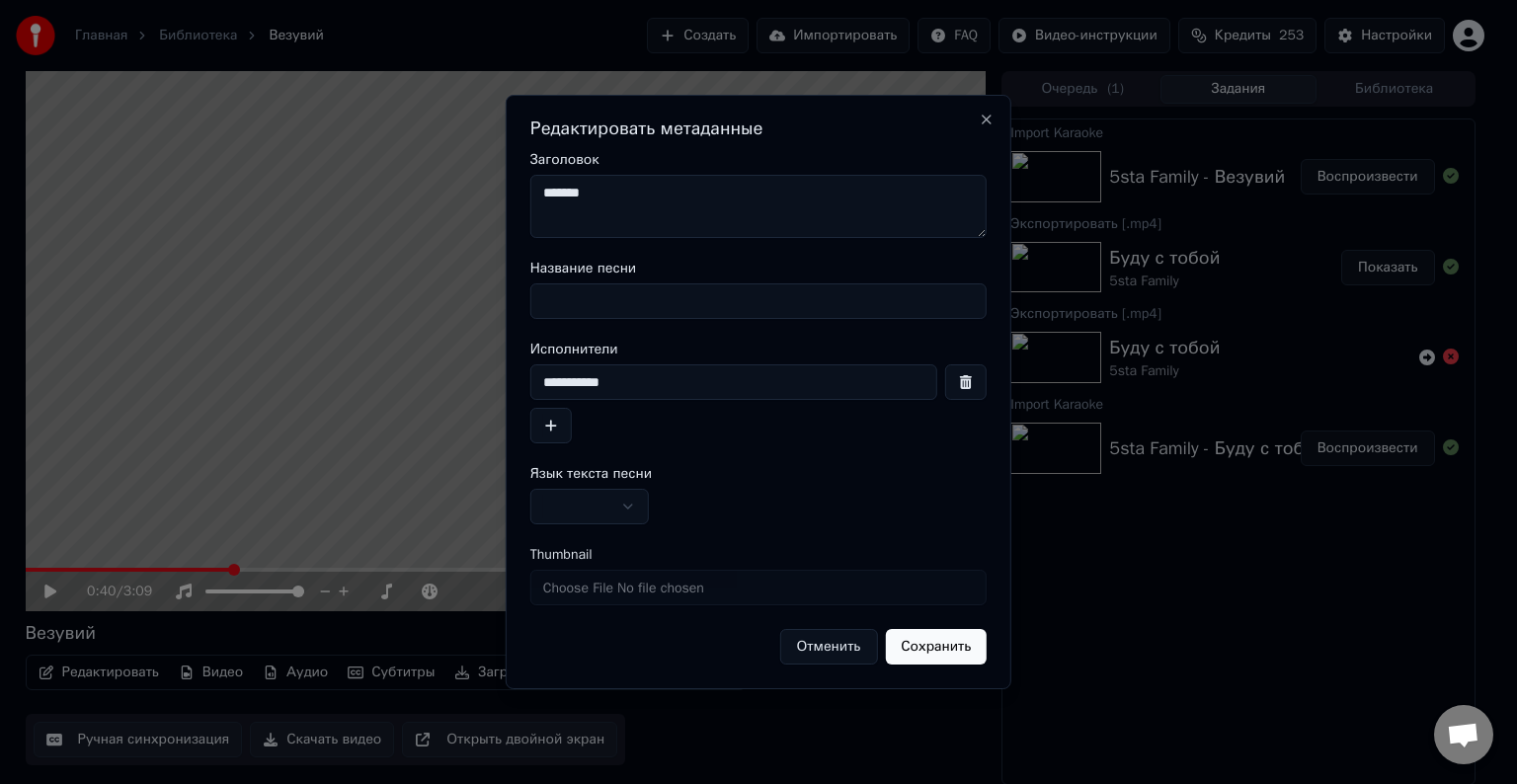 drag, startPoint x: 624, startPoint y: 193, endPoint x: 530, endPoint y: 190, distance: 94.04786 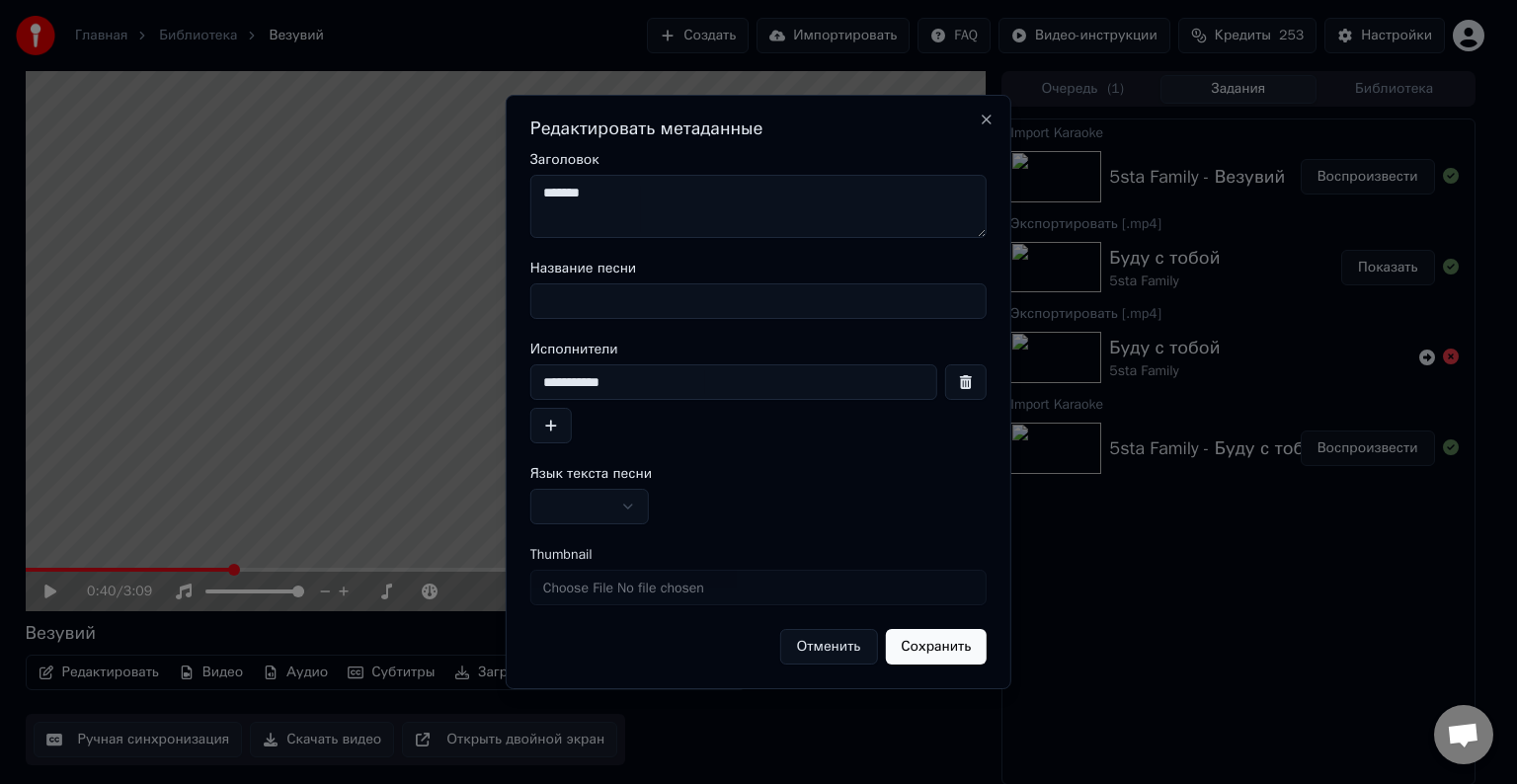 drag, startPoint x: 580, startPoint y: 332, endPoint x: 588, endPoint y: 304, distance: 29.12044 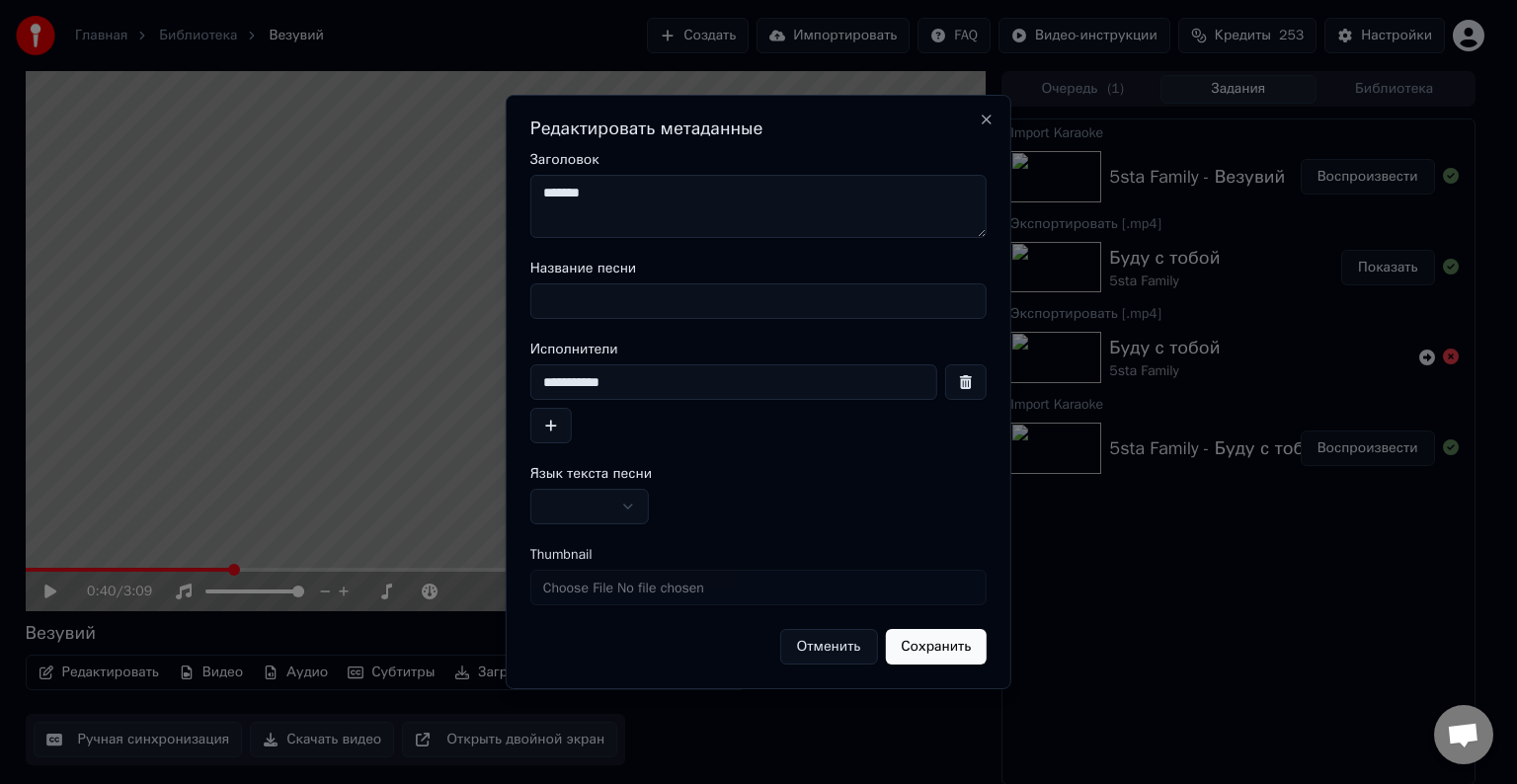 click on "**********" at bounding box center (758, 409) 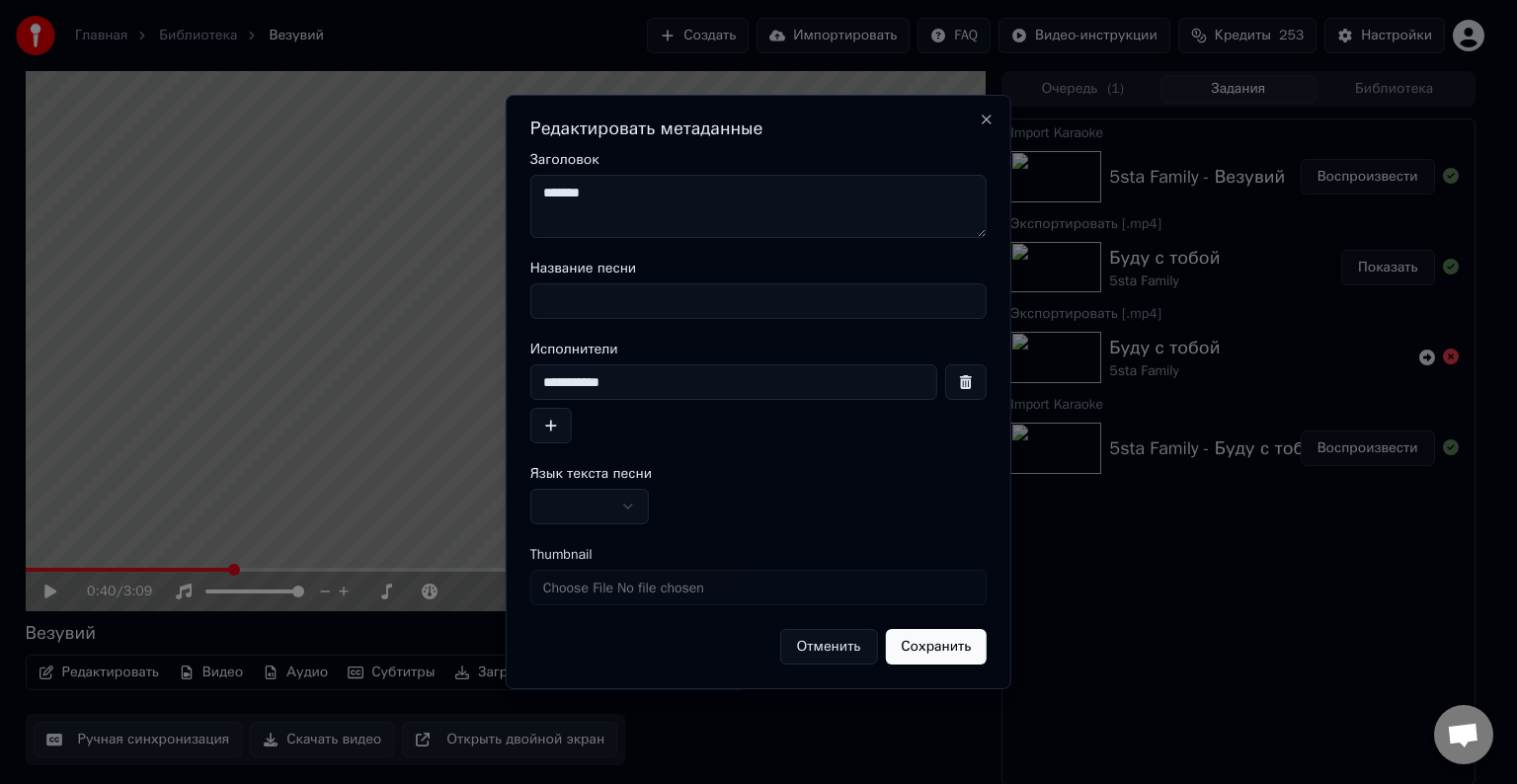 paste on "*******" 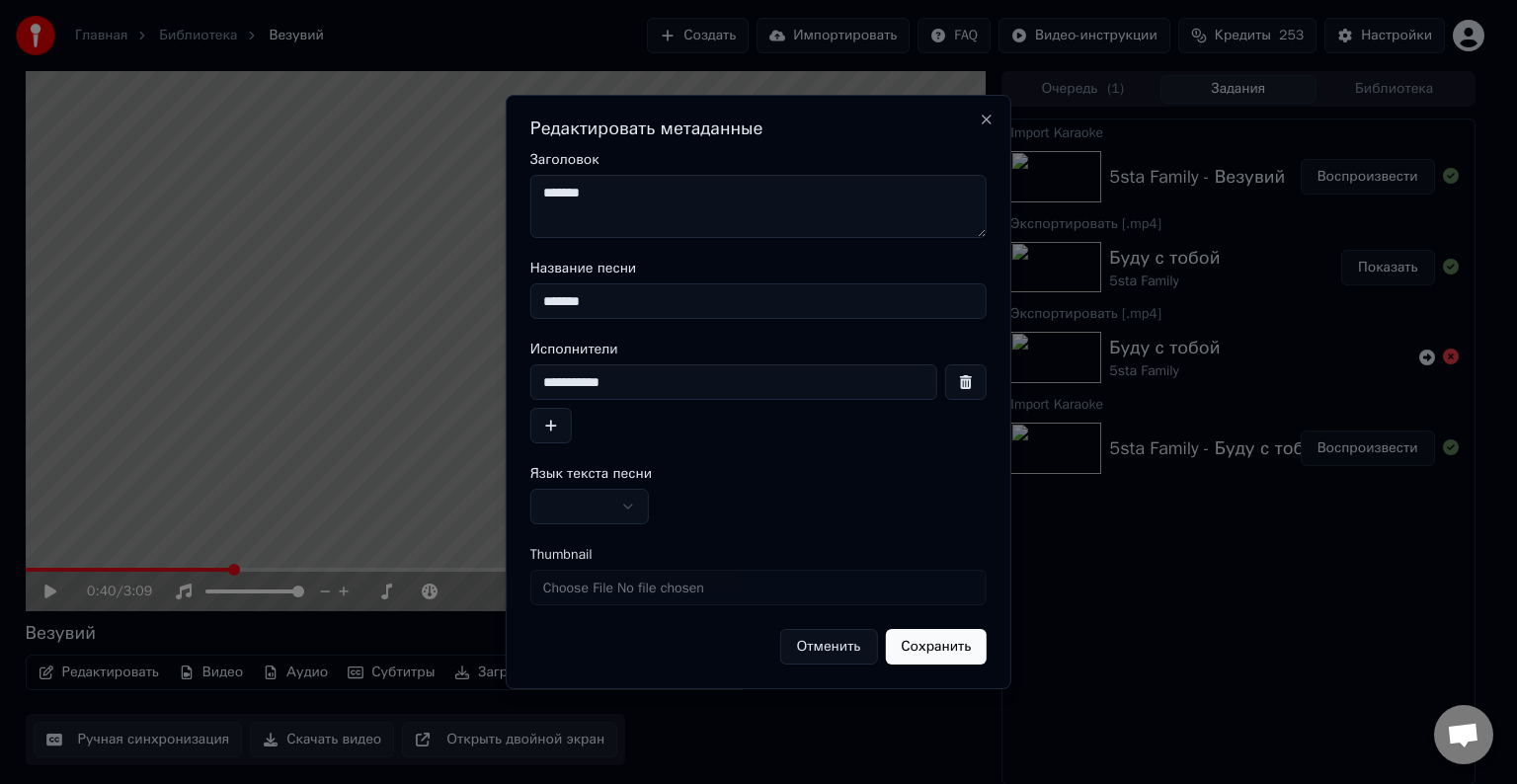 type on "*******" 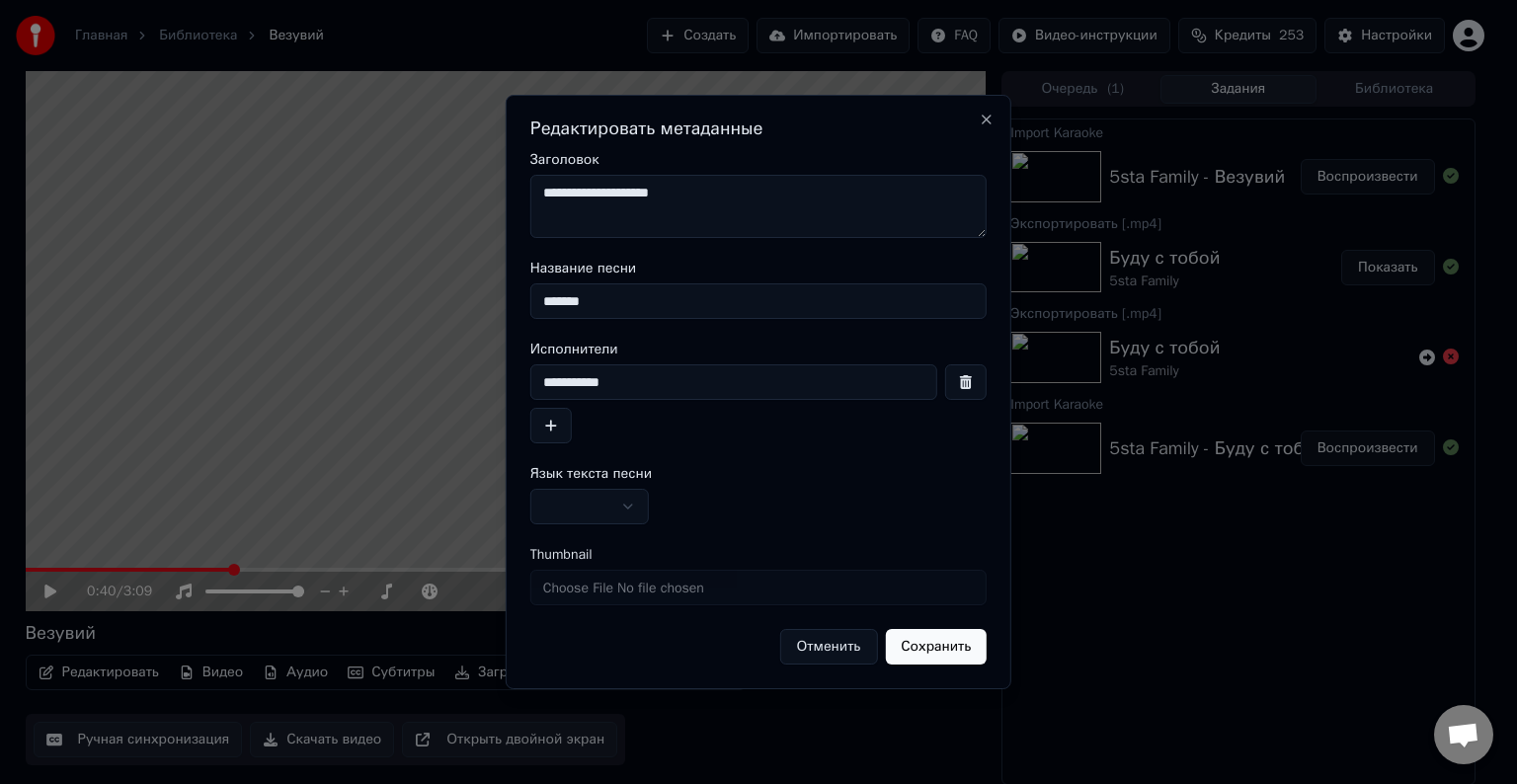 type on "**********" 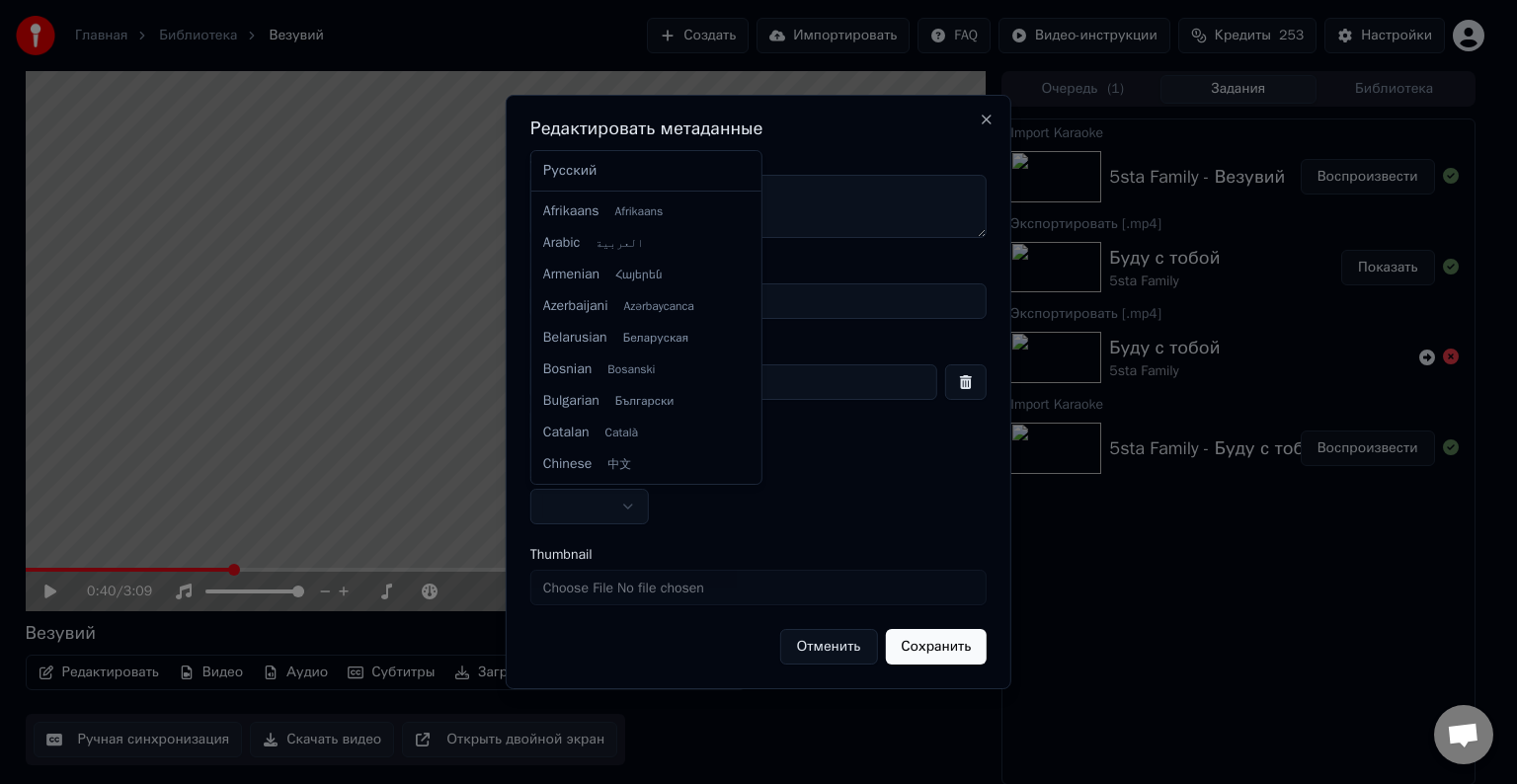 click on "**********" at bounding box center [750, 392] 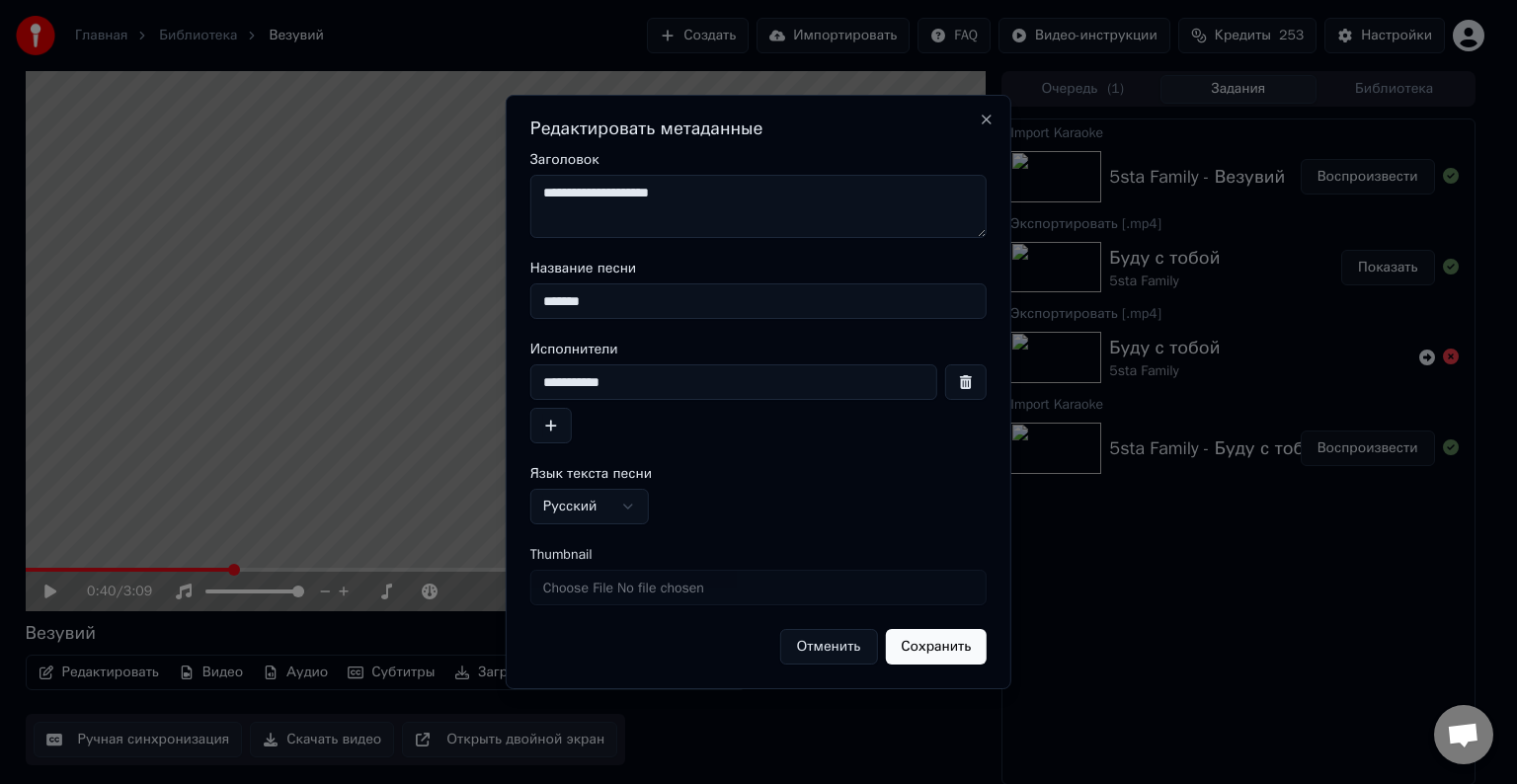 click on "Сохранить" at bounding box center [935, 647] 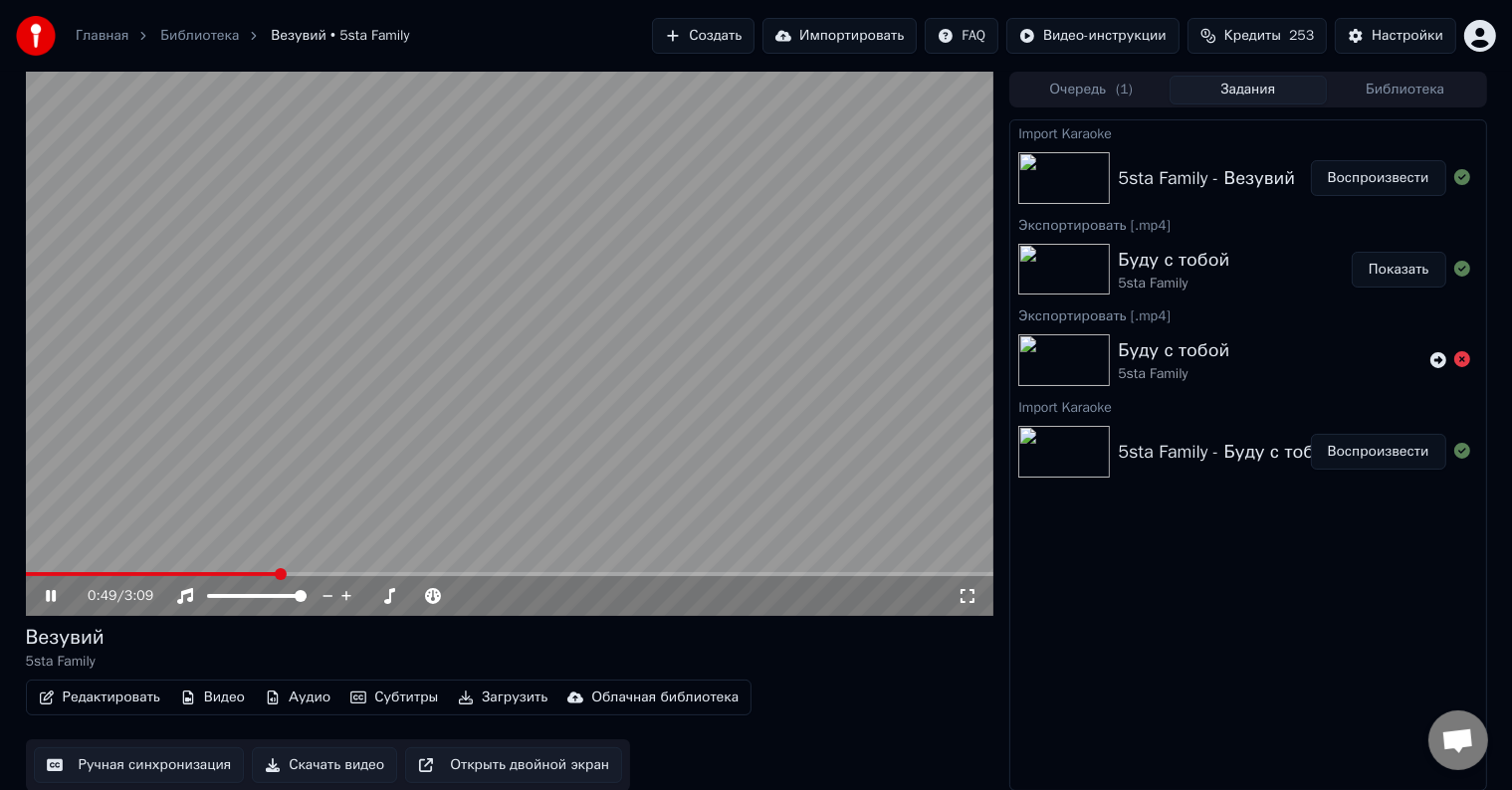 click 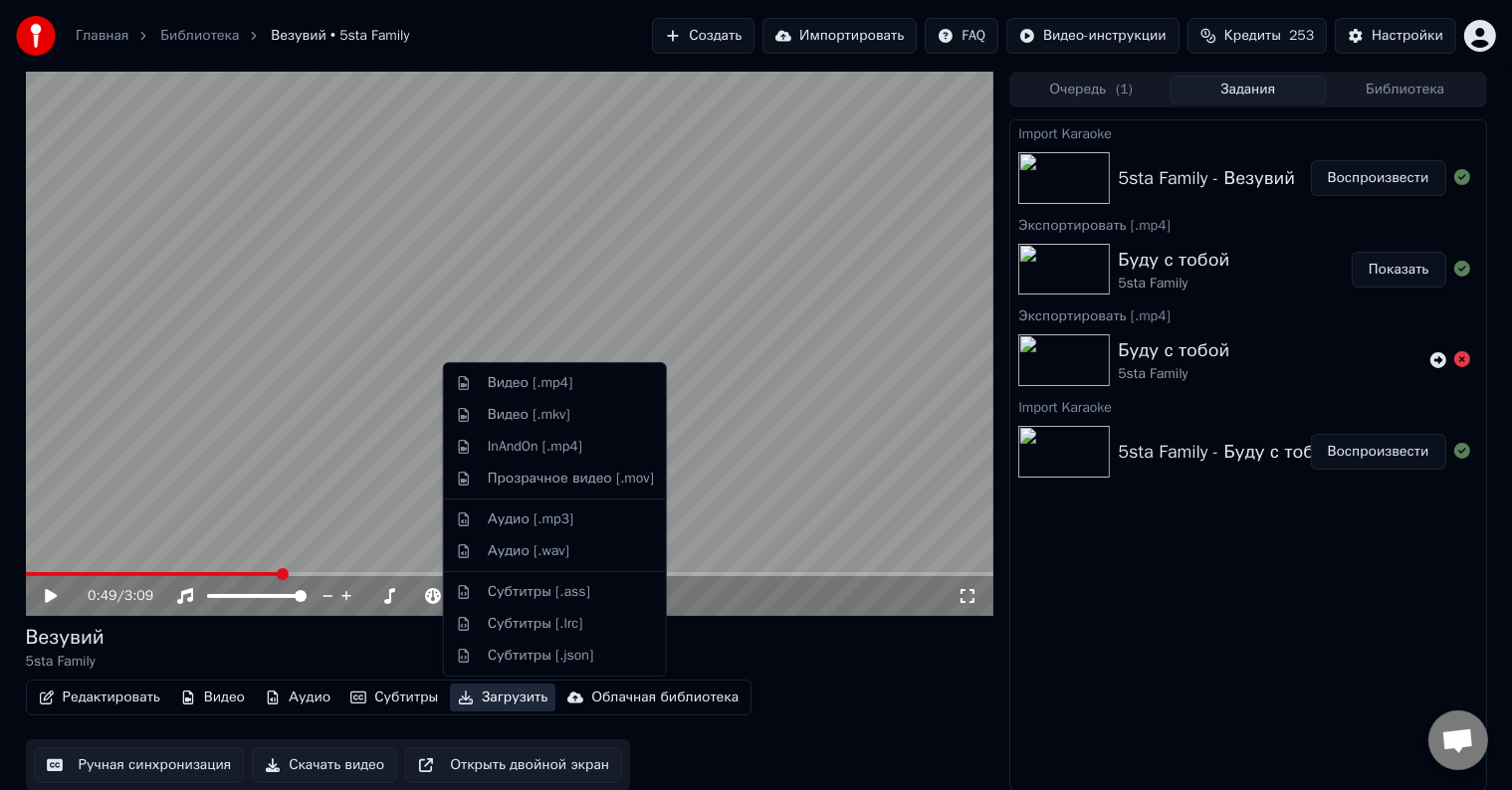 click on "Загрузить" at bounding box center [503, 697] 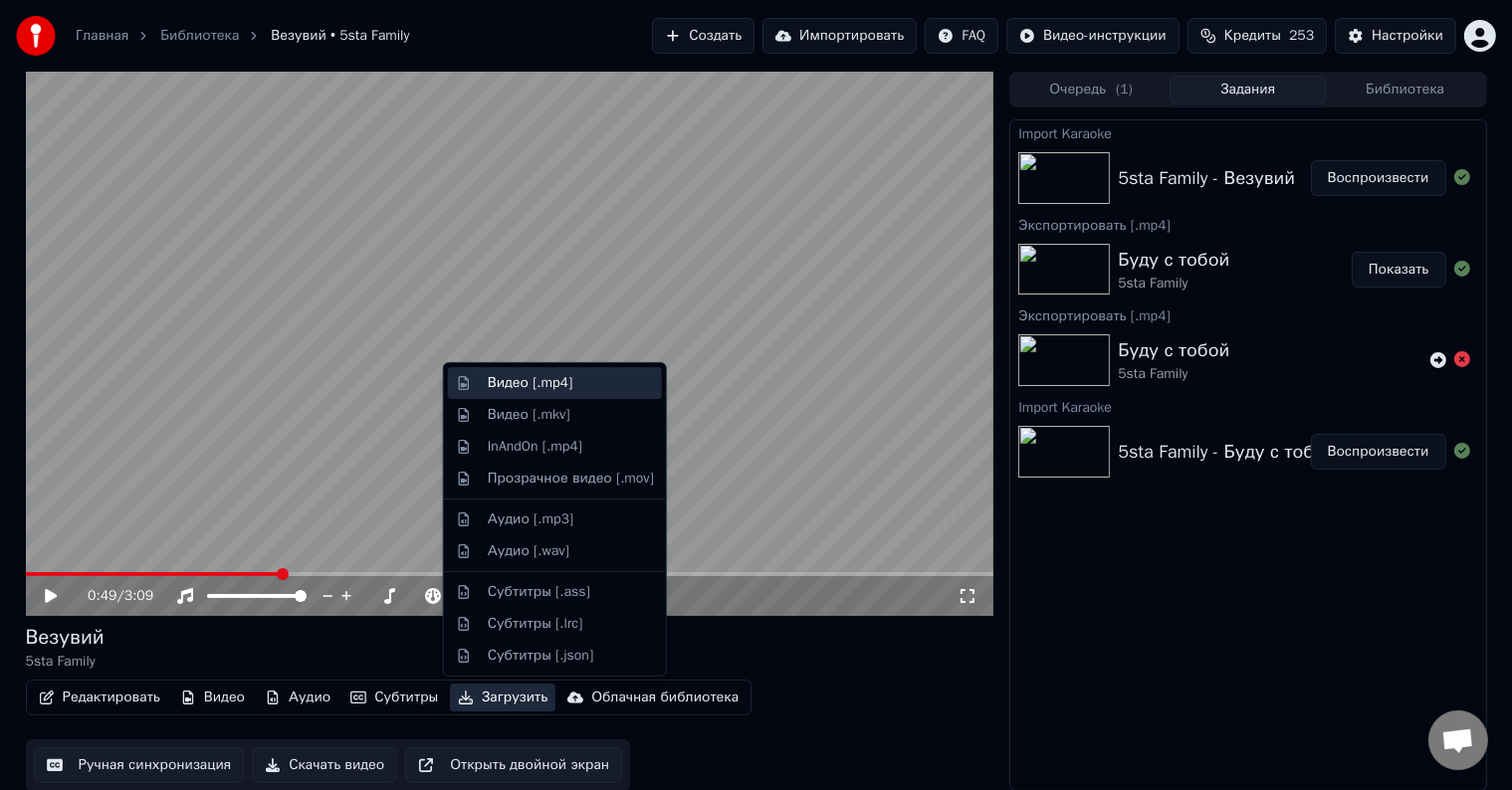 click on "Видео [.mp4]" at bounding box center (530, 383) 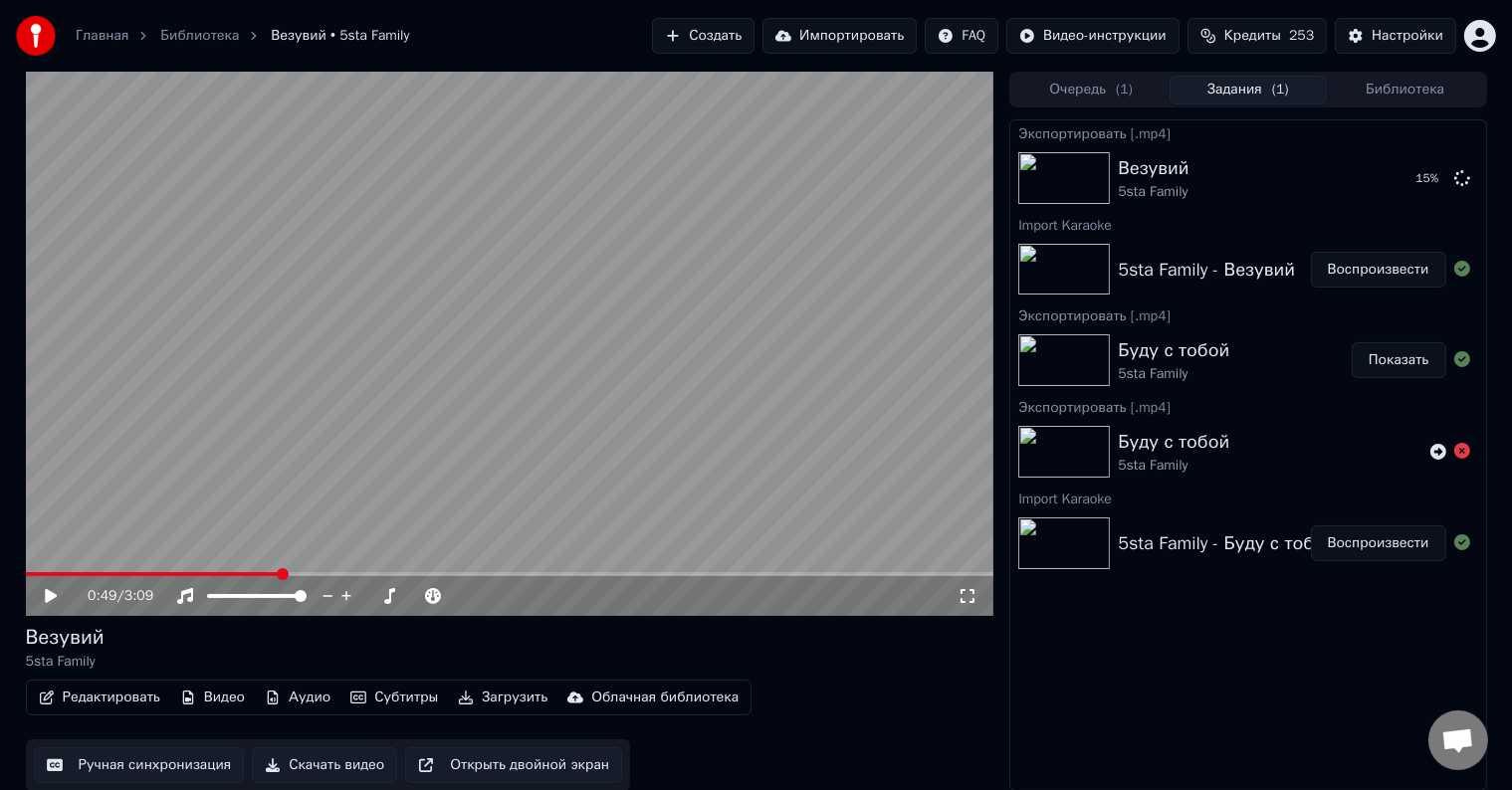 click on "Импортировать" at bounding box center (839, 36) 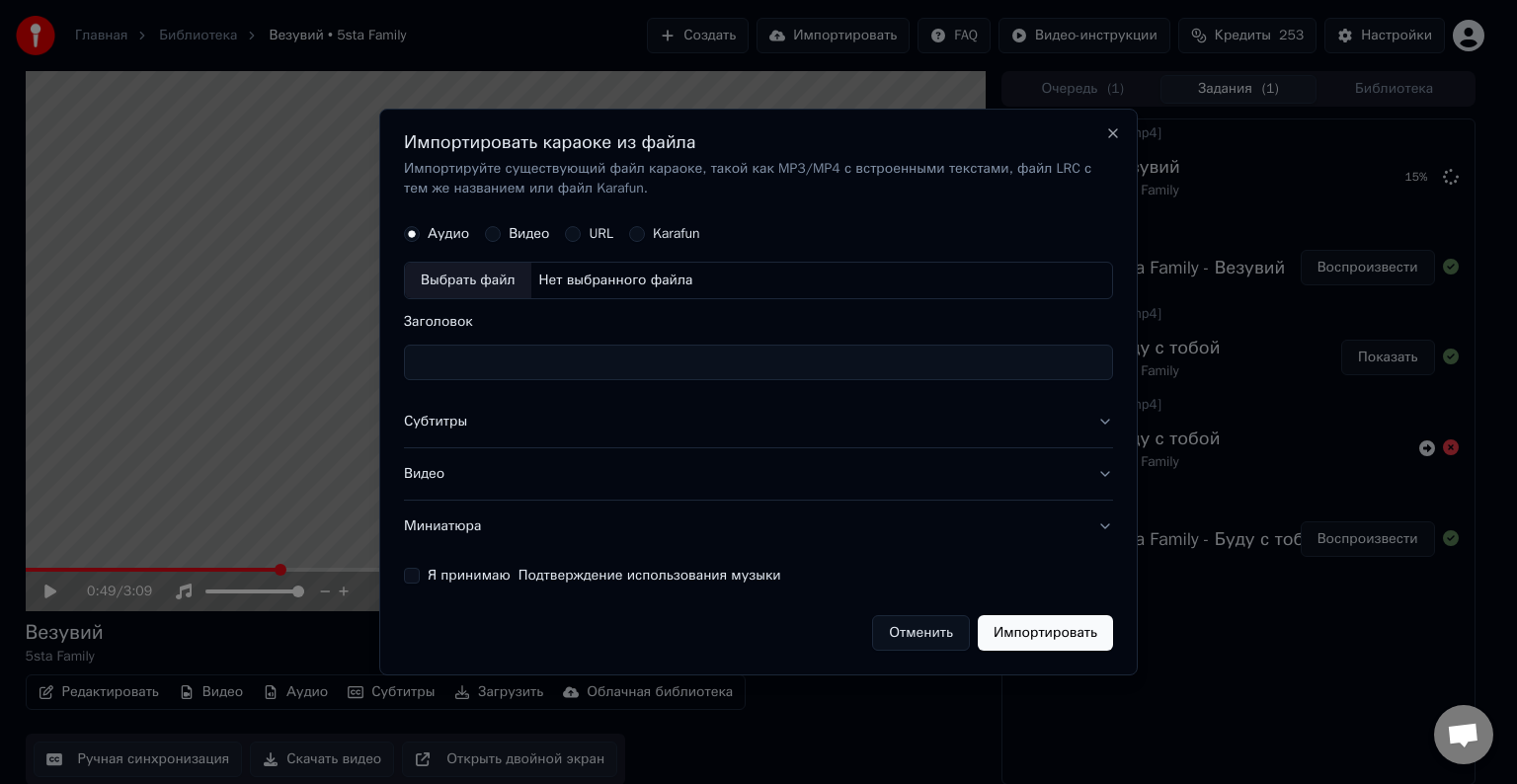 click on "Выбрать файл" at bounding box center (468, 280) 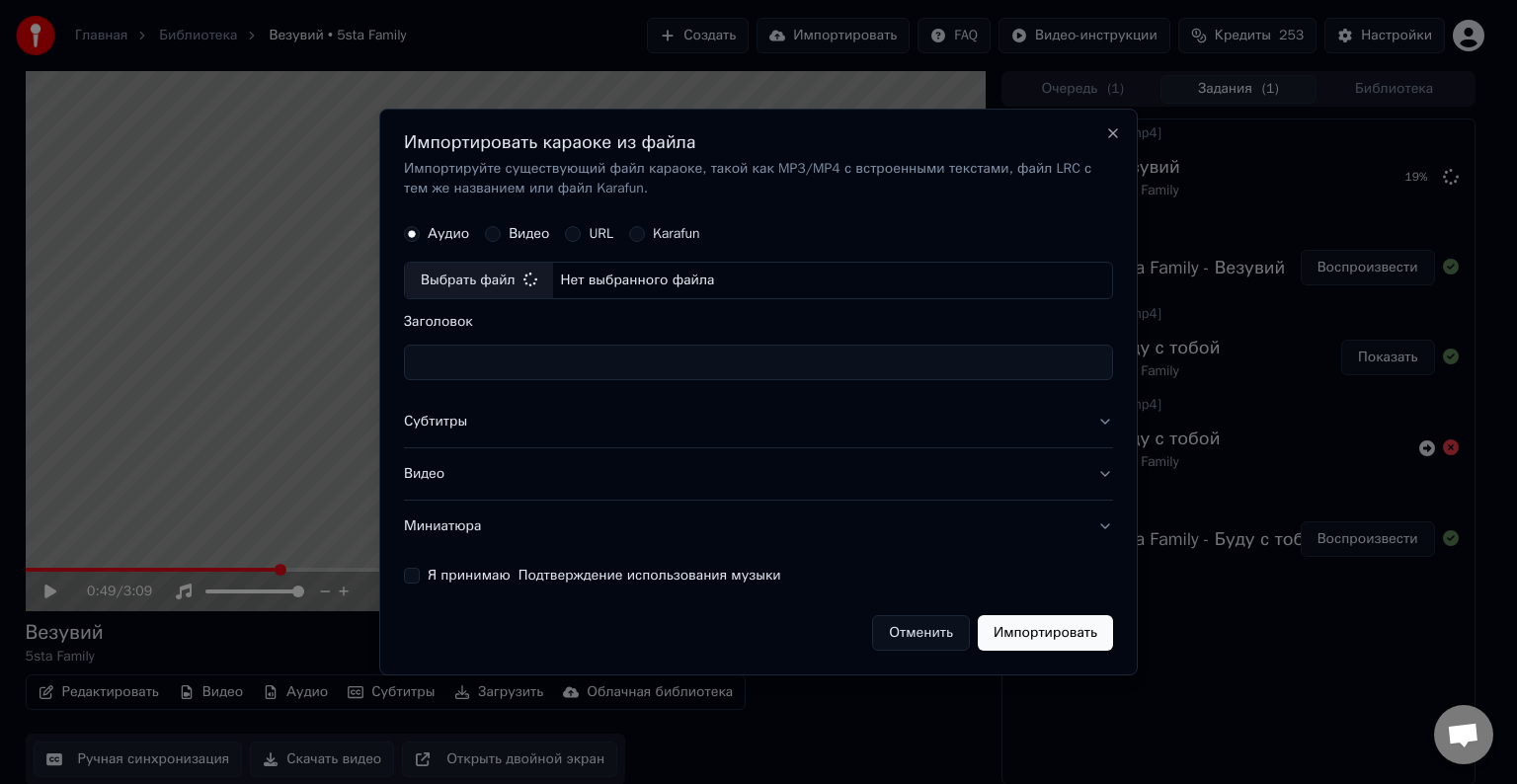 type on "**********" 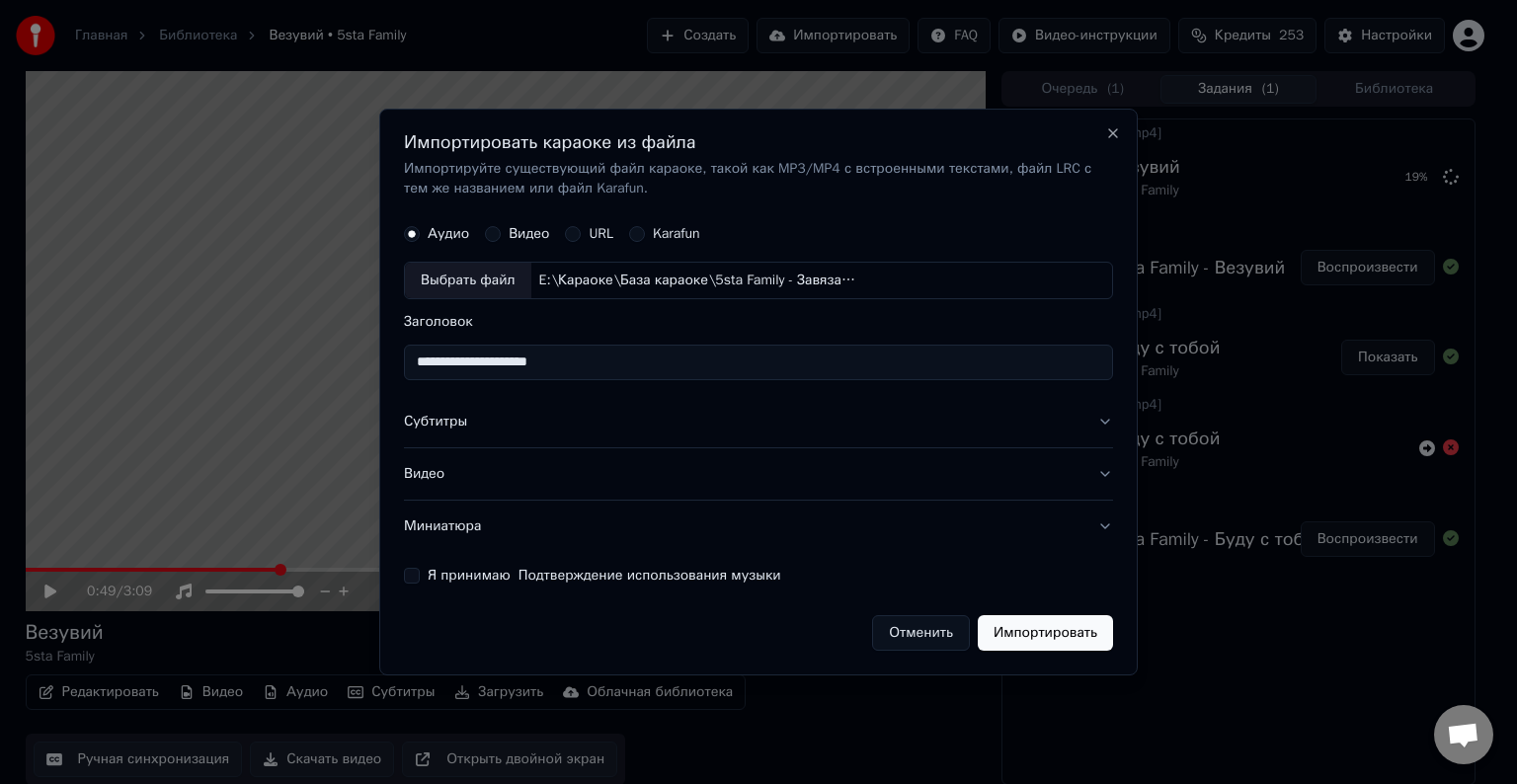 click on "Субтитры" at bounding box center [758, 422] 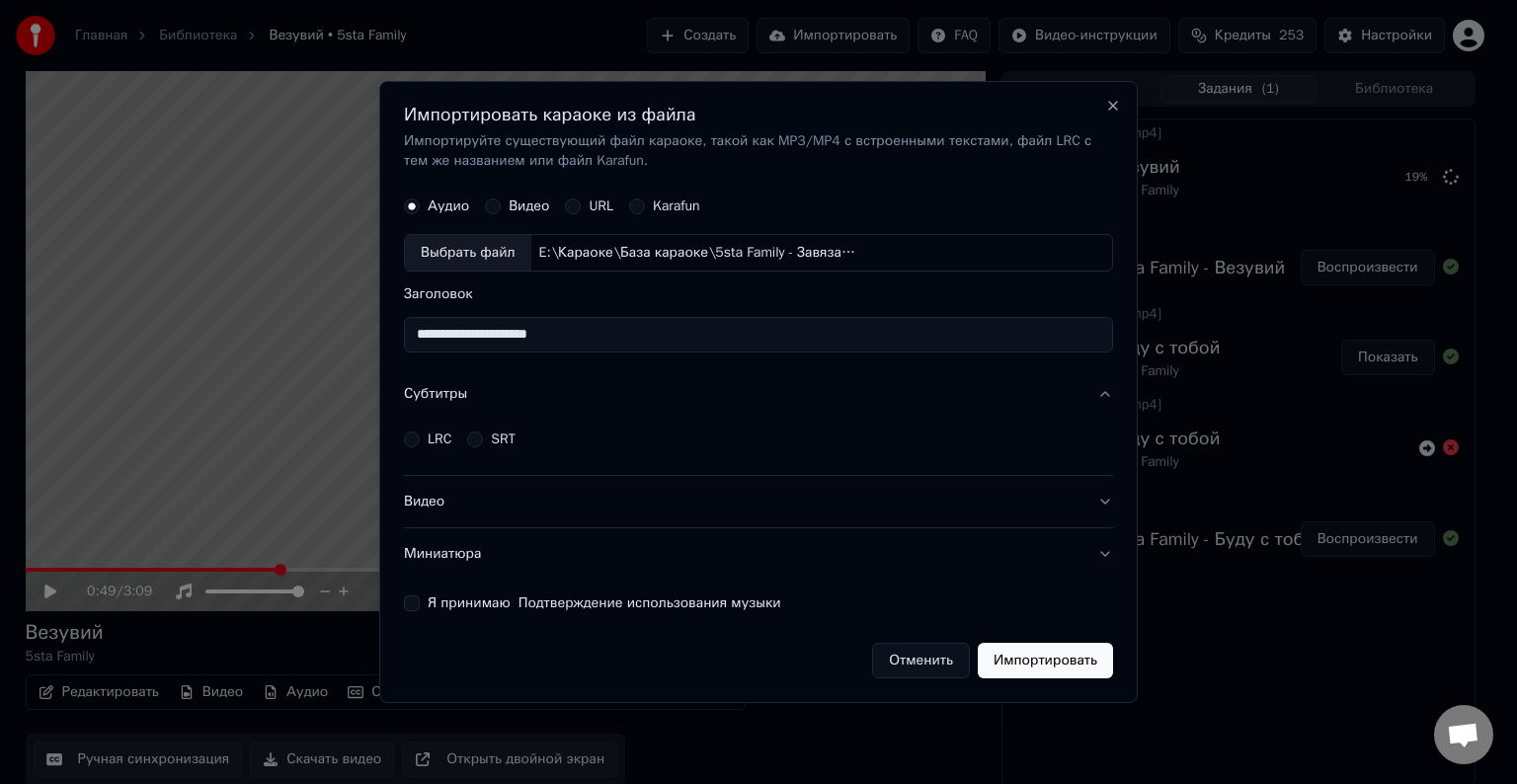 click on "LRC" at bounding box center (439, 439) 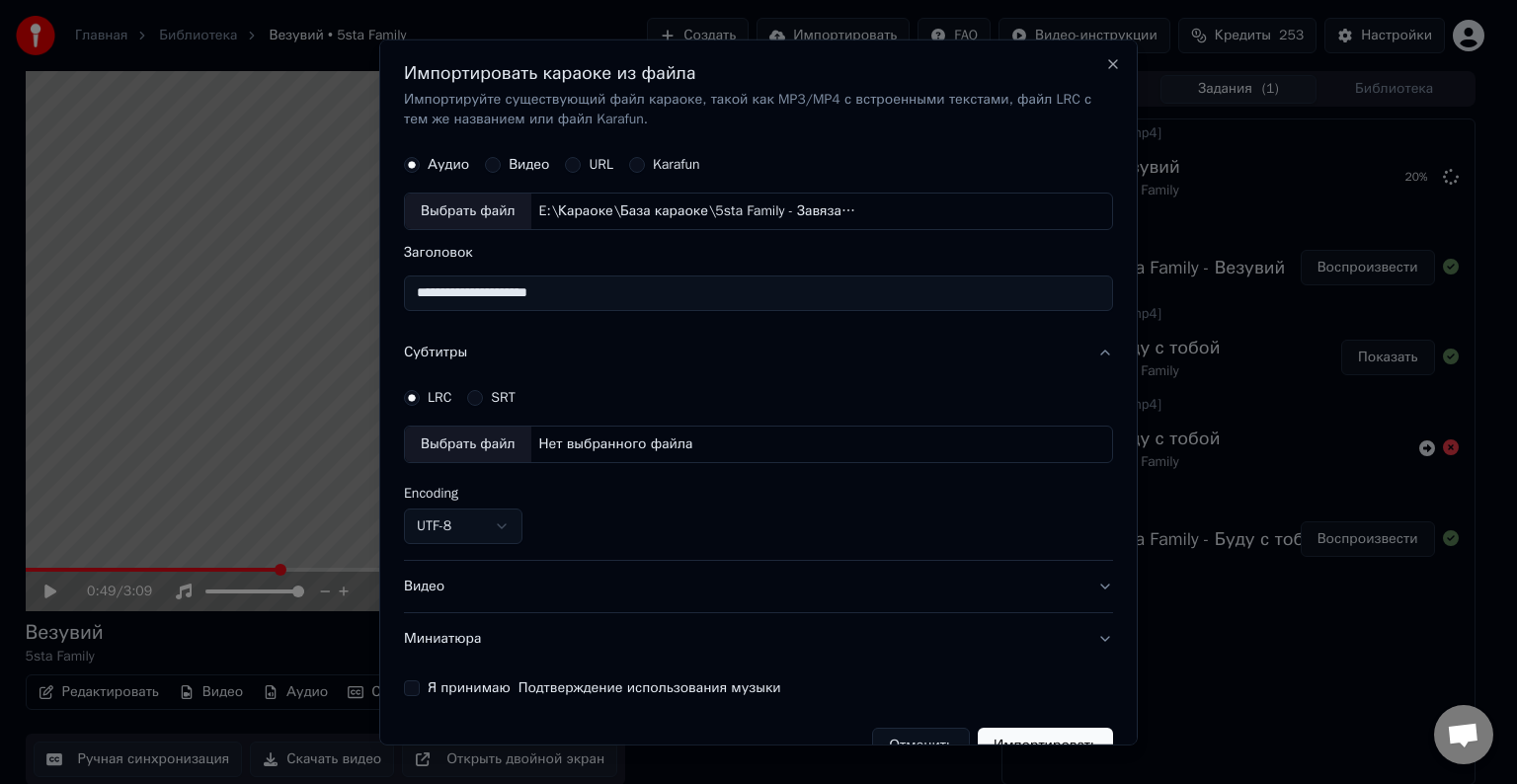 click on "Выбрать файл" at bounding box center (468, 444) 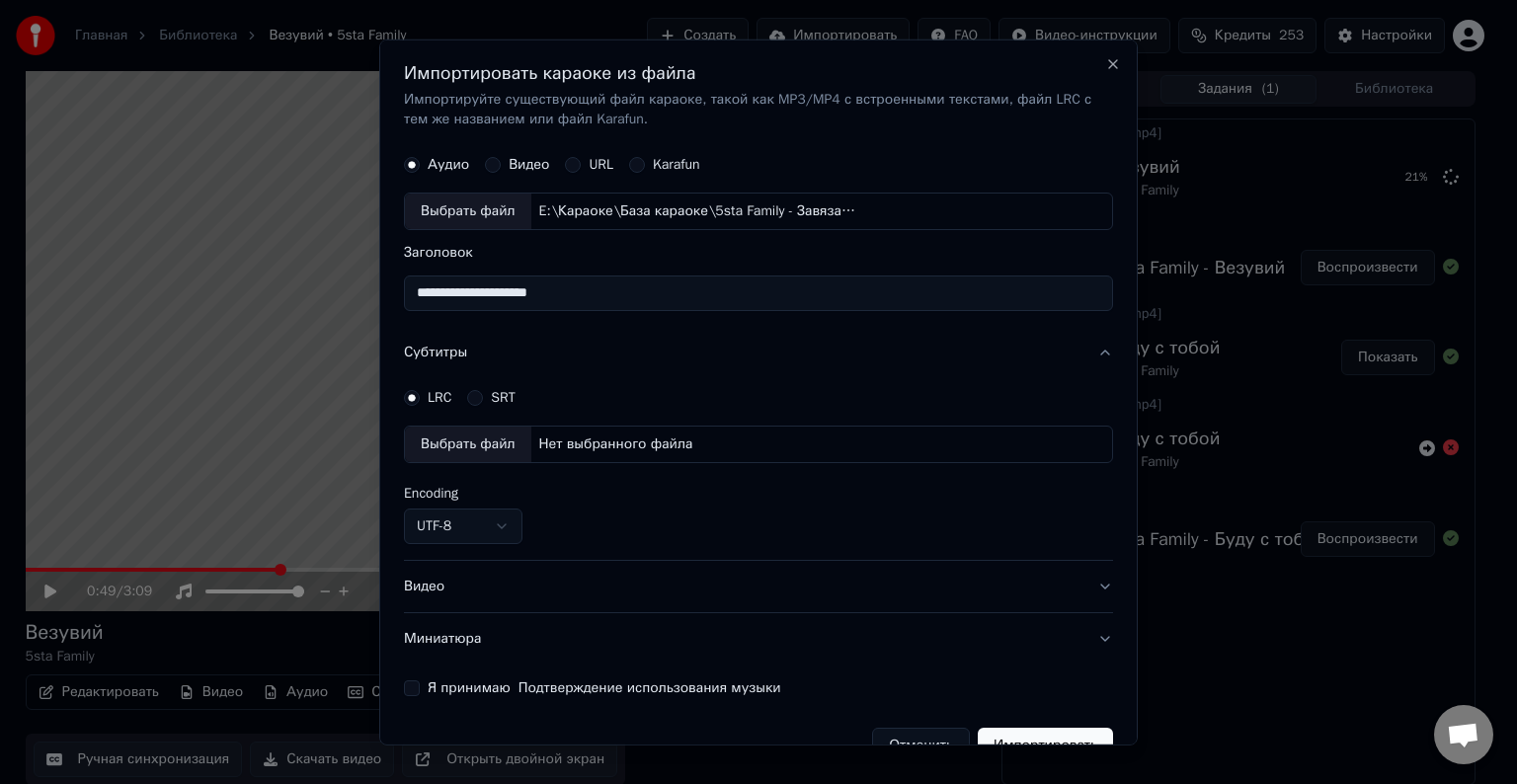 select on "**********" 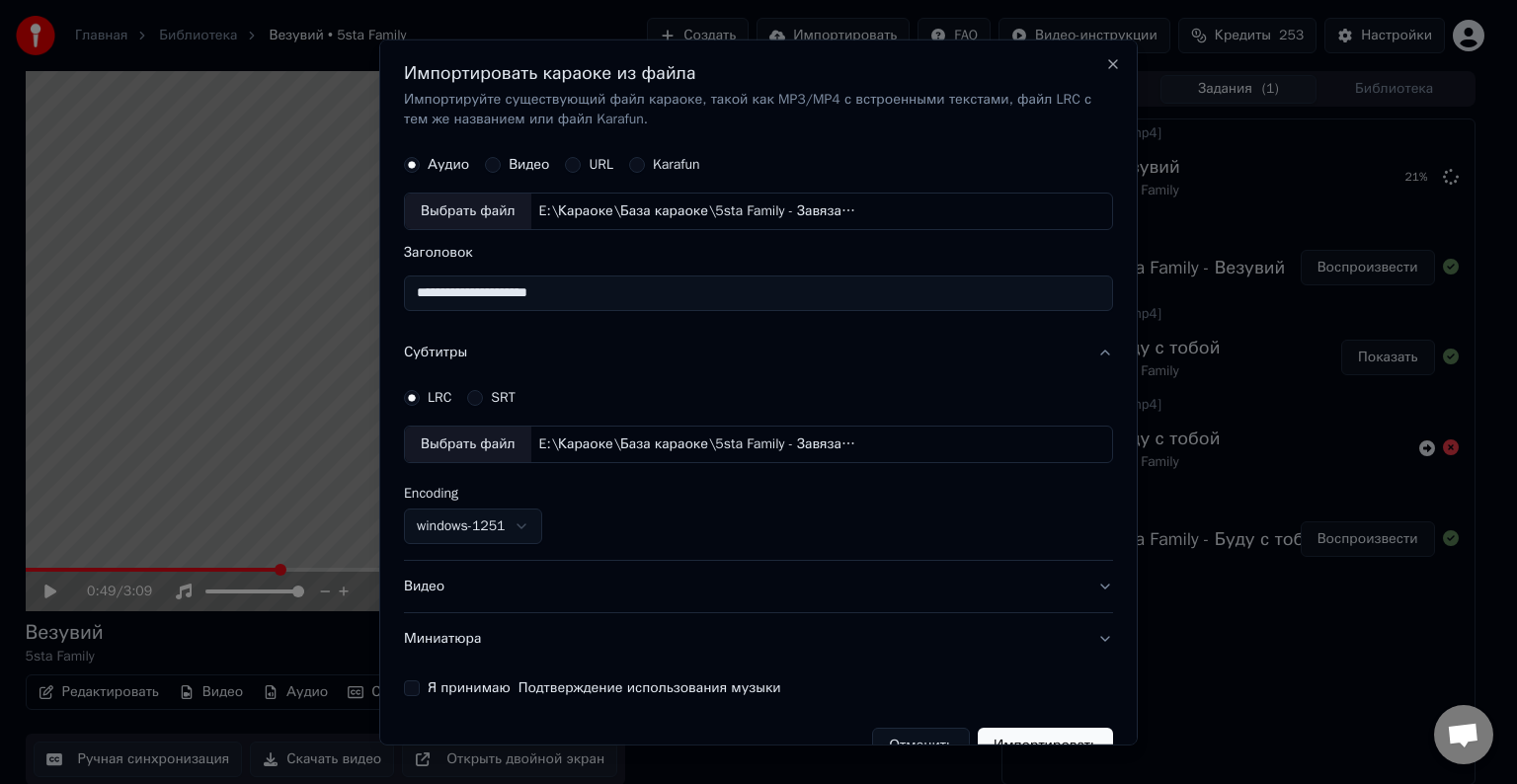click on "Видео" at bounding box center (758, 587) 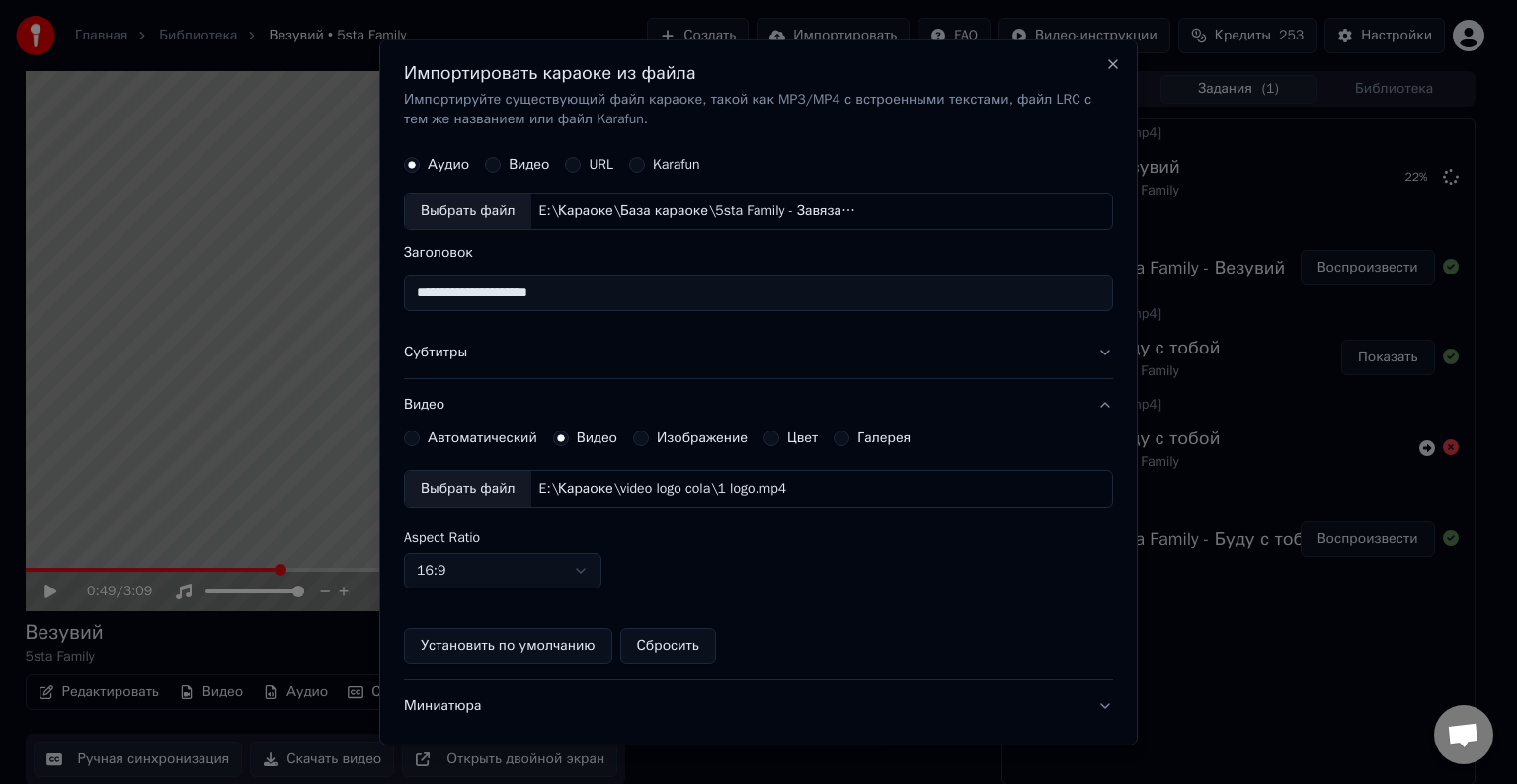 click on "Выбрать файл" at bounding box center [468, 489] 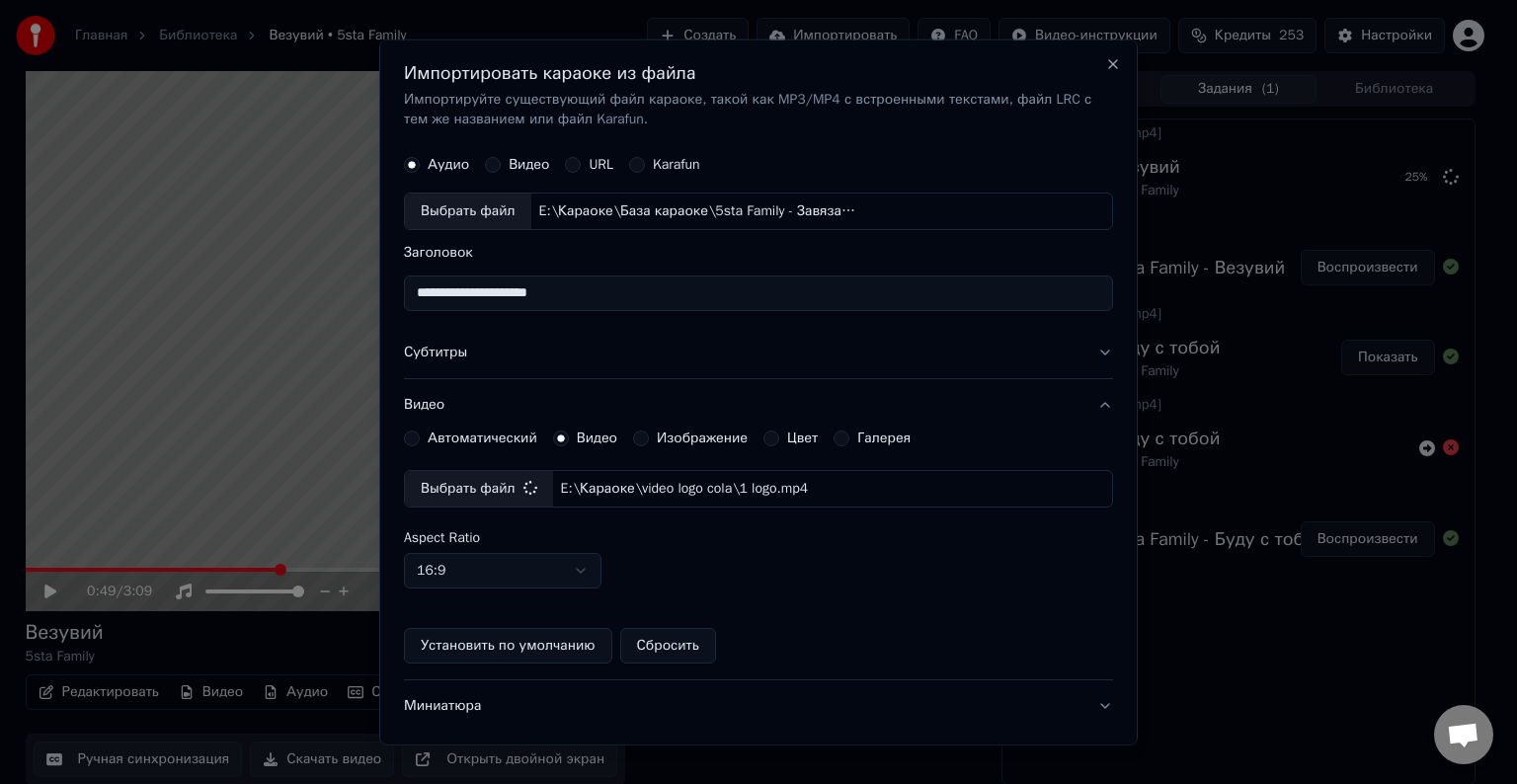 scroll, scrollTop: 108, scrollLeft: 0, axis: vertical 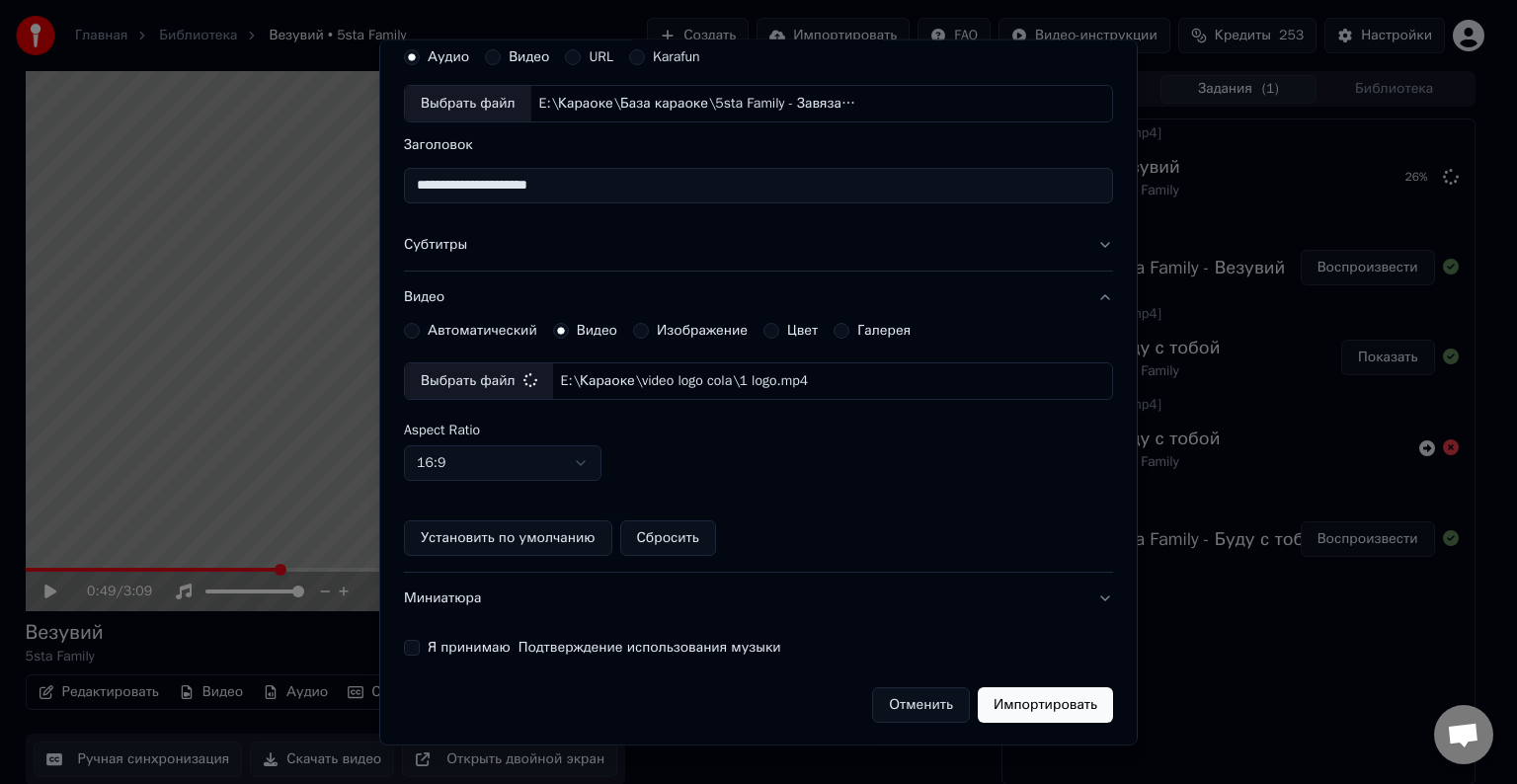 click on "Я принимаю   Подтверждение использования музыки" at bounding box center (758, 648) 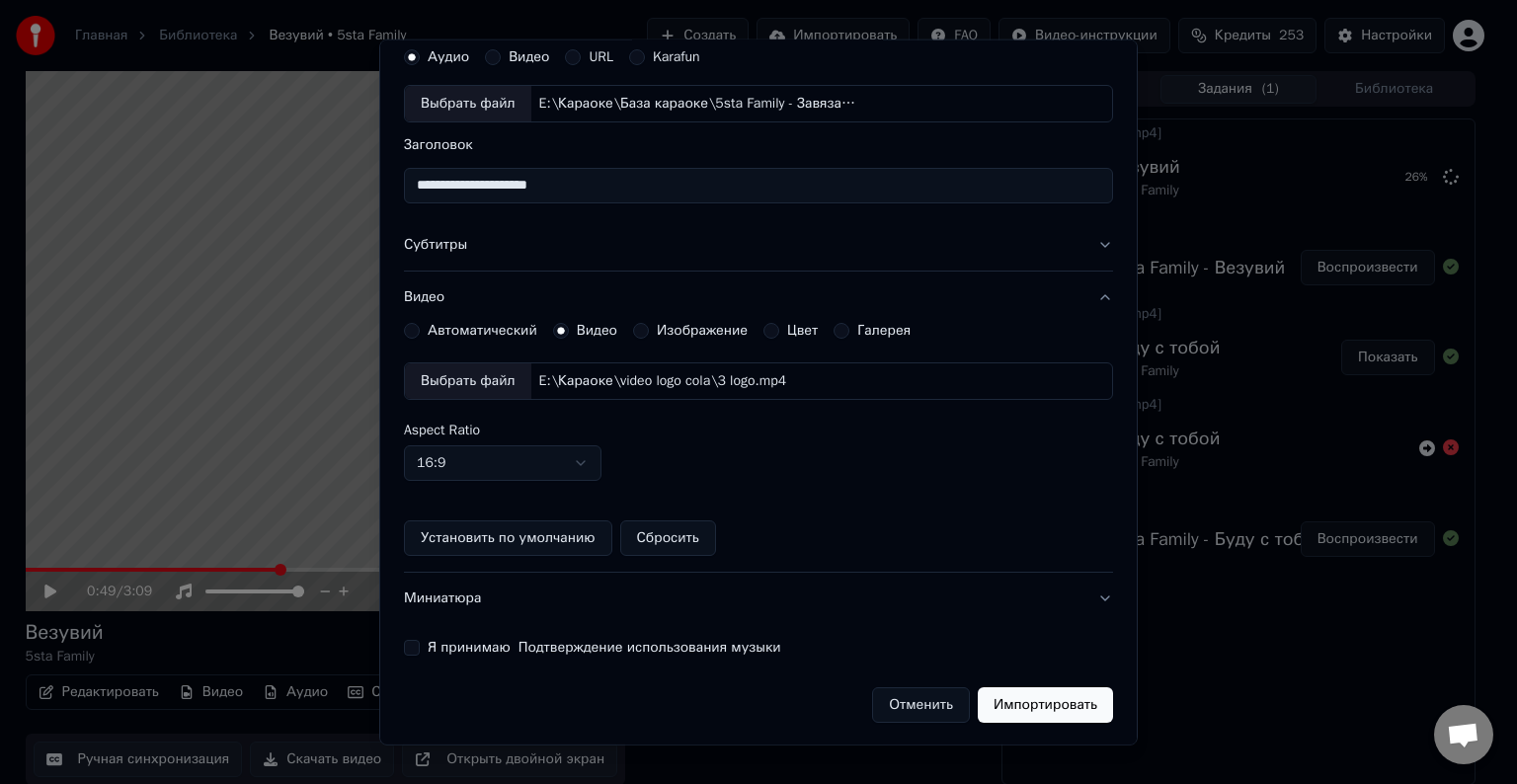 click on "Я принимаю   Подтверждение использования музыки" at bounding box center (412, 648) 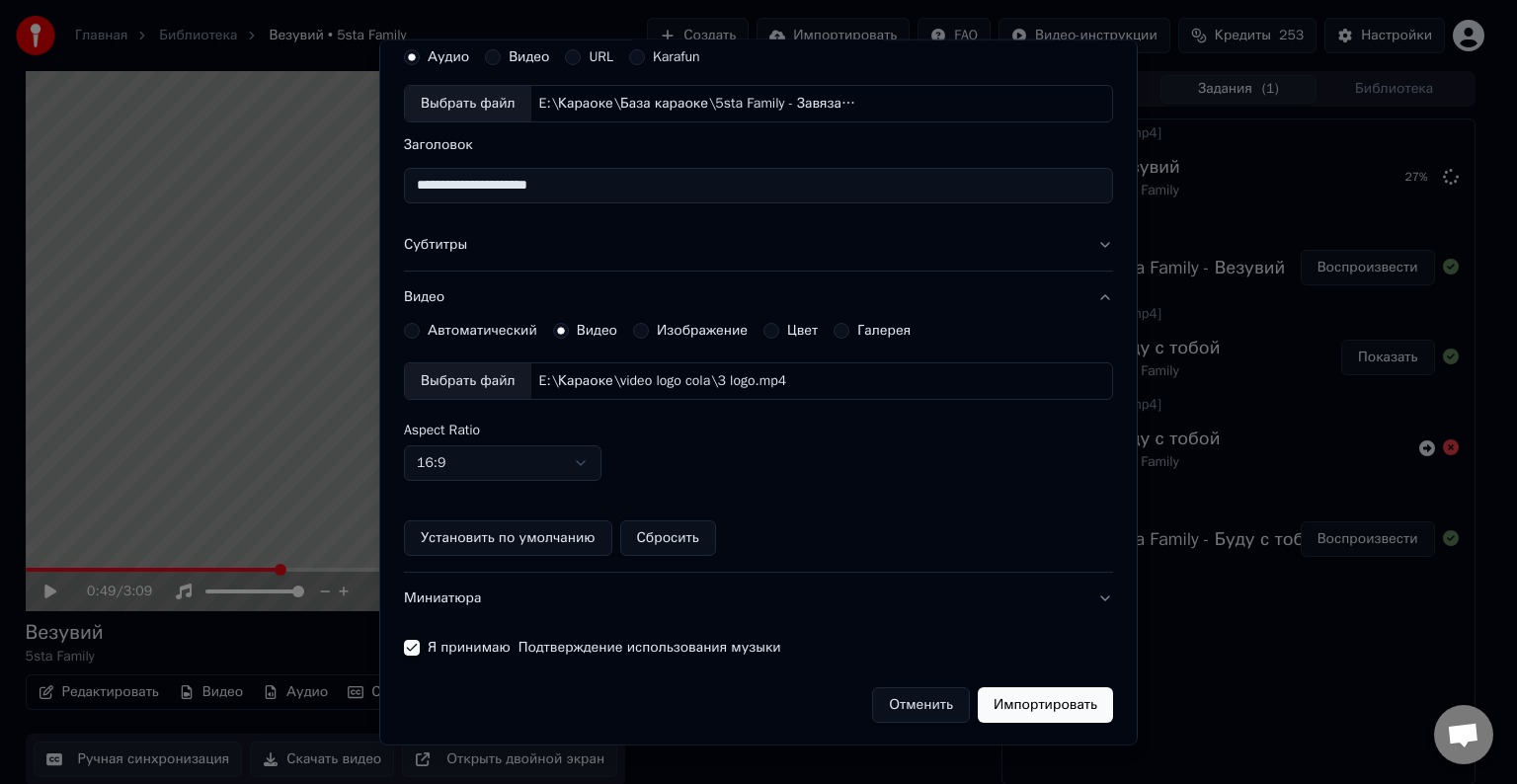 click on "Импортировать" at bounding box center (1045, 705) 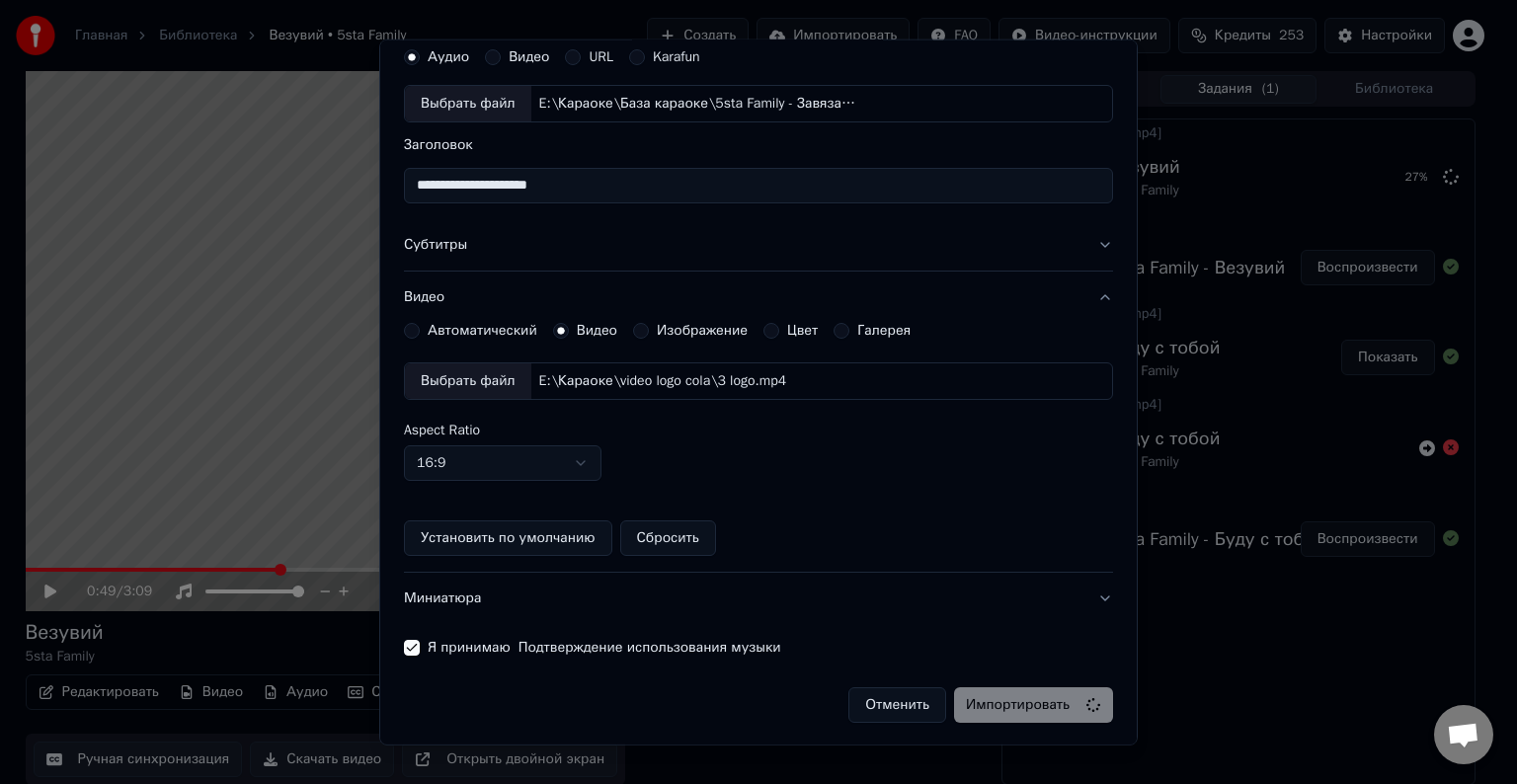 type 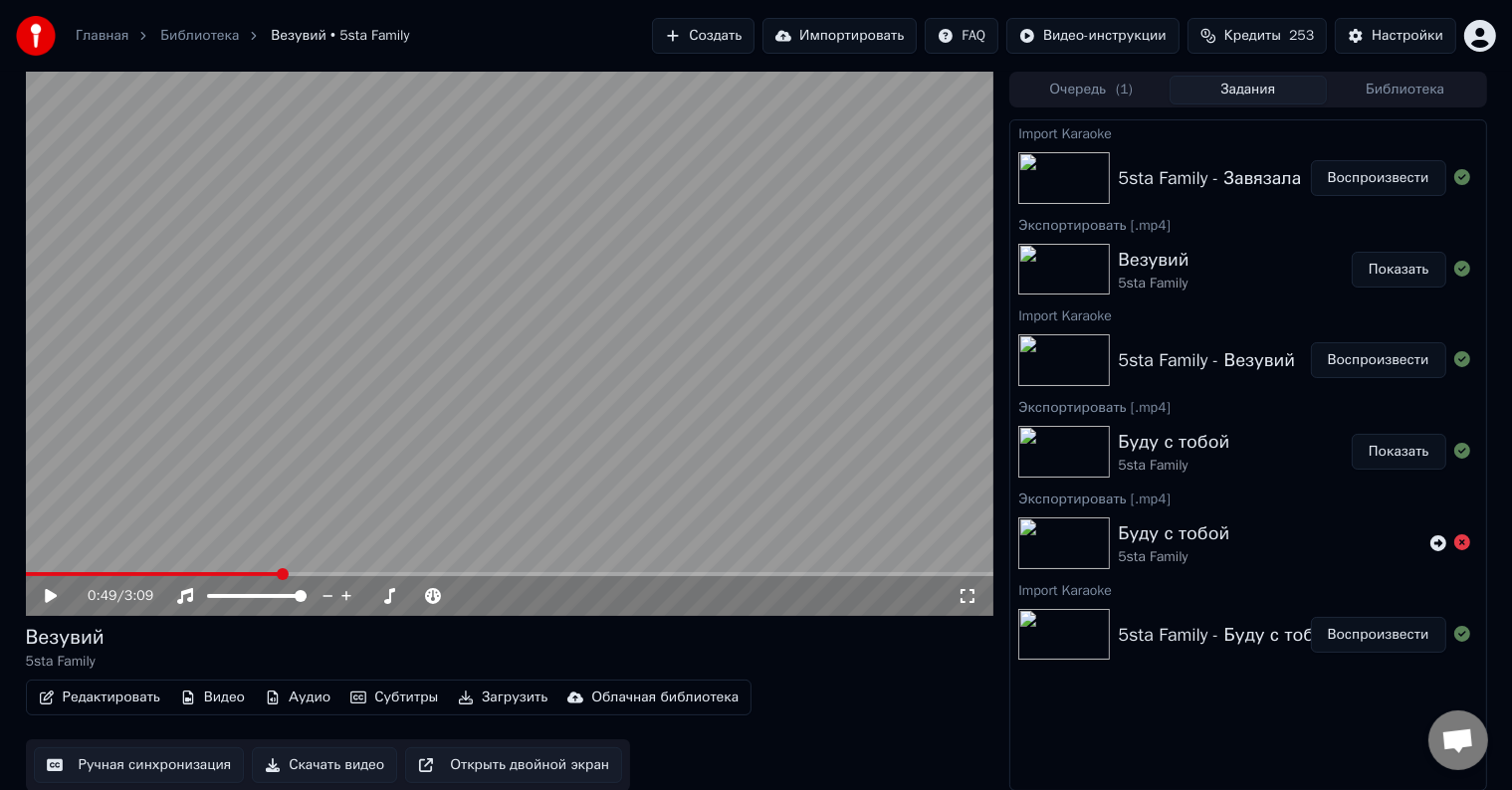 click on "Воспроизвести" at bounding box center (1379, 178) 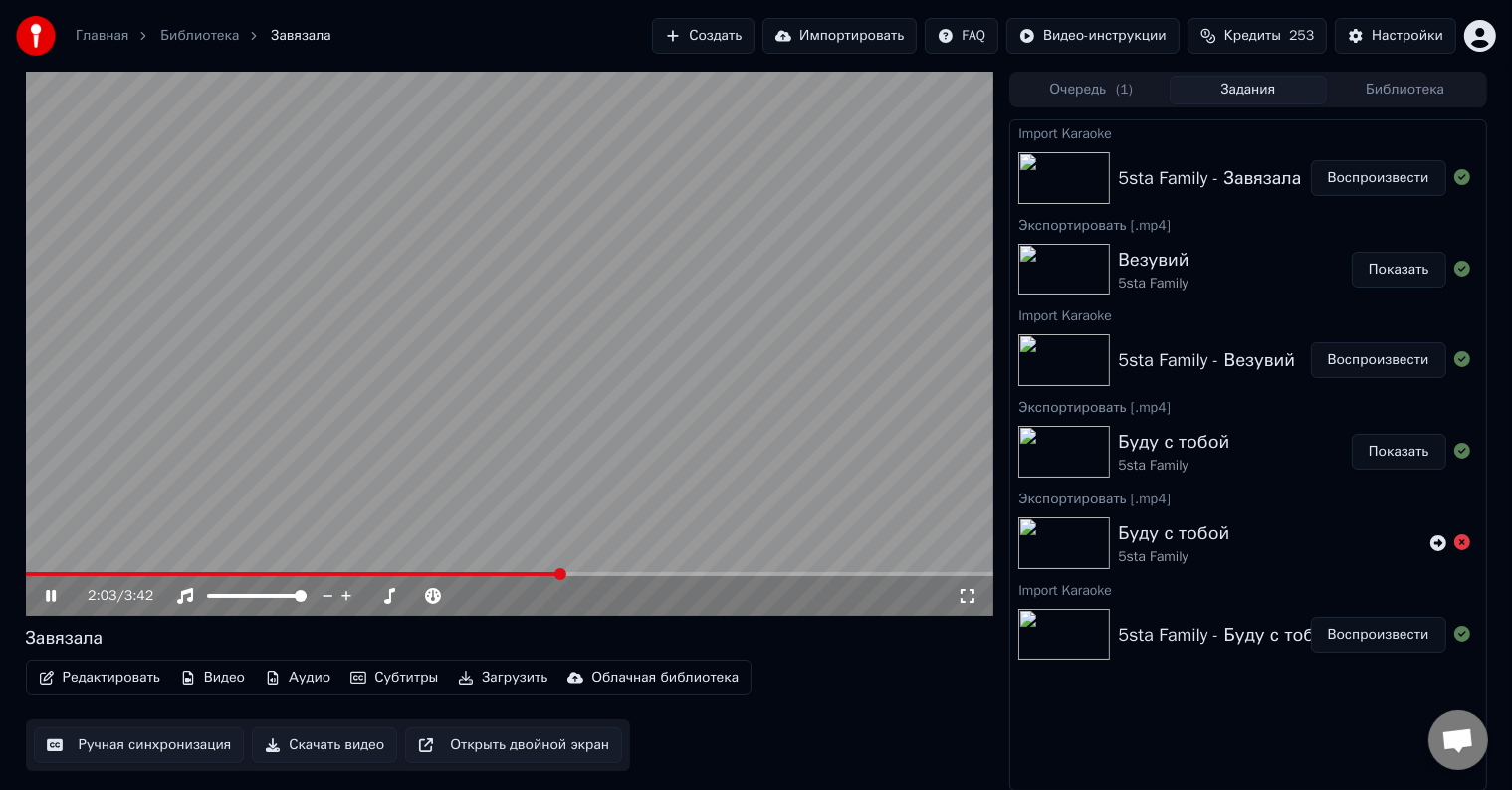 click 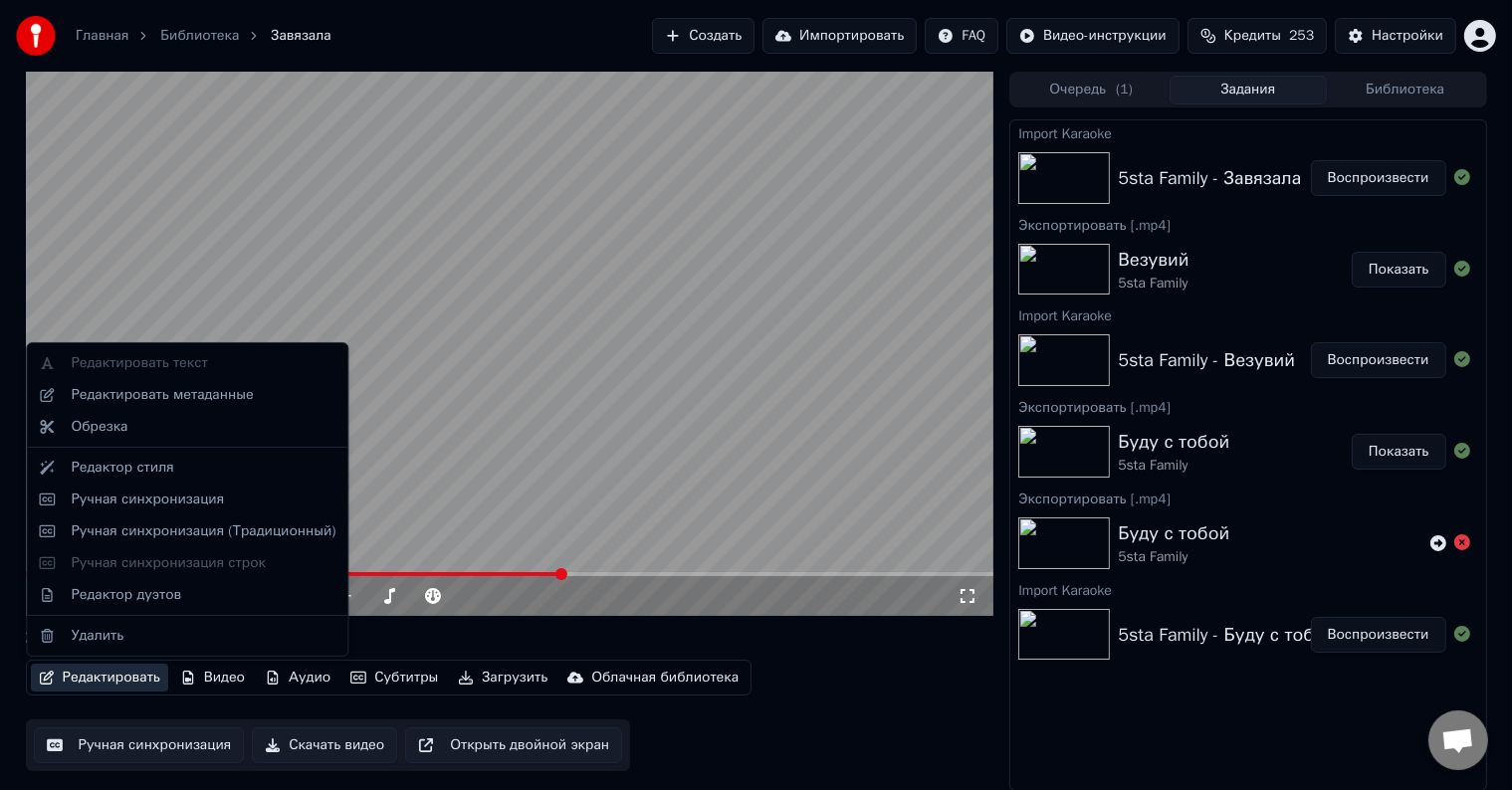 click on "Редактировать" at bounding box center [100, 678] 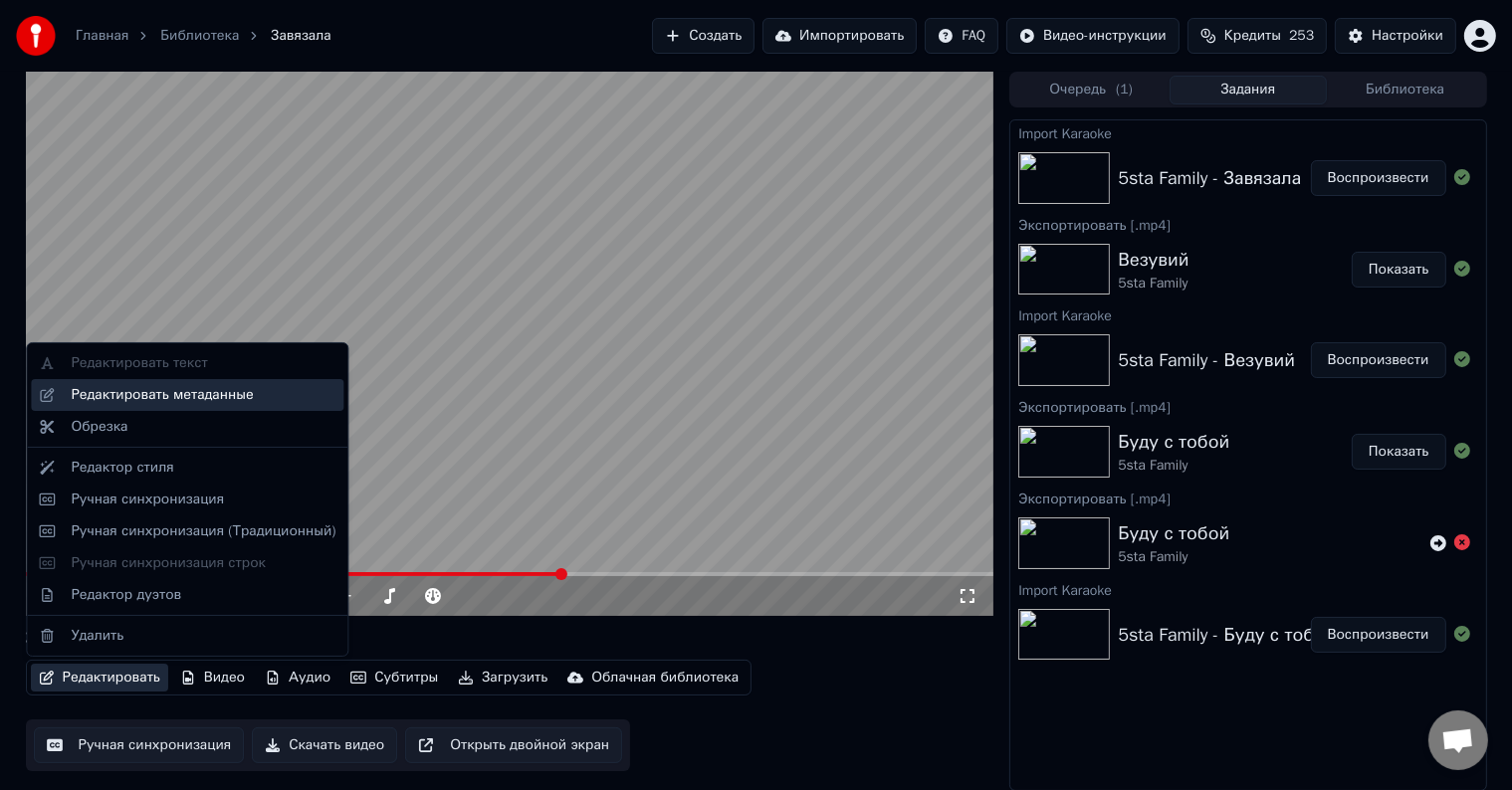 click on "Редактировать метаданные" at bounding box center [161, 395] 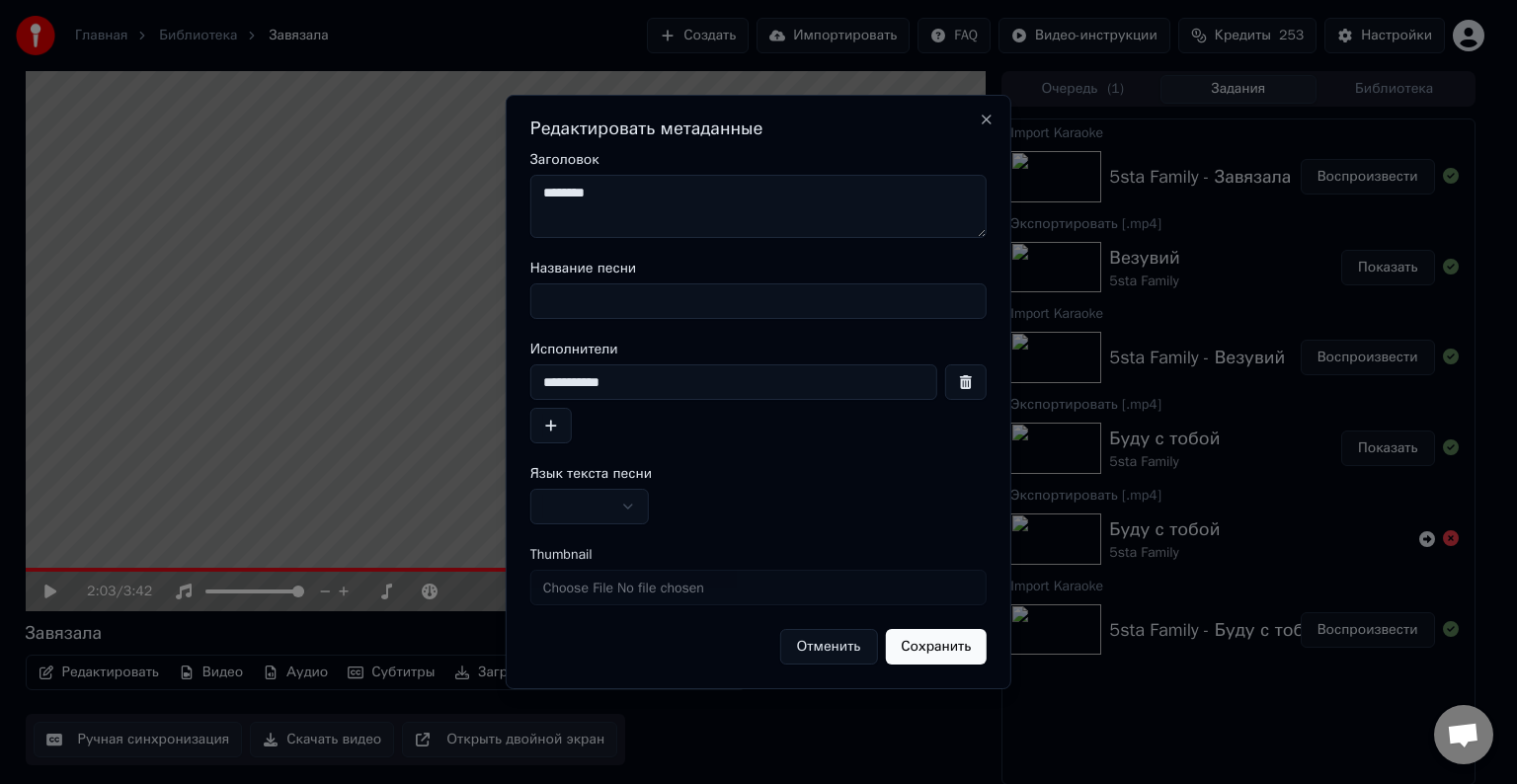 drag, startPoint x: 606, startPoint y: 197, endPoint x: 525, endPoint y: 201, distance: 81.0987 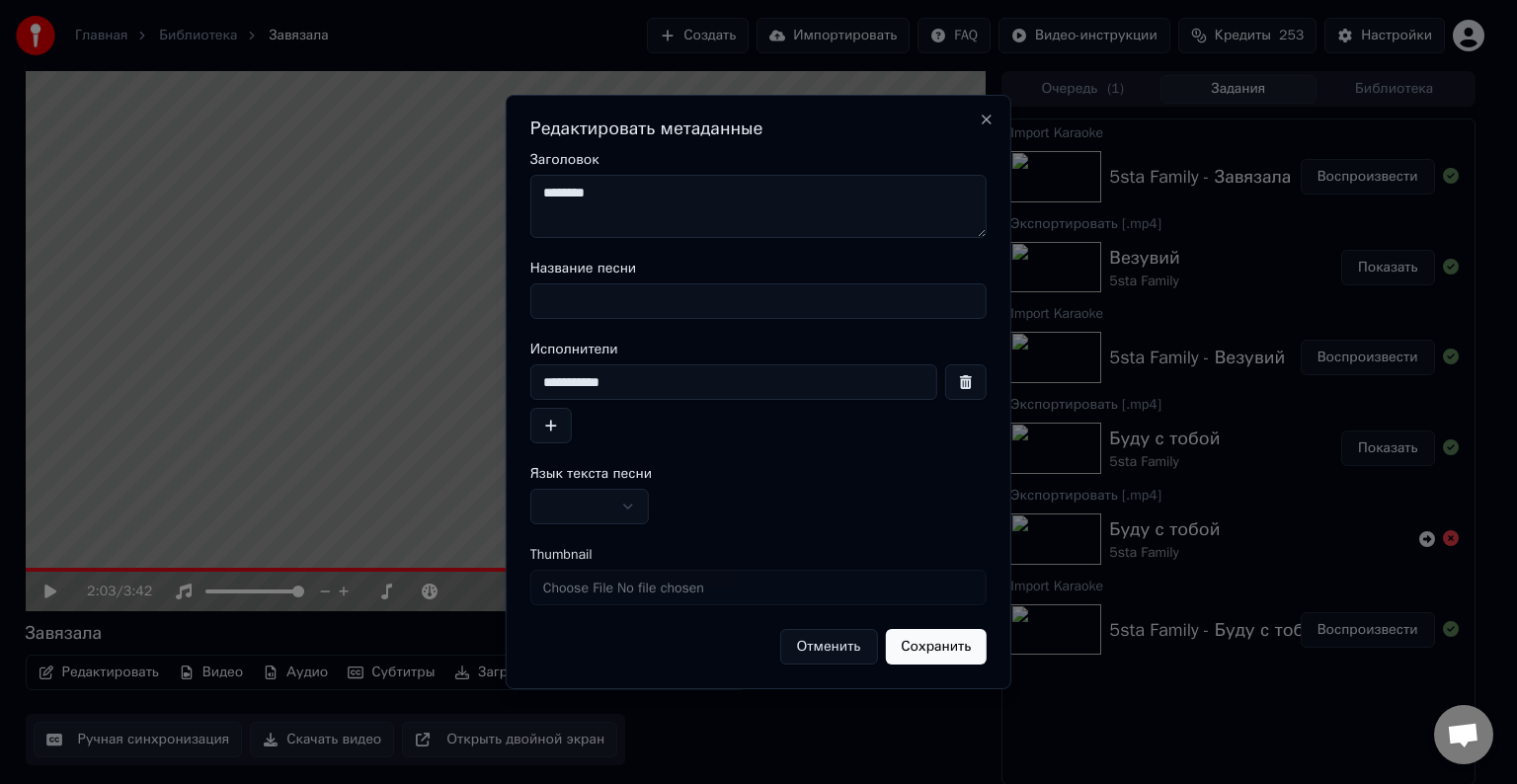 click on "Название песни" at bounding box center [758, 301] 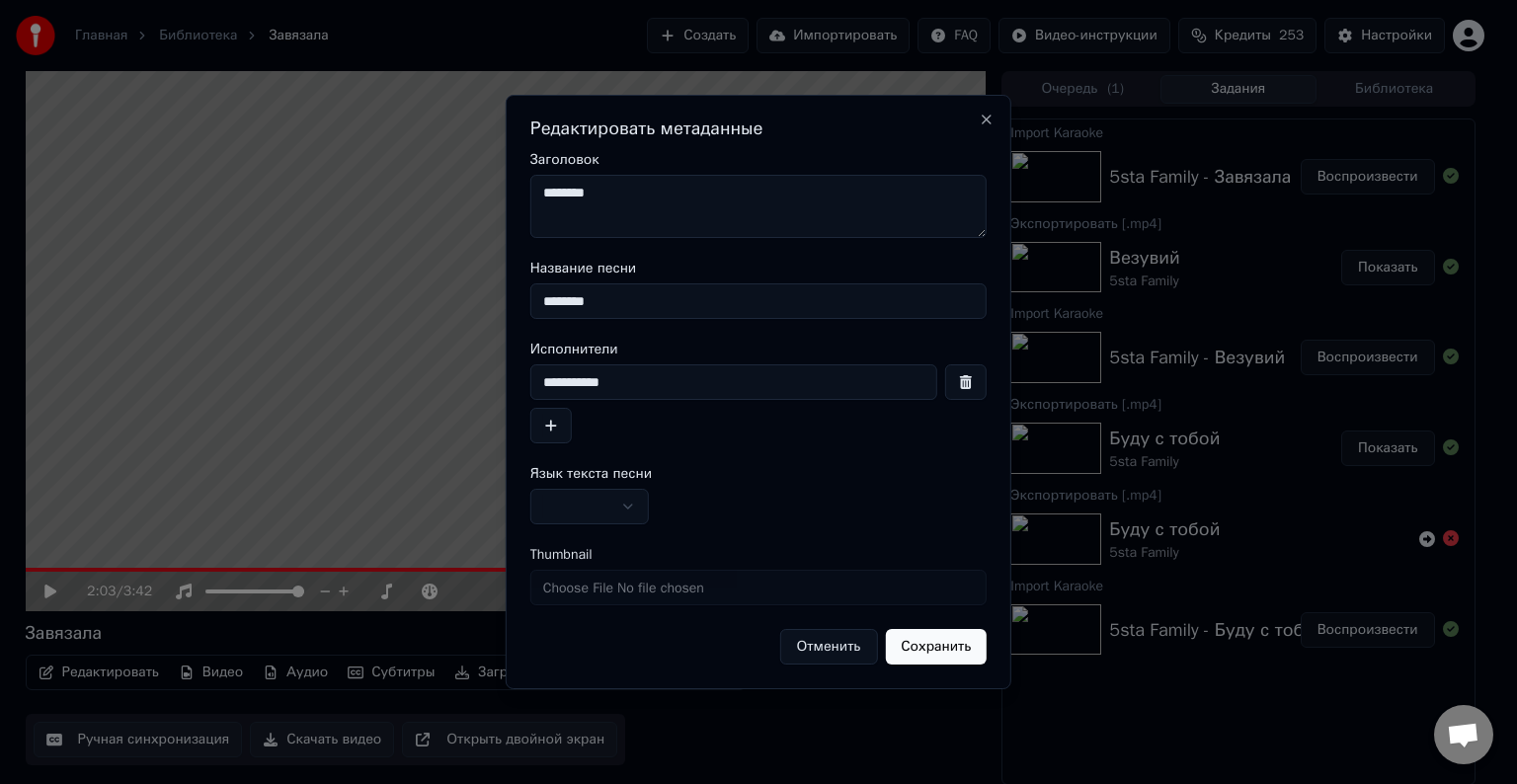 type on "********" 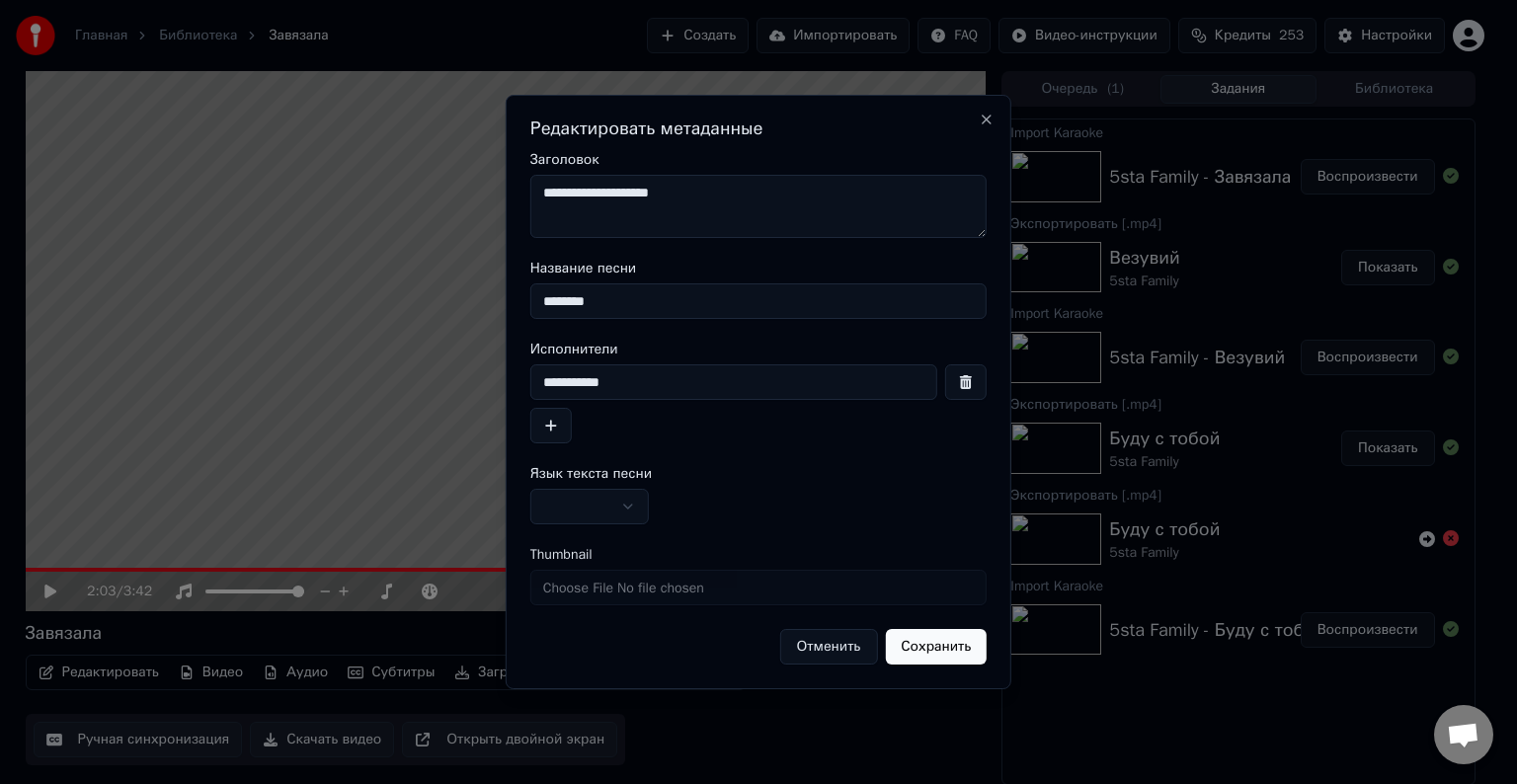 type on "**********" 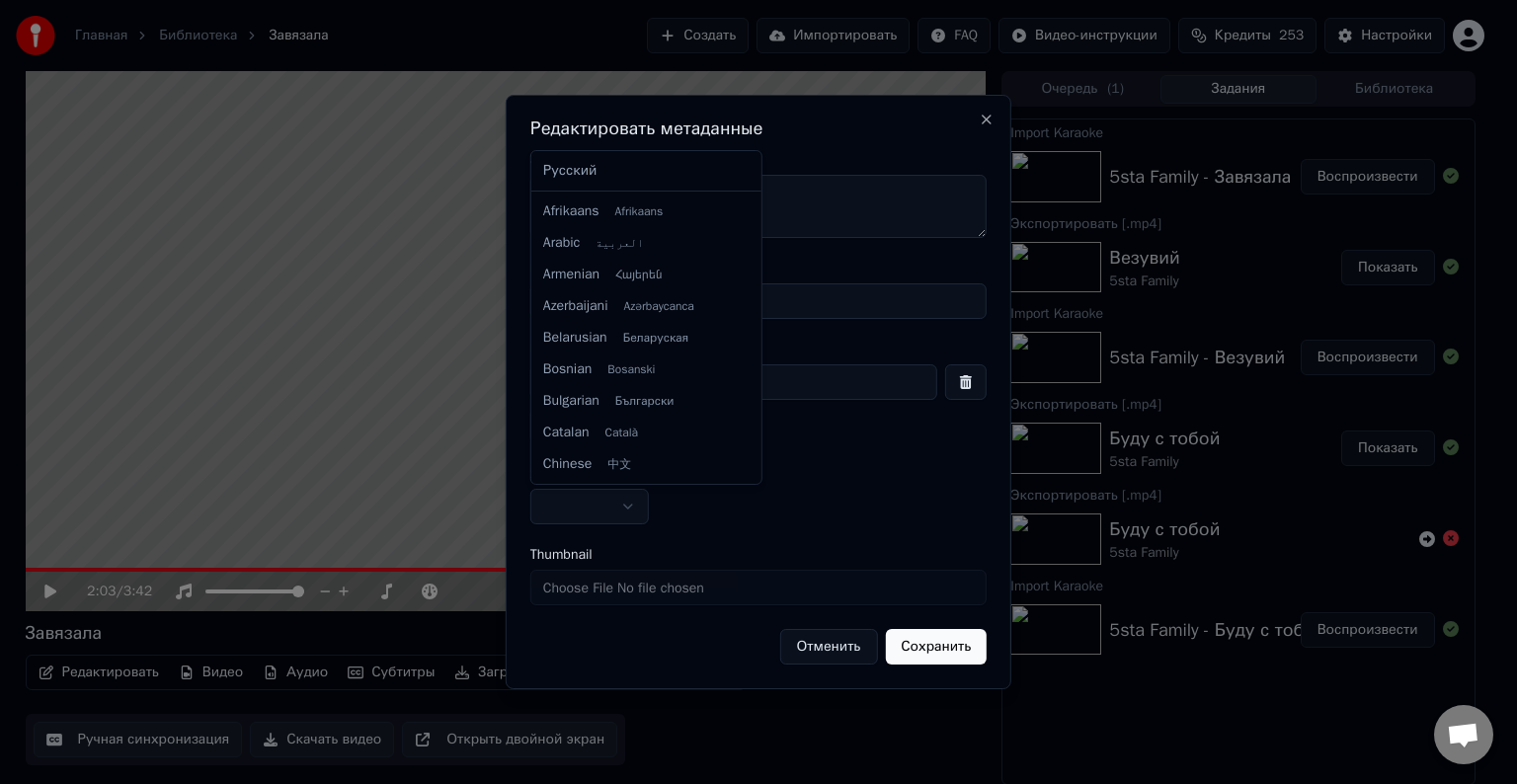 click on "Главная Библиотека Завязала Создать Импортировать FAQ Видео-инструкции Кредиты 253 Настройки 2:03  /  3:42 Завязала Редактировать Видео Аудио Субтитры Загрузить Облачная библиотека Ручная синхронизация Скачать видео Открыть двойной экран Очередь ( 1 ) Задания Библиотека Import Karaoke 5sta Family - Завязала Воспроизвести Экспортировать [.mp4] Везувий 5sta Family Показать Import Karaoke 5sta Family - Везувий Воспроизвести Экспортировать [.mp4] Буду с тобой 5sta Family Показать Экспортировать [.mp4] Буду с тобой 5sta Family Import Karaoke 5sta Family - Буду с тобой Воспроизвести Редактировать метаданные Заголовок ********" at bounding box center (750, 392) 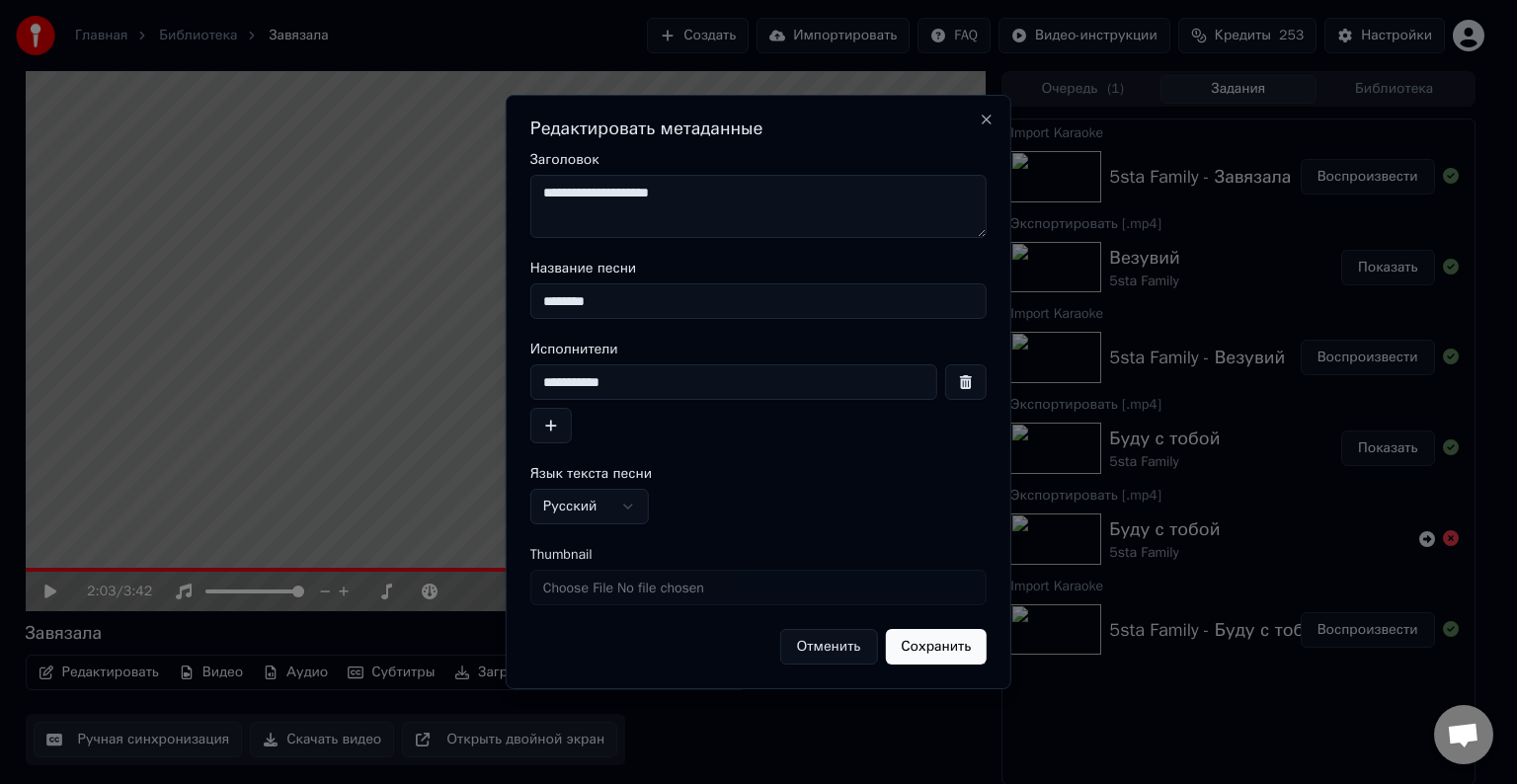 click on "Сохранить" at bounding box center [935, 647] 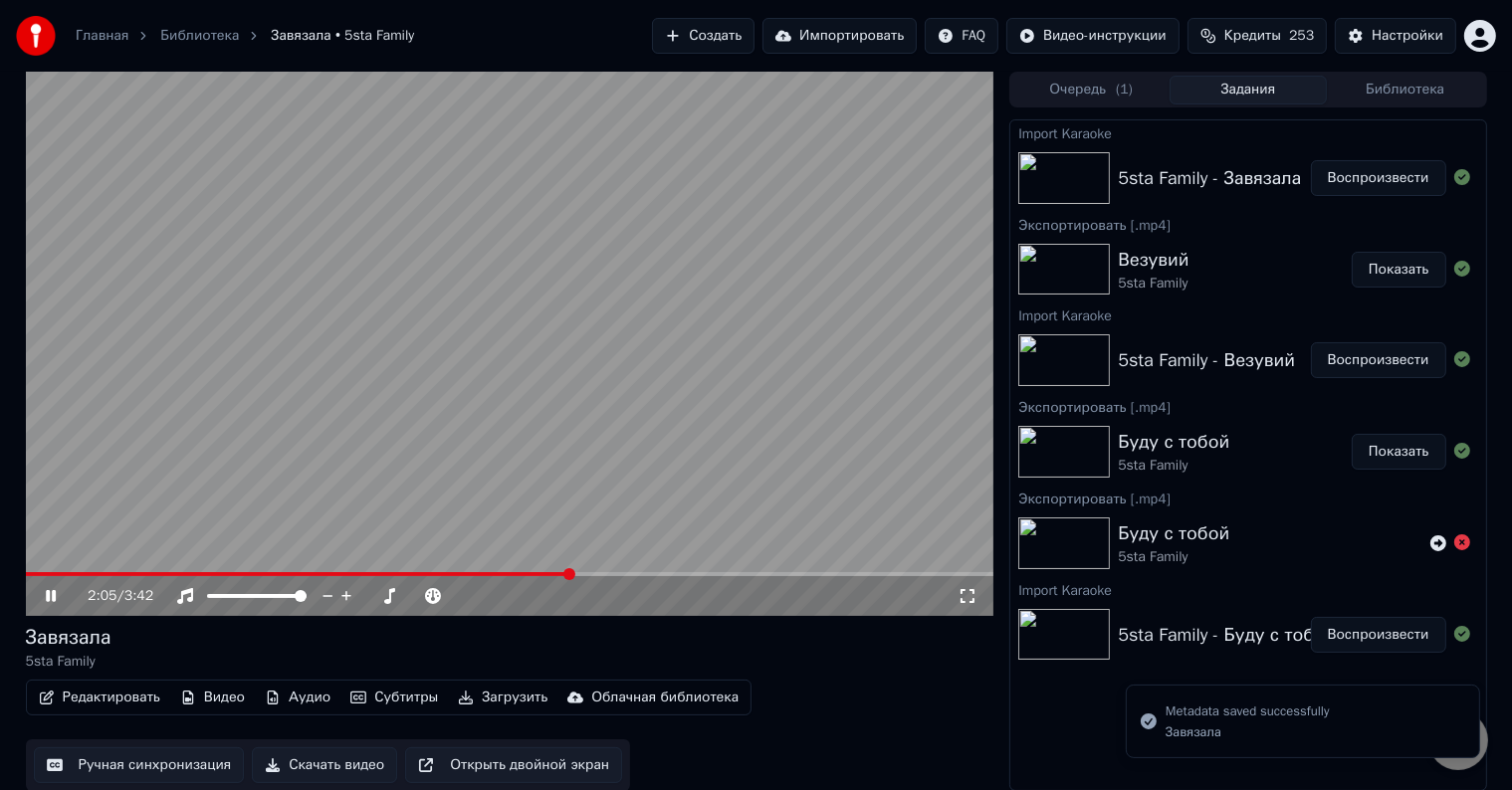 click 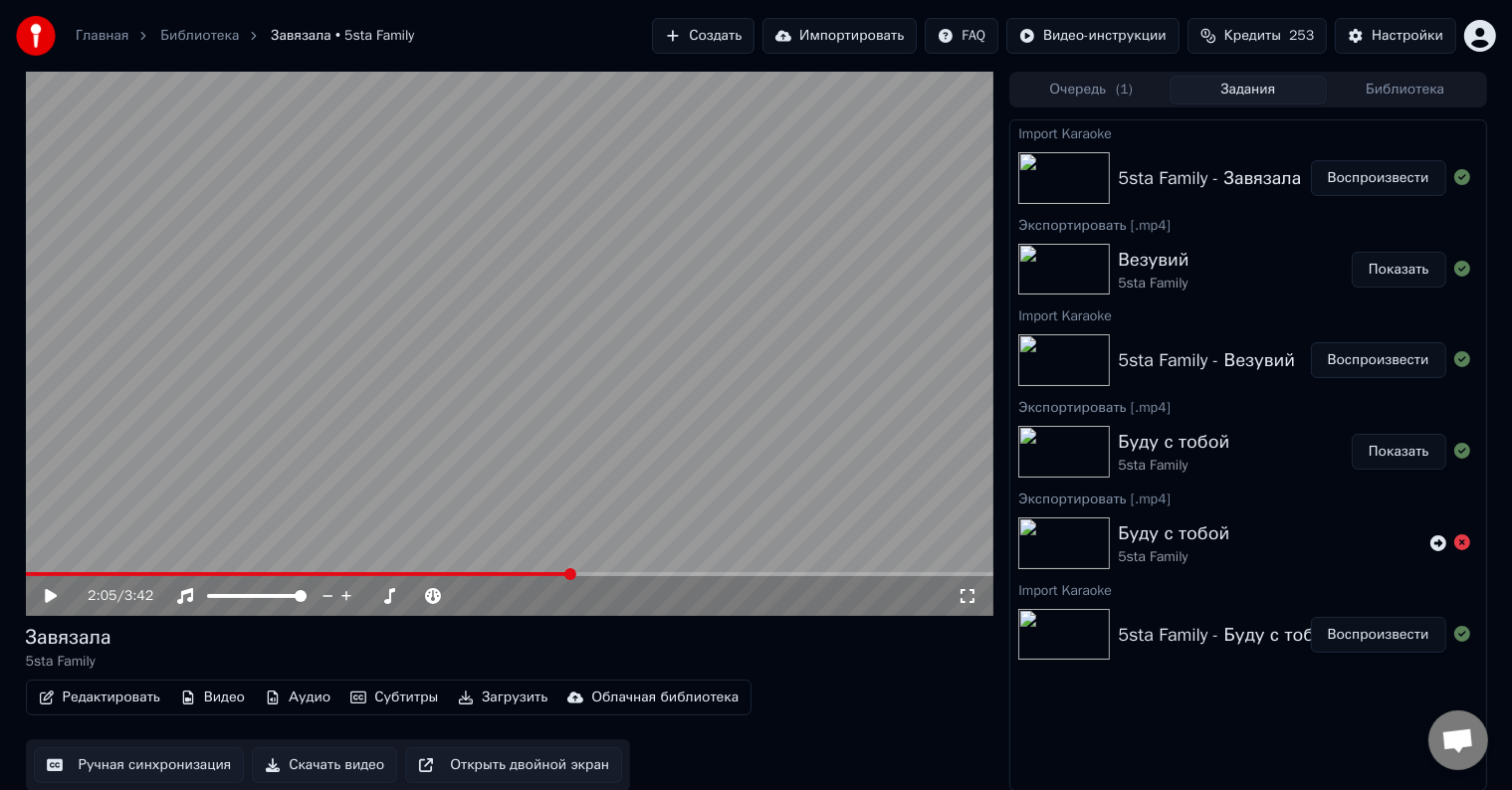 click on "Импортировать" at bounding box center (839, 36) 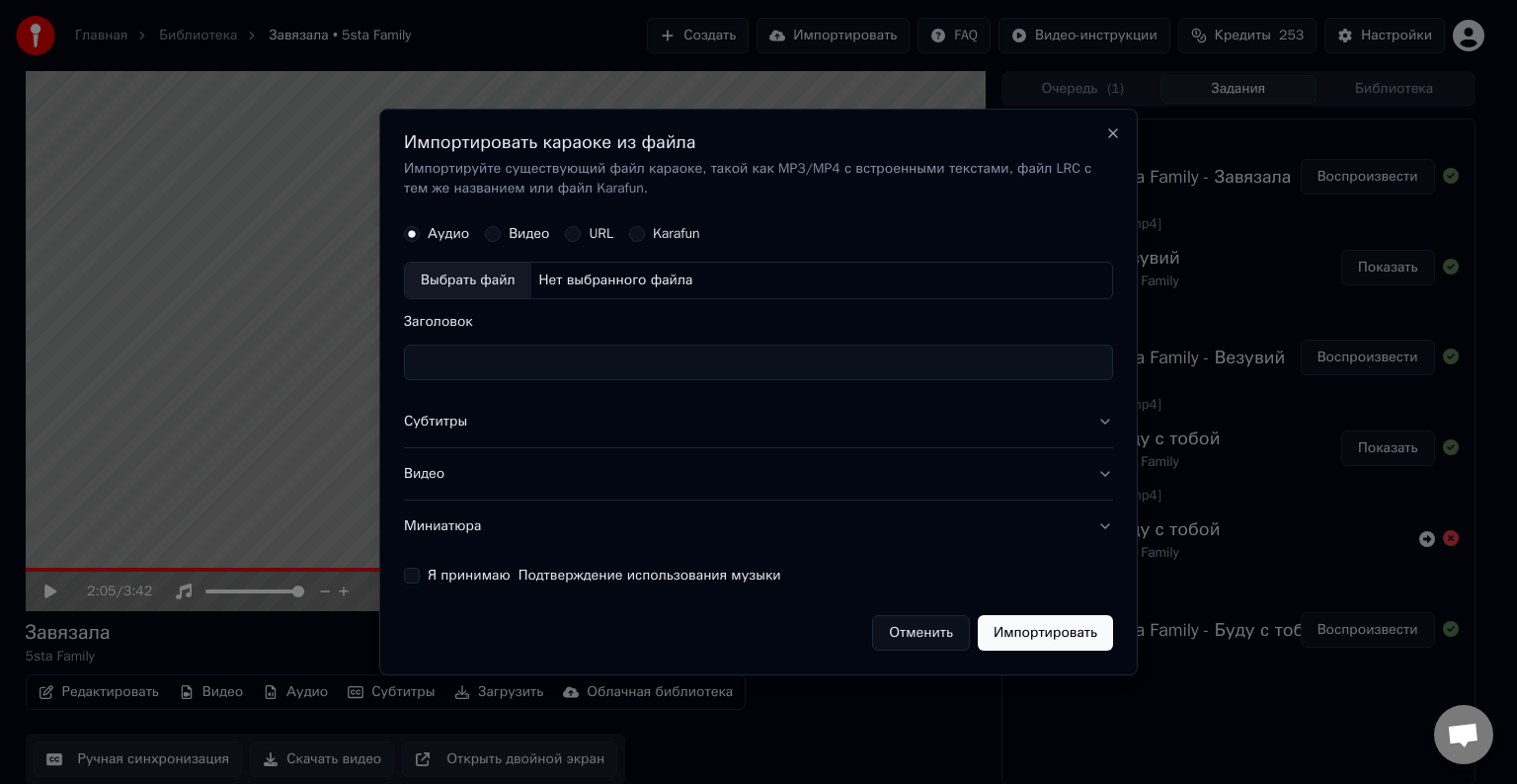 click on "Выбрать файл" at bounding box center [468, 280] 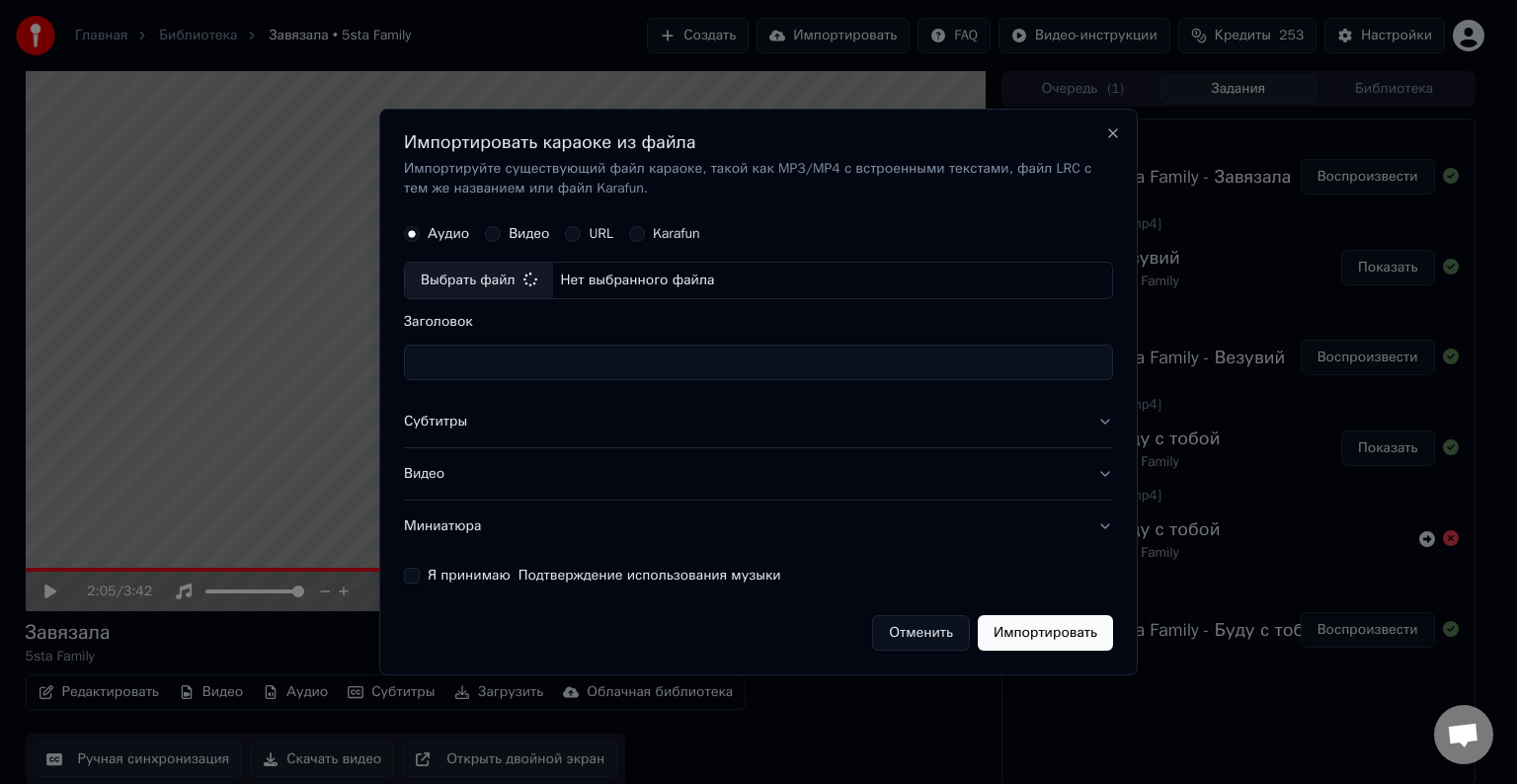 type on "**********" 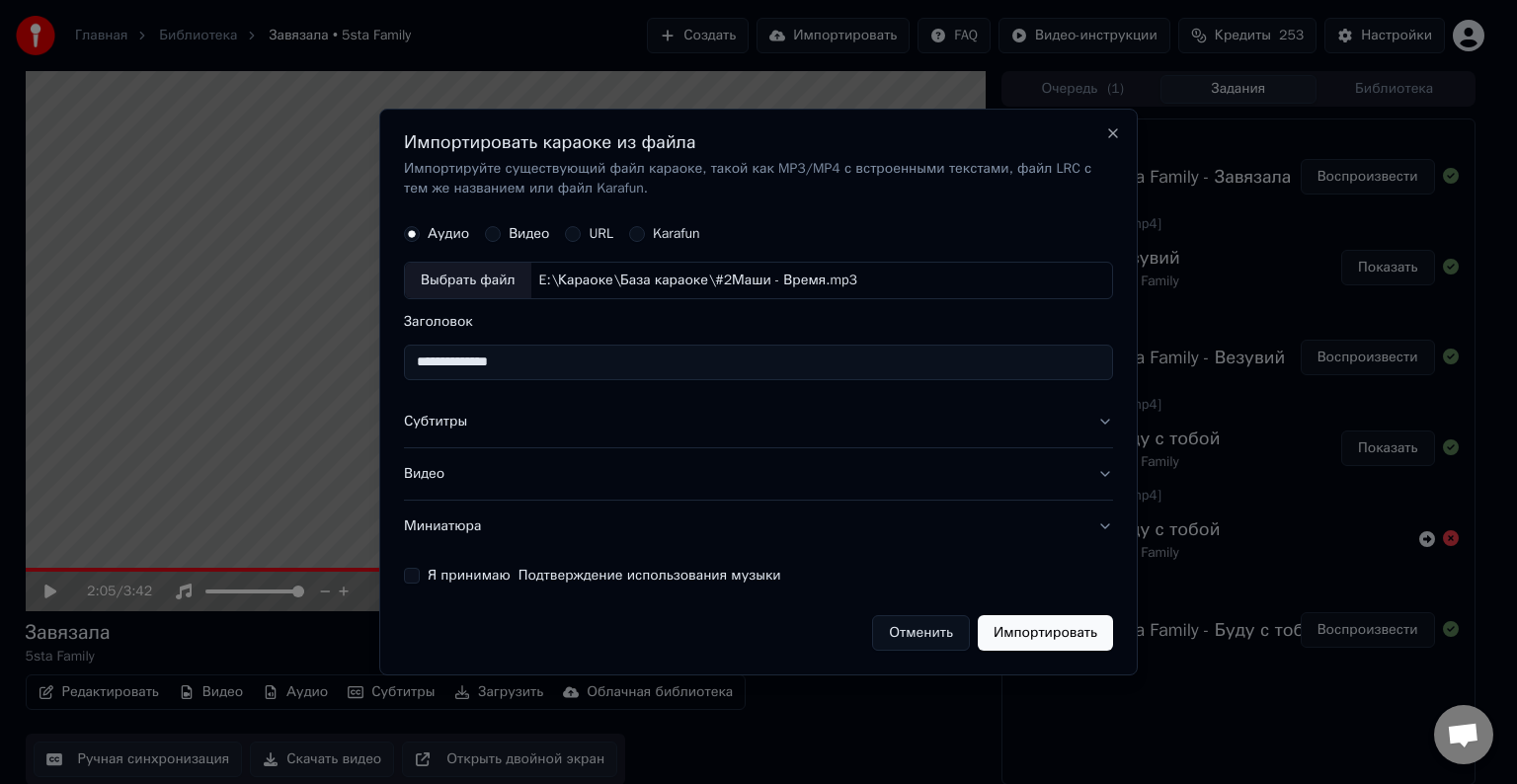 click on "Субтитры" at bounding box center (758, 422) 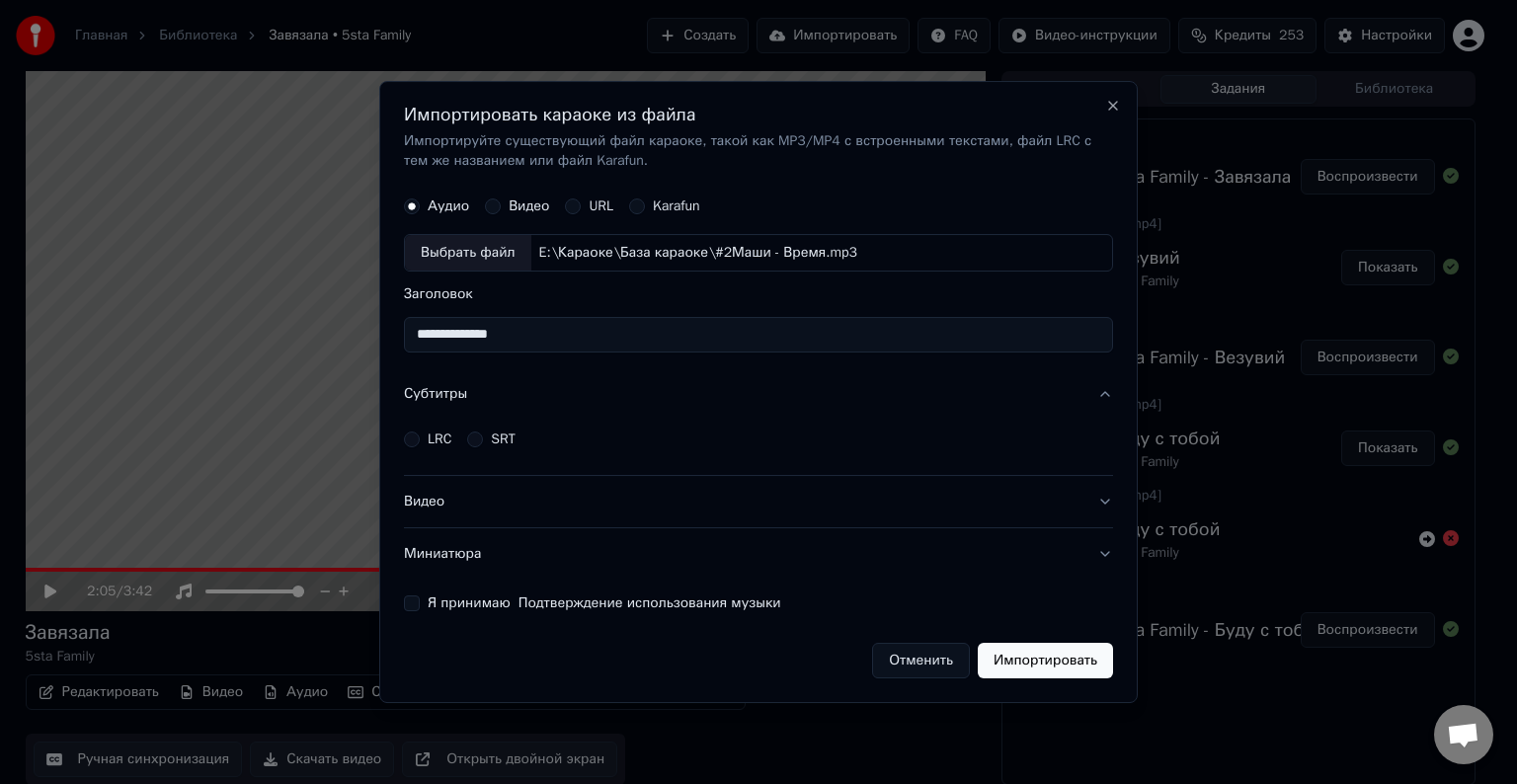 click on "LRC" at bounding box center [428, 439] 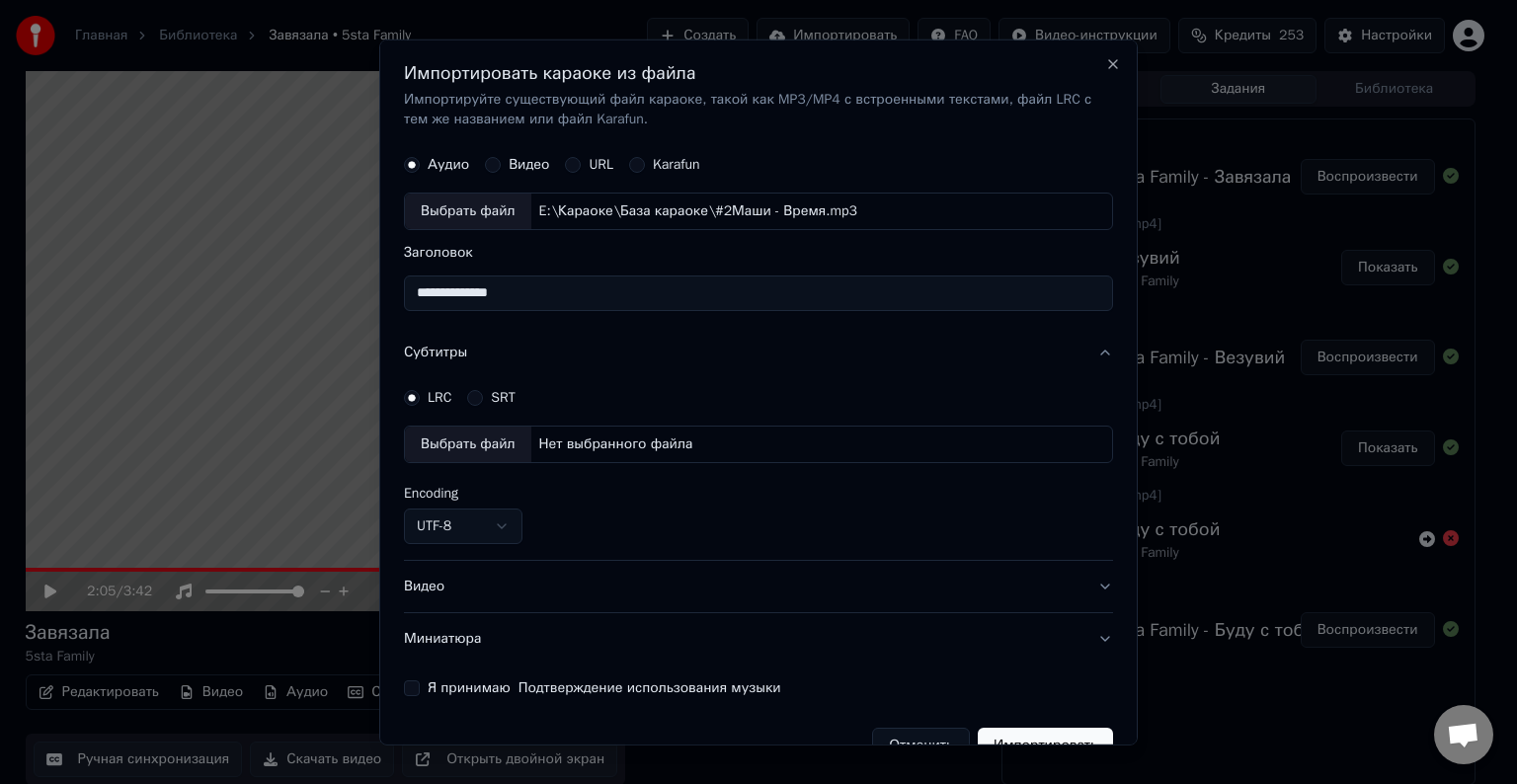 click on "Выбрать файл" at bounding box center (468, 444) 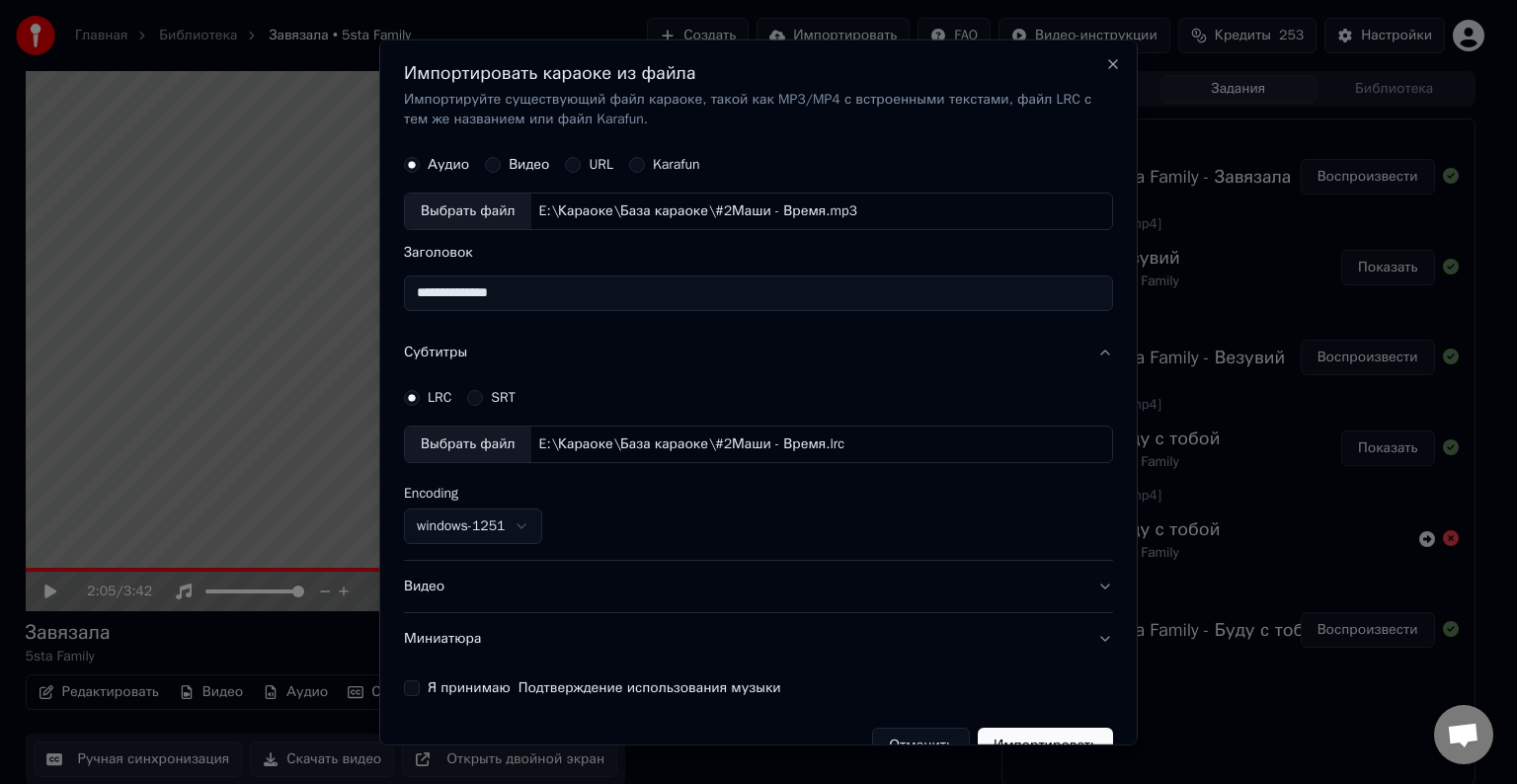 click on "Миниатюра" at bounding box center (758, 639) 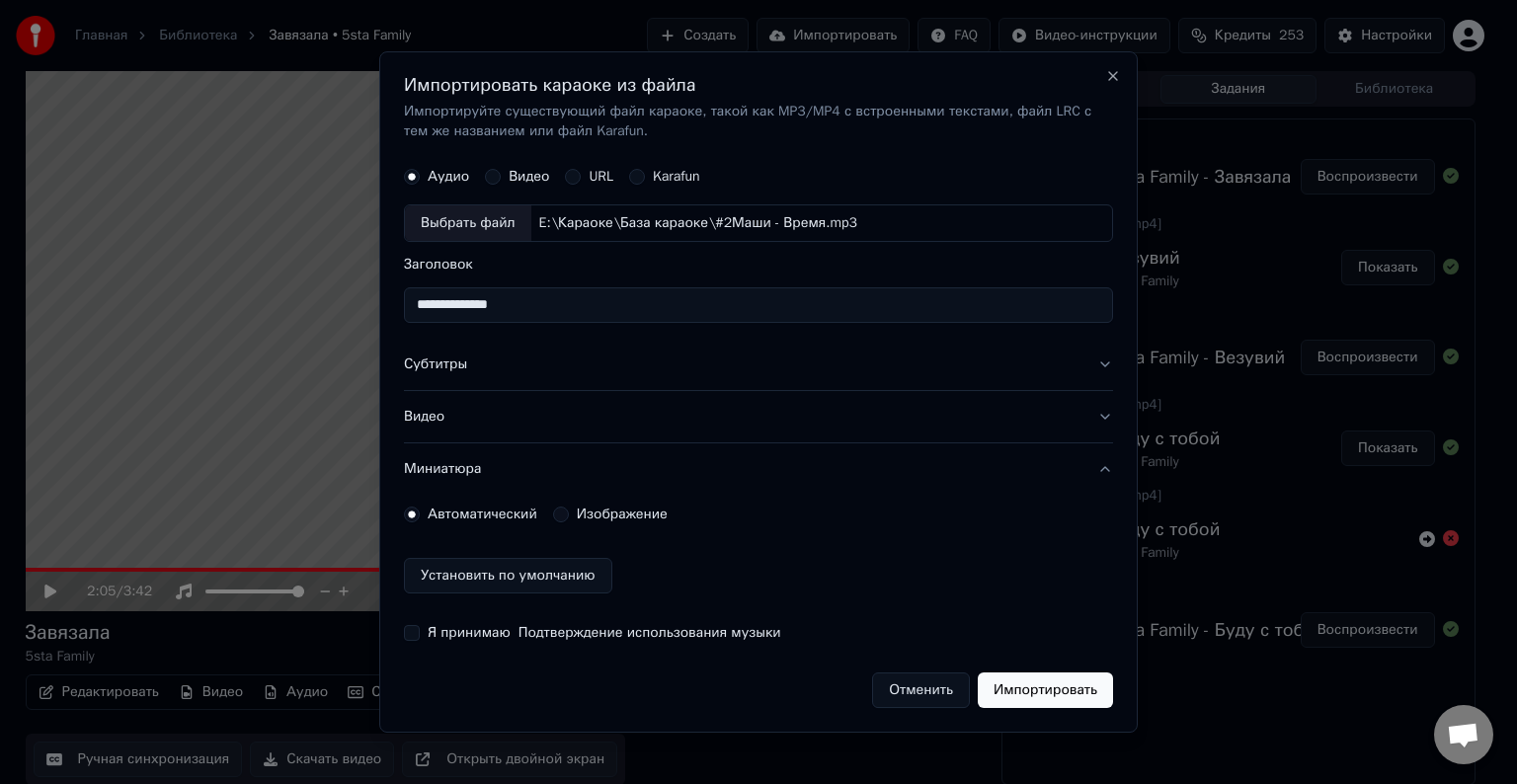 click on "Видео" at bounding box center (758, 417) 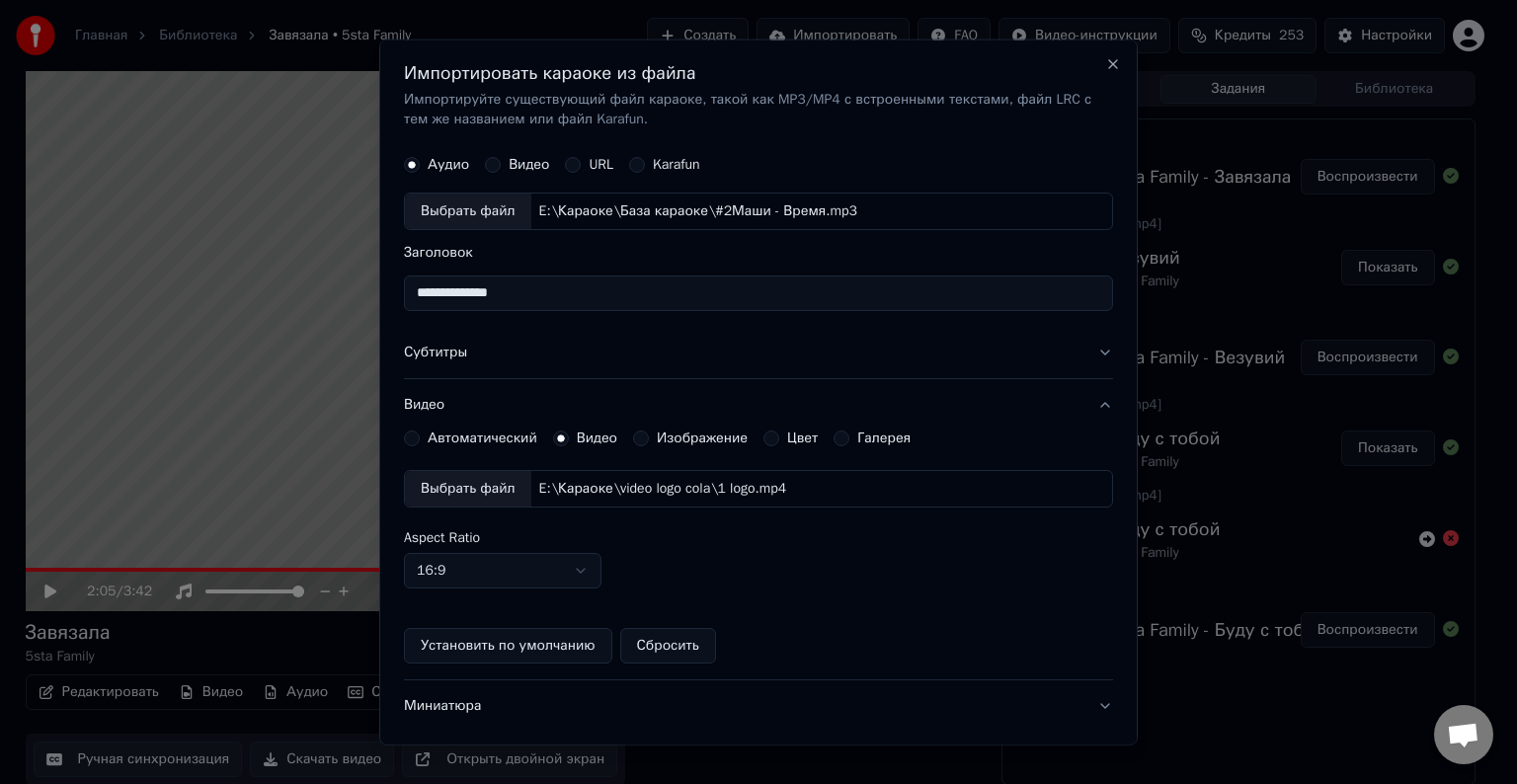 click on "Выбрать файл" at bounding box center [468, 489] 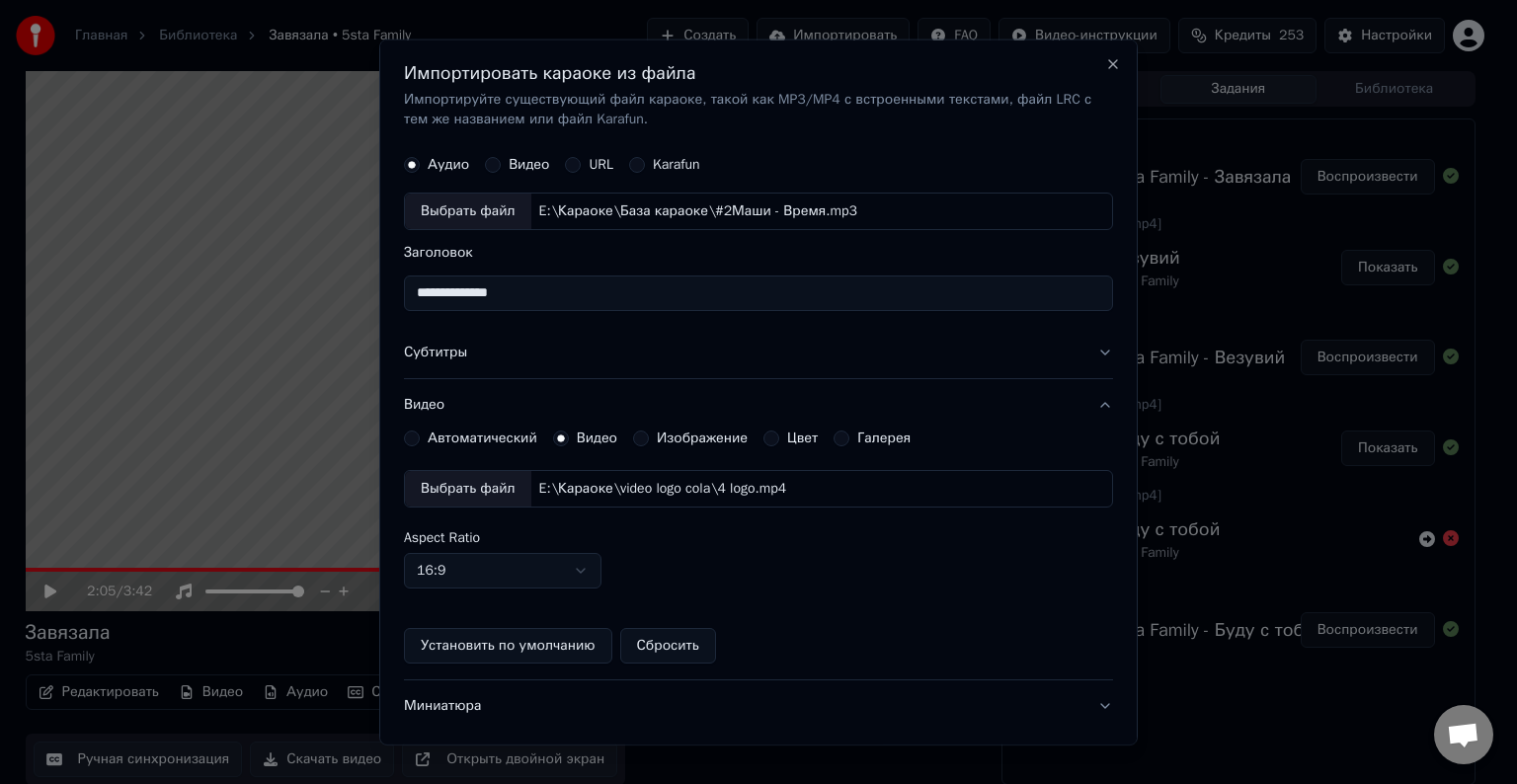 click on "Субтитры" at bounding box center [758, 353] 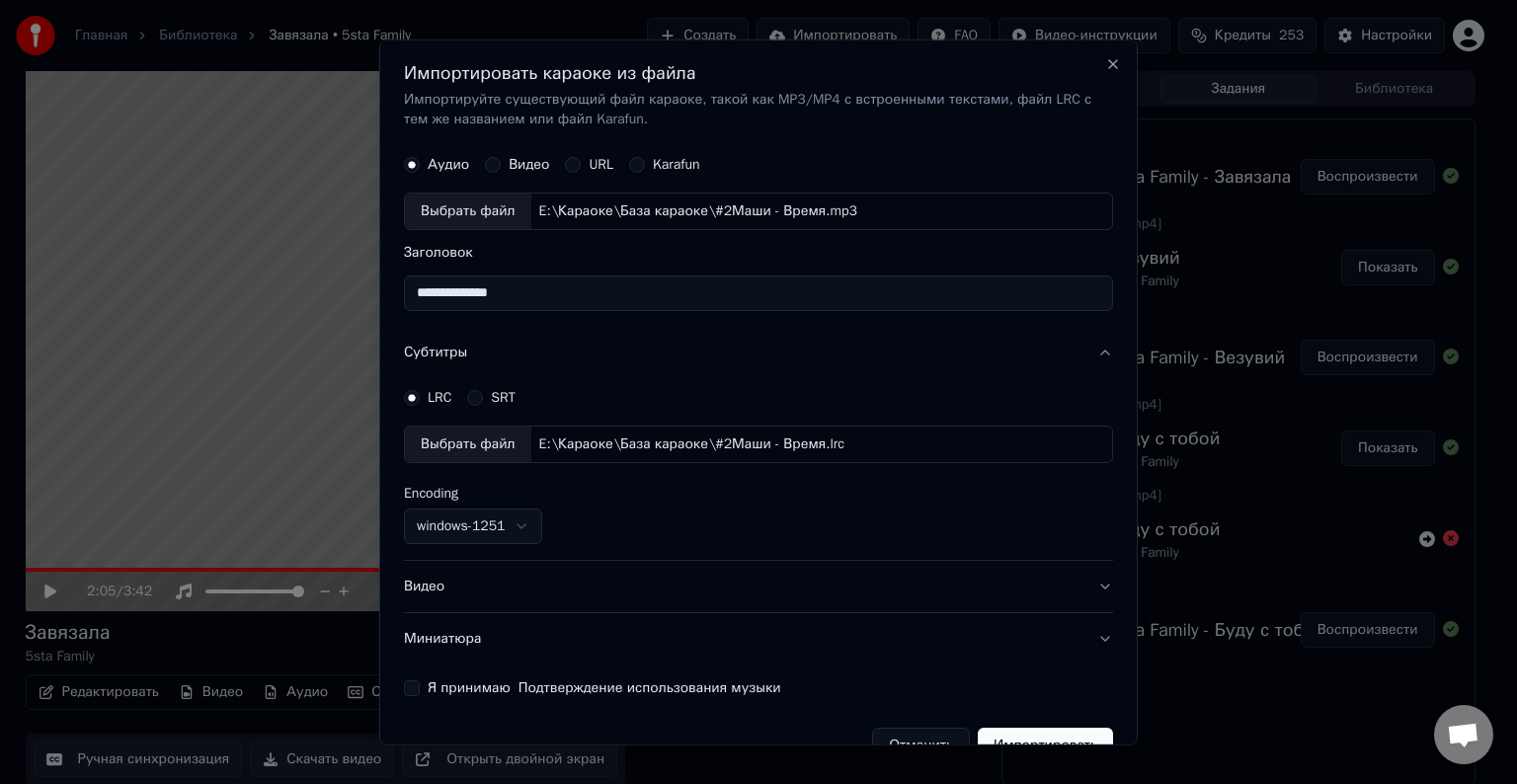 click on "Я принимаю   Подтверждение использования музыки" at bounding box center (412, 688) 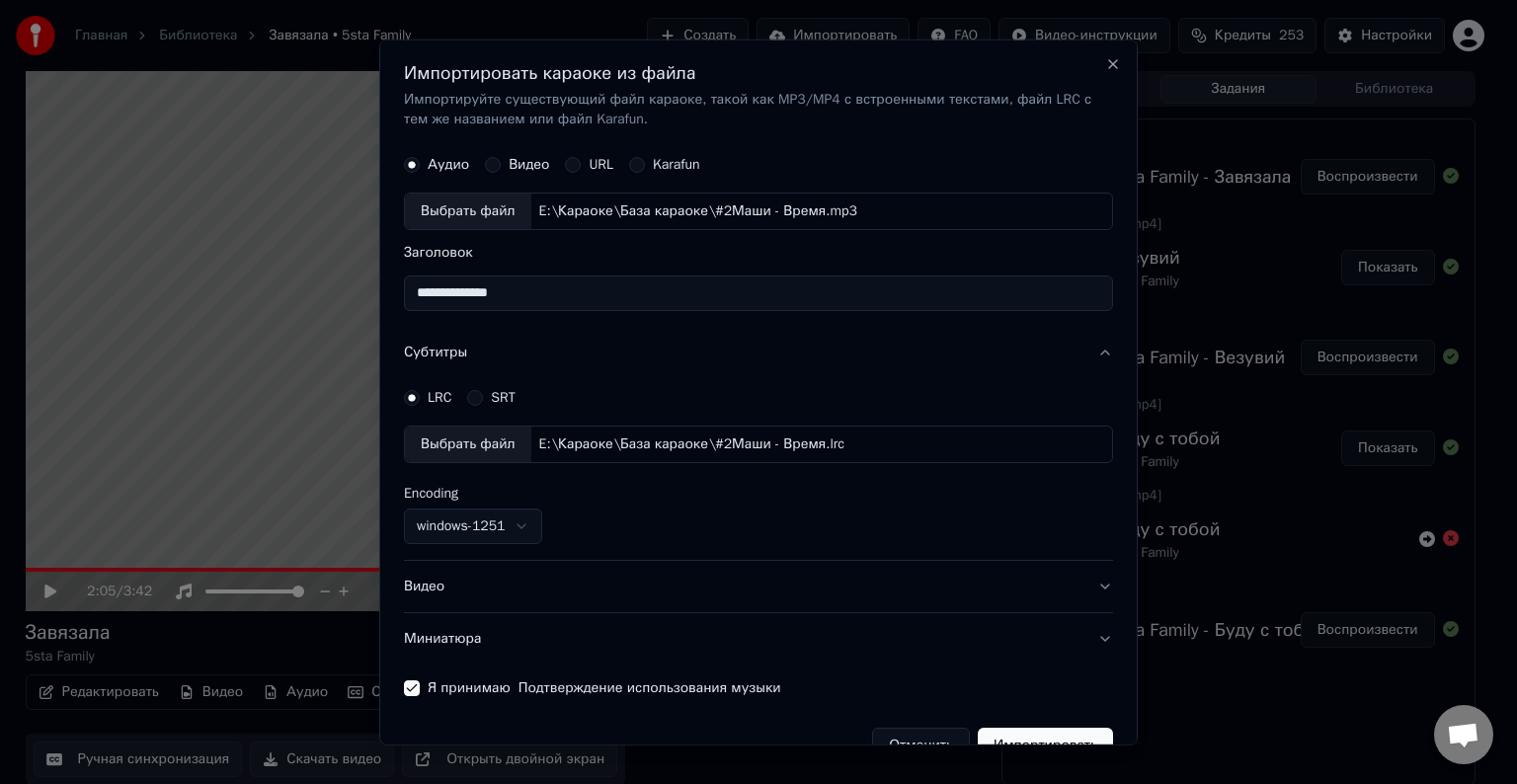 click on "Импортировать" at bounding box center [1045, 745] 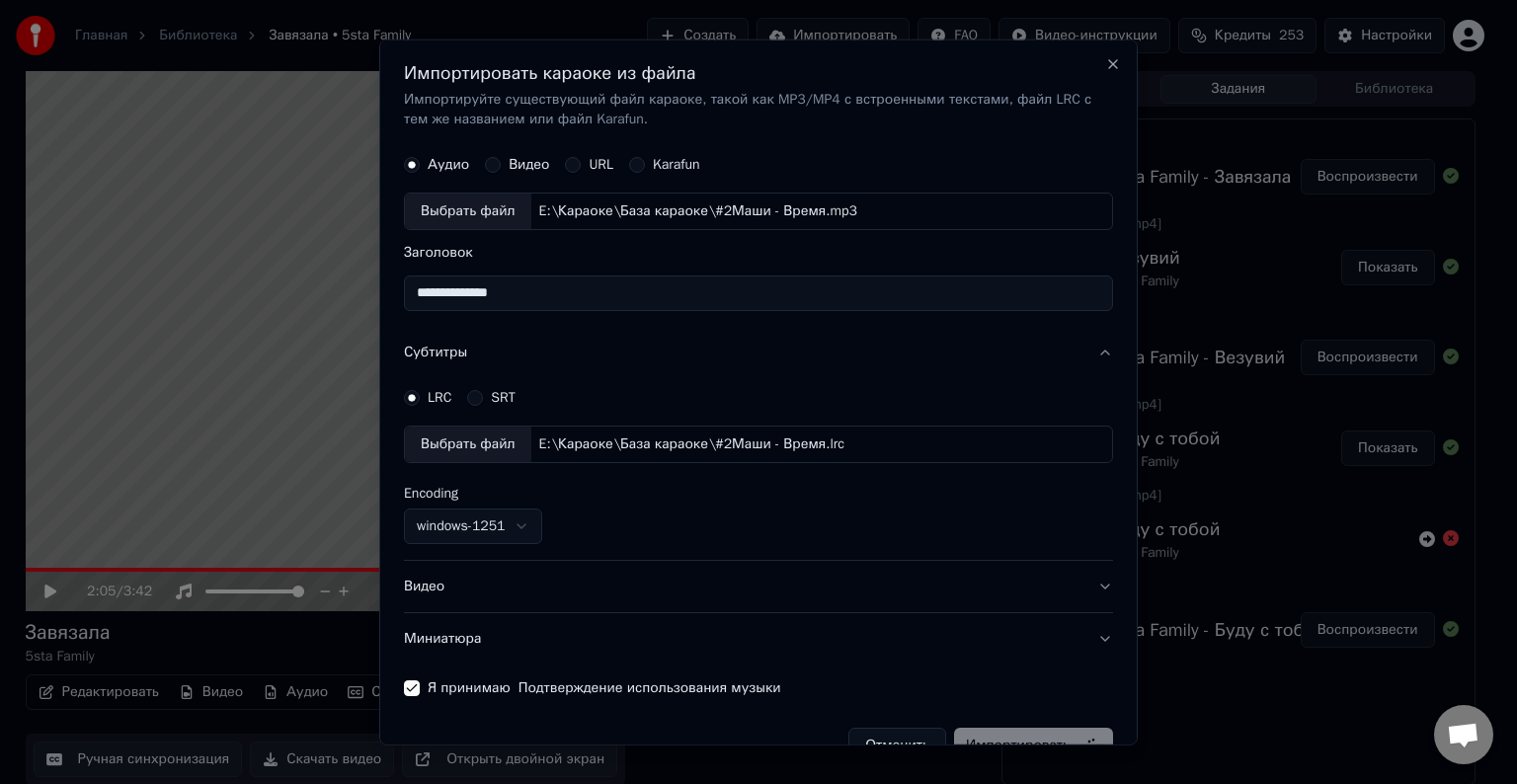 type 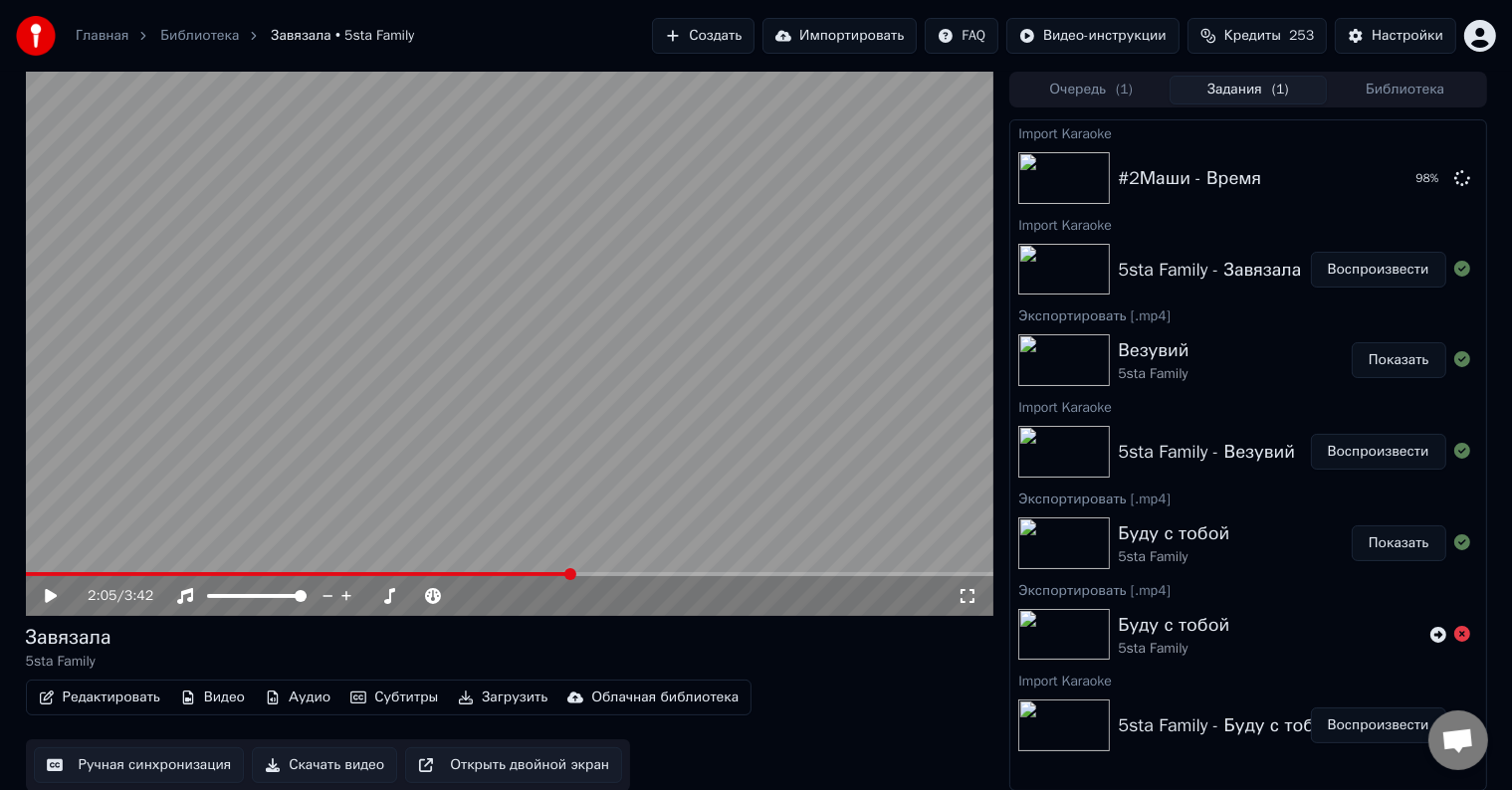 click on "Воспроизвести" at bounding box center (1379, 270) 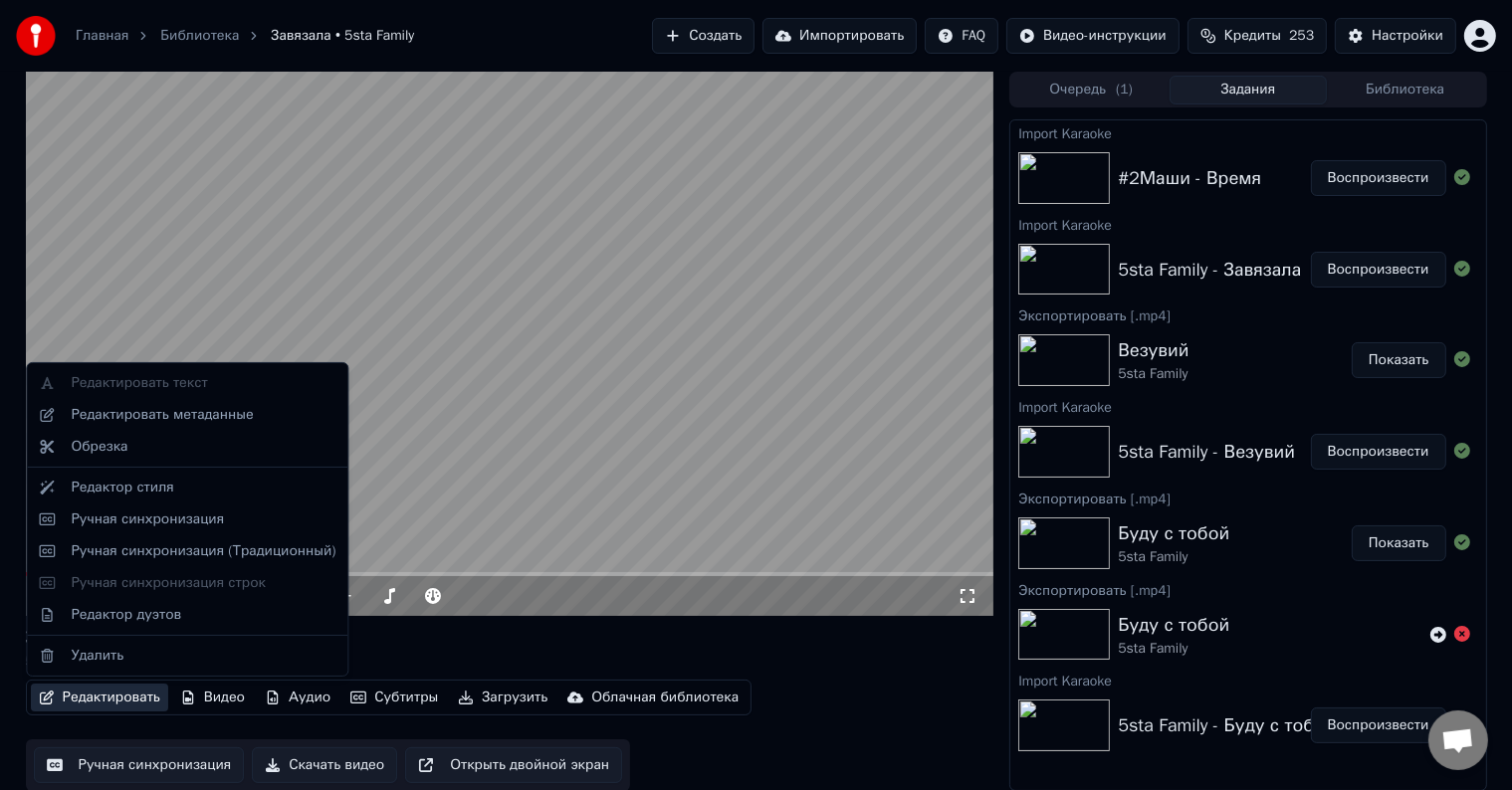 click on "Редактировать" at bounding box center (100, 697) 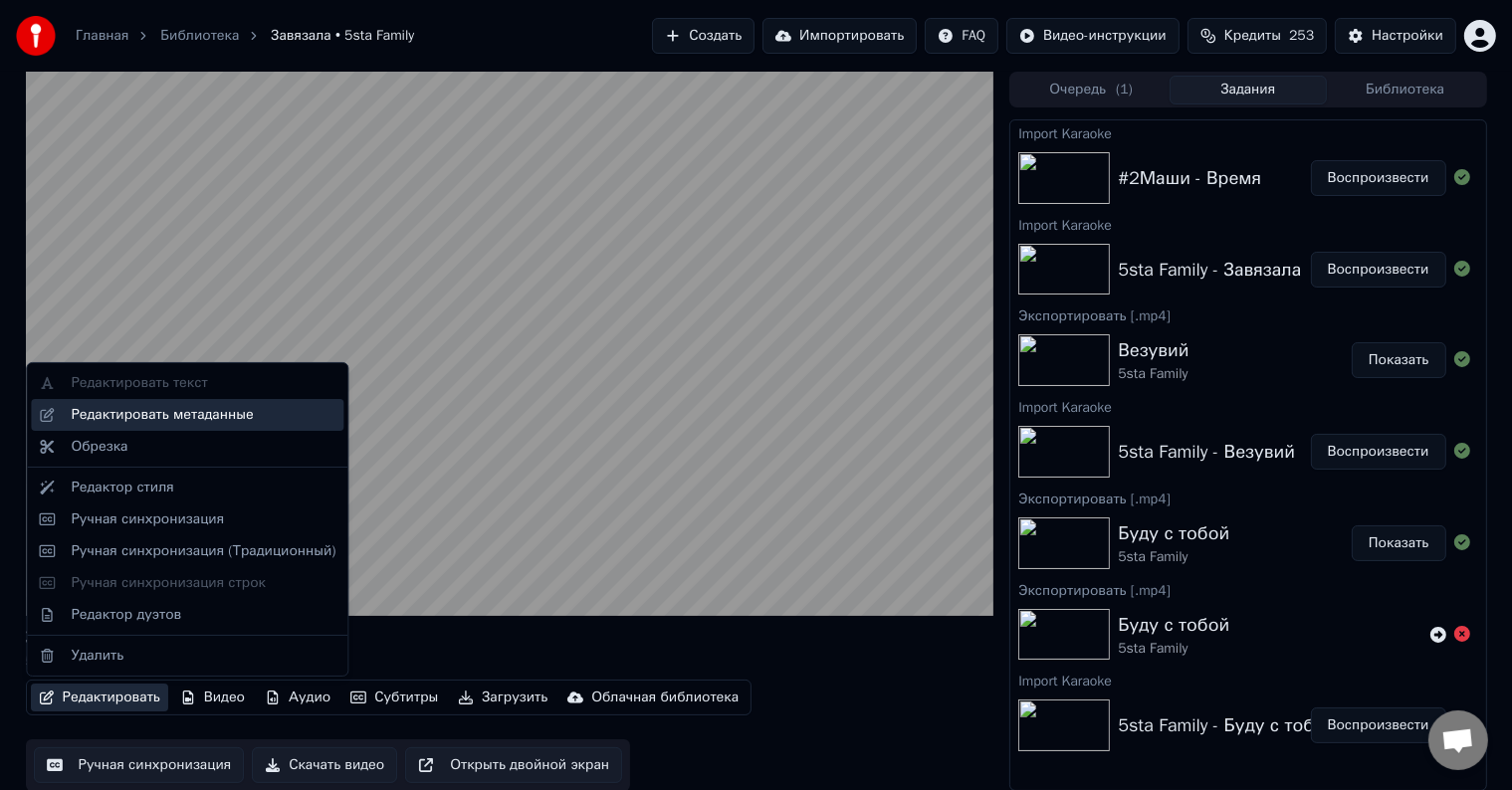 click on "Редактировать метаданные" at bounding box center (161, 415) 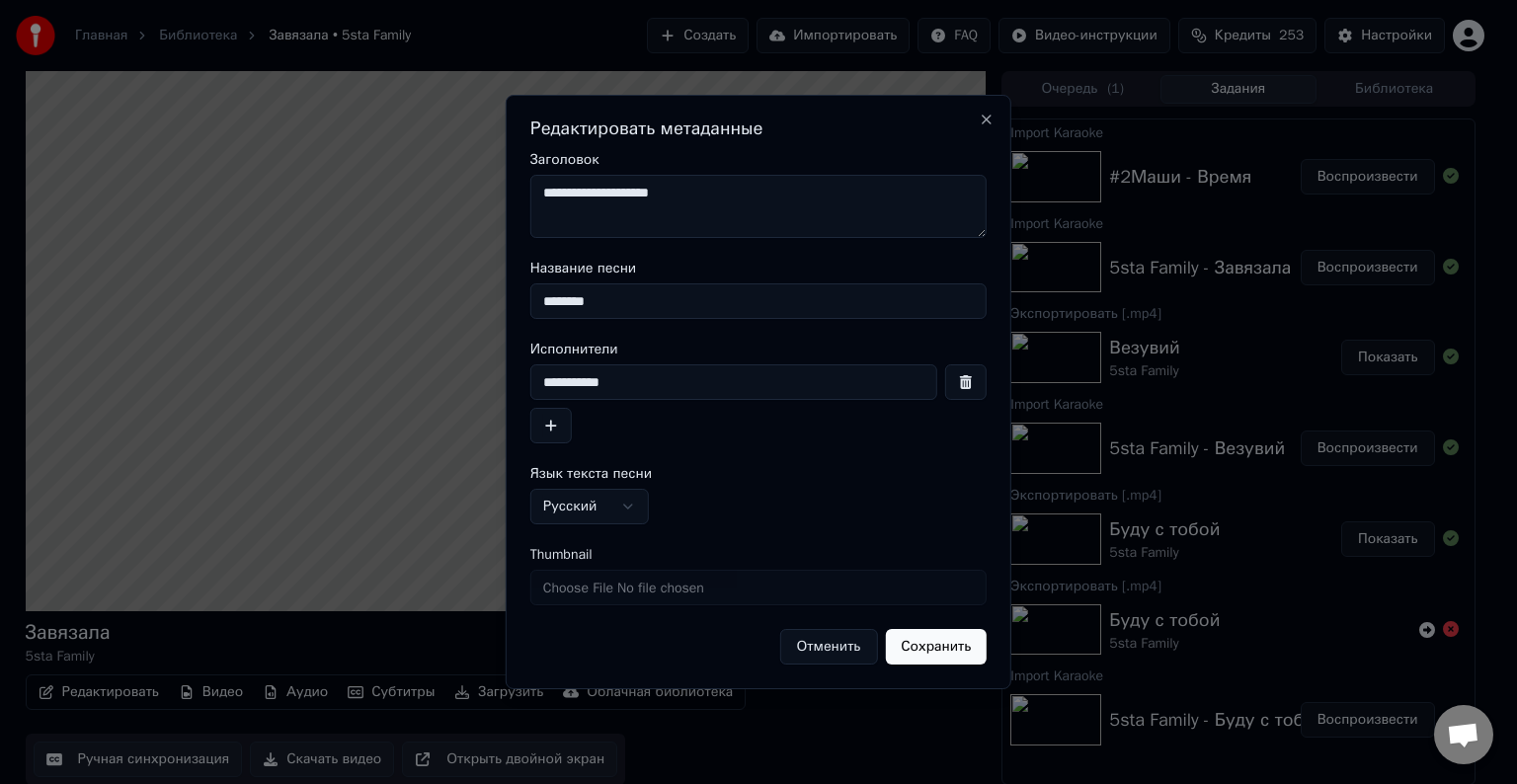 click on "Сохранить" at bounding box center (935, 647) 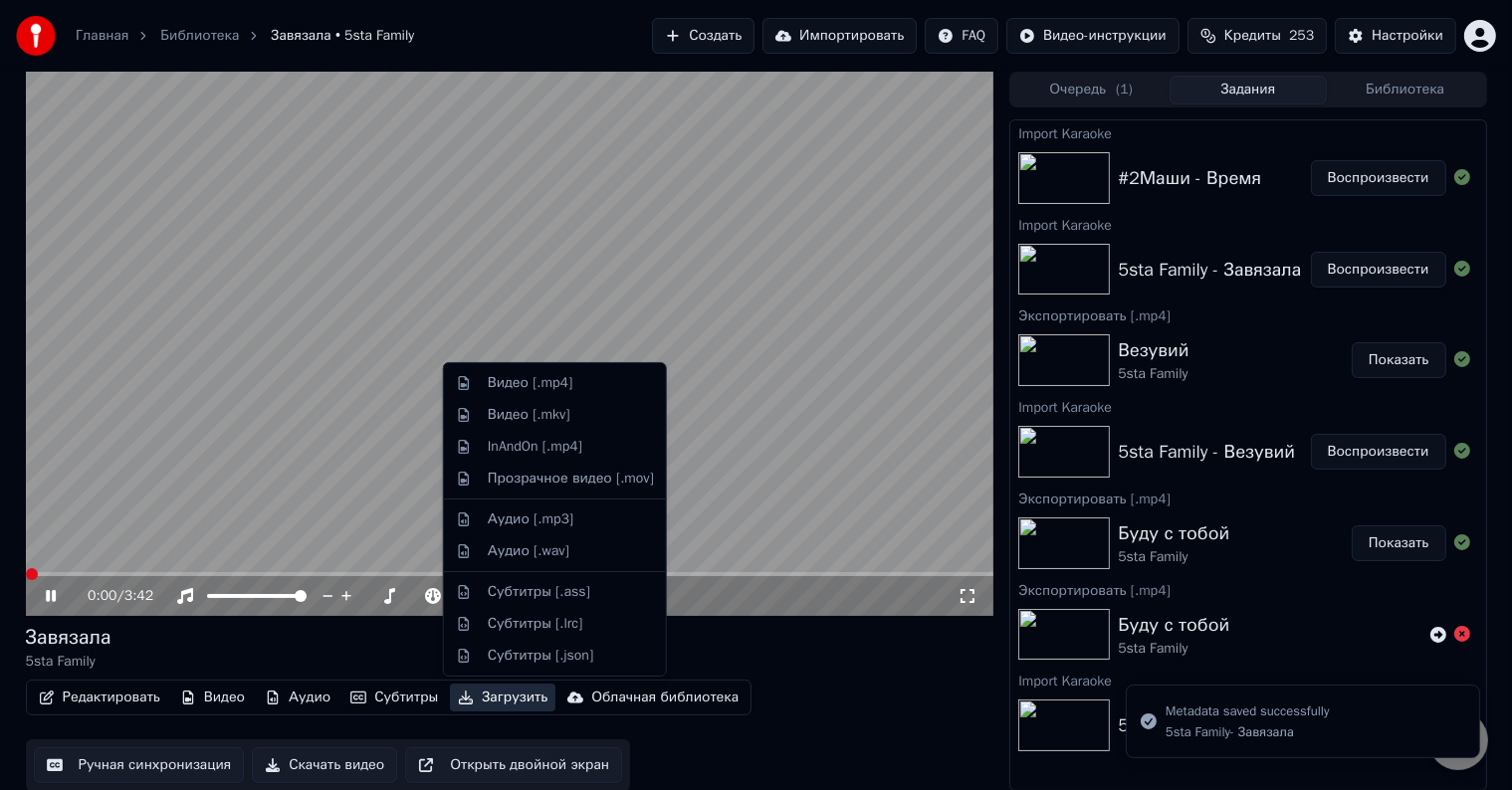 click on "Загрузить" at bounding box center [503, 697] 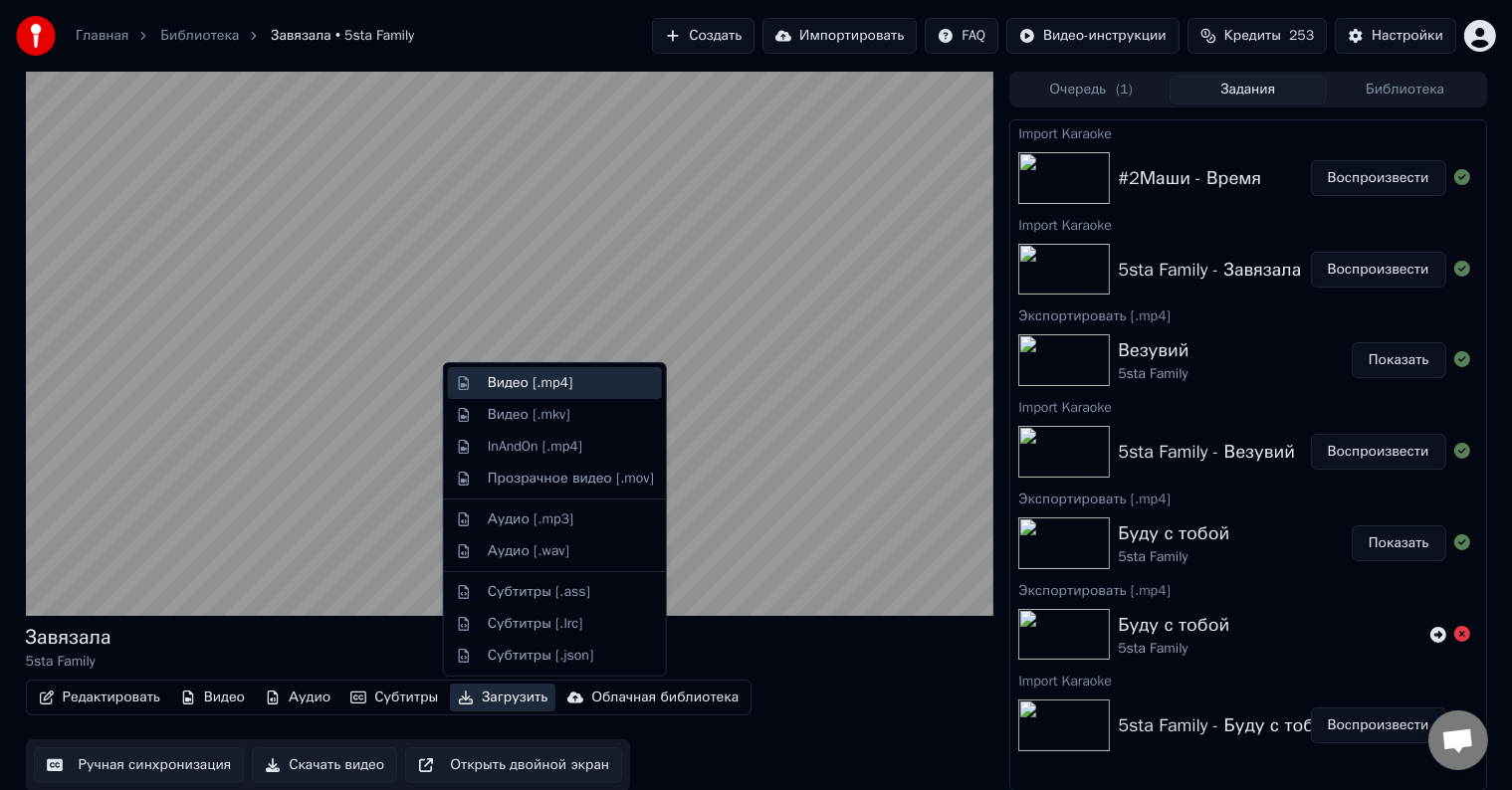 click on "Видео [.mp4]" at bounding box center [530, 383] 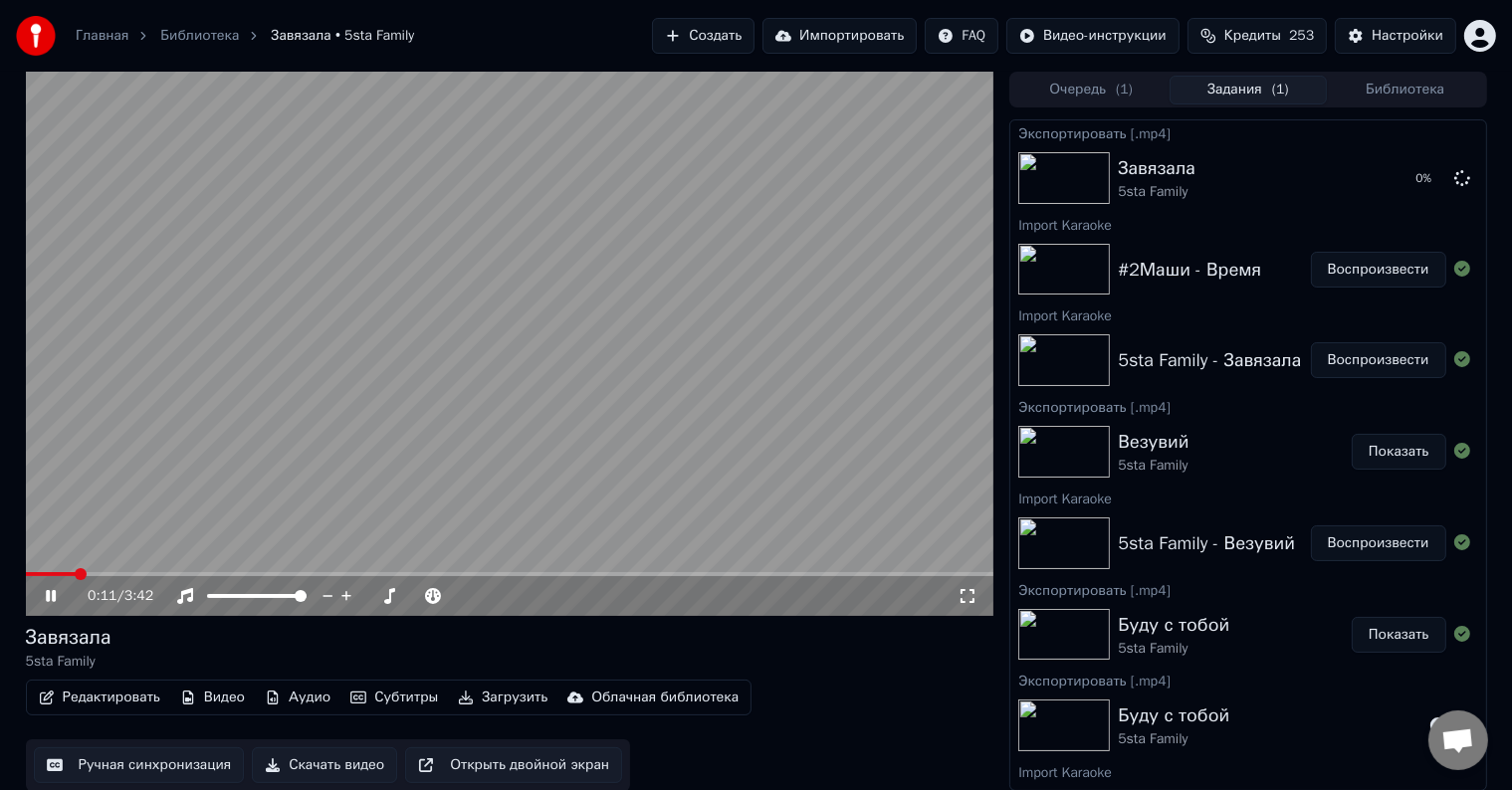 click 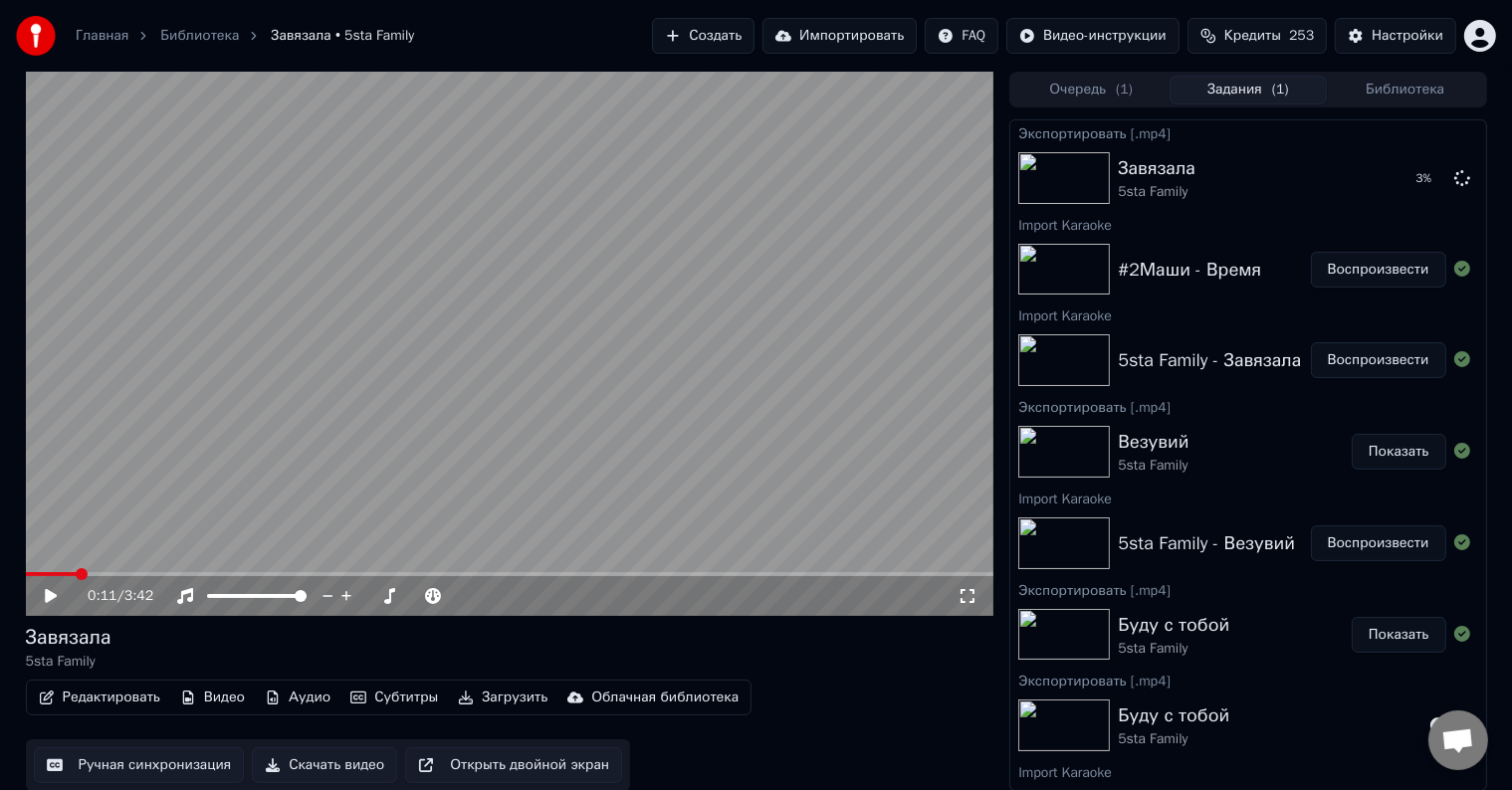 click on "Воспроизвести" at bounding box center (1379, 360) 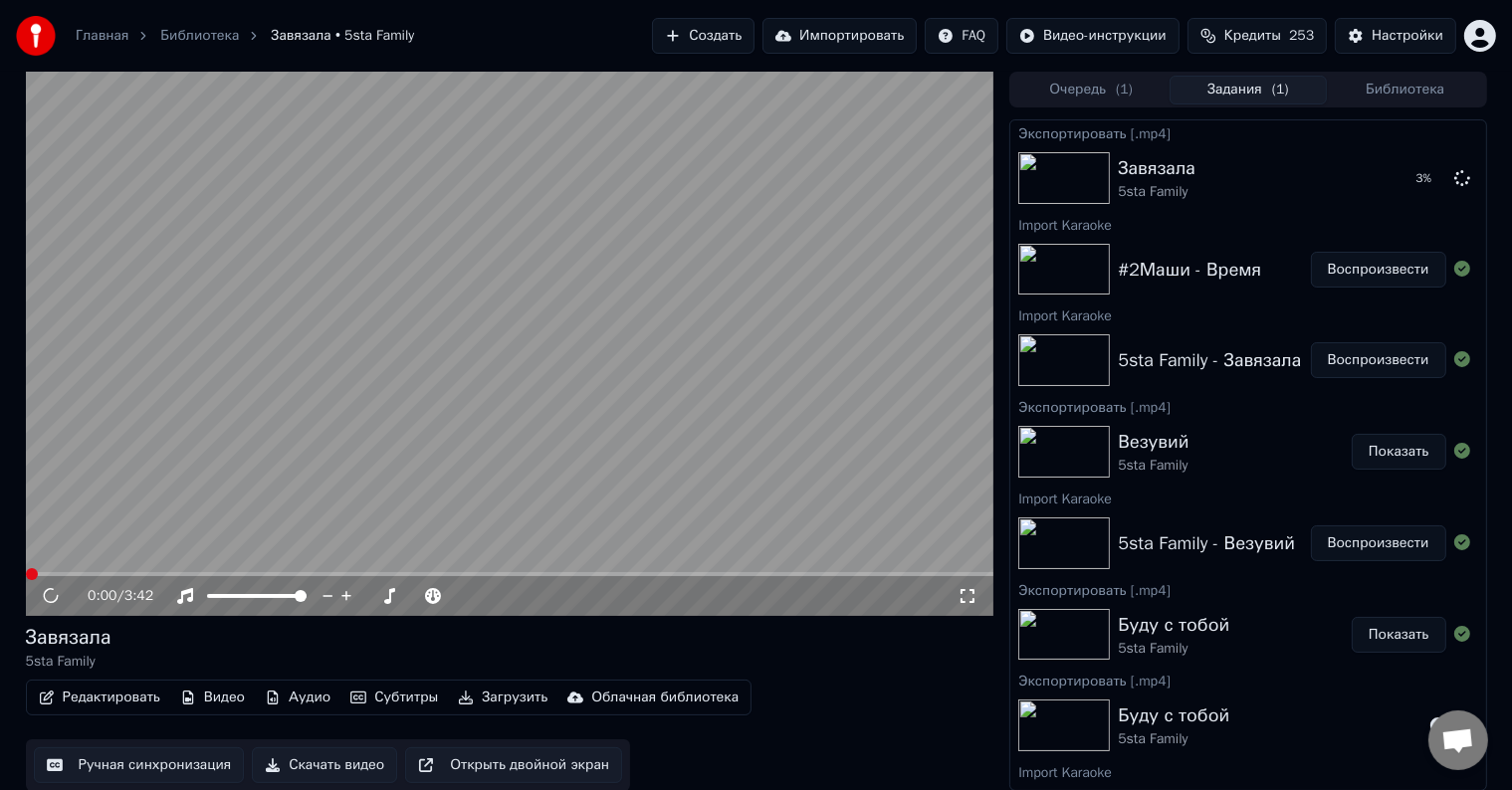 click on "Воспроизвести" at bounding box center [1379, 270] 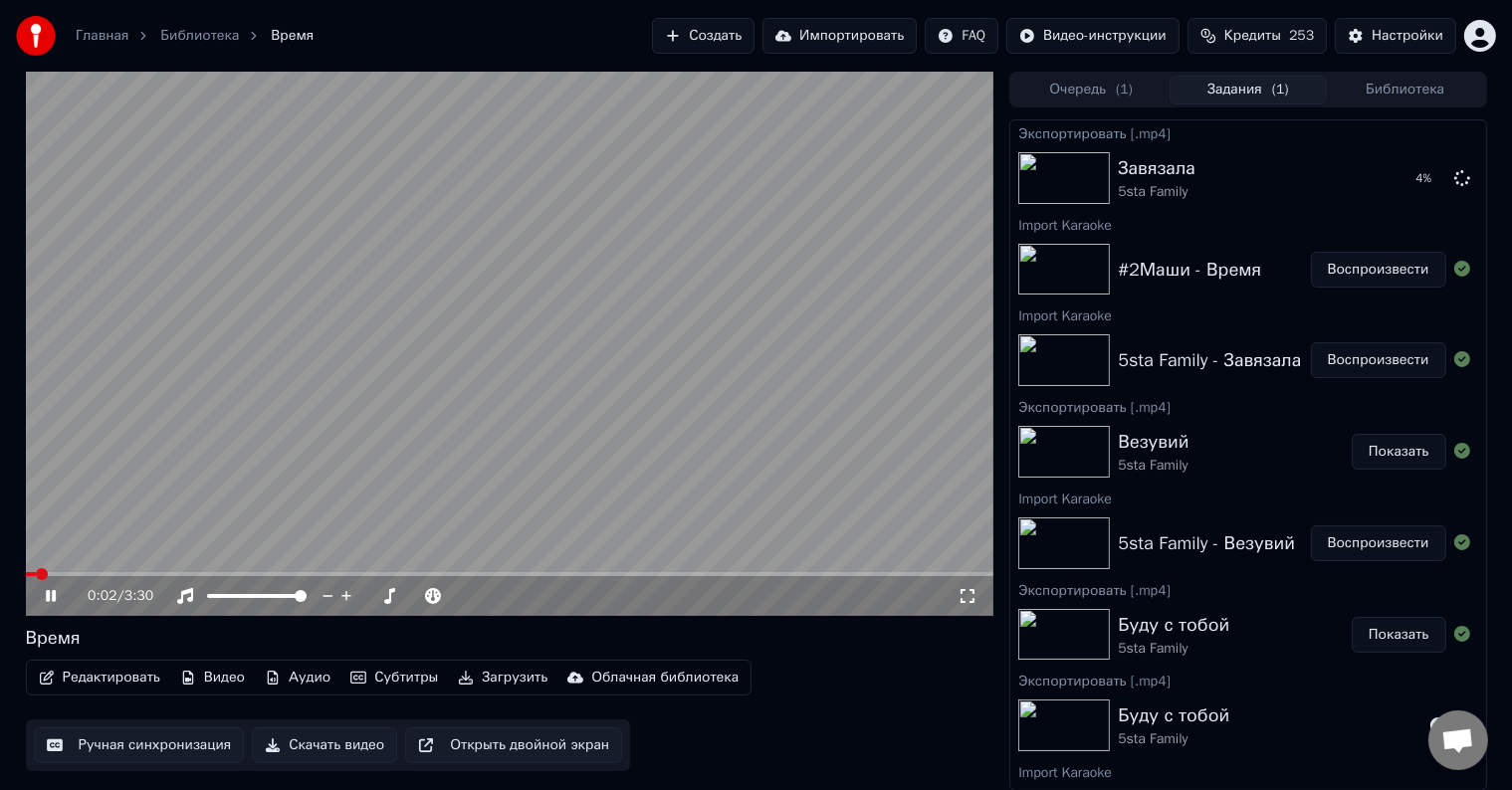 click 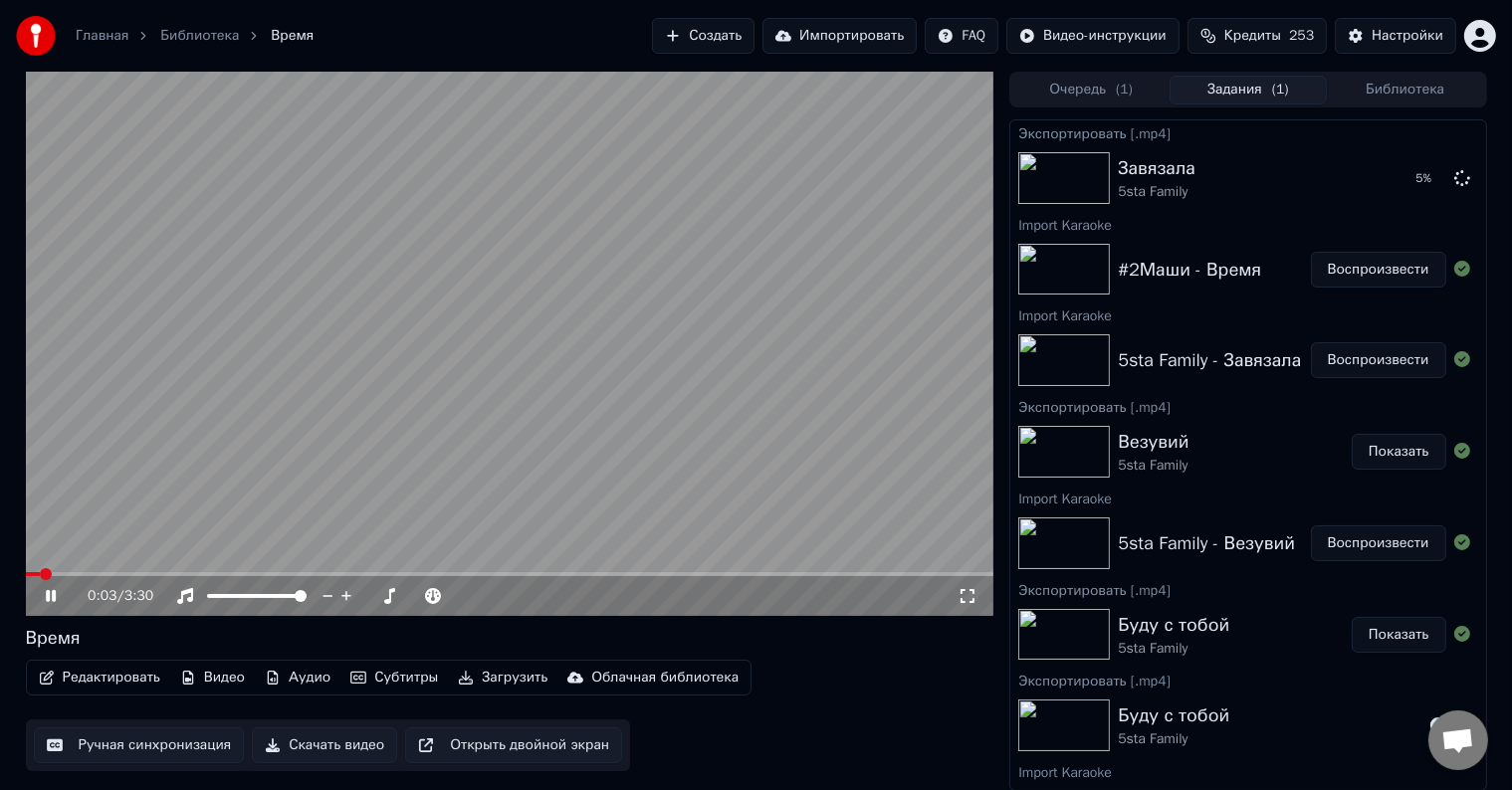 click 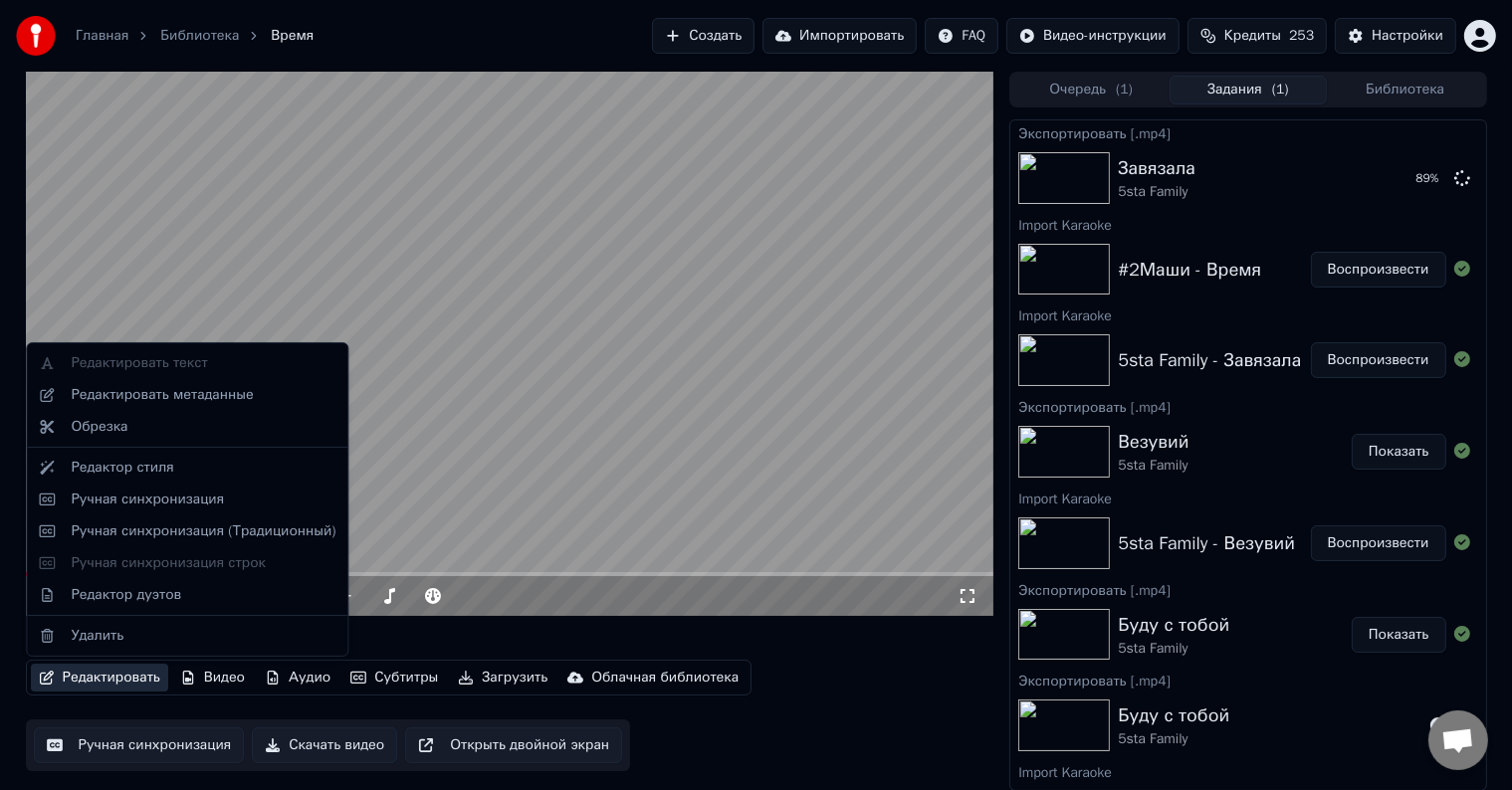 click on "Редактировать" at bounding box center (100, 678) 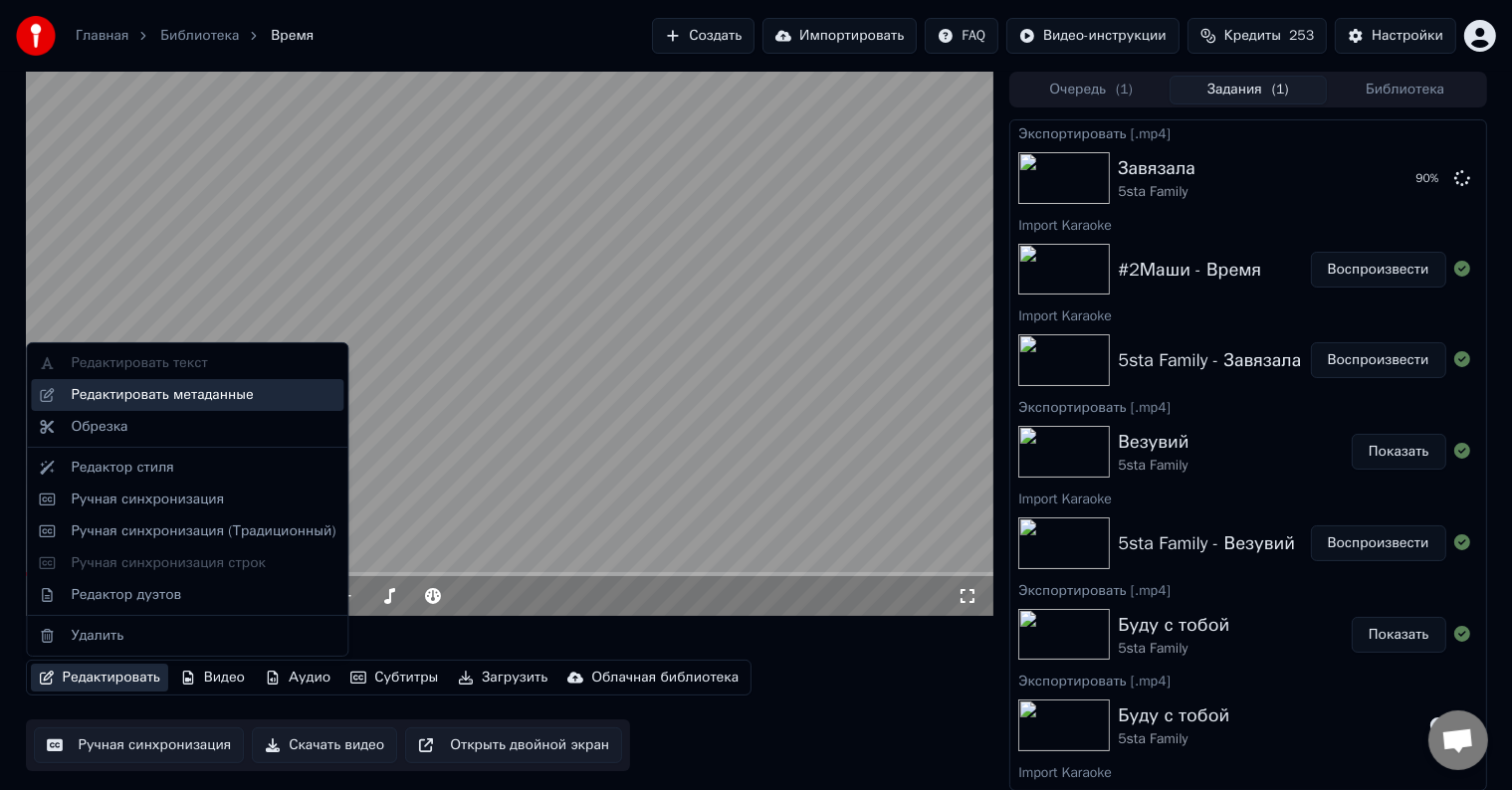 click on "Редактировать метаданные" at bounding box center [187, 395] 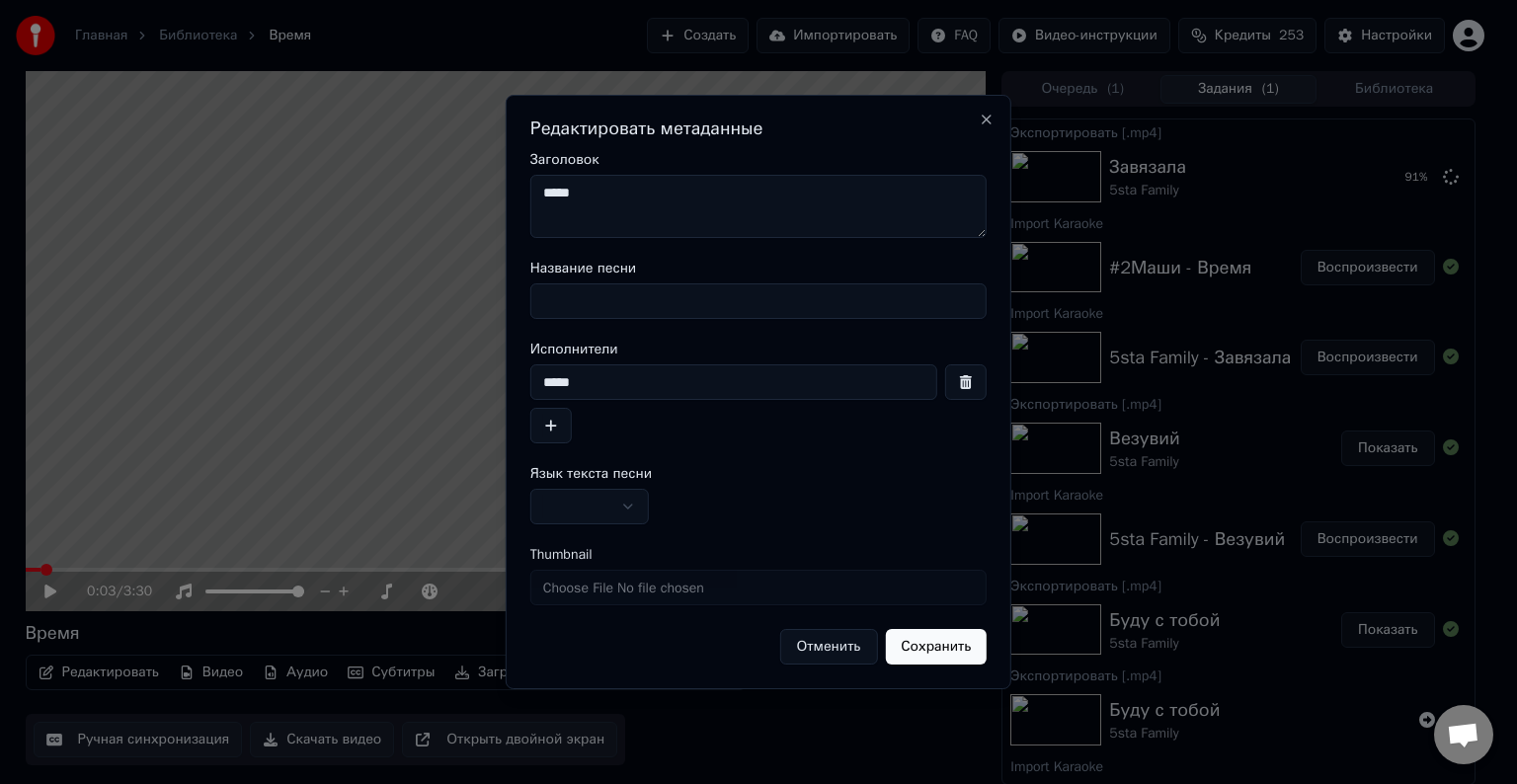 drag, startPoint x: 611, startPoint y: 183, endPoint x: 510, endPoint y: 188, distance: 101.123687 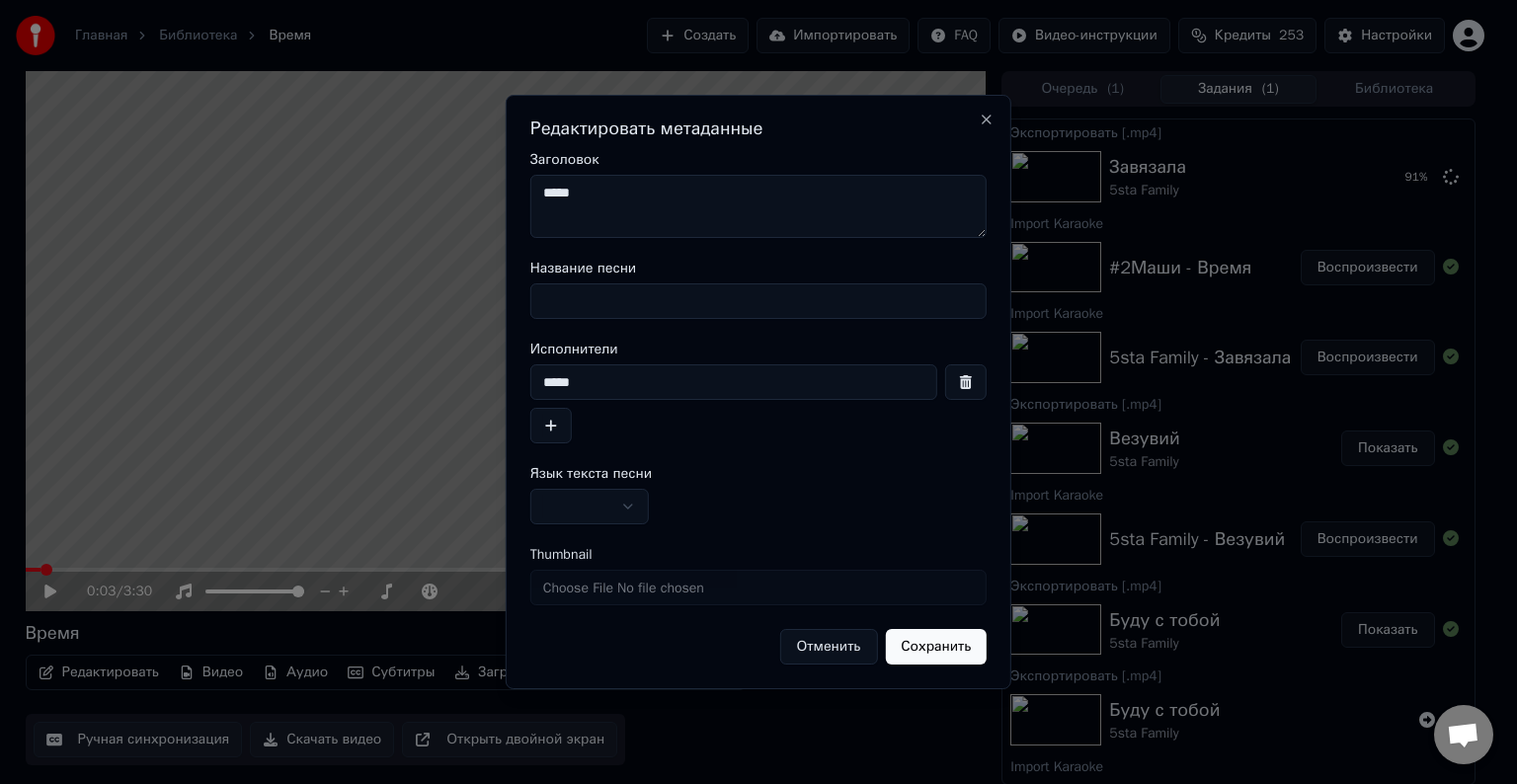 click on "Название песни" at bounding box center (758, 301) 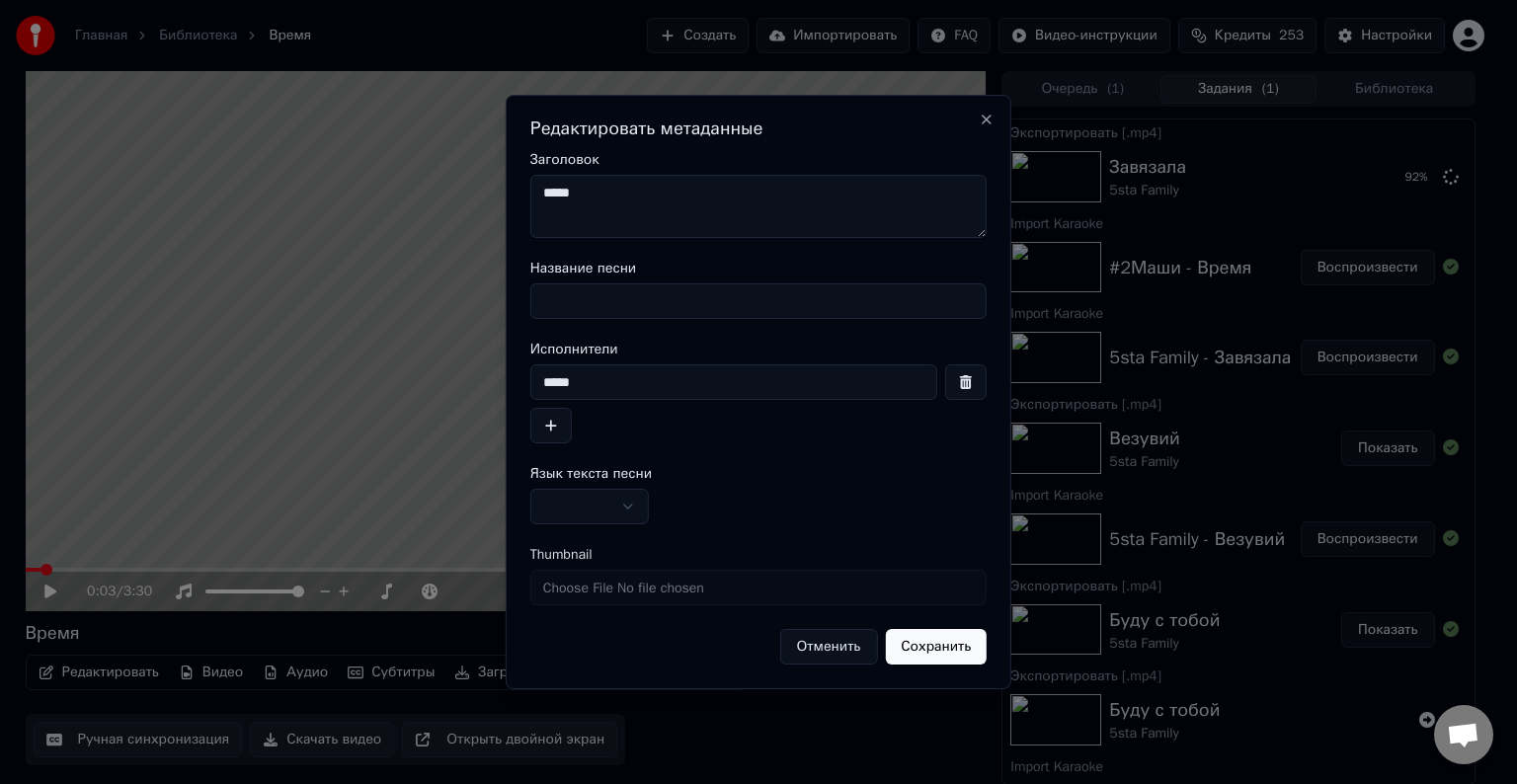 paste on "*****" 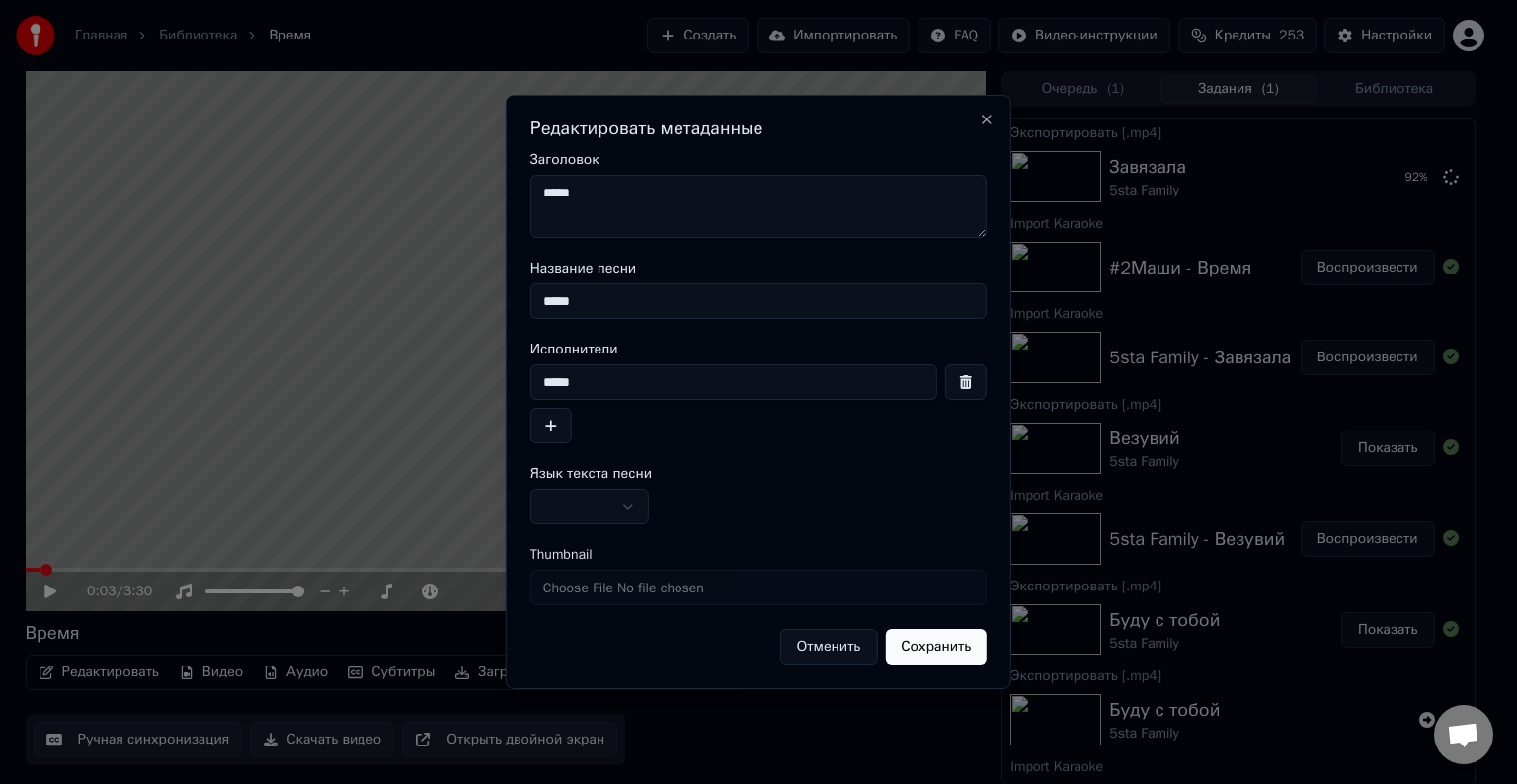 type on "*****" 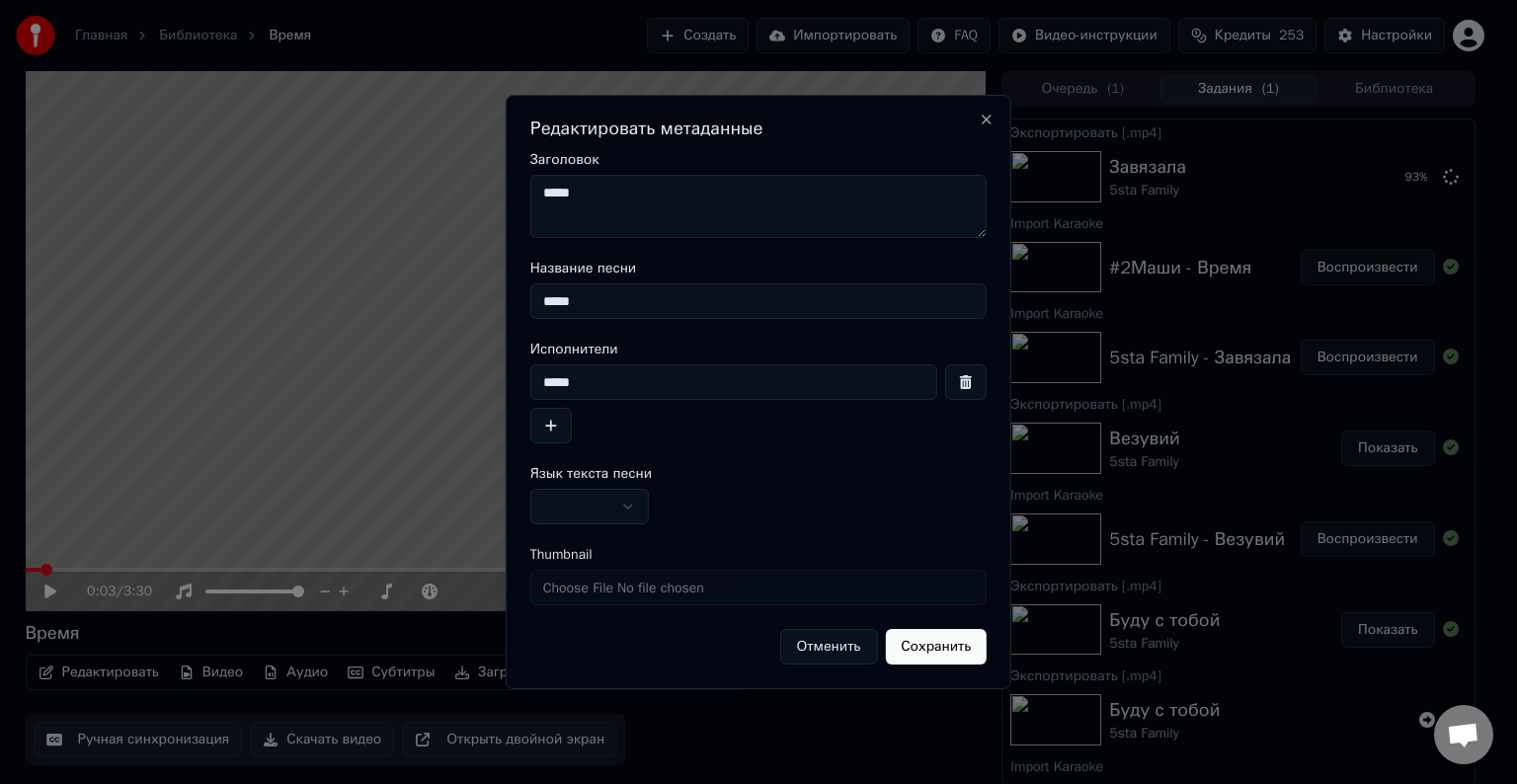 click on "*****" at bounding box center [758, 206] 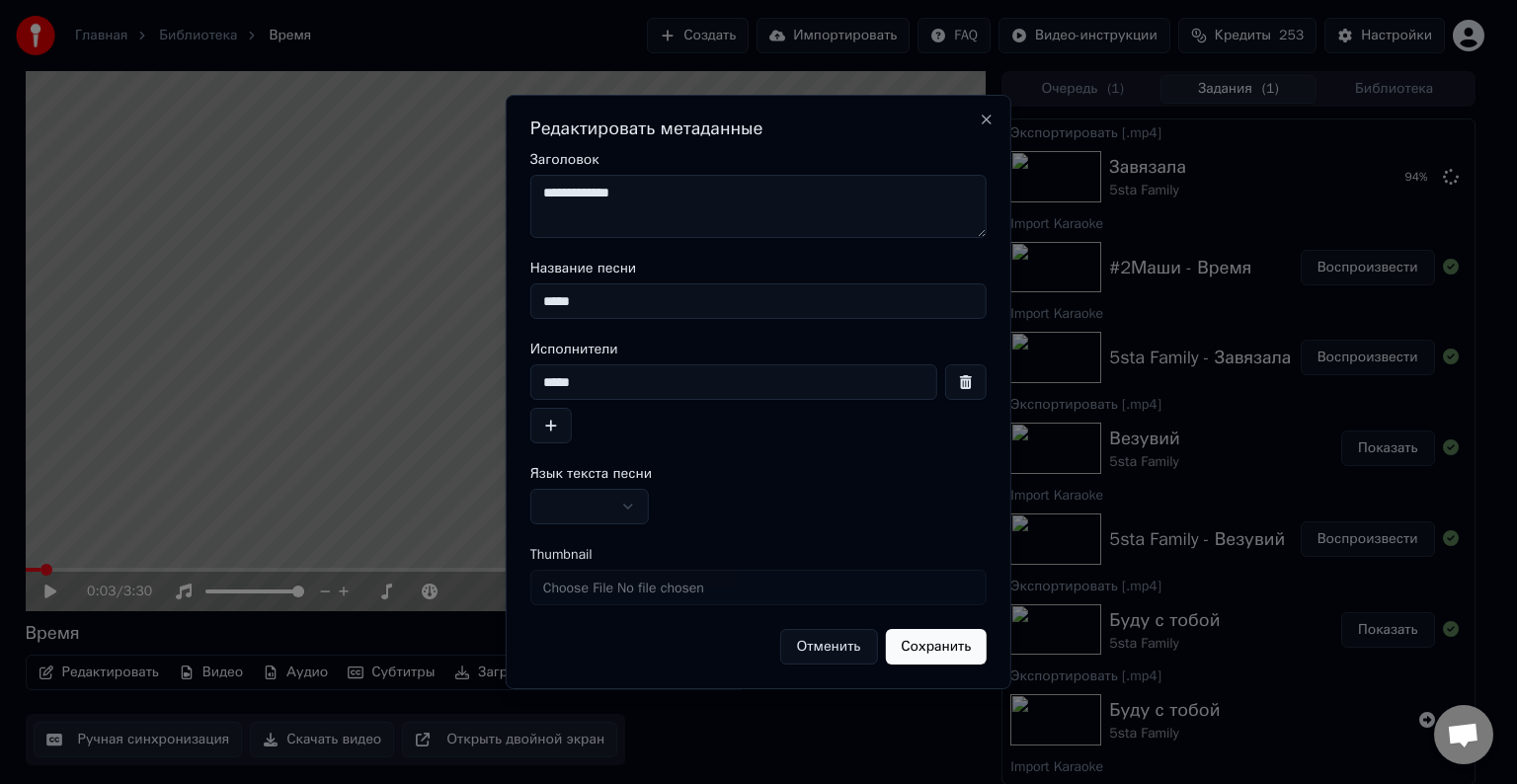 type on "**********" 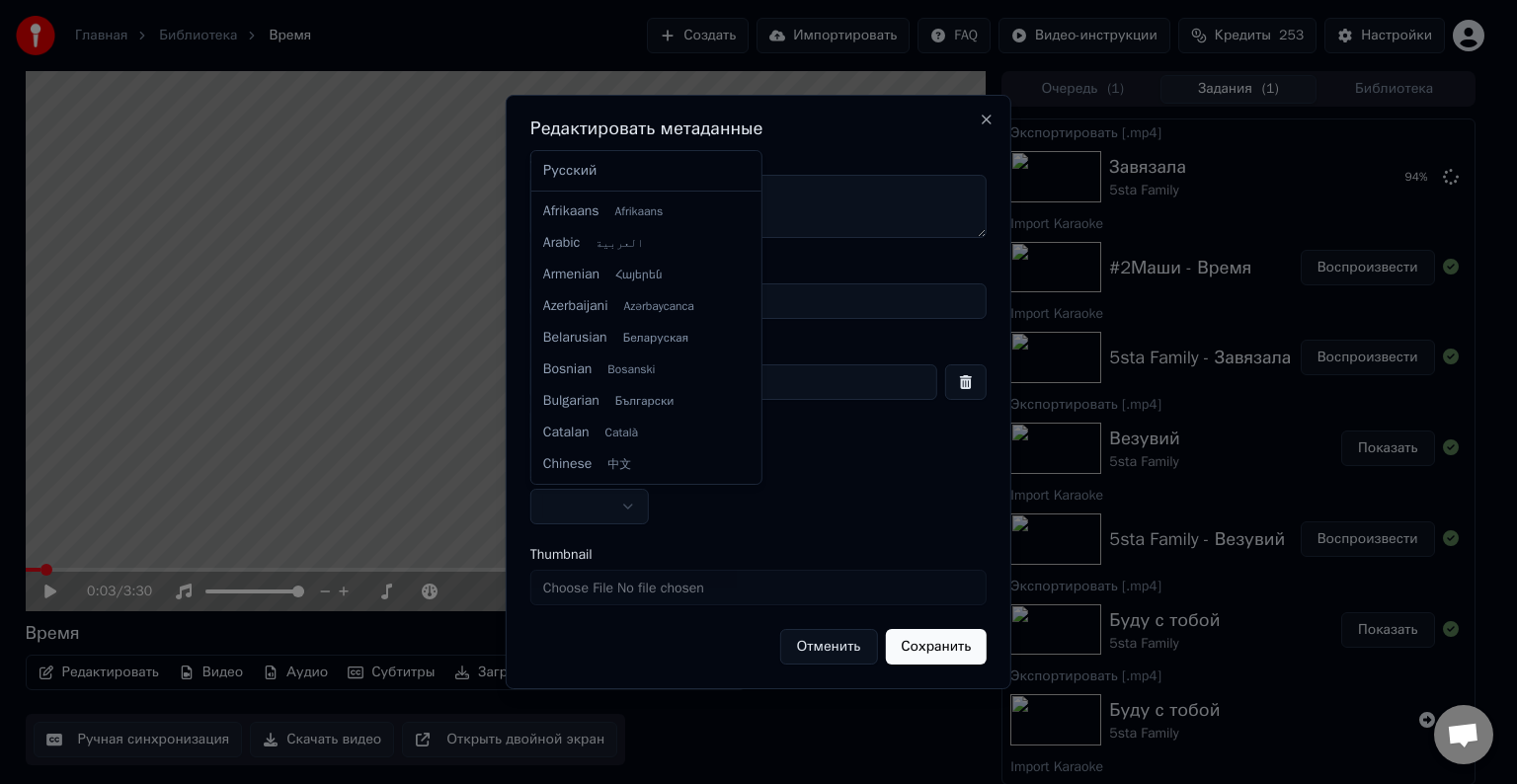 click on "Главная Библиотека Время Создать Импортировать FAQ Видео-инструкции Кредиты 253 Настройки 0:03  /  3:30 Время Редактировать Видео Аудио Субтитры Загрузить Облачная библиотека Ручная синхронизация Скачать видео Открыть двойной экран Очередь ( 1 ) Задания ( 1 ) Библиотека Экспортировать [.mp4] Завязала 5sta Family 94 % Import Karaoke #2Маши - Время Воспроизвести Import Karaoke 5sta Family - Завязала Воспроизвести Экспортировать [.mp4] Везувий 5sta Family Показать Import Karaoke 5sta Family - Везувий Воспроизвести Экспортировать [.mp4] Буду с тобой 5sta Family Показать Экспортировать [.mp4] Буду с тобой 5sta Family Import Karaoke *****" at bounding box center (750, 392) 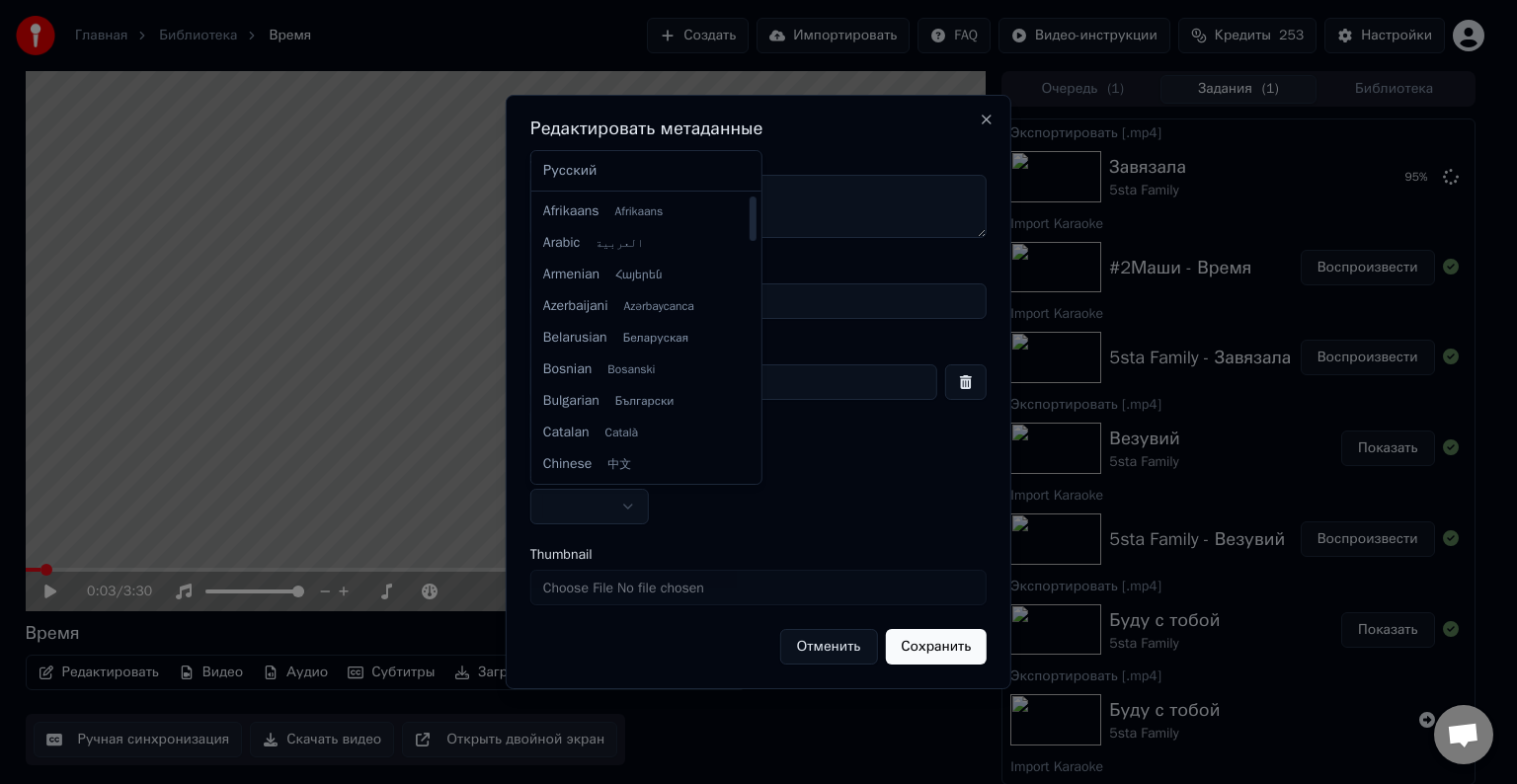 select on "**" 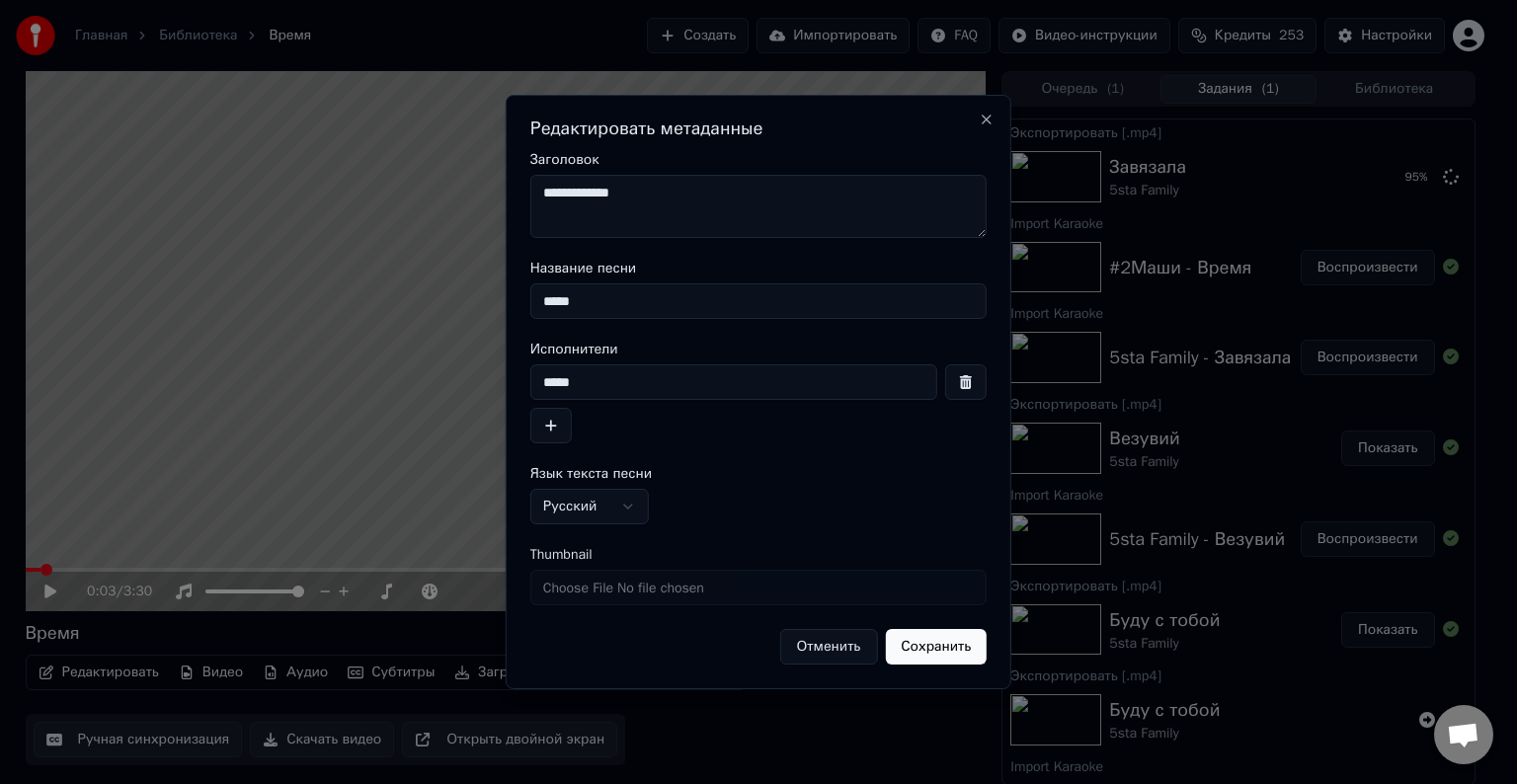 click on "Сохранить" at bounding box center [935, 647] 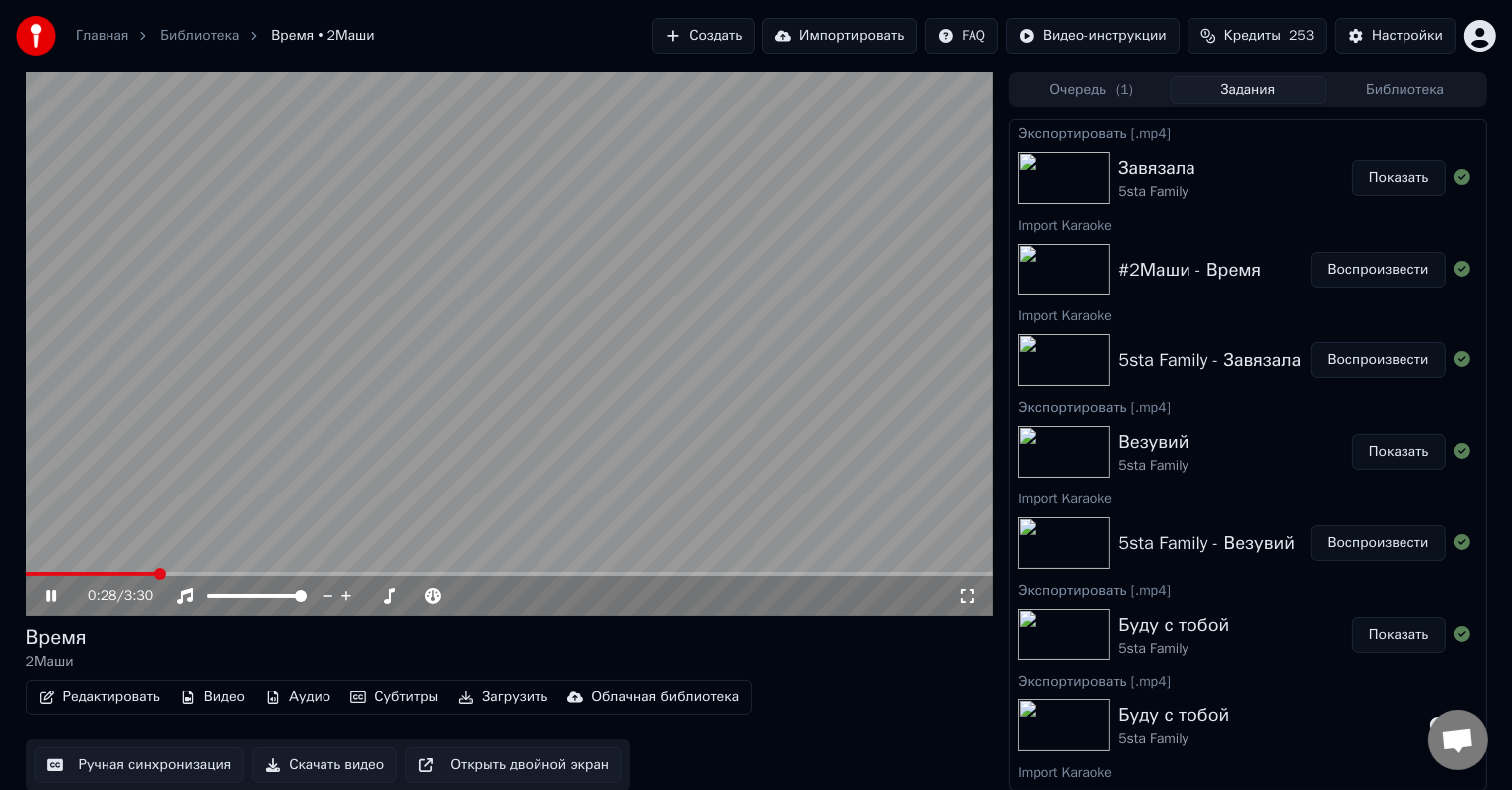 click 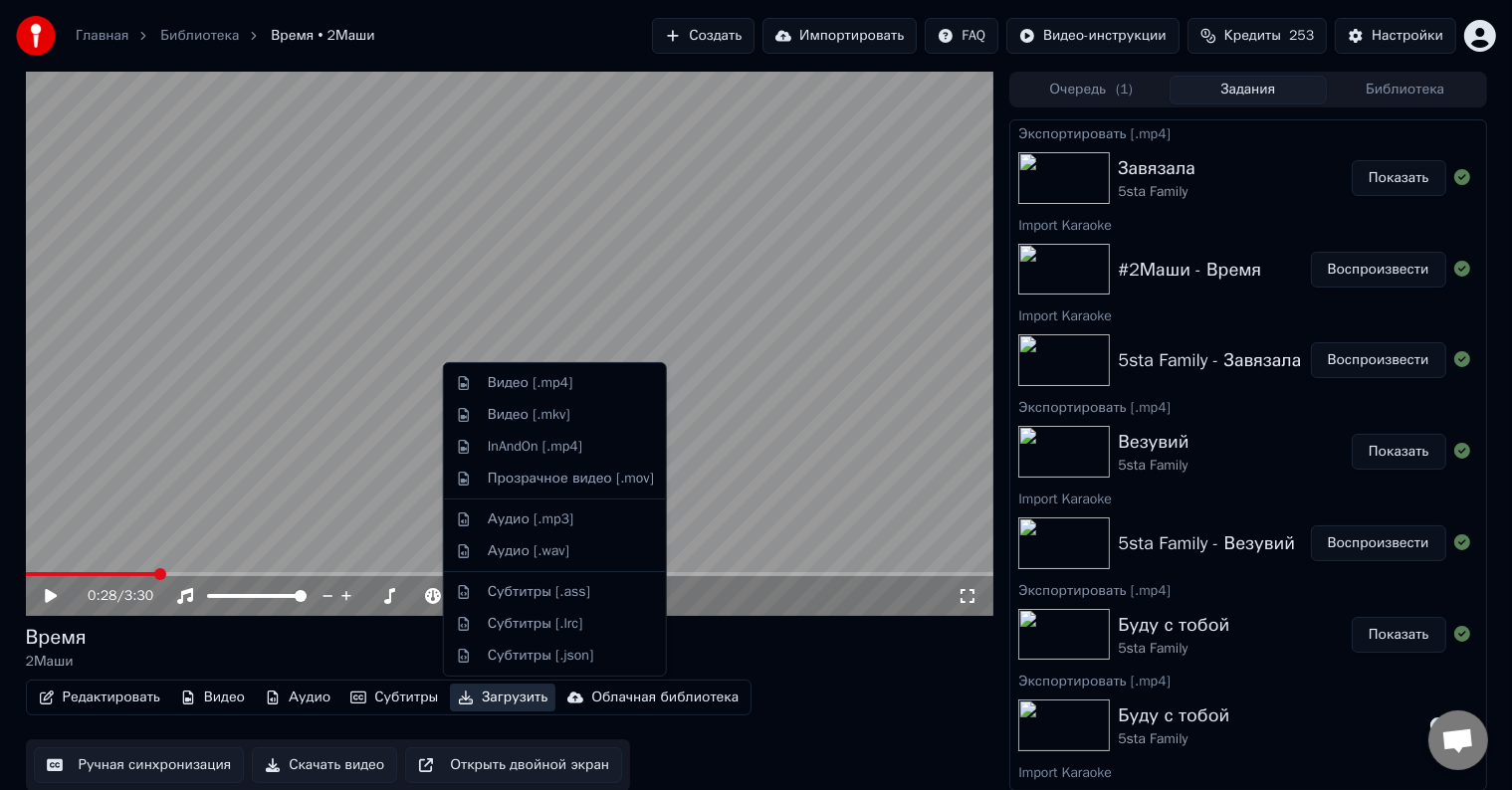 click on "Загрузить" at bounding box center [503, 697] 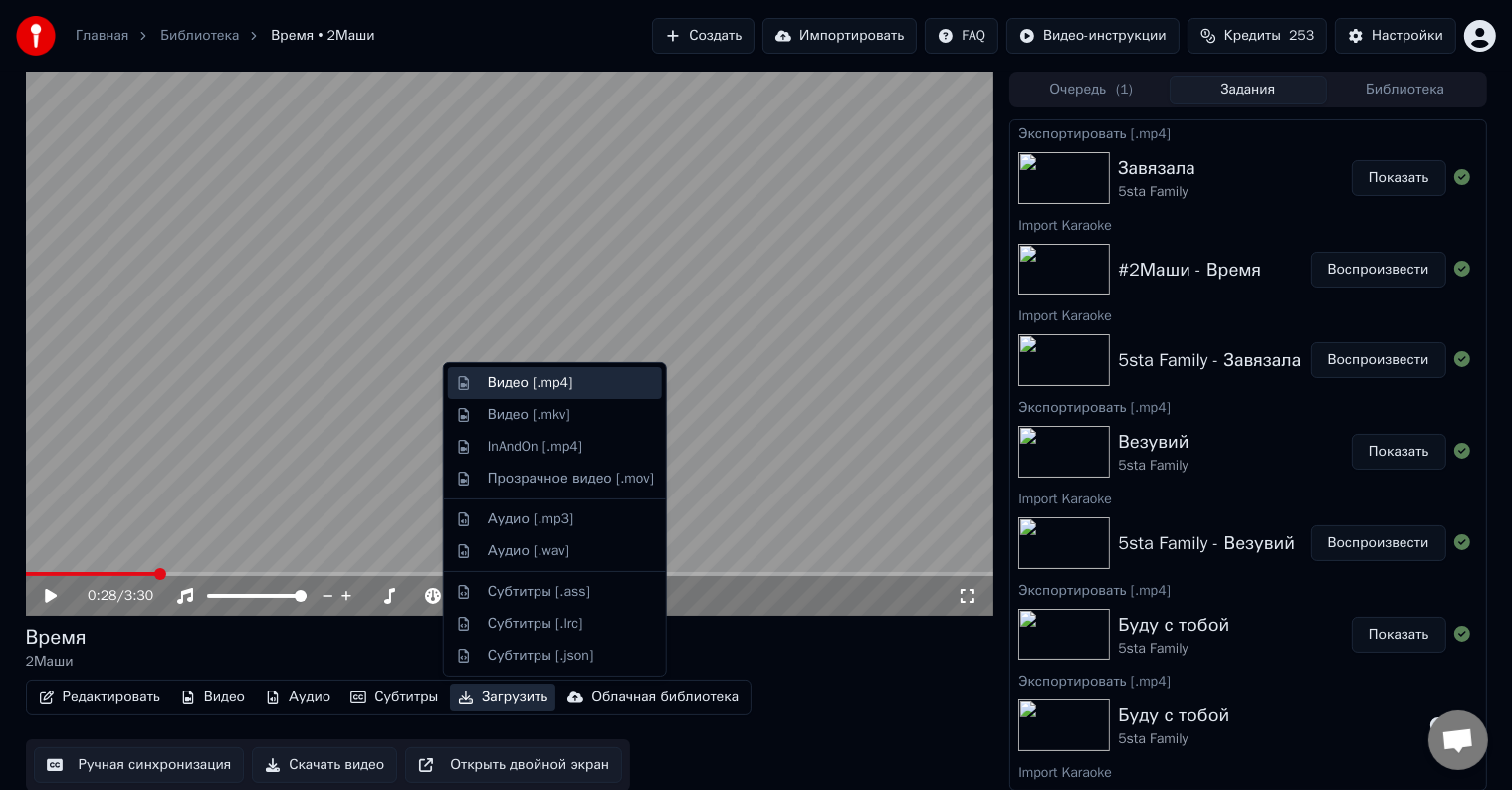 click on "Видео [.mp4]" at bounding box center (554, 383) 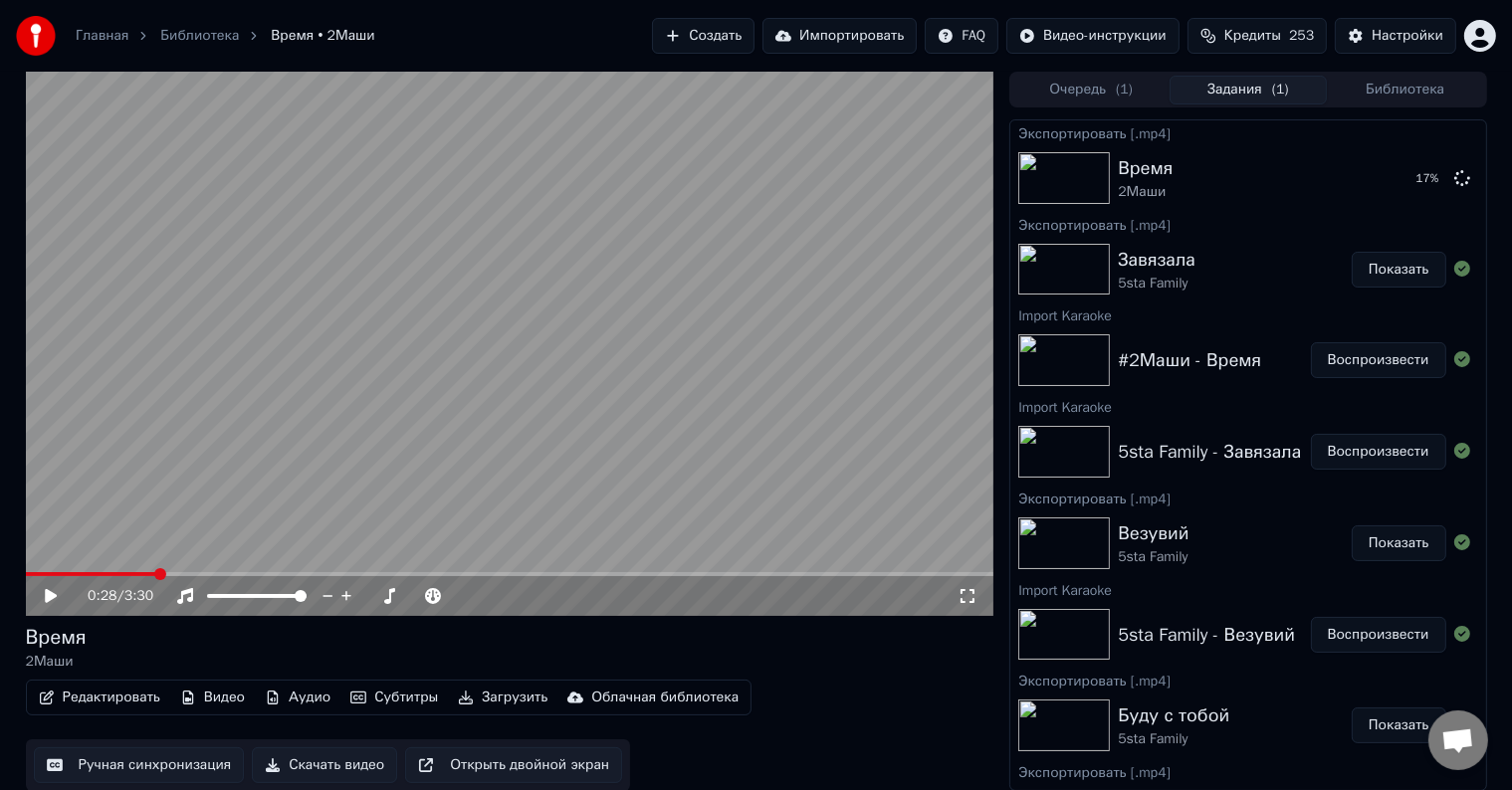 click on "Импортировать" at bounding box center (839, 36) 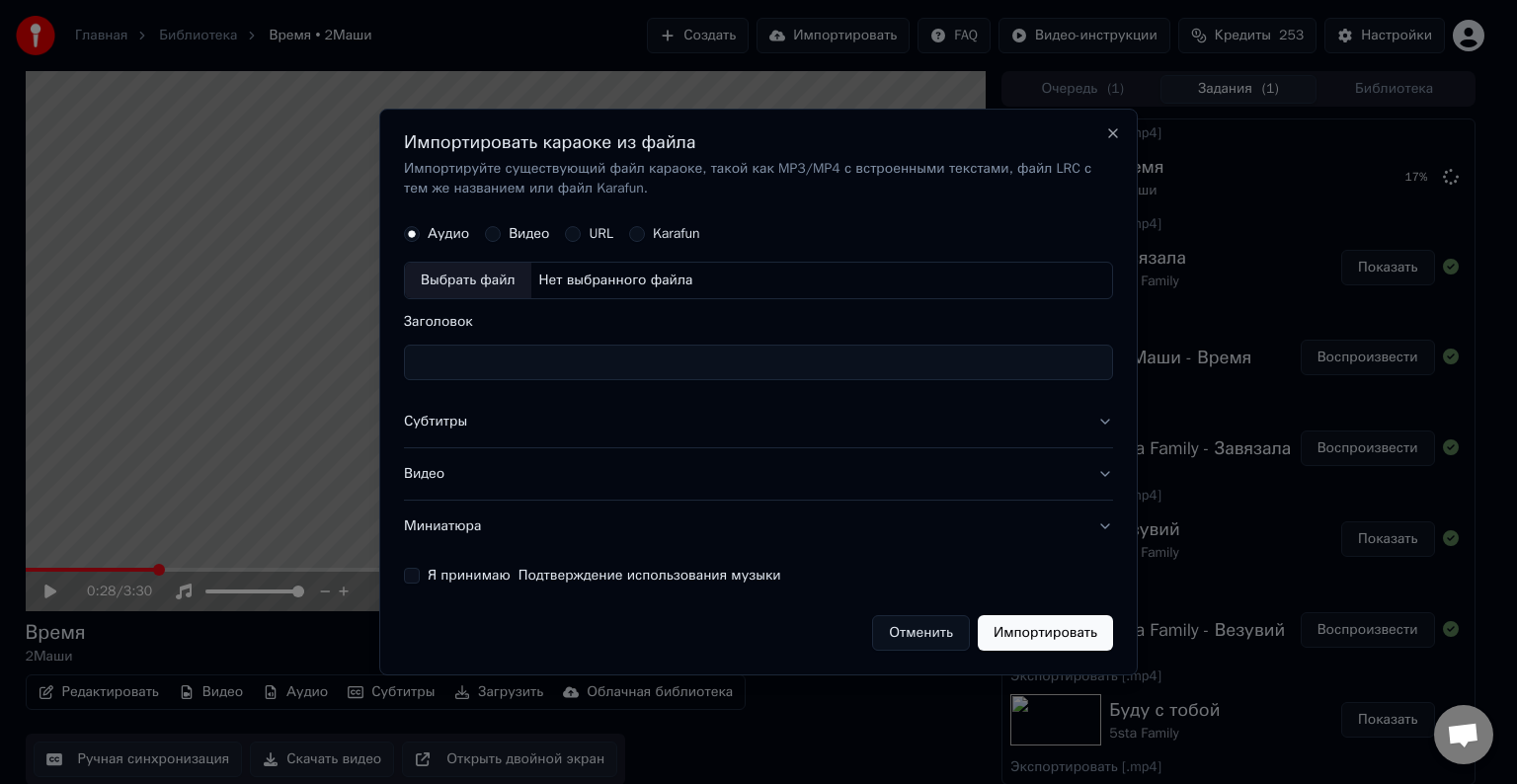 click on "Выбрать файл" at bounding box center [468, 280] 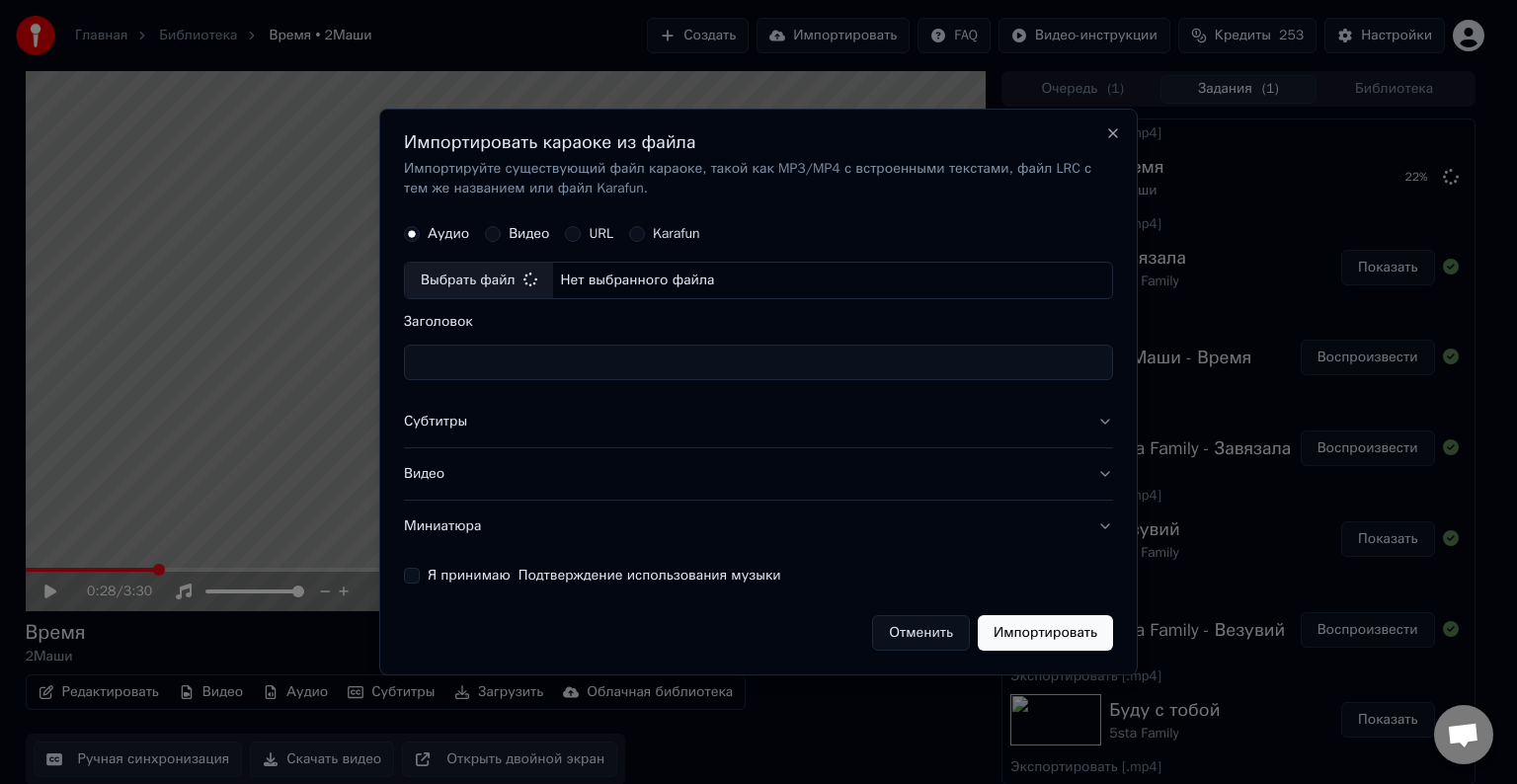 type on "**********" 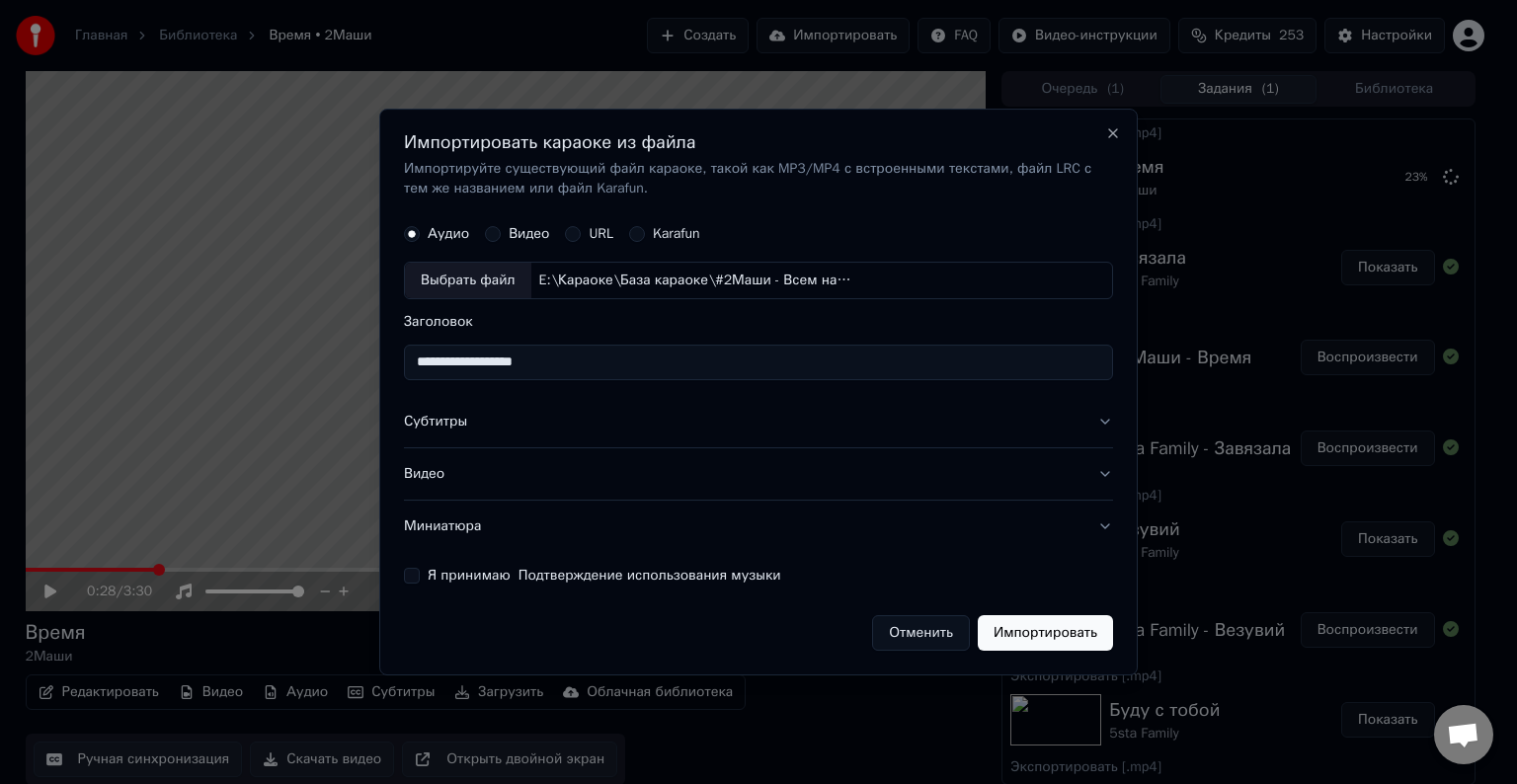 click on "Субтитры" at bounding box center (758, 422) 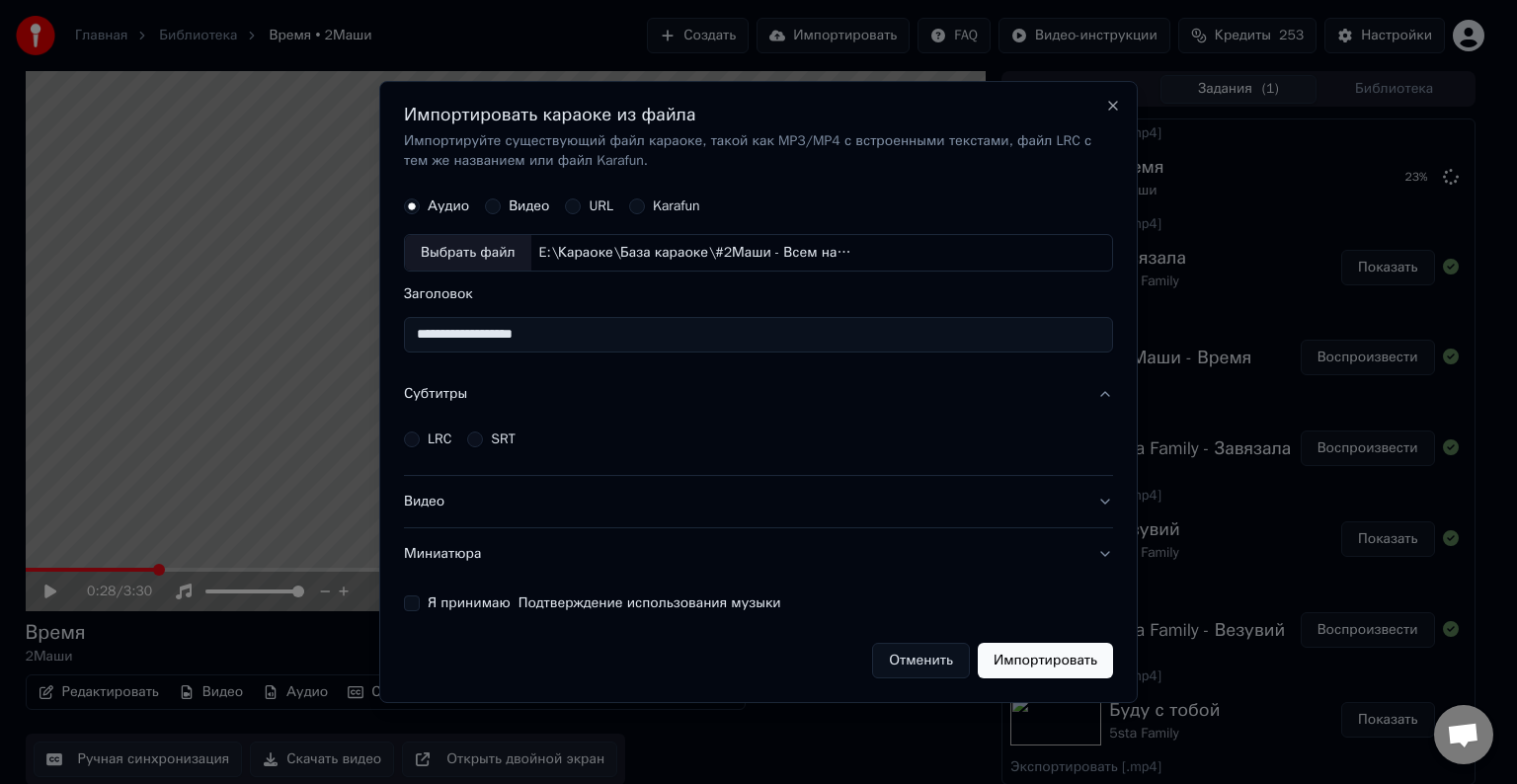 click on "LRC" at bounding box center (439, 439) 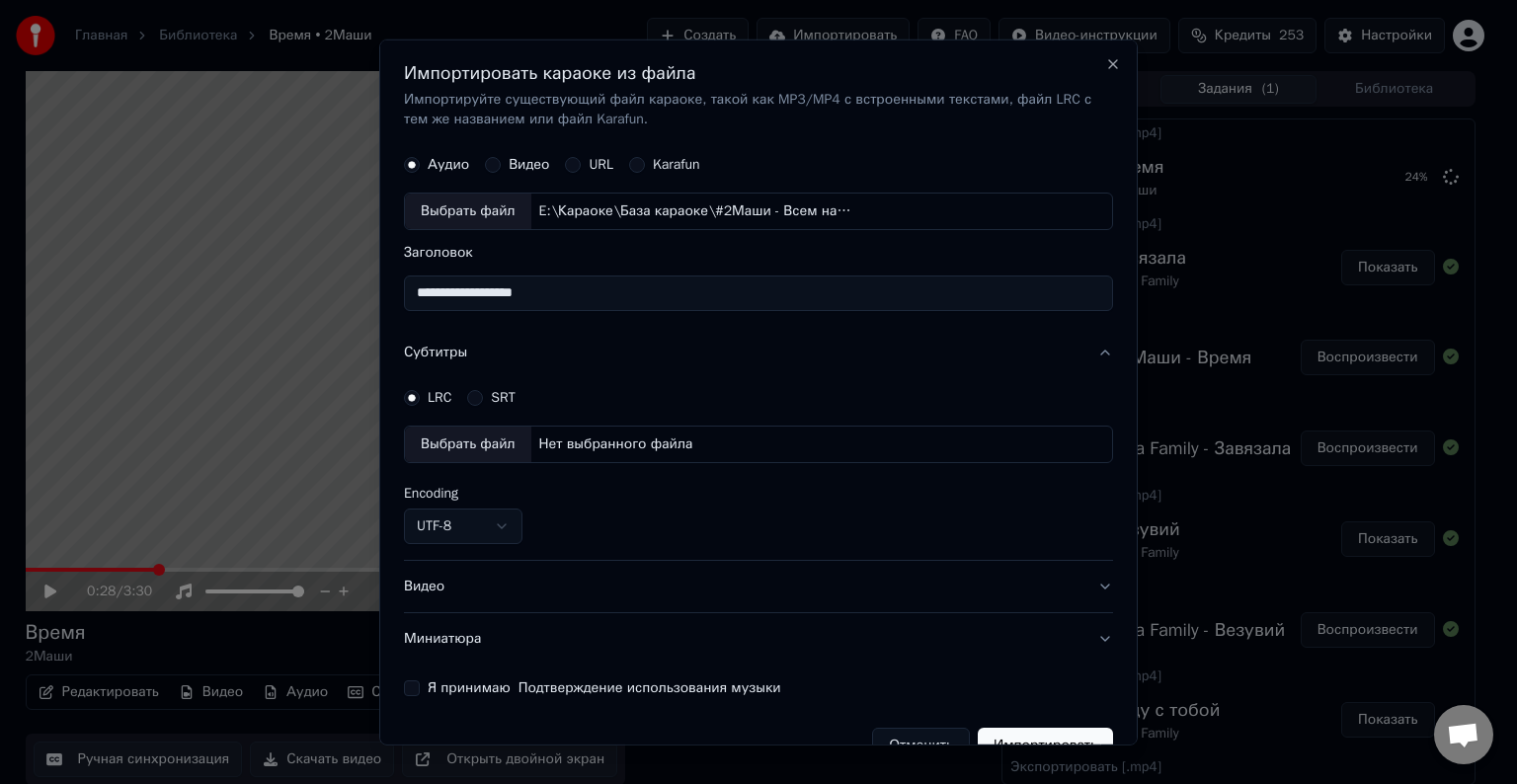 click on "Выбрать файл" at bounding box center [468, 444] 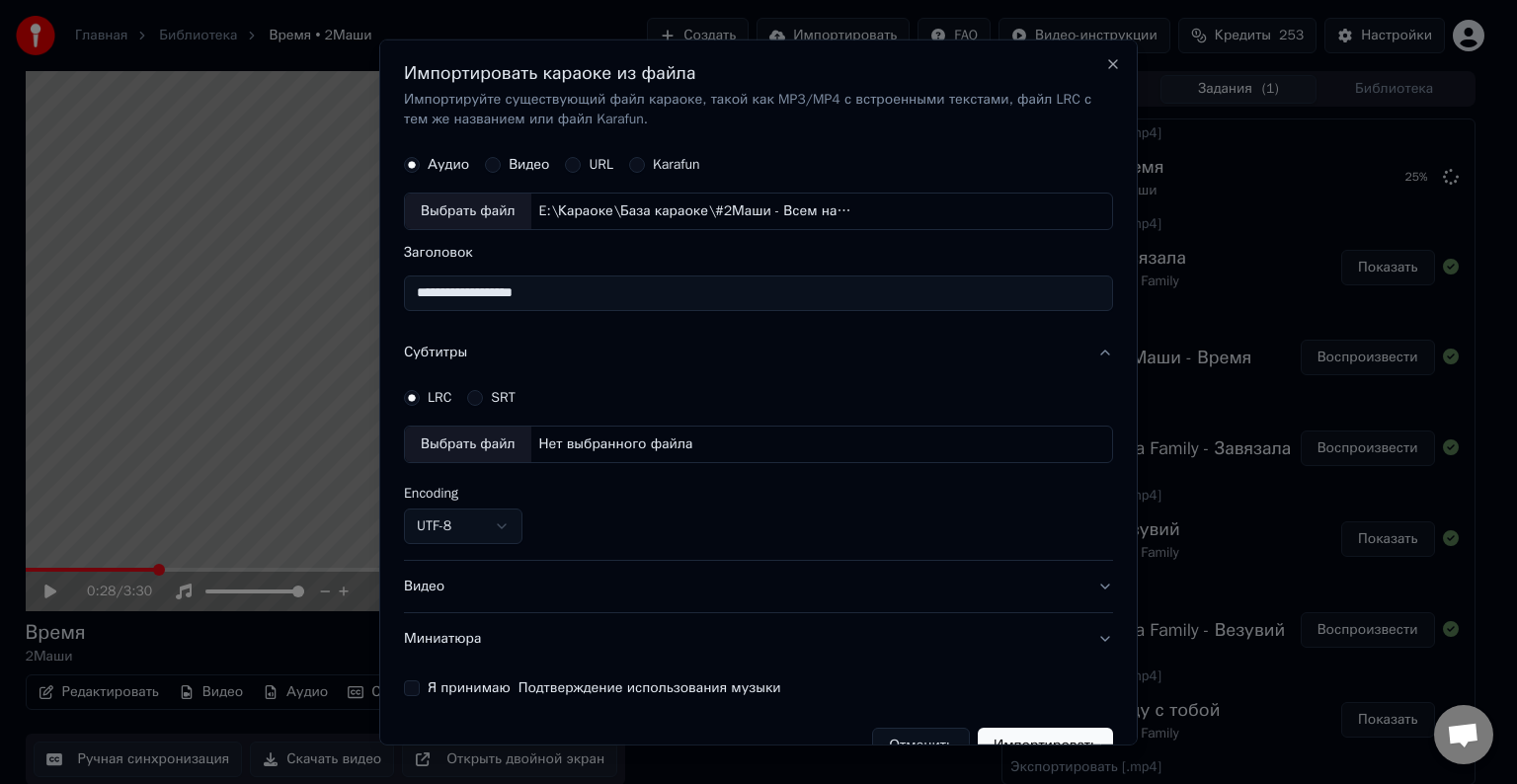 select on "**********" 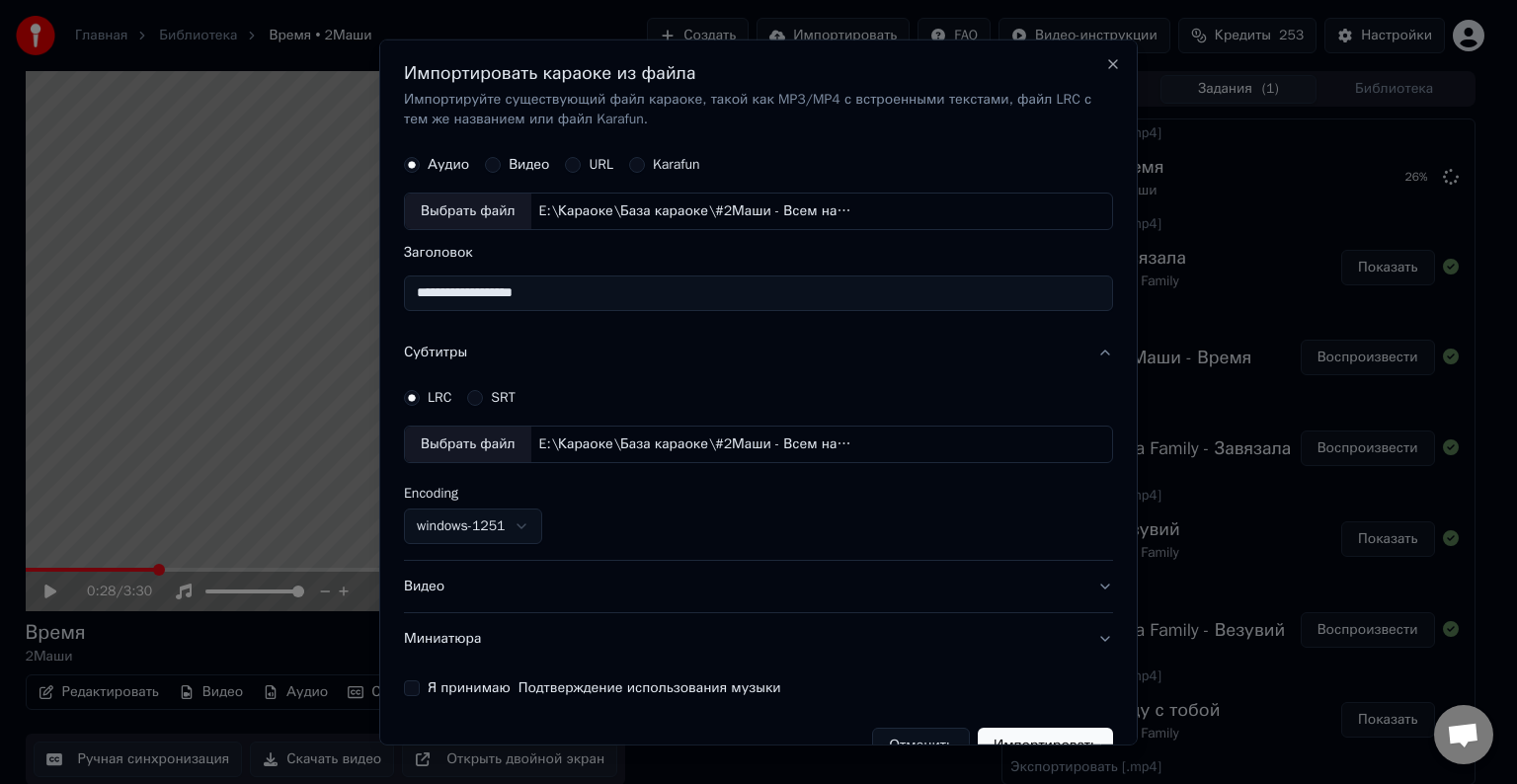 click on "Видео" at bounding box center (758, 587) 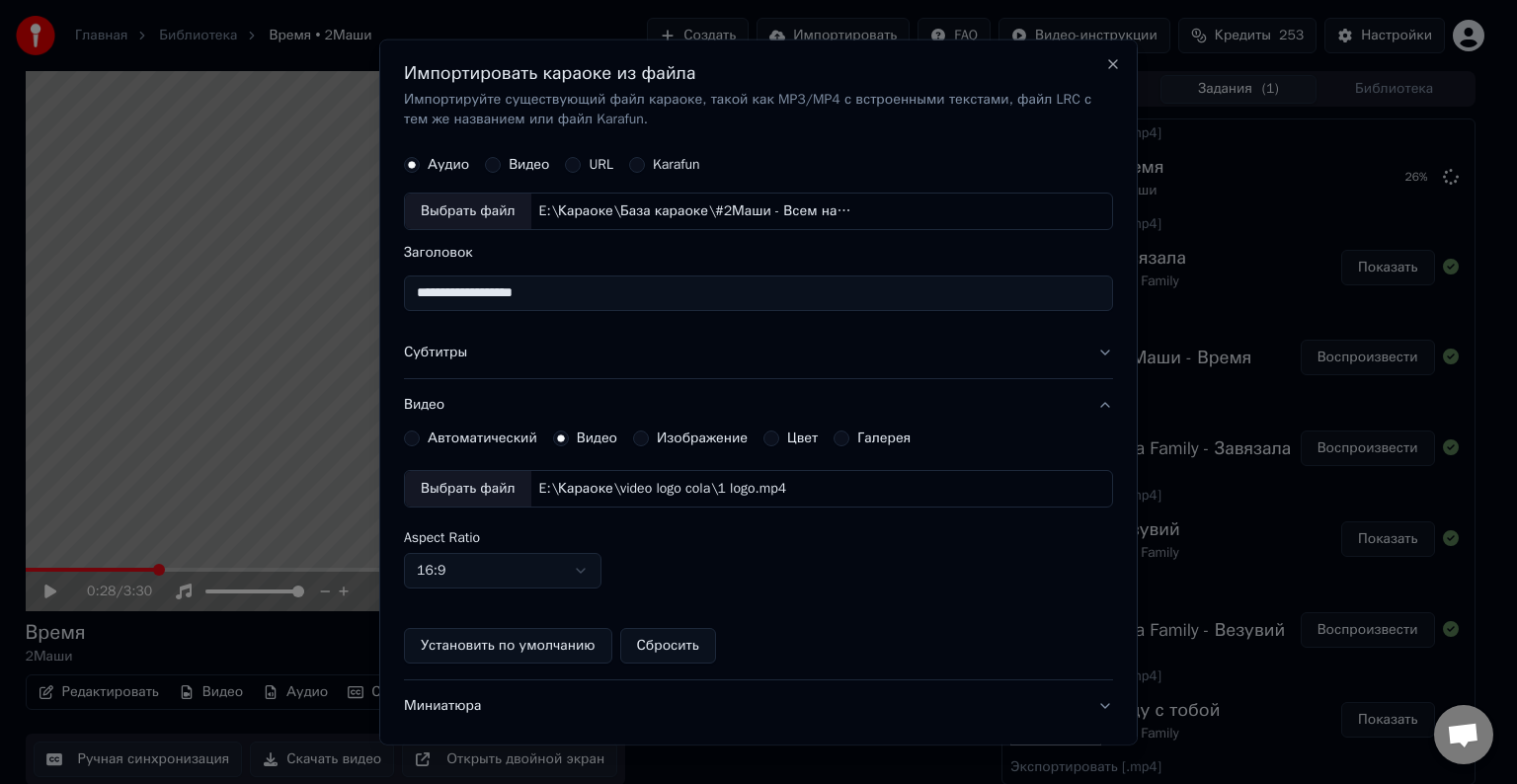 click on "Выбрать файл" at bounding box center (468, 489) 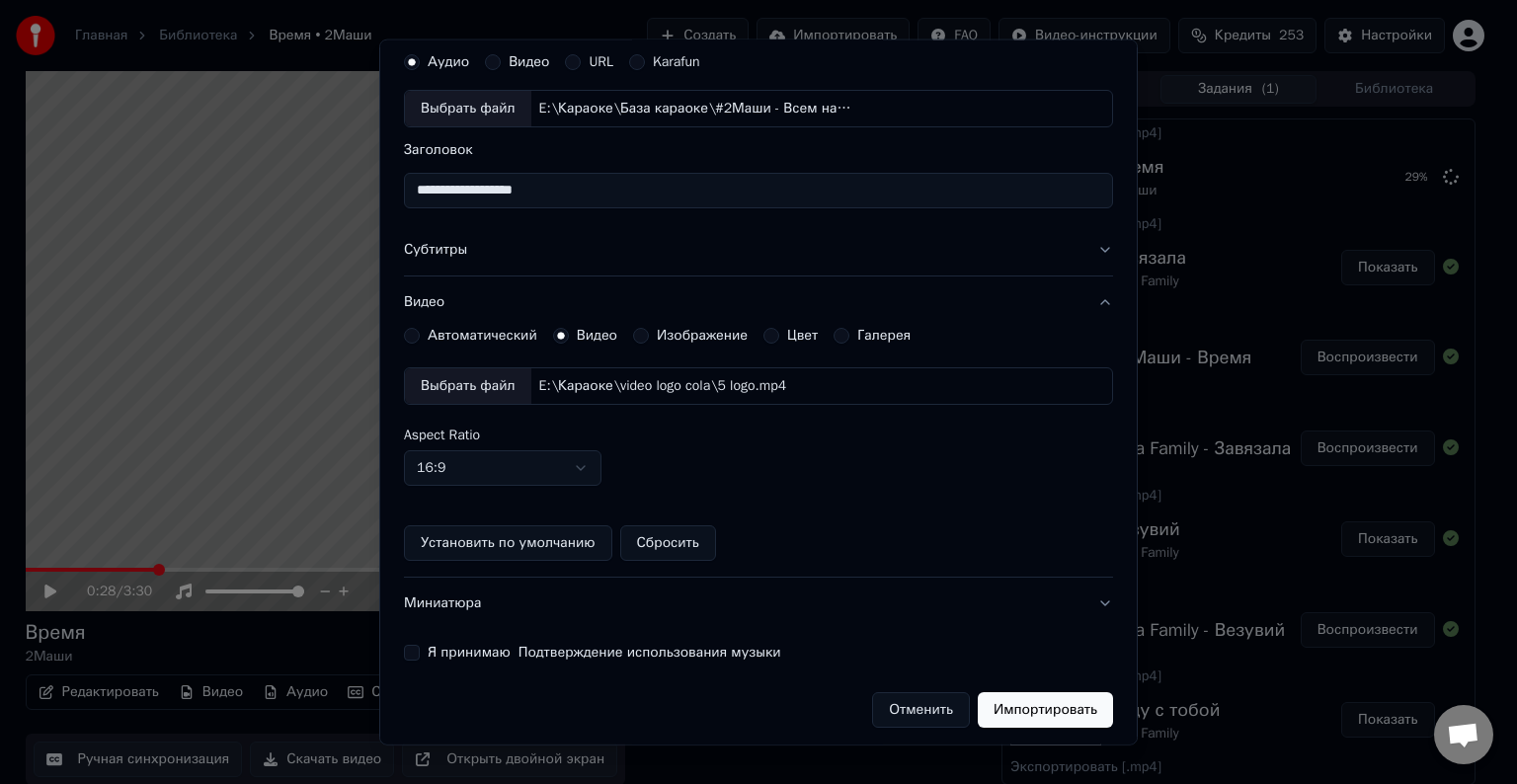 scroll, scrollTop: 108, scrollLeft: 0, axis: vertical 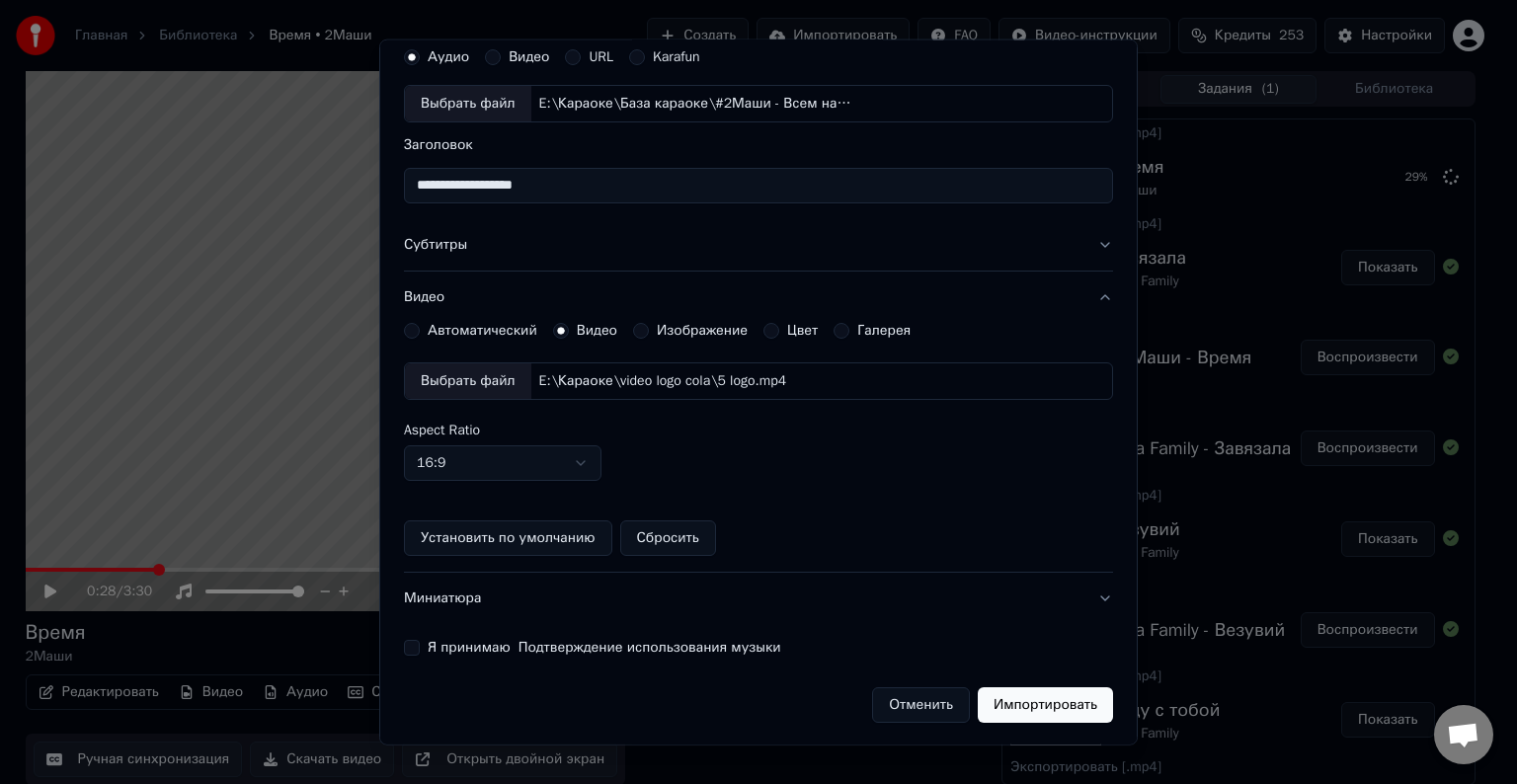 click on "Я принимаю   Подтверждение использования музыки" at bounding box center [412, 648] 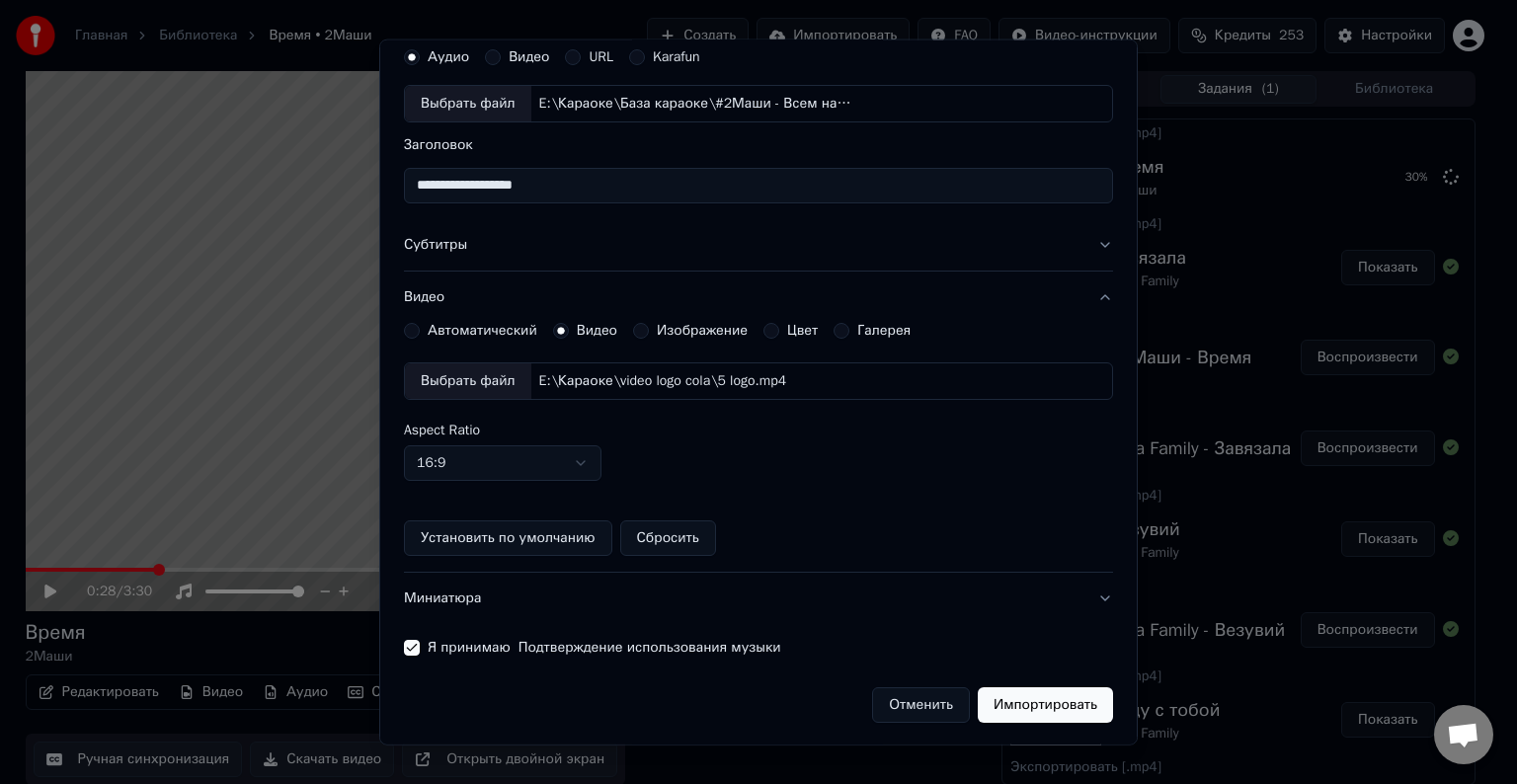 click on "Импортировать" at bounding box center [1045, 705] 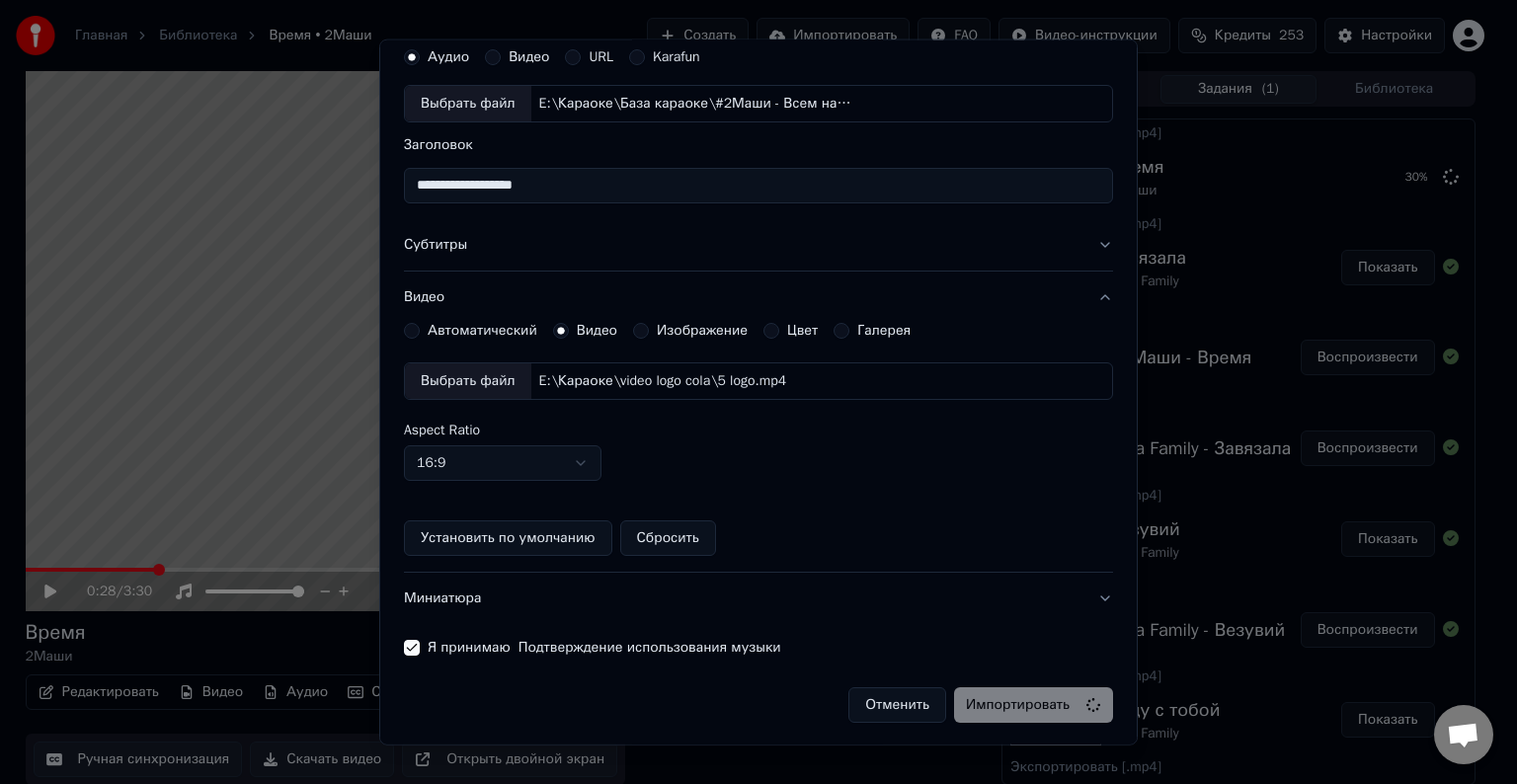 type 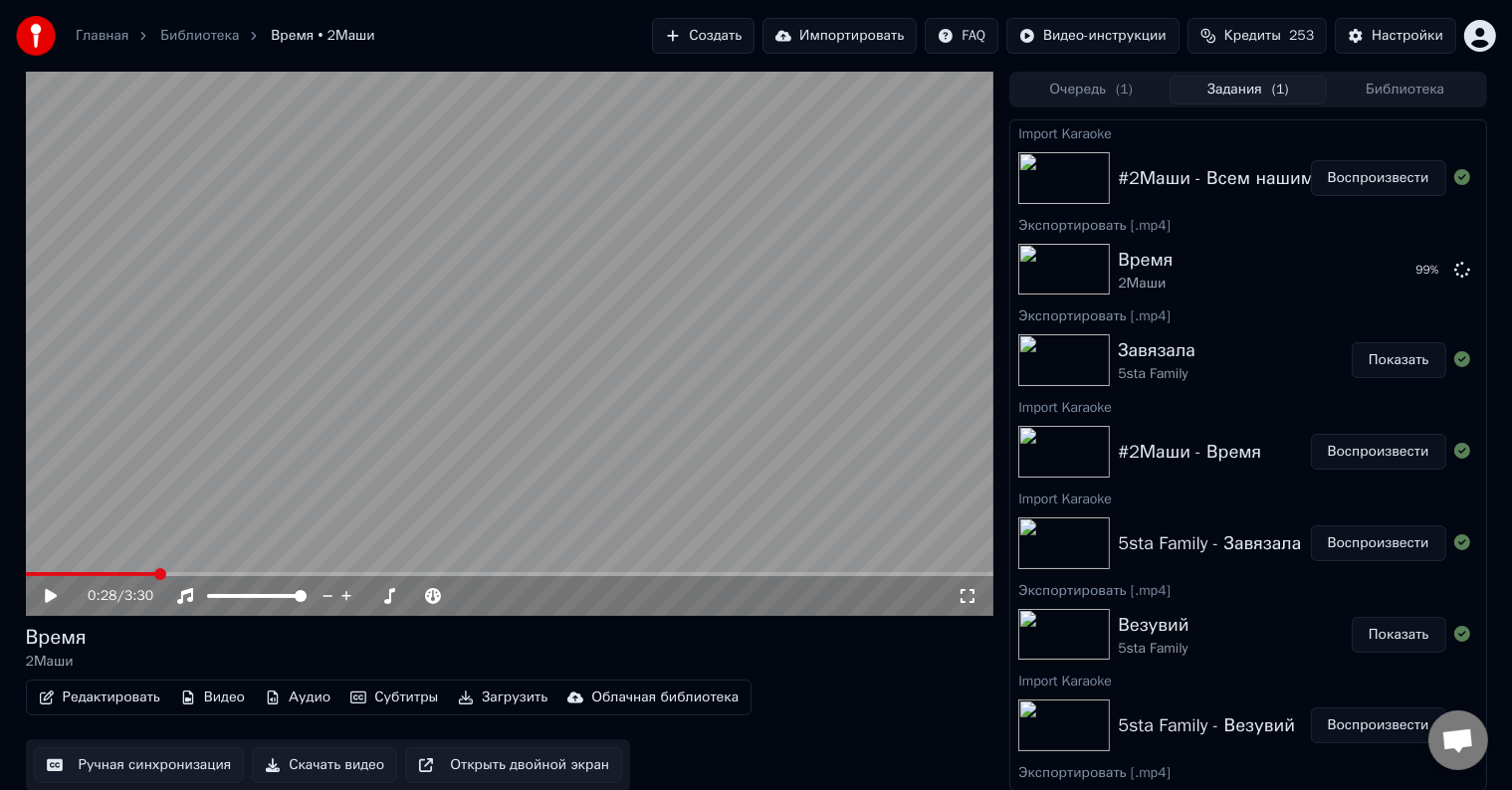 click on "Воспроизвести" at bounding box center (1379, 178) 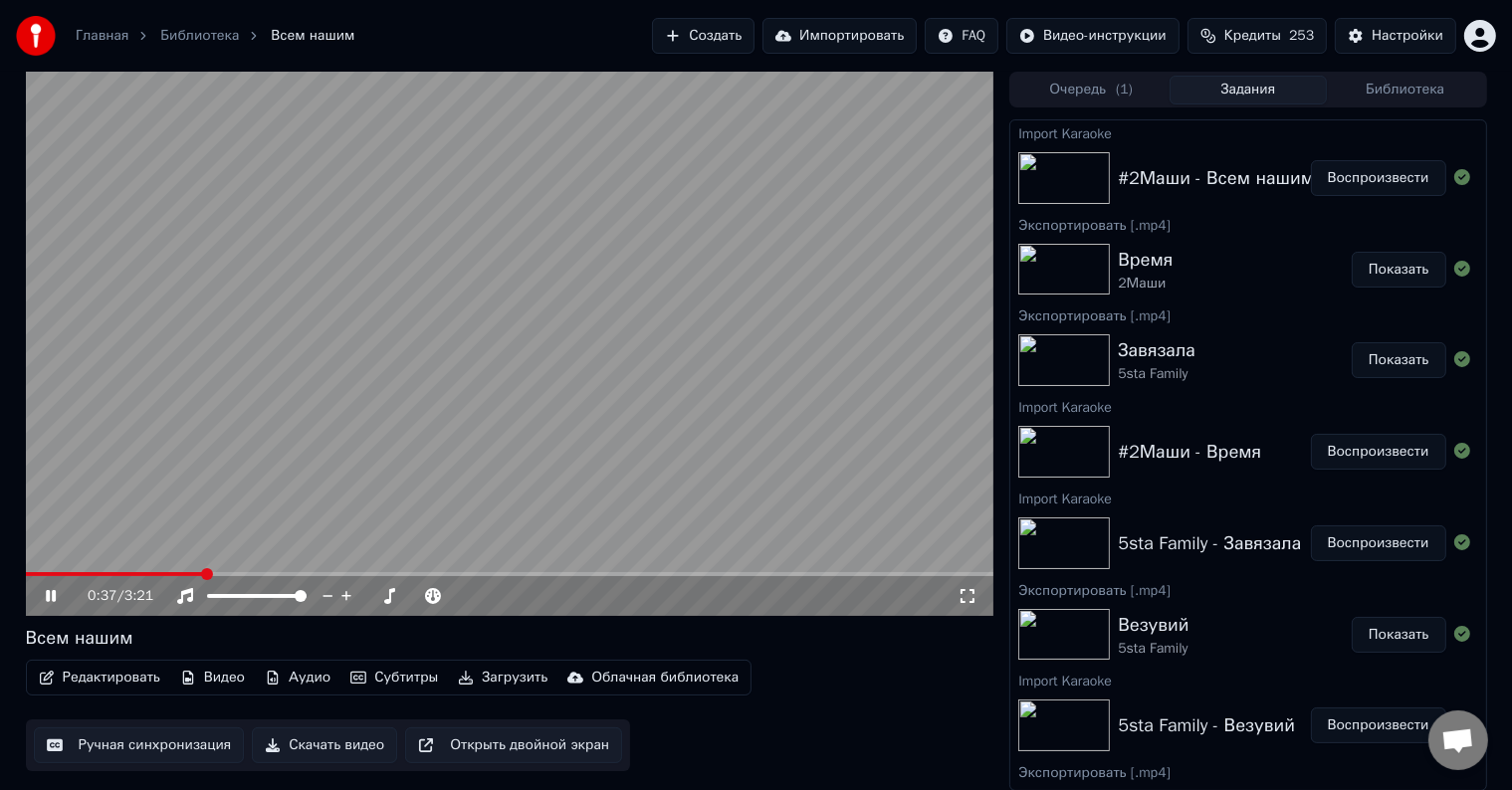 click 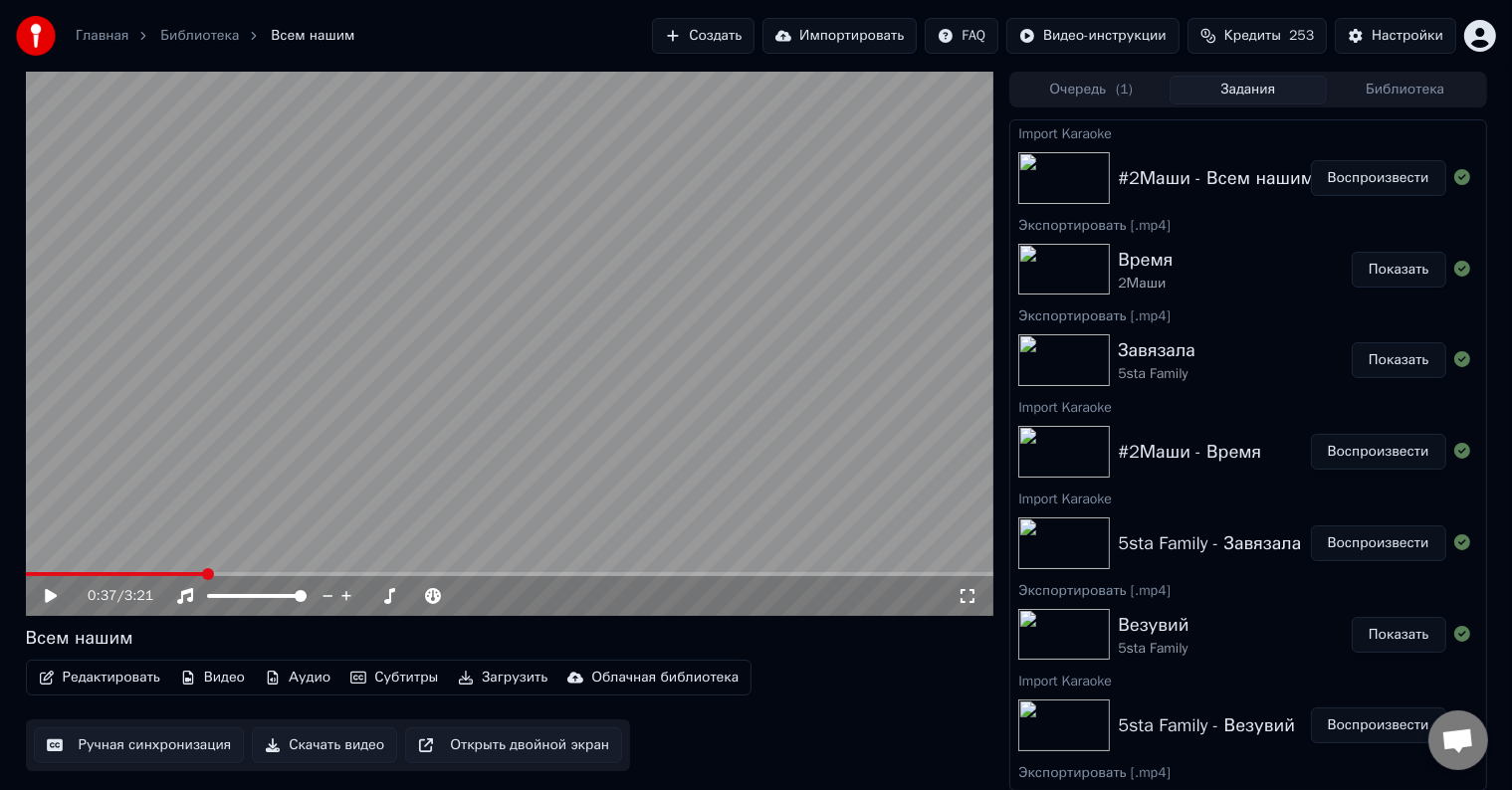 click 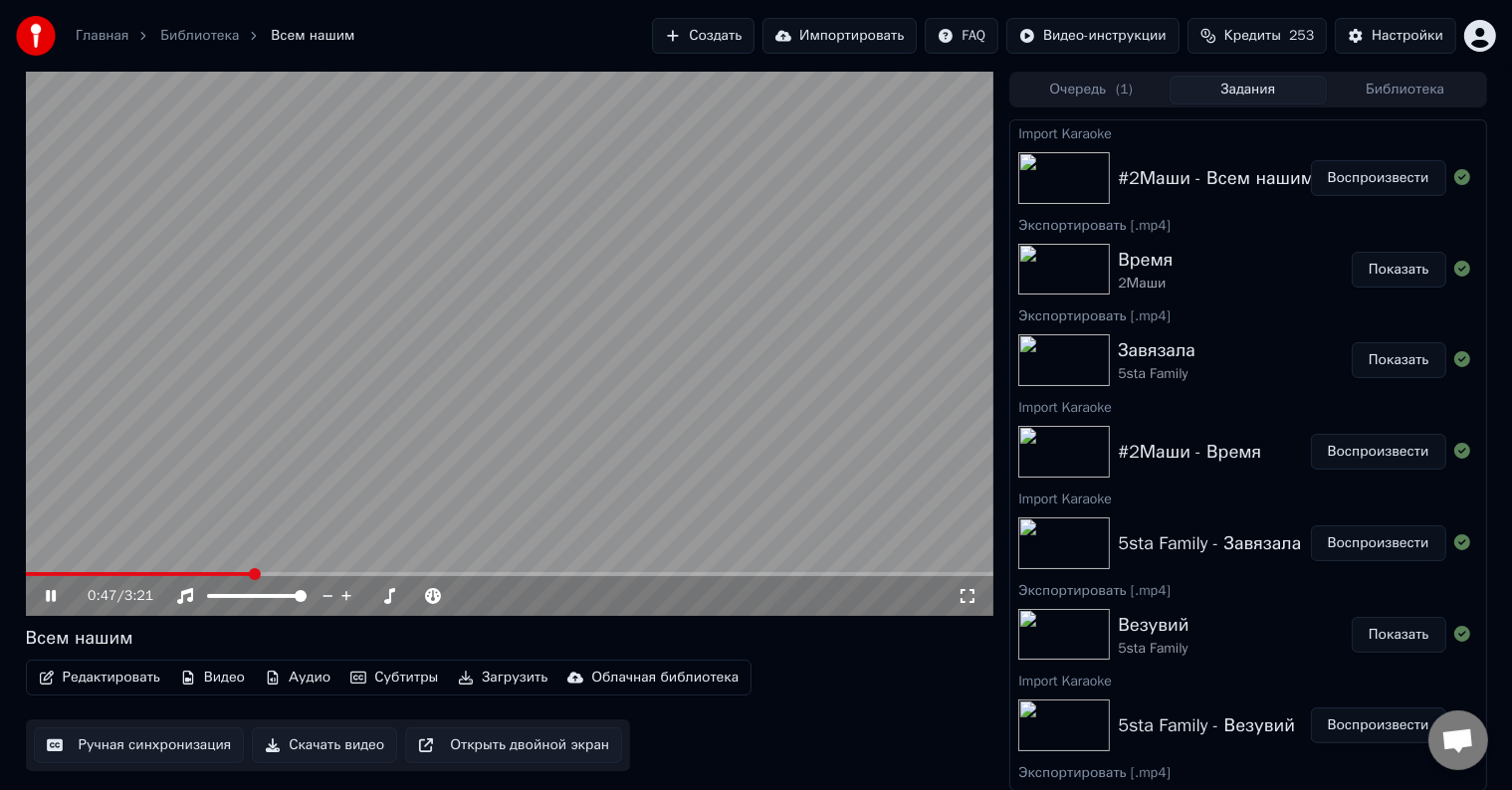 click 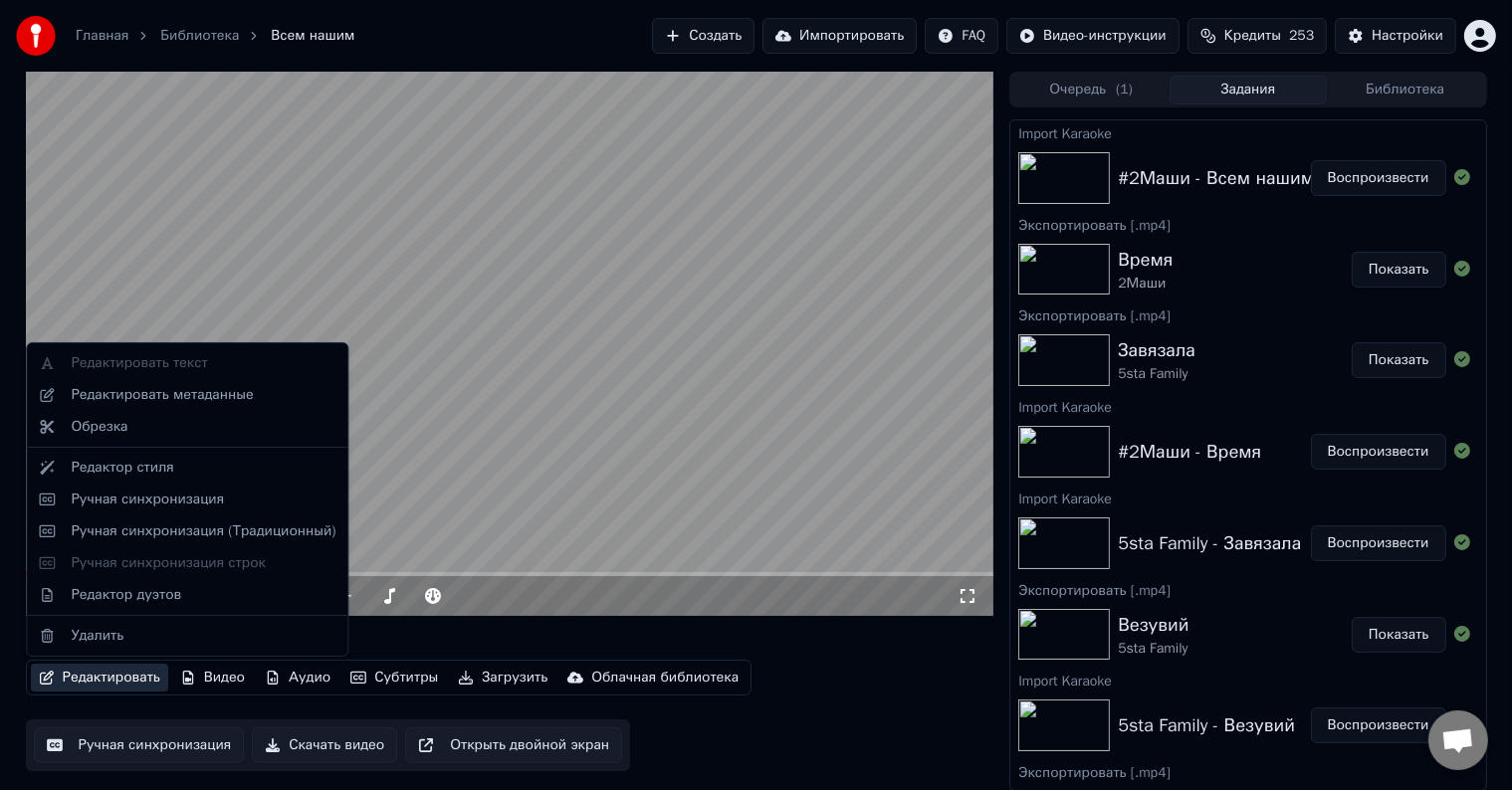 click on "Редактировать" at bounding box center [100, 678] 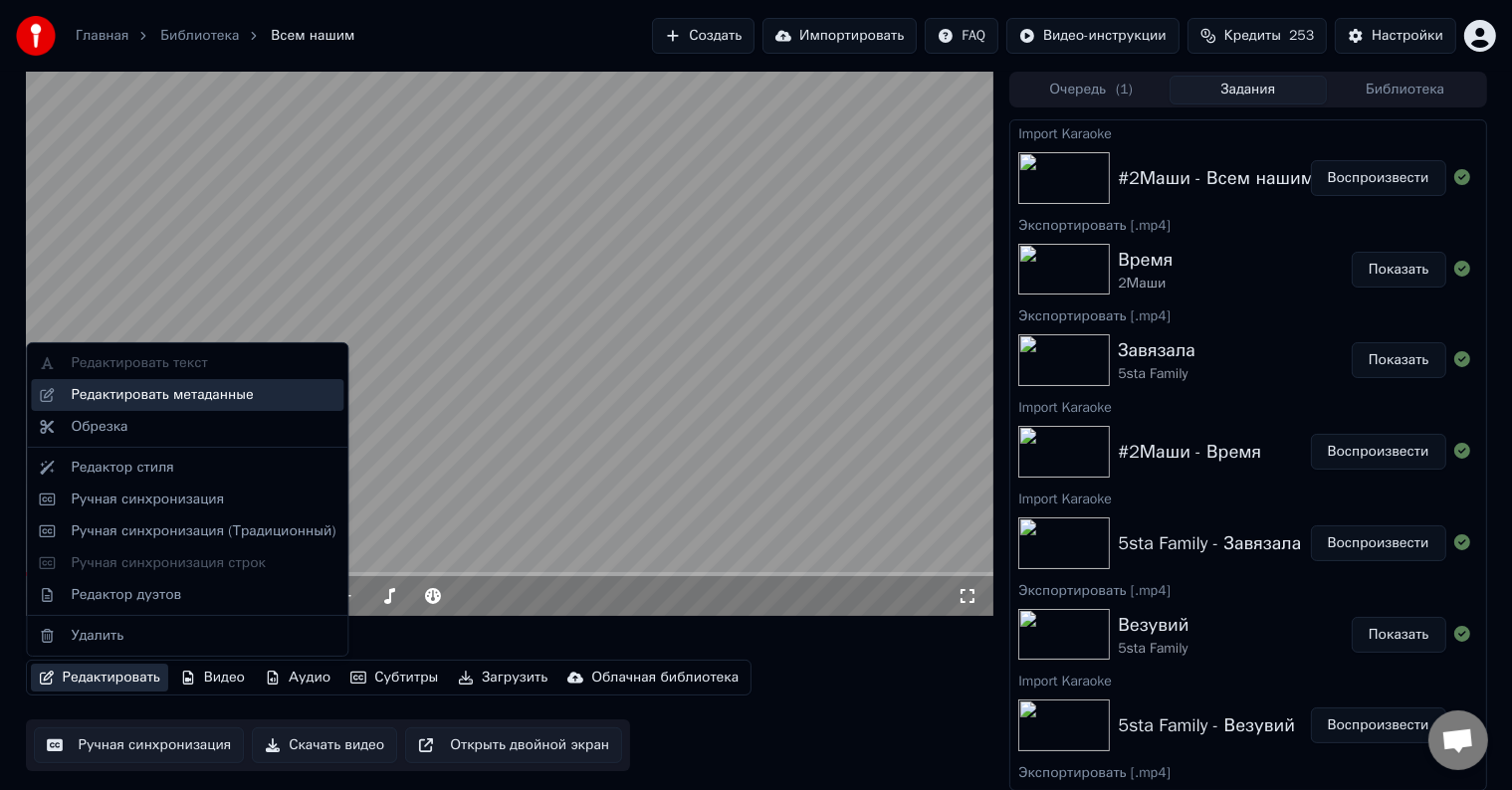 click on "Редактировать метаданные" at bounding box center (161, 395) 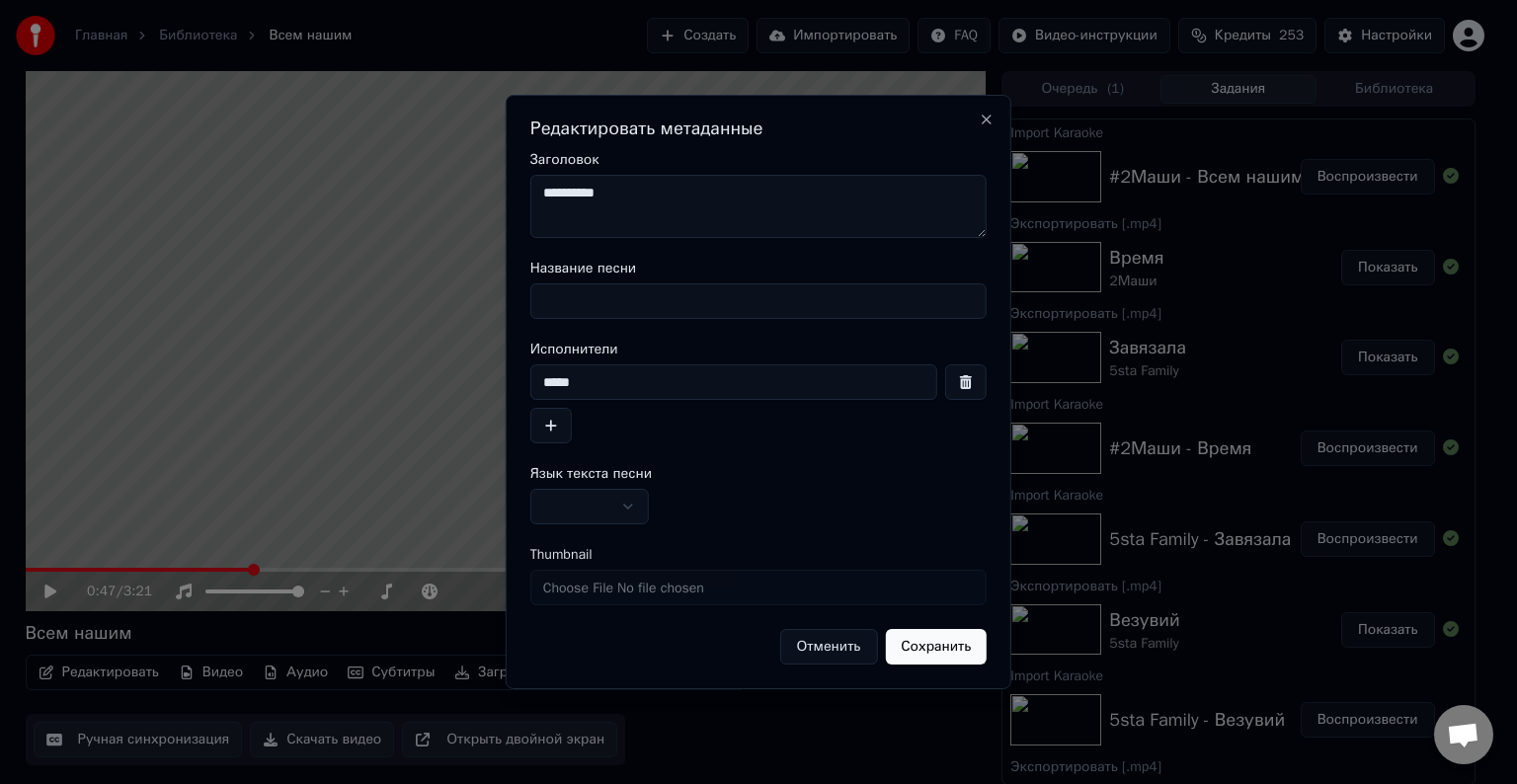 drag, startPoint x: 626, startPoint y: 199, endPoint x: 521, endPoint y: 197, distance: 105.01905 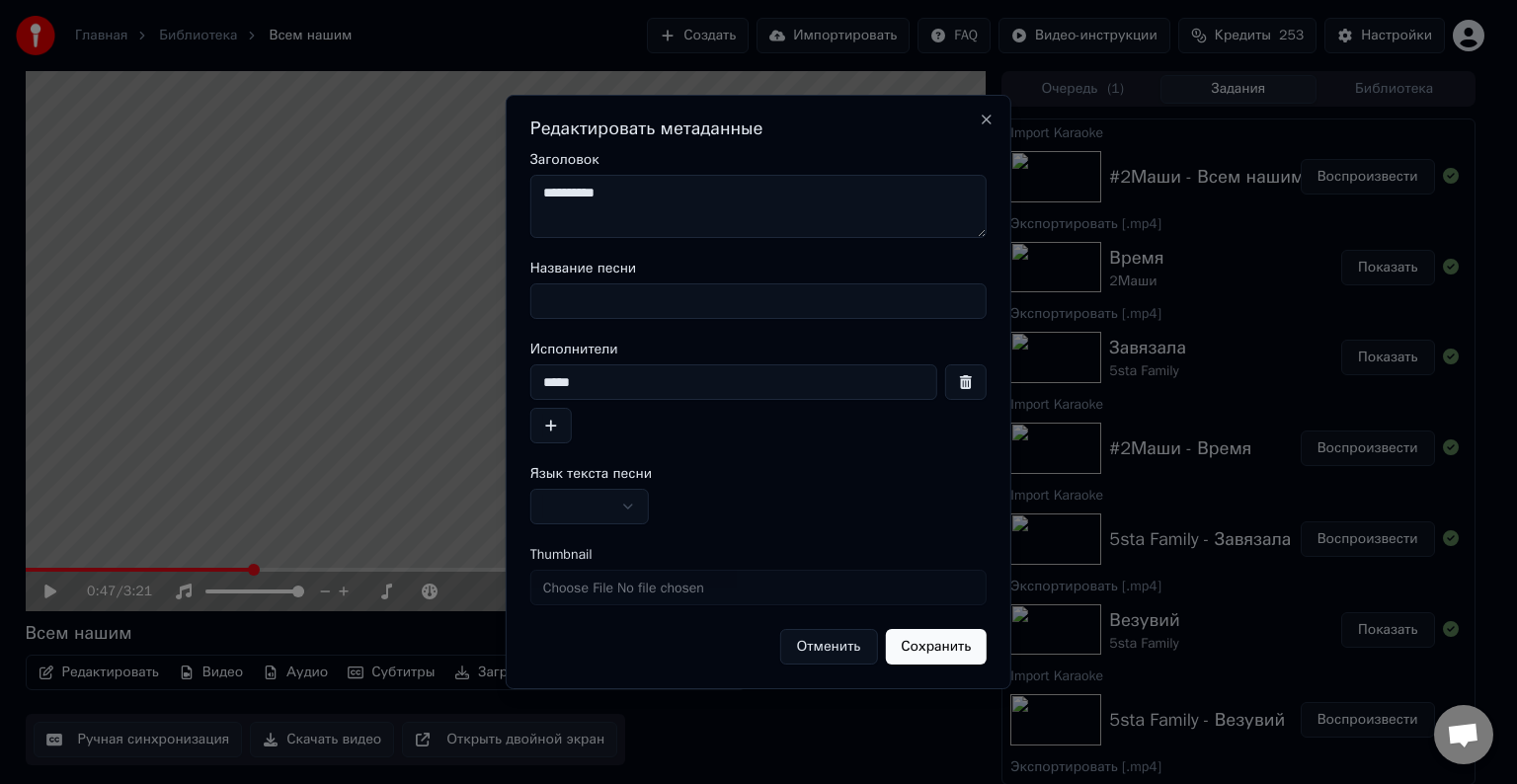 click on "Название песни" at bounding box center (758, 301) 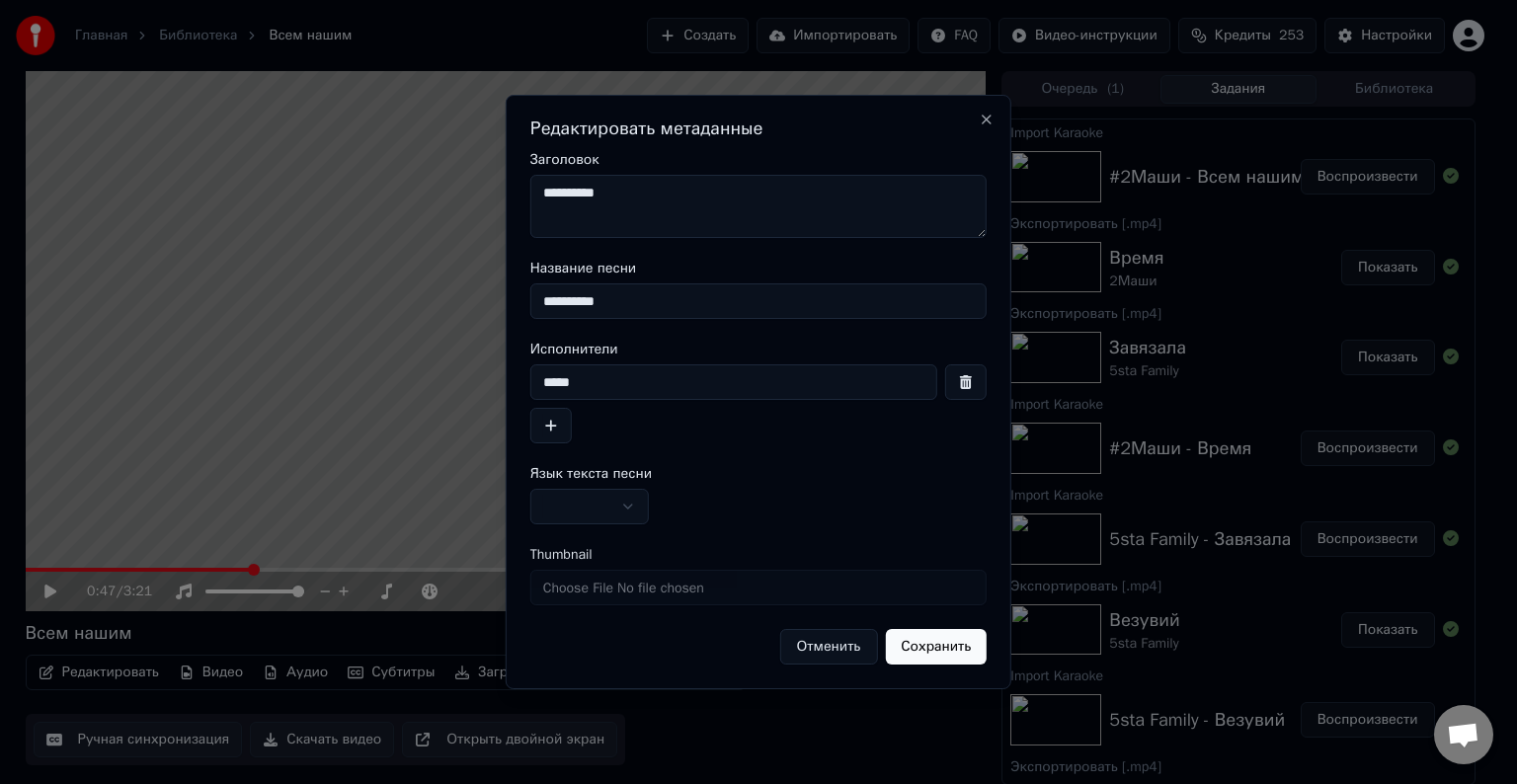 type on "**********" 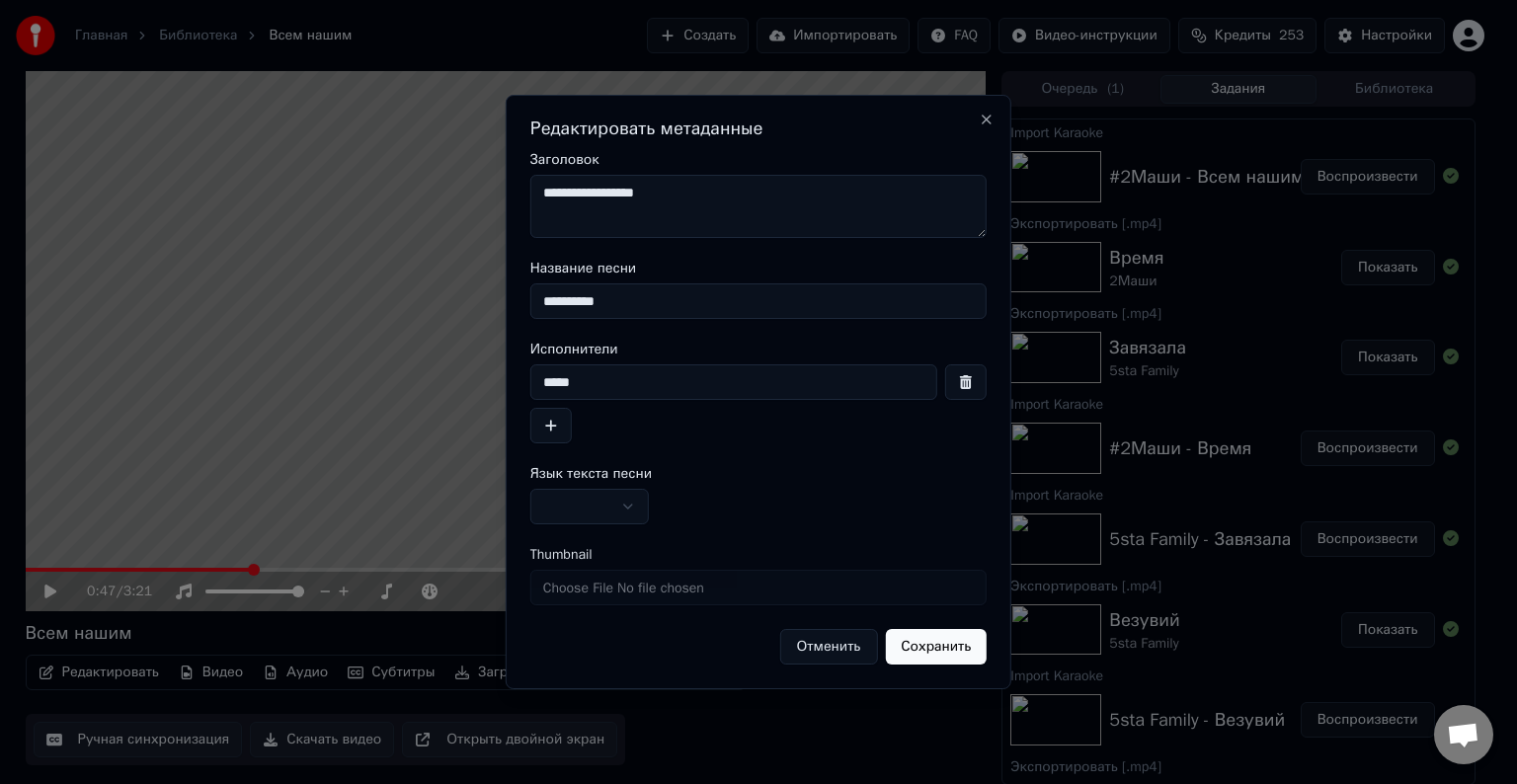 type on "**********" 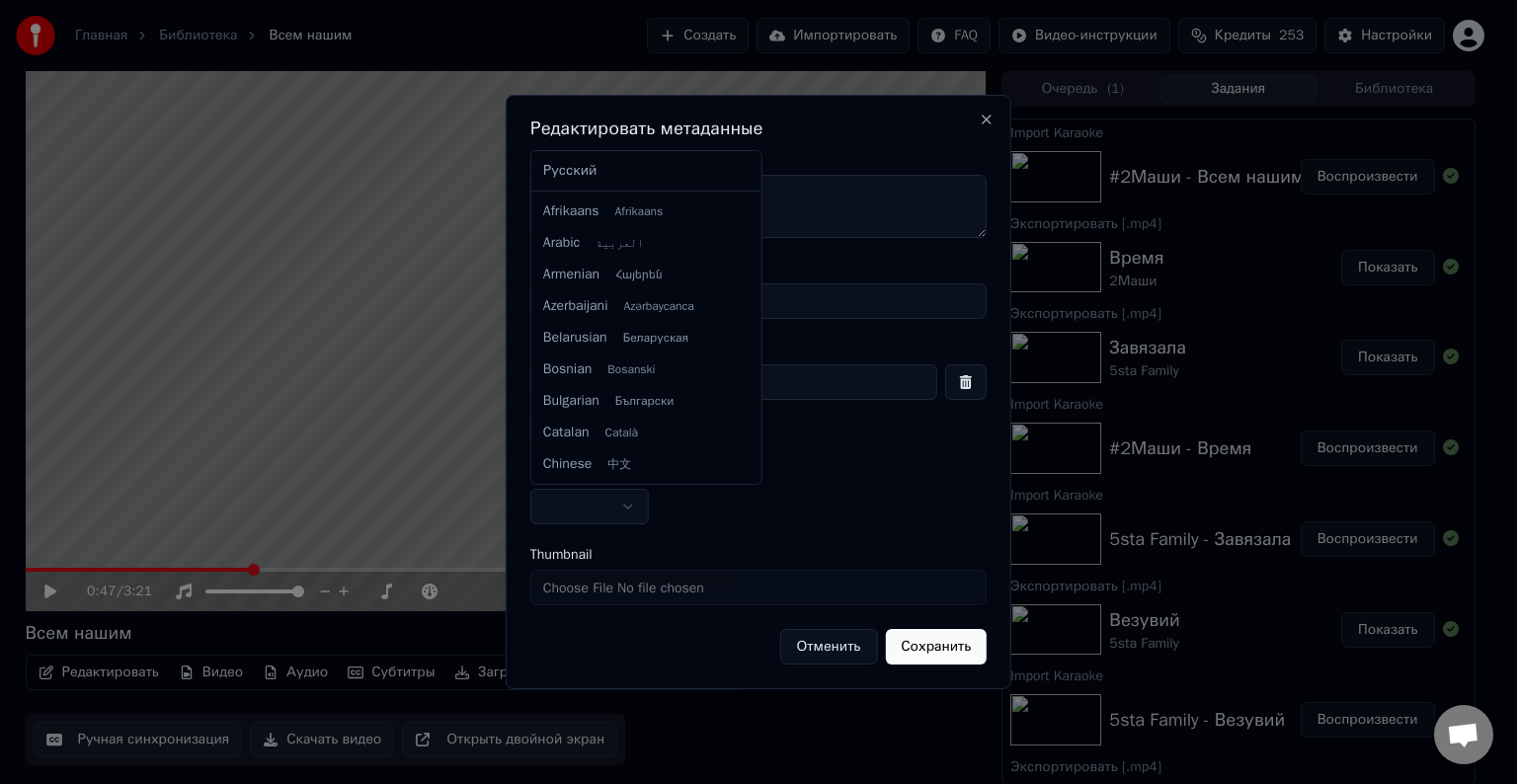 click on "**********" at bounding box center [750, 392] 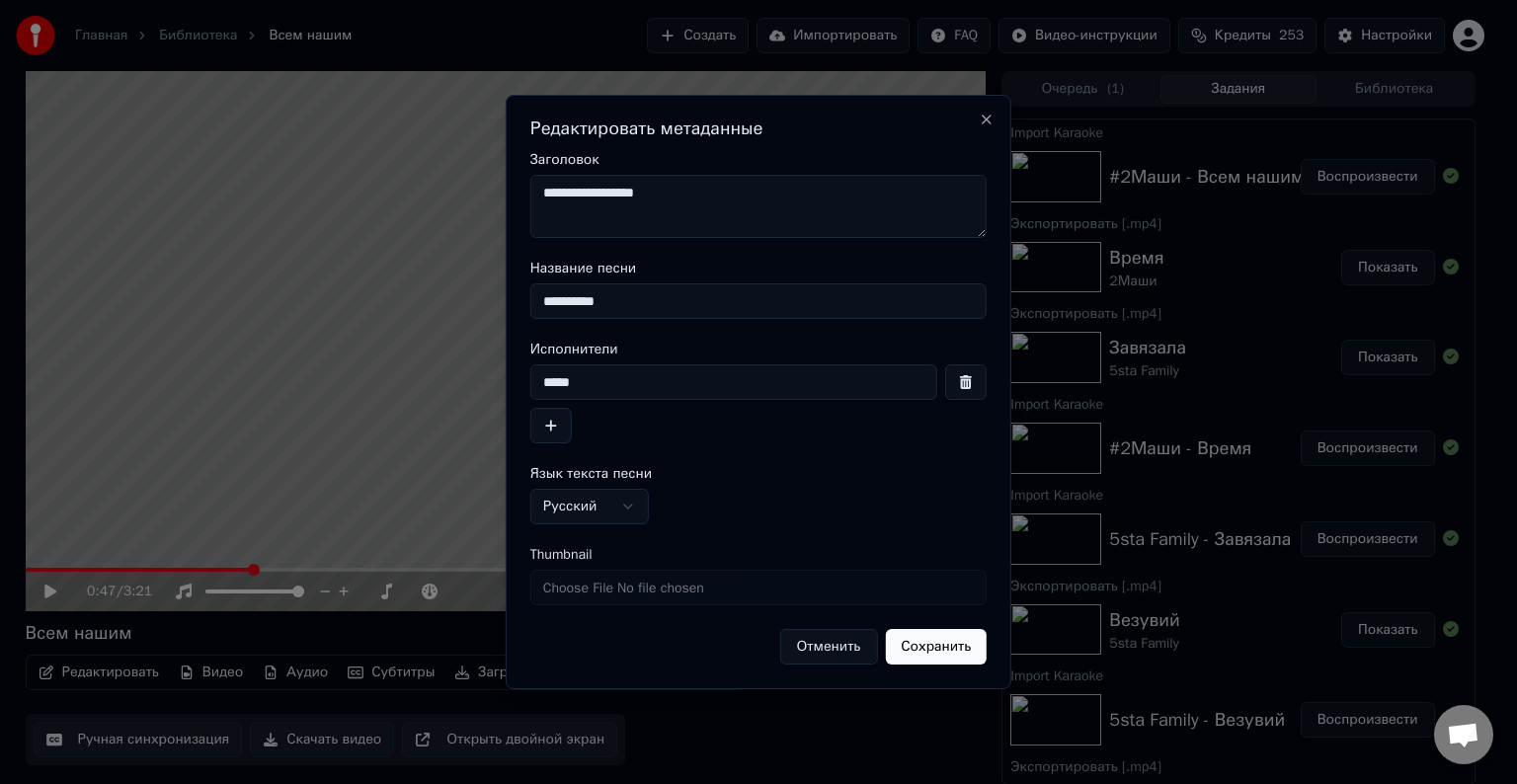 click on "Сохранить" at bounding box center (935, 647) 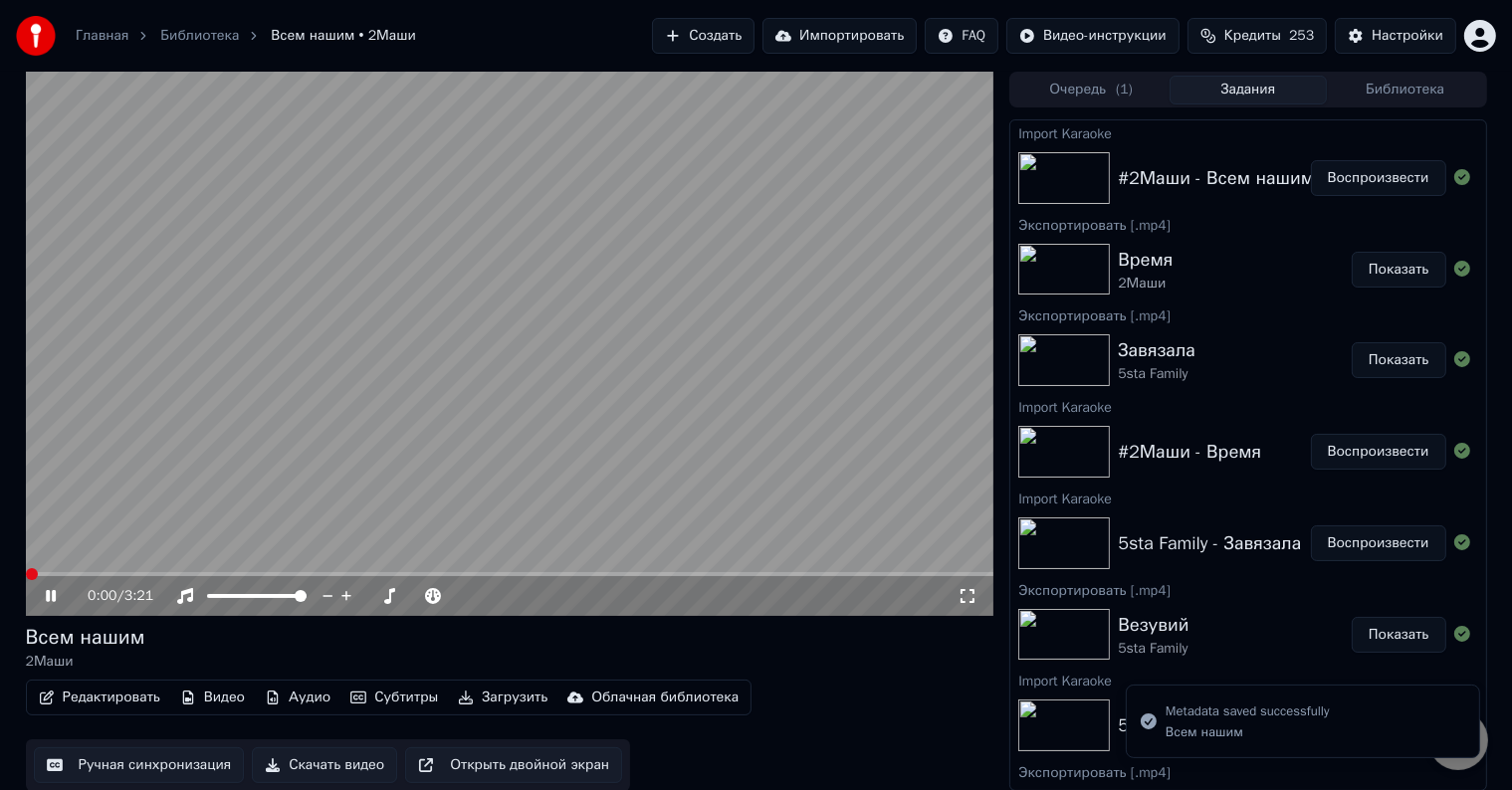 click 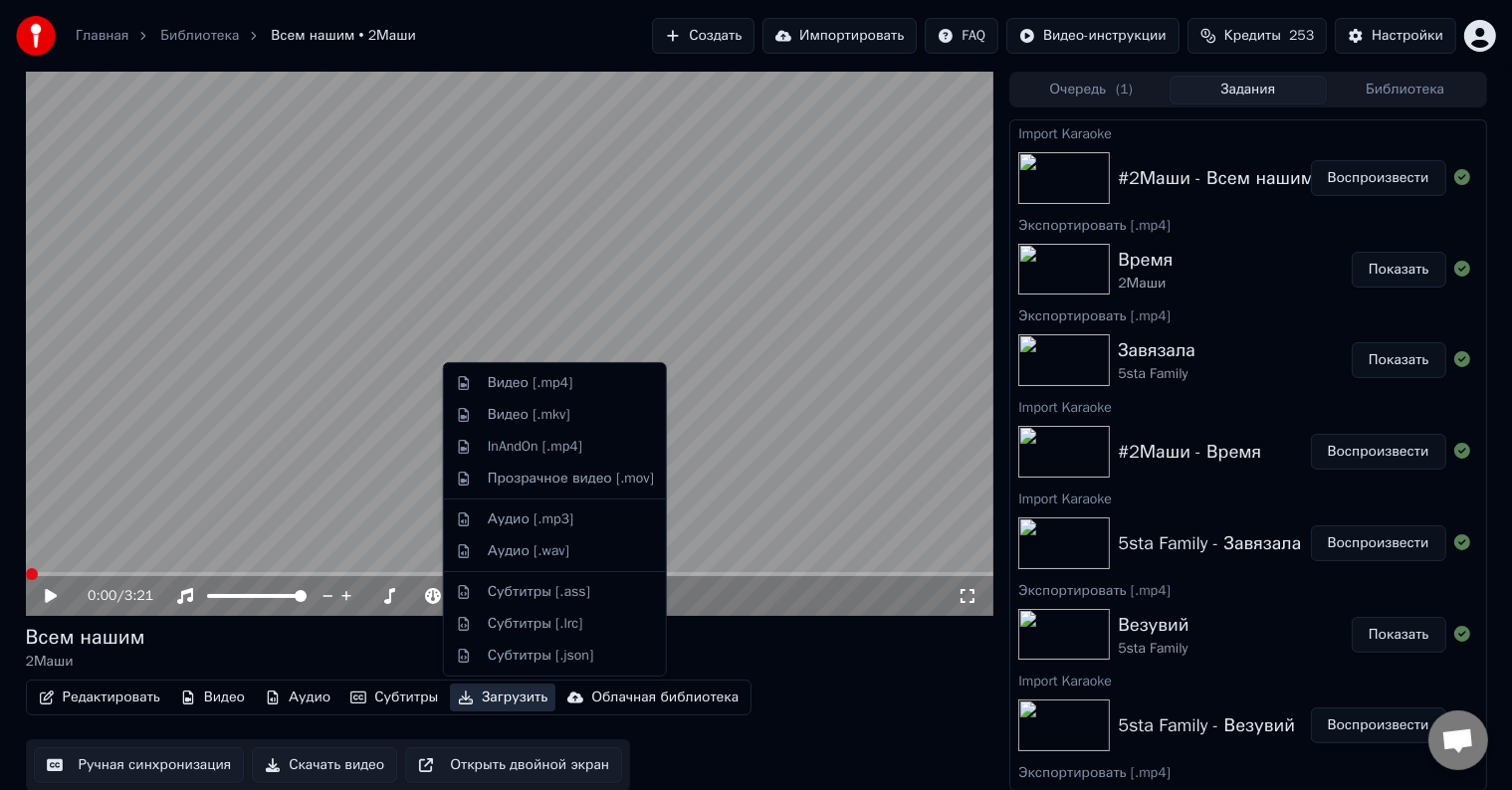 click on "Загрузить" at bounding box center [503, 697] 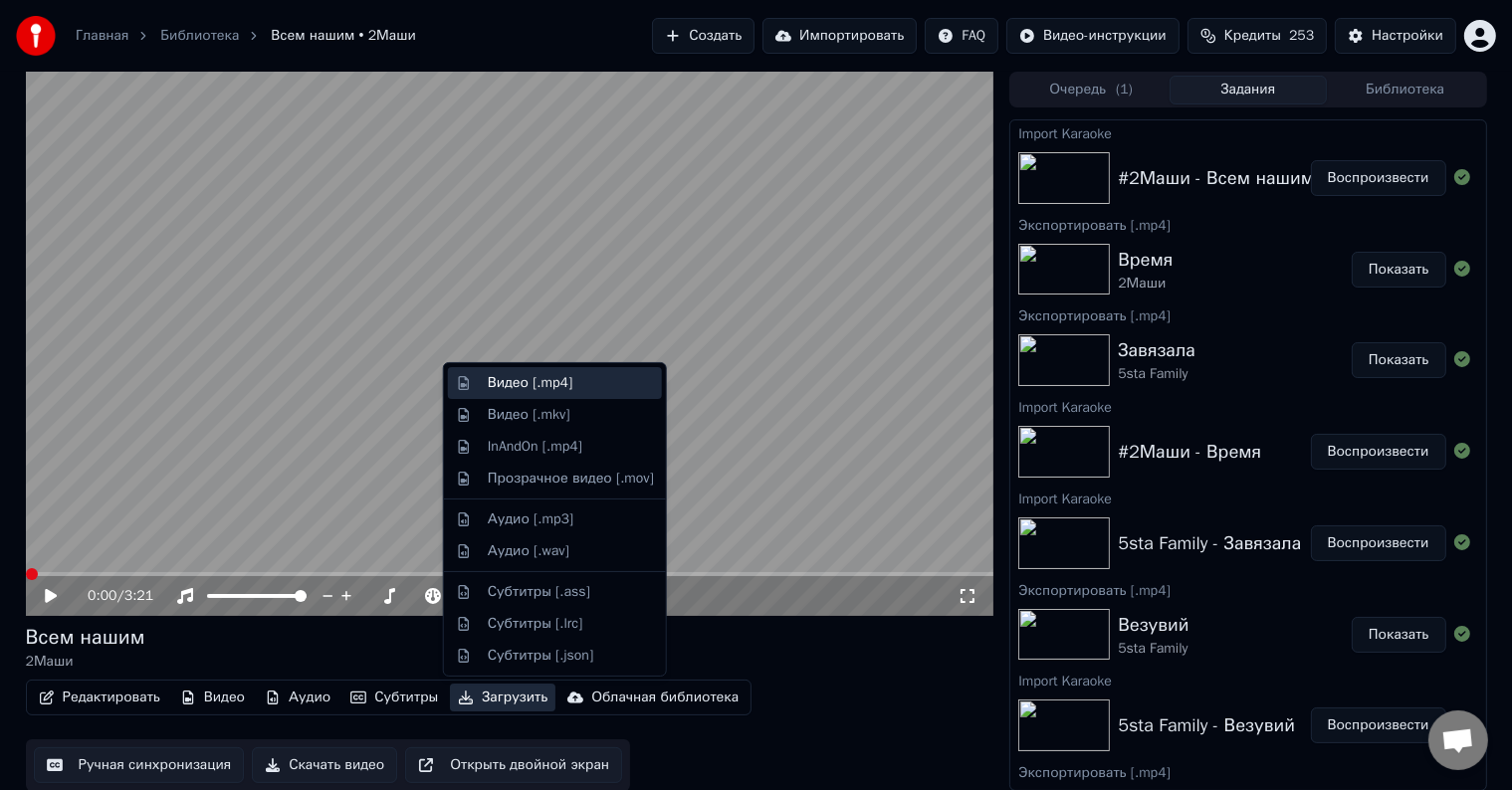 click on "Видео [.mp4]" at bounding box center [530, 383] 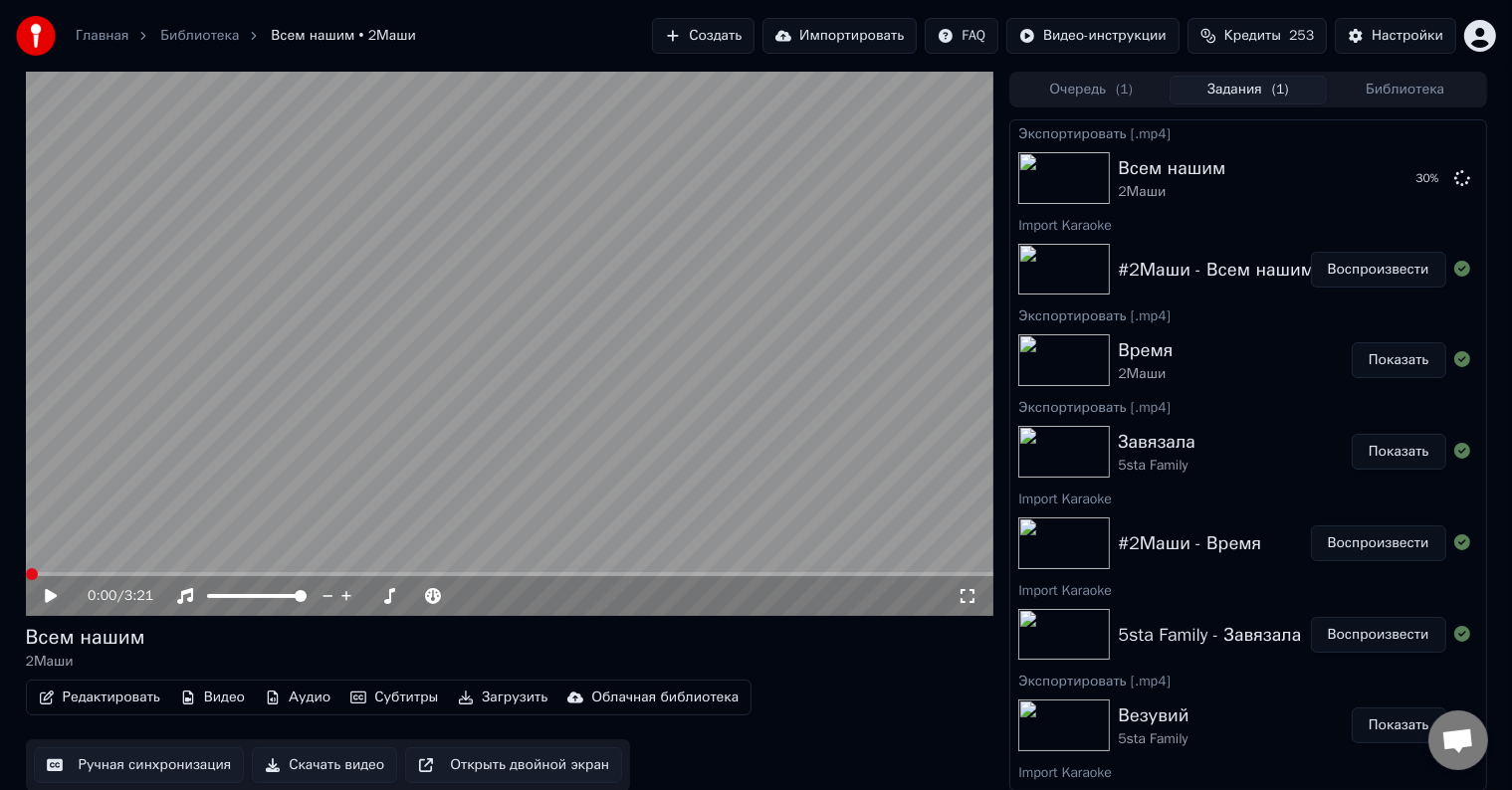 click on "Импортировать" at bounding box center [839, 36] 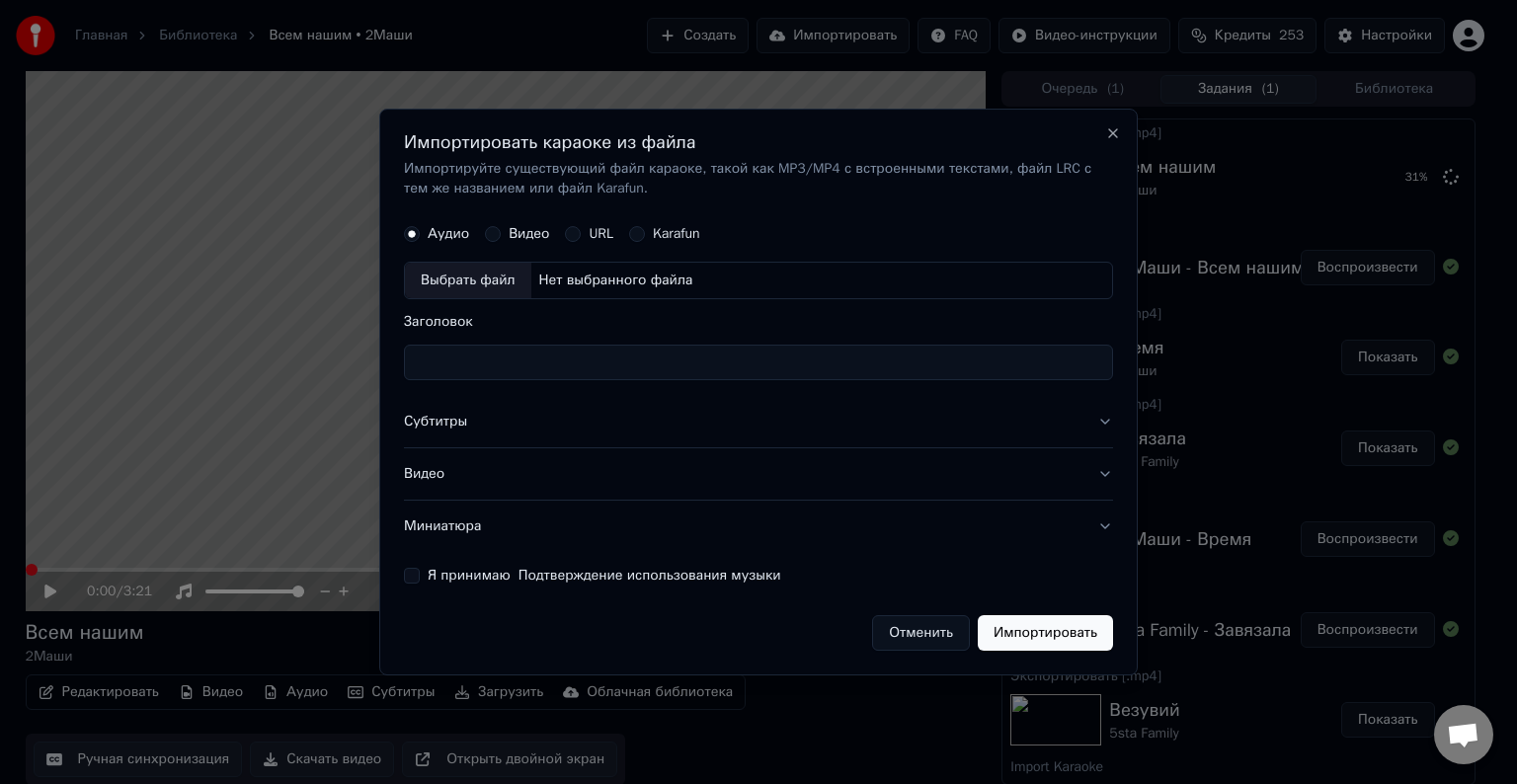 click on "Выбрать файл" at bounding box center (468, 280) 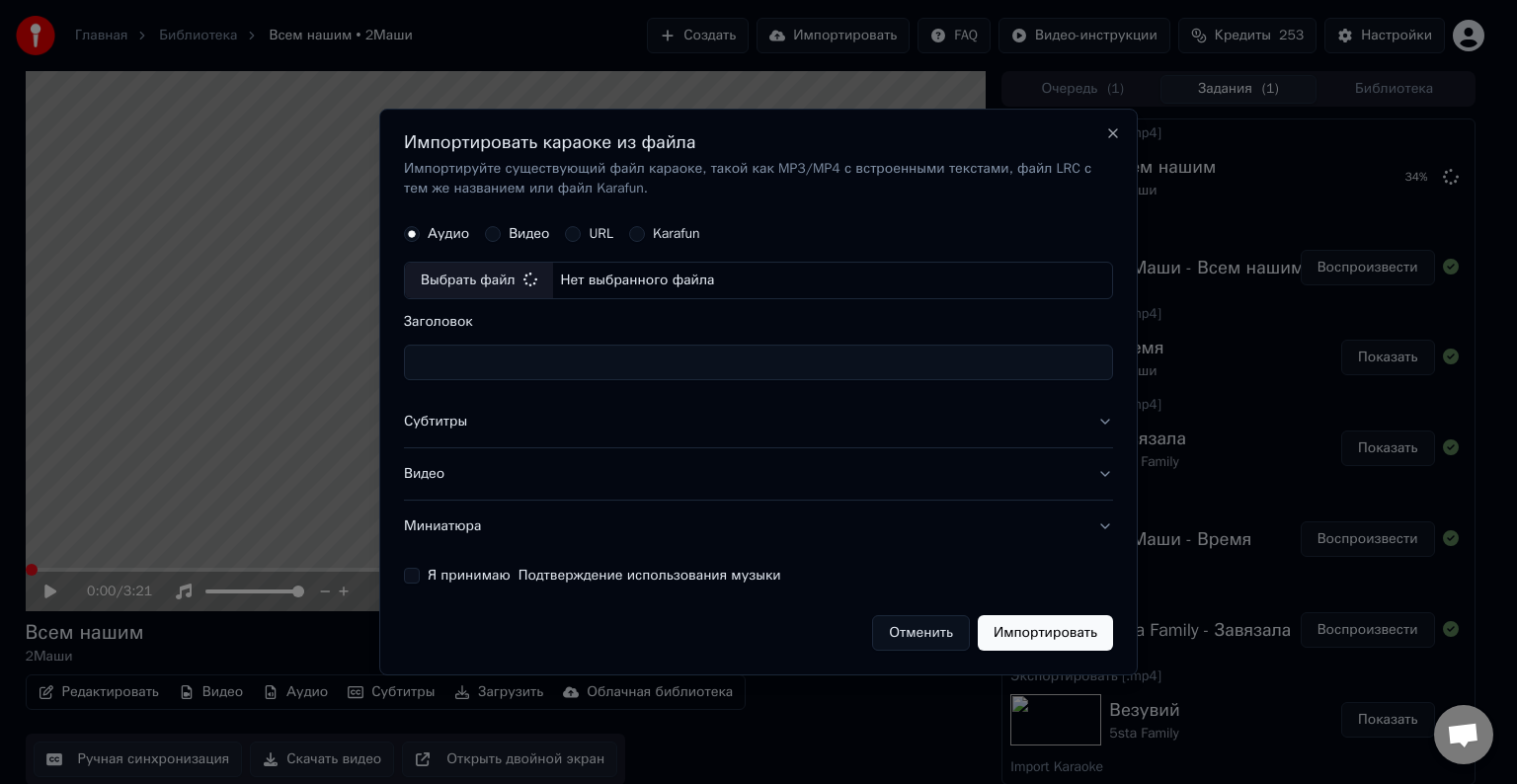 type on "**********" 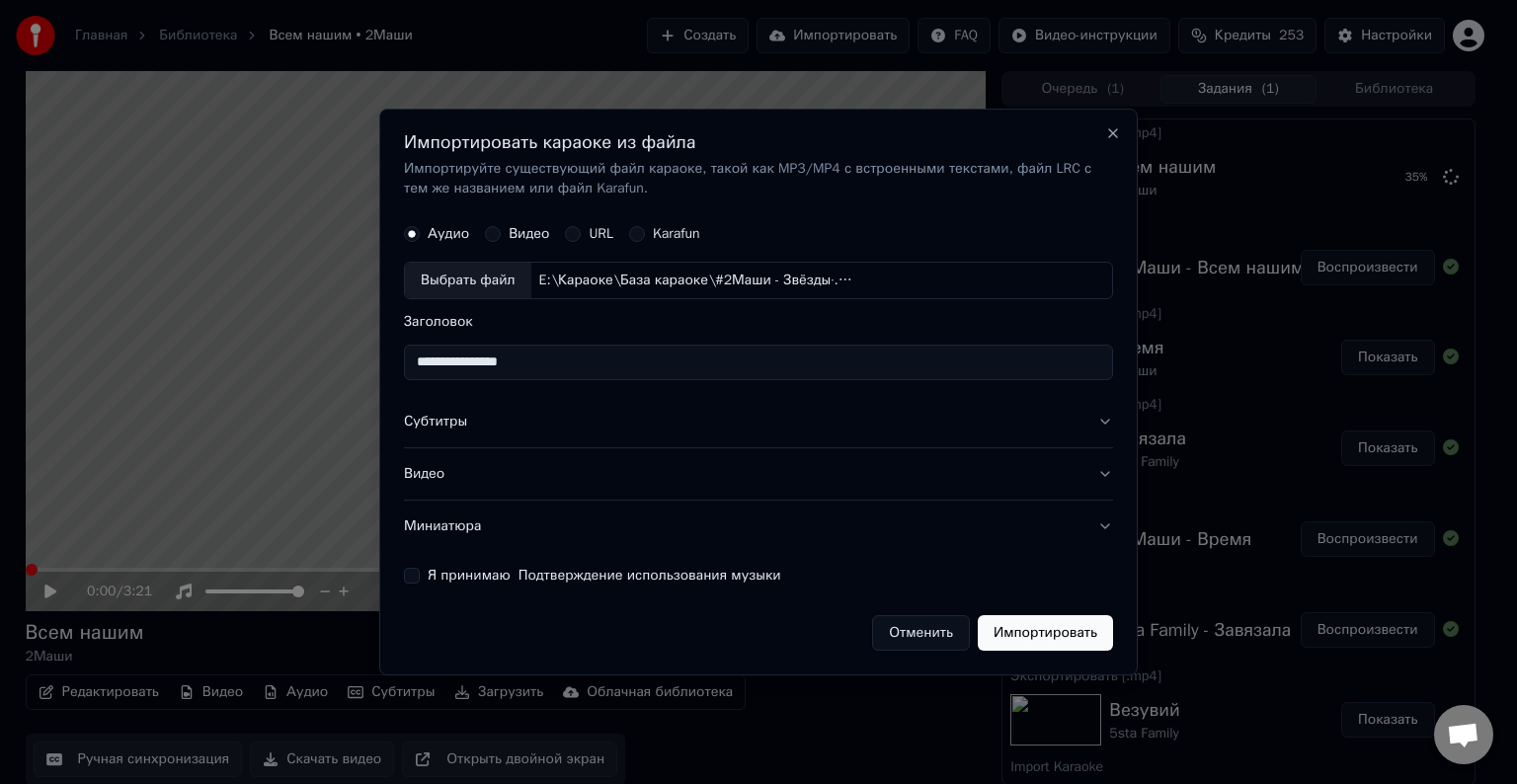 click on "Субтитры" at bounding box center (758, 422) 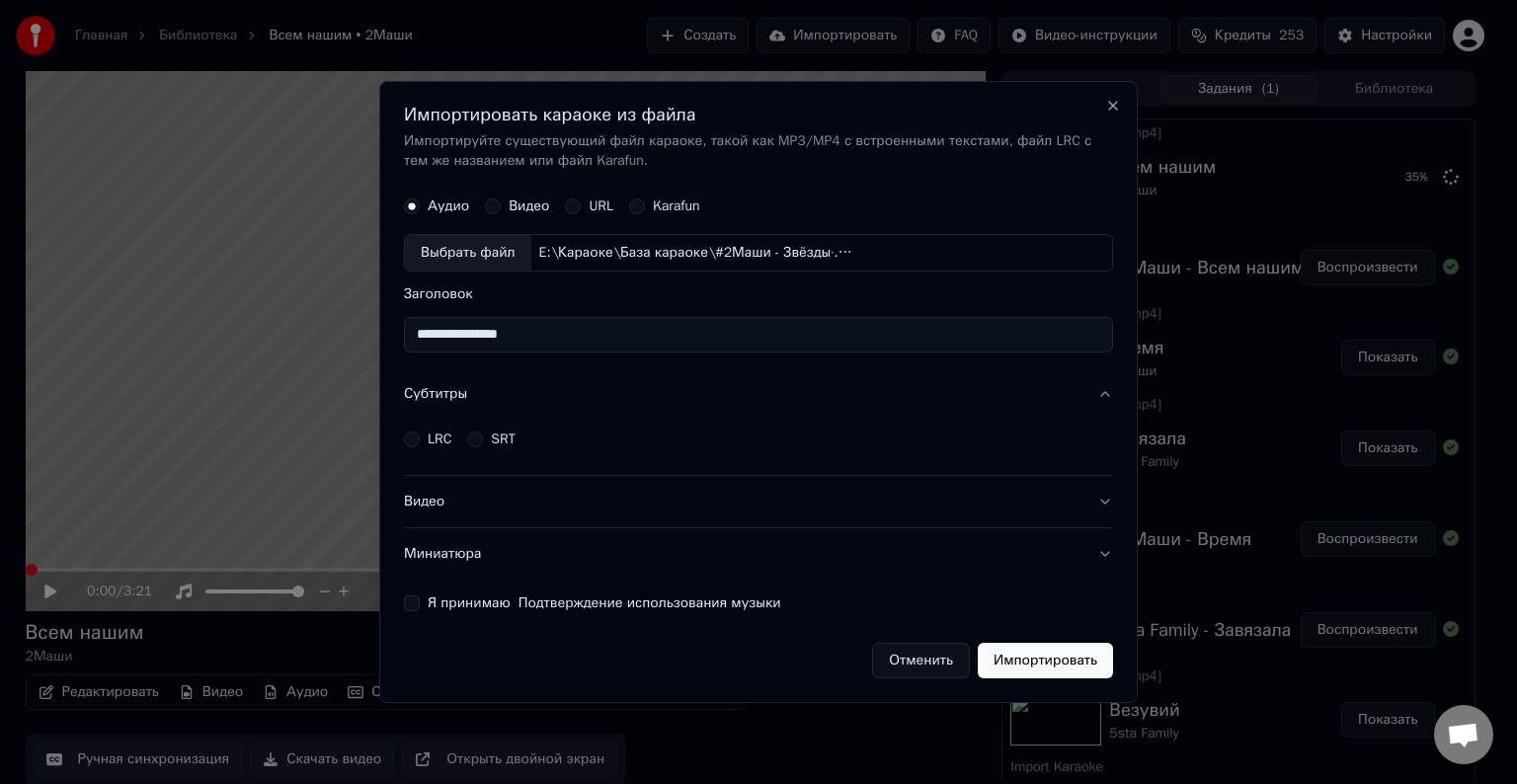 click on "LRC" at bounding box center [412, 439] 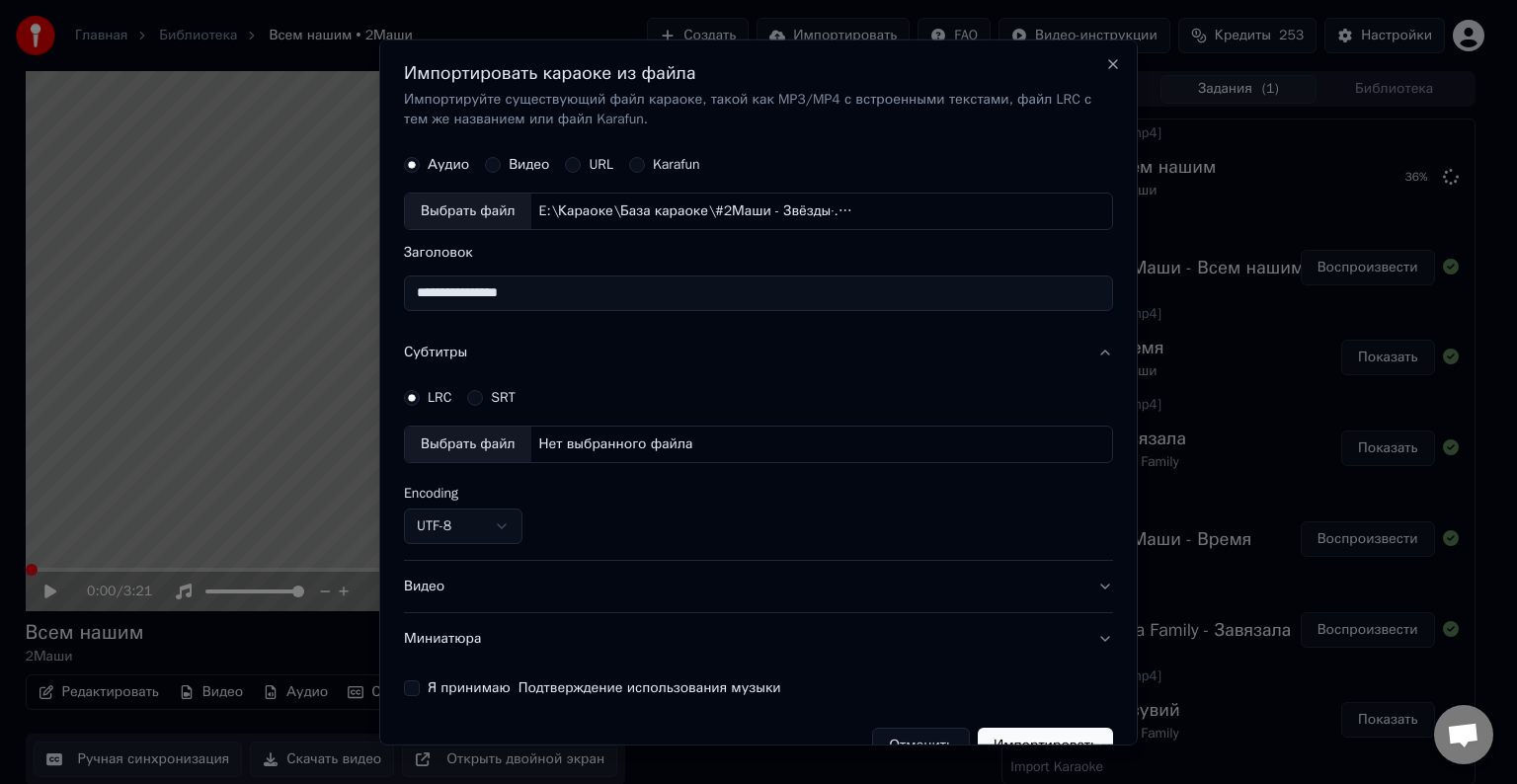 click on "Выбрать файл" at bounding box center (468, 444) 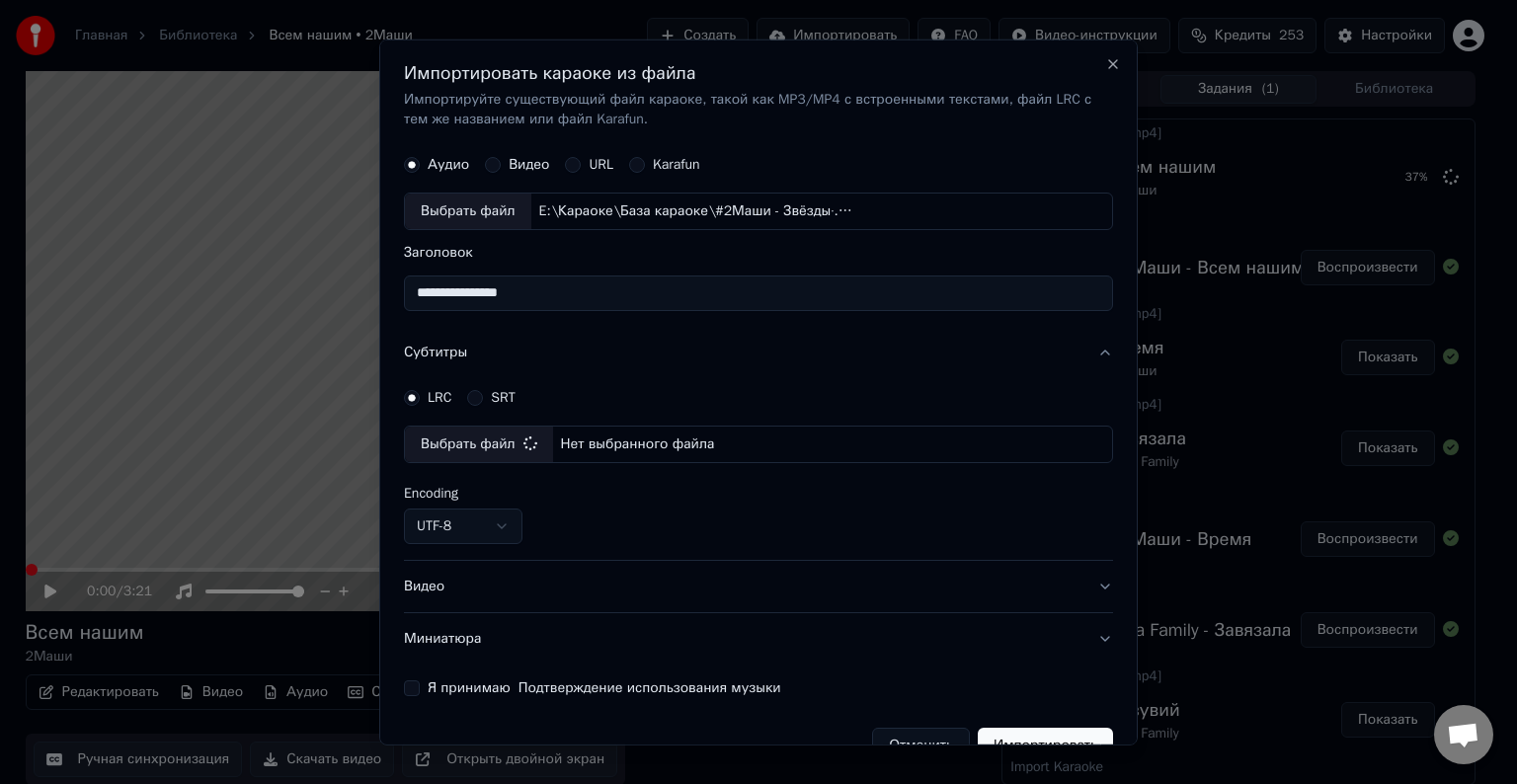 select on "**********" 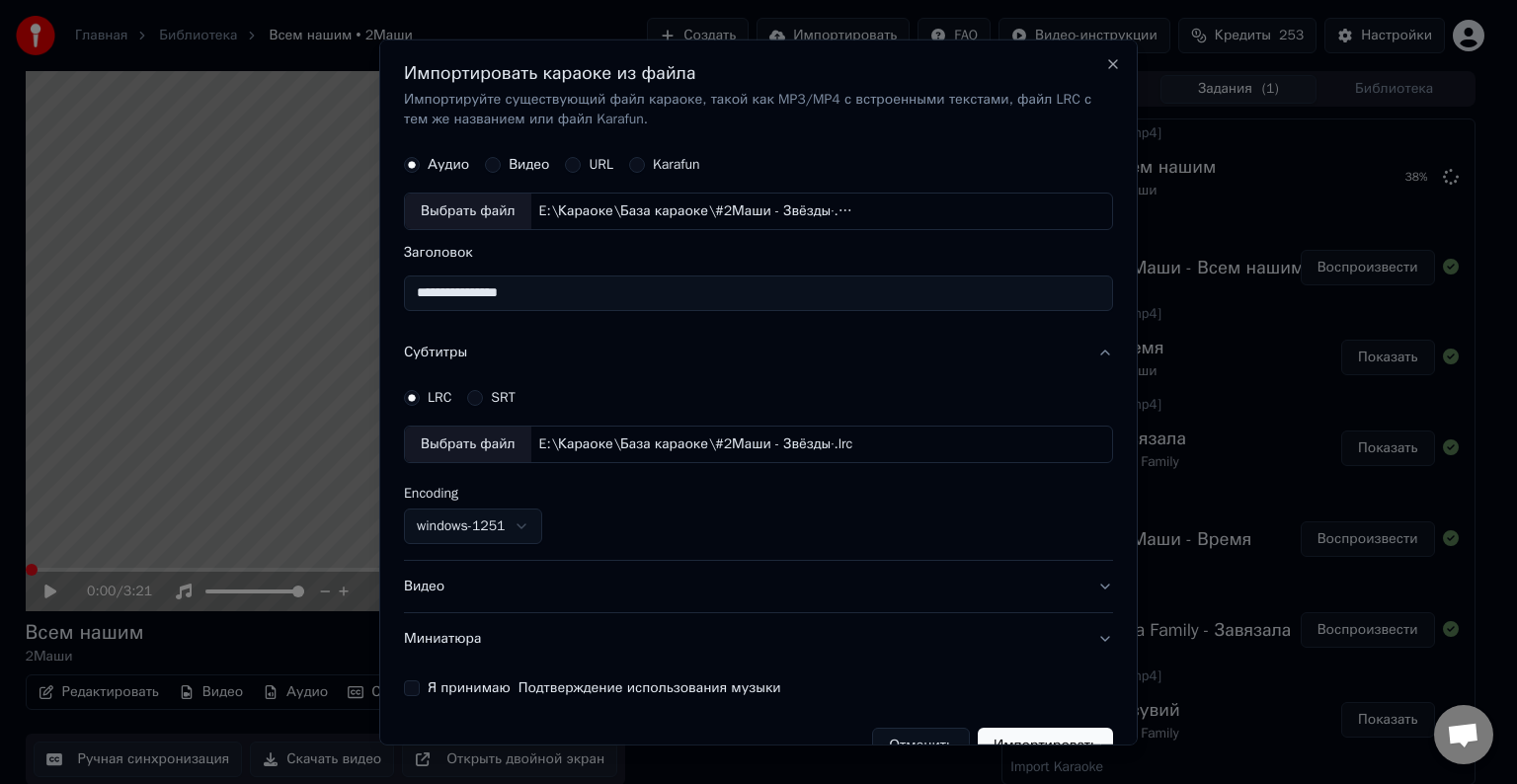 click on "Миниатюра" at bounding box center (758, 639) 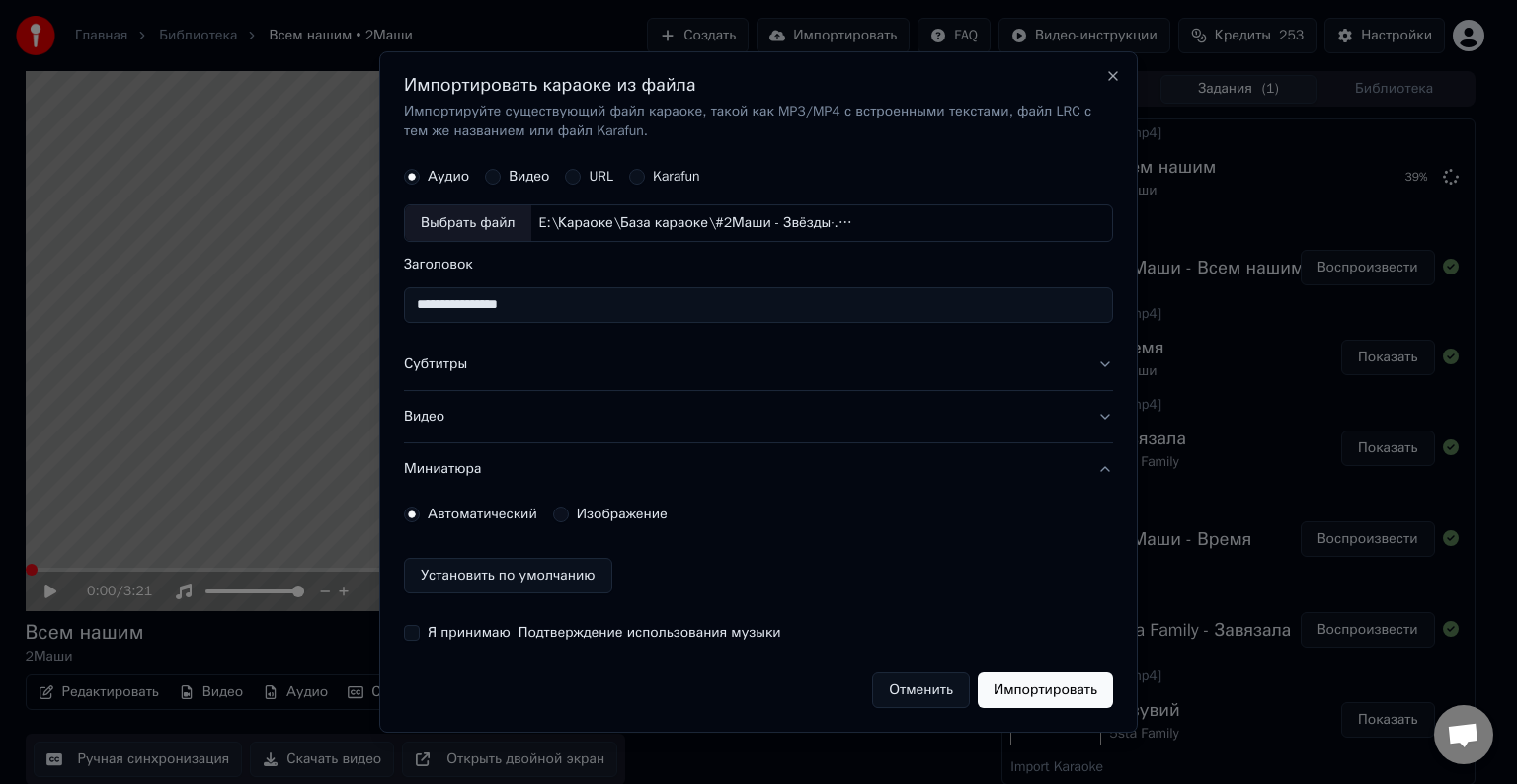 click on "Видео" at bounding box center (758, 417) 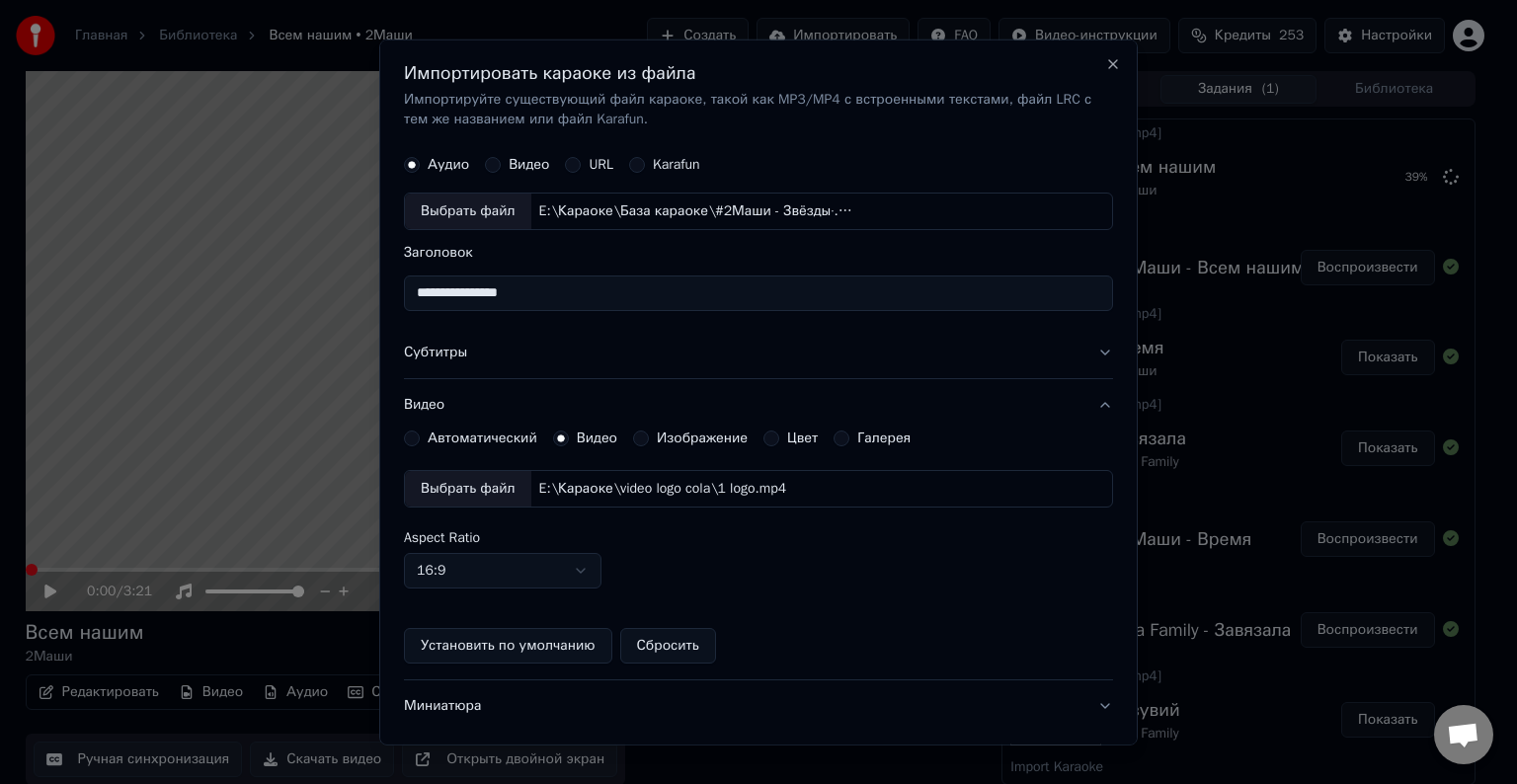 click on "Выбрать файл" at bounding box center [468, 489] 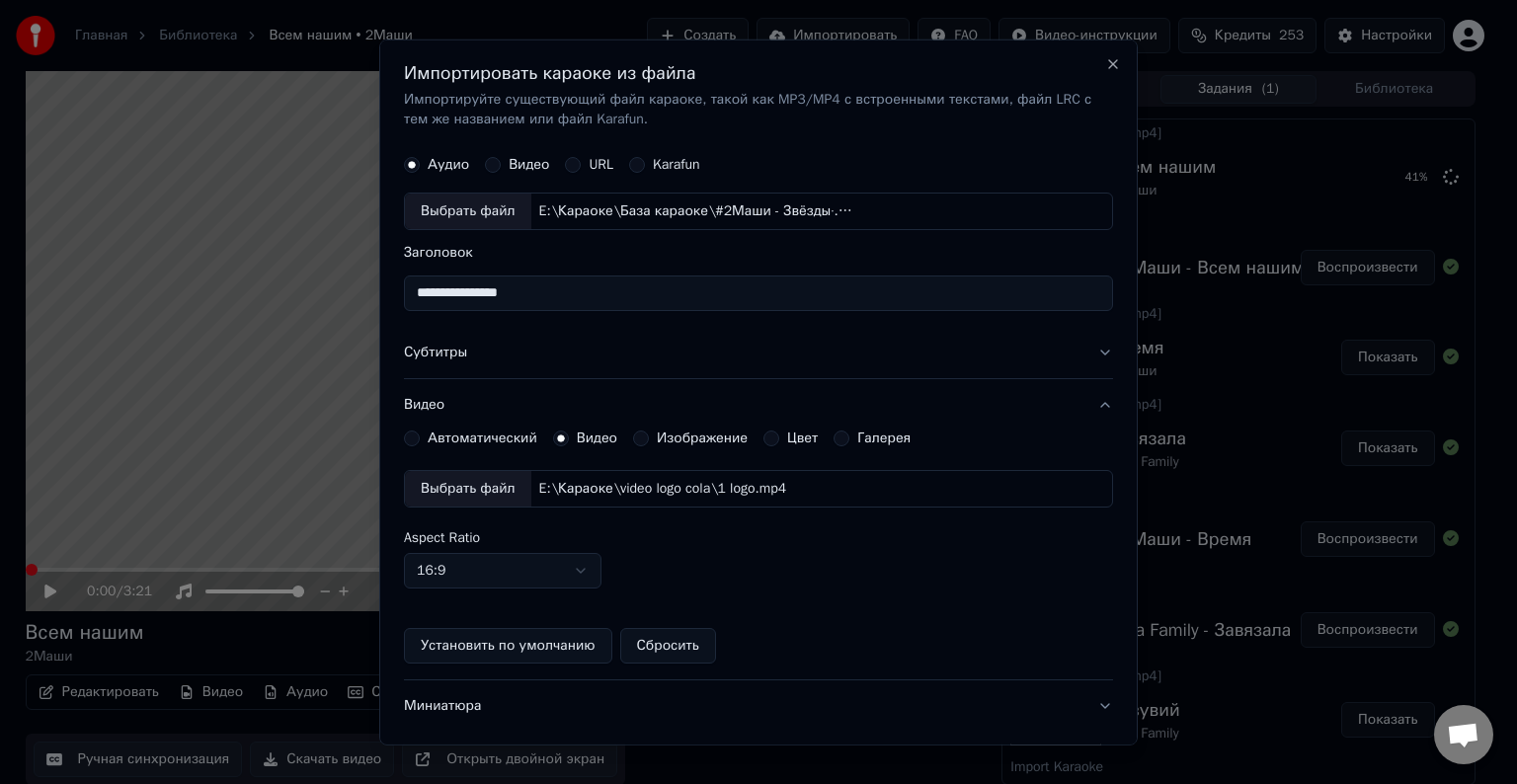 scroll, scrollTop: 108, scrollLeft: 0, axis: vertical 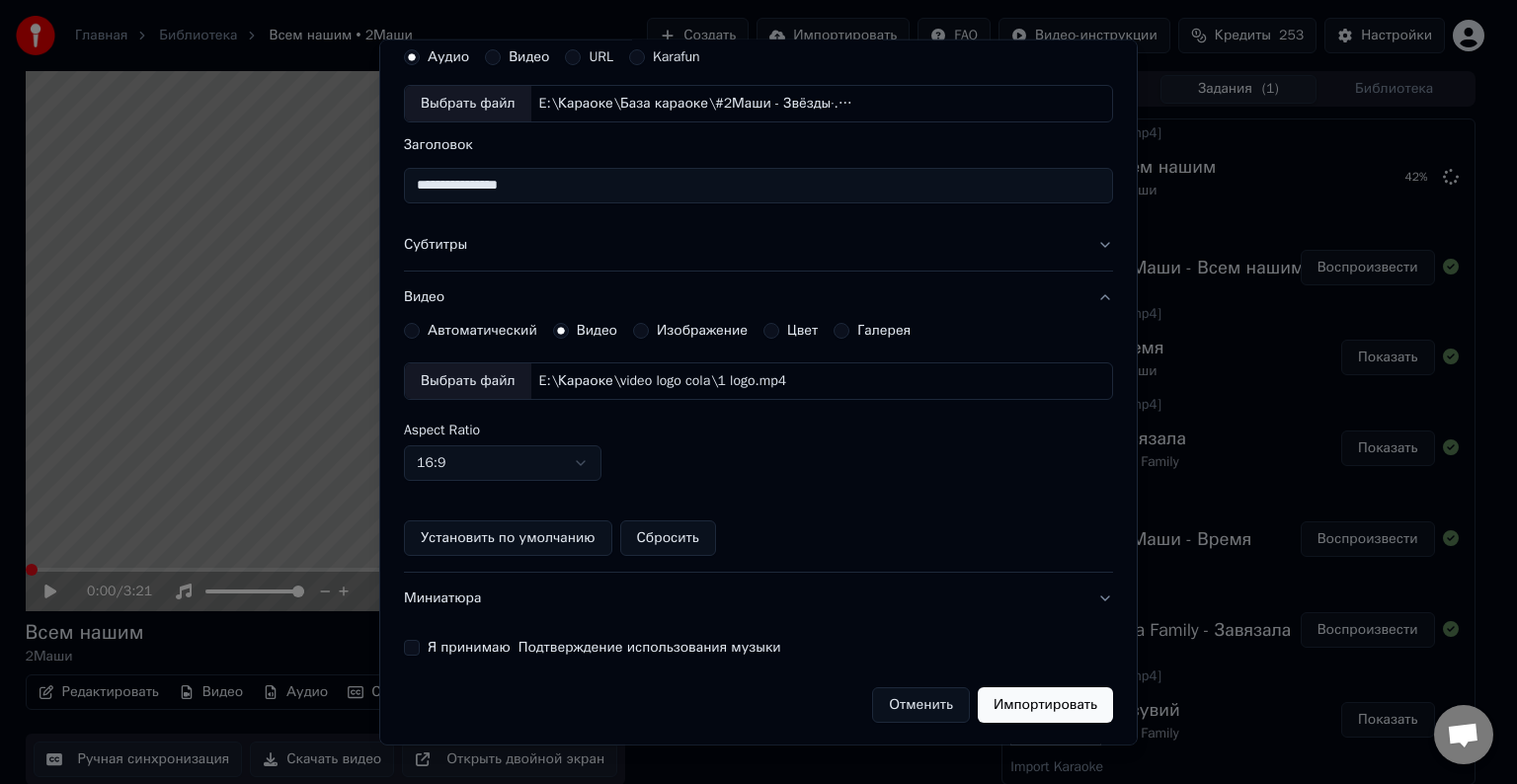 click on "Я принимаю   Подтверждение использования музыки" at bounding box center [758, 648] 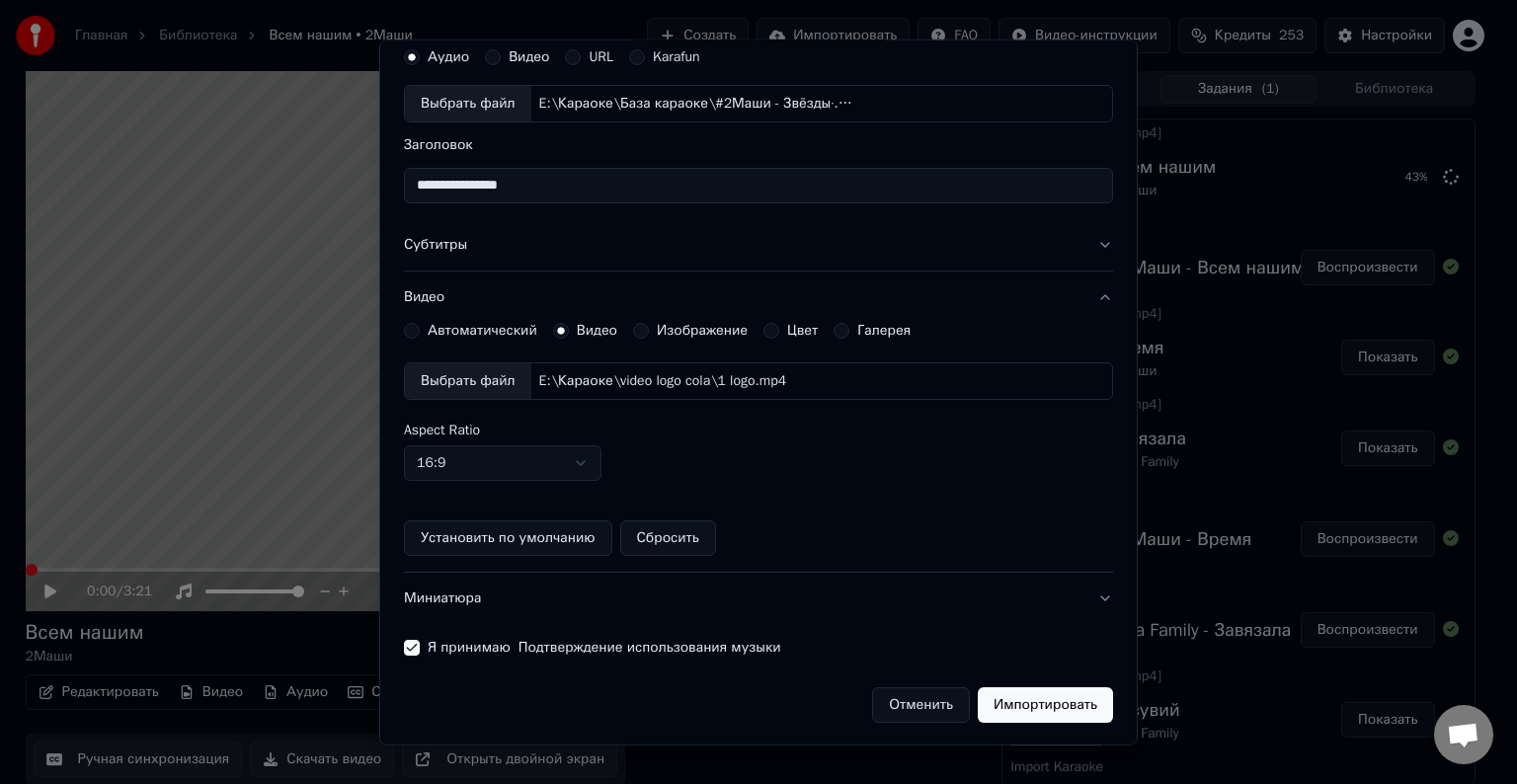 click on "Импортировать" at bounding box center (1045, 705) 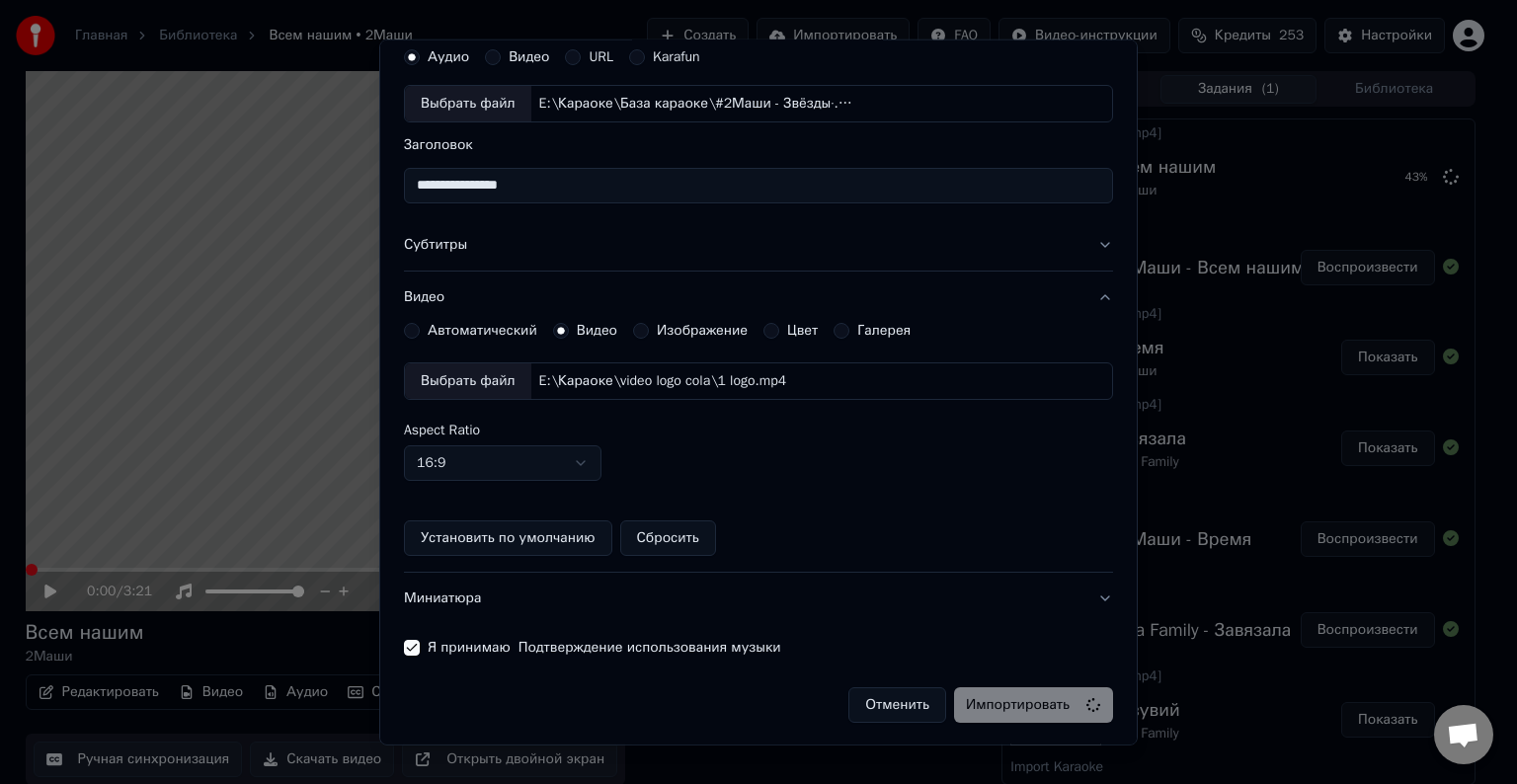type 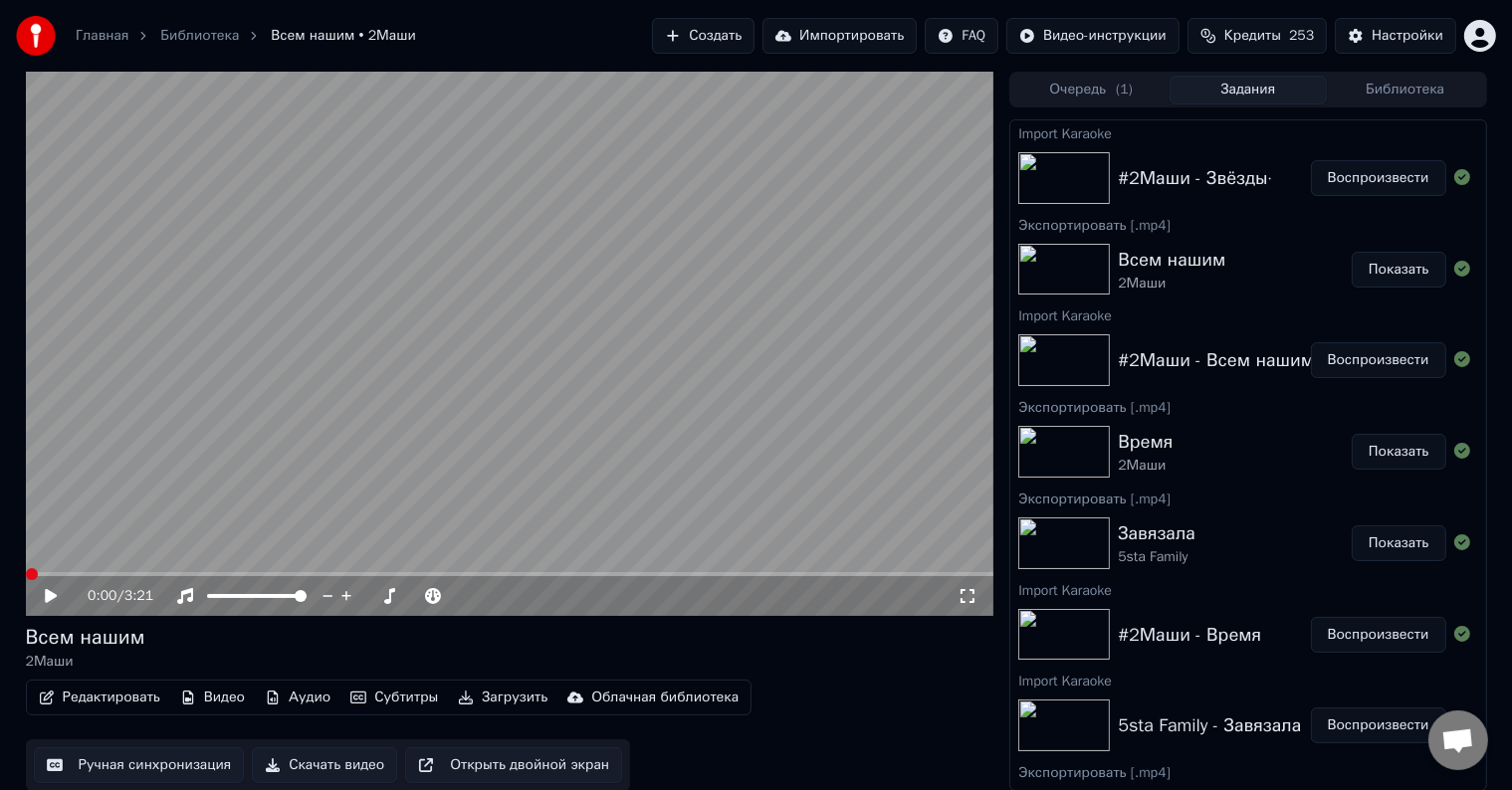click on "Воспроизвести" at bounding box center (1379, 178) 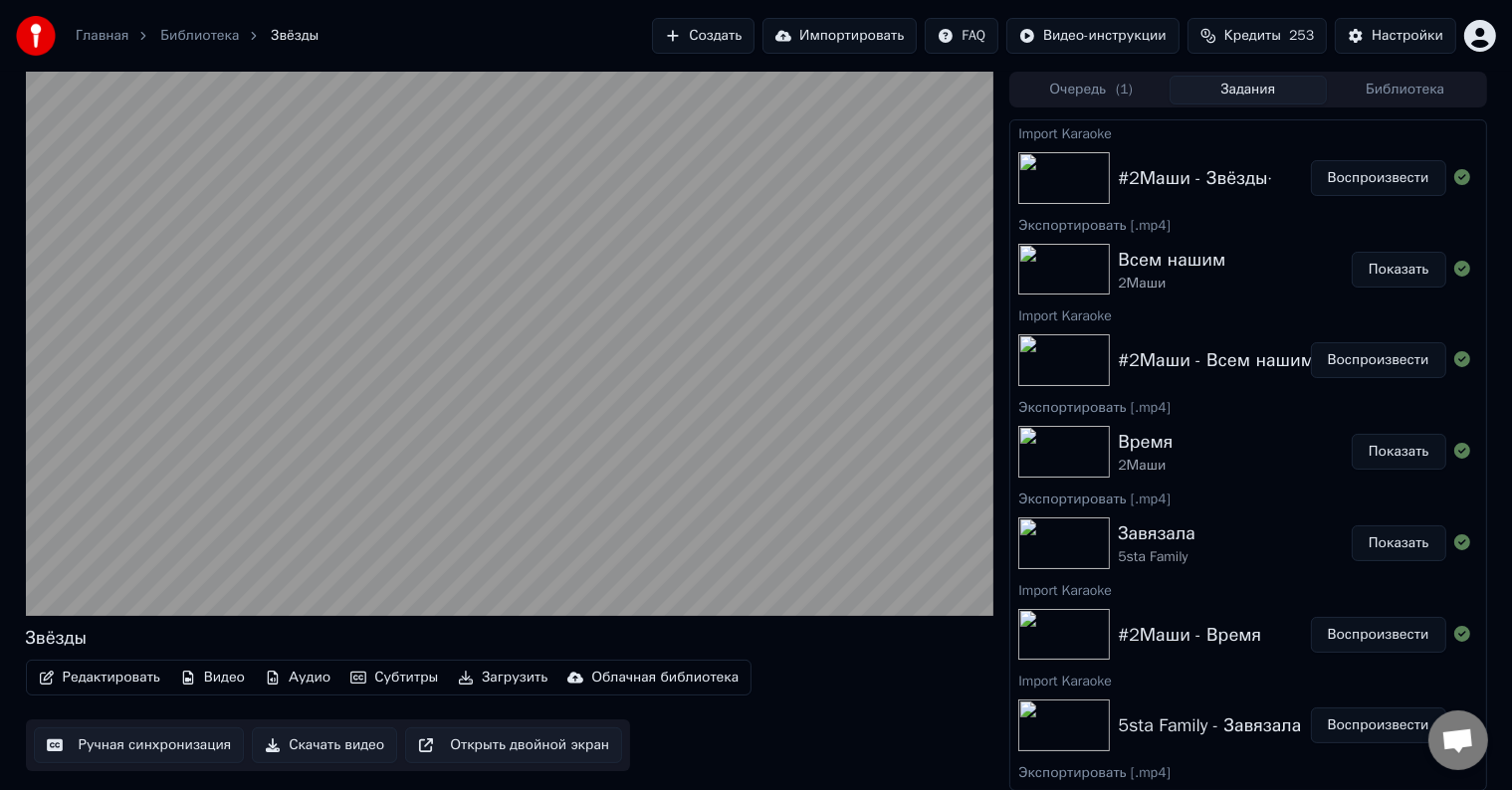 click on "Редактировать" at bounding box center [100, 678] 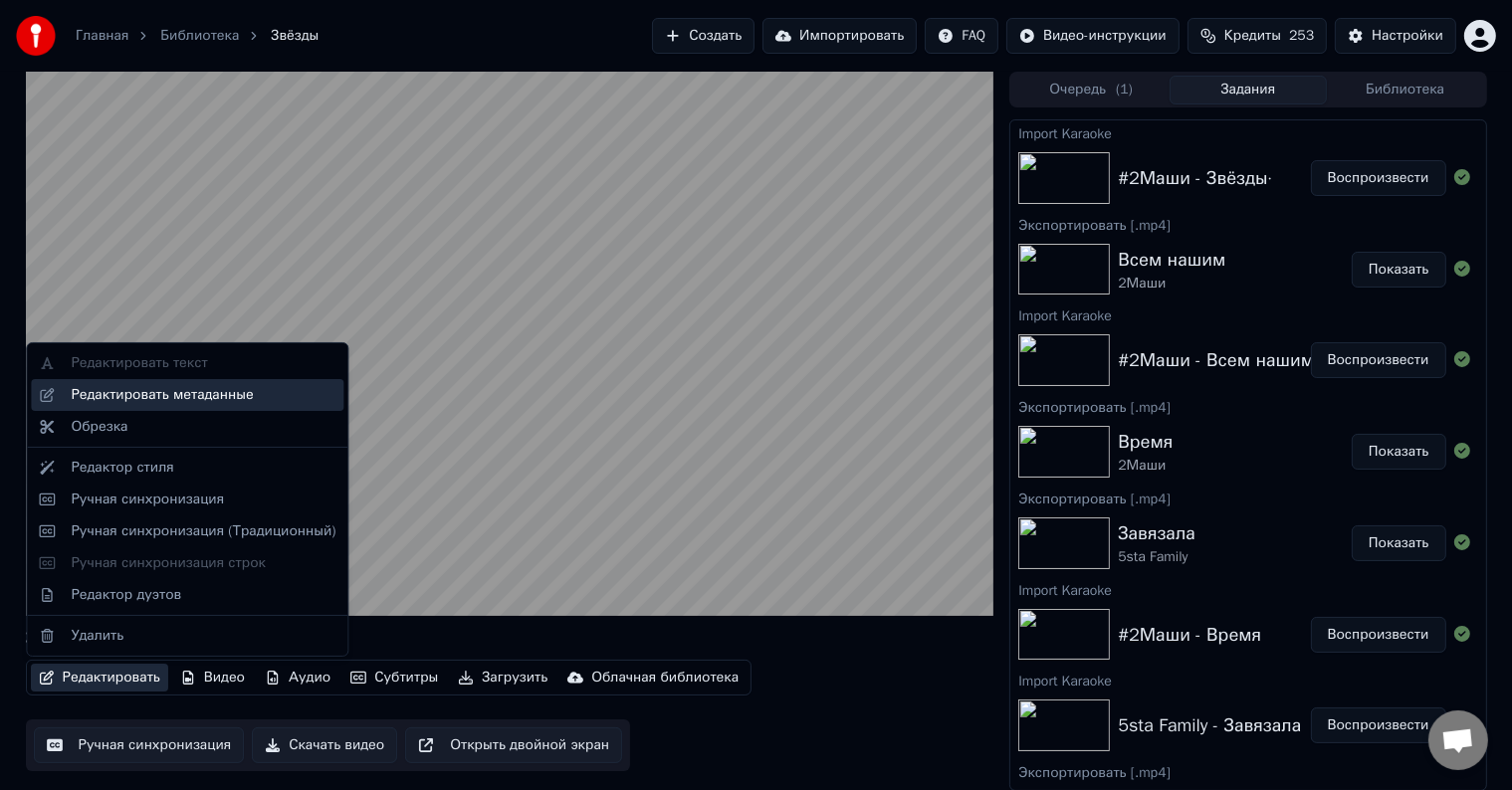 click on "Редактировать метаданные" at bounding box center (161, 395) 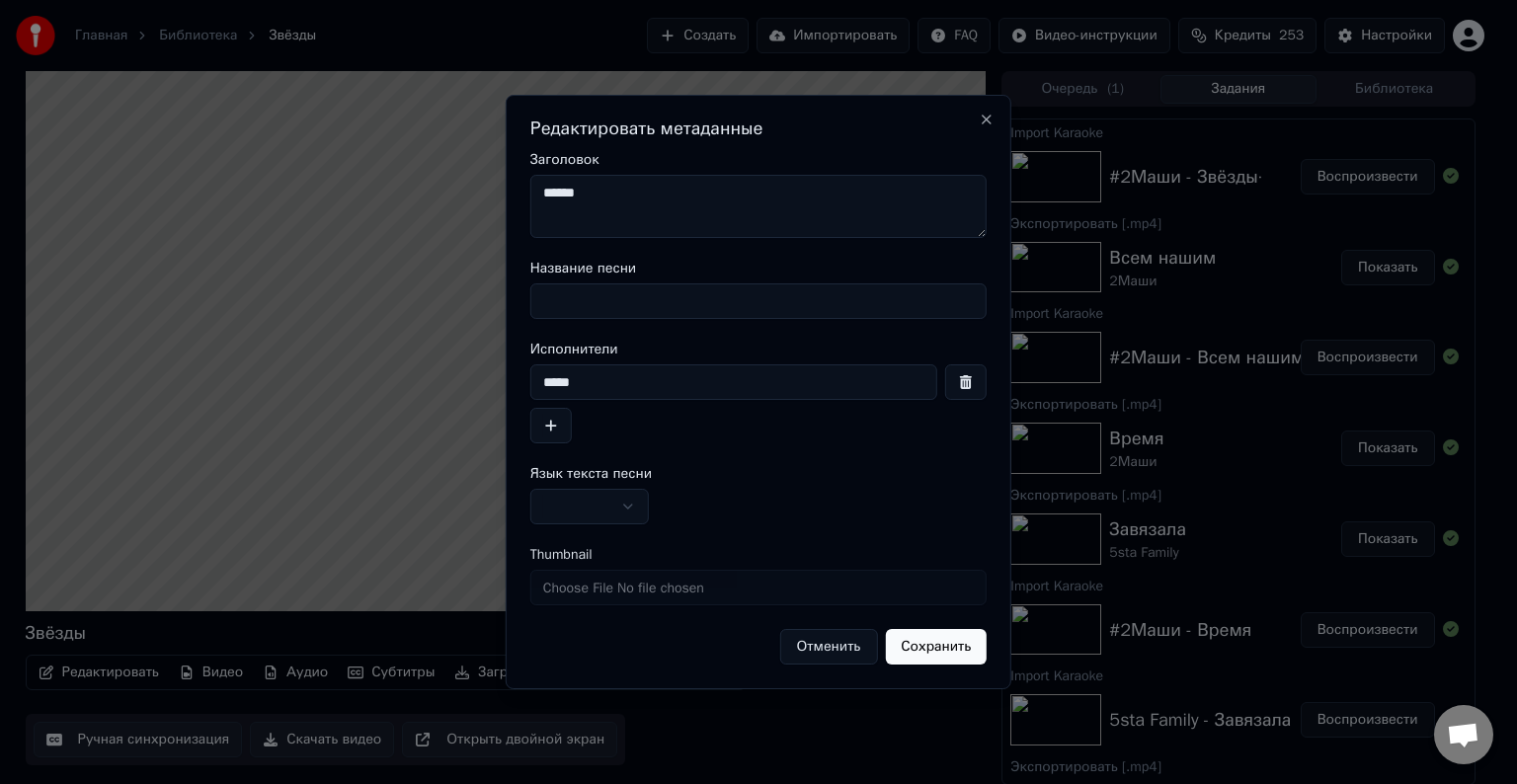 drag, startPoint x: 638, startPoint y: 213, endPoint x: 498, endPoint y: 209, distance: 140.05713 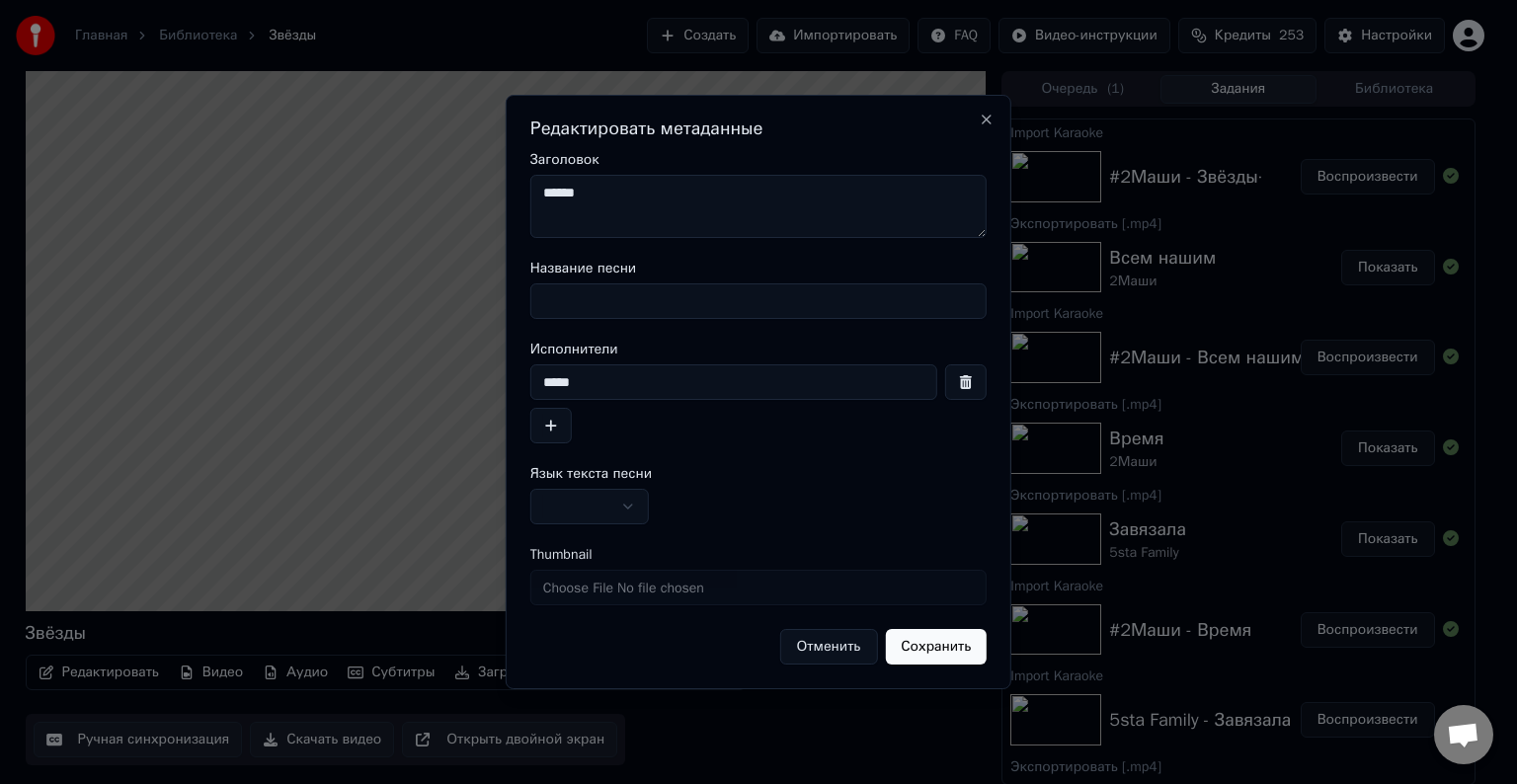 click on "Название песни" at bounding box center [758, 301] 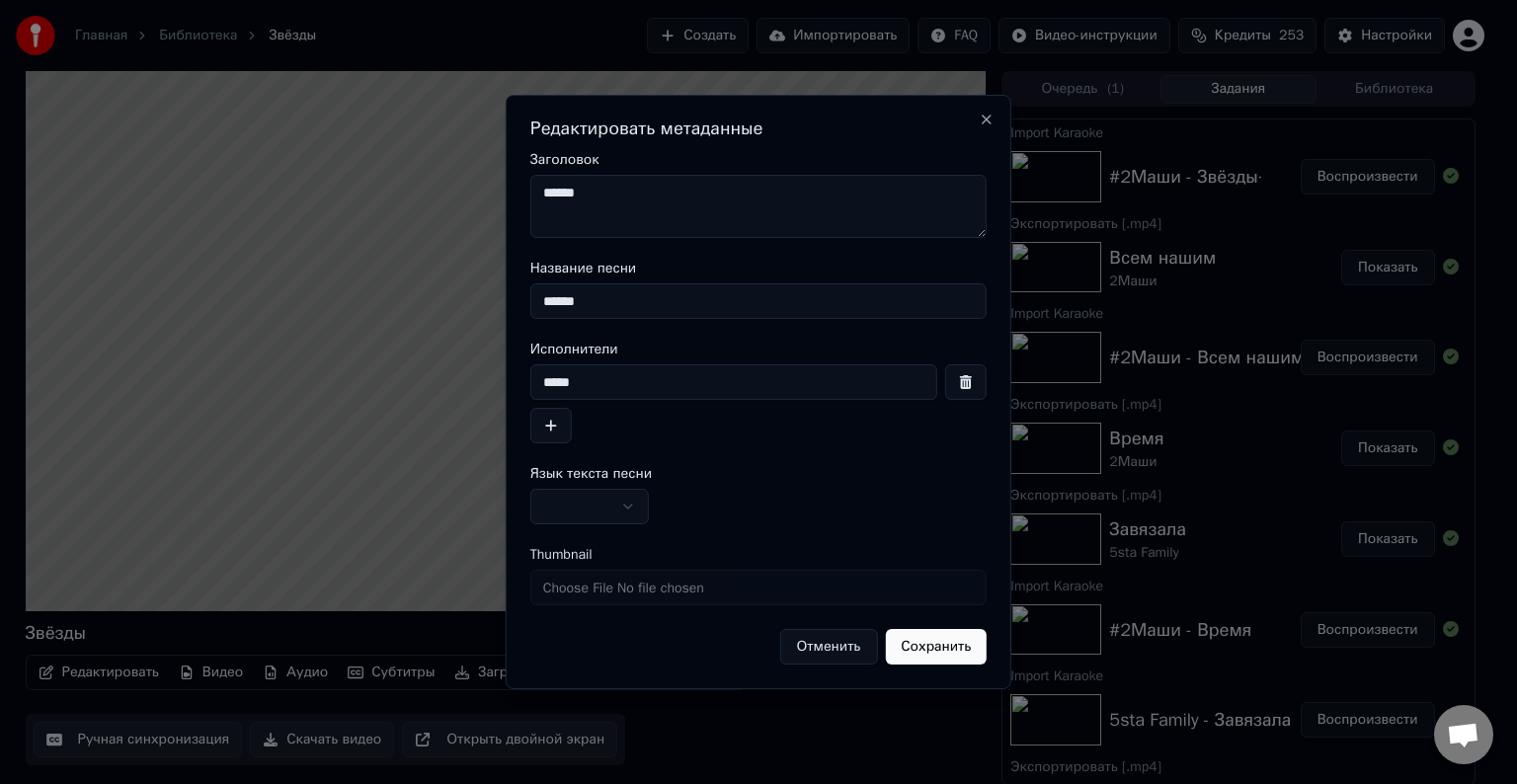 type on "******" 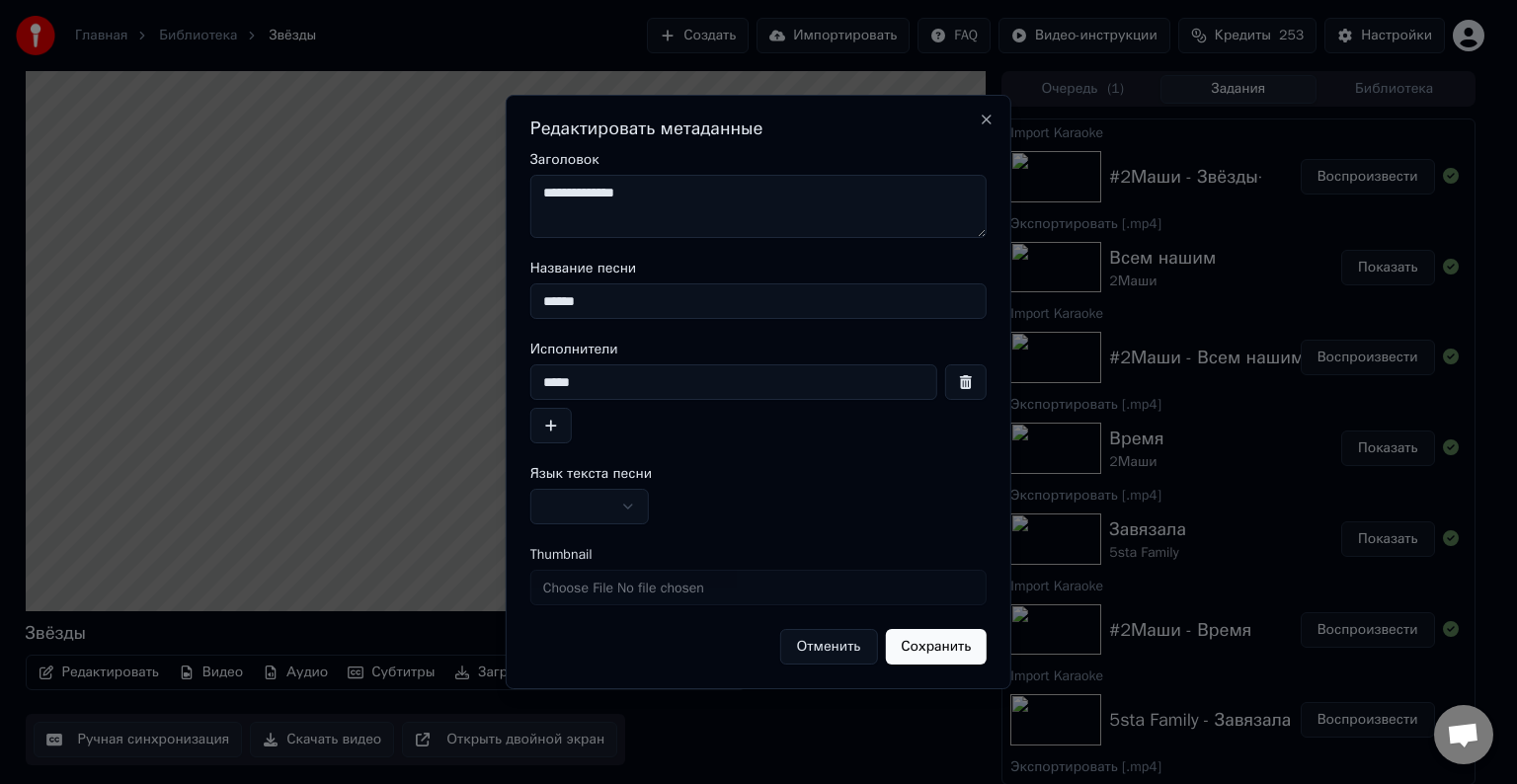 type on "**********" 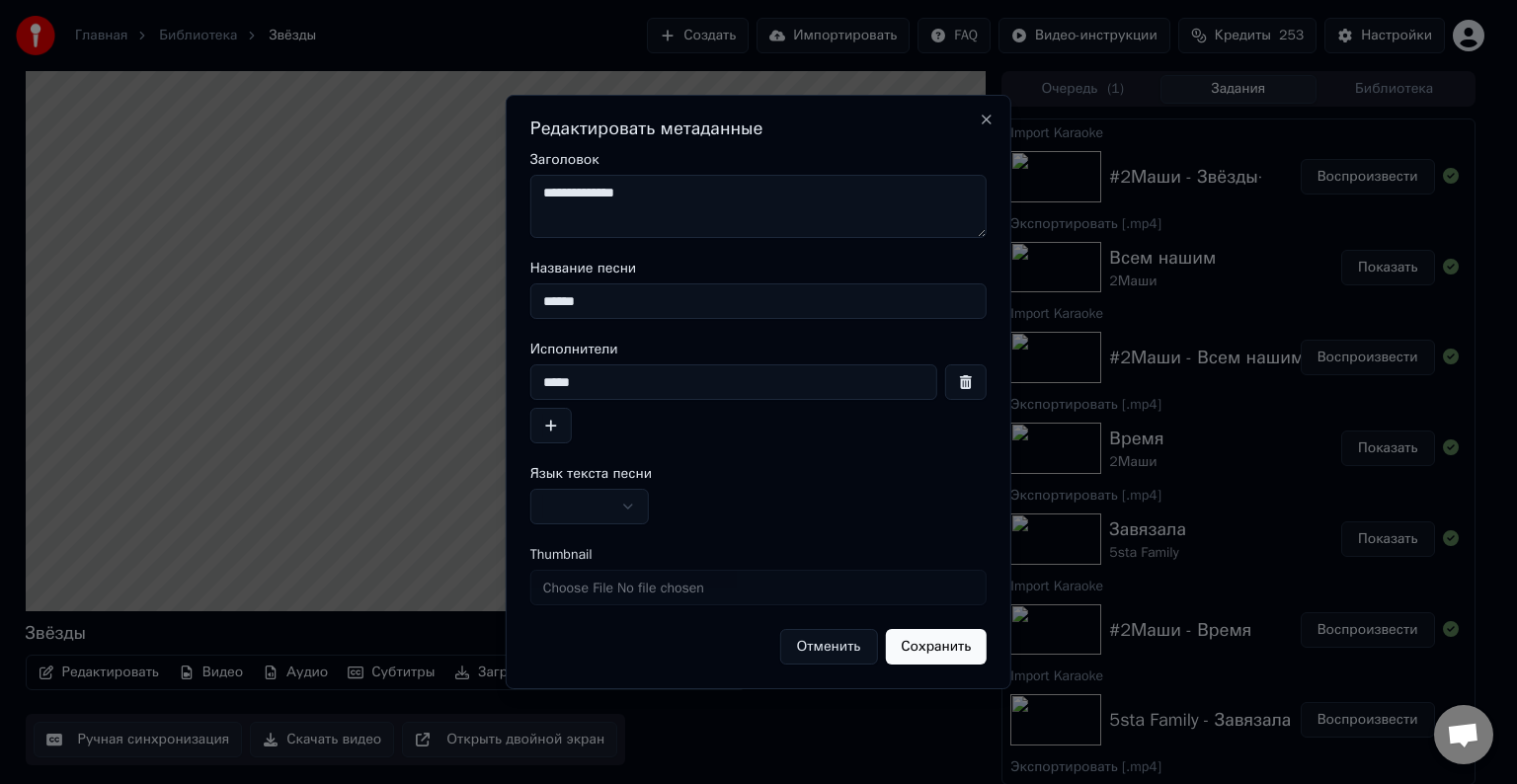 click on "Главная Библиотека Звёзды Создать Импортировать FAQ Видео-инструкции Кредиты 253 Настройки Звёзды Редактировать Видео Аудио Субтитры Загрузить Облачная библиотека Ручная синхронизация Скачать видео Открыть двойной экран Очередь ( 1 ) Задания Библиотека Import Karaoke #2Маши - Звёзды· Воспроизвести Экспортировать [.mp4] Всем нашим 2Маши Показать Import Karaoke #2Маши - Всем нашим Воспроизвести Экспортировать [.mp4] Время 2Маши Показать Экспортировать [.mp4] Завязала 5sta Family Показать Import Karaoke #2Маши - Время Воспроизвести Import Karaoke 5sta Family - Завязала Воспроизвести Экспортировать [.mp4]" at bounding box center [750, 392] 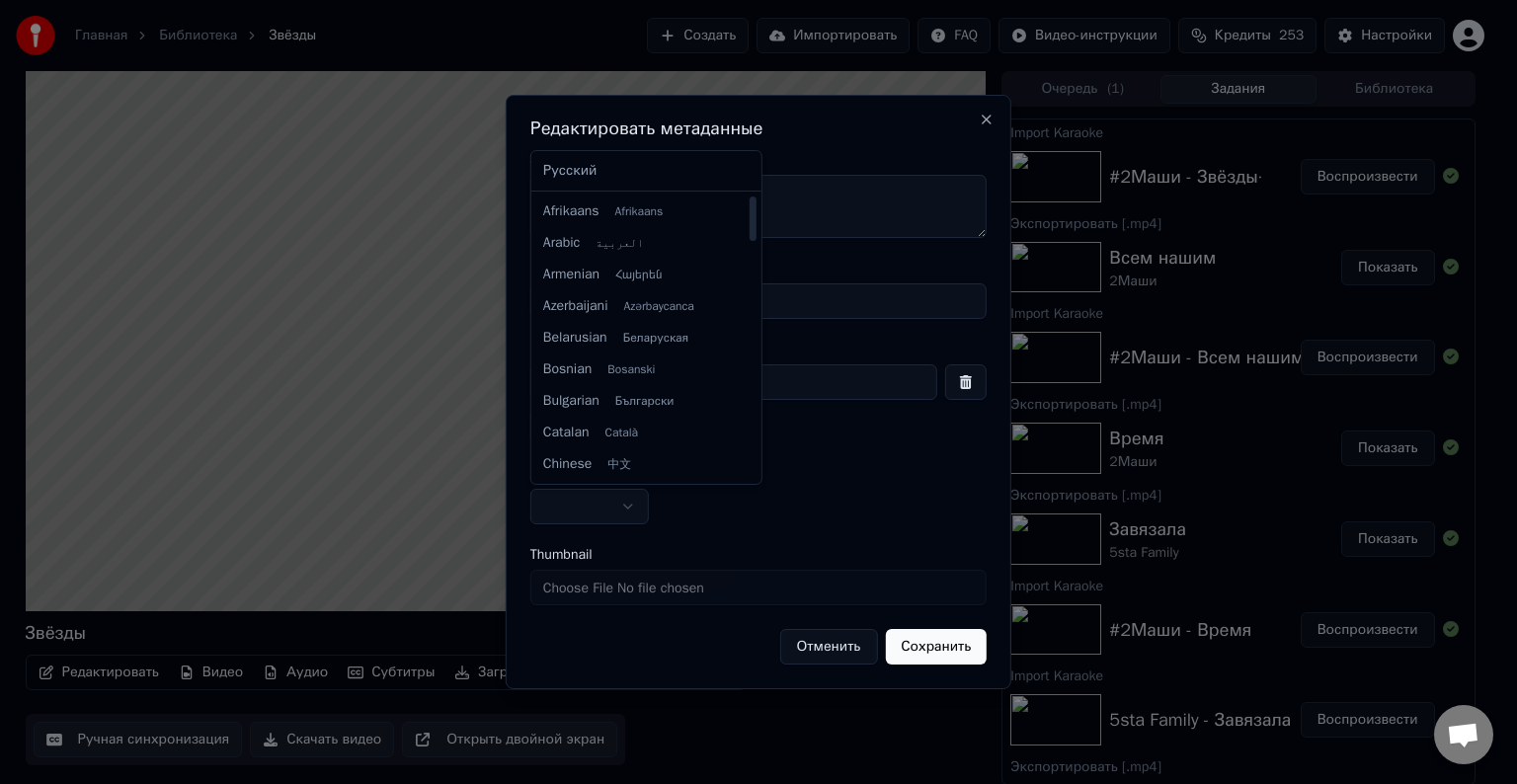 select on "**" 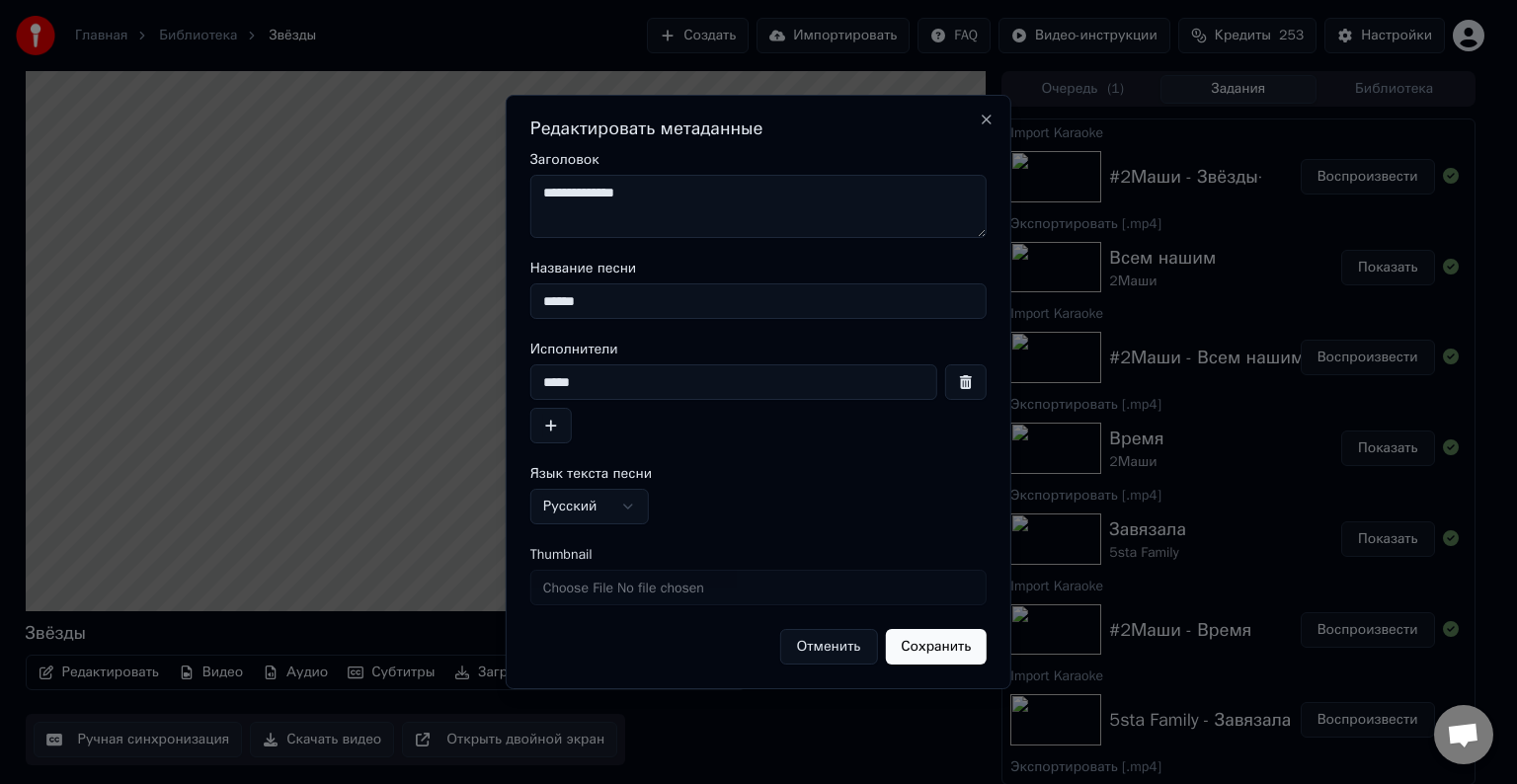 click on "Сохранить" at bounding box center [935, 647] 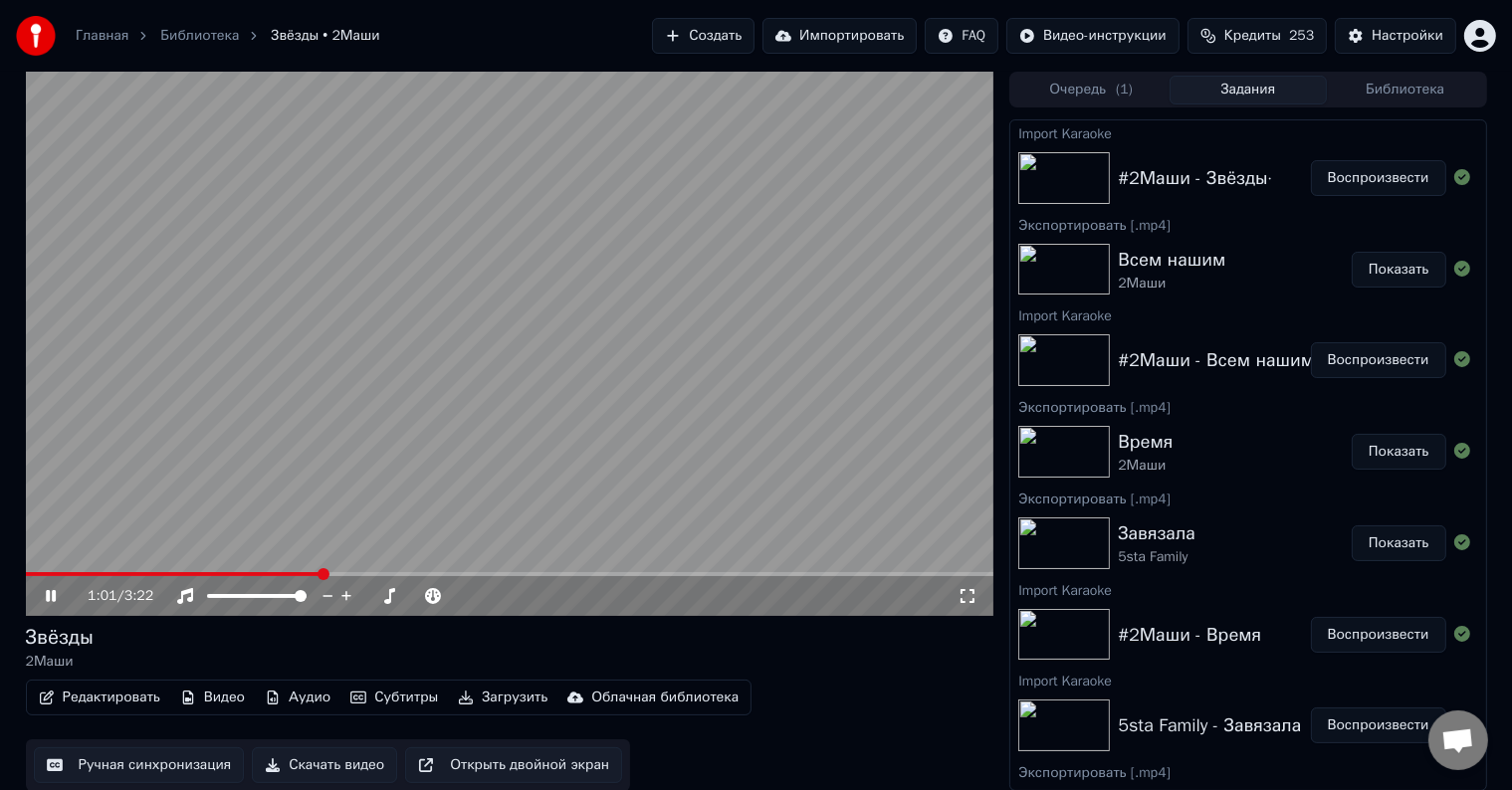 click 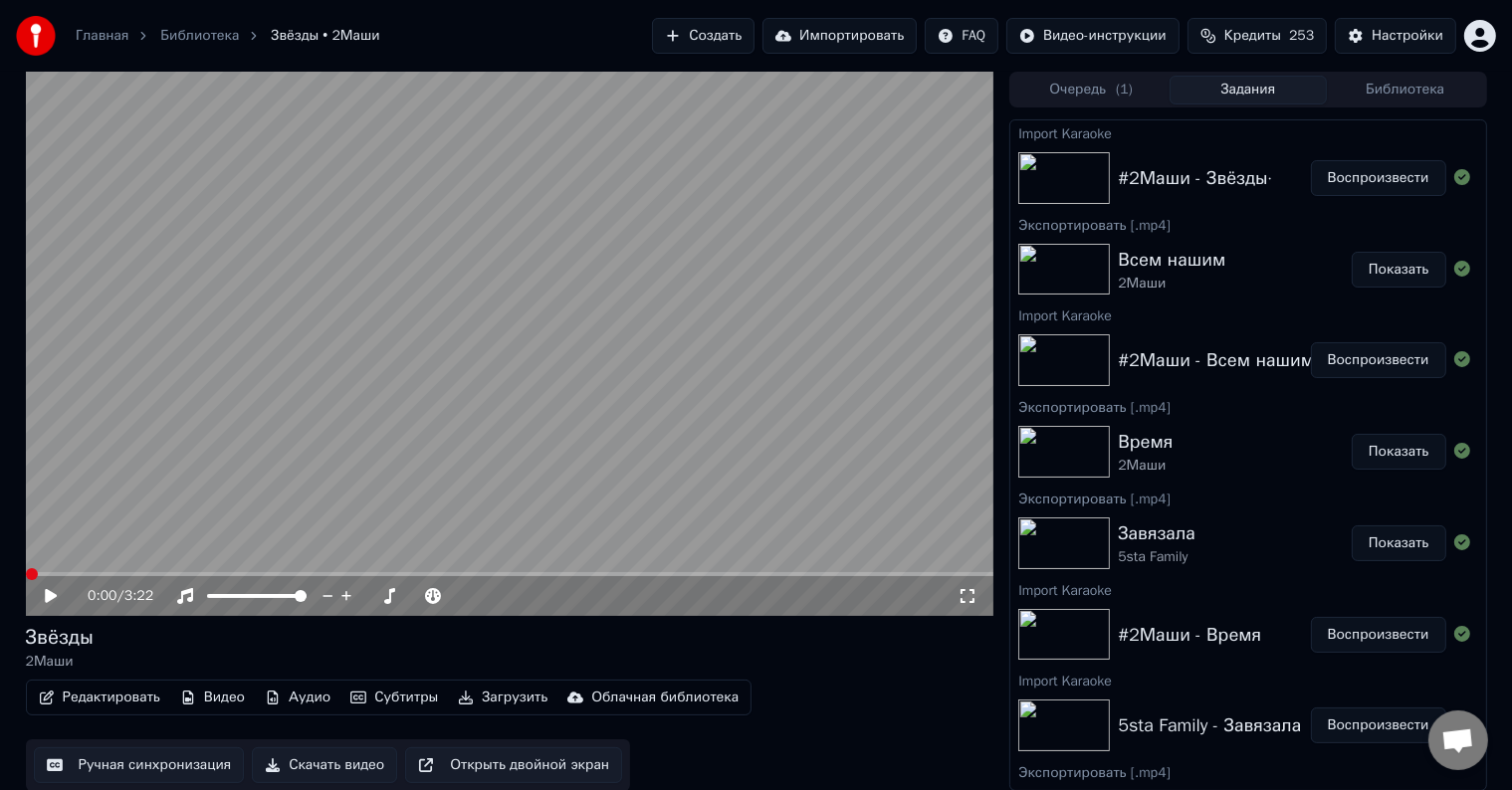 click at bounding box center [32, 574] 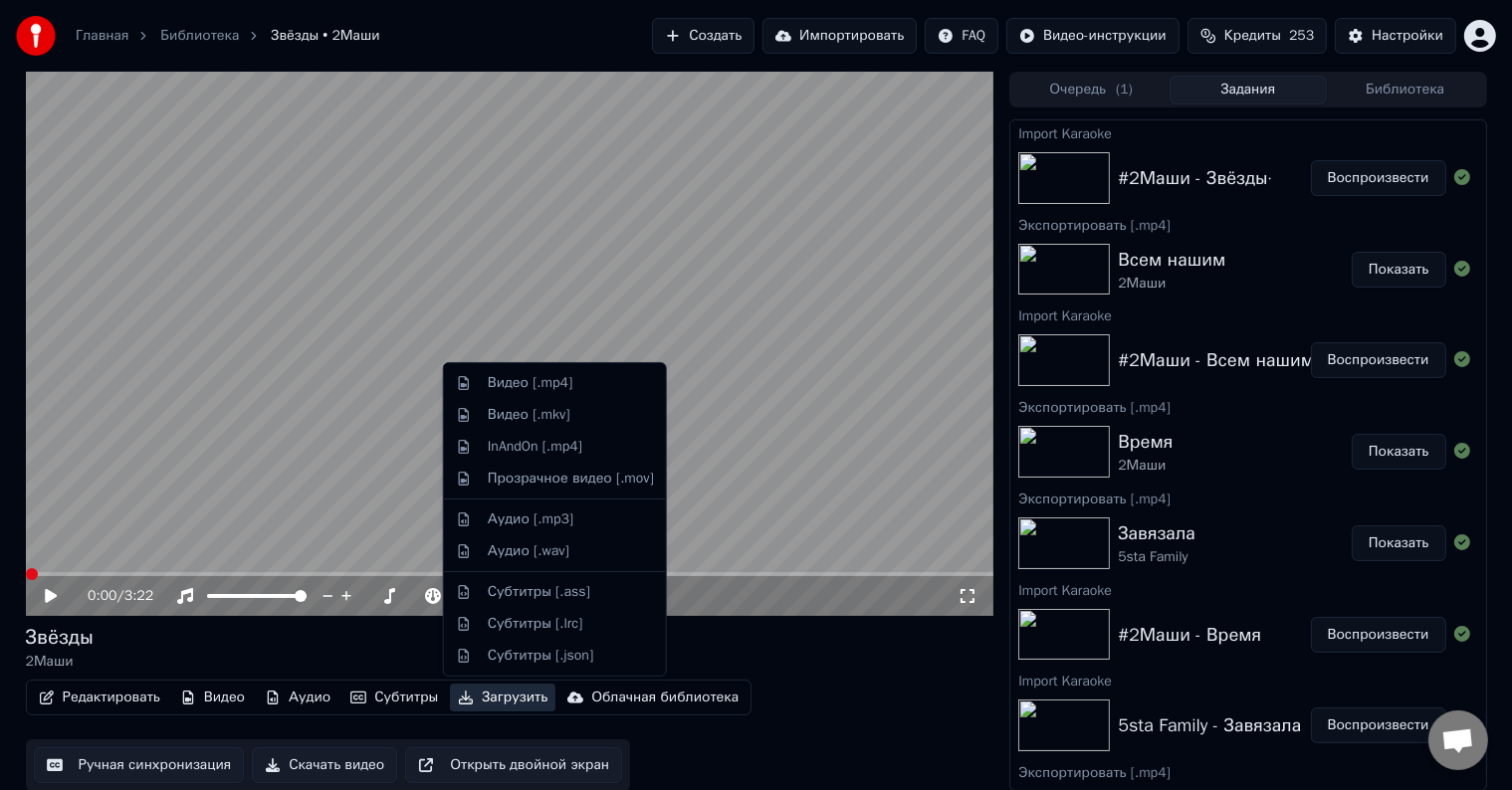 click on "Загрузить" at bounding box center [503, 697] 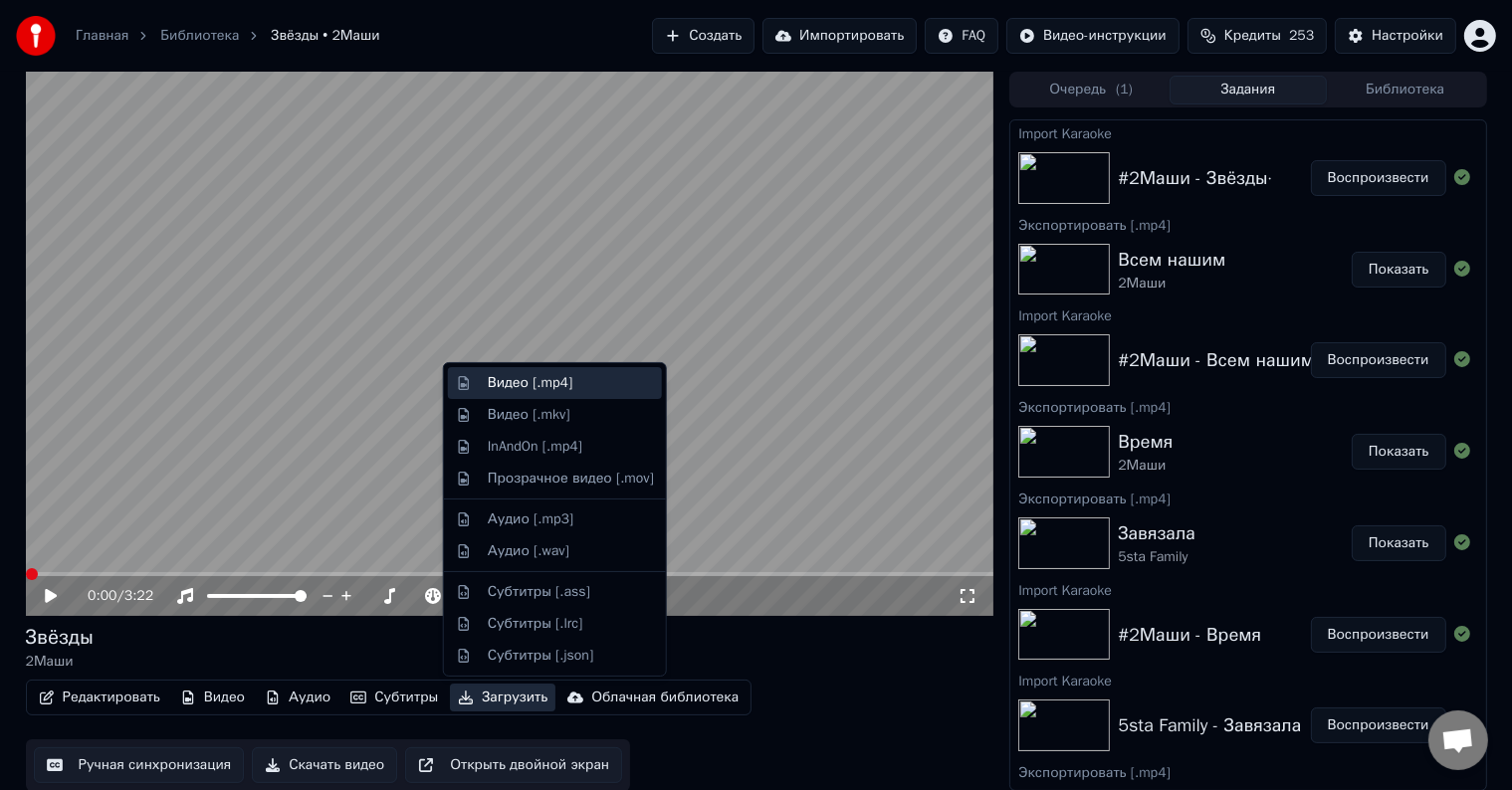 click on "Видео [.mp4]" at bounding box center (554, 383) 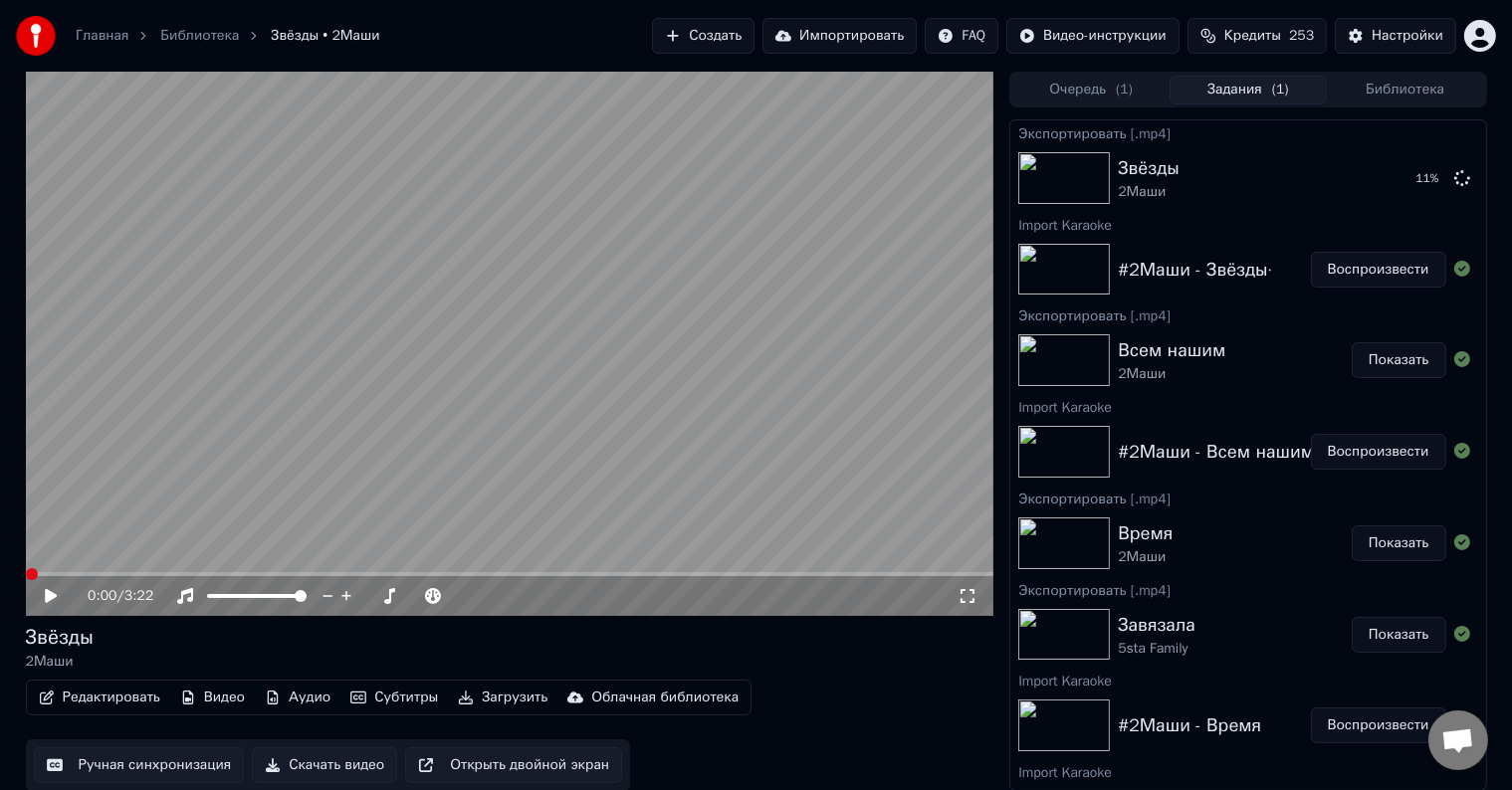 click on "Импортировать" at bounding box center [839, 36] 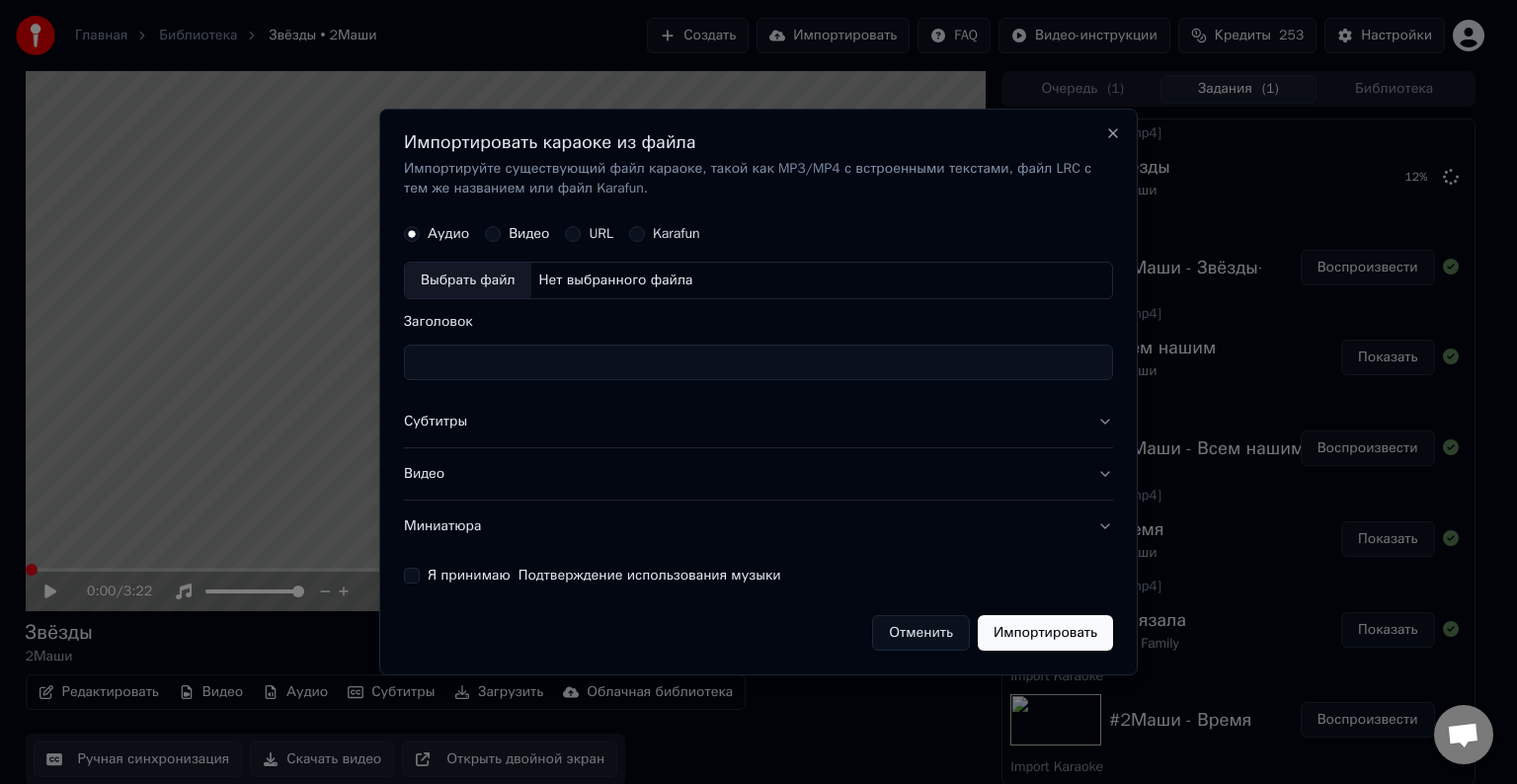 click on "Выбрать файл" at bounding box center (468, 280) 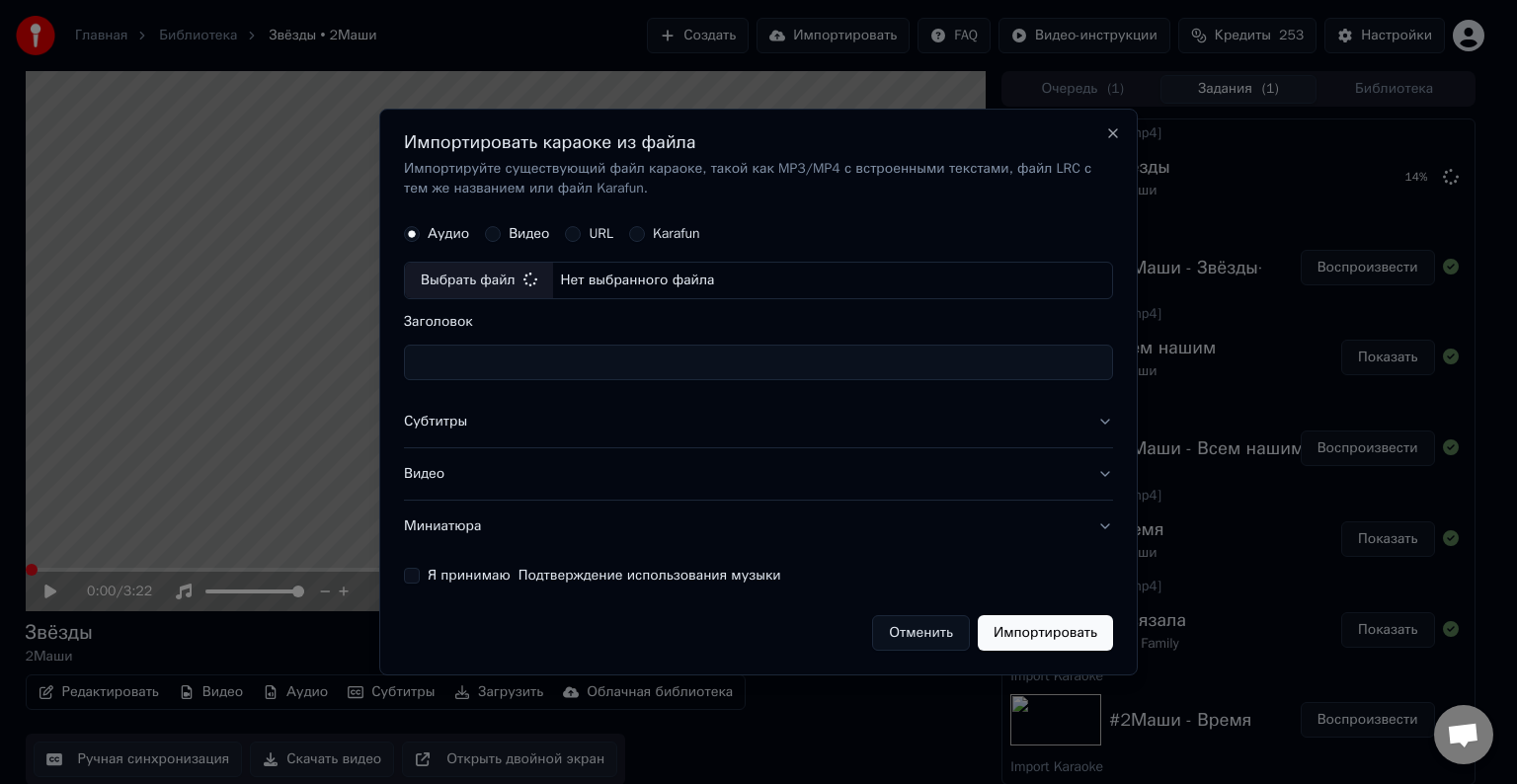 type on "**********" 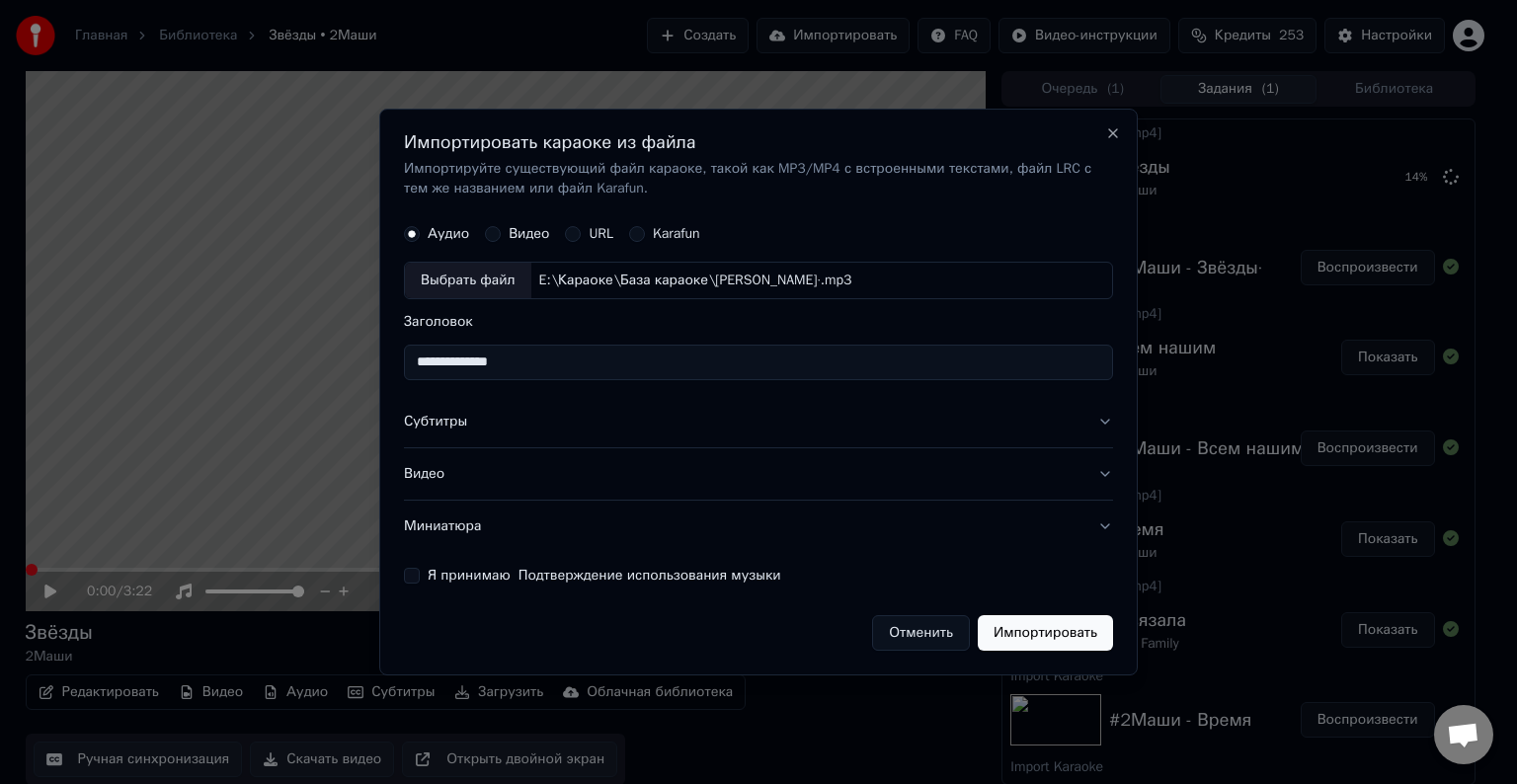 click on "Субтитры" at bounding box center [758, 422] 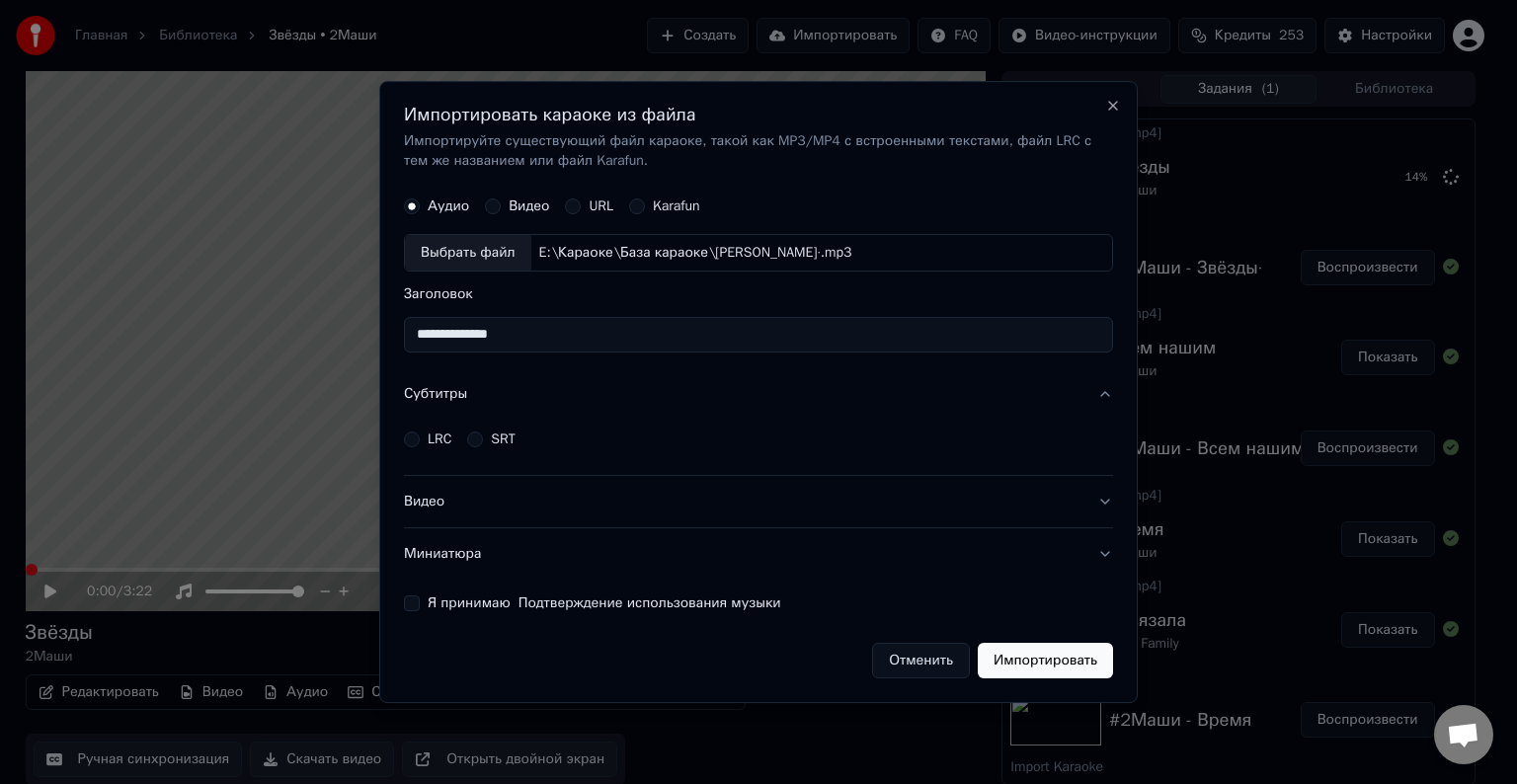 click on "LRC" at bounding box center (439, 439) 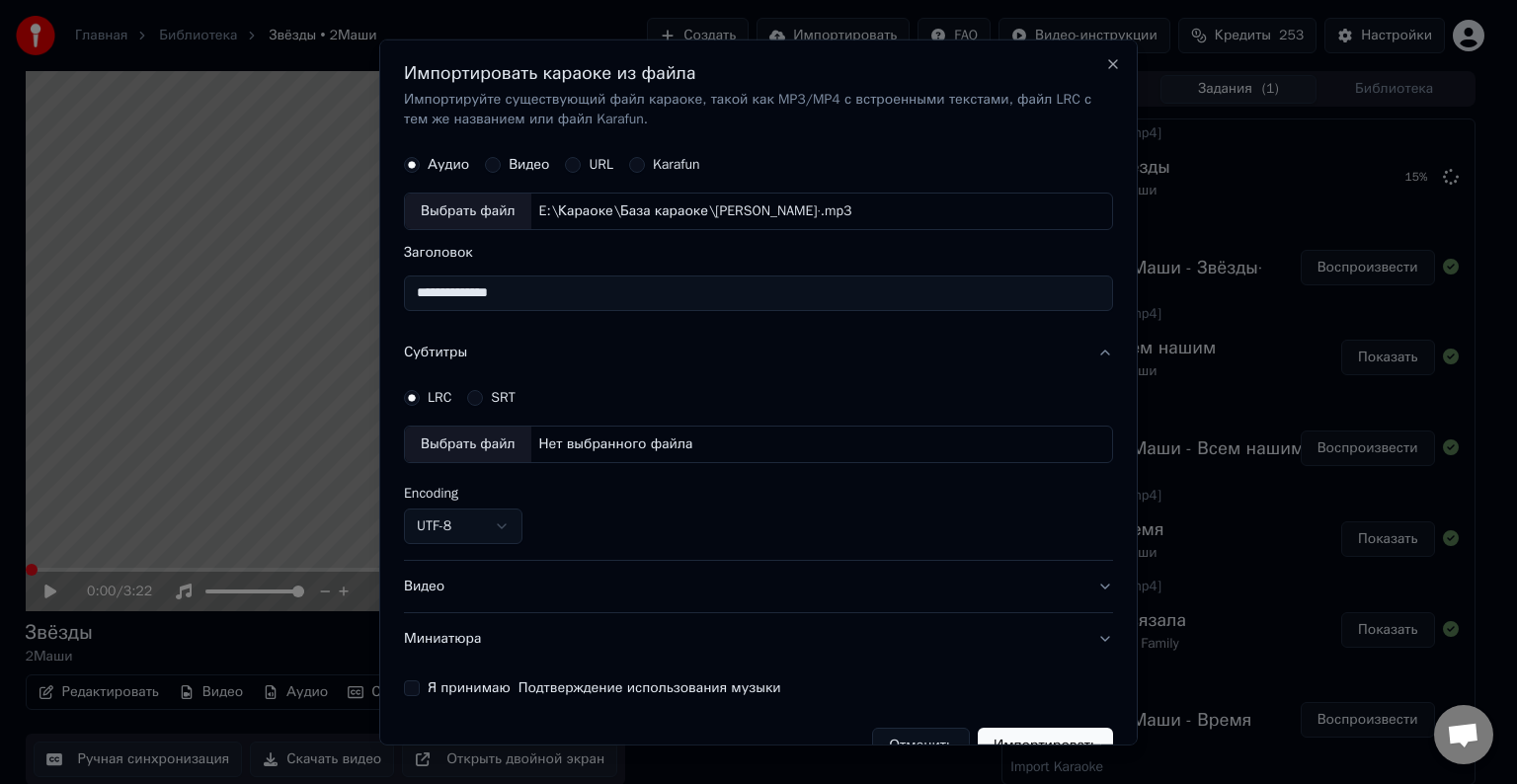 click on "Выбрать файл" at bounding box center [468, 444] 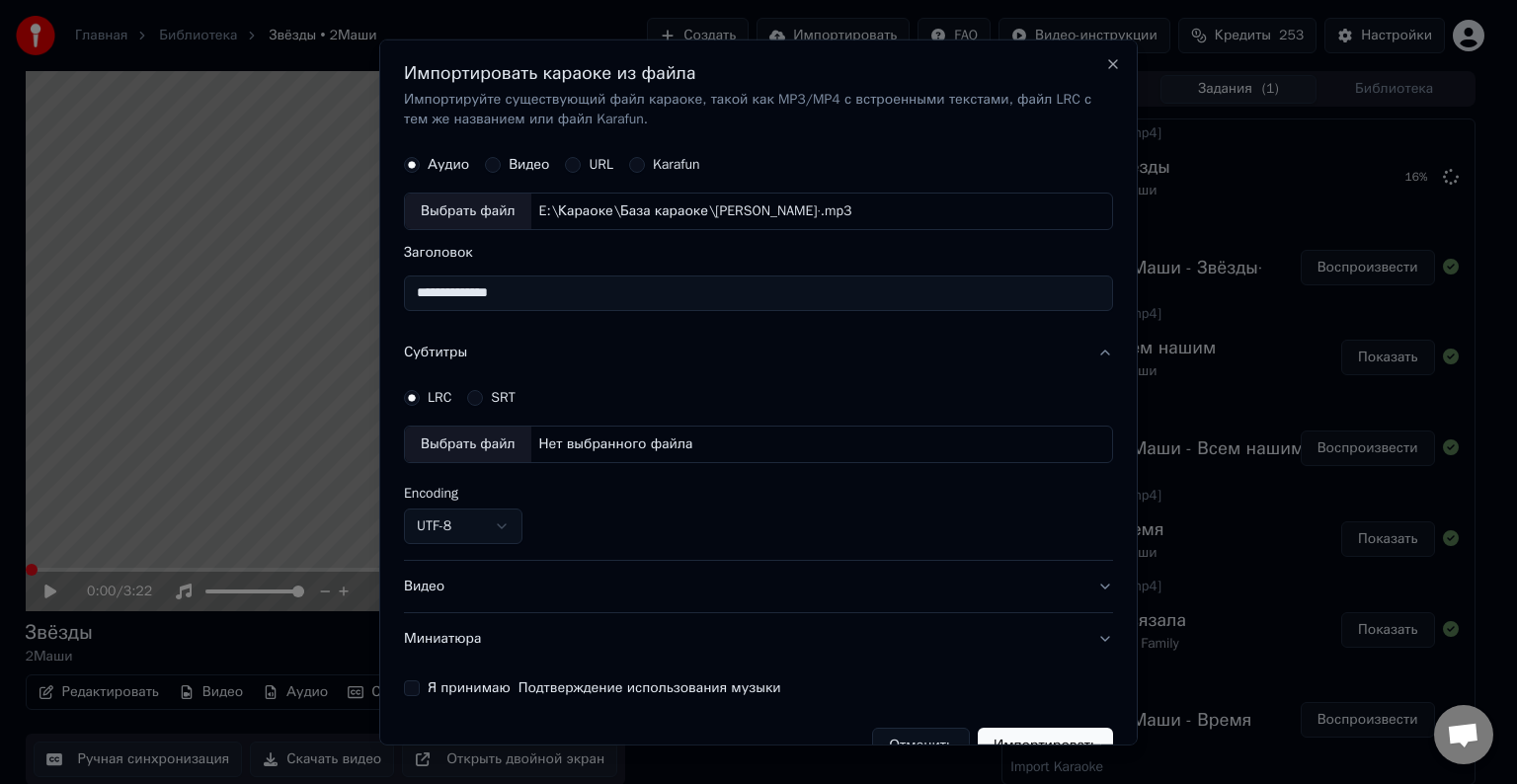 select on "**********" 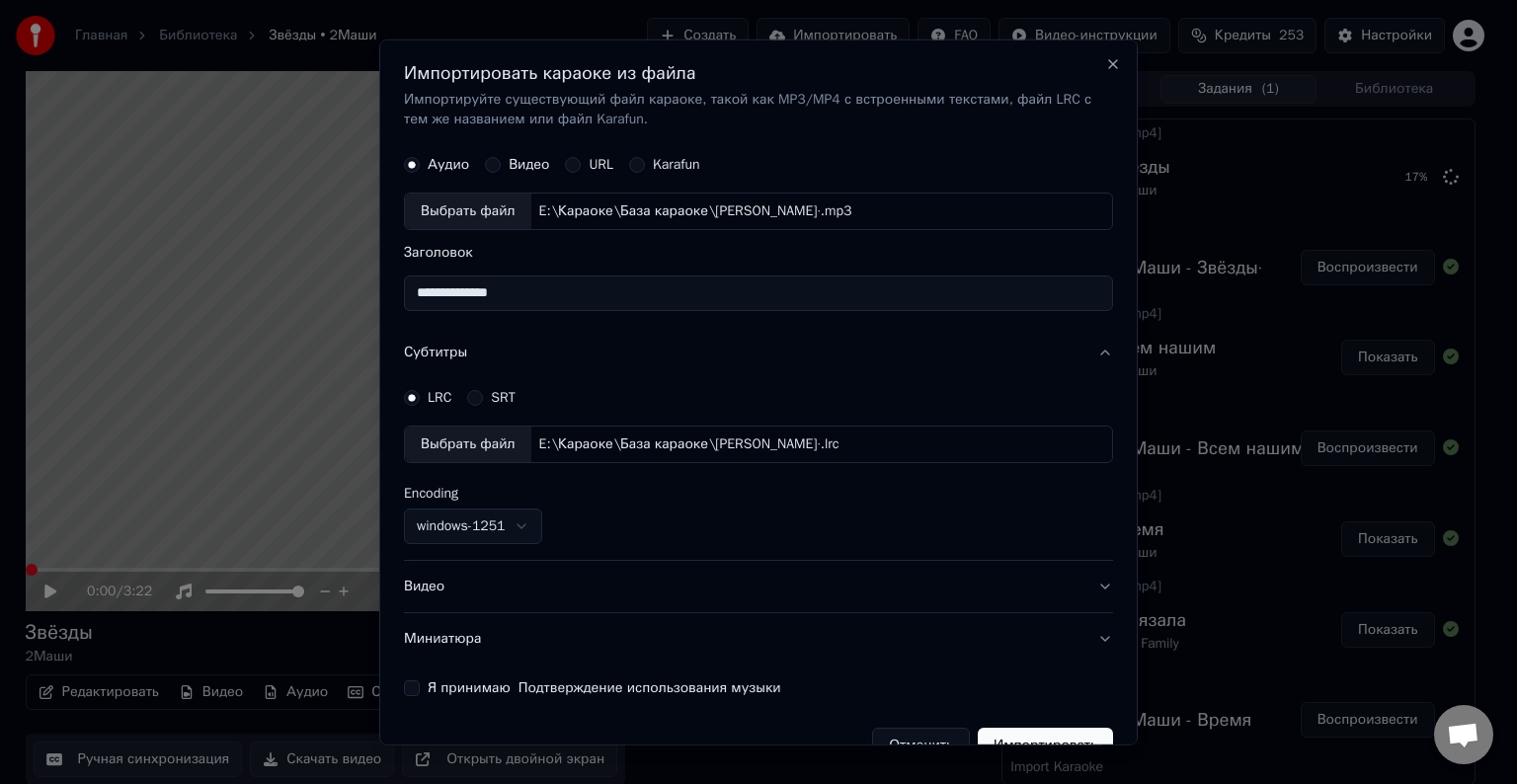 click on "Видео" at bounding box center (758, 587) 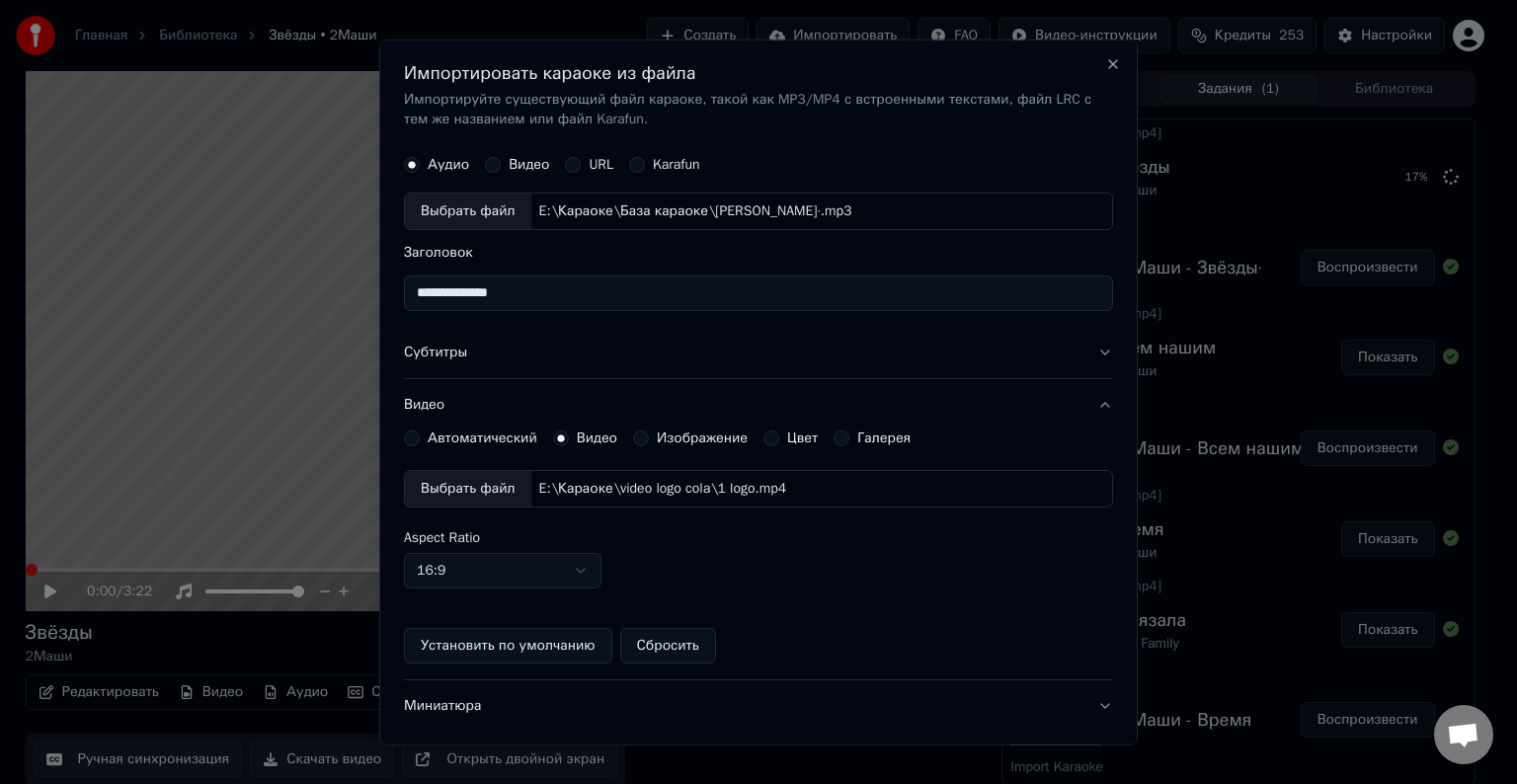 click on "Выбрать файл" at bounding box center [468, 489] 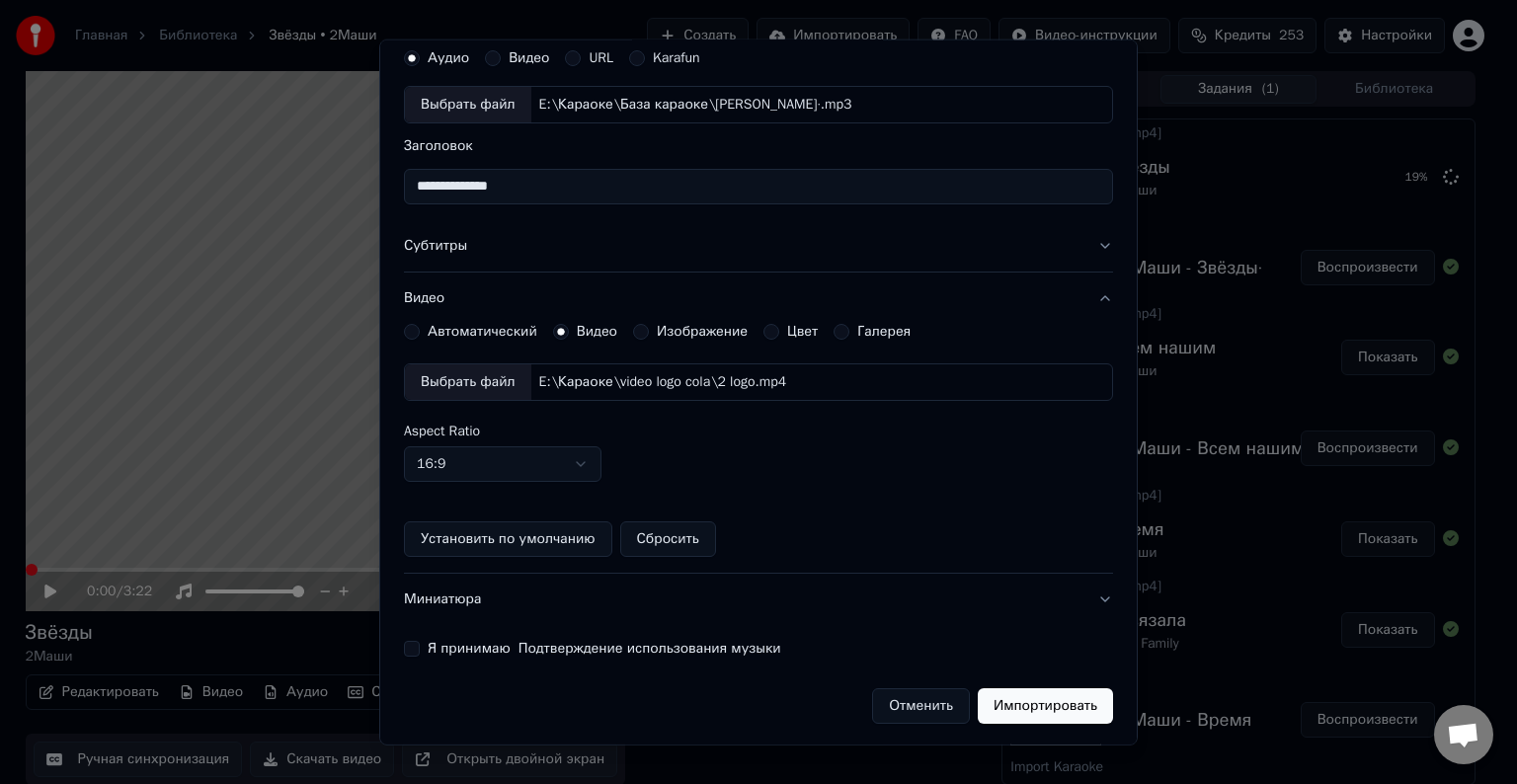 scroll, scrollTop: 108, scrollLeft: 0, axis: vertical 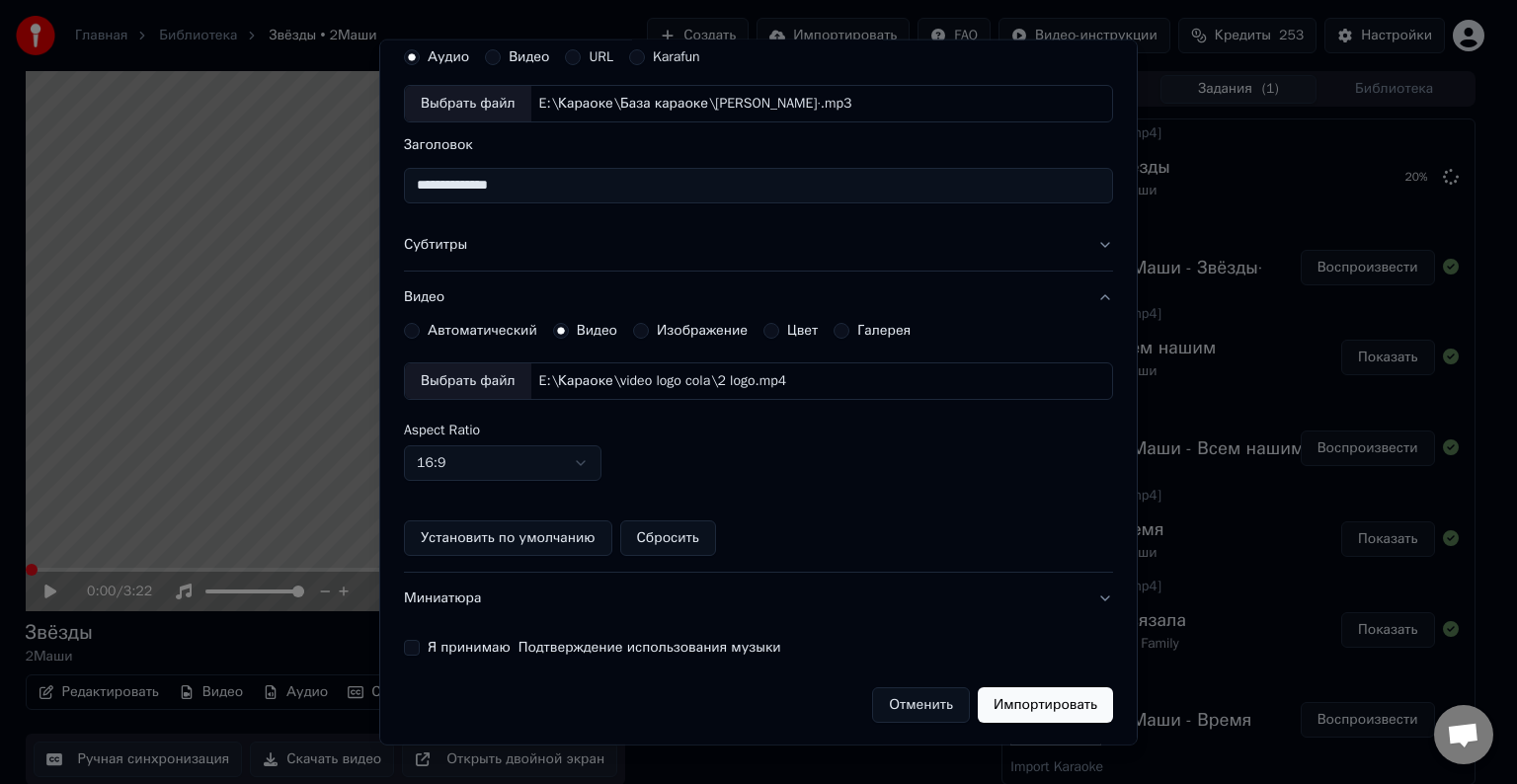 click on "**********" at bounding box center (758, 380) 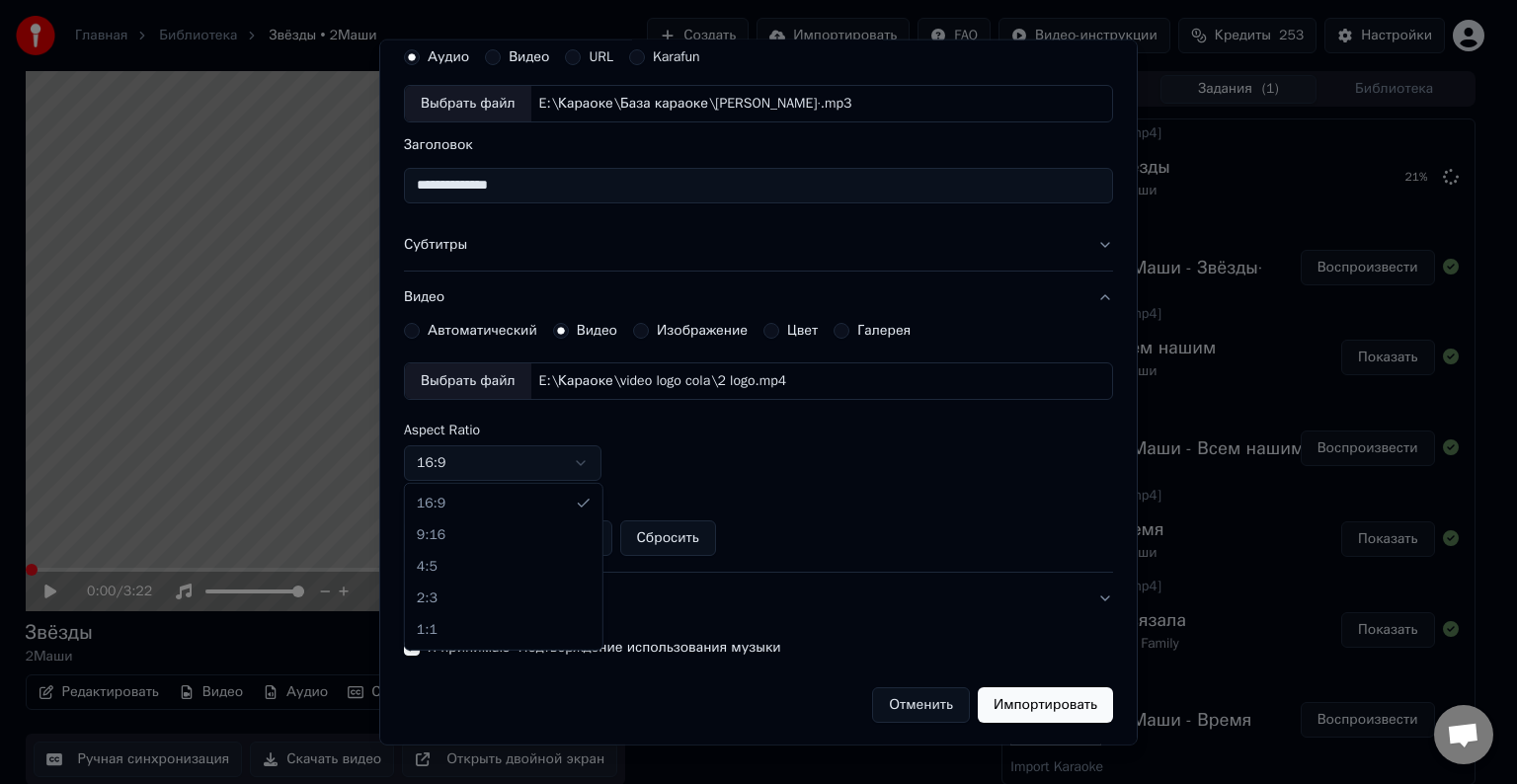 click on "Главная Библиотека Звёзды • 2Маши Создать Импортировать FAQ Видео-инструкции Кредиты 253 Настройки 0:00  /  3:22 Звёзды 2Маши Редактировать Видео Аудио Субтитры Загрузить Облачная библиотека Ручная синхронизация Скачать видео Открыть двойной экран Очередь ( 1 ) Задания ( 1 ) Библиотека Экспортировать [.mp4] Звёзды 2Маши 21 % Import Karaoke #2Маши - Звёзды· Воспроизвести Экспортировать [.mp4] Всем нашим 2Маши Показать Import Karaoke #2Маши - Всем нашим Воспроизвести Экспортировать [.mp4] Время 2Маши Показать Экспортировать [.mp4] Завязала 5sta Family Показать Import Karaoke #2Маши - Время Воспроизвести" at bounding box center (750, 392) 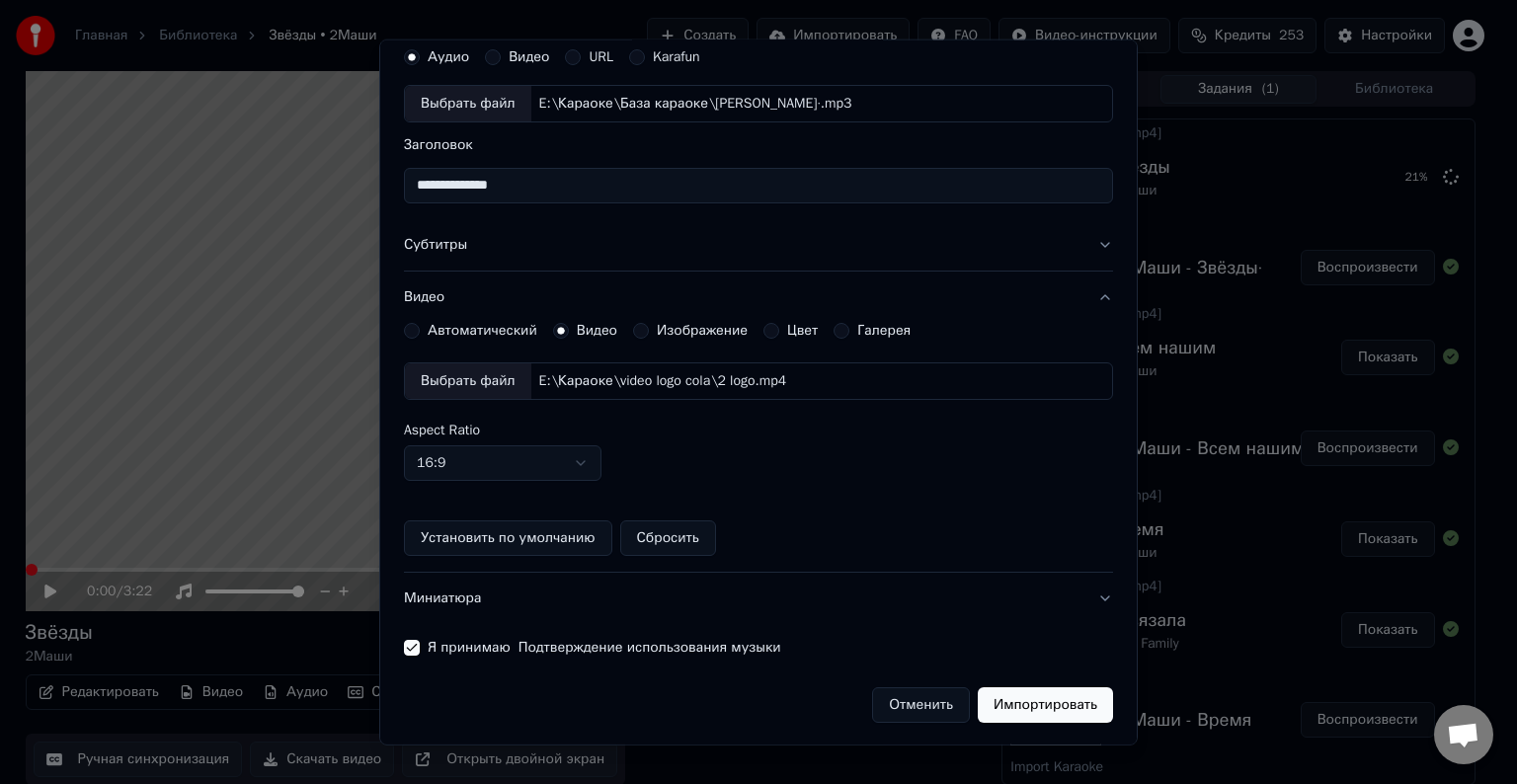 click on "Главная Библиотека Звёзды • 2Маши Создать Импортировать FAQ Видео-инструкции Кредиты 253 Настройки 0:00  /  3:22 Звёзды 2Маши Редактировать Видео Аудио Субтитры Загрузить Облачная библиотека Ручная синхронизация Скачать видео Открыть двойной экран Очередь ( 1 ) Задания ( 1 ) Библиотека Экспортировать [.mp4] Звёзды 2Маши 21 % Import Karaoke #2Маши - Звёзды· Воспроизвести Экспортировать [.mp4] Всем нашим 2Маши Показать Import Karaoke #2Маши - Всем нашим Воспроизвести Экспортировать [.mp4] Время 2Маши Показать Экспортировать [.mp4] Завязала 5sta Family Показать Import Karaoke #2Маши - Время Воспроизвести" at bounding box center (750, 392) 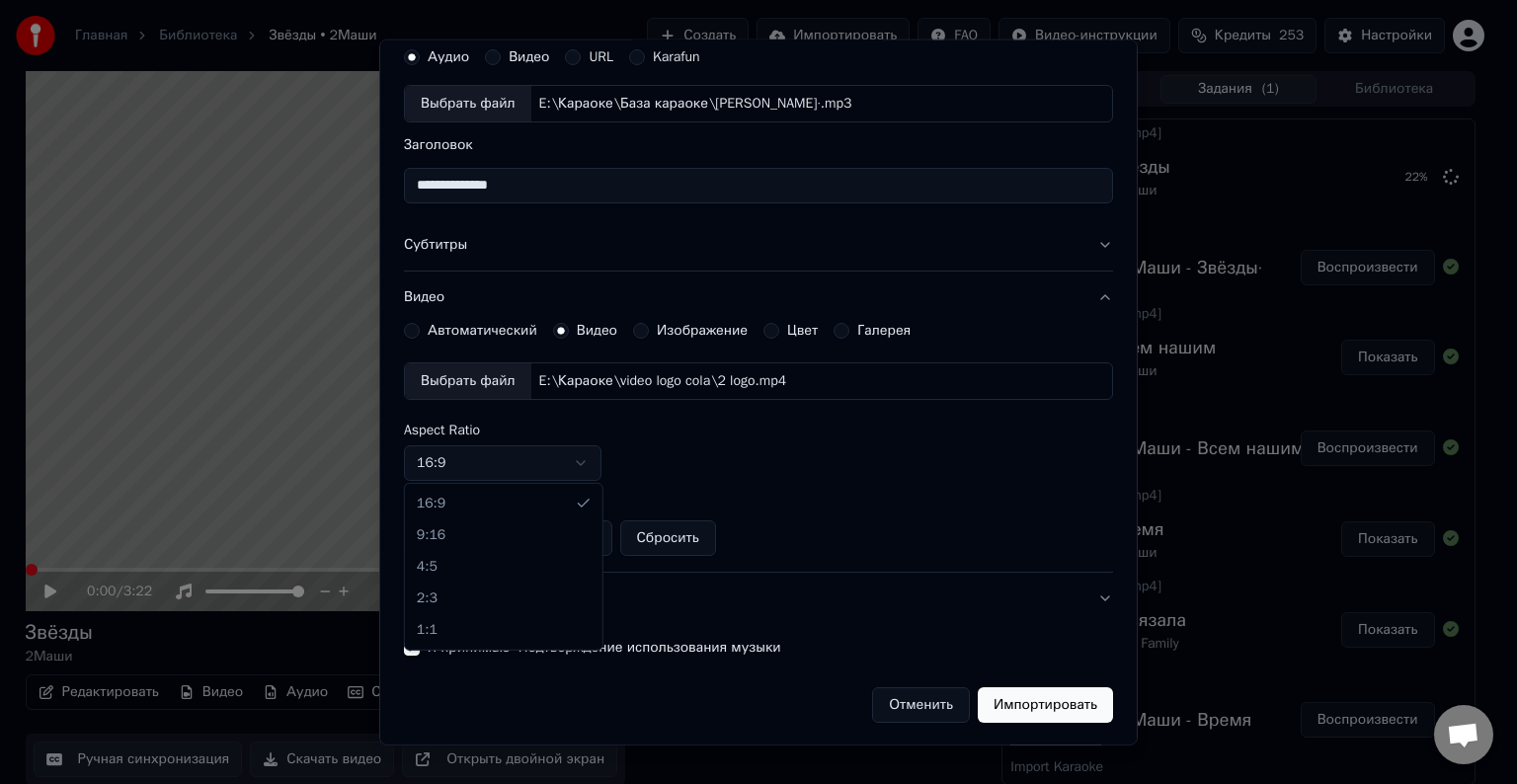 click on "Главная Библиотека Звёзды • 2Маши Создать Импортировать FAQ Видео-инструкции Кредиты 253 Настройки 0:00  /  3:22 Звёзды 2Маши Редактировать Видео Аудио Субтитры Загрузить Облачная библиотека Ручная синхронизация Скачать видео Открыть двойной экран Очередь ( 1 ) Задания ( 1 ) Библиотека Экспортировать [.mp4] Звёзды 2Маши 22 % Import Karaoke #2Маши - Звёзды· Воспроизвести Экспортировать [.mp4] Всем нашим 2Маши Показать Import Karaoke #2Маши - Всем нашим Воспроизвести Экспортировать [.mp4] Время 2Маши Показать Экспортировать [.mp4] Завязала 5sta Family Показать Import Karaoke #2Маши - Время Воспроизвести" at bounding box center [750, 392] 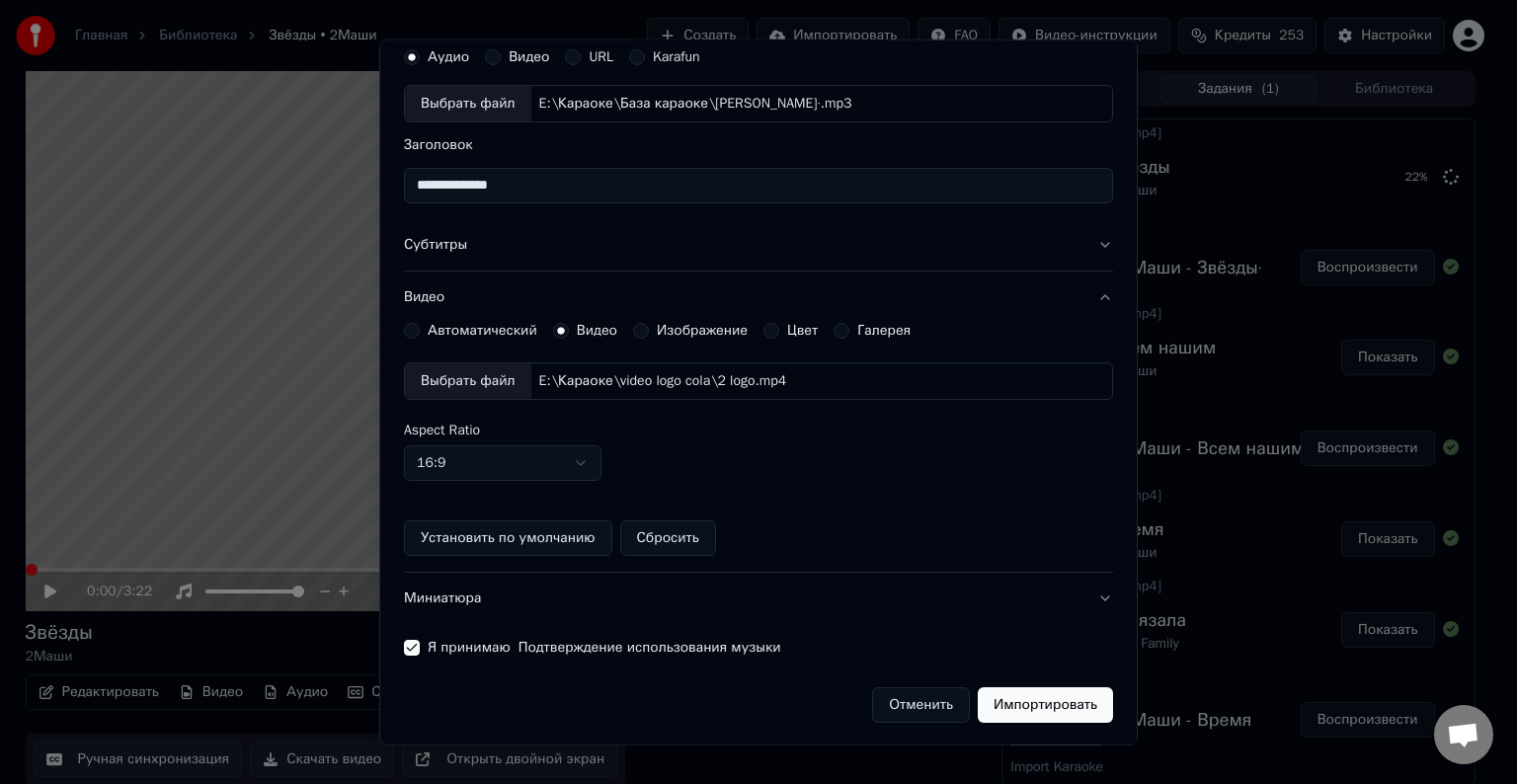 click on "Главная Библиотека Звёзды • 2Маши Создать Импортировать FAQ Видео-инструкции Кредиты 253 Настройки 0:00  /  3:22 Звёзды 2Маши Редактировать Видео Аудио Субтитры Загрузить Облачная библиотека Ручная синхронизация Скачать видео Открыть двойной экран Очередь ( 1 ) Задания ( 1 ) Библиотека Экспортировать [.mp4] Звёзды 2Маши 22 % Import Karaoke #2Маши - Звёзды· Воспроизвести Экспортировать [.mp4] Всем нашим 2Маши Показать Import Karaoke #2Маши - Всем нашим Воспроизвести Экспортировать [.mp4] Время 2Маши Показать Экспортировать [.mp4] Завязала 5sta Family Показать Import Karaoke #2Маши - Время Воспроизвести" at bounding box center [750, 392] 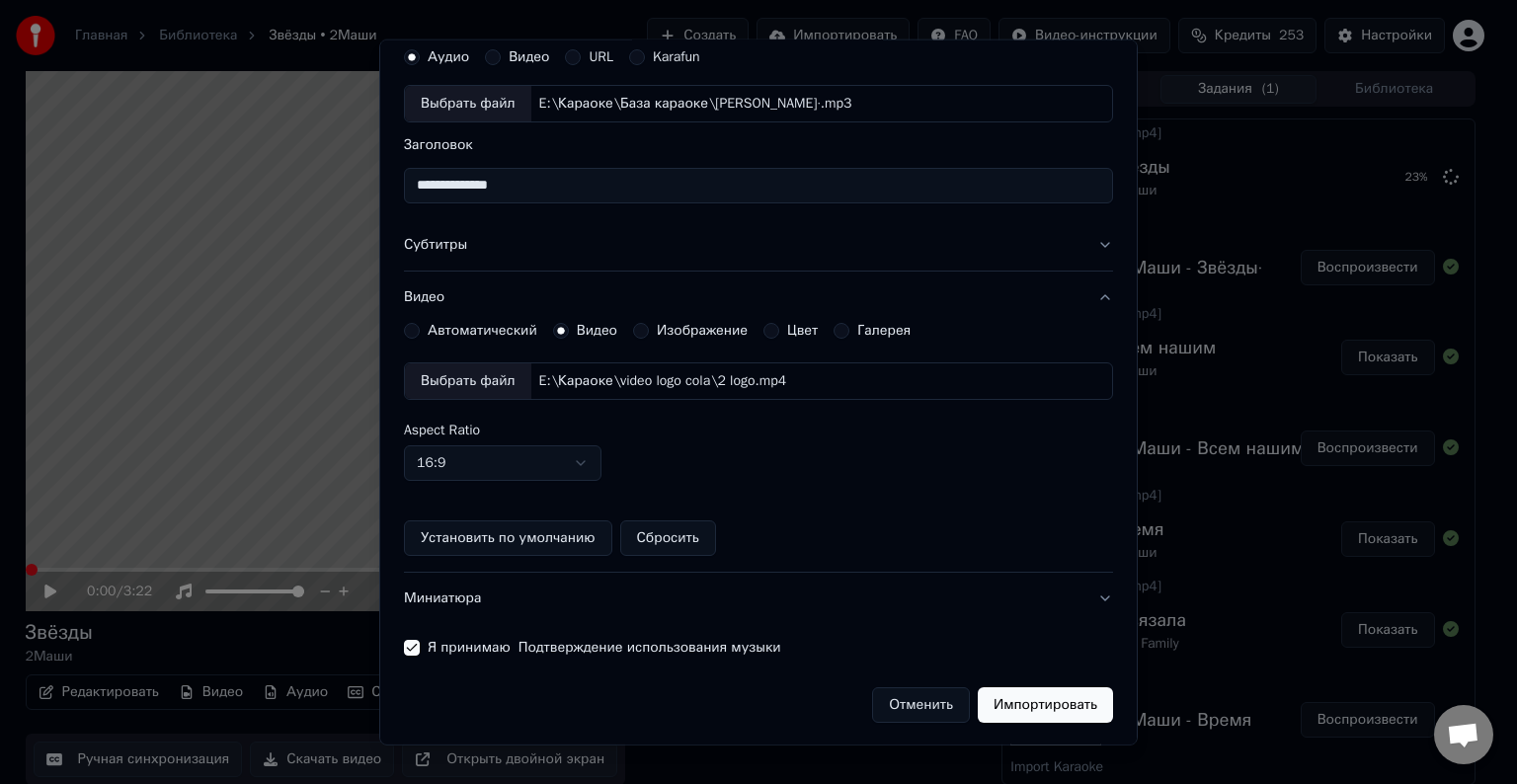 click on "Импортировать" at bounding box center [1045, 705] 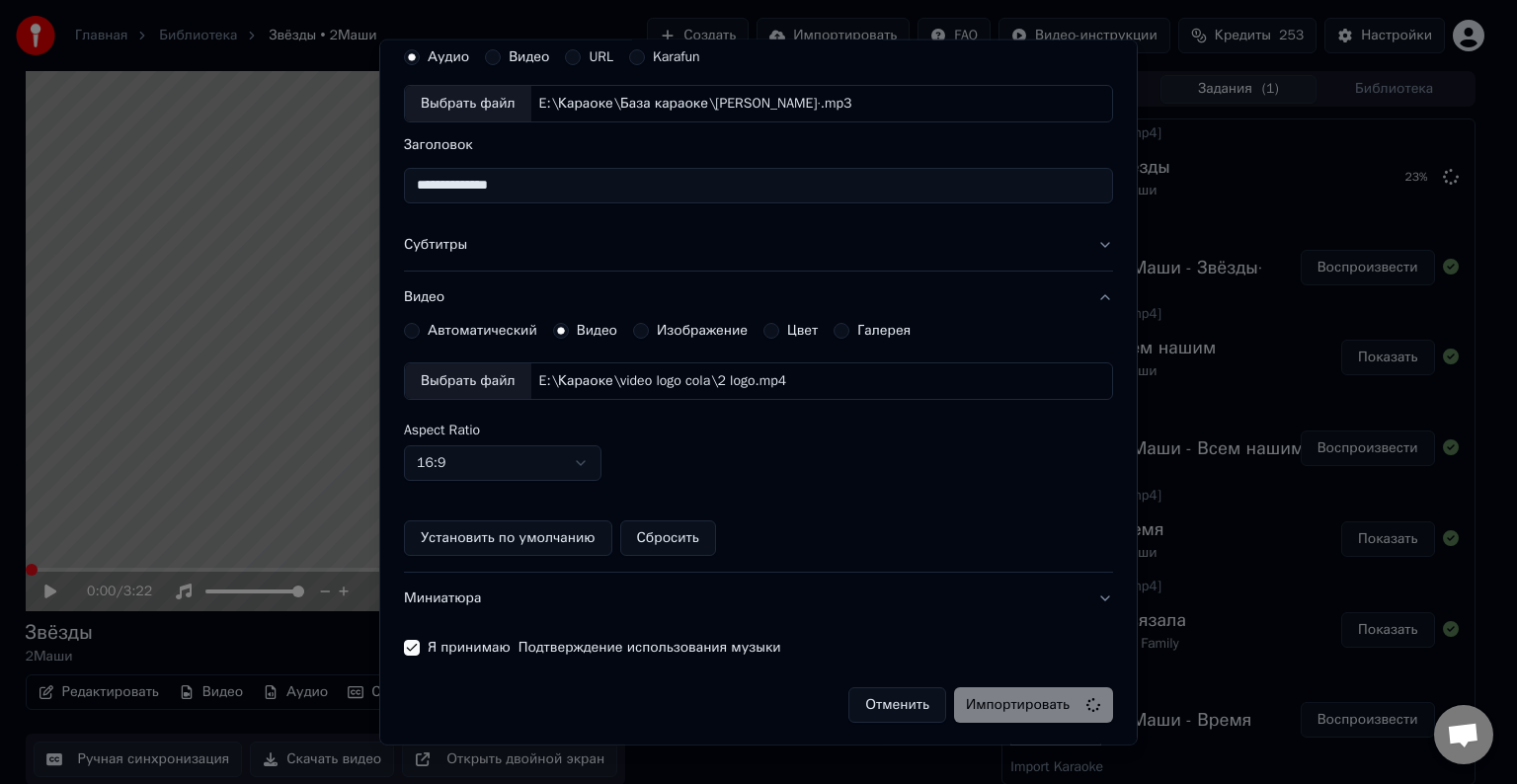 type 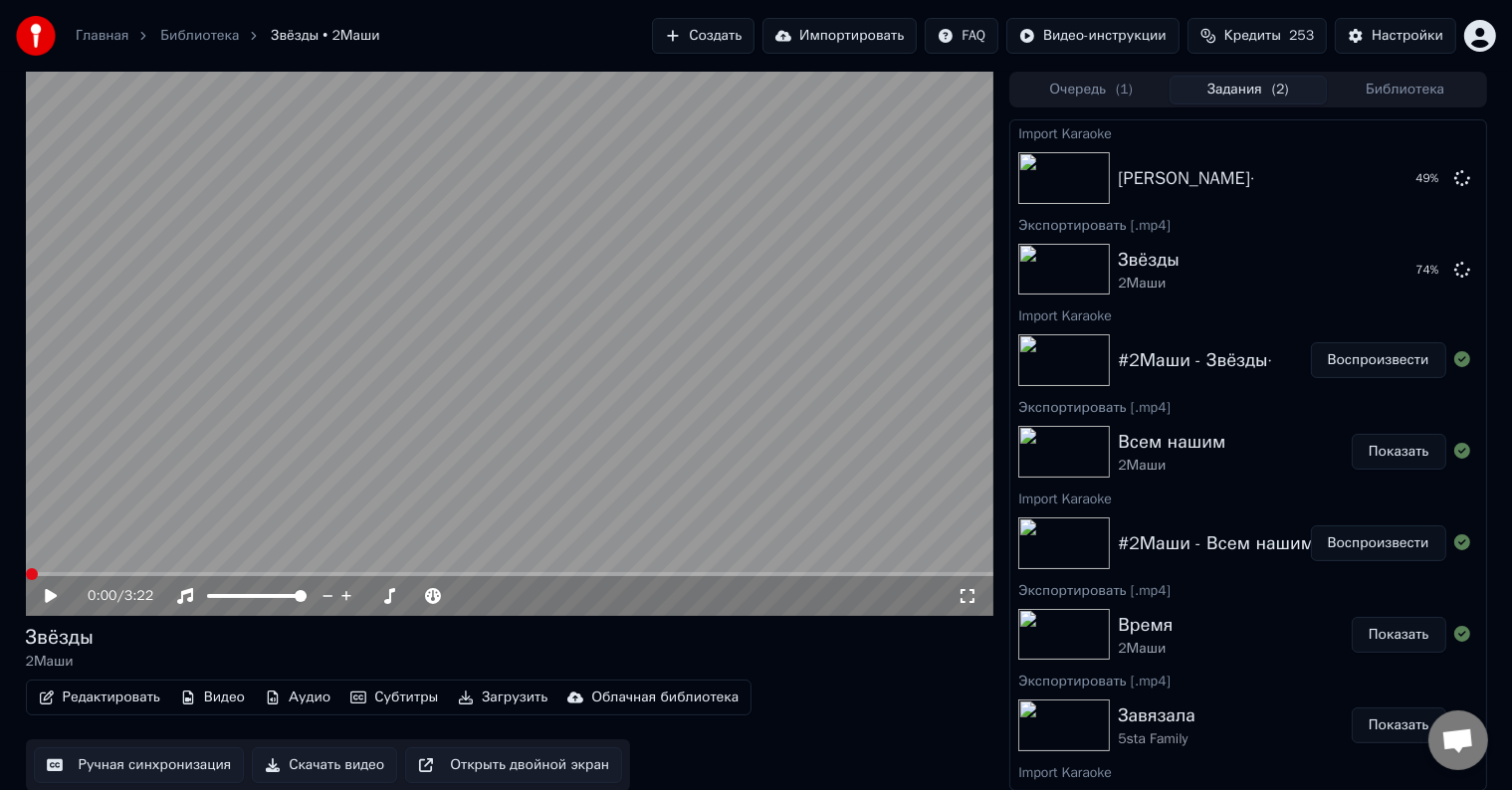 click on "Завязала 5sta Family Показать" at bounding box center (1247, 725) 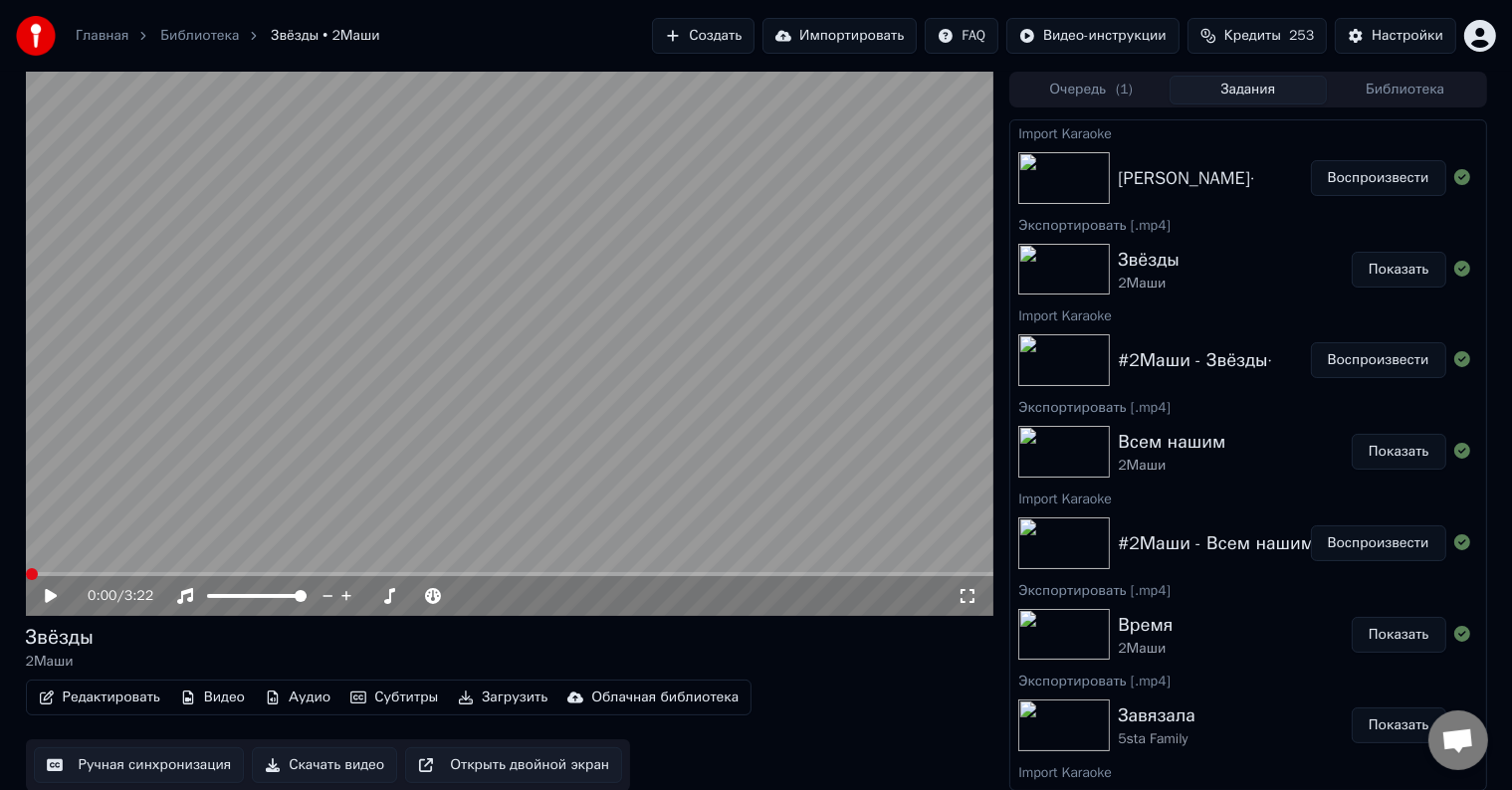 click on "Воспроизвести" at bounding box center (1379, 178) 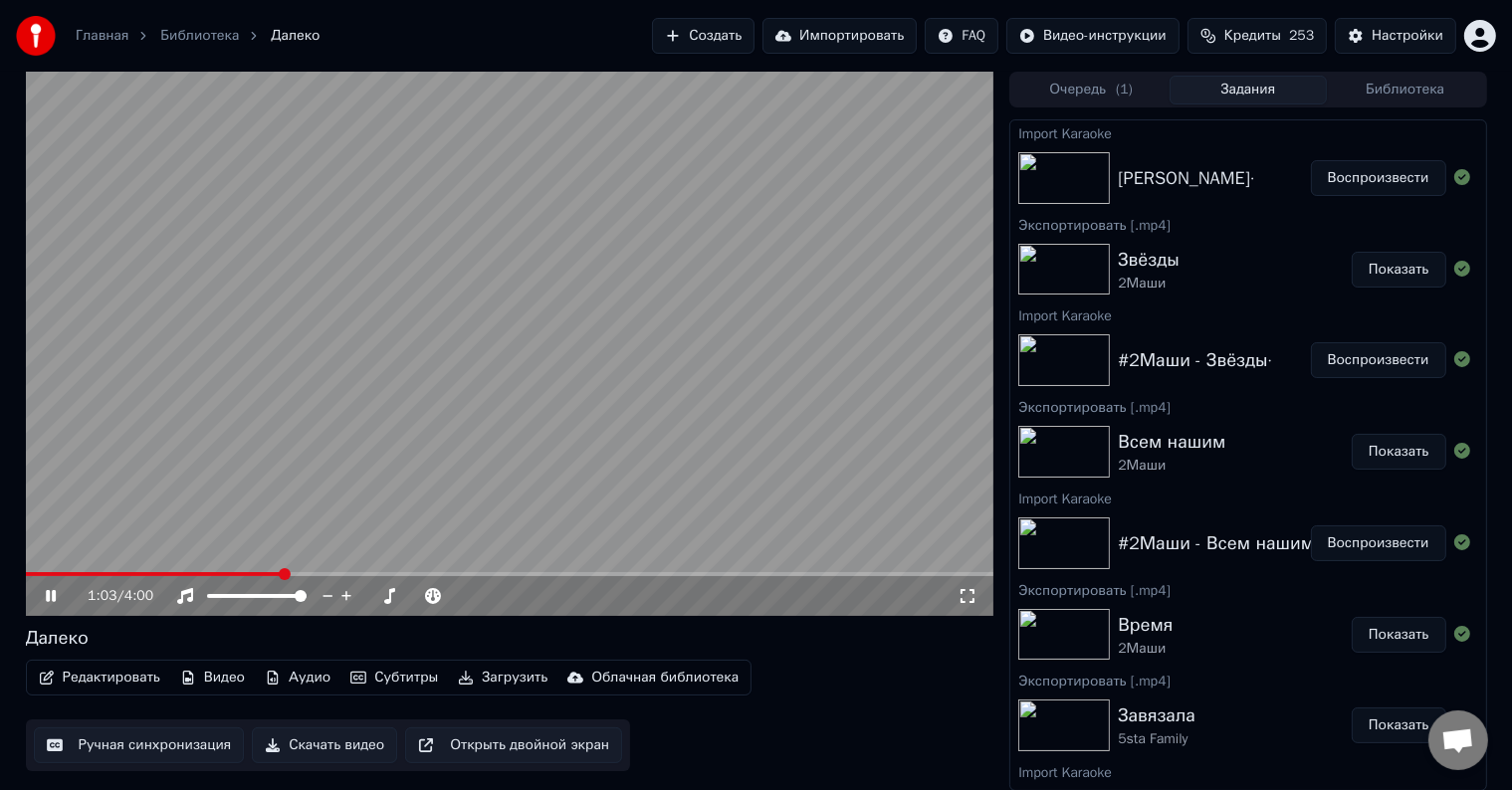 click 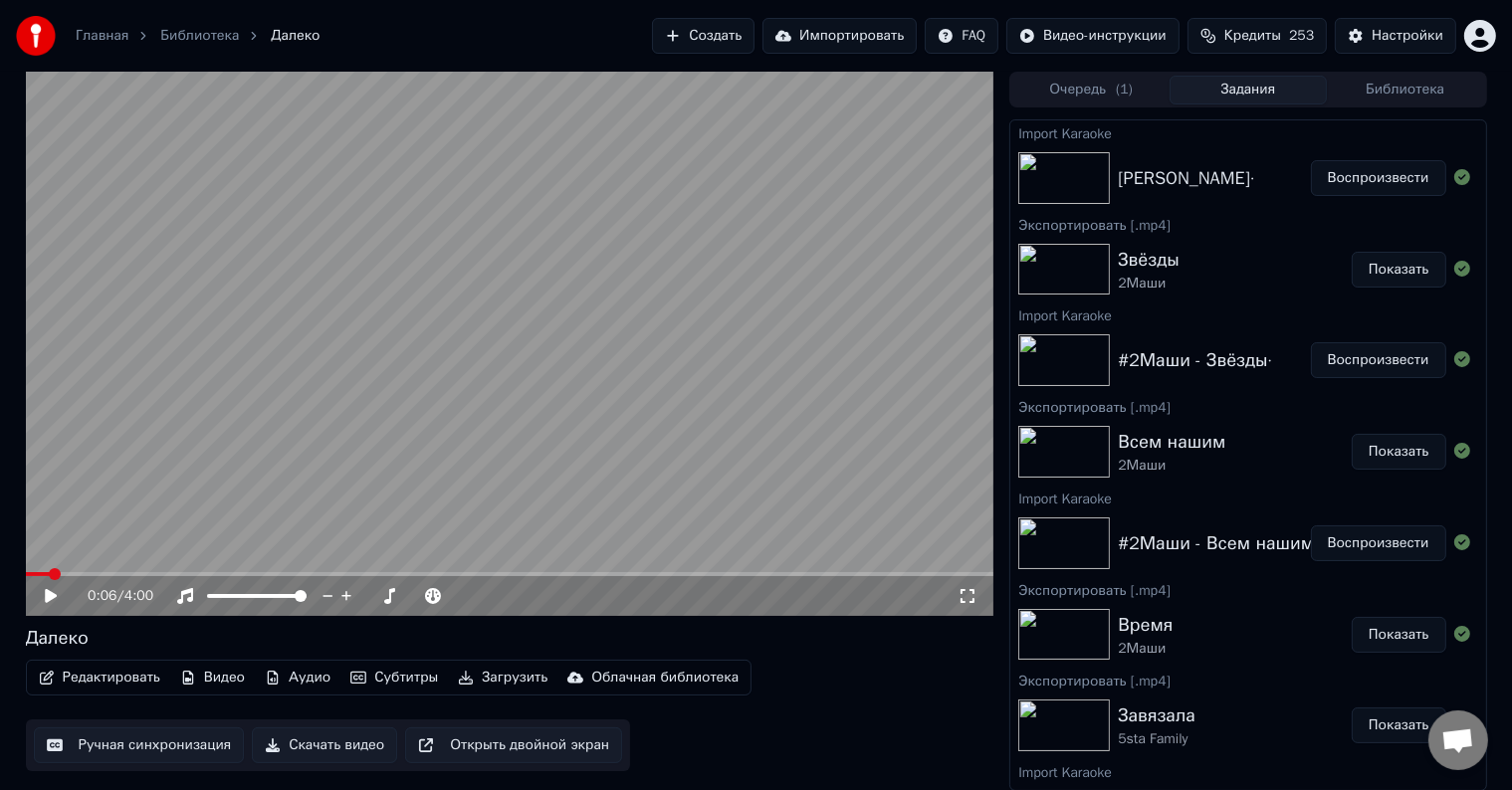 click at bounding box center [55, 574] 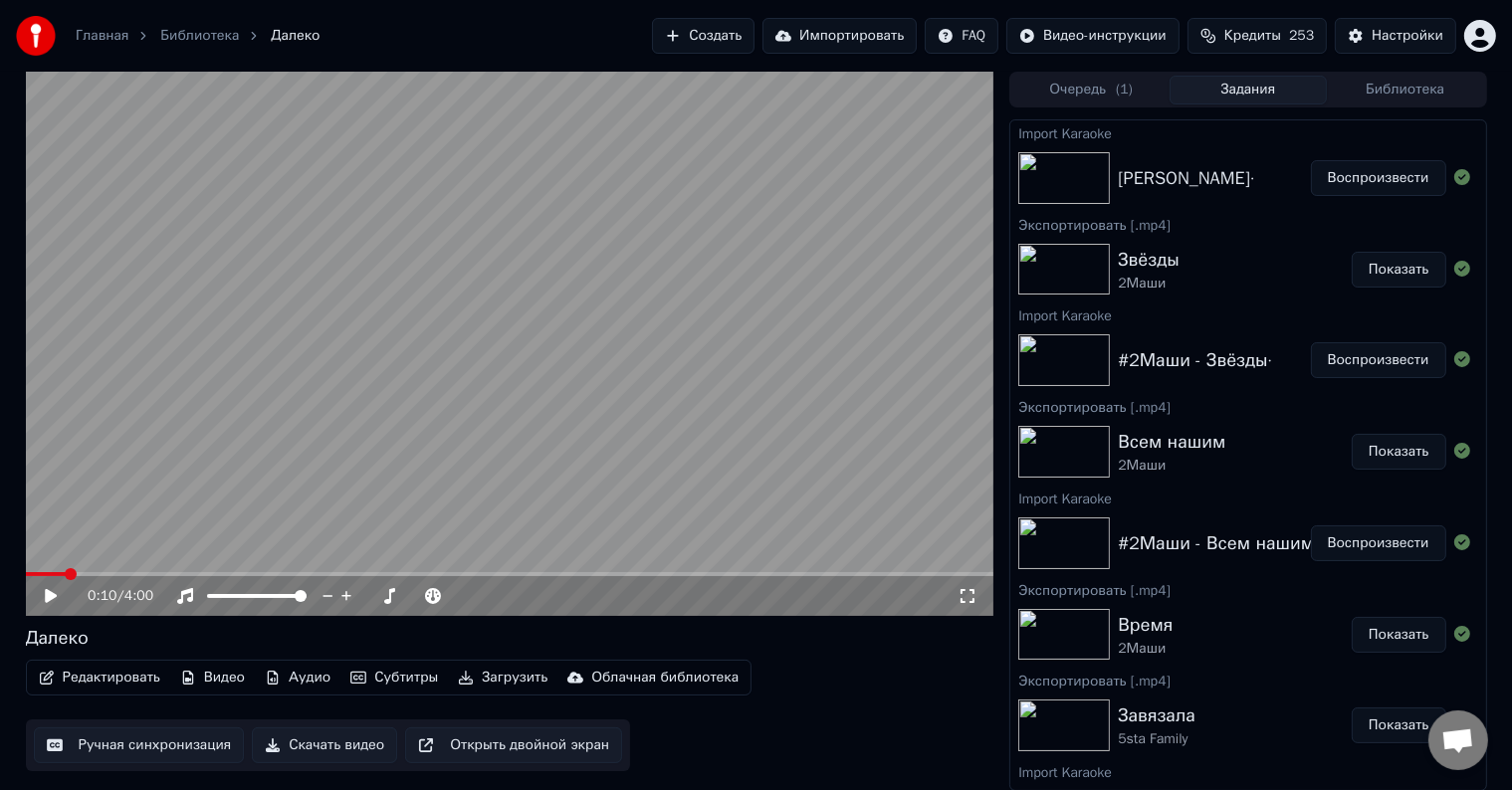 click at bounding box center [71, 574] 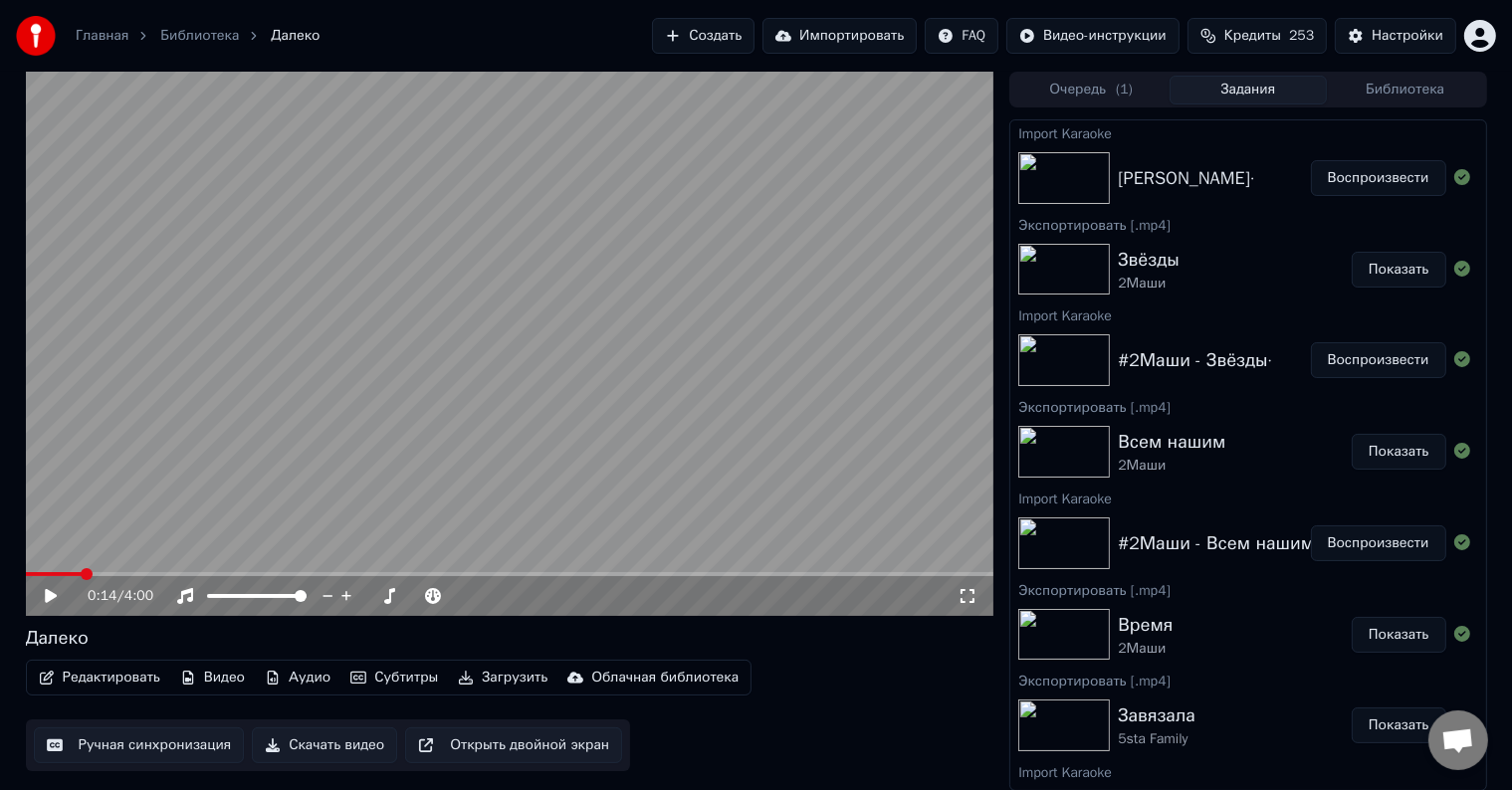 click at bounding box center (87, 574) 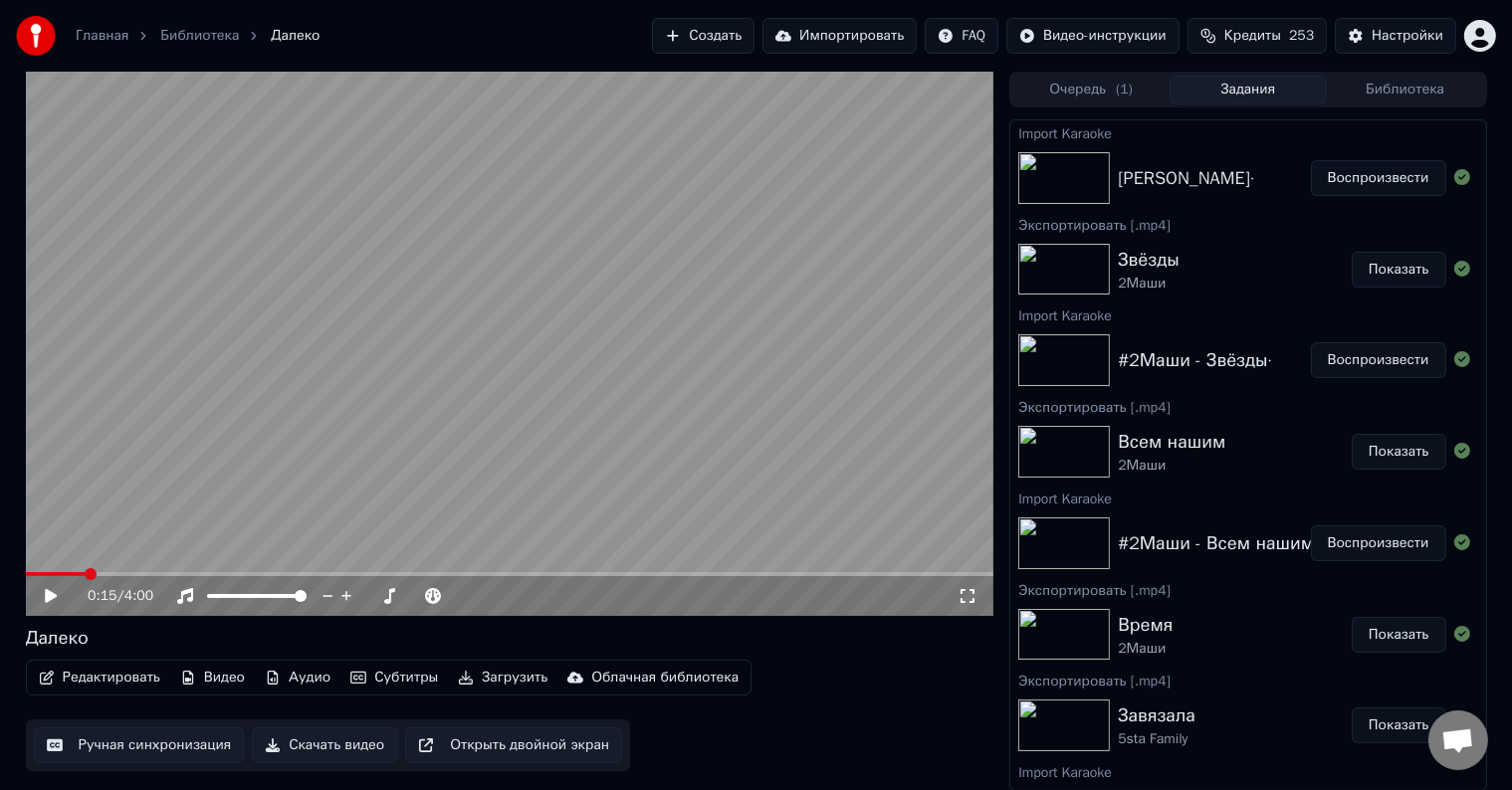 click at bounding box center [91, 574] 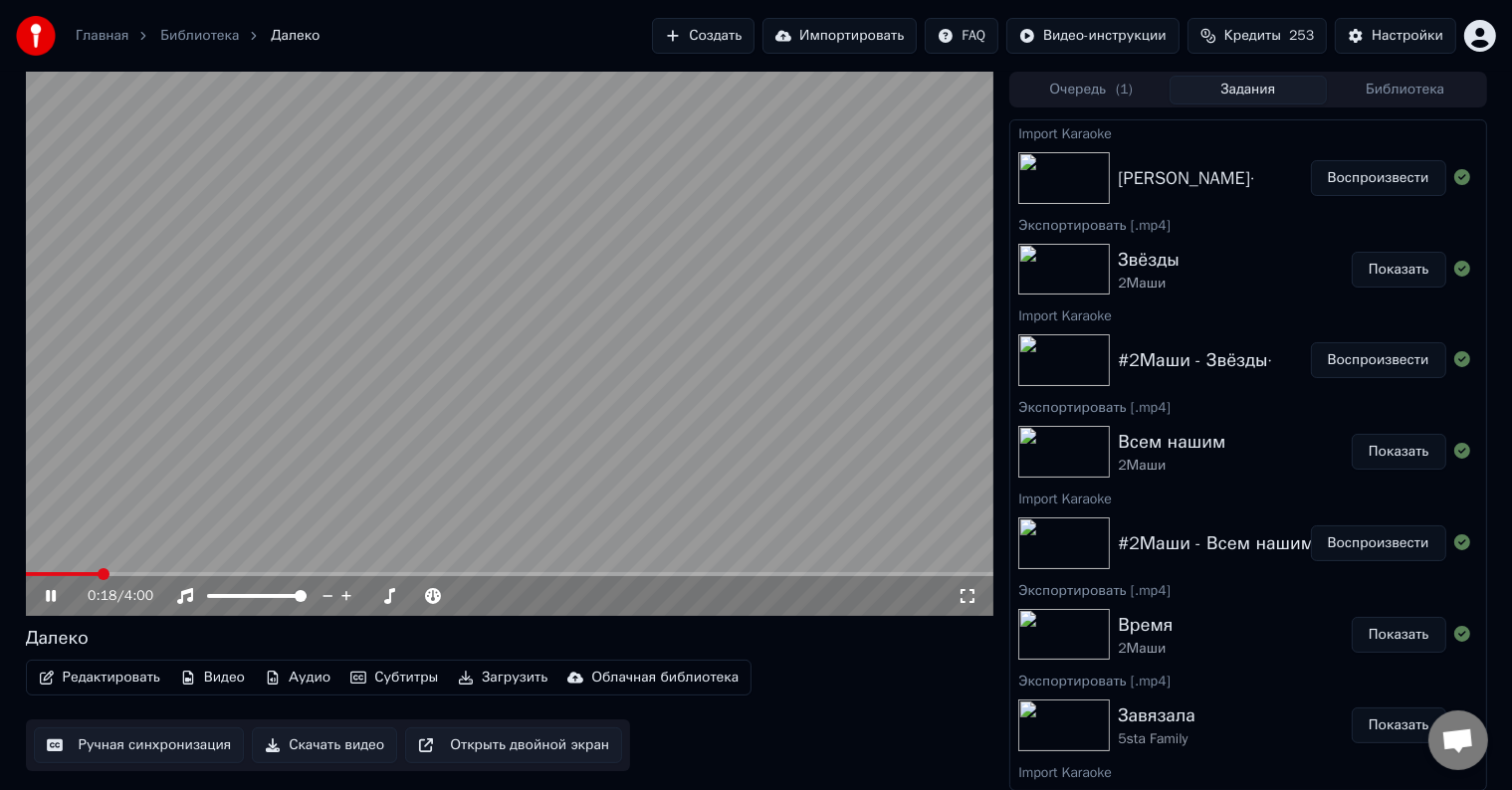 click 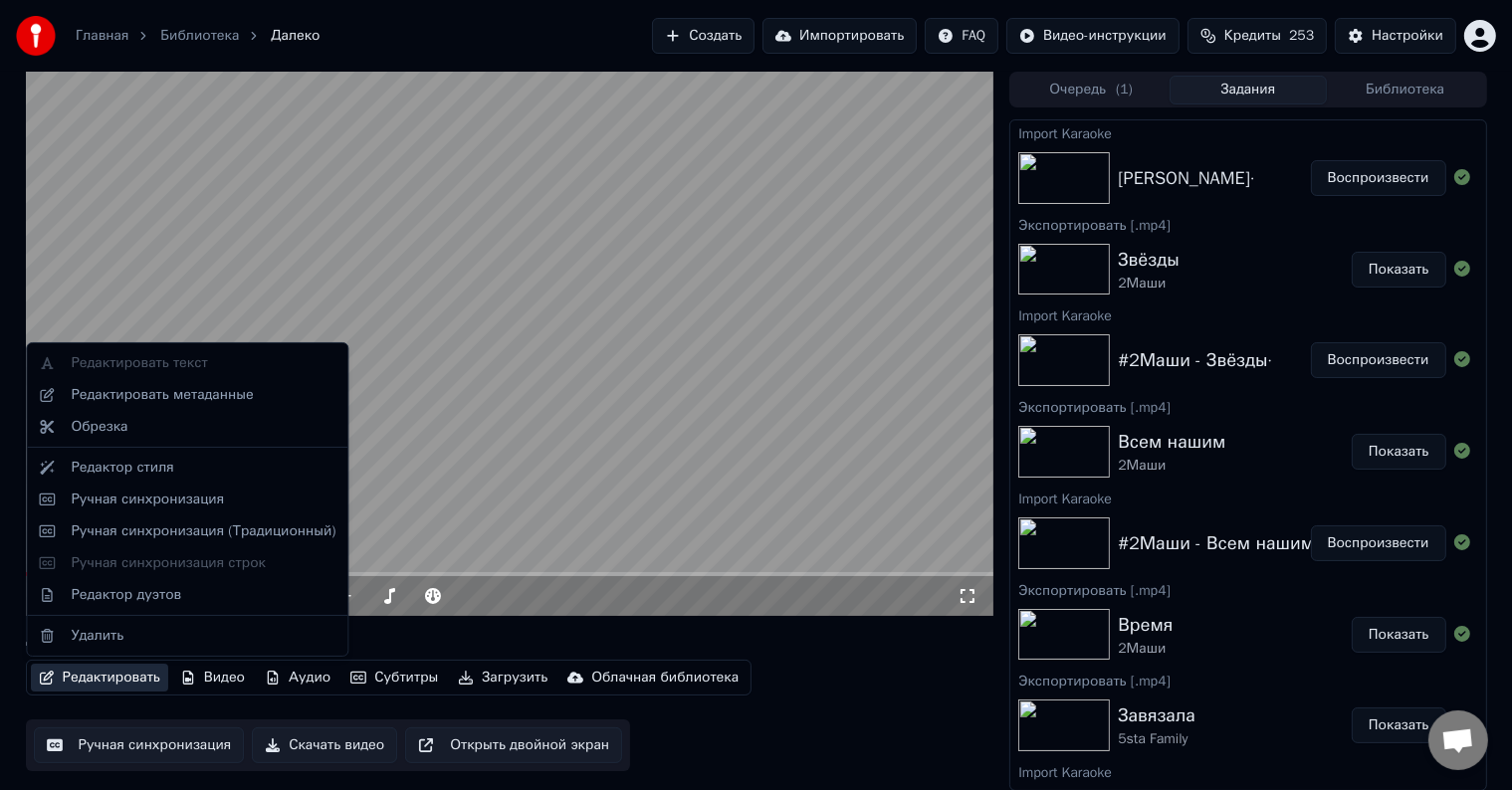 click on "Редактировать" at bounding box center (100, 678) 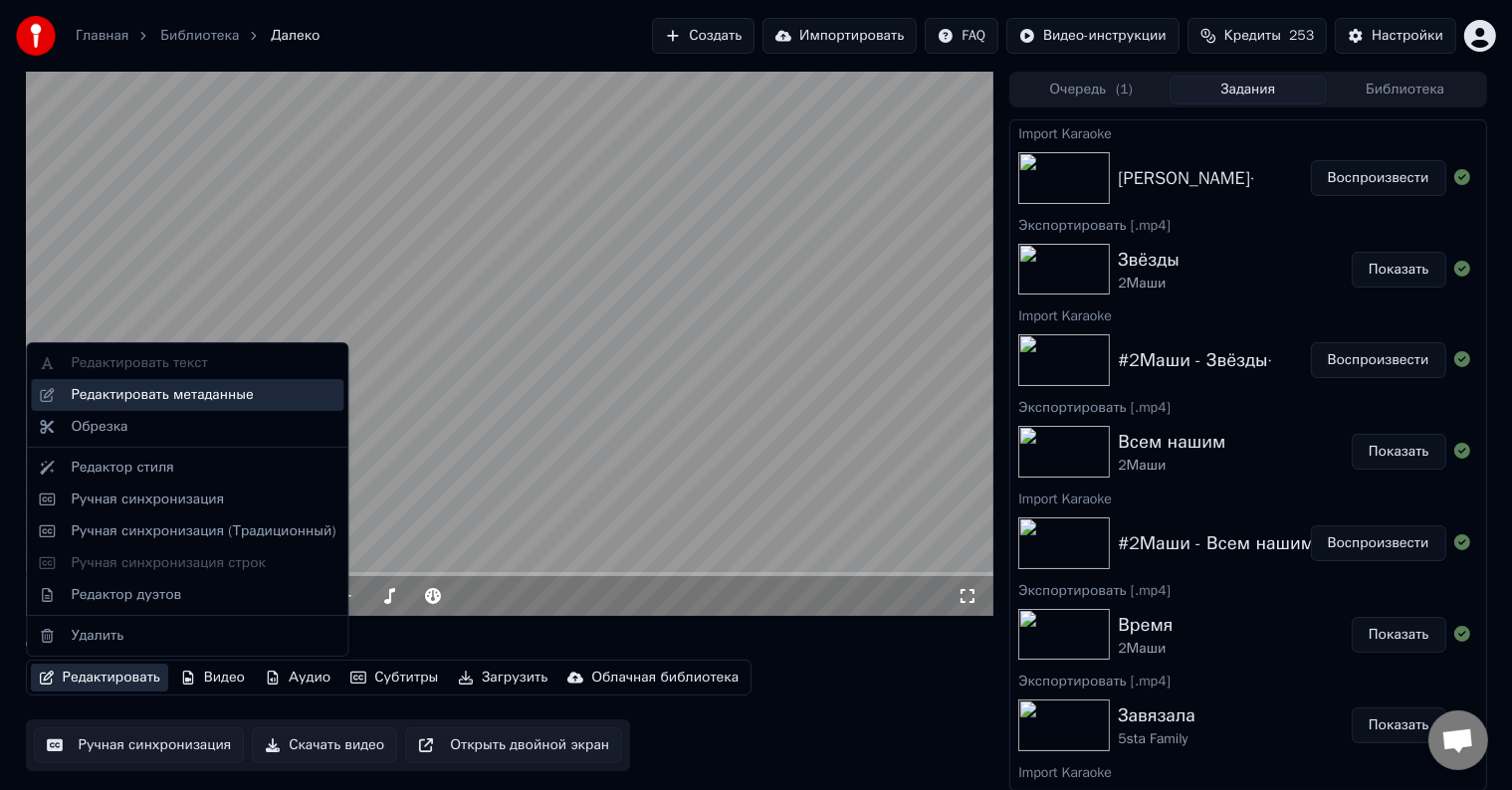click on "Редактировать метаданные" at bounding box center (161, 395) 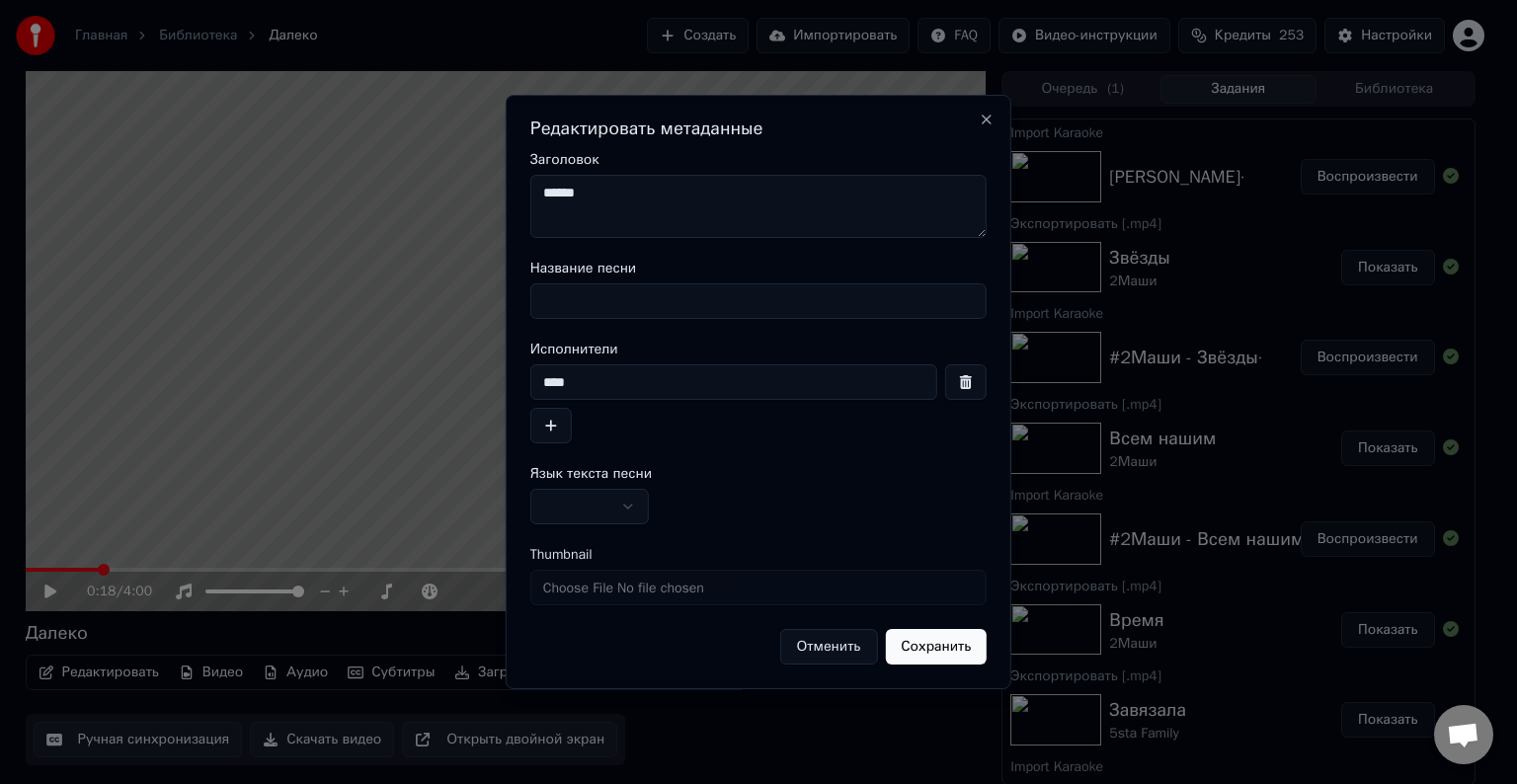 drag, startPoint x: 601, startPoint y: 203, endPoint x: 533, endPoint y: 194, distance: 68.593 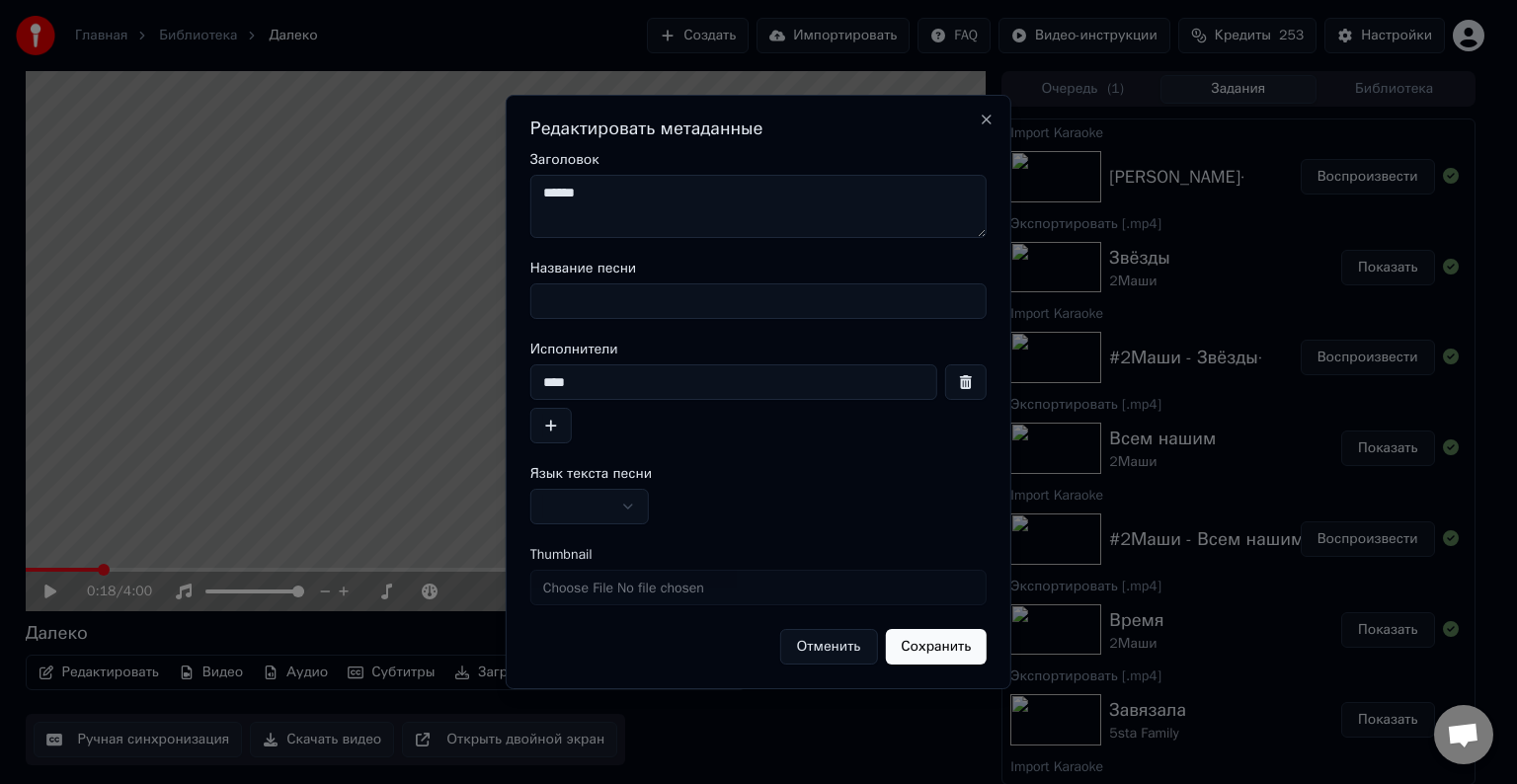 click on "Название песни" at bounding box center [758, 301] 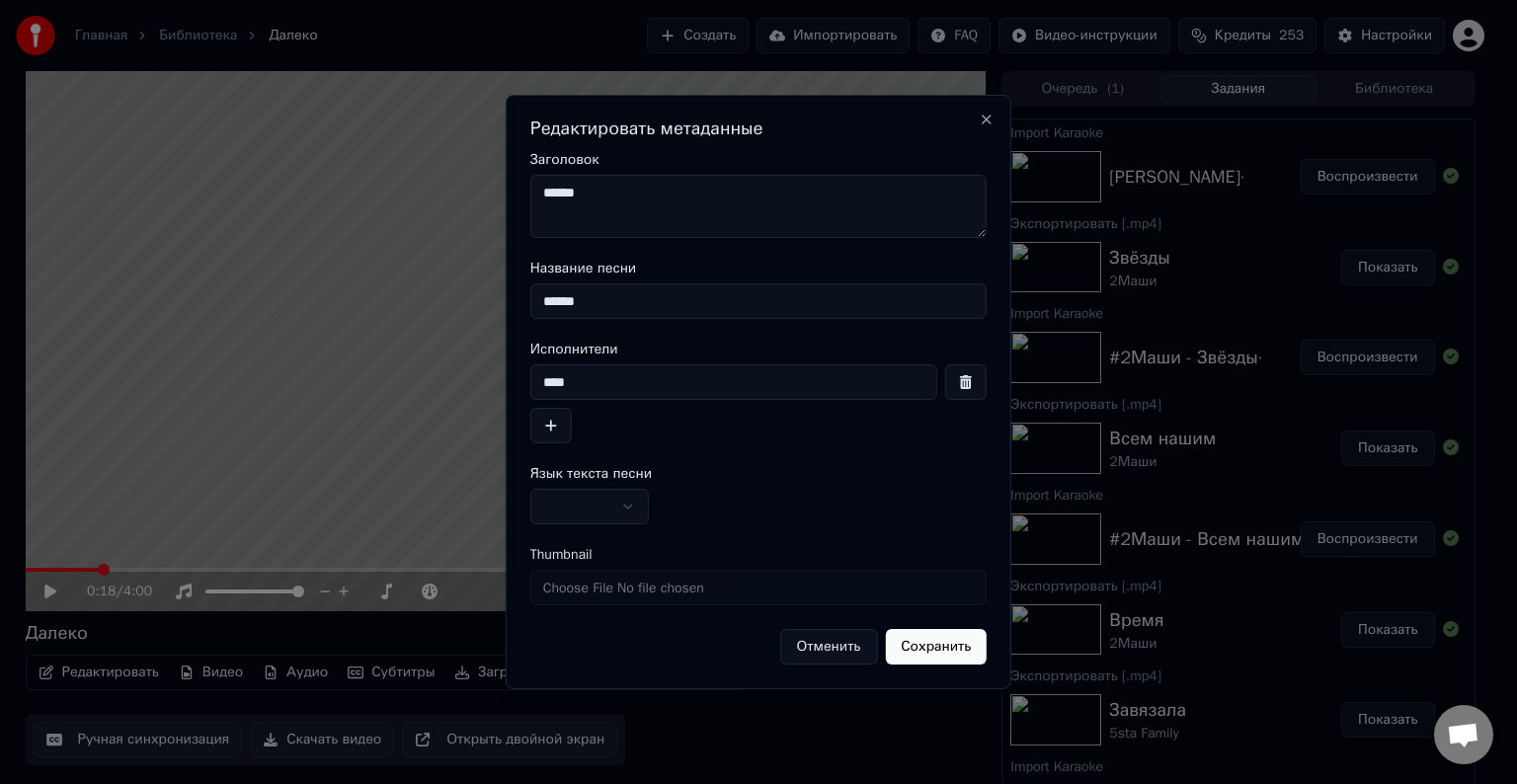 type on "******" 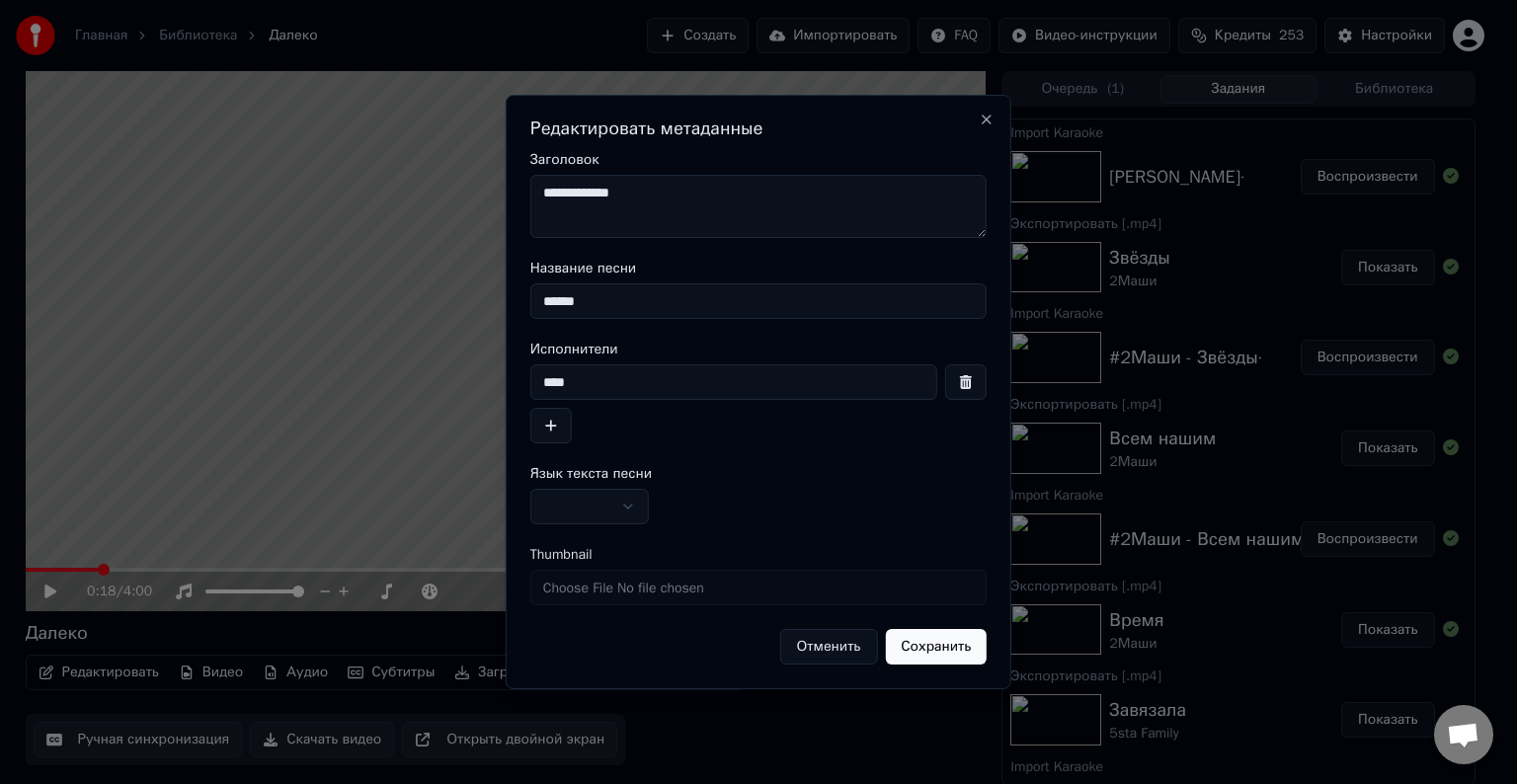 type on "**********" 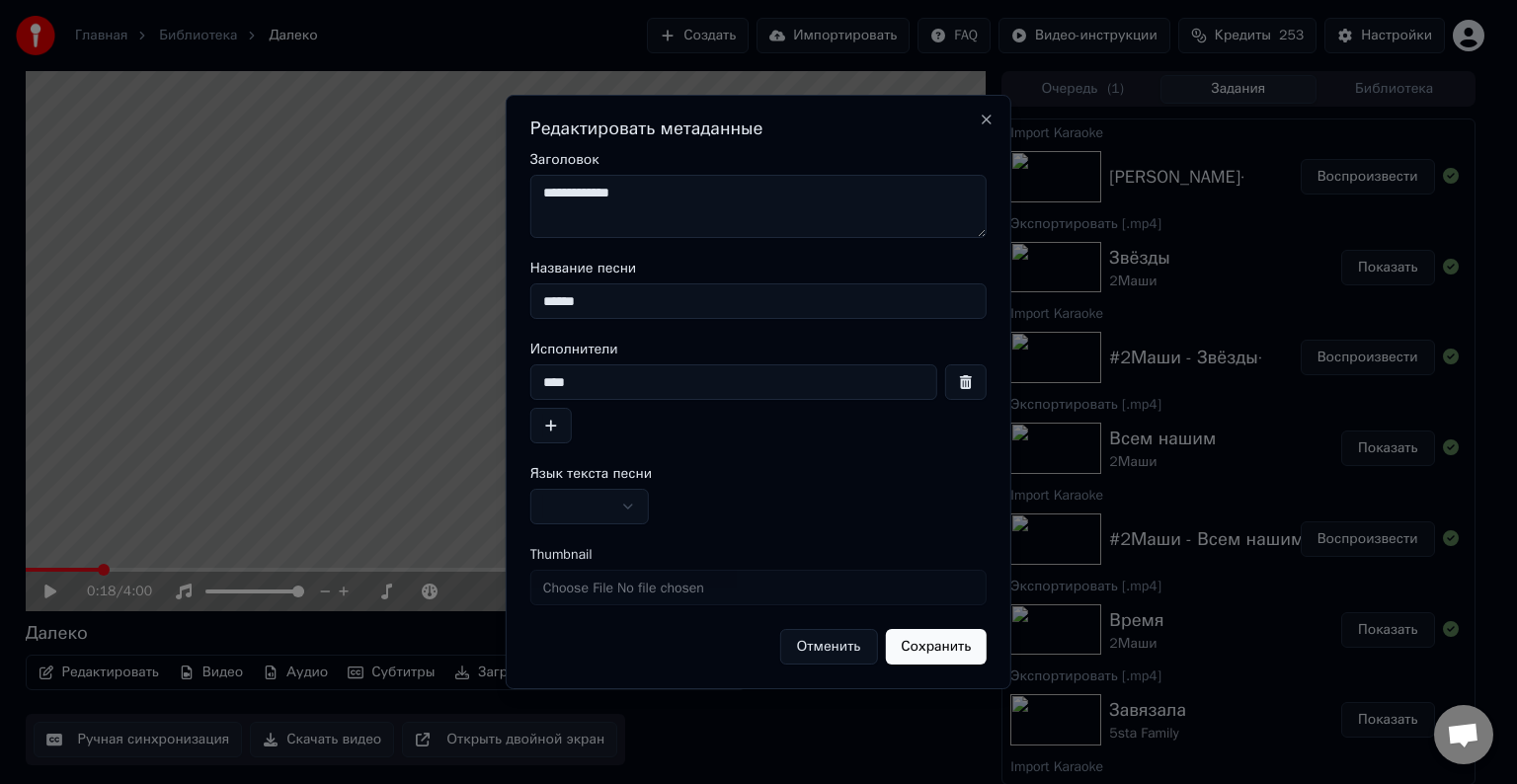click on "Главная Библиотека Далеко Создать Импортировать FAQ Видео-инструкции Кредиты 253 Настройки 0:18  /  4:00 Далеко Редактировать Видео Аудио Субтитры Загрузить Облачная библиотека Ручная синхронизация Скачать видео Открыть двойной экран Очередь ( 1 ) Задания Библиотека Import Karaoke Aida - Далеко· Воспроизвести Экспортировать [.mp4] Звёзды 2Маши Показать Import Karaoke #2Маши - Звёзды· Воспроизвести Экспортировать [.mp4] Всем нашим 2Маши Показать Import Karaoke #2Маши - Всем нашим Воспроизвести Экспортировать [.mp4] Время 2Маши Показать Экспортировать [.mp4] Завязала 5sta Family Показать Import Karaoke ******" at bounding box center [750, 392] 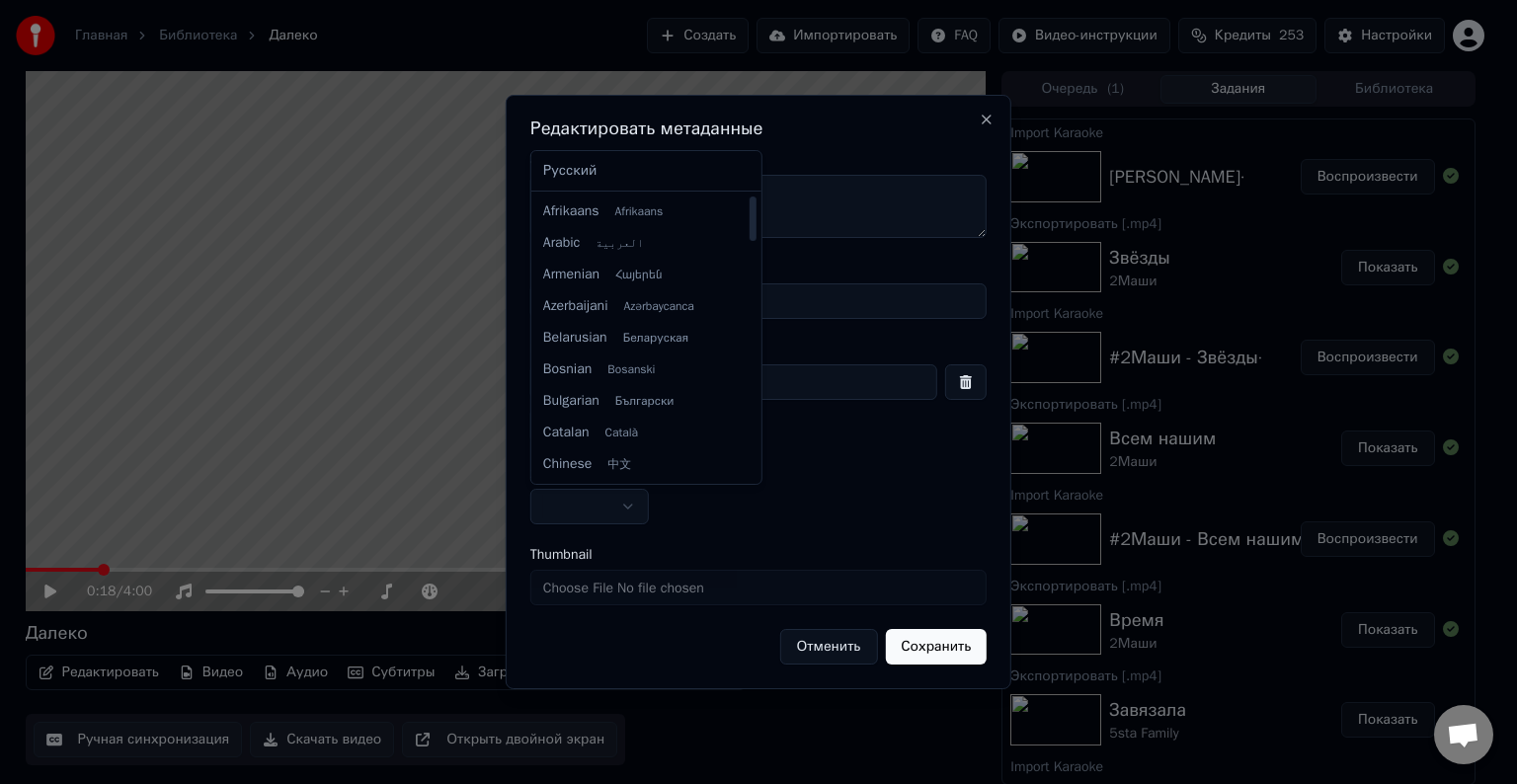 select on "**" 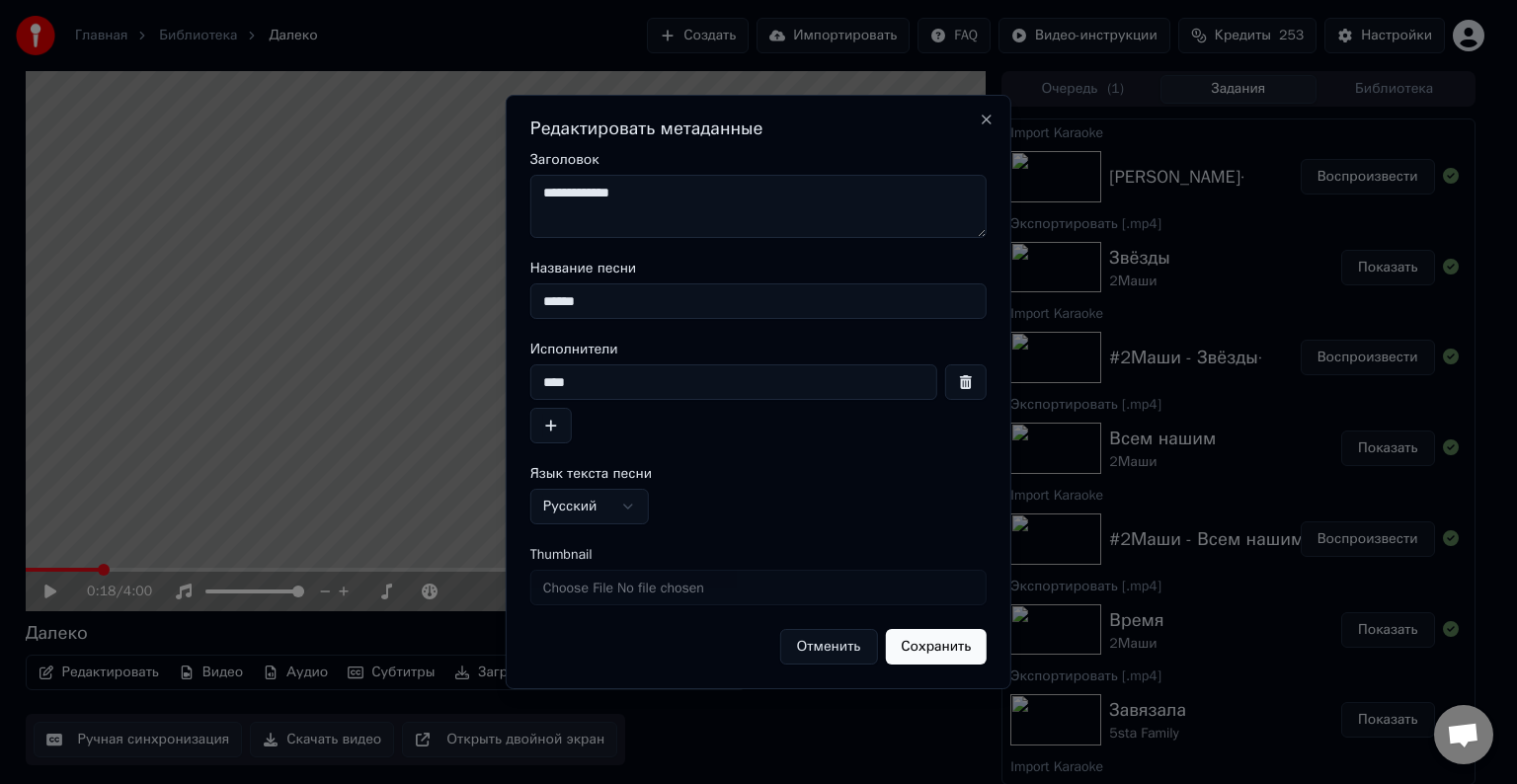 click on "Сохранить" at bounding box center [935, 647] 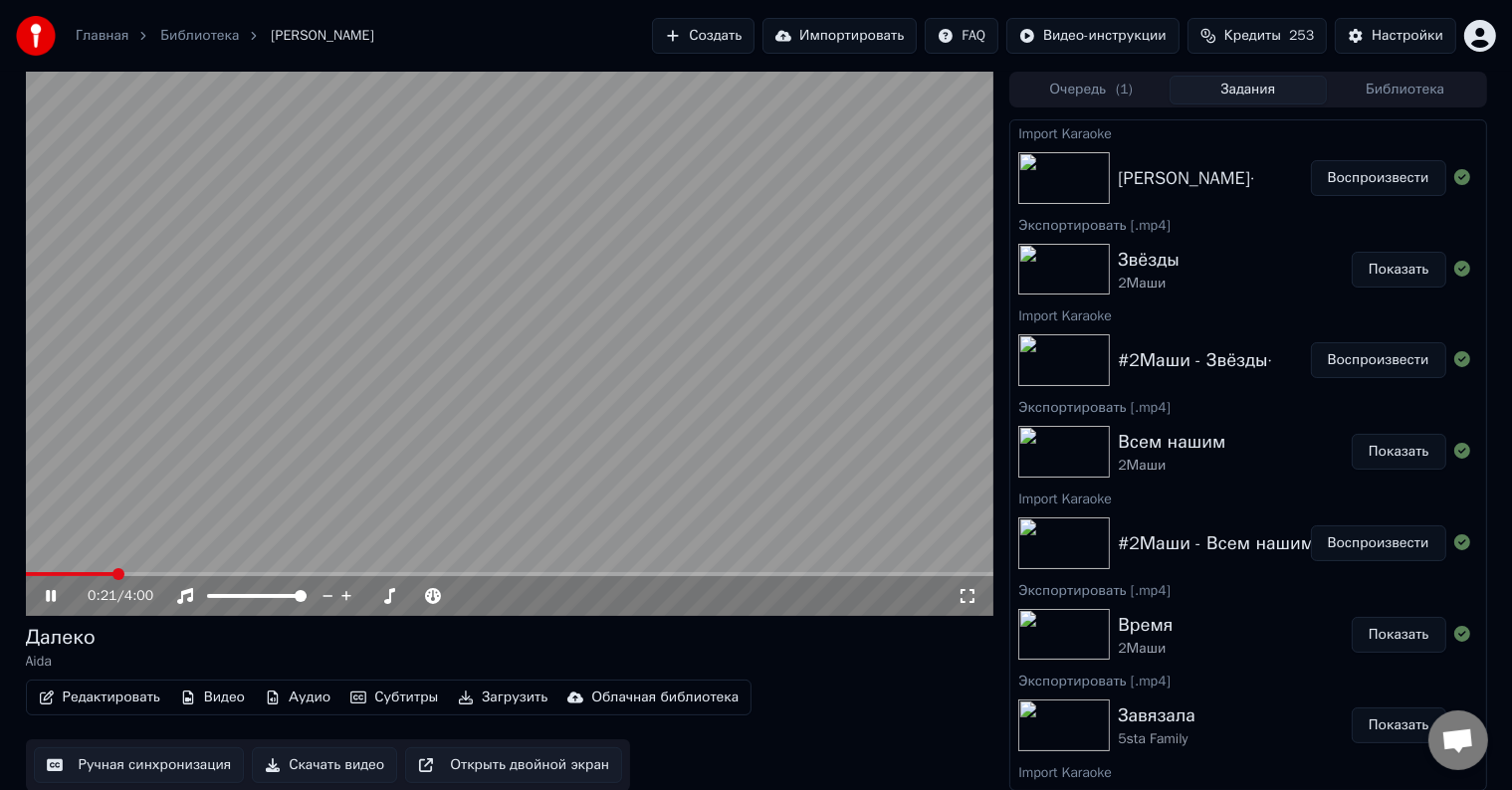 click 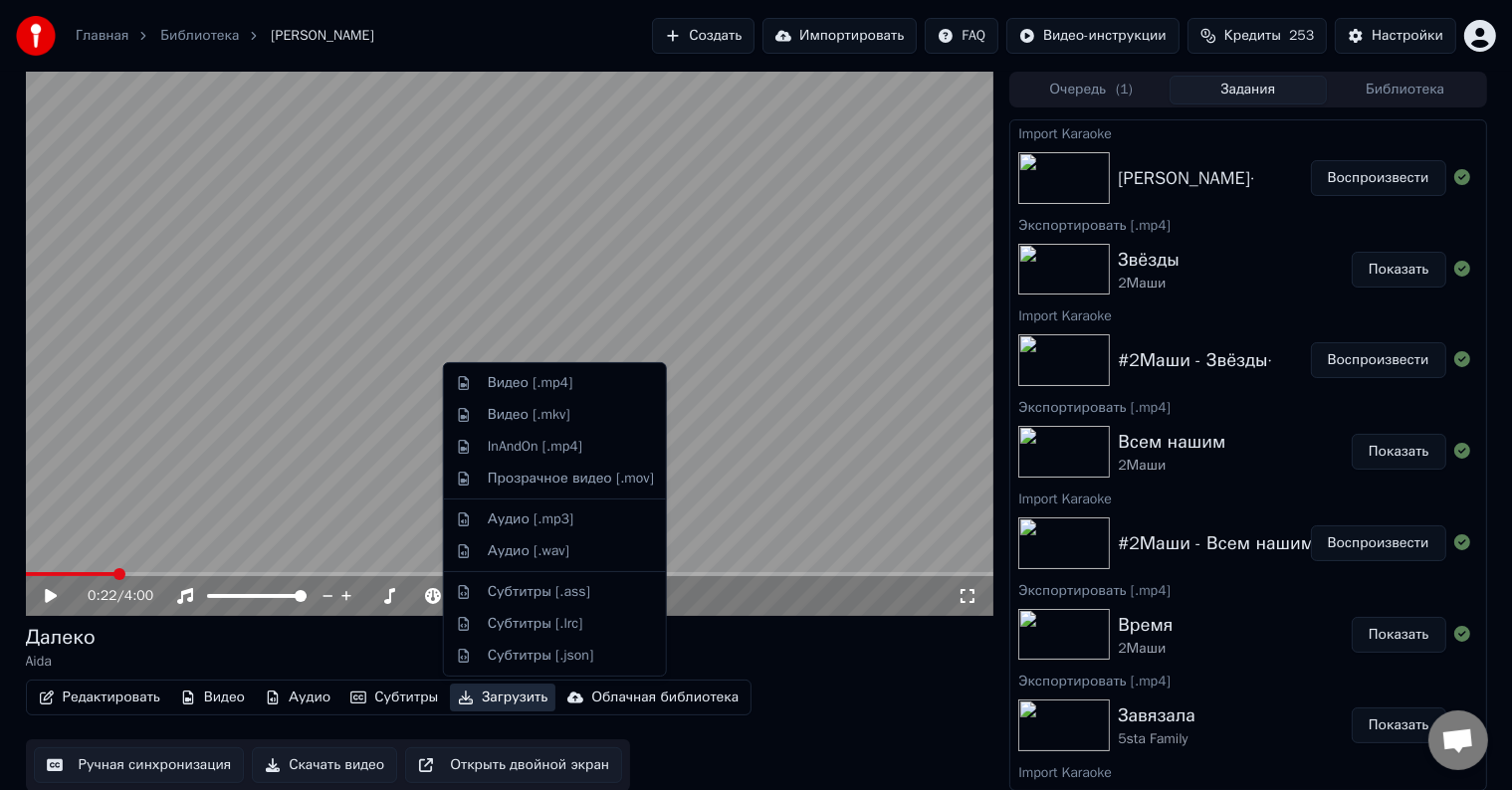 click on "Загрузить" at bounding box center (503, 697) 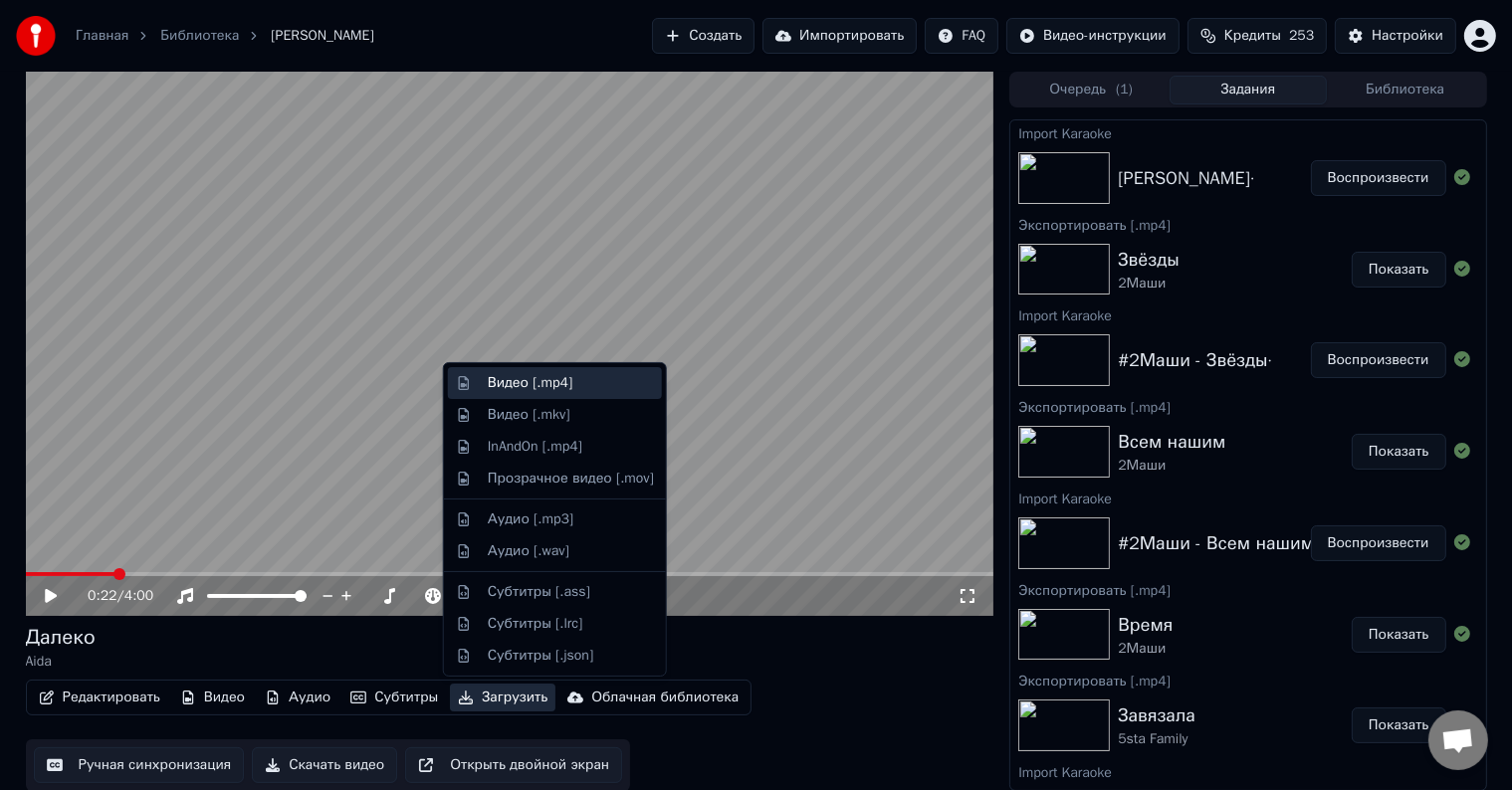 click on "Видео [.mp4]" at bounding box center (530, 383) 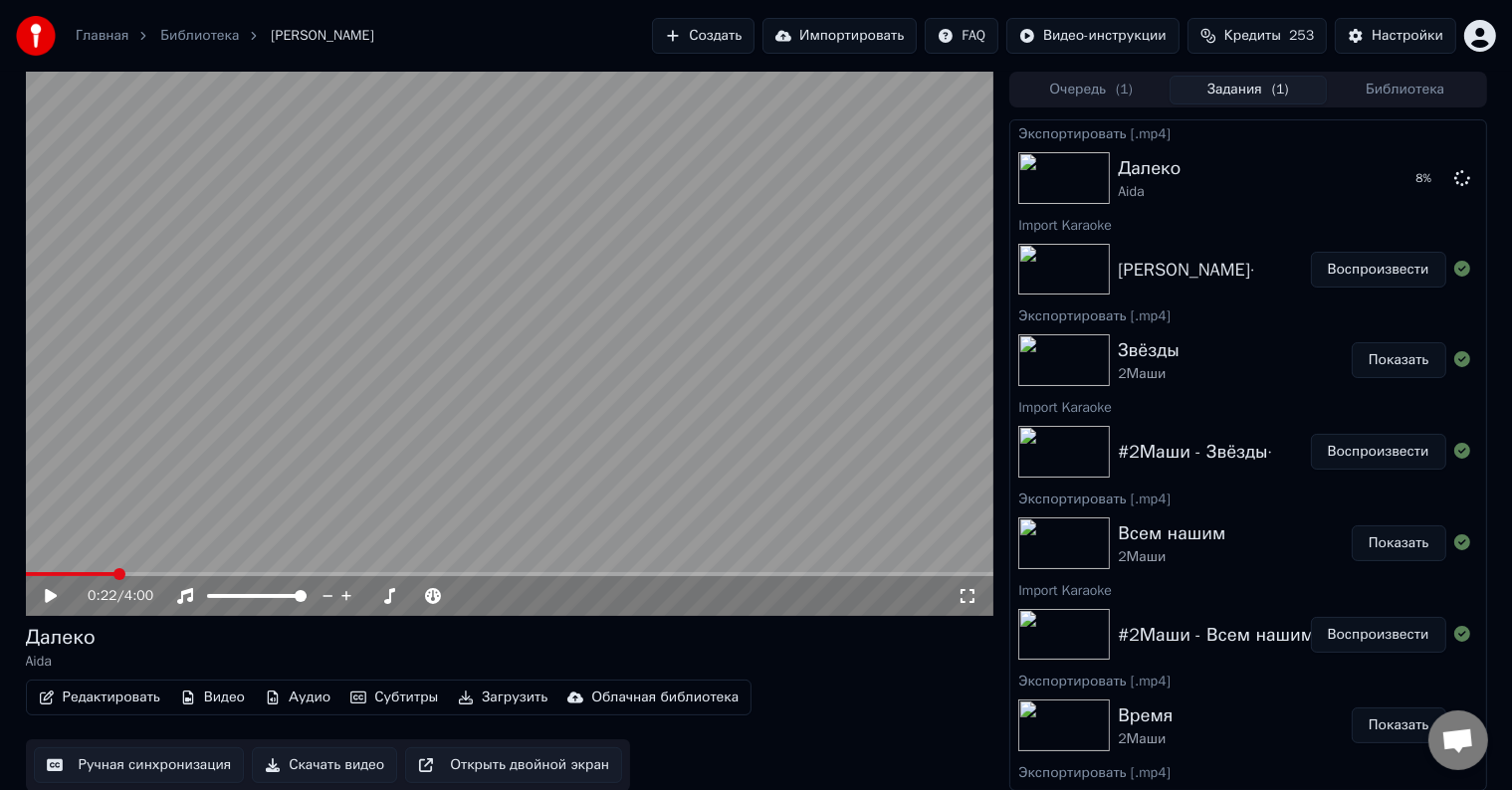 click on "Импортировать" at bounding box center (839, 36) 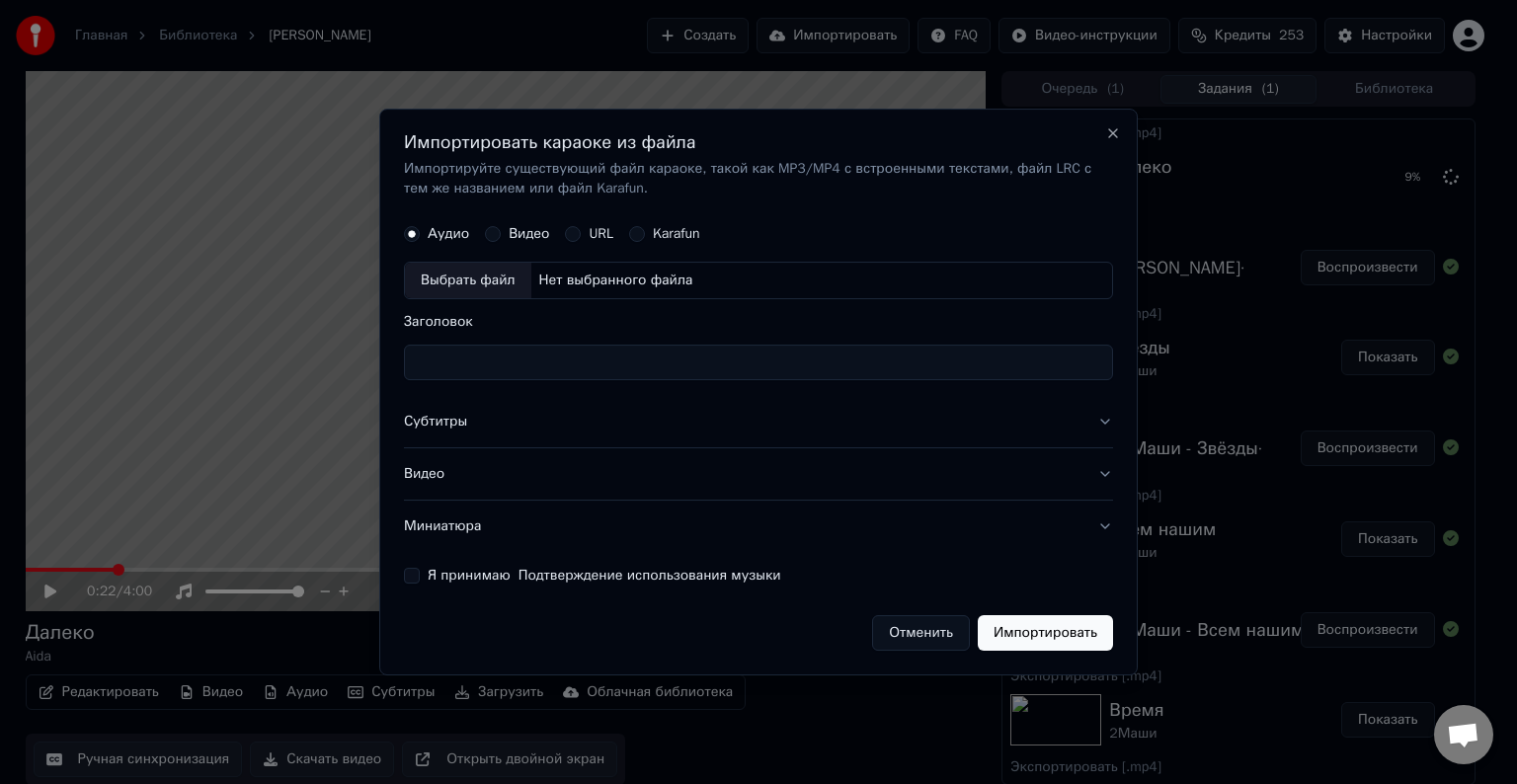 click on "Выбрать файл" at bounding box center (468, 280) 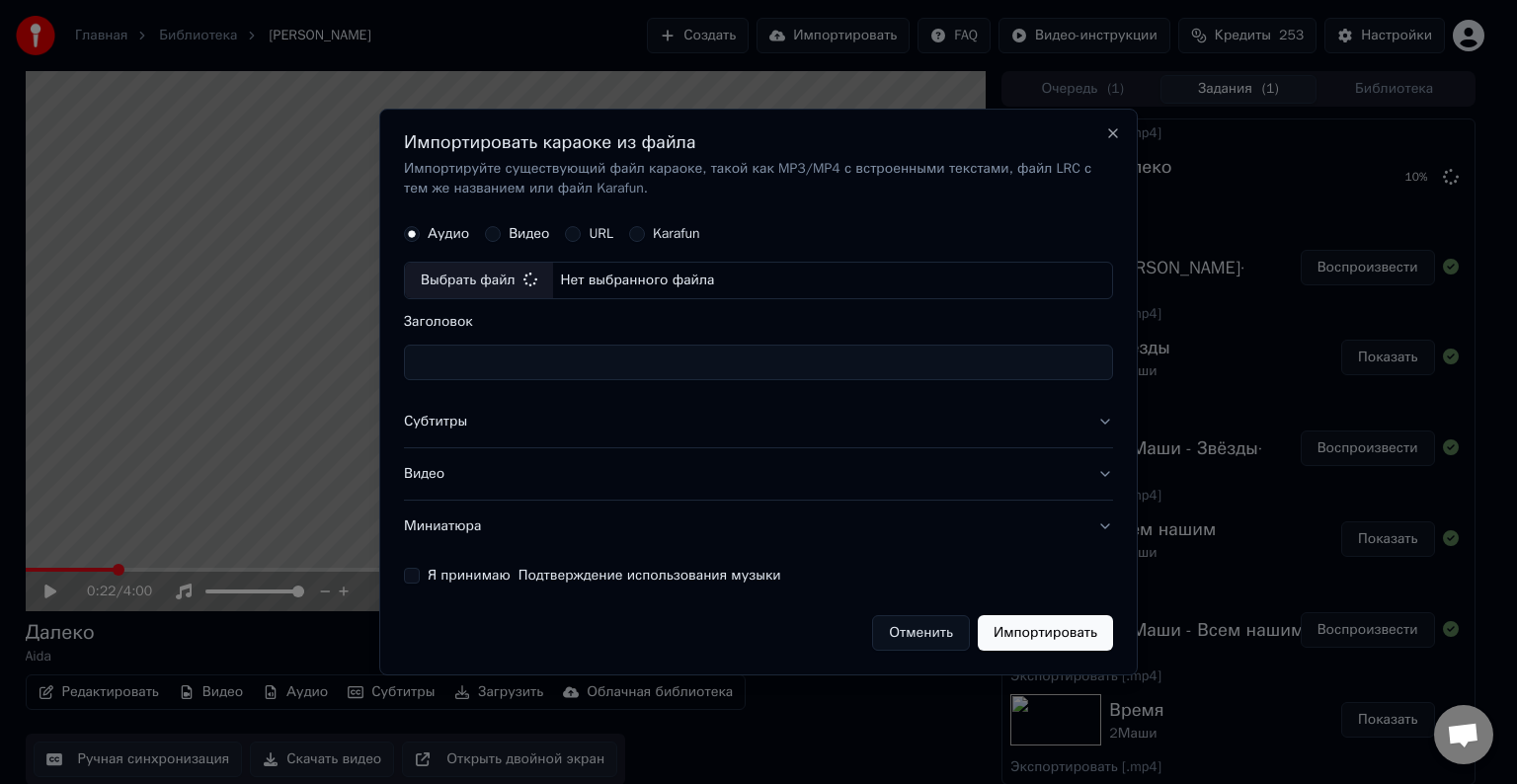 type on "**********" 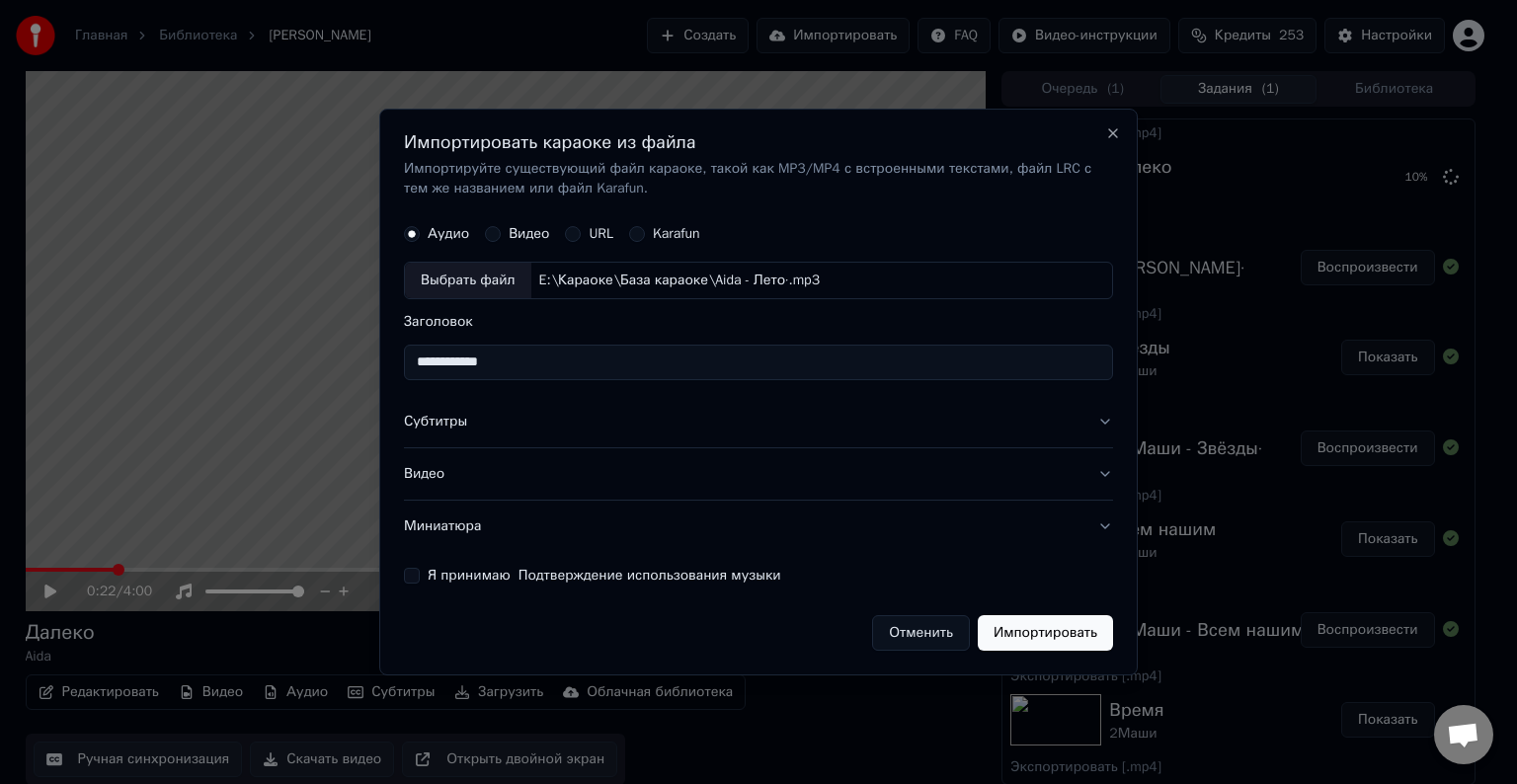 click on "Субтитры" at bounding box center [758, 422] 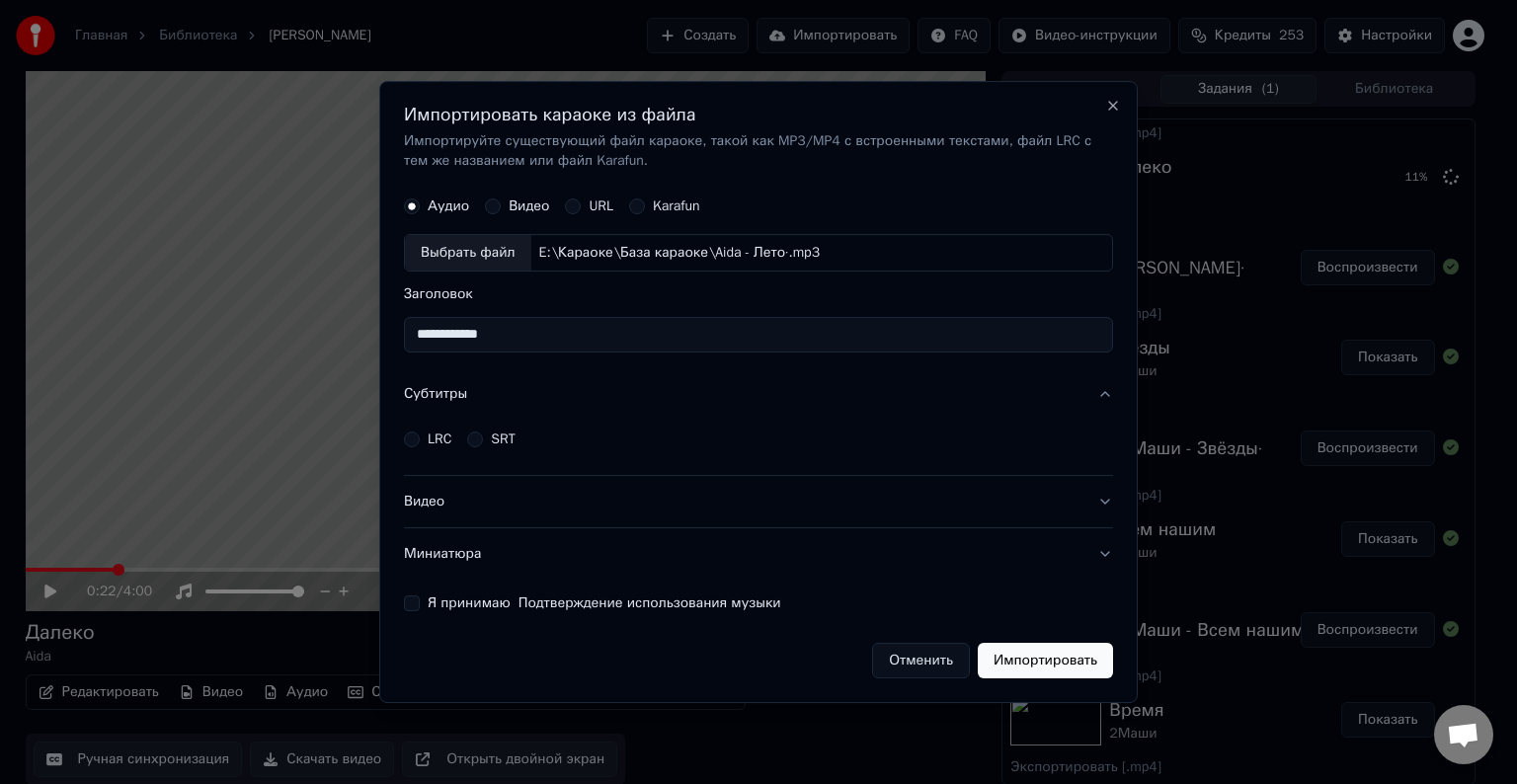 click on "LRC" at bounding box center (439, 439) 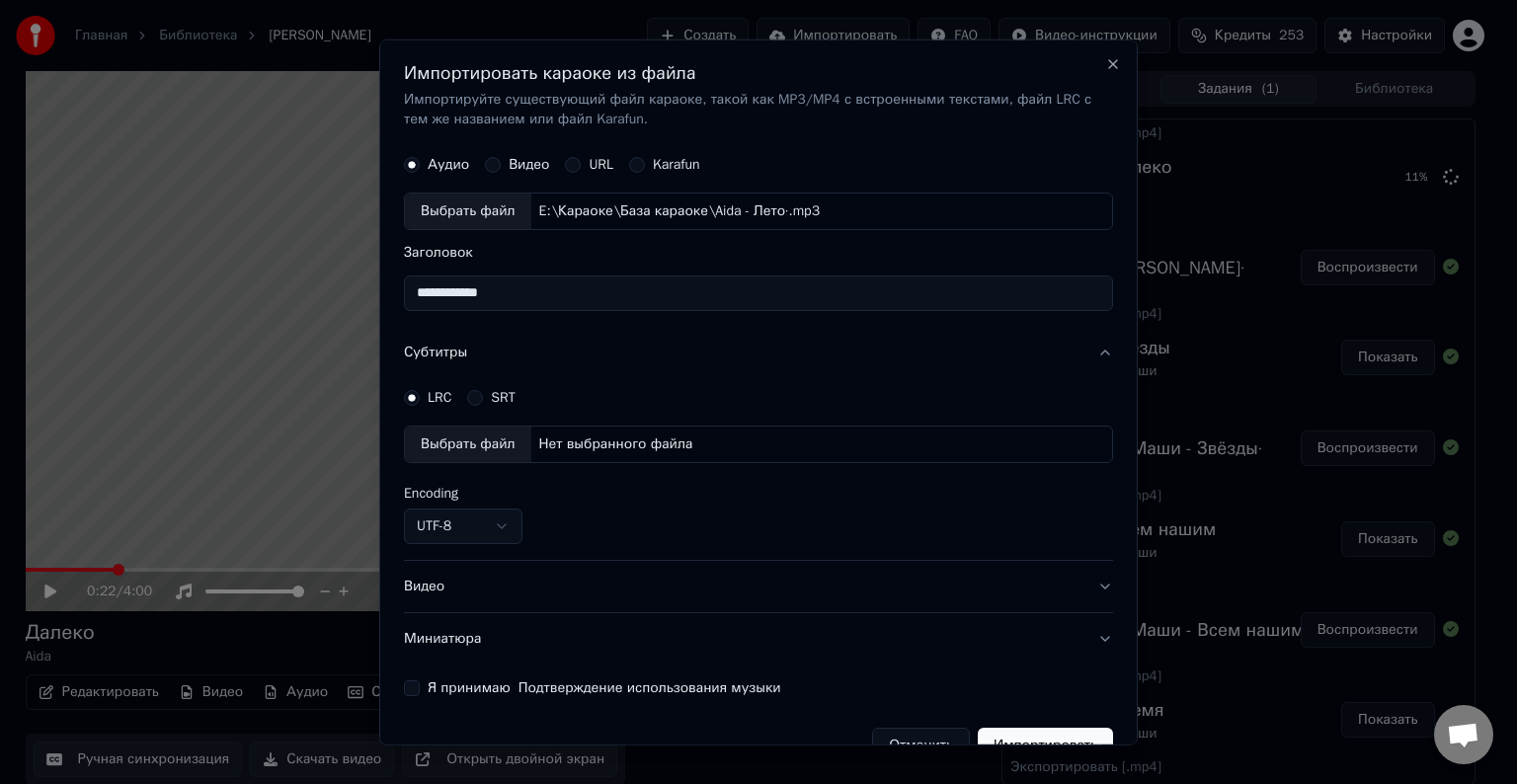 click on "Выбрать файл" at bounding box center (468, 444) 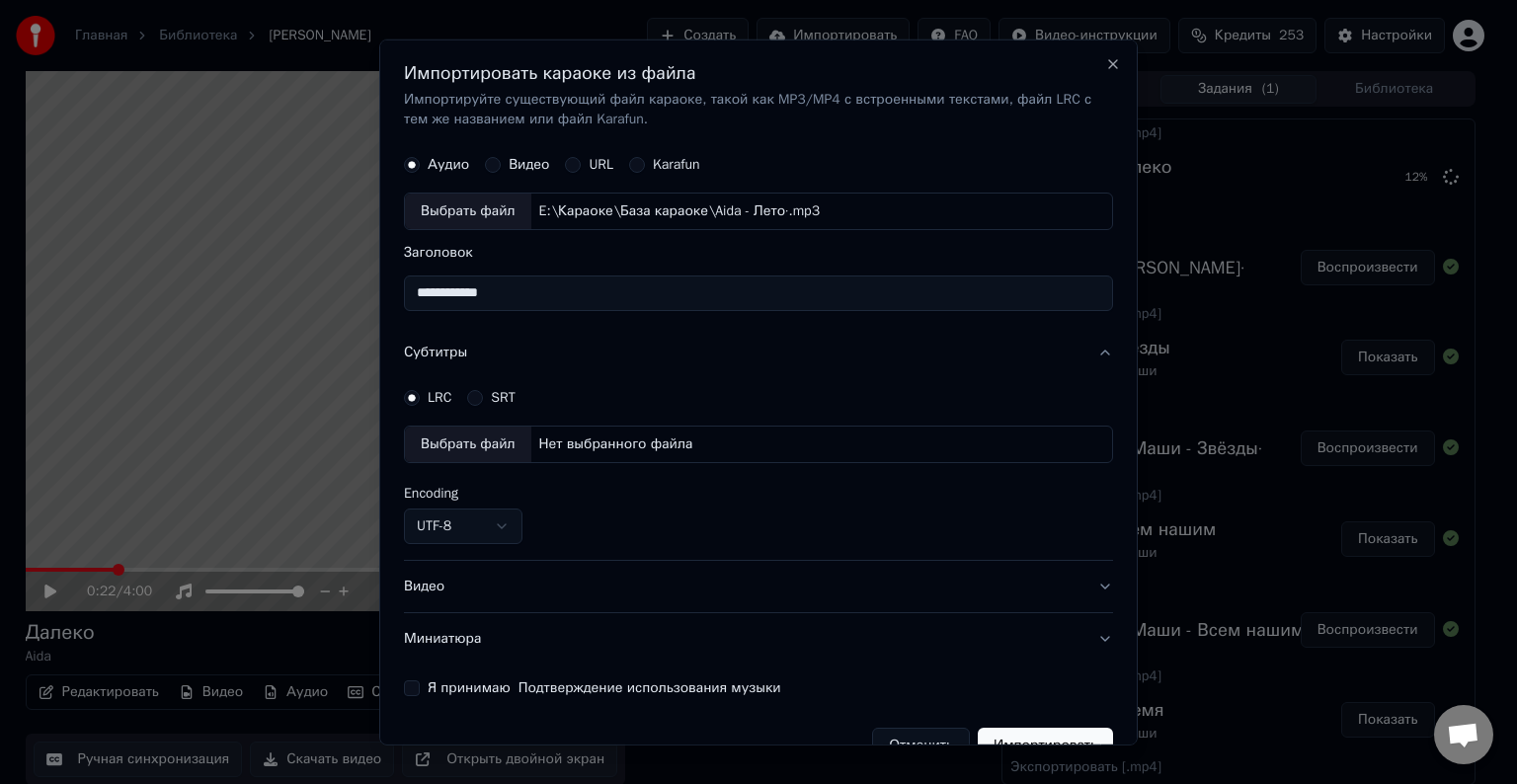 select on "**********" 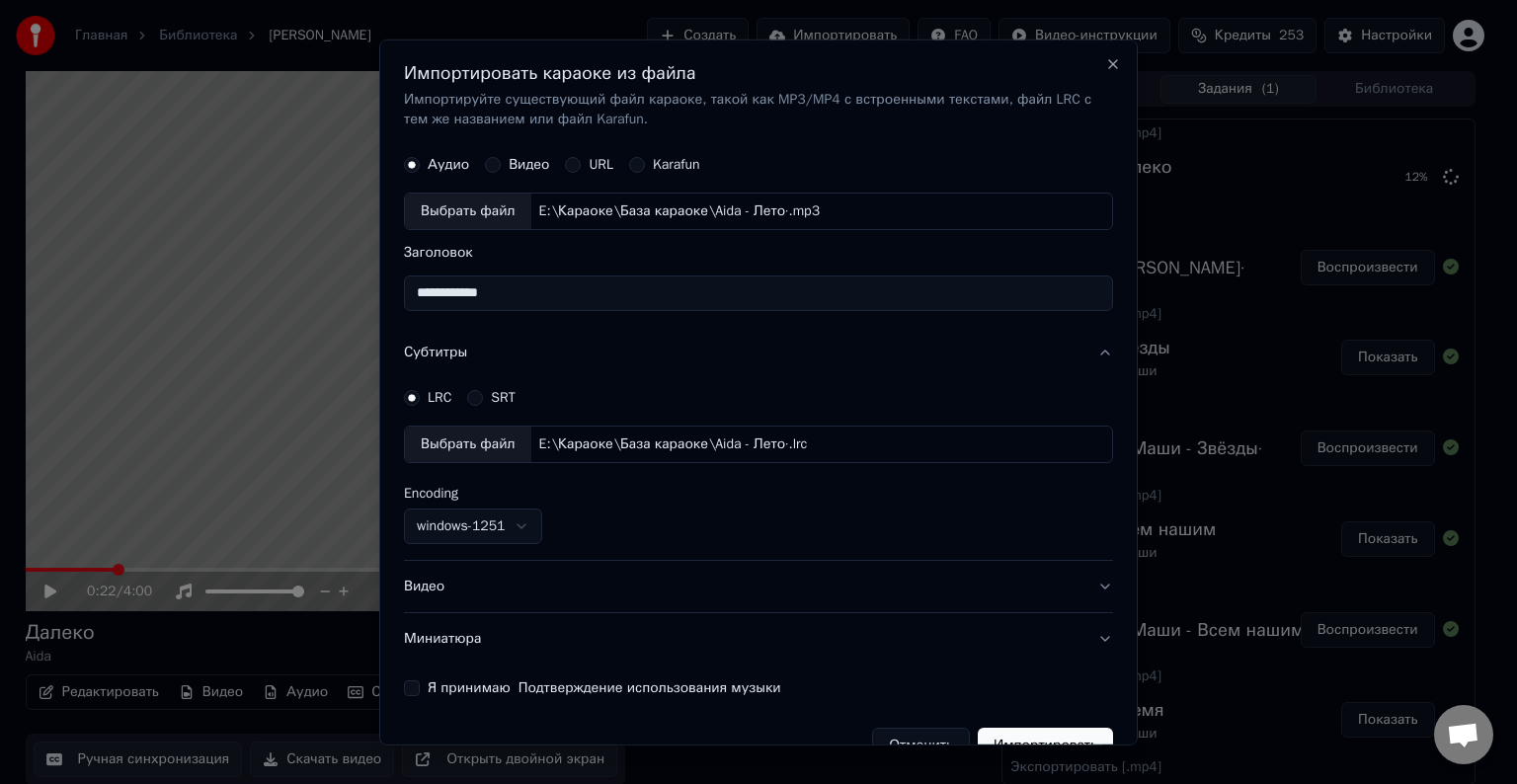 click on "**********" at bounding box center (758, 293) 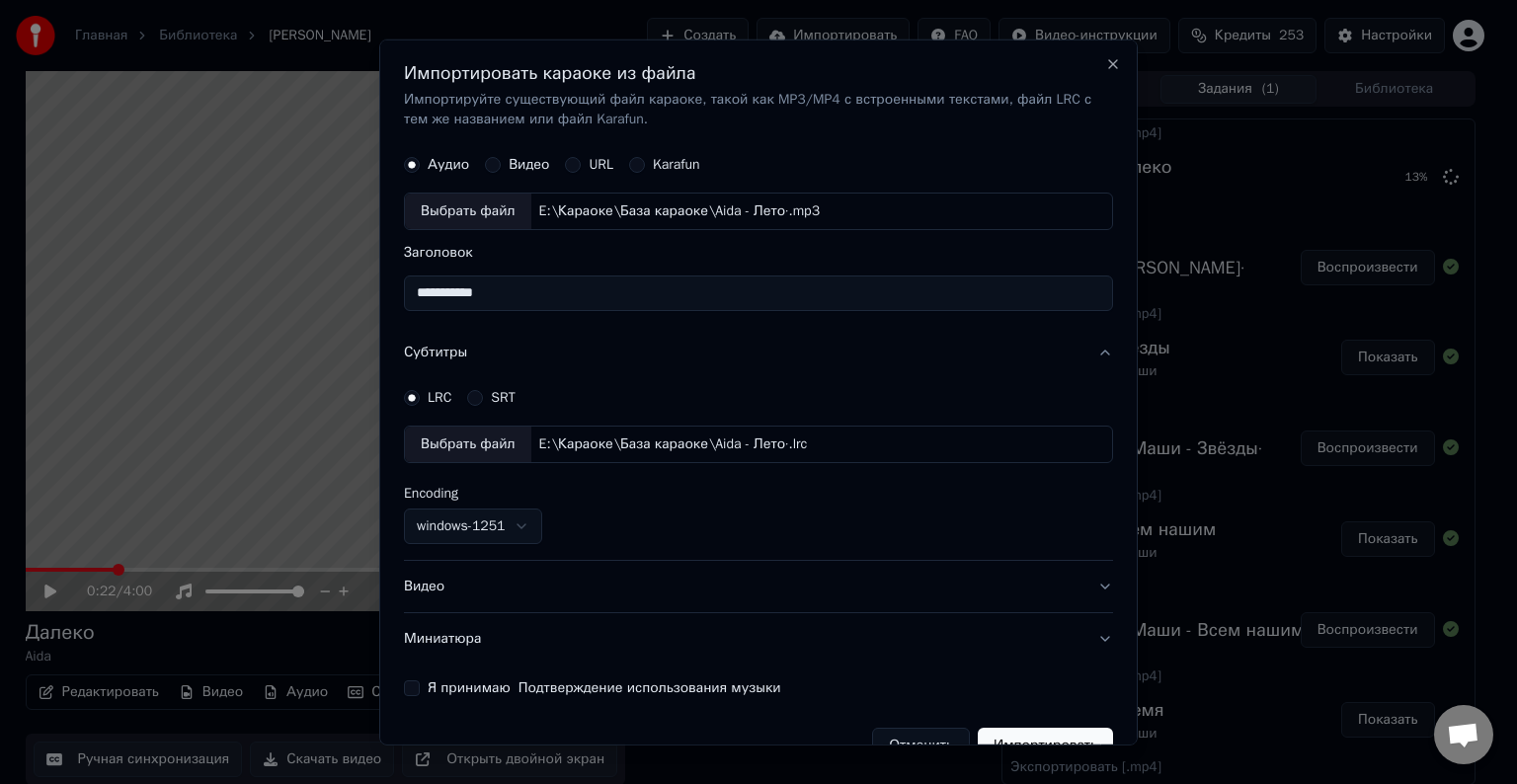 type on "**********" 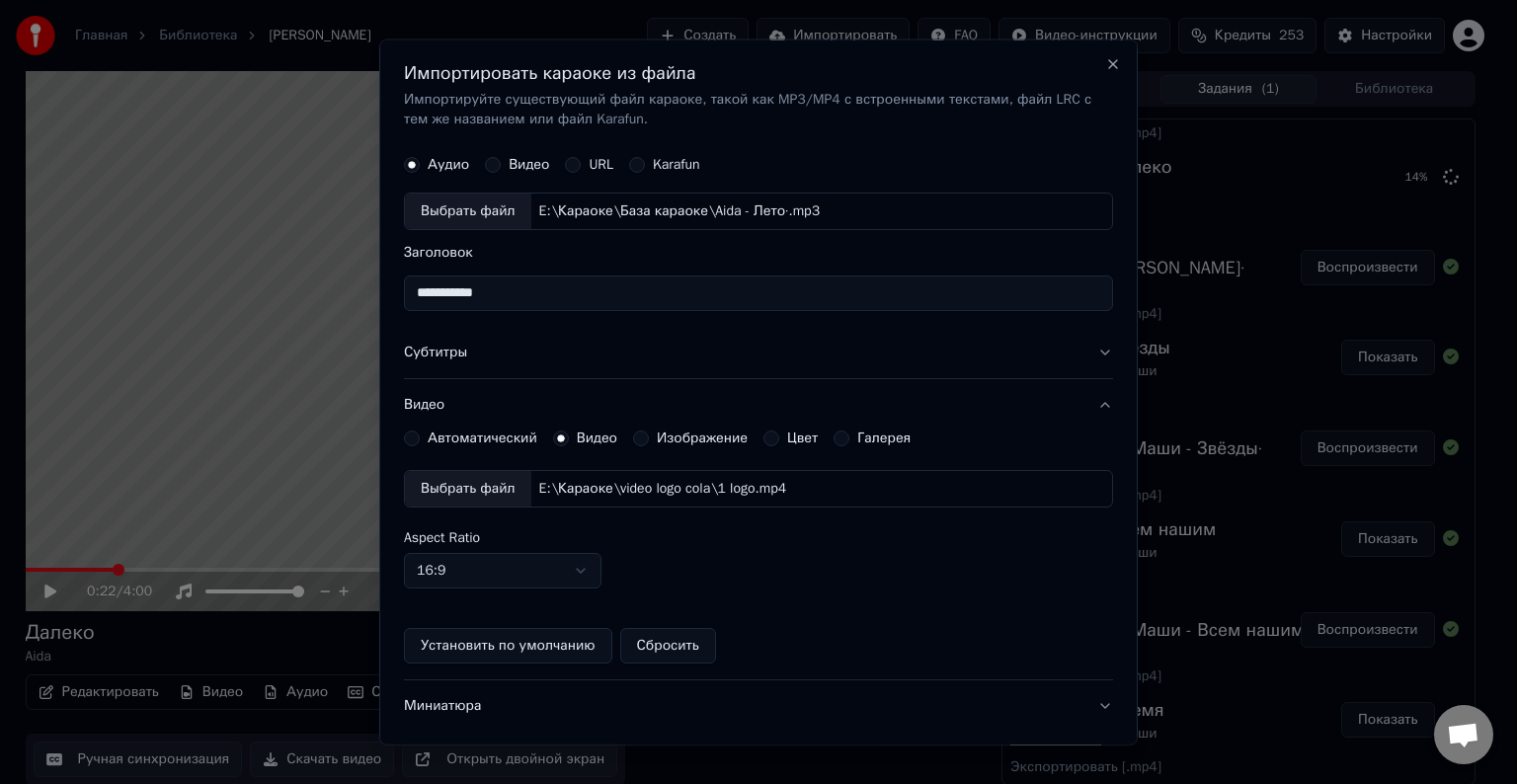 click on "Выбрать файл" at bounding box center [468, 489] 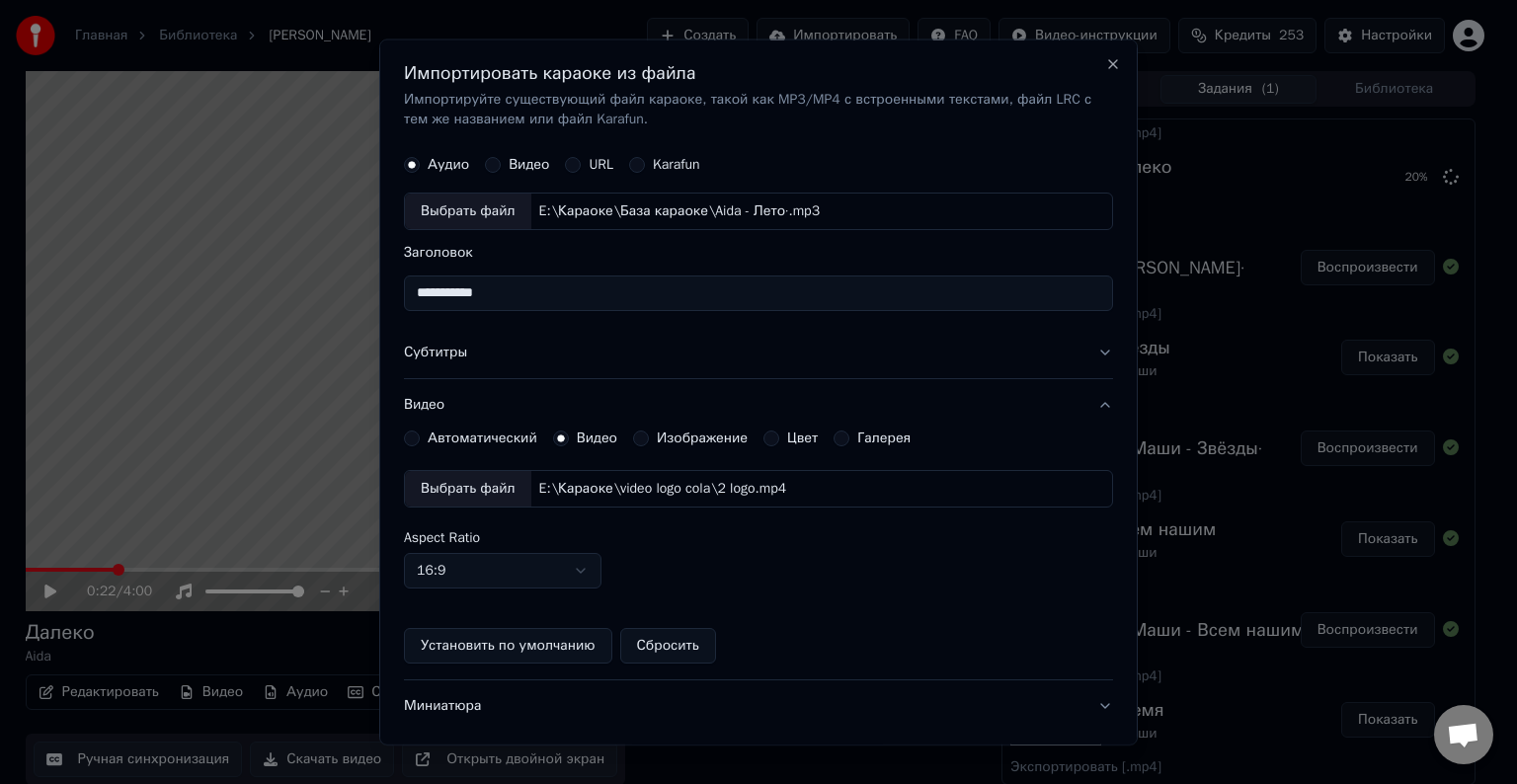 click on "Выбрать файл" at bounding box center (468, 489) 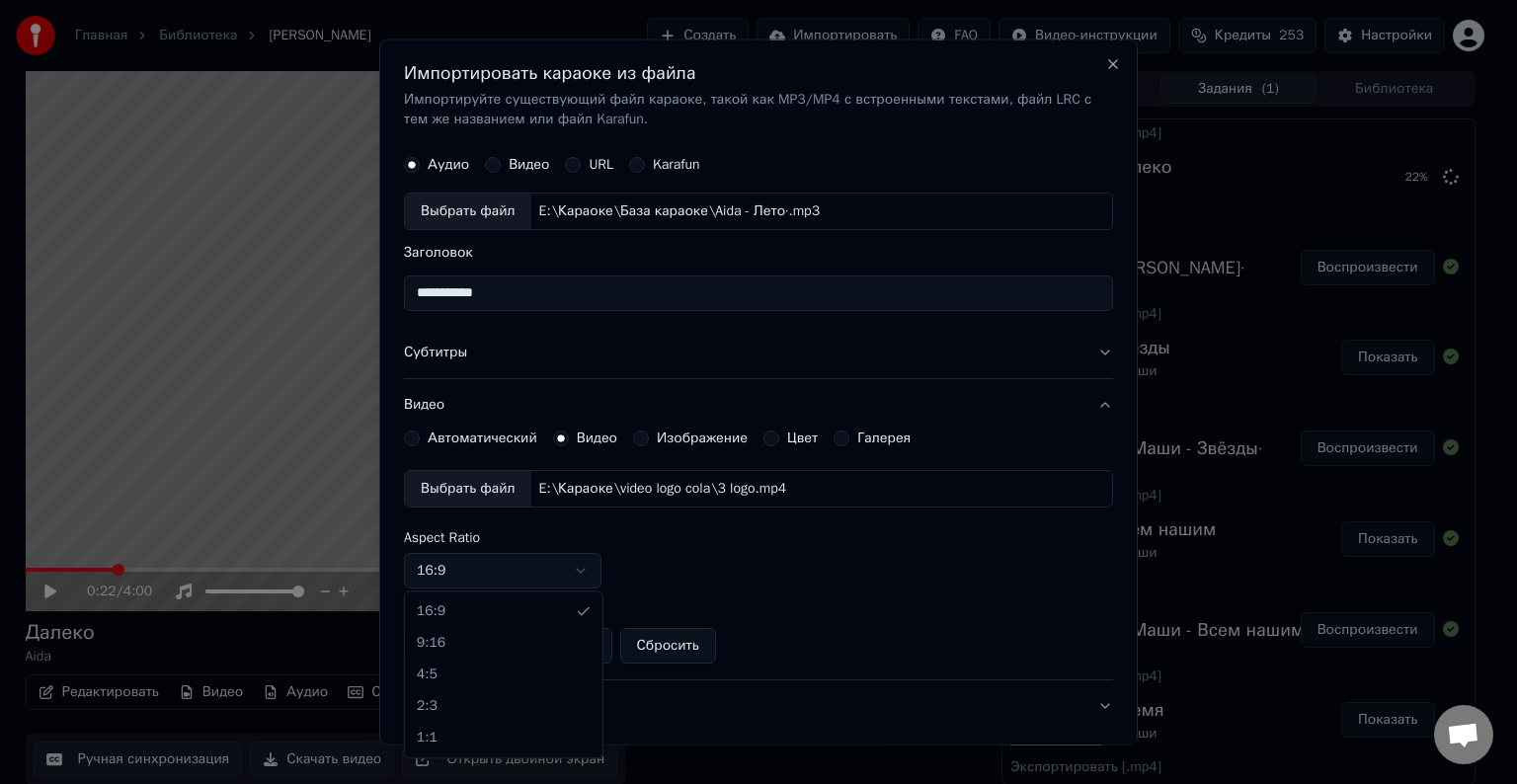 click on "Главная Библиотека Далеко • Aida Создать Импортировать FAQ Видео-инструкции Кредиты 253 Настройки 0:22  /  4:00 Далеко Aida Редактировать Видео Аудио Субтитры Загрузить Облачная библиотека Ручная синхронизация Скачать видео Открыть двойной экран Очередь ( 1 ) Задания ( 1 ) Библиотека Экспортировать [.mp4] Далеко Aida 22 % Import Karaoke [PERSON_NAME]· Воспроизвести Экспортировать [.mp4] Звёзды 2Маши Показать Import Karaoke #2Маши - Звёзды· Воспроизвести Экспортировать [.mp4] Всем нашим 2Маши Показать Import Karaoke #2Маши - Всем нашим Воспроизвести Экспортировать [.mp4] Время 2Маши Показать Завязала URL ***" at bounding box center [750, 392] 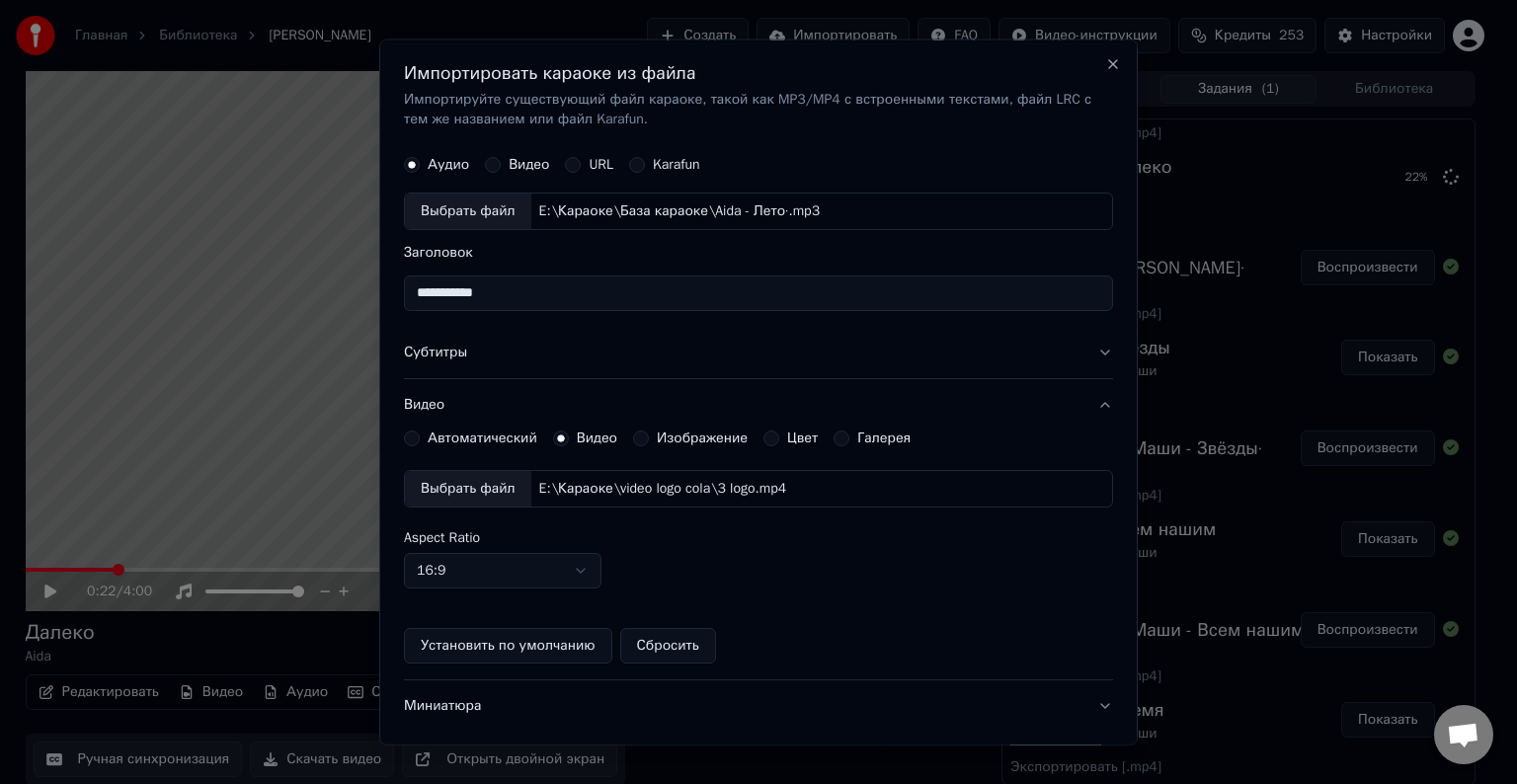 click on "Главная Библиотека Далеко • Aida Создать Импортировать FAQ Видео-инструкции Кредиты 253 Настройки 0:22  /  4:00 Далеко Aida Редактировать Видео Аудио Субтитры Загрузить Облачная библиотека Ручная синхронизация Скачать видео Открыть двойной экран Очередь ( 1 ) Задания ( 1 ) Библиотека Экспортировать [.mp4] Далеко Aida 22 % Import Karaoke [PERSON_NAME]· Воспроизвести Экспортировать [.mp4] Звёзды 2Маши Показать Import Karaoke #2Маши - Звёзды· Воспроизвести Экспортировать [.mp4] Всем нашим 2Маши Показать Import Karaoke #2Маши - Всем нашим Воспроизвести Экспортировать [.mp4] Время 2Маши Показать Завязала URL ***" at bounding box center (750, 392) 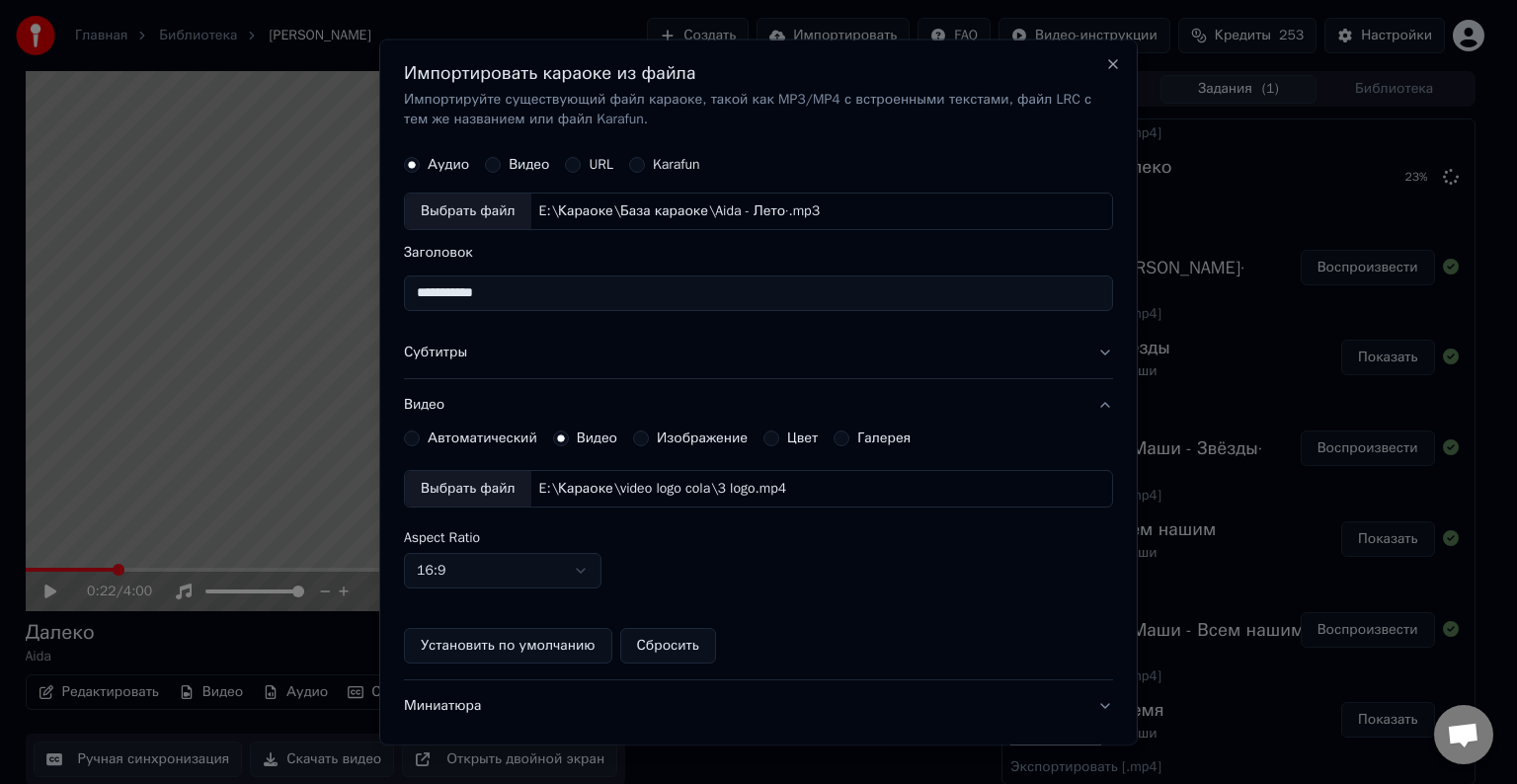 scroll, scrollTop: 108, scrollLeft: 0, axis: vertical 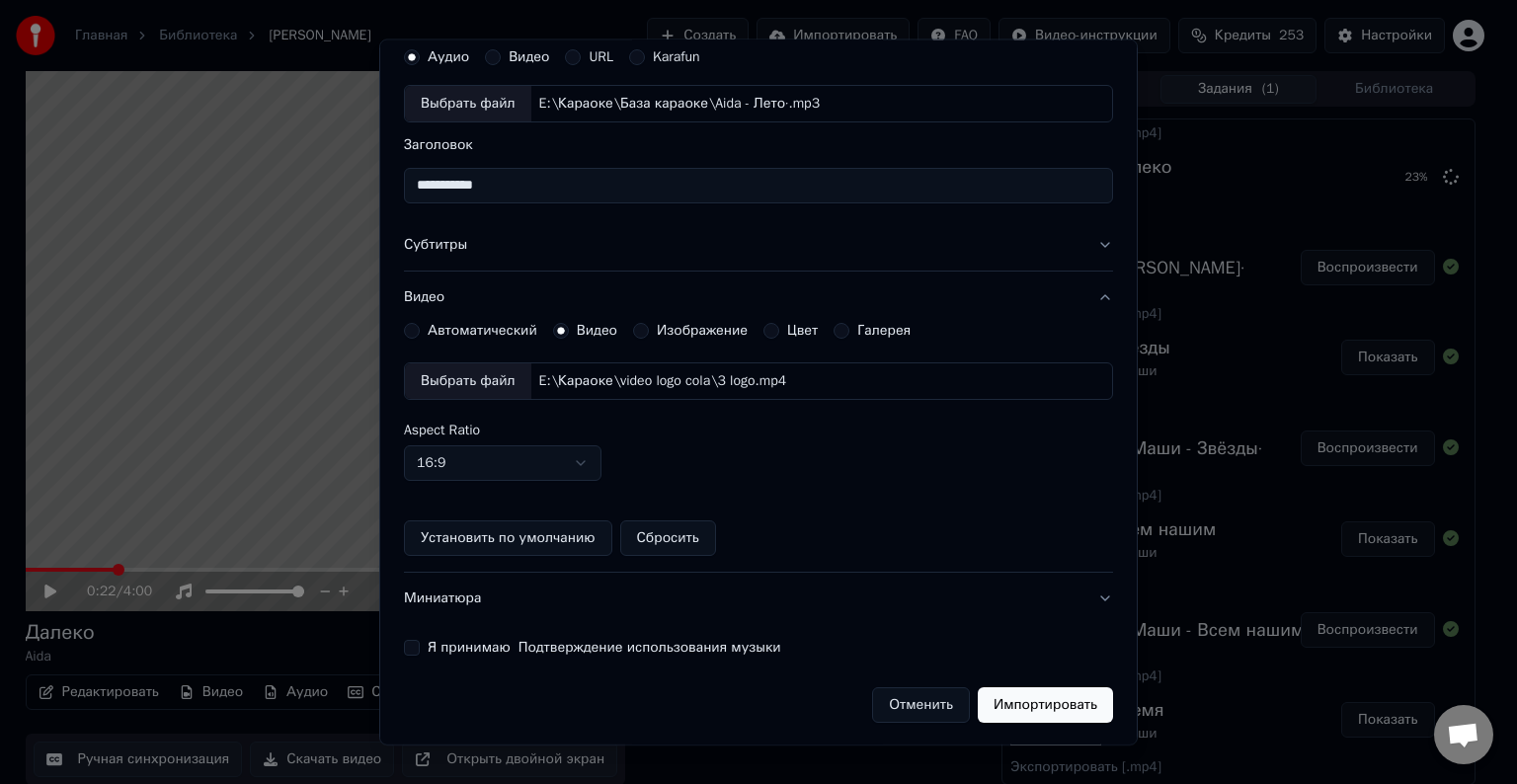 click on "**********" at bounding box center (758, 380) 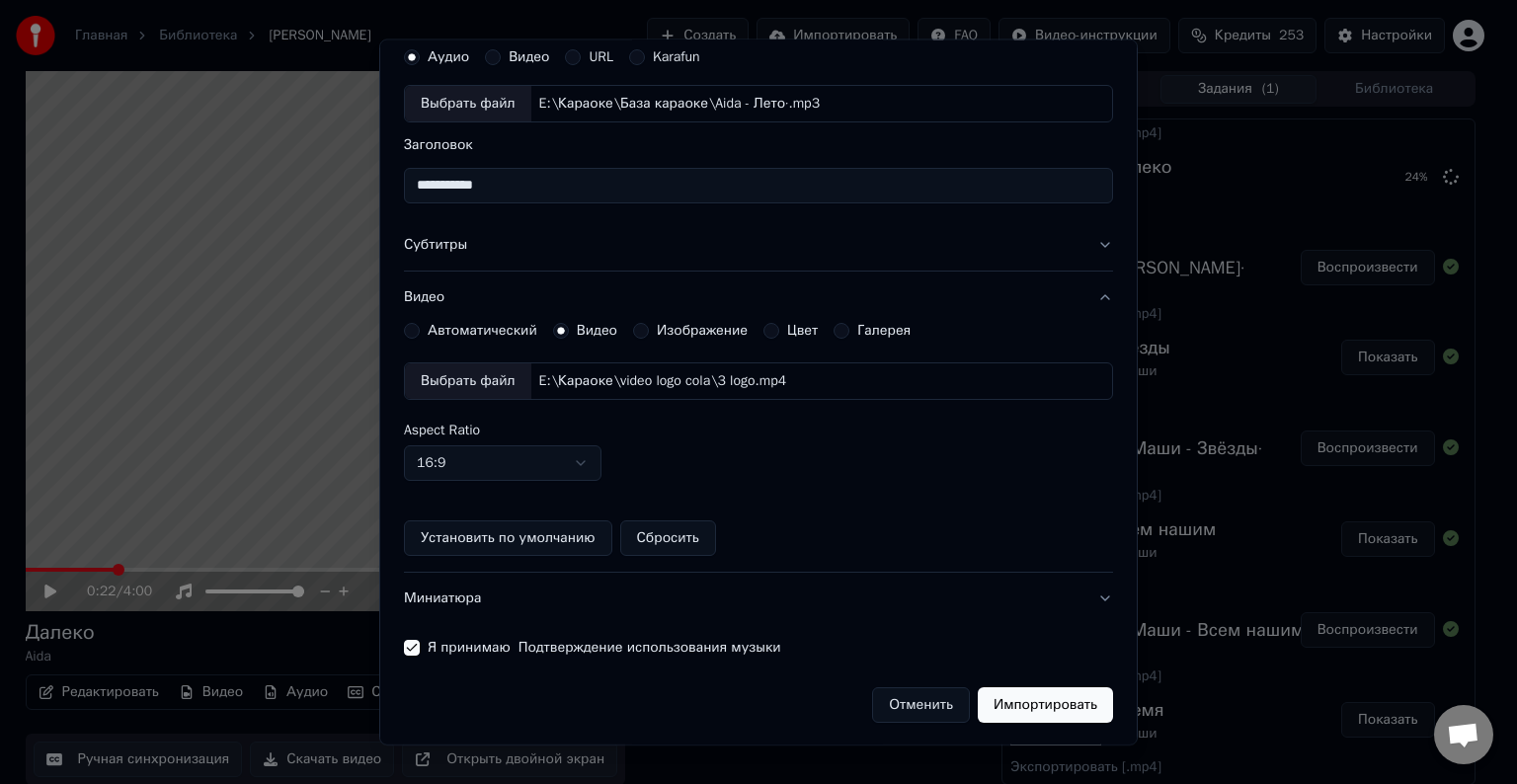 click on "Импортировать" at bounding box center (1045, 705) 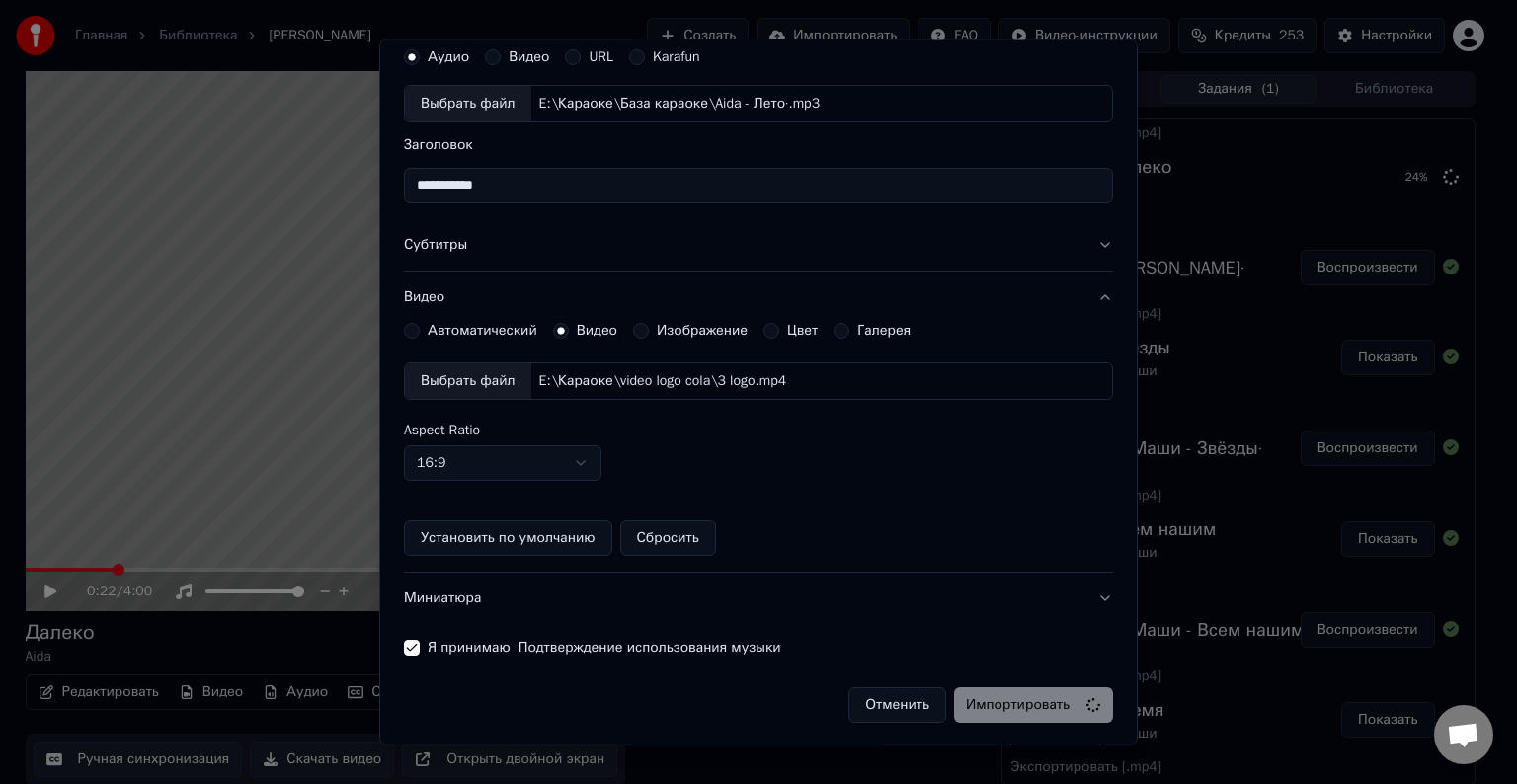 type 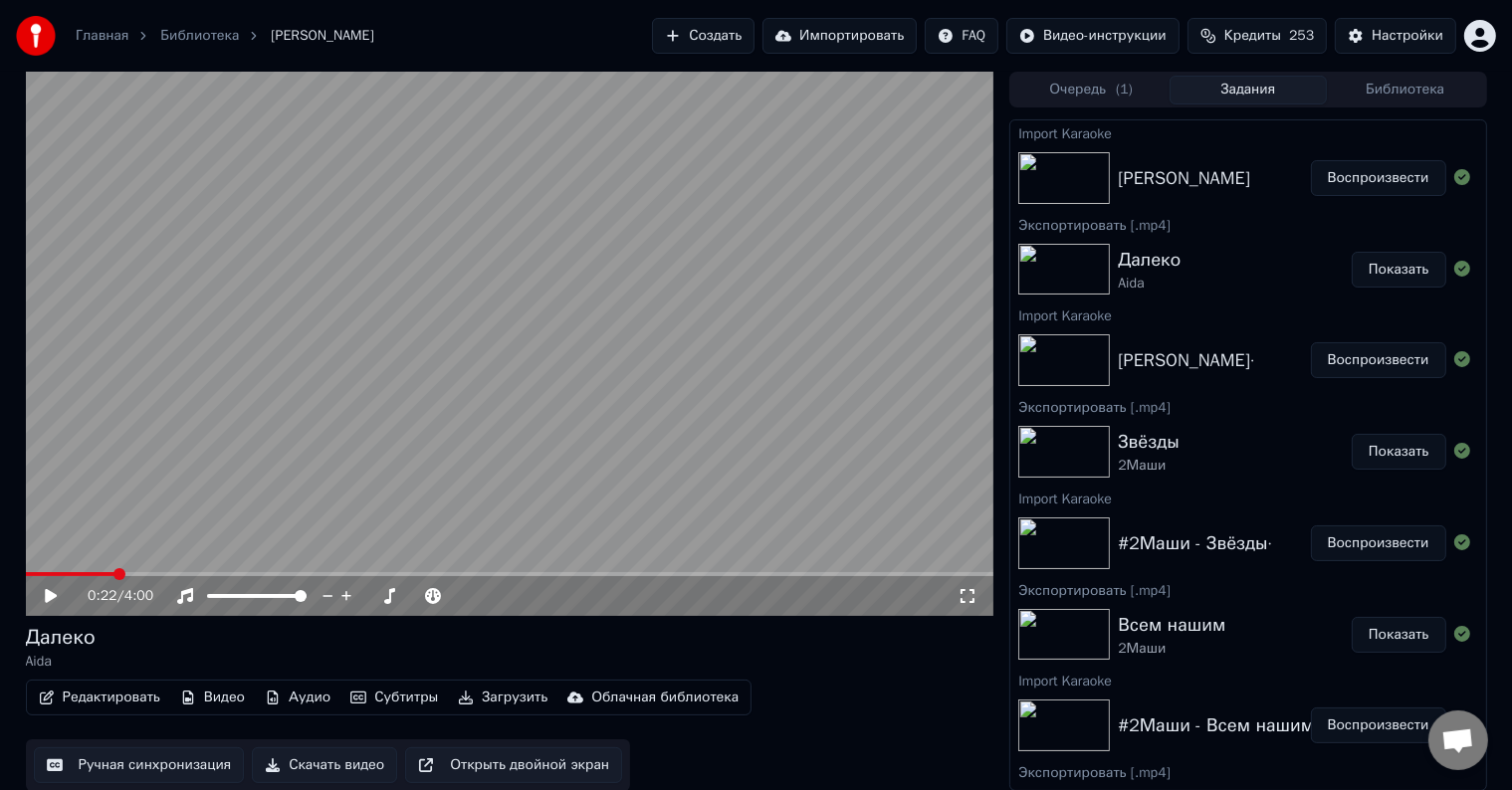 click on "Воспроизвести" at bounding box center [1379, 178] 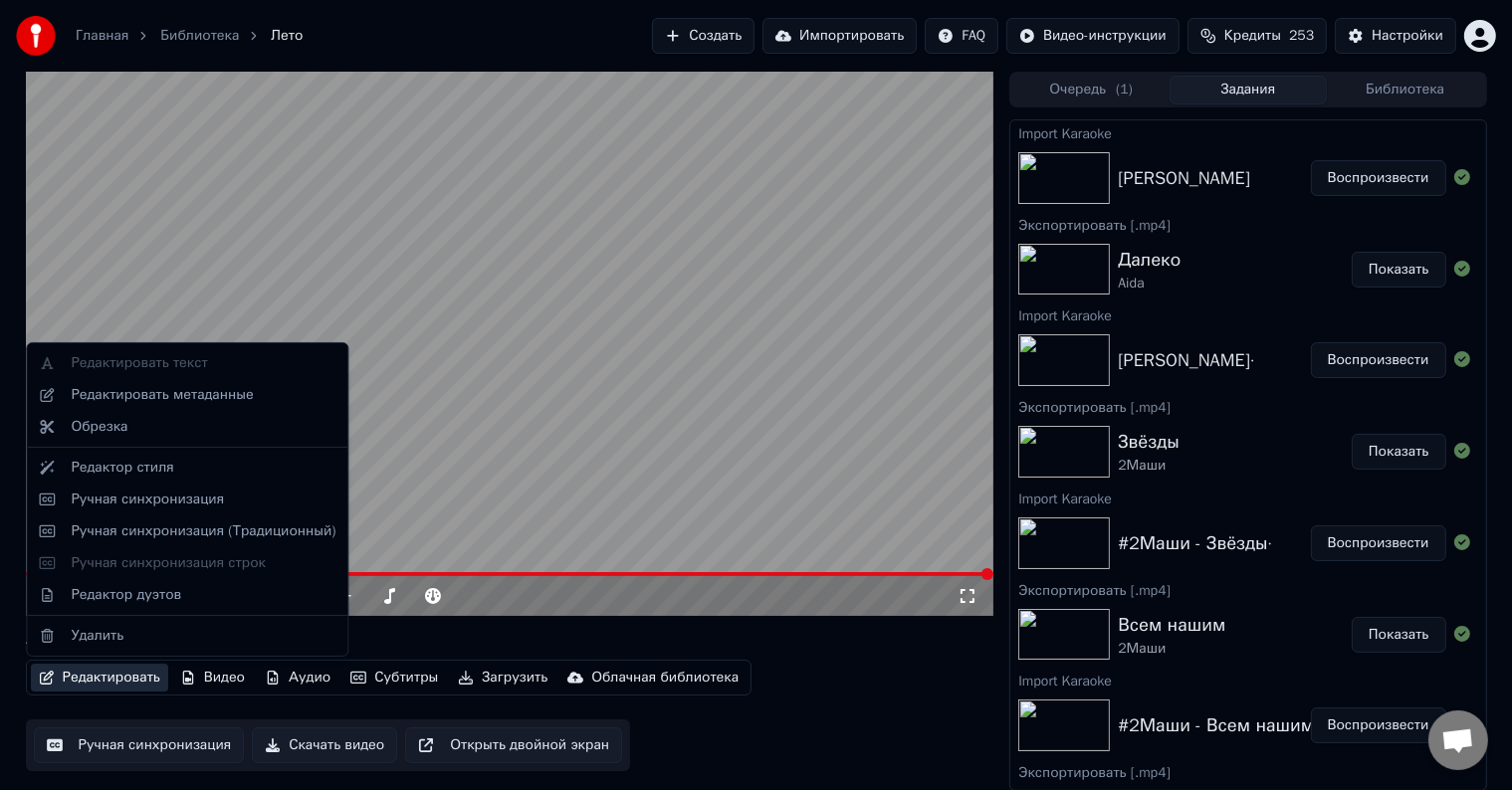 click on "Редактировать" at bounding box center (100, 678) 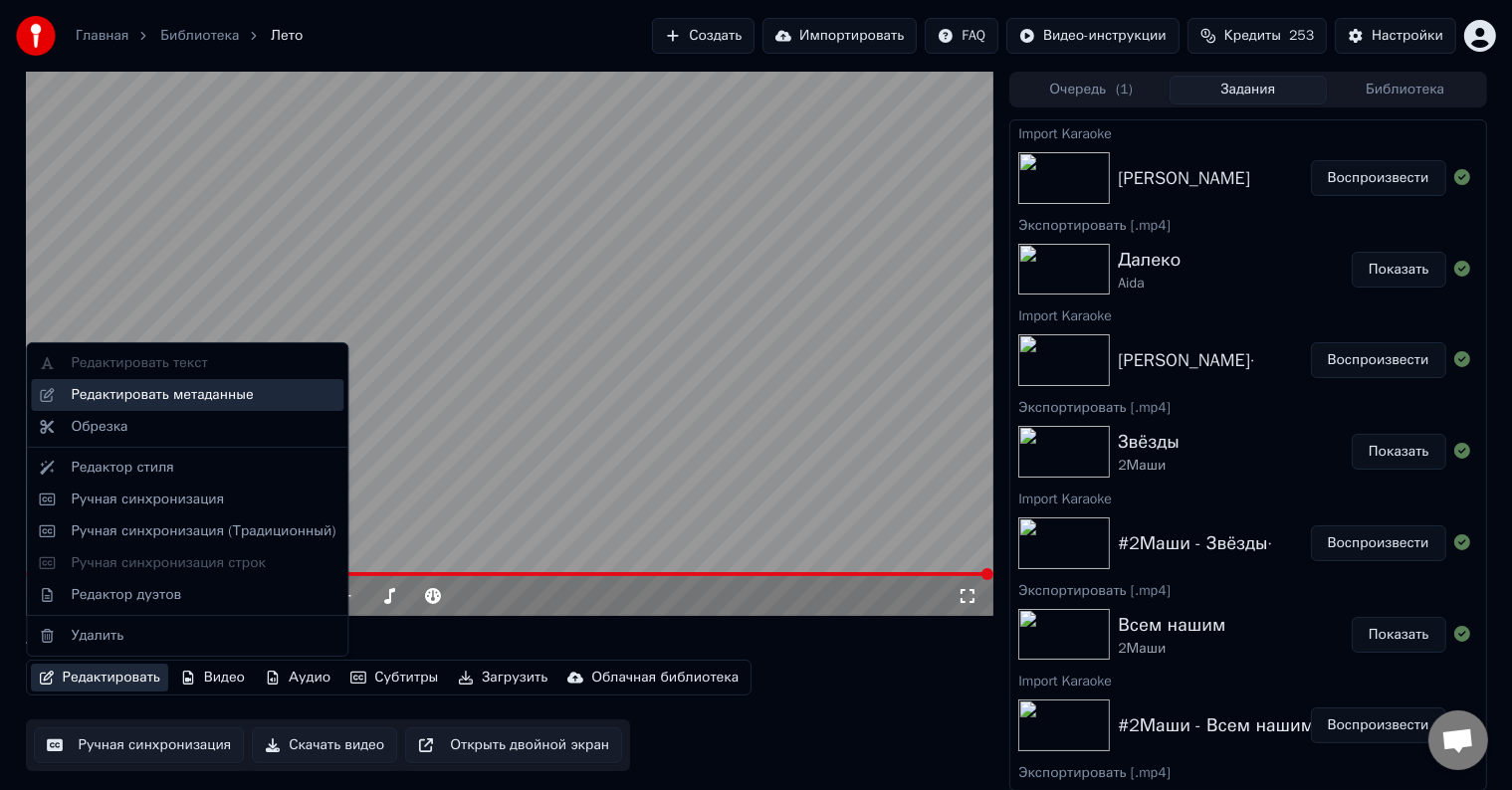 click on "Редактировать метаданные" at bounding box center (161, 395) 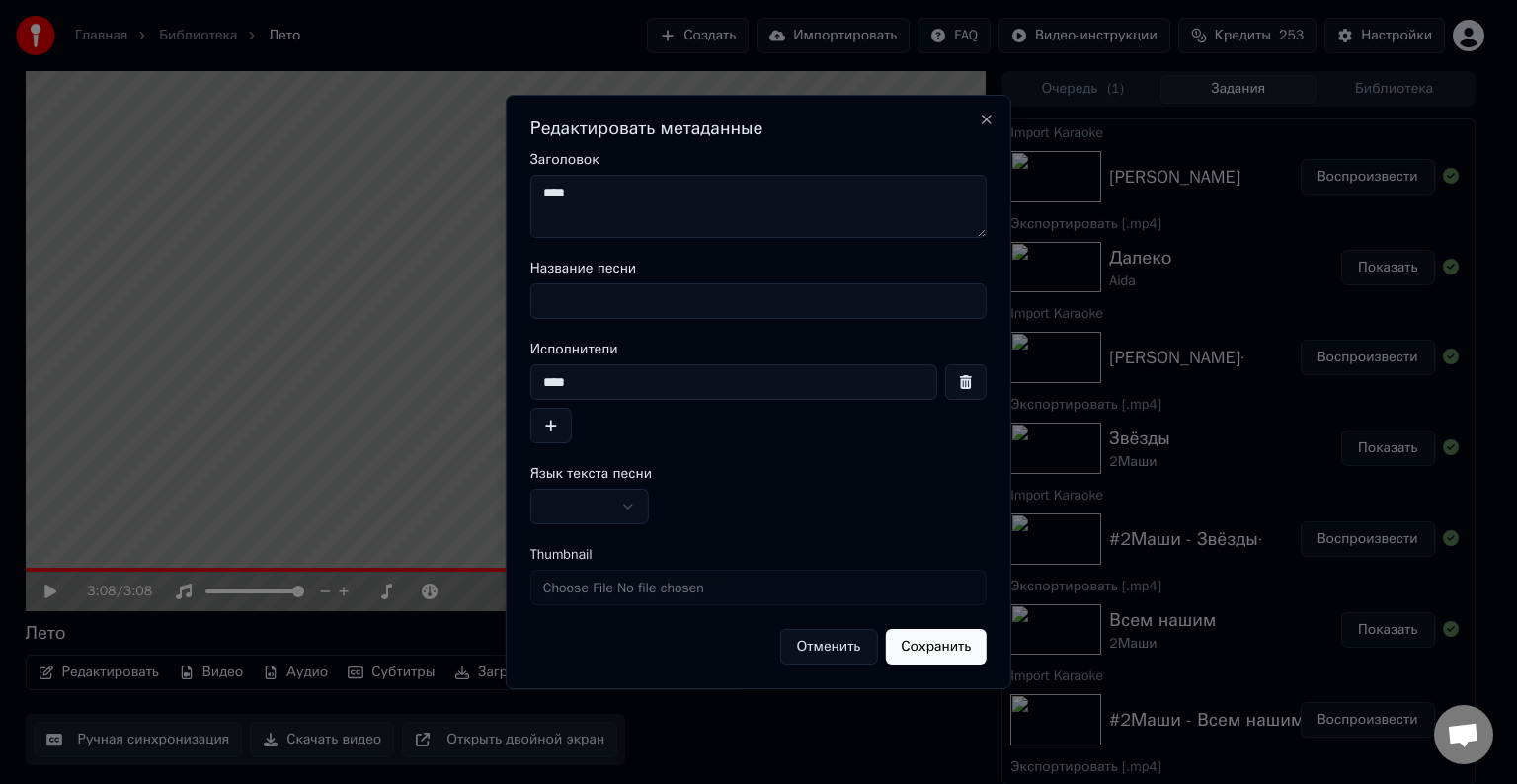 drag, startPoint x: 582, startPoint y: 209, endPoint x: 481, endPoint y: 205, distance: 101.0792 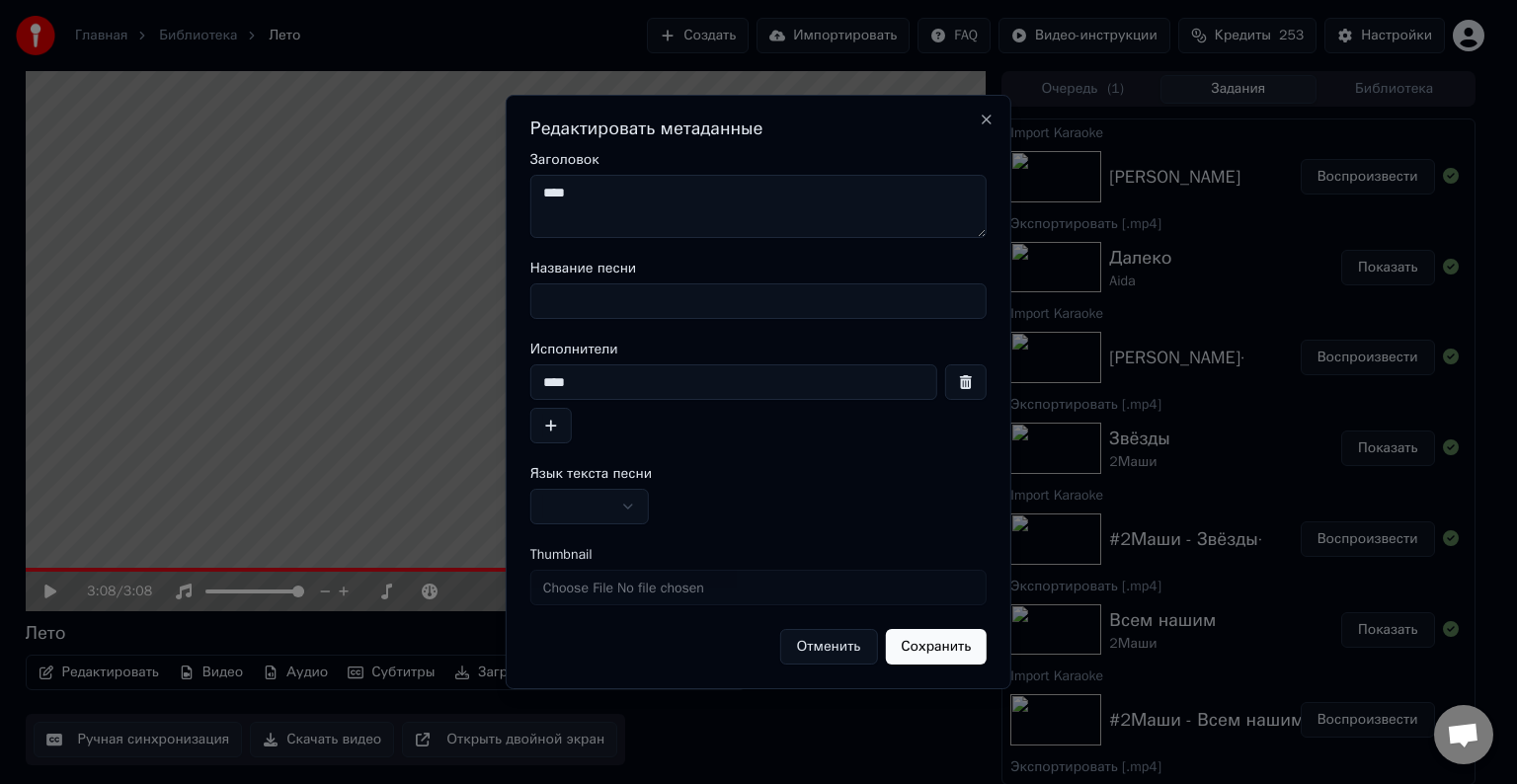 click on "Название песни" at bounding box center [758, 301] 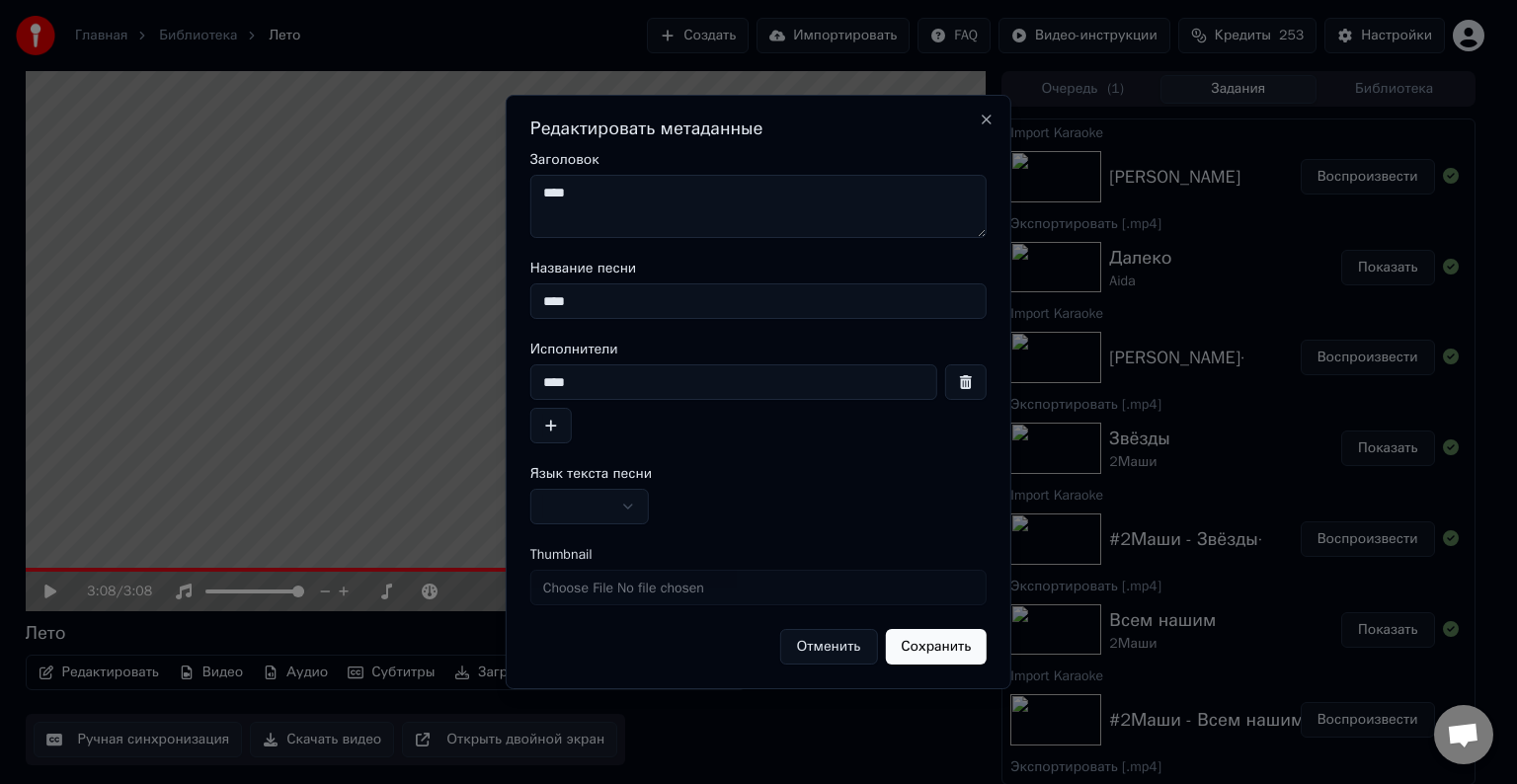 type on "****" 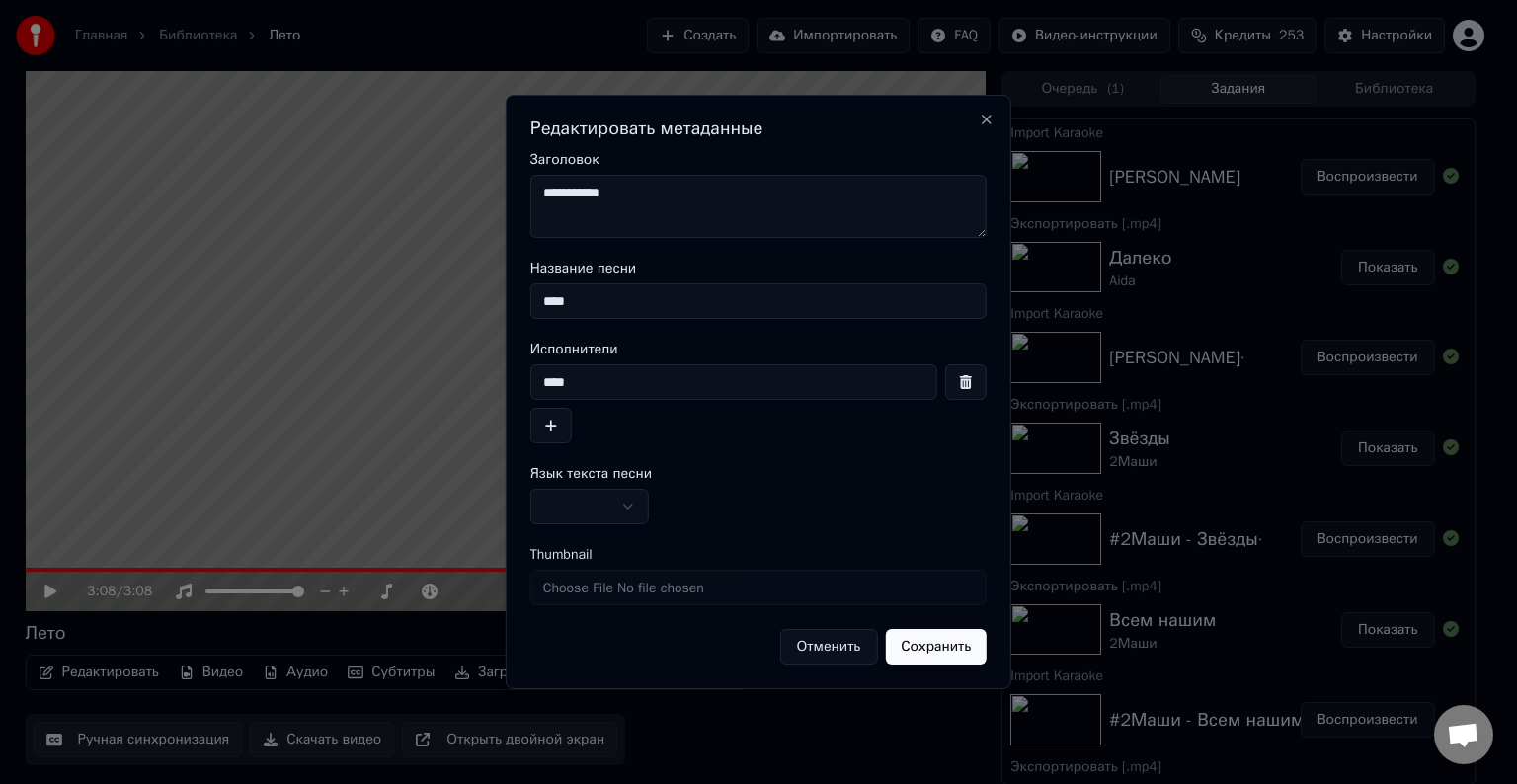 type on "**********" 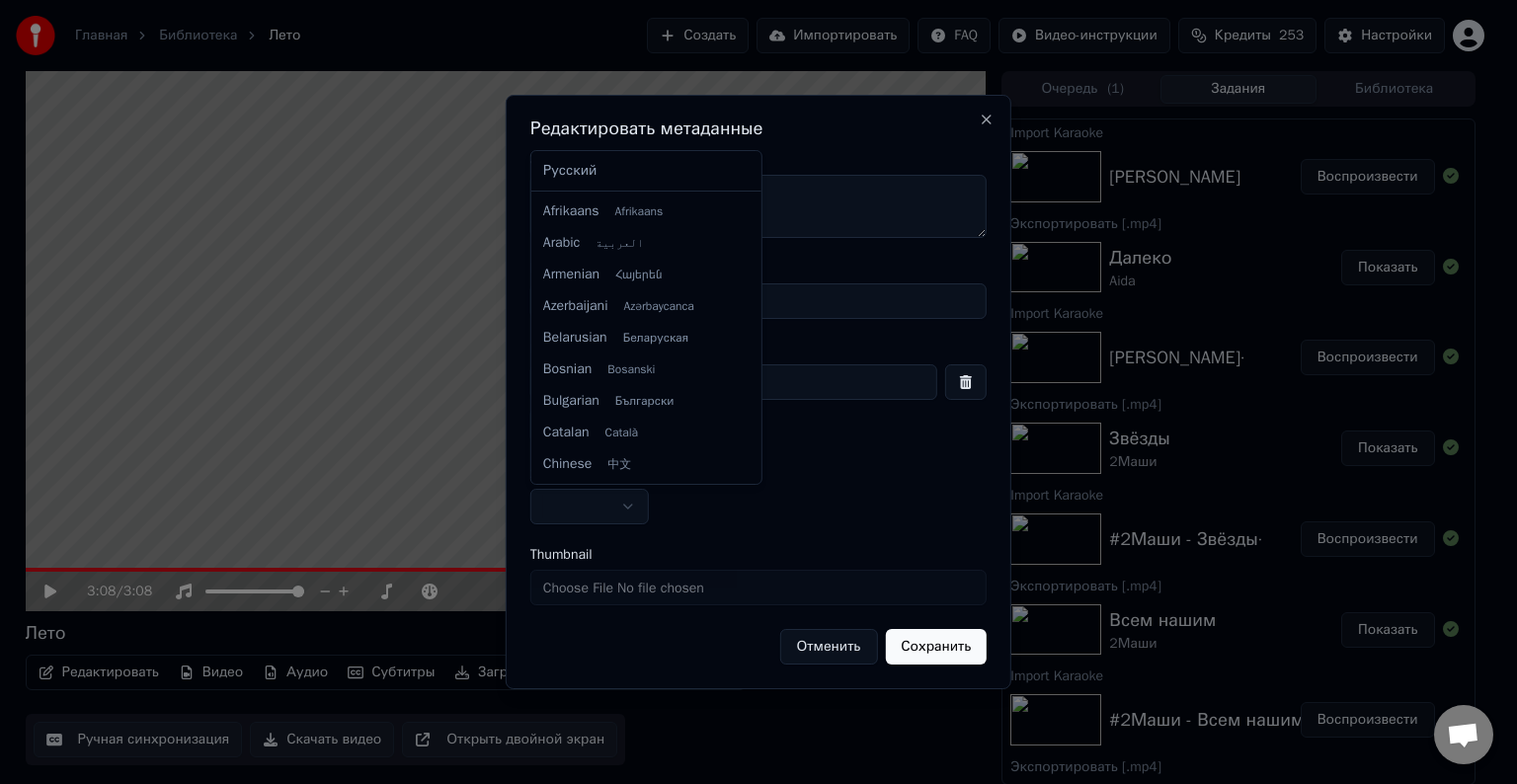 click on "Главная Библиотека Лето Создать Импортировать FAQ Видео-инструкции Кредиты 253 Настройки 3:08  /  3:08 Лето Редактировать Видео Аудио Субтитры Загрузить Облачная библиотека Ручная синхронизация Скачать видео Открыть двойной экран Очередь ( 1 ) Задания Библиотека Import Karaoke Aida - Лето Воспроизвести Экспортировать [.mp4] Далеко Aida Показать Import Karaoke [PERSON_NAME]· Воспроизвести Экспортировать [.mp4] Звёзды 2Маши Показать Import Karaoke #2Маши - Звёзды· Воспроизвести Экспортировать [.mp4] Всем нашим 2Маши Показать Import Karaoke #2Маши - Всем нашим Воспроизвести Экспортировать [.mp4] Время 2Маши" at bounding box center (750, 392) 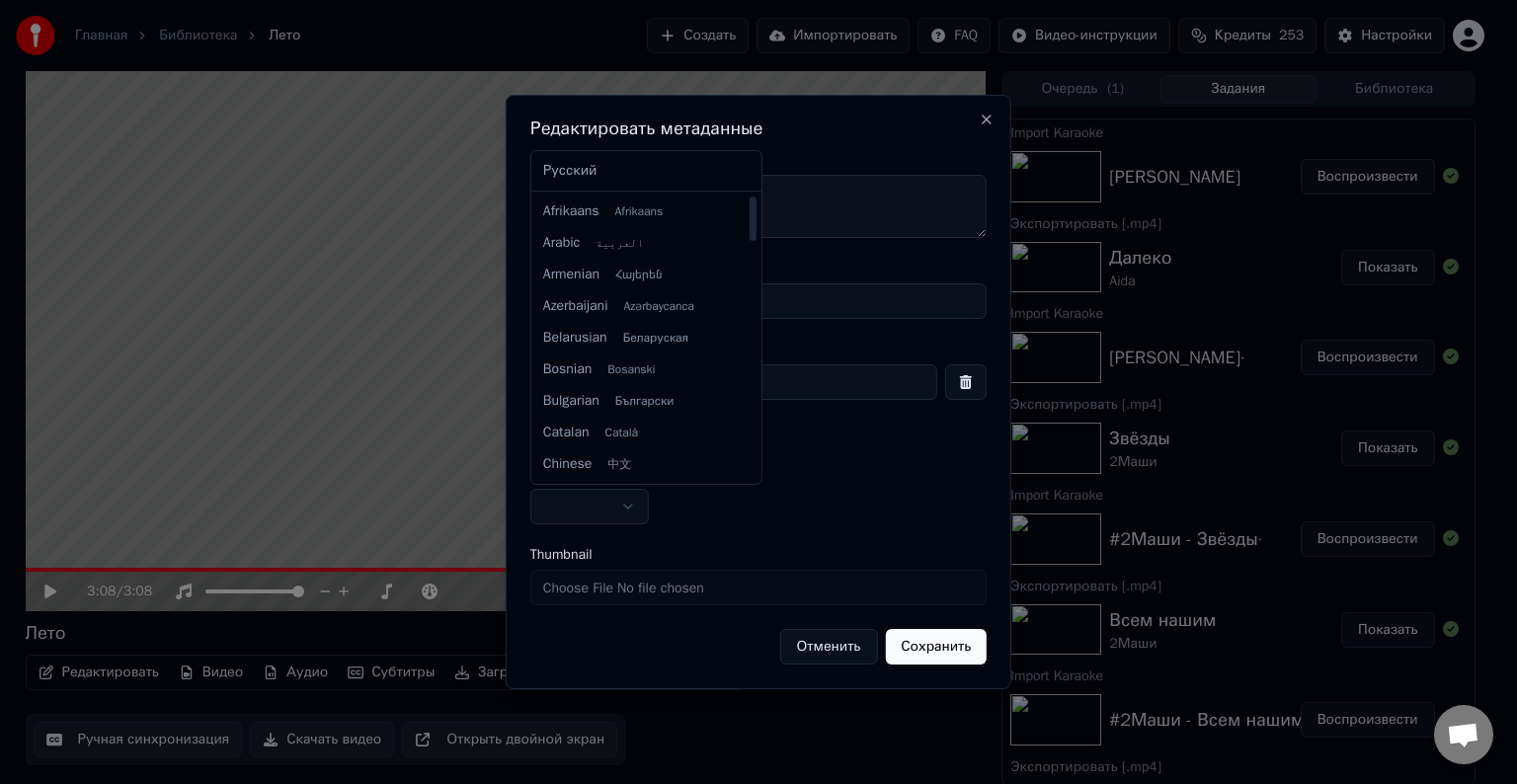 select on "**" 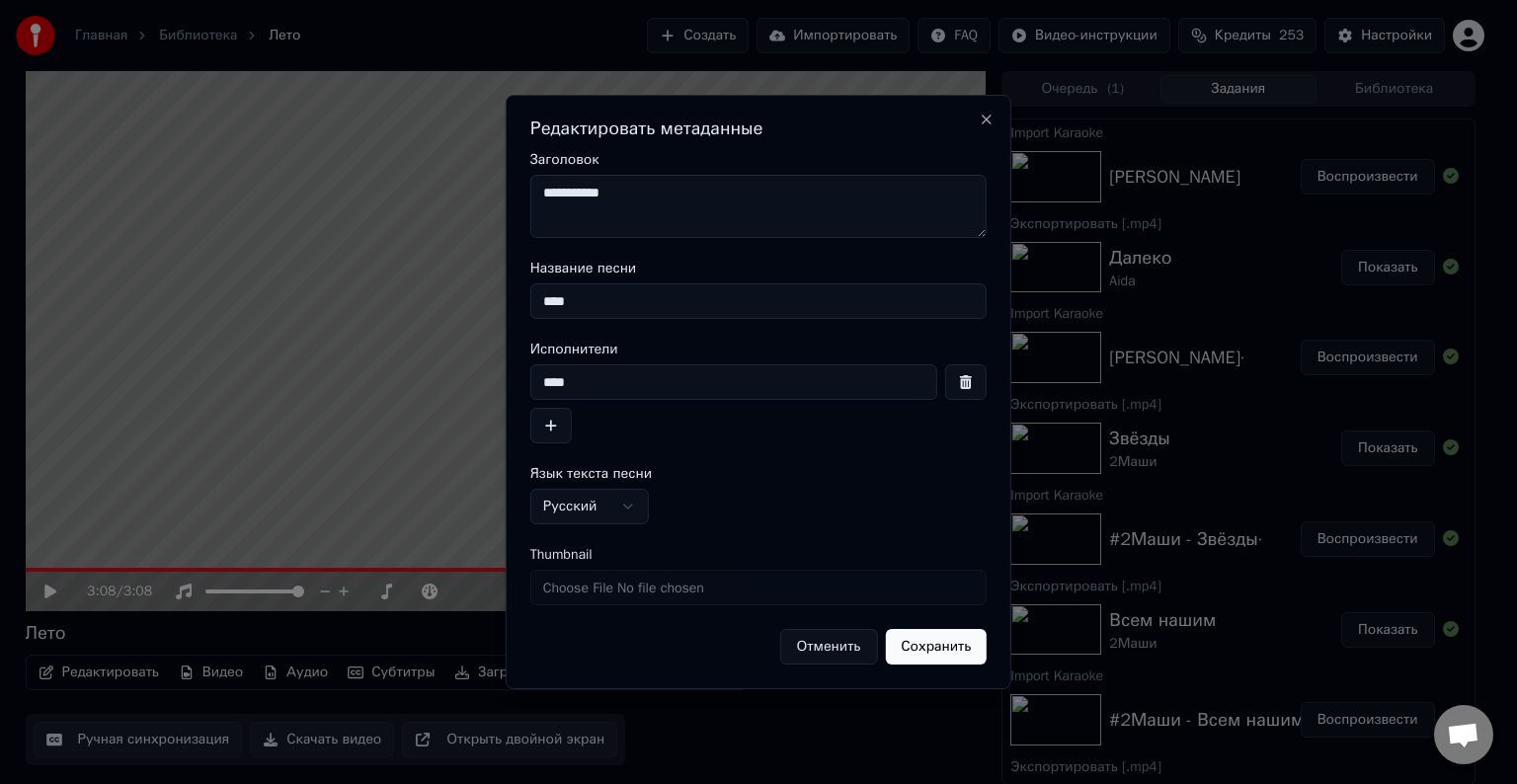click on "Сохранить" at bounding box center (935, 647) 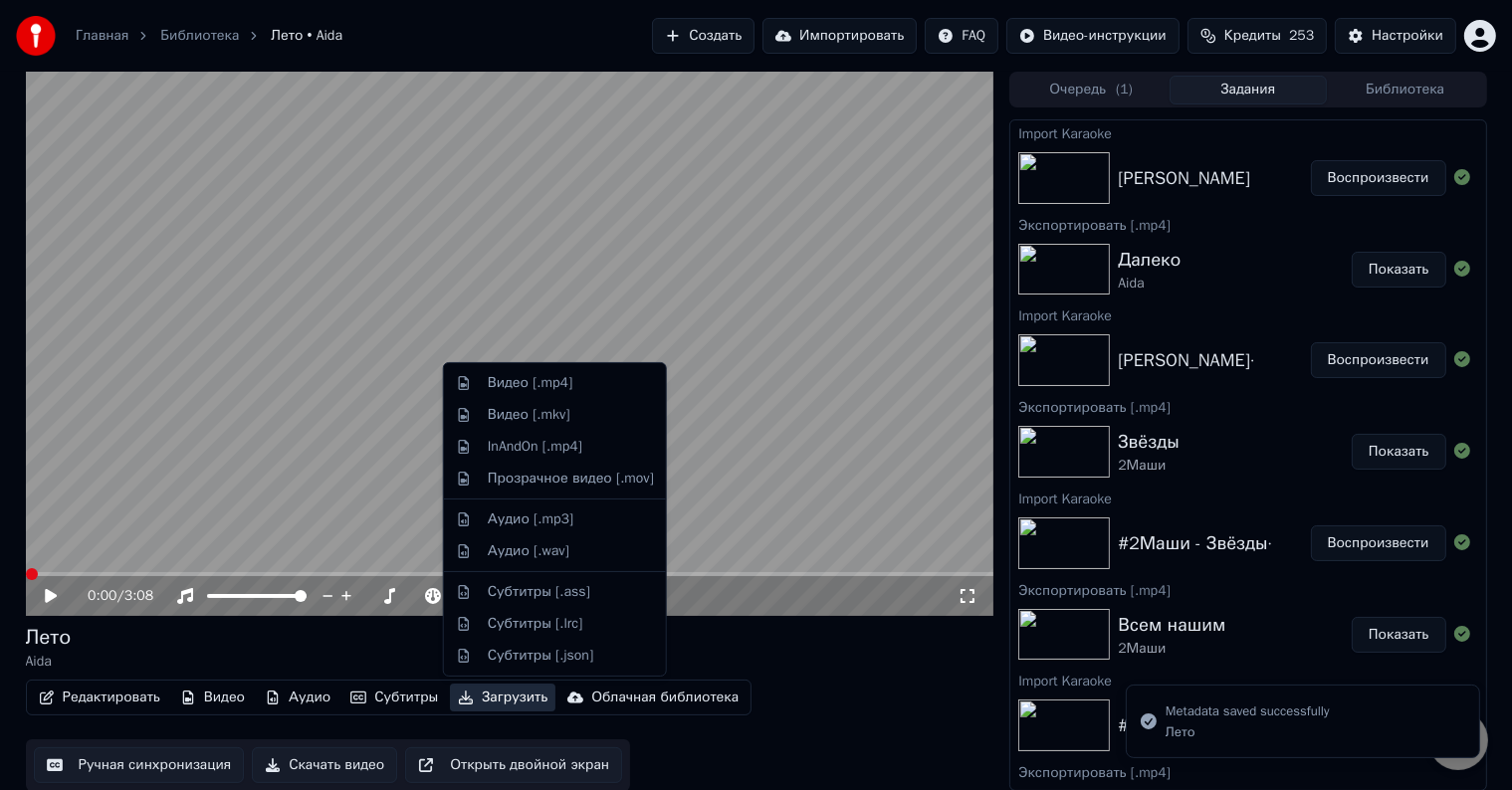 click on "Загрузить" at bounding box center [503, 697] 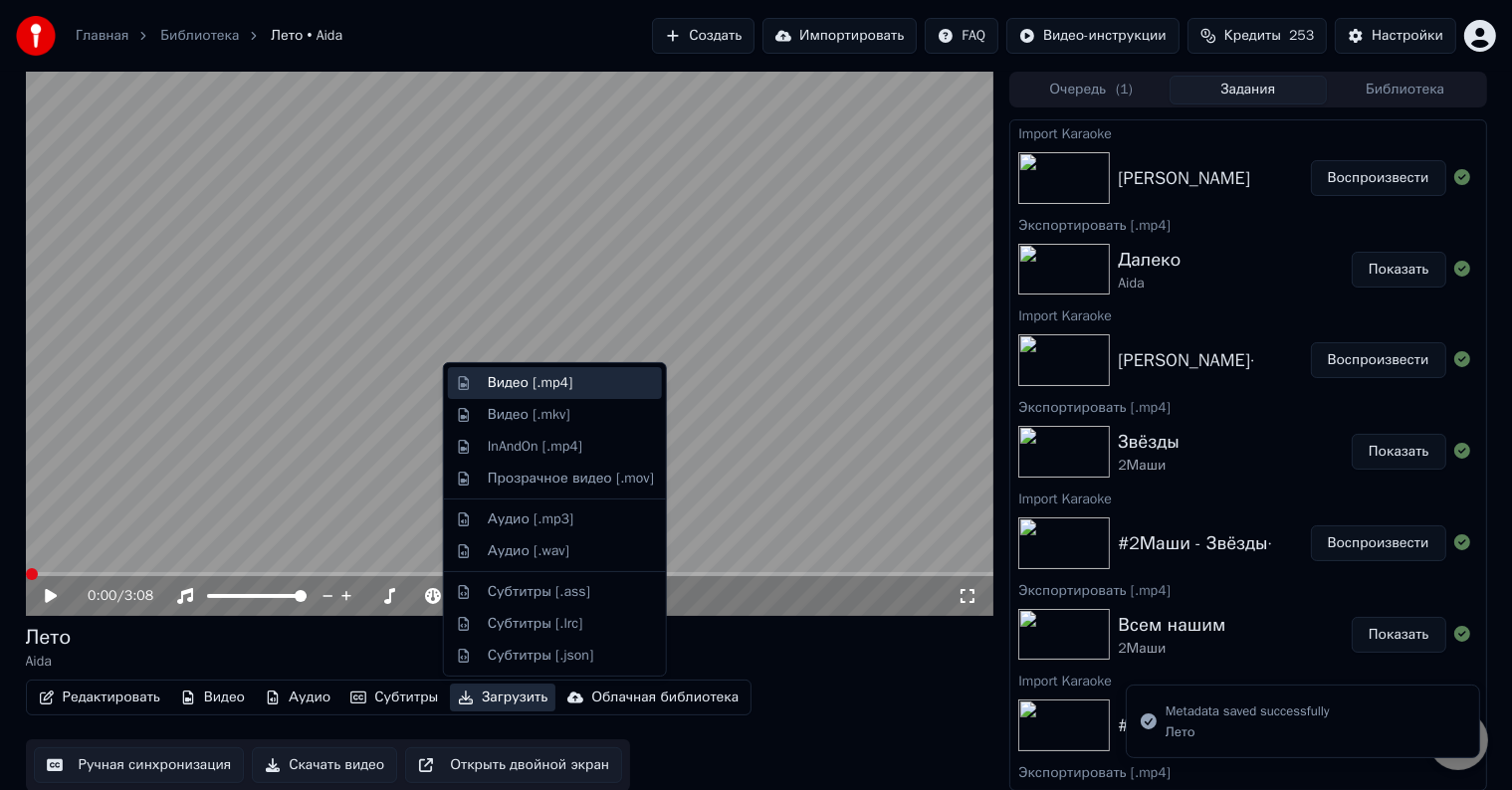 click on "Видео [.mp4]" at bounding box center (530, 383) 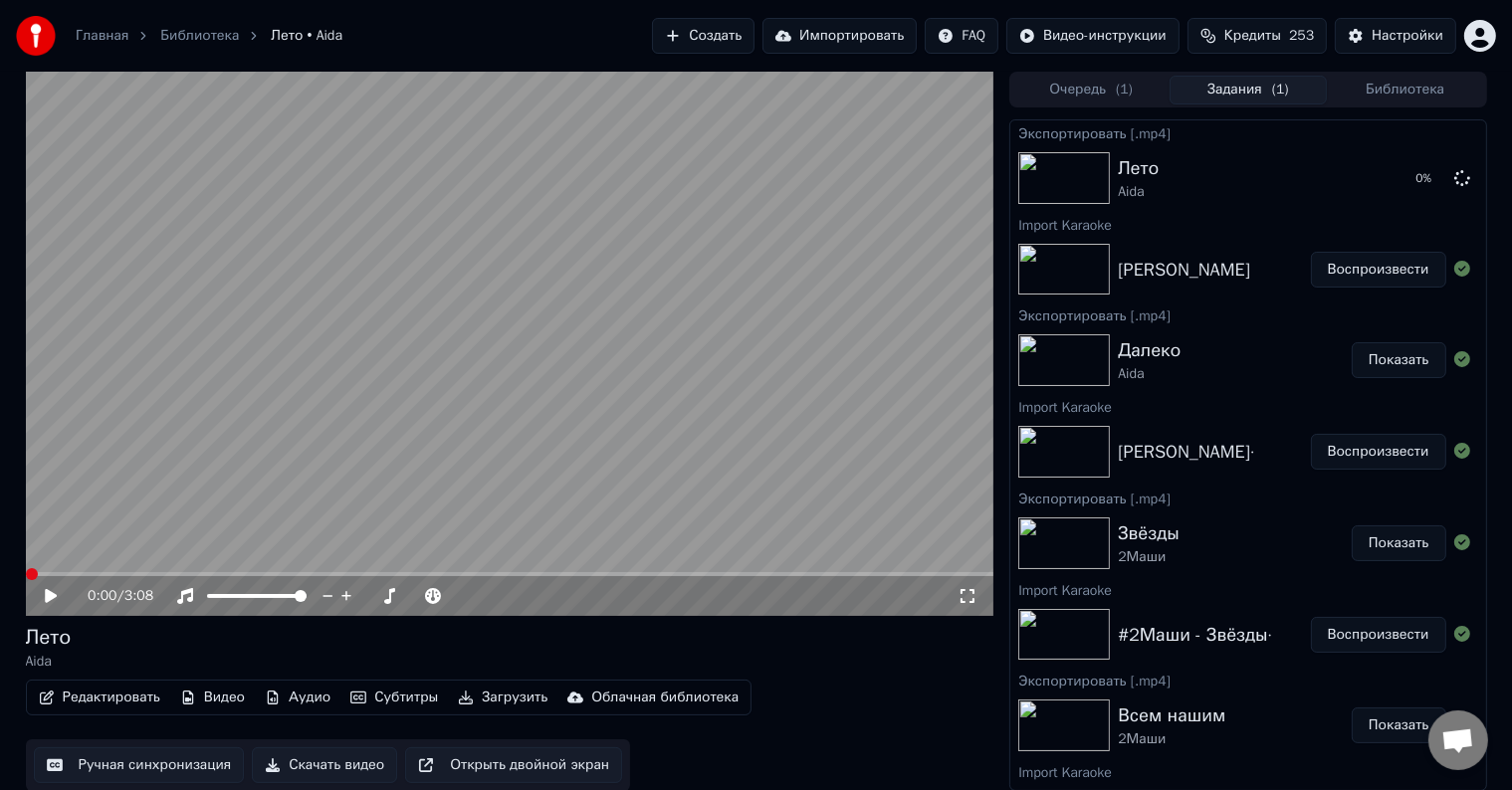 click 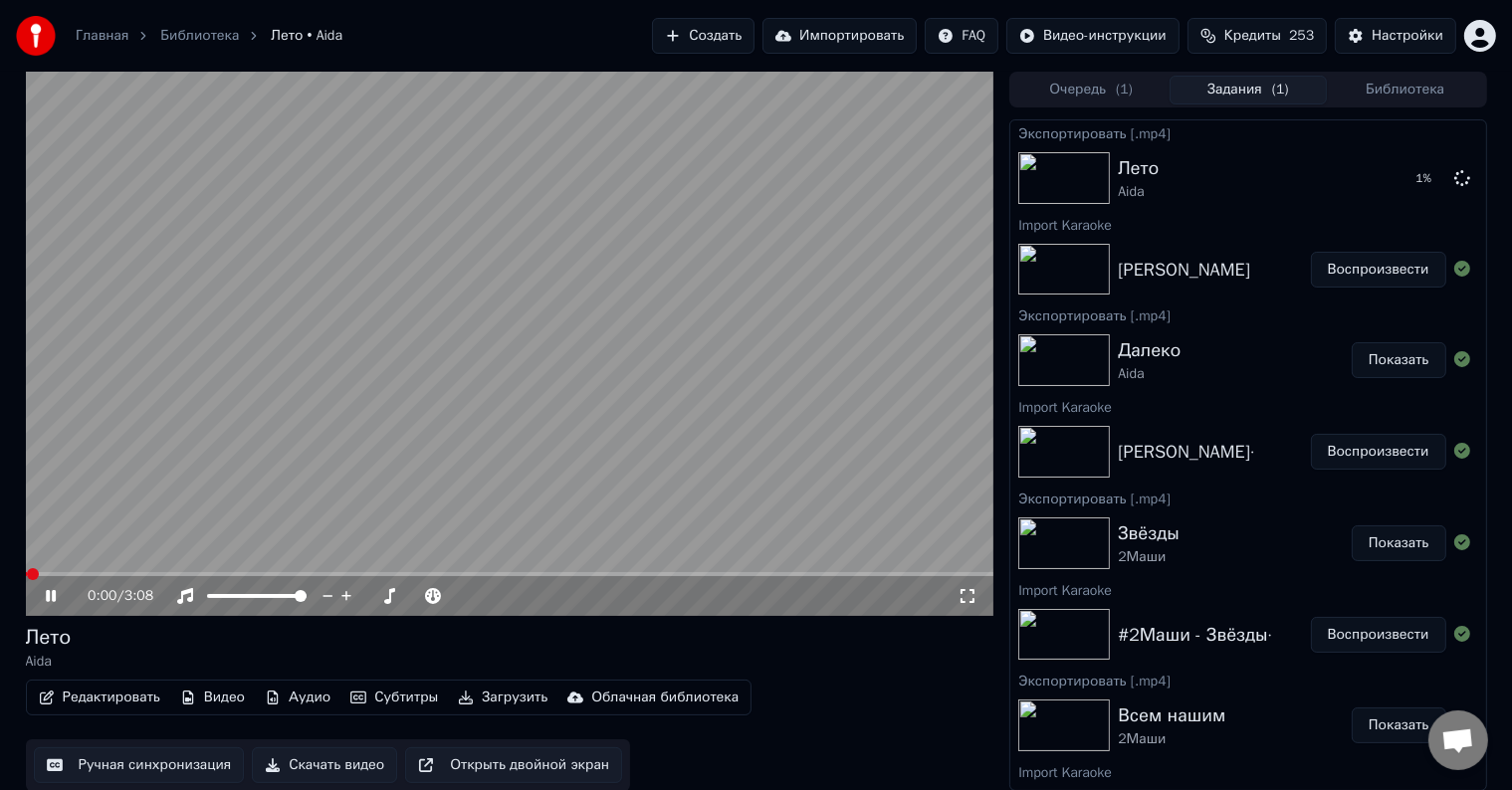 click 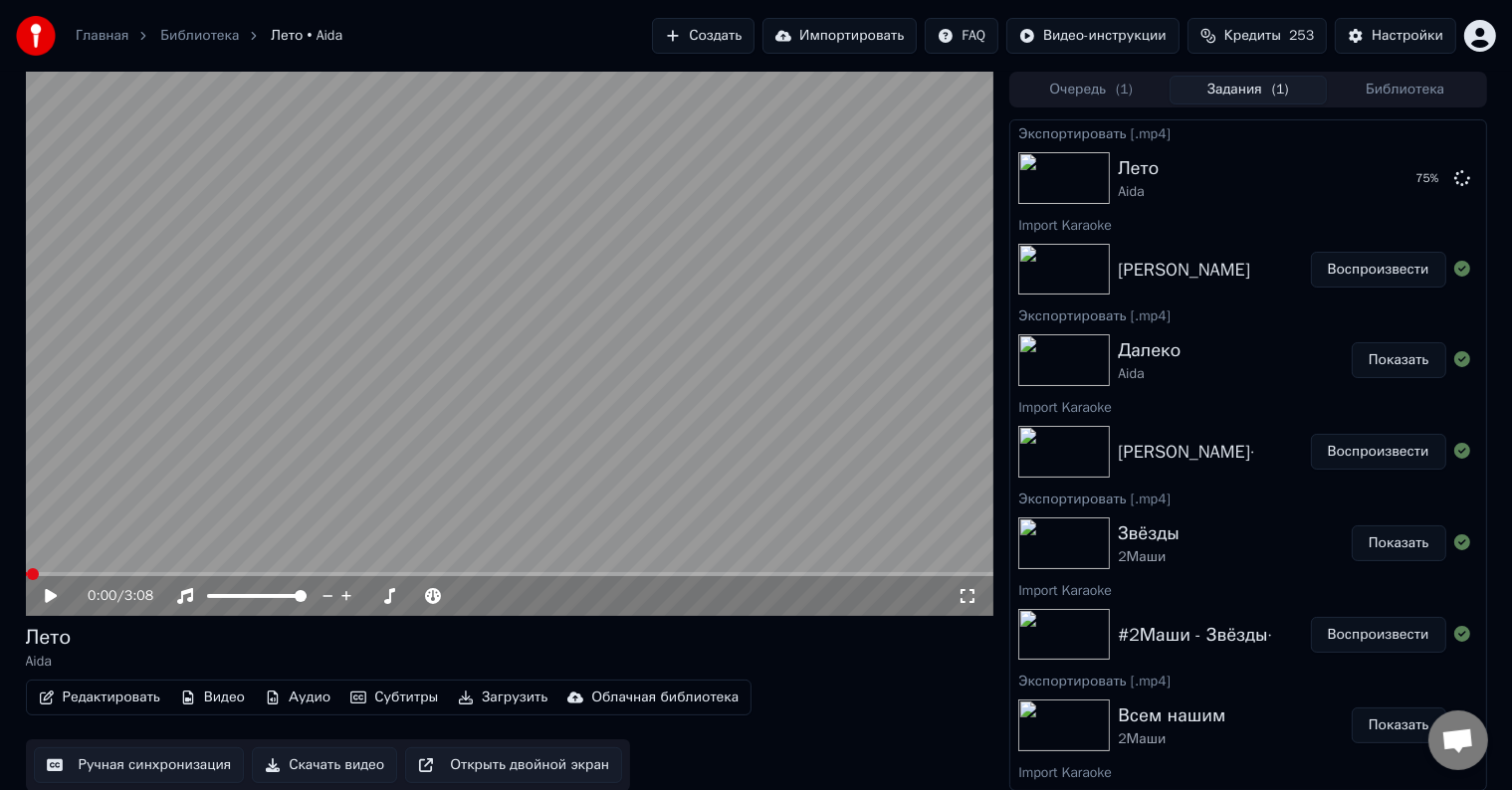 click on "Импортировать" at bounding box center (839, 36) 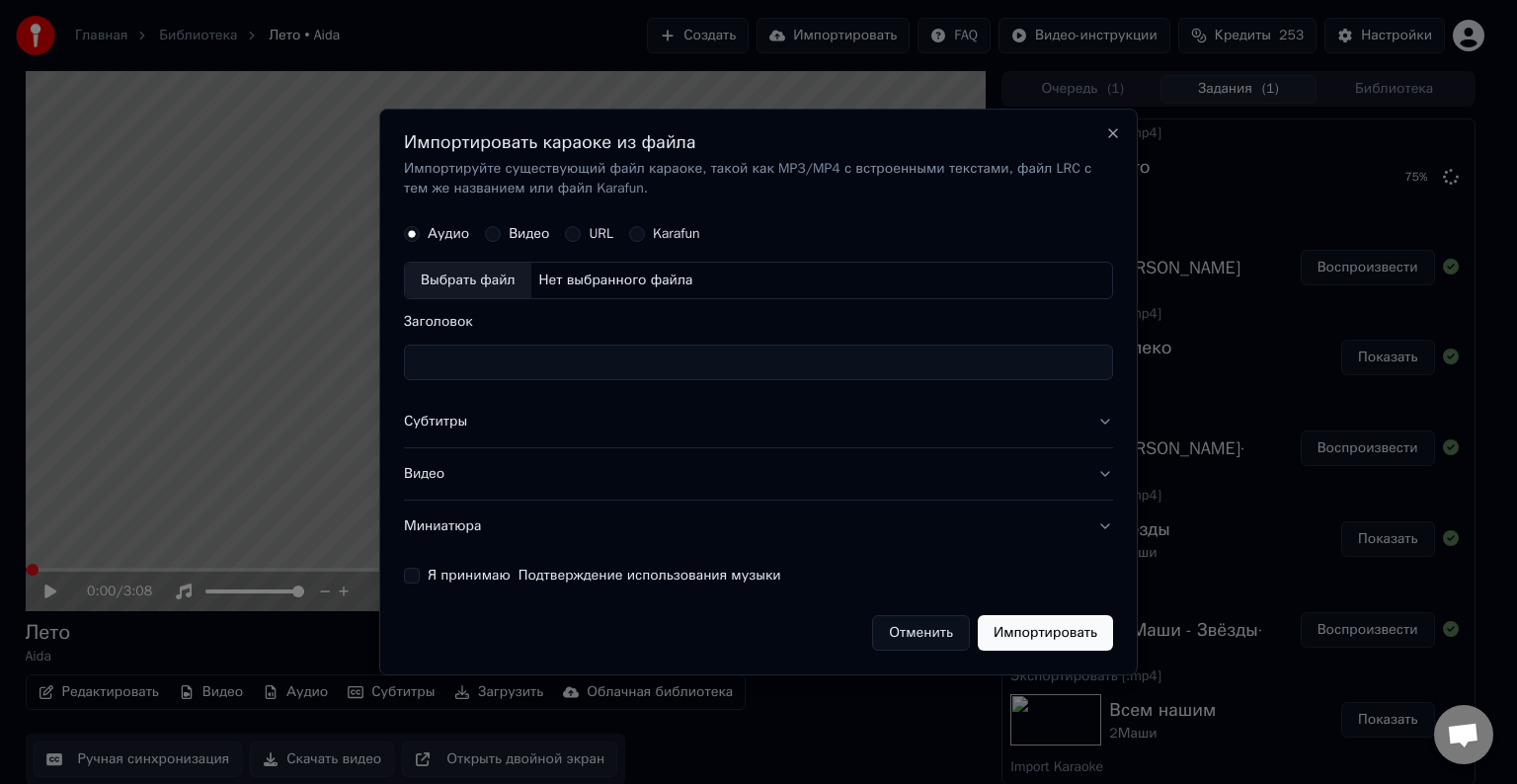 click on "Выбрать файл" at bounding box center [468, 280] 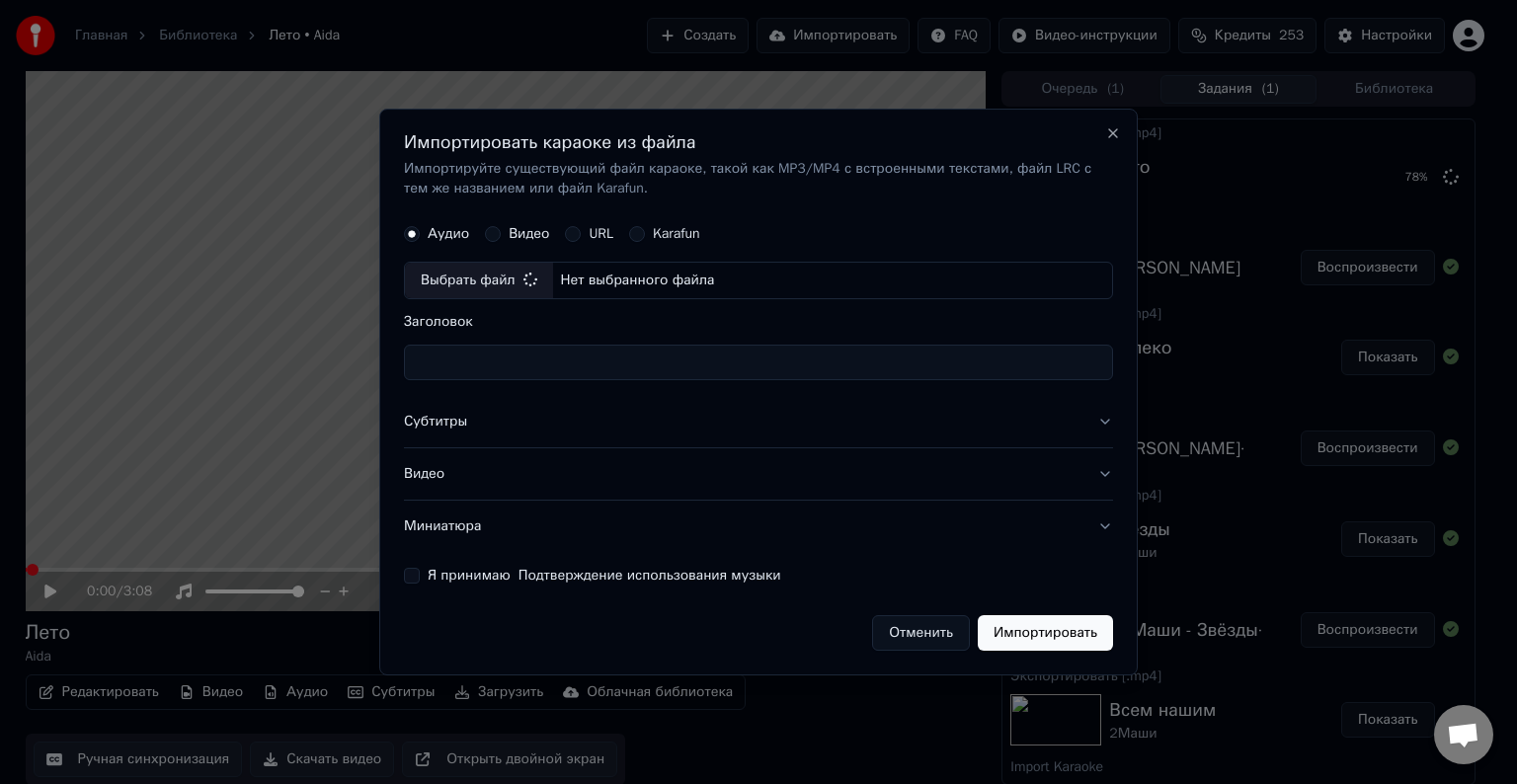type on "**********" 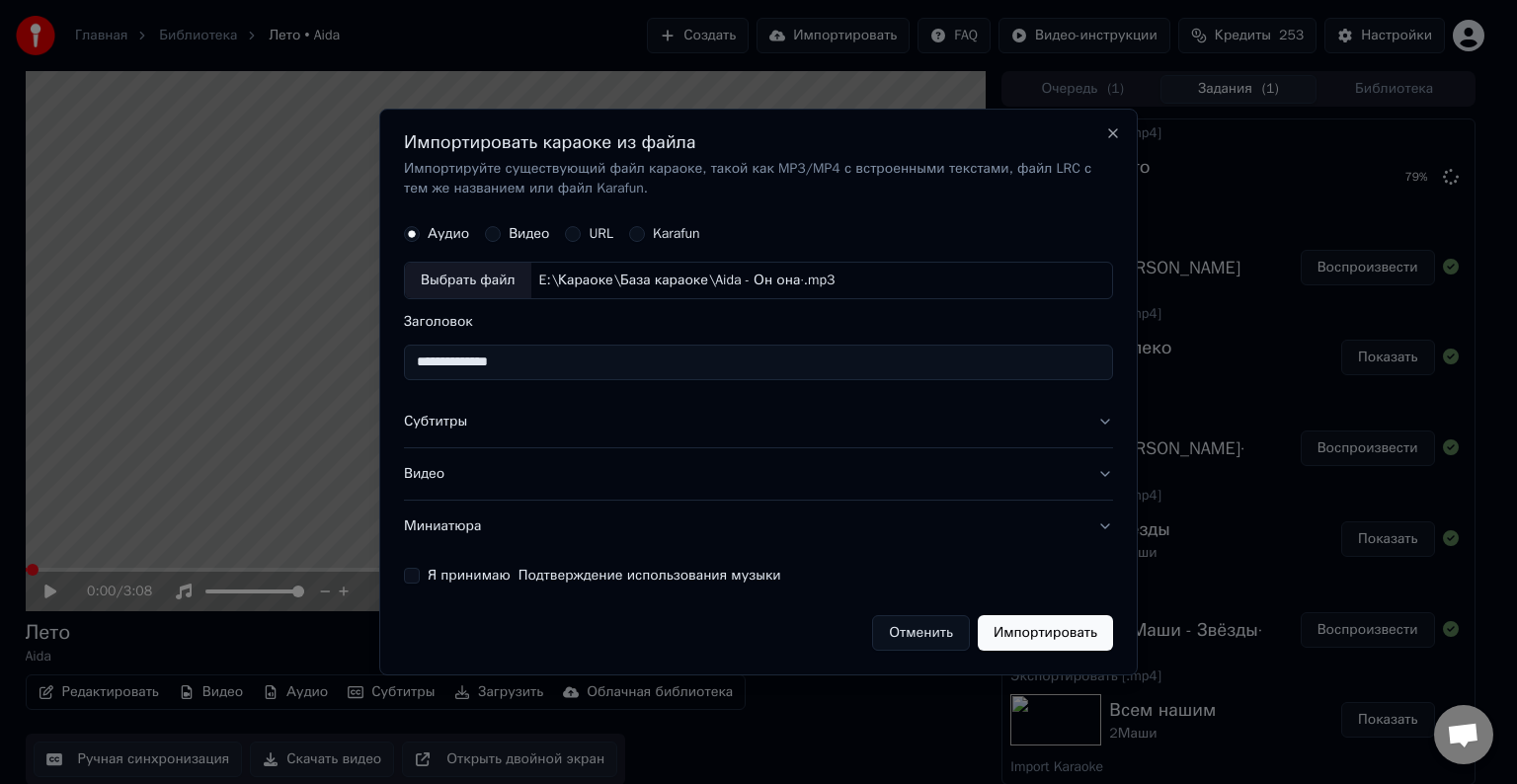 click on "Субтитры" at bounding box center [758, 422] 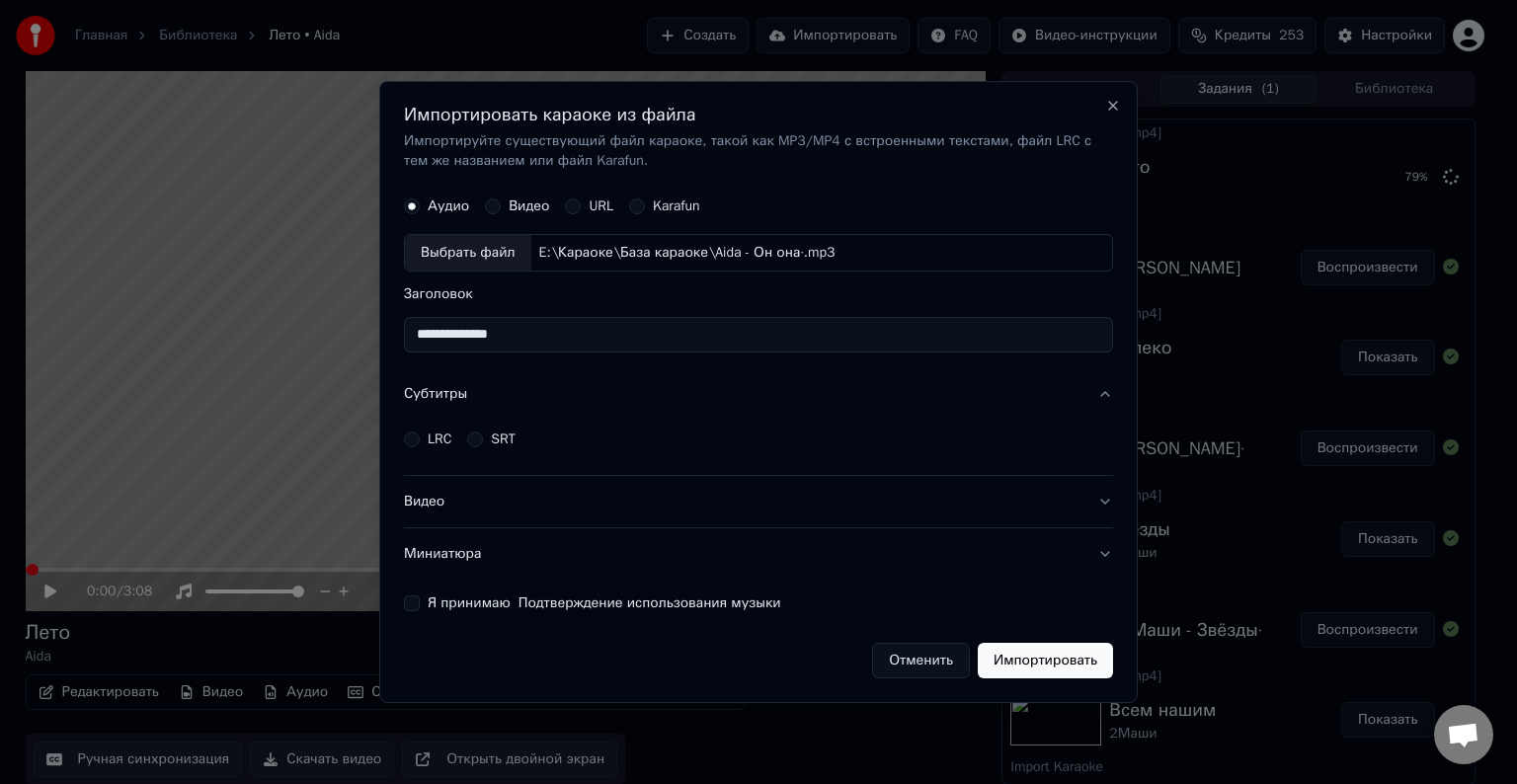 click on "LRC" at bounding box center [439, 439] 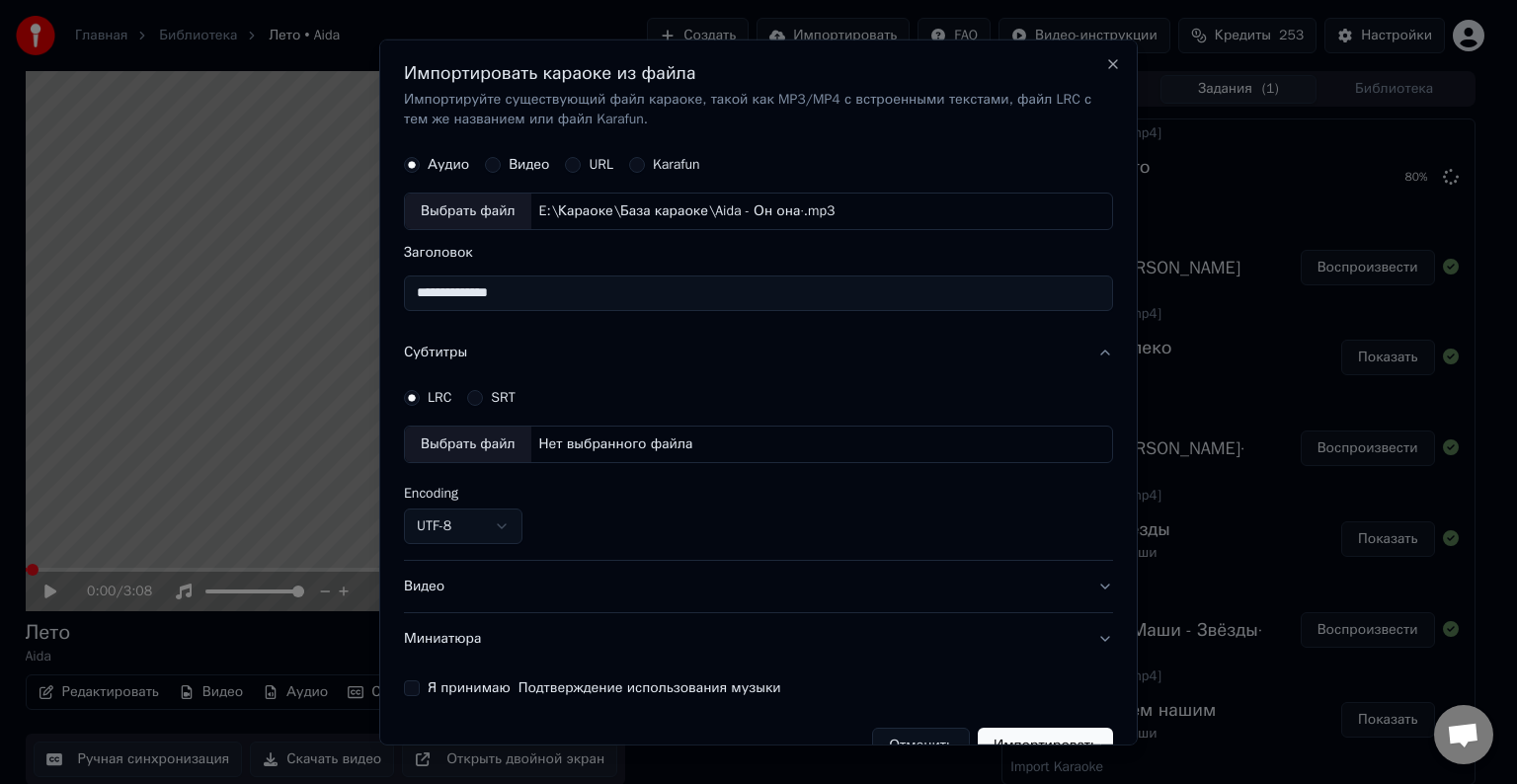 click on "Выбрать файл" at bounding box center (468, 444) 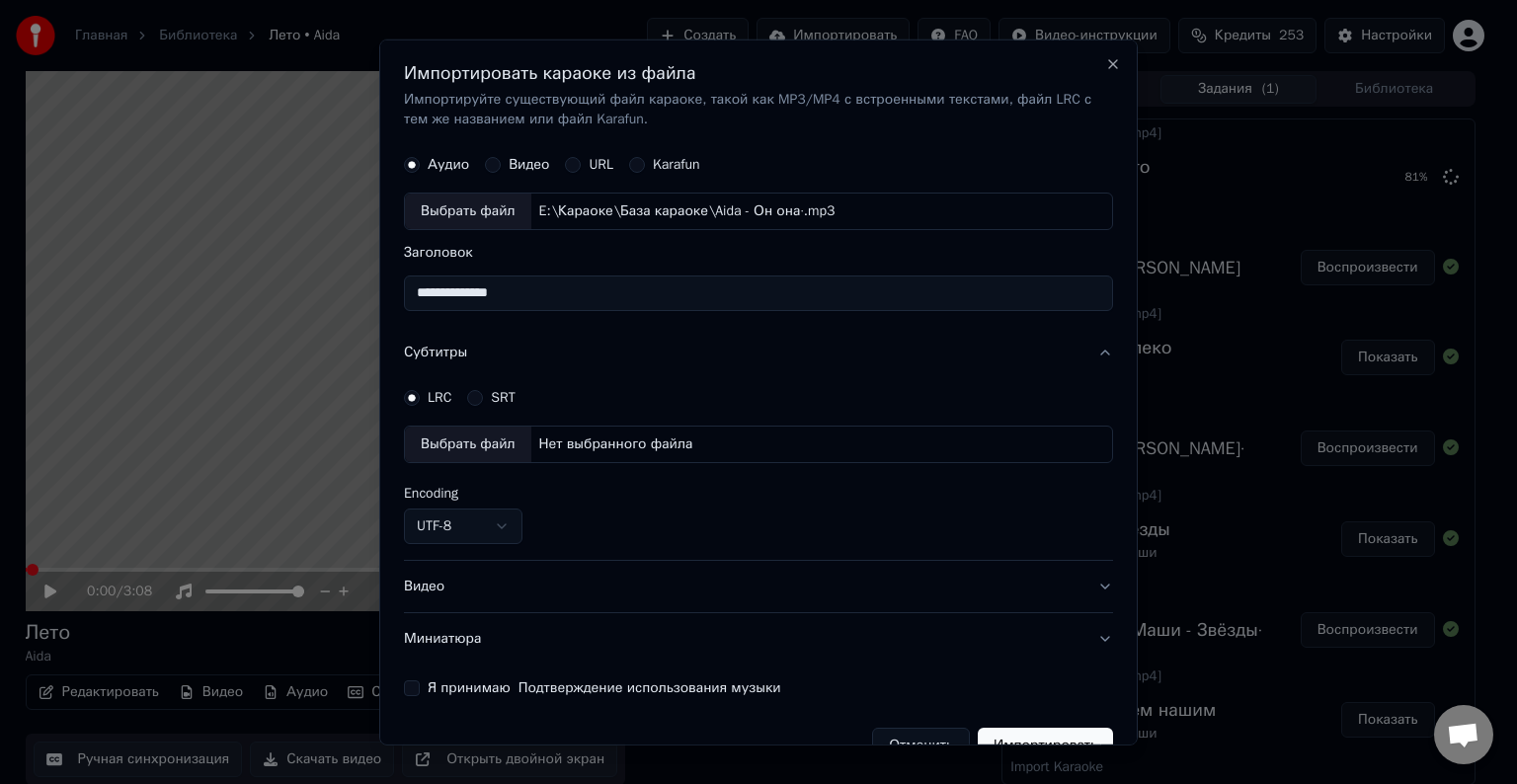 select on "**********" 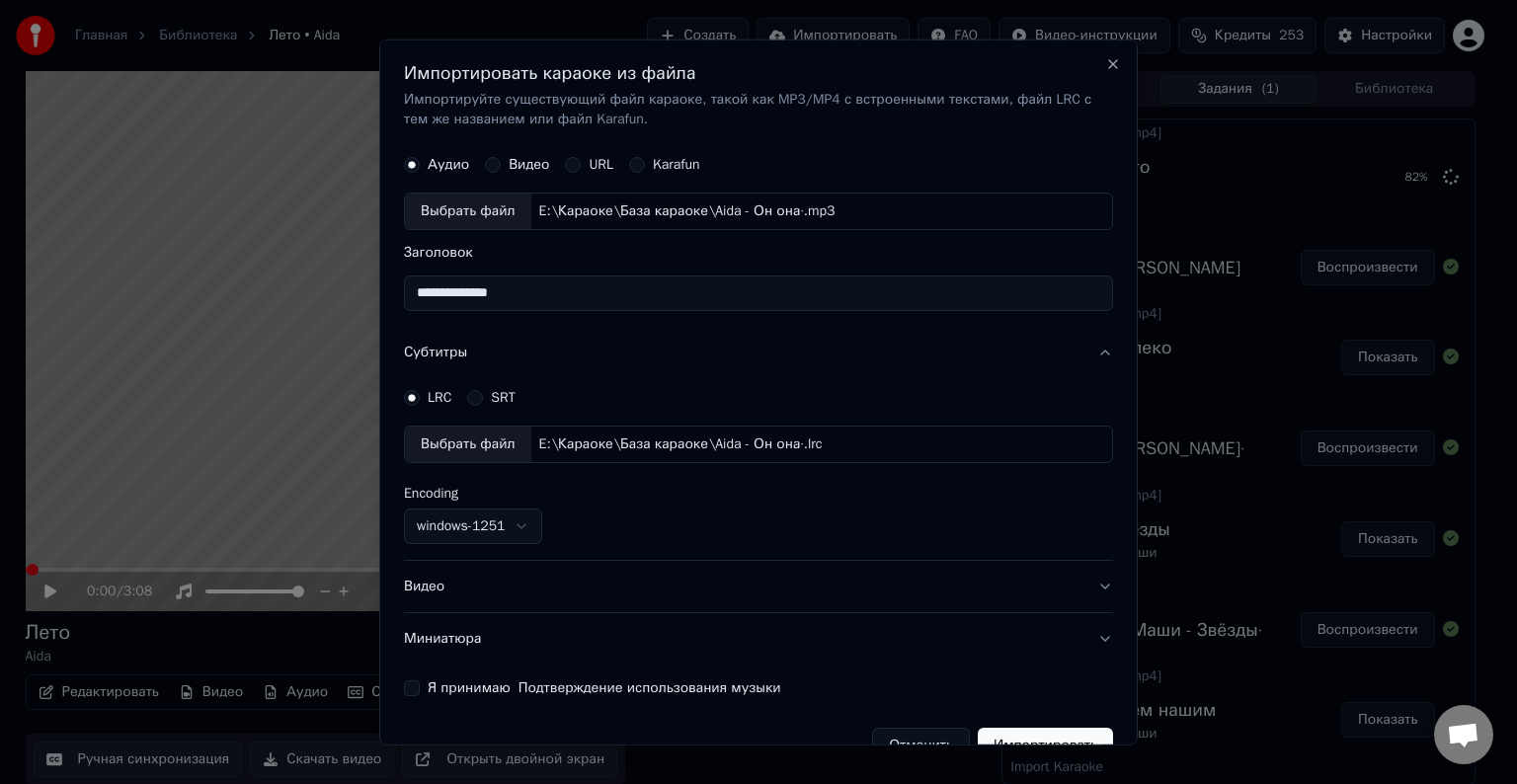 click on "Видео" at bounding box center (758, 587) 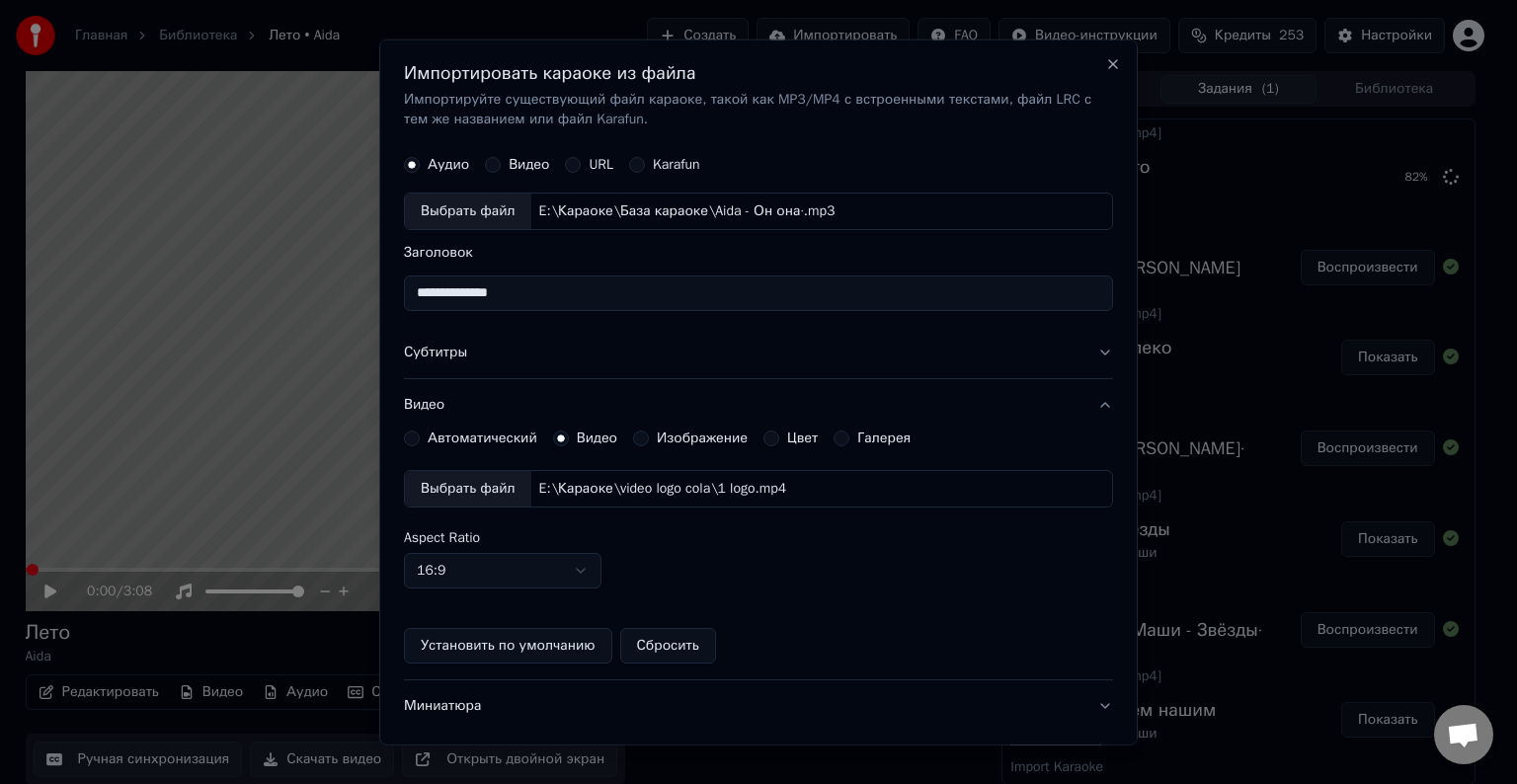 click on "Выбрать файл" at bounding box center [468, 489] 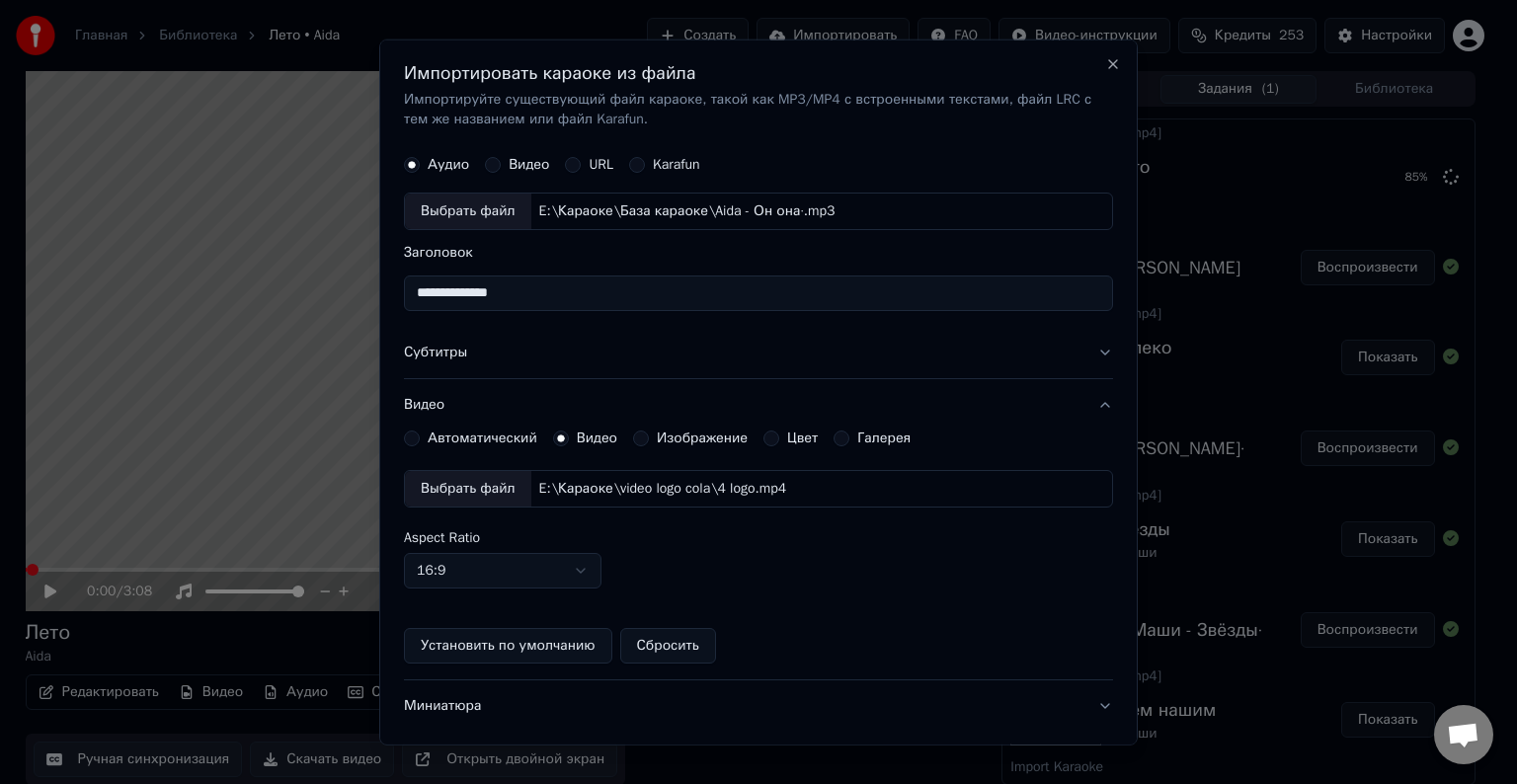 scroll, scrollTop: 108, scrollLeft: 0, axis: vertical 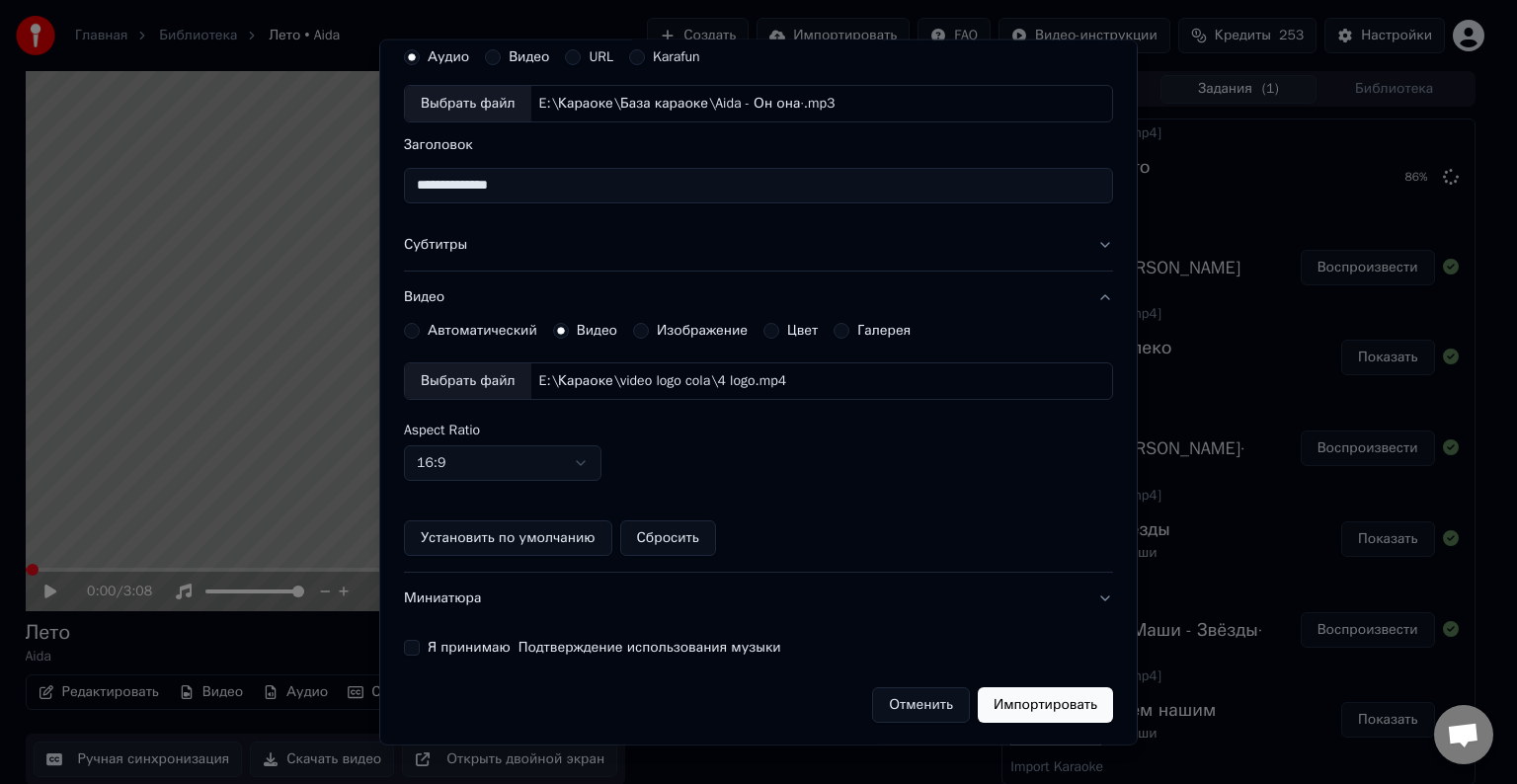 click on "Я принимаю   Подтверждение использования музыки" at bounding box center (758, 648) 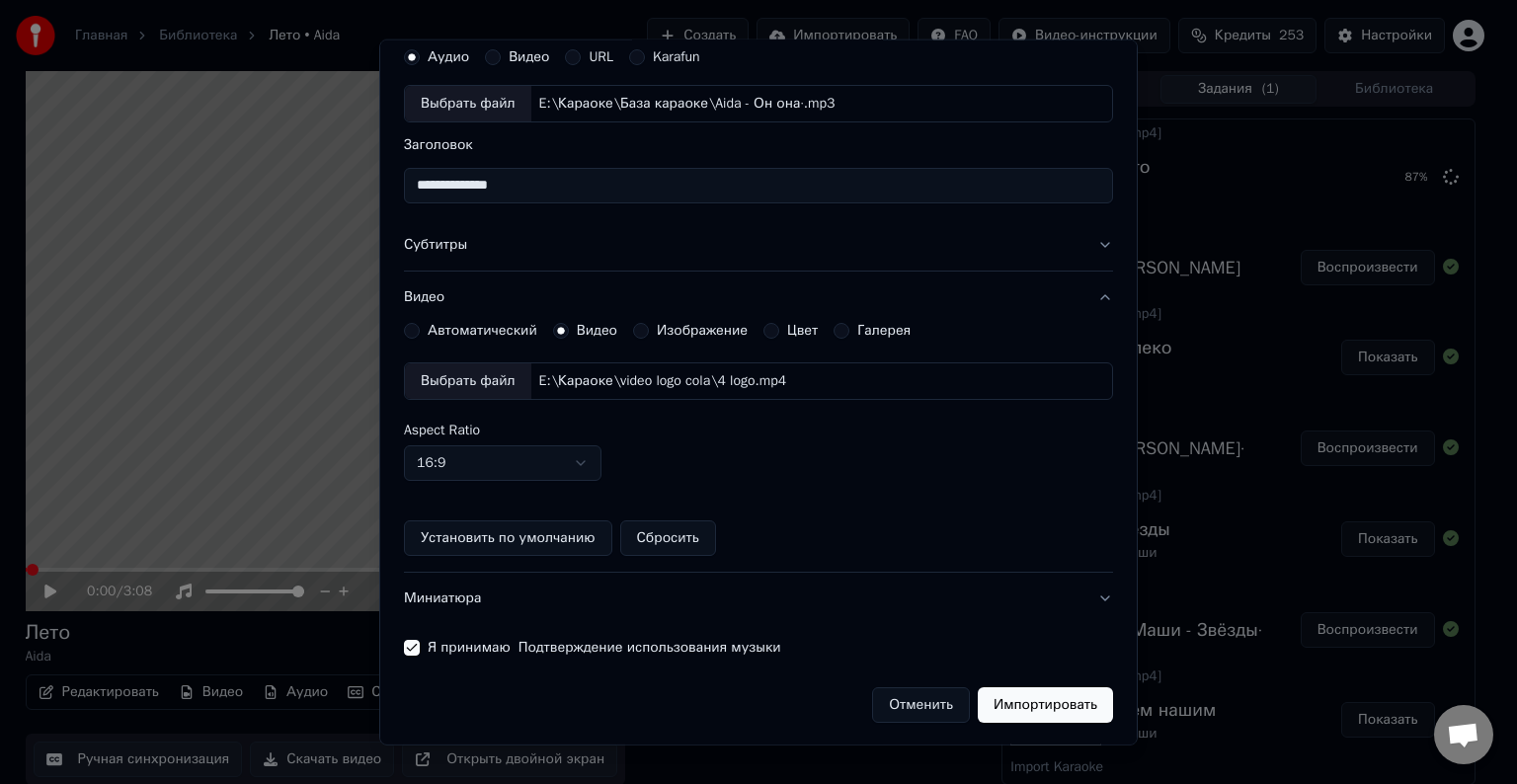 click on "Импортировать" at bounding box center (1045, 705) 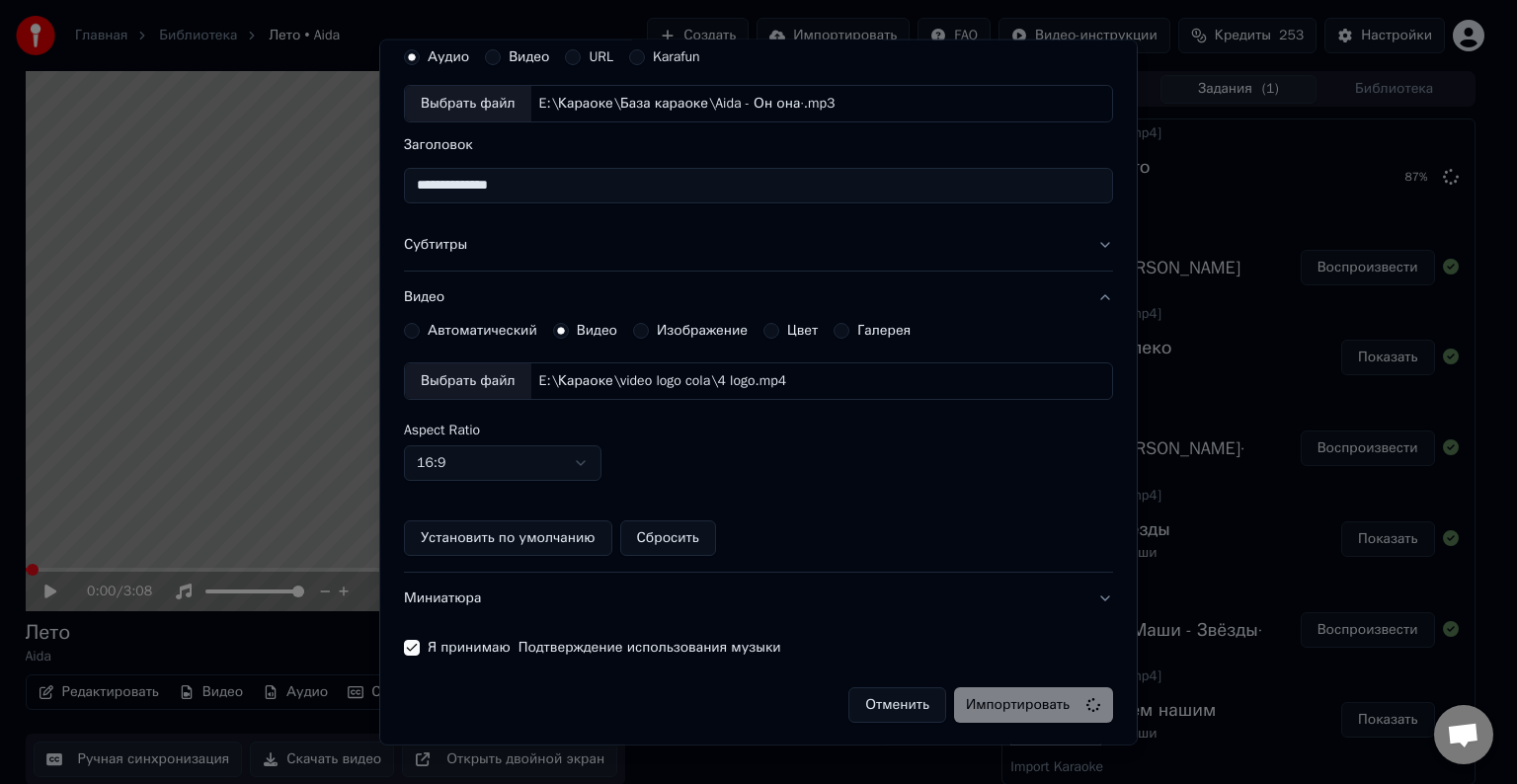 type 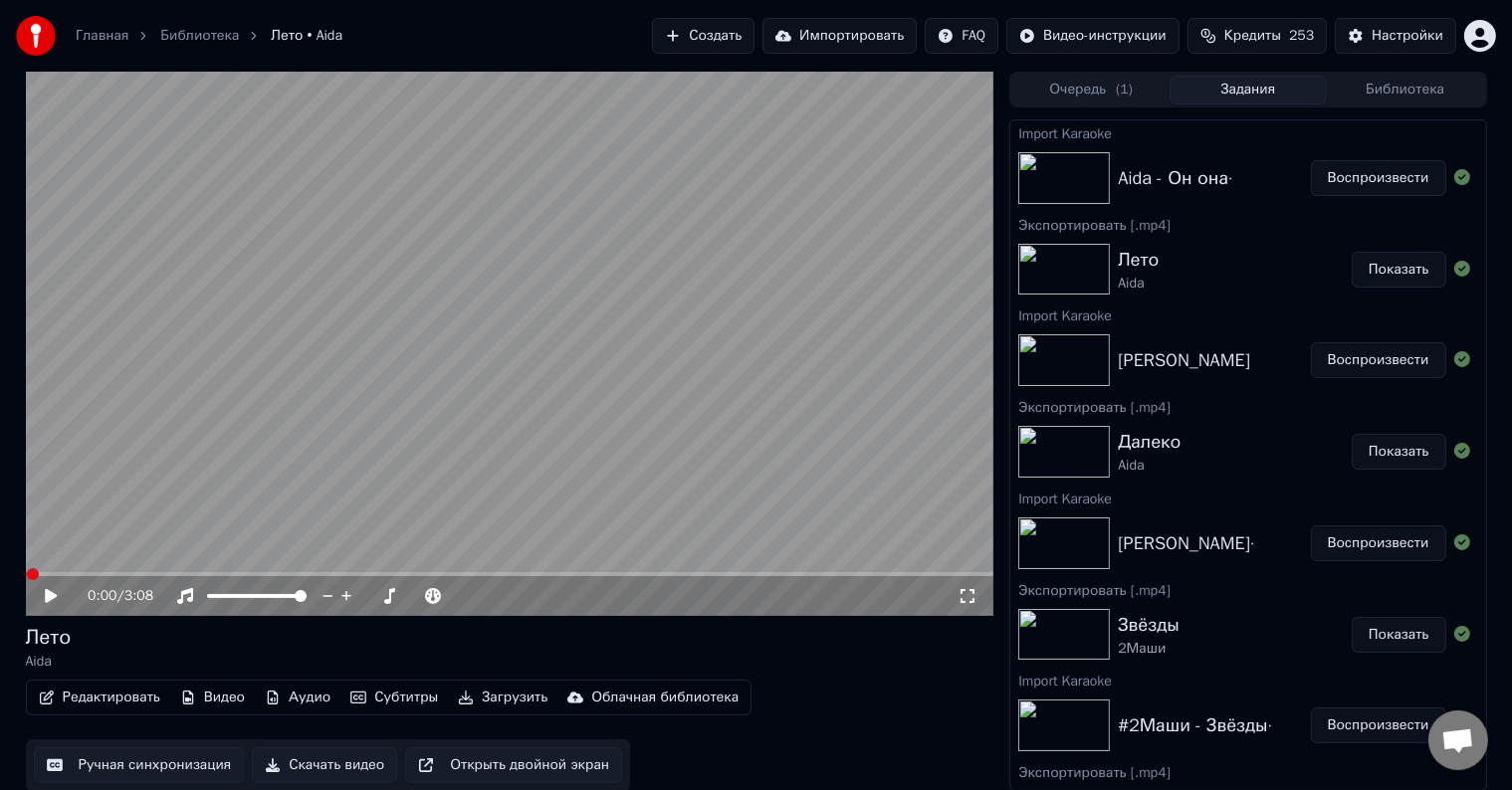 click on "Воспроизвести" at bounding box center [1379, 178] 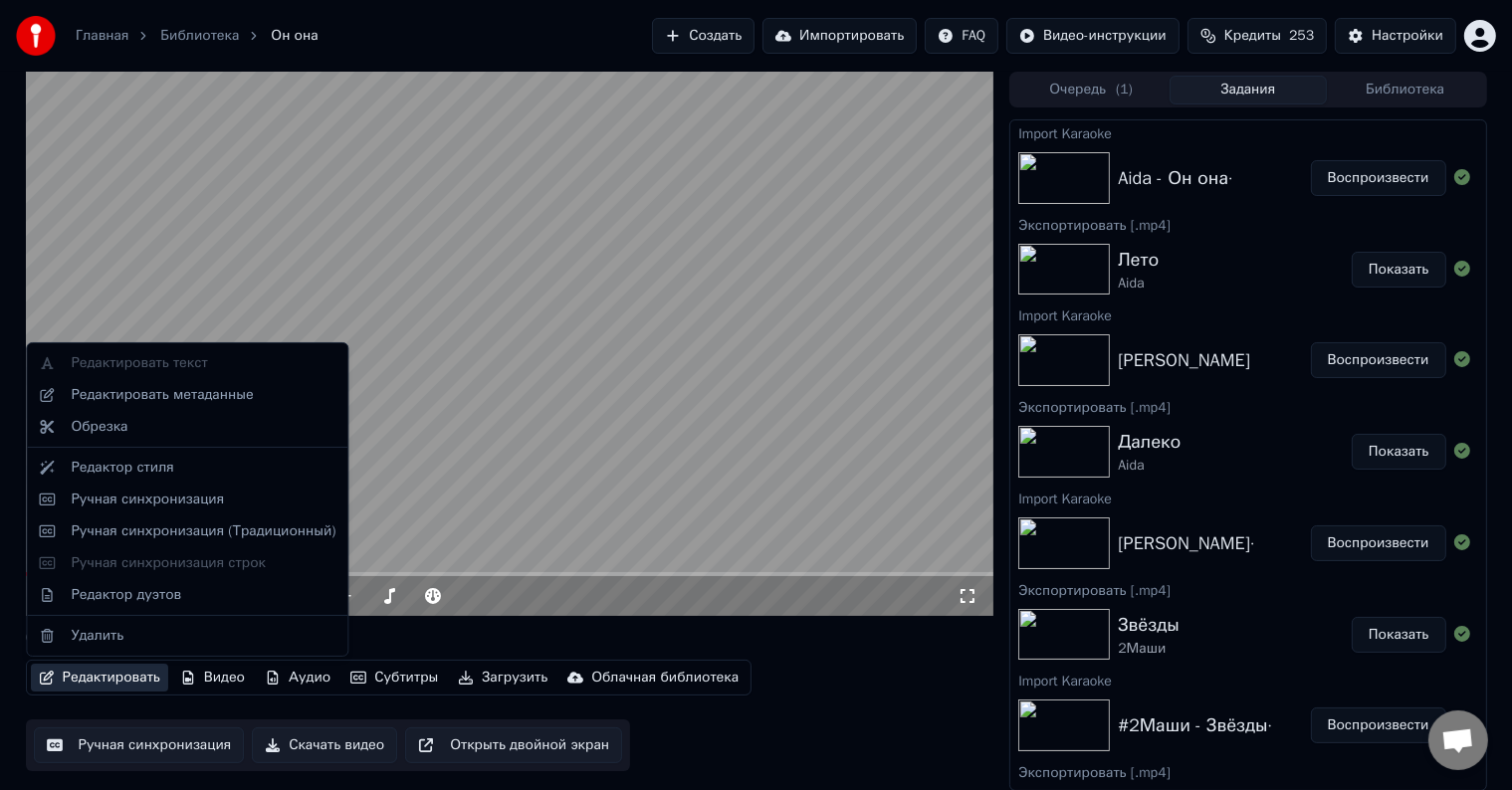click on "Редактировать" at bounding box center [100, 678] 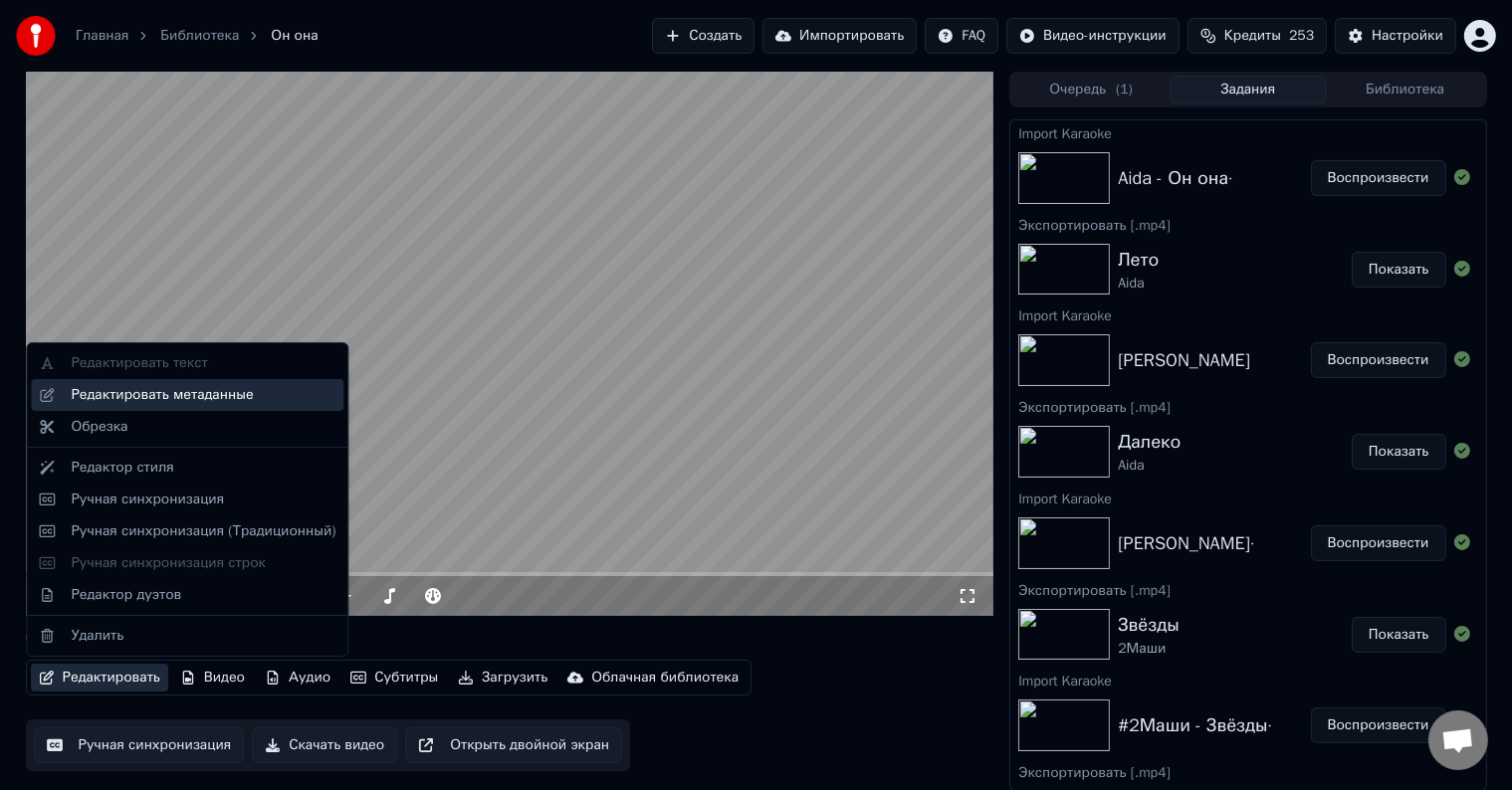 click on "Редактировать метаданные" at bounding box center (161, 395) 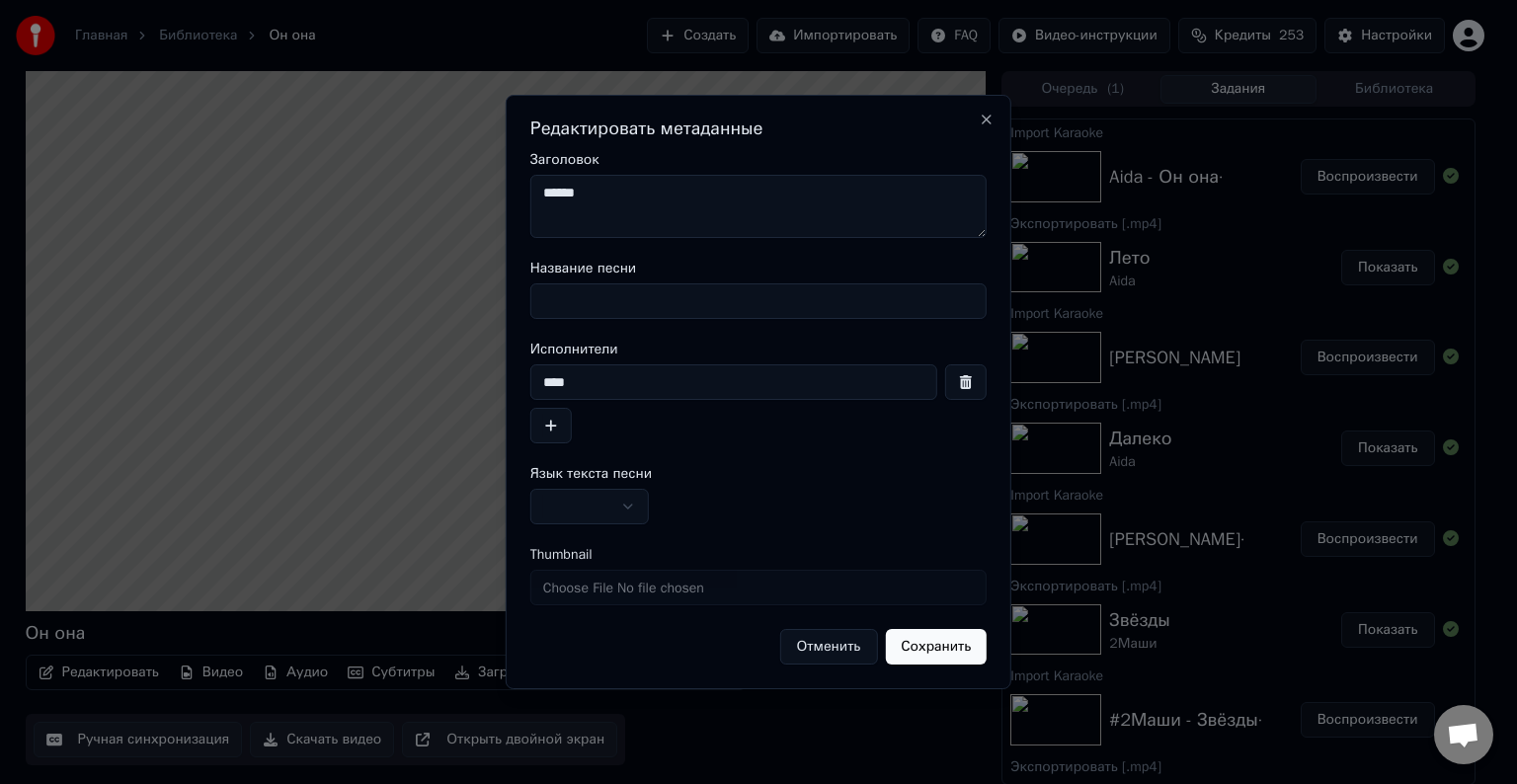 drag, startPoint x: 627, startPoint y: 192, endPoint x: 519, endPoint y: 180, distance: 108.66462 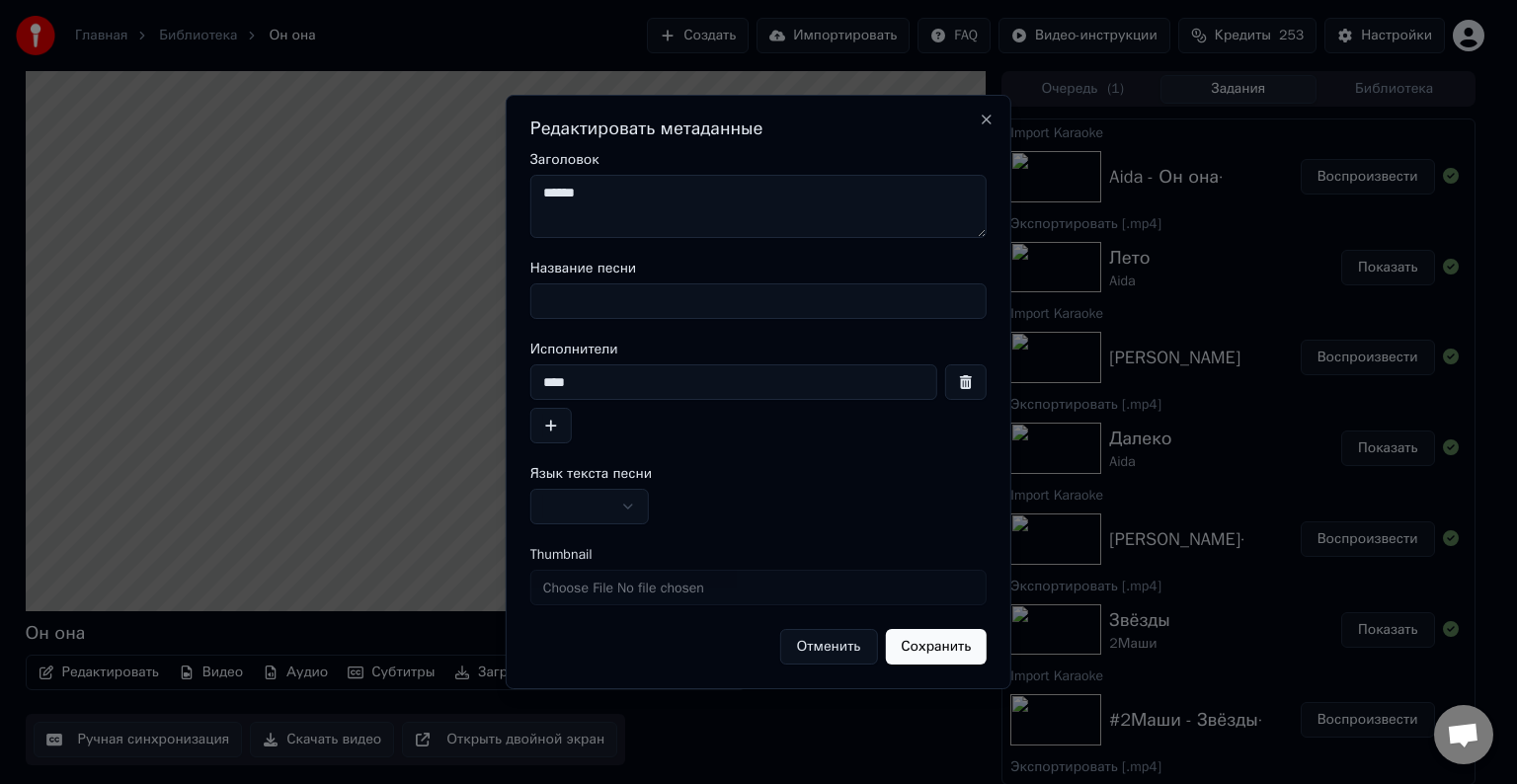 click on "Название песни" at bounding box center (758, 301) 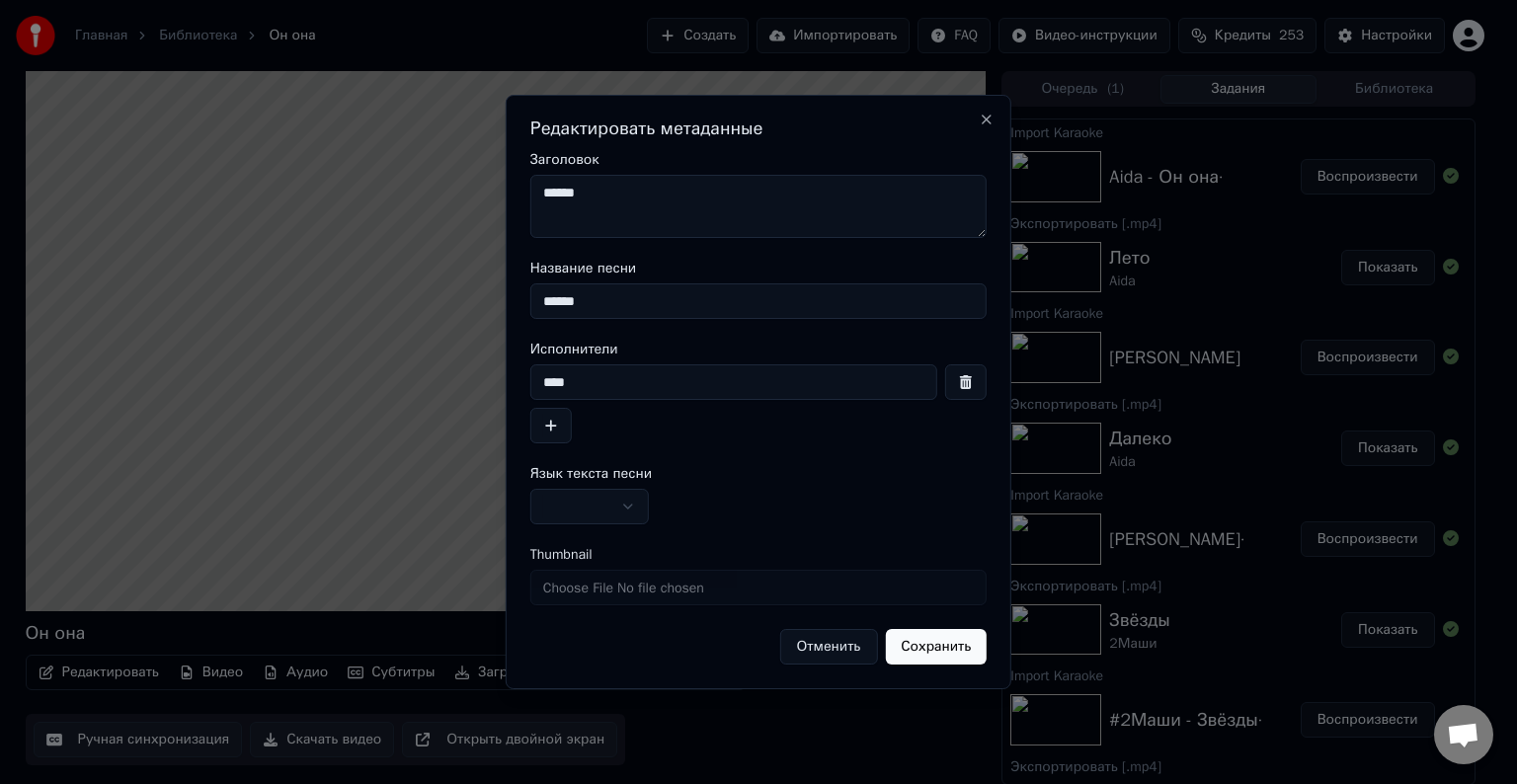 type on "******" 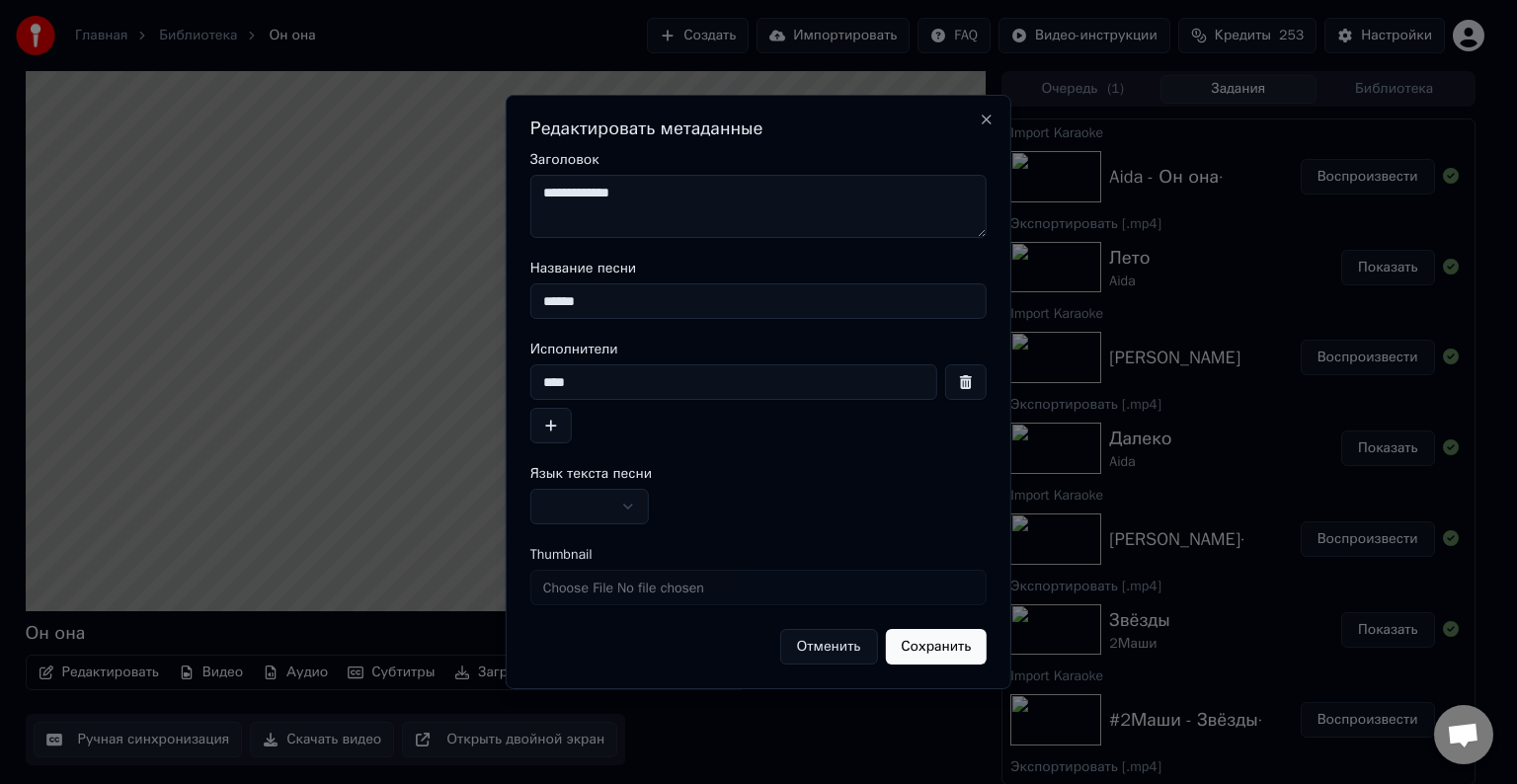 type on "**********" 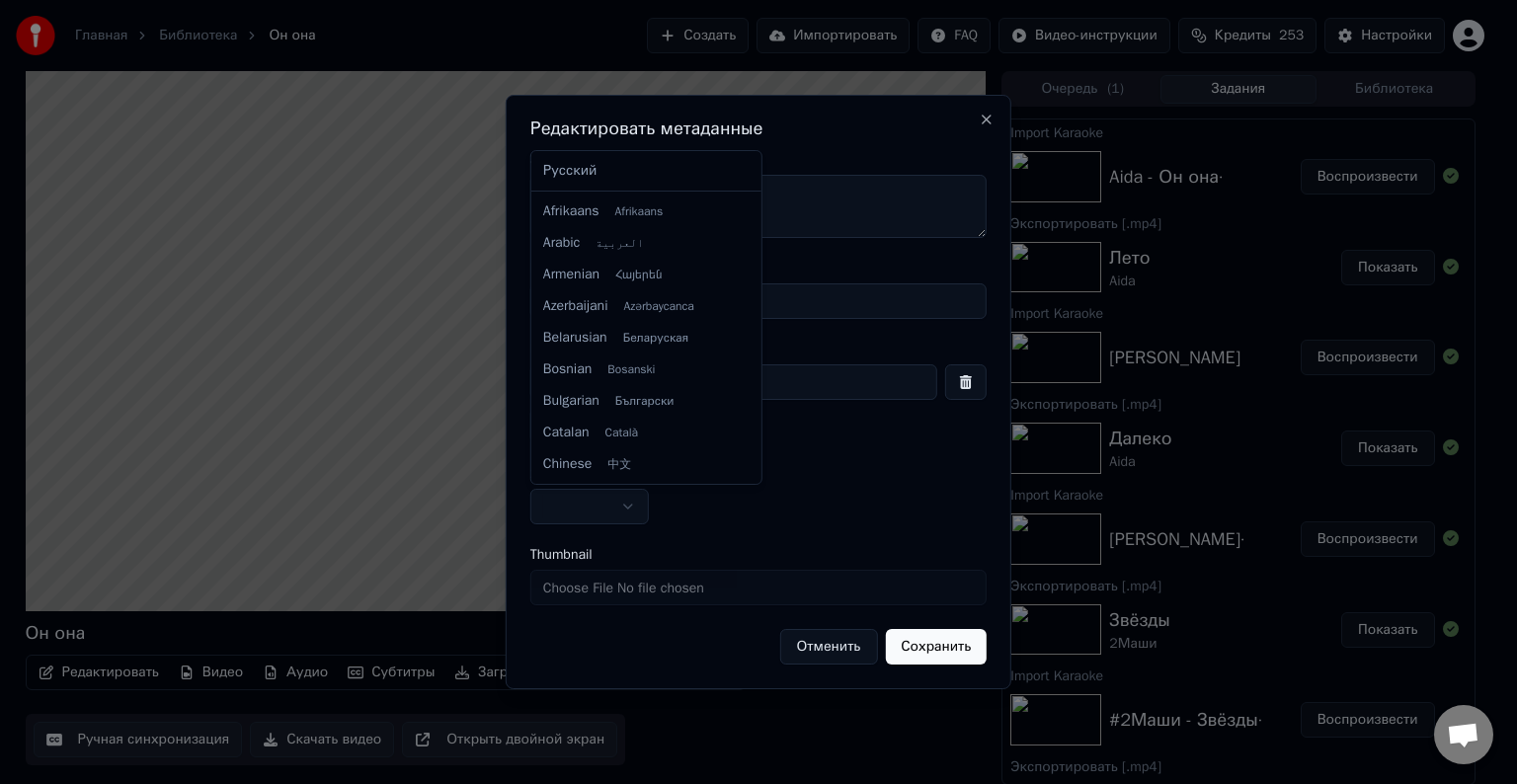 click on "Главная Библиотека Он она Создать Импортировать FAQ Видео-инструкции Кредиты 253 Настройки Он она Редактировать Видео Аудио Субтитры Загрузить Облачная библиотека Ручная синхронизация Скачать видео Открыть двойной экран Очередь ( 1 ) Задания Библиотека Import Karaoke Aida - Он она· Воспроизвести Экспортировать [.mp4] [PERSON_NAME] Показать Import Karaoke Aida - Лето Воспроизвести Экспортировать [.mp4] Далеко Aida Показать Import Karaoke [PERSON_NAME]· Воспроизвести Экспортировать [.mp4] Звёзды 2Маши Показать Import Karaoke #2Маши - Звёзды· Воспроизвести Экспортировать [.mp4] Всем нашим 2Маши Показать 2Маши" at bounding box center [750, 392] 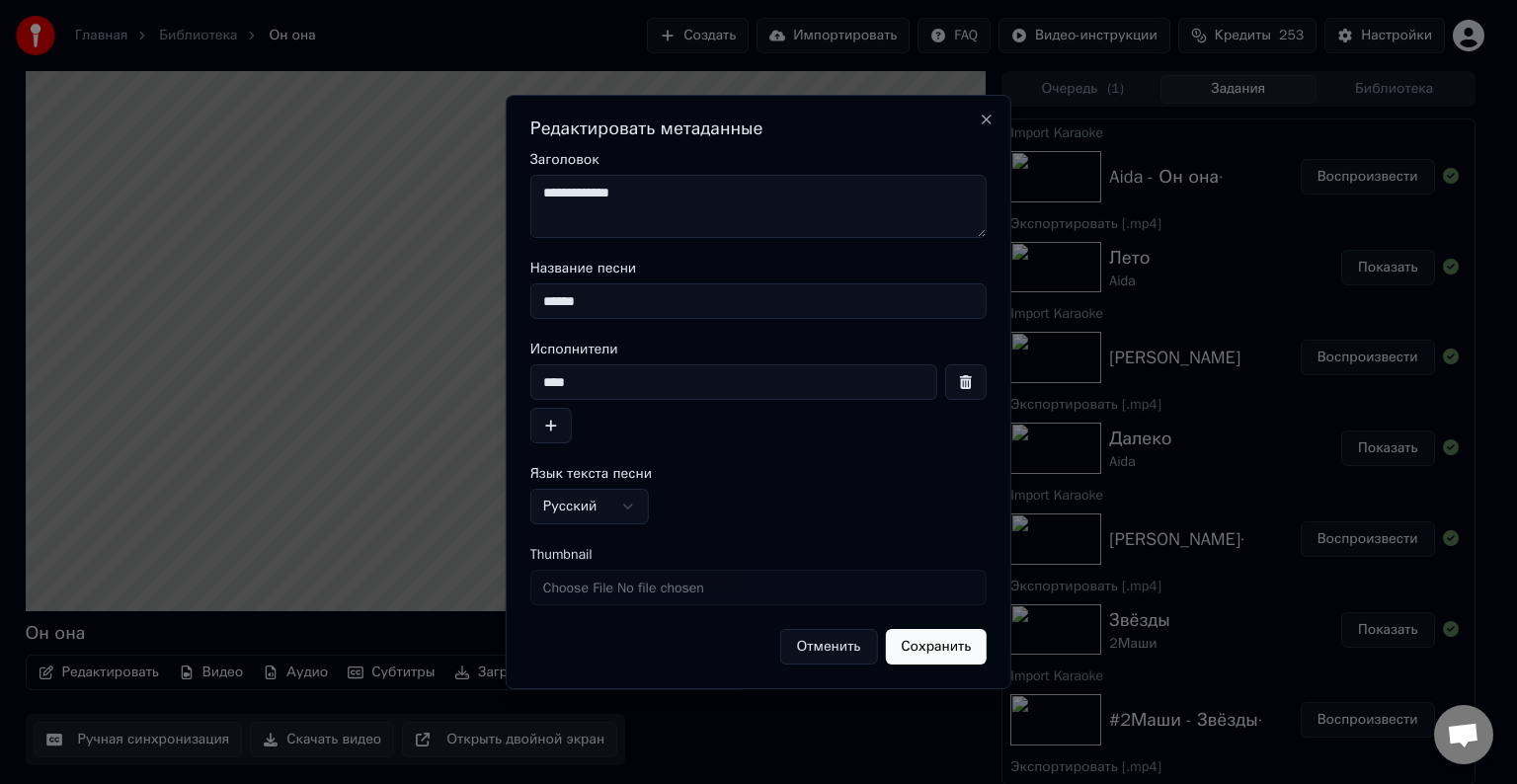 click on "Сохранить" at bounding box center [935, 647] 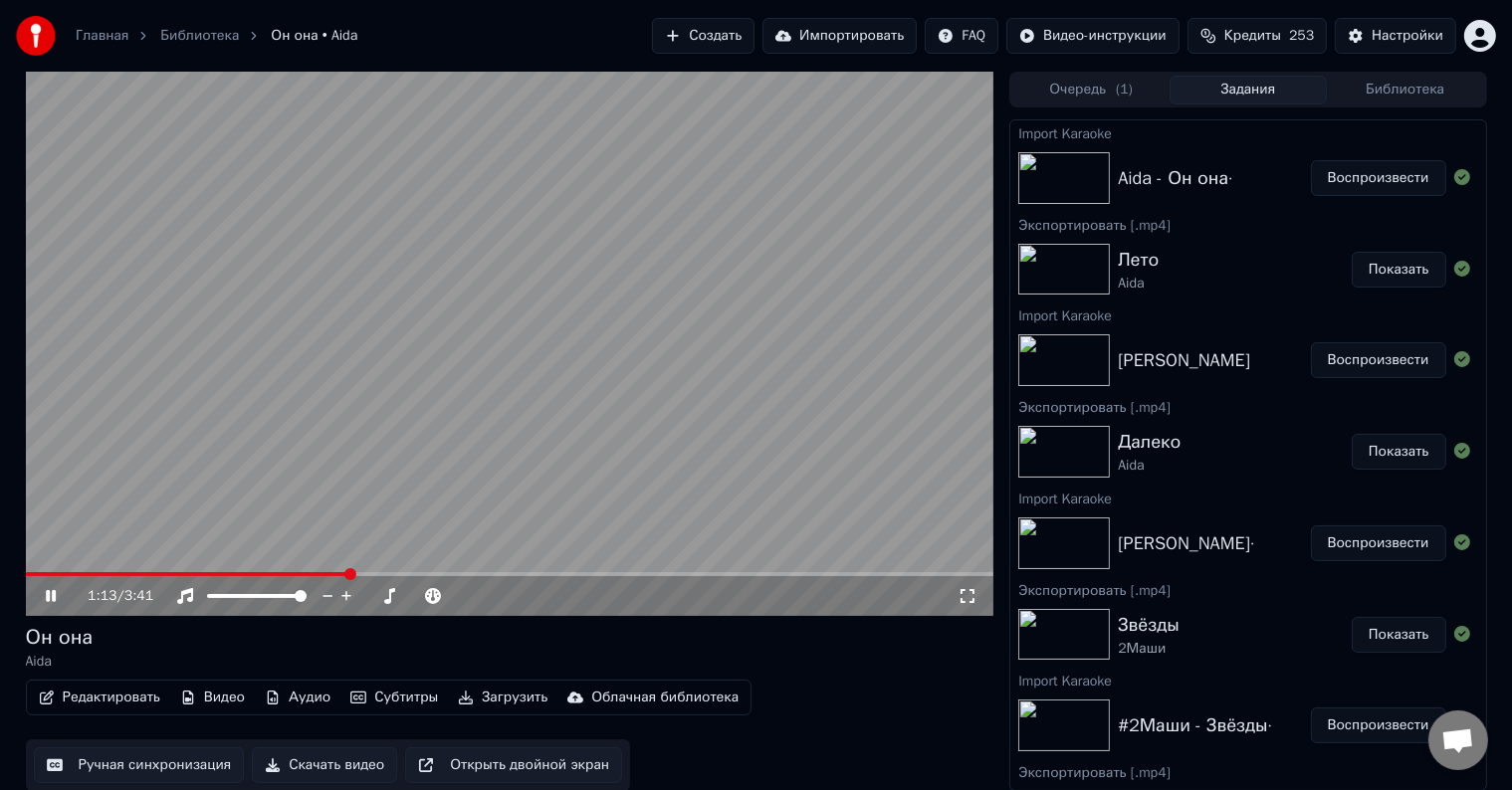 click 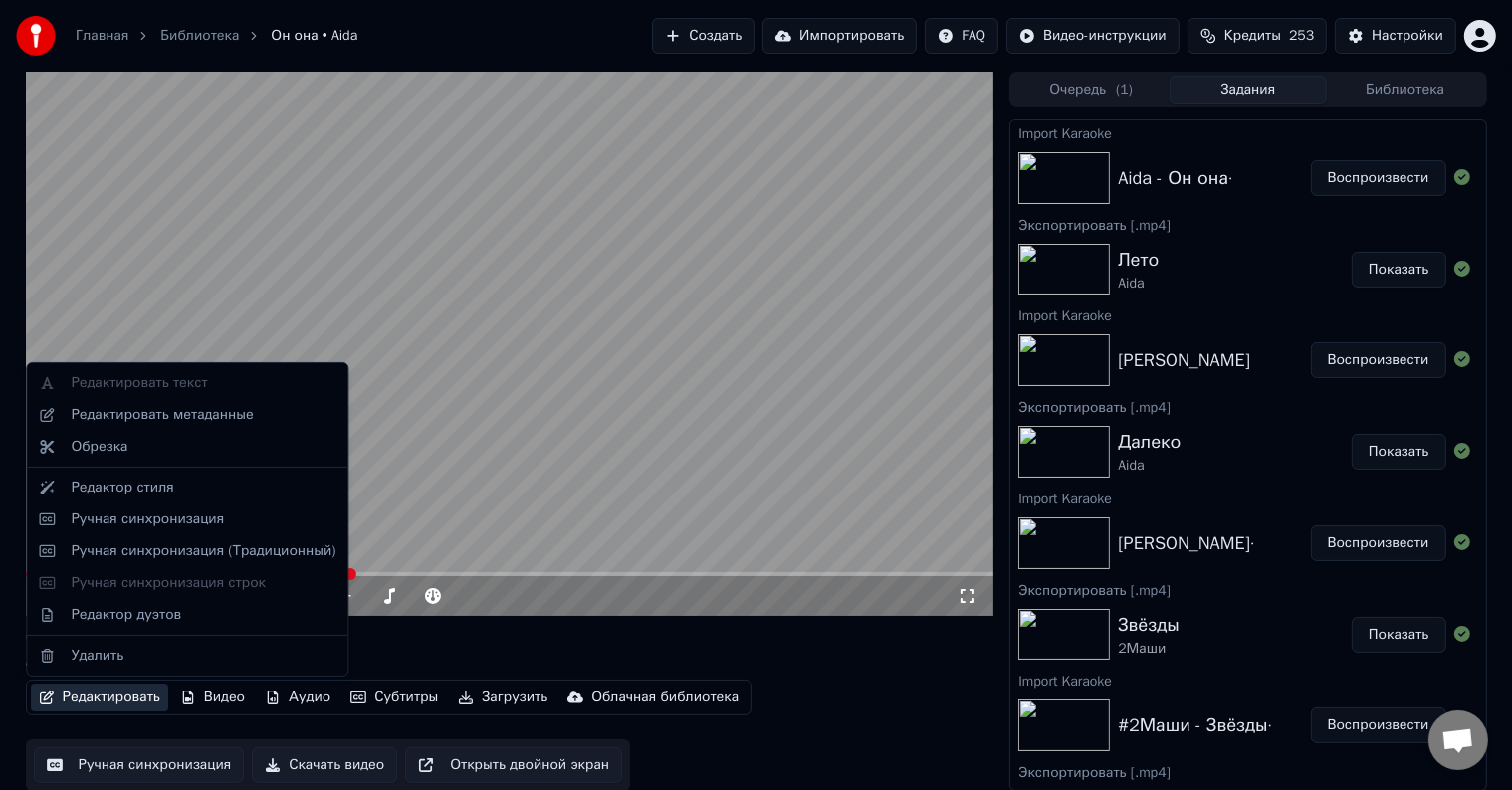 click on "Редактировать" at bounding box center (100, 697) 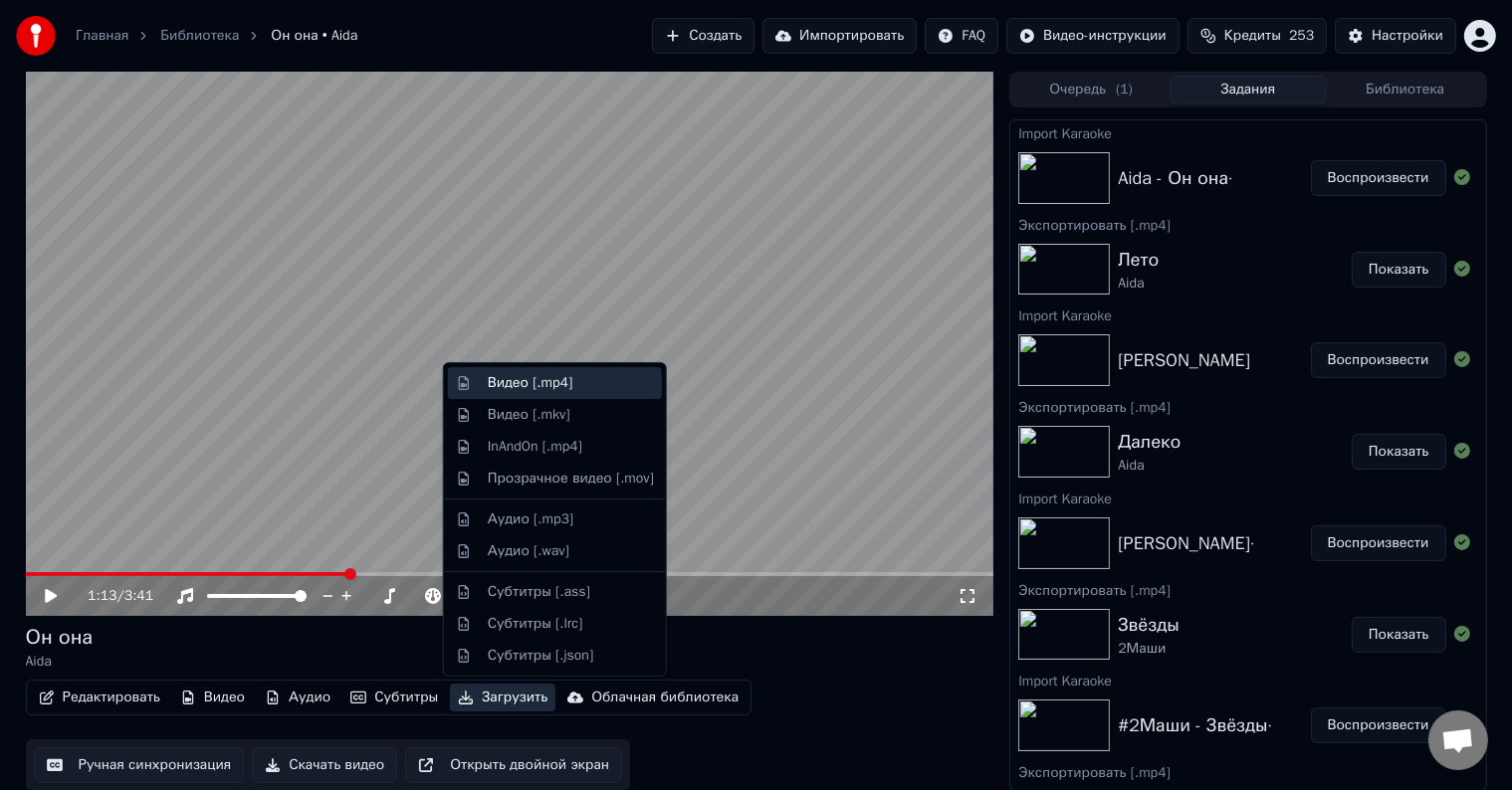 click on "Видео [.mp4]" at bounding box center [530, 383] 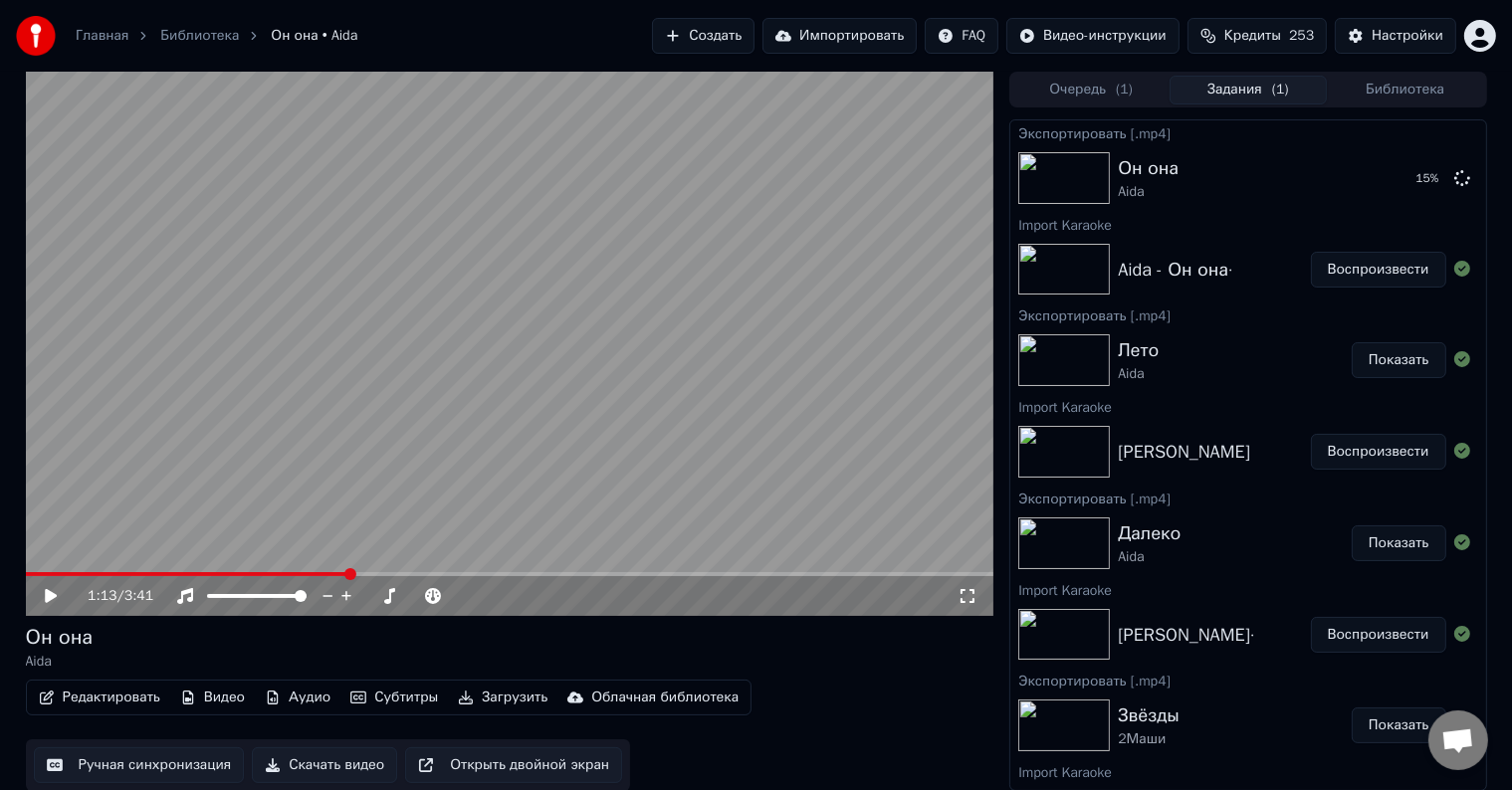 click on "Импортировать" at bounding box center [839, 36] 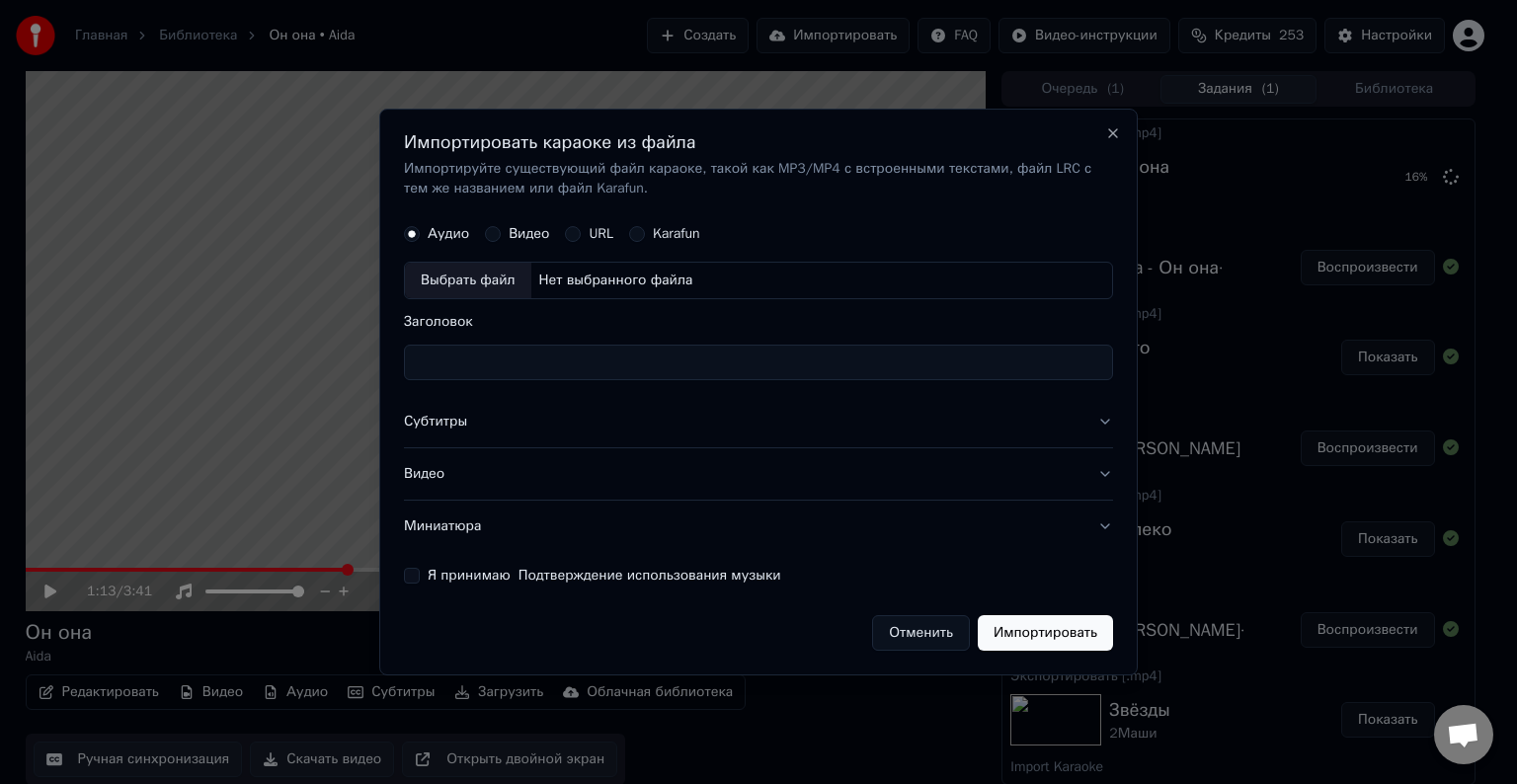click on "Выбрать файл" at bounding box center (468, 280) 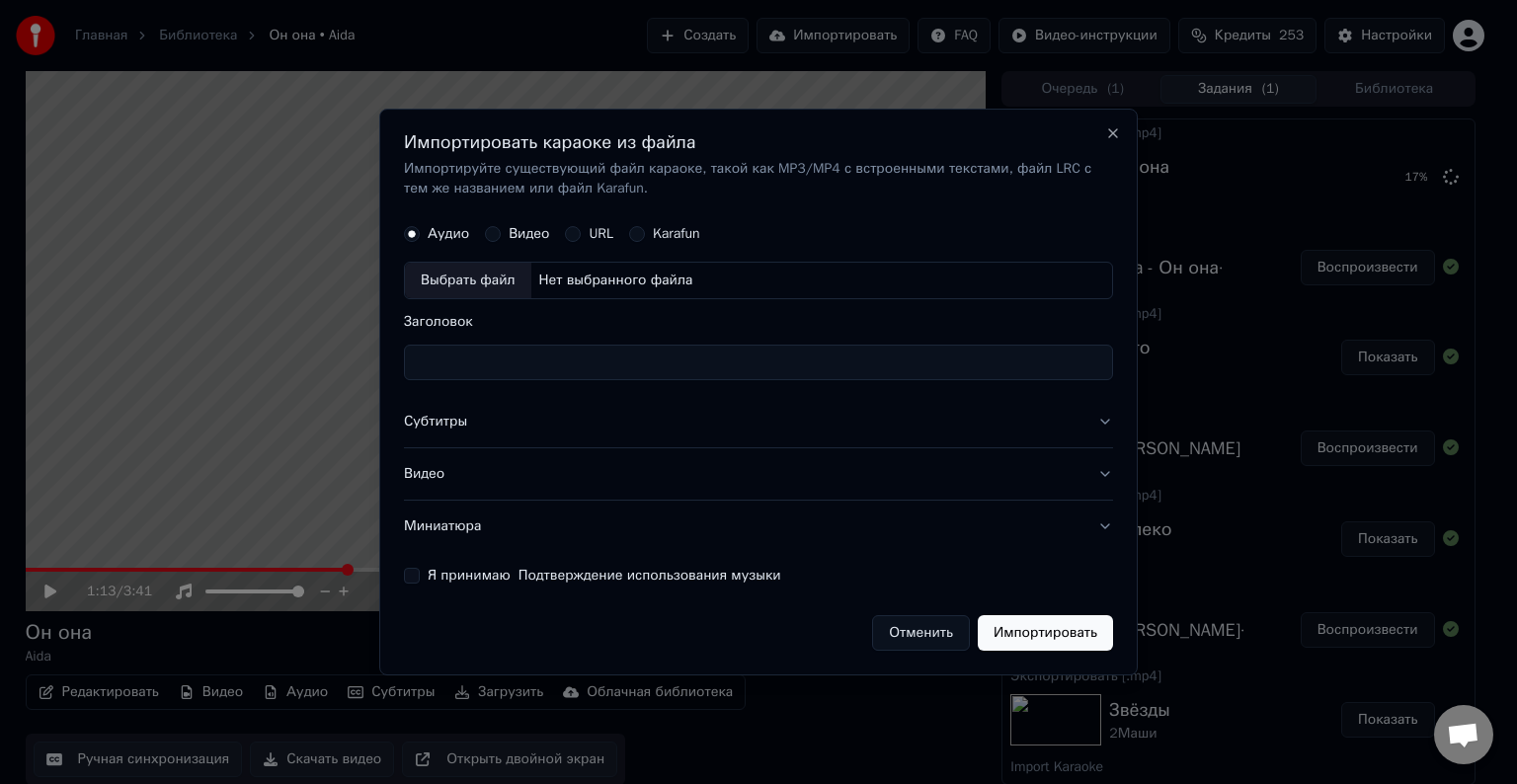 type on "**********" 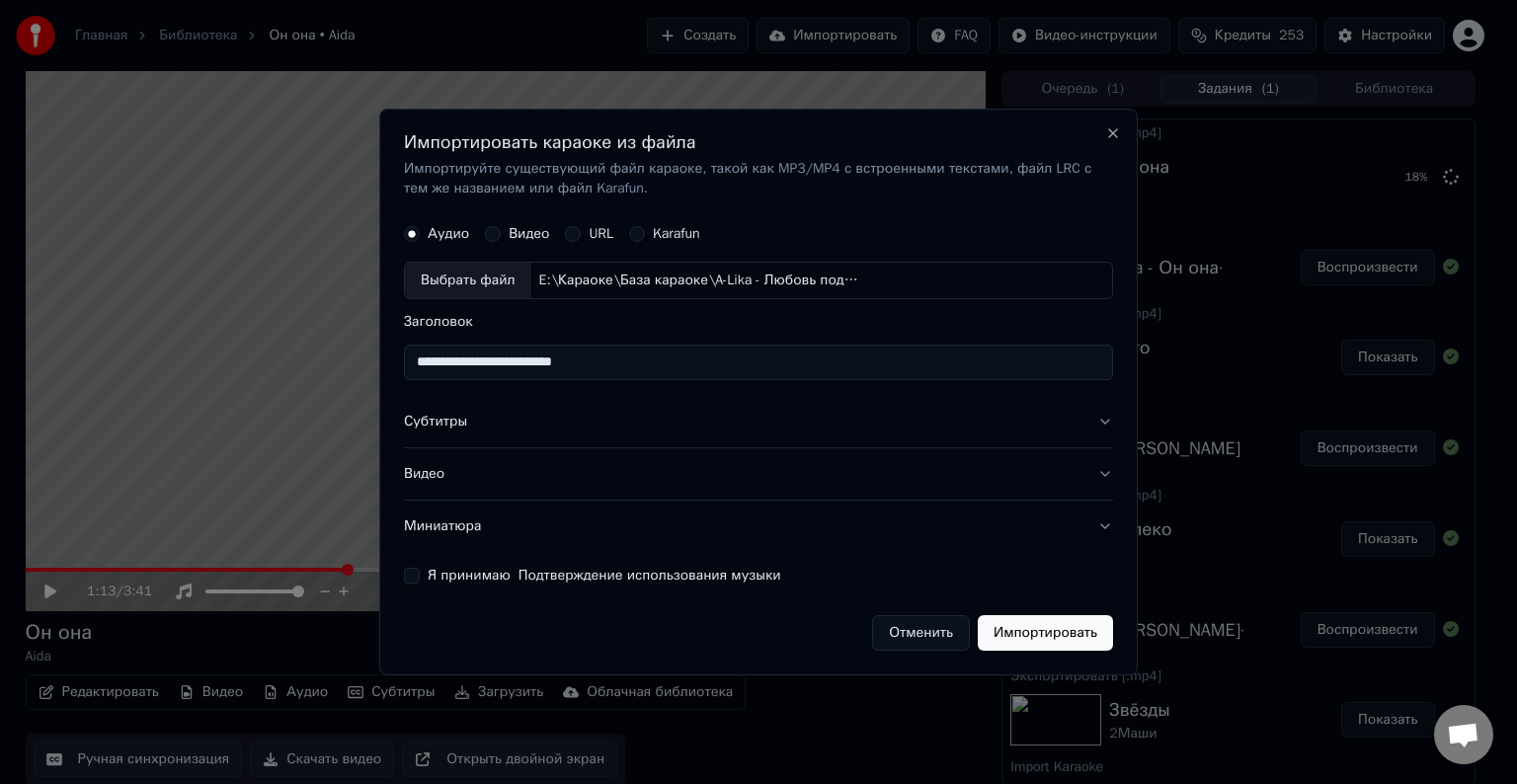 click on "Субтитры" at bounding box center (758, 422) 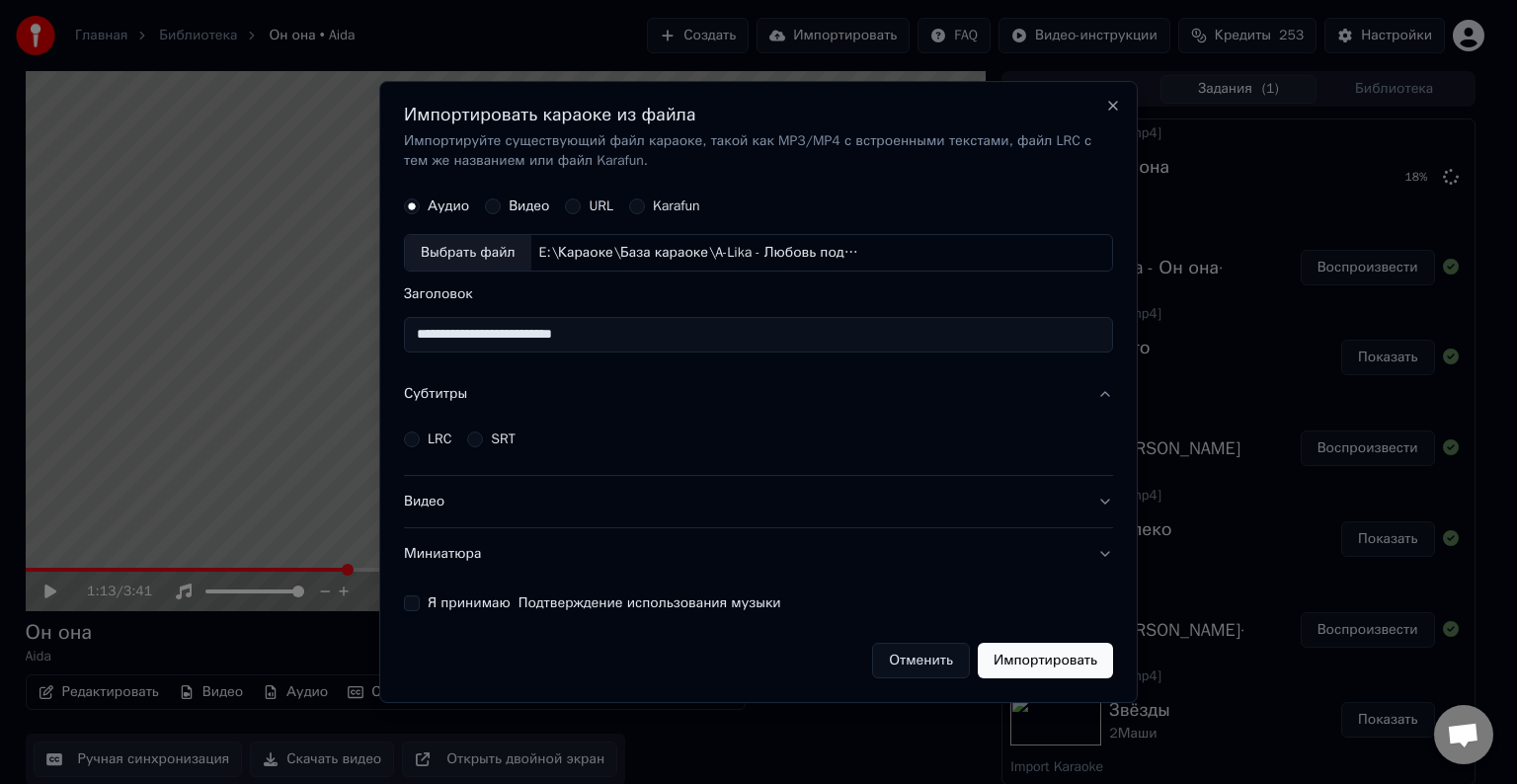 click on "LRC" at bounding box center (428, 439) 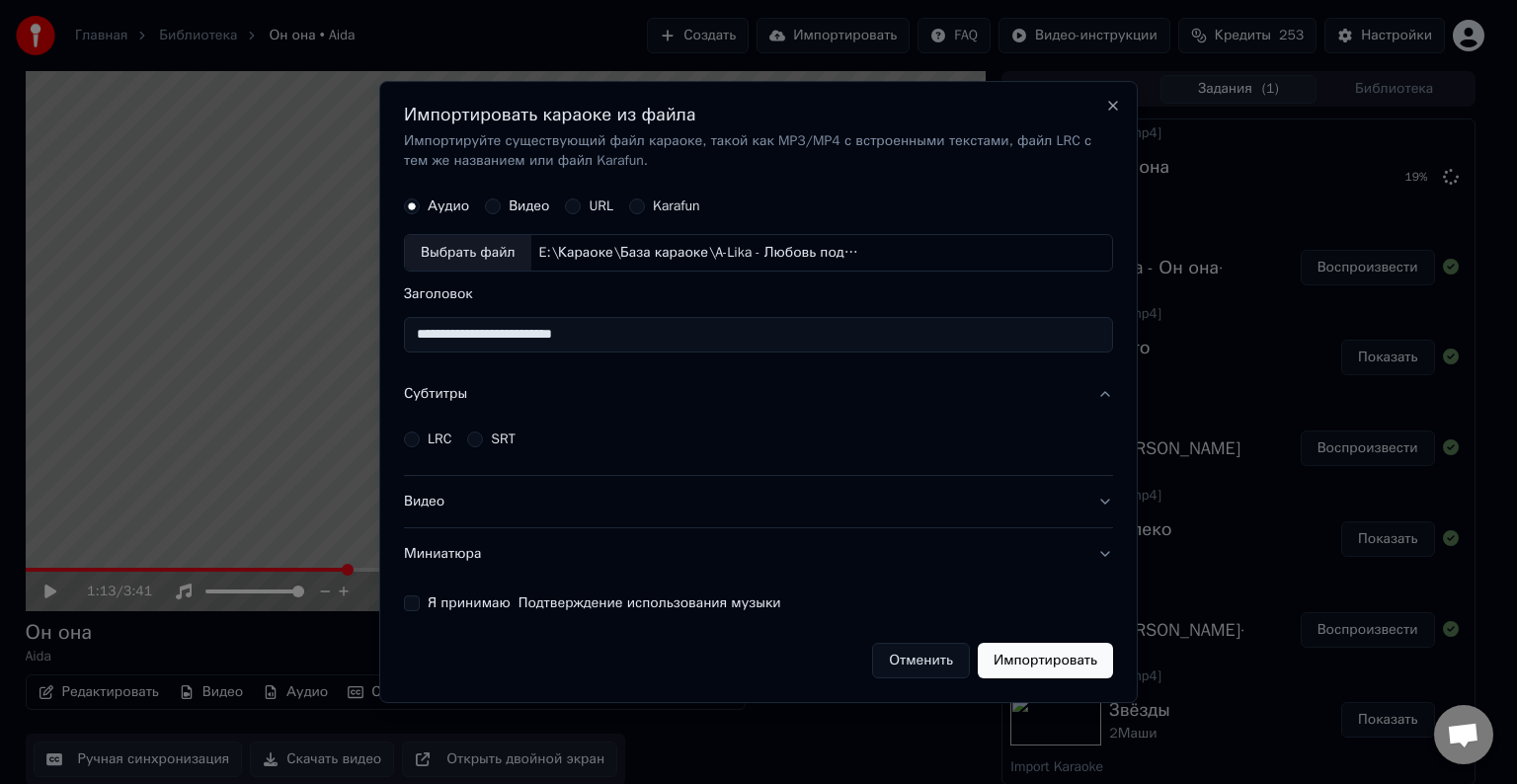 click on "LRC" at bounding box center (428, 439) 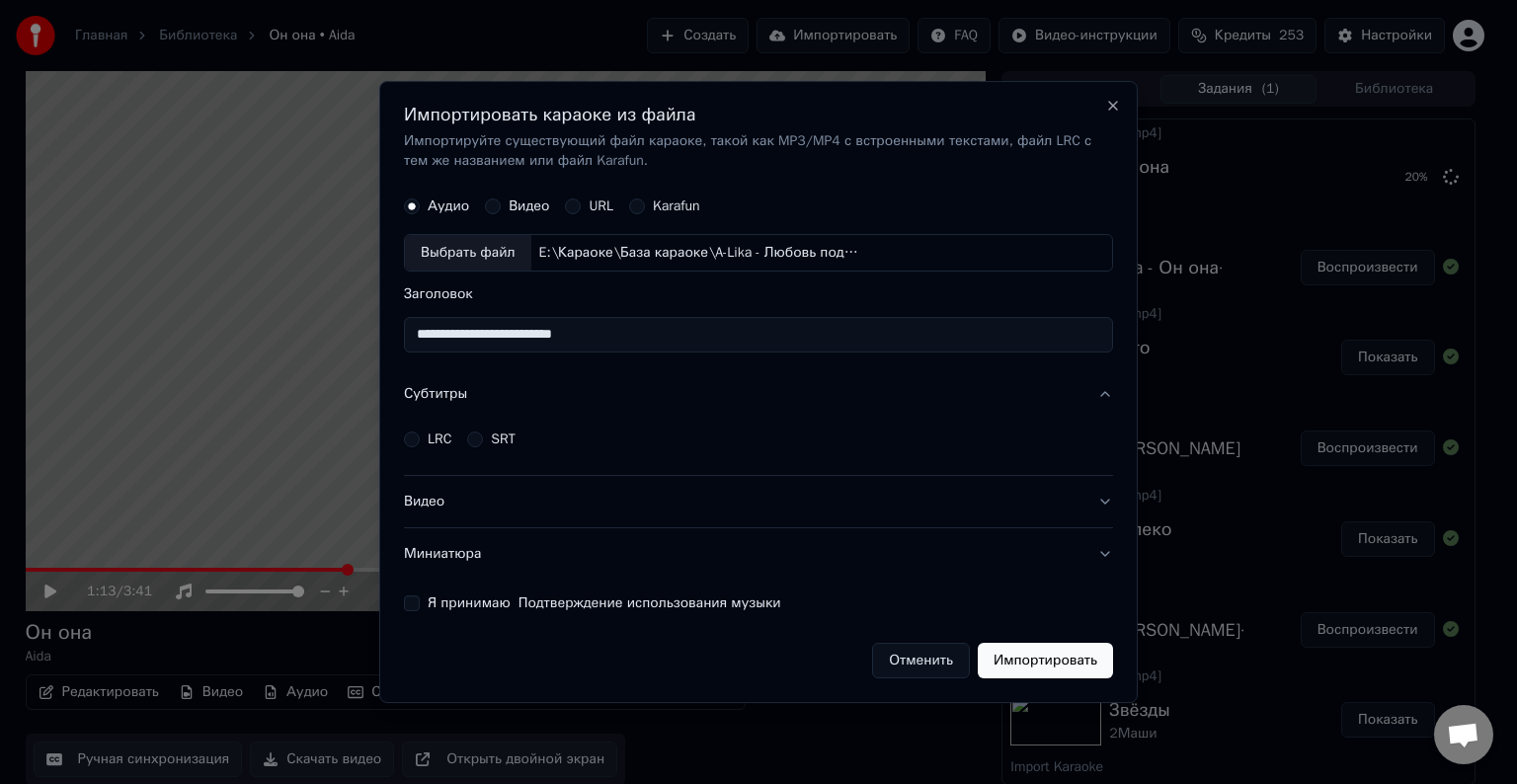 click on "LRC" at bounding box center [412, 439] 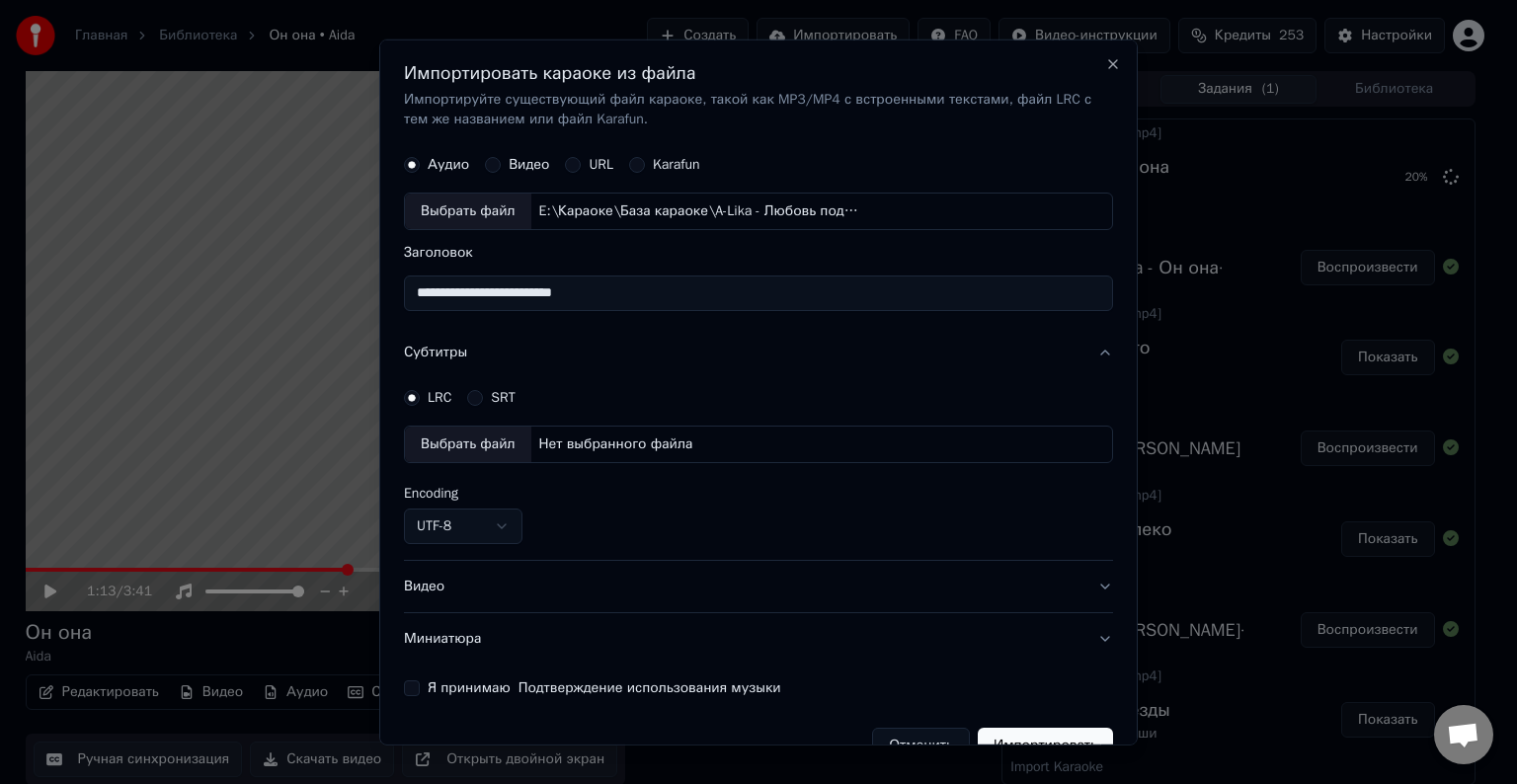click on "Выбрать файл" at bounding box center [468, 444] 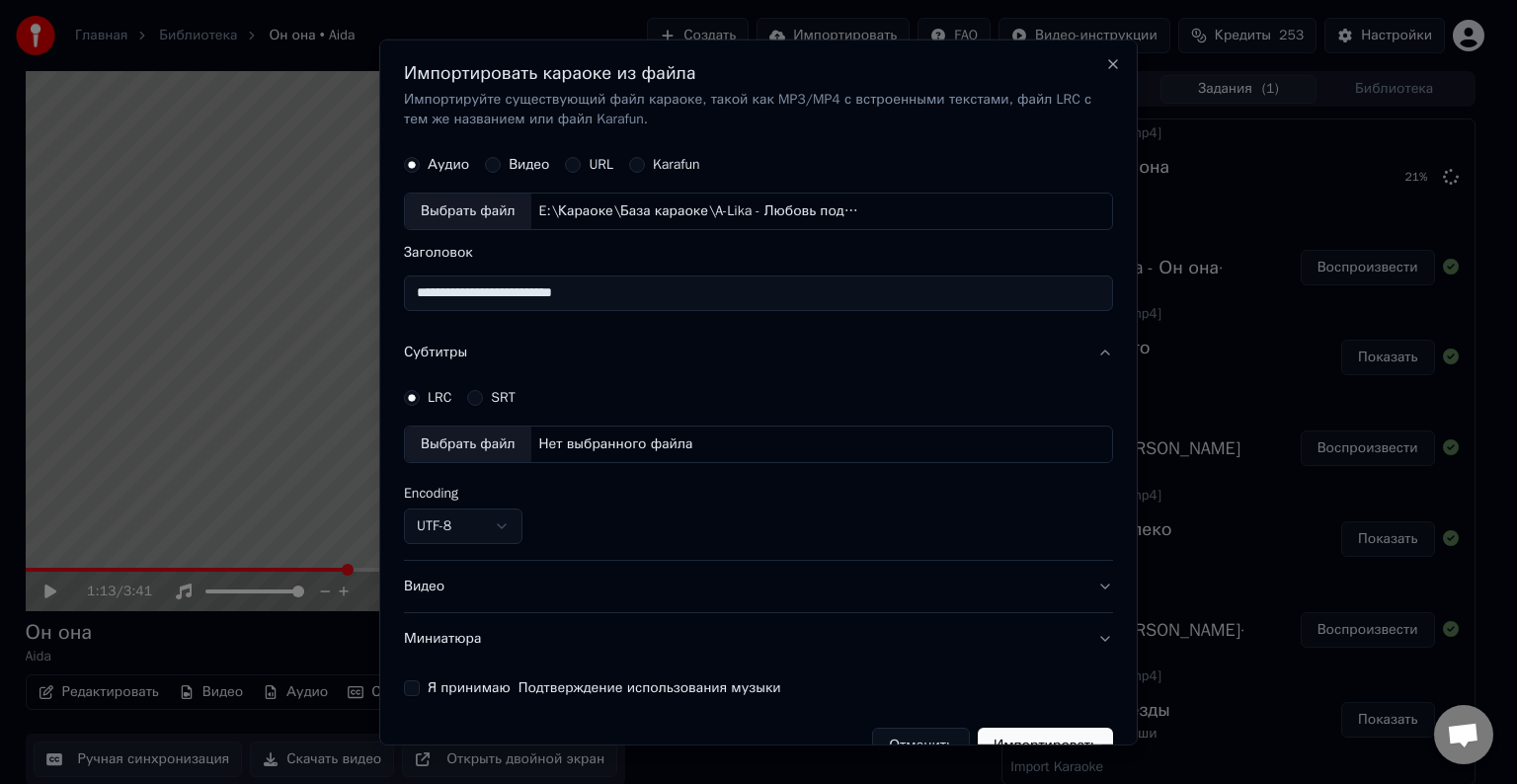 select on "**********" 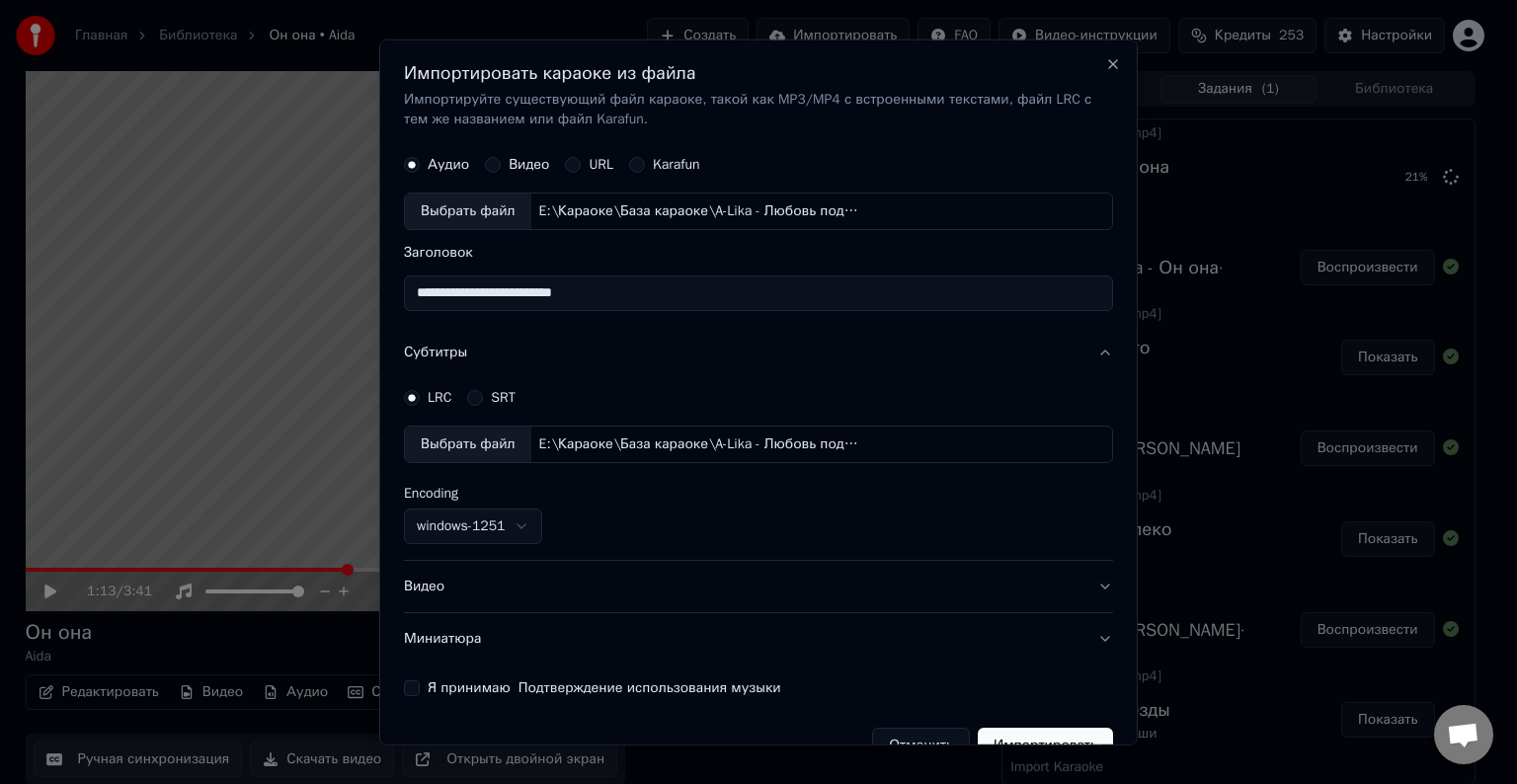 click on "Видео" at bounding box center [758, 587] 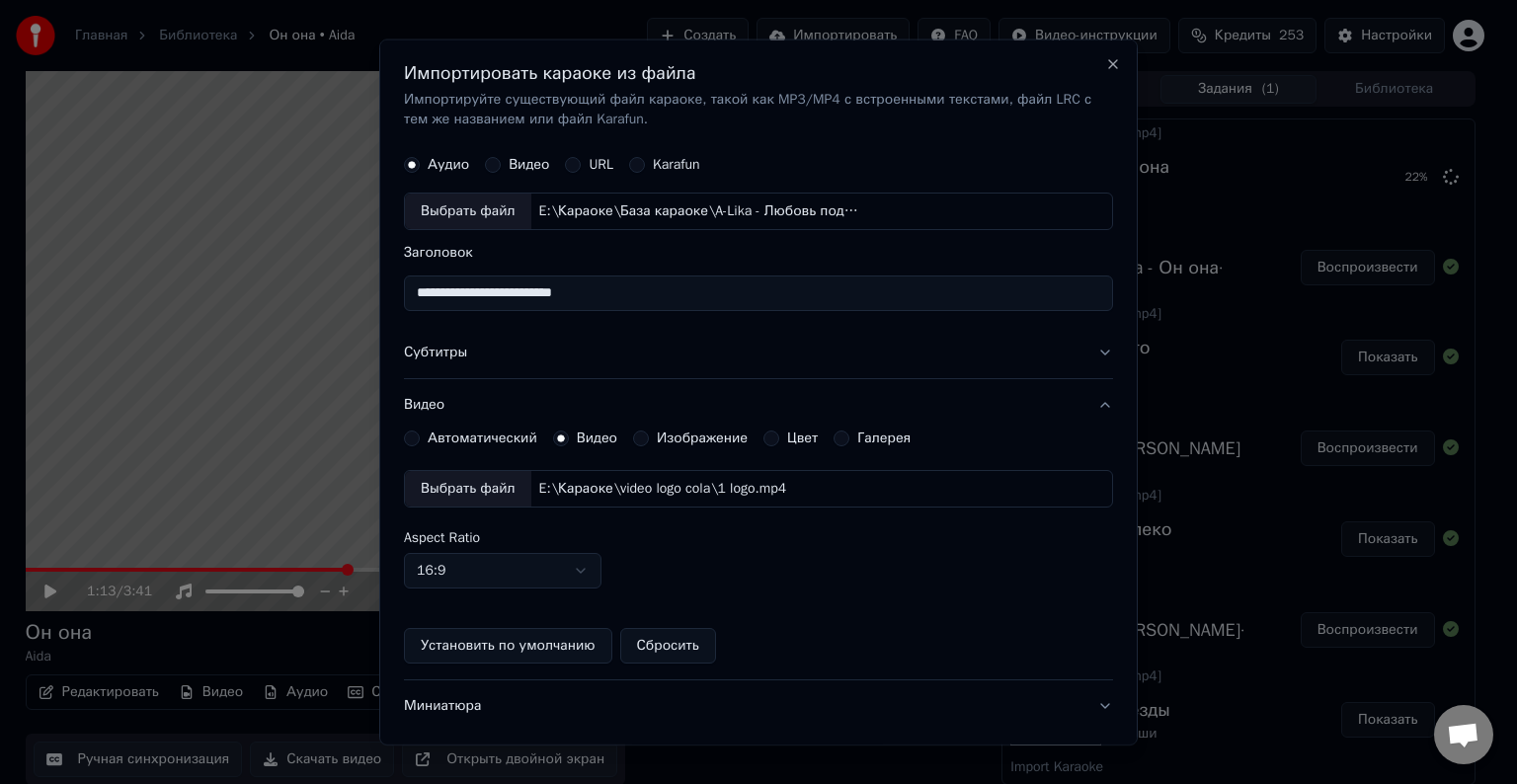click on "Выбрать файл" at bounding box center (468, 489) 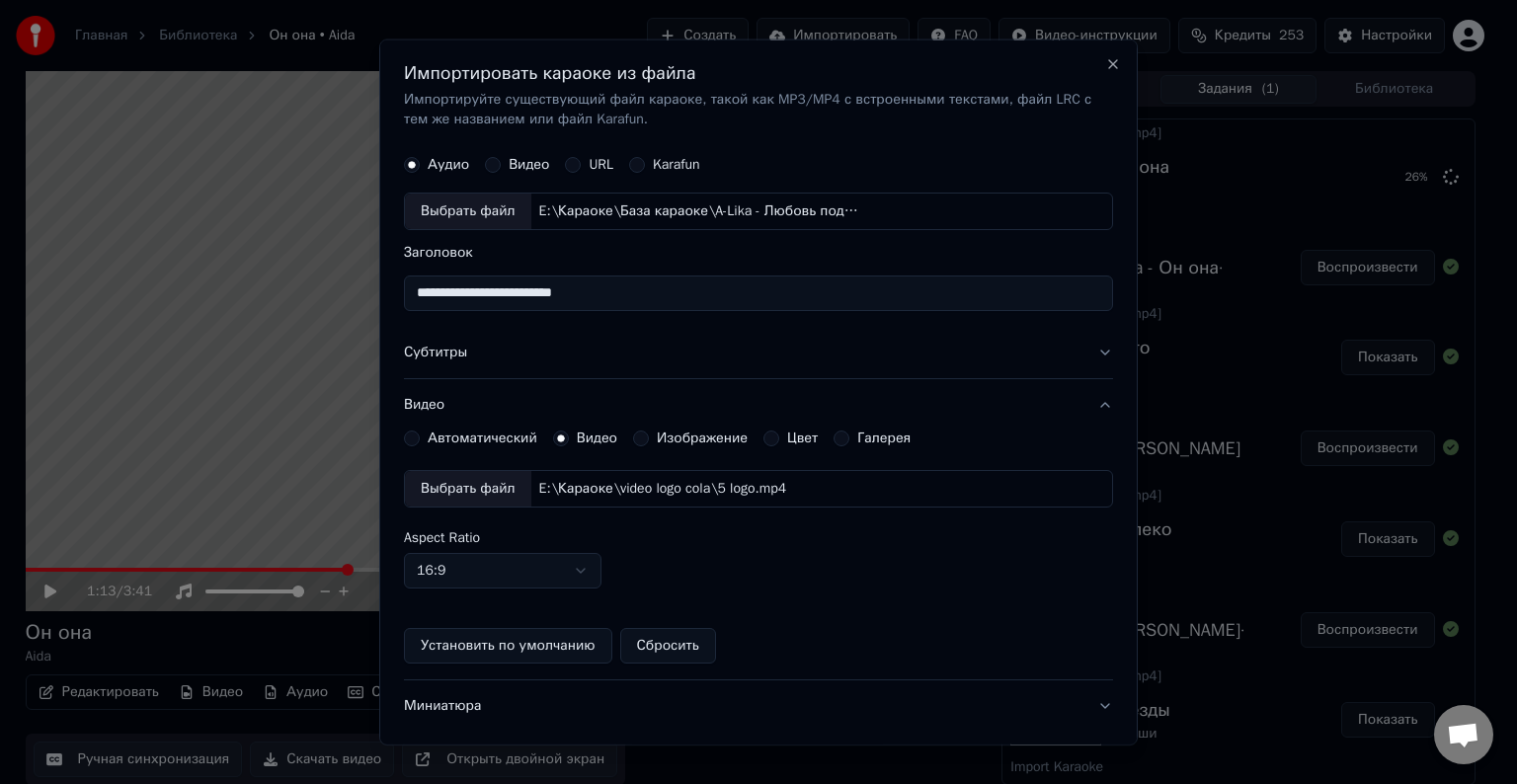 scroll, scrollTop: 108, scrollLeft: 0, axis: vertical 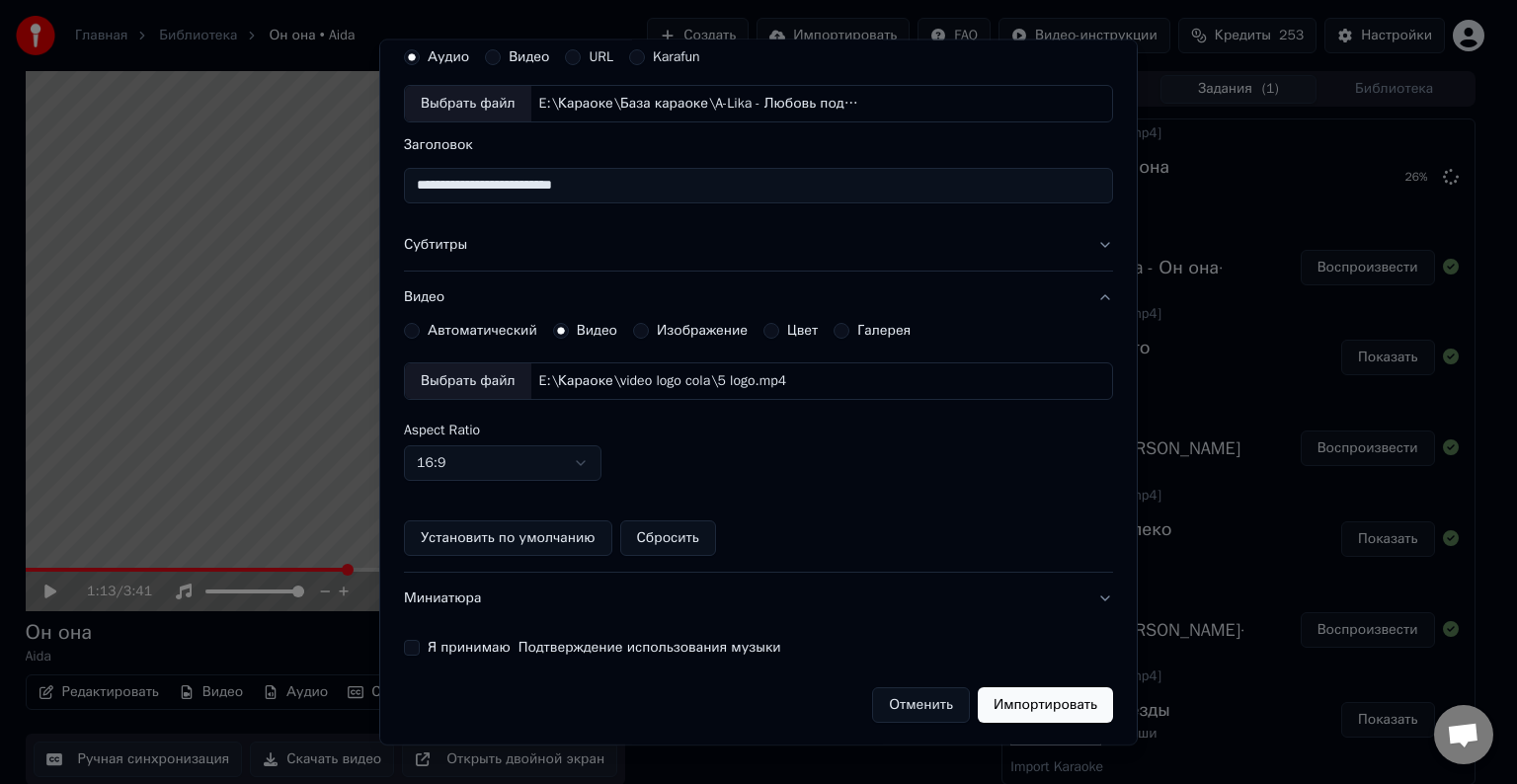 click on "**********" at bounding box center [758, 380] 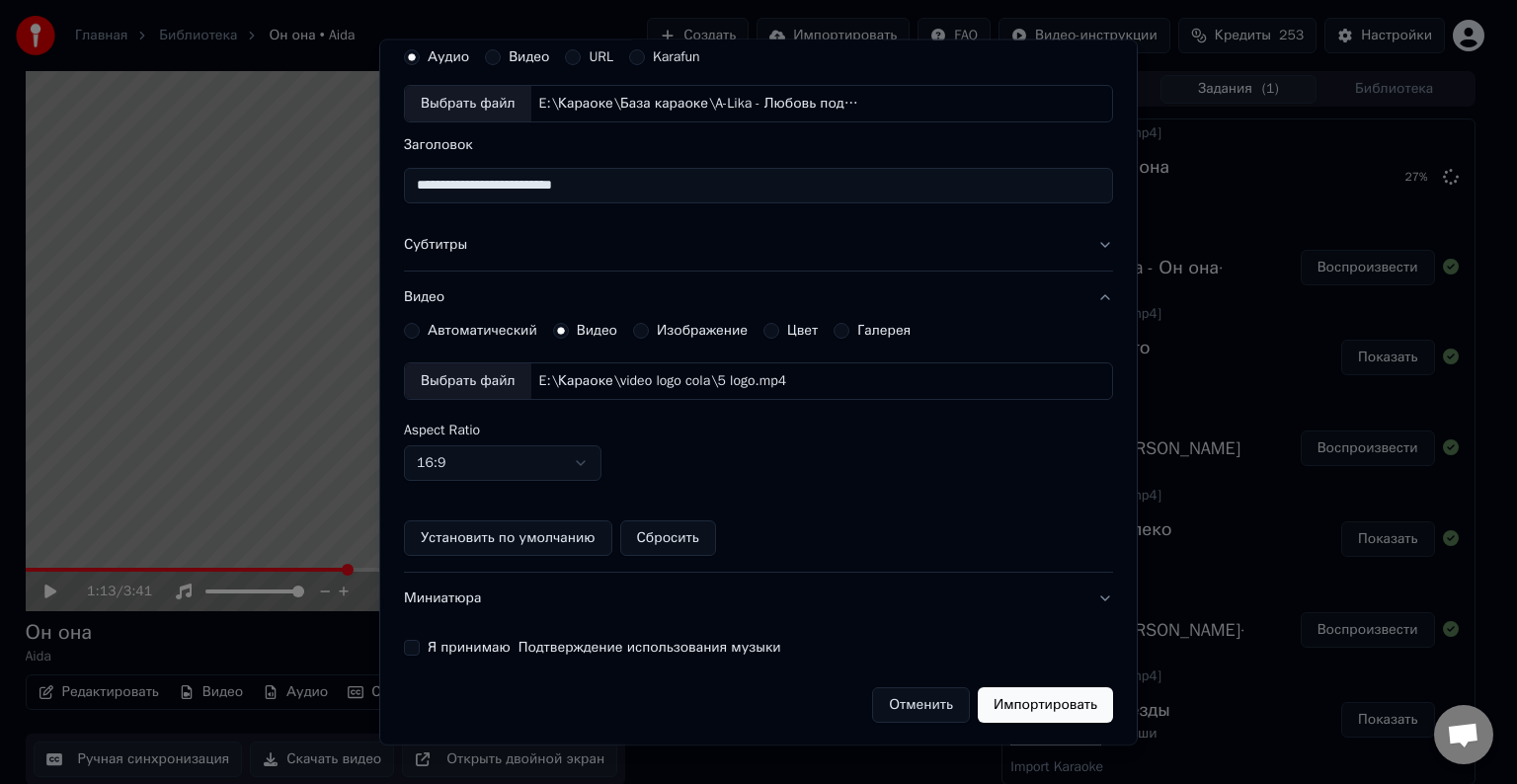 click on "**********" at bounding box center [758, 380] 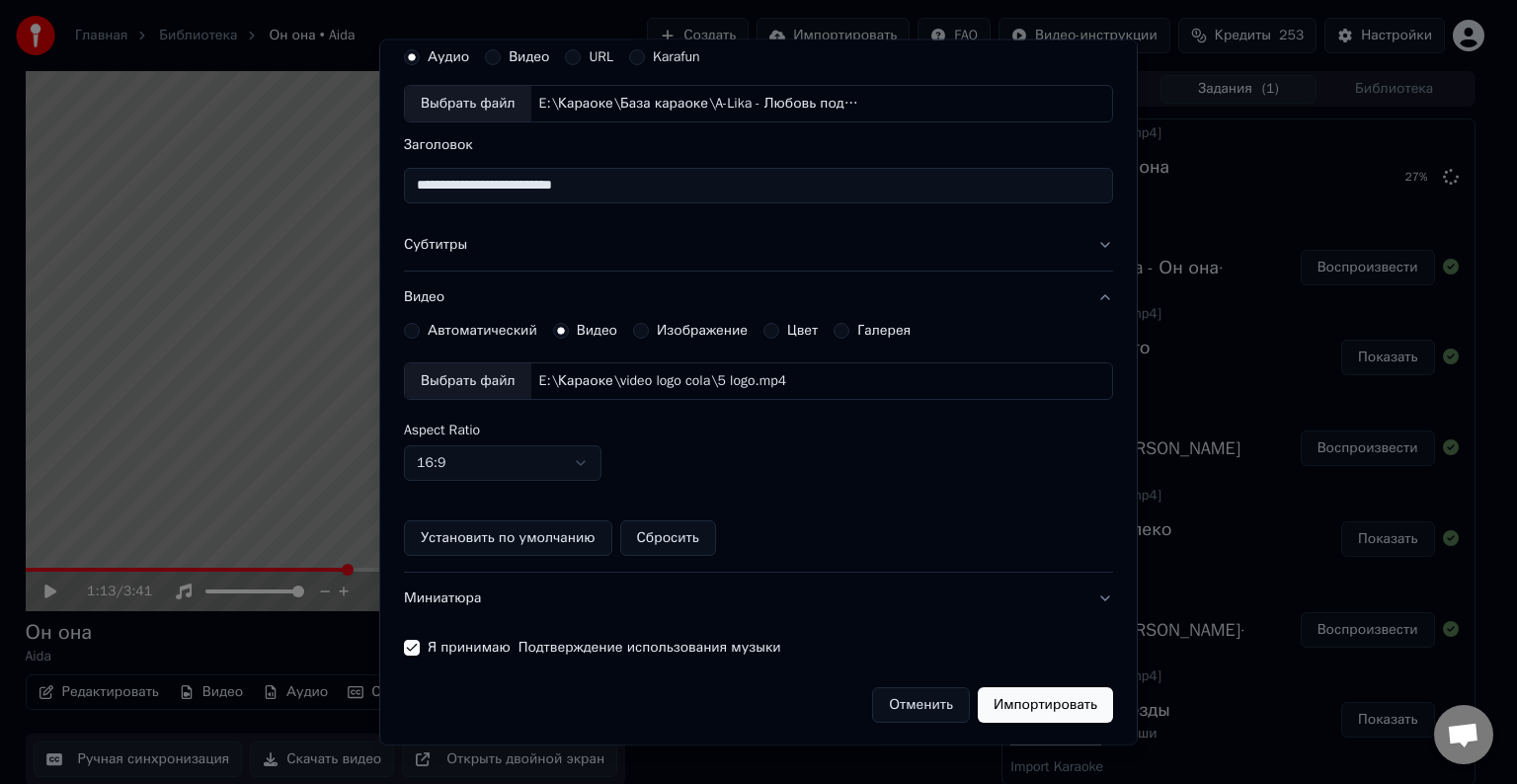 click on "Импортировать" at bounding box center [1045, 705] 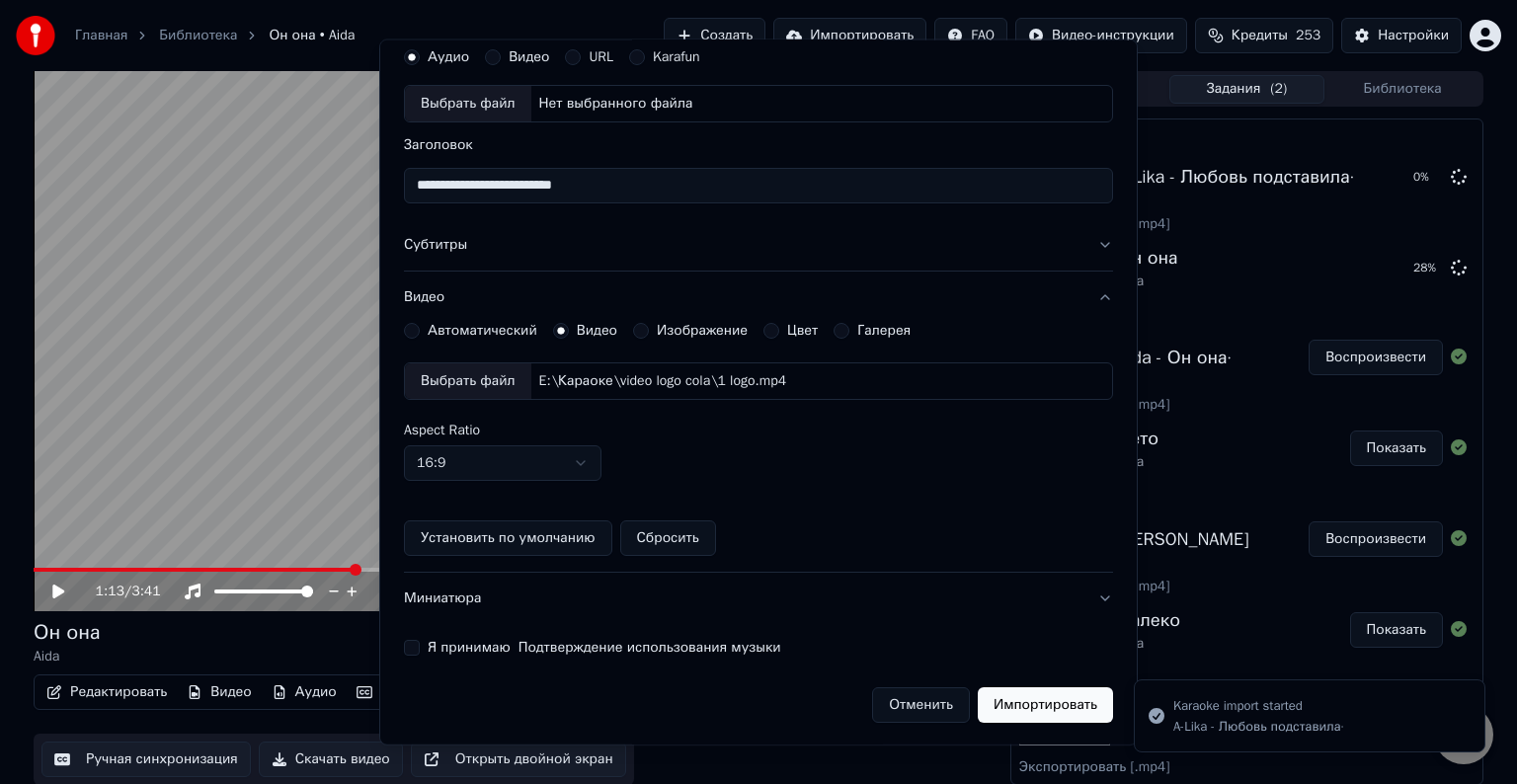type 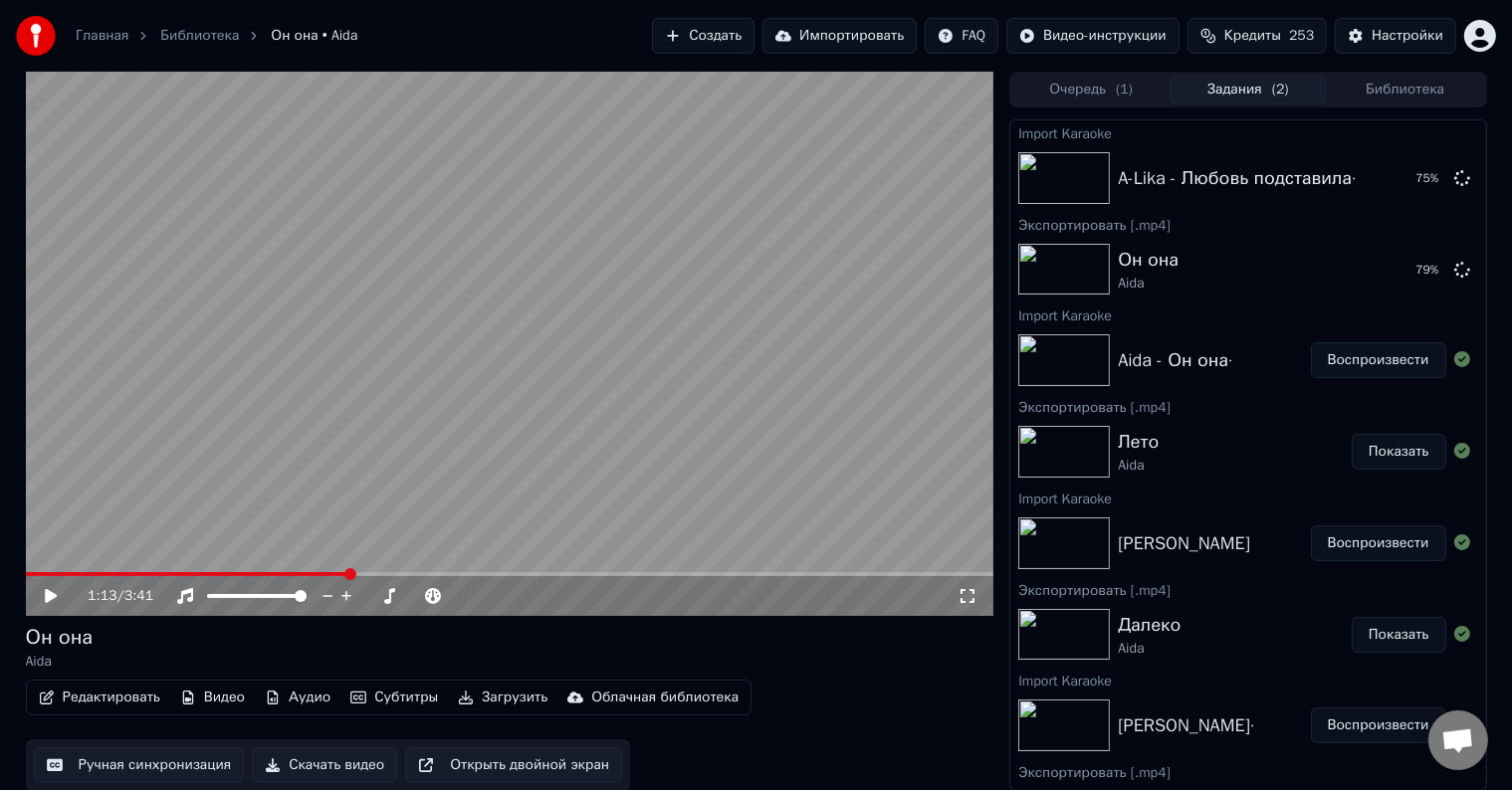 click on "Редактировать Видео Аудио Субтитры Загрузить Облачная библиотека Ручная синхронизация Скачать видео Открыть двойной экран" at bounding box center (510, 735) 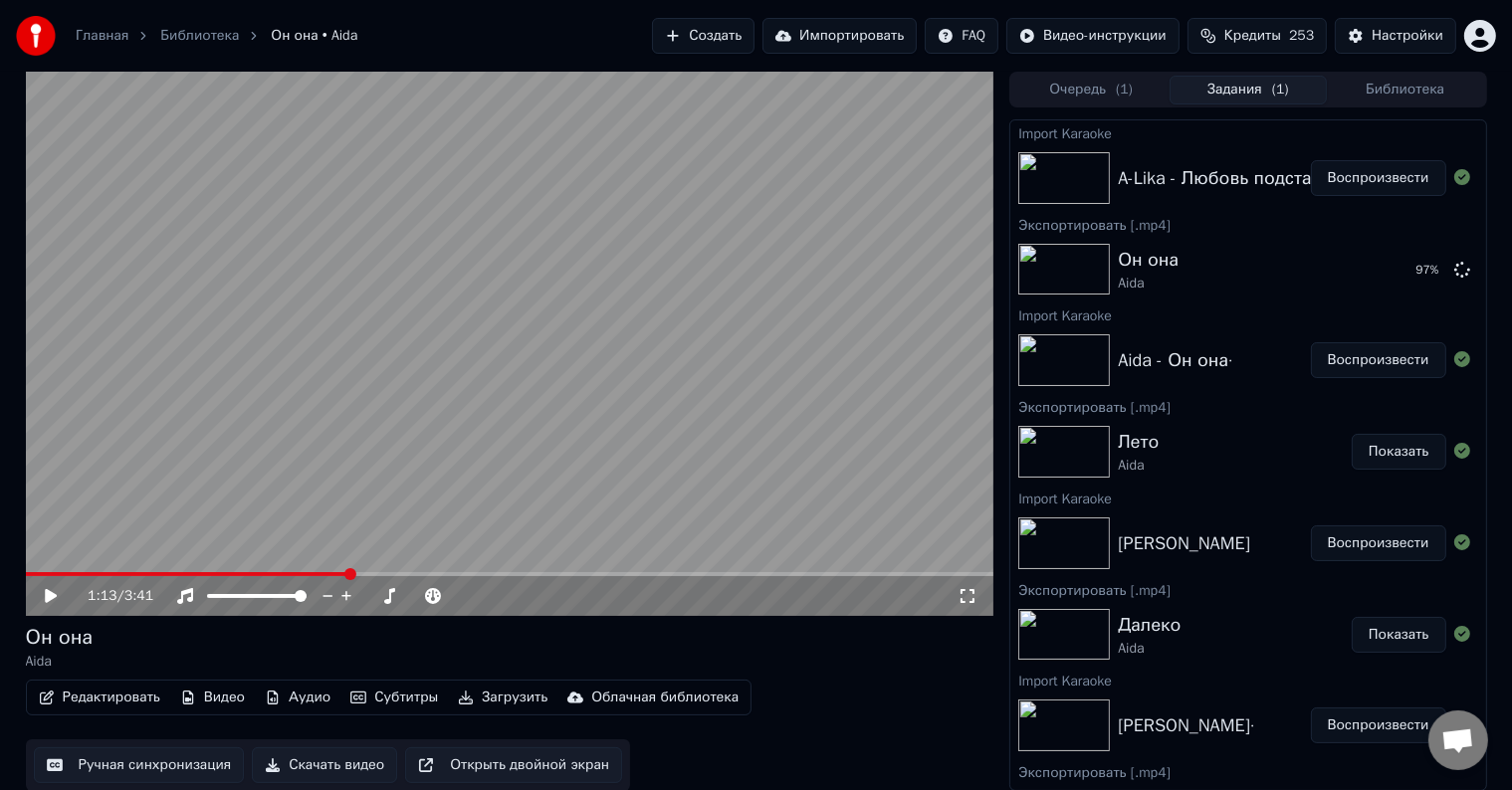 click on "Воспроизвести" at bounding box center [1379, 178] 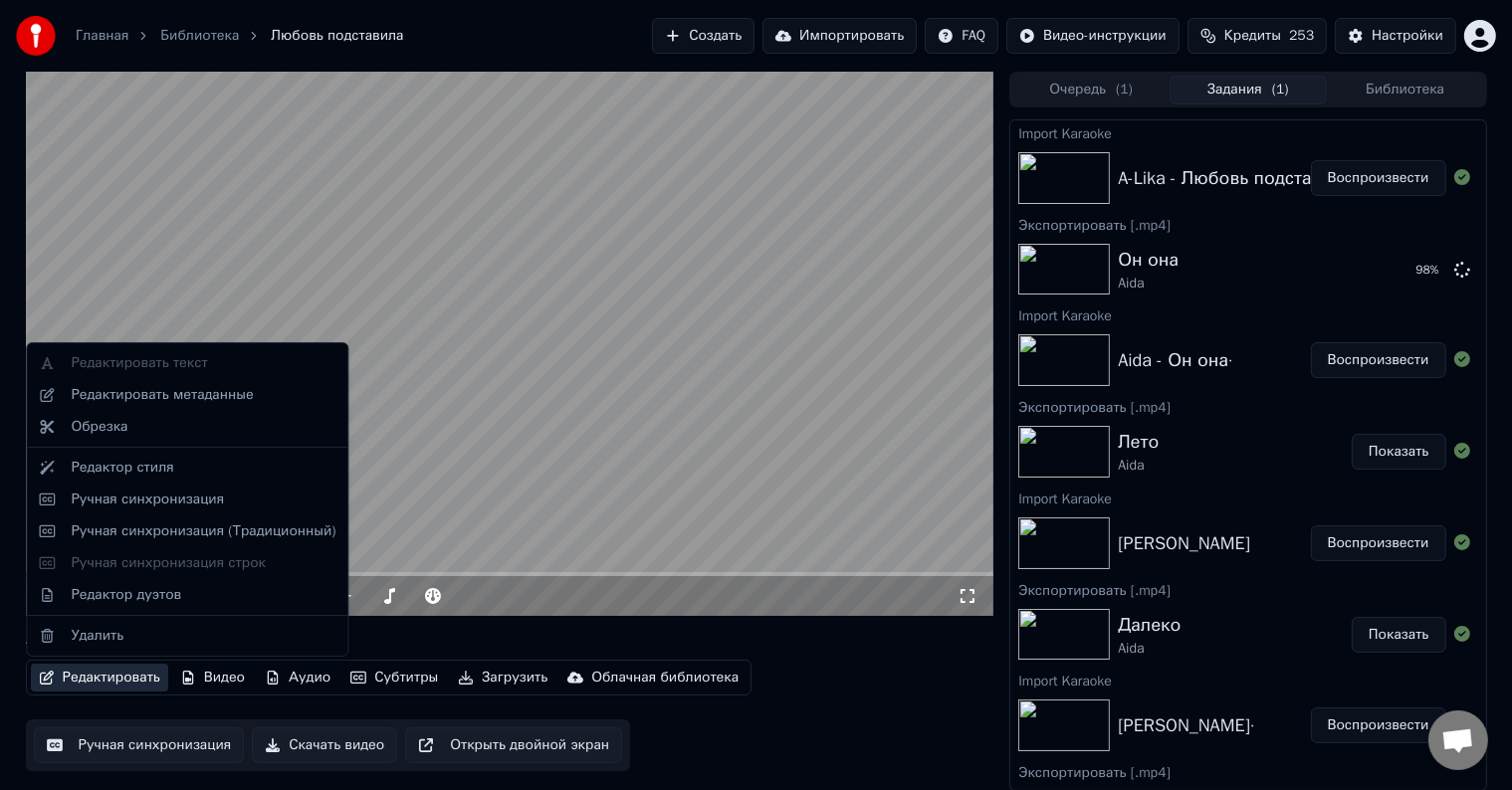 click on "Редактировать" at bounding box center (100, 678) 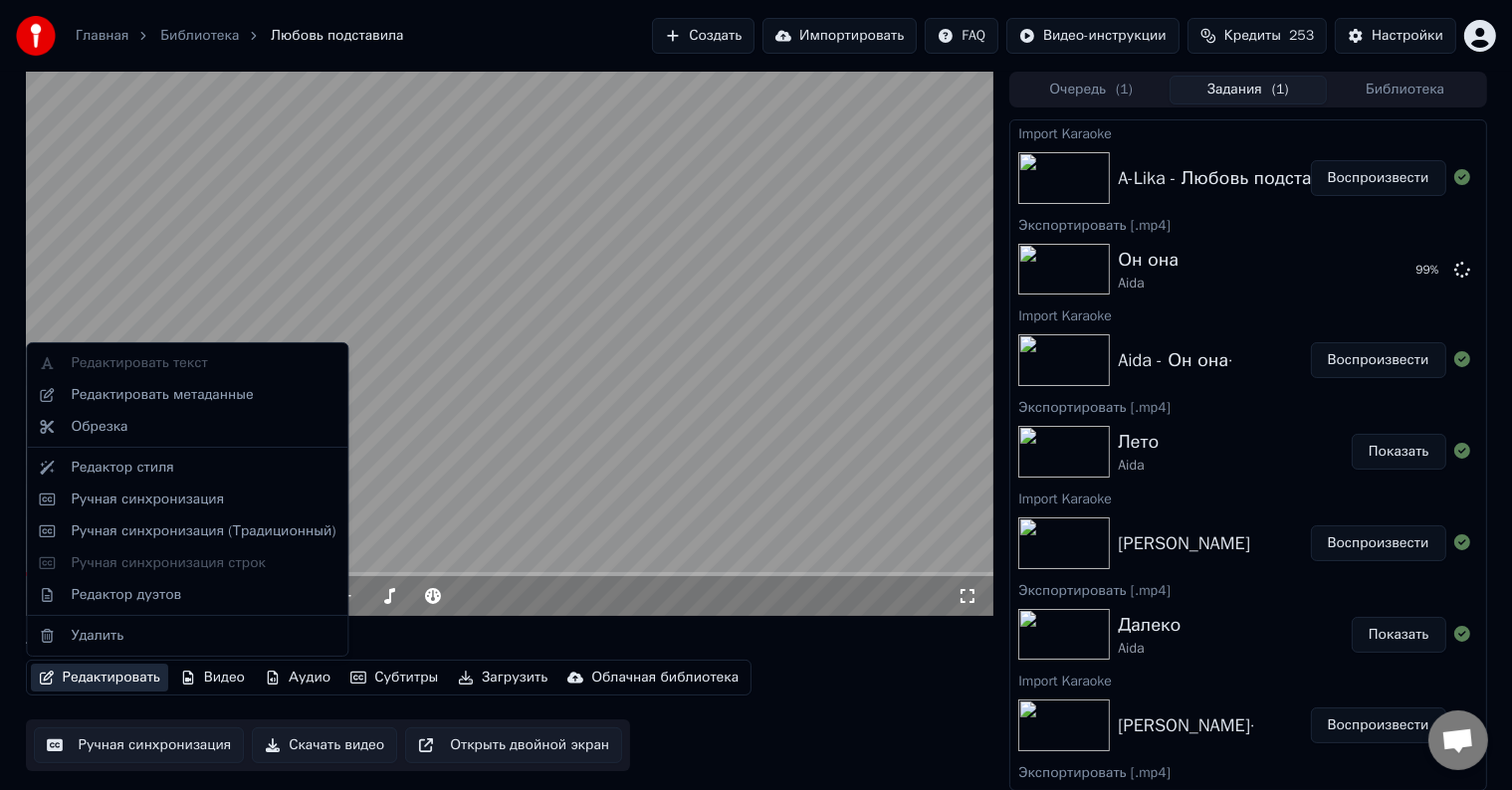 click at bounding box center [510, 343] 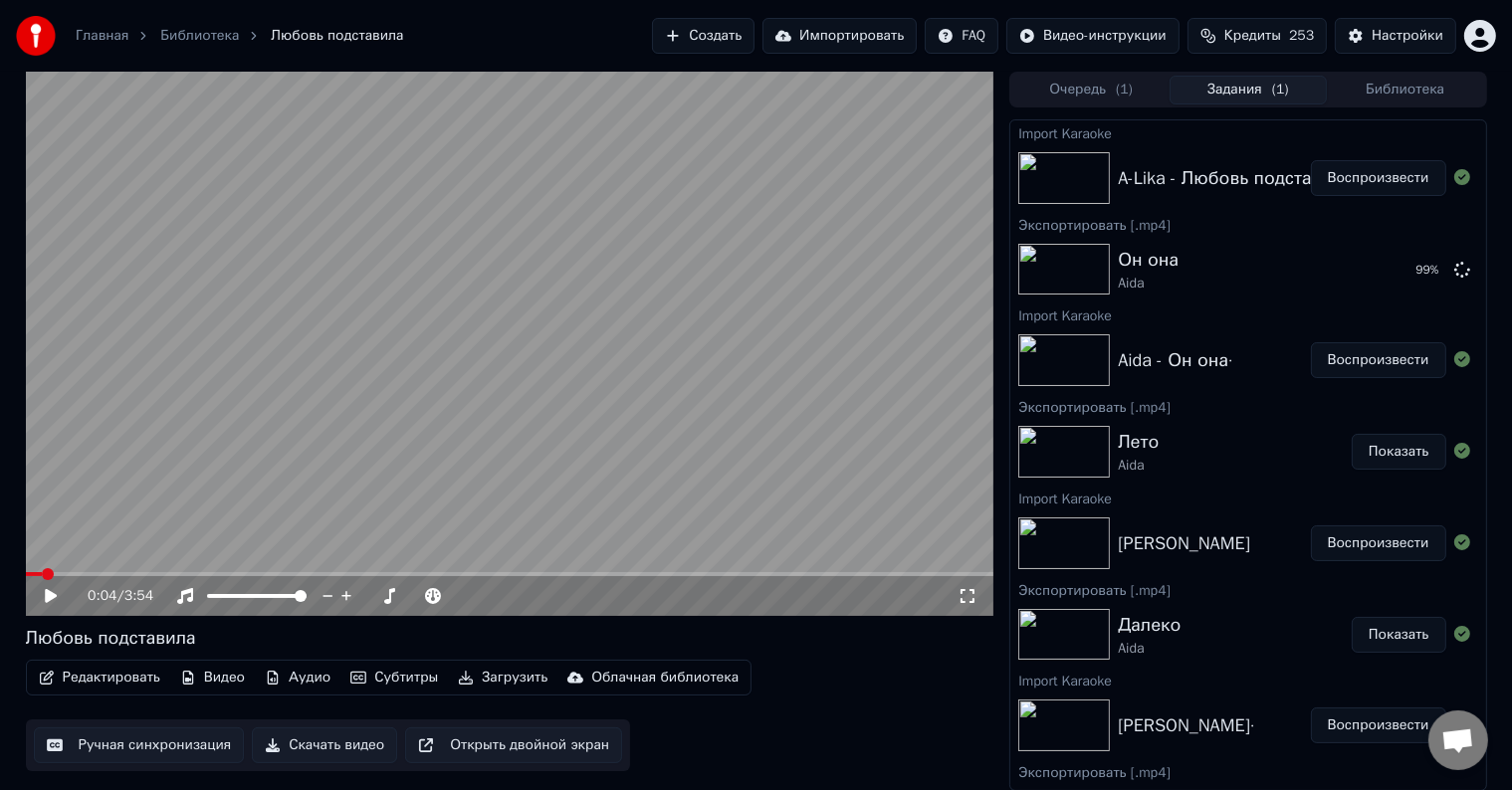 click at bounding box center [510, 343] 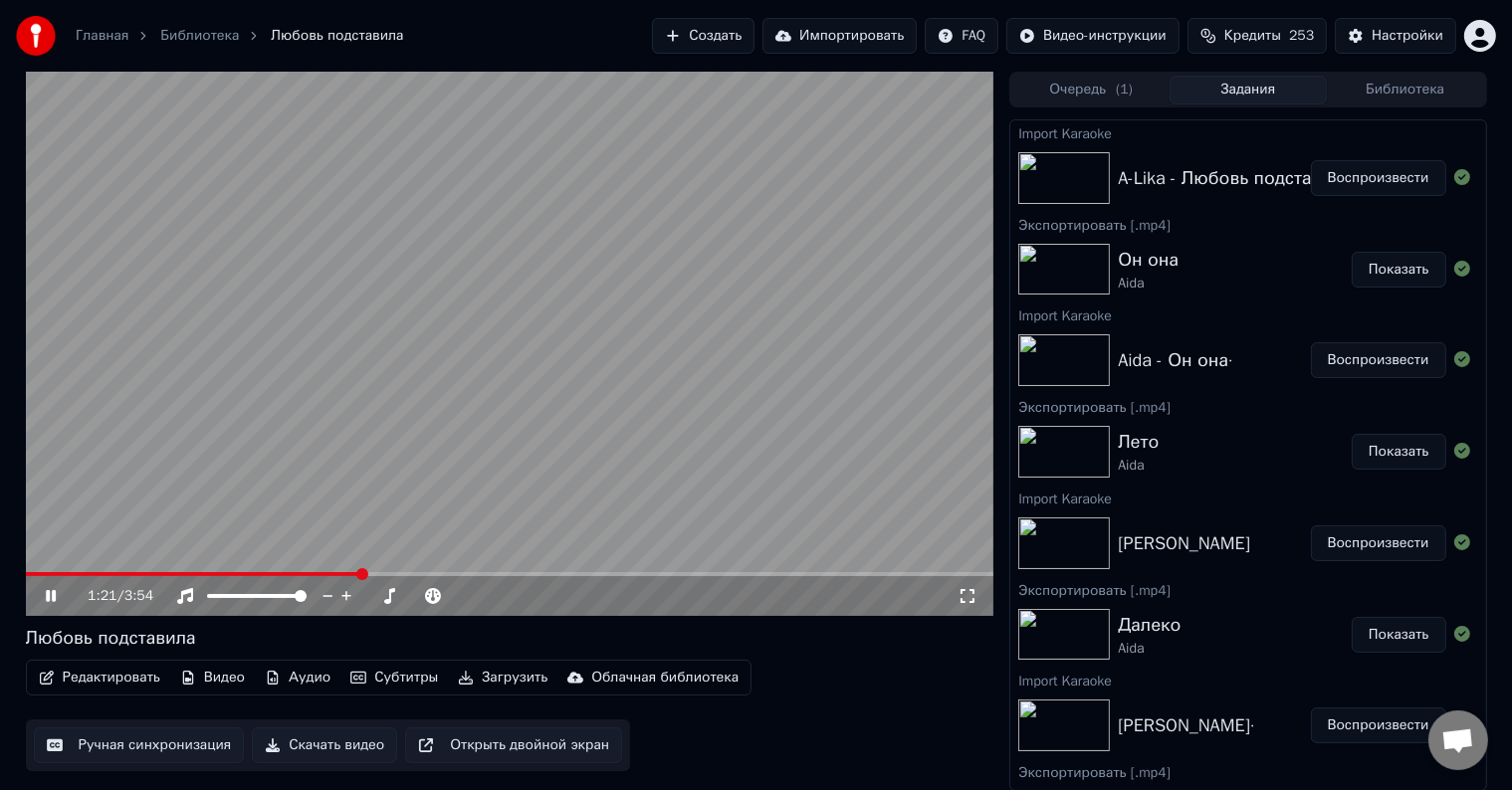 click on "1:21  /  3:54" at bounding box center (510, 596) 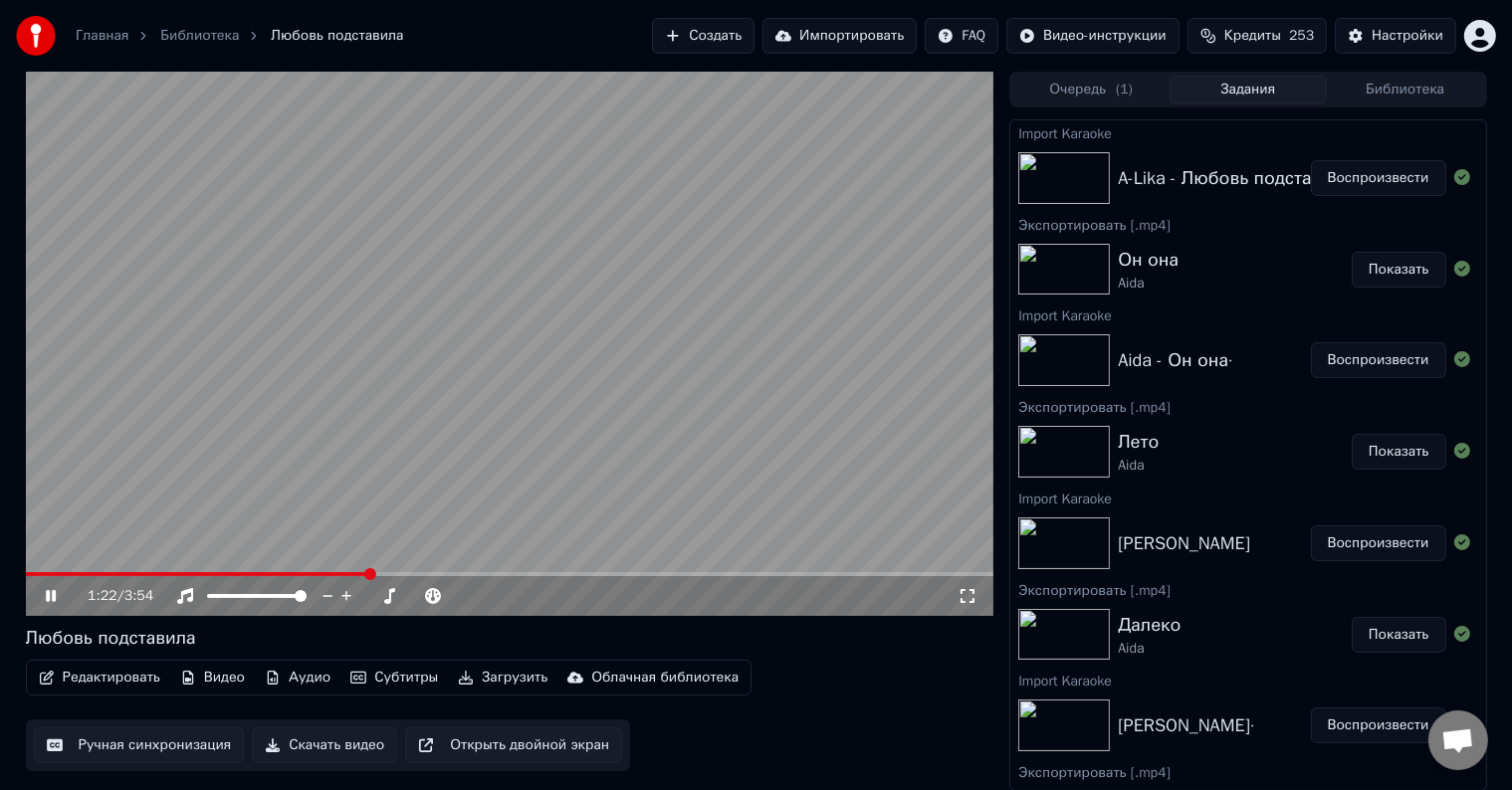 click 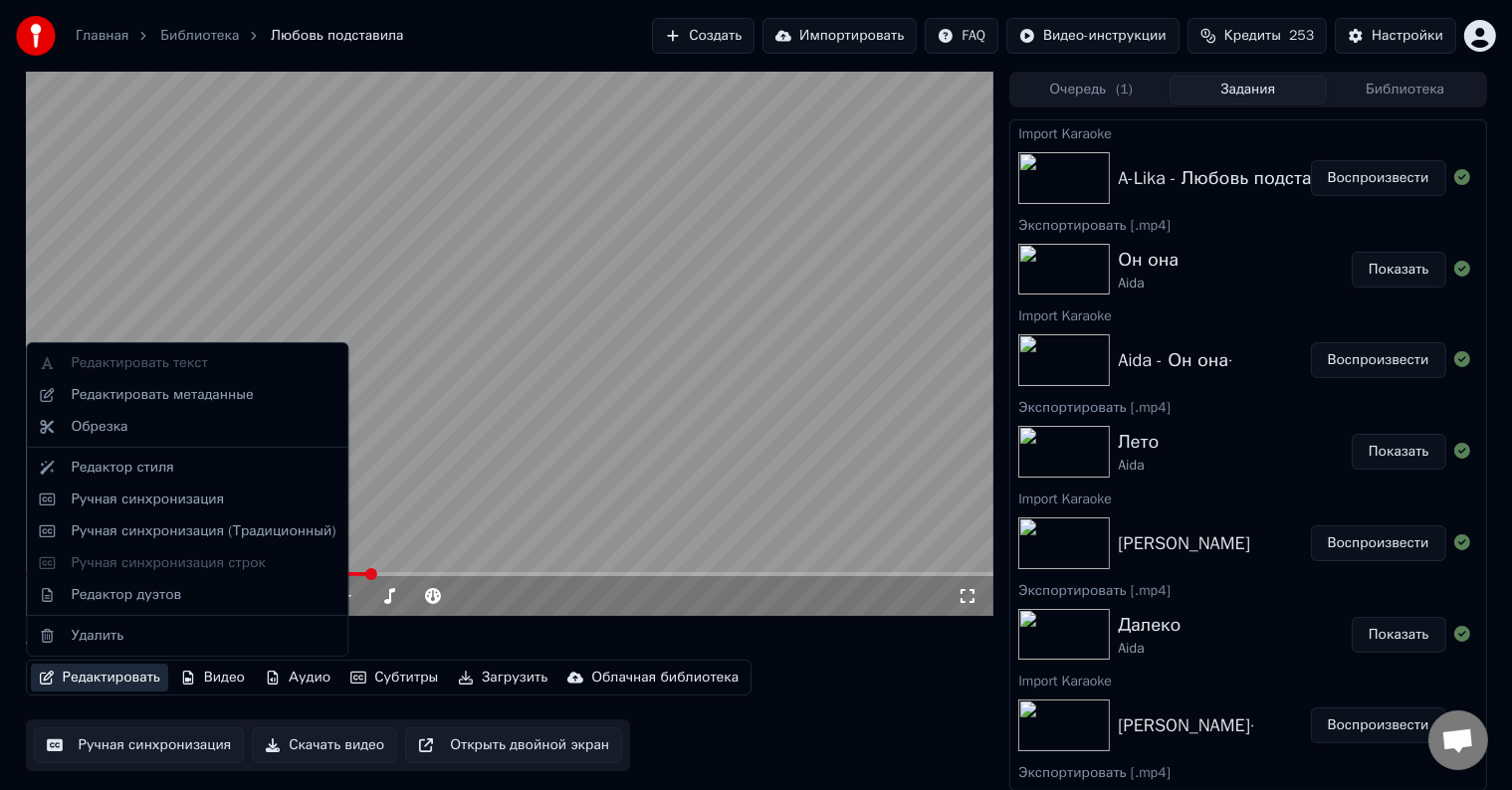 click on "Редактировать" at bounding box center [100, 678] 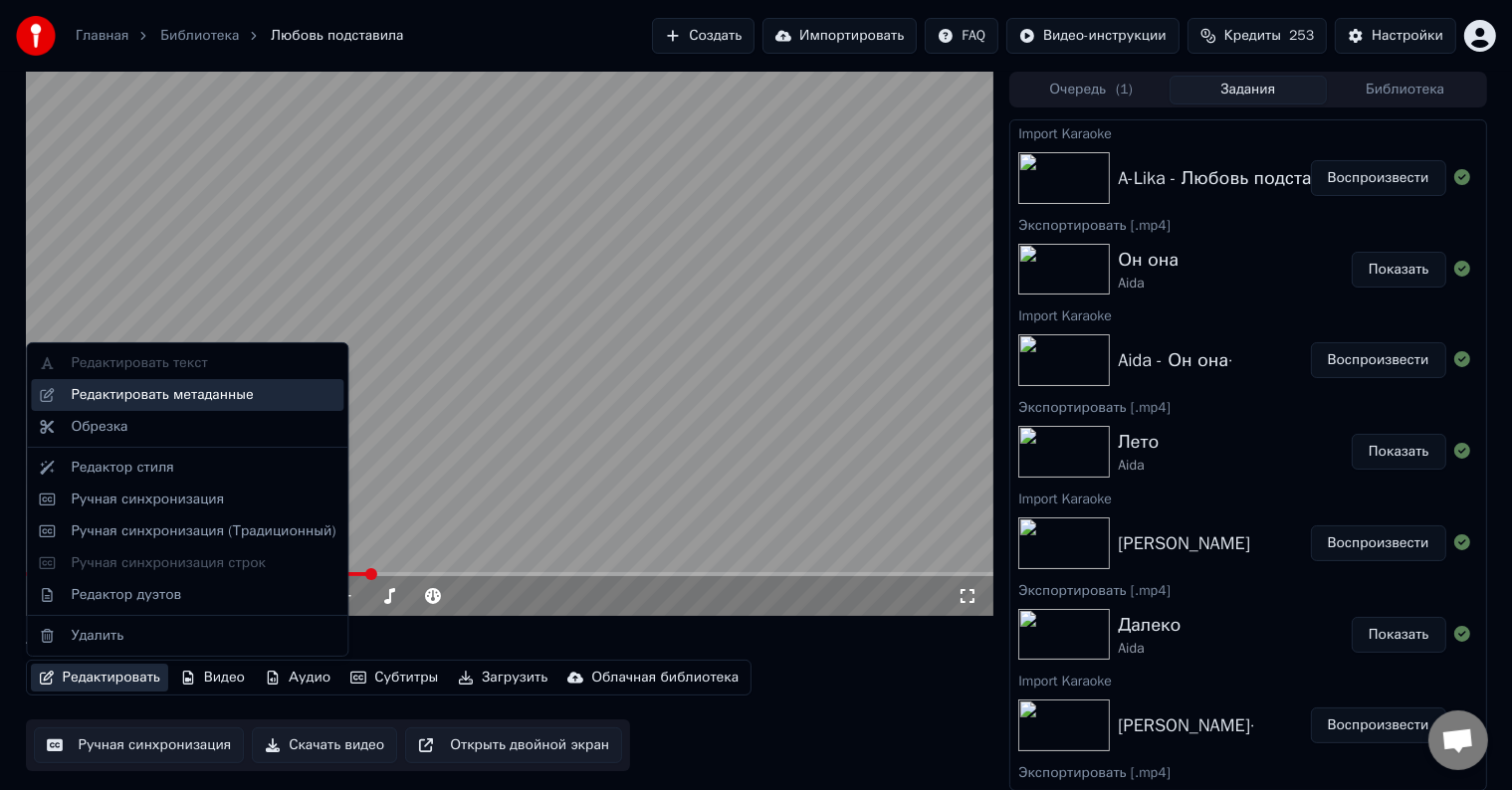 click on "Редактировать метаданные" at bounding box center [161, 395] 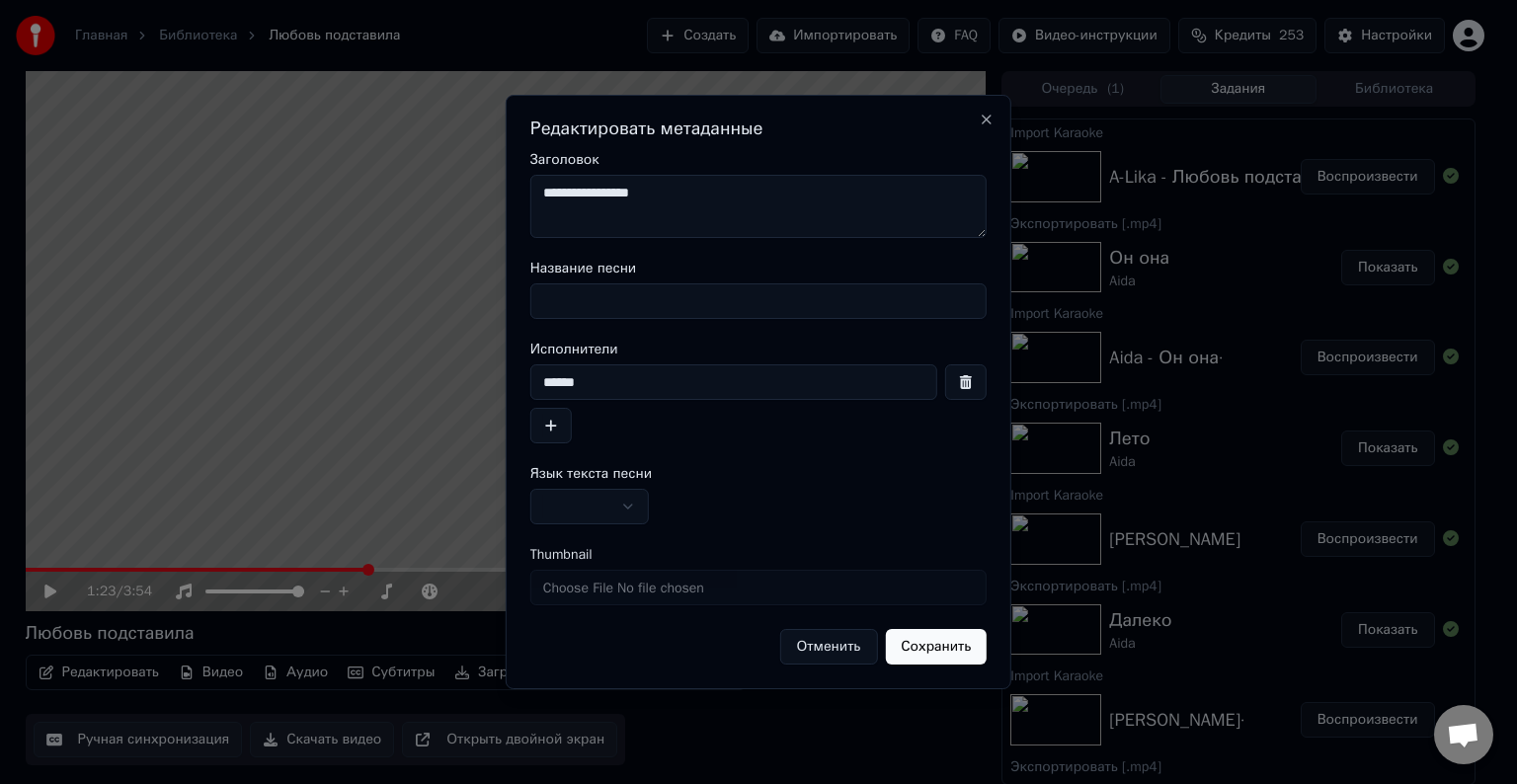 drag, startPoint x: 703, startPoint y: 210, endPoint x: 549, endPoint y: 191, distance: 155.16765 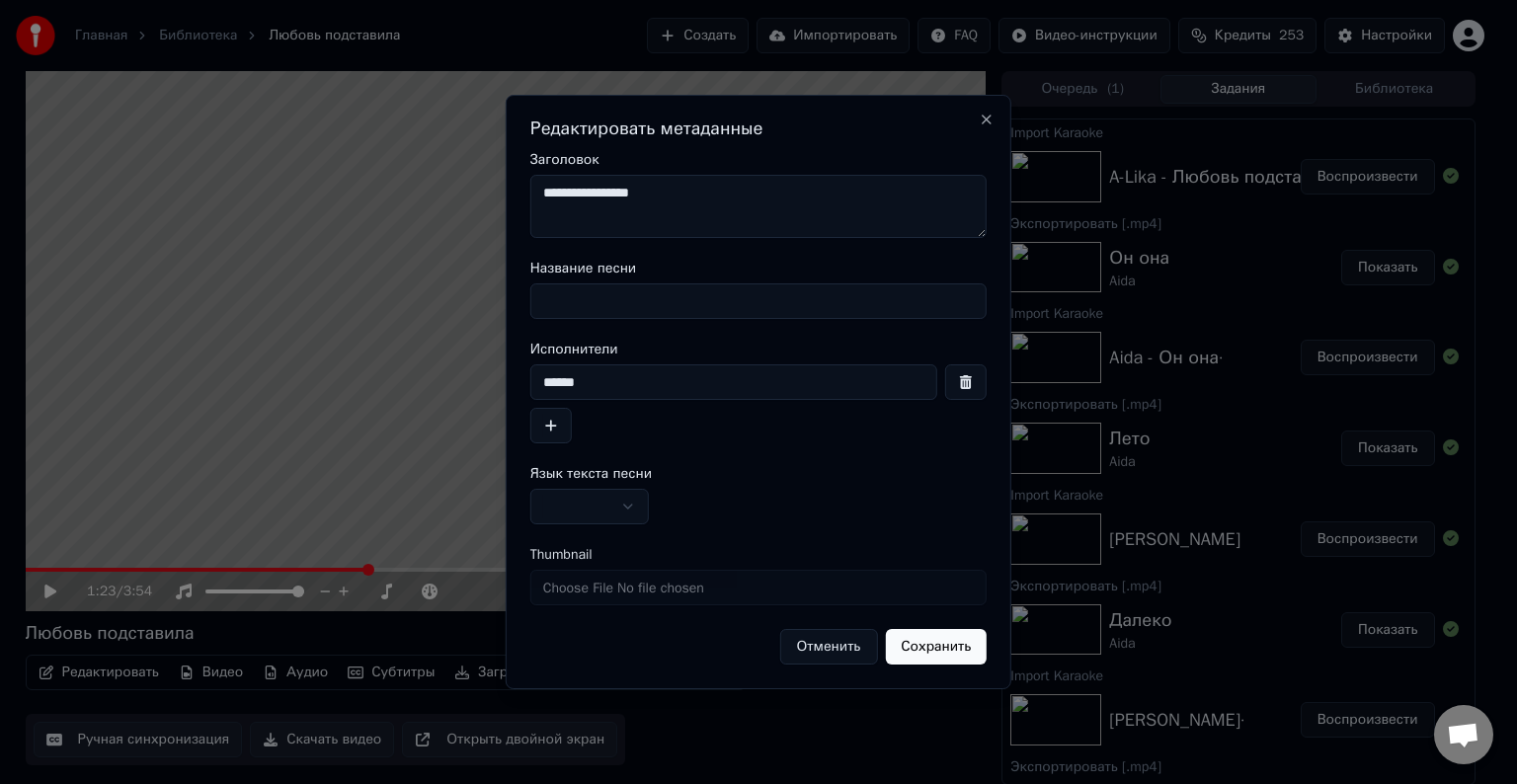 click on "**********" at bounding box center (758, 206) 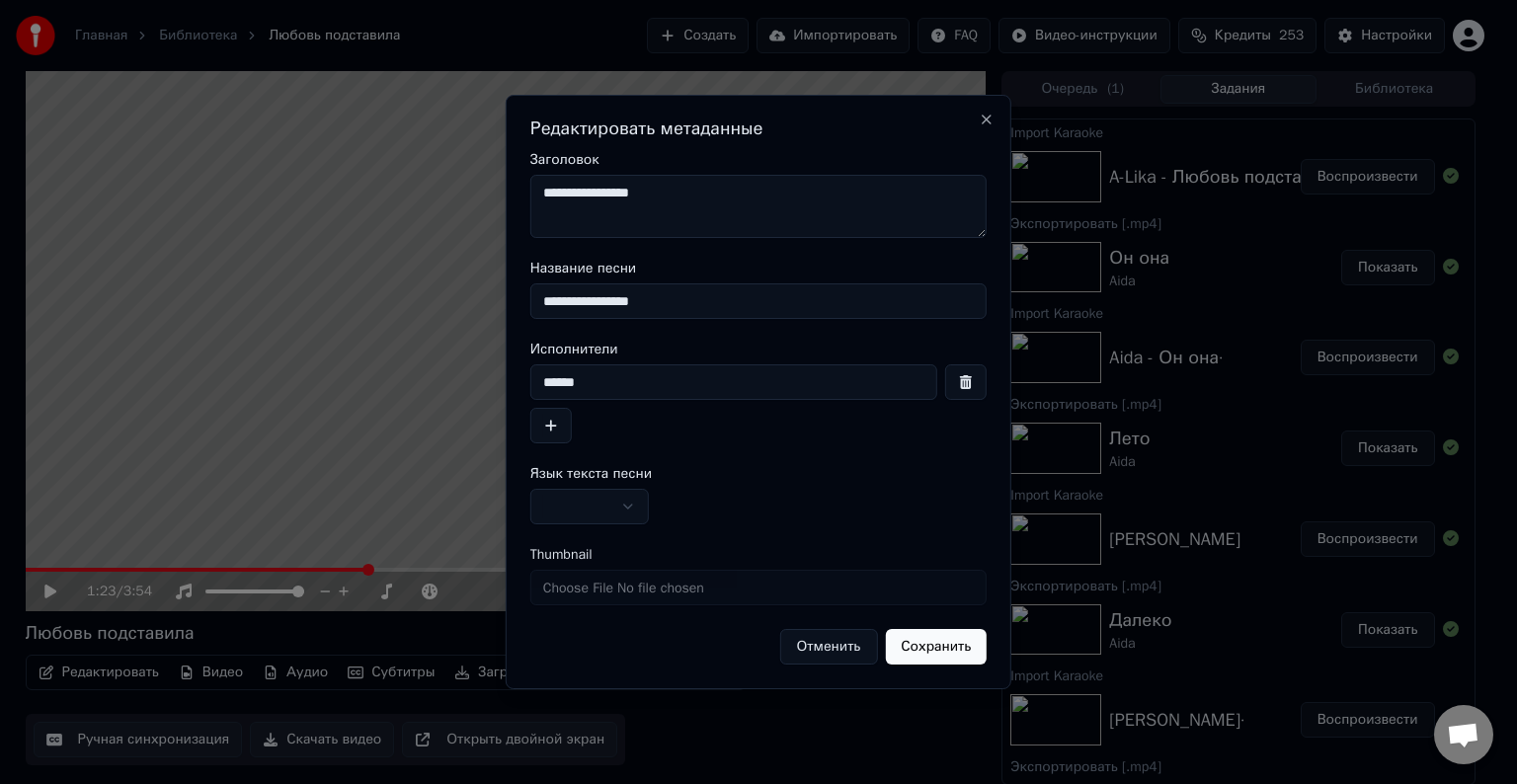 type on "**********" 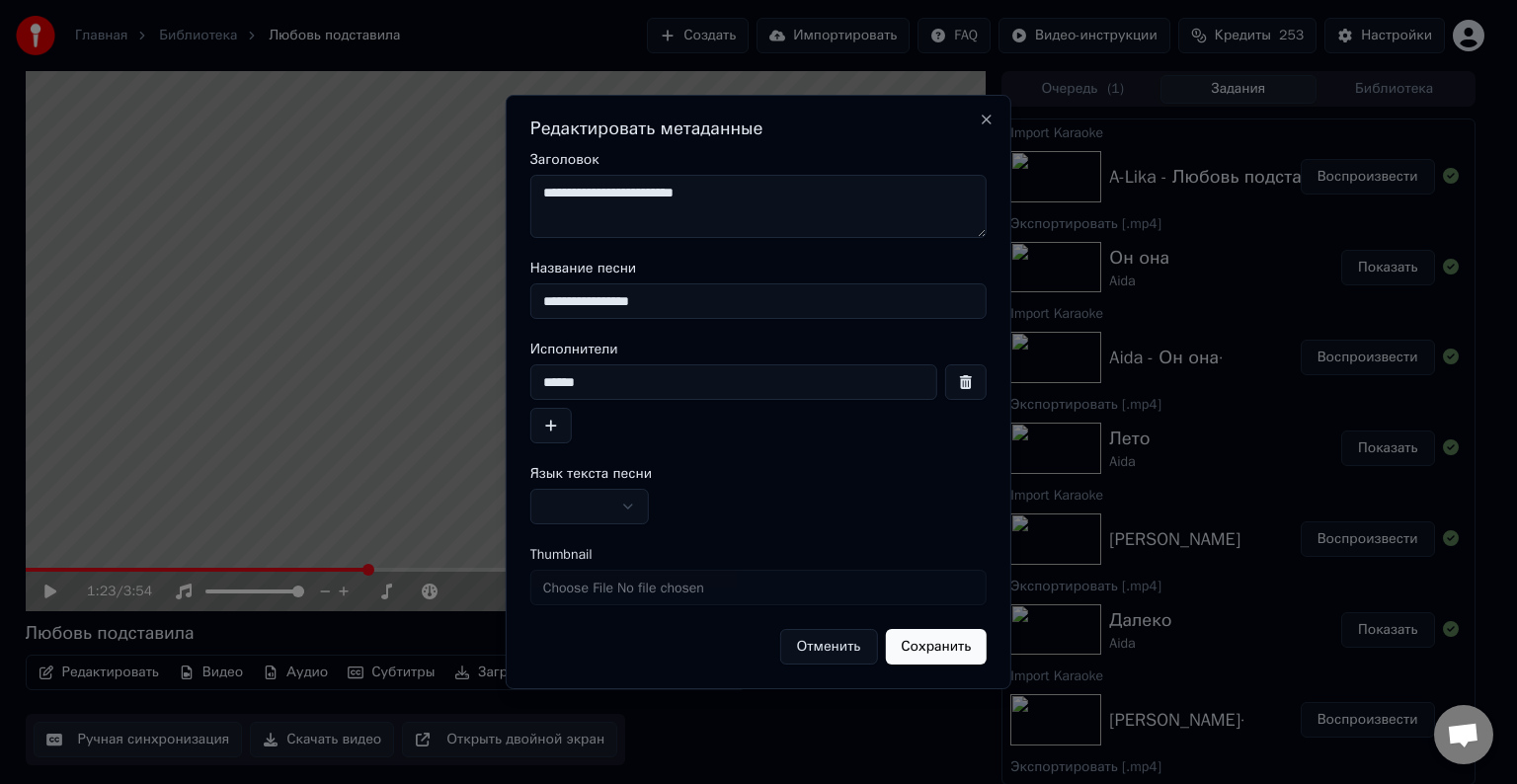 type on "**********" 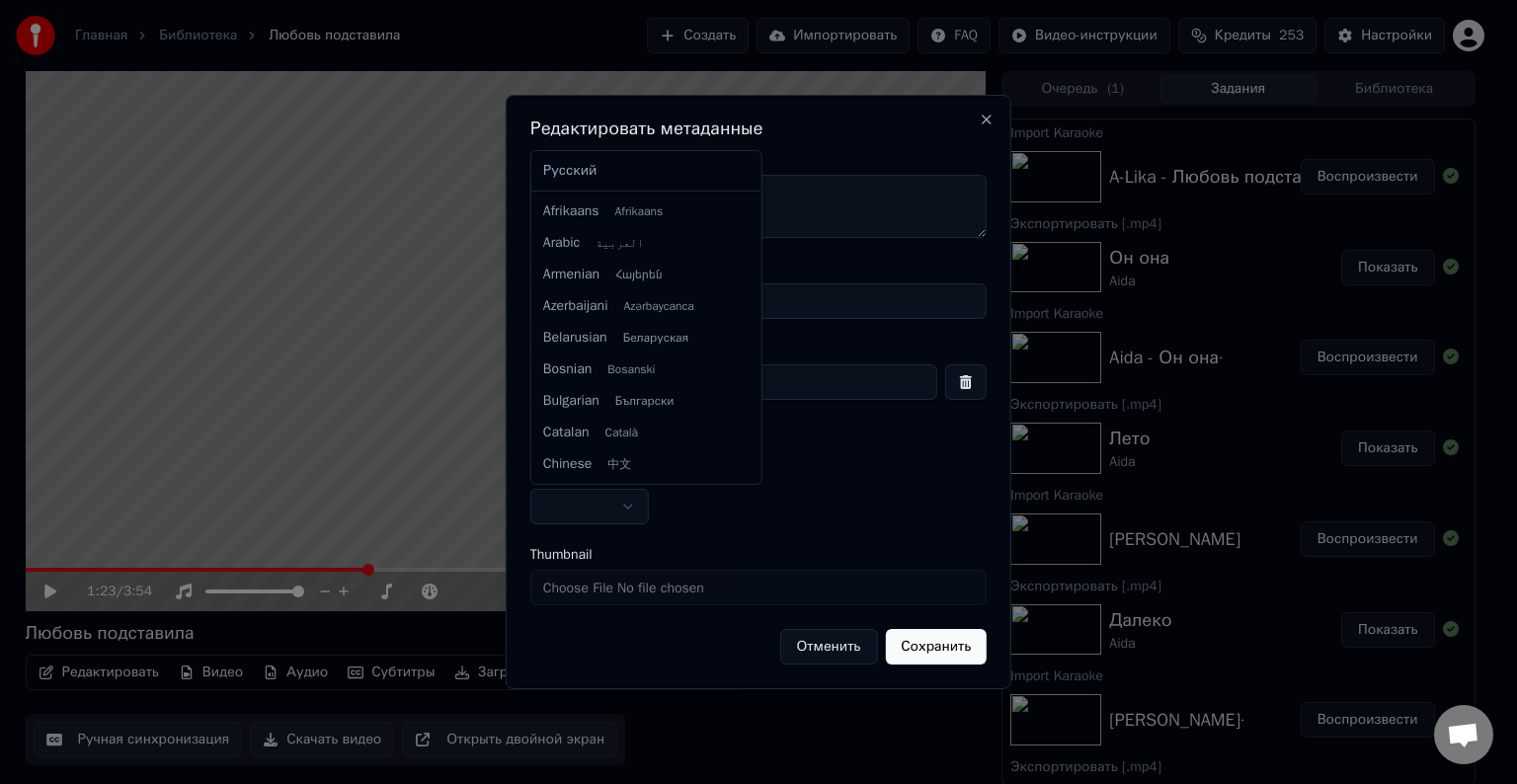 click on "Главная Библиотека Любовь подставила Создать Импортировать FAQ Видео-инструкции Кредиты 253 Настройки 1:23  /  3:54 Любовь подставила Редактировать Видео Аудио Субтитры Загрузить Облачная библиотека Ручная синхронизация Скачать видео Открыть двойной экран Очередь ( 1 ) Задания Библиотека Import Karaoke A-Lika - Любовь подставила· Воспроизвести Экспортировать [.mp4] Он она Aida Показать Import Karaoke Aida - Он она· Воспроизвести Экспортировать [.mp4] [PERSON_NAME] Показать Import Karaoke Aida - Лето Воспроизвести Экспортировать [.mp4] Далеко Aida Показать Import Karaoke [PERSON_NAME] Звёзды 2Маши" at bounding box center [750, 392] 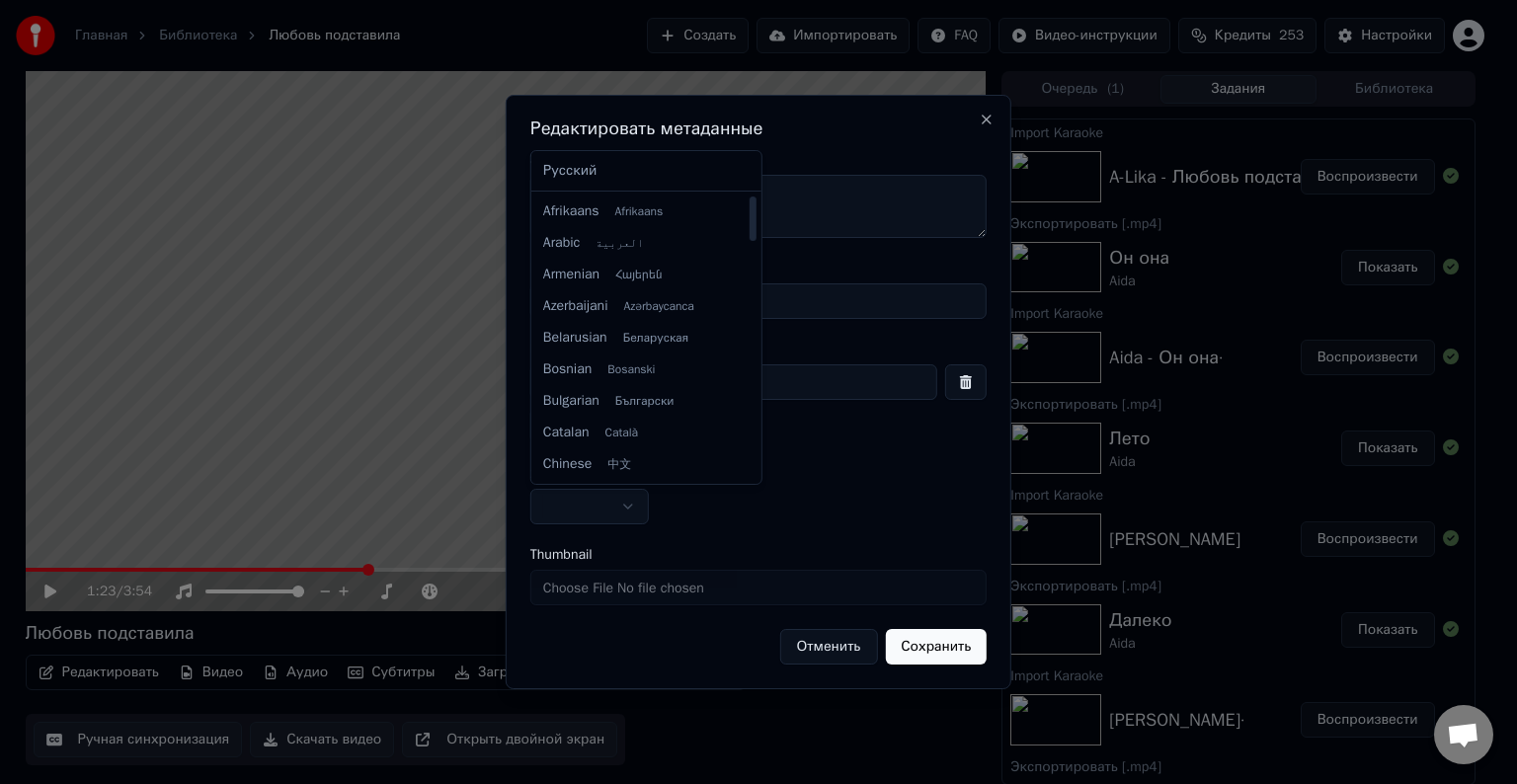 select on "**" 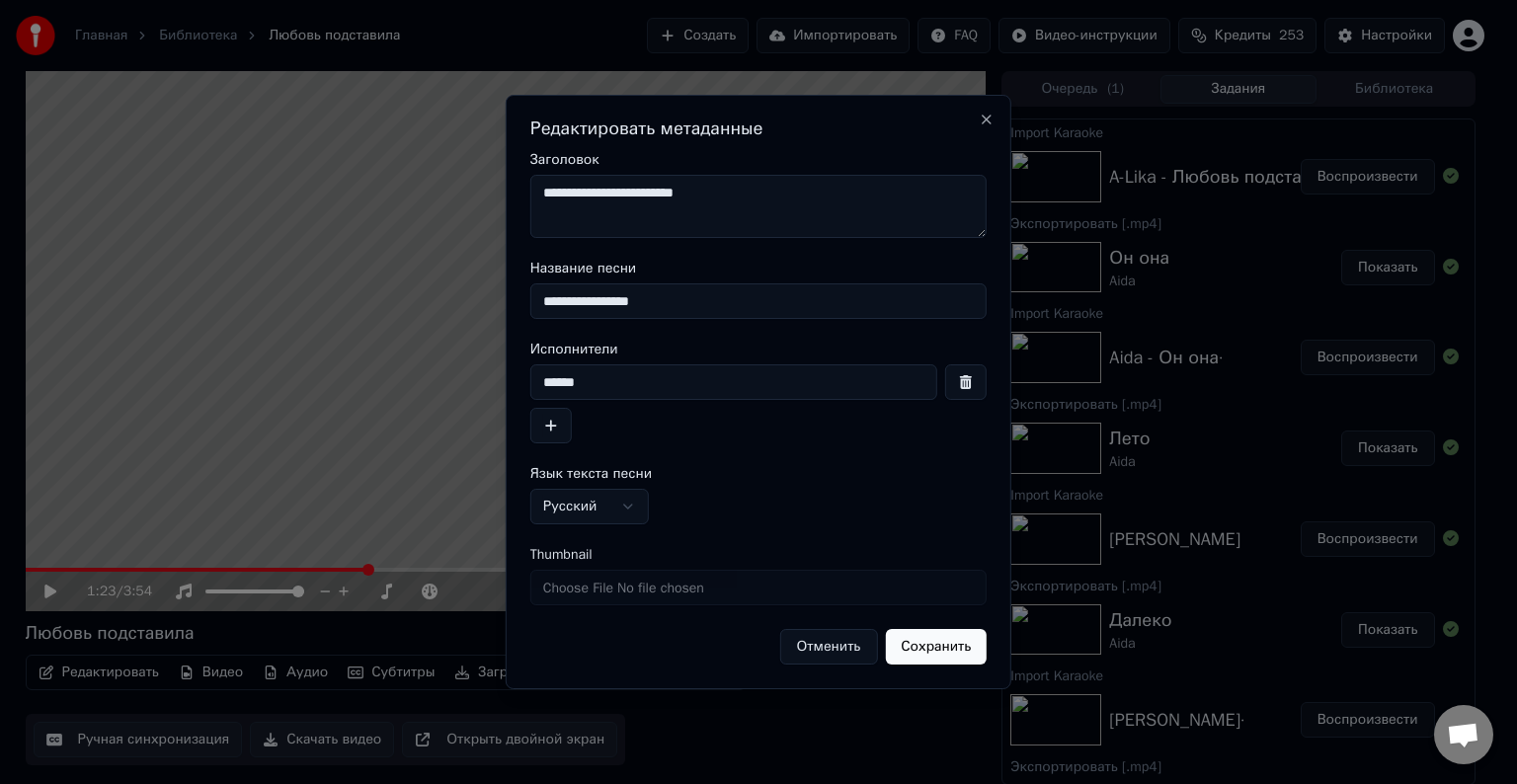 click on "Сохранить" at bounding box center (935, 647) 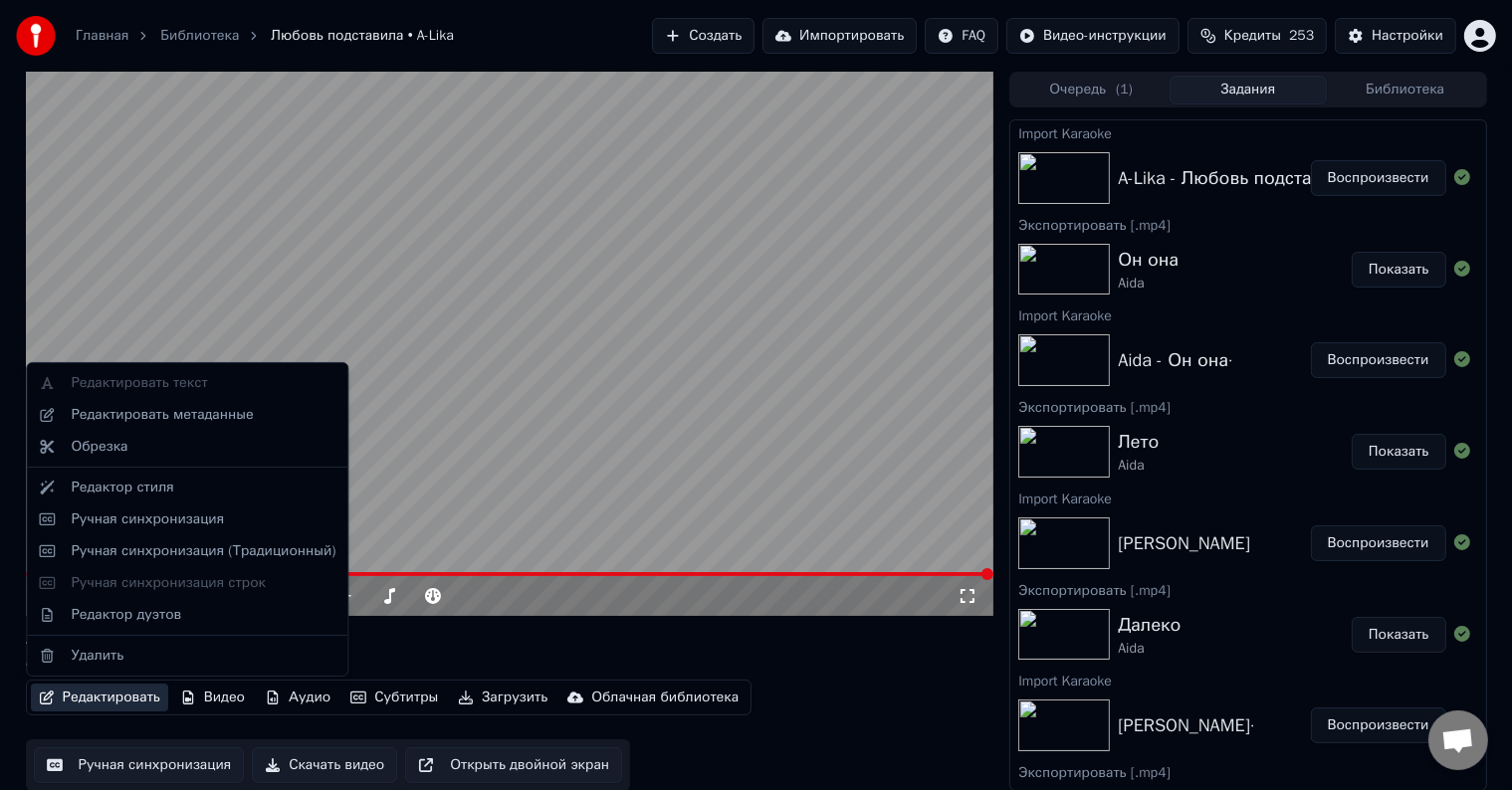 click on "Редактировать" at bounding box center (100, 697) 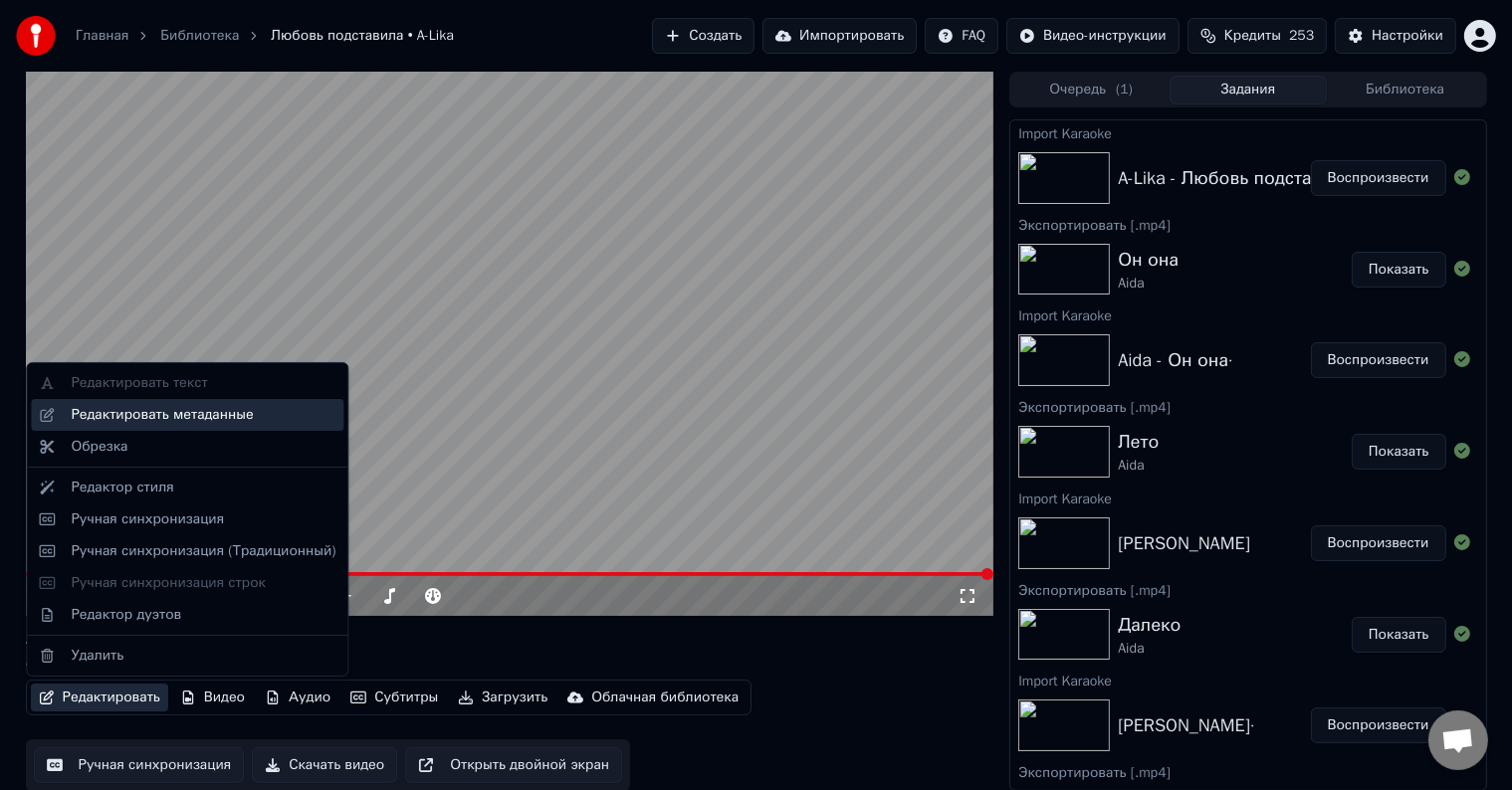 click on "Редактировать метаданные" at bounding box center (161, 415) 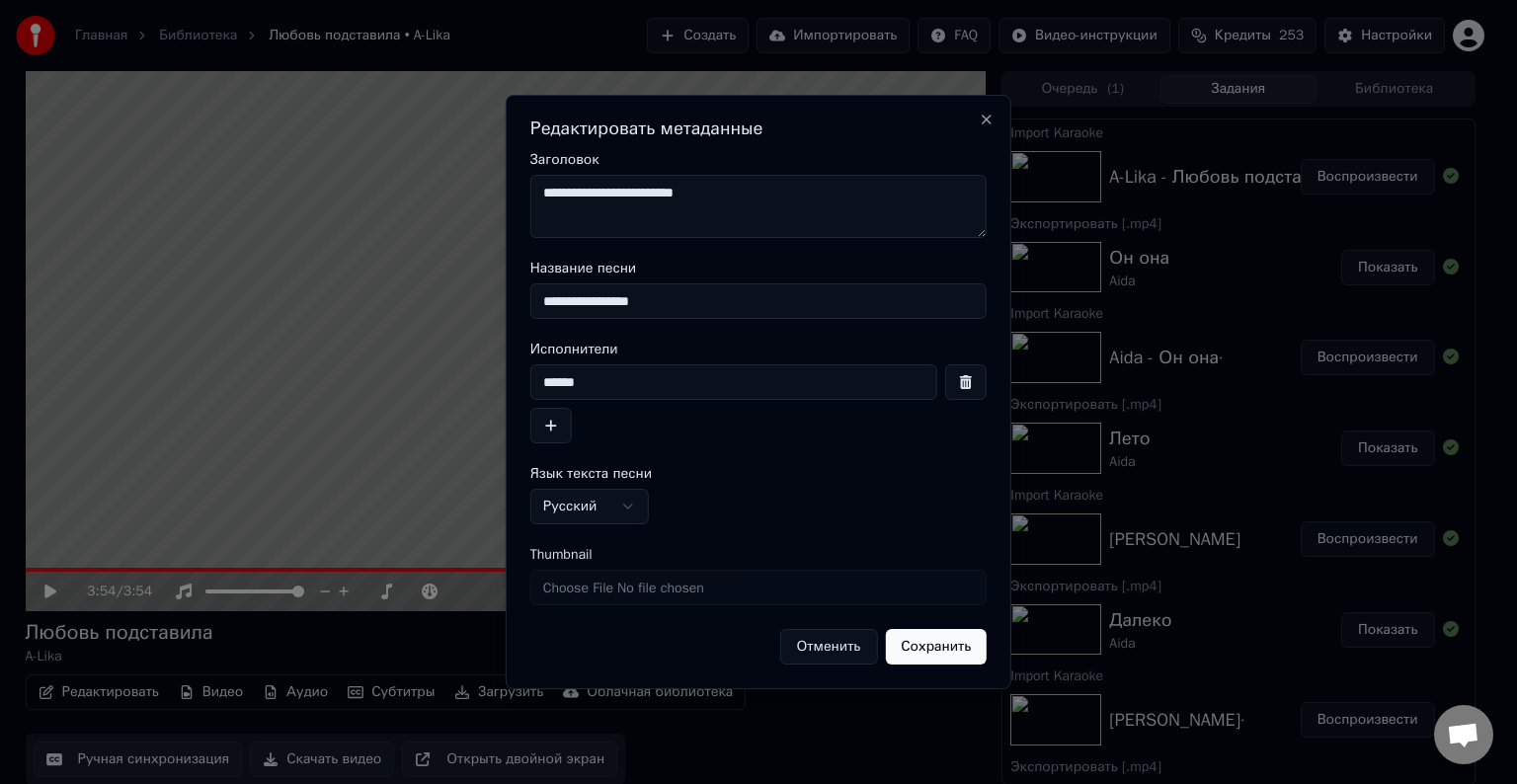 click on "Сохранить" at bounding box center (935, 647) 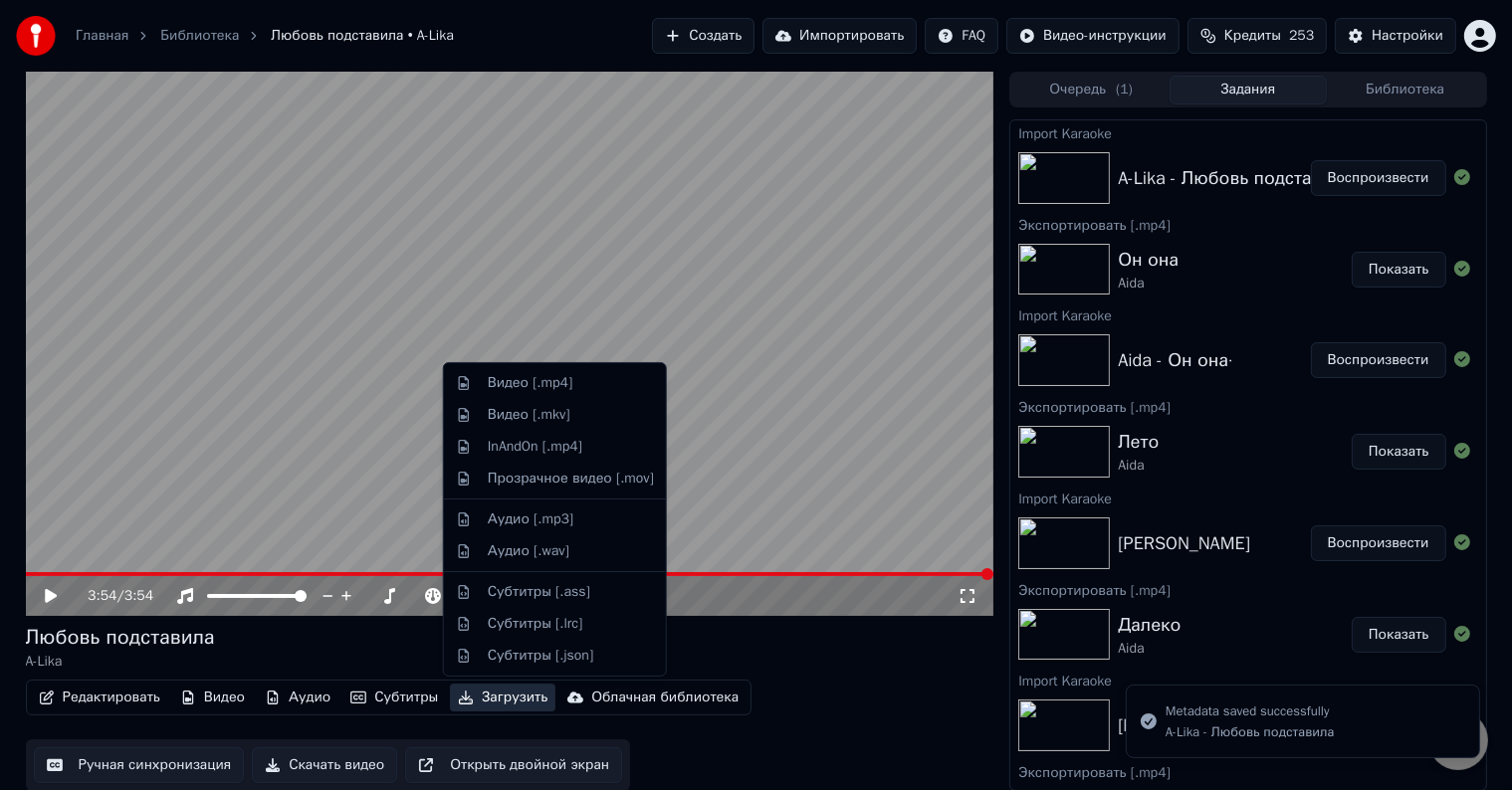 click on "Загрузить" at bounding box center [503, 697] 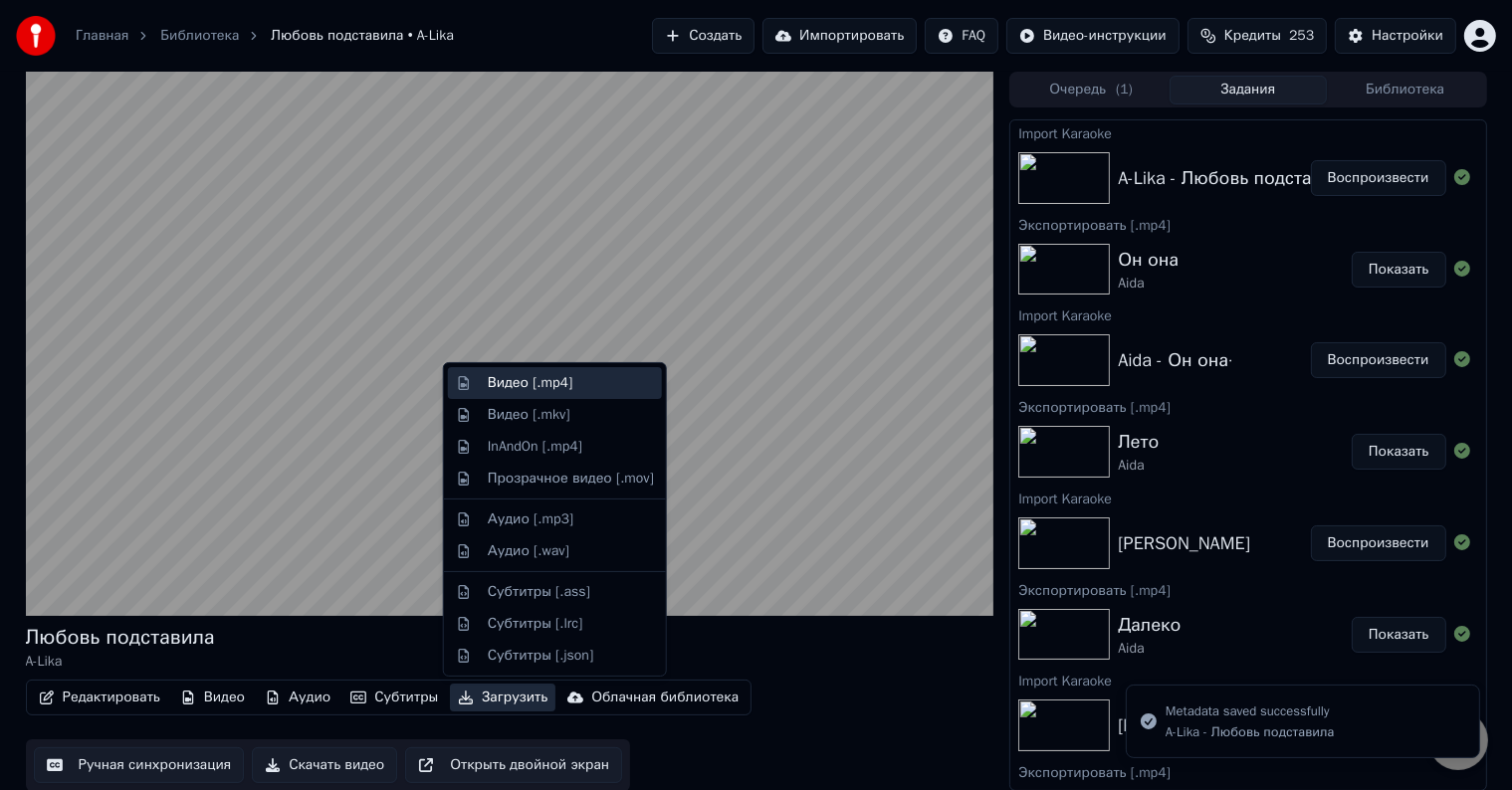 click on "Видео [.mp4]" at bounding box center [530, 383] 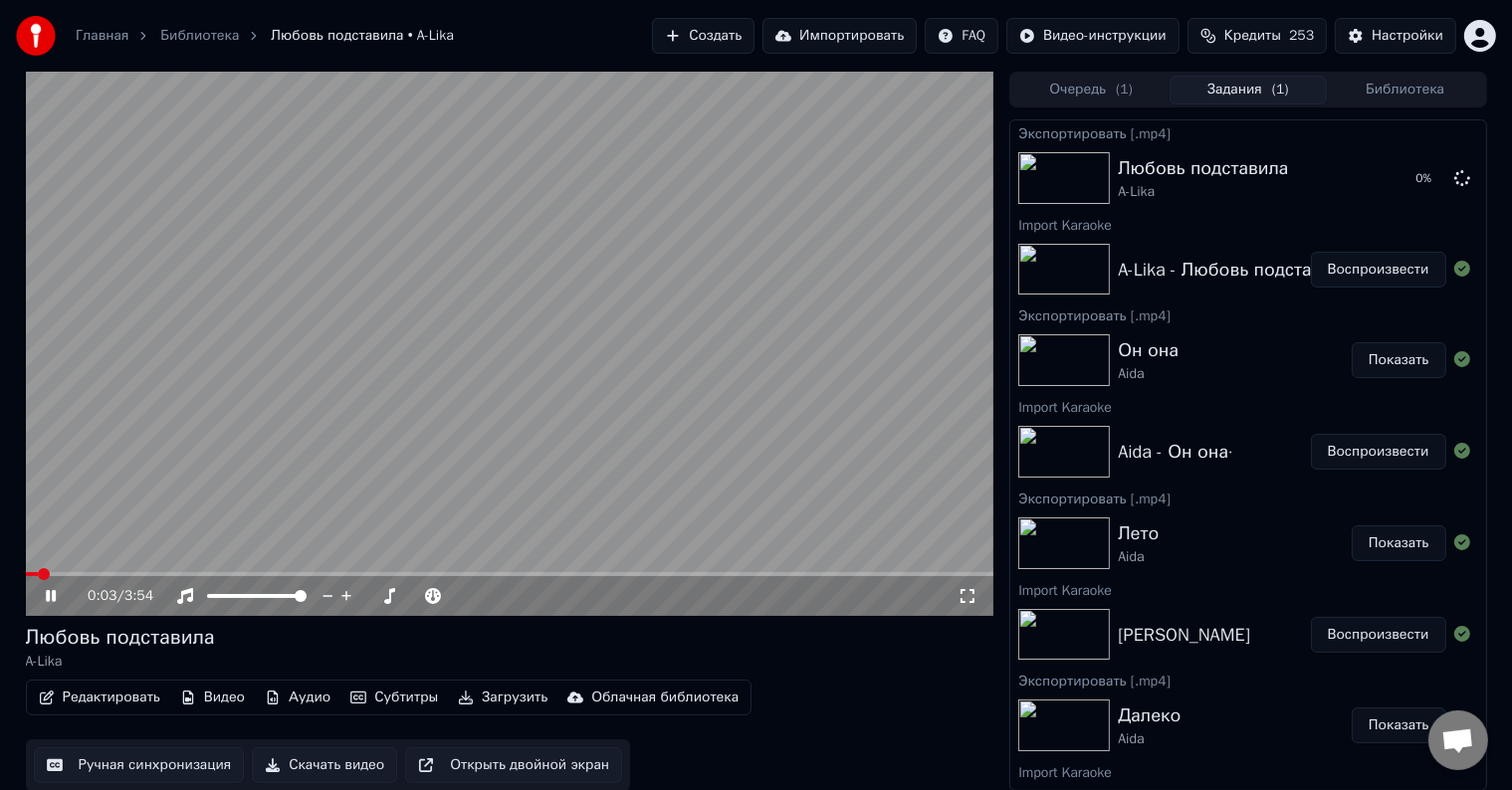 click on "0:03  /  3:54" at bounding box center [510, 596] 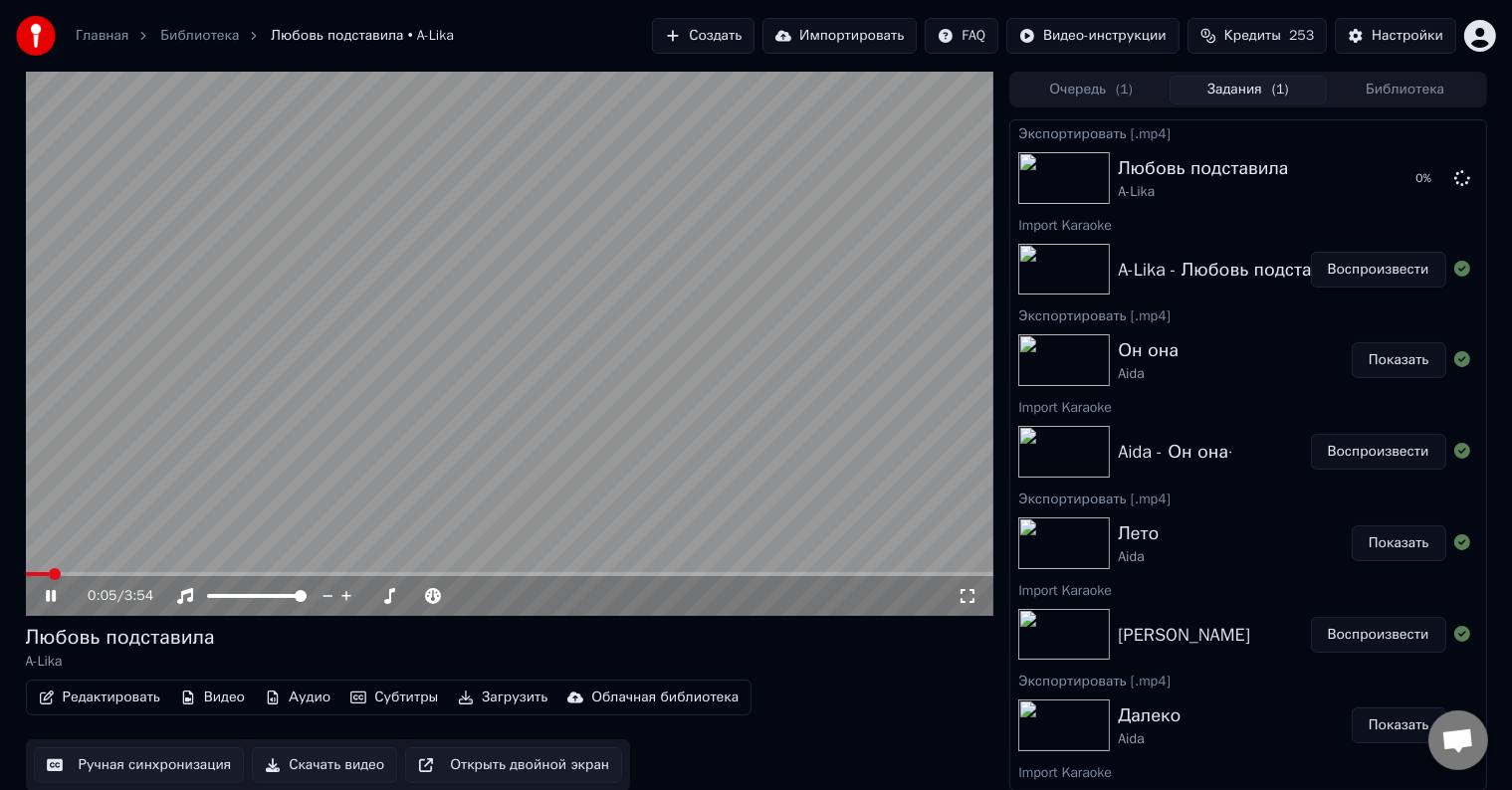click 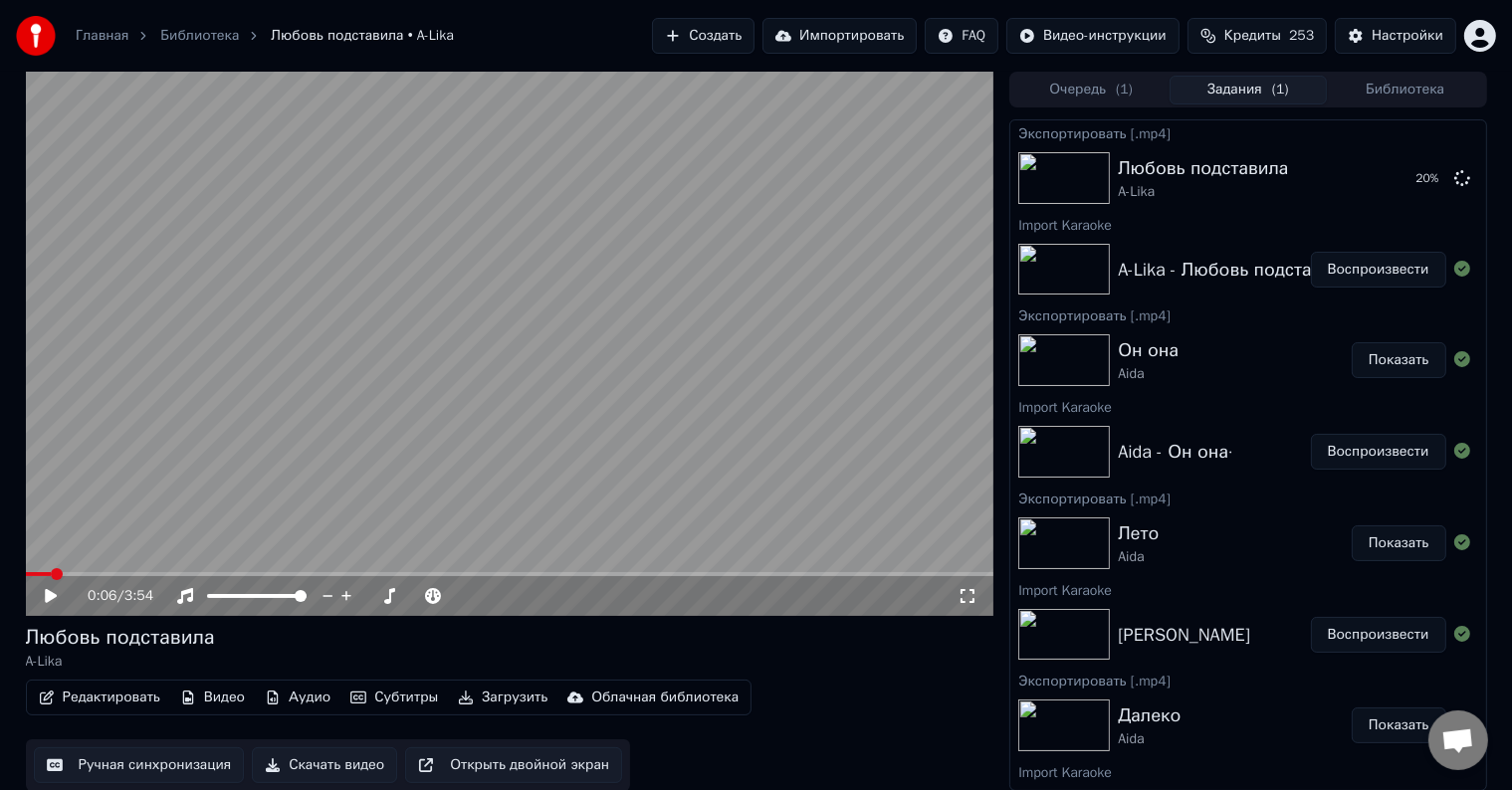 click on "Импортировать" at bounding box center (839, 36) 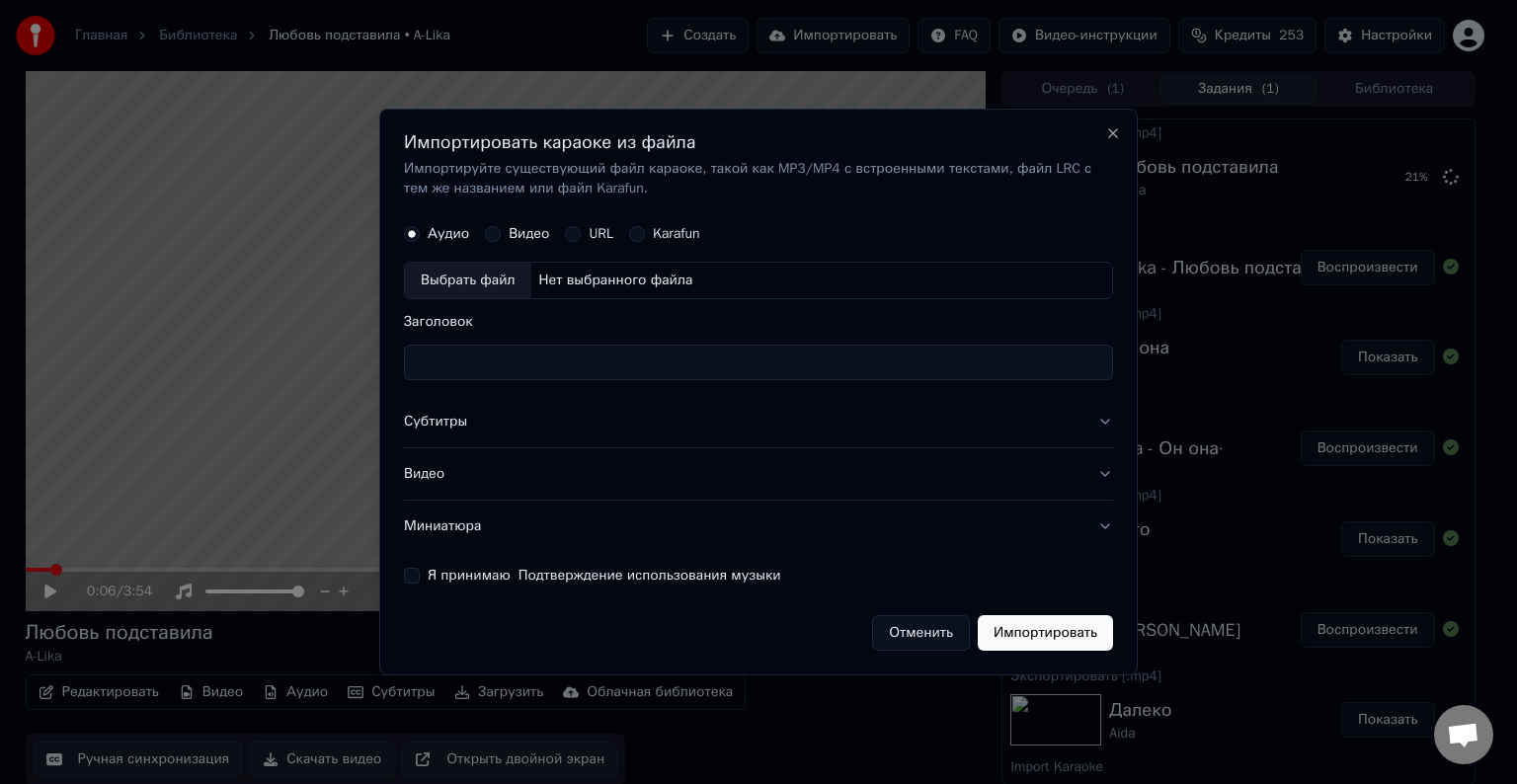 click on "Выбрать файл" at bounding box center (468, 280) 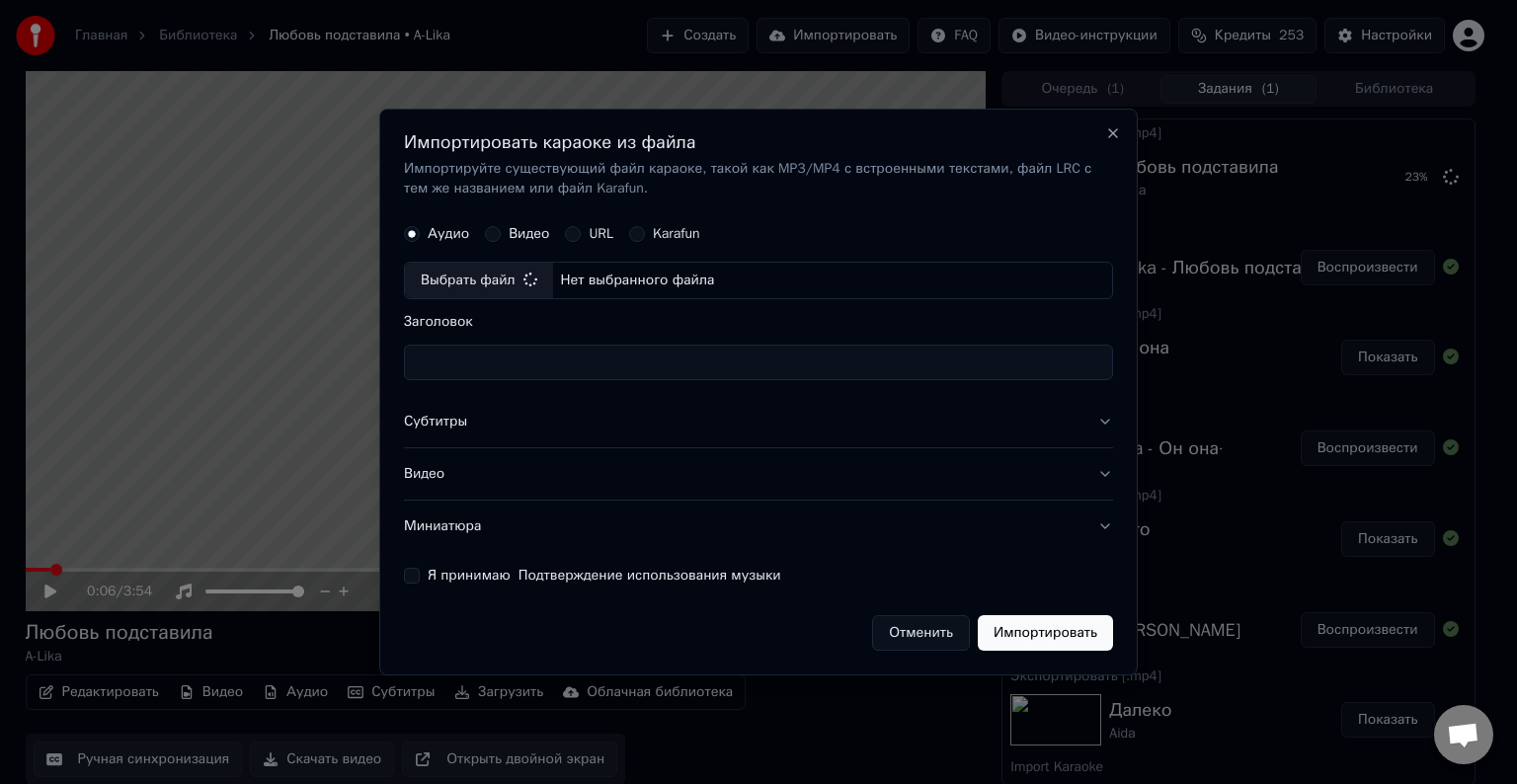 type on "**********" 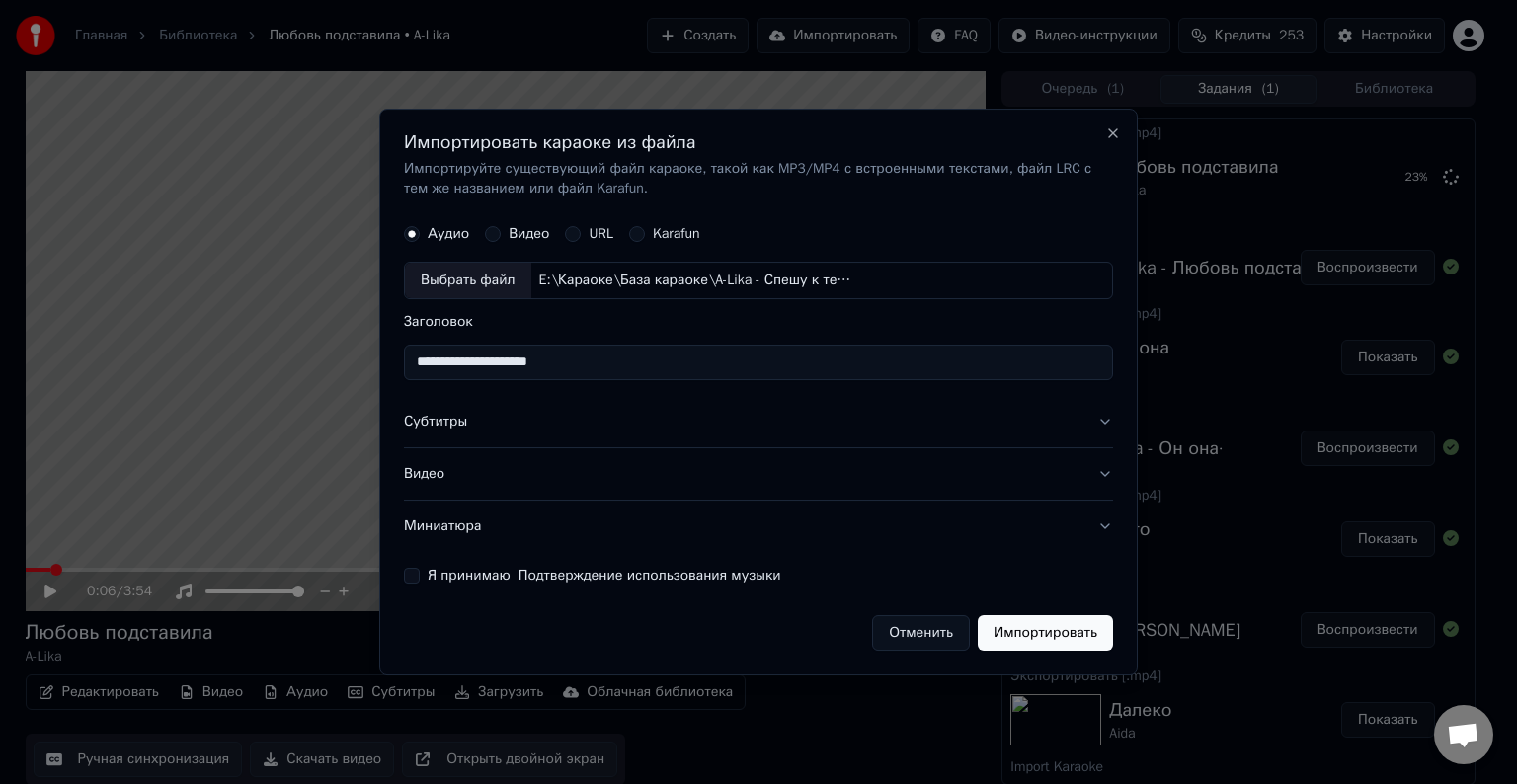 click on "Субтитры" at bounding box center (758, 422) 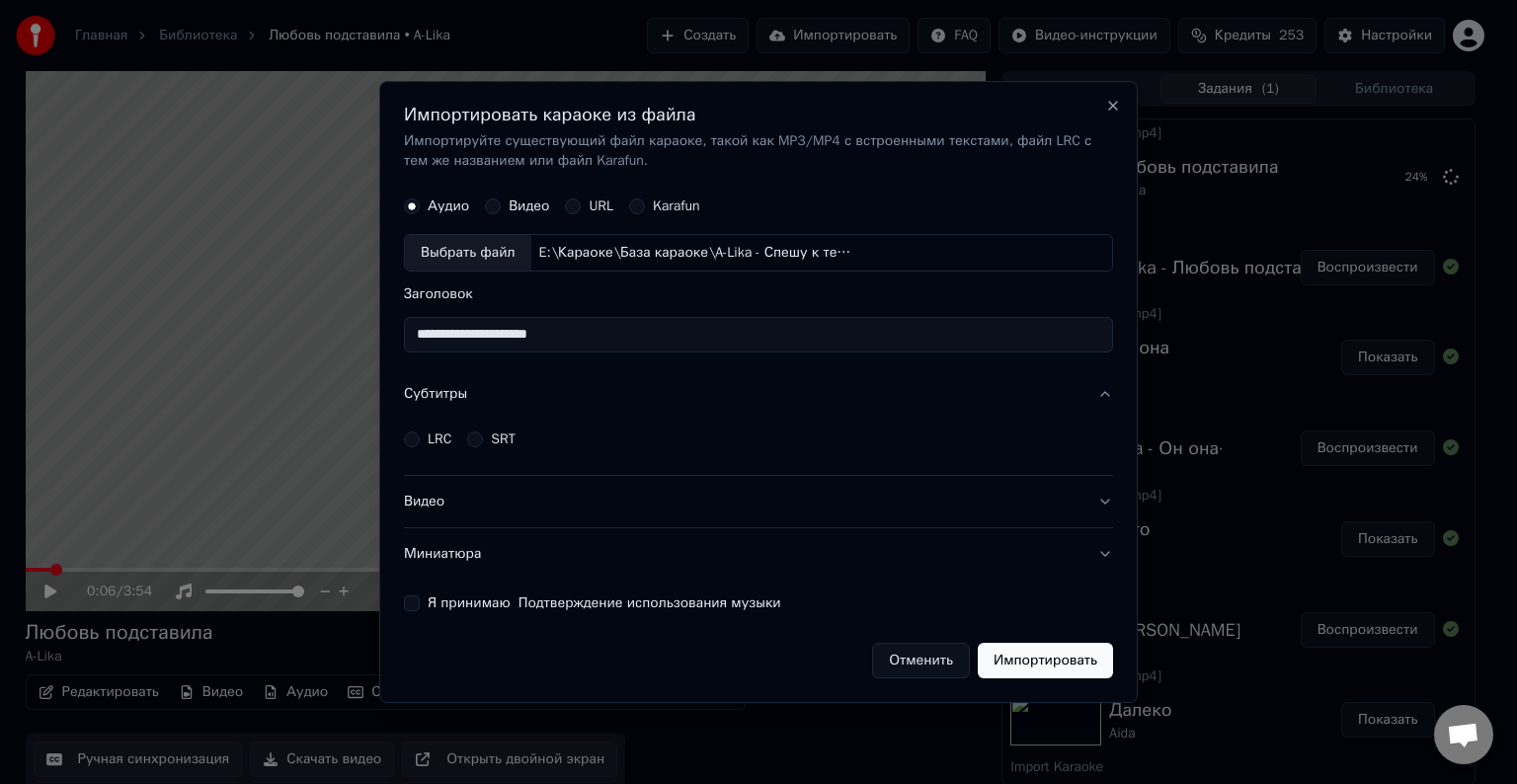 click on "LRC" at bounding box center (412, 439) 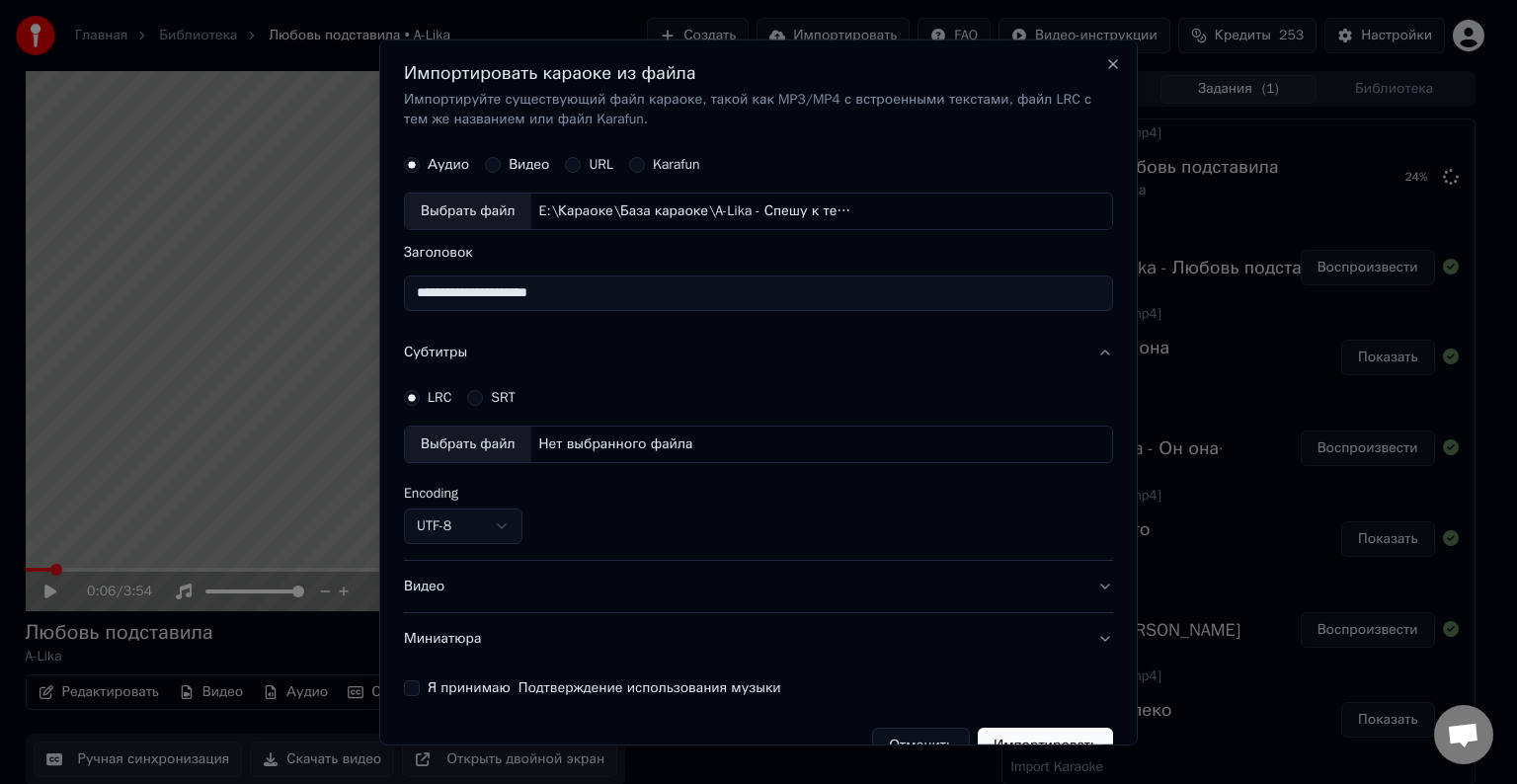 click on "Выбрать файл" at bounding box center (468, 444) 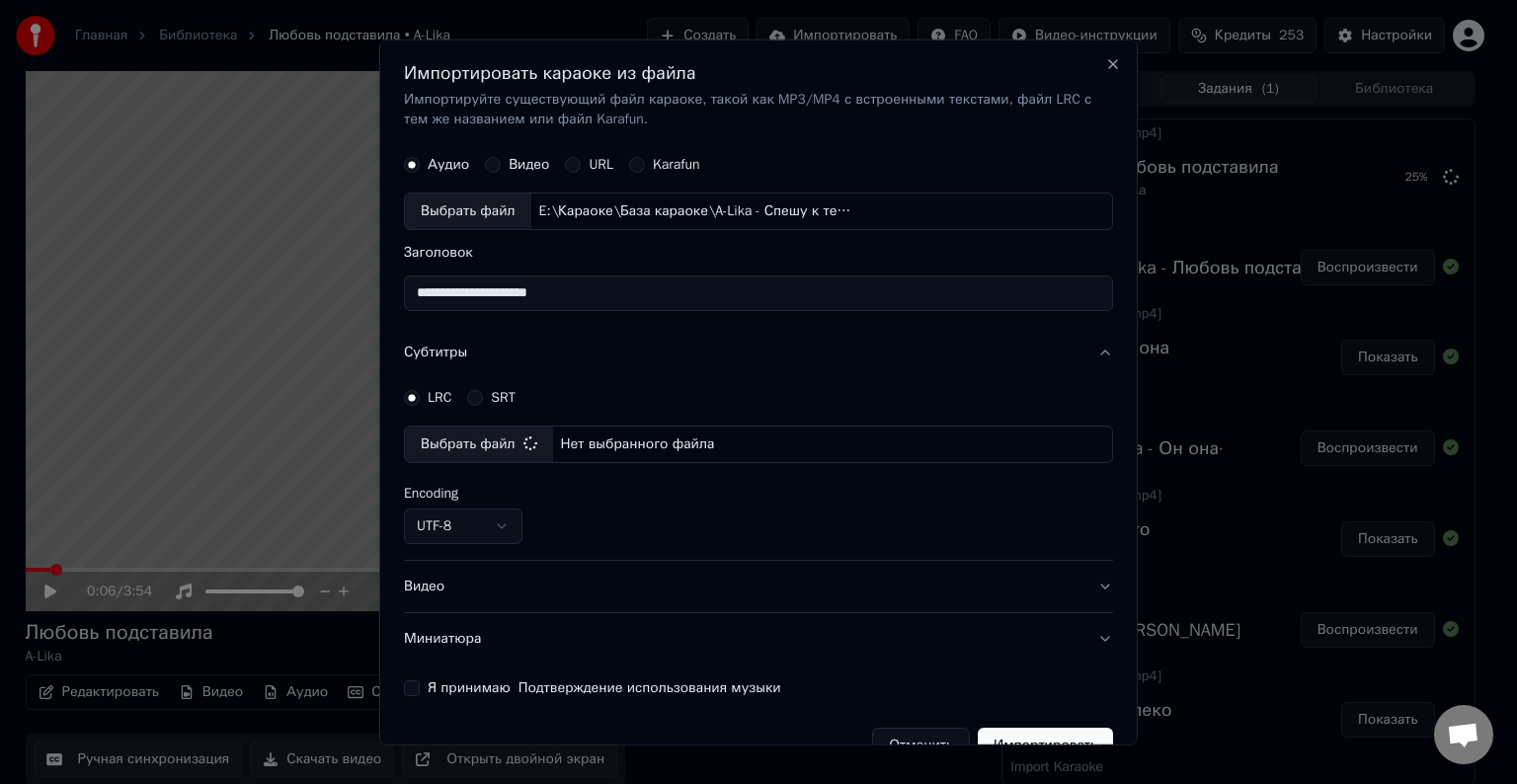 select on "**********" 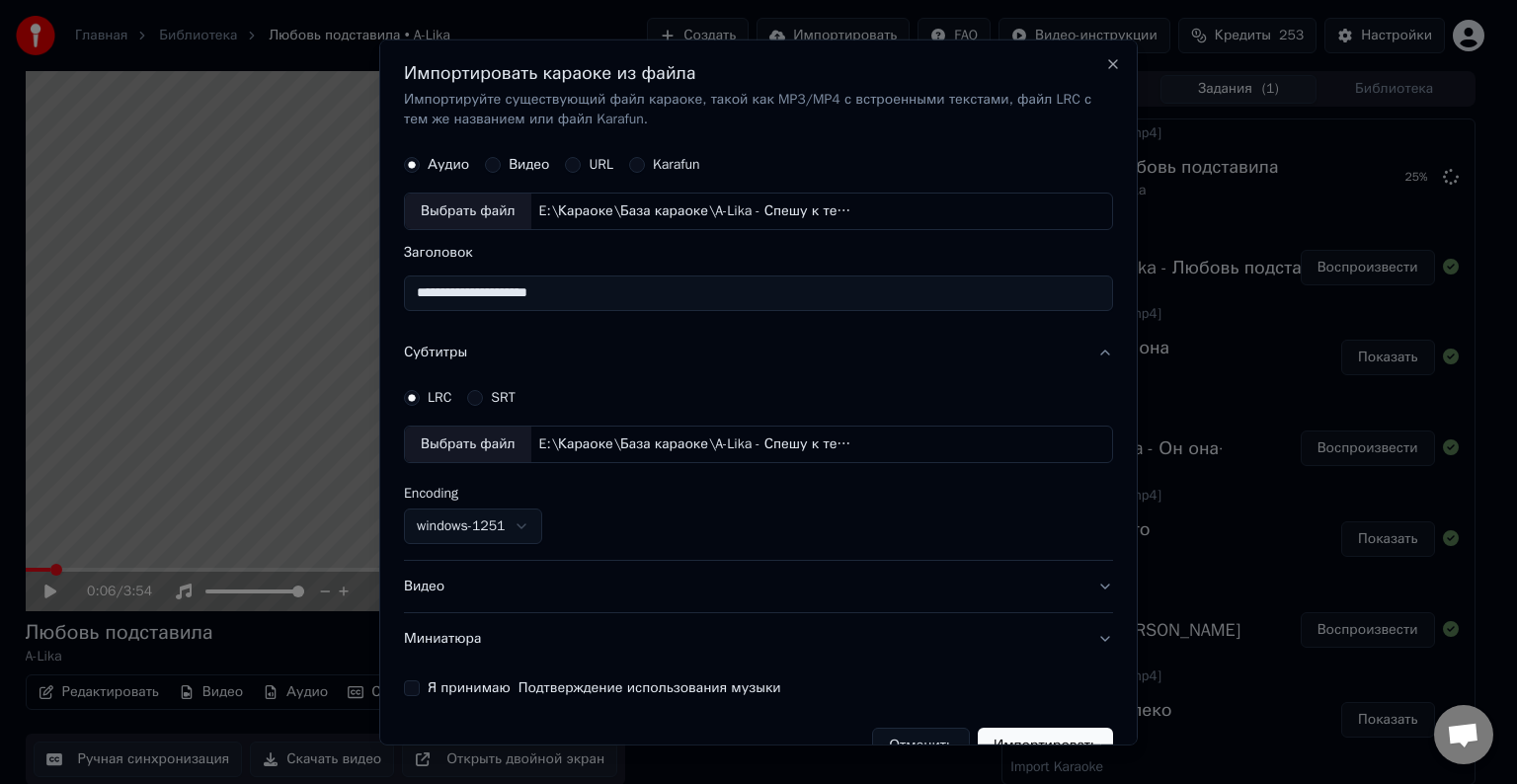 click on "Видео" at bounding box center (758, 587) 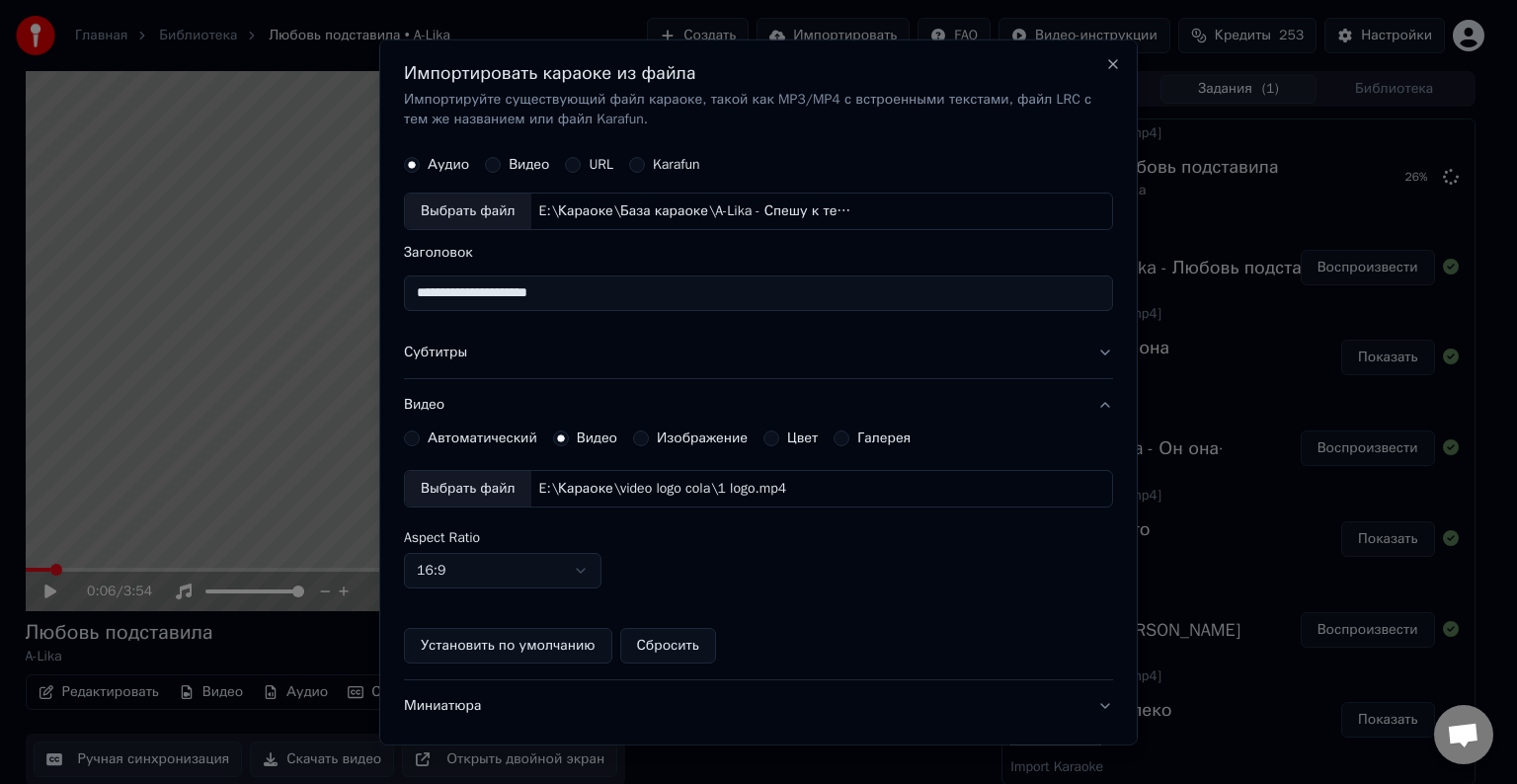click on "Выбрать файл" at bounding box center (468, 489) 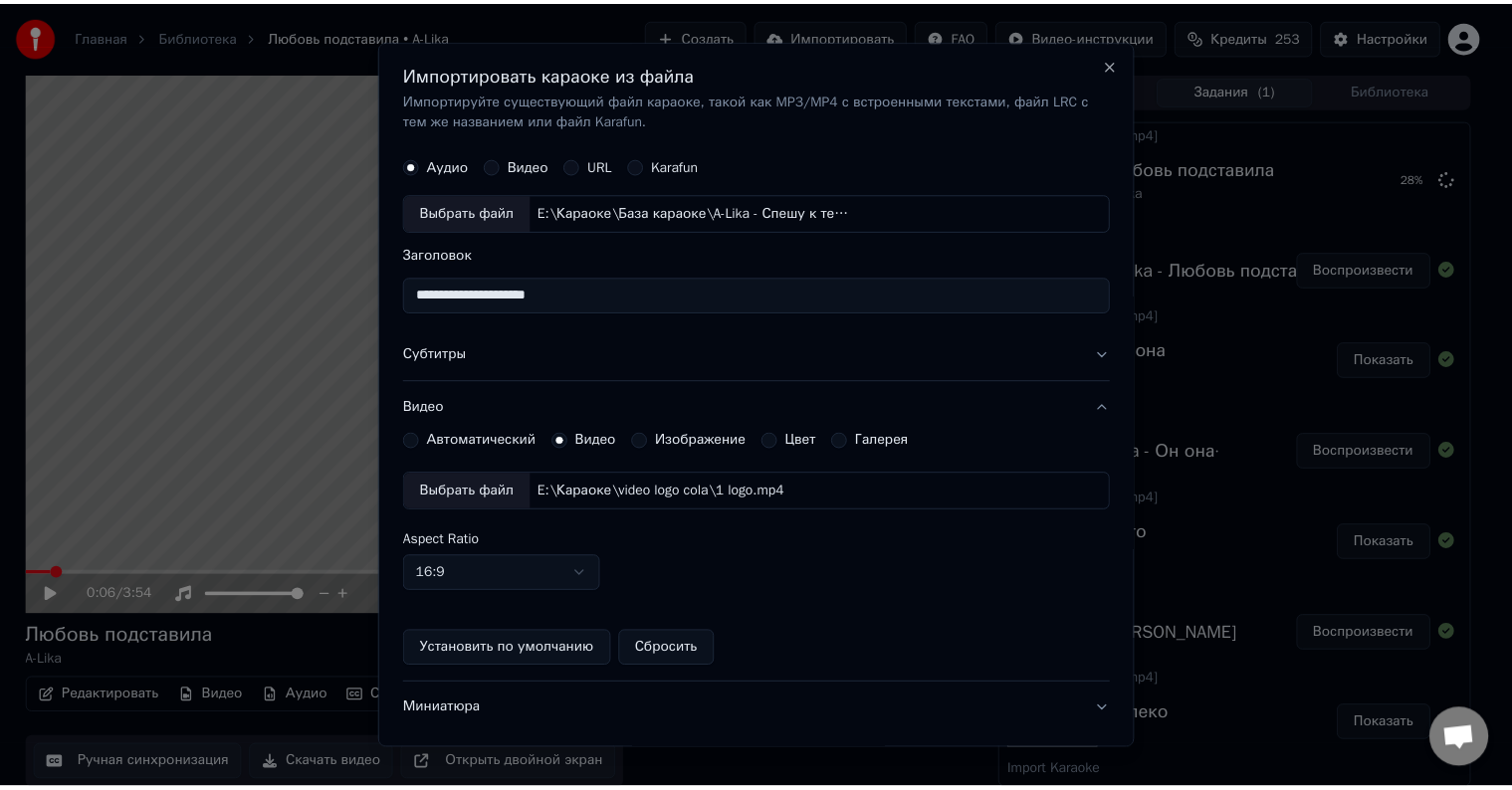 scroll, scrollTop: 108, scrollLeft: 0, axis: vertical 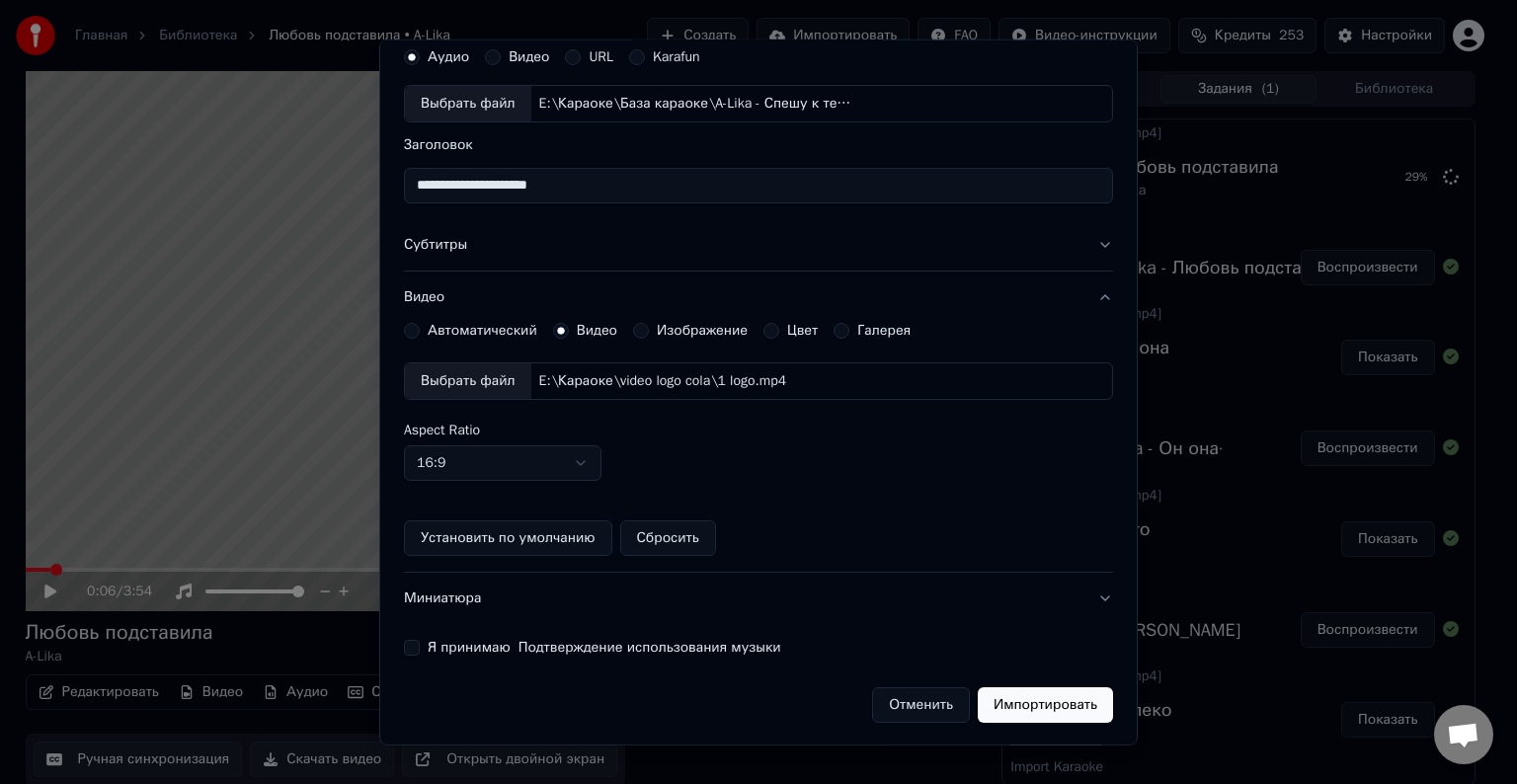 click on "**********" at bounding box center (758, 392) 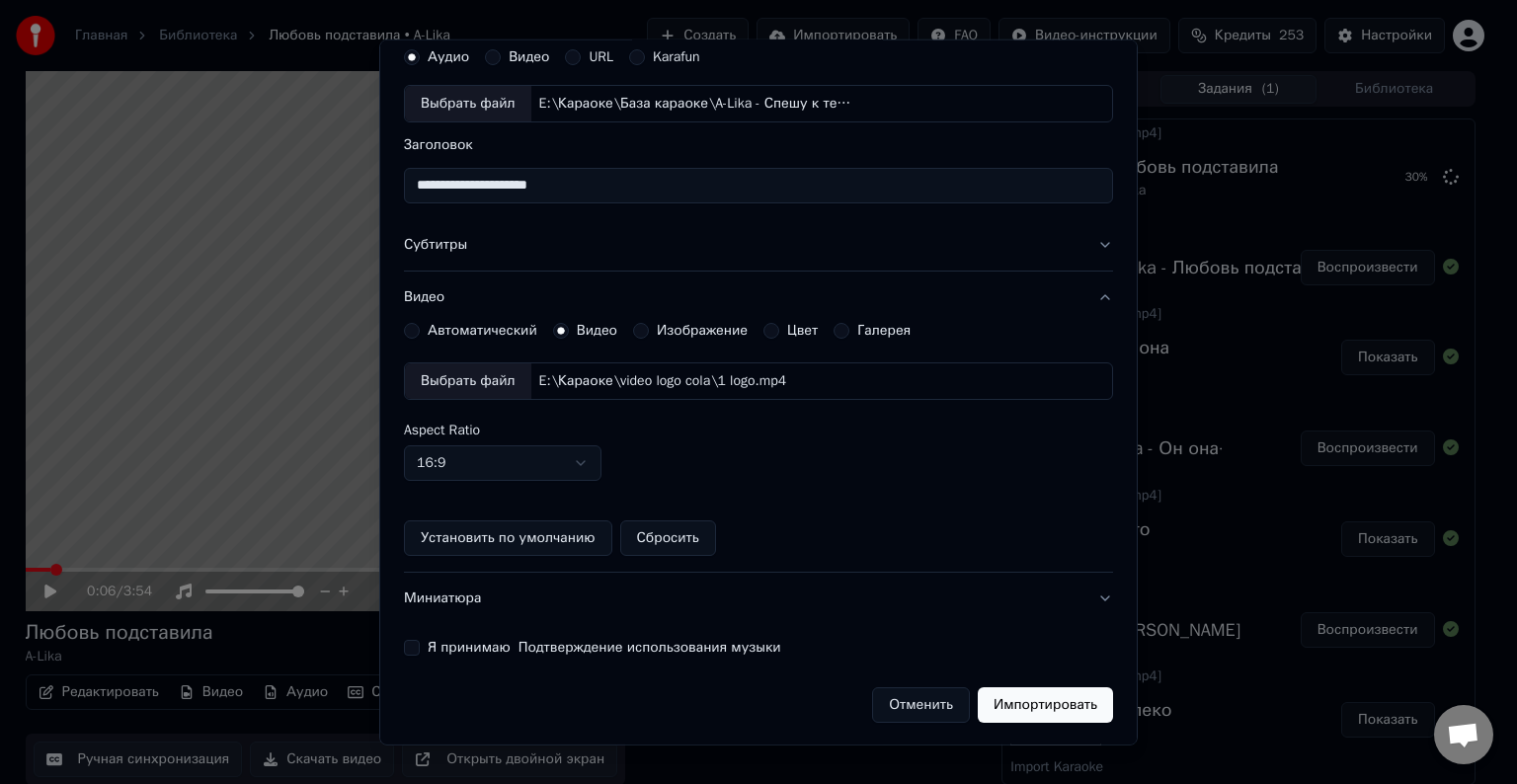 click on "Я принимаю   Подтверждение использования музыки" at bounding box center [412, 648] 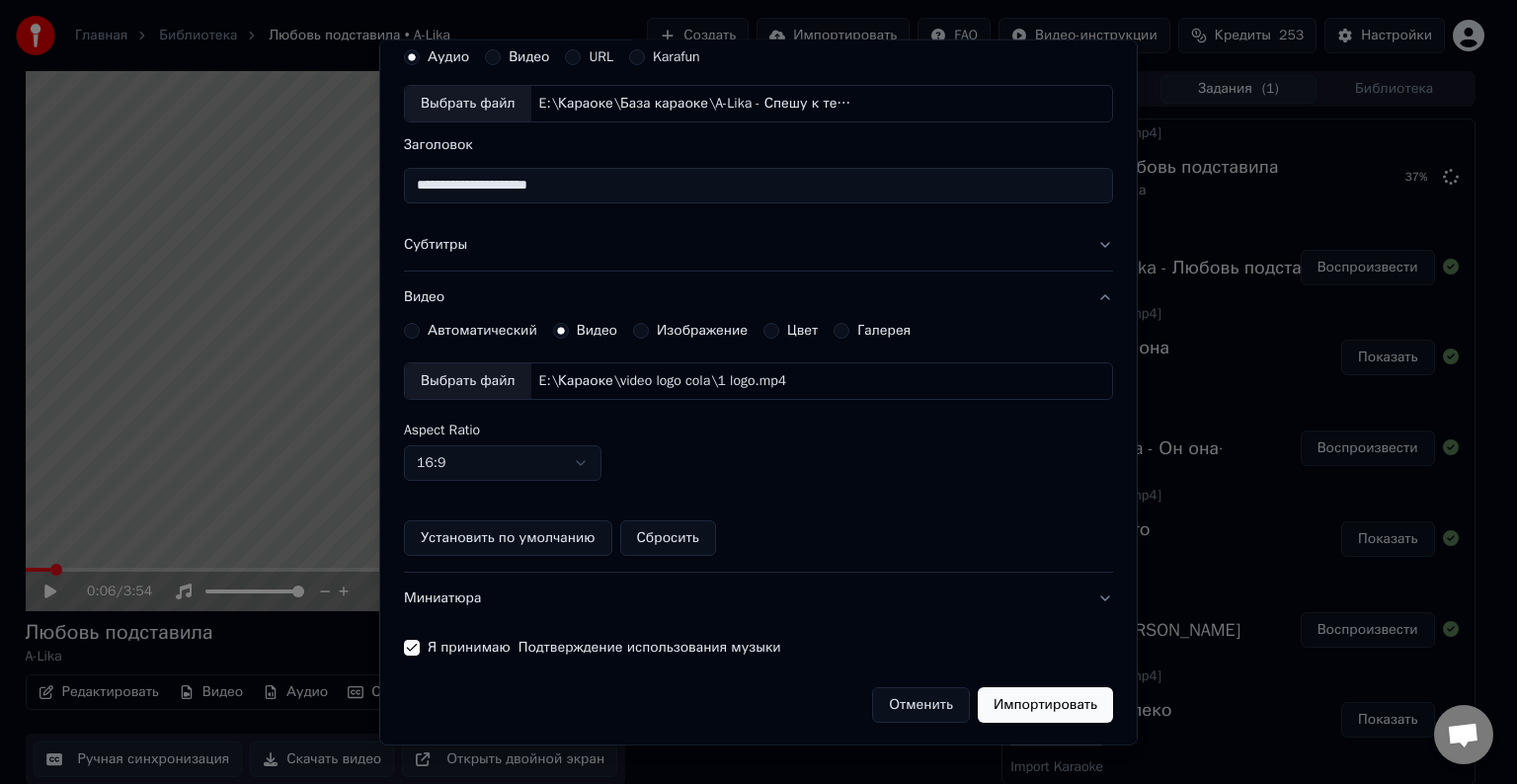 click on "Импортировать" at bounding box center [1045, 705] 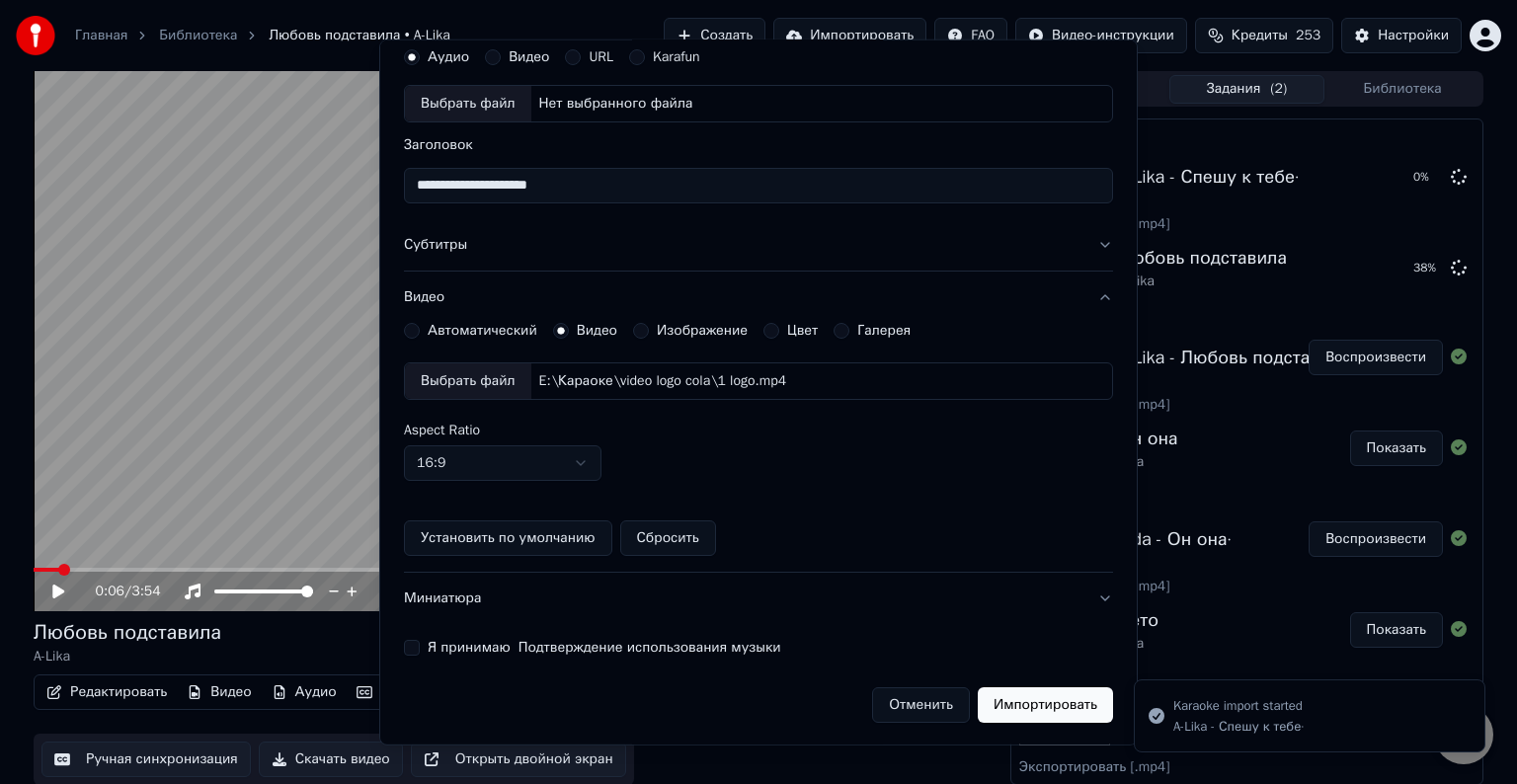 type 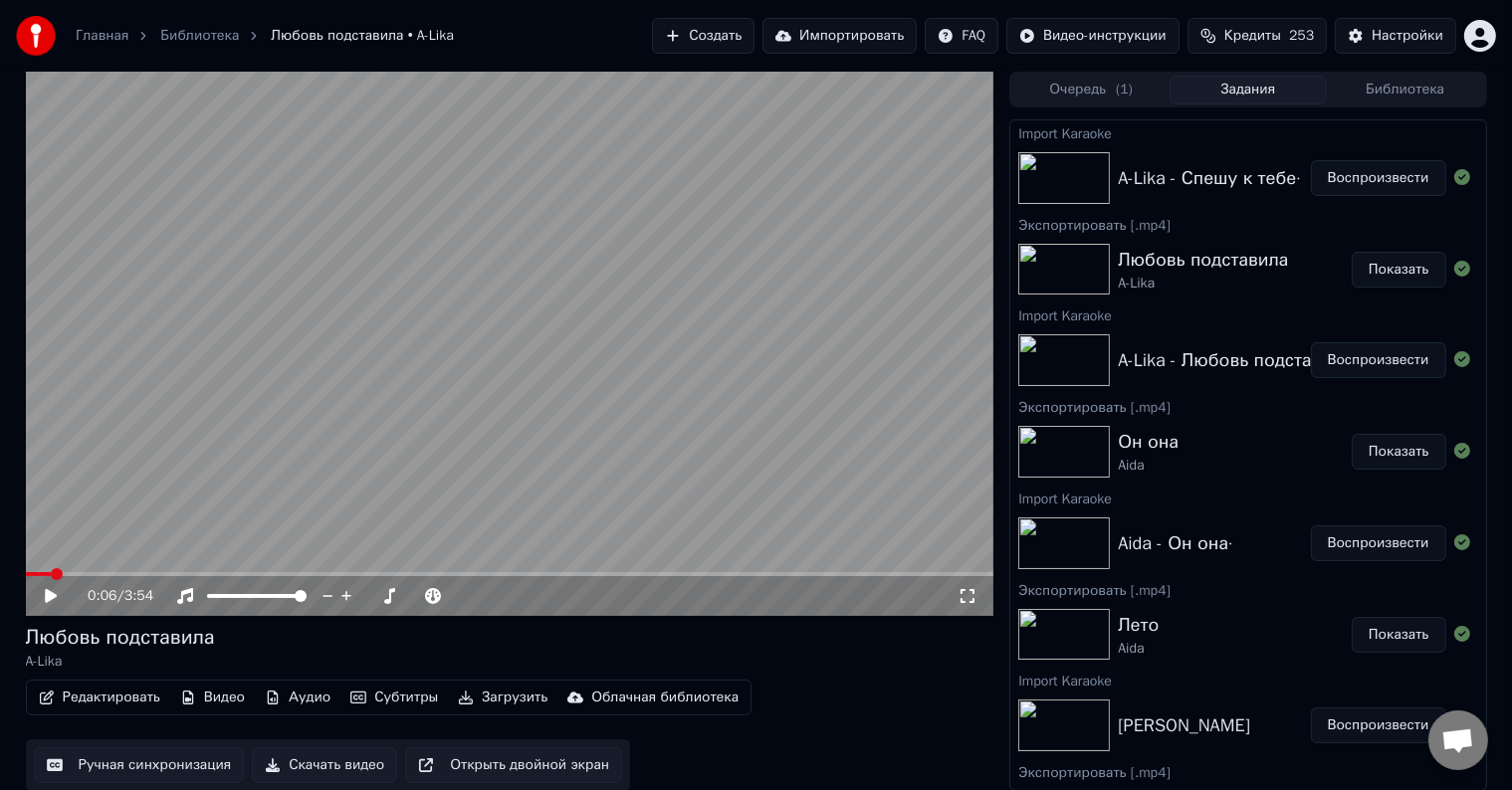 click on "Воспроизвести" at bounding box center (1379, 178) 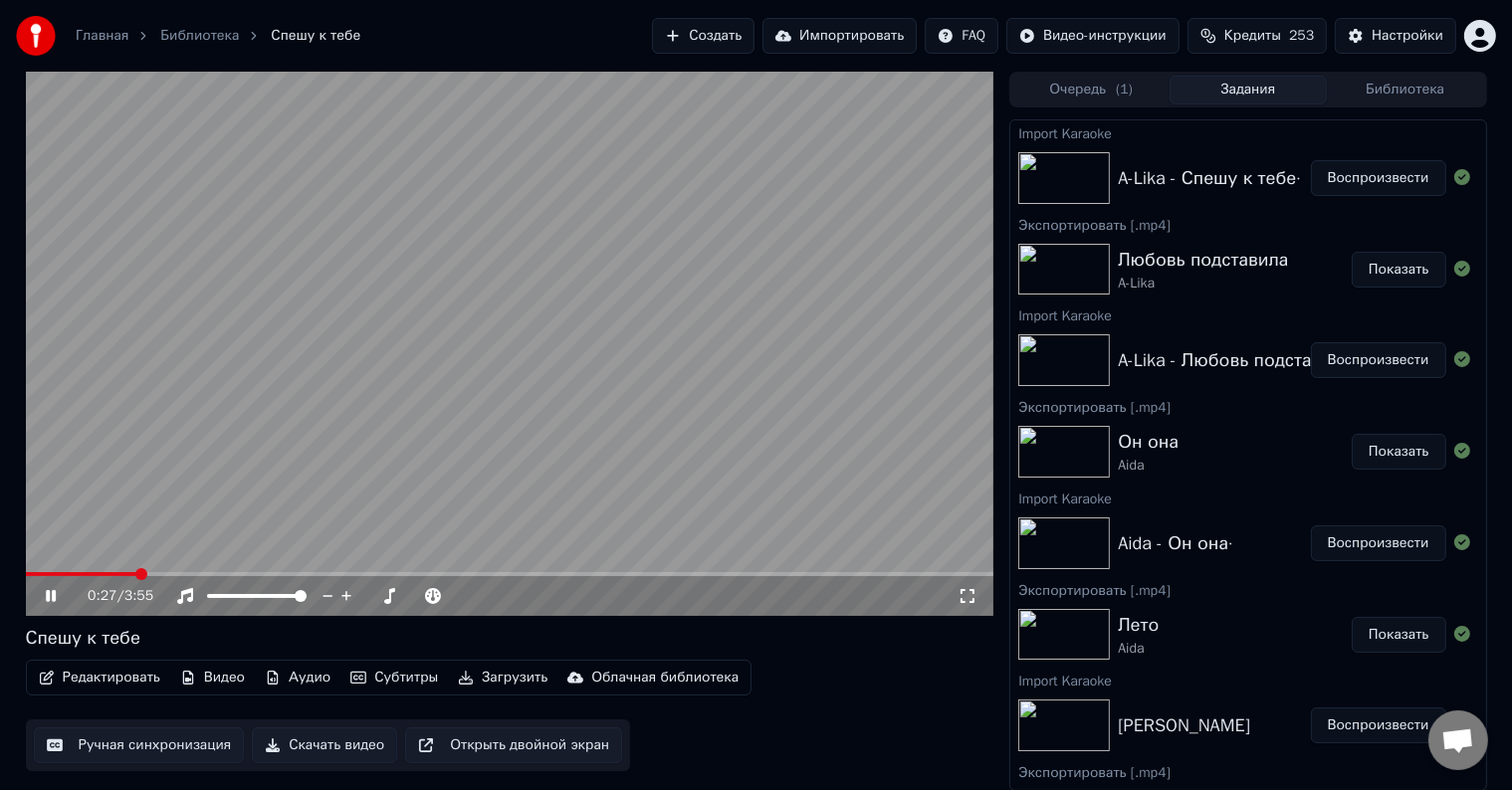 click on "0:27  /  3:55" at bounding box center (510, 596) 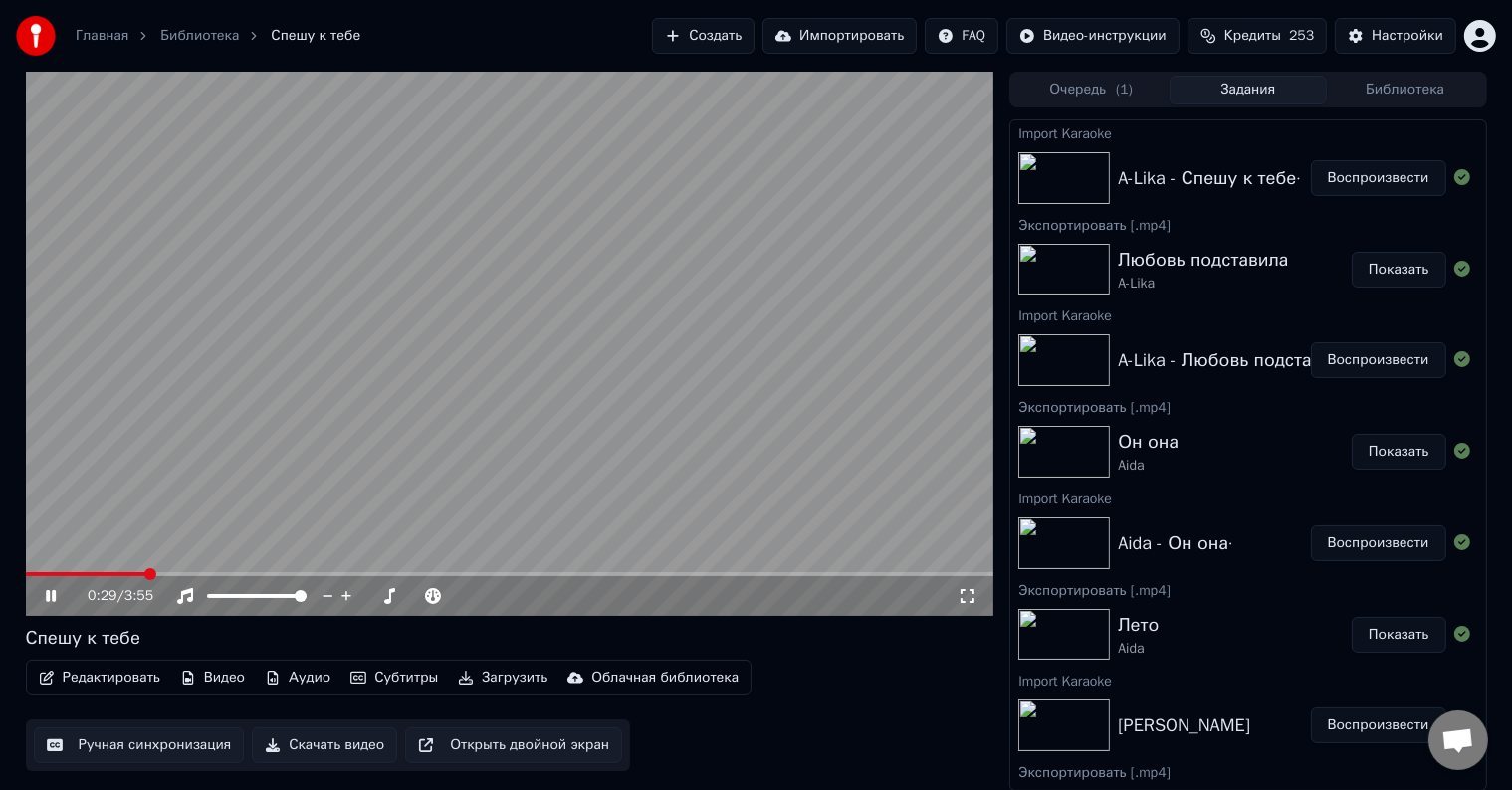 drag, startPoint x: 141, startPoint y: 581, endPoint x: 72, endPoint y: 573, distance: 69.46222 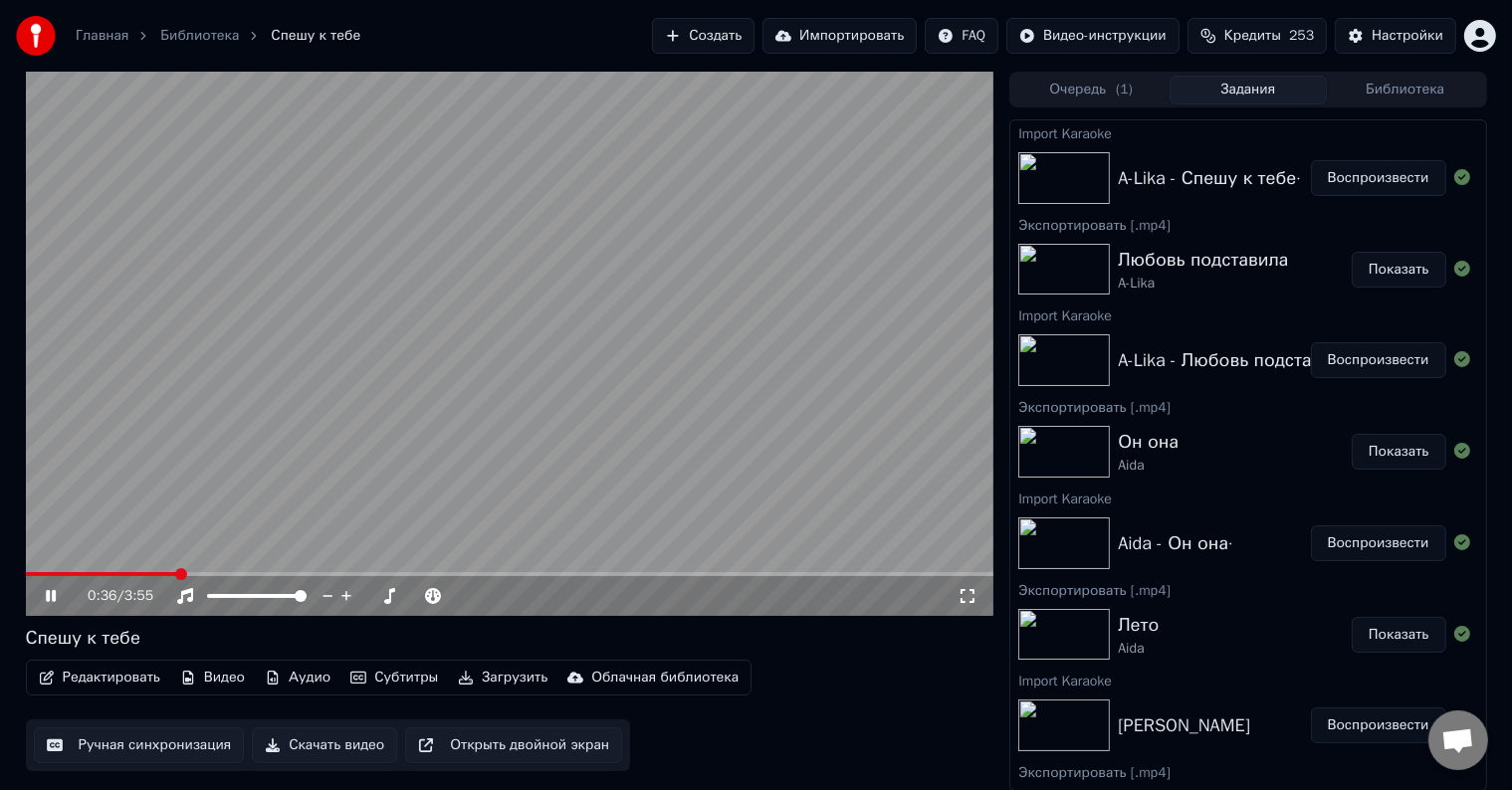 drag, startPoint x: 183, startPoint y: 571, endPoint x: 102, endPoint y: 574, distance: 81.05554 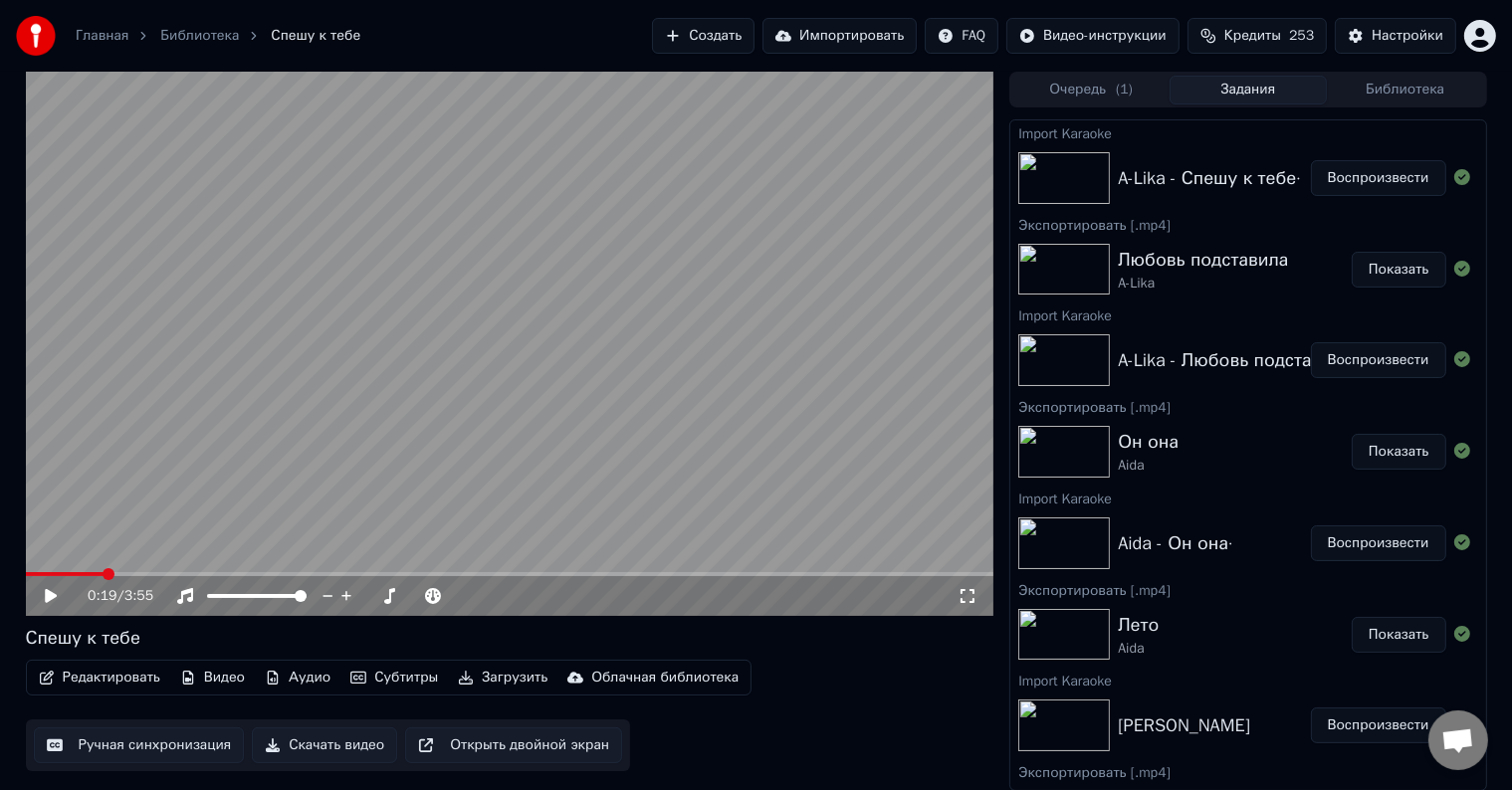 click at bounding box center [65, 574] 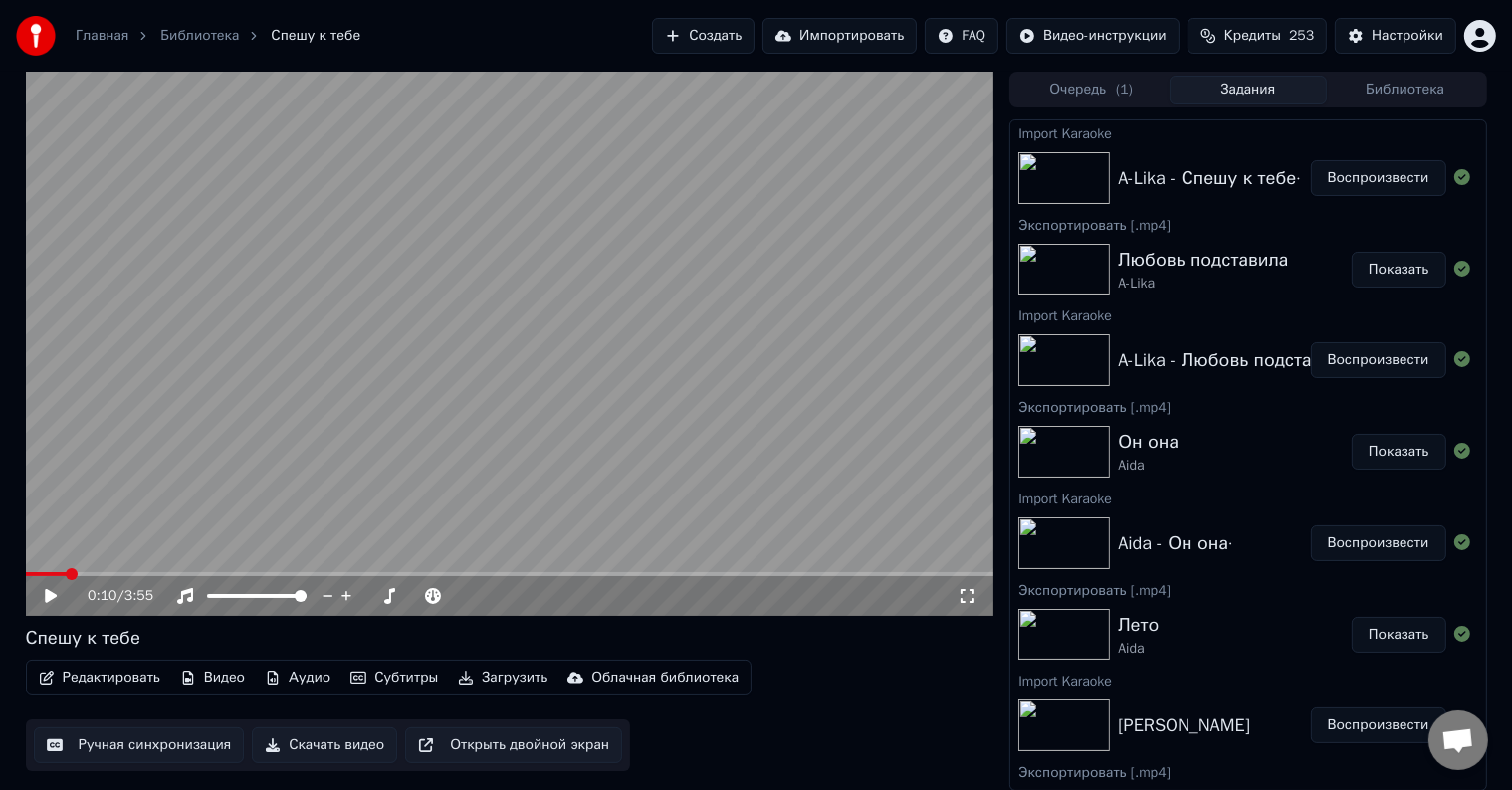 click at bounding box center [46, 574] 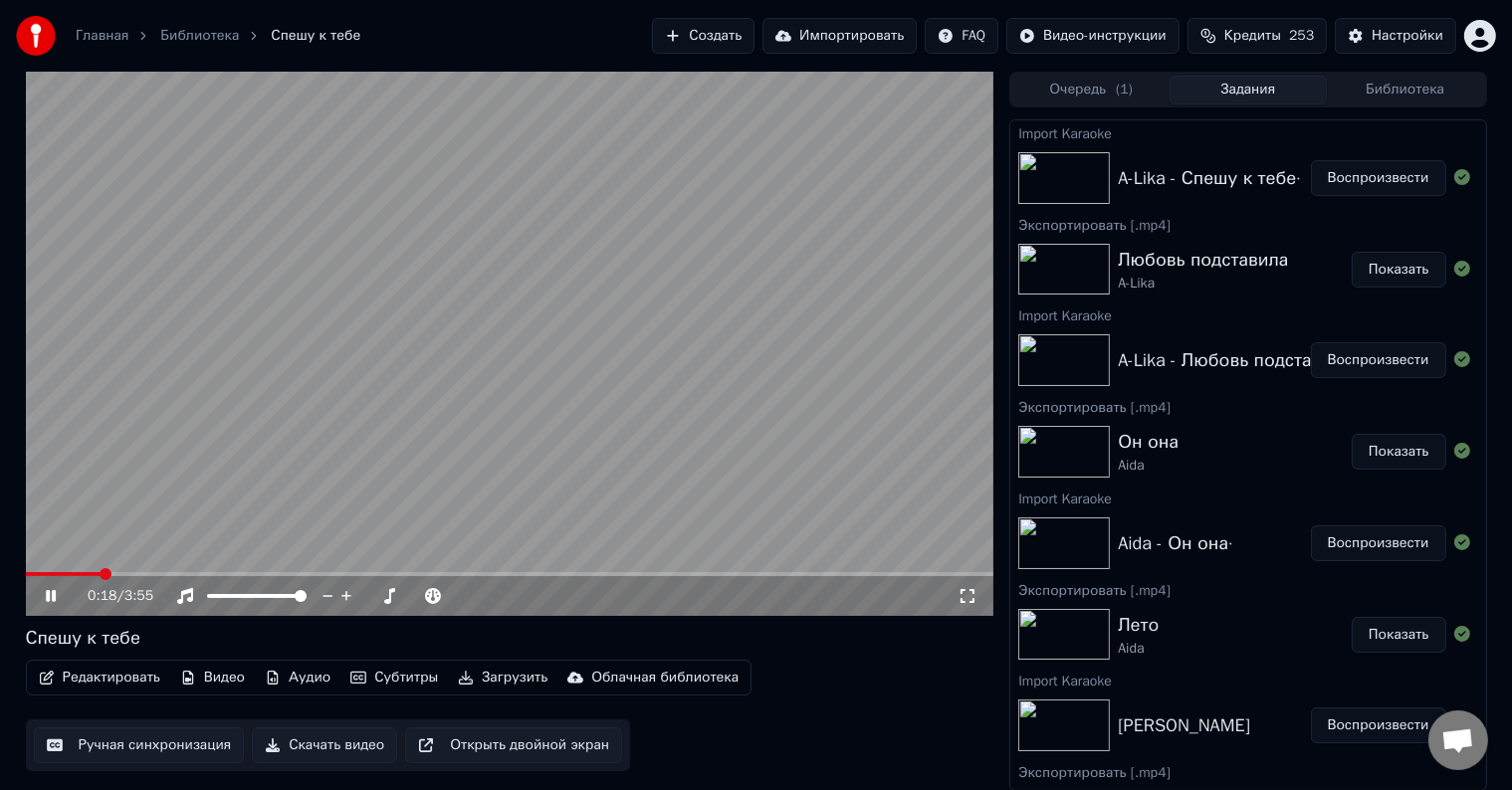 click on "Ручная синхронизация" at bounding box center [139, 745] 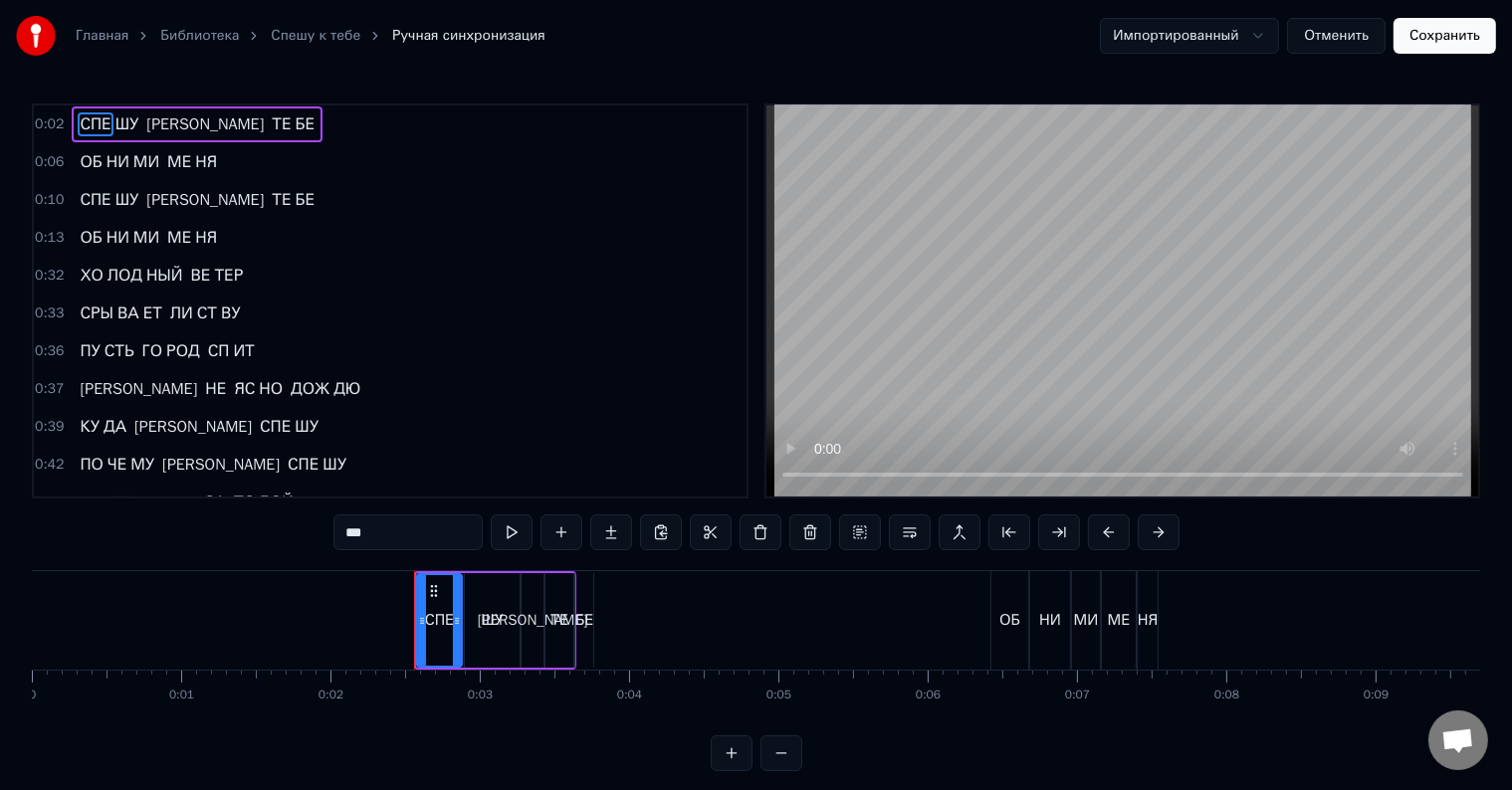 click at bounding box center [457, 620] 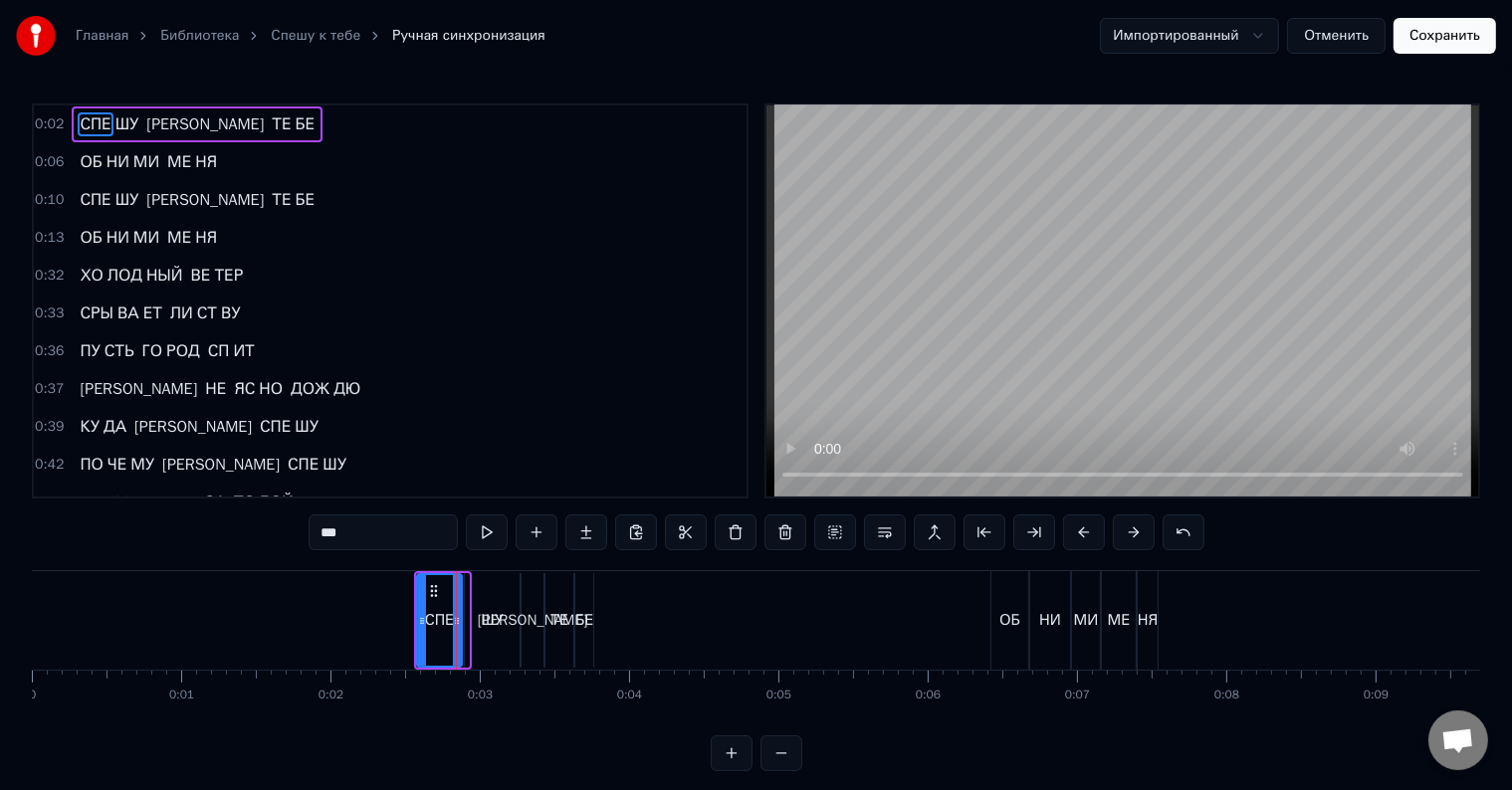 click on "ШУ" at bounding box center [492, 620] 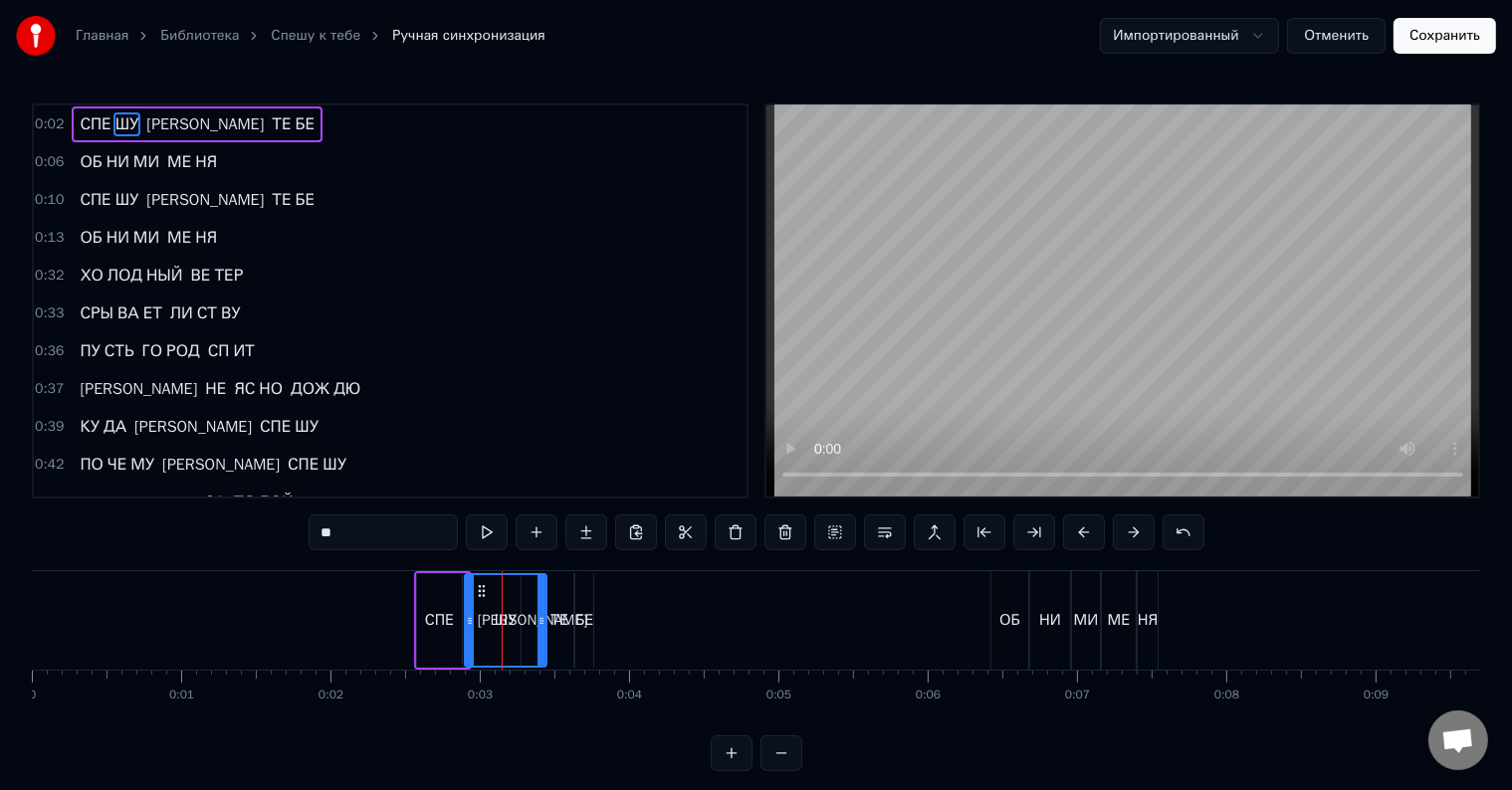 drag, startPoint x: 518, startPoint y: 617, endPoint x: 544, endPoint y: 613, distance: 26.305893 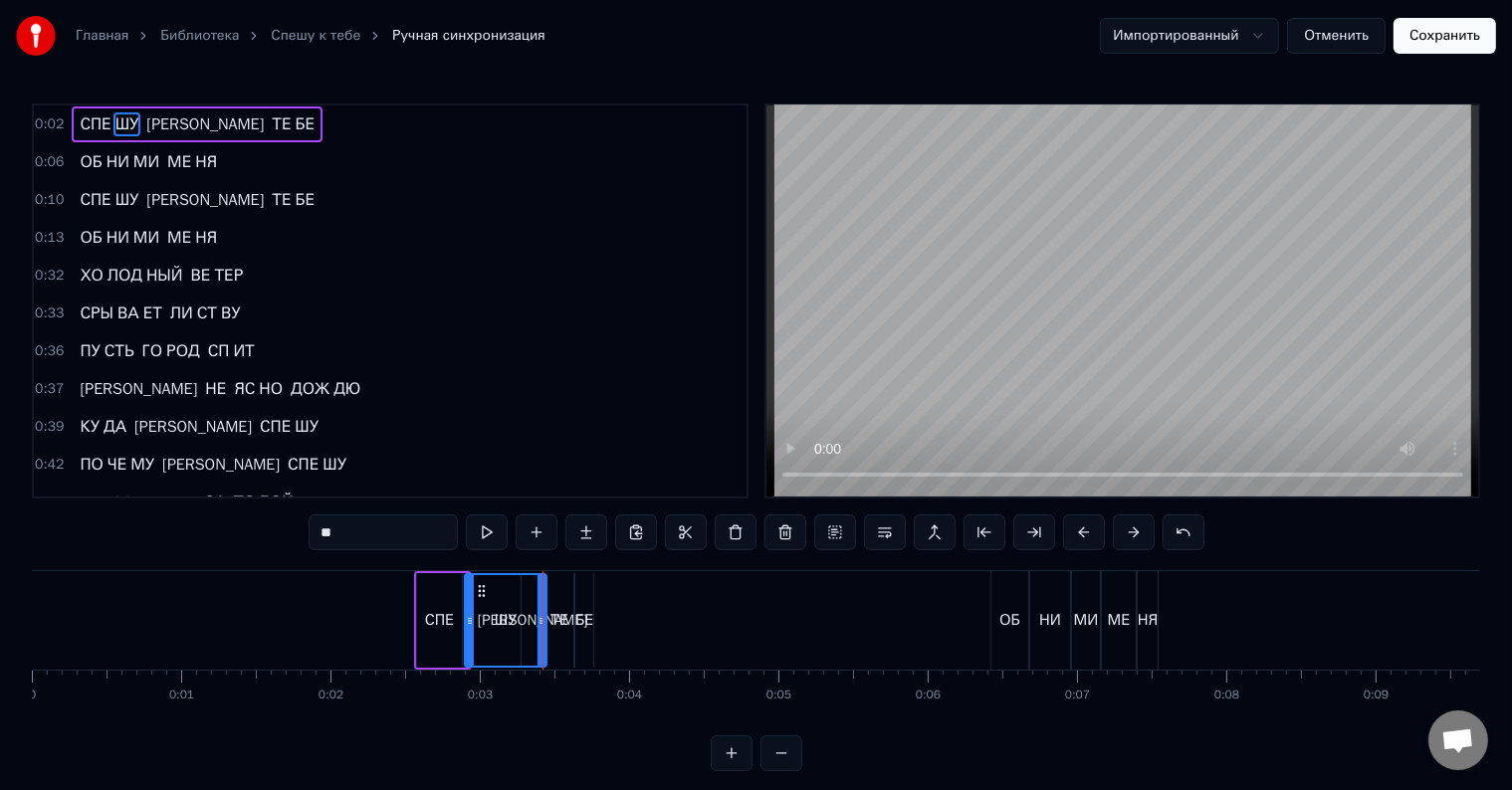 click on "НЯ" at bounding box center (206, 162) 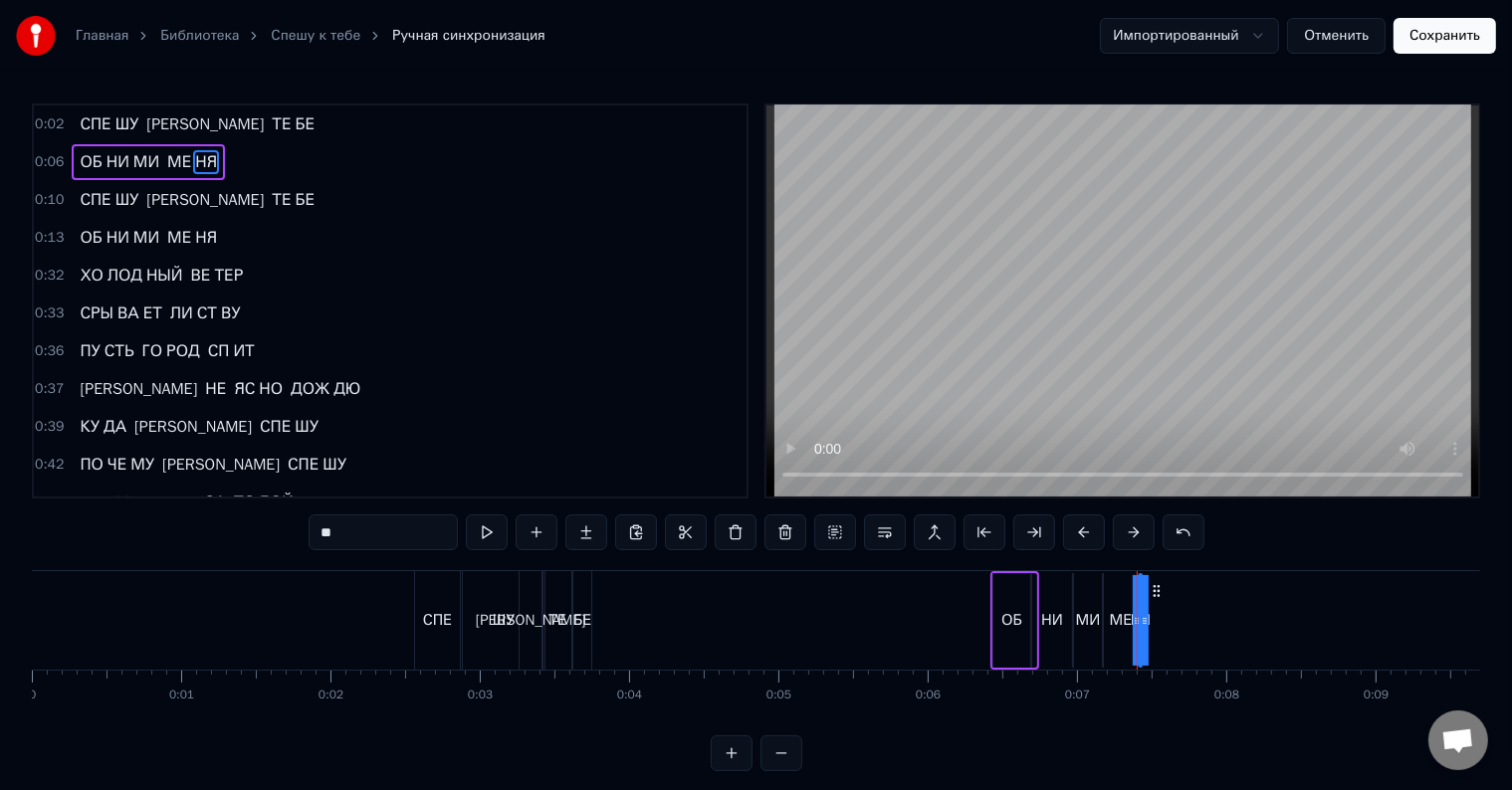 drag, startPoint x: 1156, startPoint y: 616, endPoint x: 1172, endPoint y: 614, distance: 16.124515 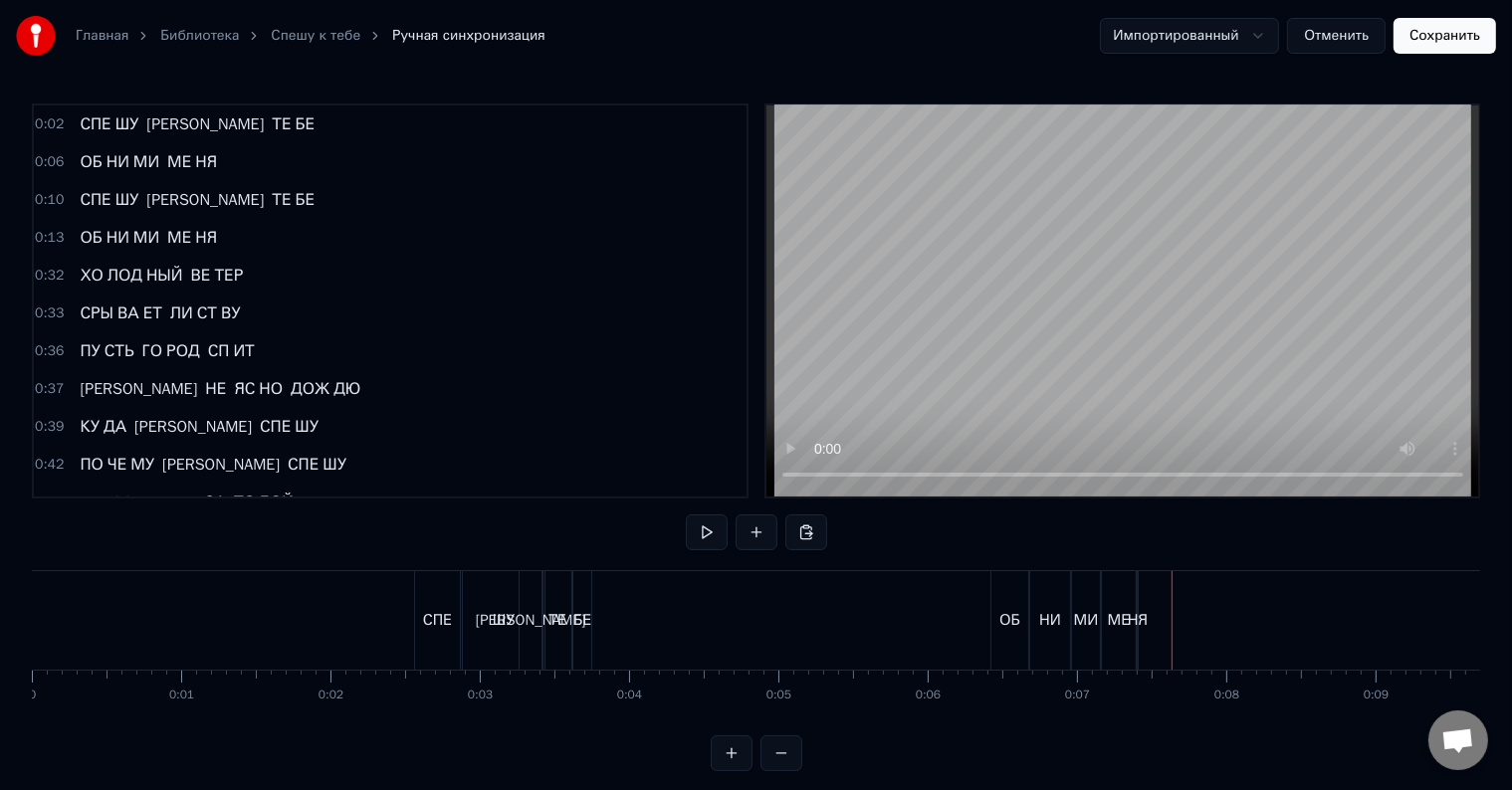 type 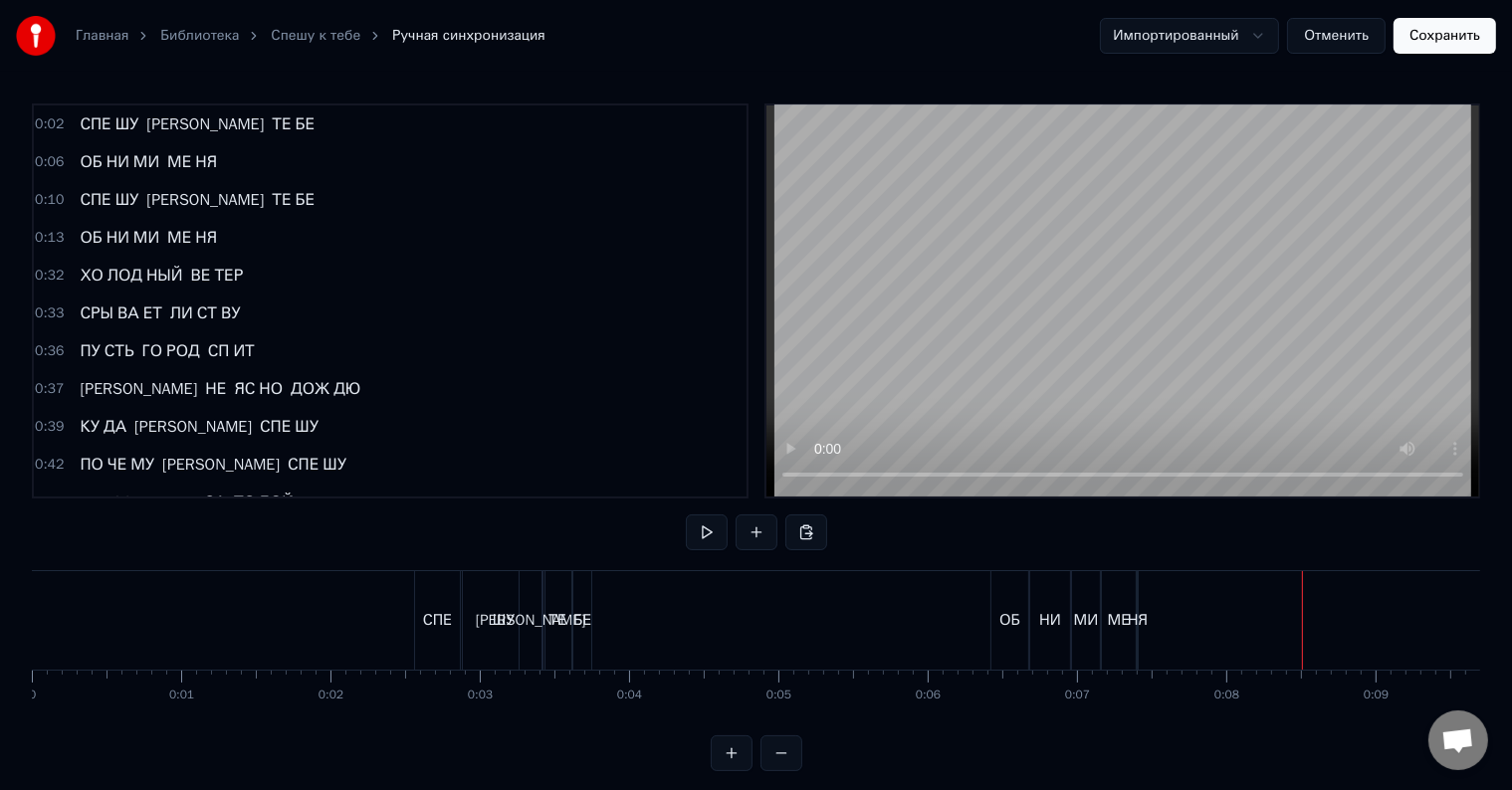 click on "БЕ" at bounding box center [306, 124] 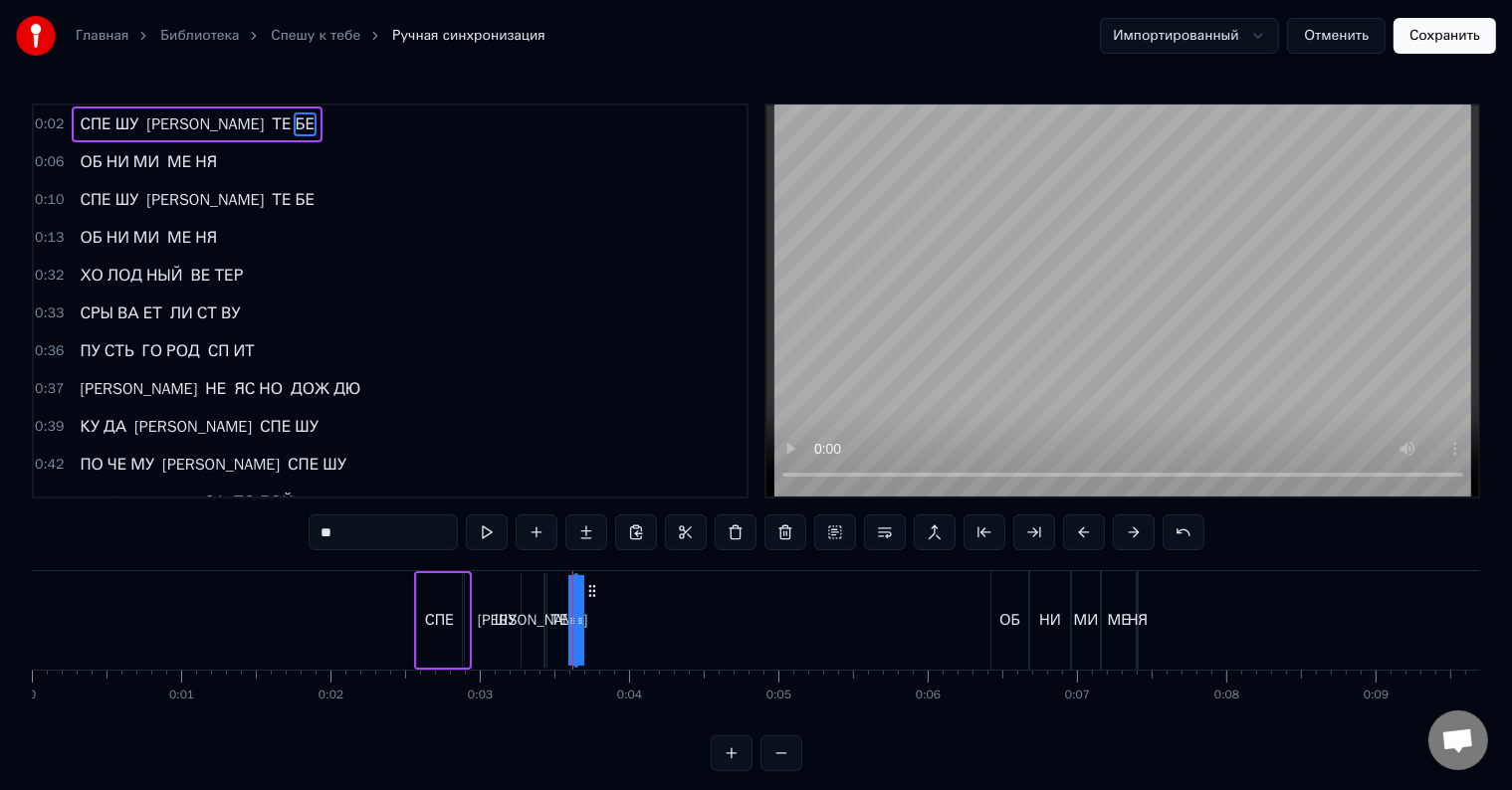 drag, startPoint x: 585, startPoint y: 617, endPoint x: 573, endPoint y: 613, distance: 12.649111 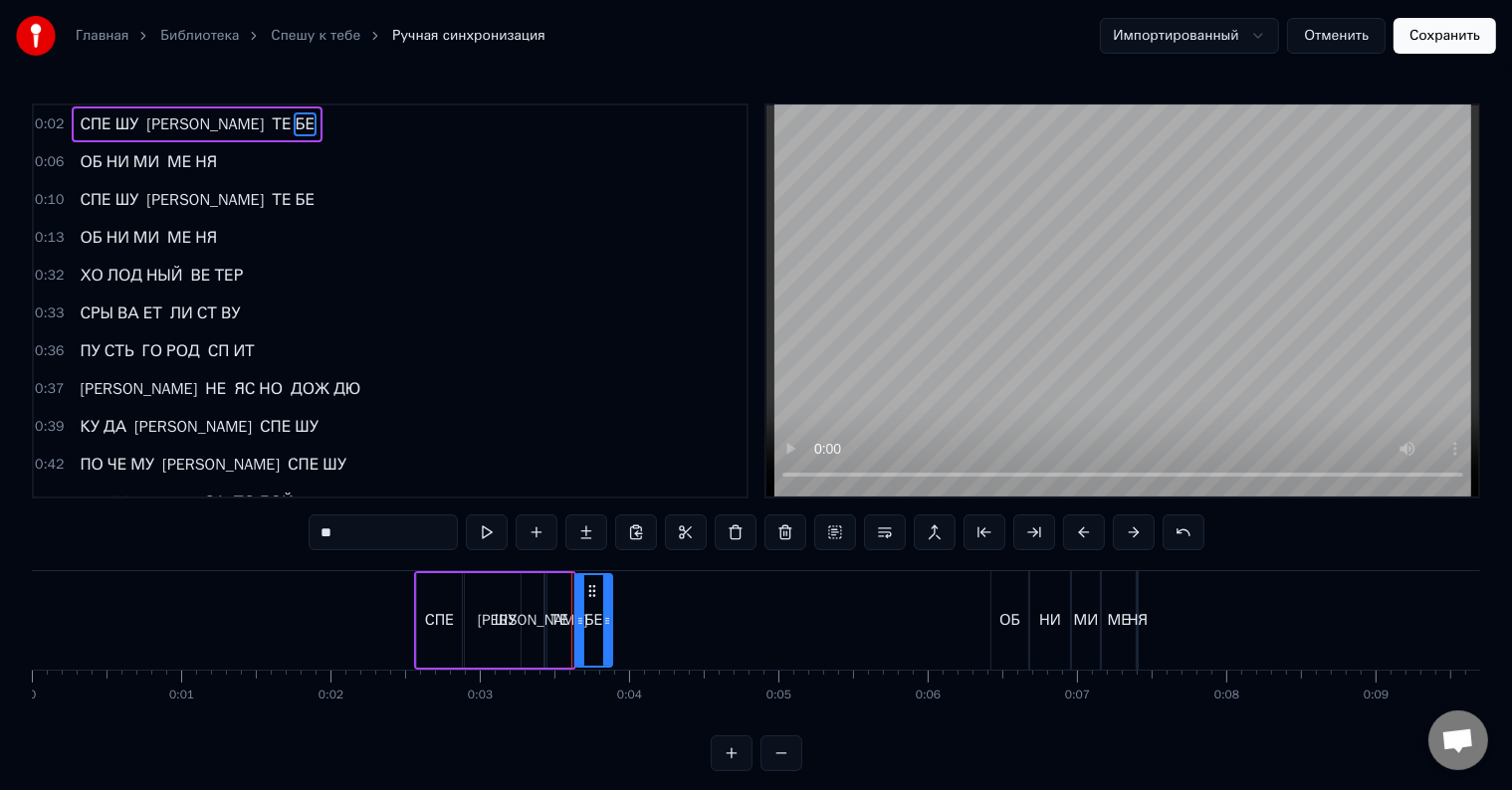 drag, startPoint x: 573, startPoint y: 613, endPoint x: 612, endPoint y: 609, distance: 39.20459 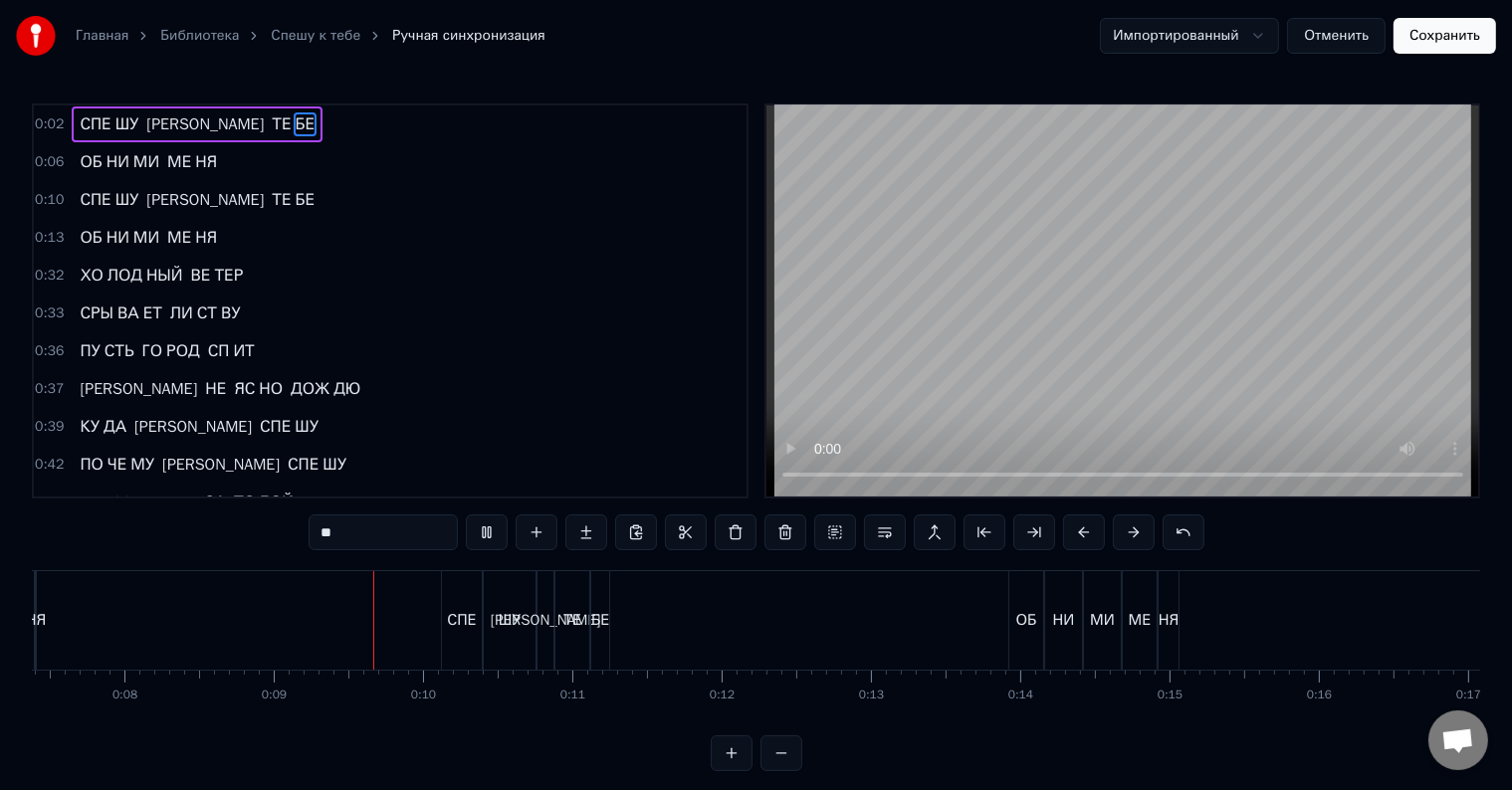 scroll, scrollTop: 0, scrollLeft: 1259, axis: horizontal 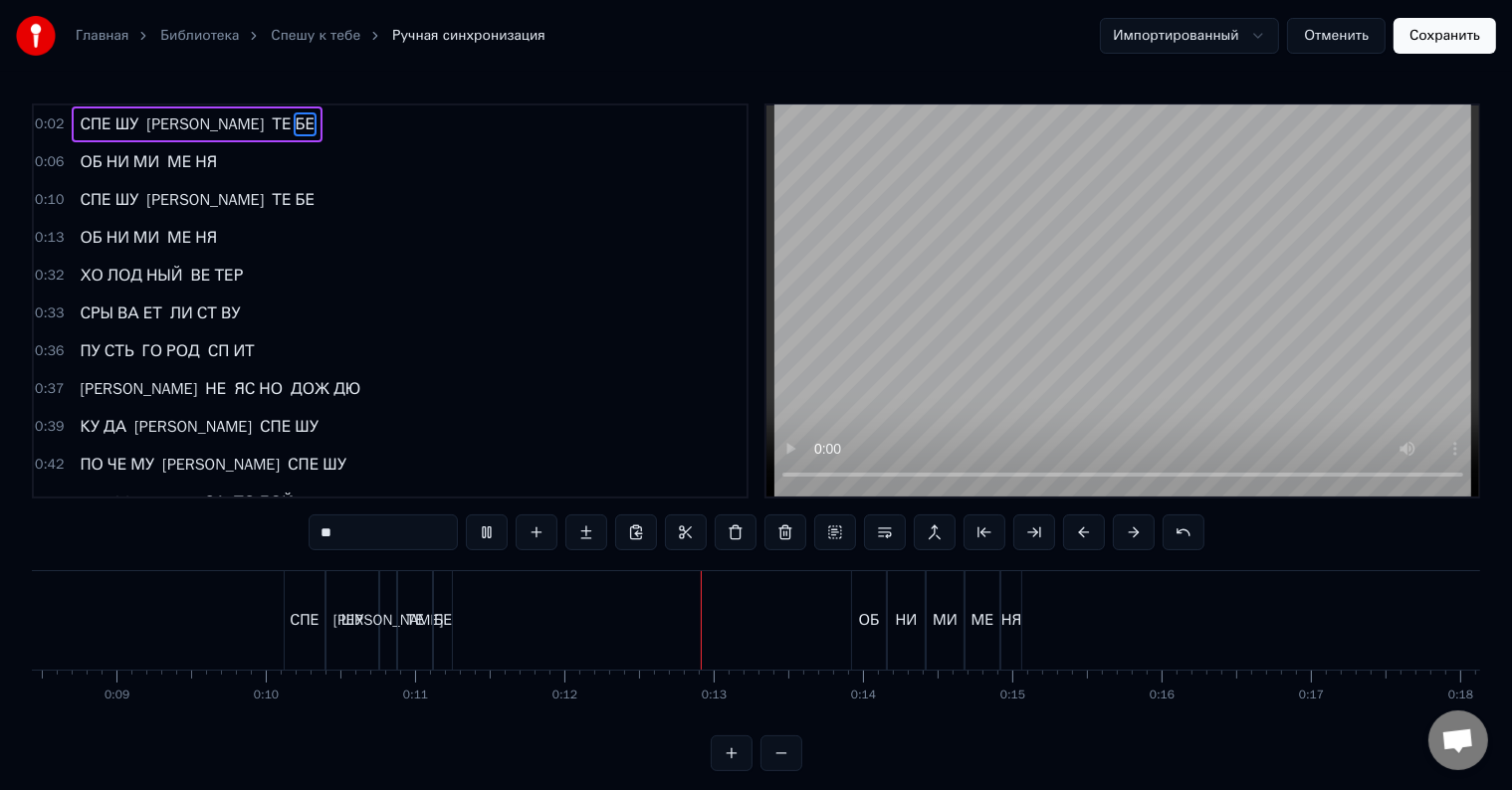 click on "СПЕ ШУ К ТЕ БЕ" at bounding box center [197, 200] 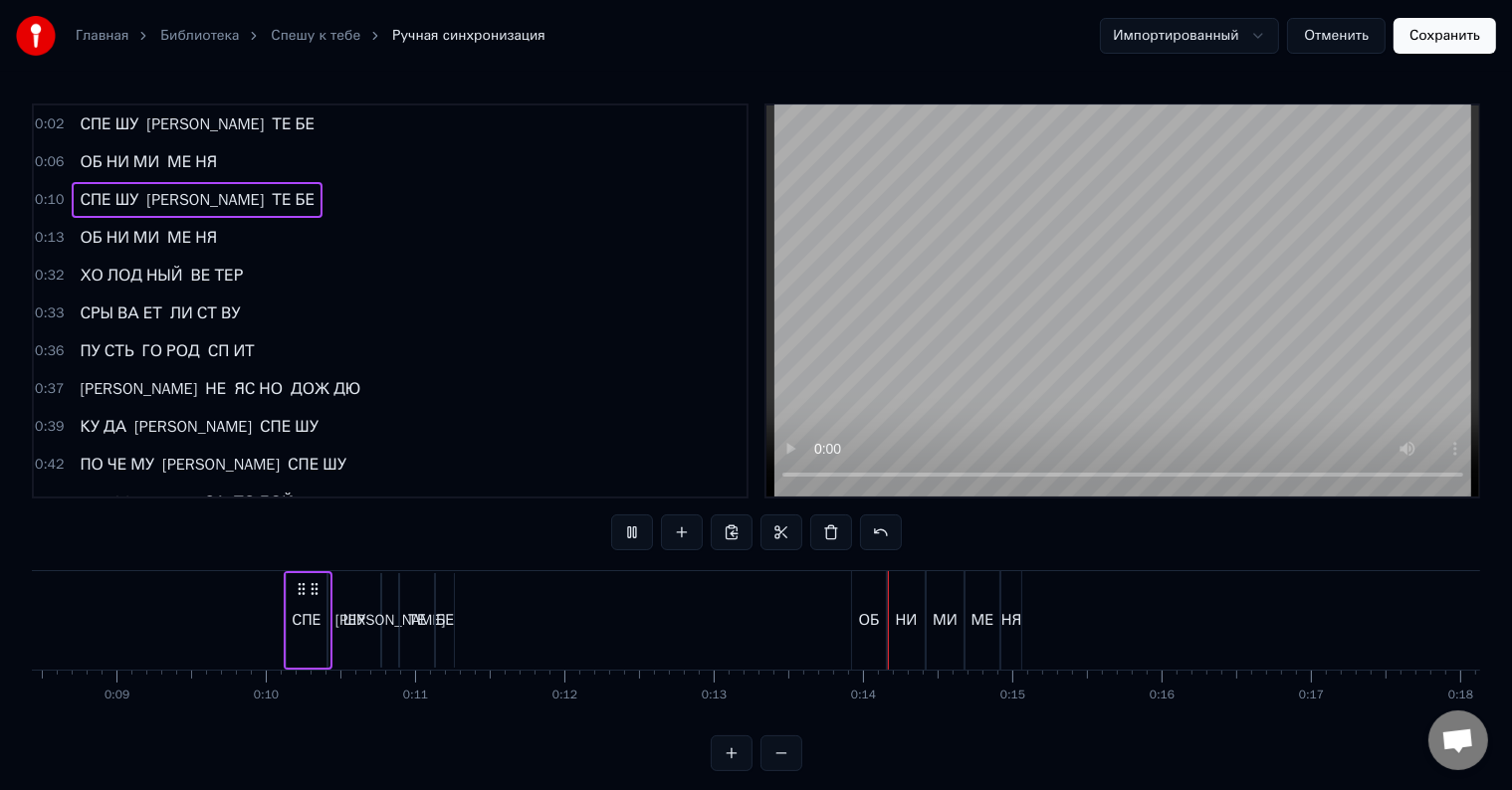 click on "БЕ" at bounding box center [306, 200] 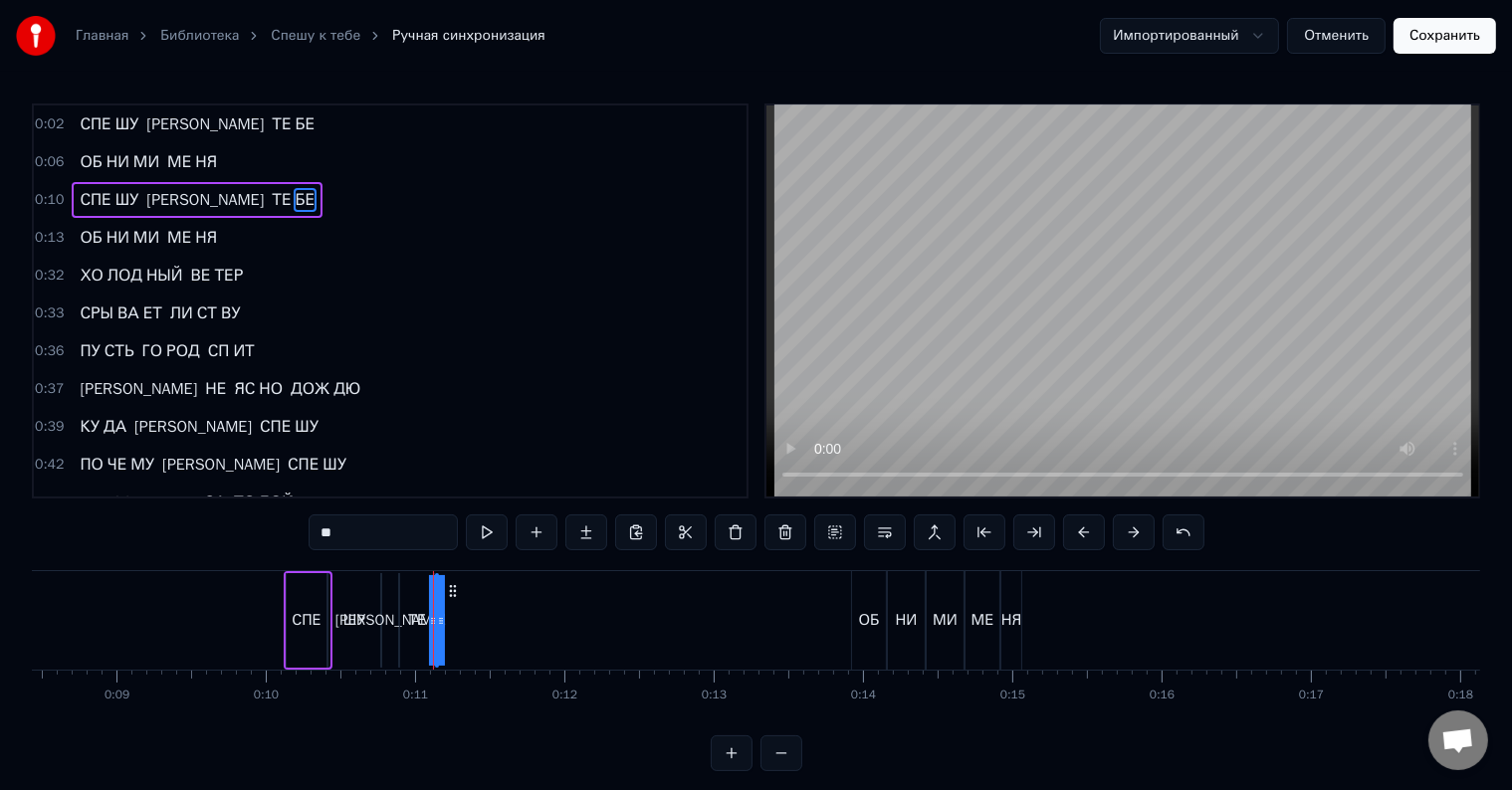 drag, startPoint x: 449, startPoint y: 622, endPoint x: 473, endPoint y: 616, distance: 24.738634 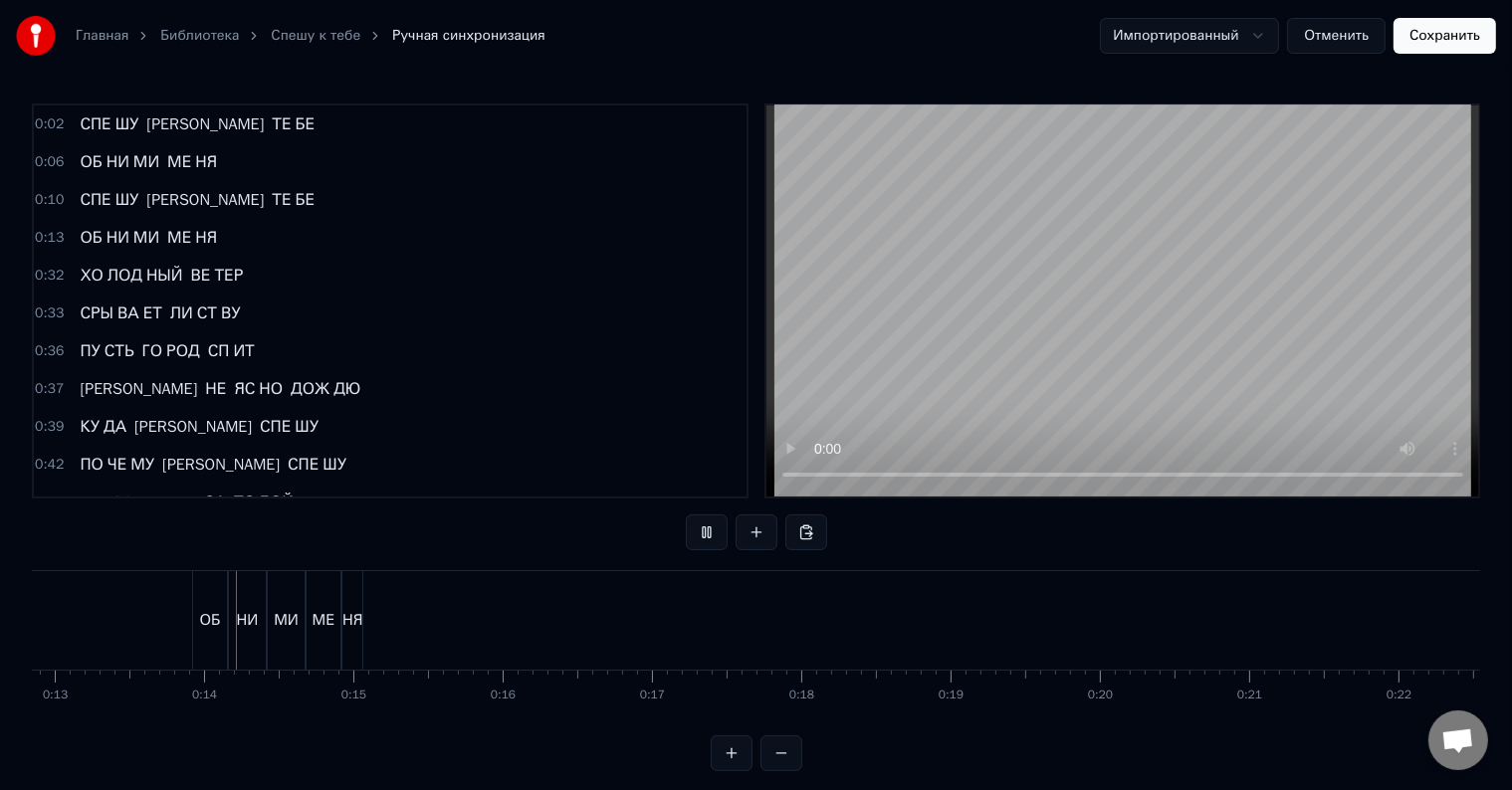 scroll, scrollTop: 0, scrollLeft: 1933, axis: horizontal 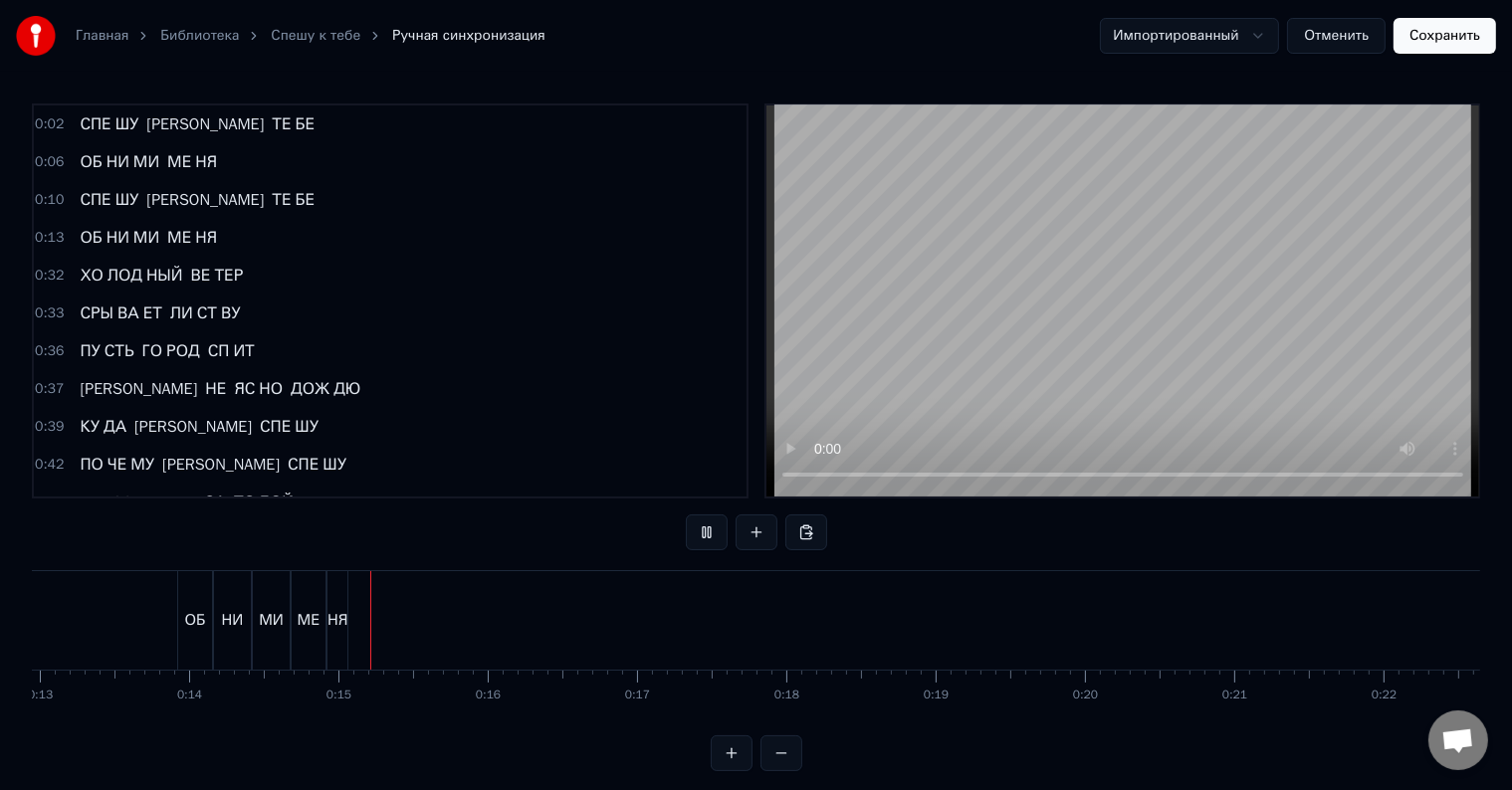 click on "НЯ" at bounding box center (206, 238) 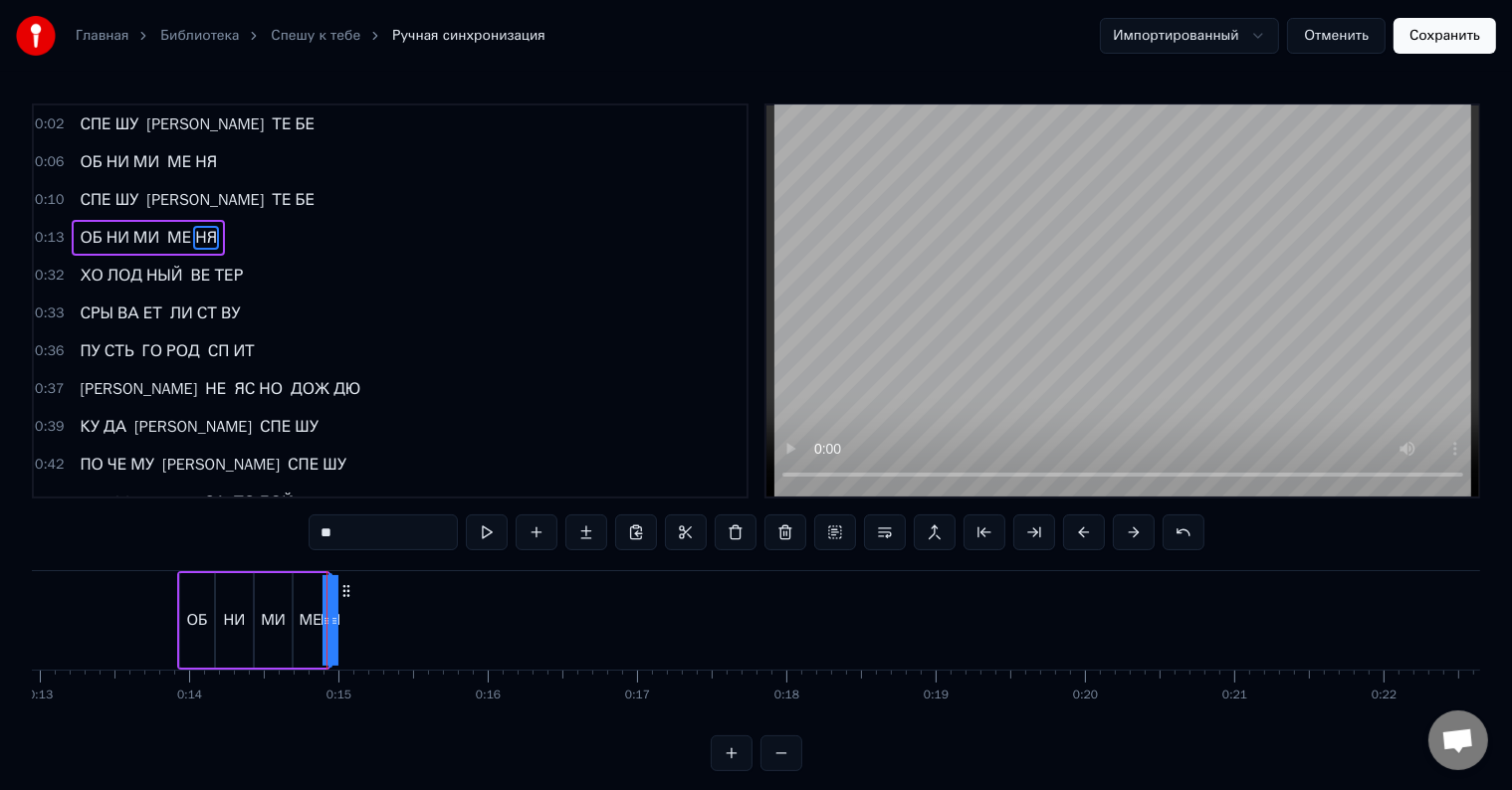 drag, startPoint x: 345, startPoint y: 623, endPoint x: 371, endPoint y: 616, distance: 26.925824 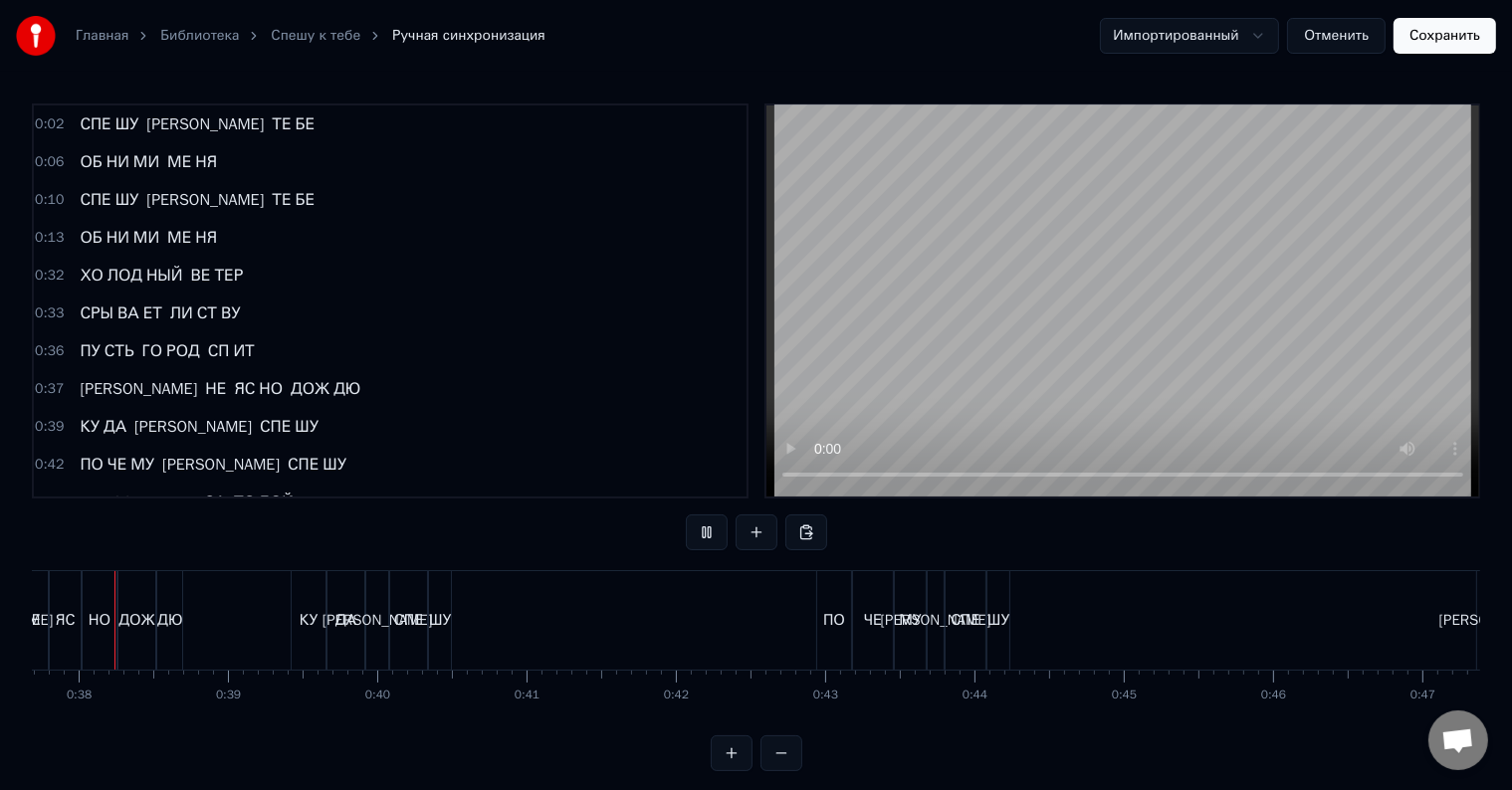 scroll, scrollTop: 0, scrollLeft: 5591, axis: horizontal 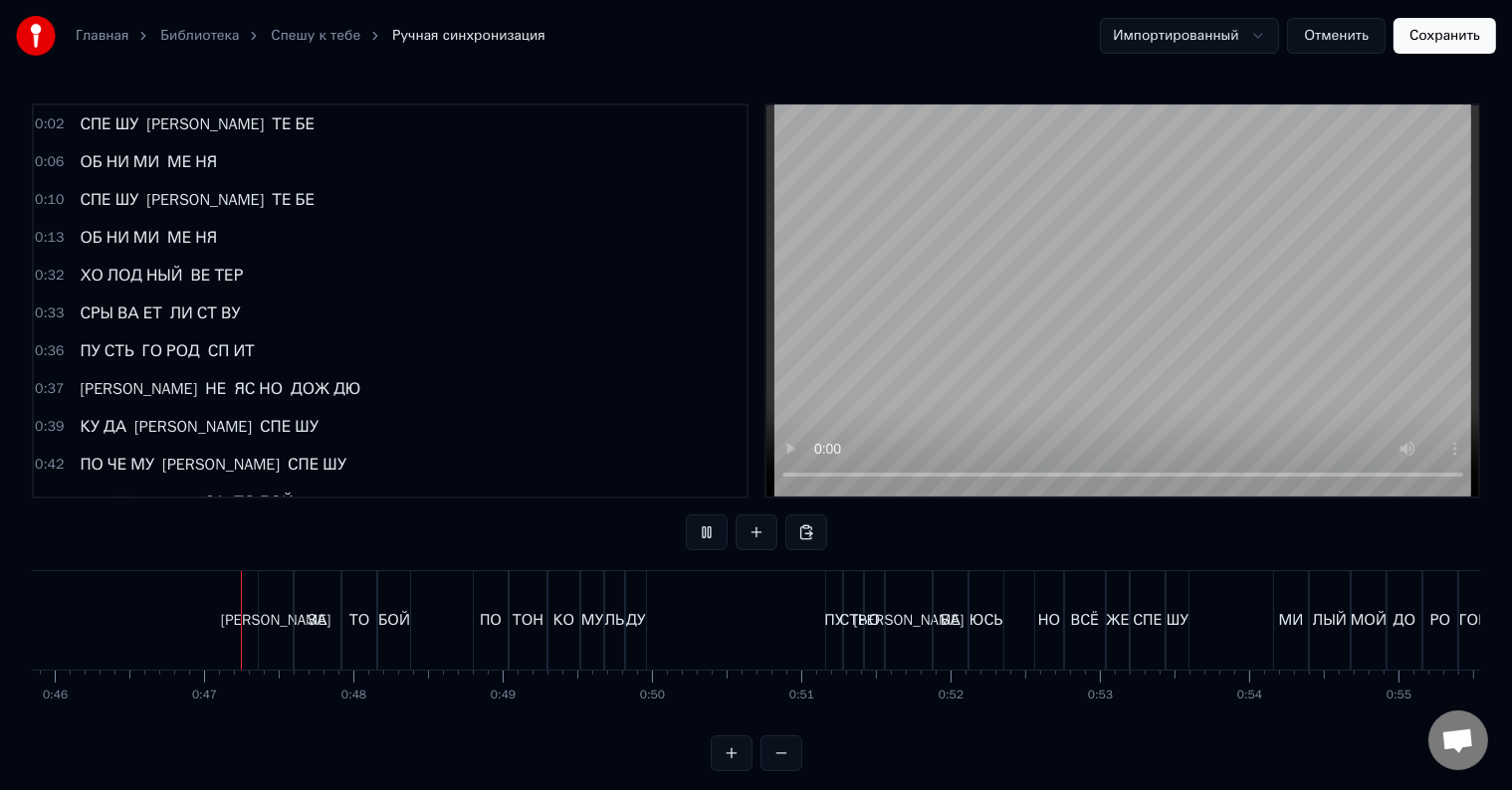 click on "ШУ" at bounding box center [334, 465] 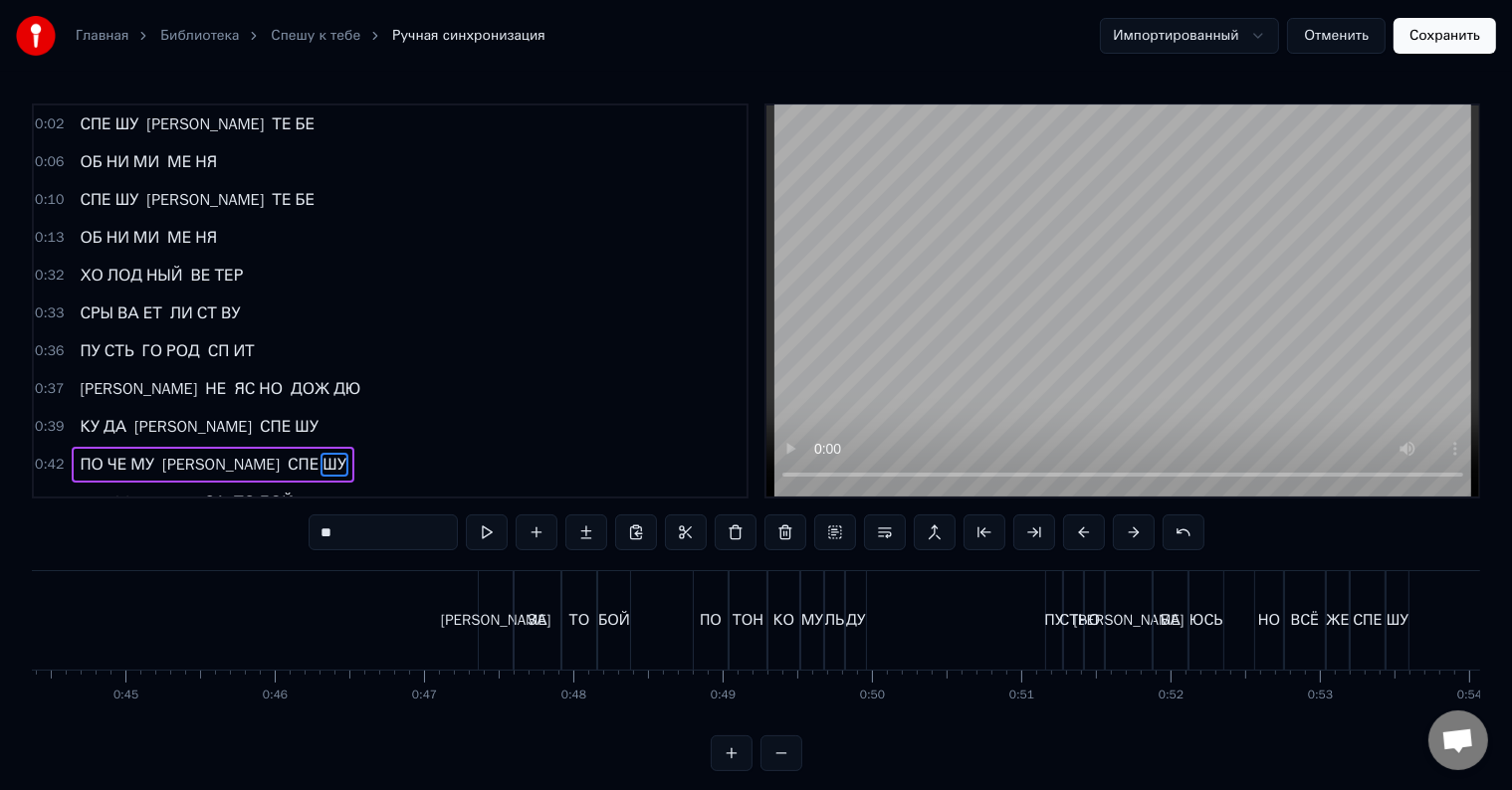 scroll, scrollTop: 0, scrollLeft: 6482, axis: horizontal 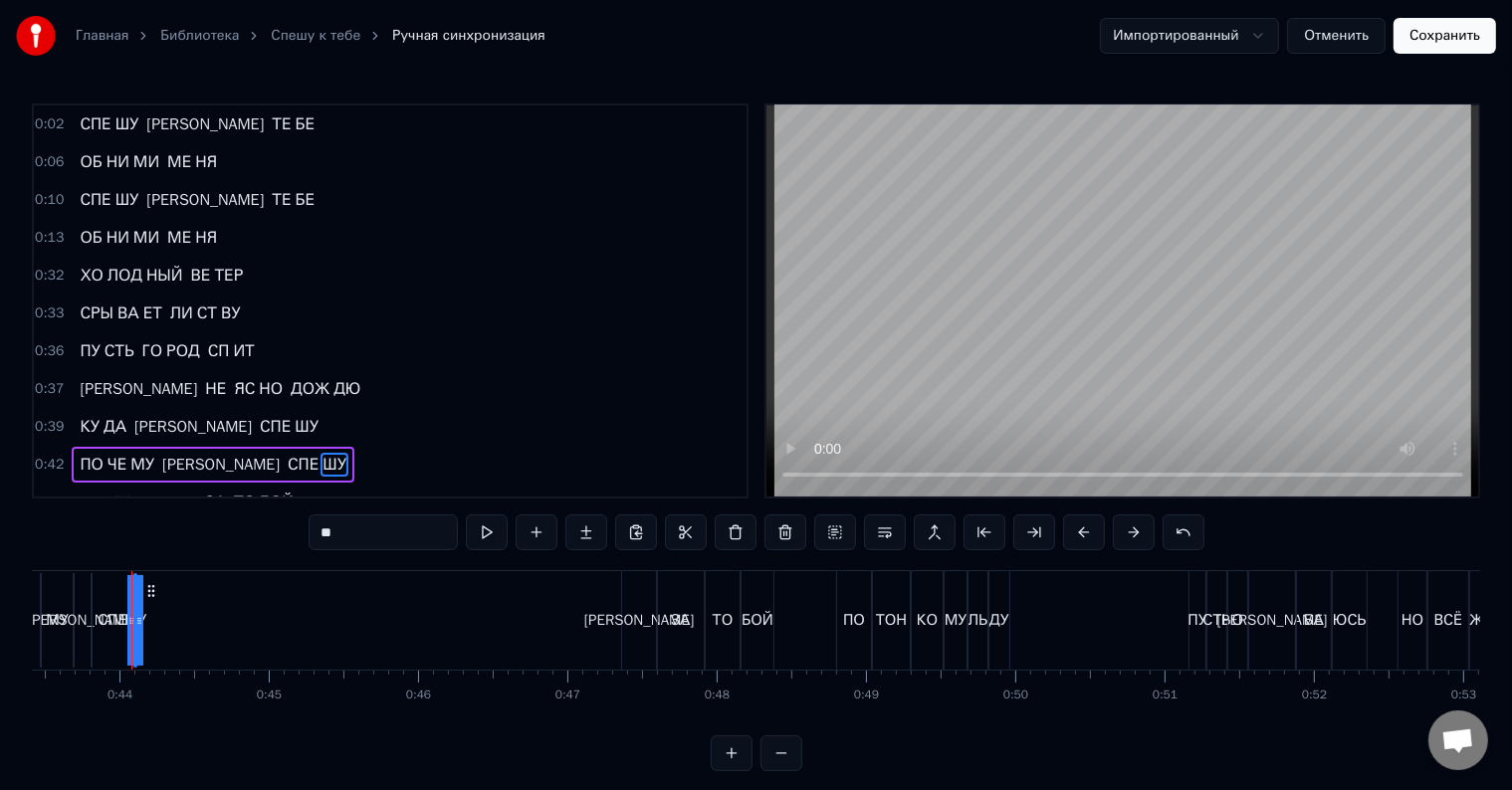 drag, startPoint x: 153, startPoint y: 621, endPoint x: 170, endPoint y: 615, distance: 18.027756 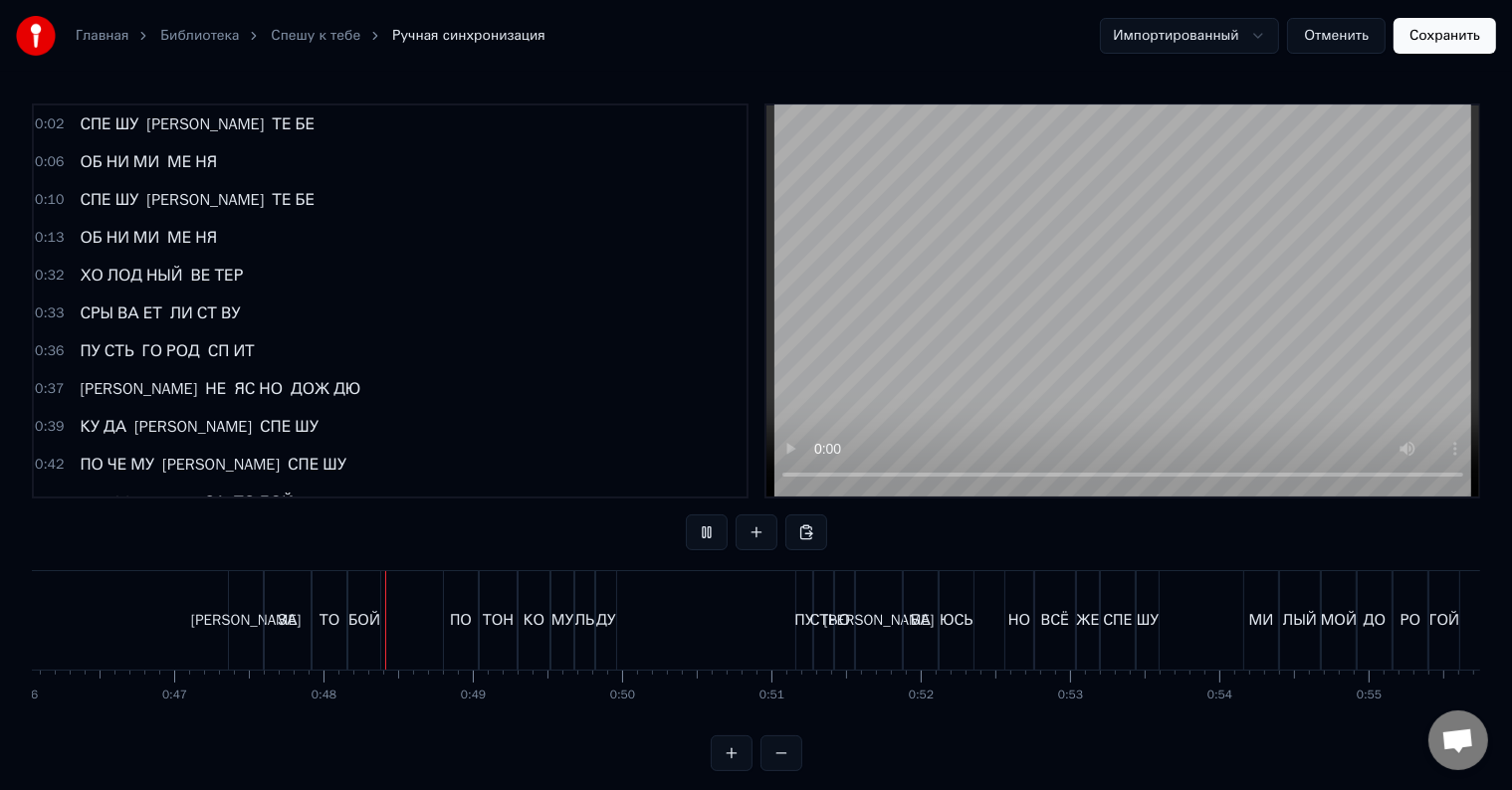 scroll, scrollTop: 0, scrollLeft: 7036, axis: horizontal 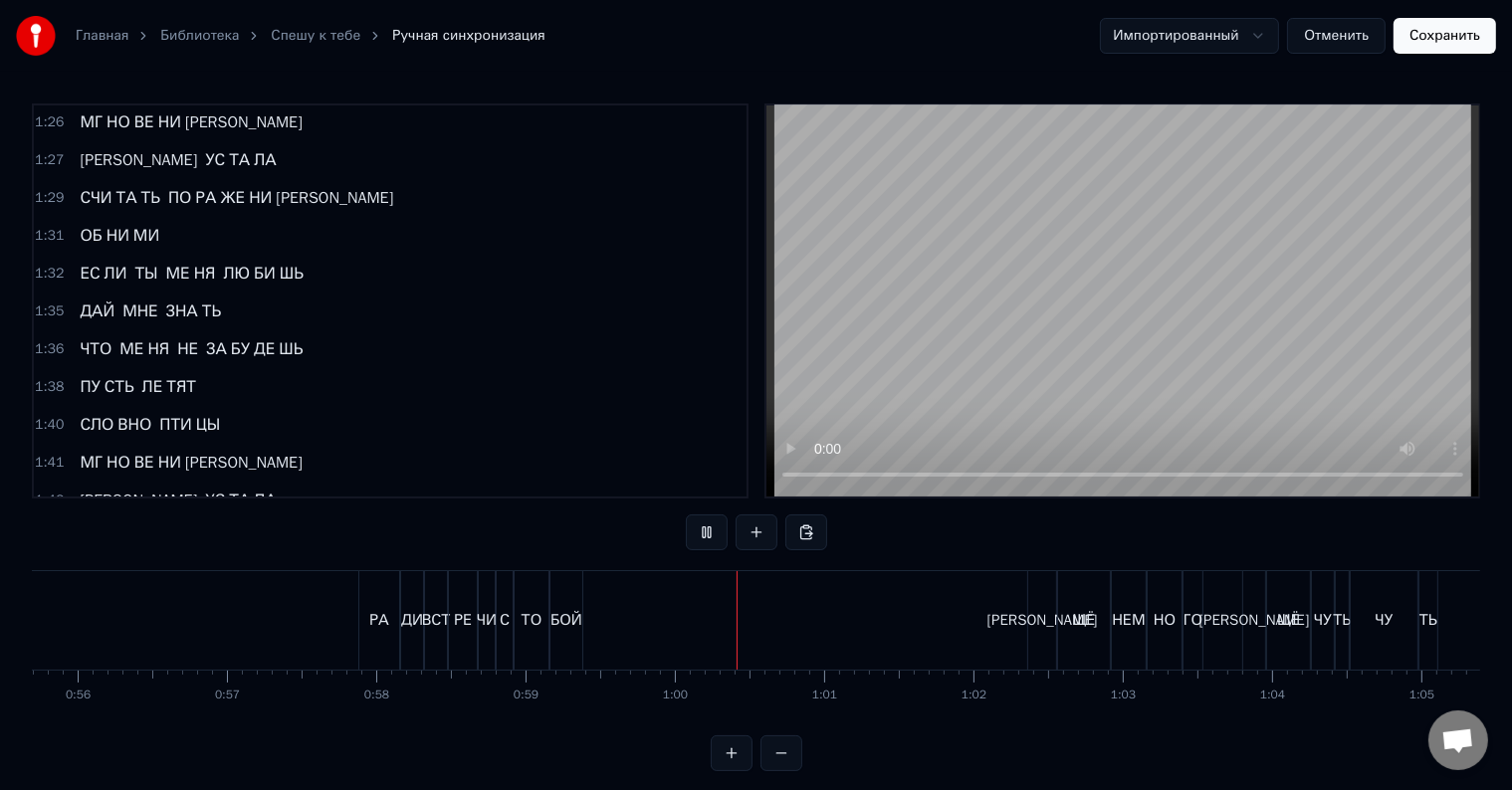 click on "ЕС" at bounding box center [90, 274] 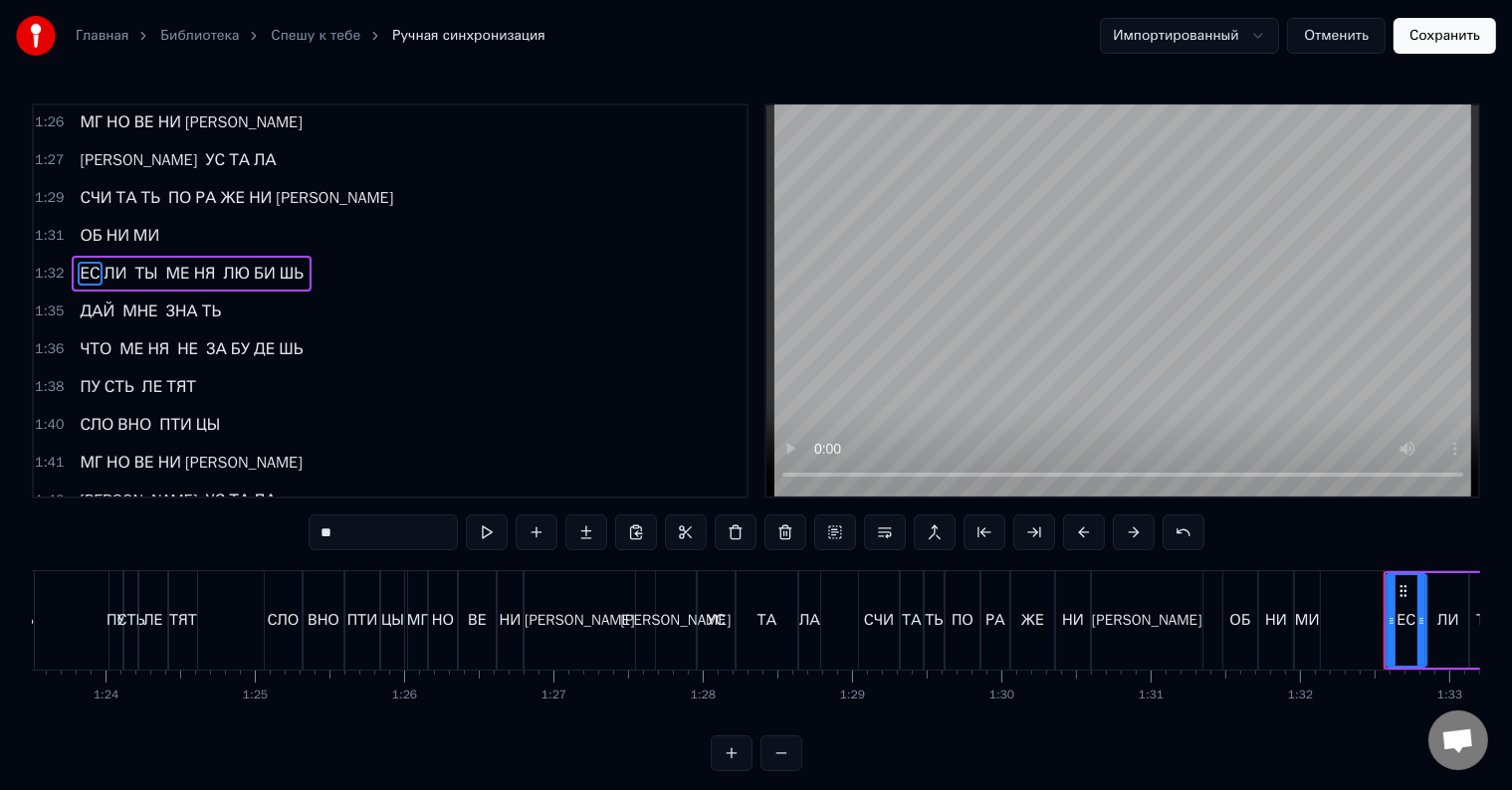 scroll, scrollTop: 0, scrollLeft: 13720, axis: horizontal 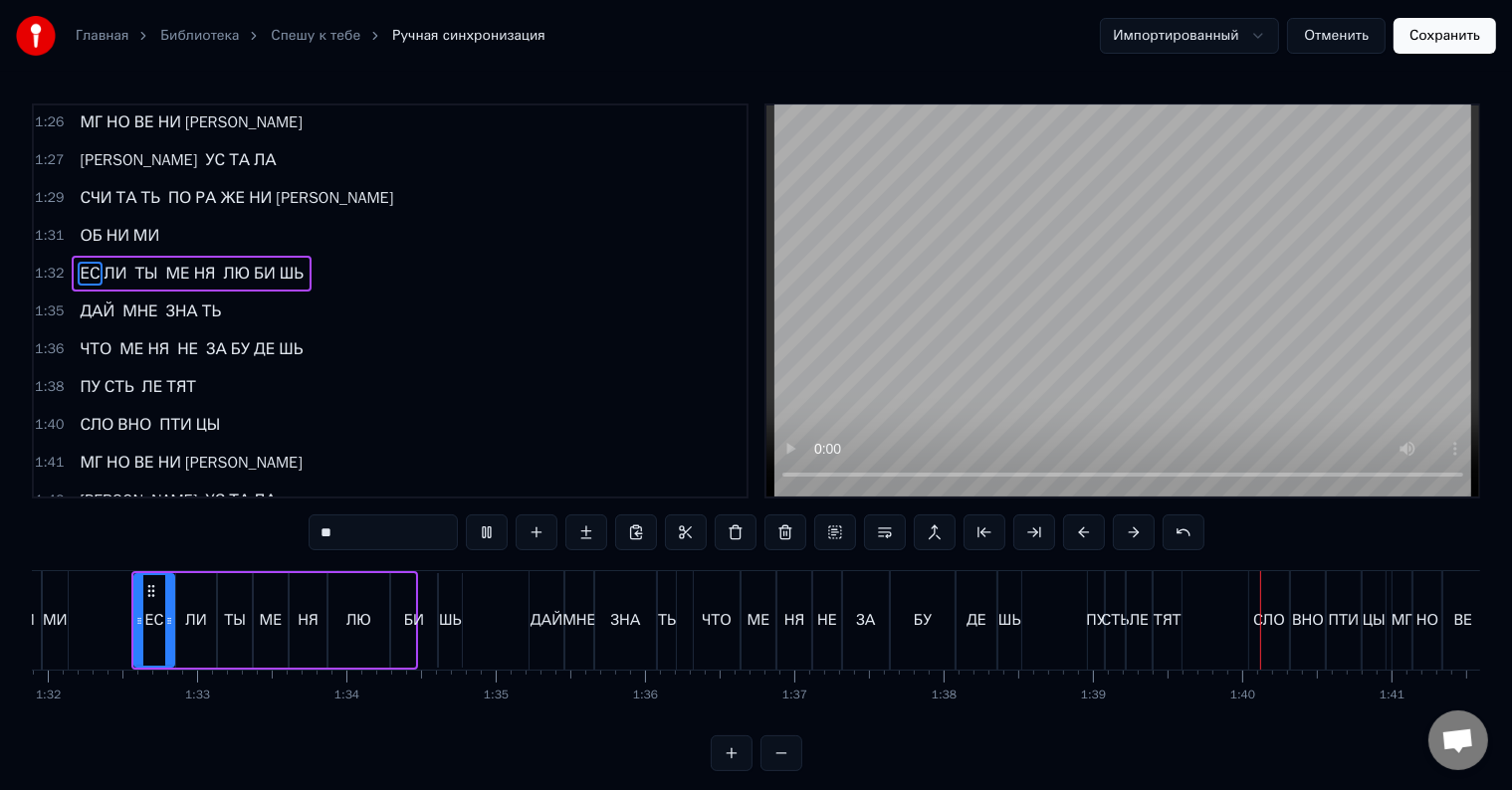 click on "ОБ" at bounding box center (91, 236) 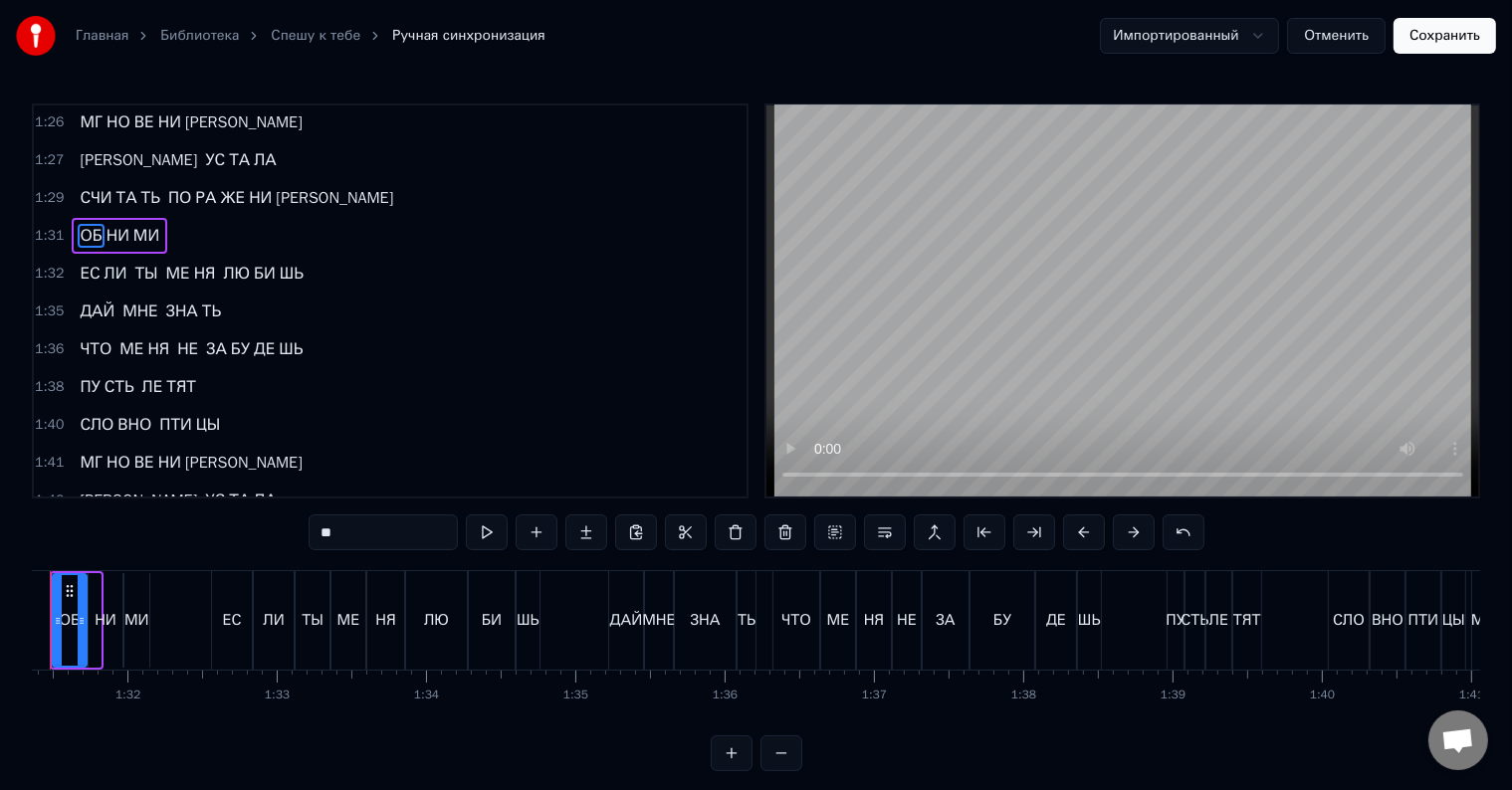 scroll, scrollTop: 0, scrollLeft: 13558, axis: horizontal 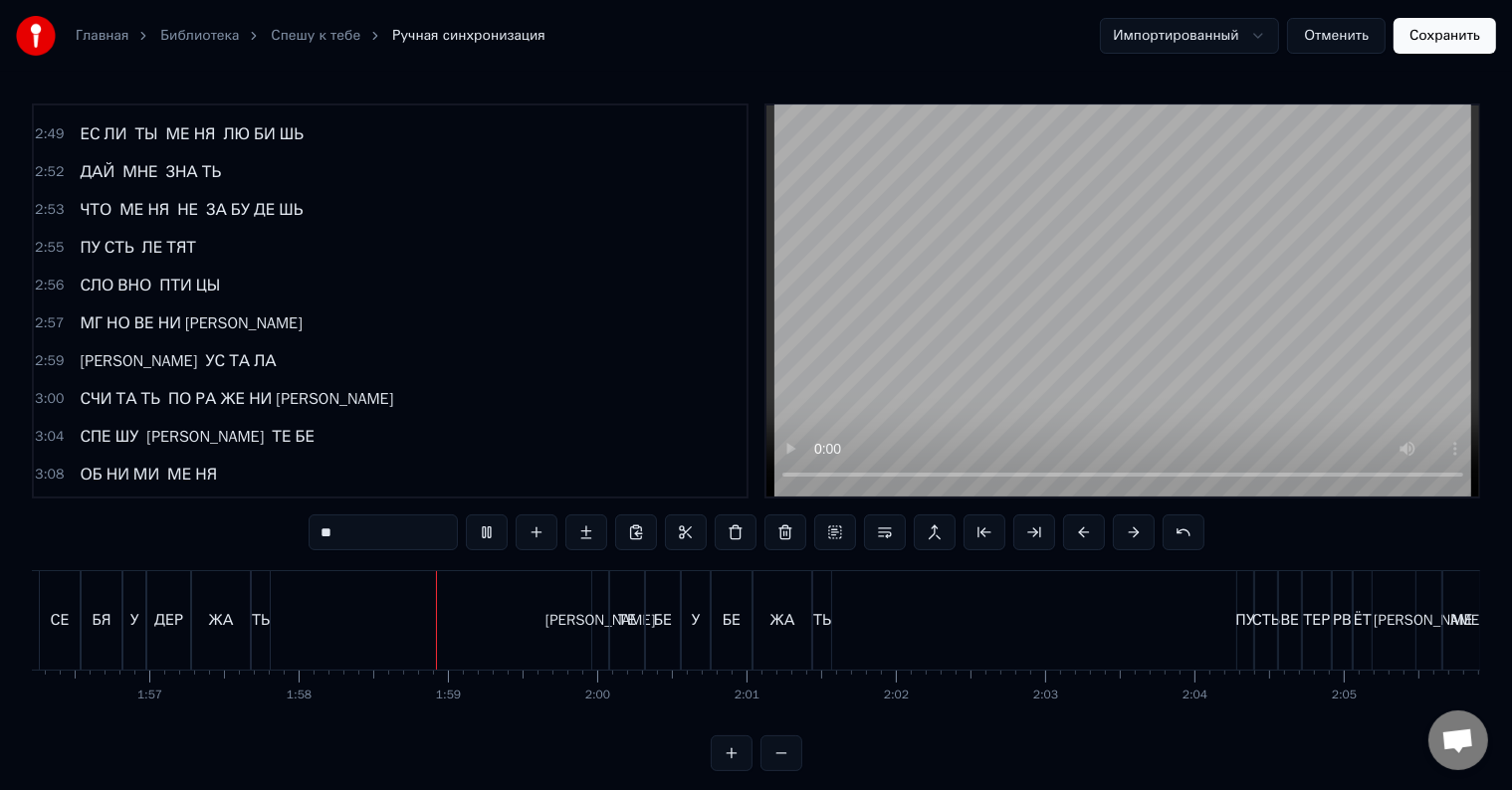 click on "СПЕ ШУ К ТЕ БЕ" at bounding box center [197, 437] 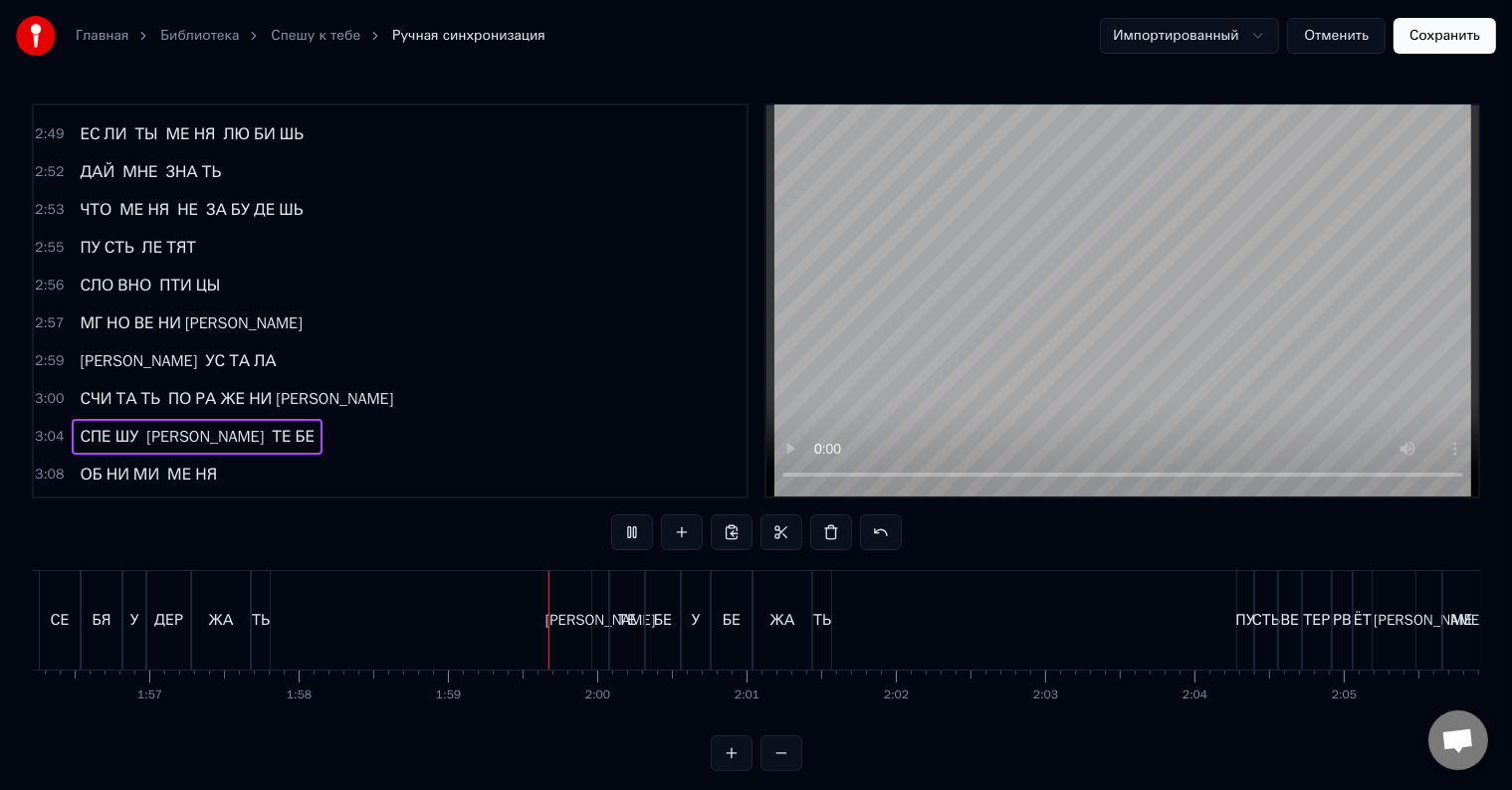 click on "ТЕ" at bounding box center (281, 437) 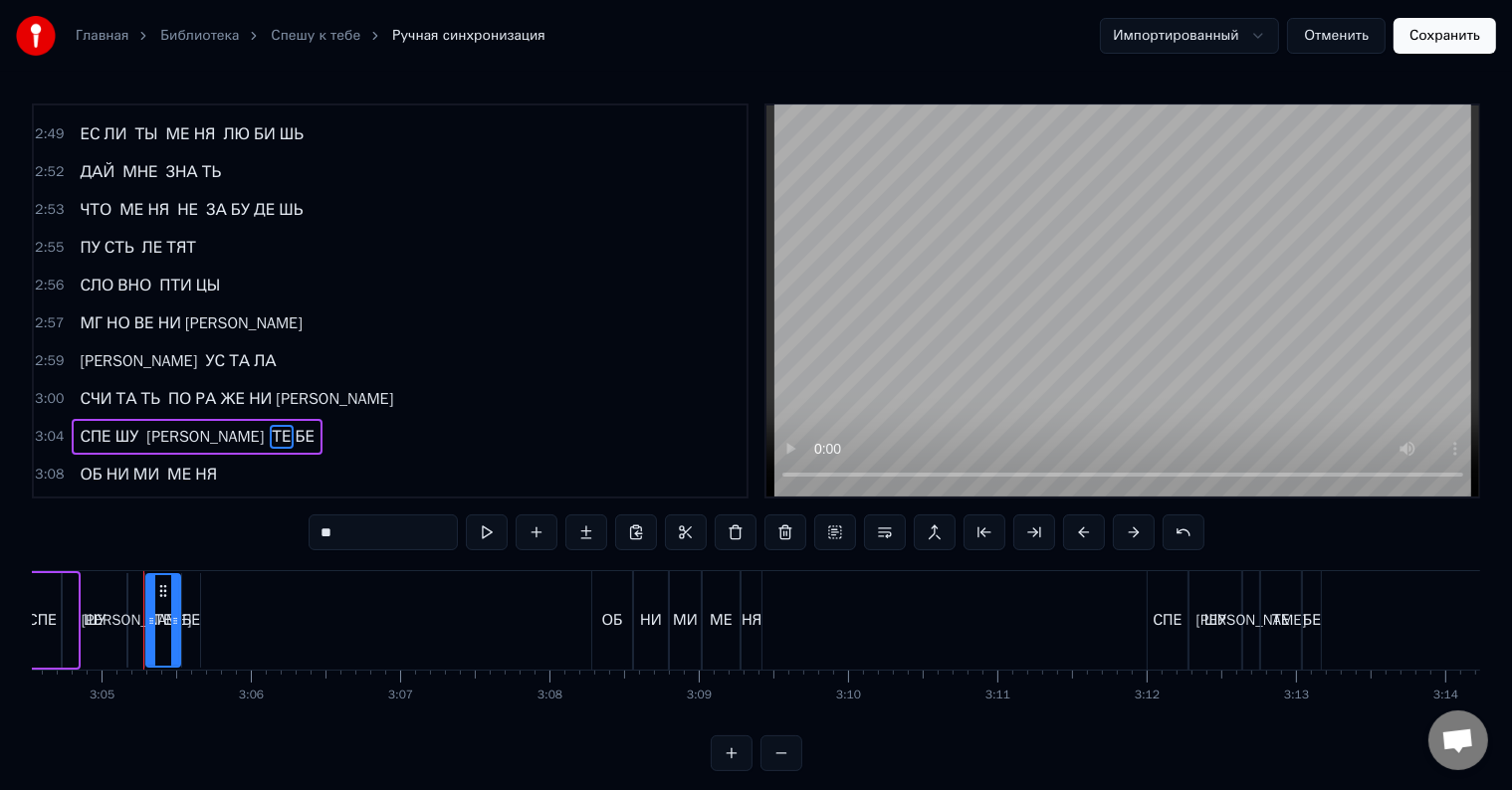 scroll, scrollTop: 0, scrollLeft: 27564, axis: horizontal 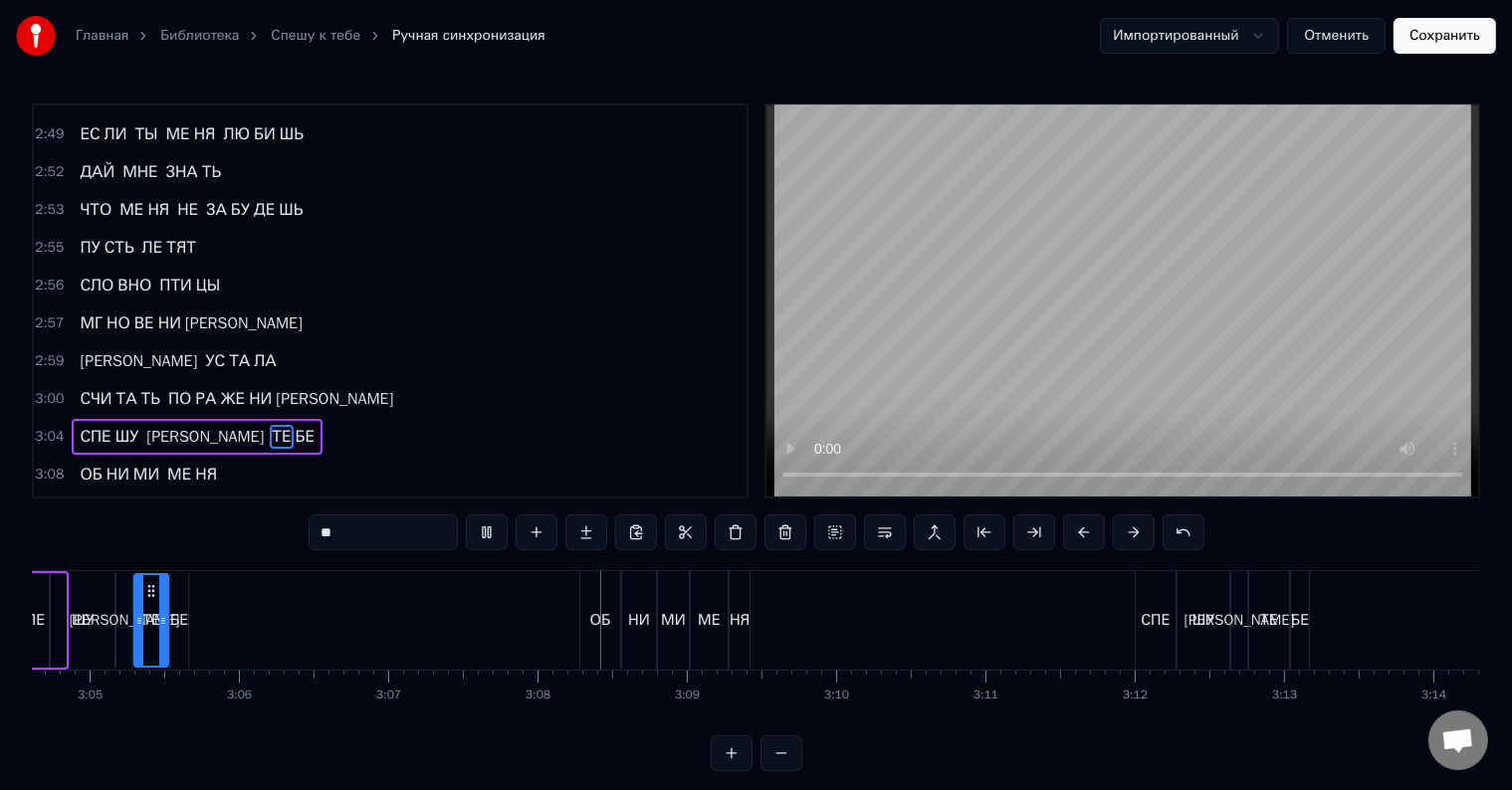 click on "БЕ" at bounding box center (306, 437) 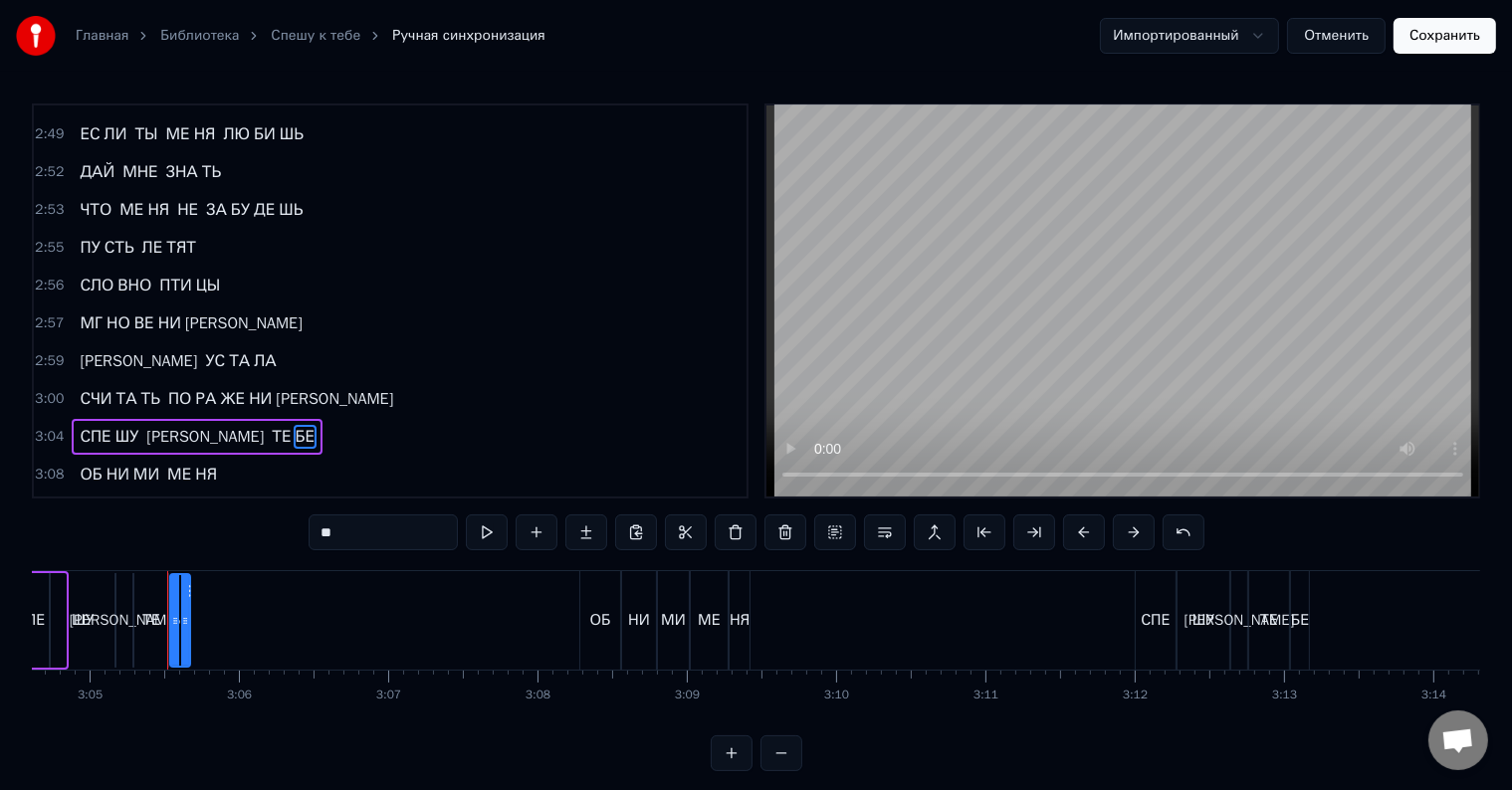 scroll, scrollTop: 2642, scrollLeft: 0, axis: vertical 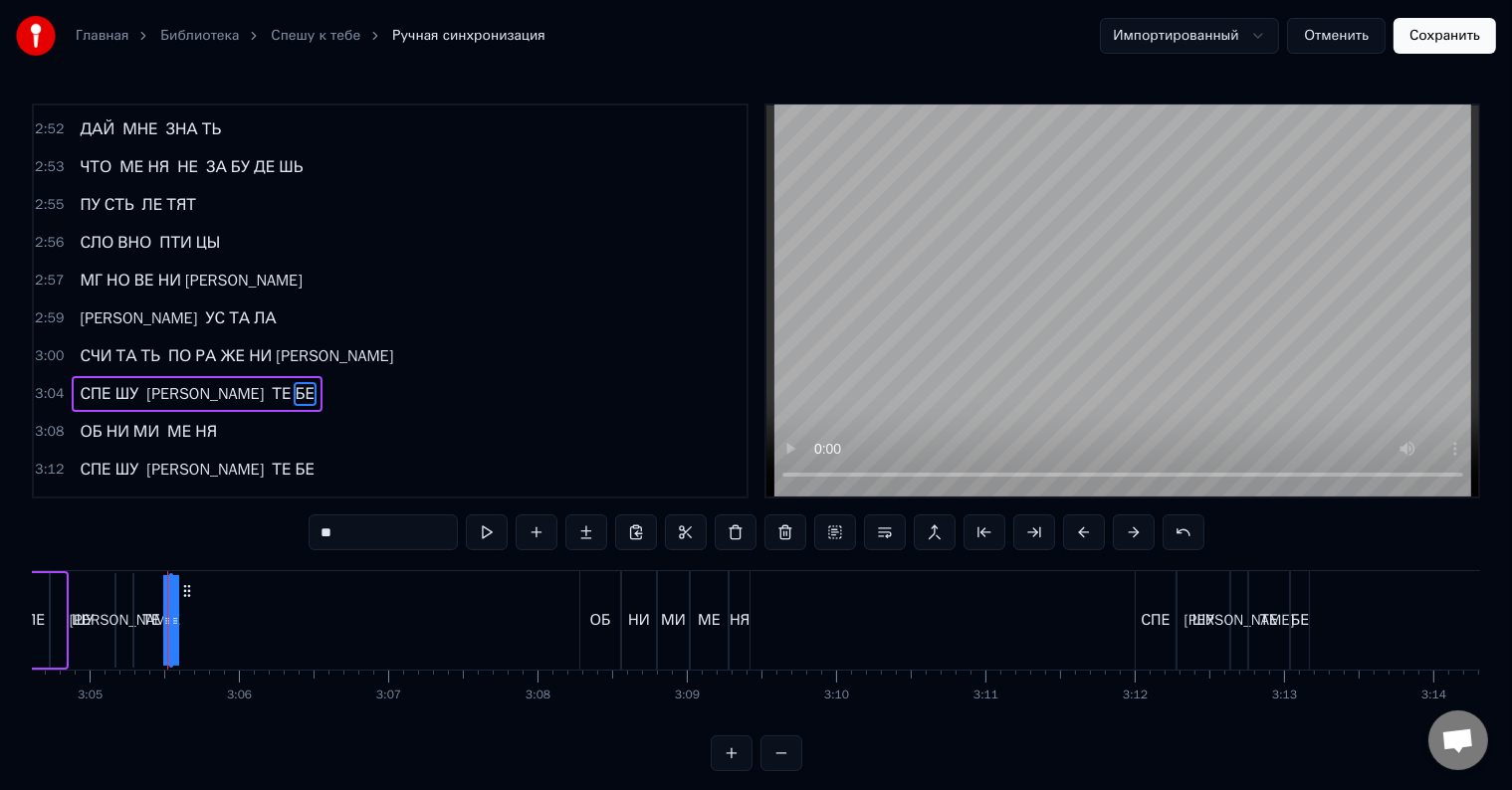drag, startPoint x: 183, startPoint y: 622, endPoint x: 197, endPoint y: 621, distance: 14.035669 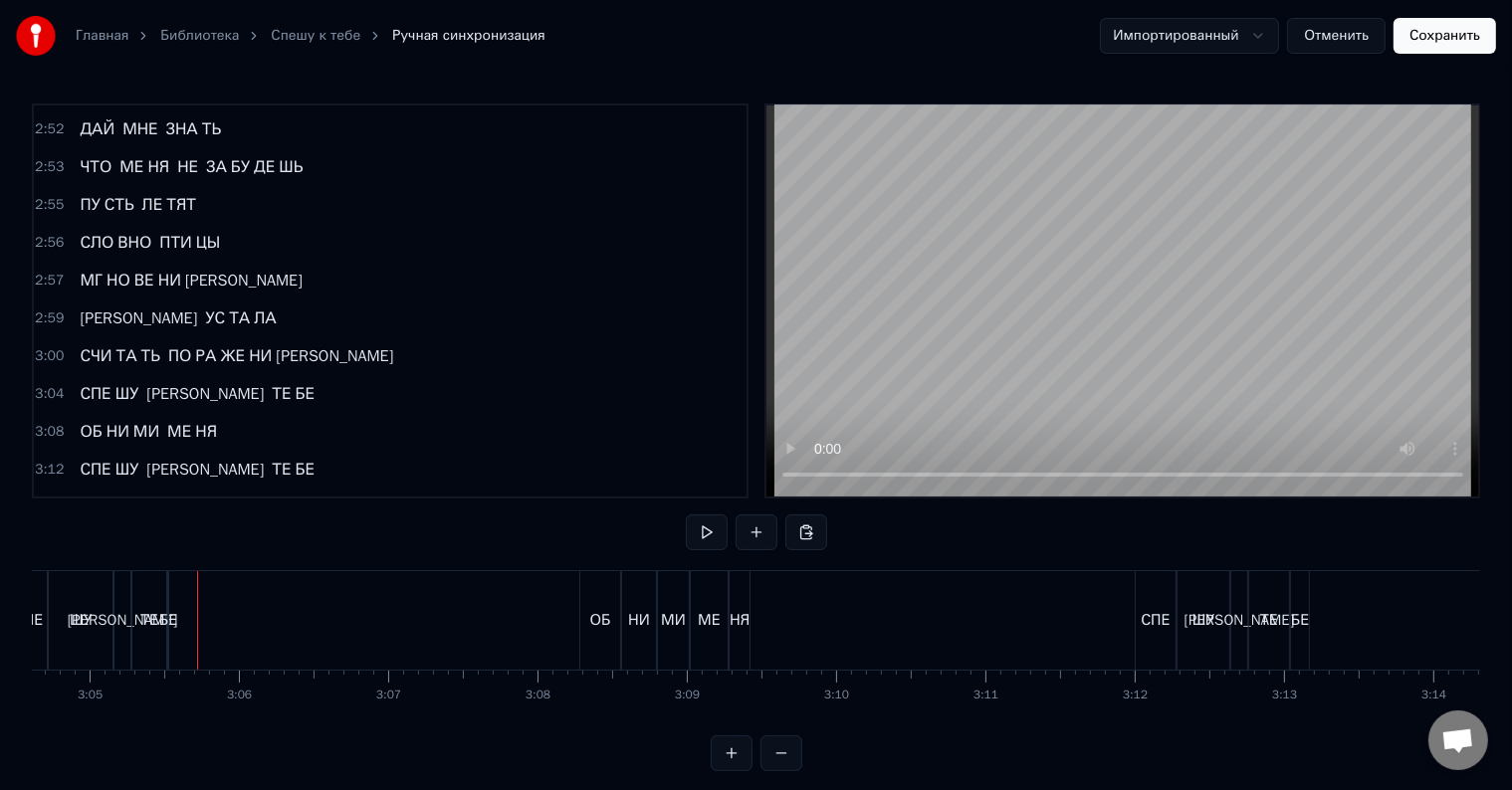 click on "НЯ" at bounding box center (206, 432) 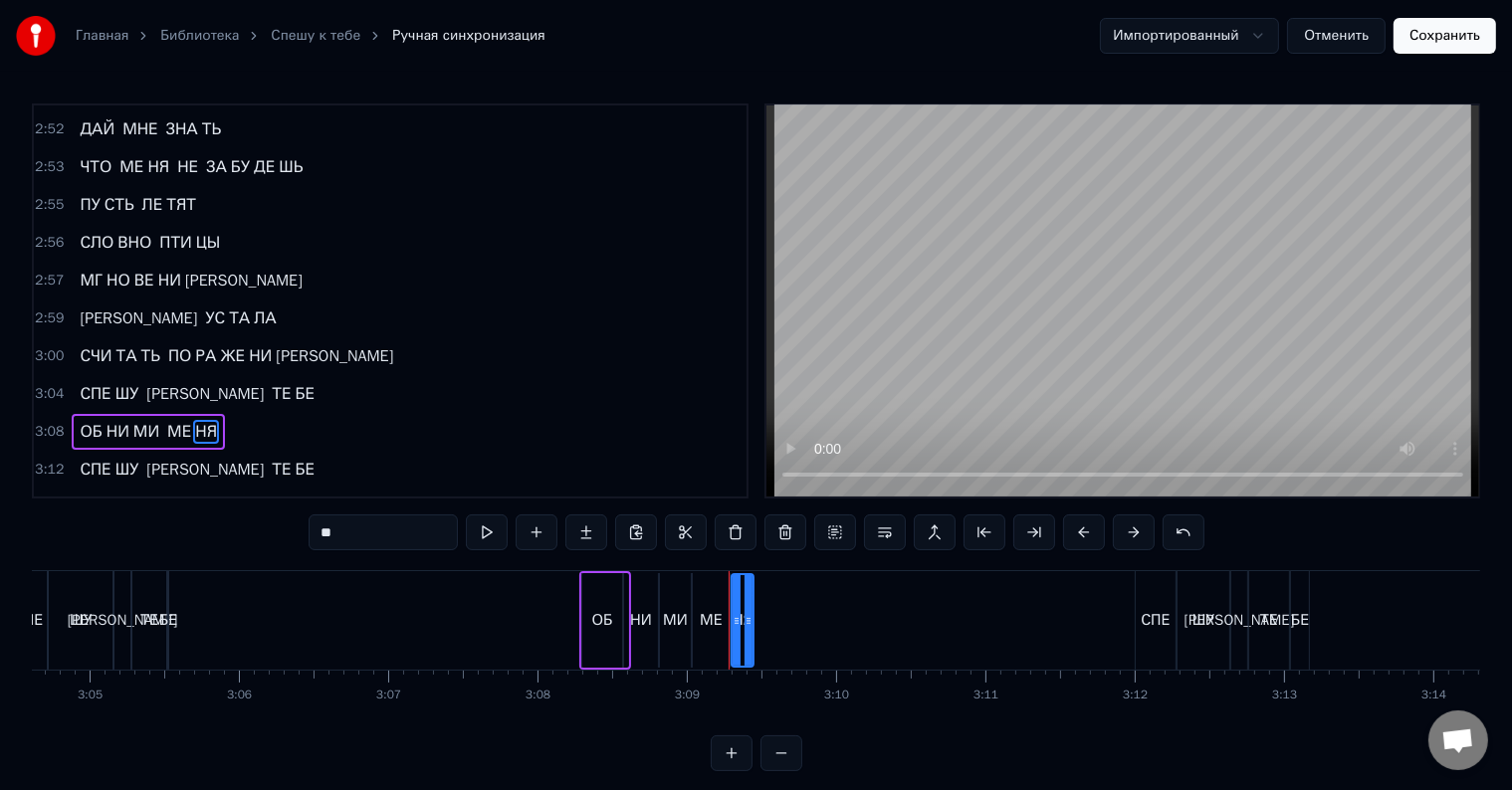 scroll, scrollTop: 2678, scrollLeft: 0, axis: vertical 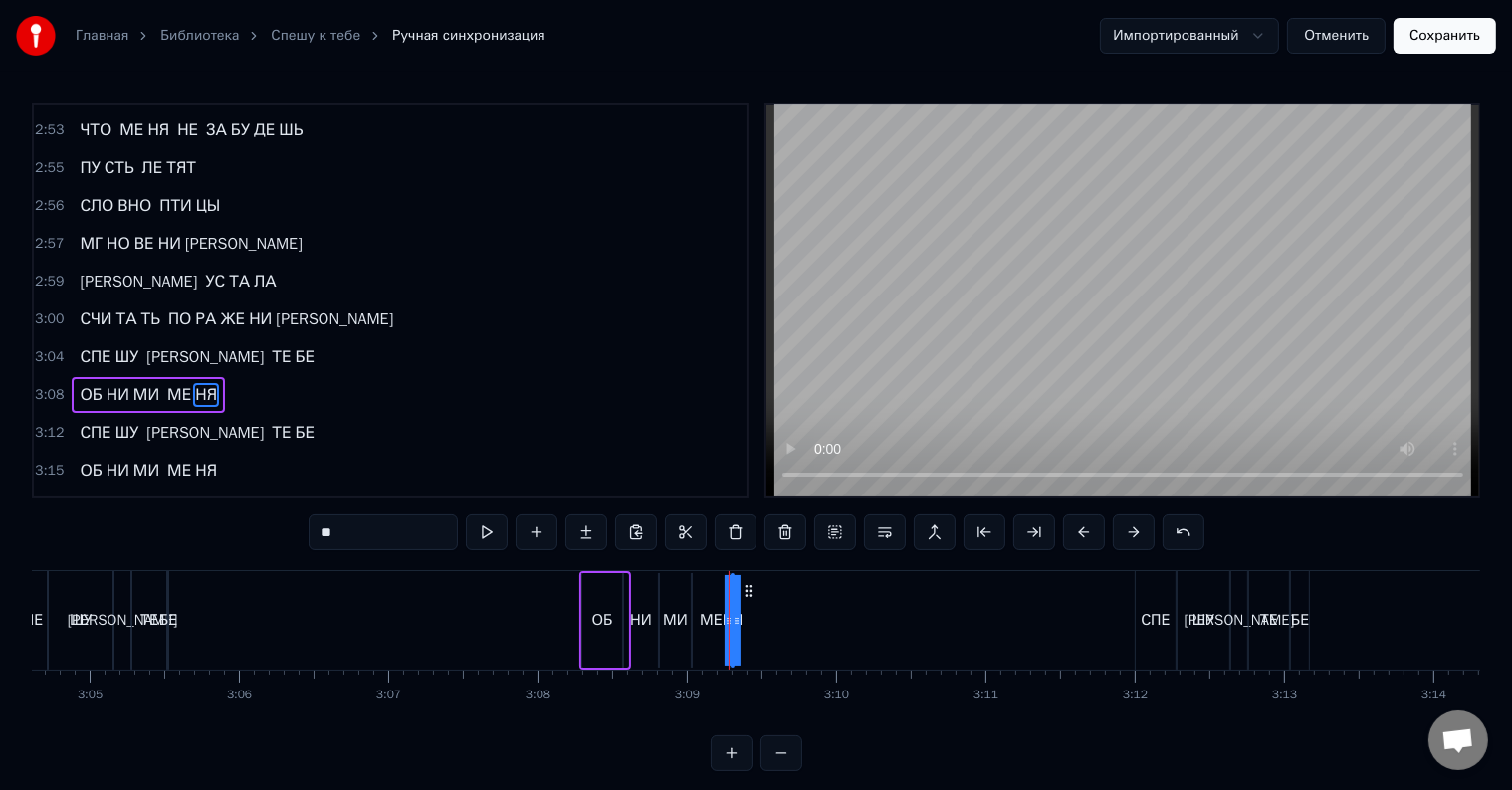 drag, startPoint x: 750, startPoint y: 611, endPoint x: 764, endPoint y: 608, distance: 14.317821 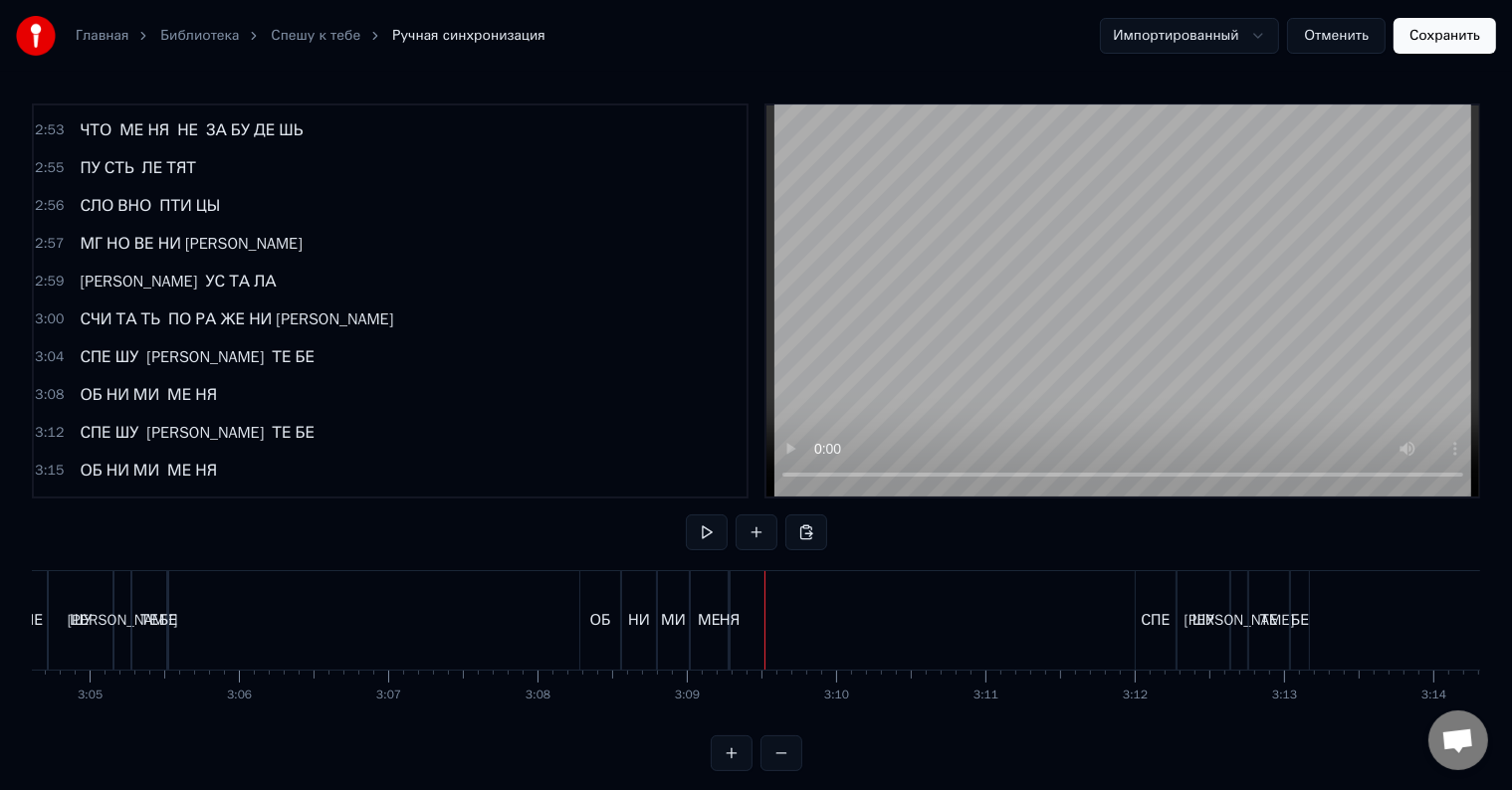 click on "СПЕ" at bounding box center (95, 357) 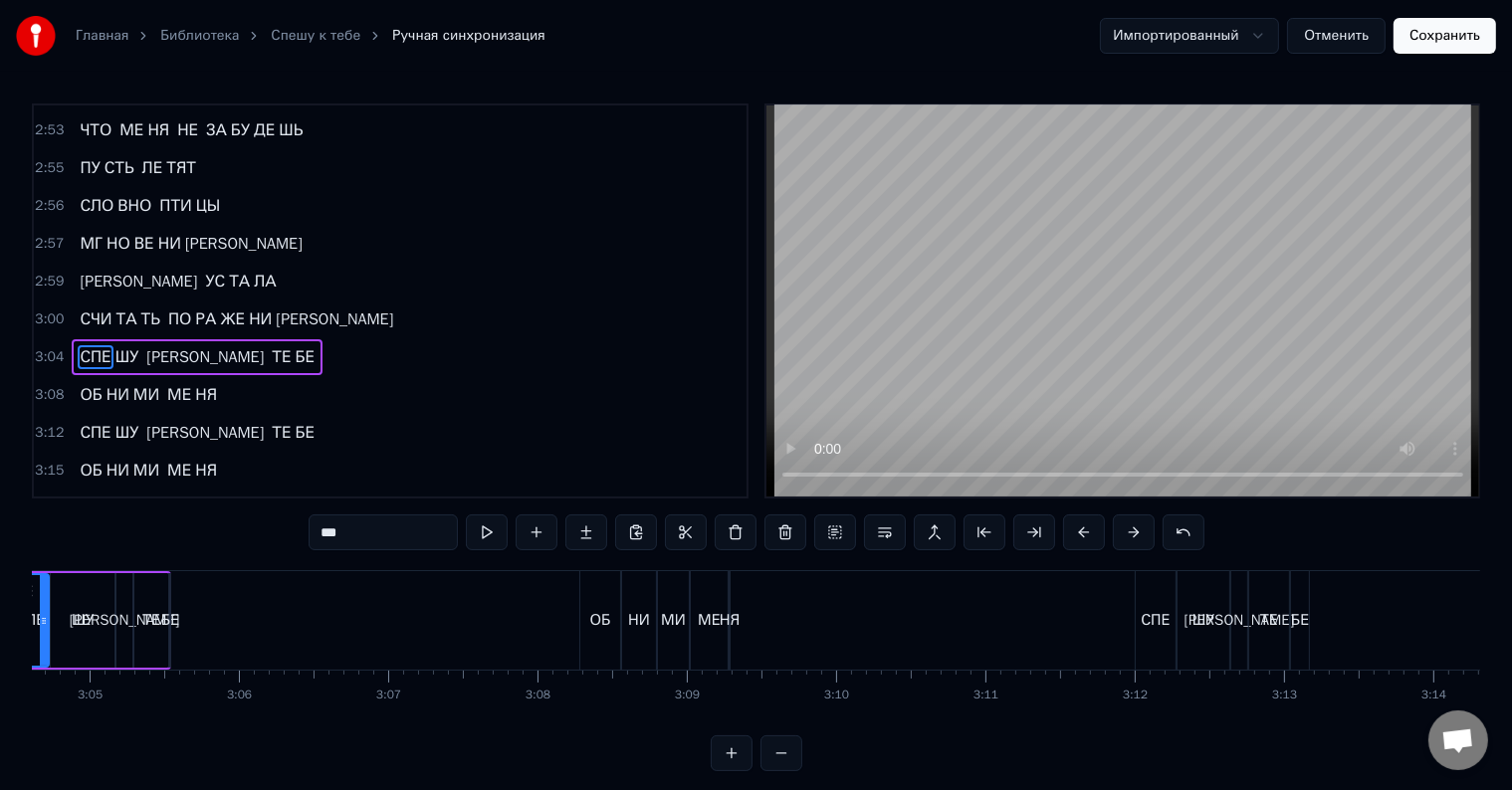 scroll, scrollTop: 2642, scrollLeft: 0, axis: vertical 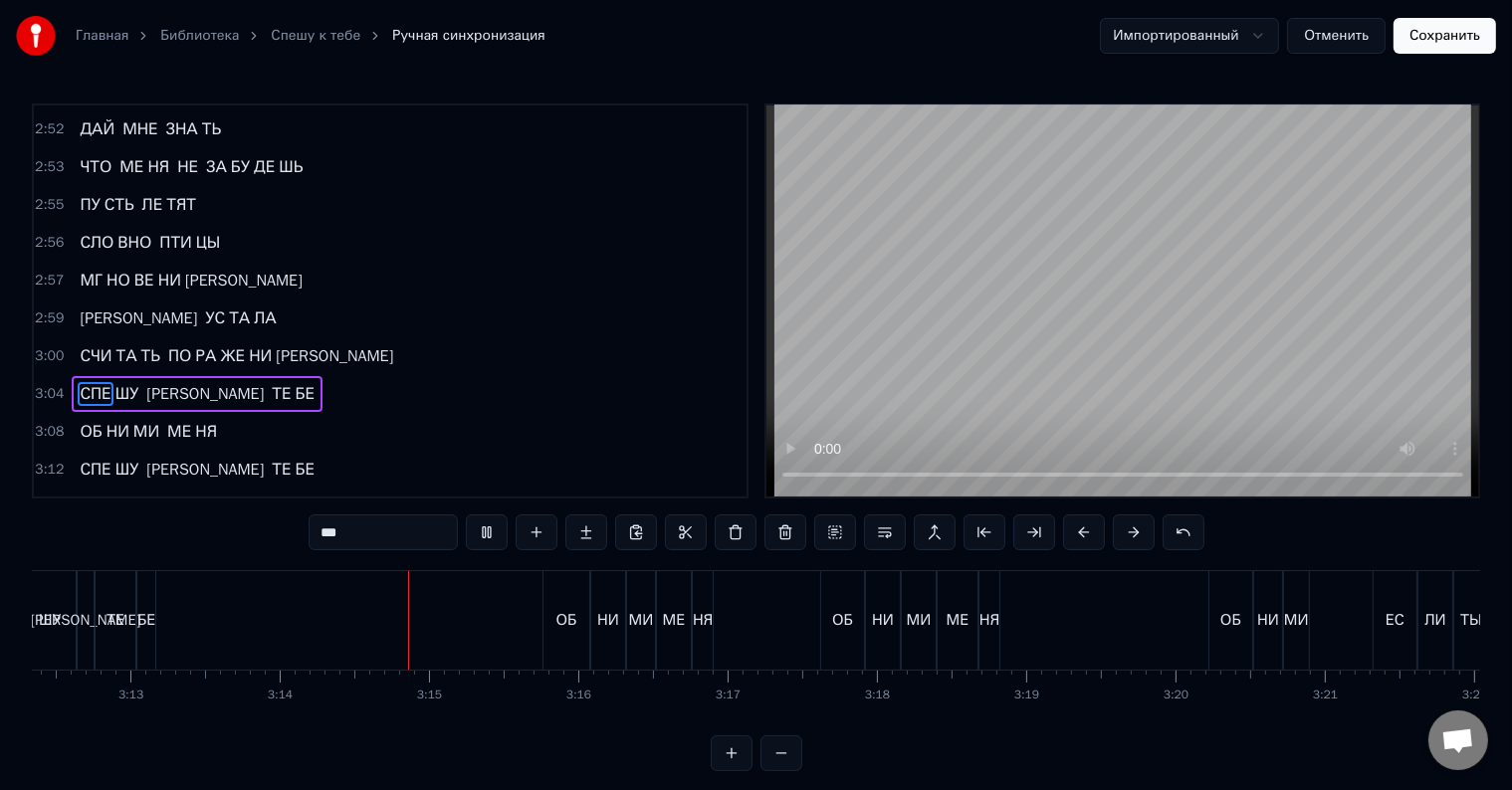 click on "БЕ" at bounding box center (306, 470) 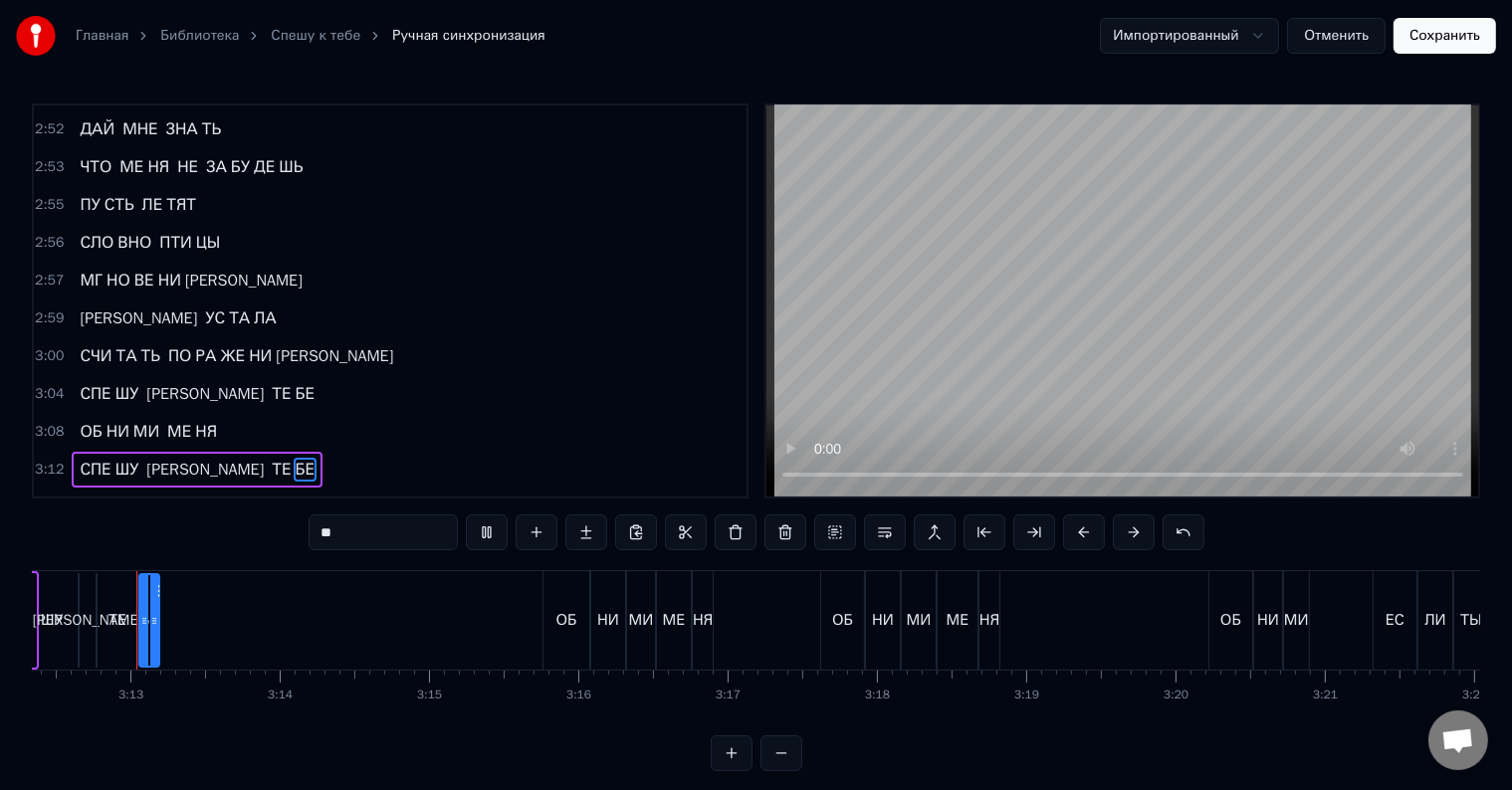 type on "**" 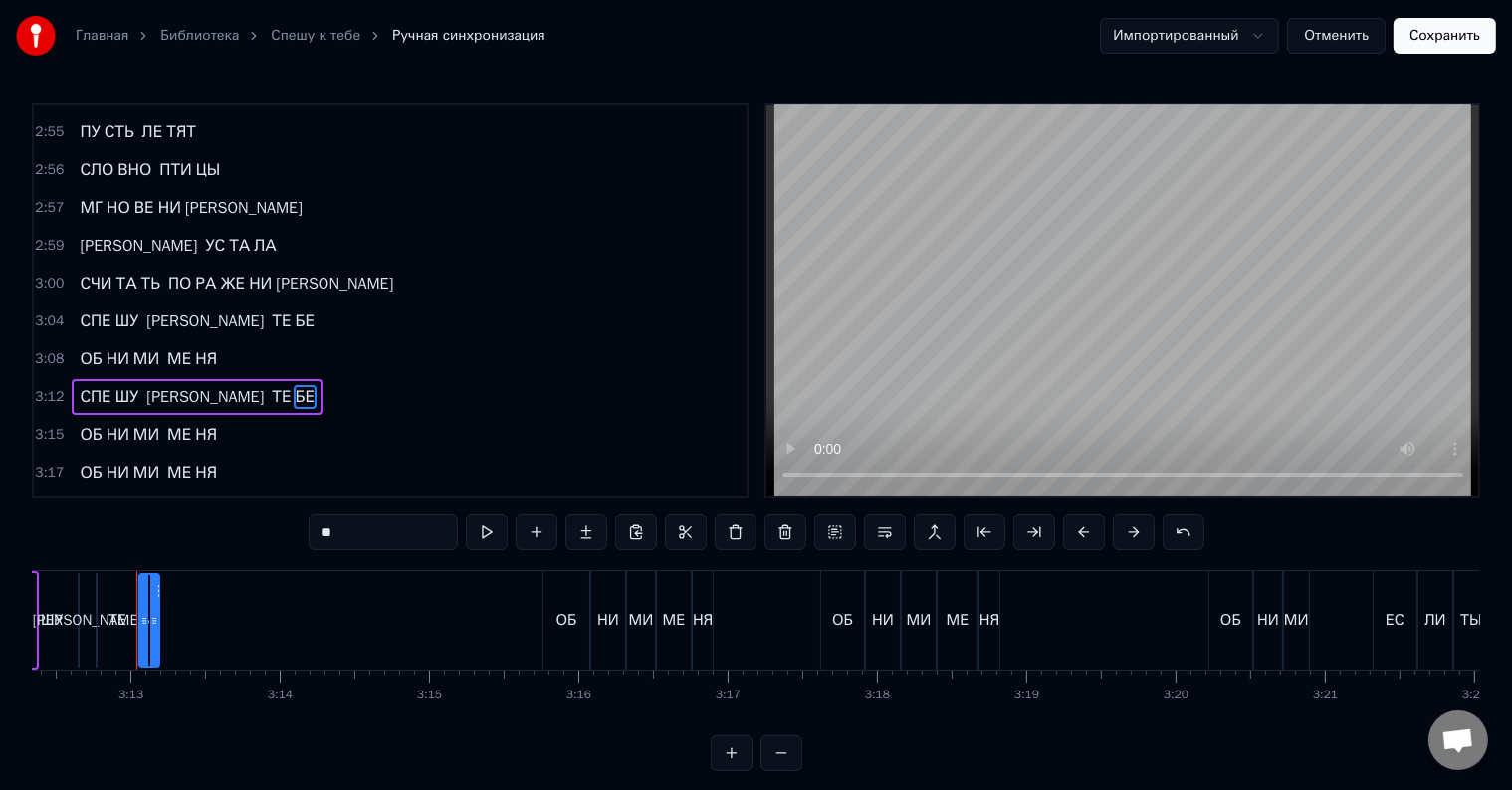 scroll, scrollTop: 2714, scrollLeft: 0, axis: vertical 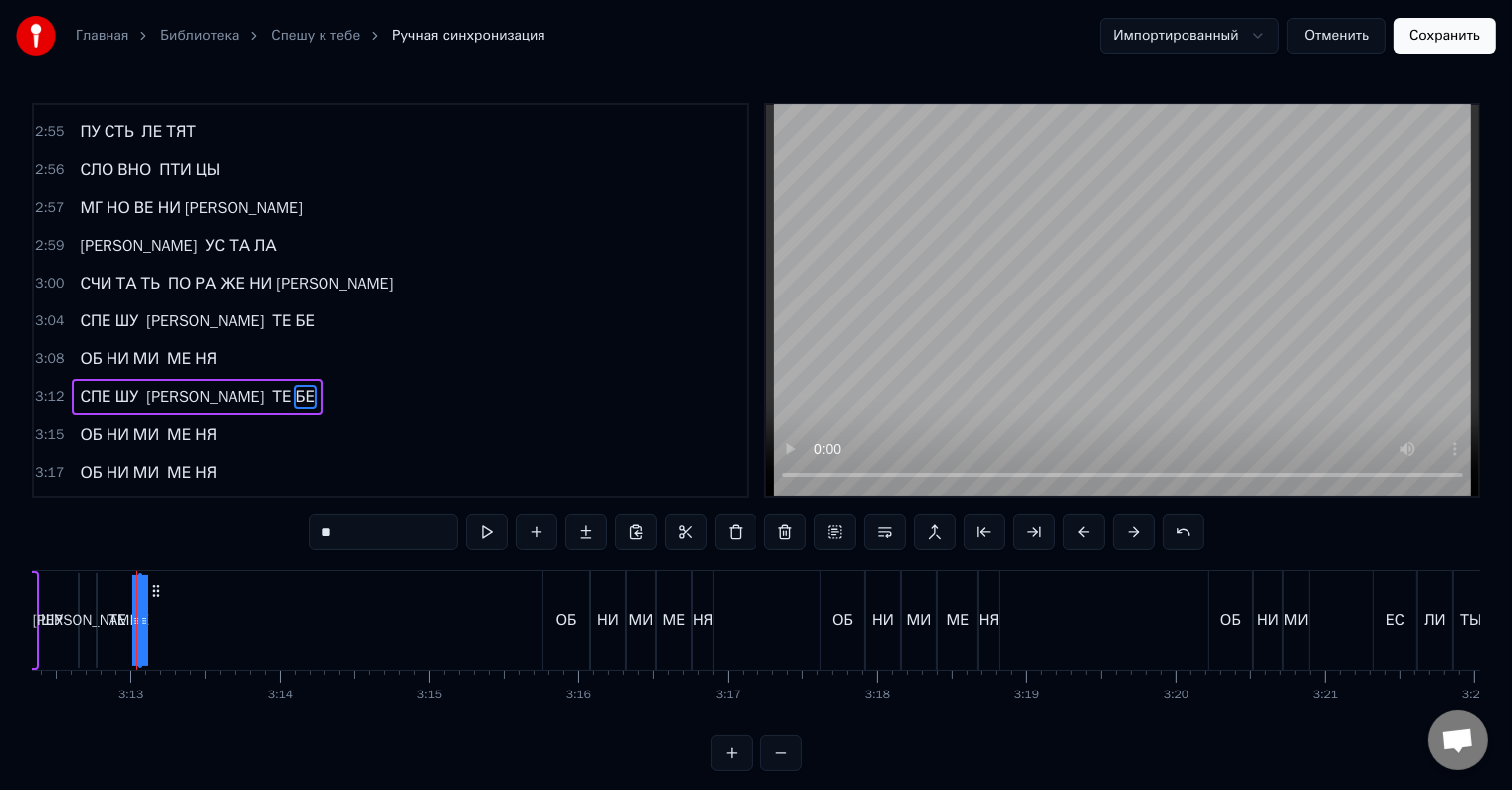 drag, startPoint x: 152, startPoint y: 615, endPoint x: 167, endPoint y: 615, distance: 15 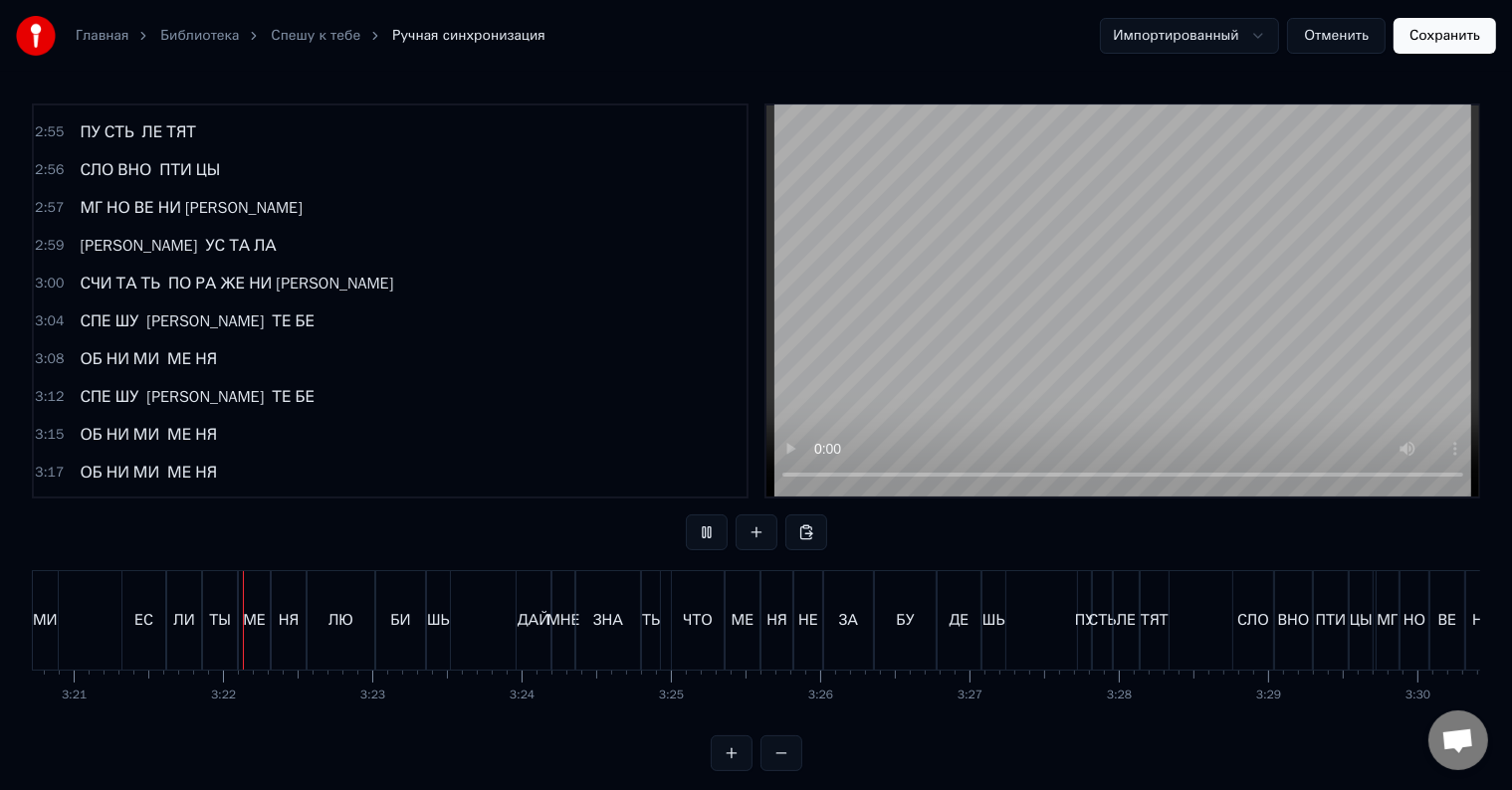 scroll, scrollTop: 0, scrollLeft: 29994, axis: horizontal 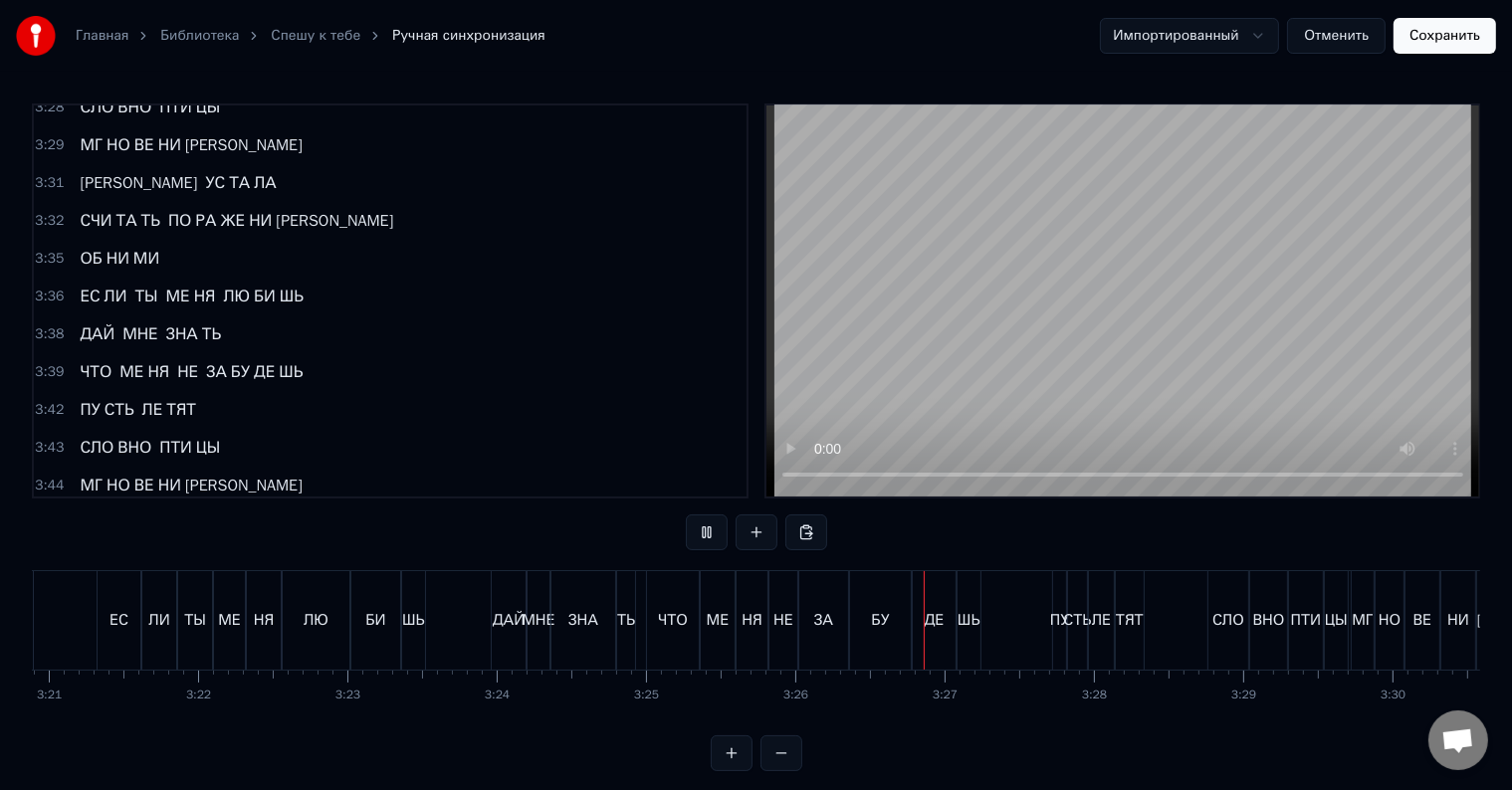 click on "СПЕ ШУ К ТЕ БЕ" at bounding box center [197, 599] 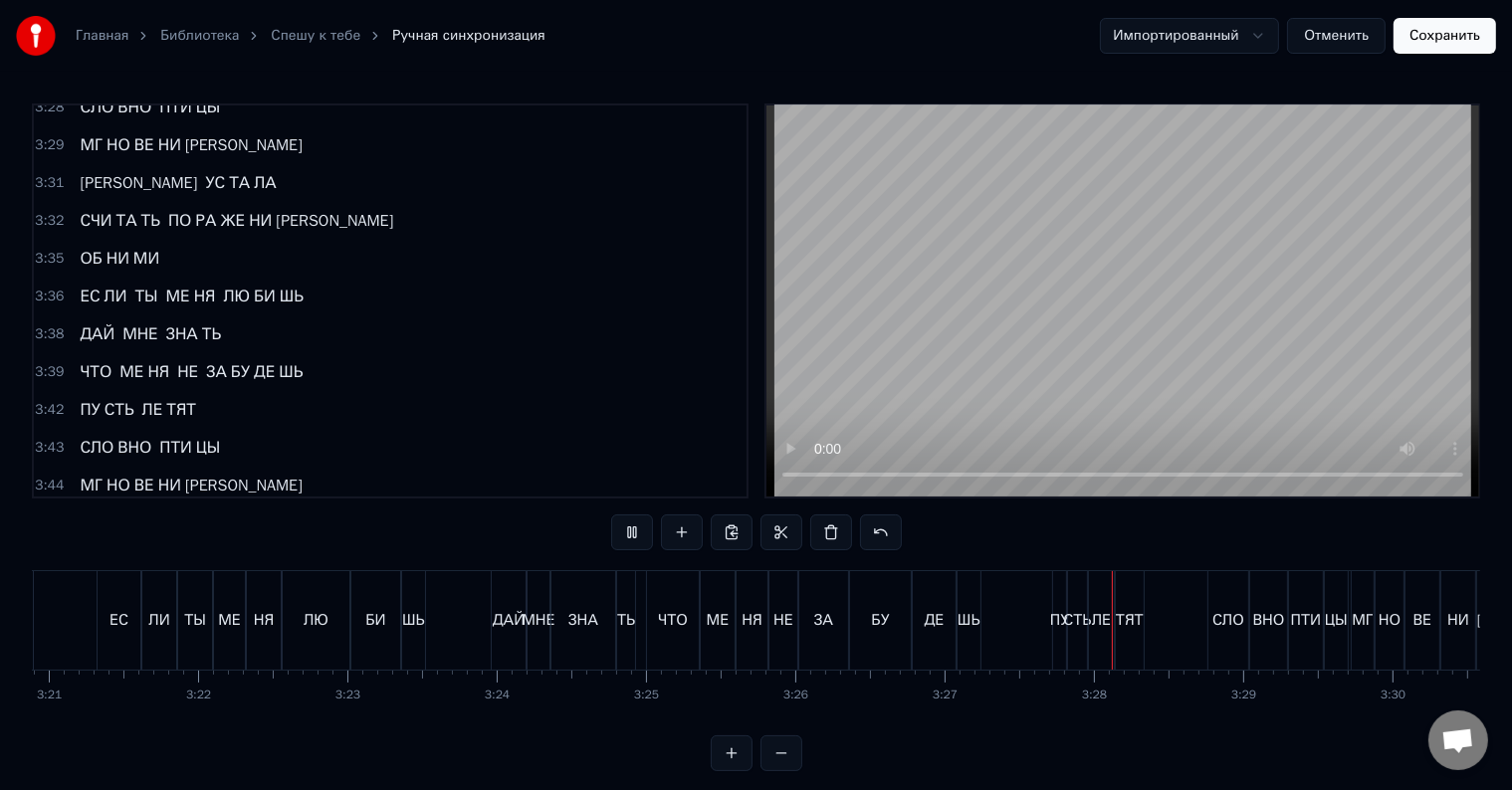 click on "СПЕ" at bounding box center (95, 599) 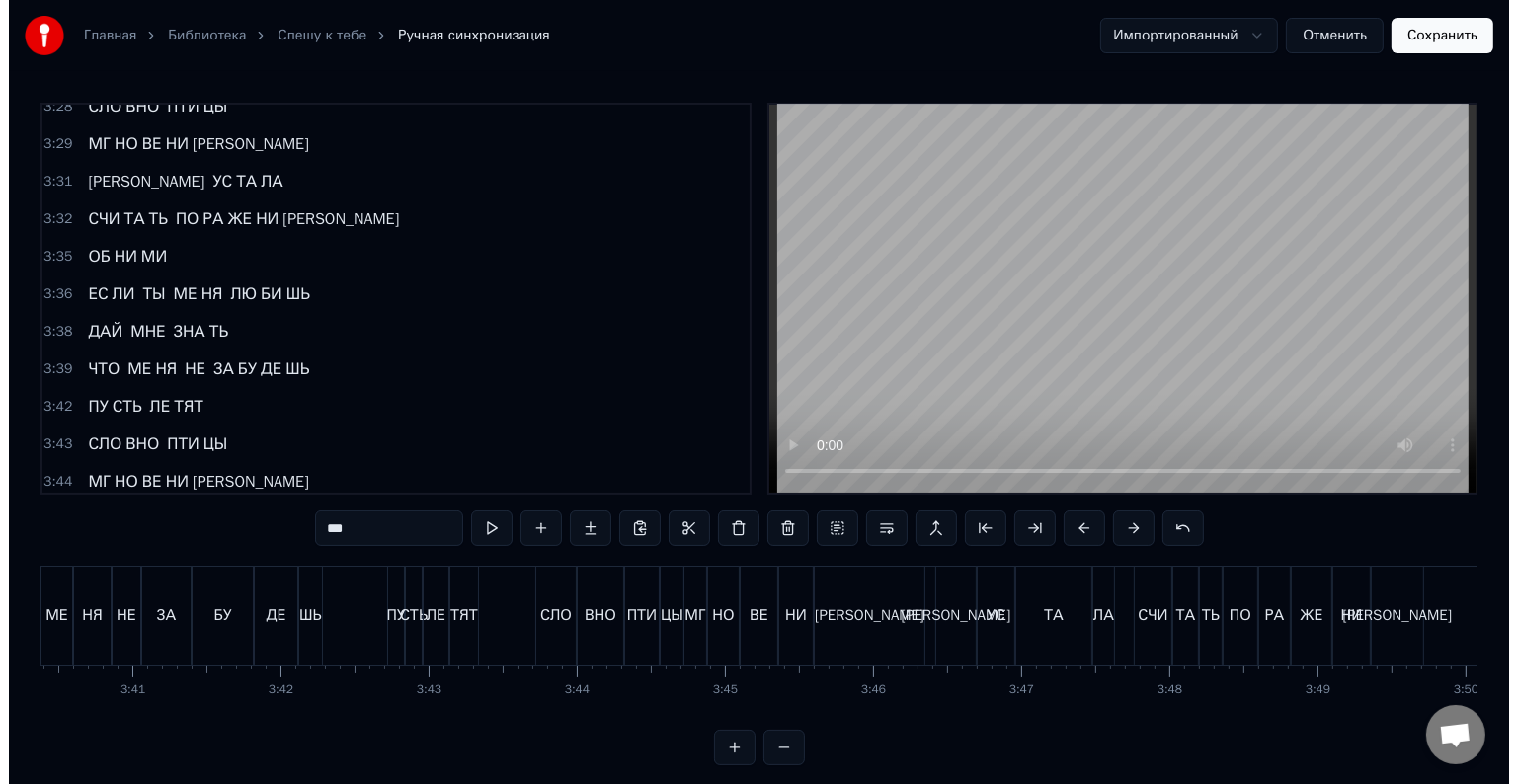 scroll, scrollTop: 0, scrollLeft: 33520, axis: horizontal 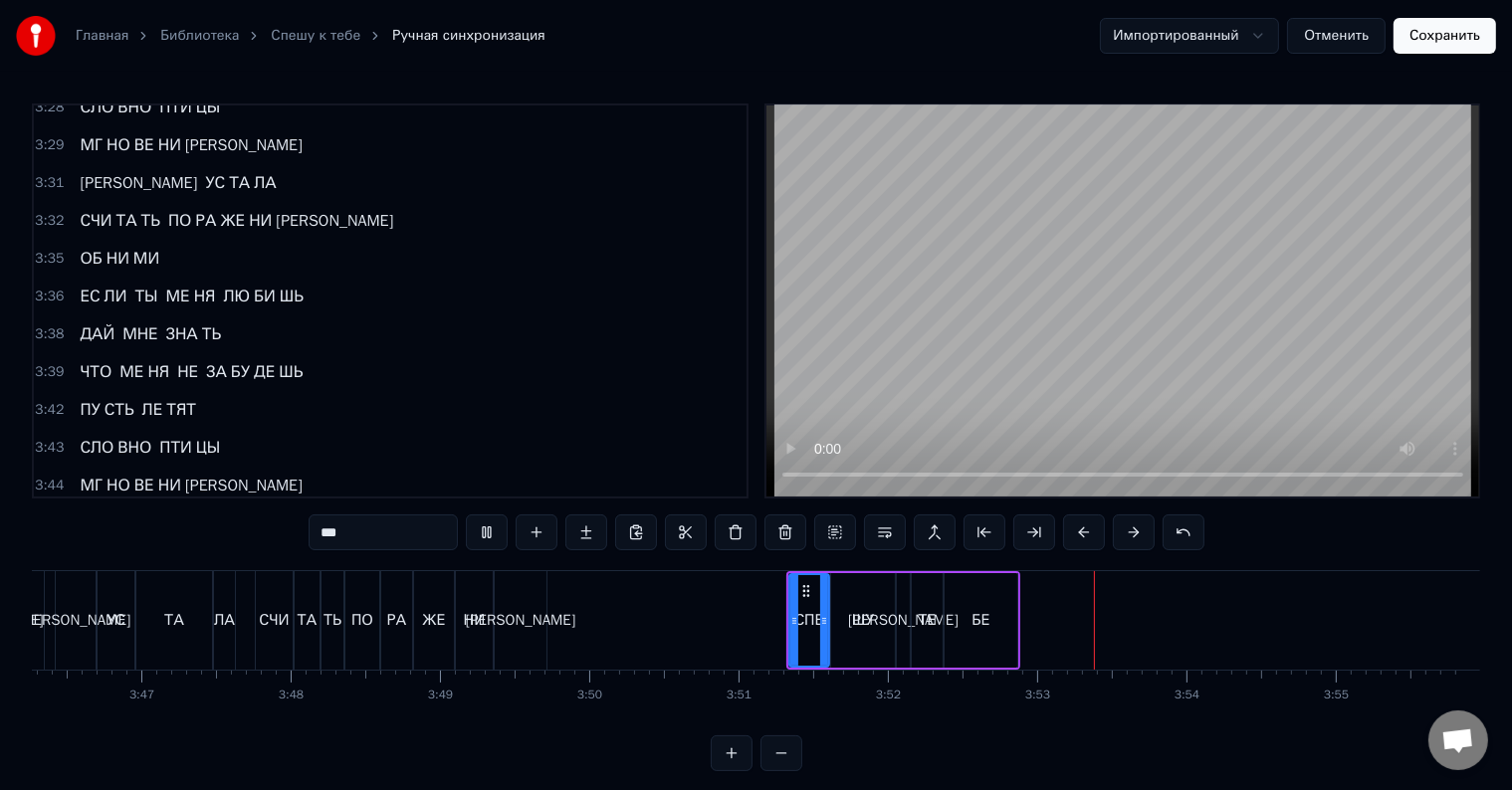 click on "Сохранить" at bounding box center (1444, 36) 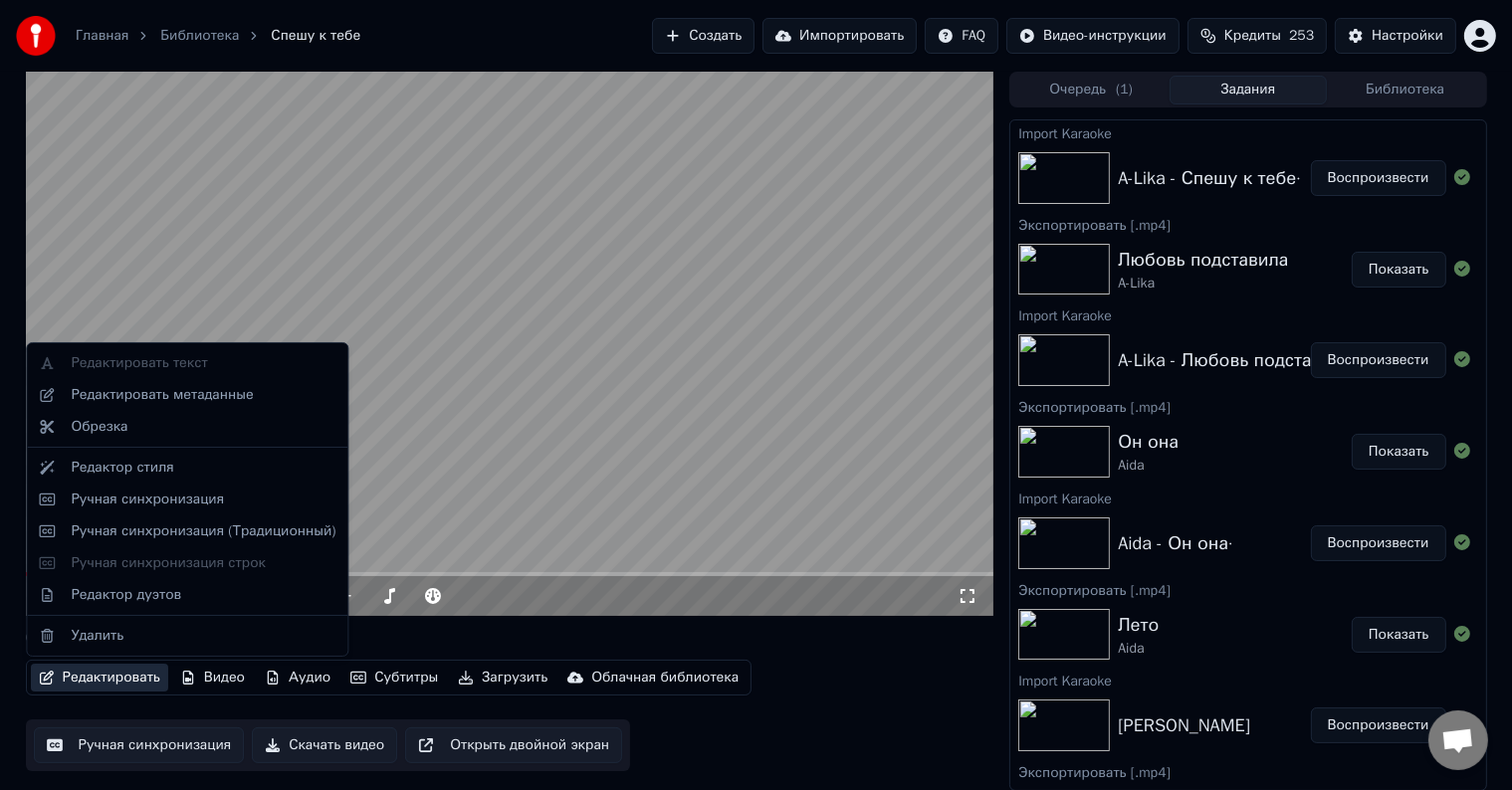 click on "Редактировать" at bounding box center [100, 678] 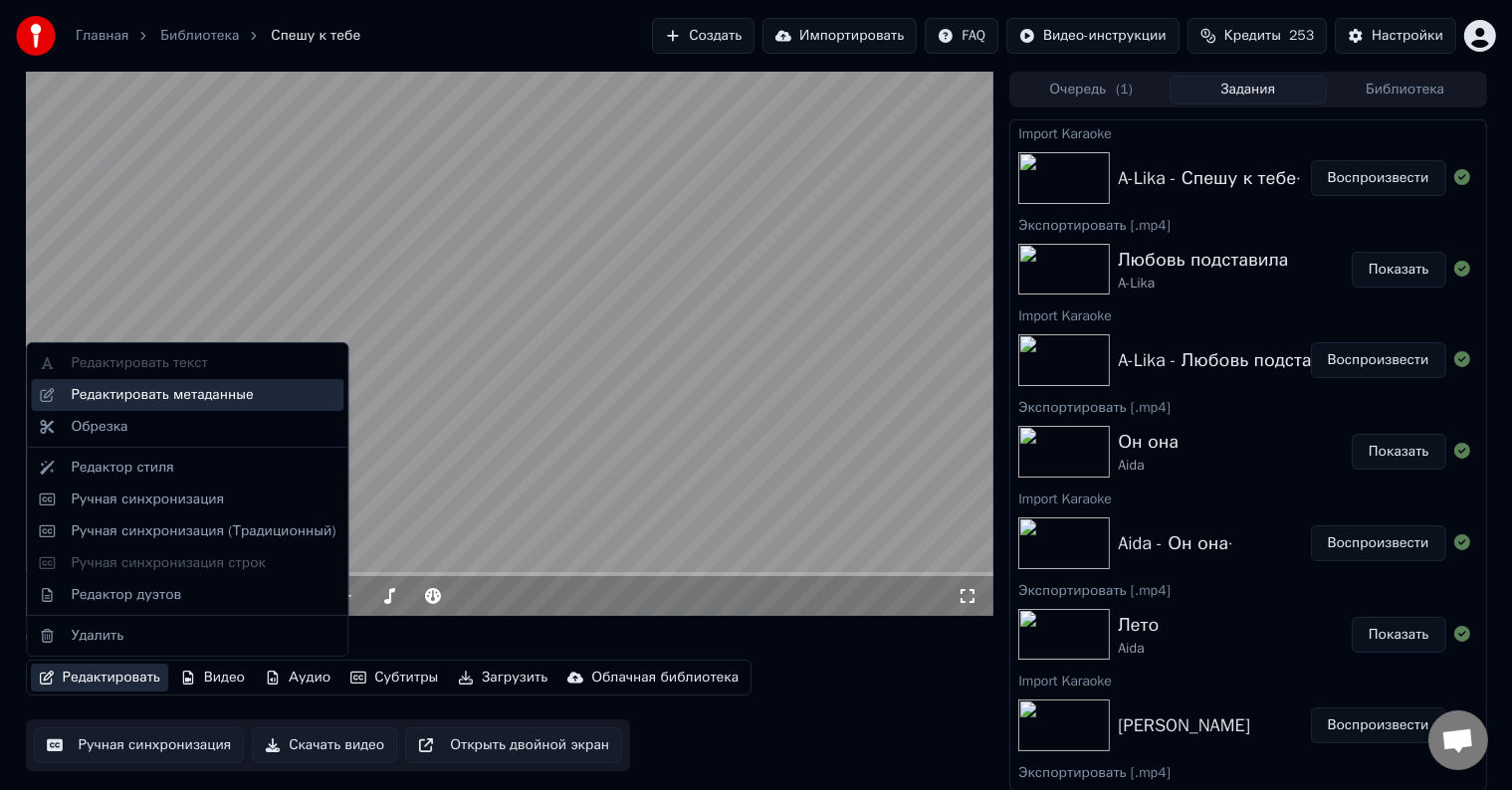 click on "Редактировать метаданные" at bounding box center (161, 395) 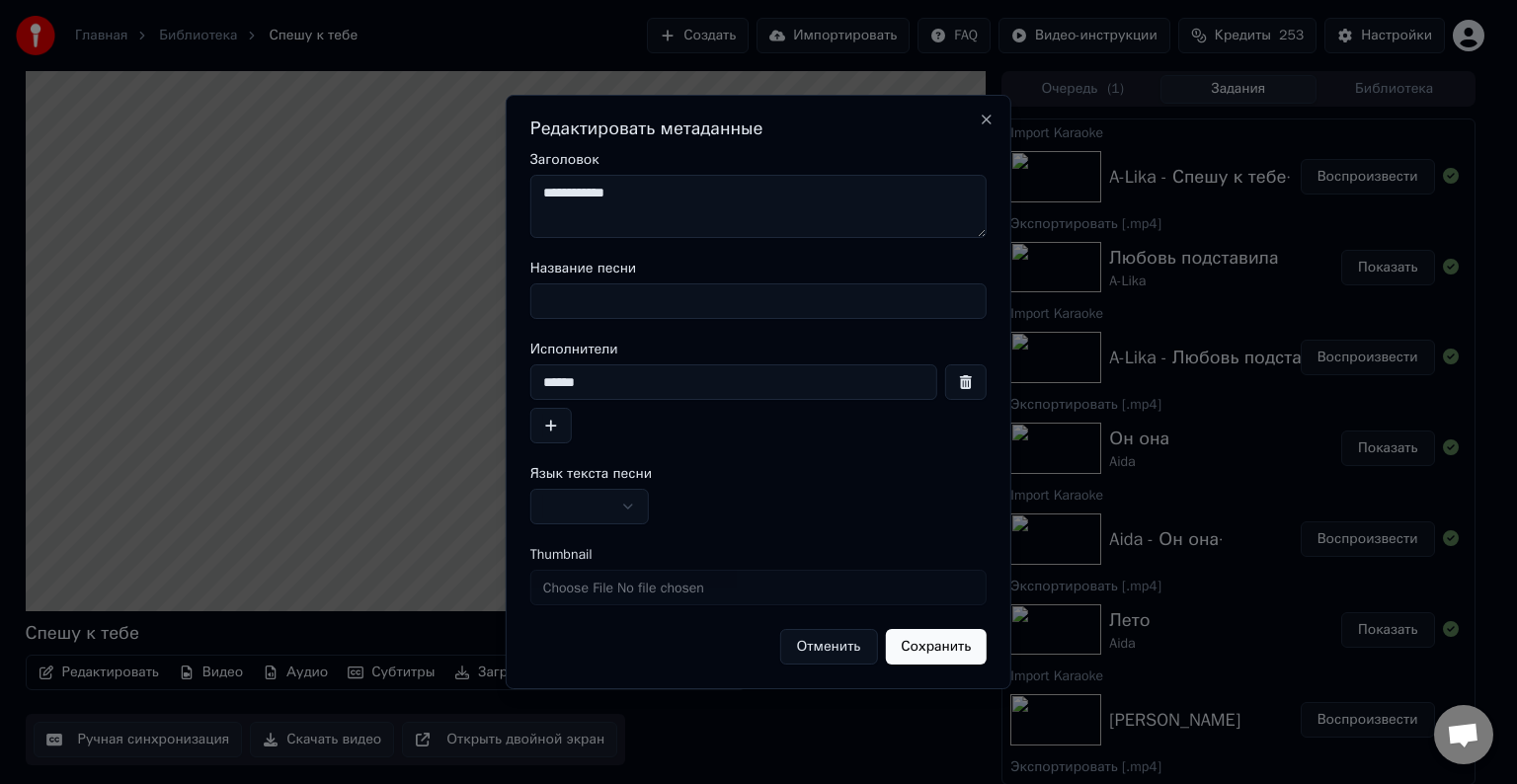 drag, startPoint x: 646, startPoint y: 197, endPoint x: 506, endPoint y: 200, distance: 140.0321 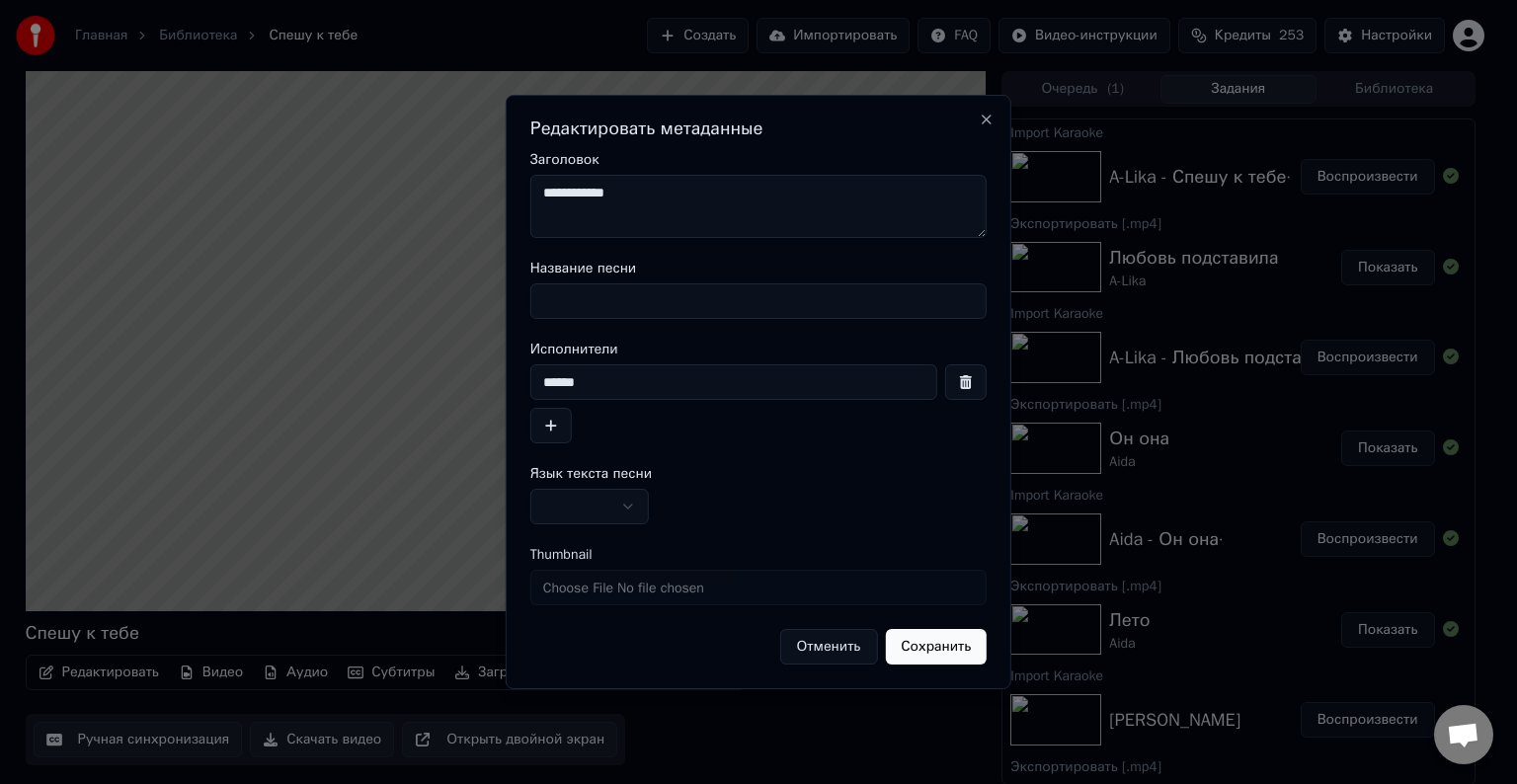 click on "Название песни" at bounding box center (758, 301) 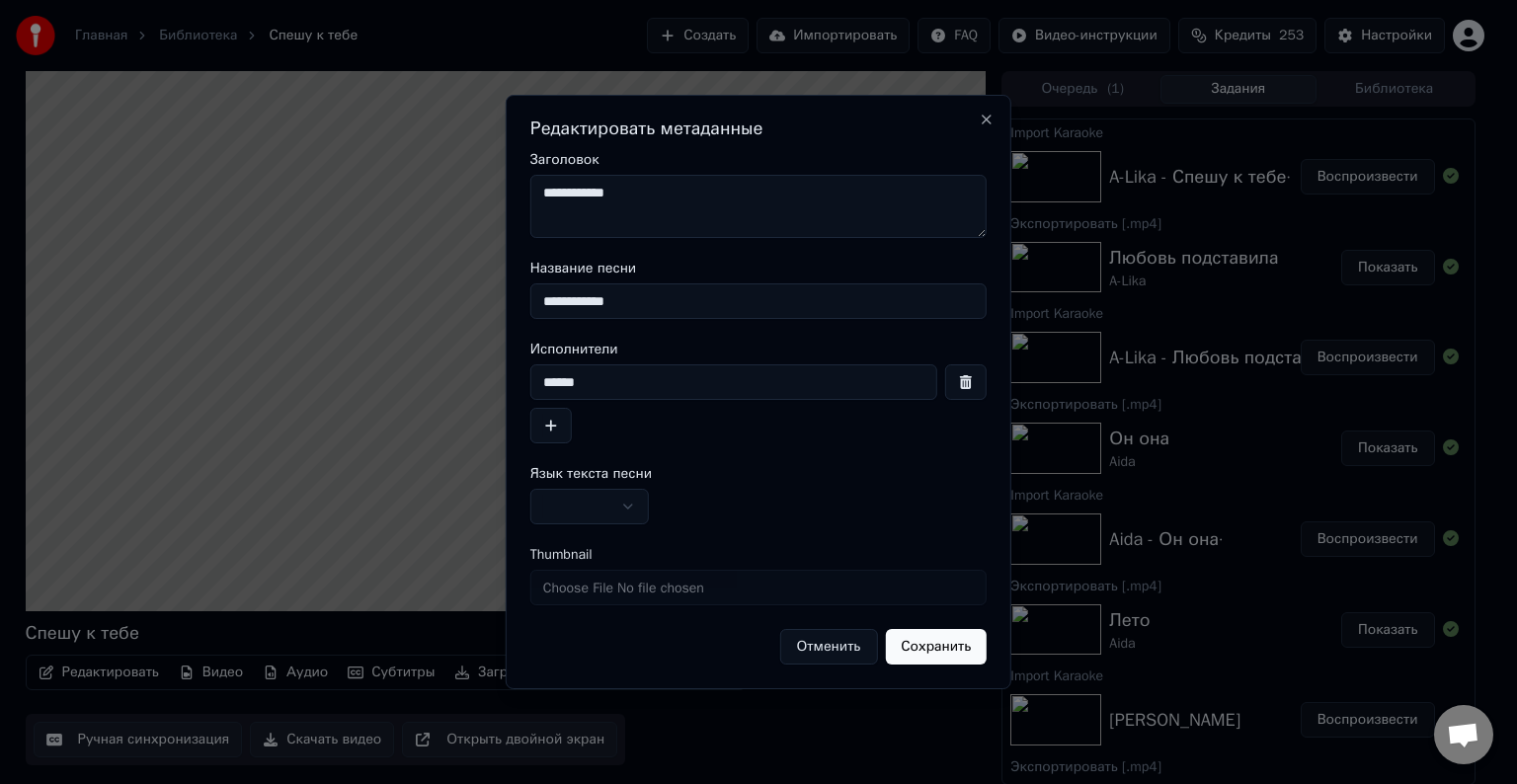 type on "**********" 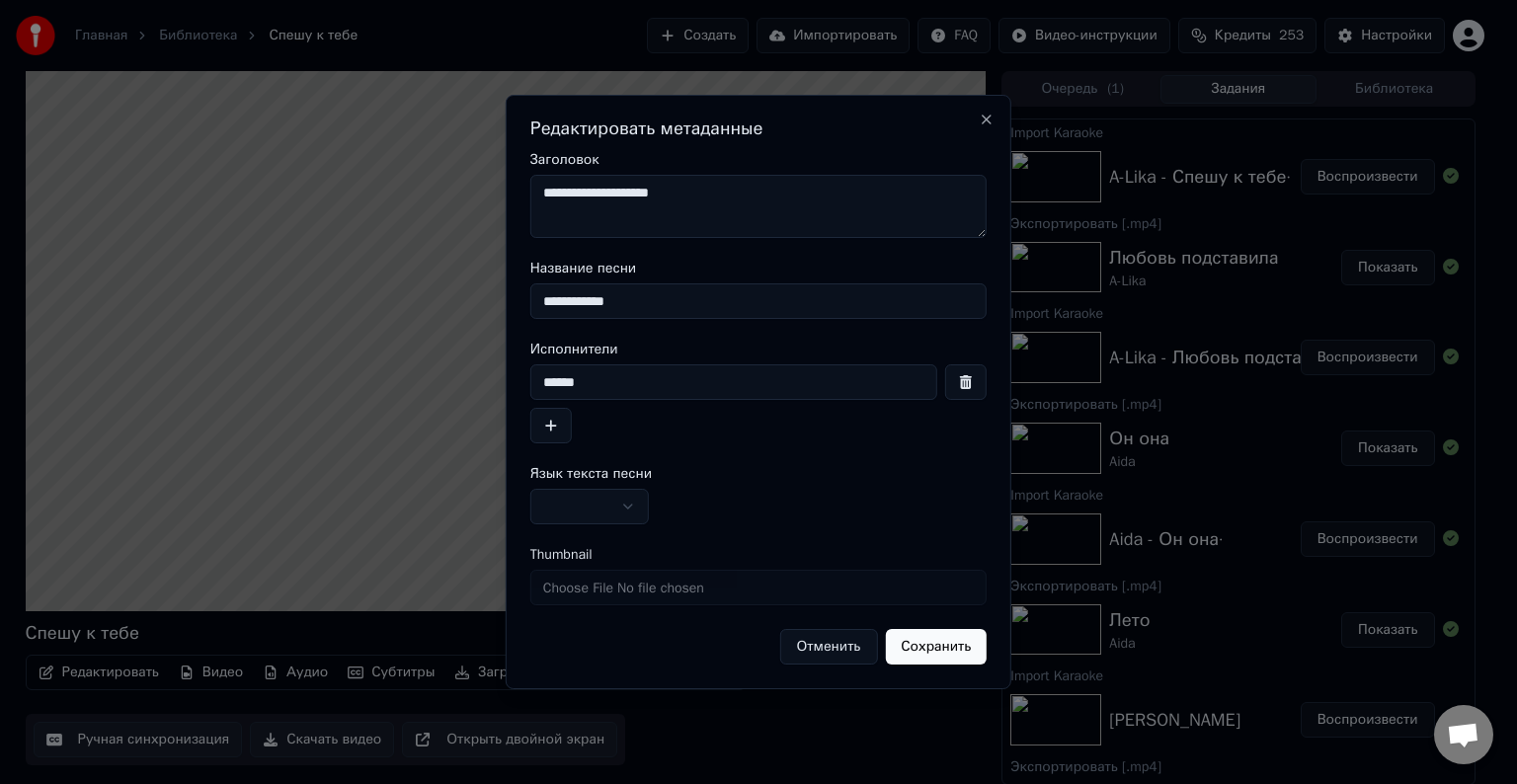 type on "**********" 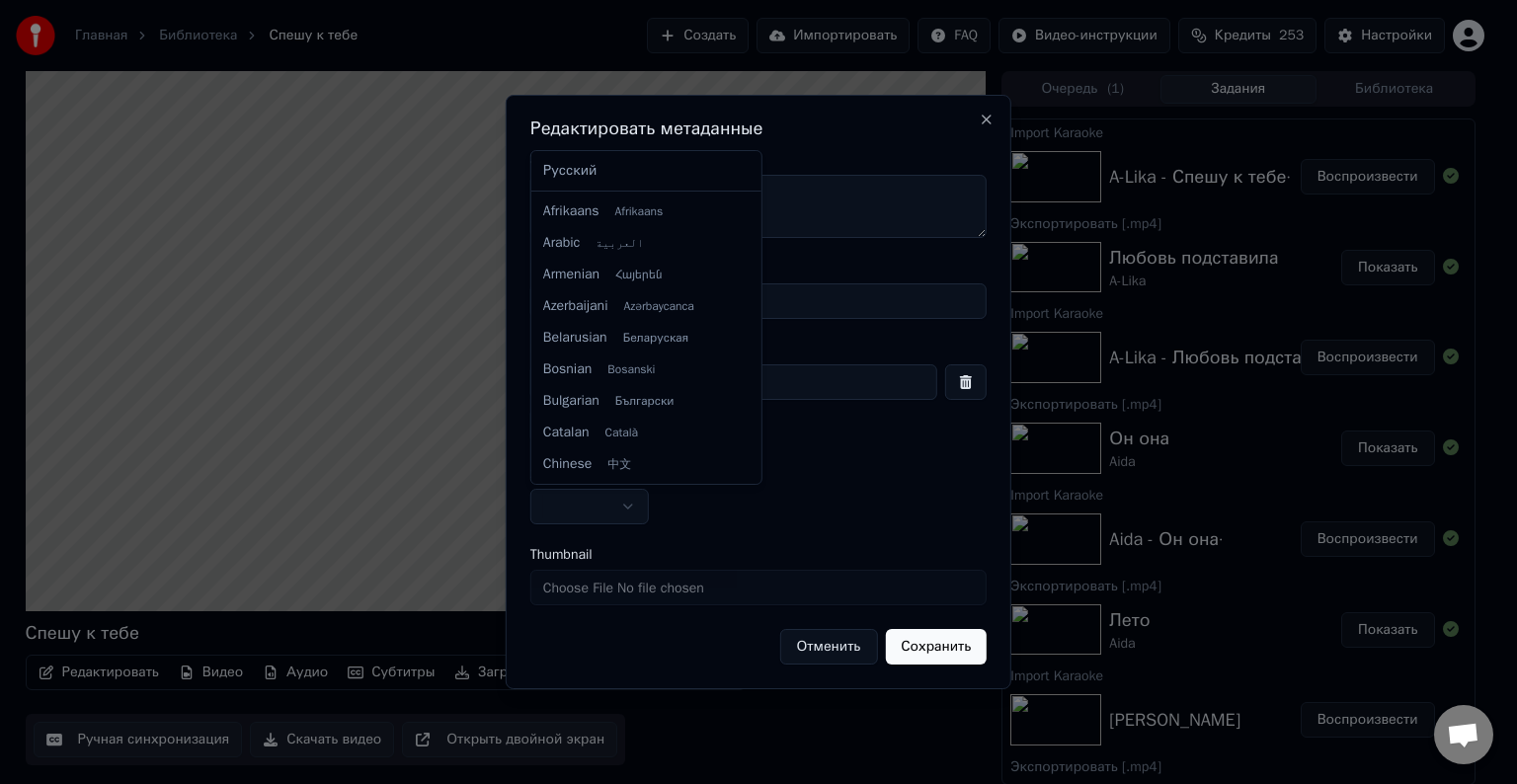 click on "Главная Библиотека Спешу к тебе Создать Импортировать FAQ Видео-инструкции Кредиты 253 Настройки Спешу к тебе Редактировать Видео Аудио Субтитры Загрузить Облачная библиотека Ручная синхронизация Скачать видео Открыть двойной экран Очередь ( 1 ) Задания Библиотека Import Karaoke A-Lika - Спешу к тебе· Воспроизвести Экспортировать [.mp4] Любовь подставила A-Lika Показать Import Karaoke A-Lika - Любовь подставила· Воспроизвести Экспортировать [.mp4] Он она Aida Показать Import Karaoke Aida - Он она· Воспроизвести Экспортировать [.mp4] [PERSON_NAME] Показать Import Karaoke Aida - Лето Воспроизвести Далеко Aida ******" at bounding box center (750, 392) 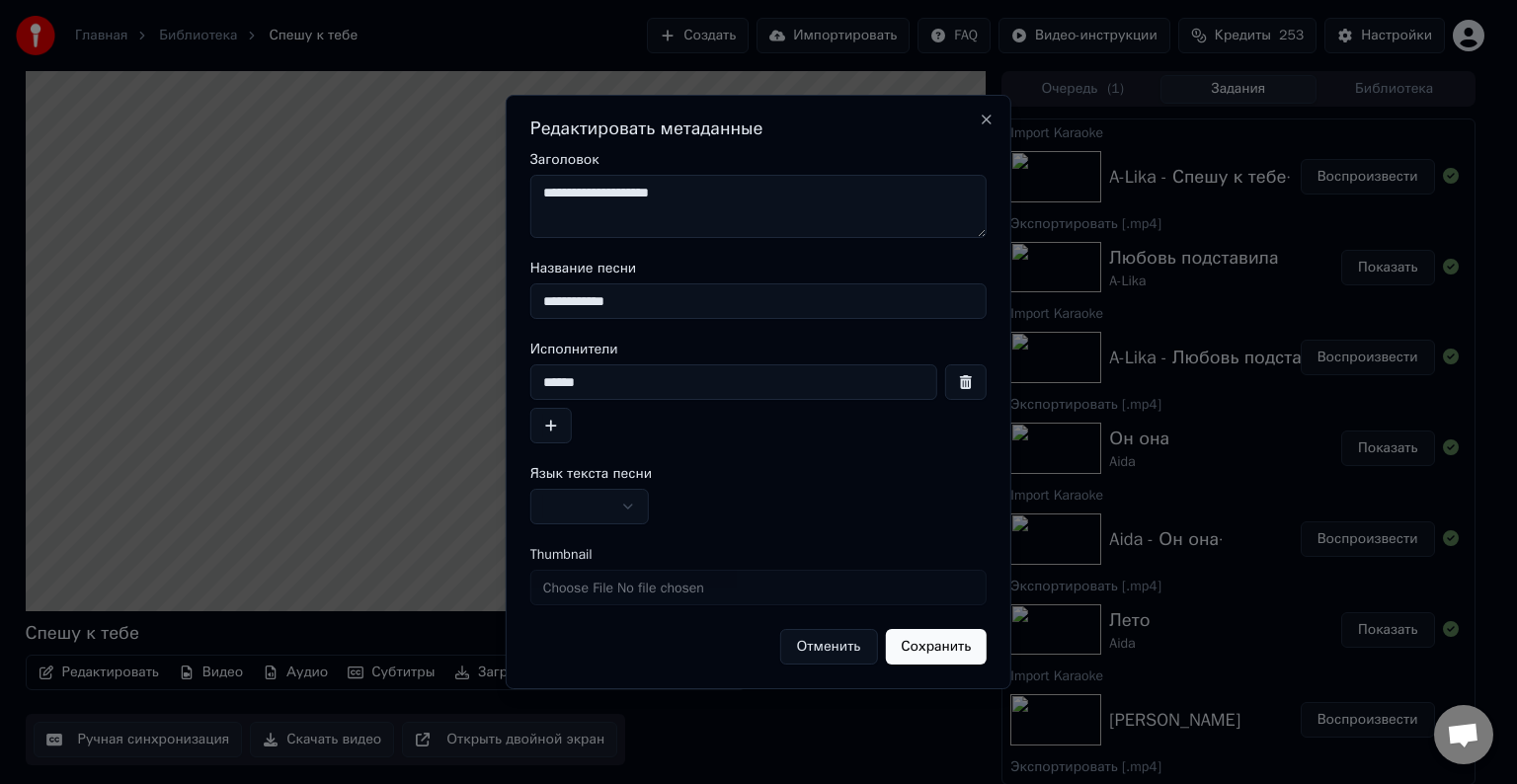 click on "Главная Библиотека Спешу к тебе Создать Импортировать FAQ Видео-инструкции Кредиты 253 Настройки Спешу к тебе Редактировать Видео Аудио Субтитры Загрузить Облачная библиотека Ручная синхронизация Скачать видео Открыть двойной экран Очередь ( 1 ) Задания Библиотека Import Karaoke A-Lika - Спешу к тебе· Воспроизвести Экспортировать [.mp4] Любовь подставила A-Lika Показать Import Karaoke A-Lika - Любовь подставила· Воспроизвести Экспортировать [.mp4] Он она Aida Показать Import Karaoke Aida - Он она· Воспроизвести Экспортировать [.mp4] [PERSON_NAME] Показать Import Karaoke Aida - Лето Воспроизвести Далеко Aida ******" at bounding box center (750, 392) 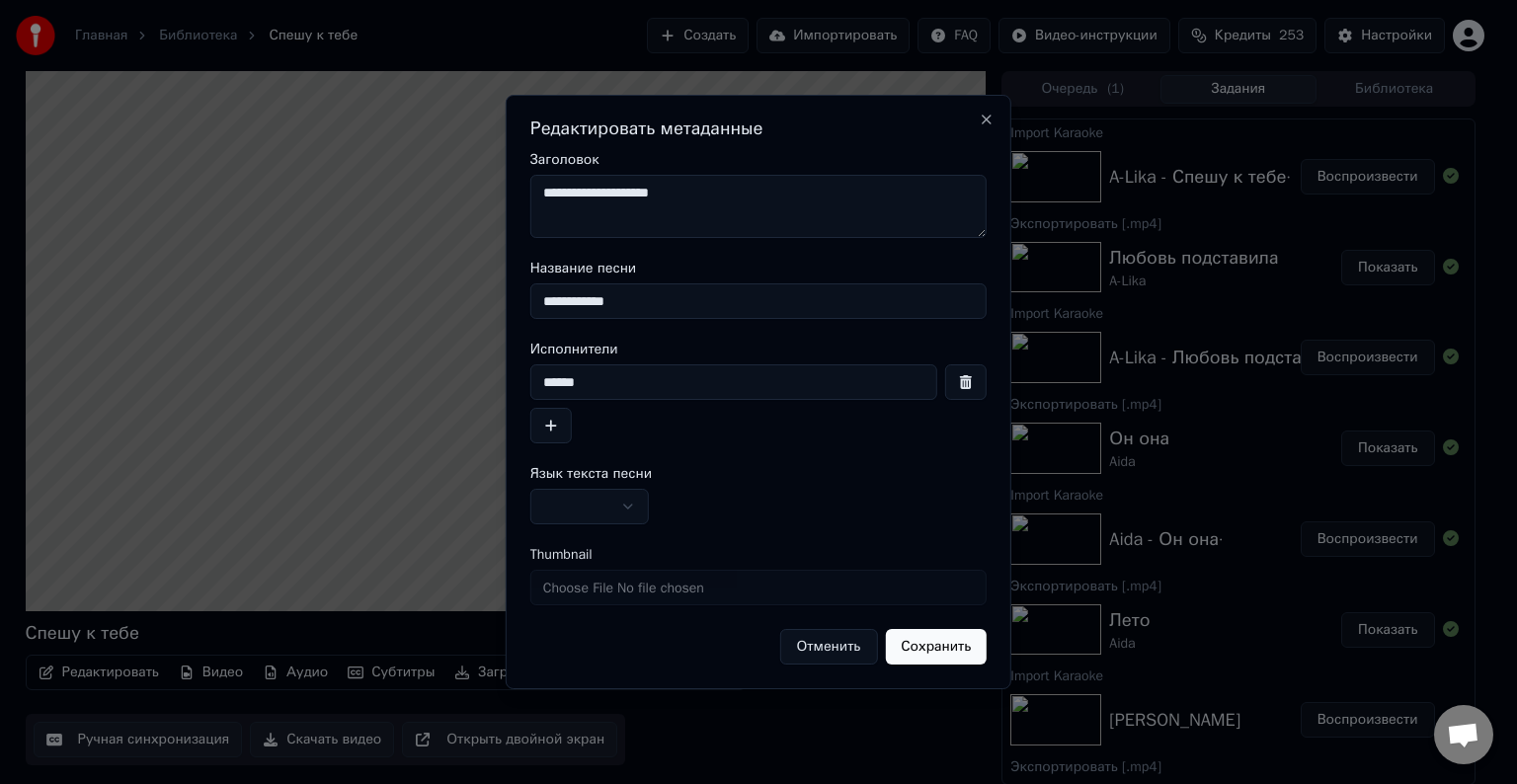 click on "Главная Библиотека Спешу к тебе Создать Импортировать FAQ Видео-инструкции Кредиты 253 Настройки Спешу к тебе Редактировать Видео Аудио Субтитры Загрузить Облачная библиотека Ручная синхронизация Скачать видео Открыть двойной экран Очередь ( 1 ) Задания Библиотека Import Karaoke A-Lika - Спешу к тебе· Воспроизвести Экспортировать [.mp4] Любовь подставила A-Lika Показать Import Karaoke A-Lika - Любовь подставила· Воспроизвести Экспортировать [.mp4] Он она Aida Показать Import Karaoke Aida - Он она· Воспроизвести Экспортировать [.mp4] [PERSON_NAME] Показать Import Karaoke Aida - Лето Воспроизвести Далеко Aida ******" at bounding box center [750, 392] 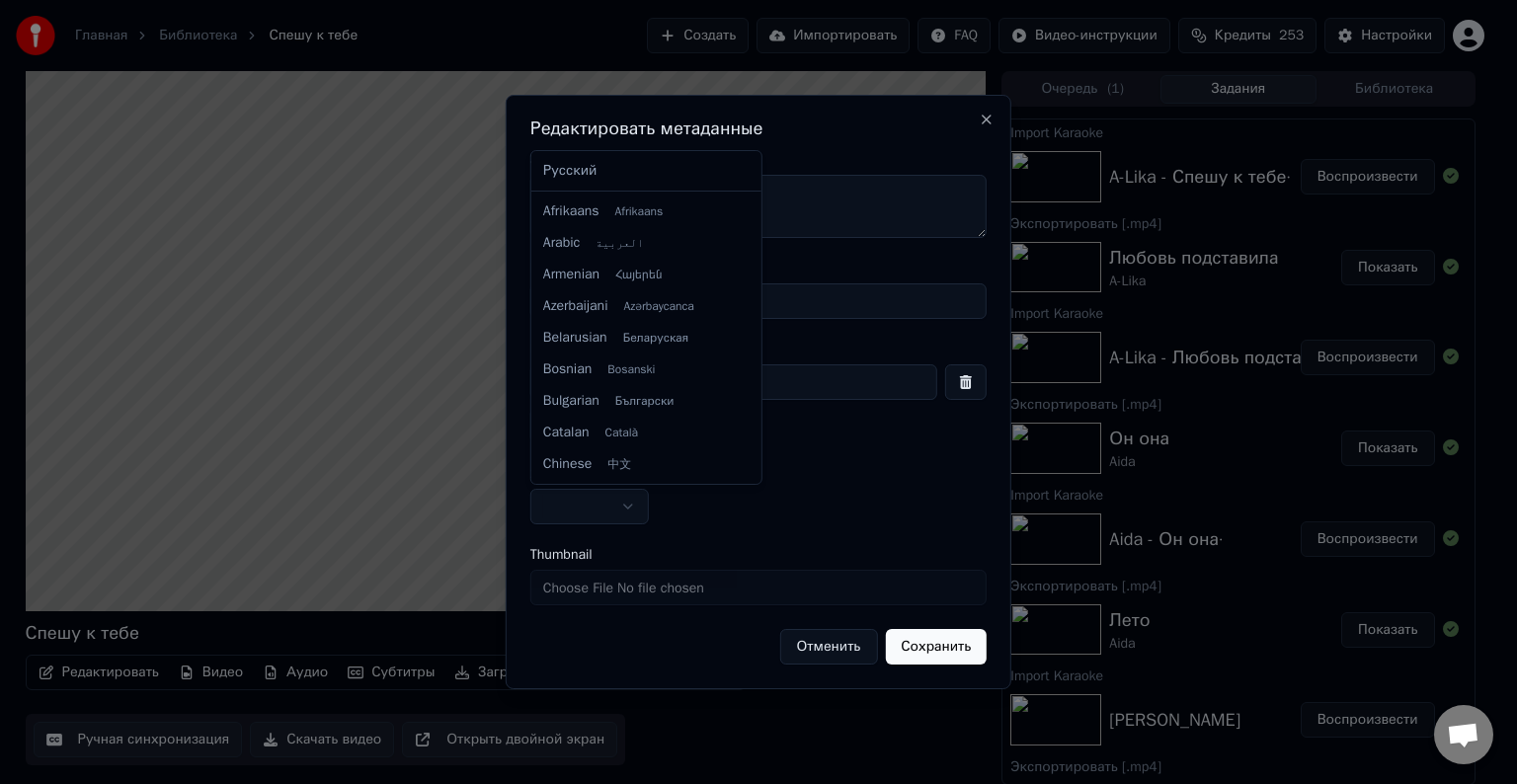 click on "Главная Библиотека Спешу к тебе Создать Импортировать FAQ Видео-инструкции Кредиты 253 Настройки Спешу к тебе Редактировать Видео Аудио Субтитры Загрузить Облачная библиотека Ручная синхронизация Скачать видео Открыть двойной экран Очередь ( 1 ) Задания Библиотека Import Karaoke A-Lika - Спешу к тебе· Воспроизвести Экспортировать [.mp4] Любовь подставила A-Lika Показать Import Karaoke A-Lika - Любовь подставила· Воспроизвести Экспортировать [.mp4] Он она Aida Показать Import Karaoke Aida - Он она· Воспроизвести Экспортировать [.mp4] [PERSON_NAME] Показать Import Karaoke Aida - Лето Воспроизвести Далеко Aida ******" at bounding box center [750, 392] 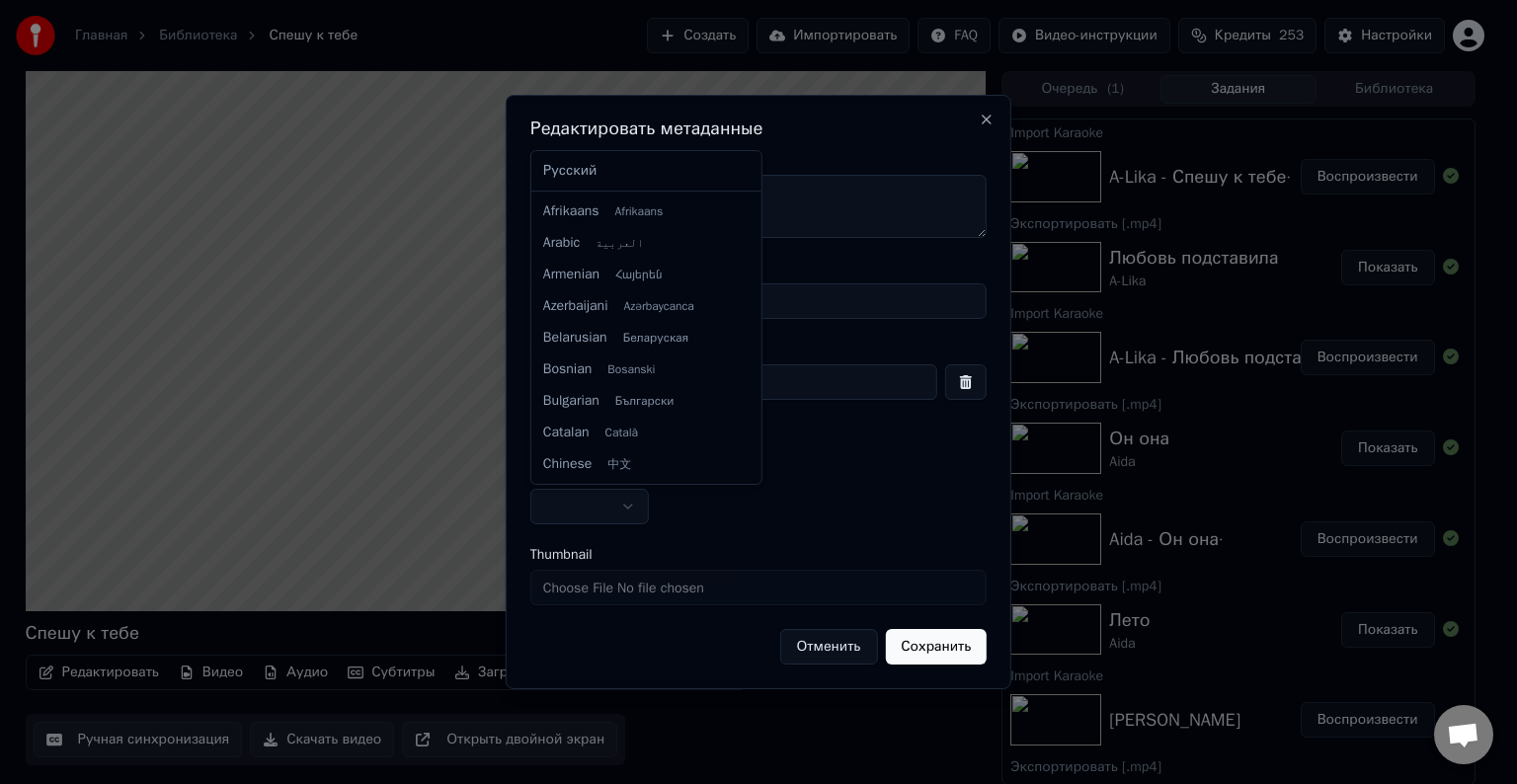 click on "Главная Библиотека Спешу к тебе Создать Импортировать FAQ Видео-инструкции Кредиты 253 Настройки Спешу к тебе Редактировать Видео Аудио Субтитры Загрузить Облачная библиотека Ручная синхронизация Скачать видео Открыть двойной экран Очередь ( 1 ) Задания Библиотека Import Karaoke A-Lika - Спешу к тебе· Воспроизвести Экспортировать [.mp4] Любовь подставила A-Lika Показать Import Karaoke A-Lika - Любовь подставила· Воспроизвести Экспортировать [.mp4] Он она Aida Показать Import Karaoke Aida - Он она· Воспроизвести Экспортировать [.mp4] [PERSON_NAME] Показать Import Karaoke Aida - Лето Воспроизвести Далеко Aida ******" at bounding box center (750, 392) 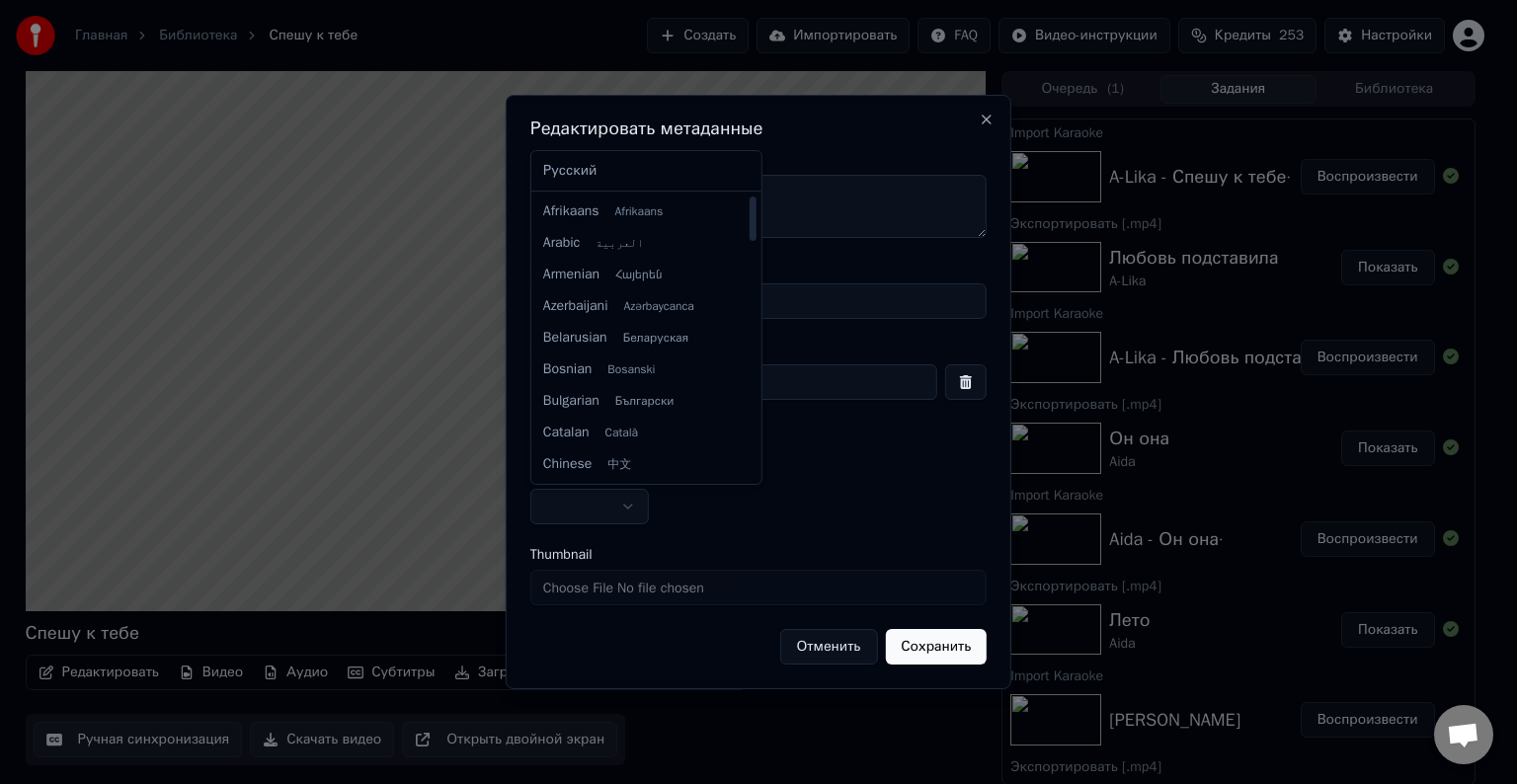 select on "**" 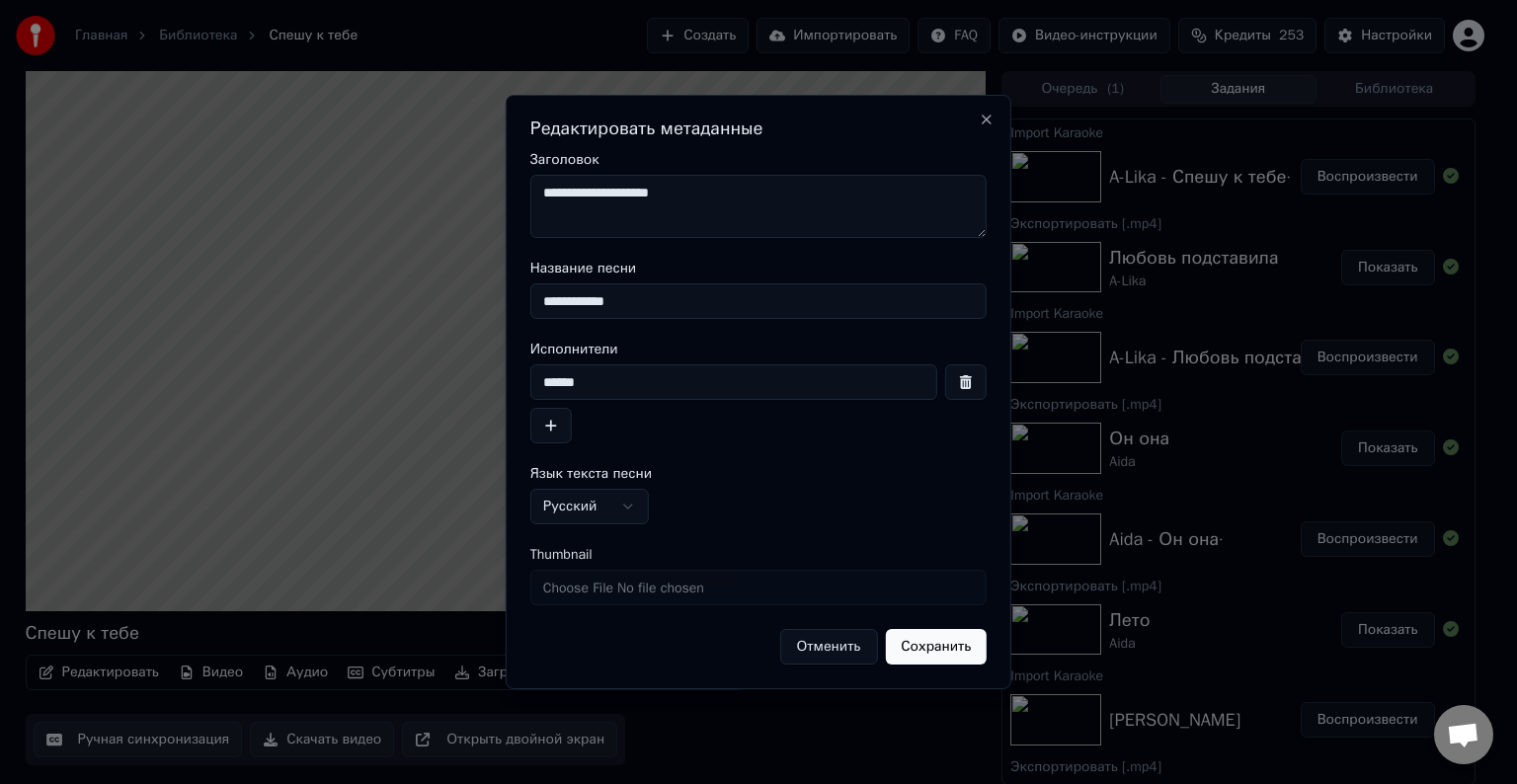 click on "Сохранить" at bounding box center [935, 647] 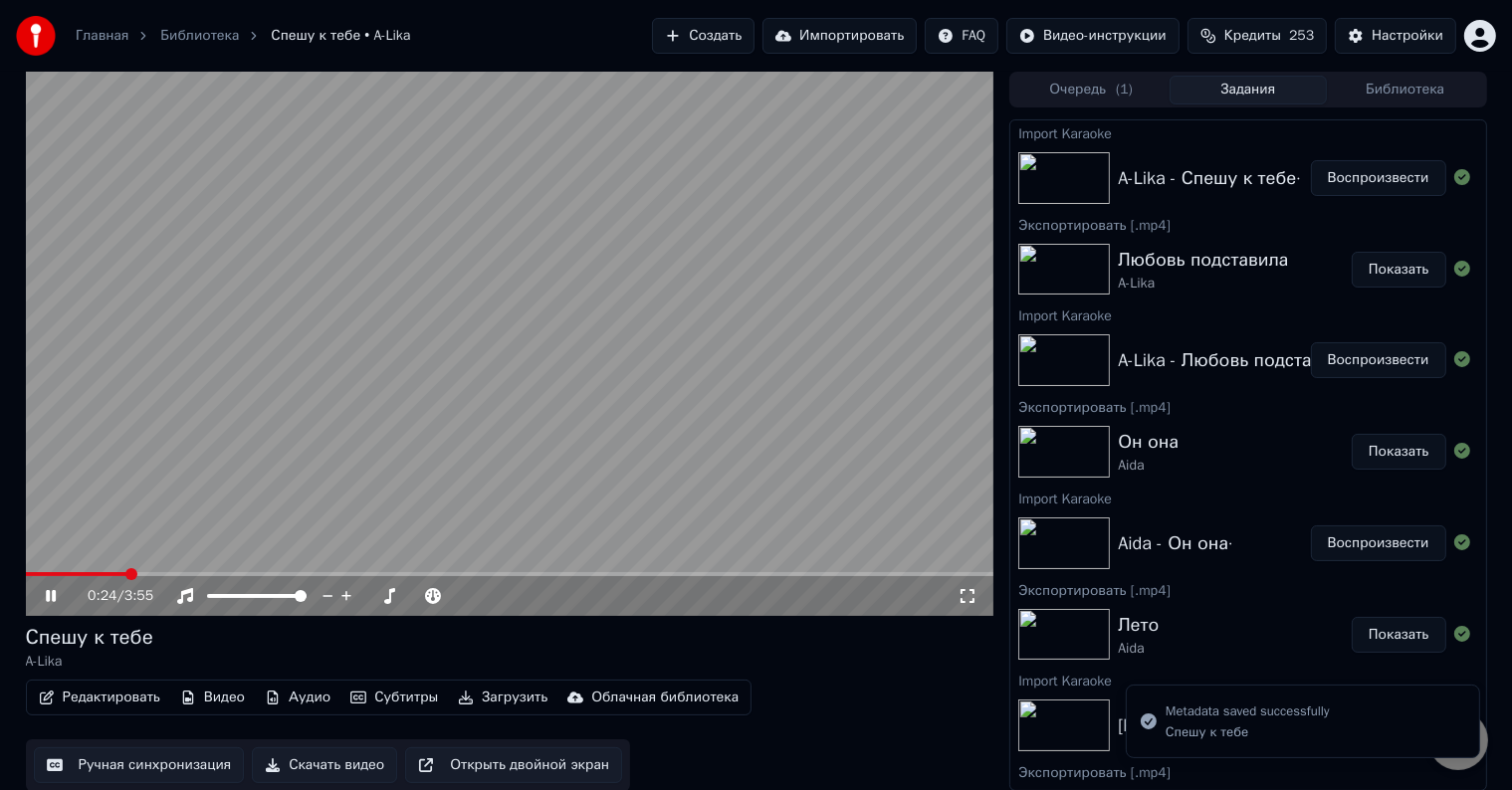 click 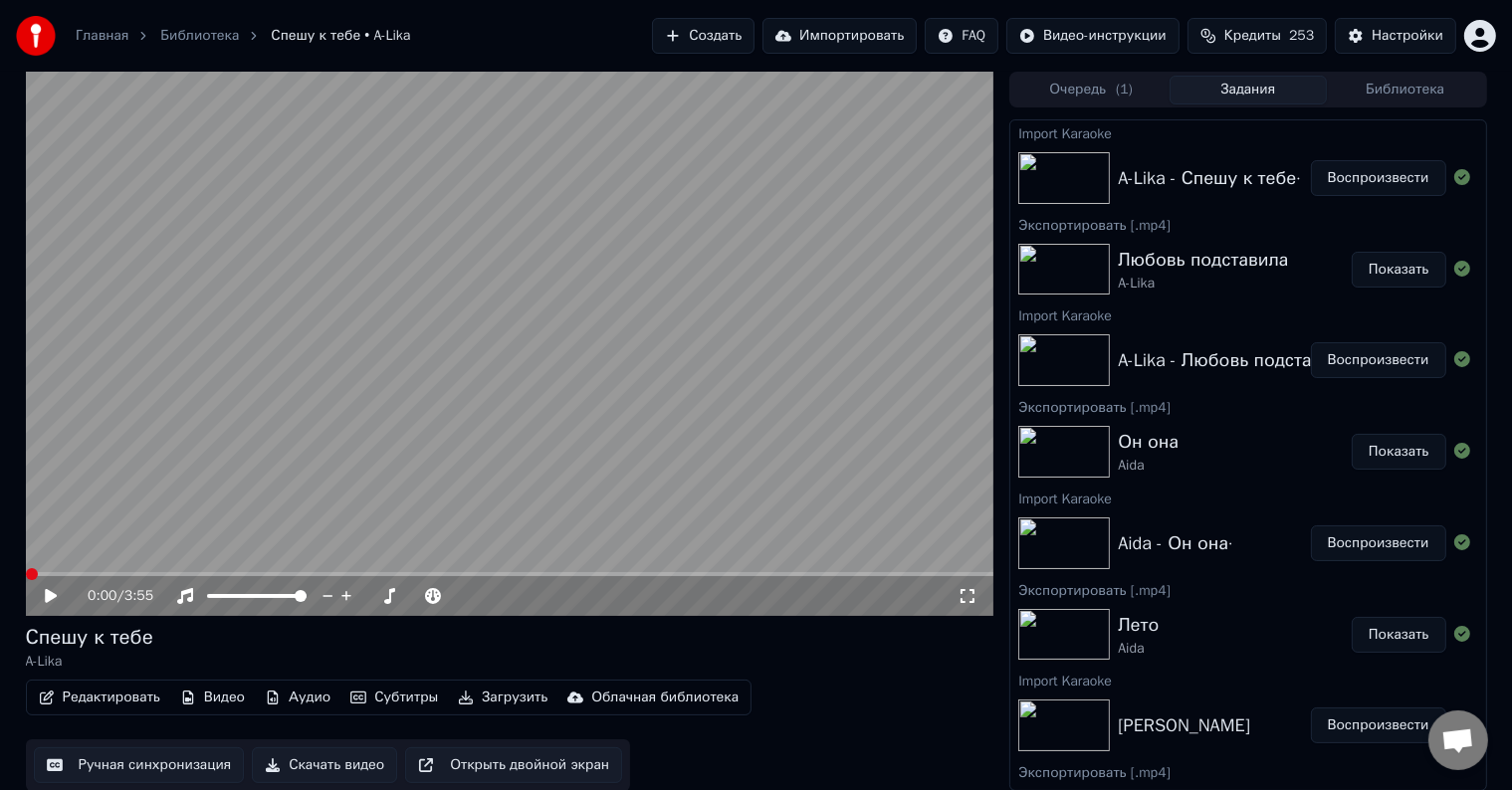 click at bounding box center (32, 574) 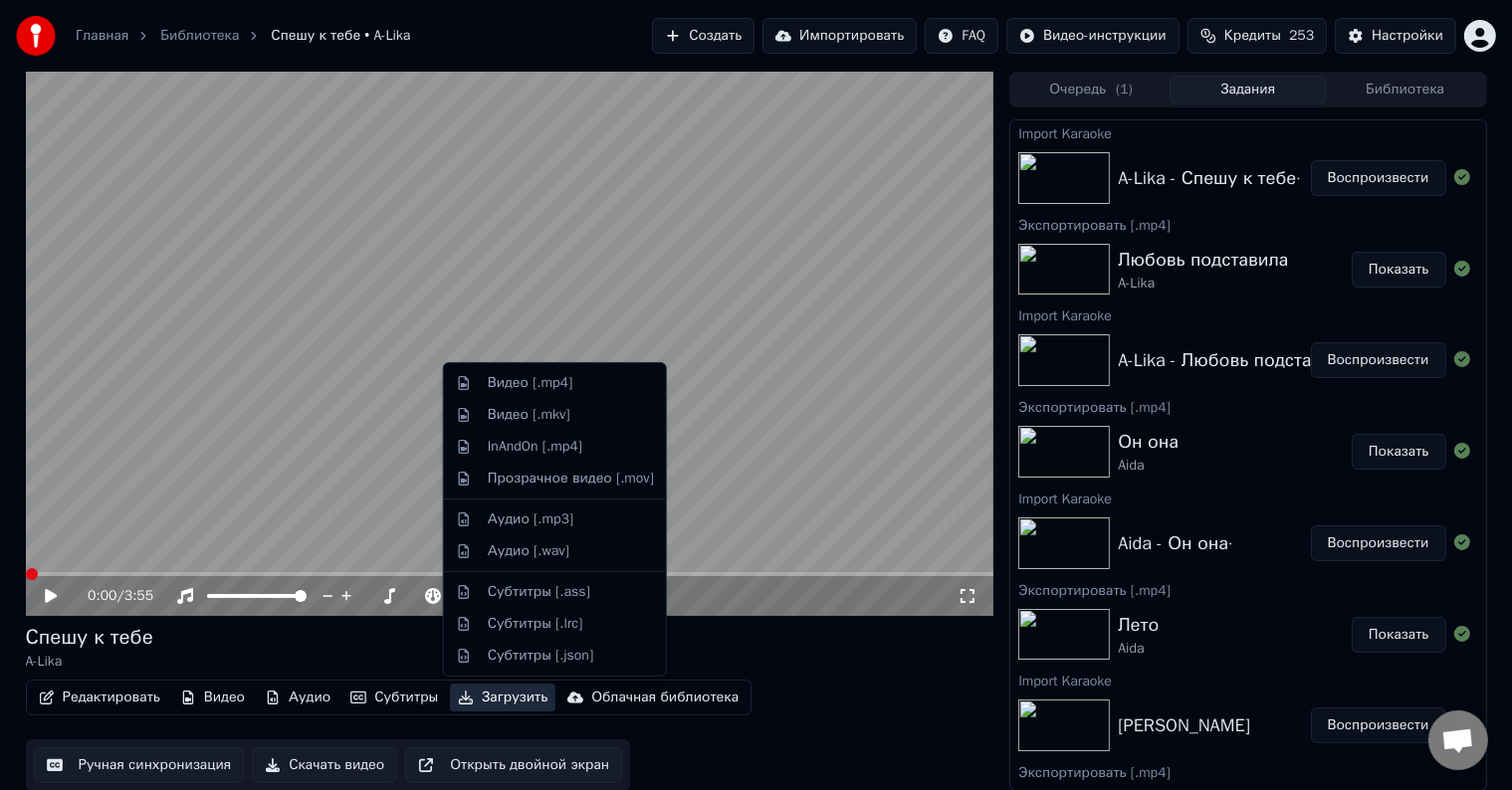 click on "Загрузить" at bounding box center (503, 697) 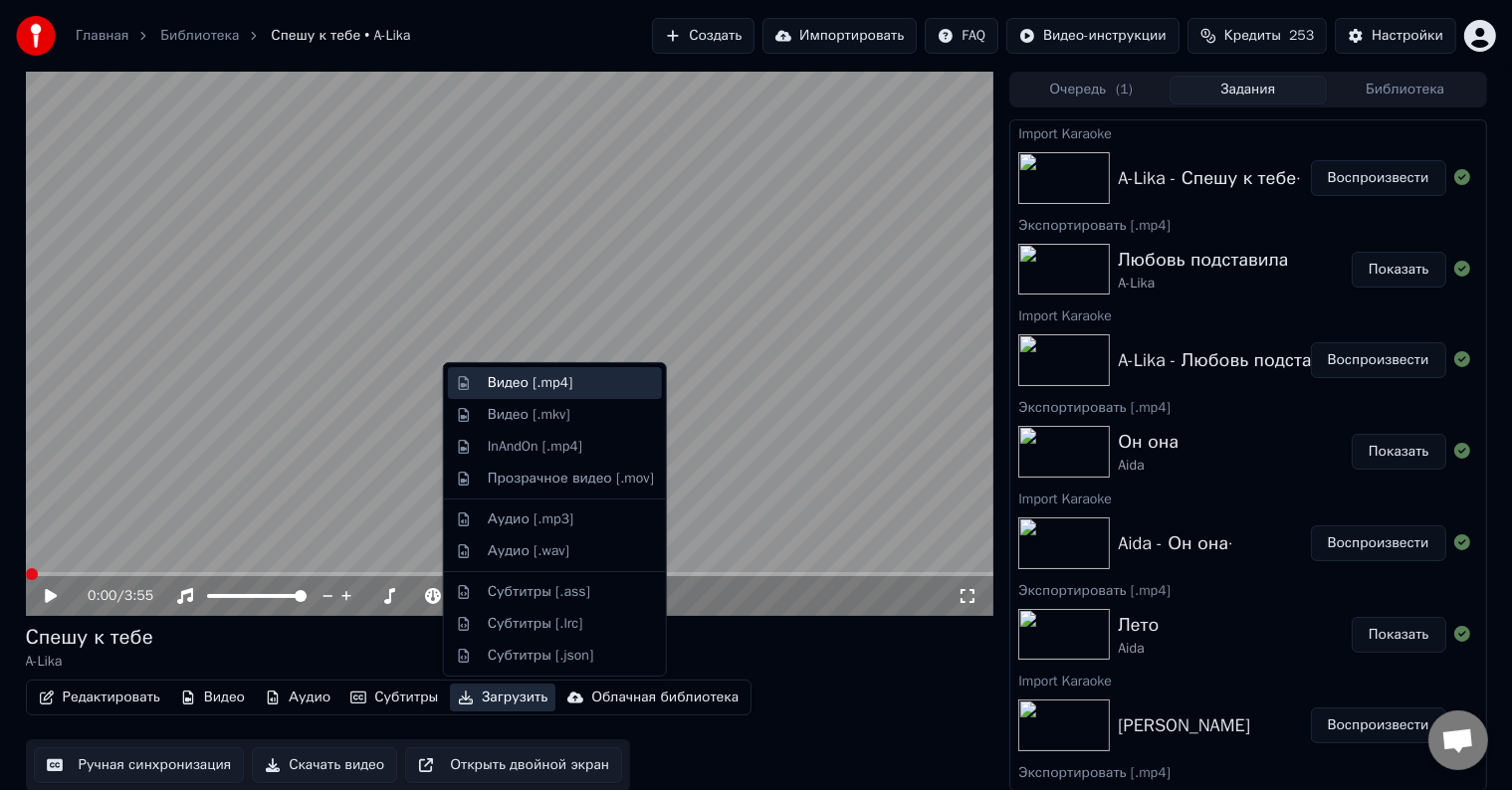 click on "Видео [.mp4]" at bounding box center [530, 383] 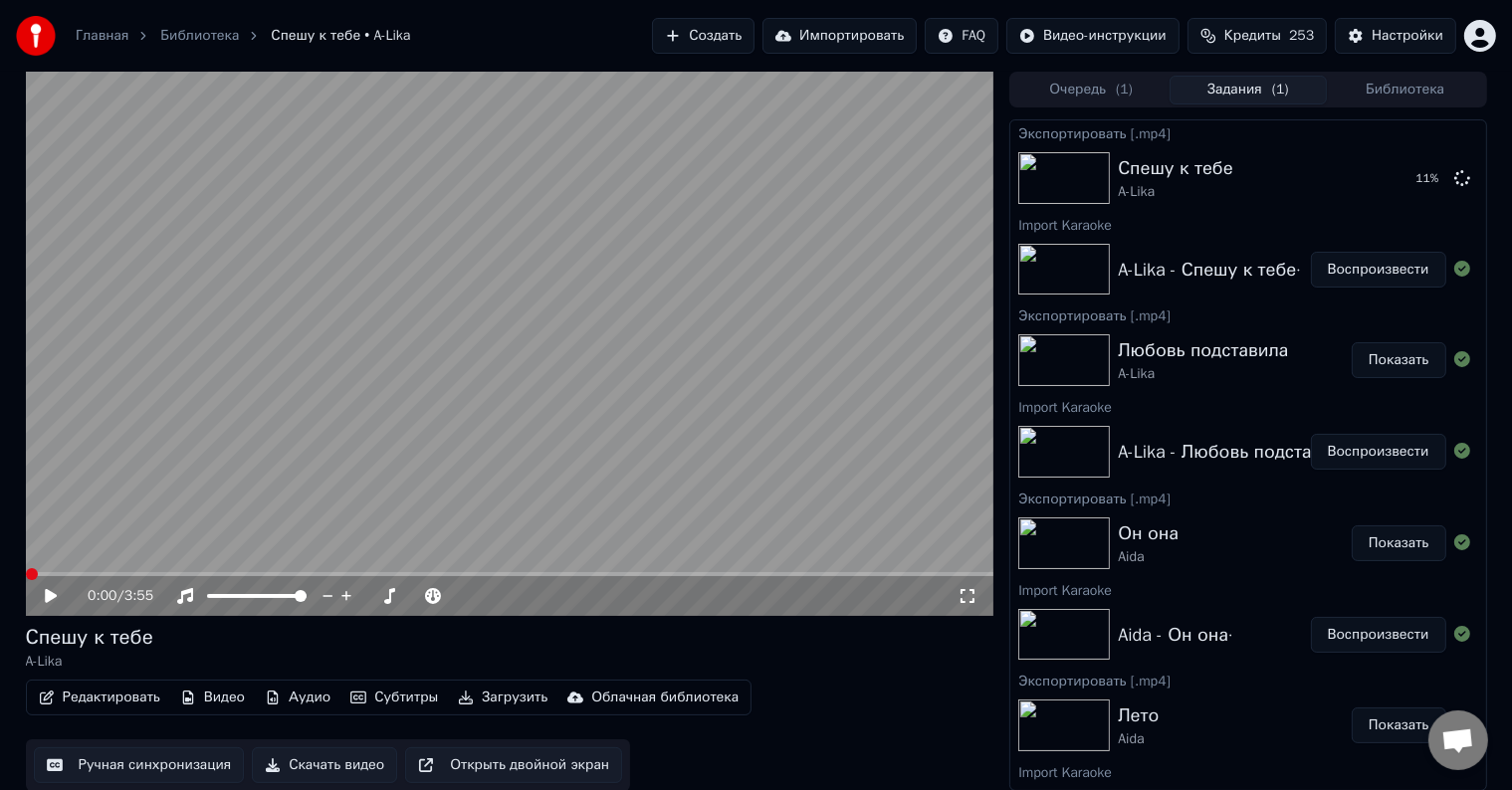 click on "Импортировать" at bounding box center [839, 36] 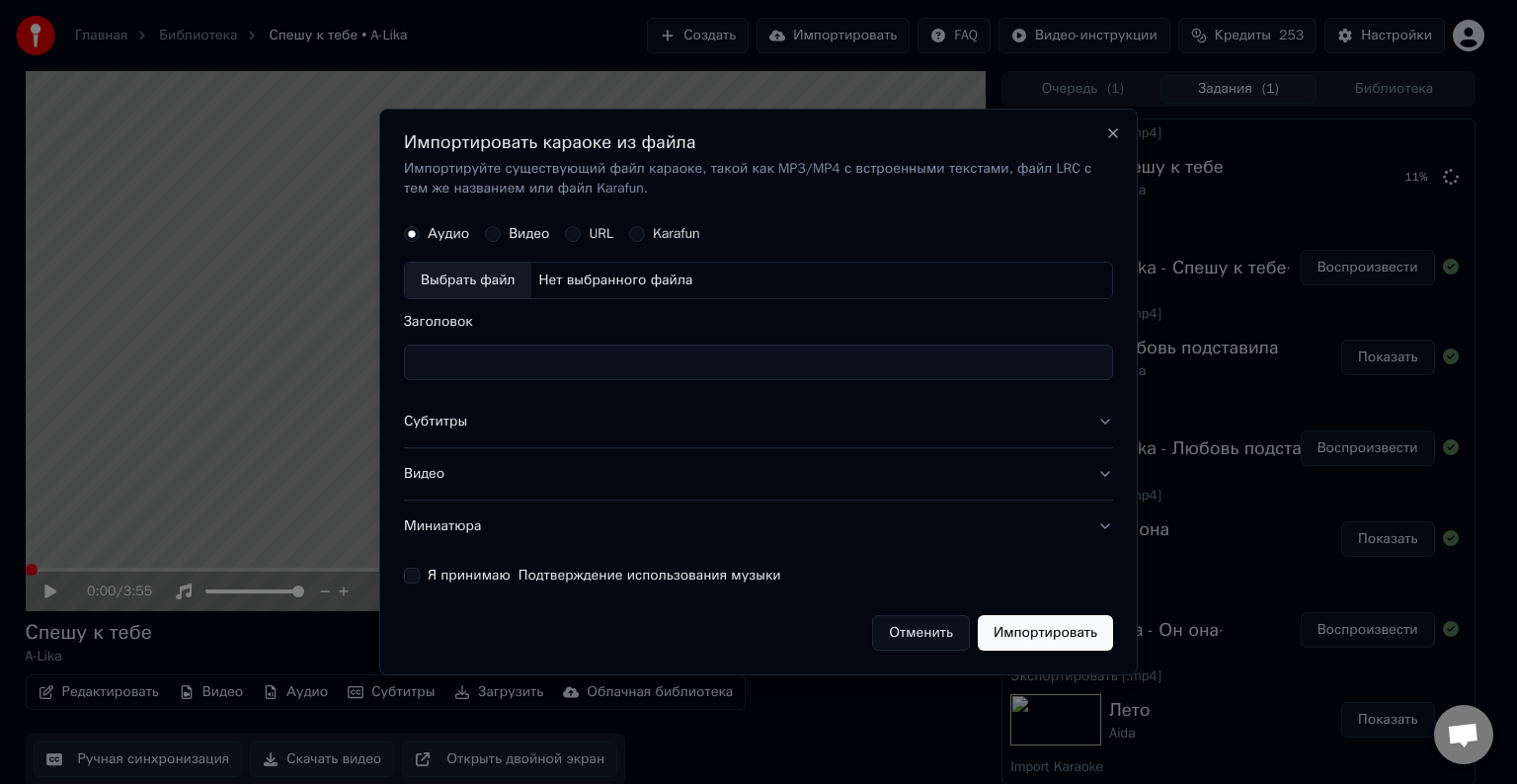 click on "Выбрать файл" at bounding box center [468, 280] 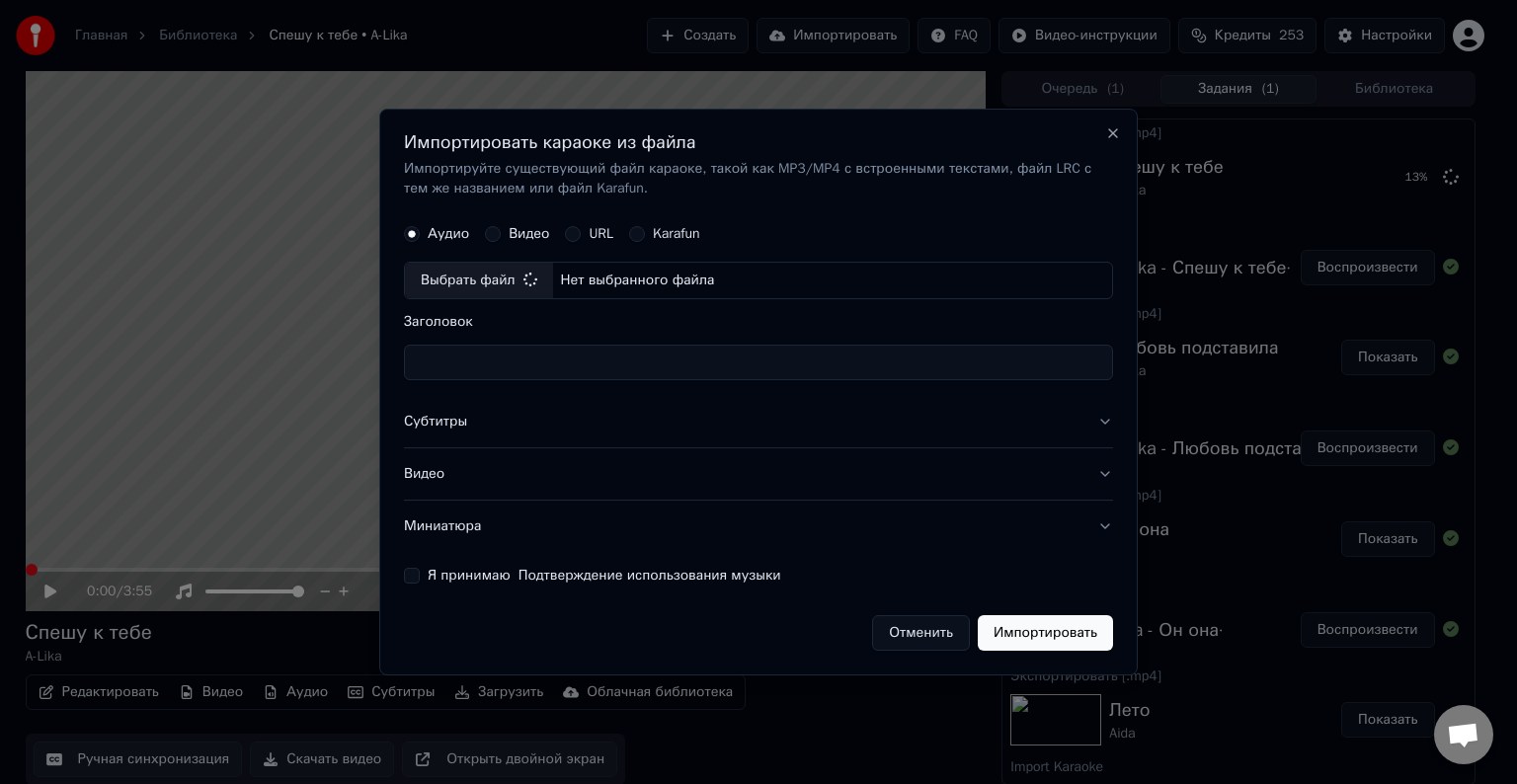 type on "**********" 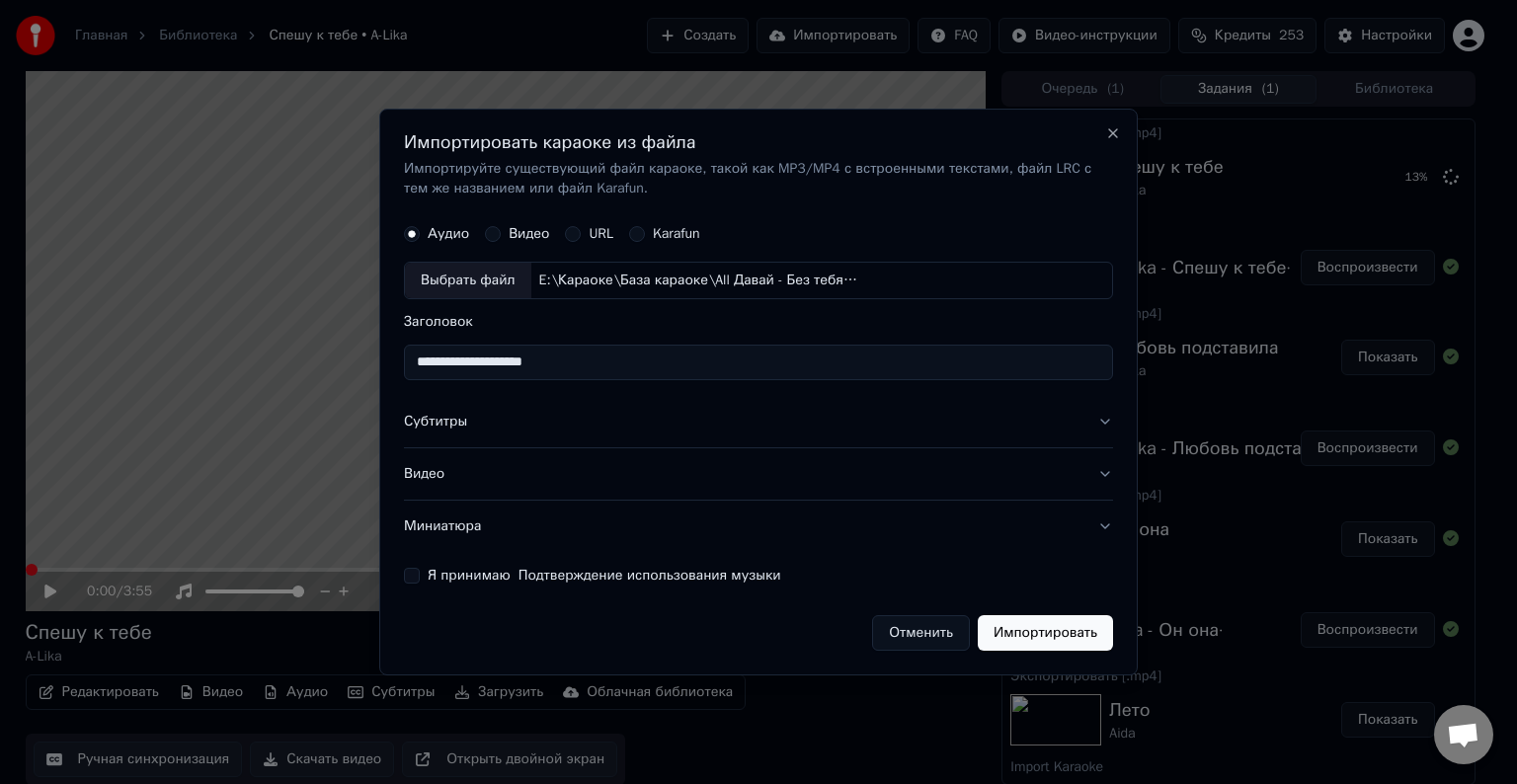 click on "Субтитры" at bounding box center [758, 422] 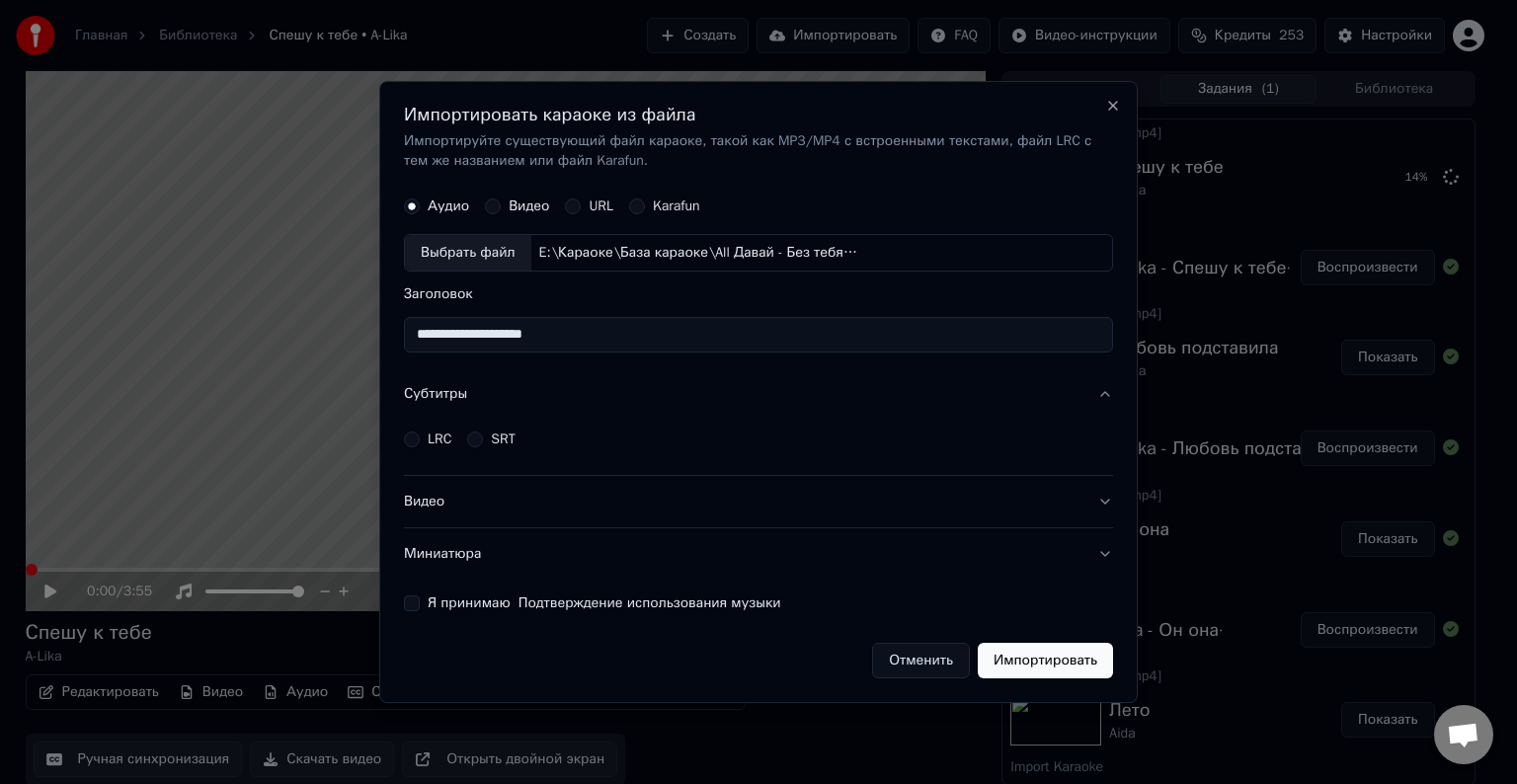 click on "LRC" at bounding box center (439, 439) 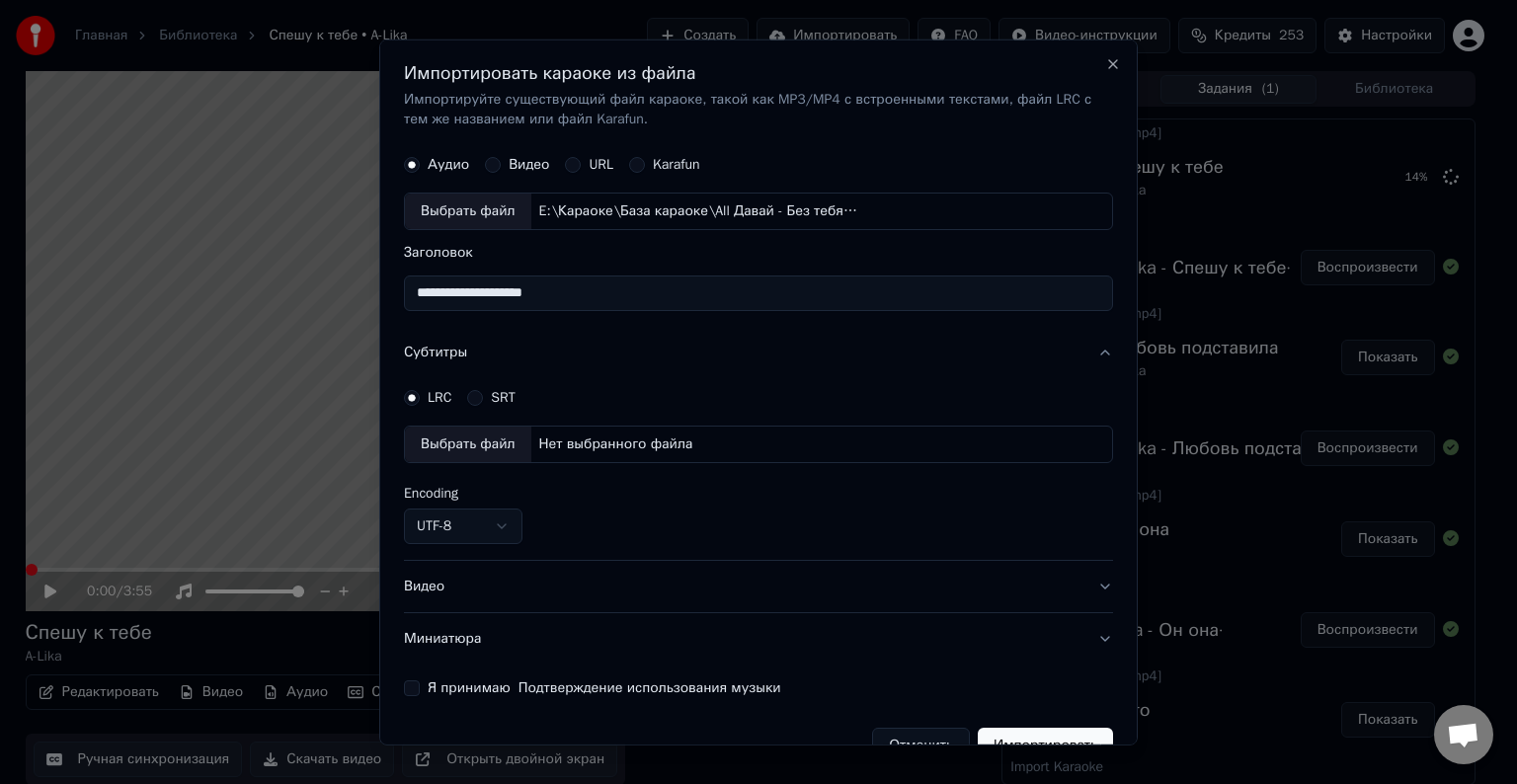 click on "Выбрать файл" at bounding box center [468, 444] 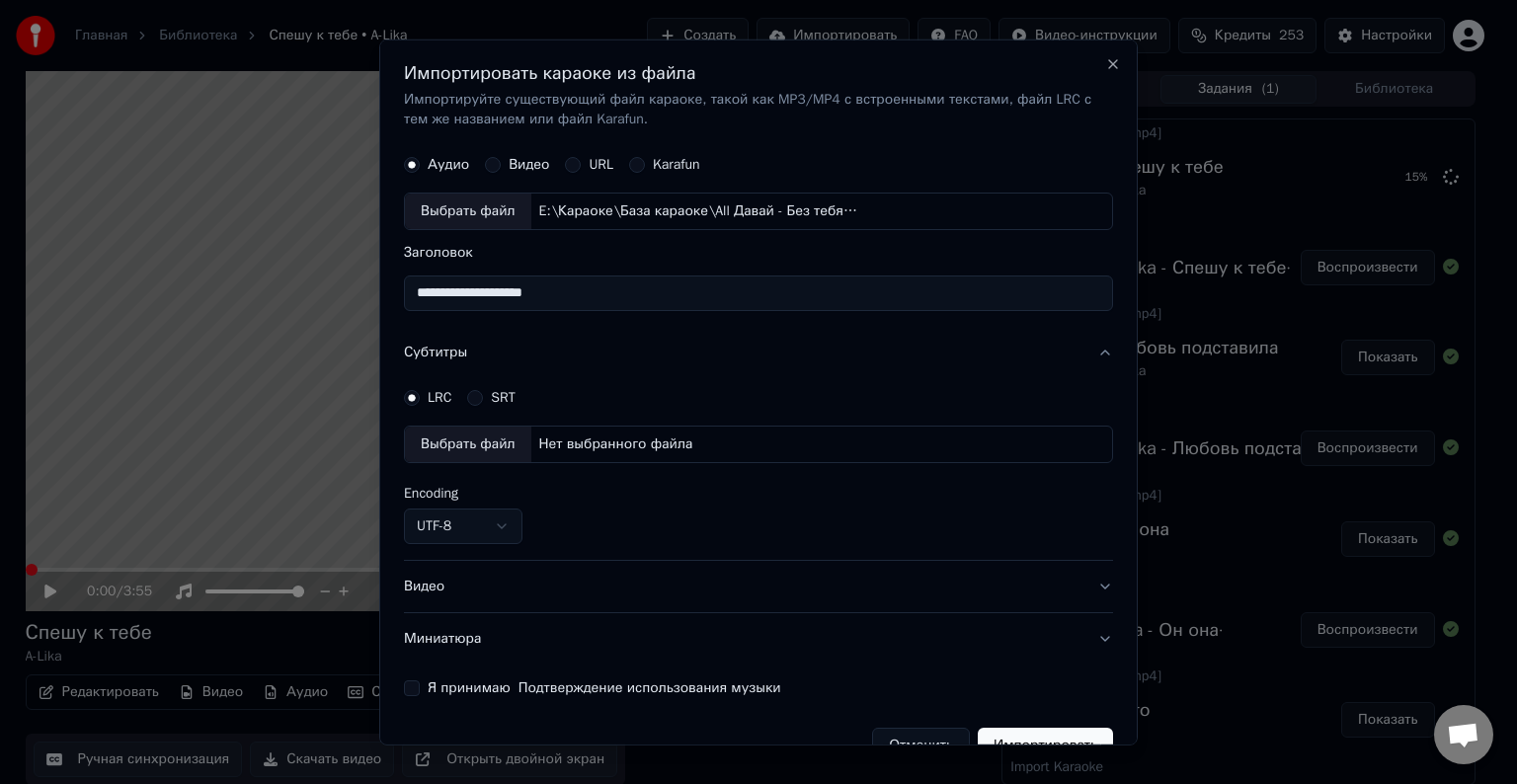 select on "**********" 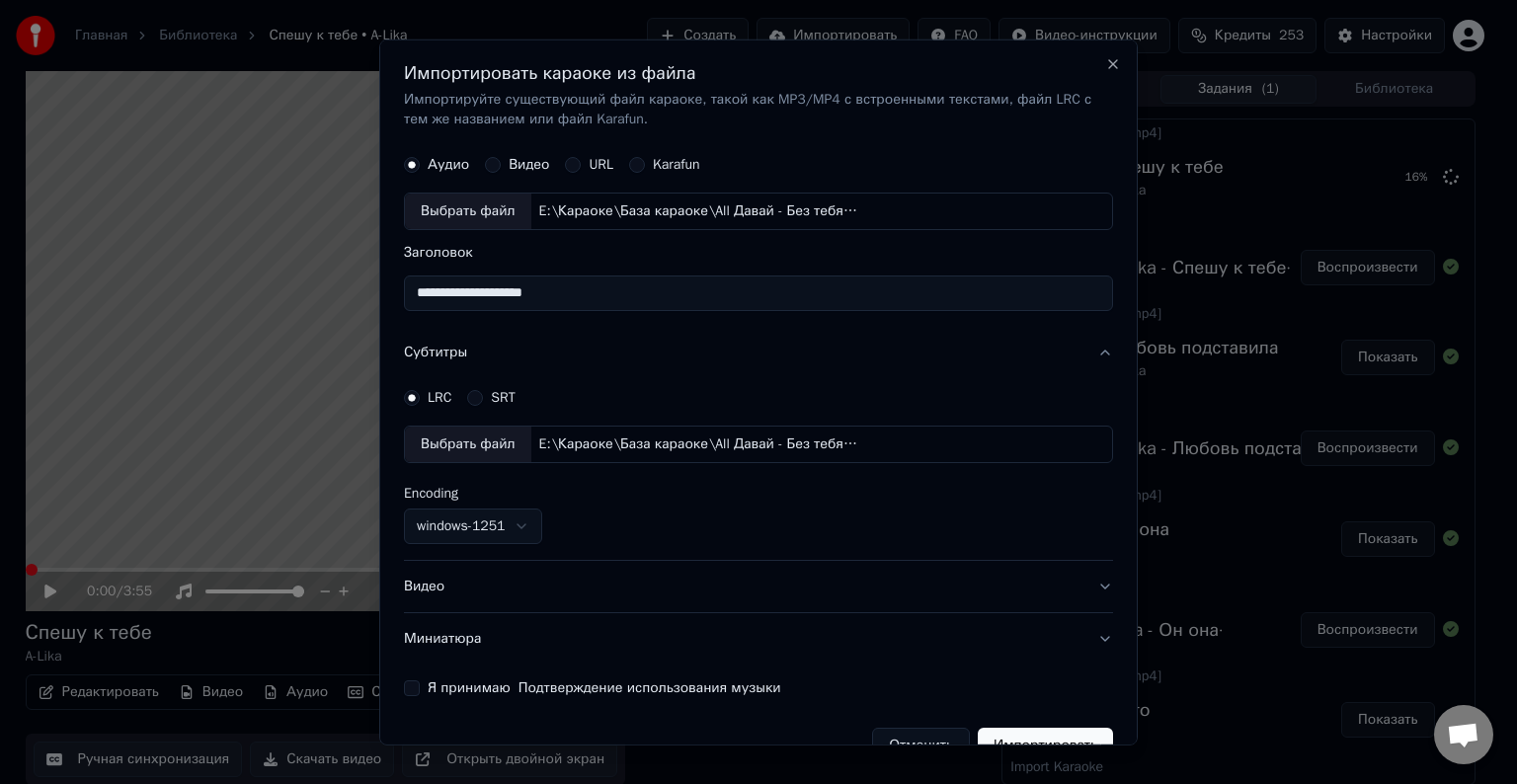click on "Видео" at bounding box center [758, 587] 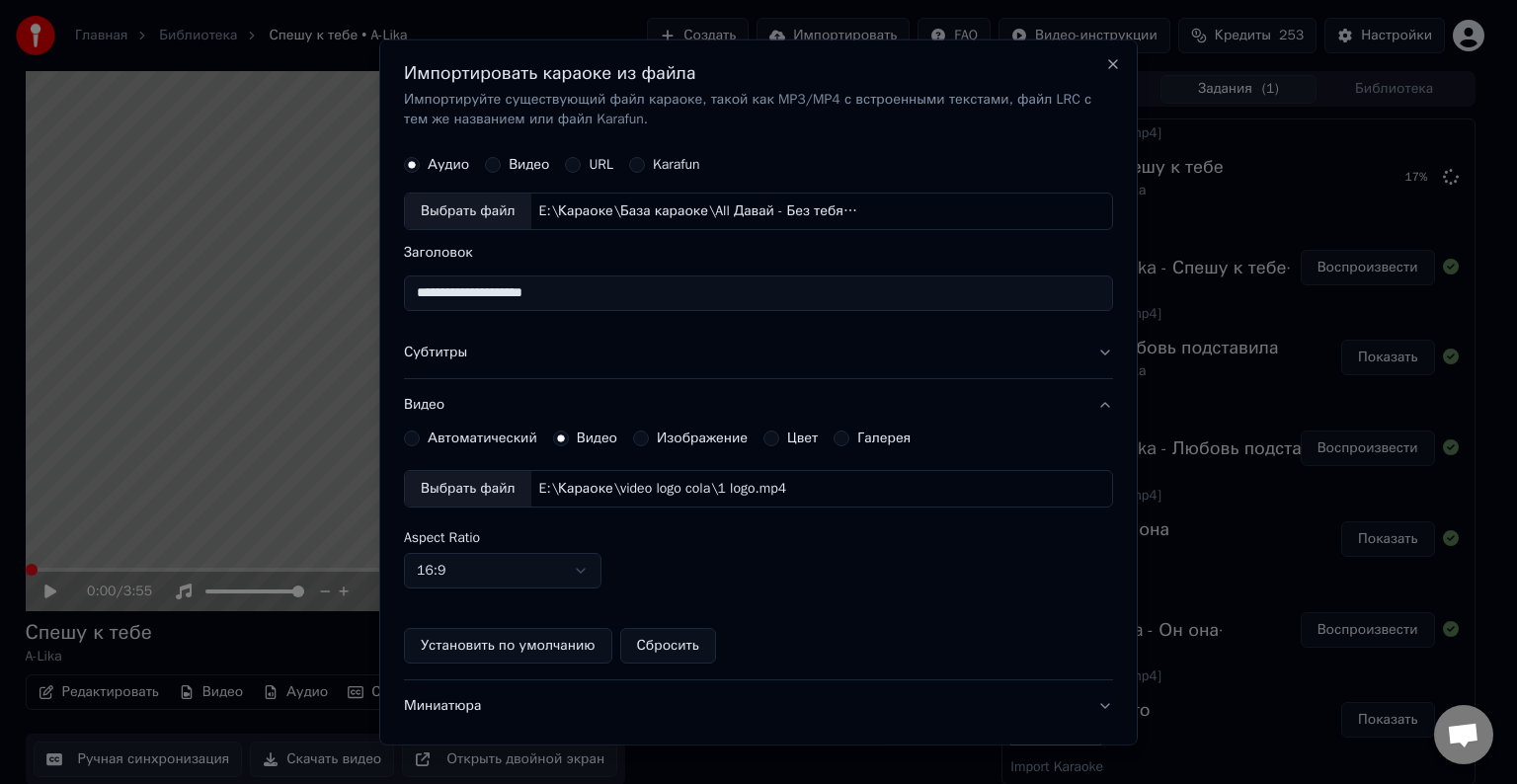 click on "Выбрать файл" at bounding box center [468, 489] 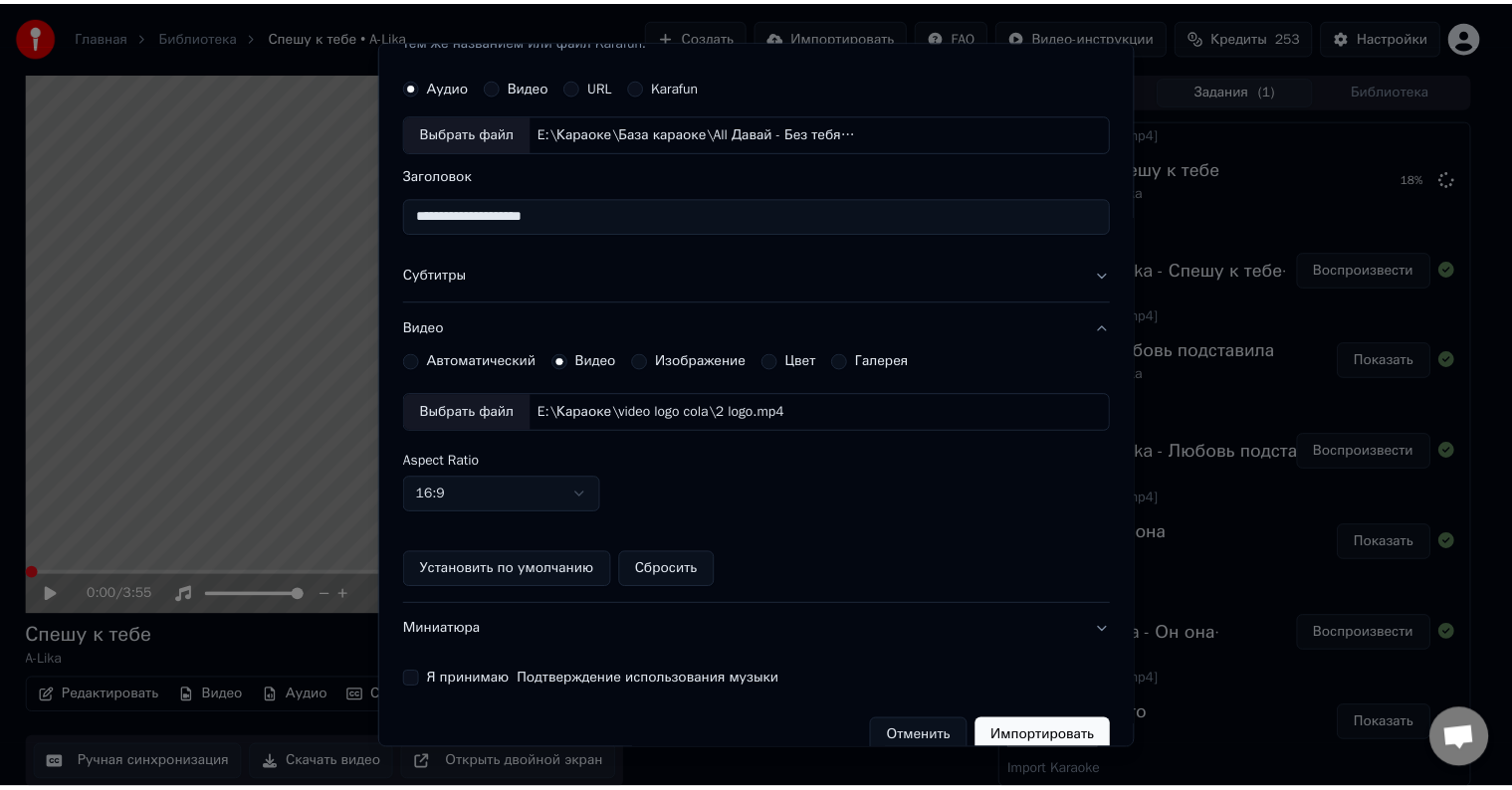 scroll, scrollTop: 108, scrollLeft: 0, axis: vertical 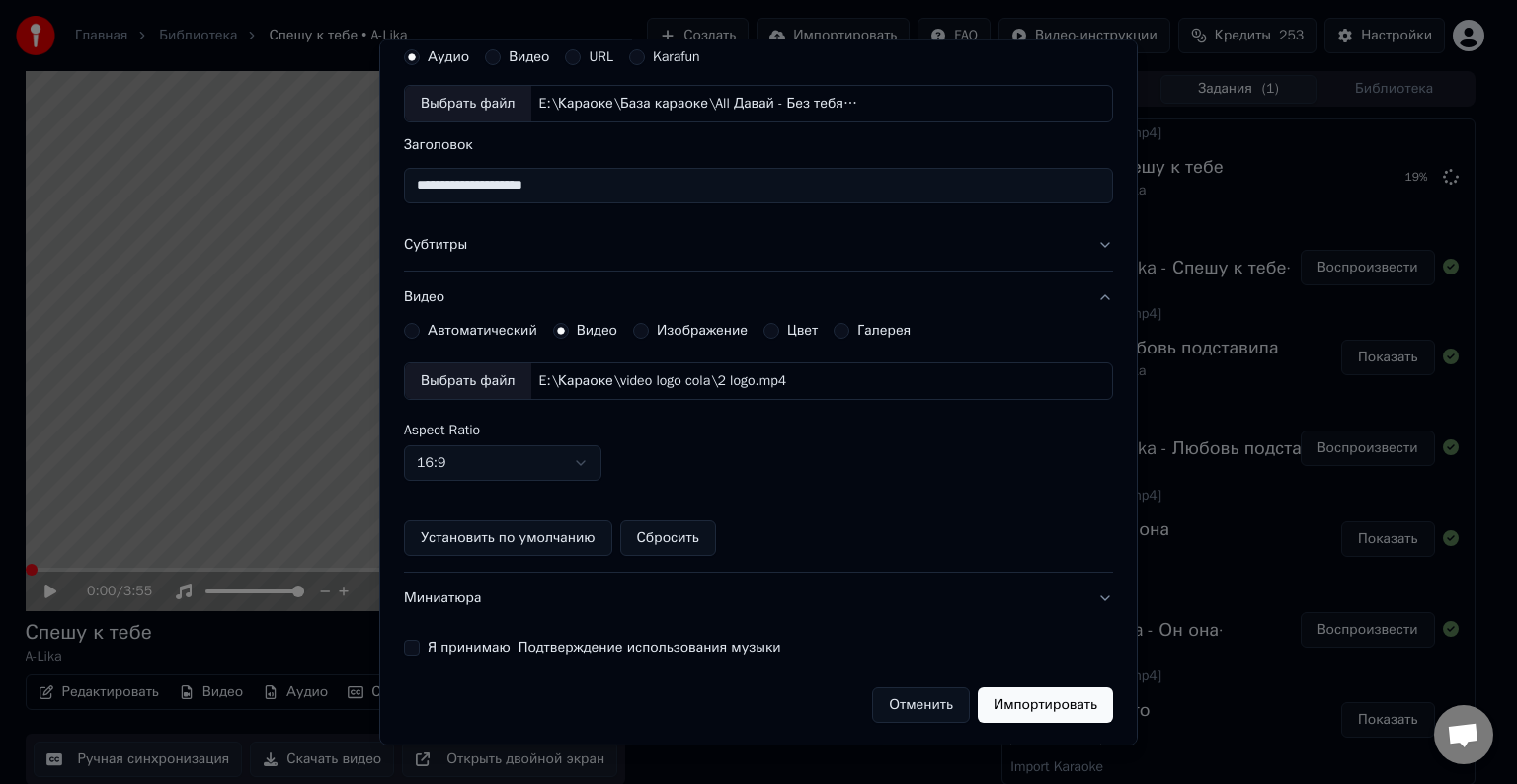click on "Я принимаю   Подтверждение использования музыки" at bounding box center (412, 648) 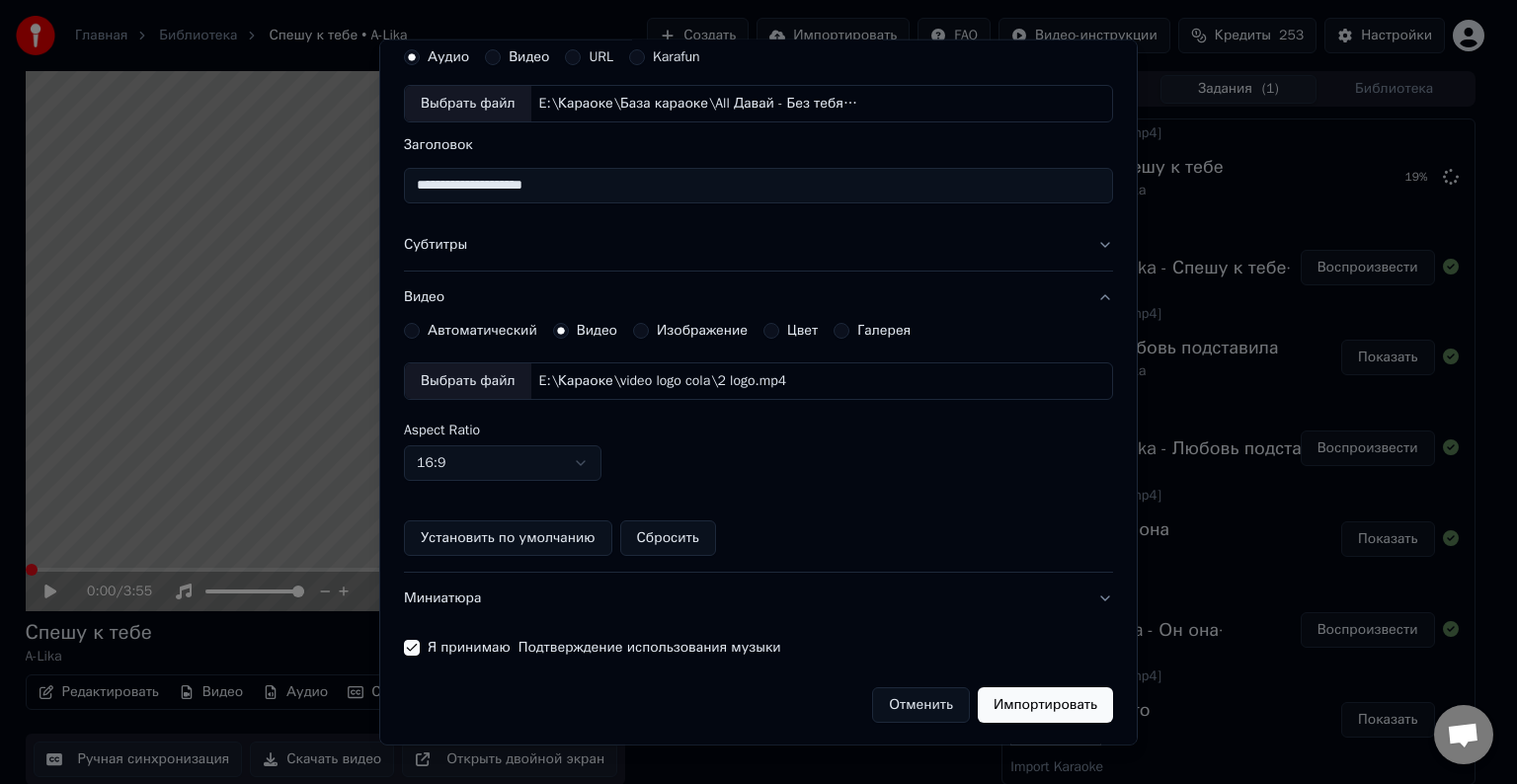 click on "Импортировать" at bounding box center [1045, 705] 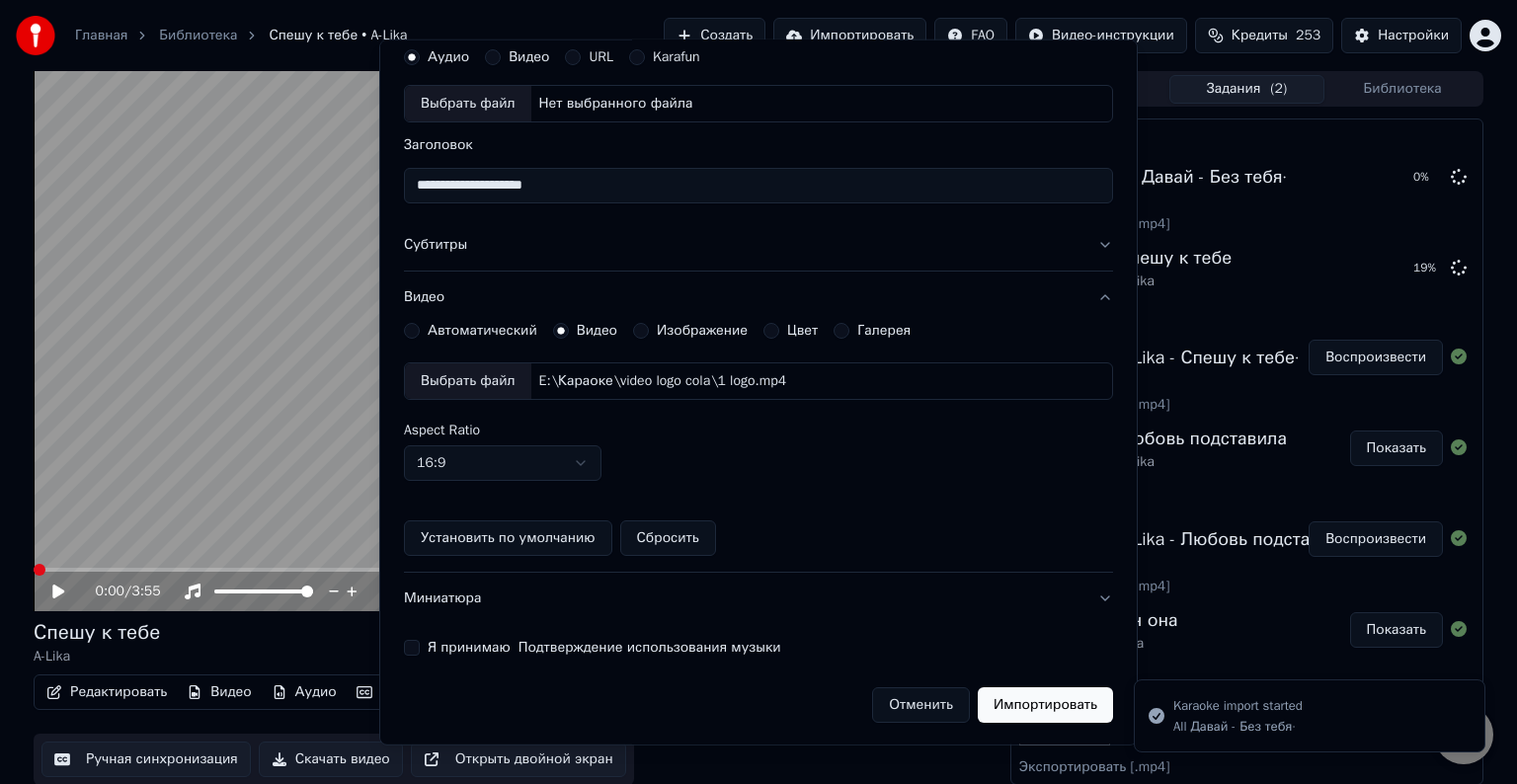 type 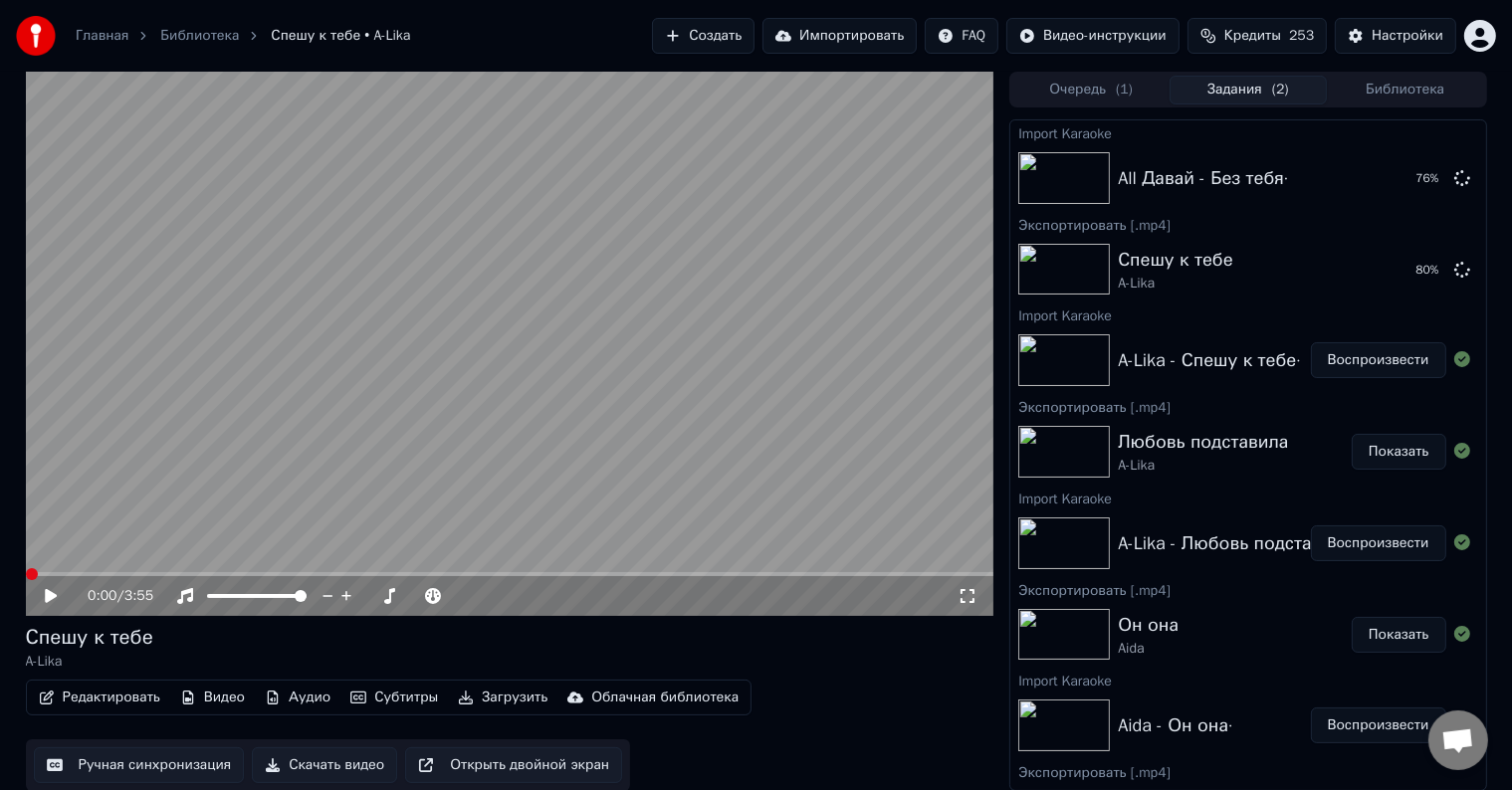 click at bounding box center [510, 343] 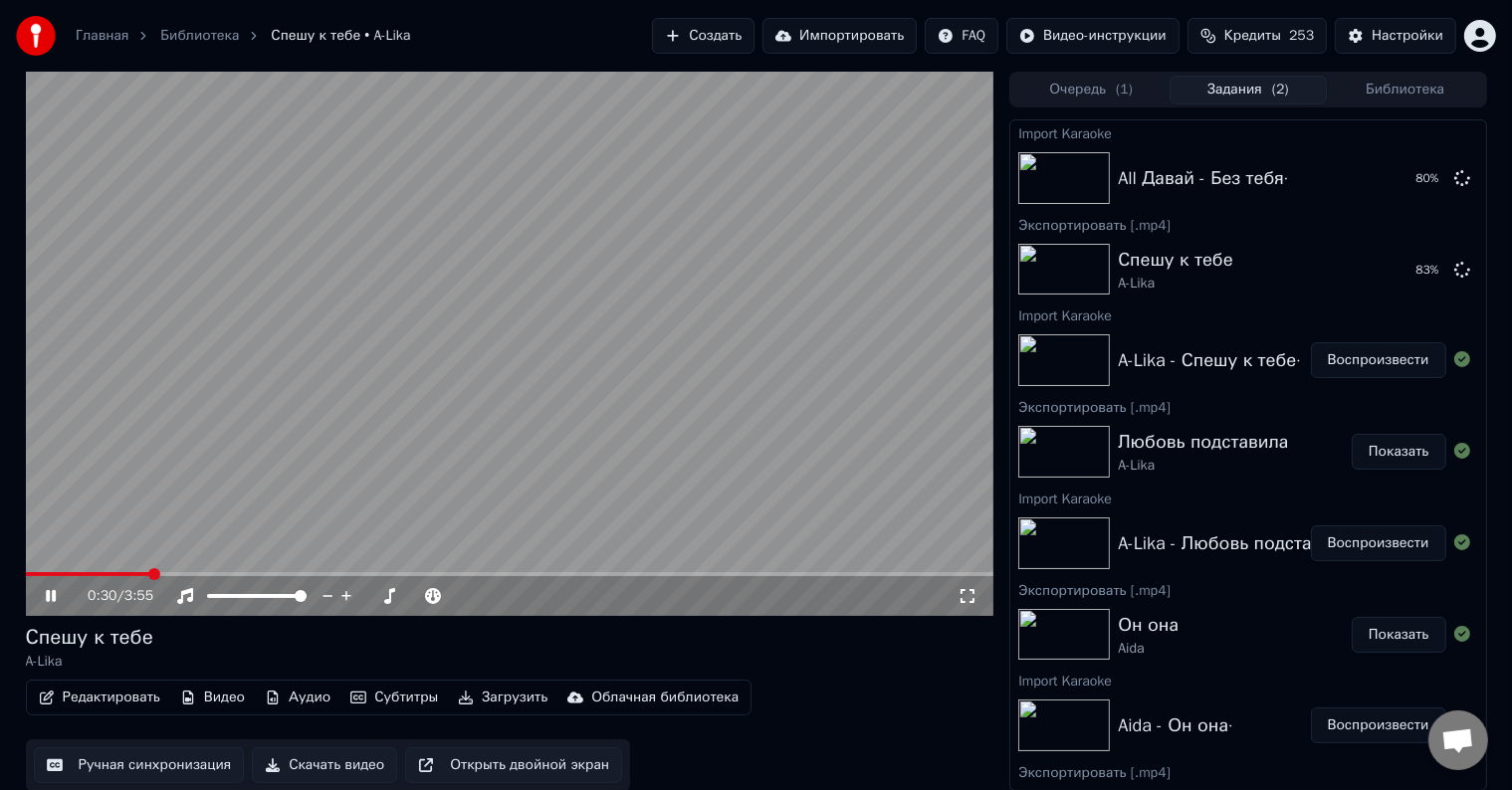 click 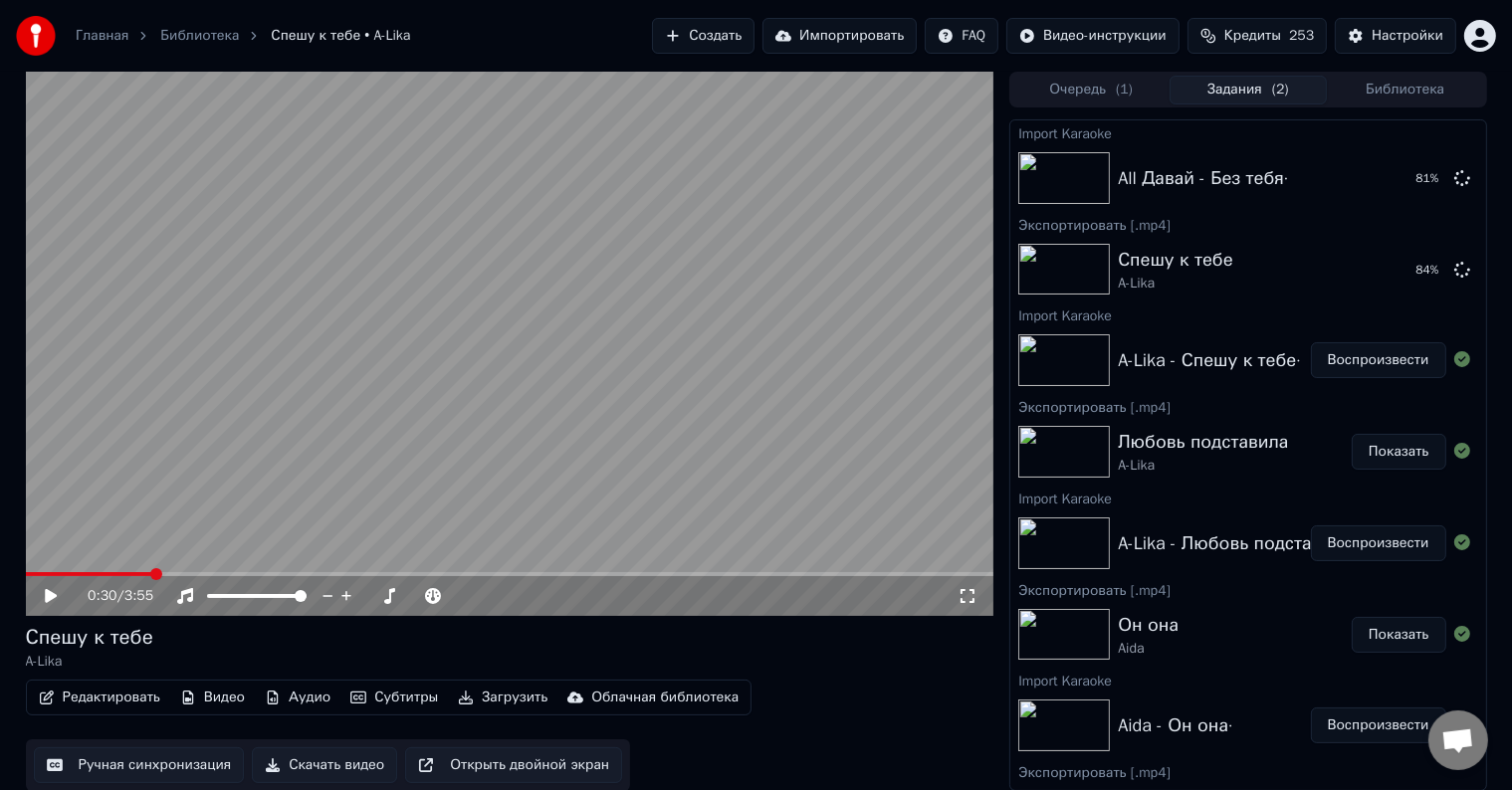 click at bounding box center (156, 574) 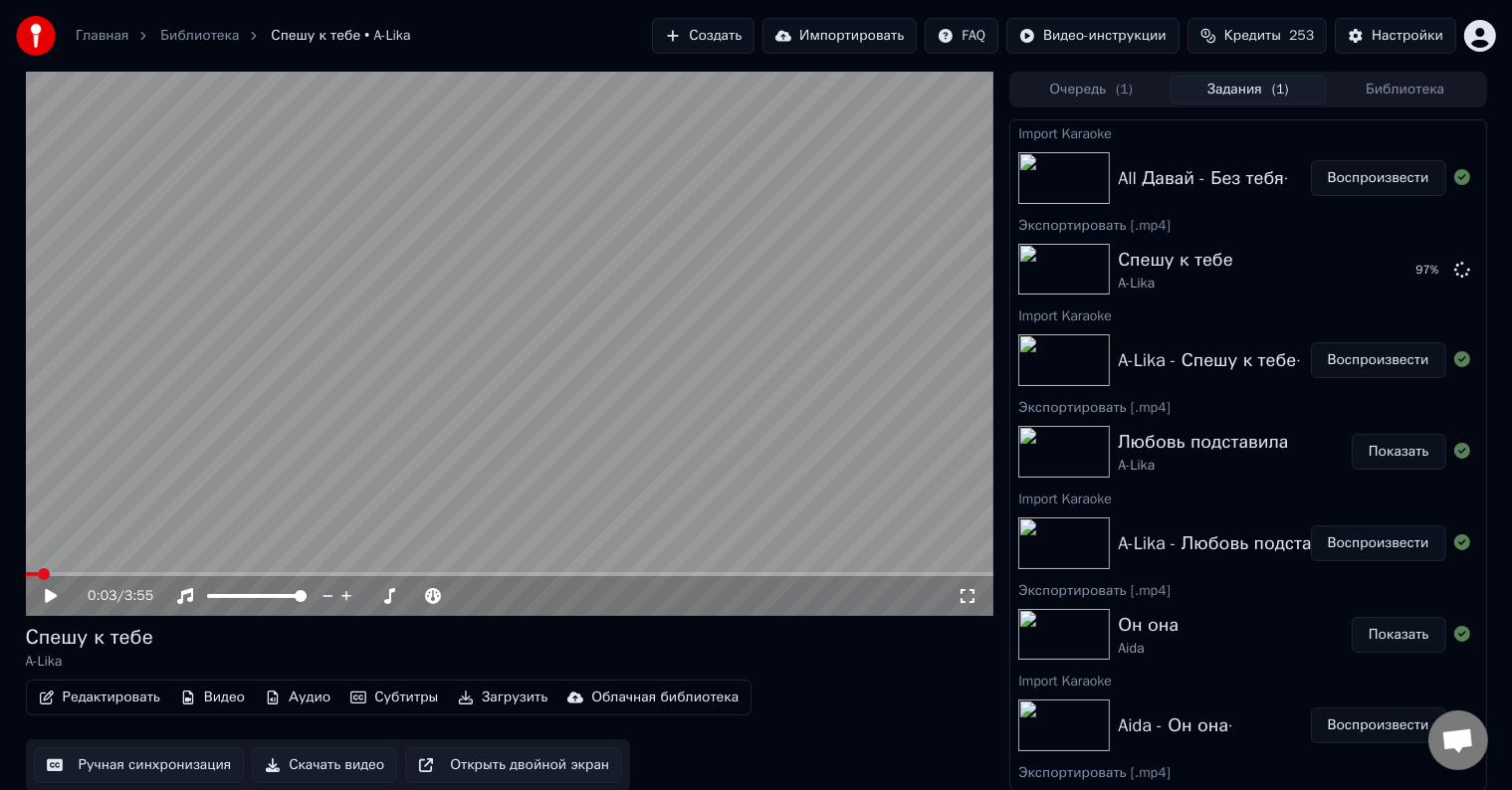 click on "Воспроизвести" at bounding box center (1379, 178) 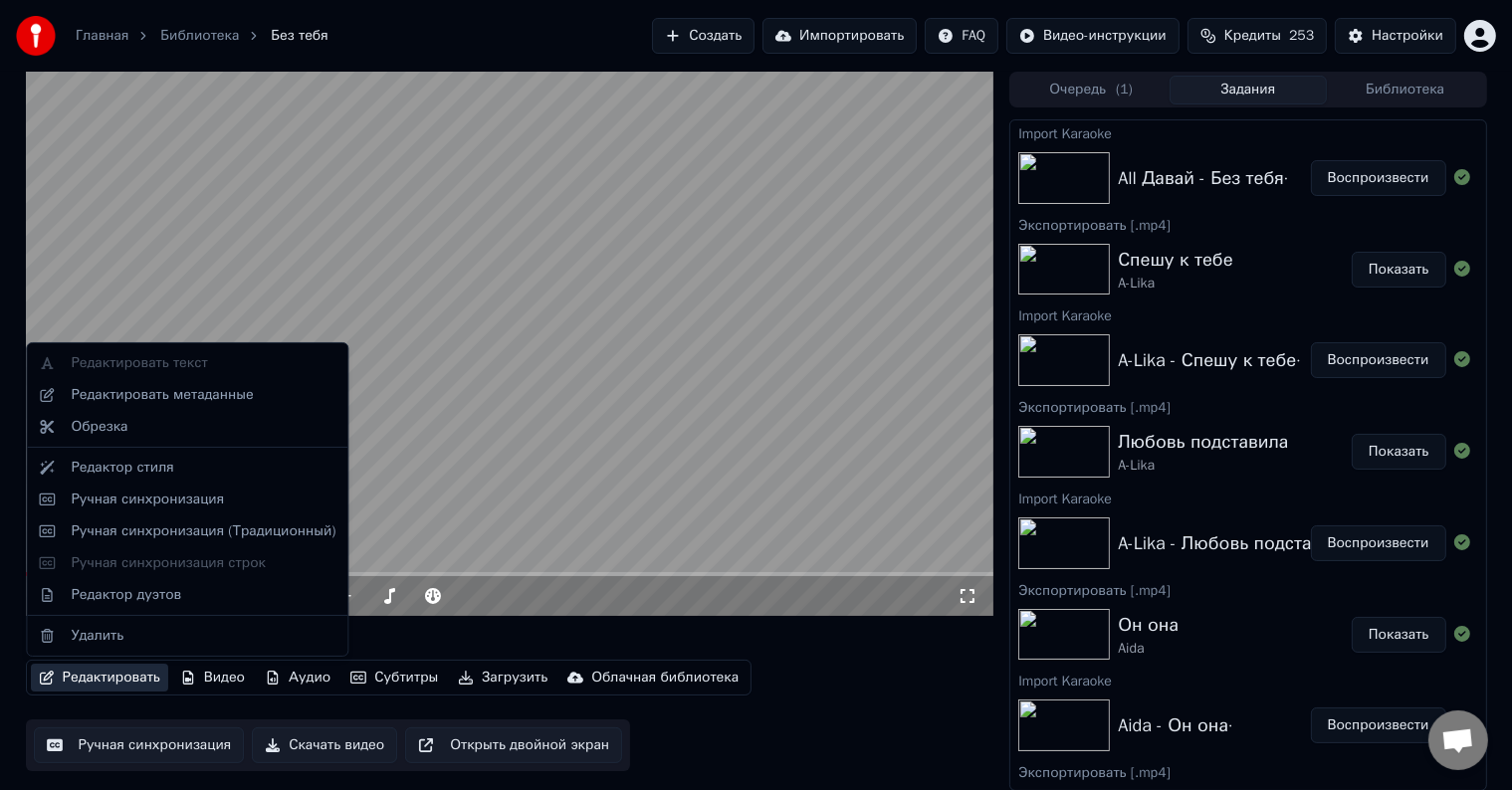 click on "Редактировать" at bounding box center [100, 678] 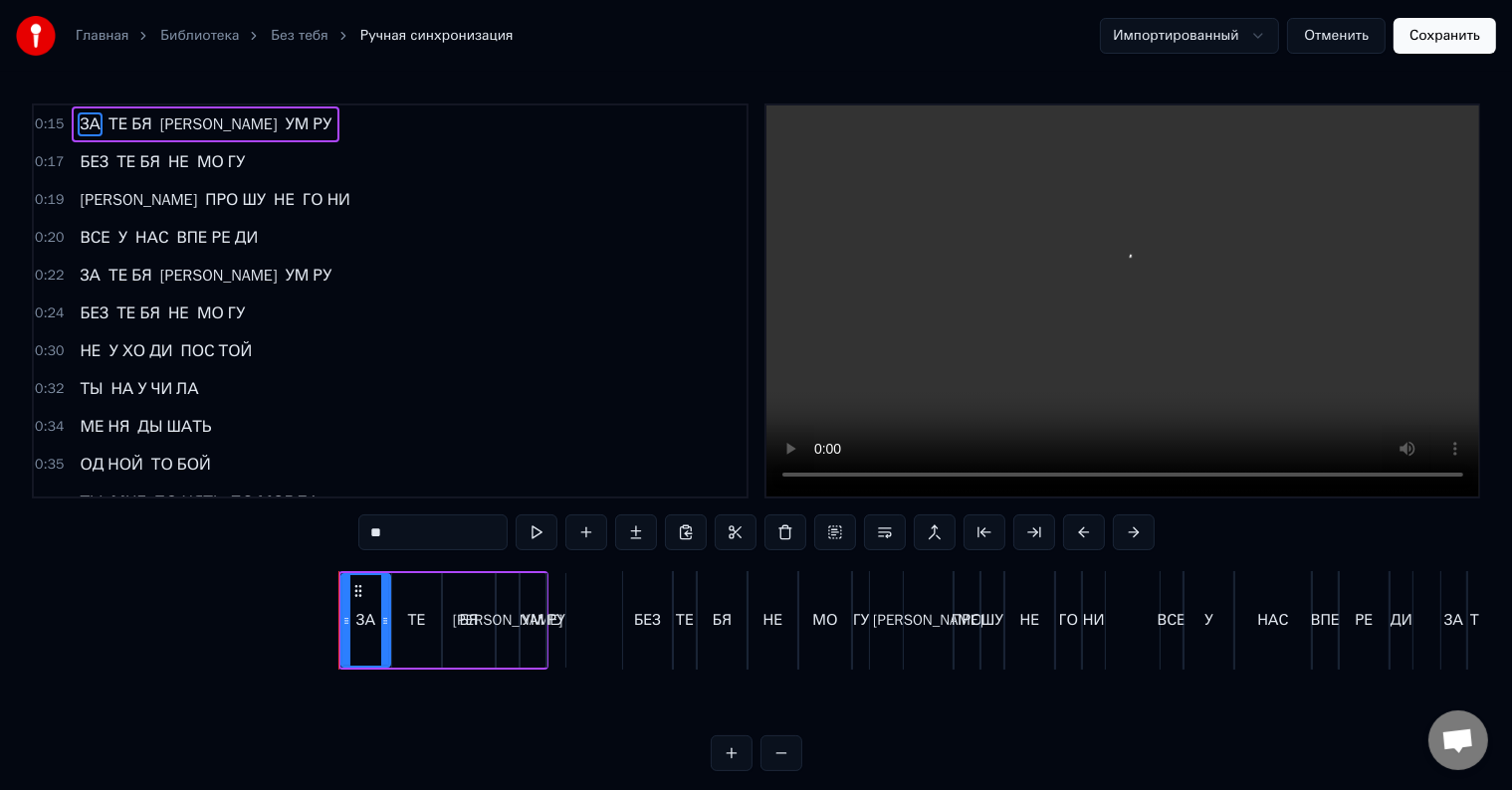scroll, scrollTop: 0, scrollLeft: 2187, axis: horizontal 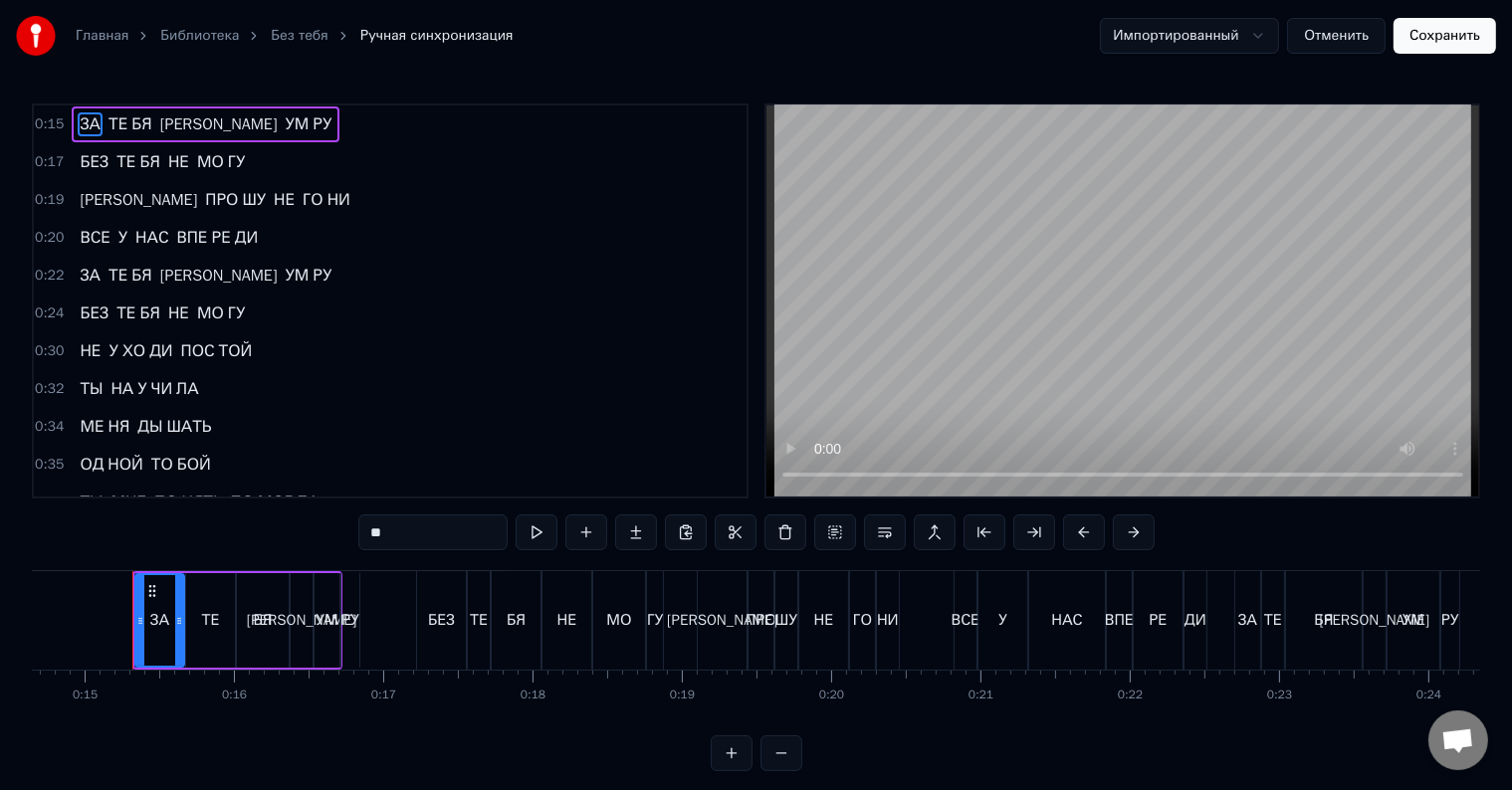 click on "ГУ" at bounding box center [236, 313] 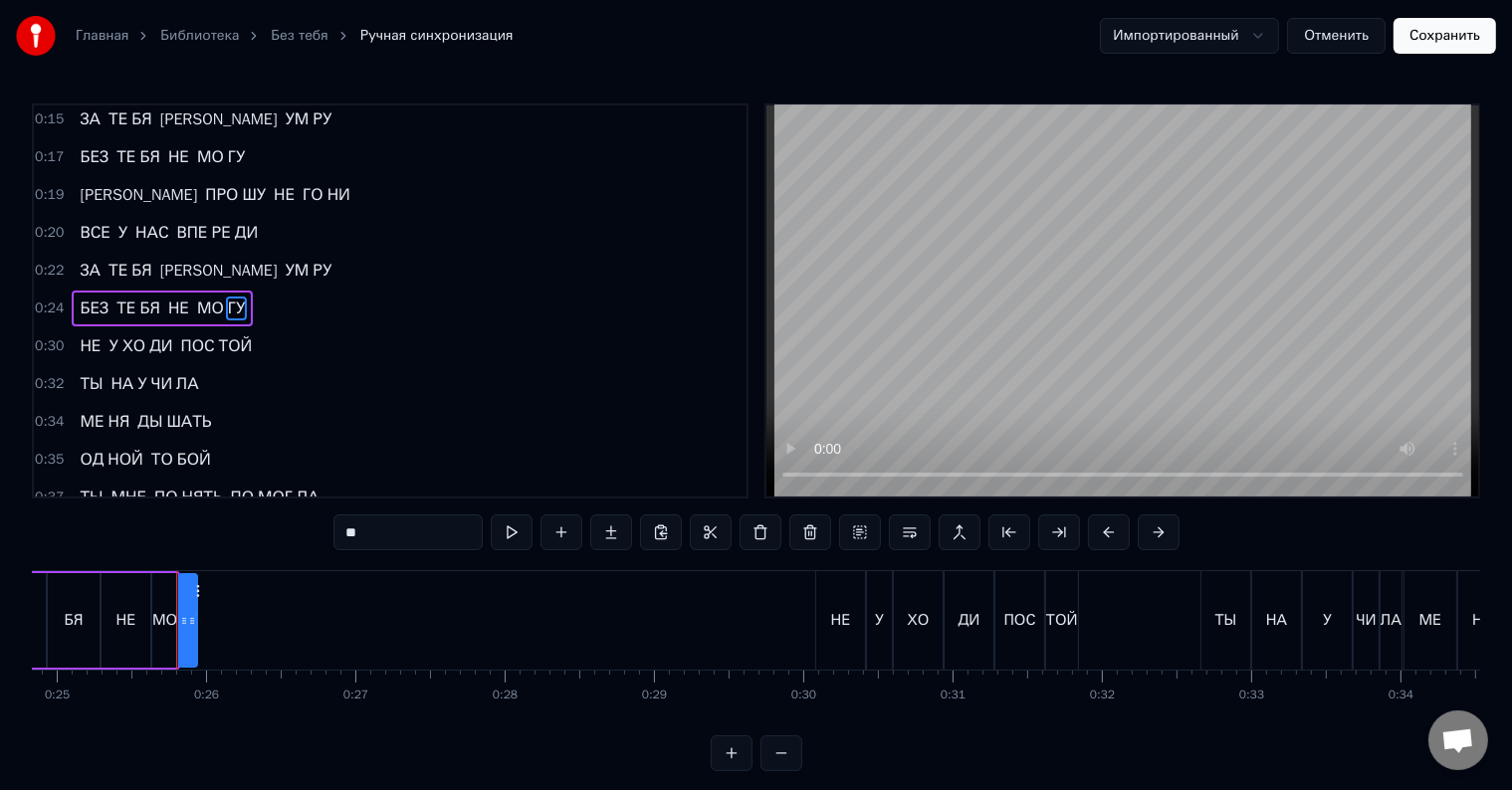 scroll, scrollTop: 0, scrollLeft: 3752, axis: horizontal 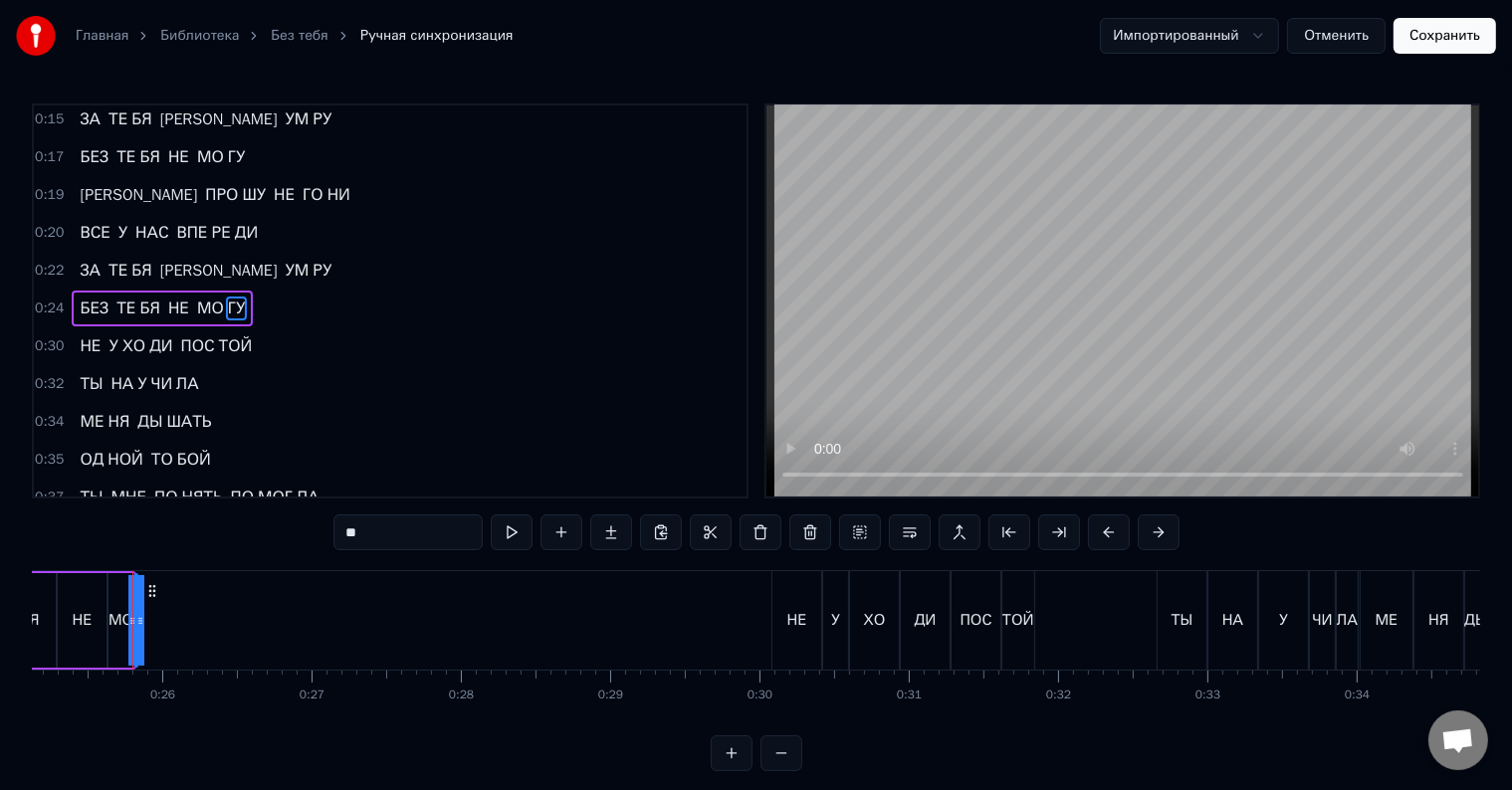 drag, startPoint x: 145, startPoint y: 626, endPoint x: 166, endPoint y: 625, distance: 21.023796 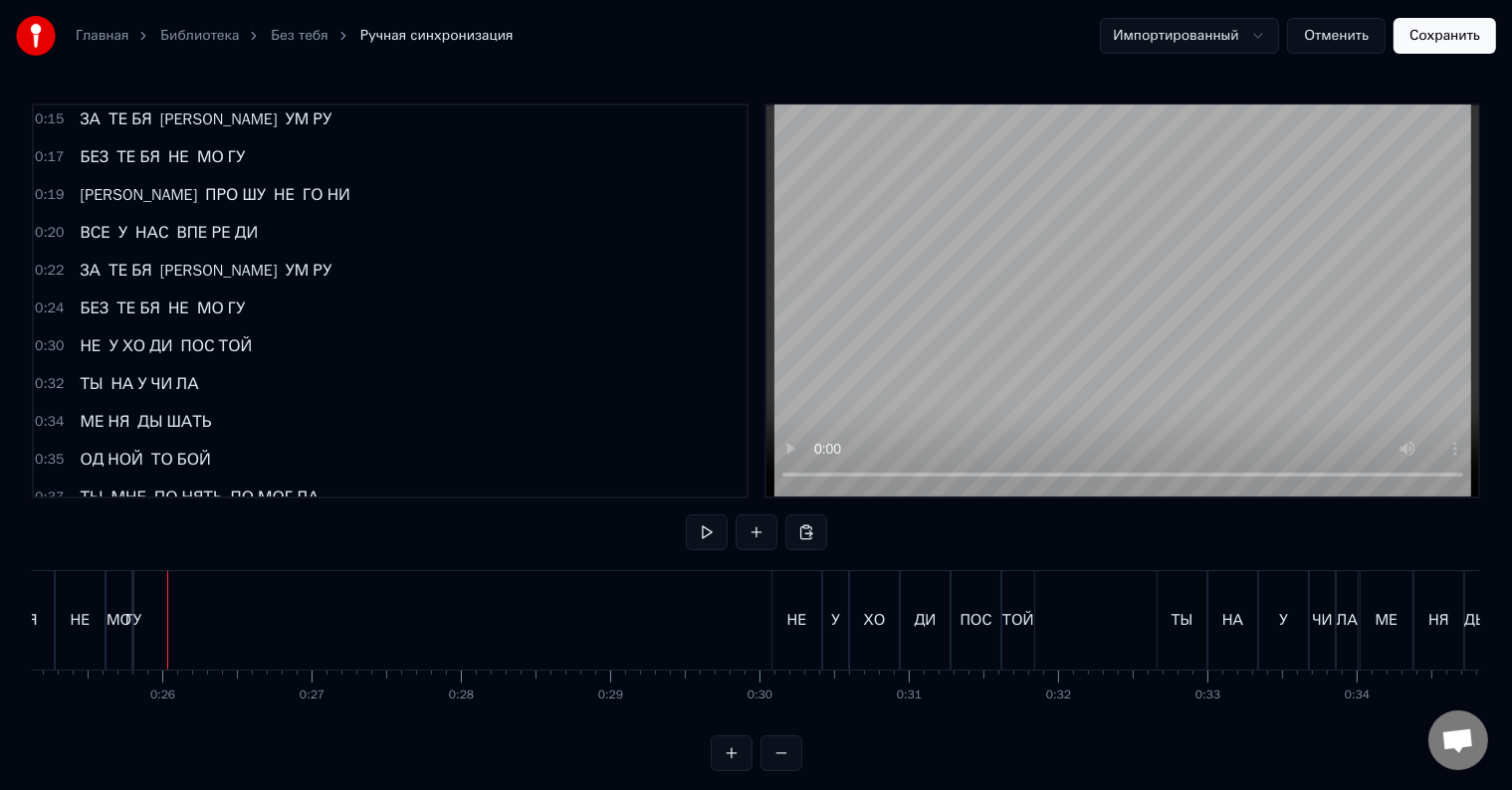 click on "ЗА ТЕ БЯ Я УМ РУ" at bounding box center (205, 271) 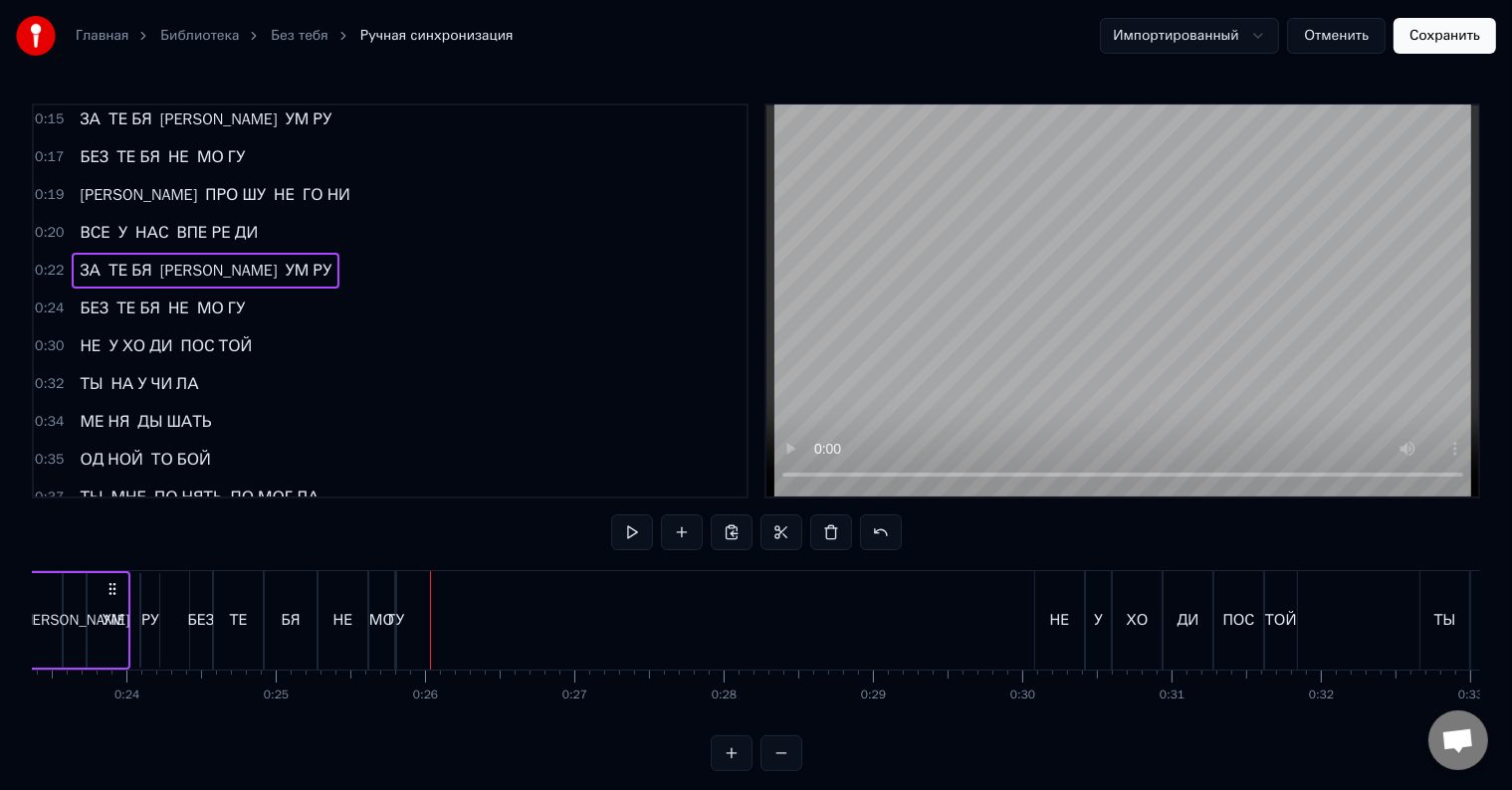 scroll, scrollTop: 0, scrollLeft: 3289, axis: horizontal 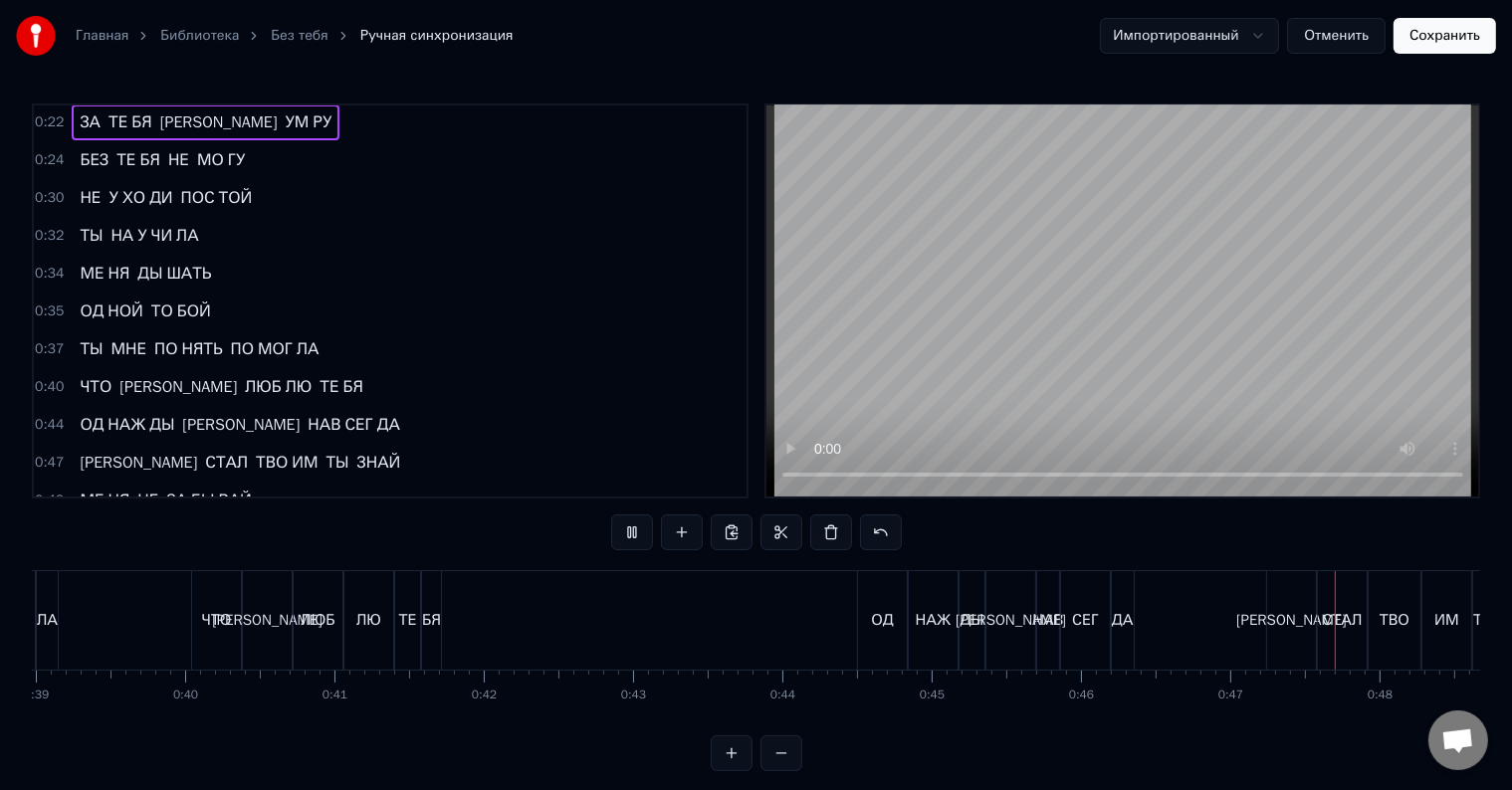 click on "БЯ" at bounding box center (353, 387) 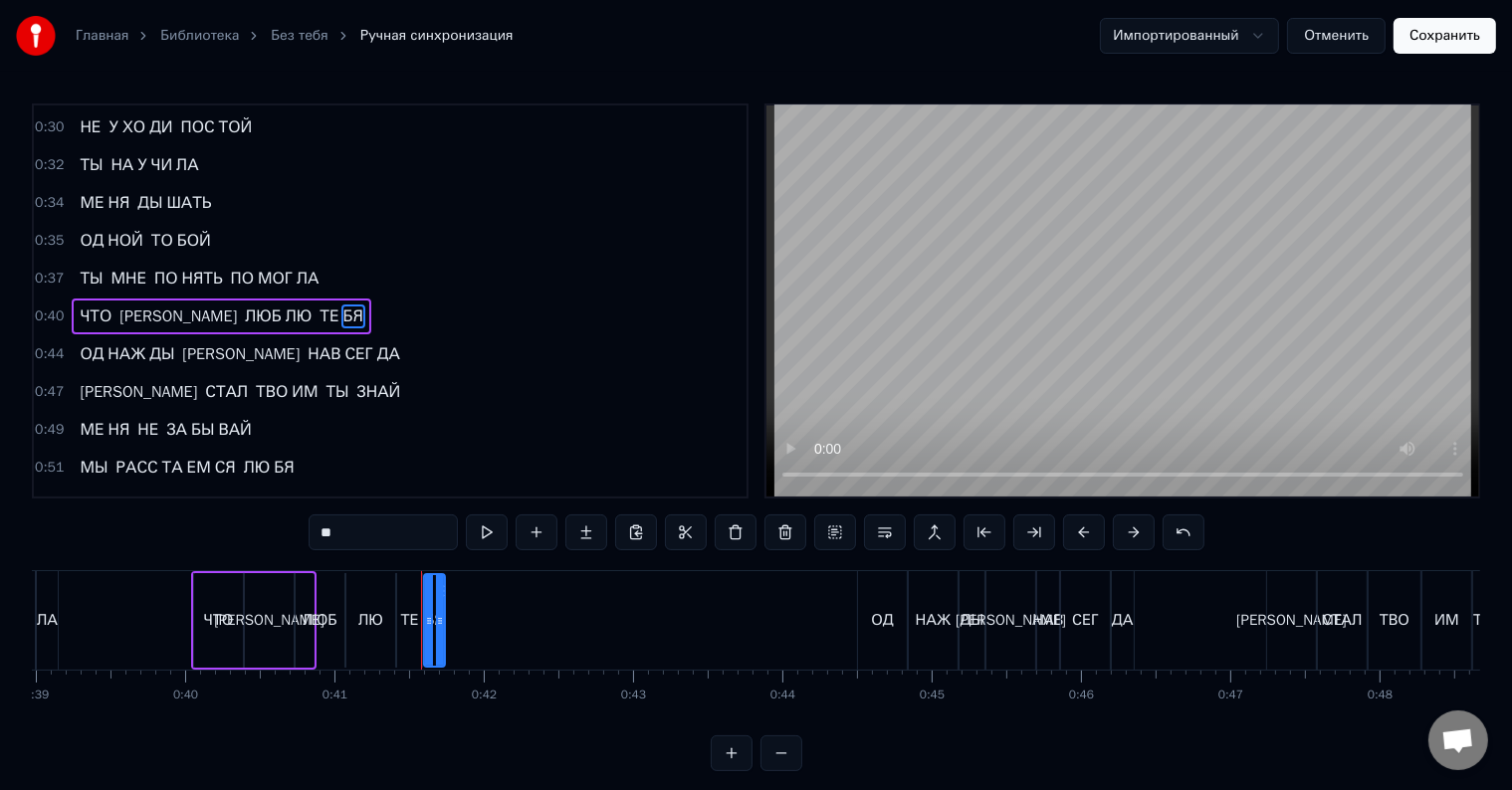 scroll, scrollTop: 225, scrollLeft: 0, axis: vertical 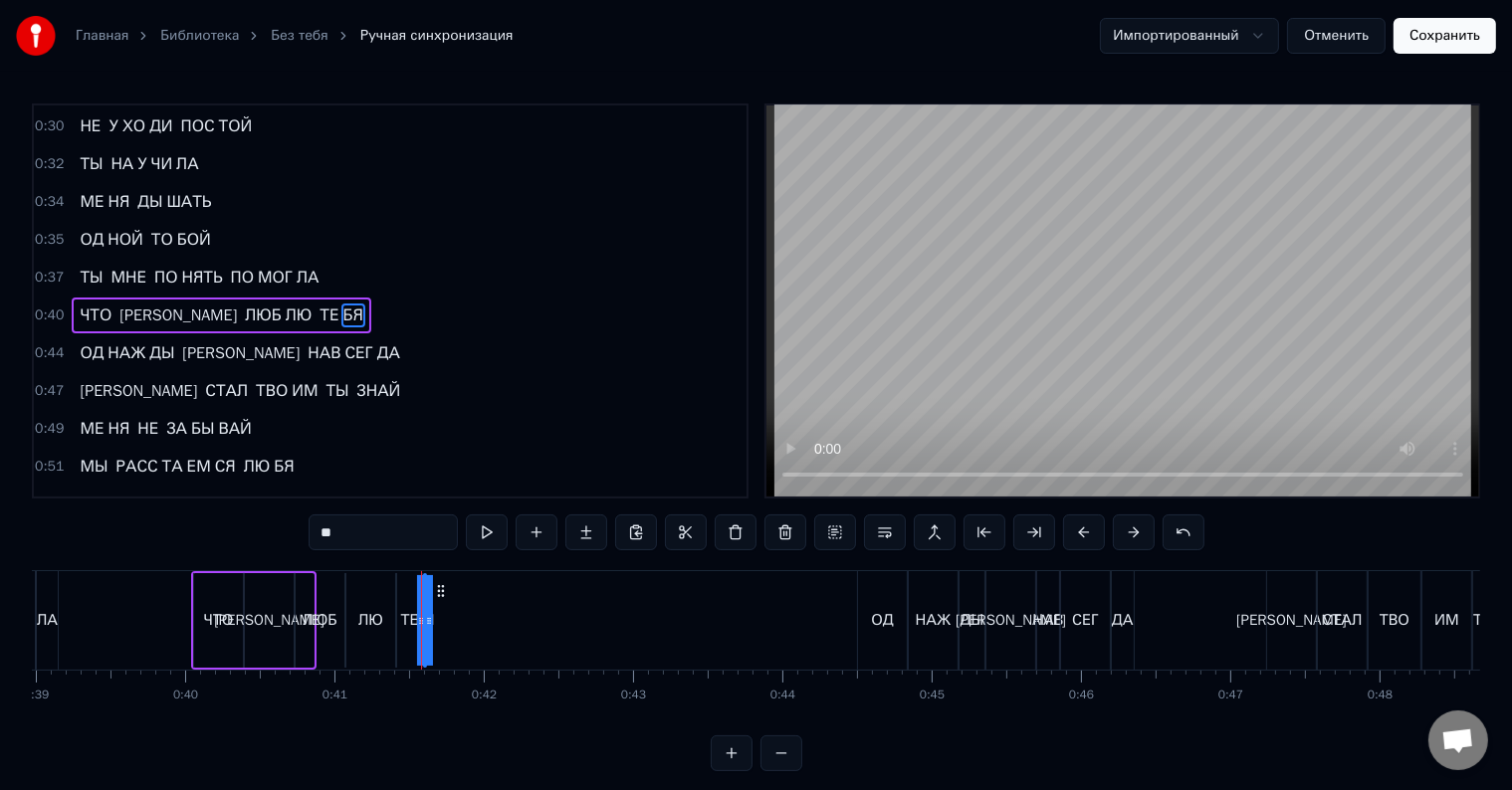 drag, startPoint x: 439, startPoint y: 629, endPoint x: 458, endPoint y: 627, distance: 19.104973 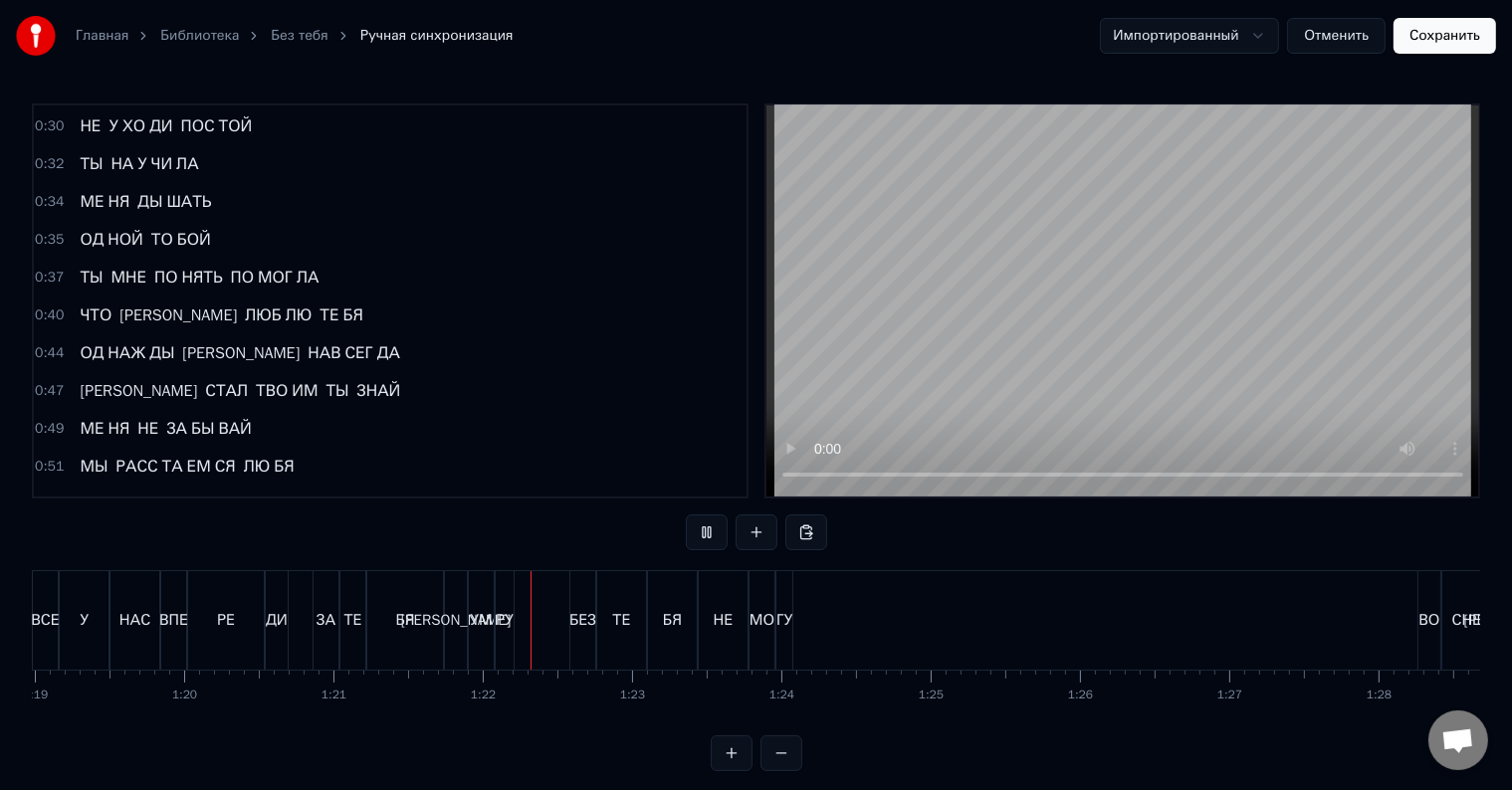 scroll, scrollTop: 0, scrollLeft: 12109, axis: horizontal 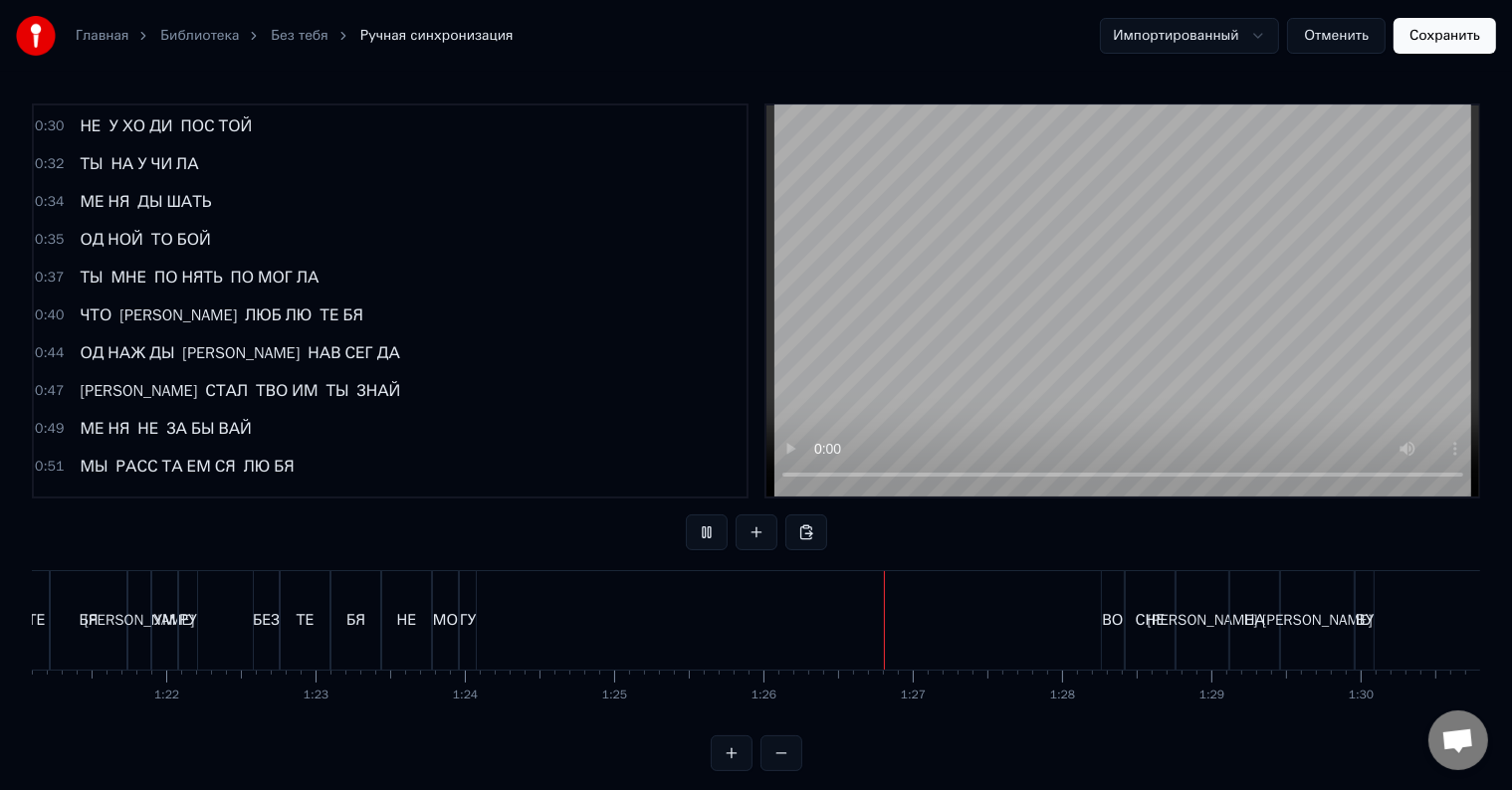click on "ГУ" at bounding box center (468, 620) 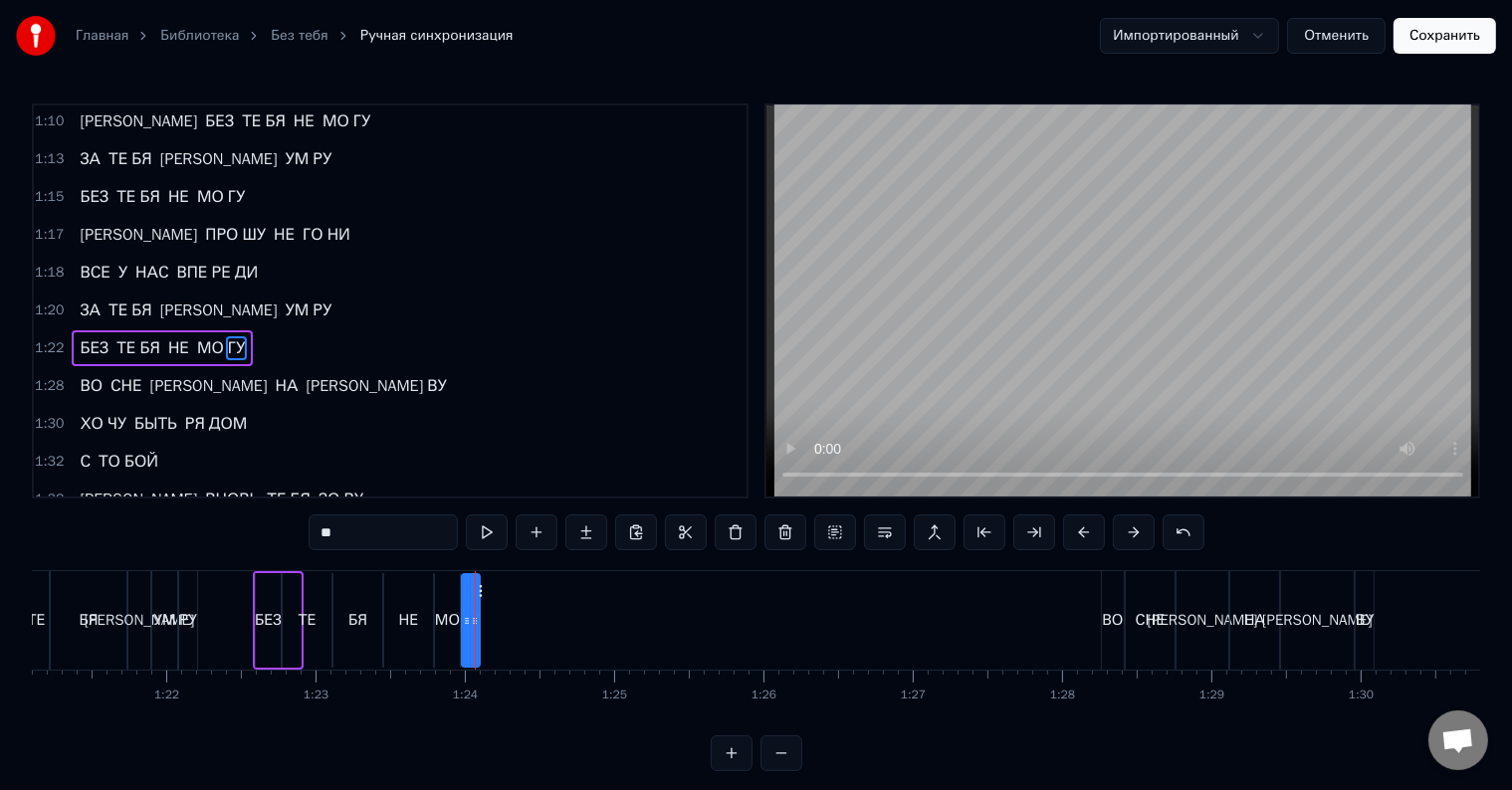 scroll, scrollTop: 920, scrollLeft: 0, axis: vertical 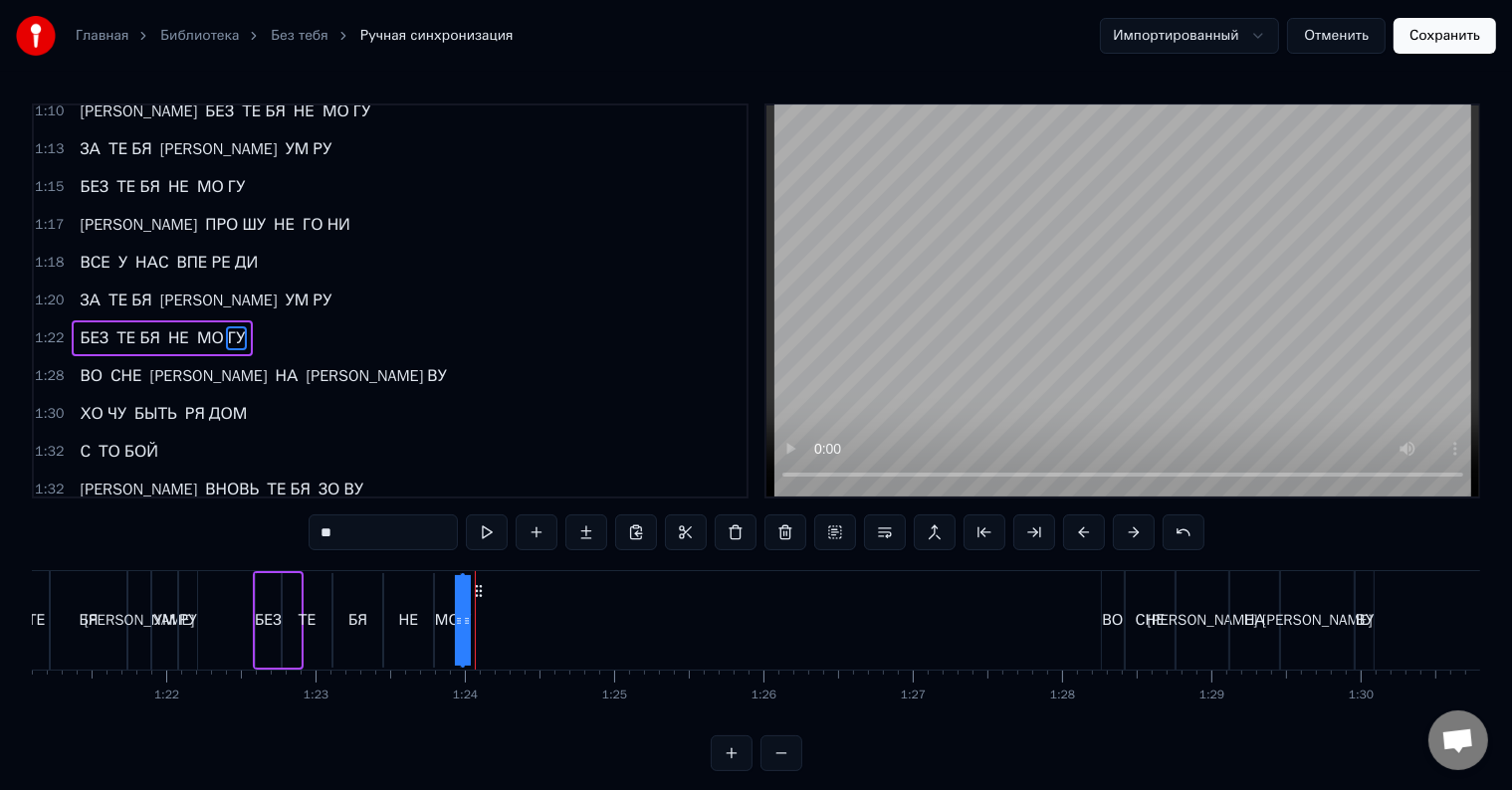 drag, startPoint x: 476, startPoint y: 618, endPoint x: 494, endPoint y: 618, distance: 18 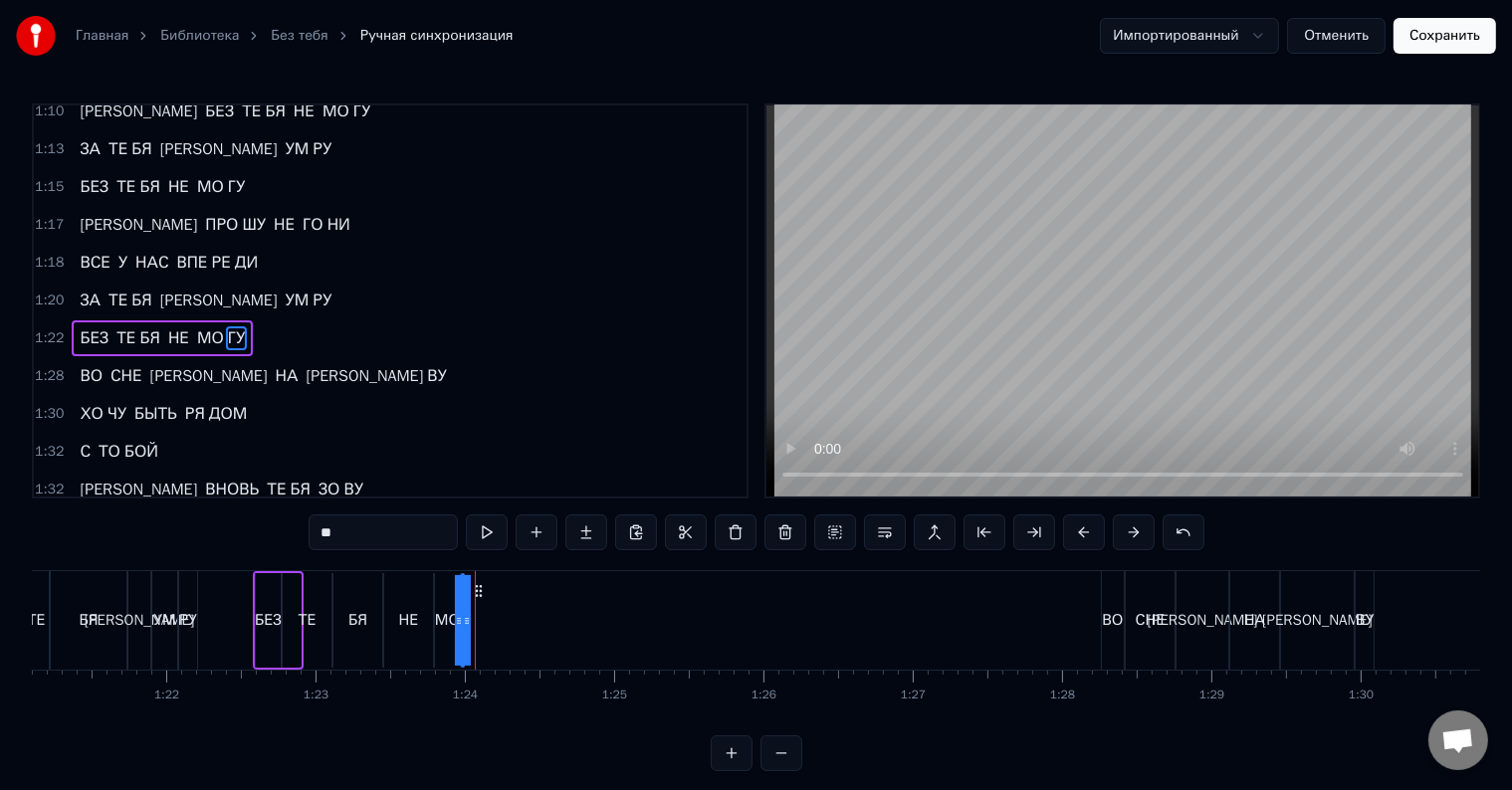 click on "ЗА ТЕ БЯ Я УМ РУ БЕЗ ТЕ БЯ НЕ МО ГУ Я ПРО ШУ НЕ ГО НИ ВСЕ У НАС ВПЕ РЕ ДИ ЗА ТЕ БЯ Я УМ РУ БЕЗ ТЕ БЯ НЕ МО ГУ НЕ У ХО ДИ ПОС ТОЙ ТЫ НА У ЧИ ЛА МЕ НЯ ДЫ ШАТЬ ОД НОЙ ТО БОЙ ТЫ МНЕ ПО НЯТЬ ПО МОГ ЛА ЧТО Я ЛЮБ ЛЮ ТЕ БЯ ОД НАЖ ДЫ И НАВ СЕГ ДА Я СТАЛ ТВО ИМ ТЫ ЗНАЙ МЕ НЯ НЕ ЗА БЫ ВАЙ МЫ РАСС ТА ЕМ СЯ ЛЮ БЯ НЕ НА ША В ТОМ ВИ НА СУДЬ БА ВСЕГ ДА ПРА ВА ЗА ТЕ БЯ Я УМ РУ БЕЗ ТЕ БЯ НЕ МО ГУ Я ПРО ШУ НЕ ГО НИ ВСЕ У НАС ВПЕ РЕ ДИ ЗА ТЕ БЯ Я УМ РУ БЕЗ ТЕ БЯ НЕ МО ГУ Я БЕЗ ТЕ БЯ НЕ МО ГУ ЗА ТЕ БЯ Я УМ РУ БЕЗ ТЕ БЯ НЕ МО ГУ Я ПРО ШУ НЕ ГО НИ ВСЕ У НАС ВПЕ РЕ ДИ ЗА ТЕ БЯ Я УМ РУ БЕЗ ТЕ БЯ НЕ МО ГУ ВО СНЕ И НА Я ВУ ХО С" at bounding box center (5469, 620) 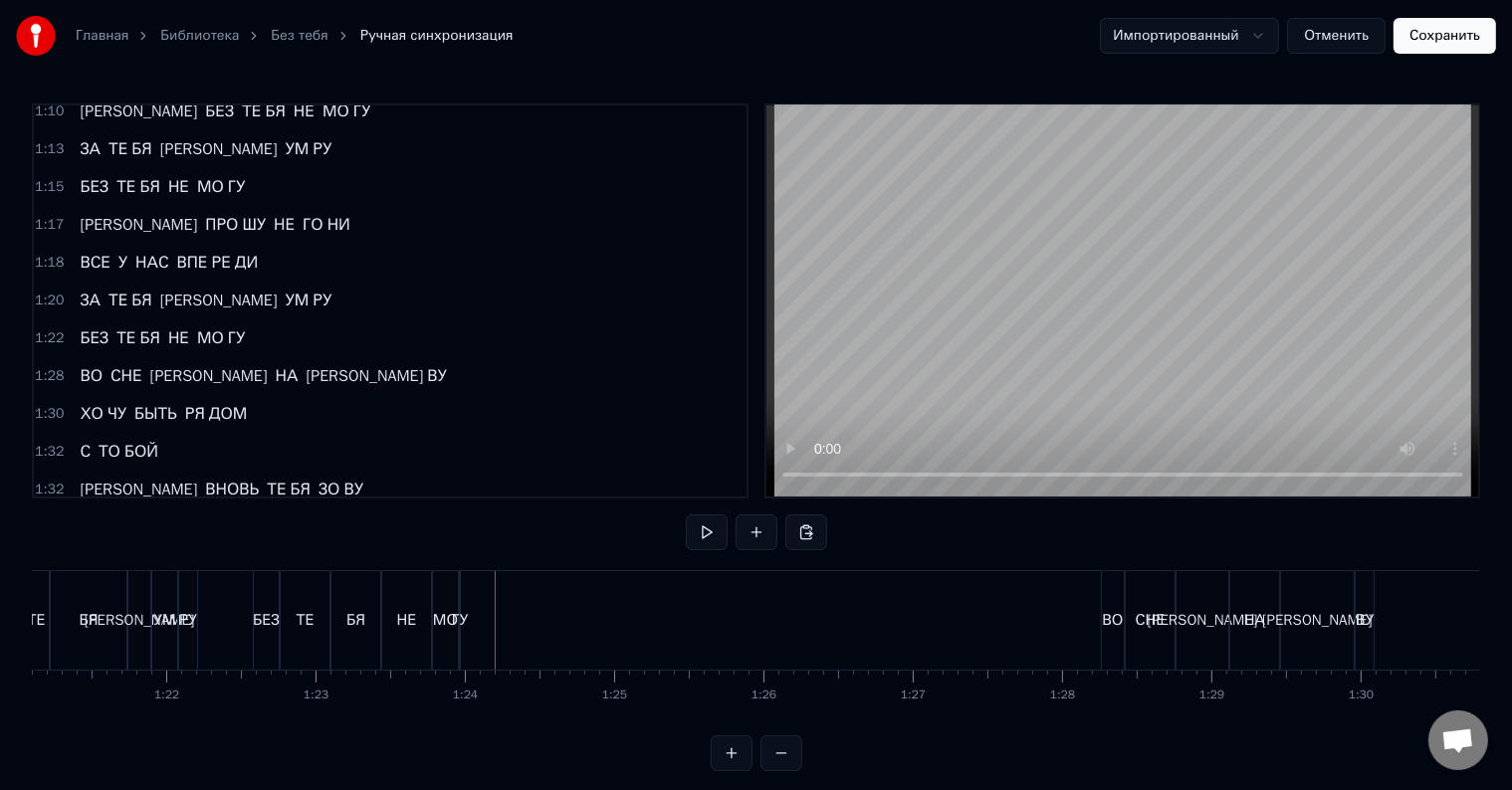 click on "НЕ" at bounding box center [407, 620] 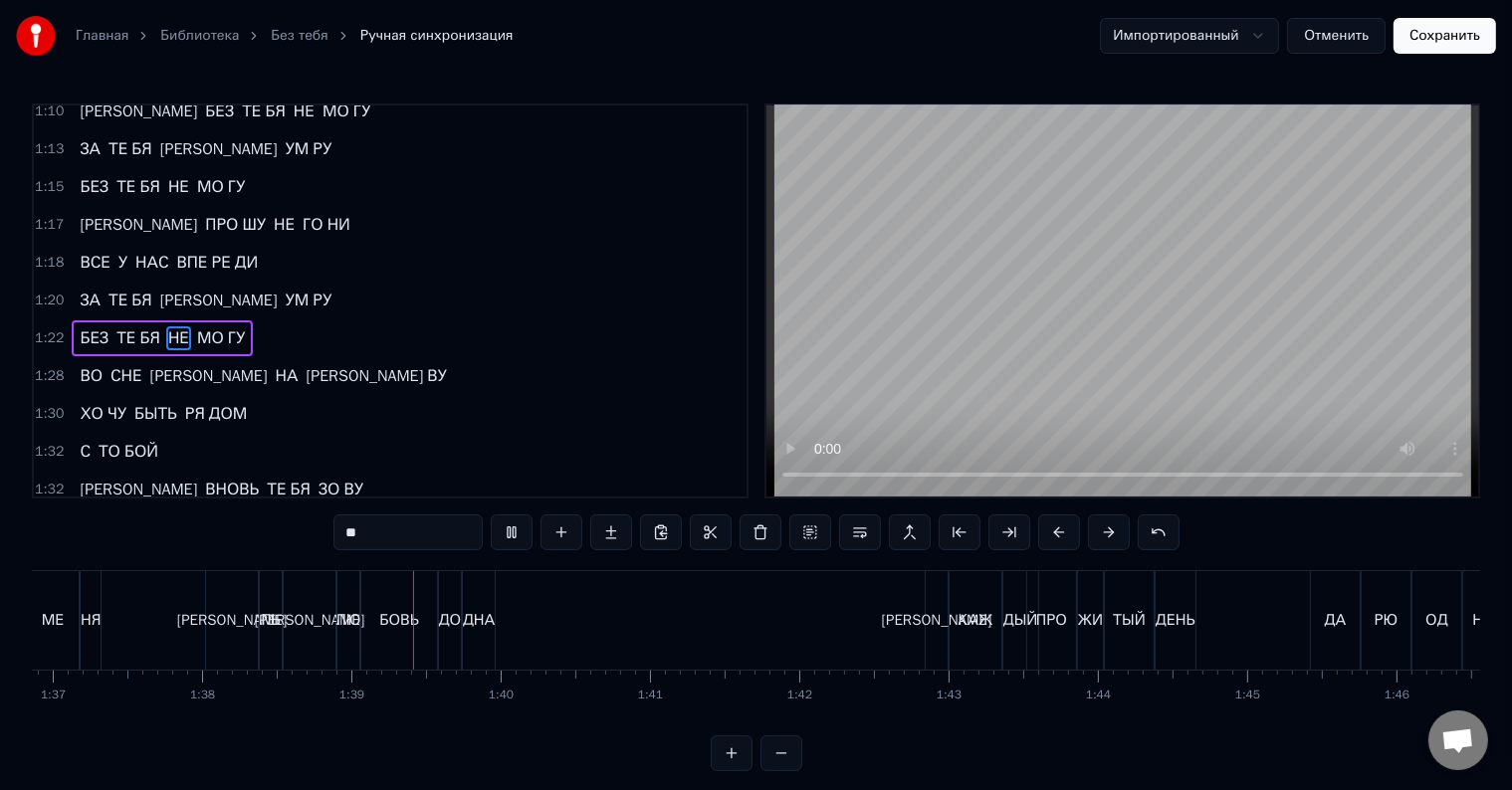 scroll, scrollTop: 0, scrollLeft: 14652, axis: horizontal 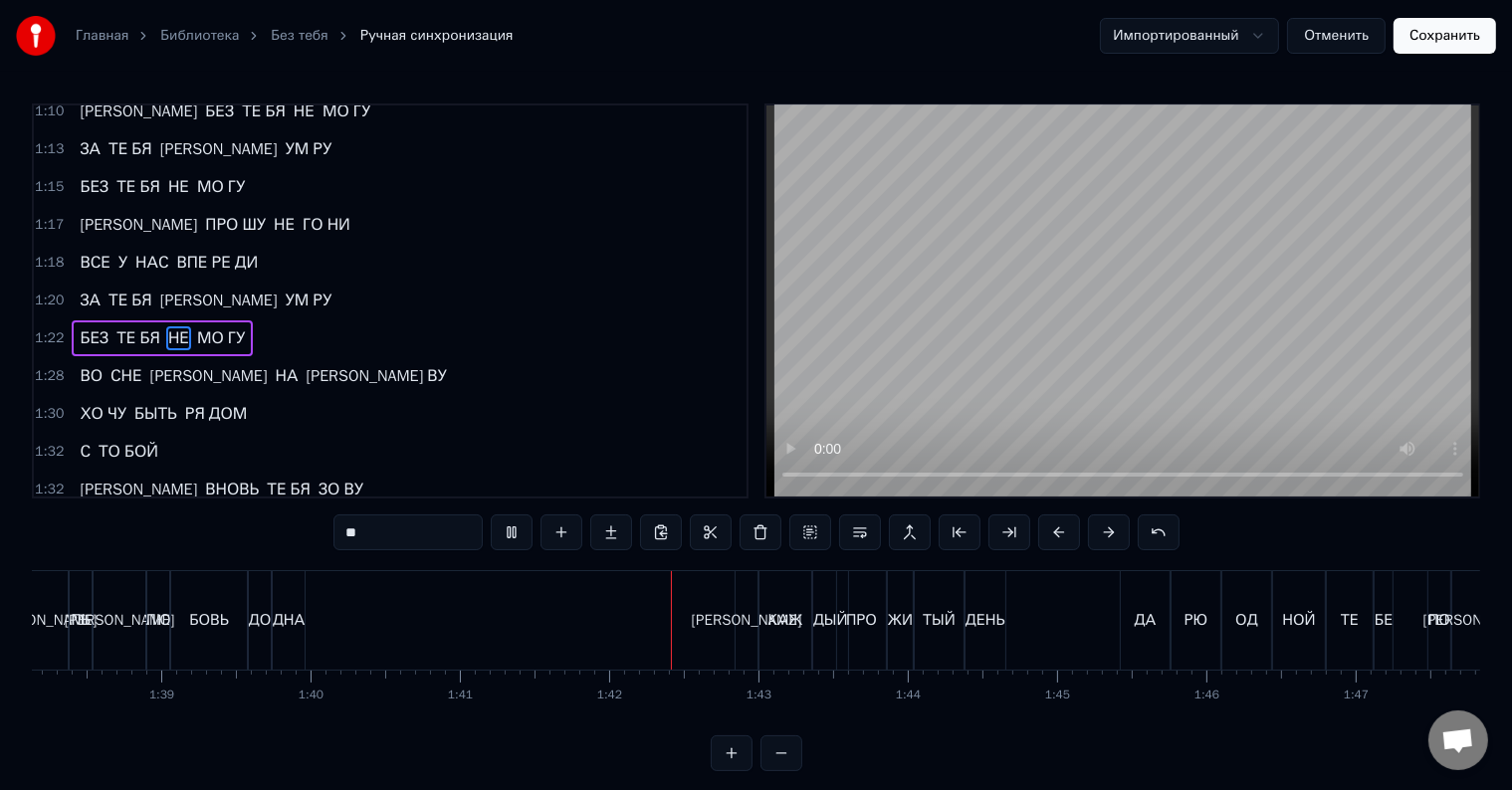 click on "ДО" at bounding box center [260, 620] 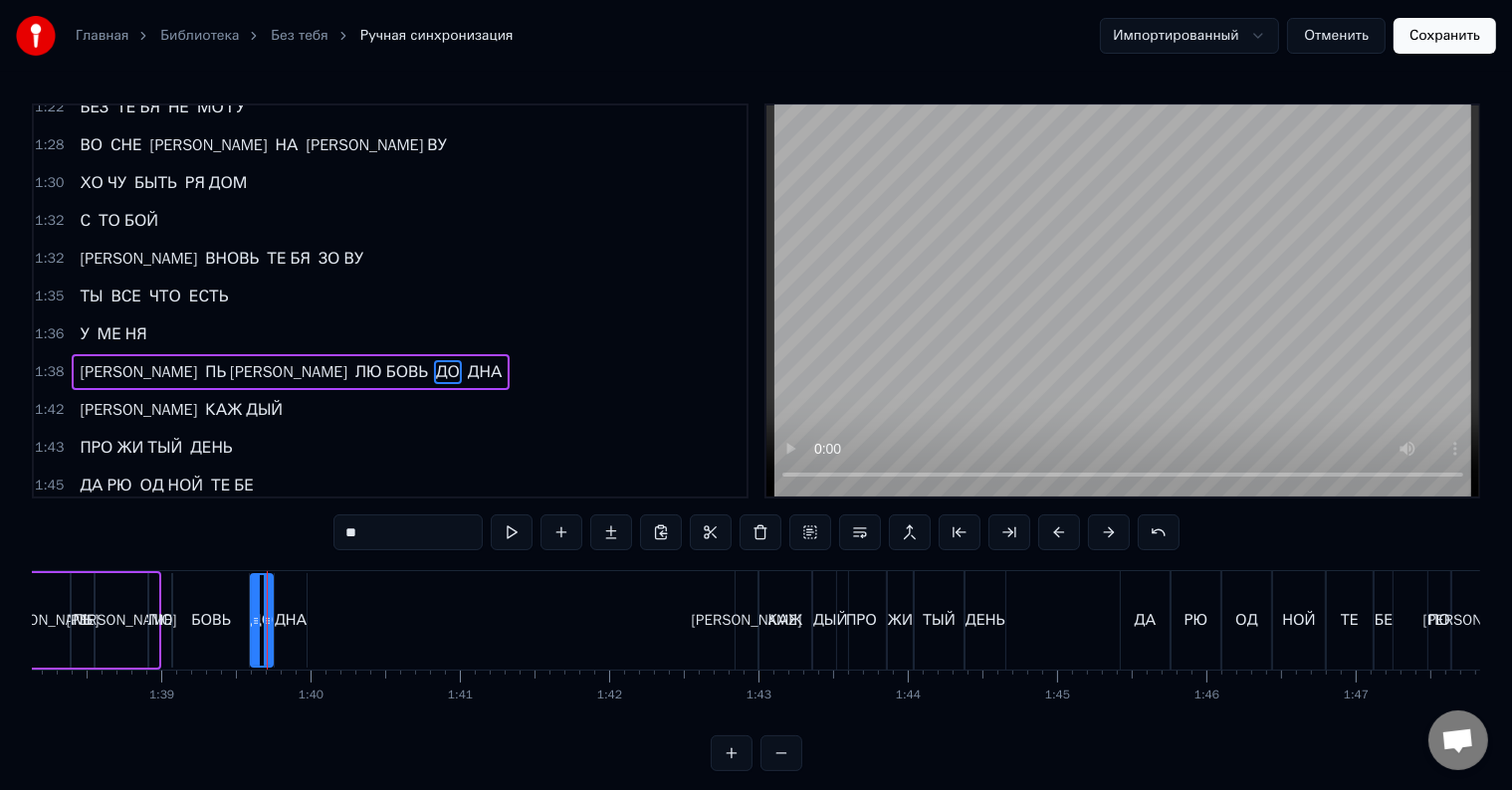 scroll, scrollTop: 1177, scrollLeft: 0, axis: vertical 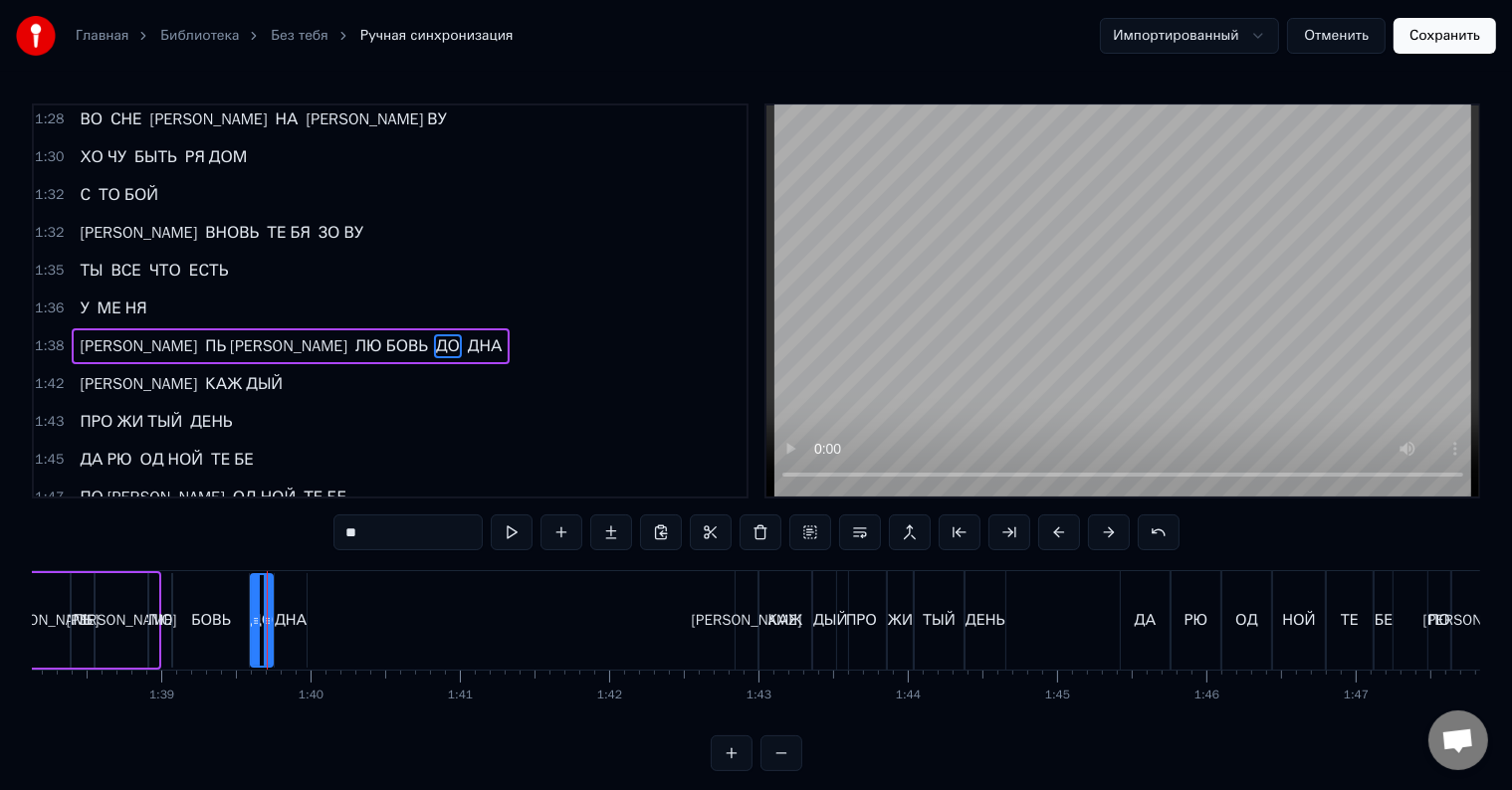 click on "ДНА" at bounding box center (291, 620) 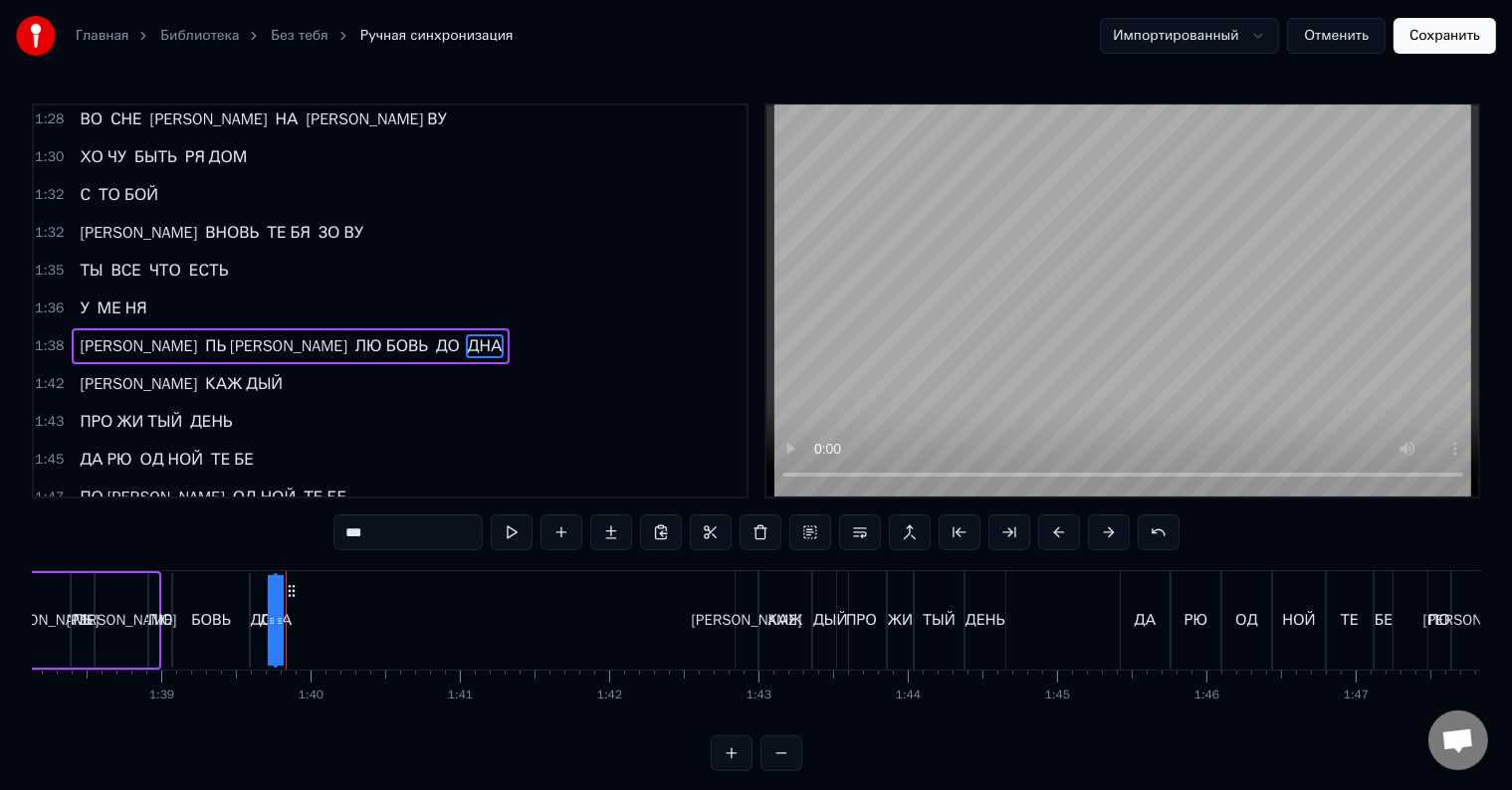 drag, startPoint x: 302, startPoint y: 620, endPoint x: 319, endPoint y: 620, distance: 17 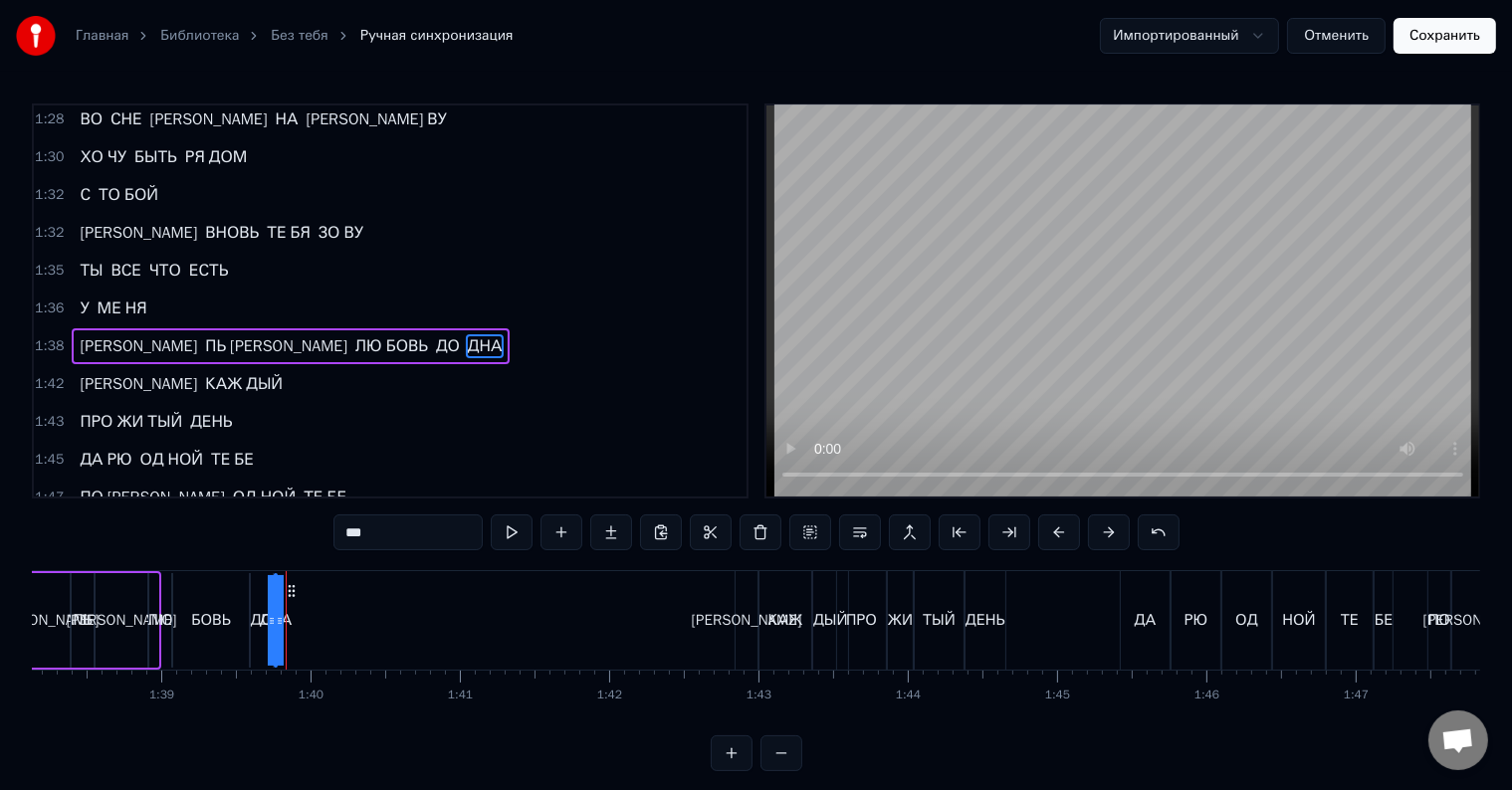 click on "ЗА ТЕ БЯ Я УМ РУ БЕЗ ТЕ БЯ НЕ МО ГУ Я ПРО ШУ НЕ ГО НИ ВСЕ У НАС ВПЕ РЕ ДИ ЗА ТЕ БЯ Я УМ РУ БЕЗ ТЕ БЯ НЕ МО ГУ НЕ У ХО ДИ ПОС ТОЙ ТЫ НА У ЧИ ЛА МЕ НЯ ДЫ ШАТЬ ОД НОЙ ТО БОЙ ТЫ МНЕ ПО НЯТЬ ПО МОГ ЛА ЧТО Я ЛЮБ ЛЮ ТЕ БЯ ОД НАЖ ДЫ И НАВ СЕГ ДА Я СТАЛ ТВО ИМ ТЫ ЗНАЙ МЕ НЯ НЕ ЗА БЫ ВАЙ МЫ РАСС ТА ЕМ СЯ ЛЮ БЯ НЕ НА ША В ТОМ ВИ НА СУДЬ БА ВСЕГ ДА ПРА ВА ЗА ТЕ БЯ Я УМ РУ БЕЗ ТЕ БЯ НЕ МО ГУ Я ПРО ШУ НЕ ГО НИ ВСЕ У НАС ВПЕ РЕ ДИ ЗА ТЕ БЯ Я УМ РУ БЕЗ ТЕ БЯ НЕ МО ГУ Я БЕЗ ТЕ БЯ НЕ МО ГУ ЗА ТЕ БЯ Я УМ РУ БЕЗ ТЕ БЯ НЕ МО ГУ Я ПРО ШУ НЕ ГО НИ ВСЕ У НАС ВПЕ РЕ ДИ ЗА ТЕ БЯ Я УМ РУ БЕЗ ТЕ БЯ НЕ МО ГУ ВО СНЕ И НА Я ВУ ХО С" at bounding box center (2925, 620) 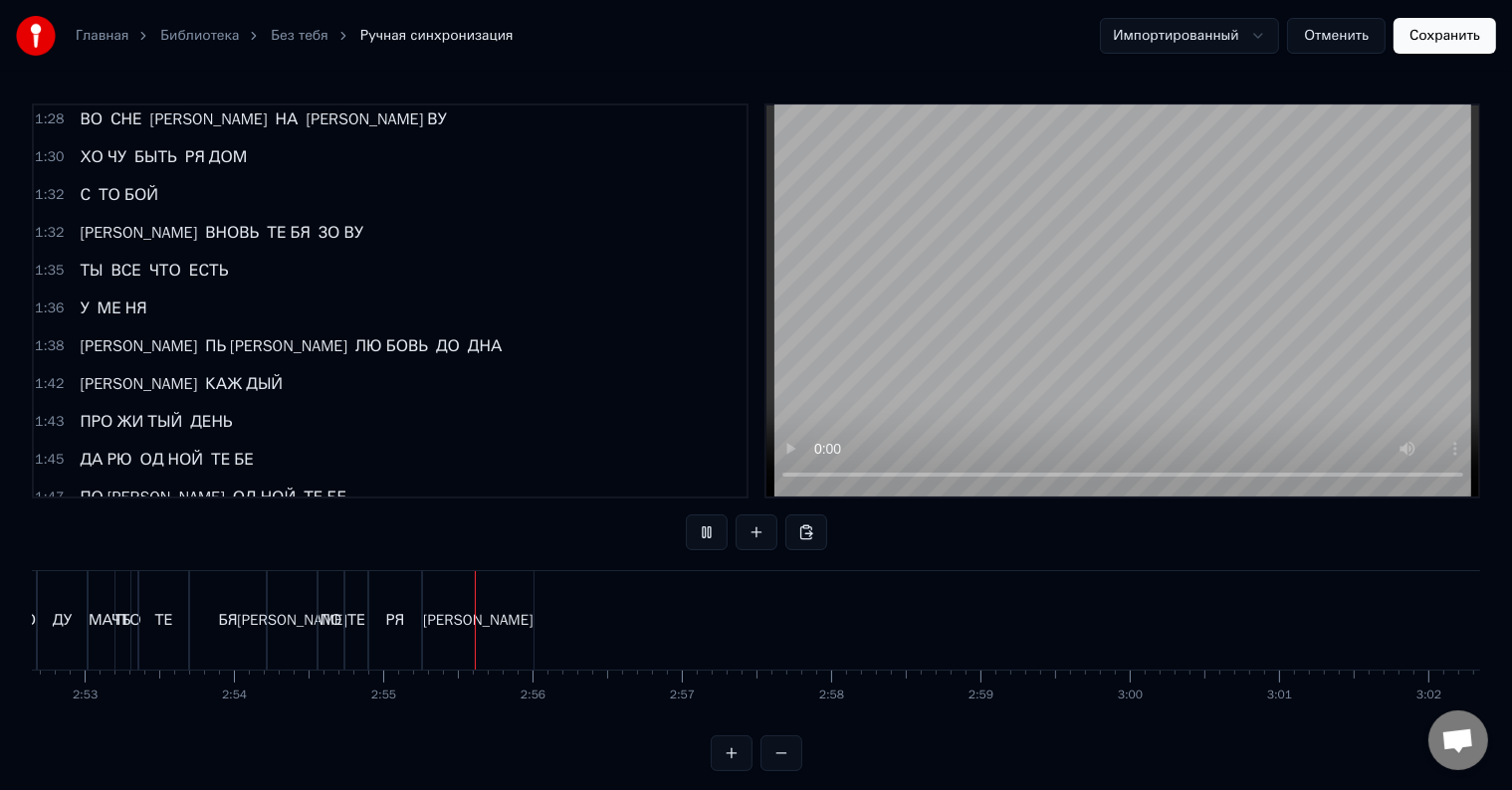 scroll, scrollTop: 0, scrollLeft: 26041, axis: horizontal 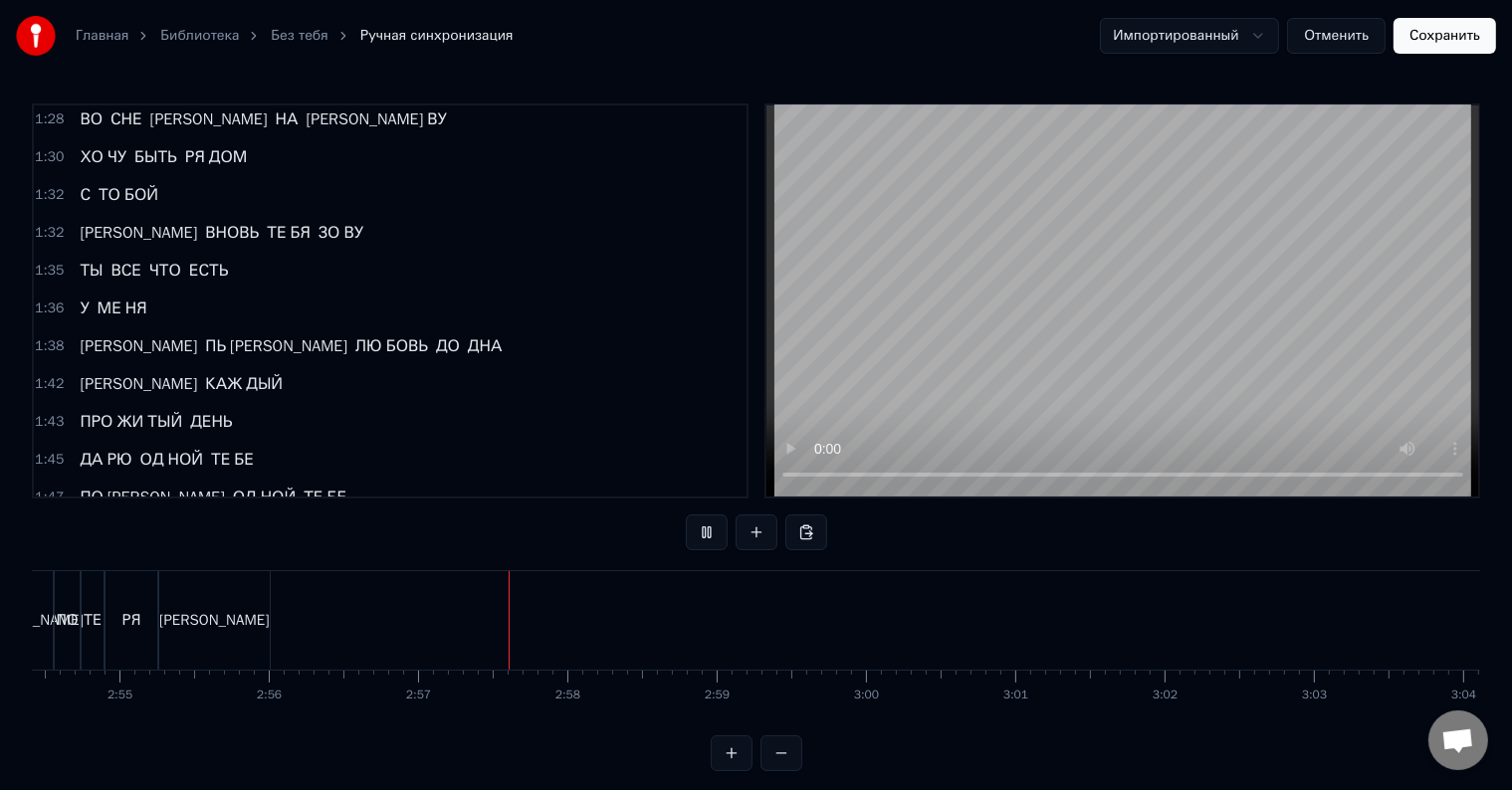 click on "[PERSON_NAME]" at bounding box center (214, 620) 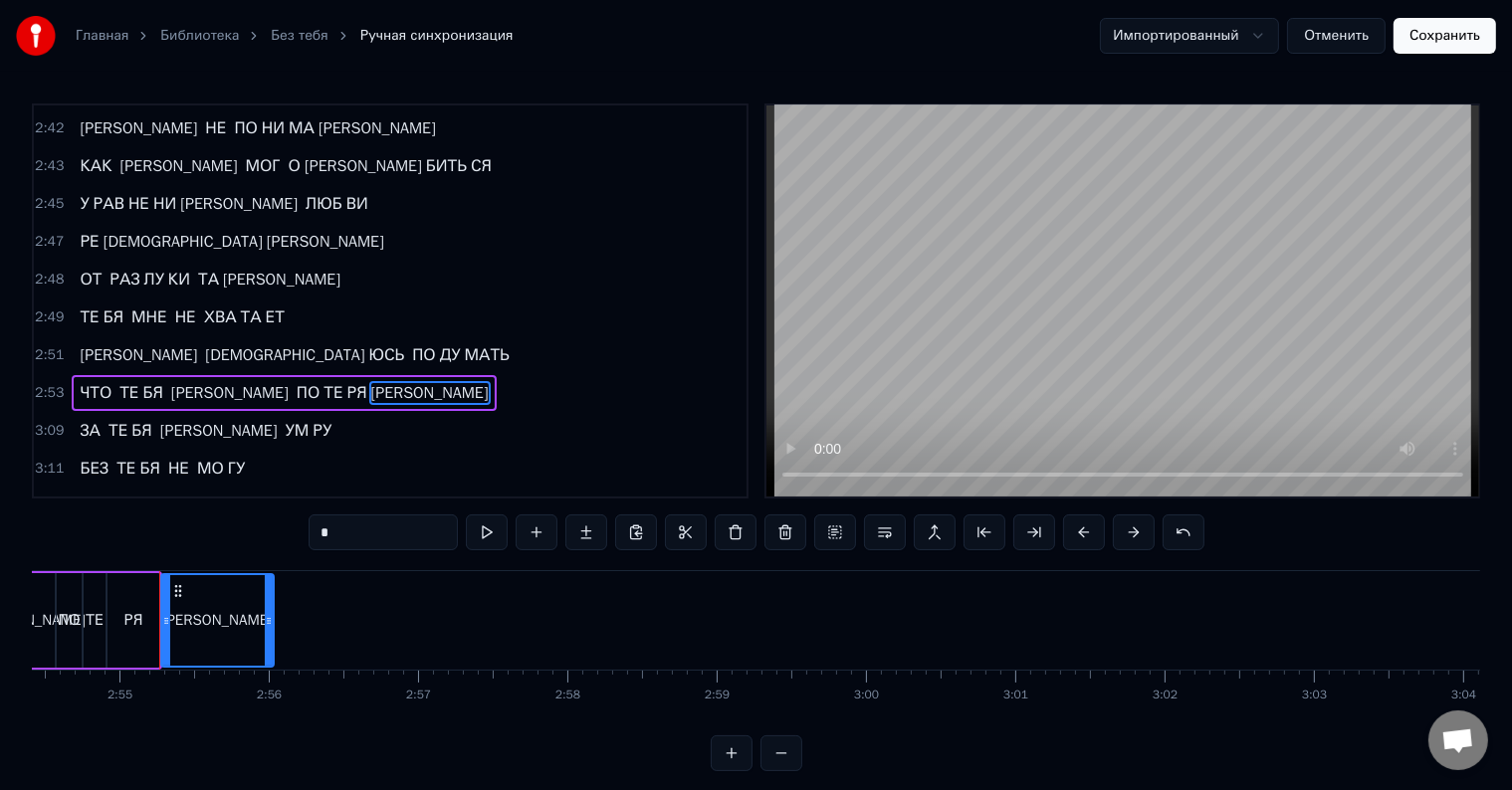 scroll, scrollTop: 2568, scrollLeft: 0, axis: vertical 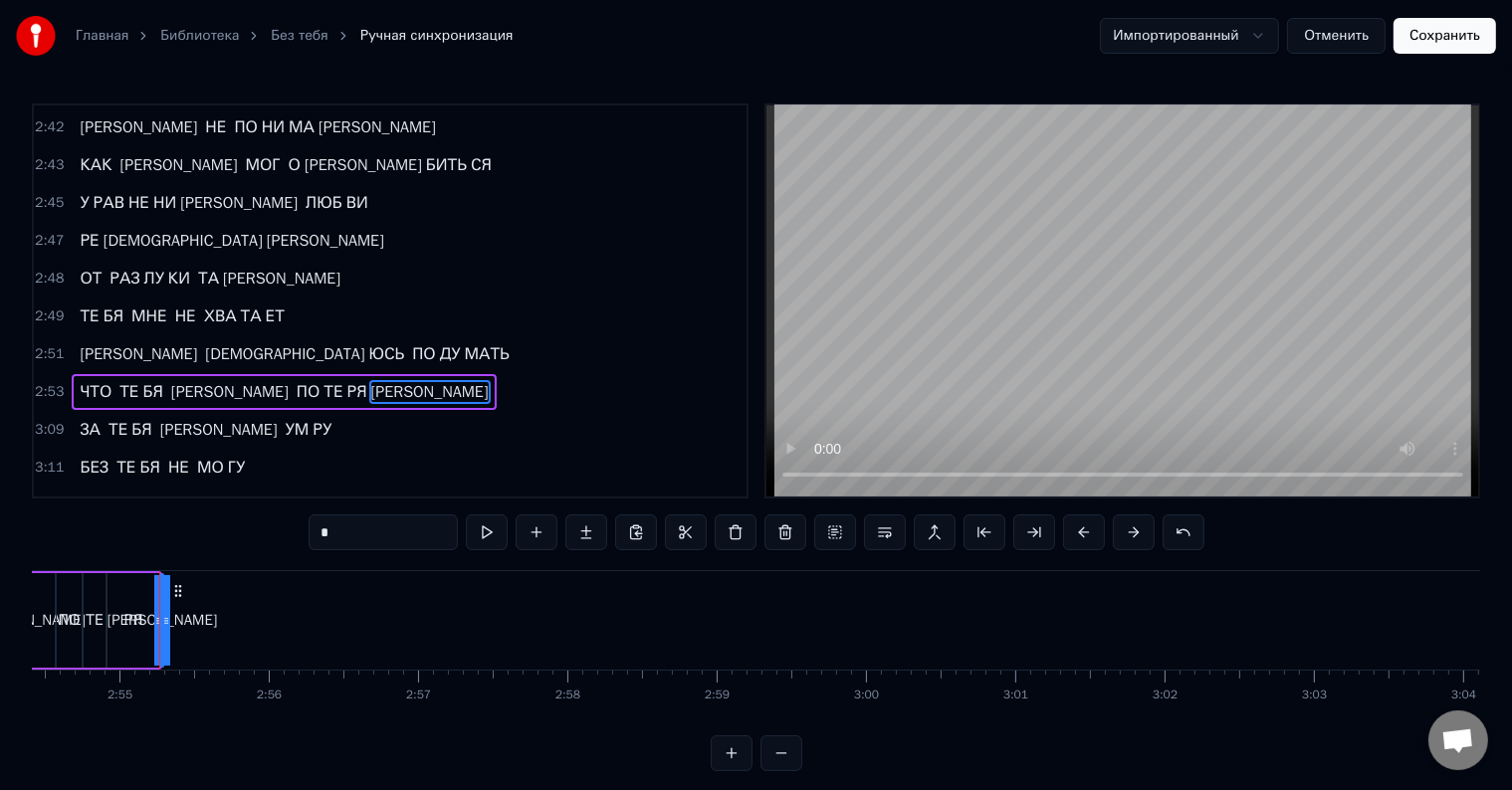 drag, startPoint x: 172, startPoint y: 618, endPoint x: 197, endPoint y: 618, distance: 25 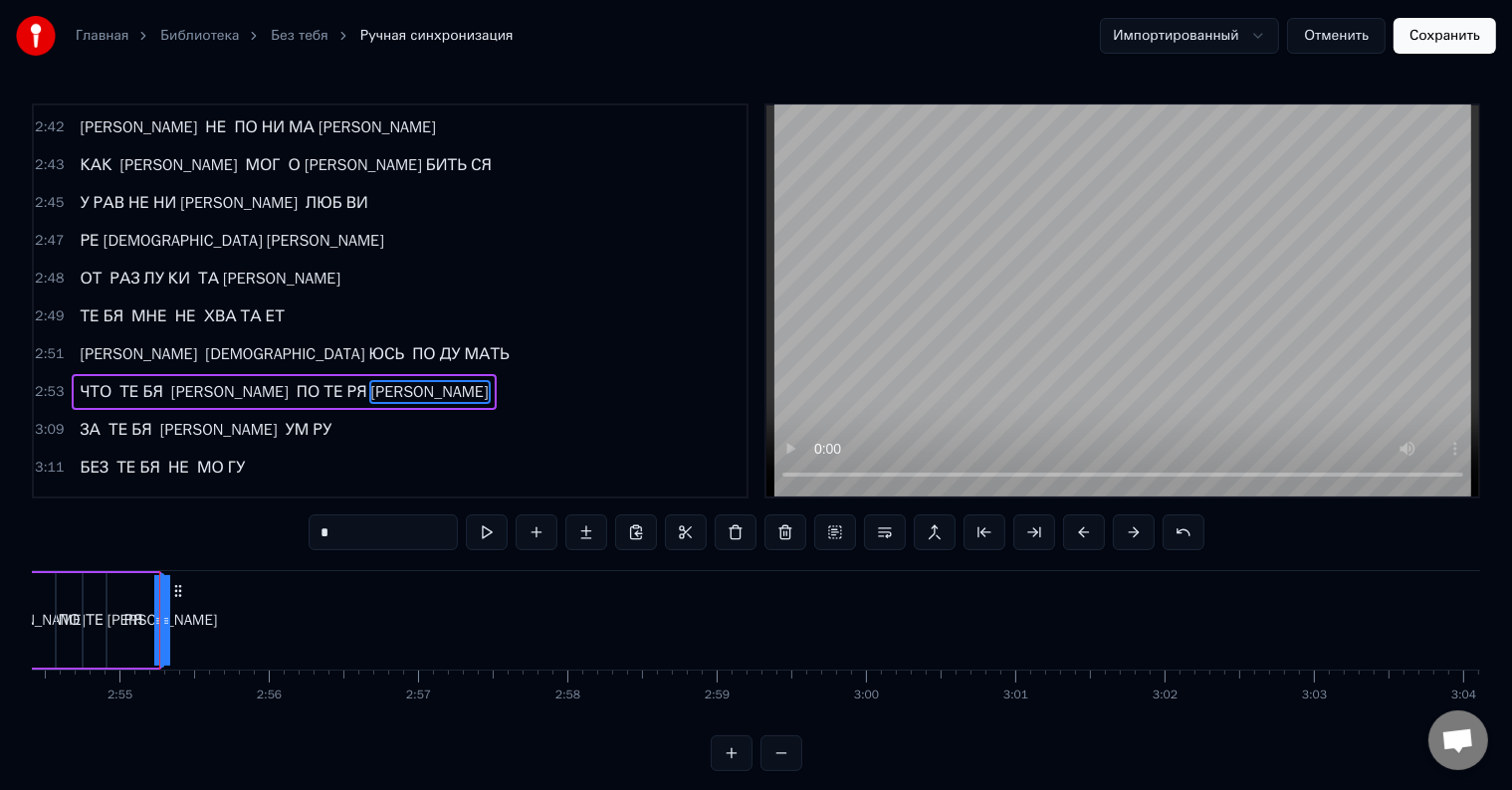 click on "ЗА ТЕ БЯ Я УМ РУ БЕЗ ТЕ БЯ НЕ МО ГУ Я ПРО ШУ НЕ ГО НИ ВСЕ У НАС ВПЕ РЕ ДИ ЗА ТЕ БЯ Я УМ РУ БЕЗ ТЕ БЯ НЕ МО ГУ НЕ У ХО ДИ ПОС ТОЙ ТЫ НА У ЧИ ЛА МЕ НЯ ДЫ ШАТЬ ОД НОЙ ТО БОЙ ТЫ МНЕ ПО НЯТЬ ПО МОГ ЛА ЧТО Я ЛЮБ ЛЮ ТЕ БЯ ОД НАЖ ДЫ И НАВ СЕГ ДА Я СТАЛ ТВО ИМ ТЫ ЗНАЙ МЕ НЯ НЕ ЗА БЫ ВАЙ МЫ РАСС ТА ЕМ СЯ ЛЮ БЯ НЕ НА ША В ТОМ ВИ НА СУДЬ БА ВСЕГ ДА ПРА ВА ЗА ТЕ БЯ Я УМ РУ БЕЗ ТЕ БЯ НЕ МО ГУ Я ПРО ШУ НЕ ГО НИ ВСЕ У НАС ВПЕ РЕ ДИ ЗА ТЕ БЯ Я УМ РУ БЕЗ ТЕ БЯ НЕ МО ГУ Я БЕЗ ТЕ БЯ НЕ МО ГУ ЗА ТЕ БЯ Я УМ РУ БЕЗ ТЕ БЯ НЕ МО ГУ Я ПРО ШУ НЕ ГО НИ ВСЕ У НАС ВПЕ РЕ ДИ ЗА ТЕ БЯ Я УМ РУ БЕЗ ТЕ БЯ НЕ МО ГУ ВО СНЕ И НА Я ВУ ХО С" at bounding box center (-8464, 620) 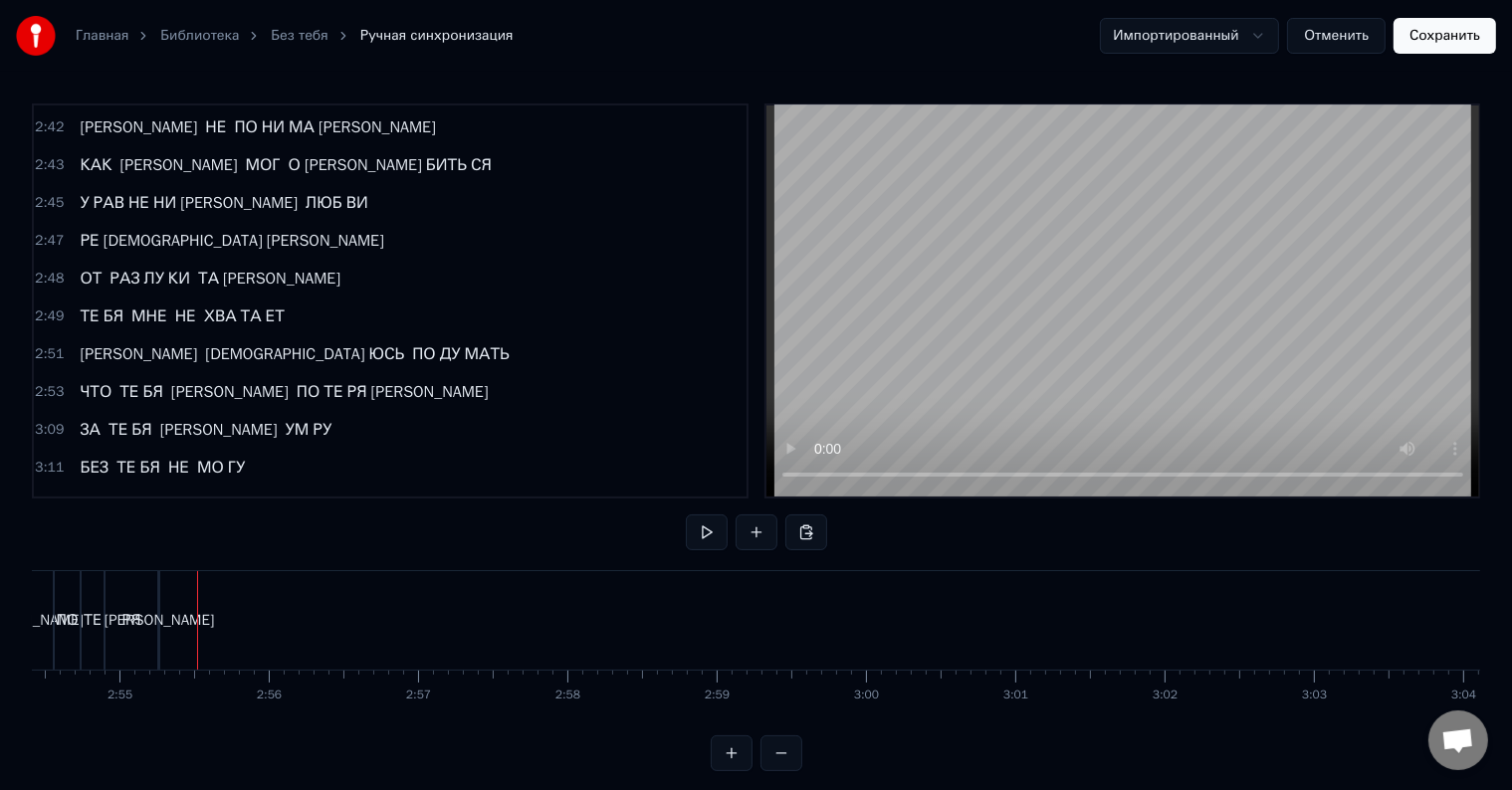 click on "[PERSON_NAME]" at bounding box center [138, 354] 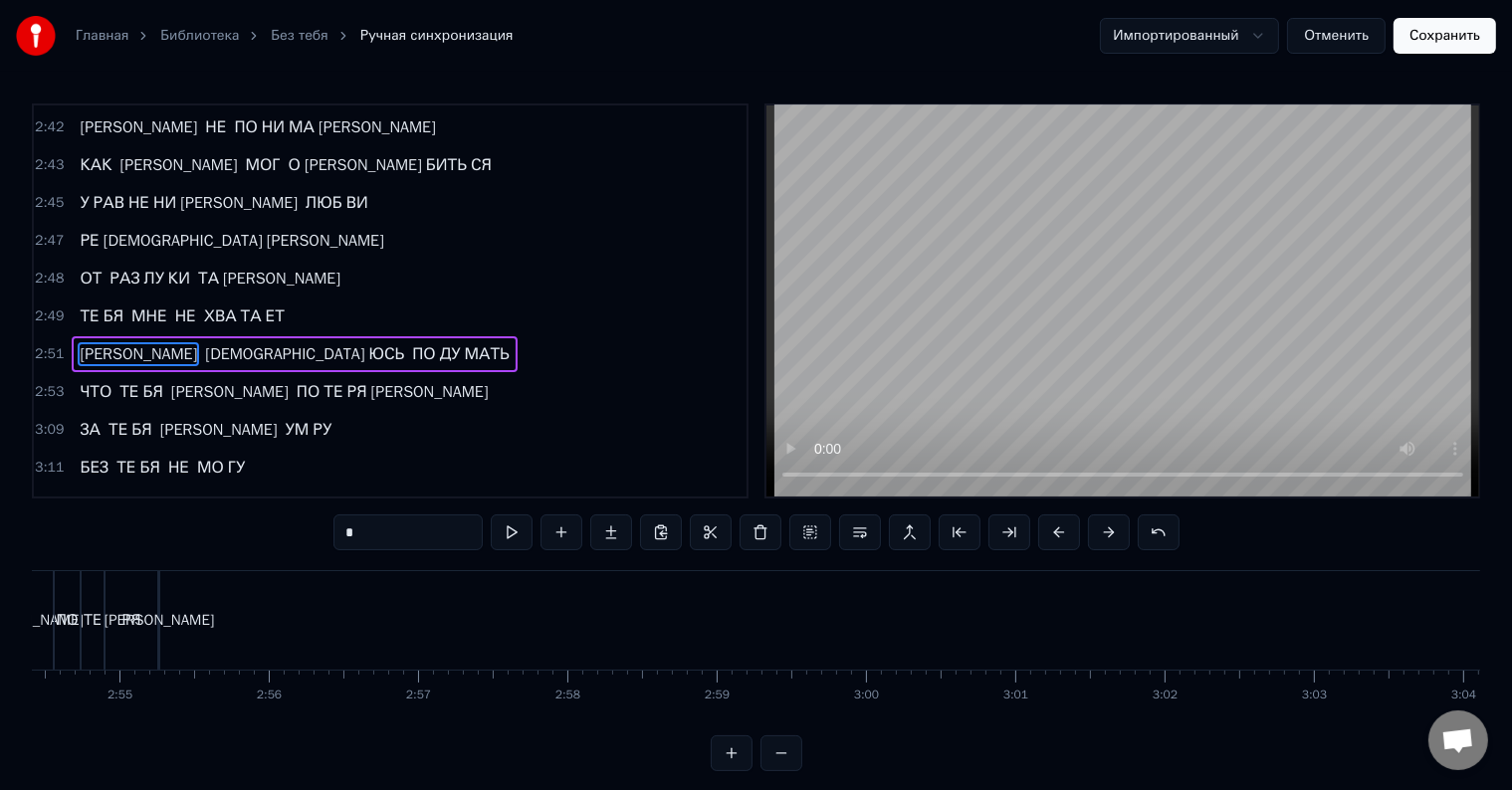 scroll, scrollTop: 2531, scrollLeft: 0, axis: vertical 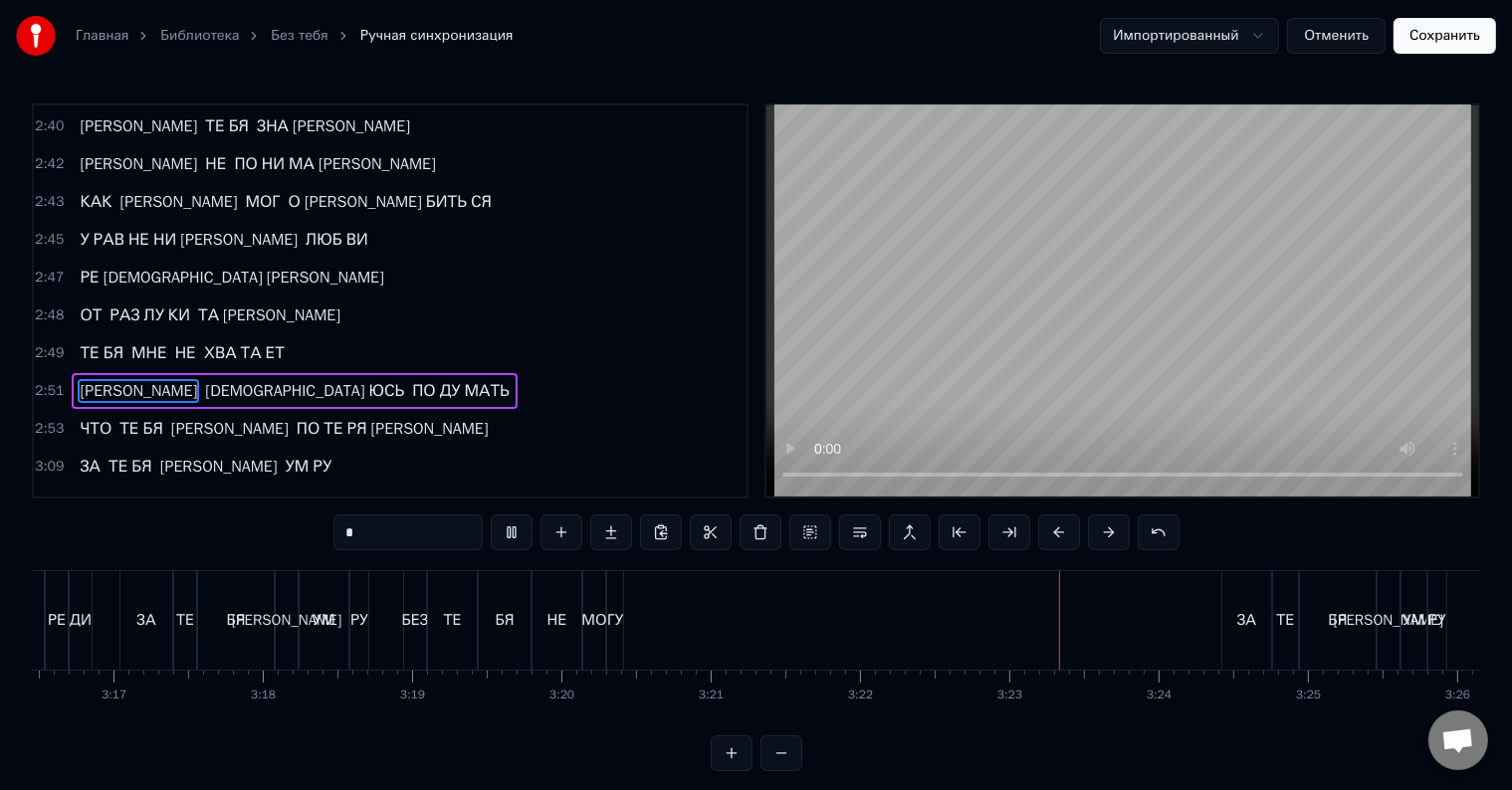 click on "ГУ" at bounding box center (615, 620) 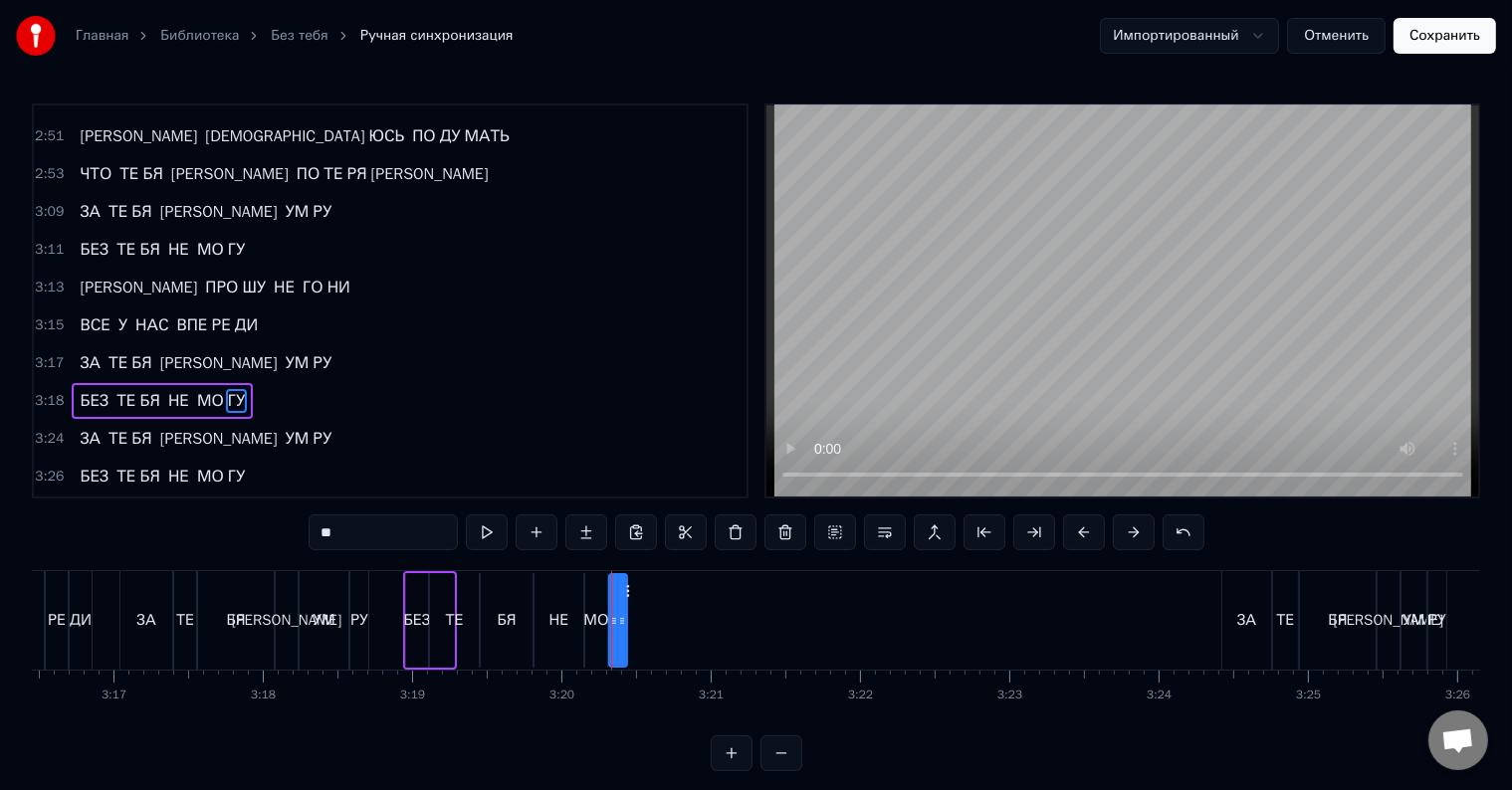 scroll, scrollTop: 2788, scrollLeft: 0, axis: vertical 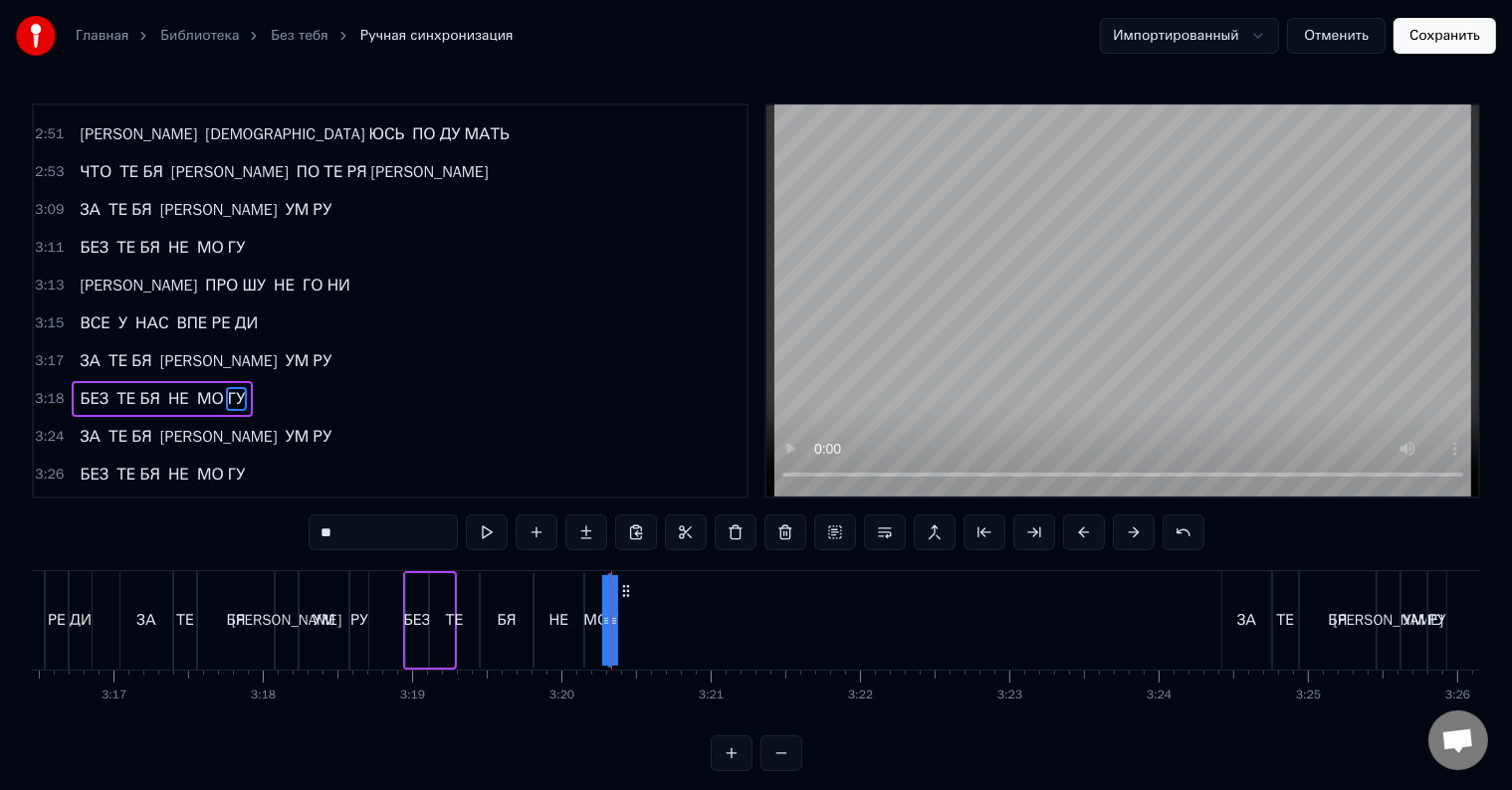 drag, startPoint x: 622, startPoint y: 617, endPoint x: 642, endPoint y: 613, distance: 20.396078 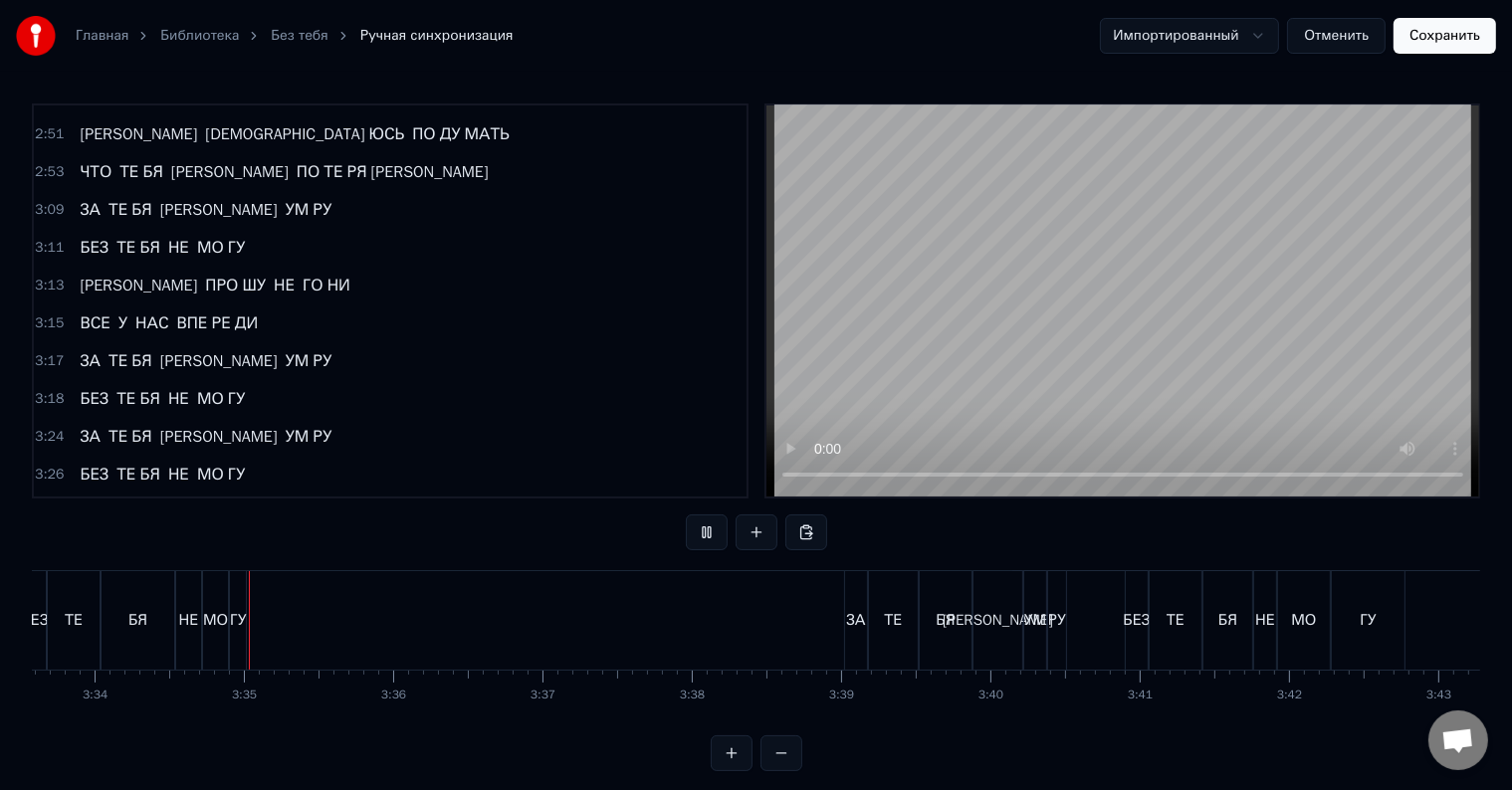 scroll, scrollTop: 0, scrollLeft: 31892, axis: horizontal 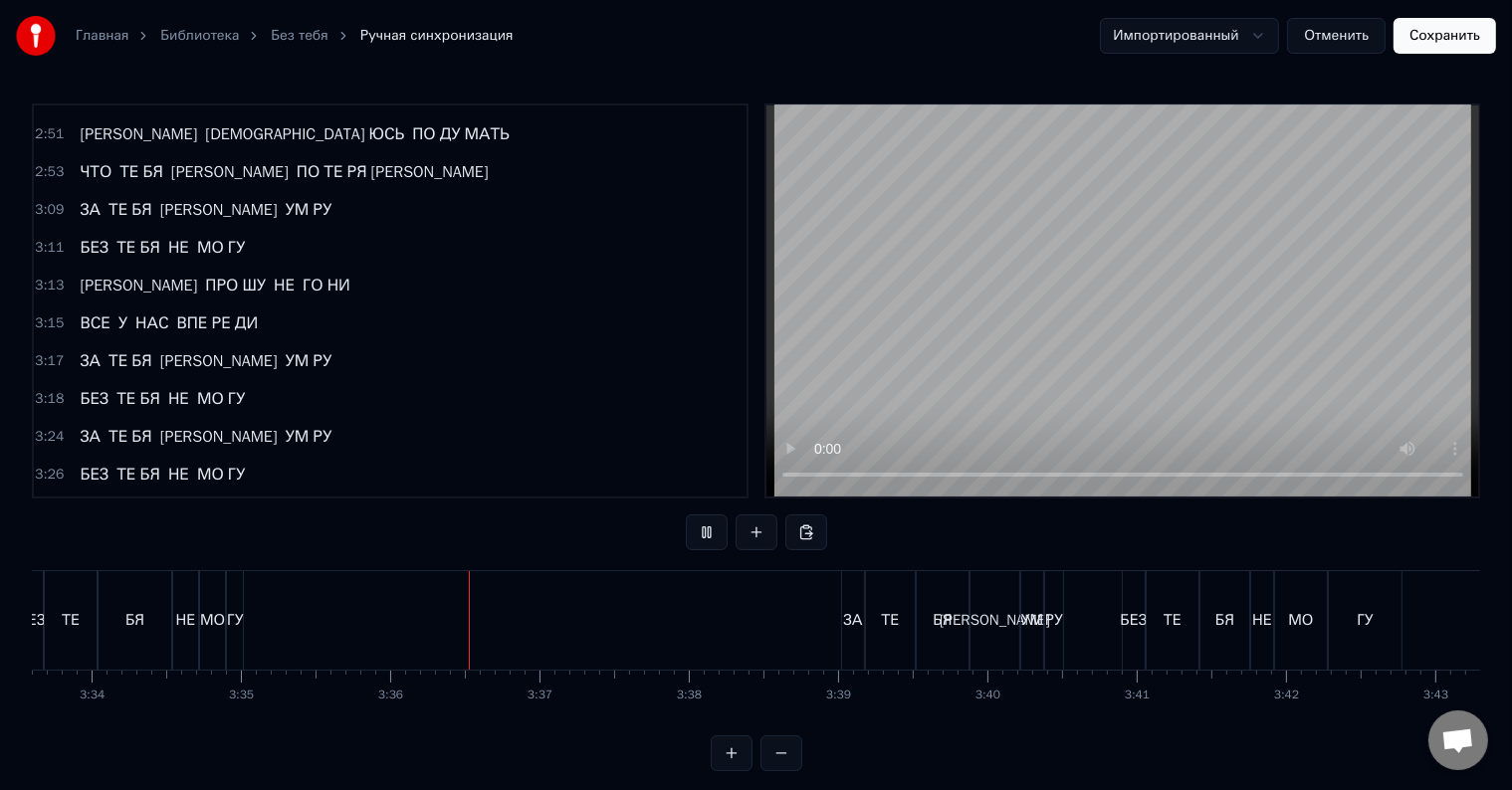 click on "ГУ" at bounding box center (235, 620) 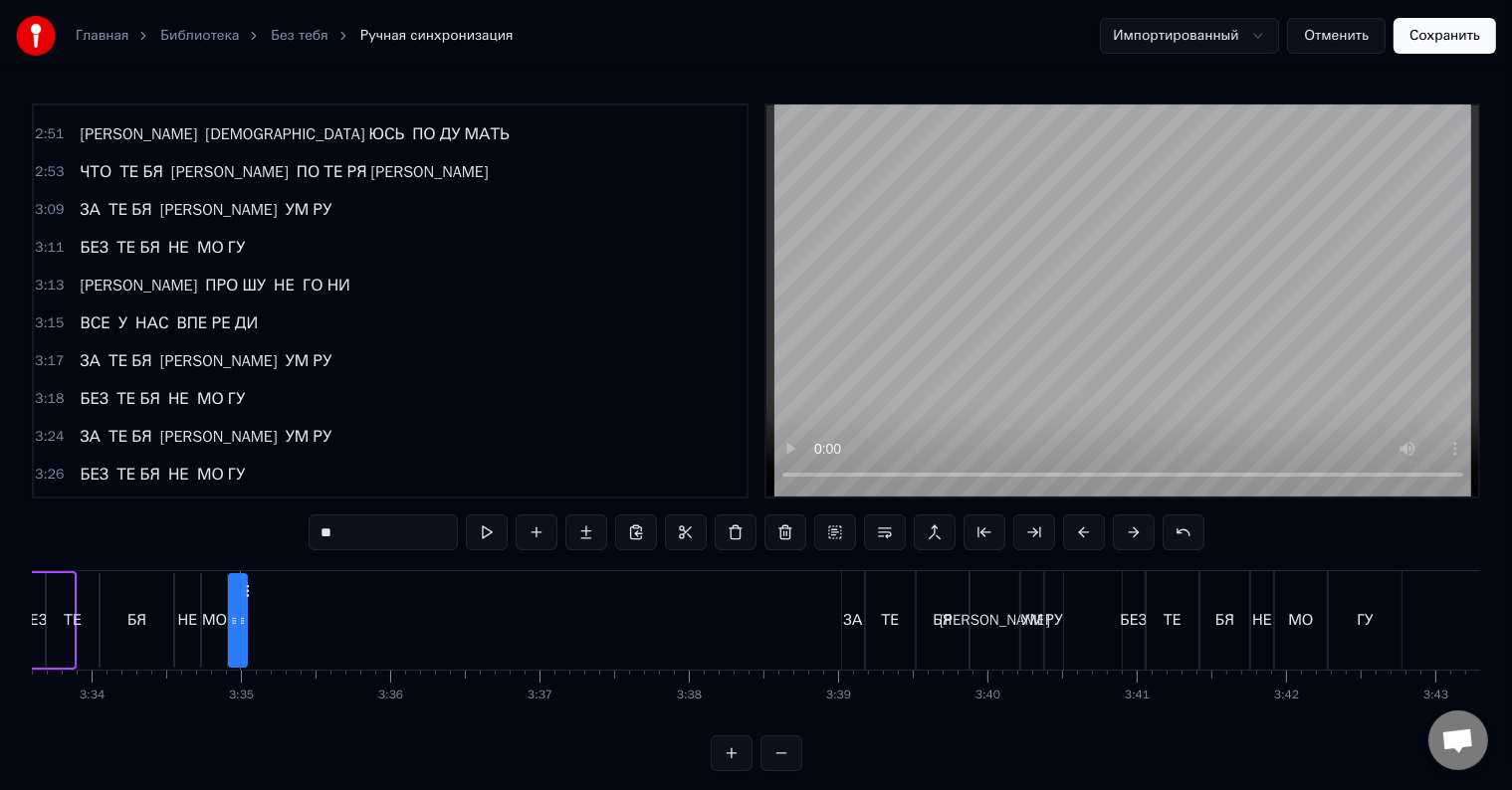 scroll, scrollTop: 9, scrollLeft: 0, axis: vertical 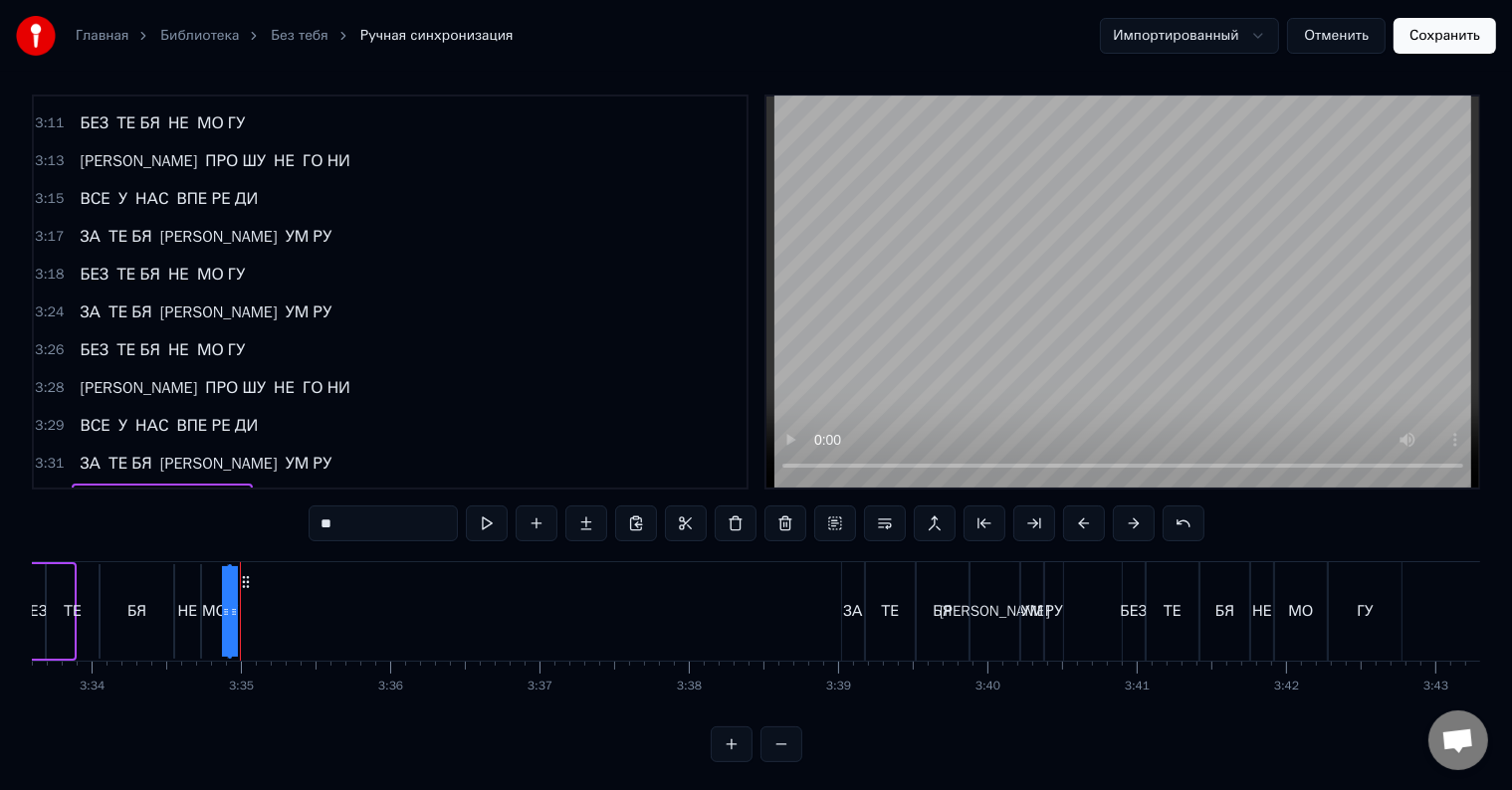 drag, startPoint x: 241, startPoint y: 606, endPoint x: 259, endPoint y: 606, distance: 18 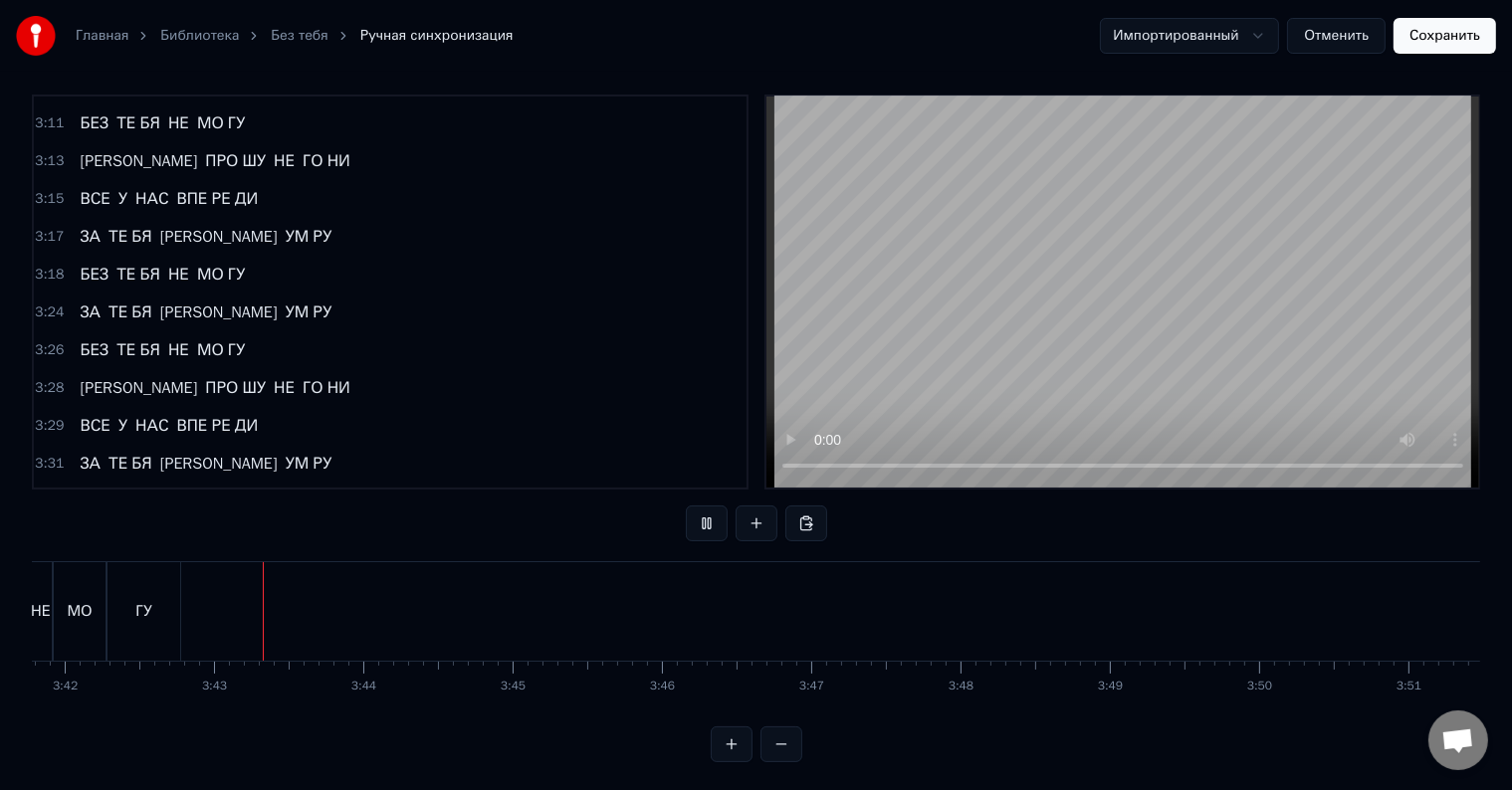 scroll, scrollTop: 0, scrollLeft: 33150, axis: horizontal 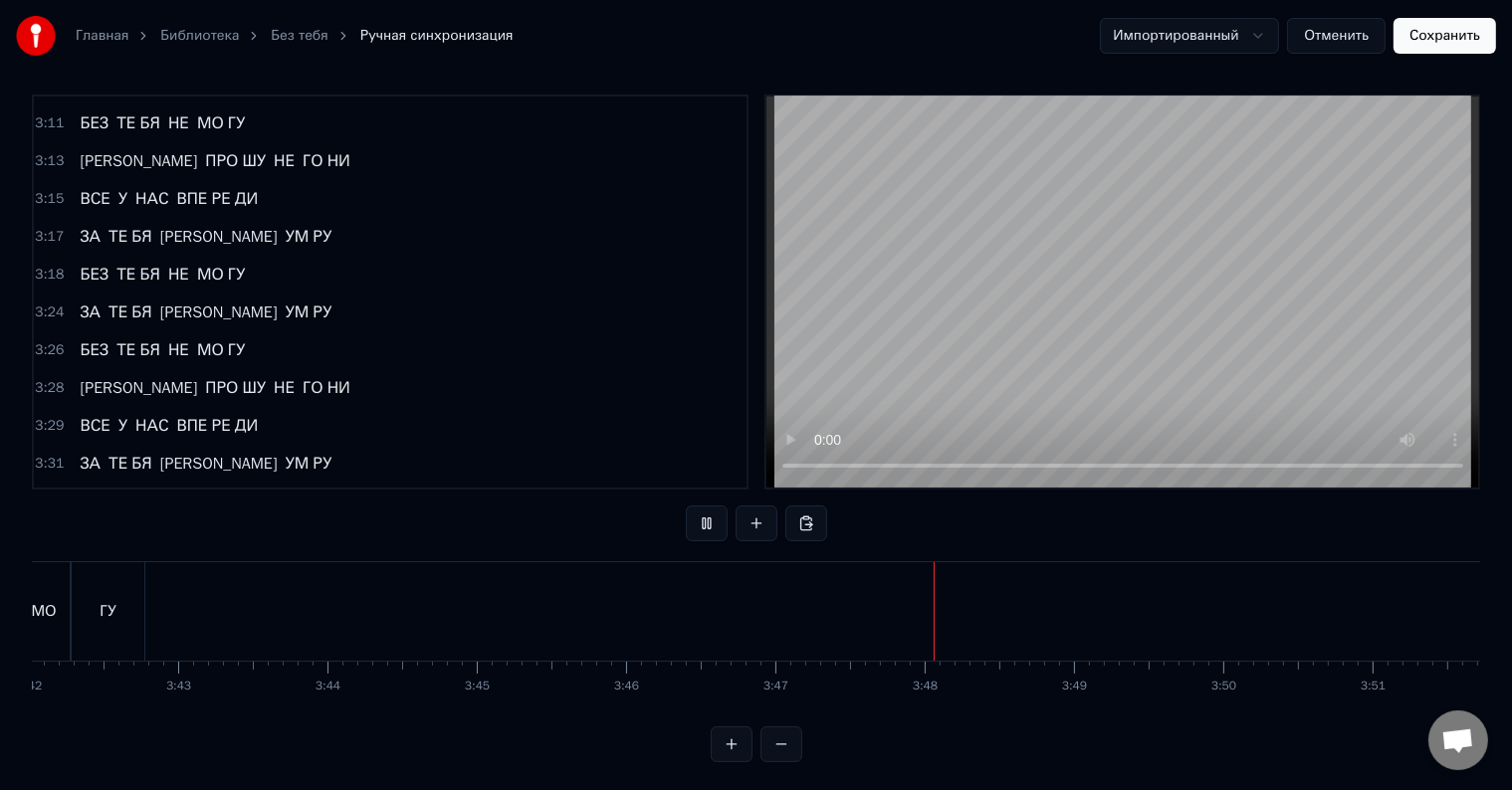 click on "Сохранить" at bounding box center [1444, 36] 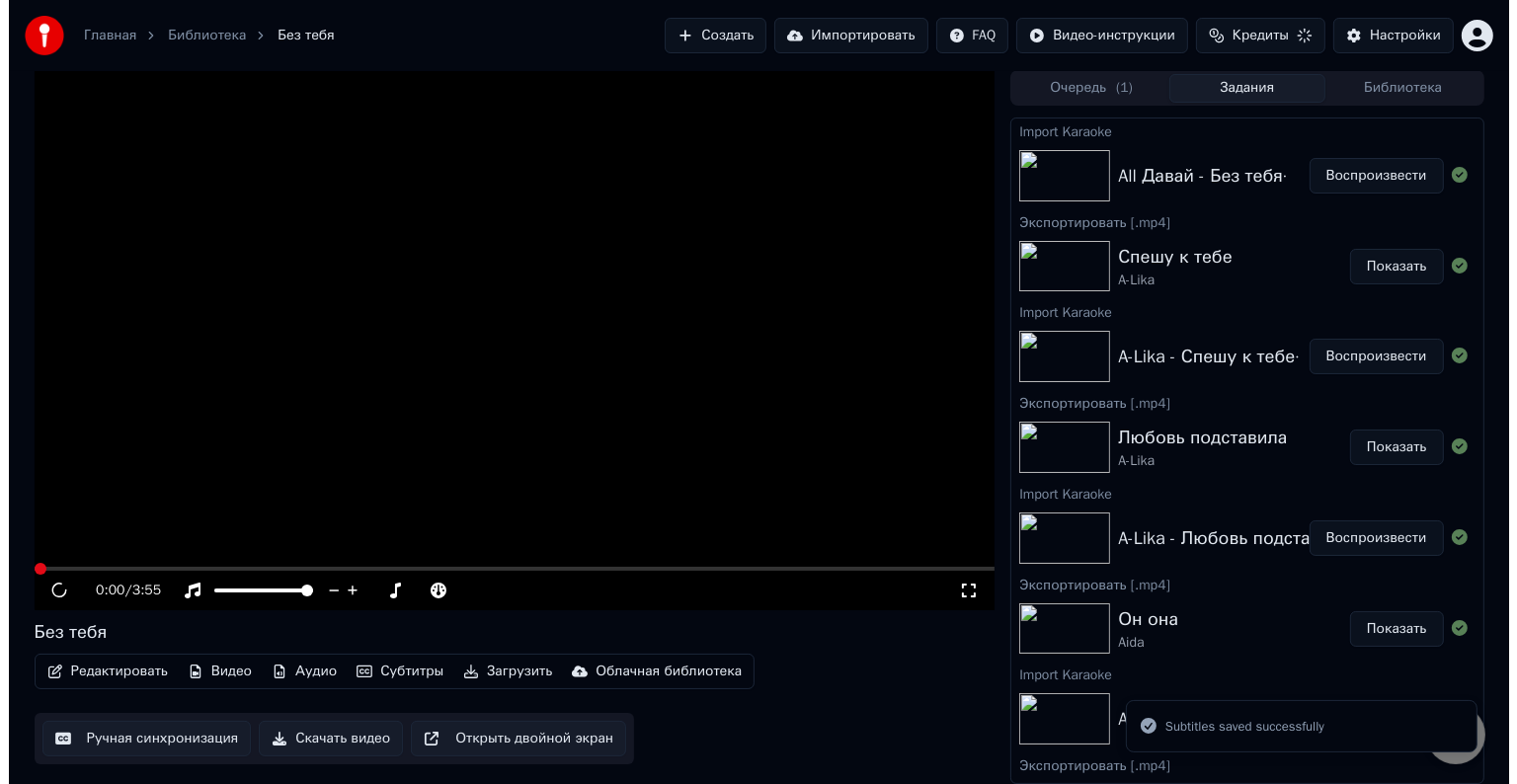 scroll, scrollTop: 0, scrollLeft: 0, axis: both 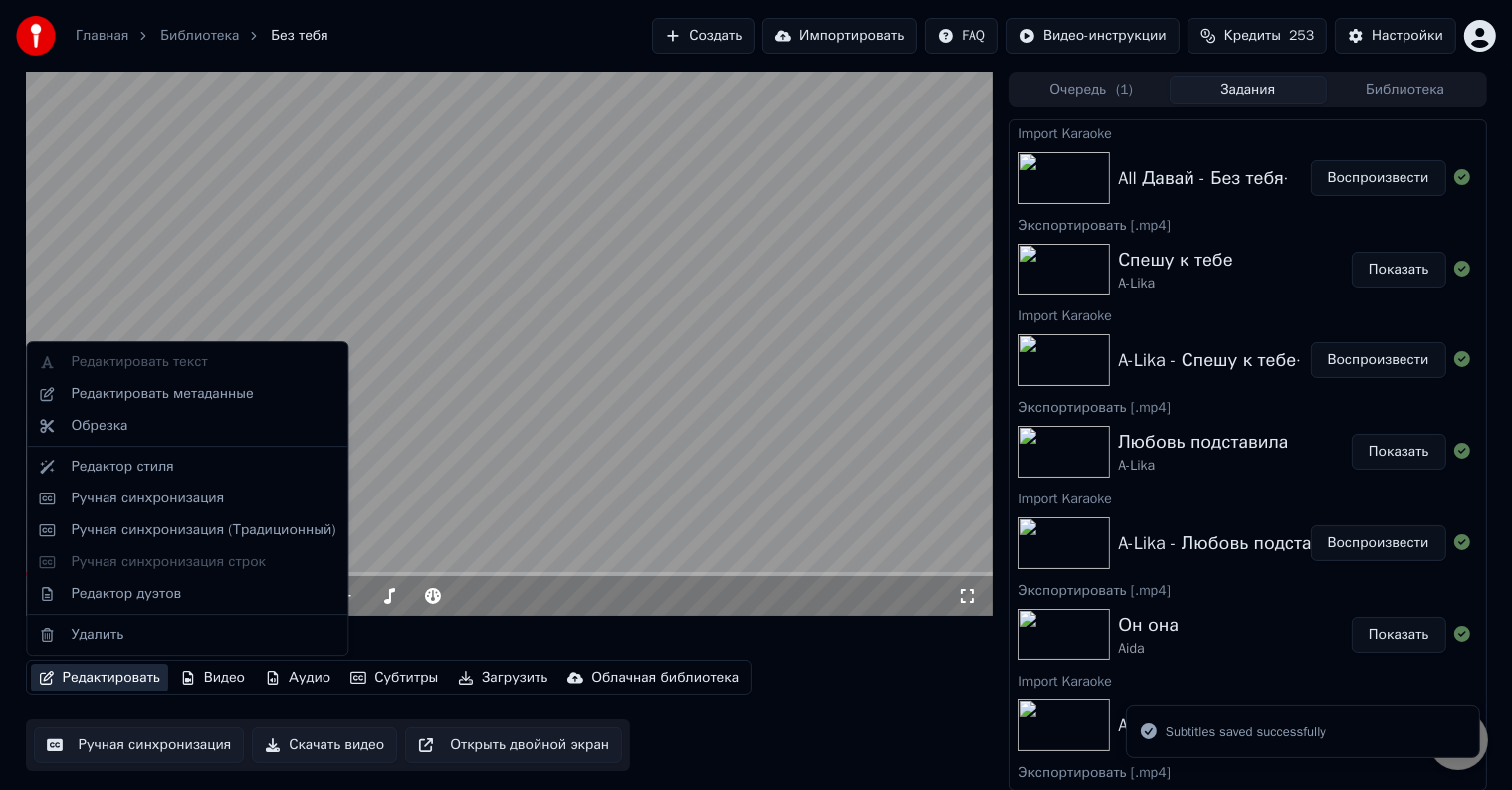 click on "Редактировать" at bounding box center (100, 678) 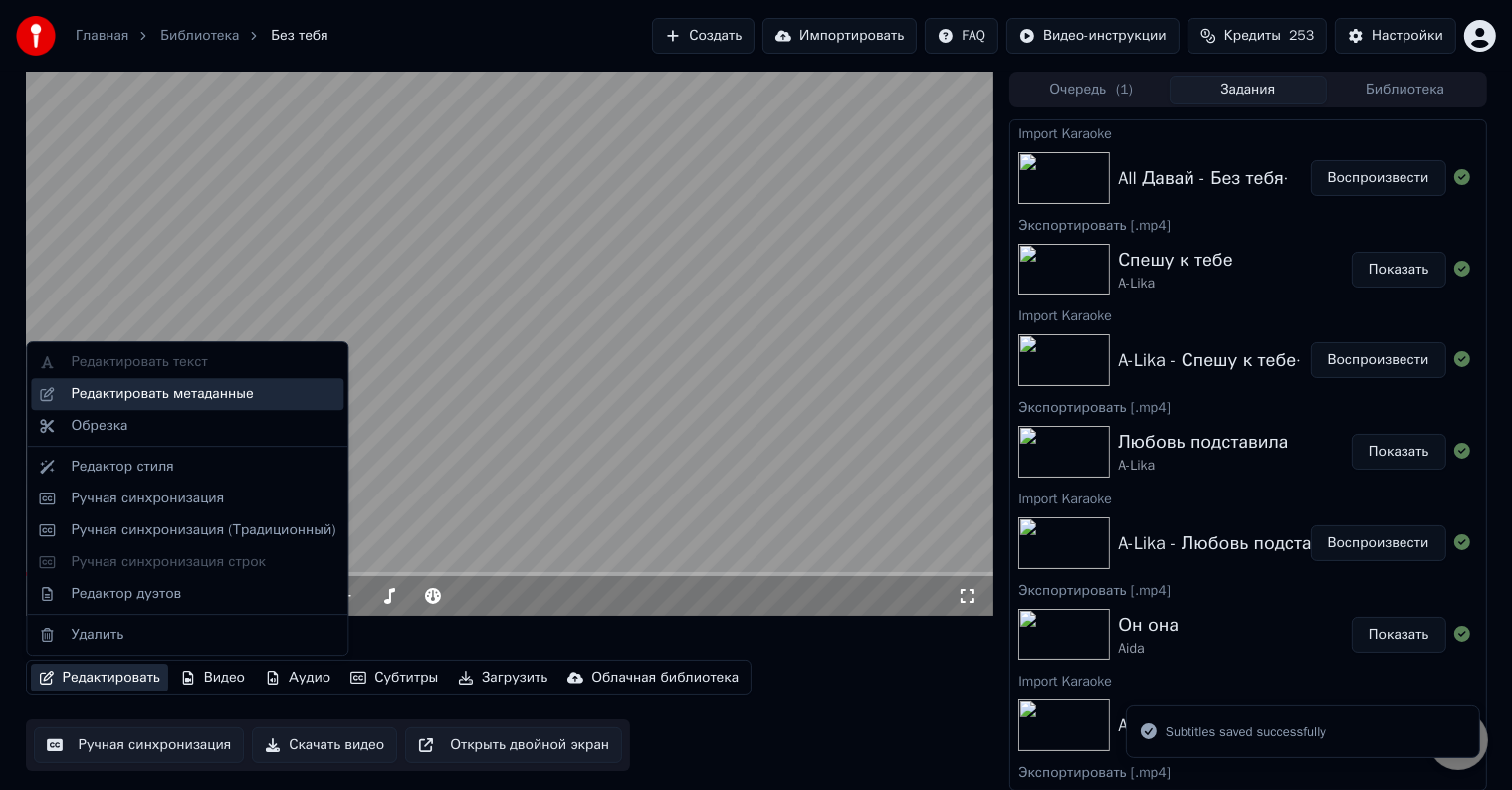 click on "Редактировать метаданные" at bounding box center (161, 394) 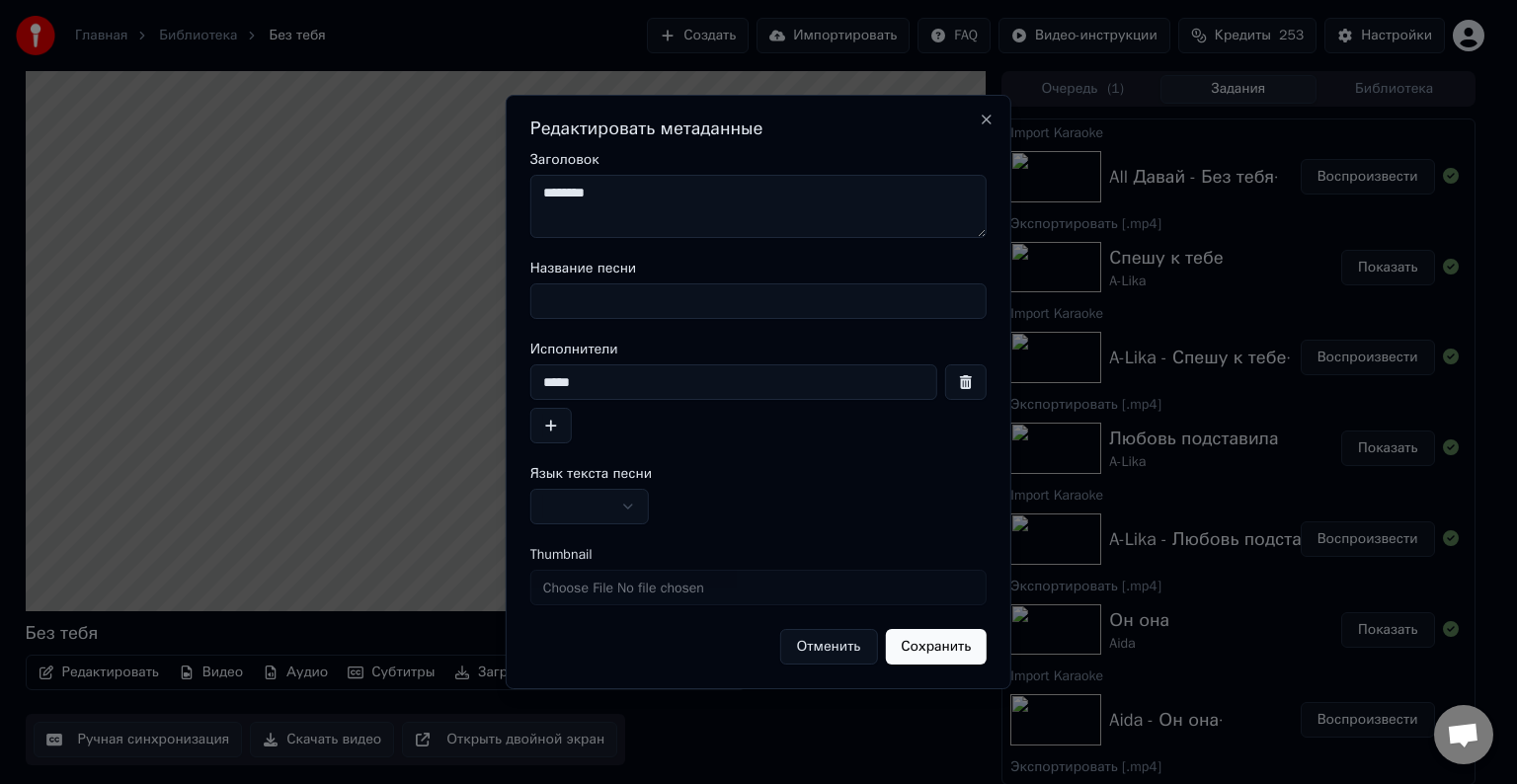 drag, startPoint x: 617, startPoint y: 197, endPoint x: 499, endPoint y: 204, distance: 118.207445 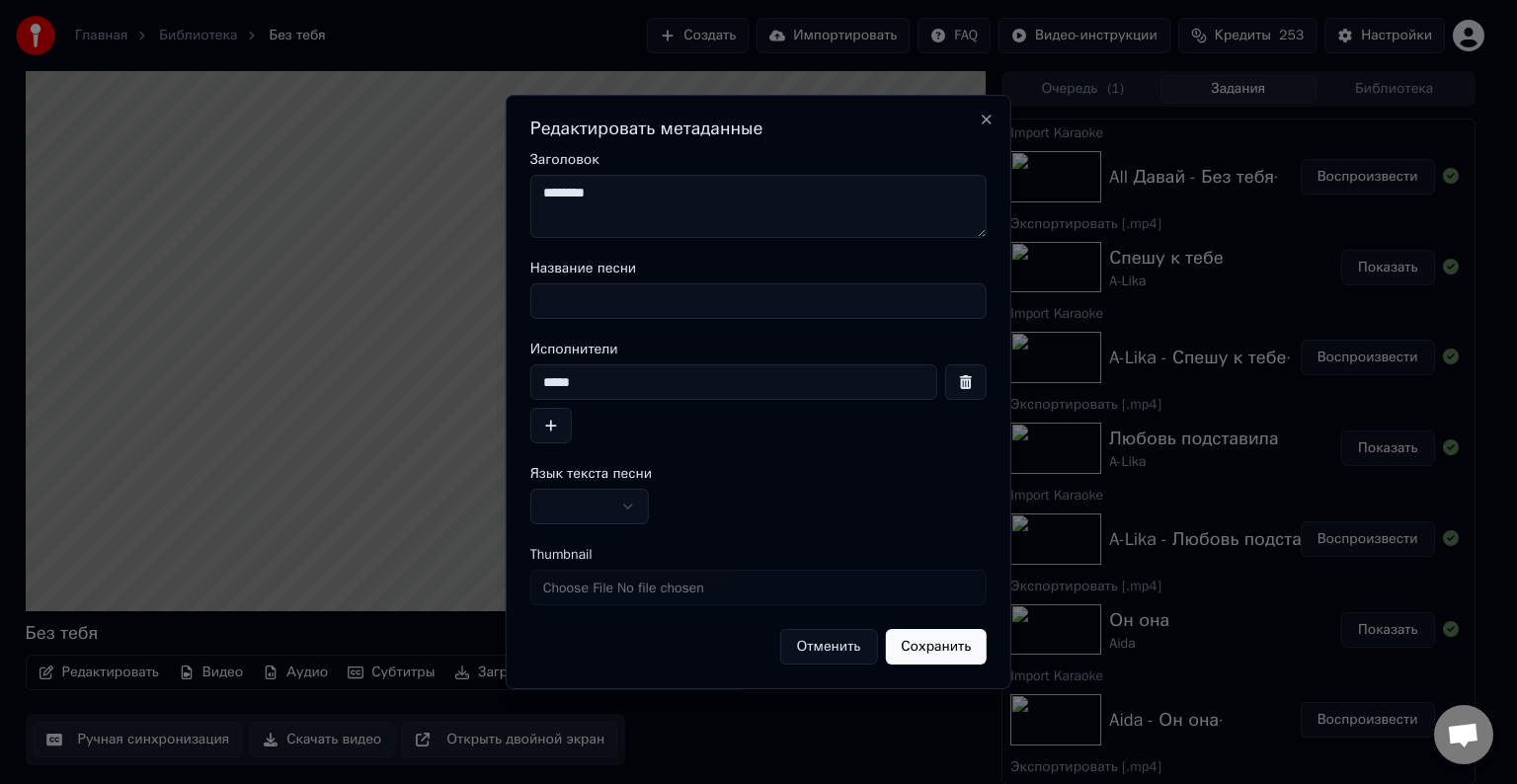 click on "Название песни" at bounding box center (758, 301) 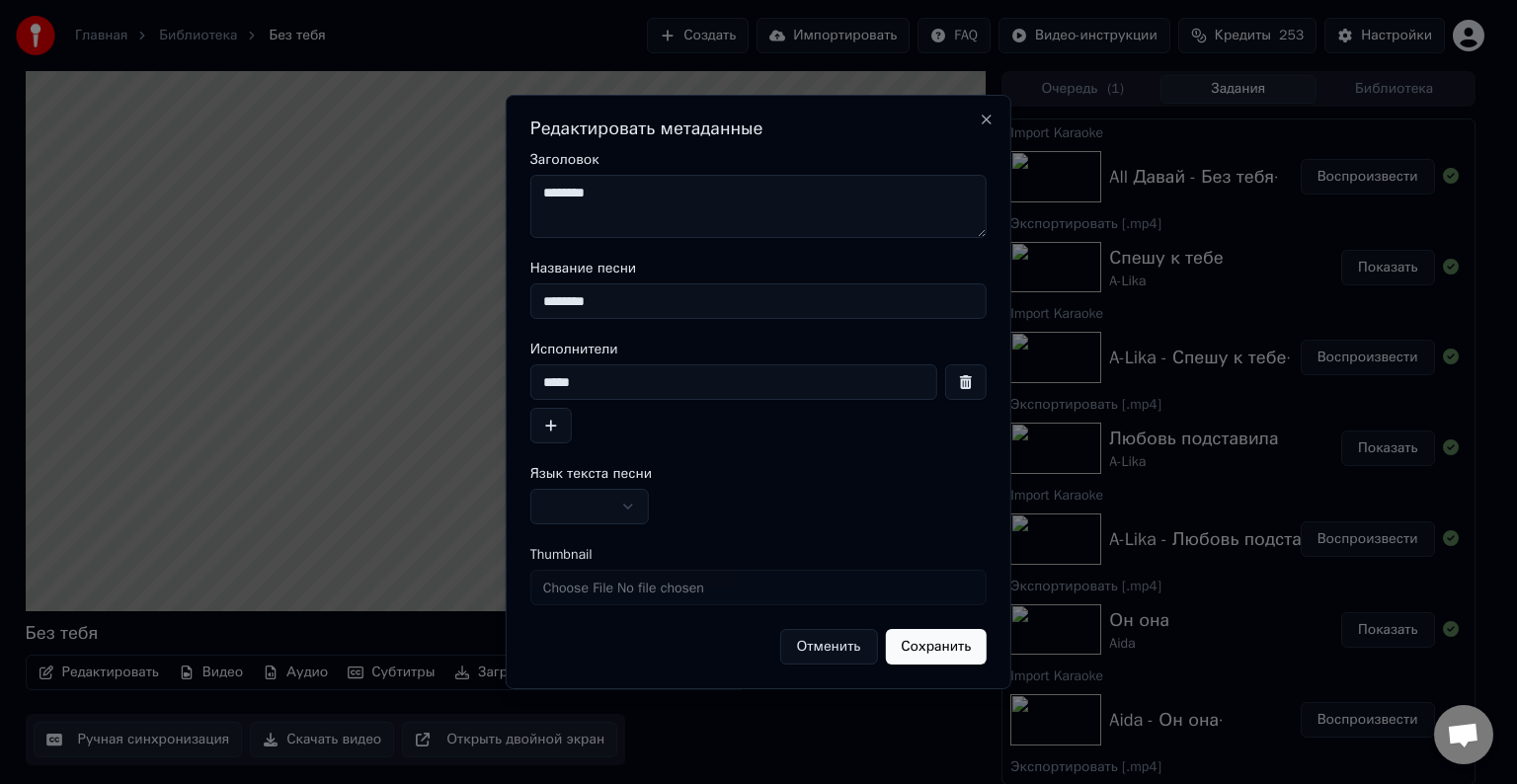 type on "********" 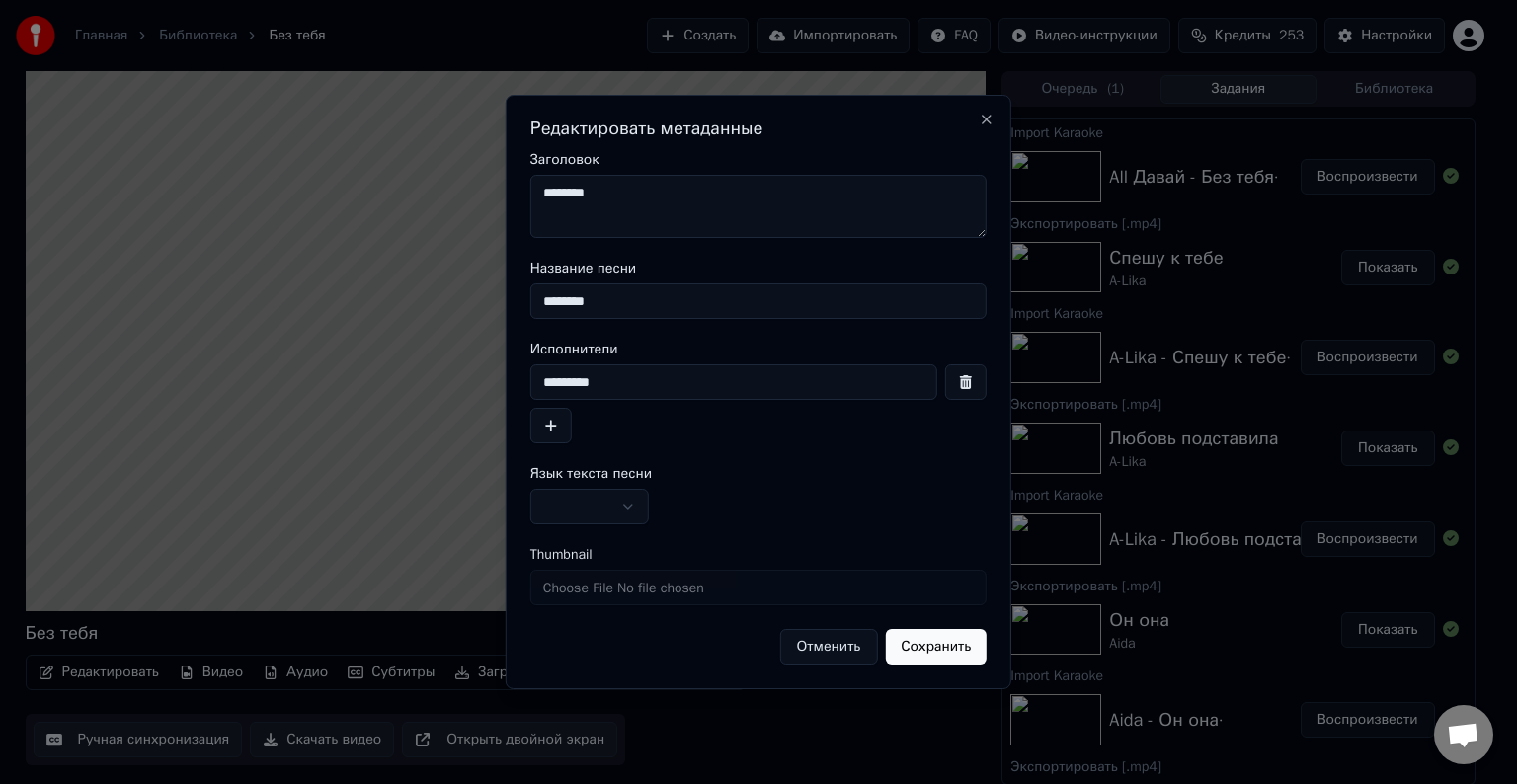 drag, startPoint x: 624, startPoint y: 376, endPoint x: 533, endPoint y: 383, distance: 91.26883 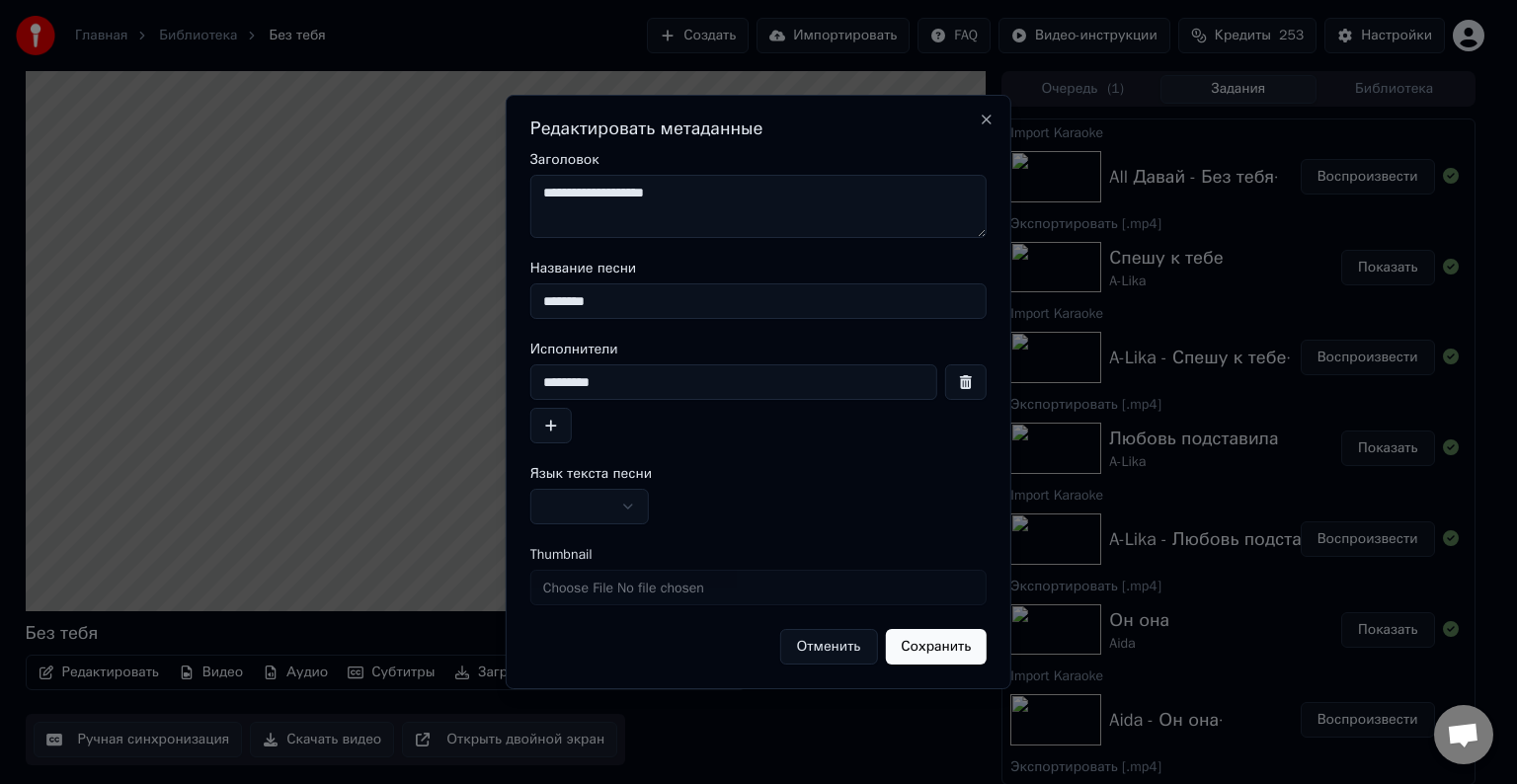 type on "**********" 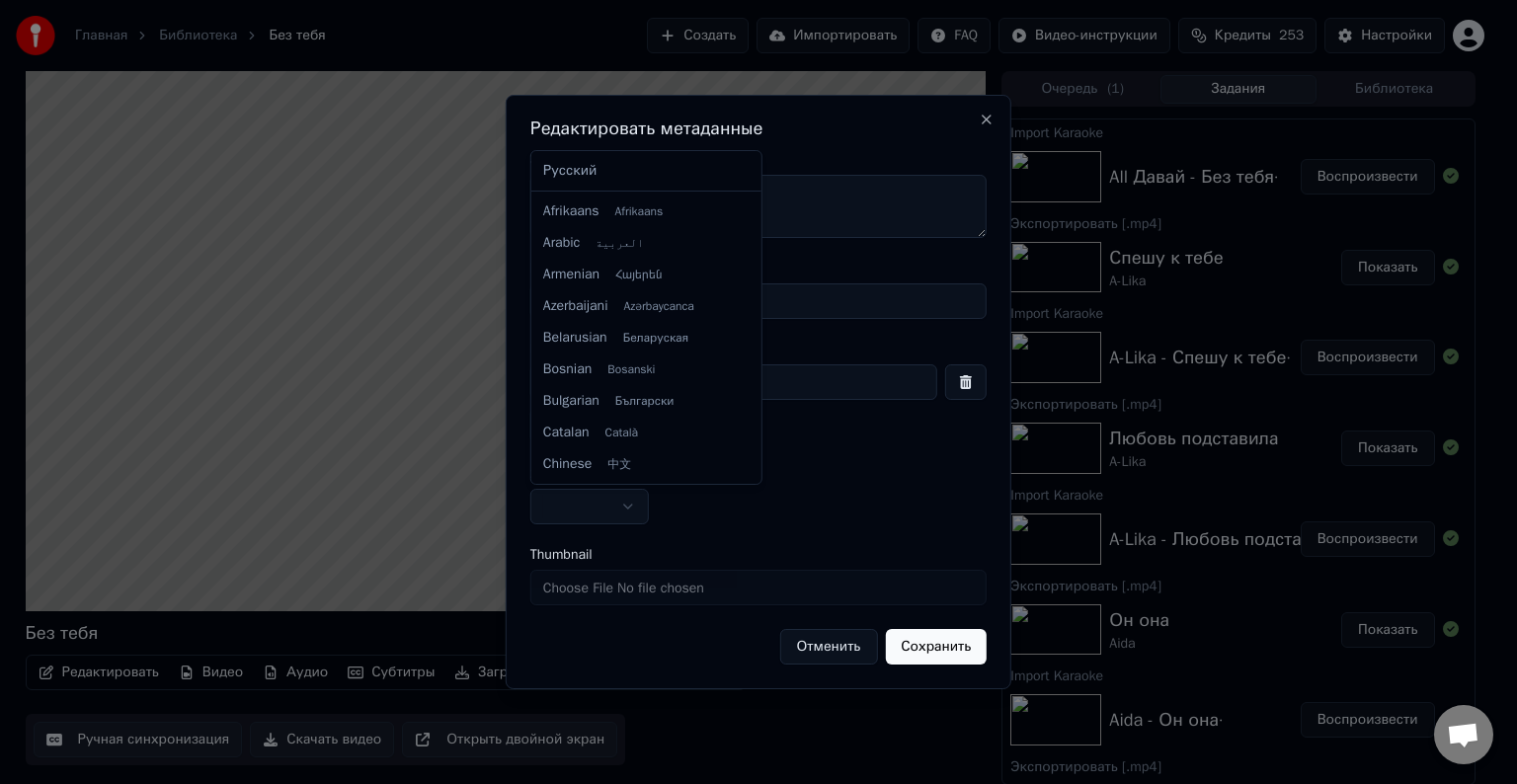 click on "Главная Библиотека Без тебя Создать Импортировать FAQ Видео-инструкции Кредиты 253 Настройки Без тебя Редактировать Видео Аудио Субтитры Загрузить Облачная библиотека Ручная синхронизация Скачать видео Открыть двойной экран Очередь ( 1 ) Задания Библиотека Import Karaoke All Давай - Без тебя· Воспроизвести Экспортировать [.mp4] Спешу к тебе A-Lika Показать Import Karaoke A-Lika - Спешу к тебе· Воспроизвести Экспортировать [.mp4] Любовь подставила A-Lika Показать Import Karaoke A-Lika - Любовь подставила· Воспроизвести Экспортировать [.mp4] Он она Aida Показать Import Karaoke Aida - Он она· Воспроизвести" at bounding box center (750, 392) 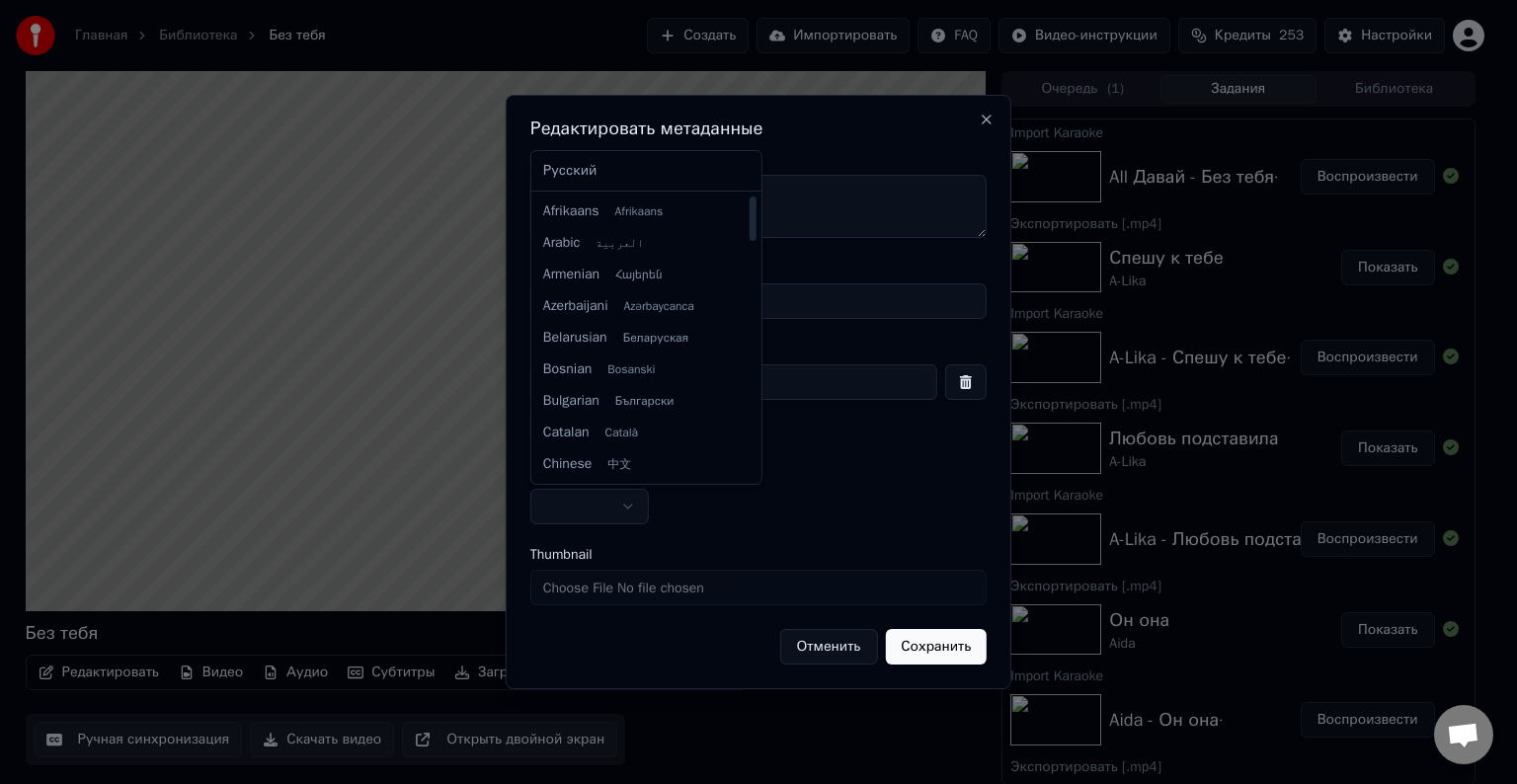 select on "**" 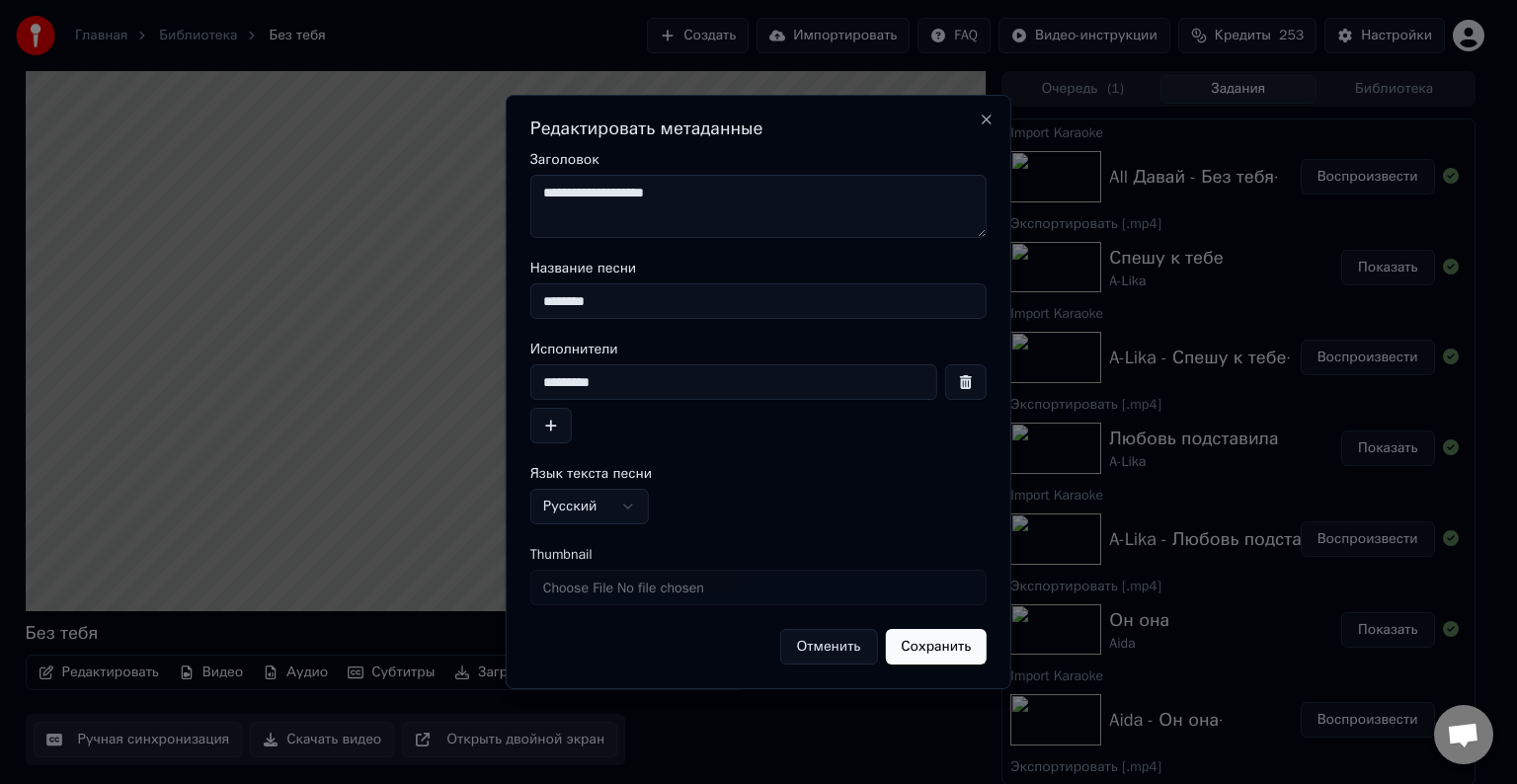 click on "Сохранить" at bounding box center (935, 647) 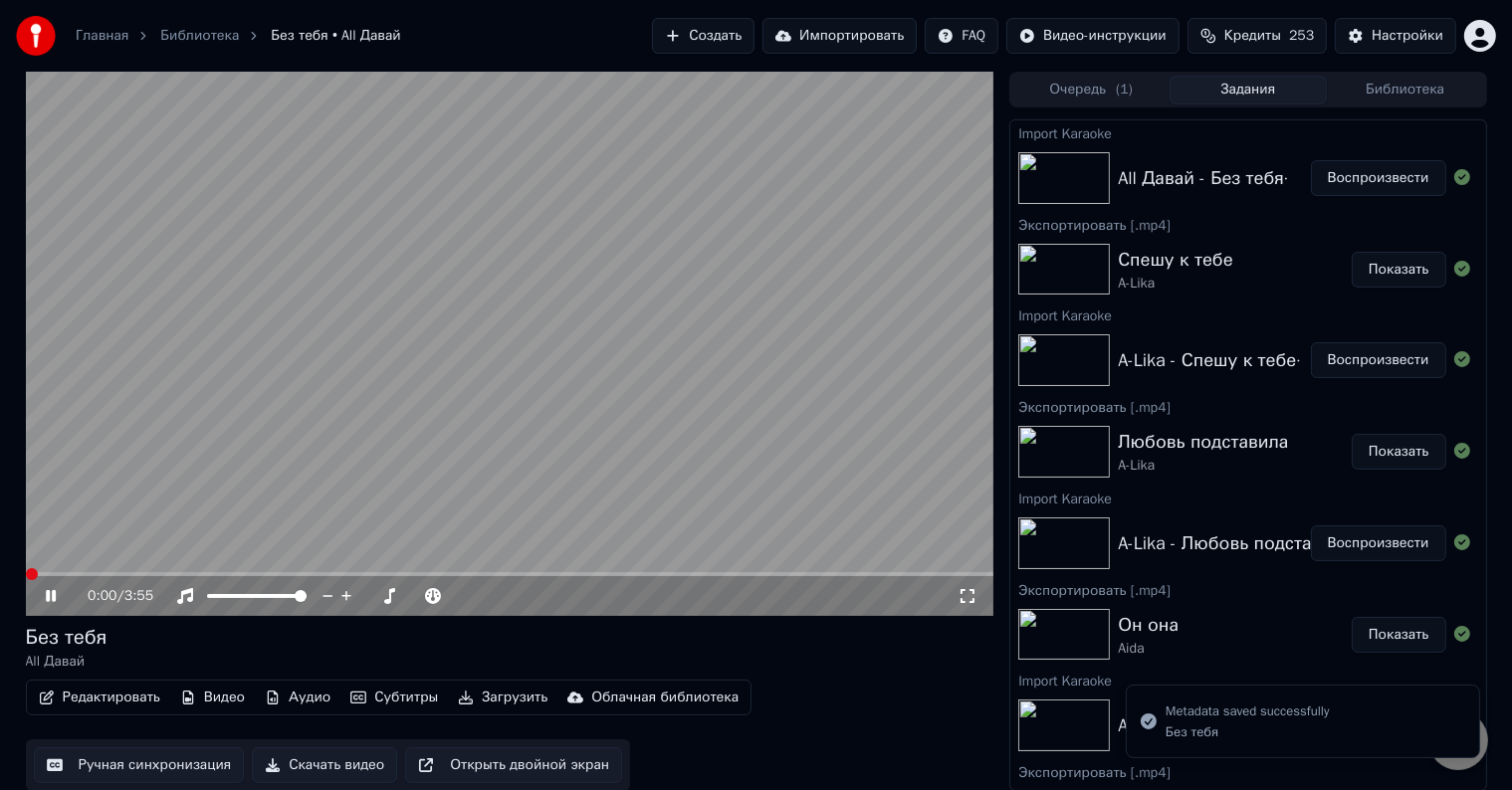 click 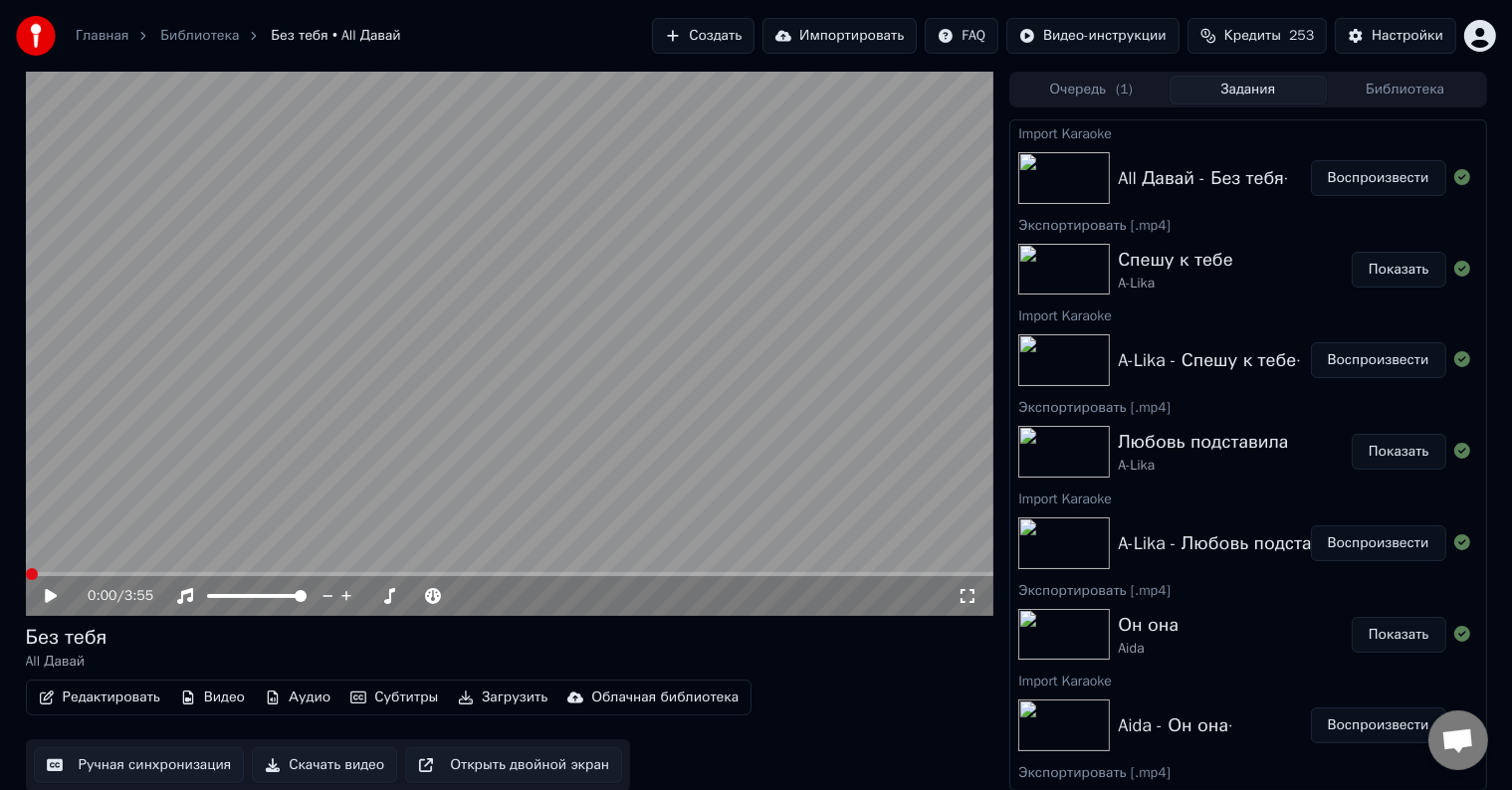 click on "Редактировать Видео Аудио Субтитры Загрузить Облачная библиотека" at bounding box center (389, 697) 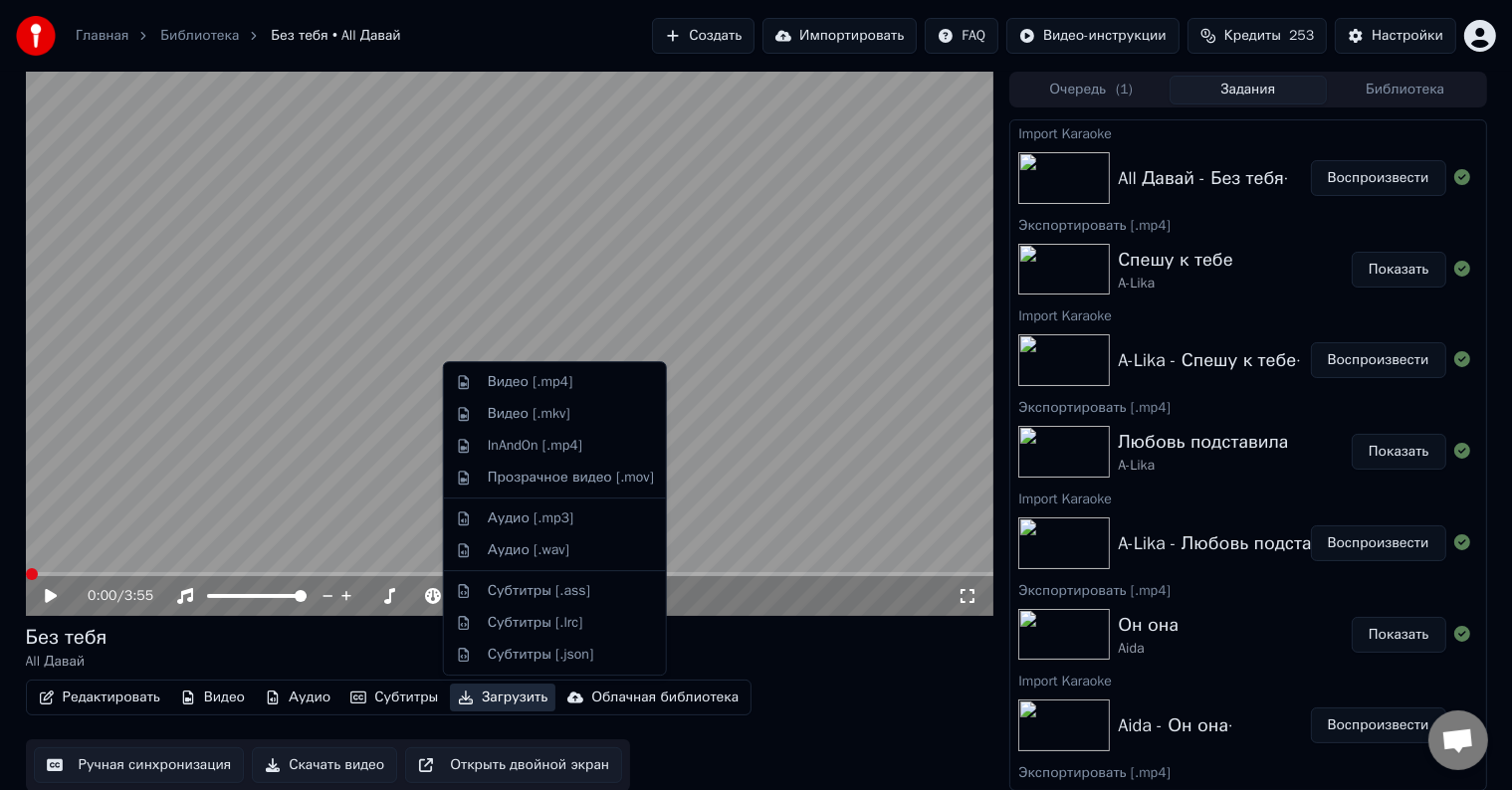click on "Загрузить" at bounding box center (503, 697) 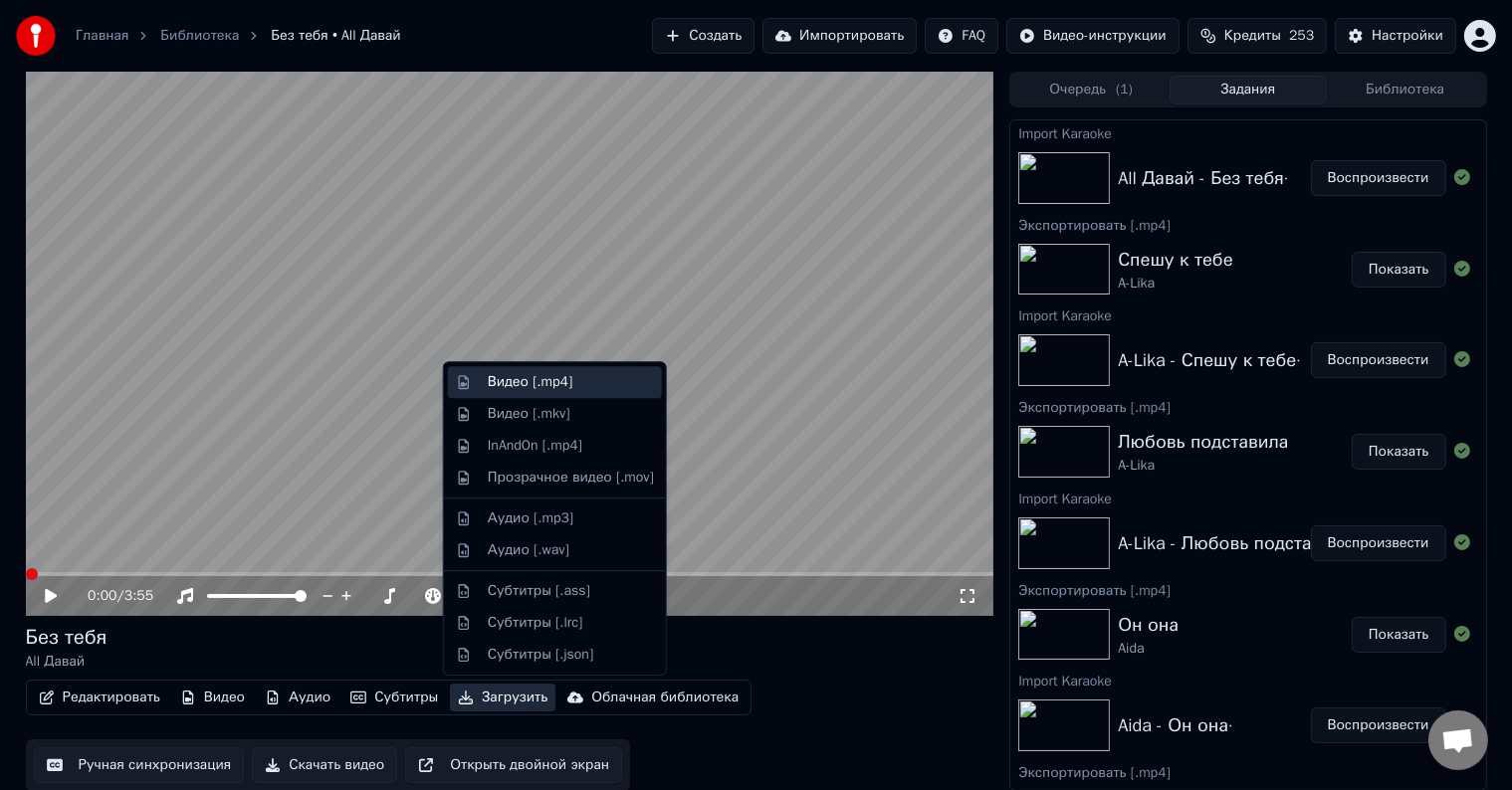click on "Видео [.mp4]" at bounding box center [530, 382] 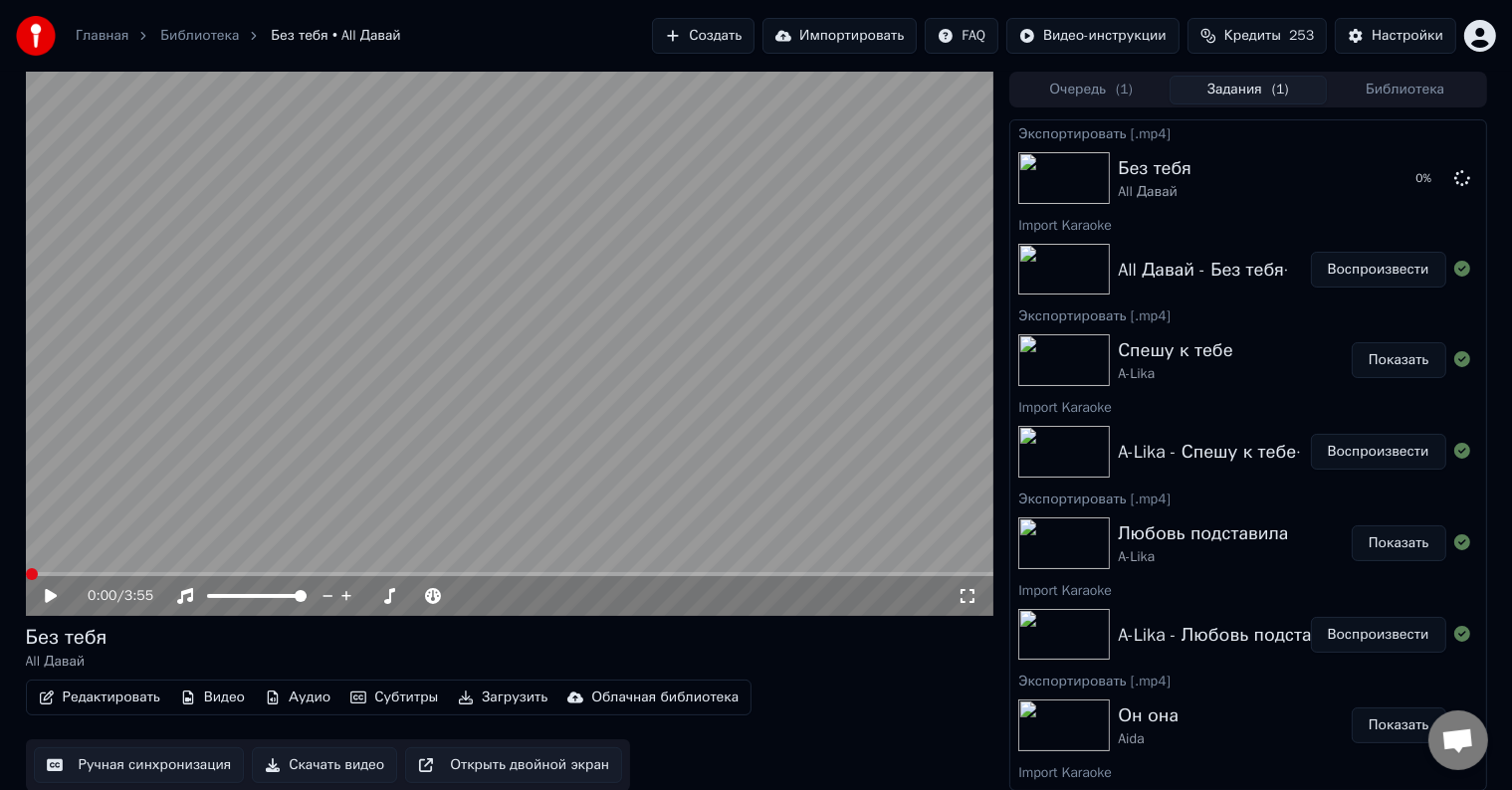 click on "Импортировать" at bounding box center (839, 36) 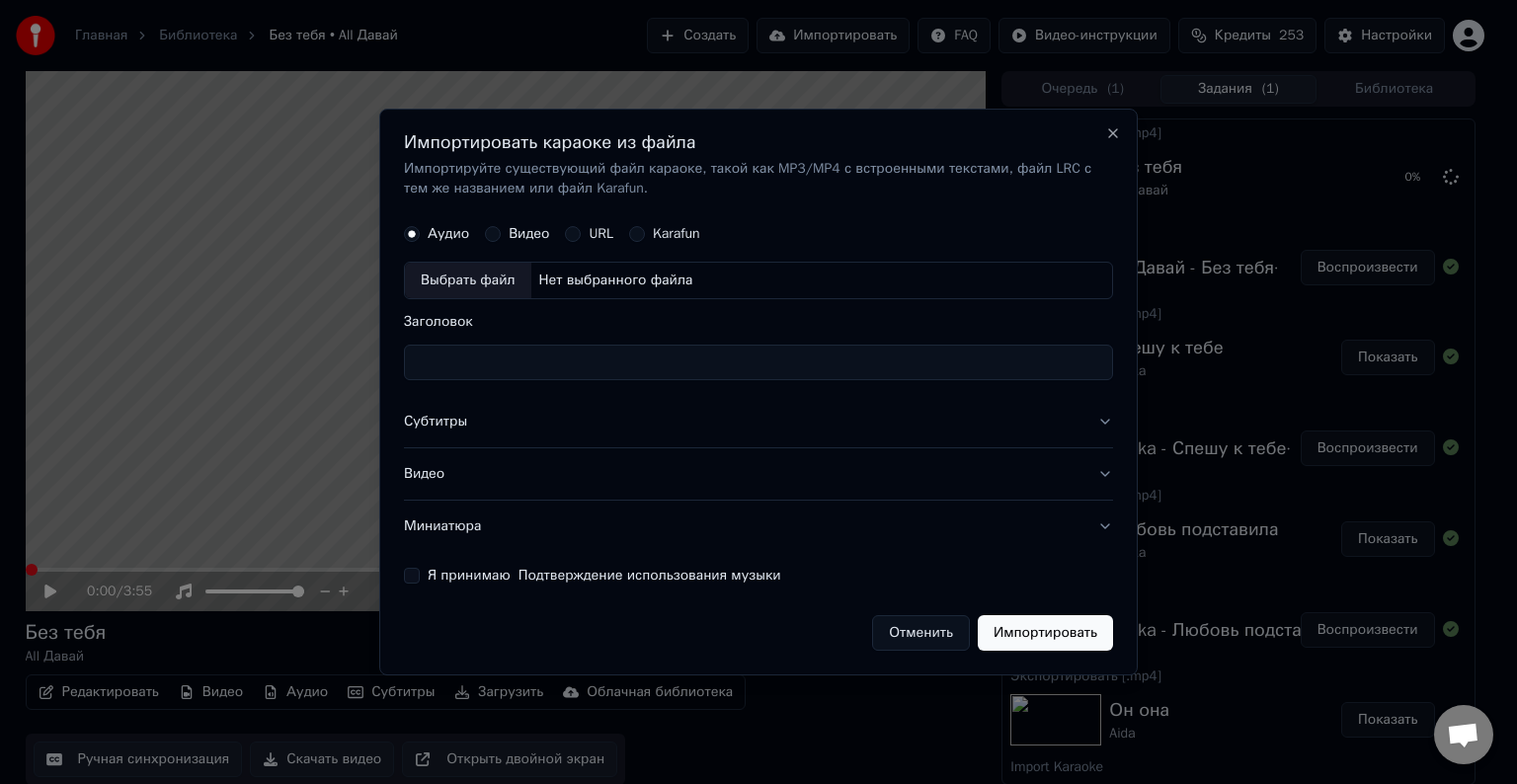 click on "Выбрать файл" at bounding box center [468, 280] 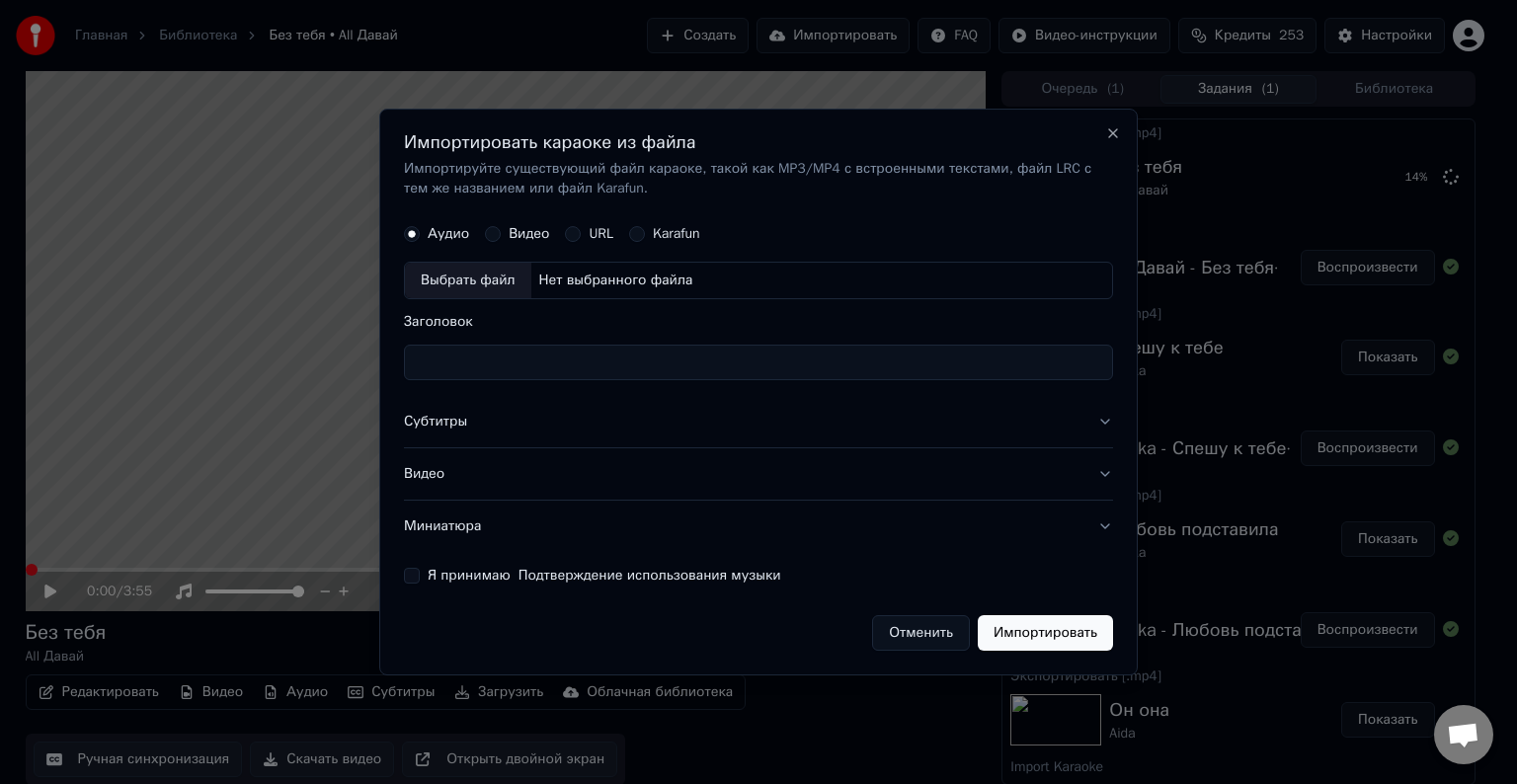 click on "Выбрать файл" at bounding box center [468, 280] 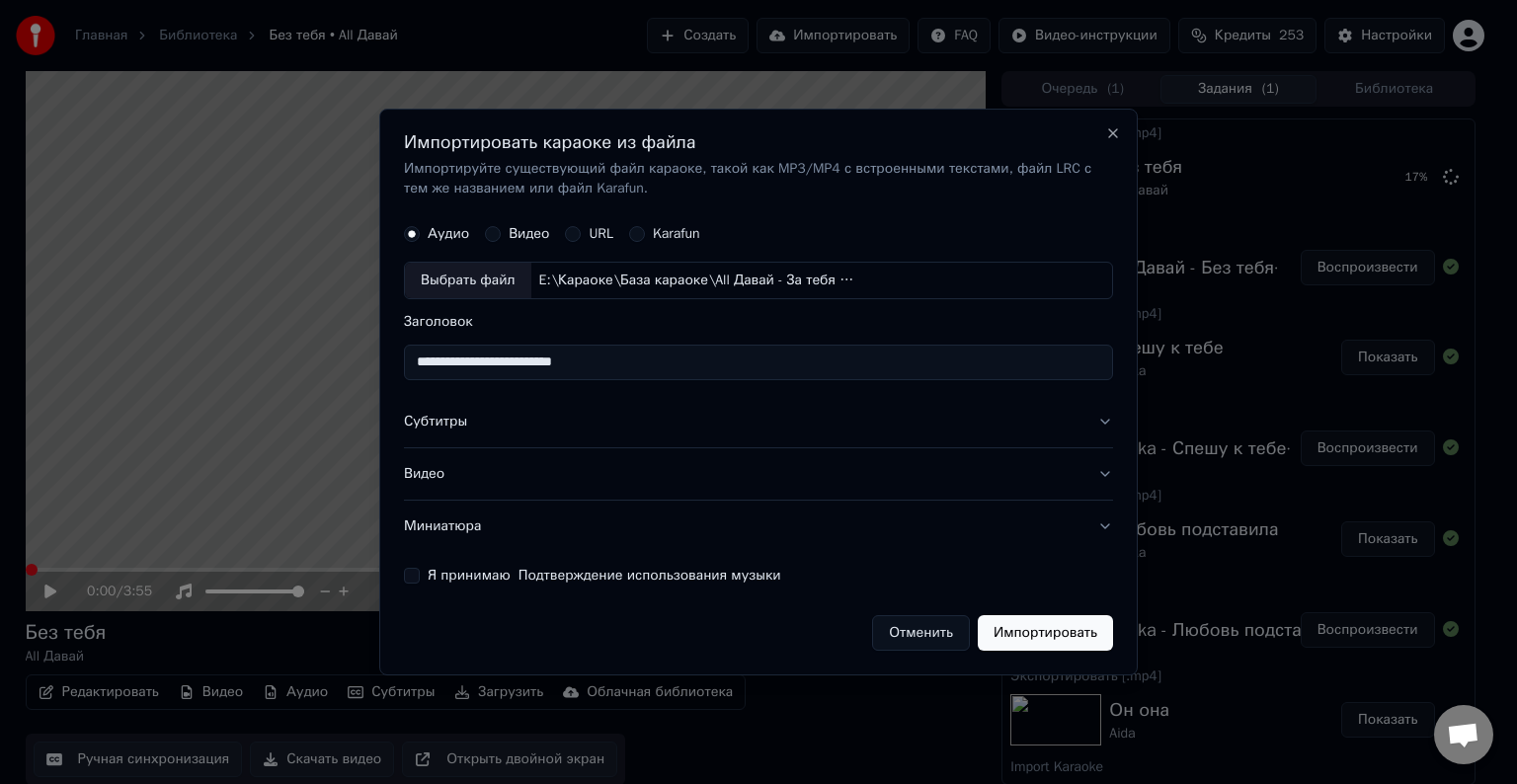 click on "**********" at bounding box center [758, 362] 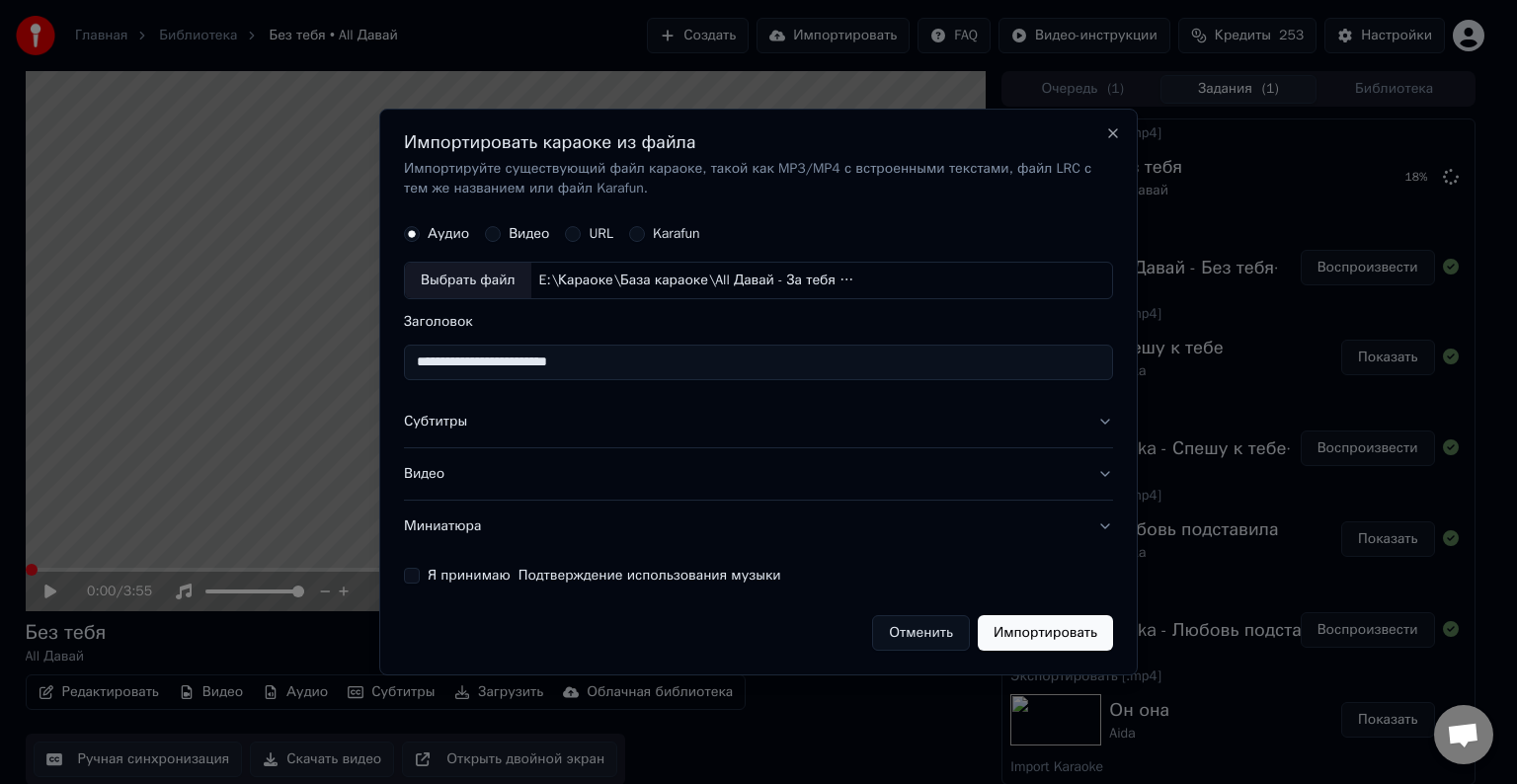 type on "**********" 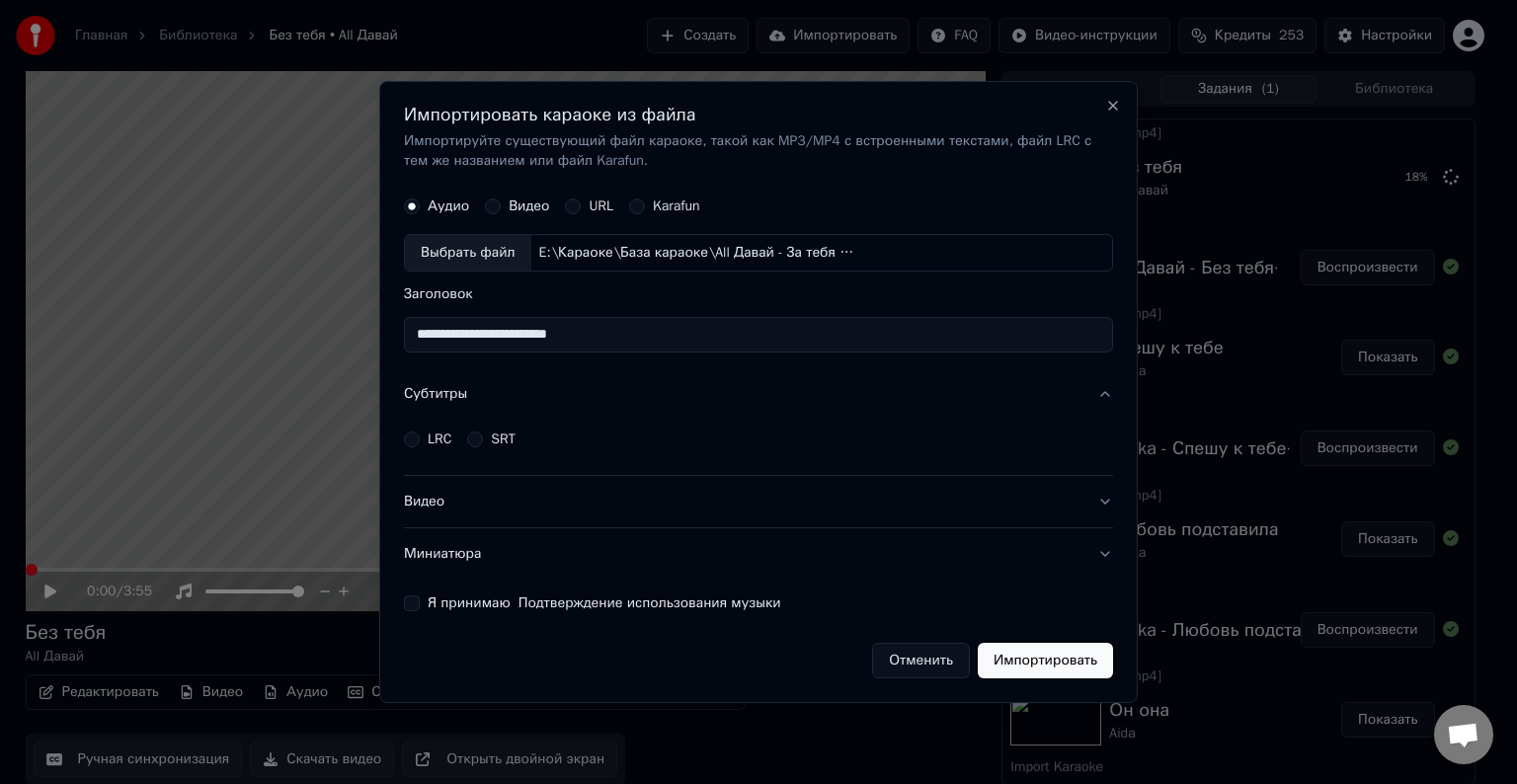 click on "LRC" at bounding box center [412, 439] 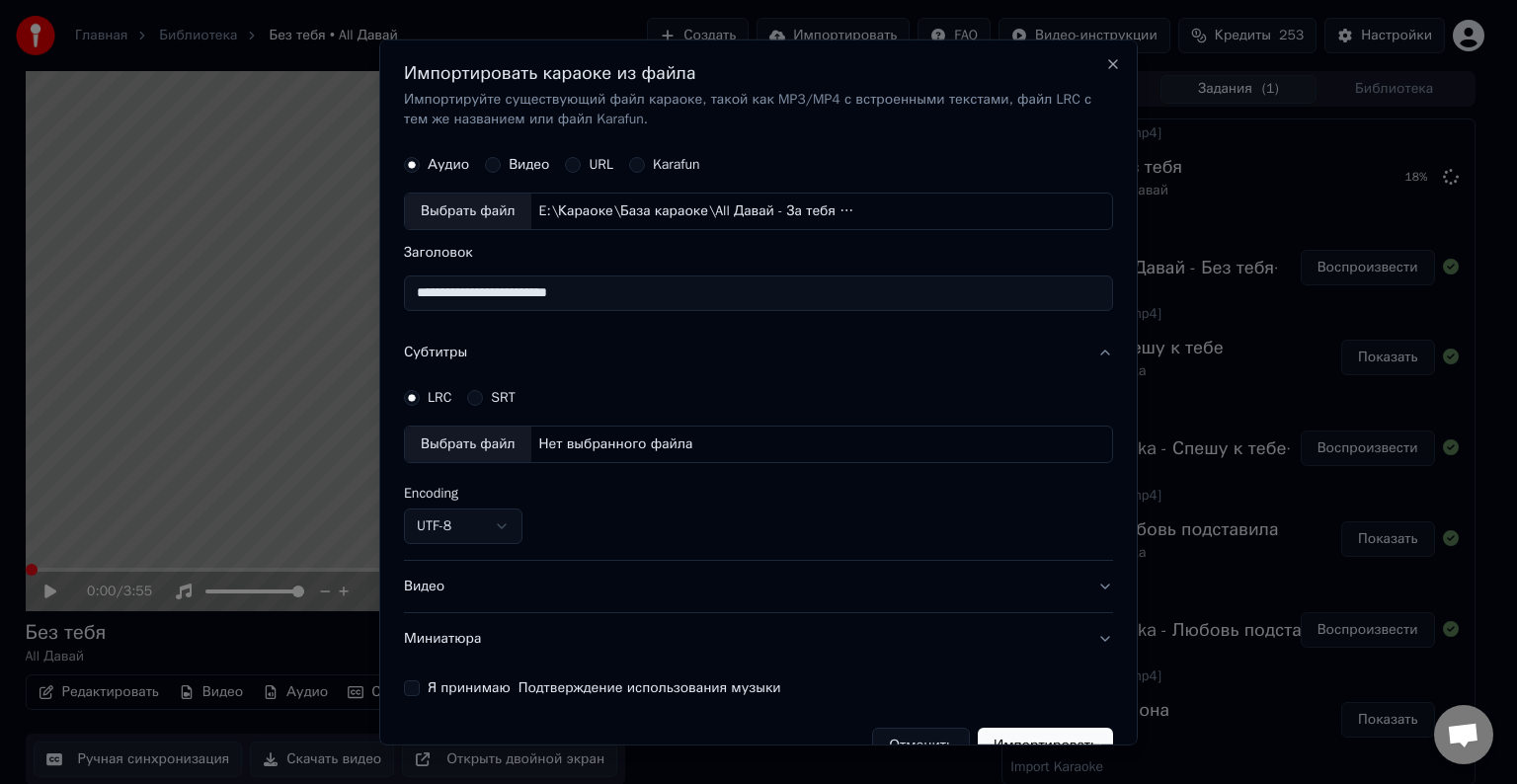 click on "Выбрать файл" at bounding box center (468, 444) 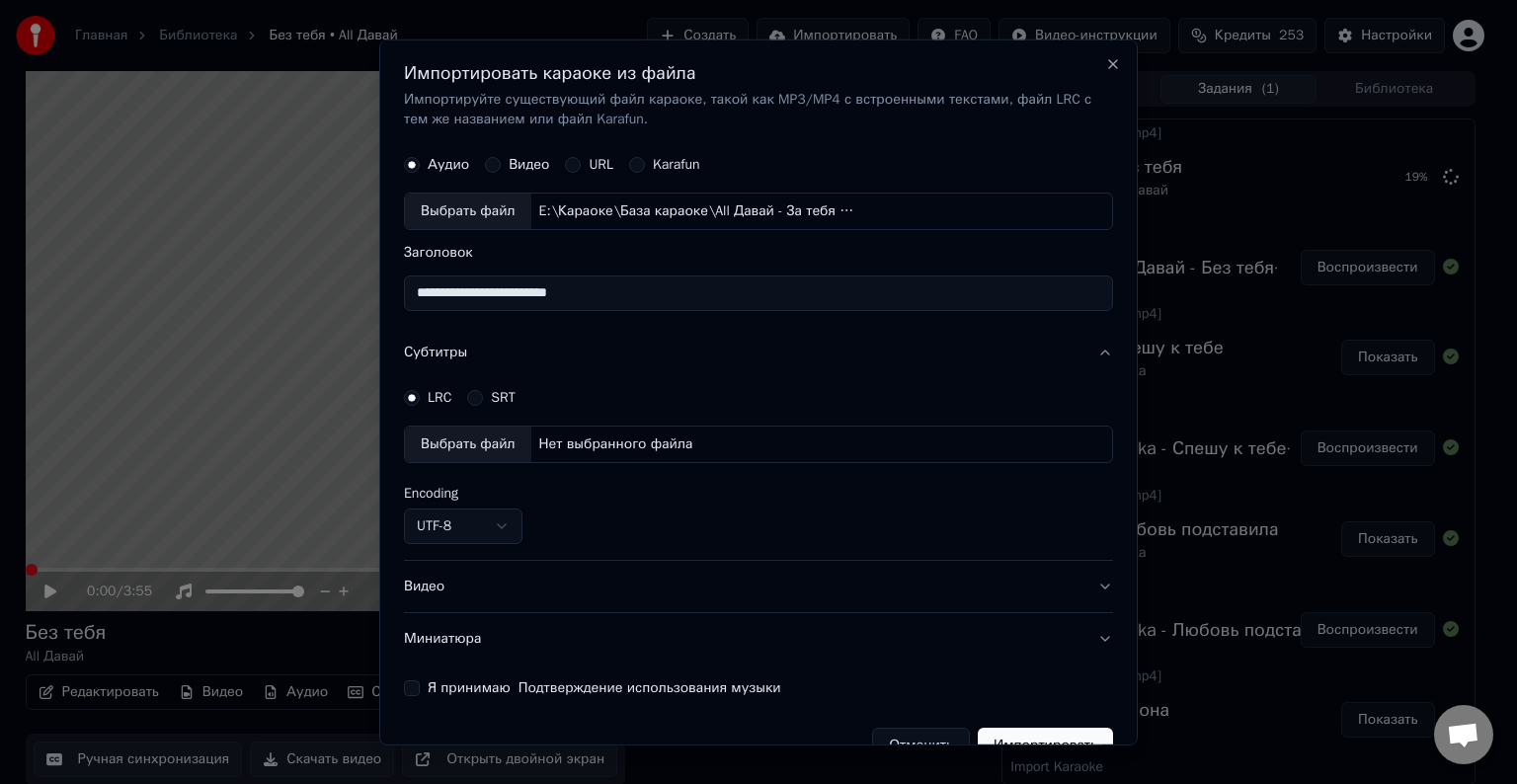 select on "**********" 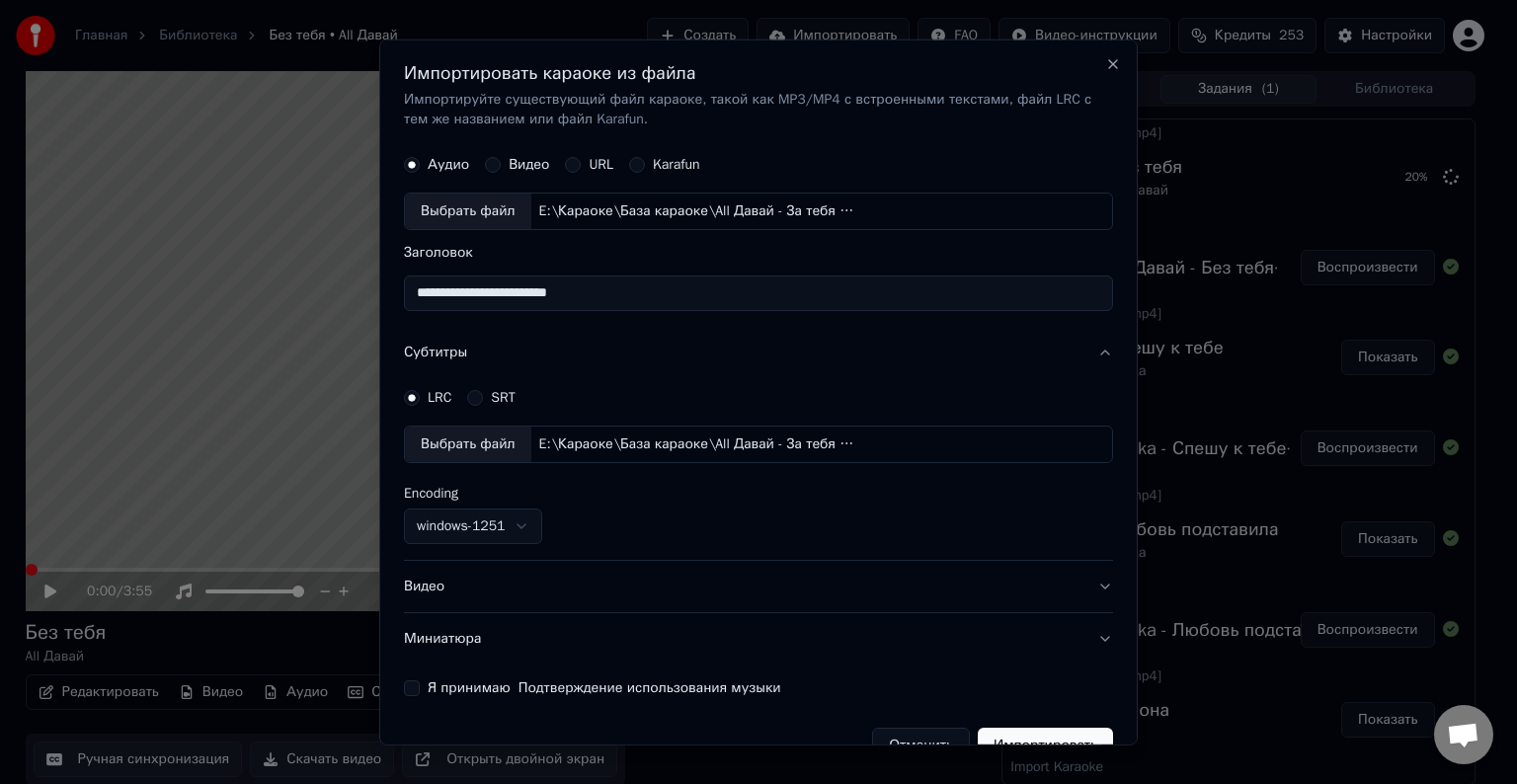 click on "Видео" at bounding box center [758, 587] 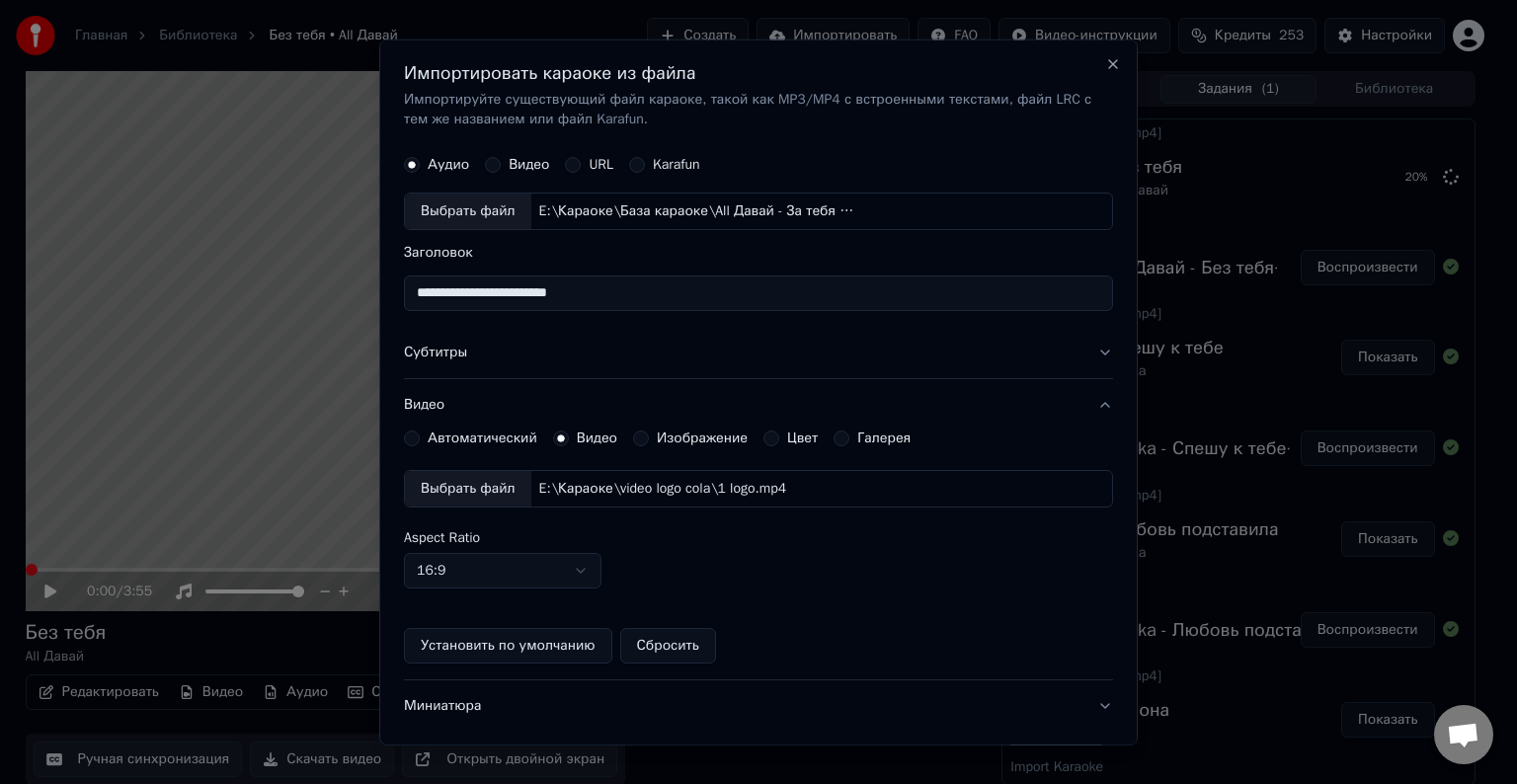 click on "Выбрать файл" at bounding box center (468, 489) 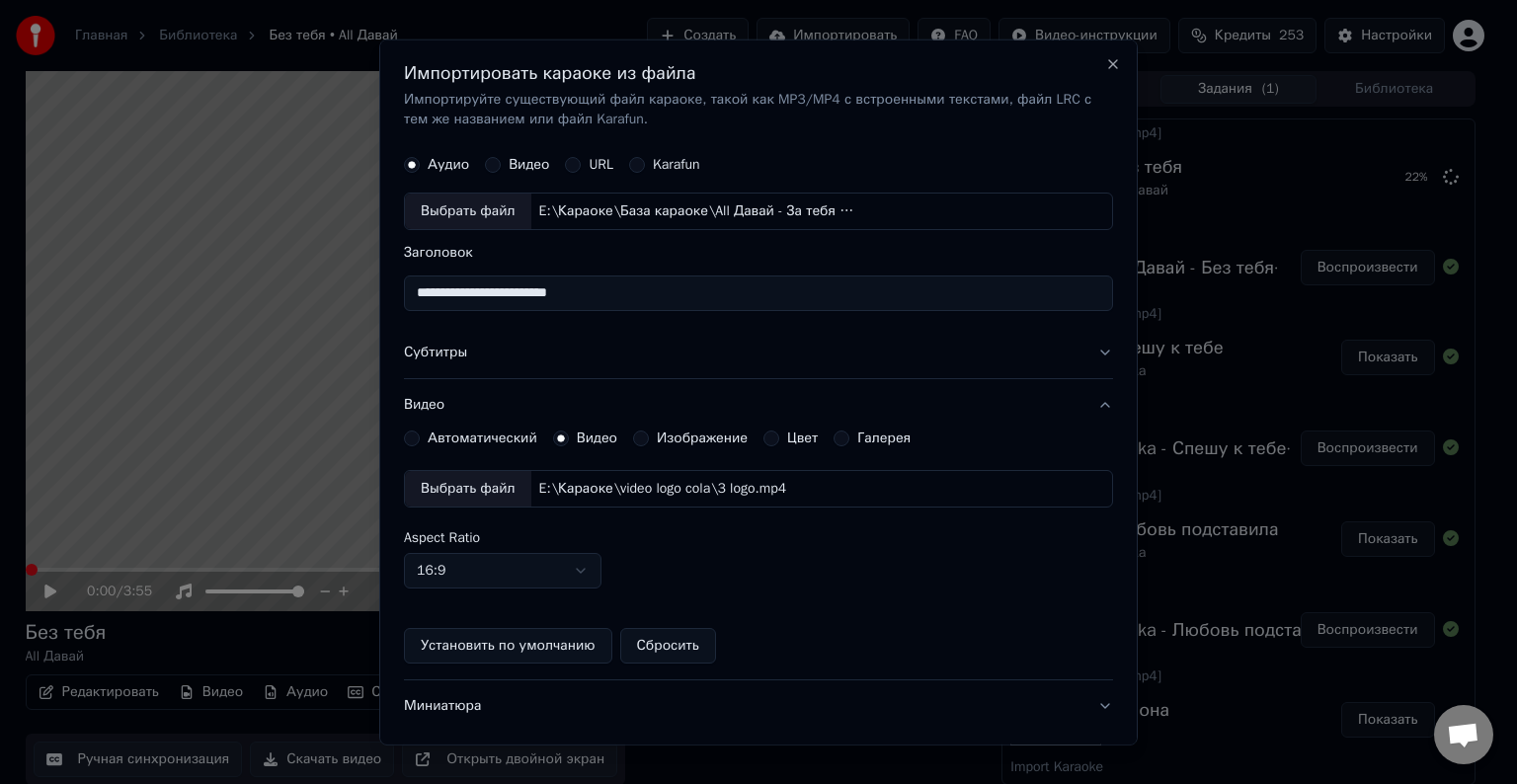 scroll, scrollTop: 108, scrollLeft: 0, axis: vertical 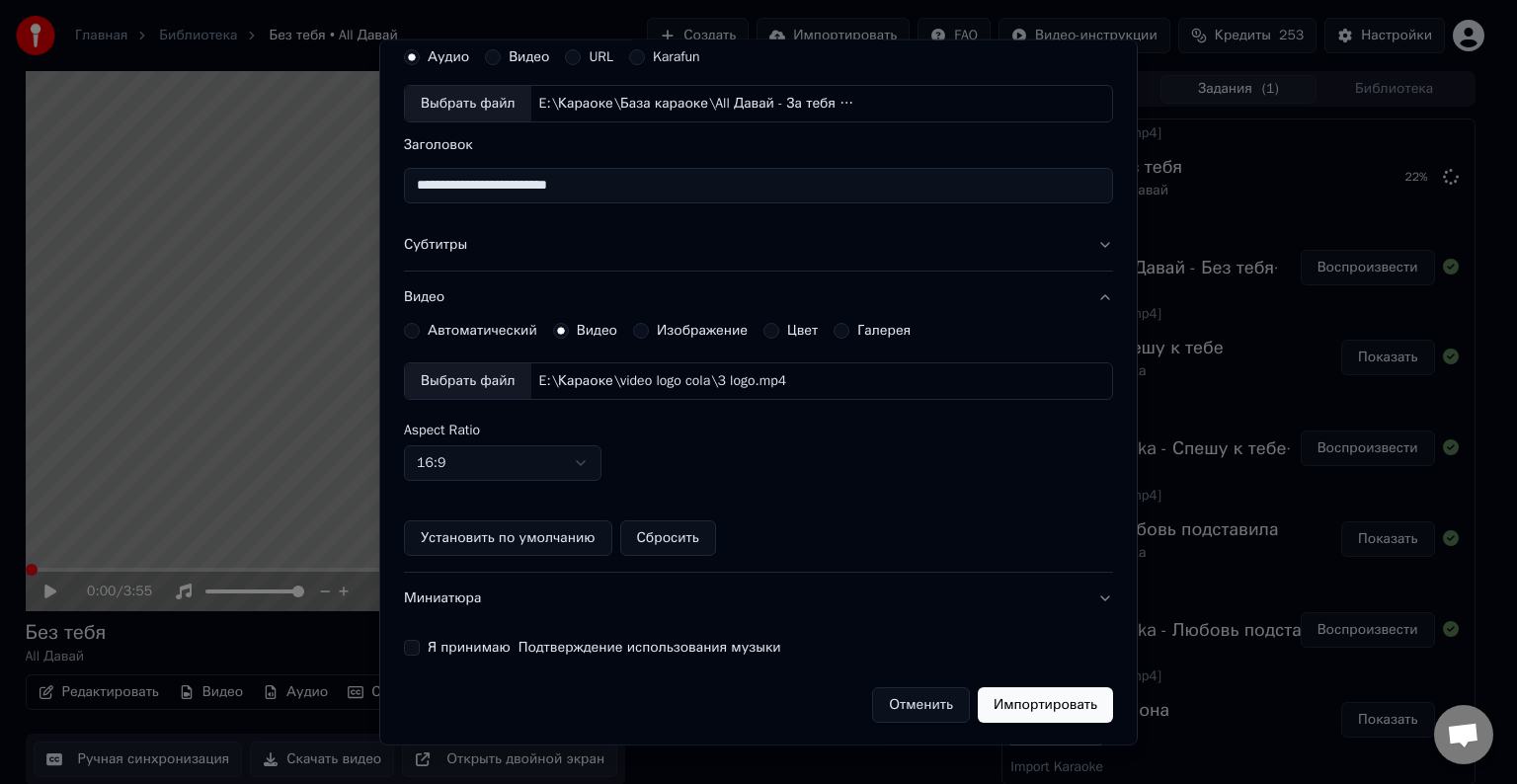click on "Я принимаю   Подтверждение использования музыки" at bounding box center [412, 648] 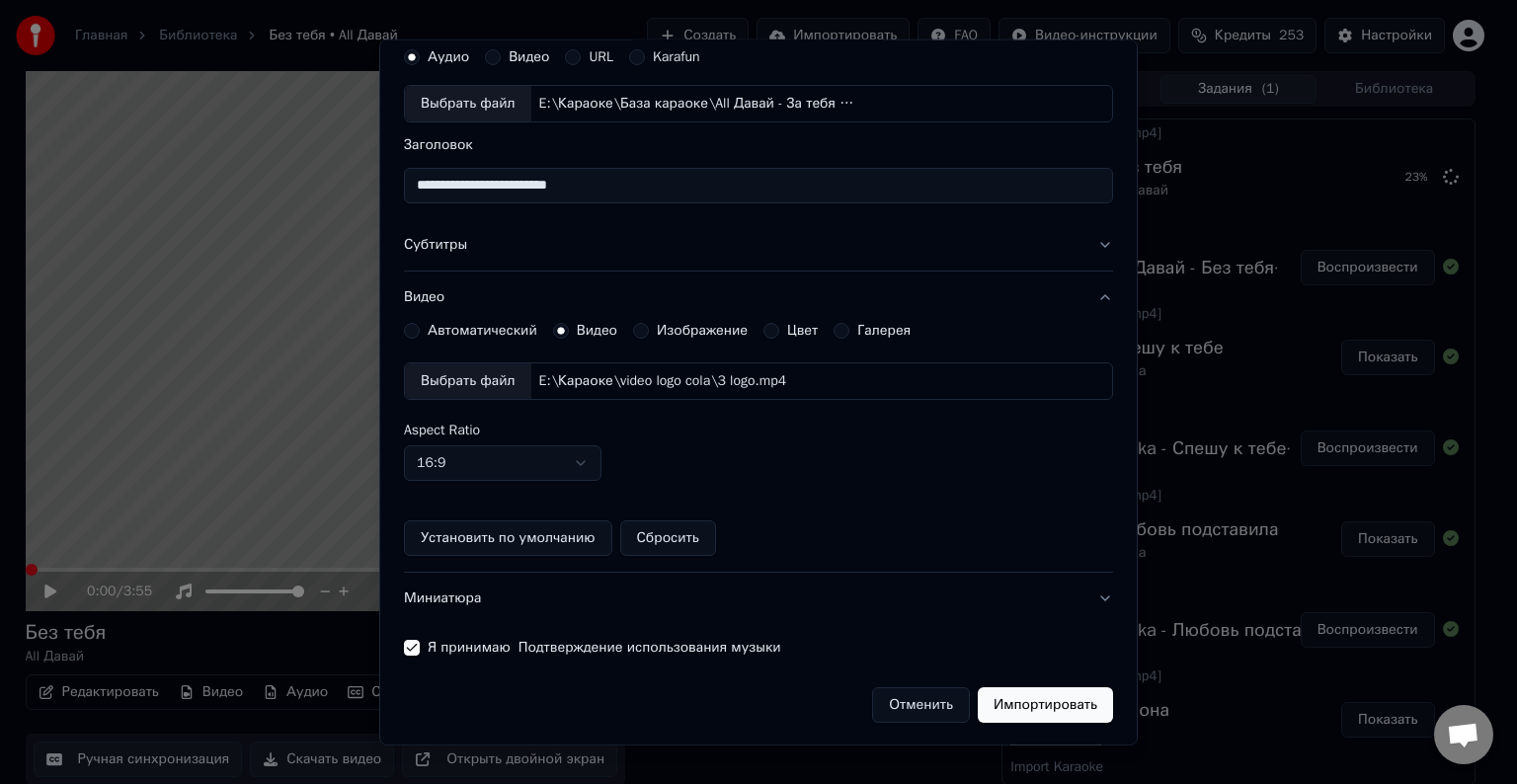 click on "Импортировать" at bounding box center (1045, 705) 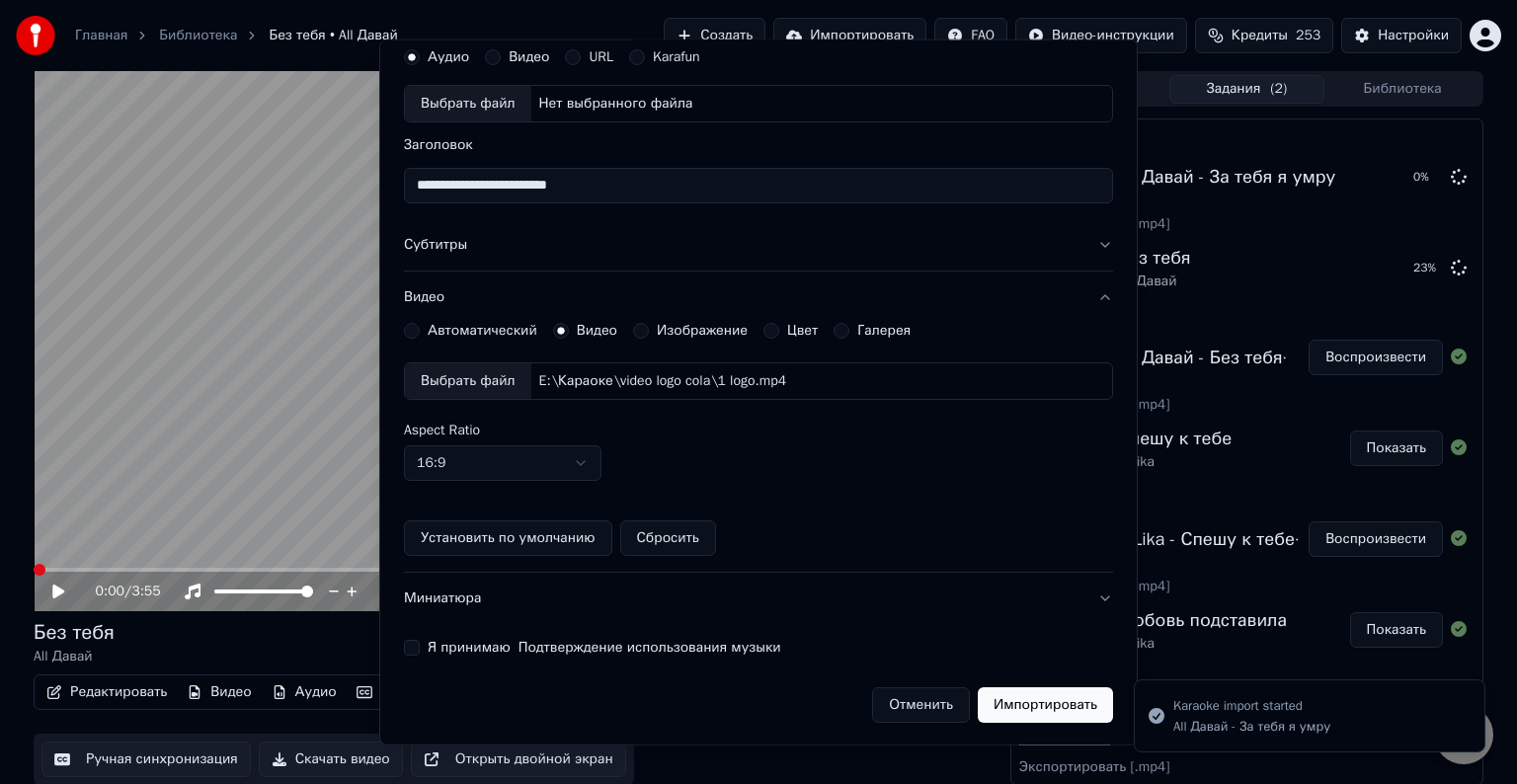 type 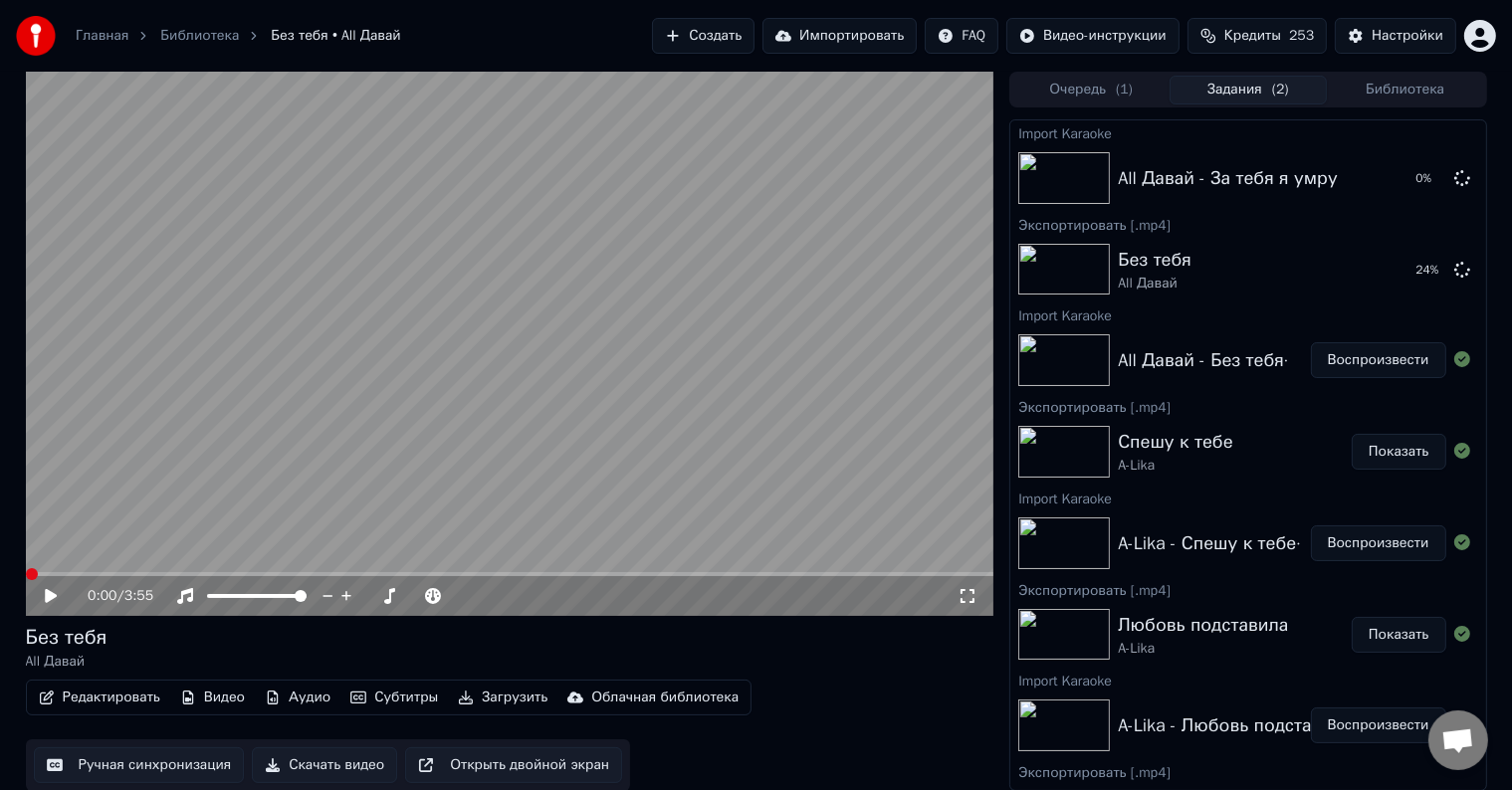 click 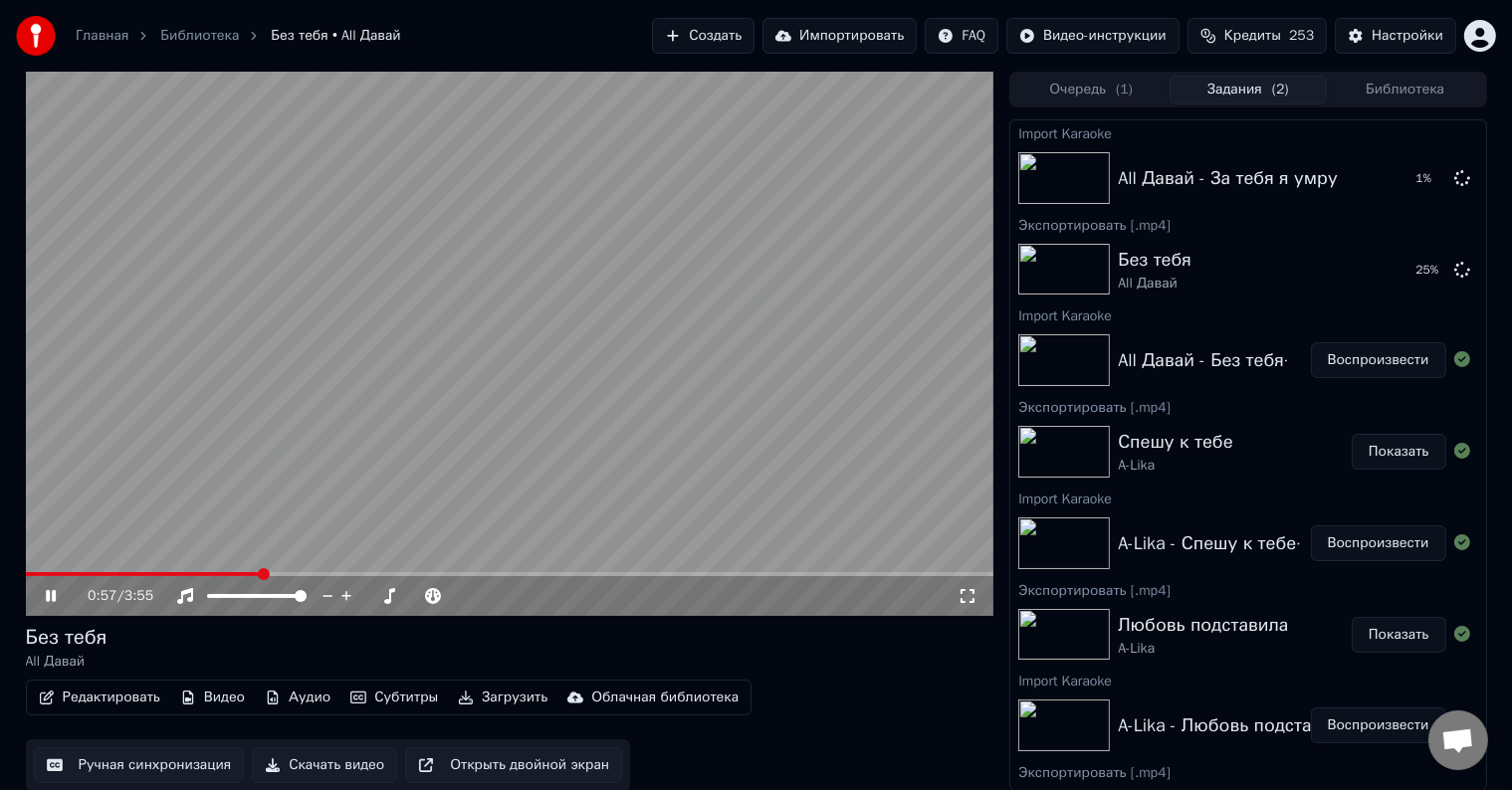 click 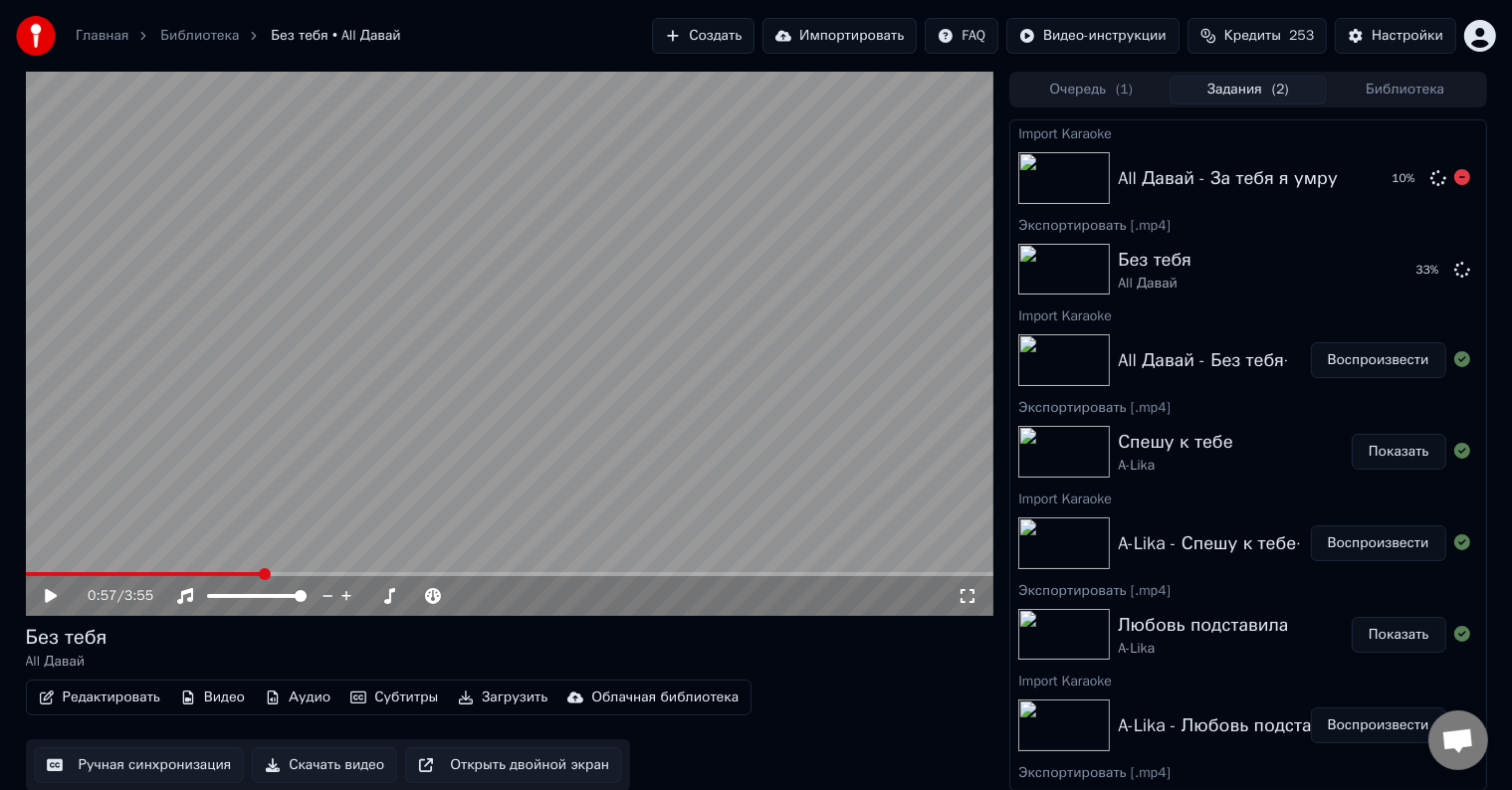 click 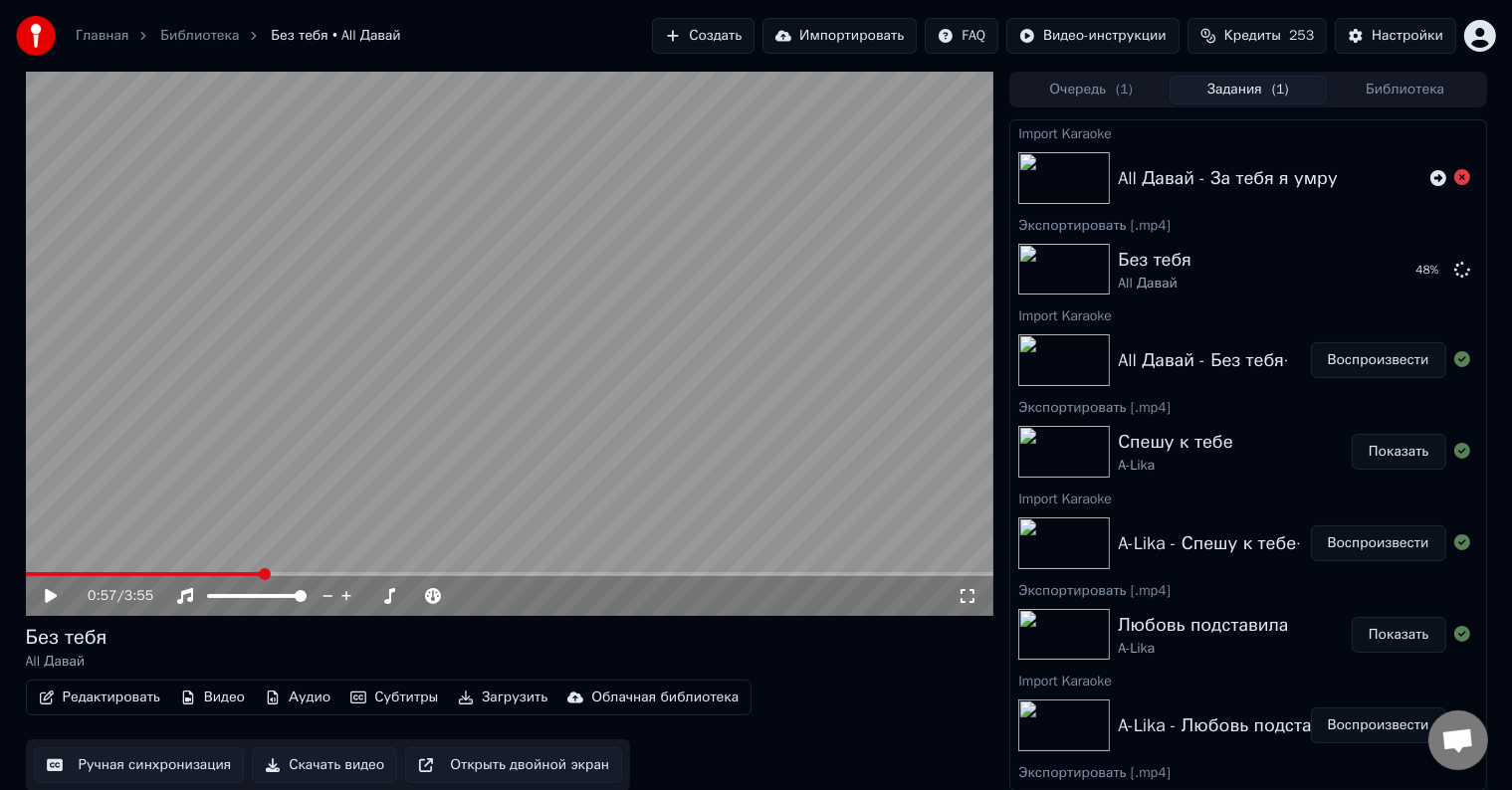 click on "Импортировать" at bounding box center [839, 36] 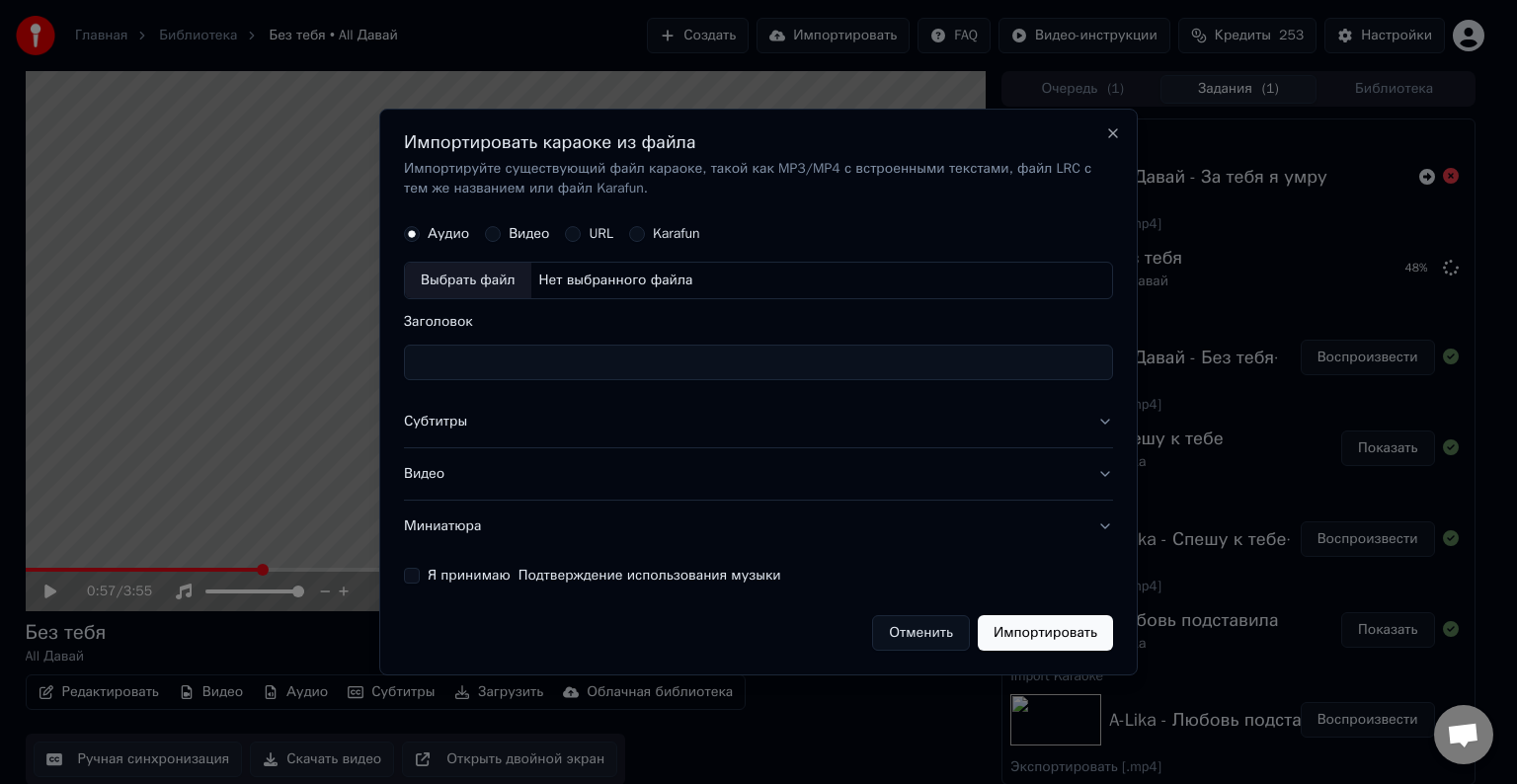 click on "Выбрать файл" at bounding box center (468, 280) 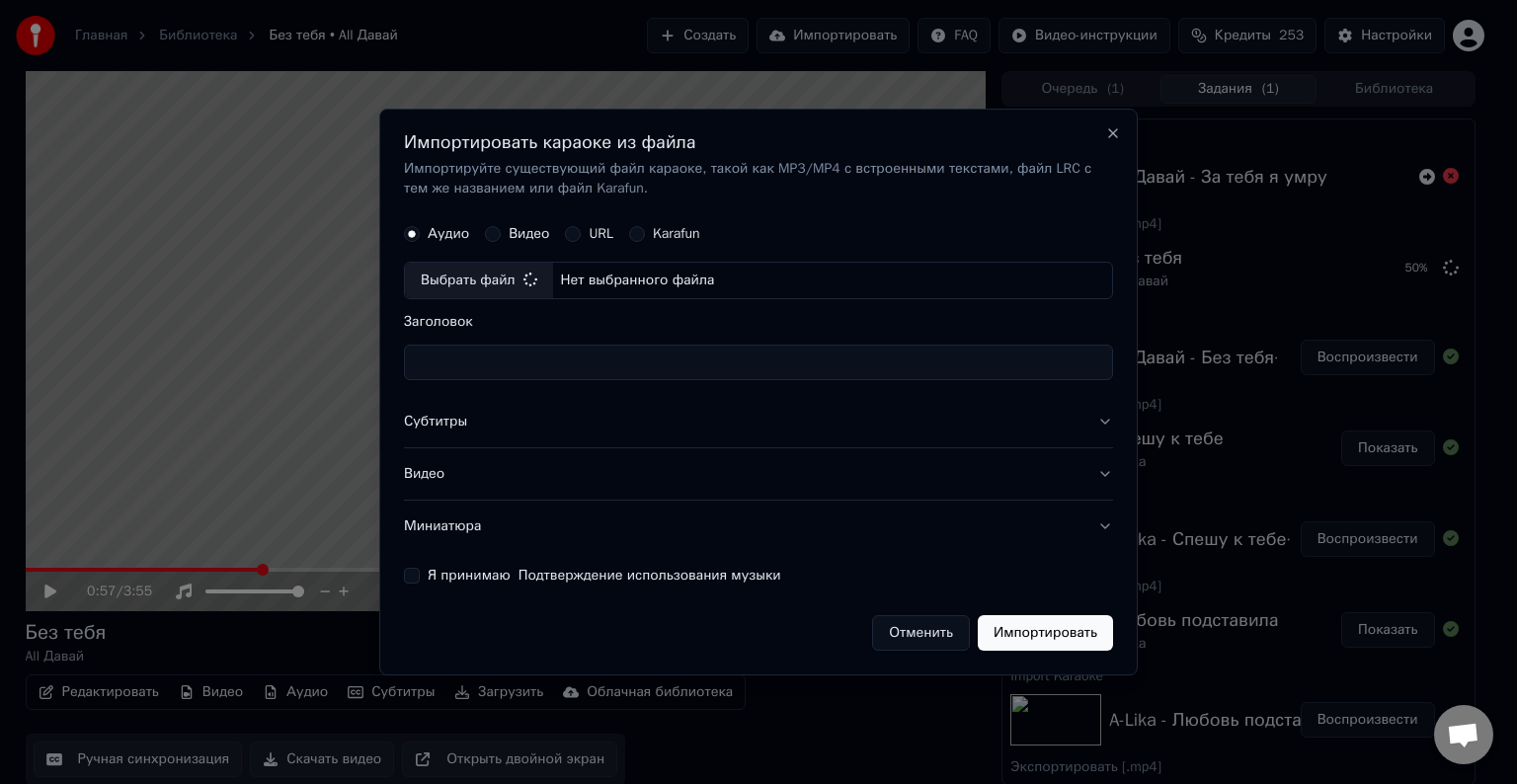 type on "**********" 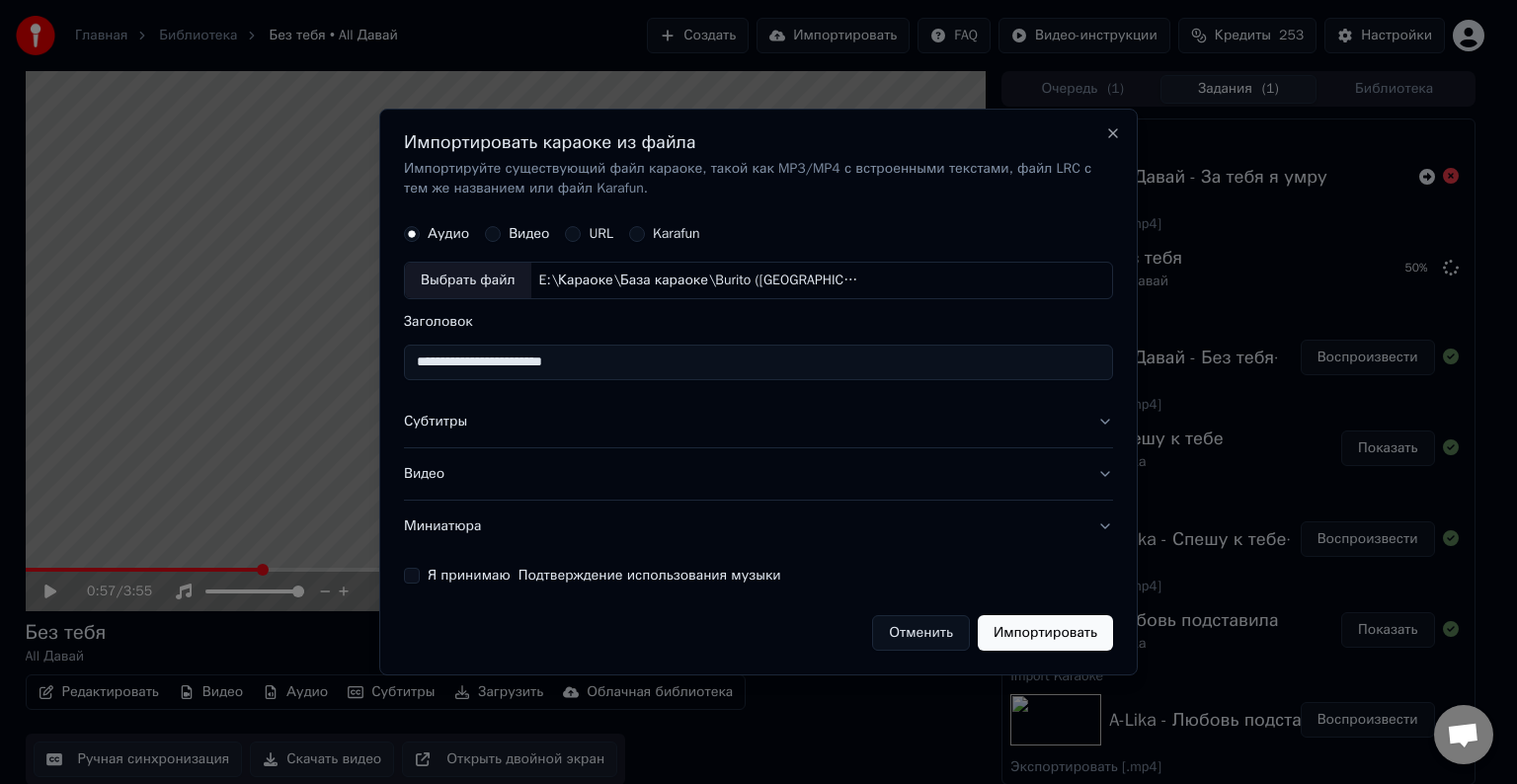 click on "Субтитры" at bounding box center [758, 422] 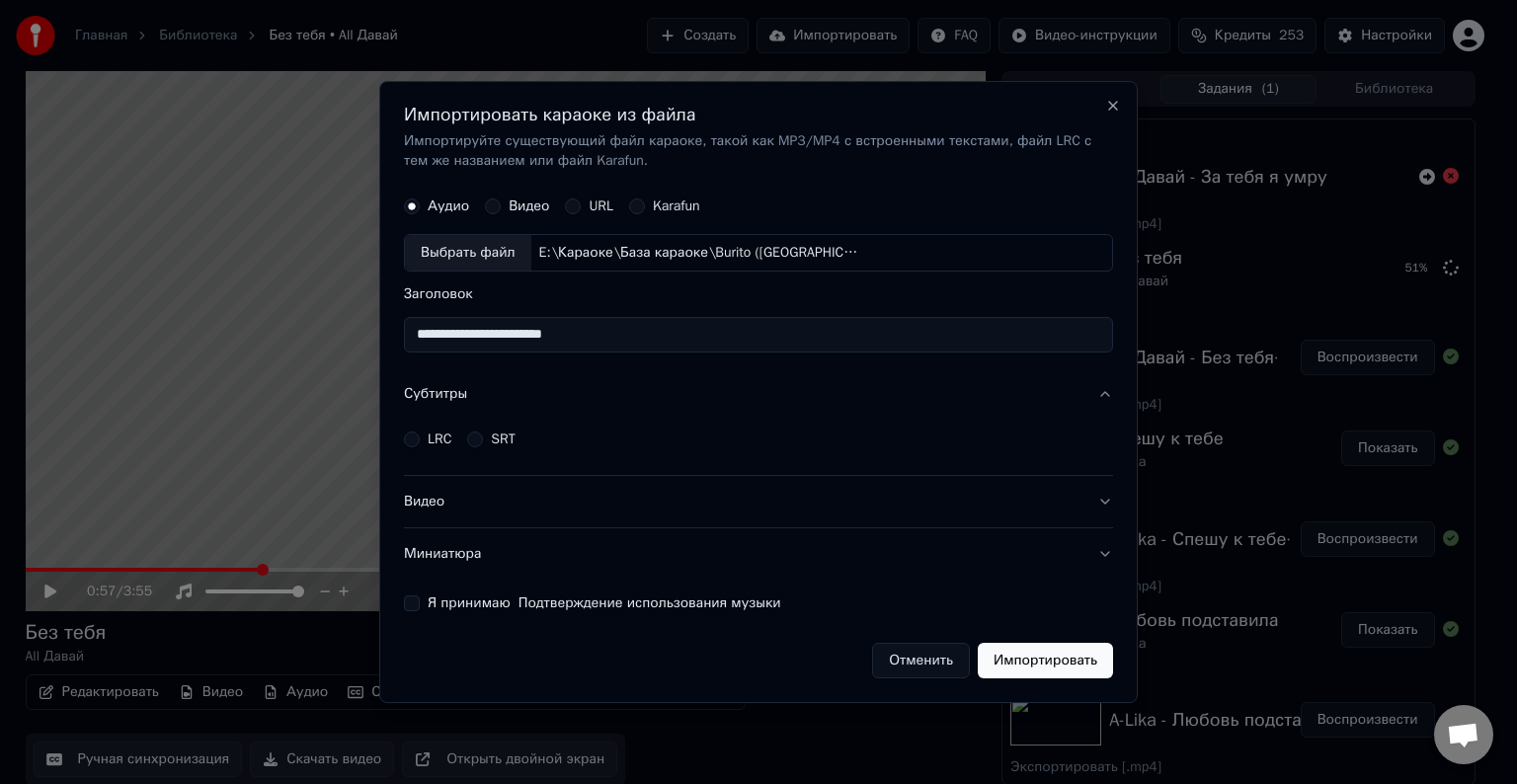 click on "LRC" at bounding box center (439, 439) 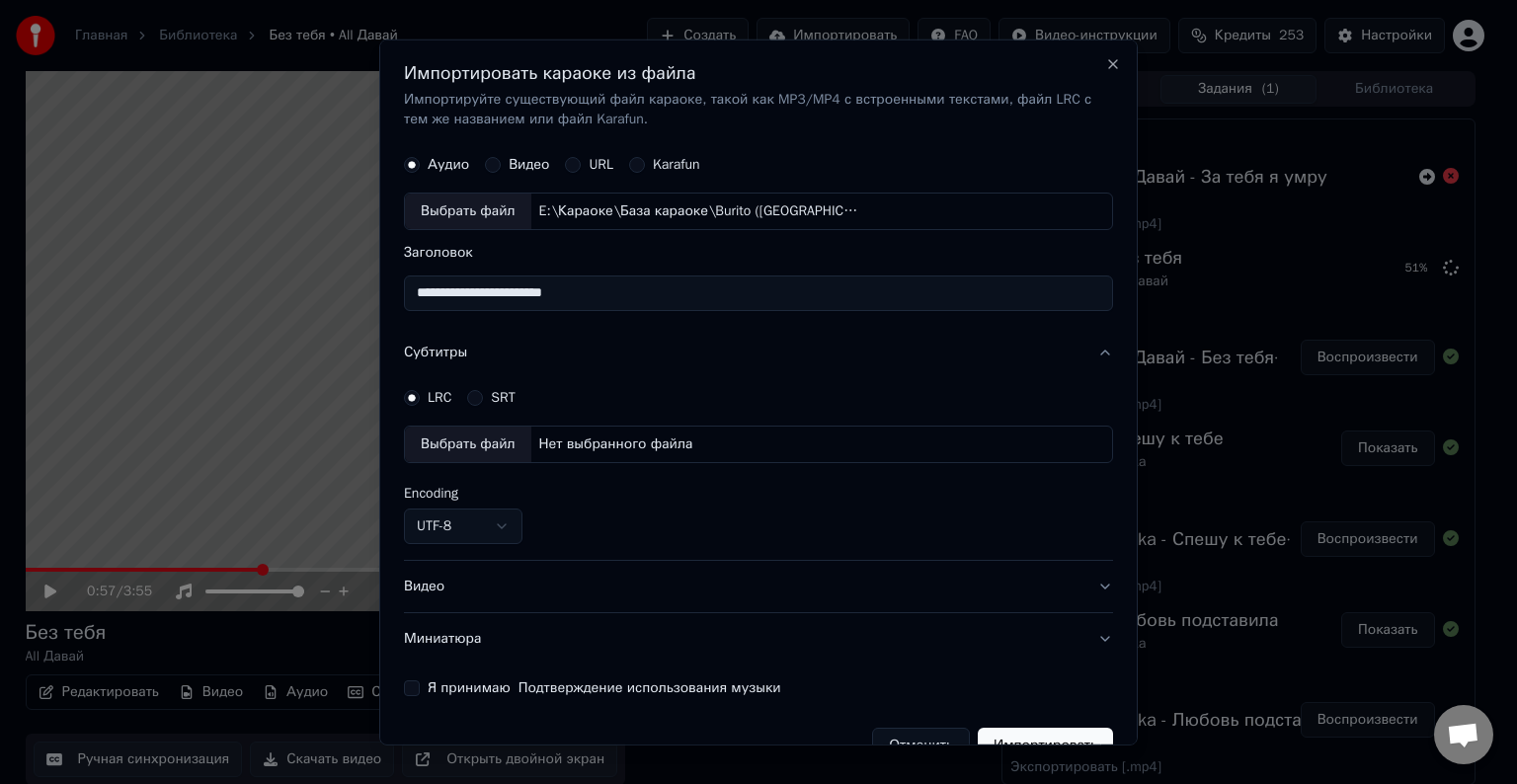 click on "Выбрать файл" at bounding box center [468, 444] 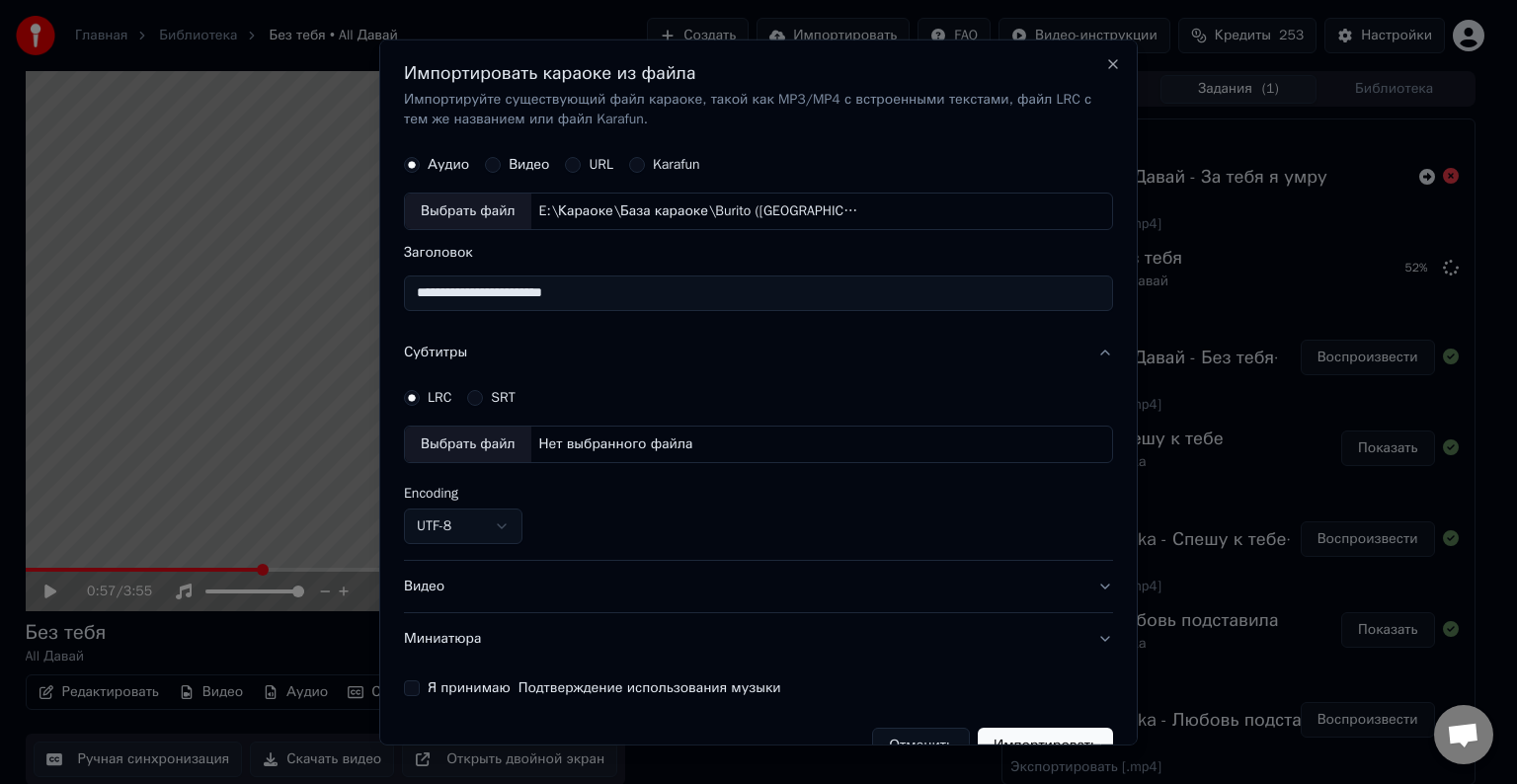 select on "**********" 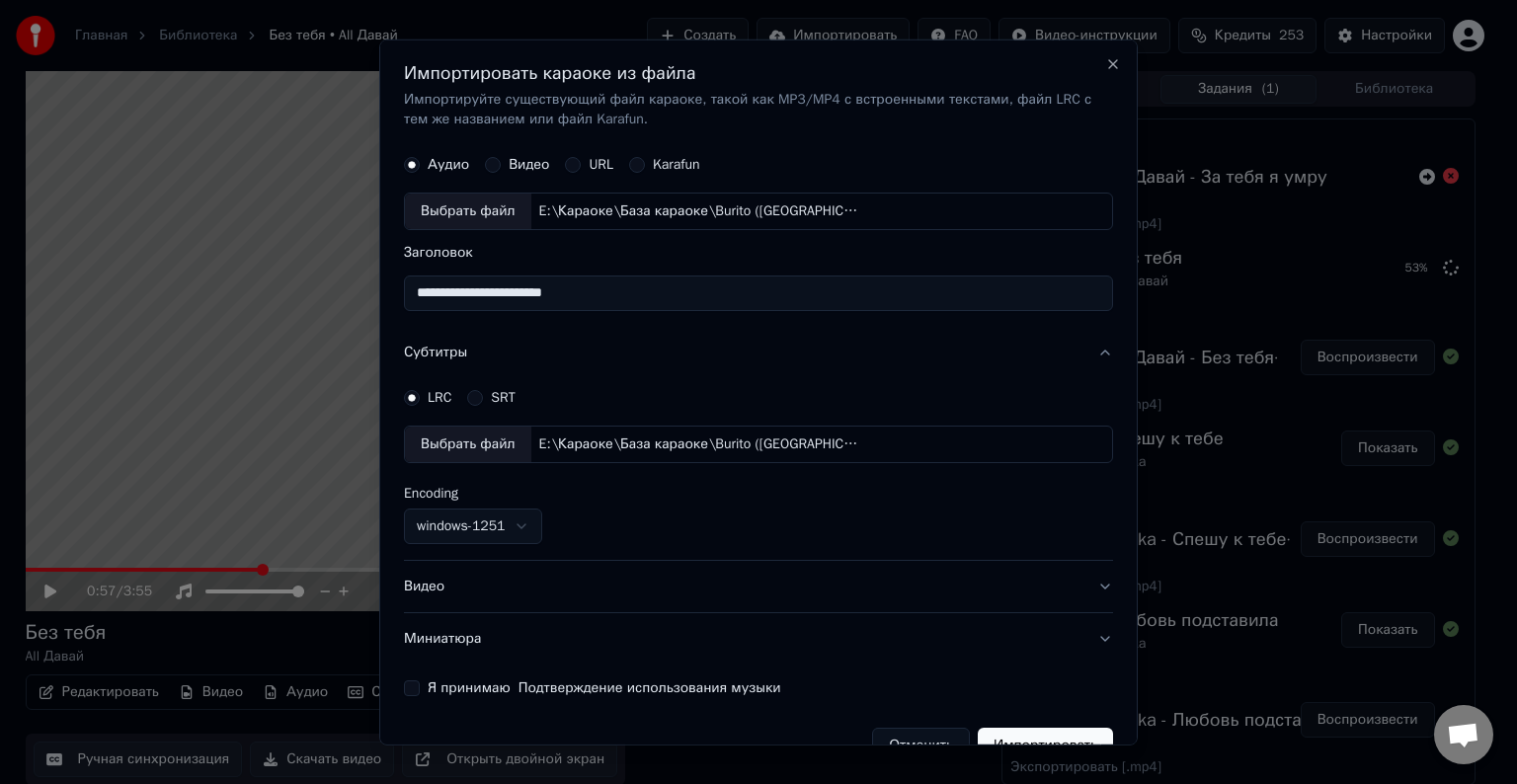 click on "**********" at bounding box center (758, 293) 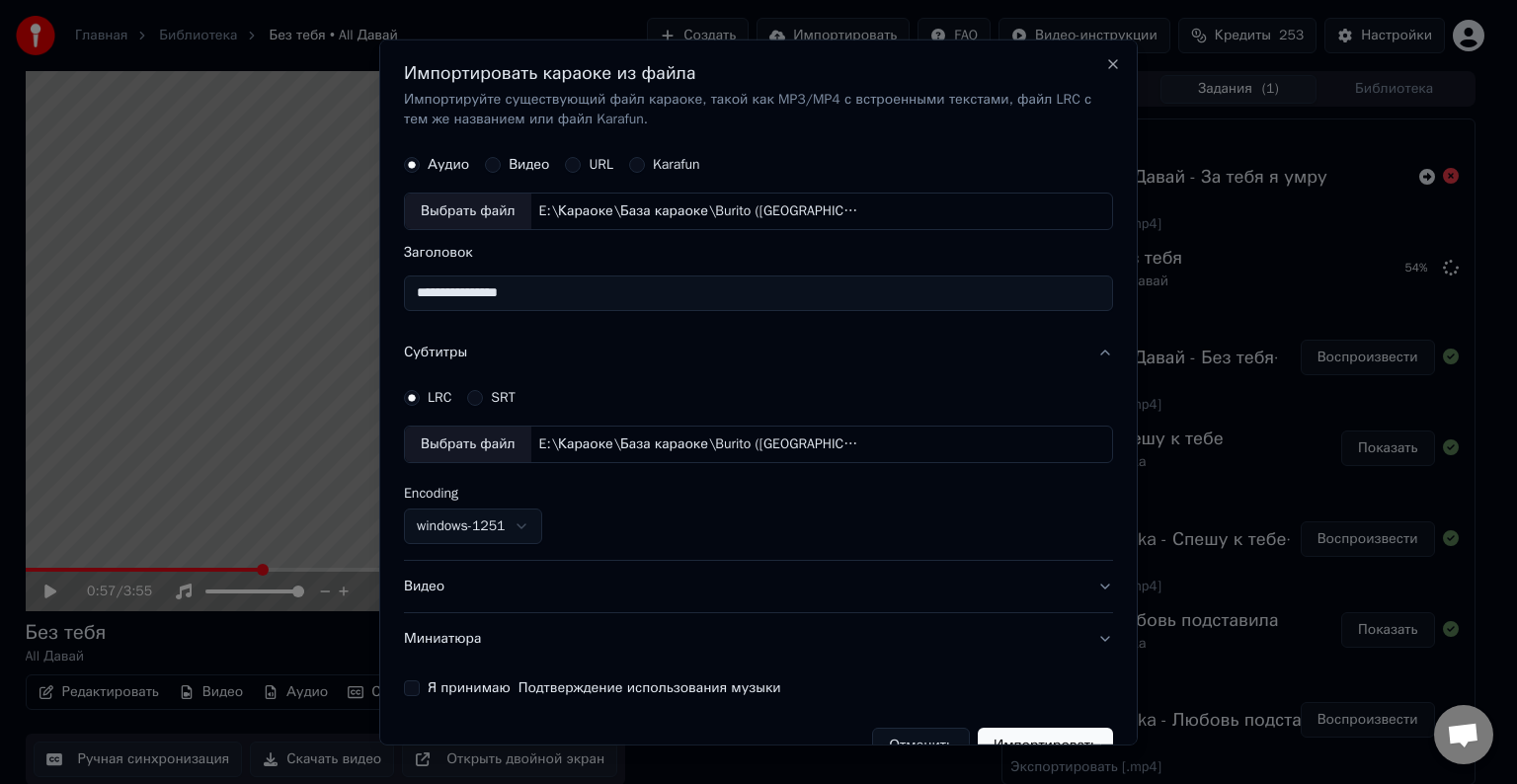 type on "**********" 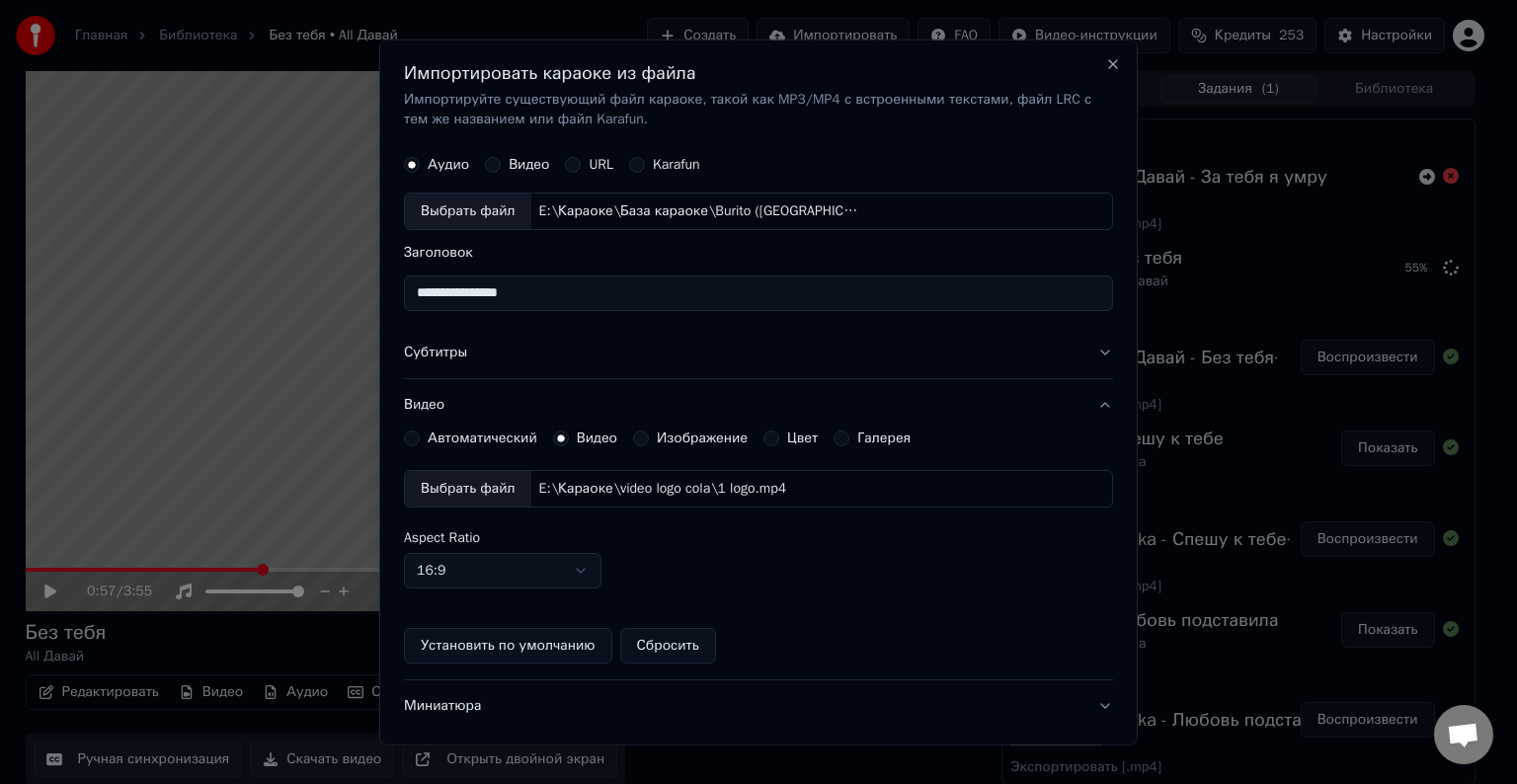 click on "Выбрать файл" at bounding box center (468, 489) 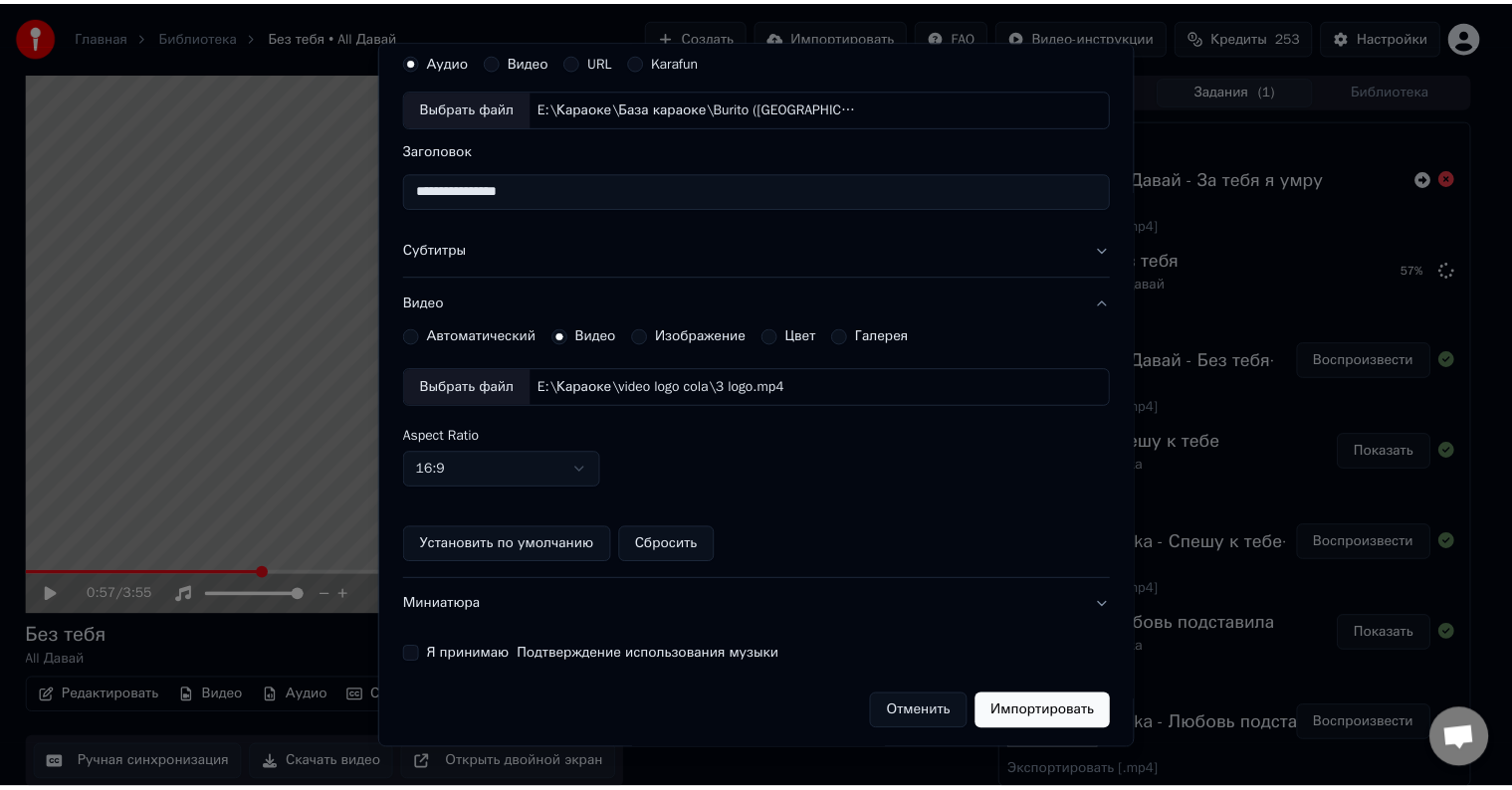 scroll, scrollTop: 108, scrollLeft: 0, axis: vertical 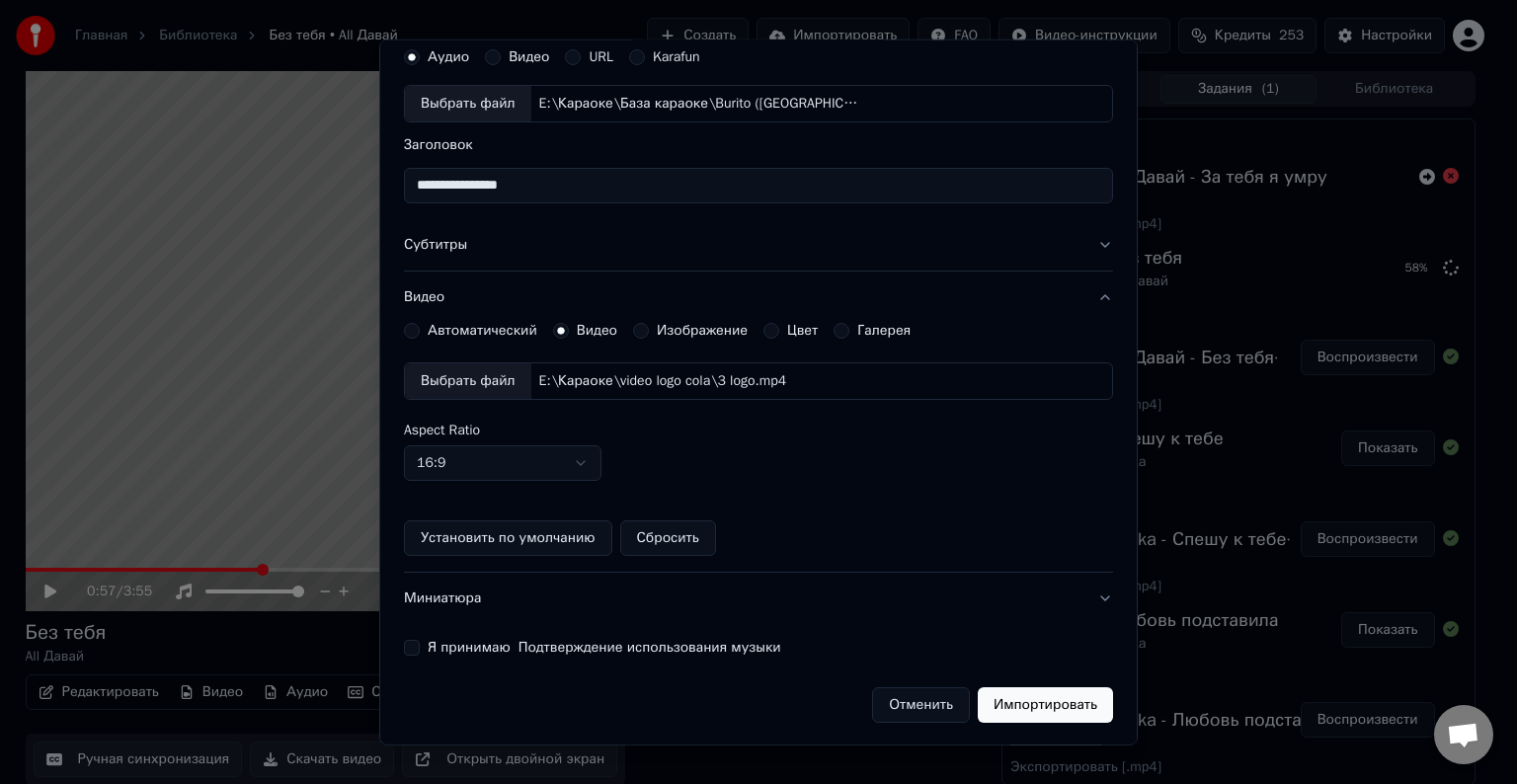 click on "**********" at bounding box center [758, 380] 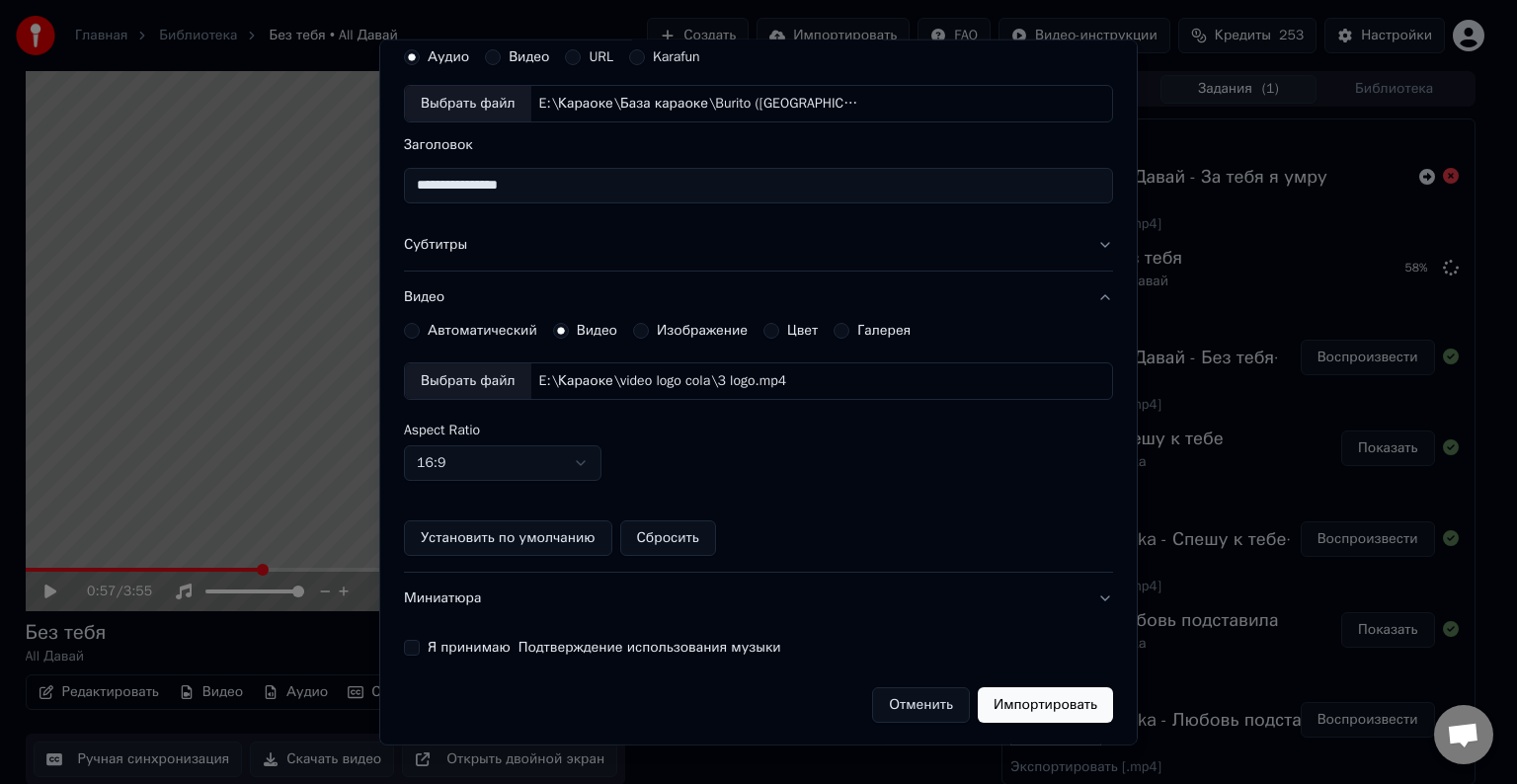 click on "Я принимаю   Подтверждение использования музыки" at bounding box center (412, 648) 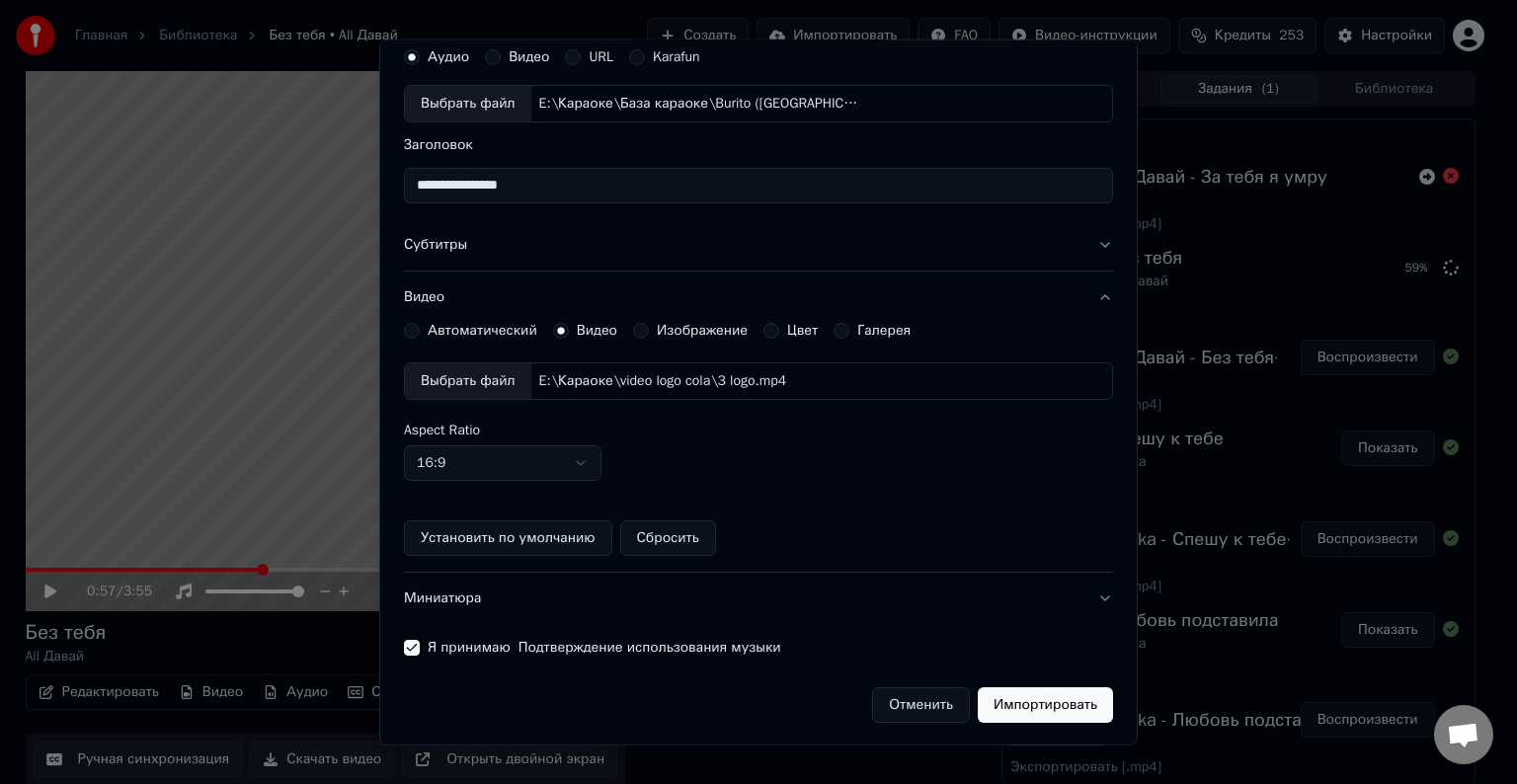 click on "Импортировать" at bounding box center [1045, 705] 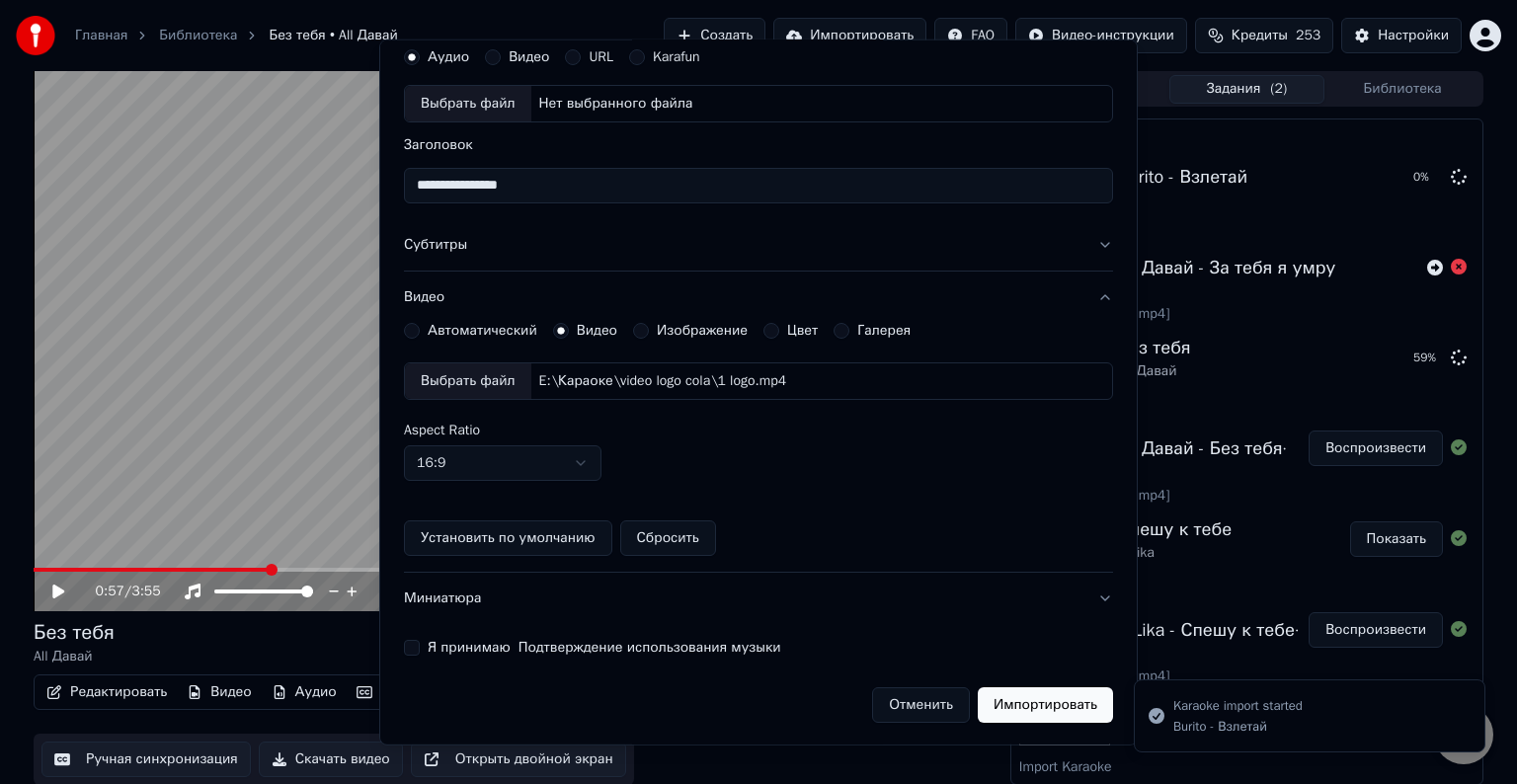 type 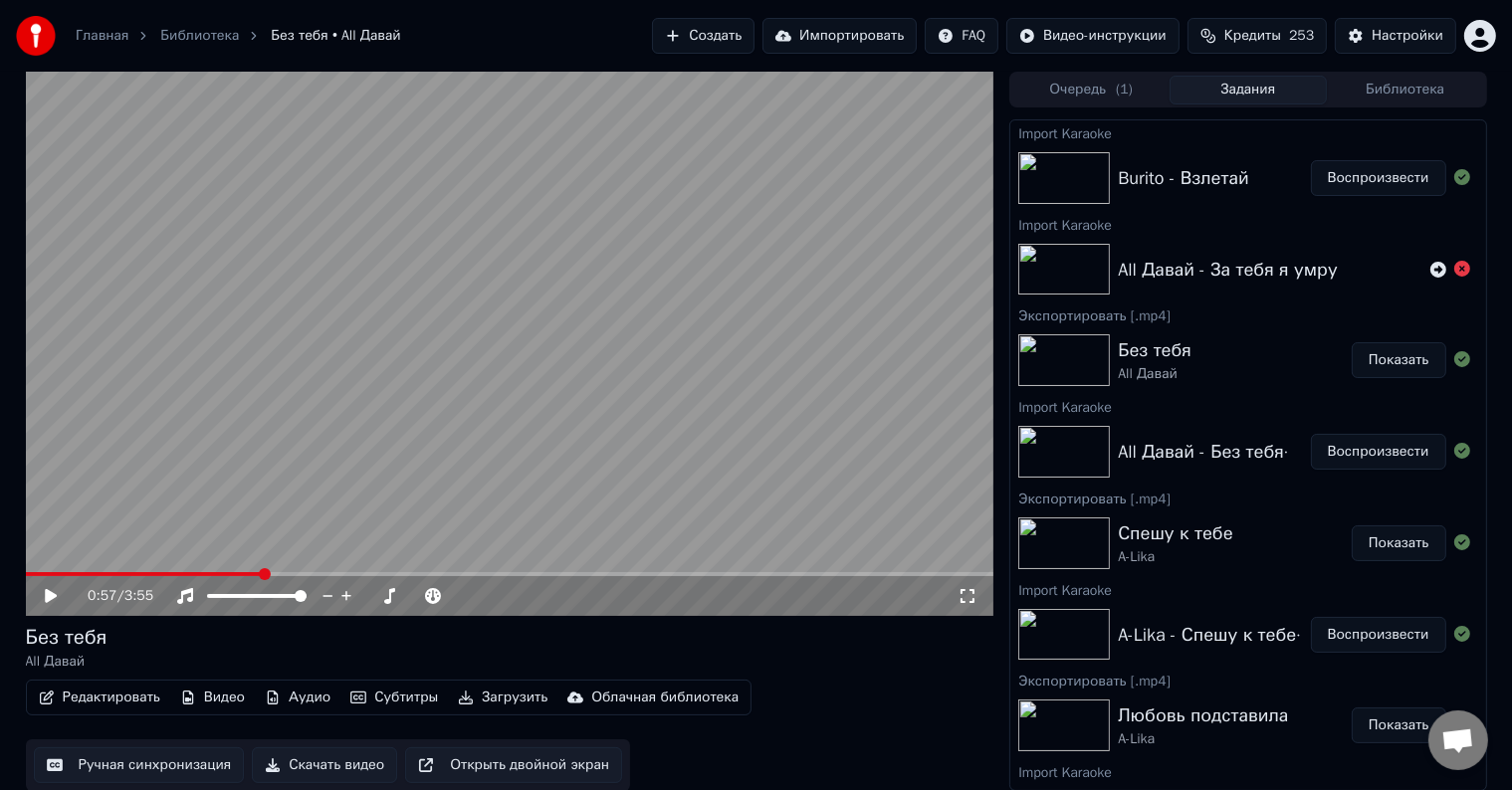 click on "Воспроизвести" at bounding box center [1379, 178] 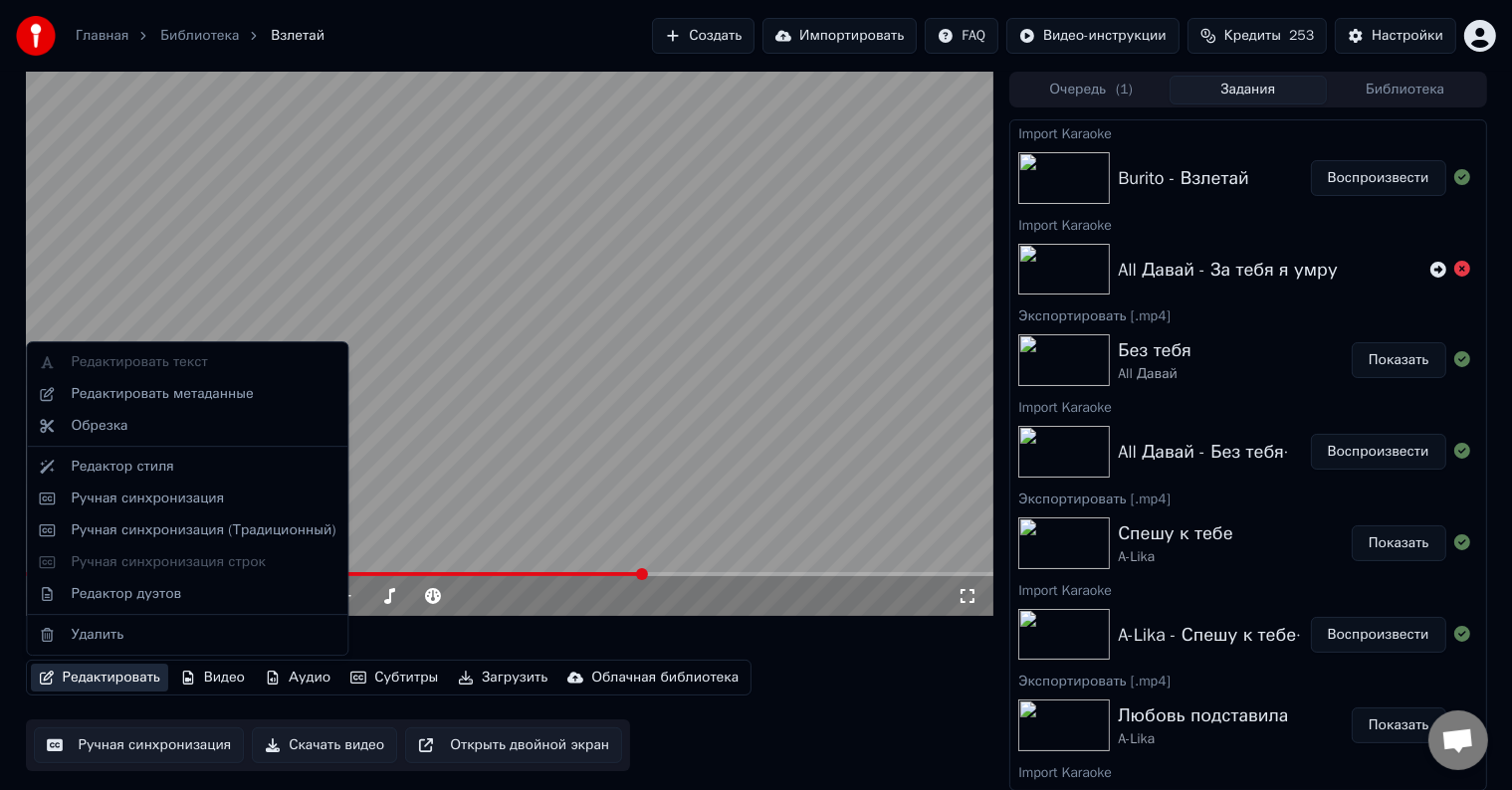 click on "Редактировать" at bounding box center (100, 678) 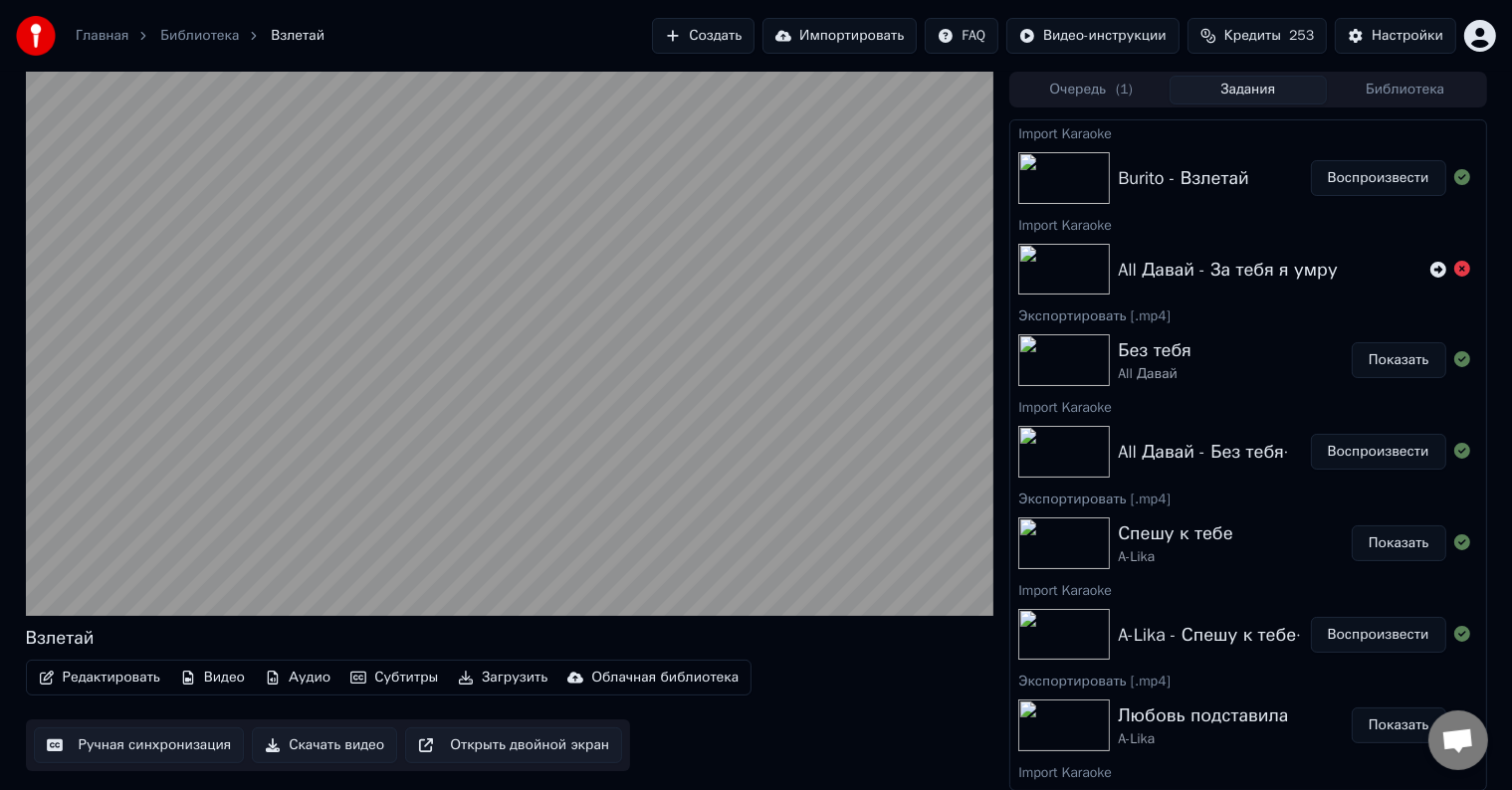 click on "Ручная синхронизация" at bounding box center (139, 745) 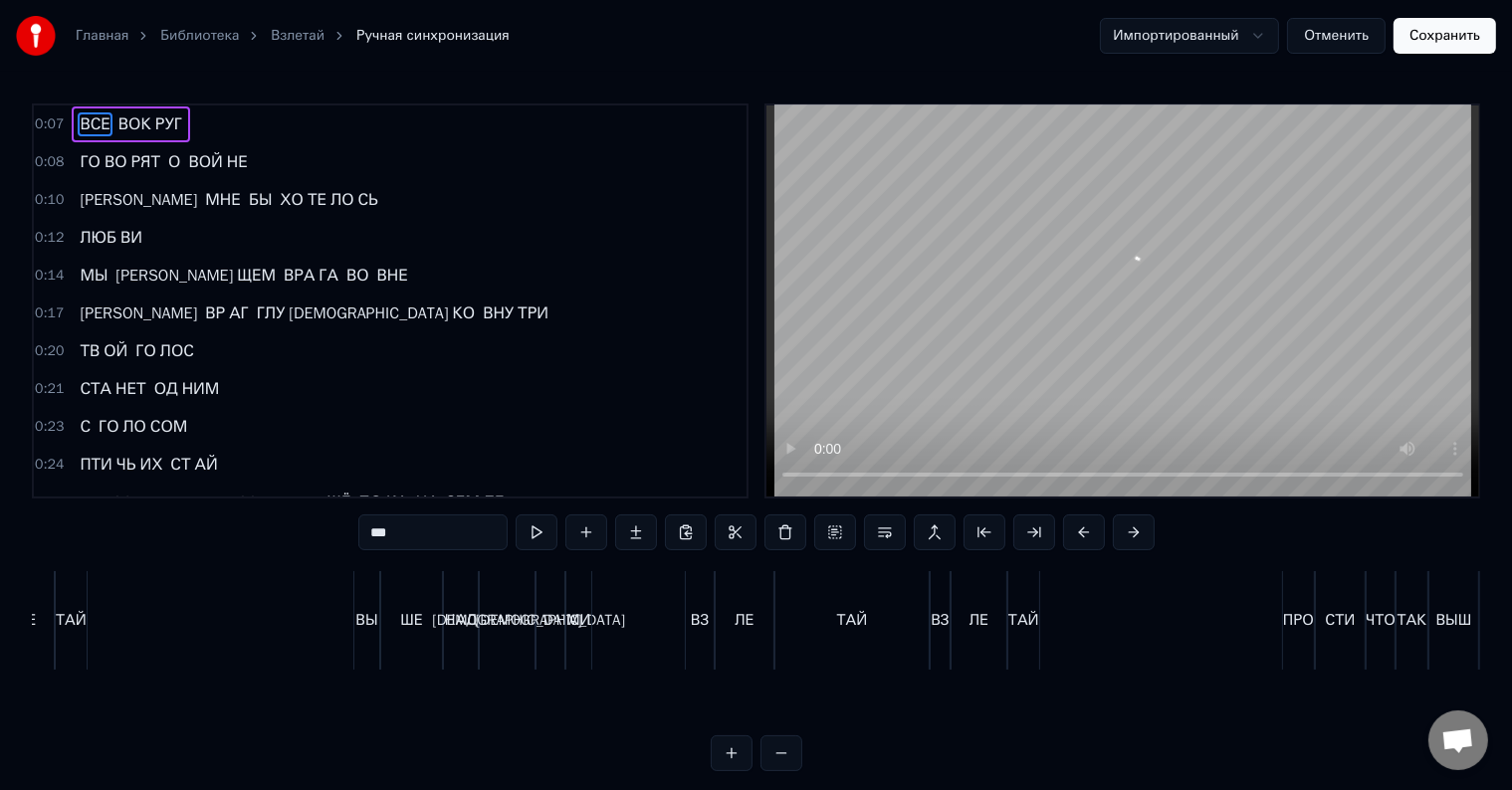 scroll, scrollTop: 0, scrollLeft: 30370, axis: horizontal 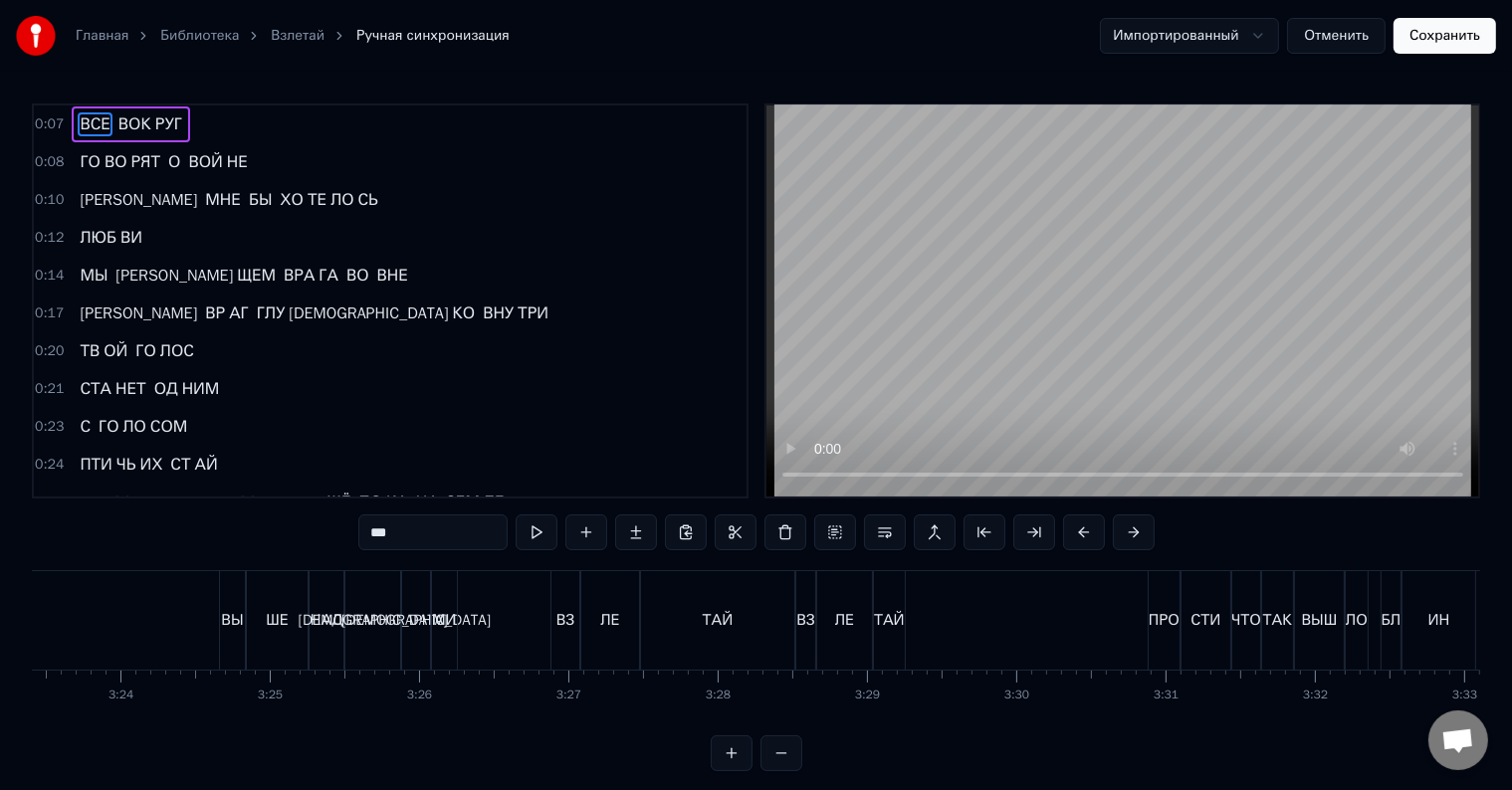 type 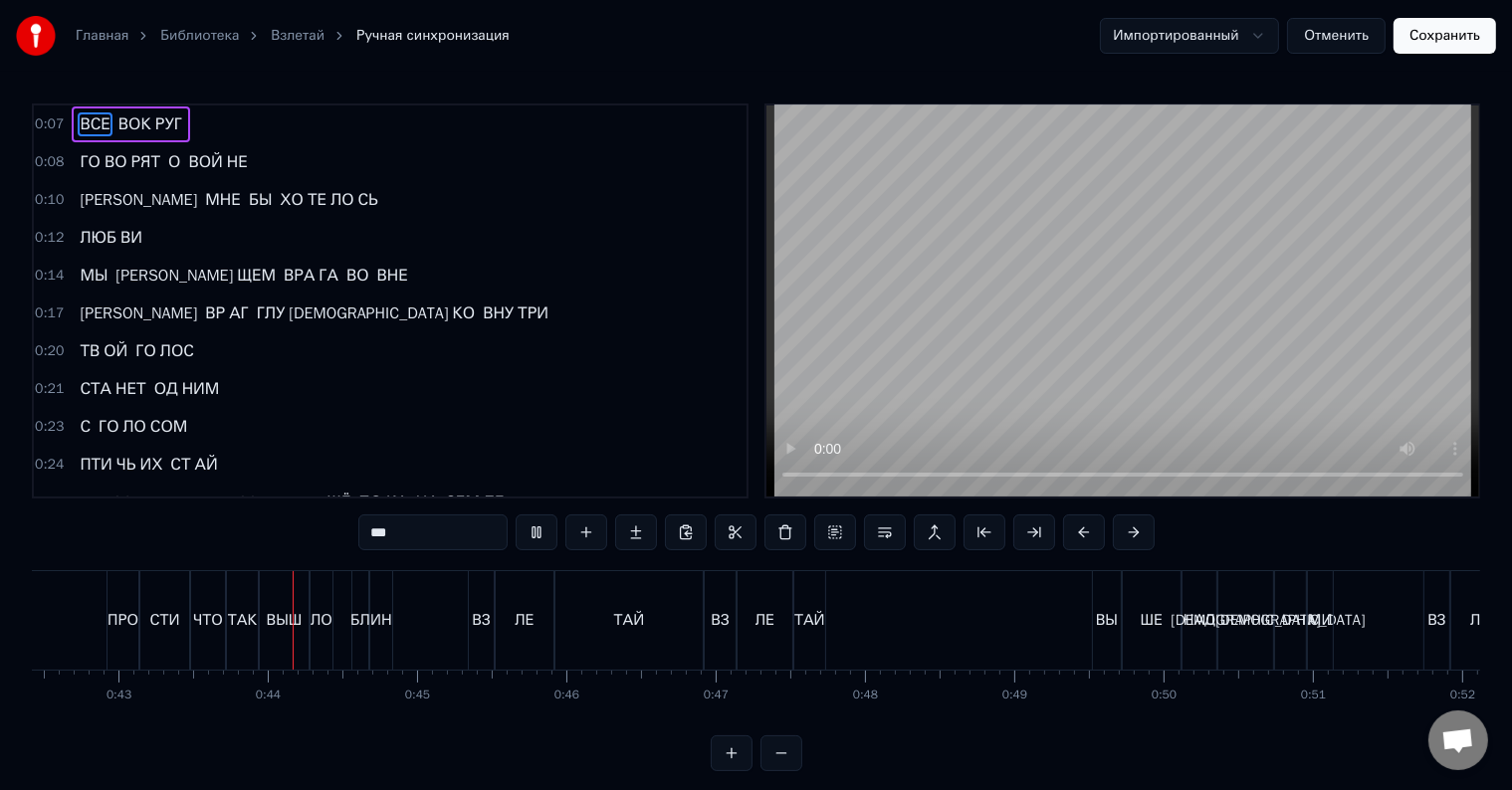 scroll, scrollTop: 0, scrollLeft: 6405, axis: horizontal 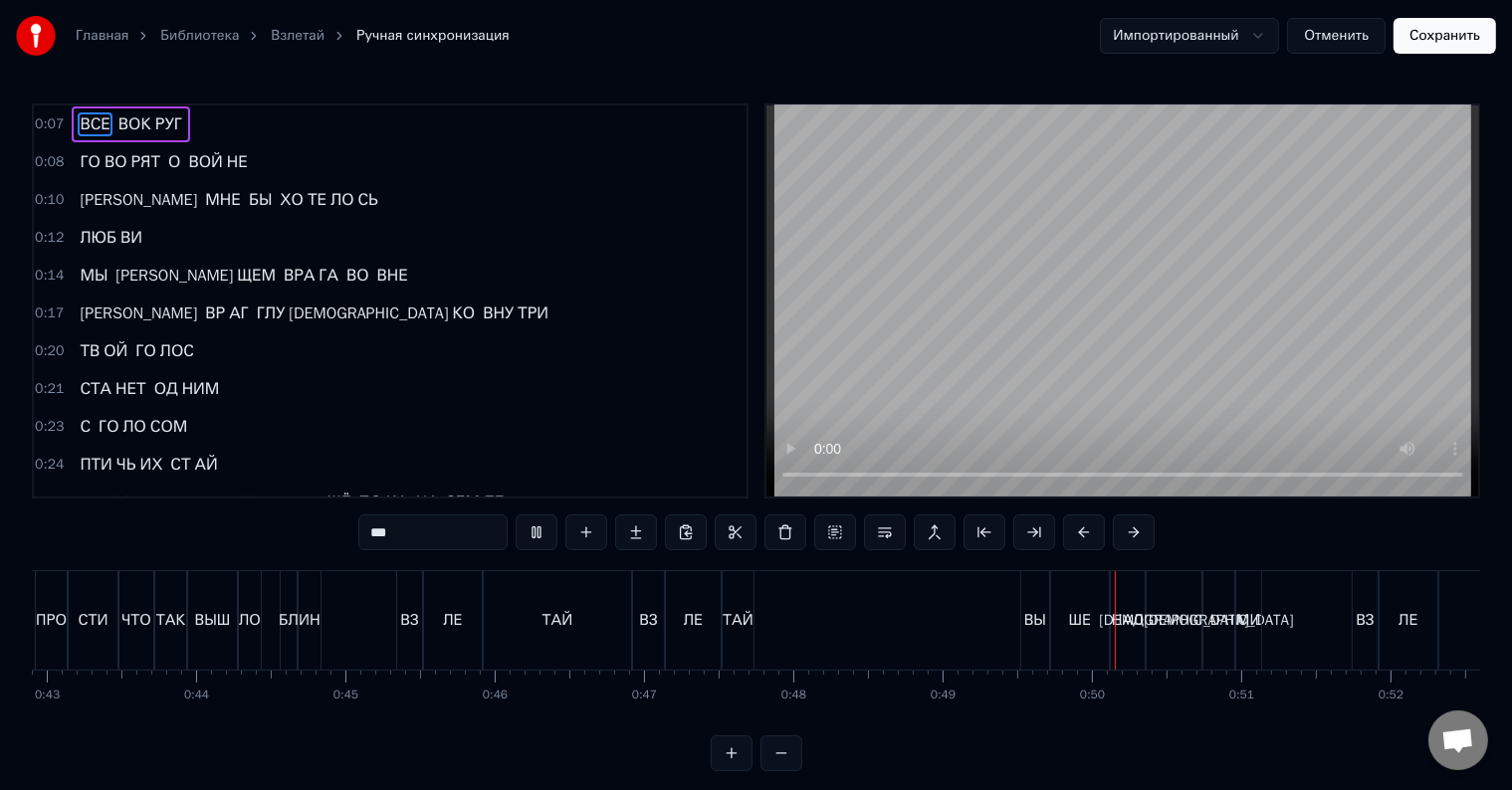 click on "ЛЕ" at bounding box center (693, 620) 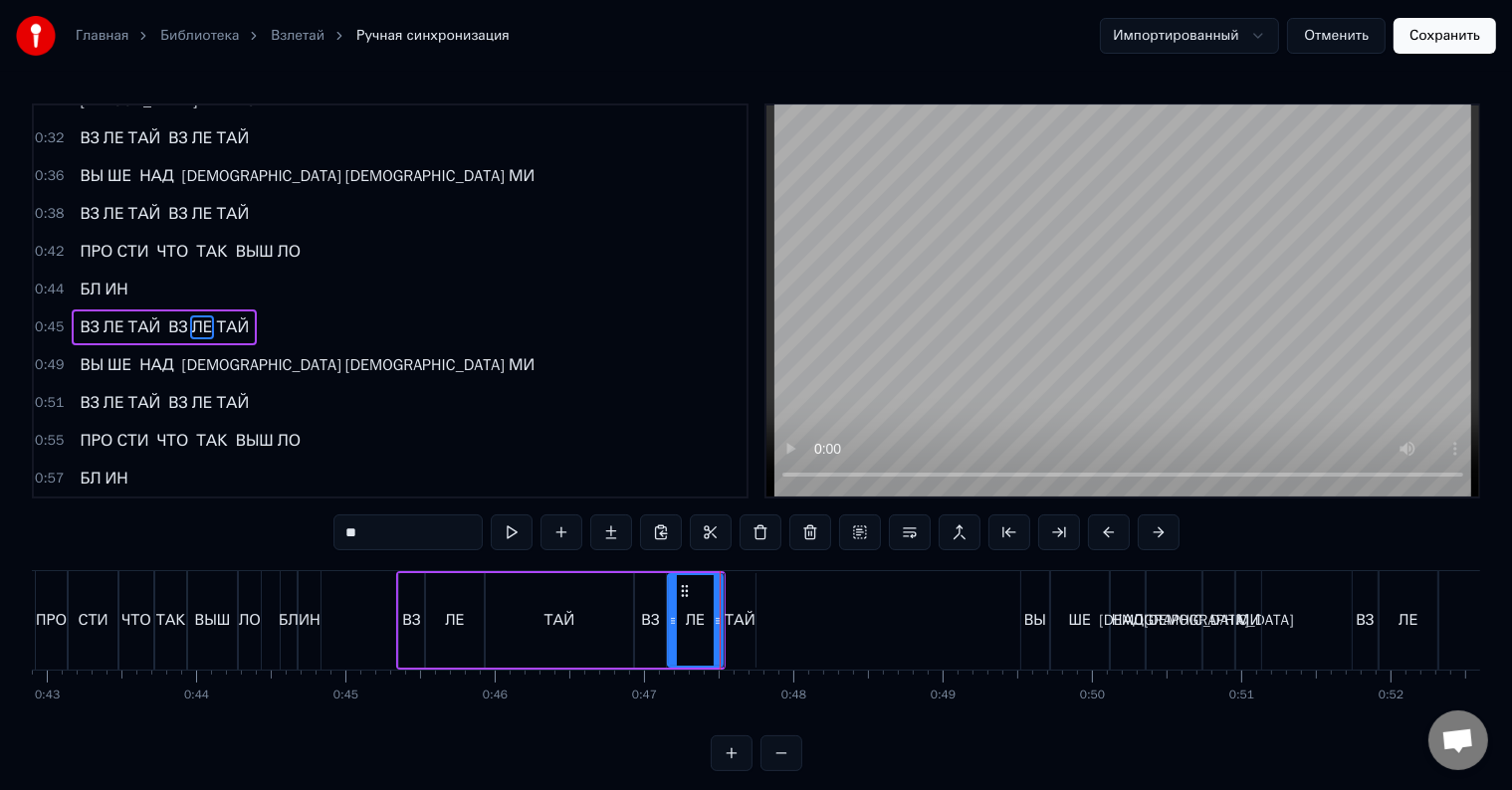 scroll, scrollTop: 445, scrollLeft: 0, axis: vertical 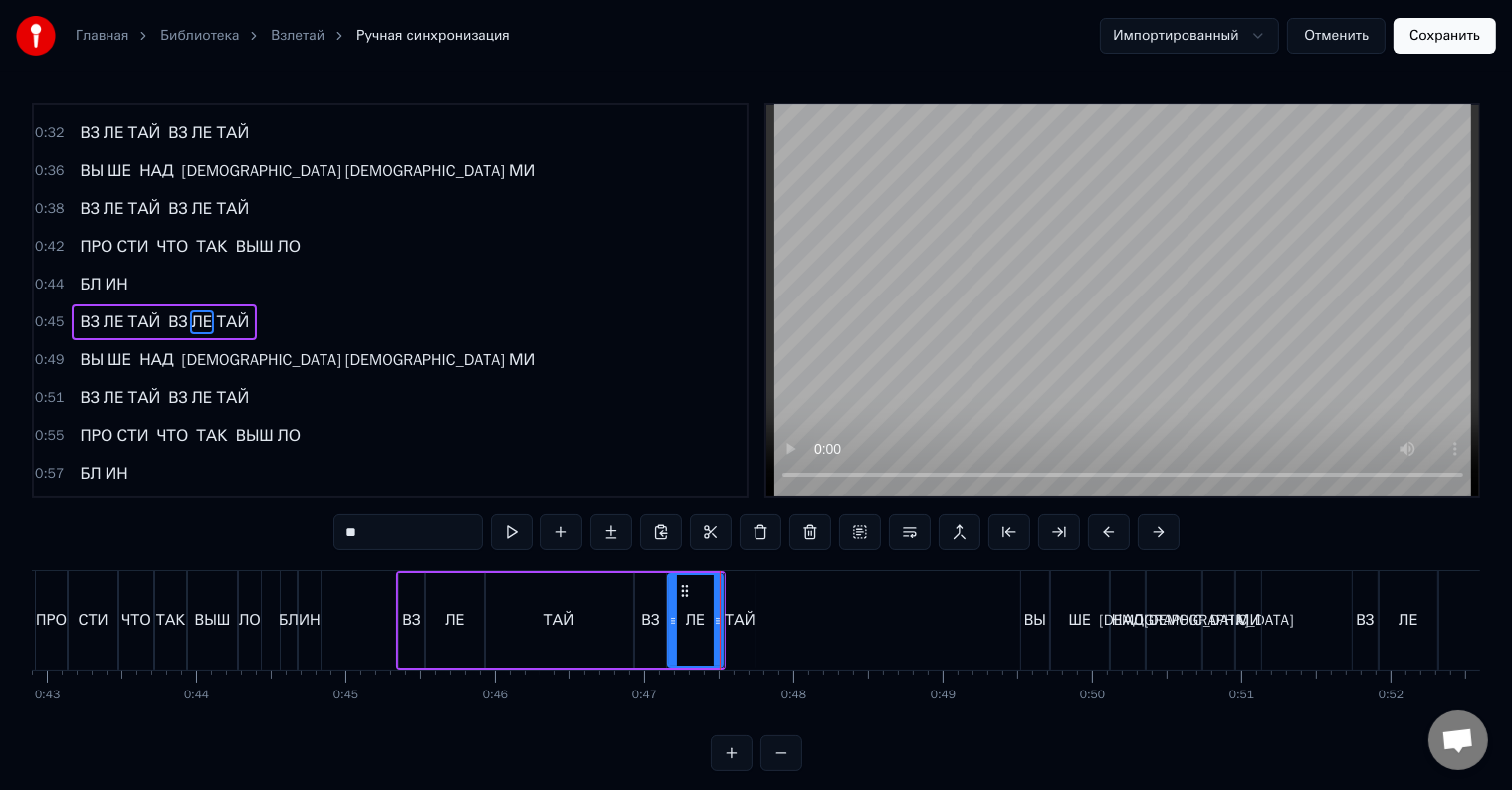 click on "ТАЙ" at bounding box center [740, 620] 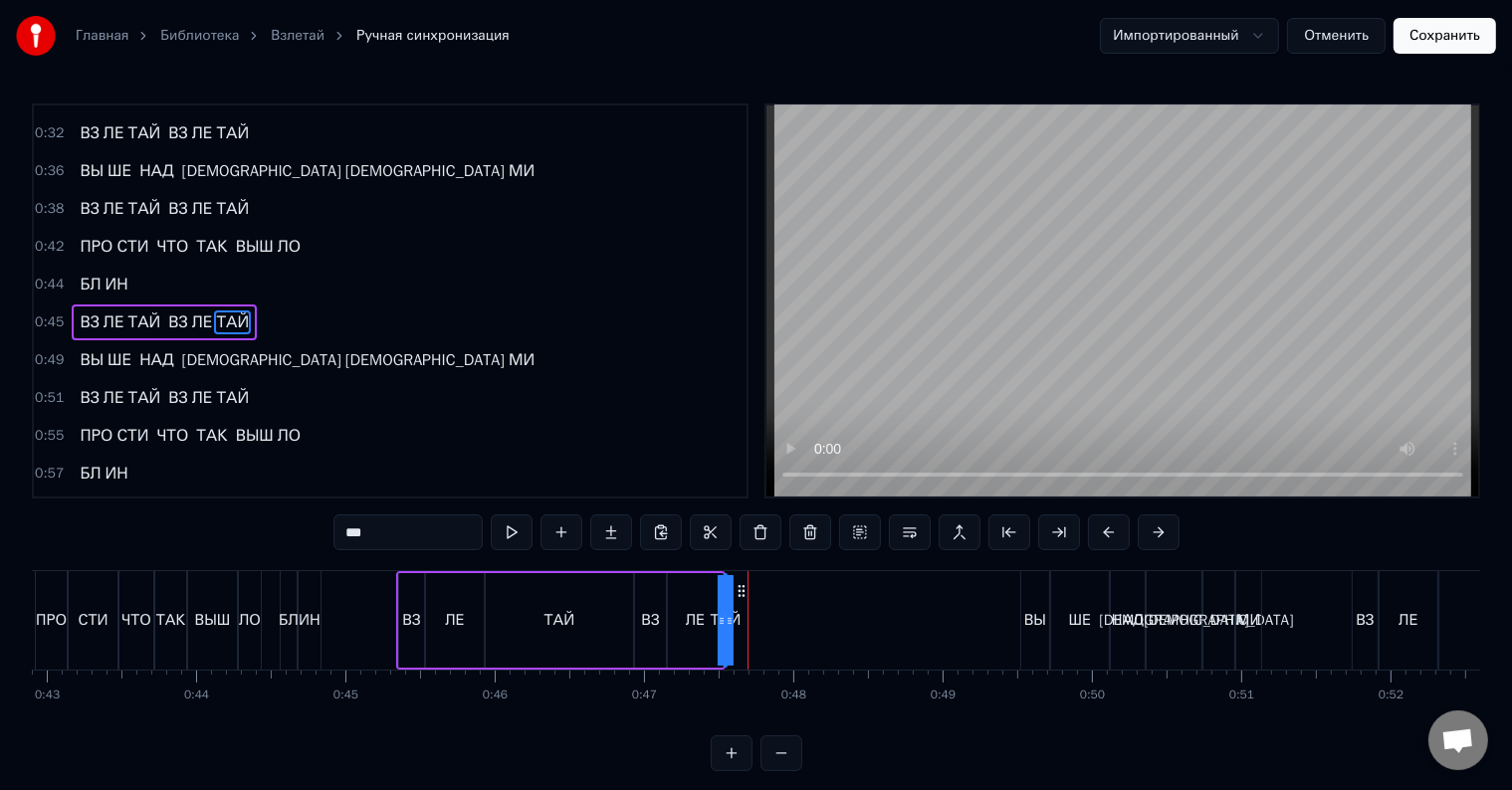 drag, startPoint x: 749, startPoint y: 621, endPoint x: 765, endPoint y: 620, distance: 16.03122 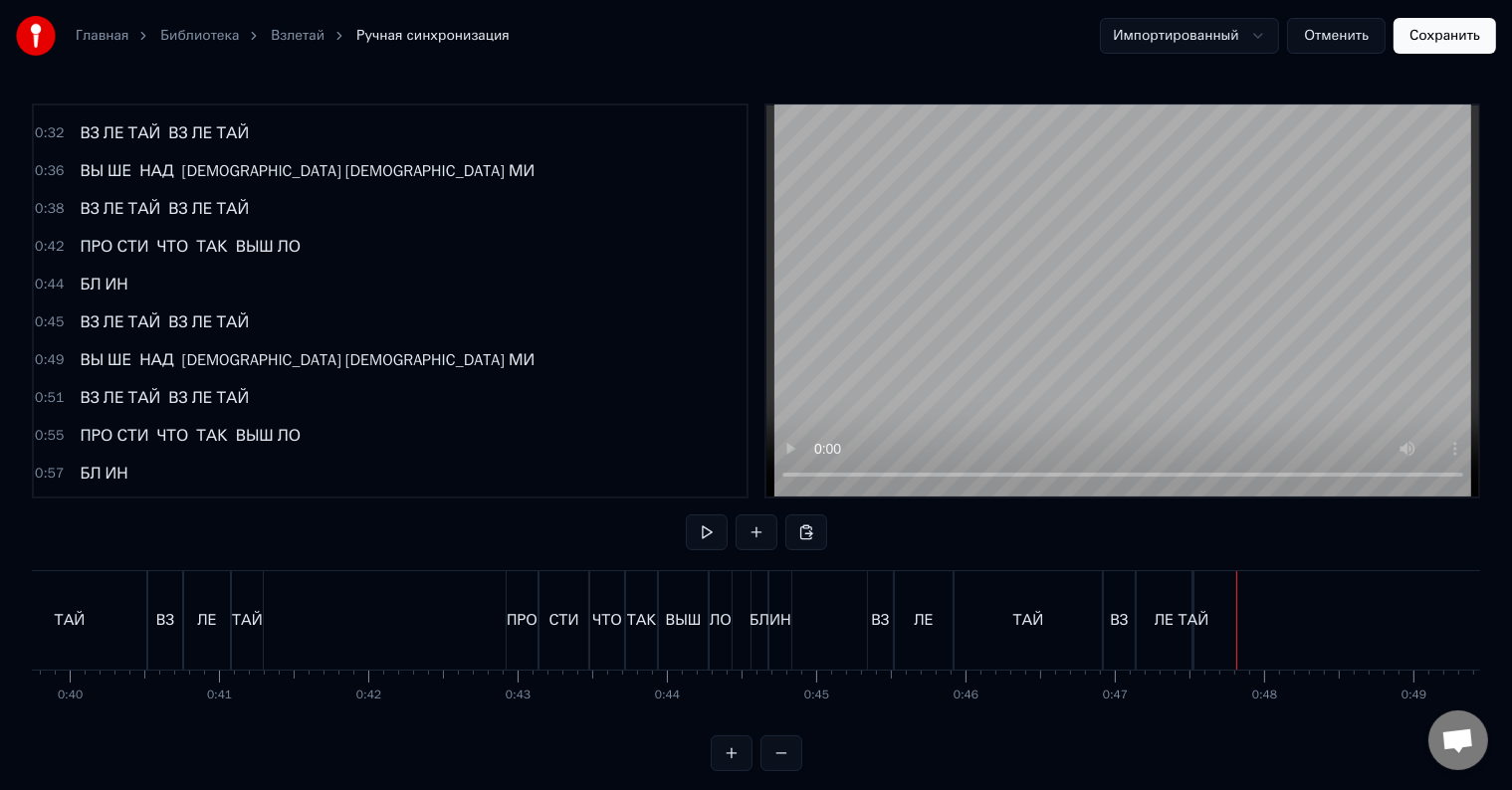 scroll, scrollTop: 0, scrollLeft: 5773, axis: horizontal 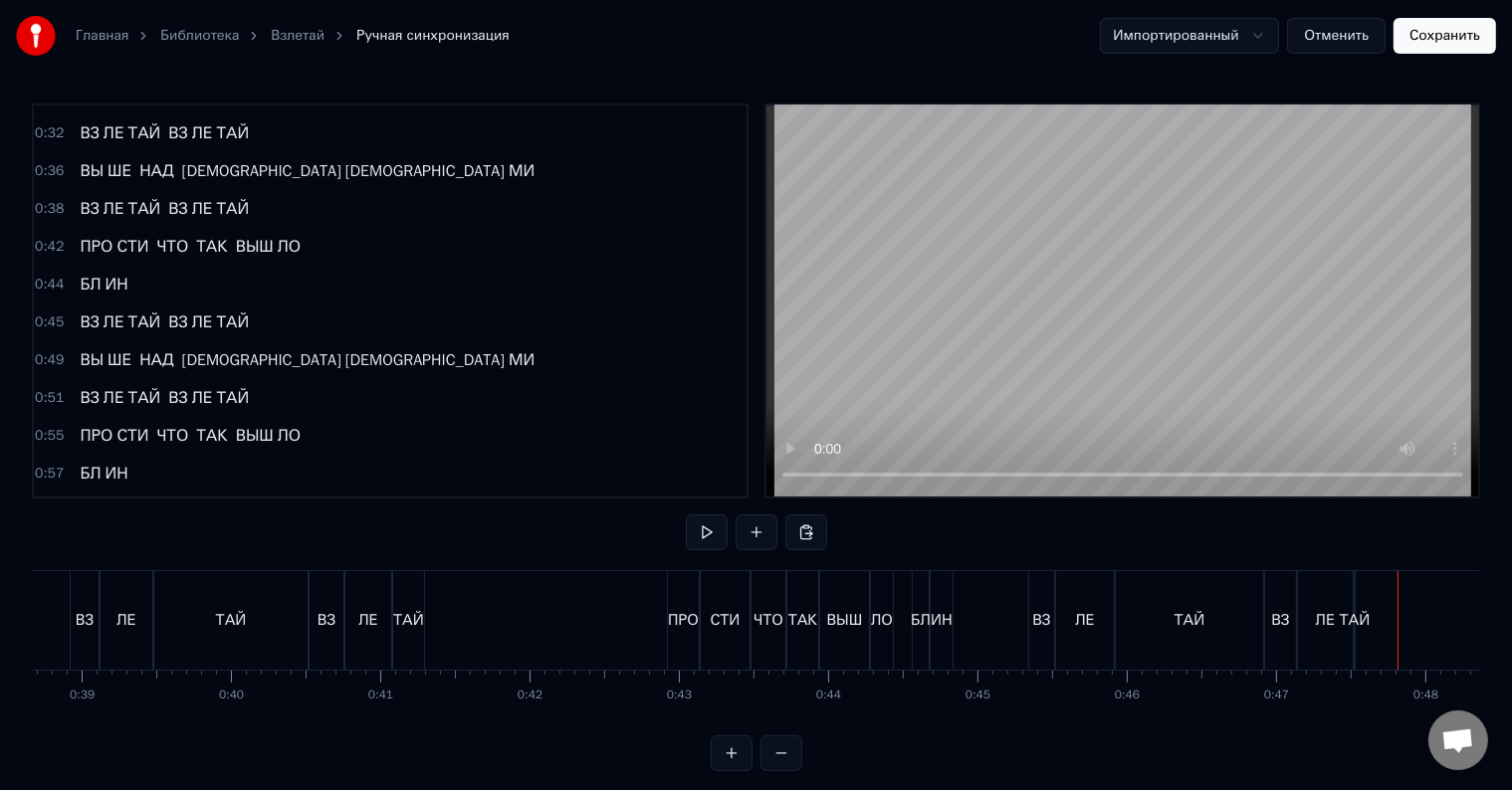 click on "ТАЙ" at bounding box center (408, 620) 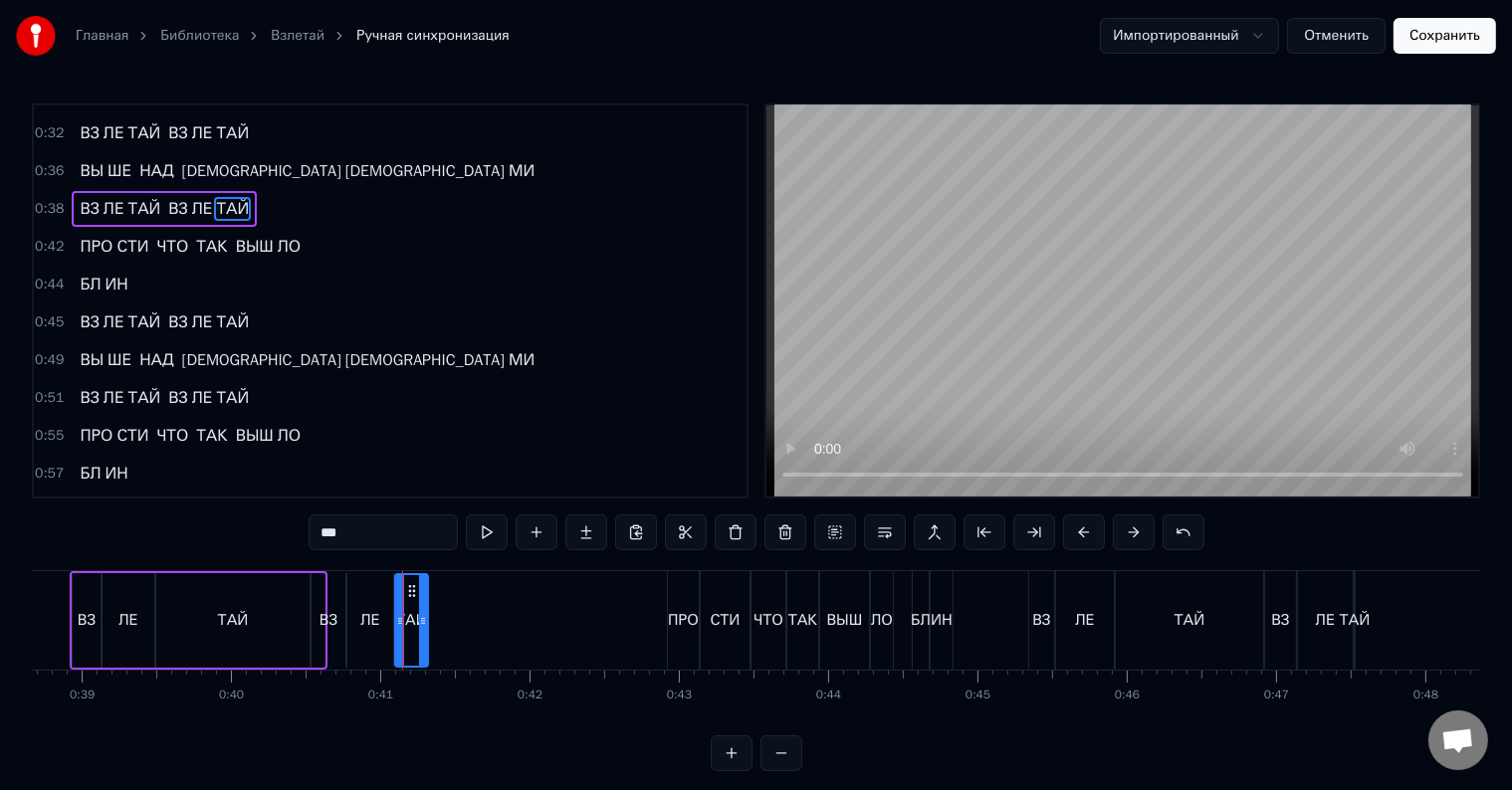 scroll, scrollTop: 334, scrollLeft: 0, axis: vertical 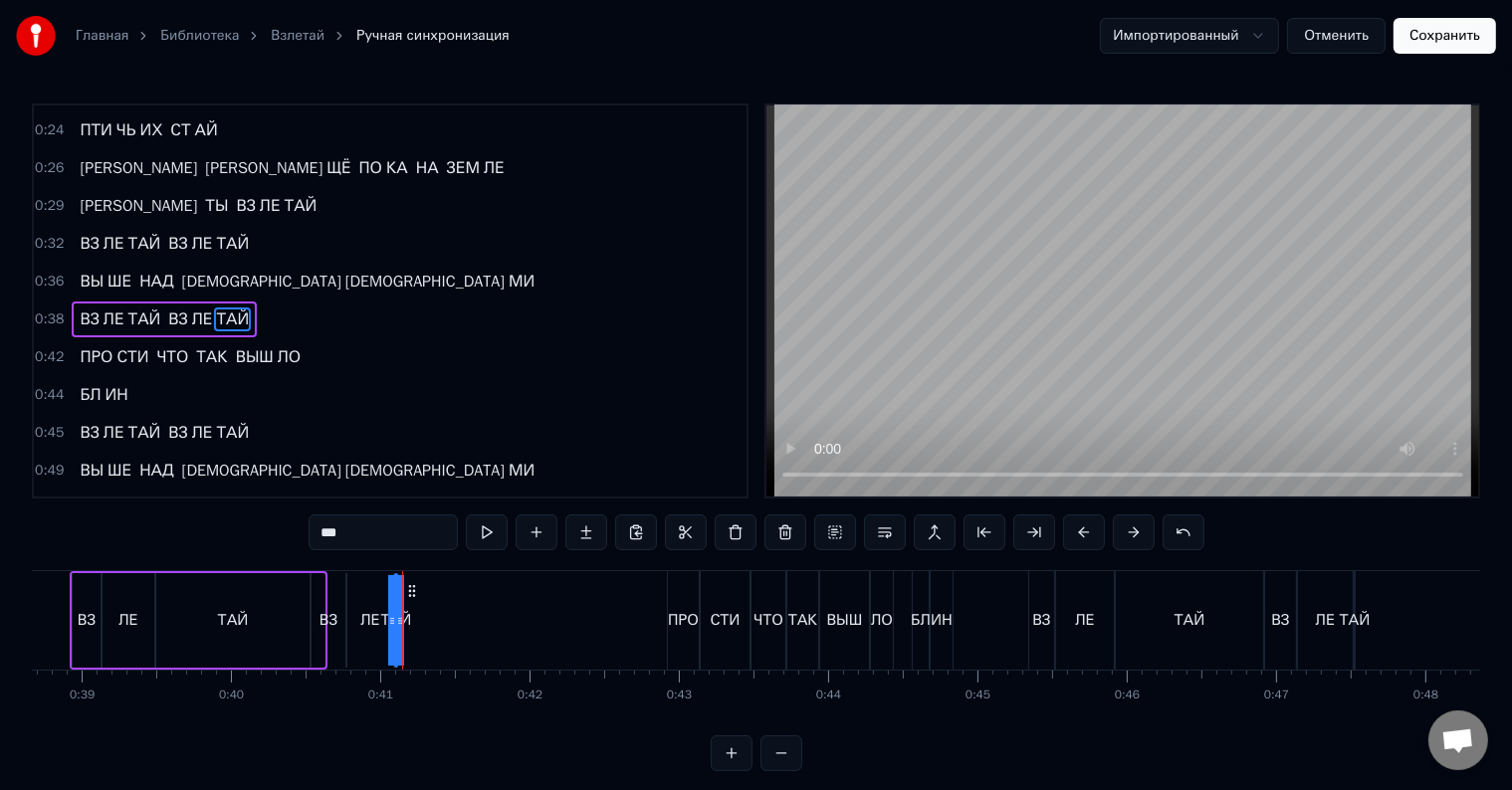 drag, startPoint x: 421, startPoint y: 617, endPoint x: 438, endPoint y: 616, distance: 17.029386 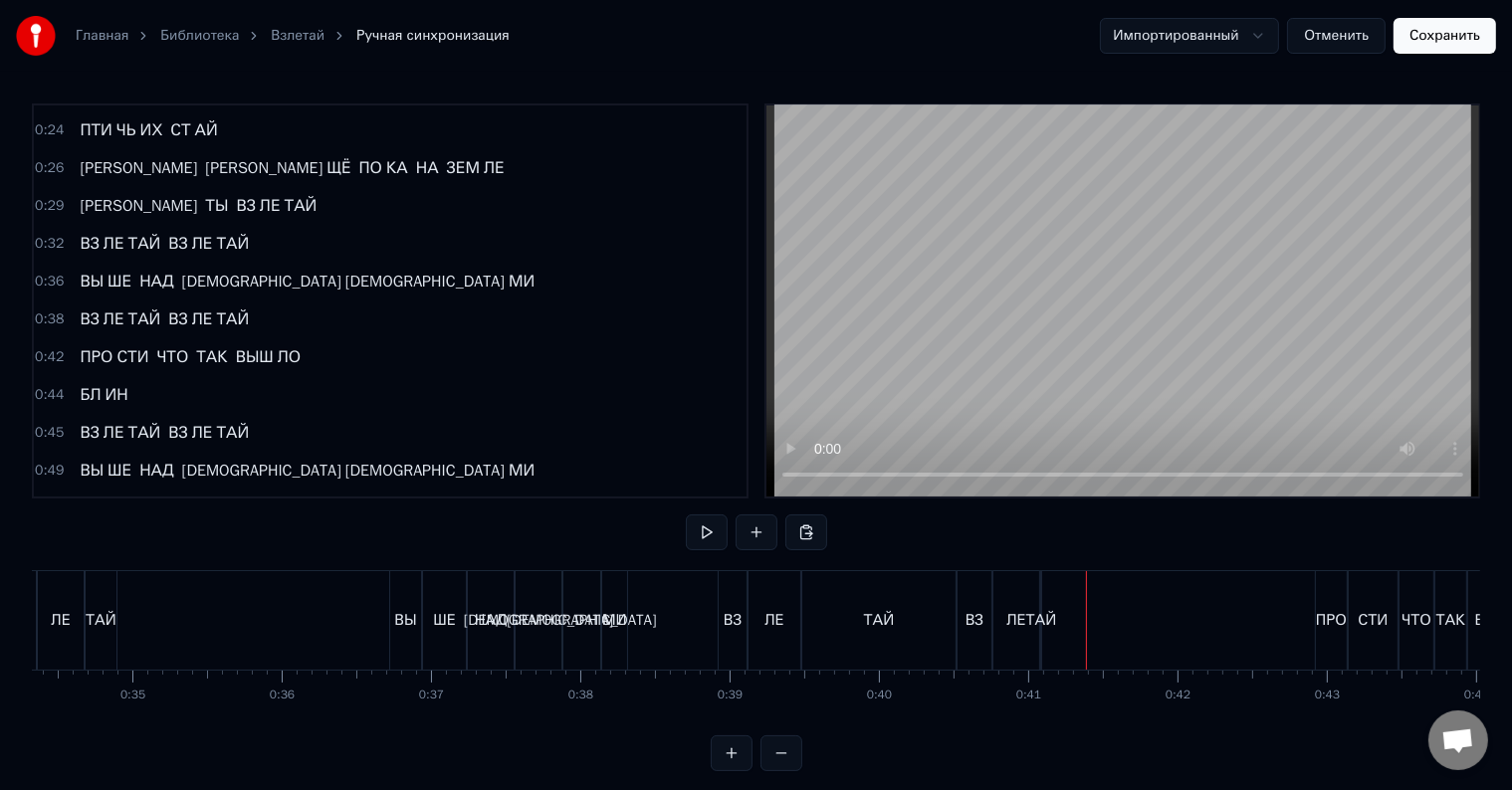 scroll, scrollTop: 0, scrollLeft: 4981, axis: horizontal 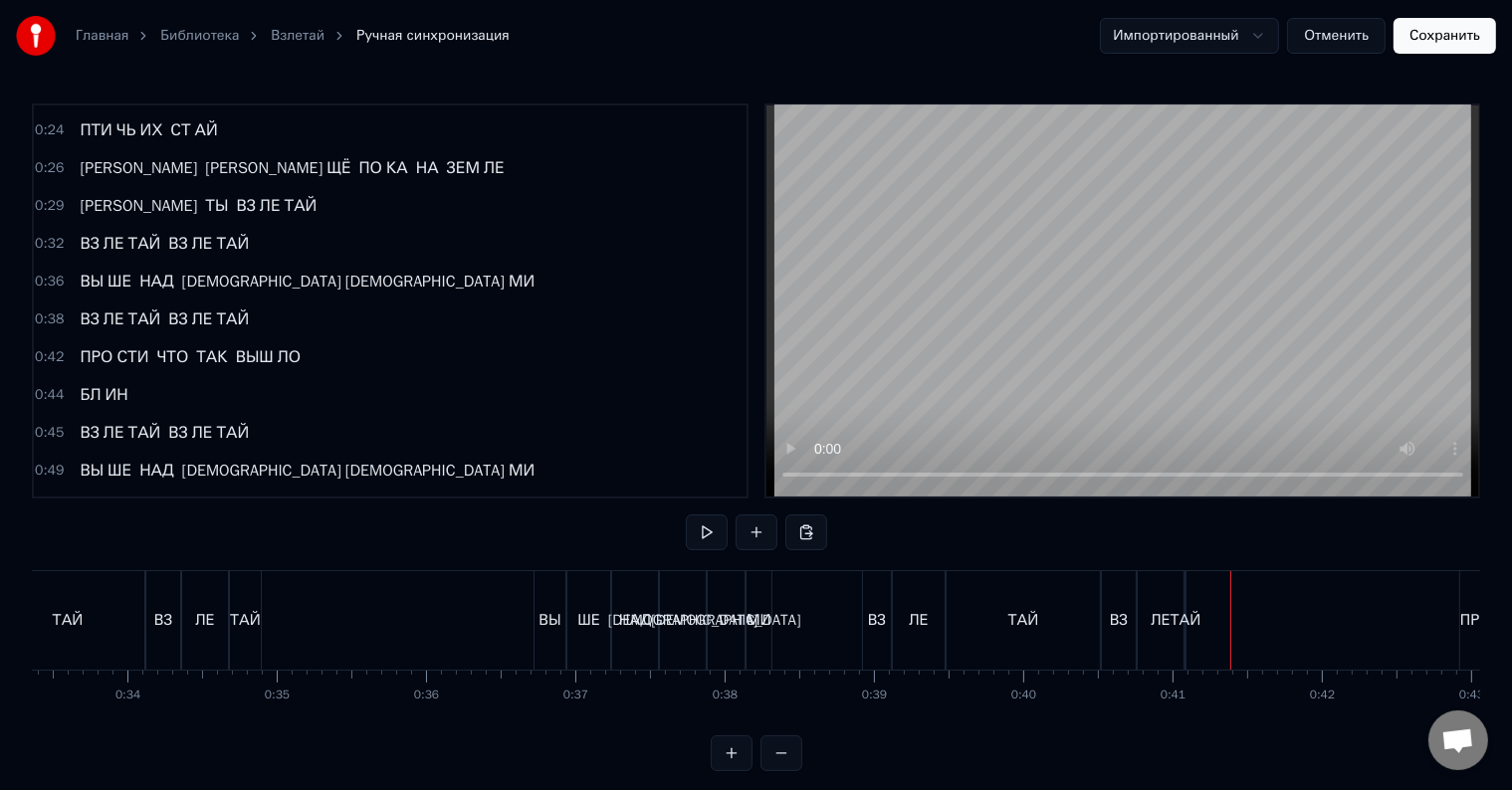 click on "ТАЙ" at bounding box center (245, 620) 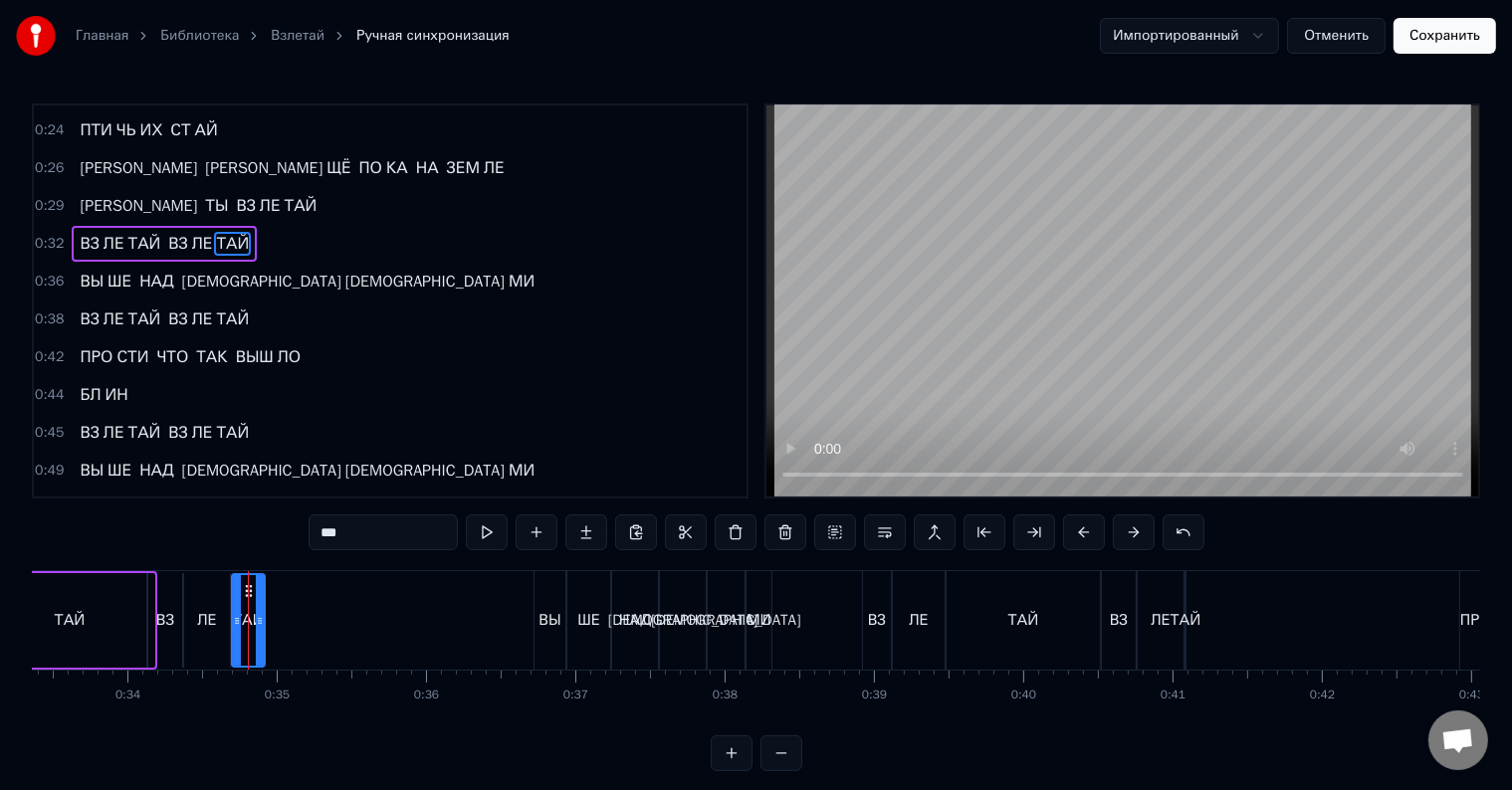 scroll, scrollTop: 262, scrollLeft: 0, axis: vertical 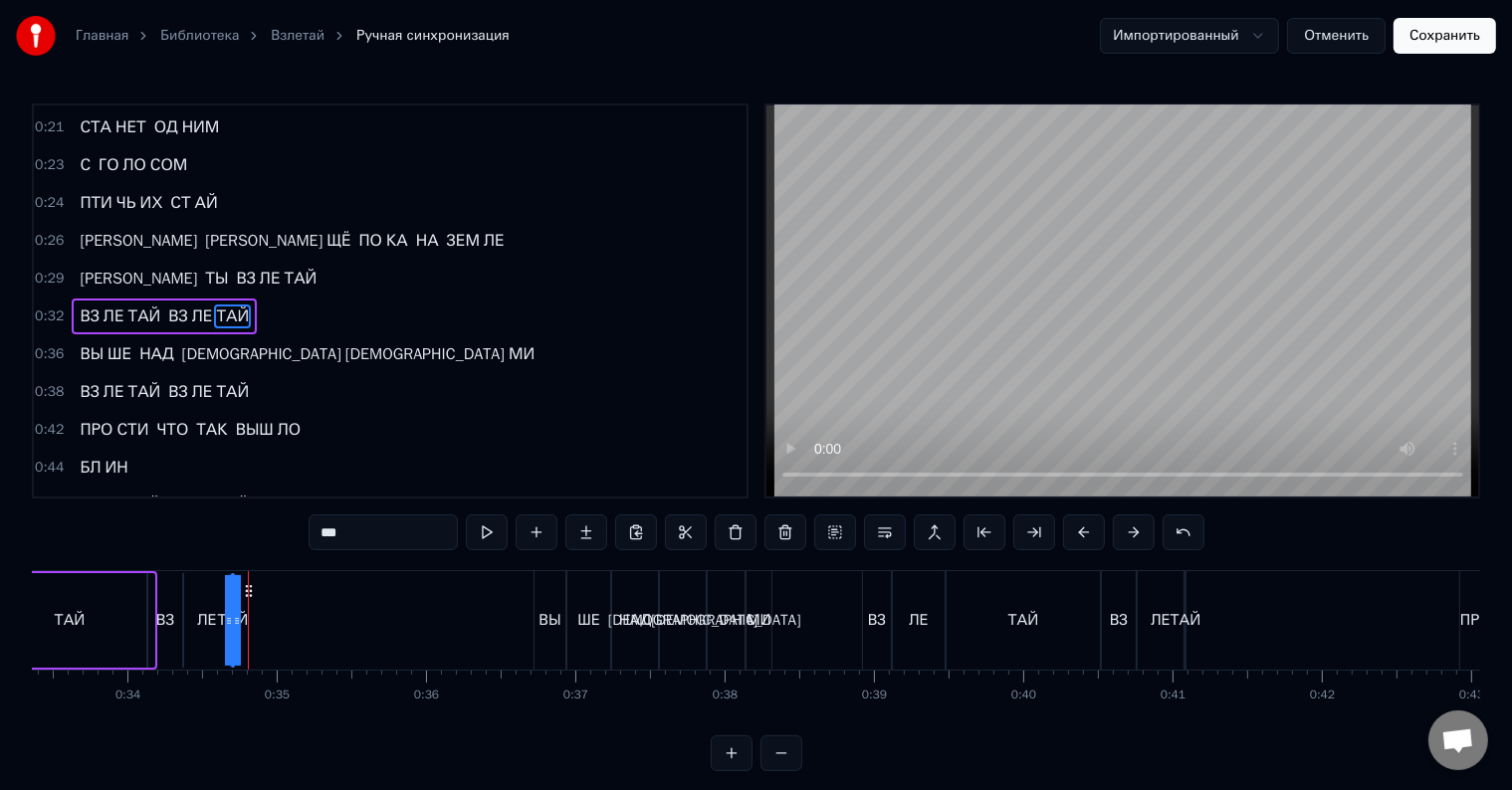 drag, startPoint x: 258, startPoint y: 624, endPoint x: 275, endPoint y: 624, distance: 17 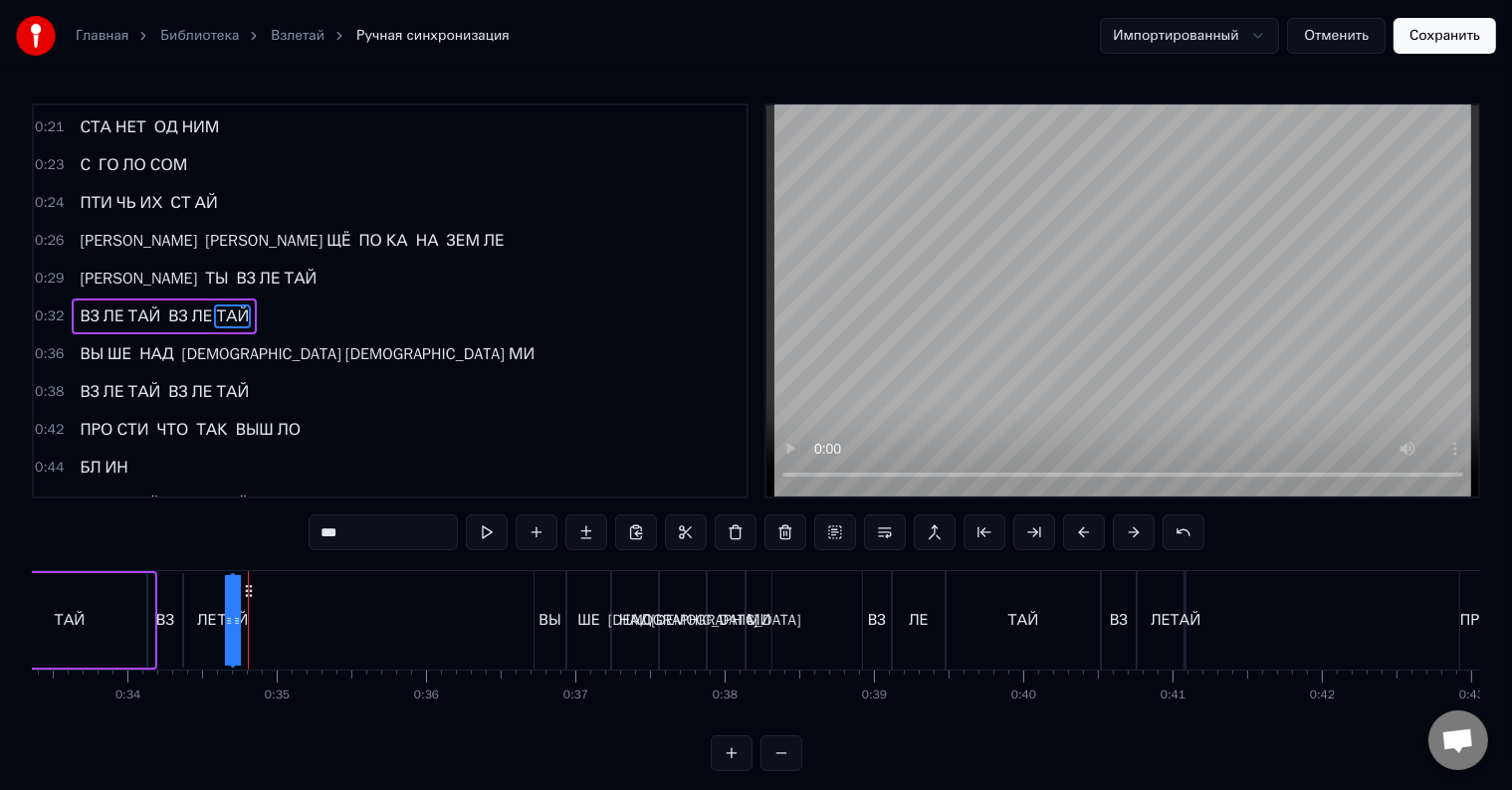 click on "ВСЕ ВОК РУГ ГО ВО РЯТ О ВОЙ НЕ А МНЕ БЫ ХО ТЕ ЛО СЬ ЛЮБ ВИ МЫ И ЩЕМ ВРА ГА ВО ВНЕ А ВР АГ ГЛУ БО КО ВНУ ТРИ ТВ ОЙ ГО ЛОС СТА НЕТ ОД НИМ С ГО ЛО СОМ ПТИ ЧЬ ИХ СТ АЙ Я Е ЩЁ ПО КА НА ЗЕМ ЛЕ А ТЫ ВЗ [PERSON_NAME] ВЗ [PERSON_NAME] ВЗ [PERSON_NAME] ВЫ ШЕ НАД КРЫ ША МИ ВЗ [PERSON_NAME] ВЗ [PERSON_NAME] ПРО СТИ ЧТО ТАК ВЫШ ЛО БЛ ИН ВЗ [PERSON_NAME] ВЗ [PERSON_NAME] ВЫ ШЕ НАД КРЫ ША МИ ВЗ [PERSON_NAME] ВЗ [PERSON_NAME] ПРО СТИ ЧТО ТАК ВЫШ ЛО БЛ ИН ДА ВАЙ МЫ ПРИ ДУ МА ЕМ МИР ГДЕ КРЫ ЛЬ ЯМ О ПО РОЙ ЗА РЯ ГО ВО РЯТ МЕЧ ТЫ Э ТО ЗРЯ НО НЕТ НЕ ЗРЯ МЫ БУ ДЕМ С ТО БОЙ ЗА ОД НО ВЕЧ НО ТЫ ТАК И ЗН АЙ Я ЗДЕ СЬ ПО КА НА ЗЕМ ЛЕ А ТЫ ВЗ [PERSON_NAME] ВЗ [PERSON_NAME] ВЗ [PERSON_NAME] ВЫ ШЕ НАД КРЫ ША И" at bounding box center [11027, 620] 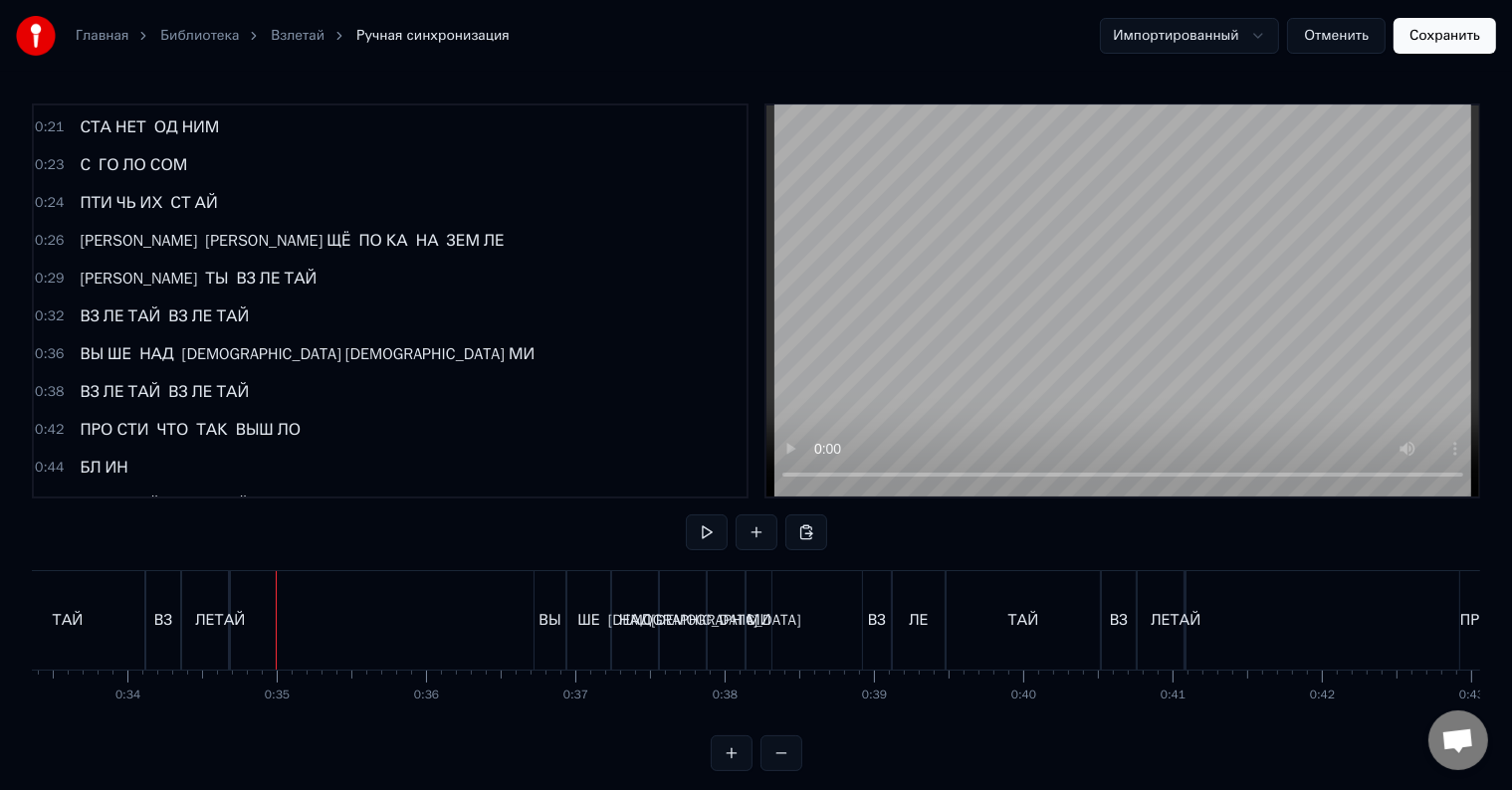 click on "[PERSON_NAME]" at bounding box center [138, 241] 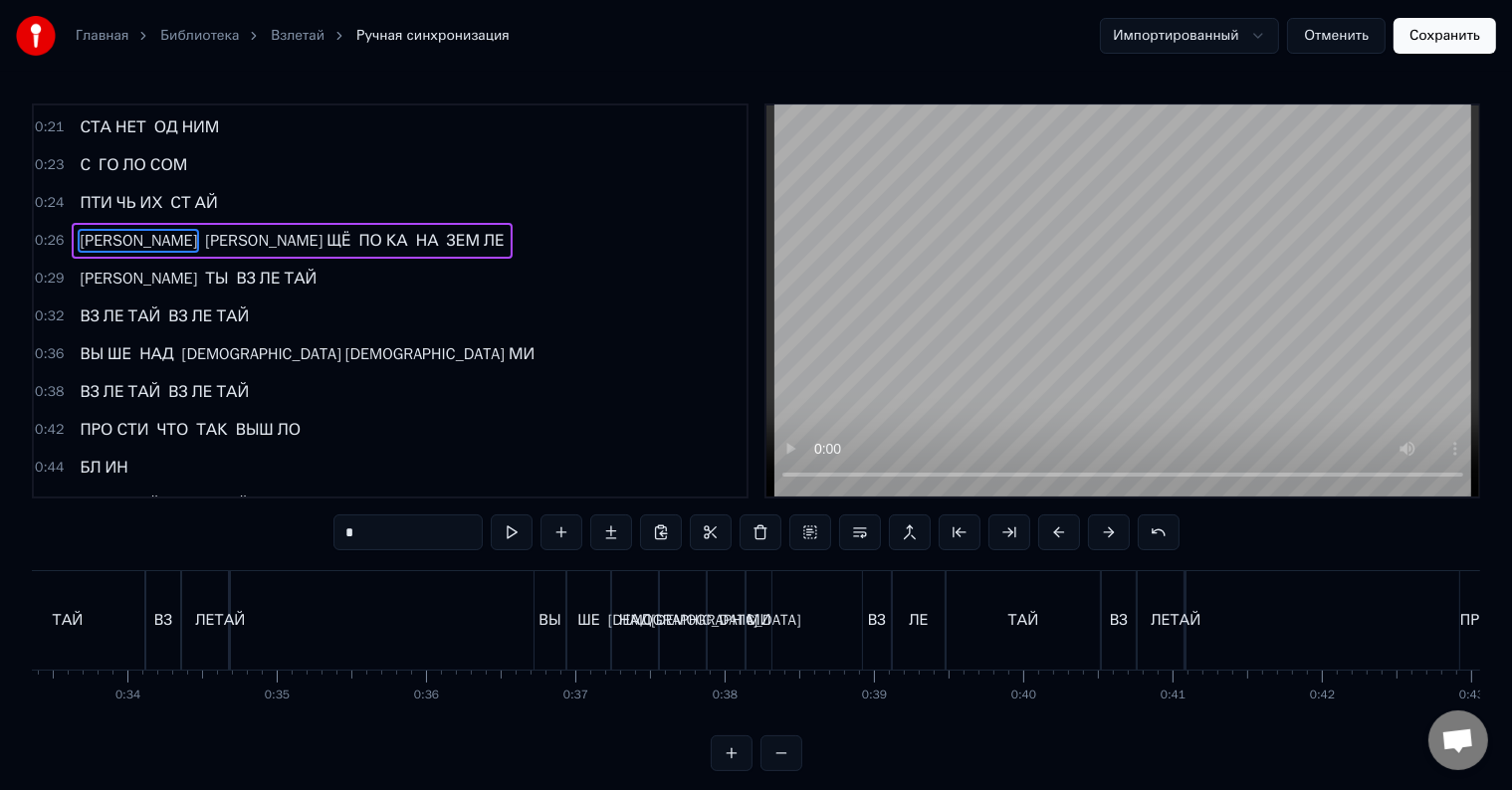 scroll, scrollTop: 188, scrollLeft: 0, axis: vertical 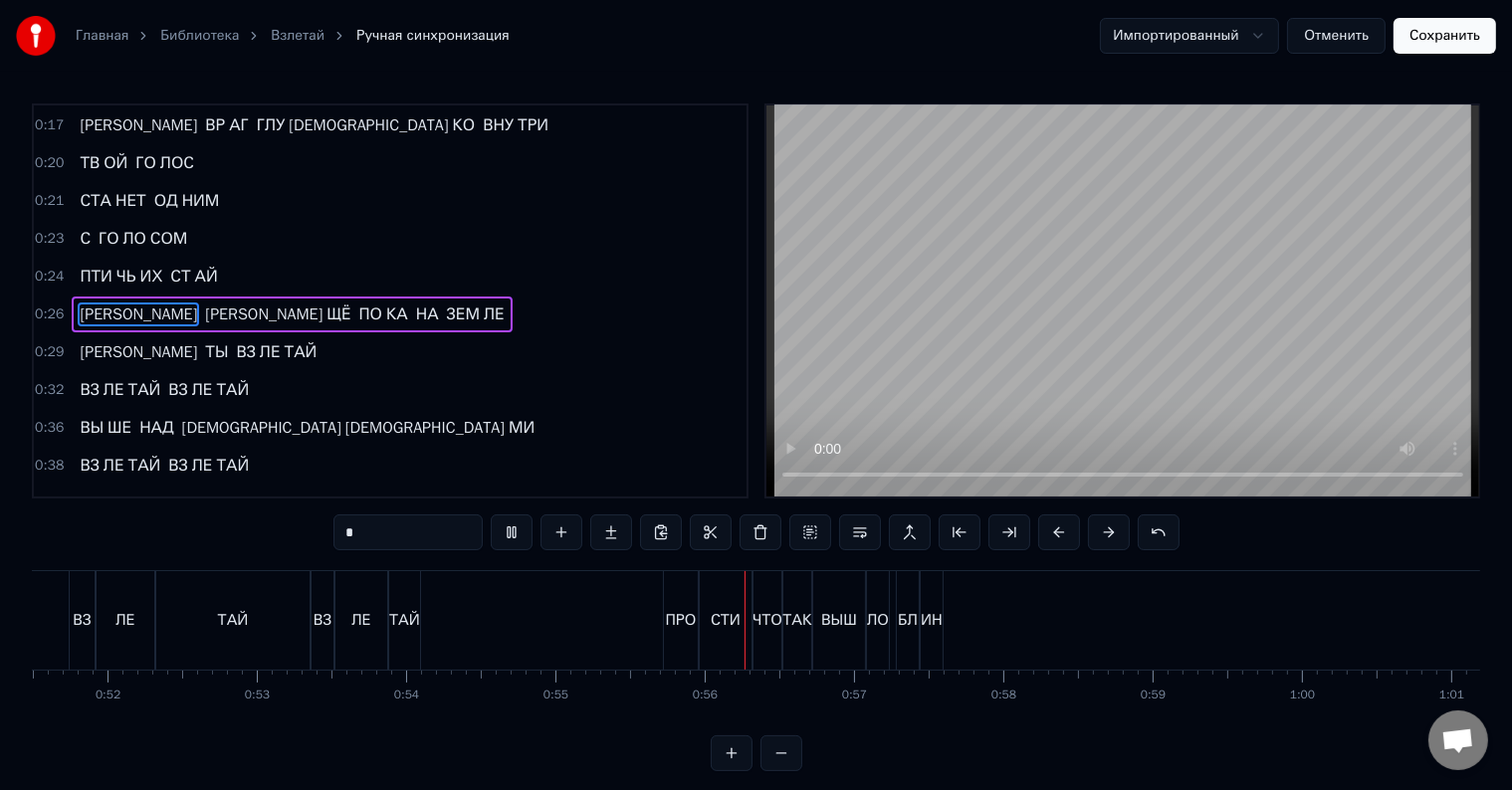 click on "ТАЙ" at bounding box center (404, 620) 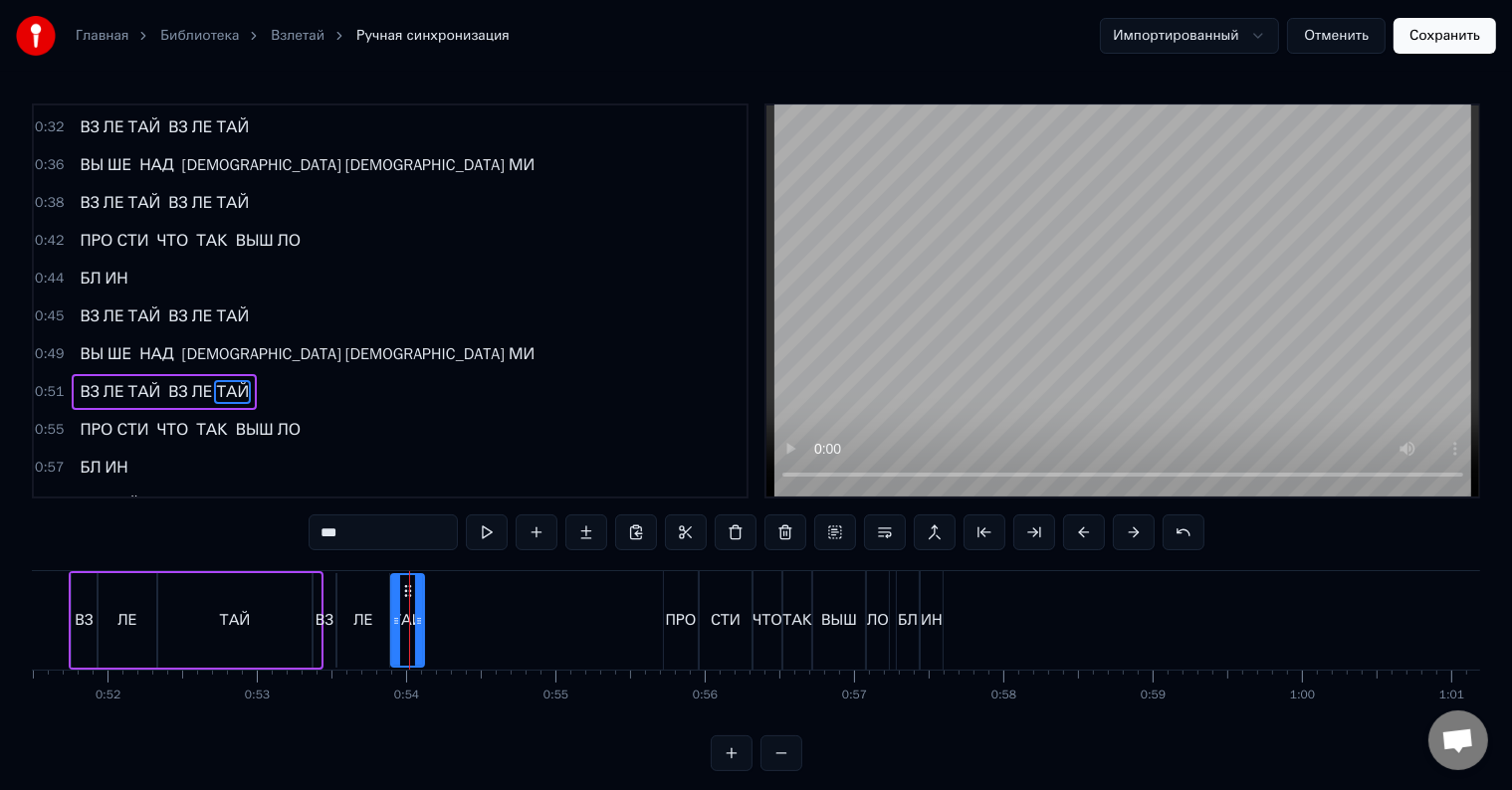scroll, scrollTop: 517, scrollLeft: 0, axis: vertical 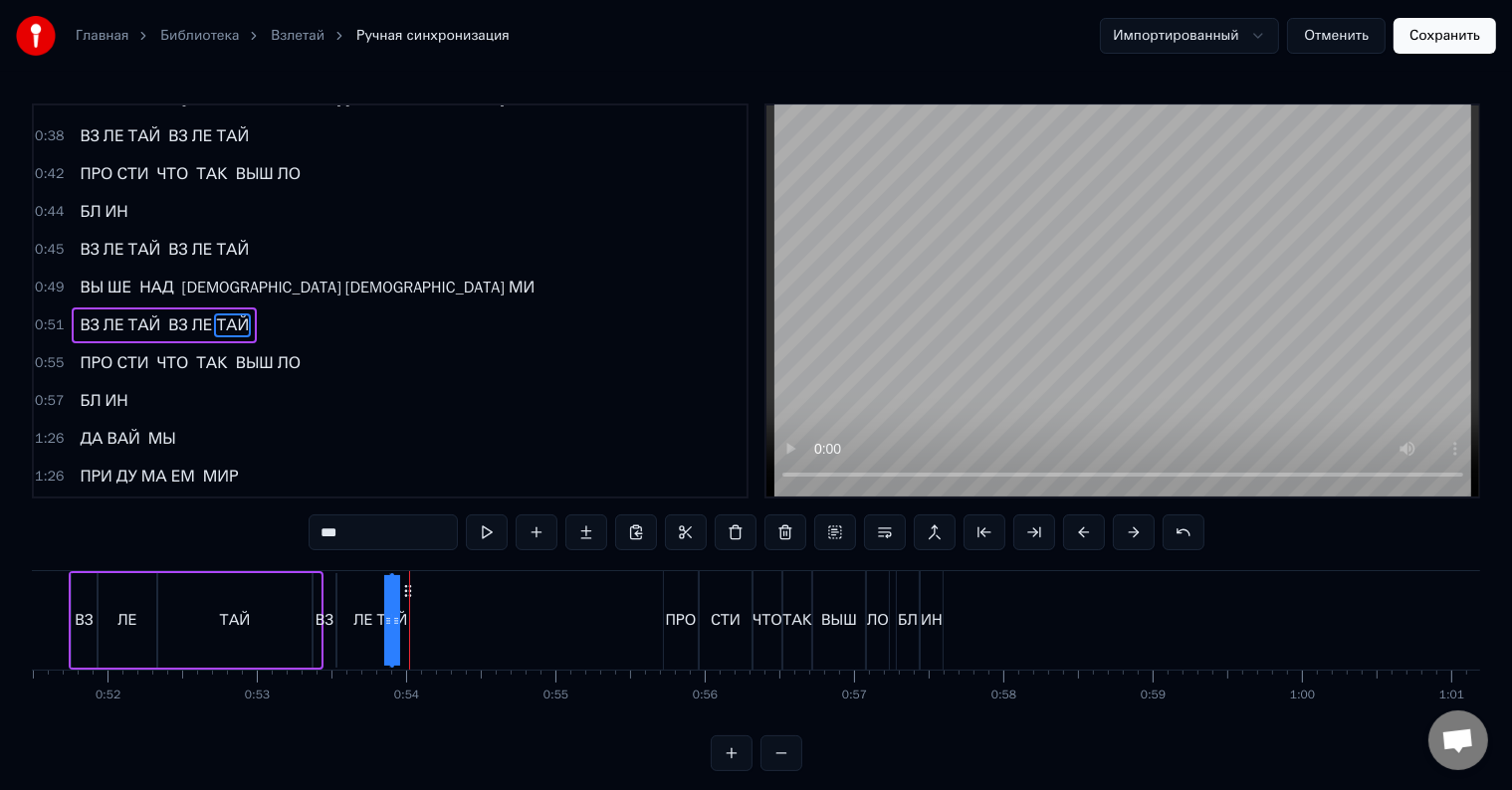 drag, startPoint x: 414, startPoint y: 618, endPoint x: 433, endPoint y: 617, distance: 19.026298 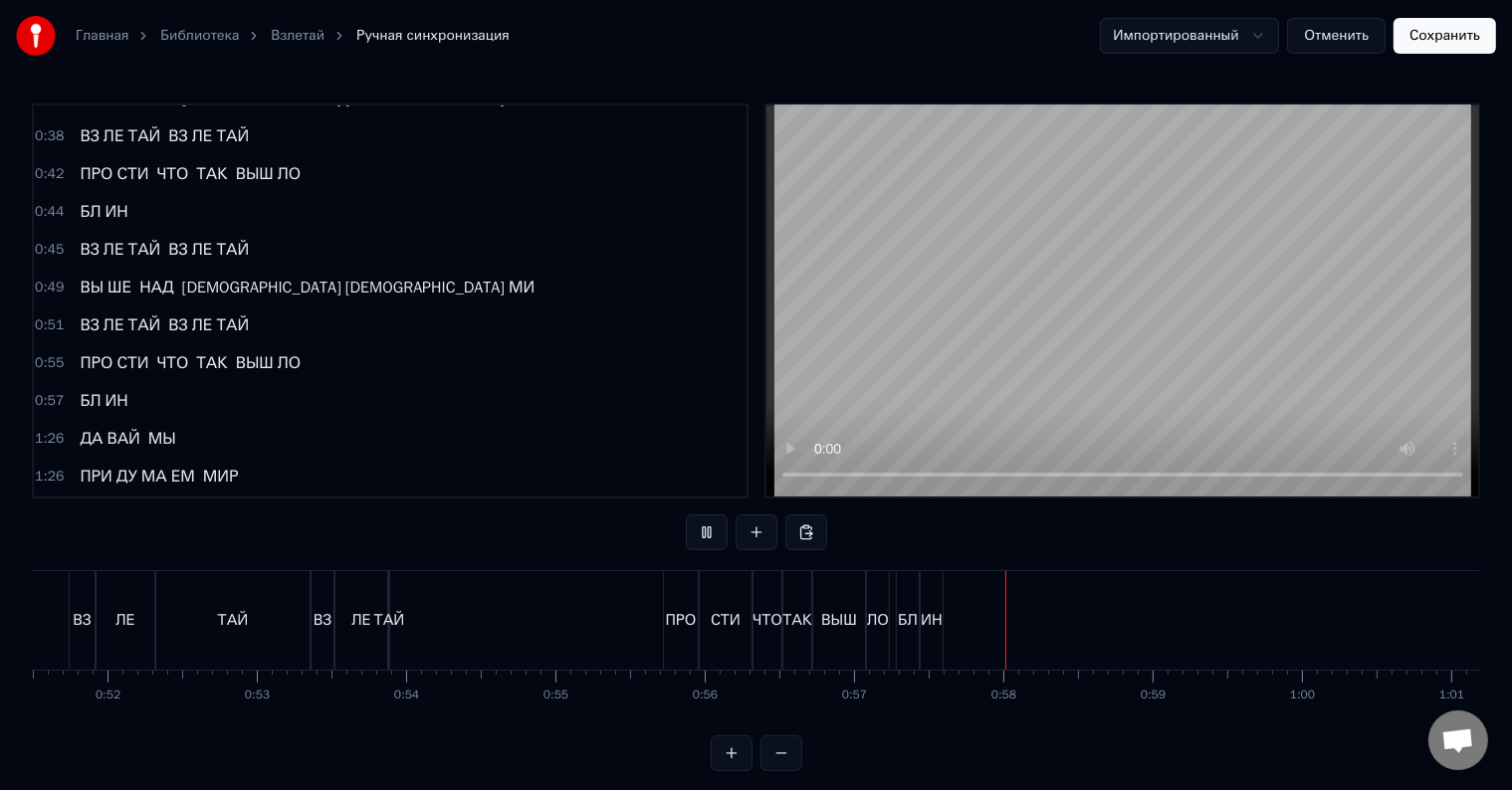 click on "ИН" at bounding box center [932, 620] 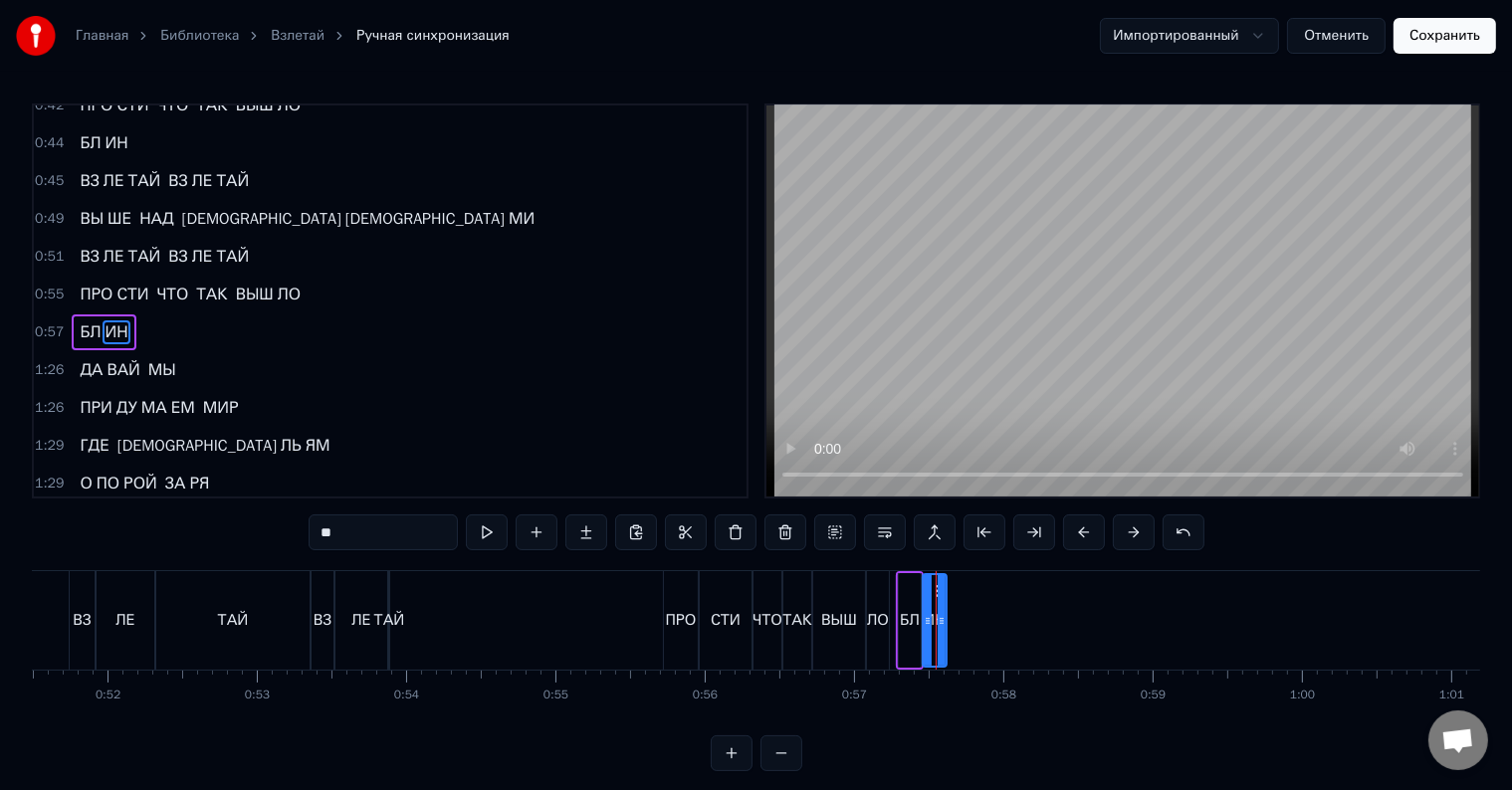 scroll, scrollTop: 591, scrollLeft: 0, axis: vertical 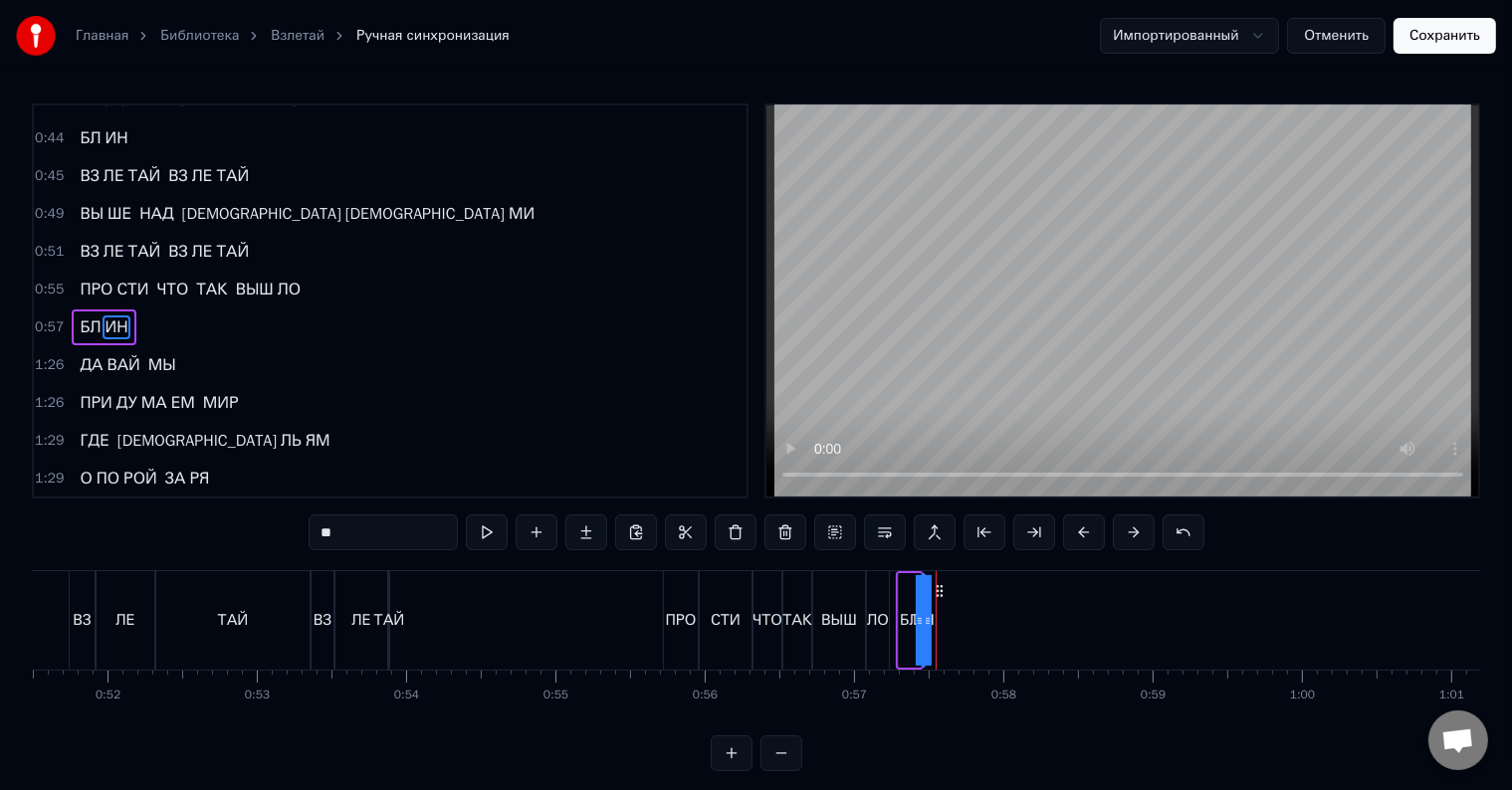 drag, startPoint x: 941, startPoint y: 618, endPoint x: 966, endPoint y: 616, distance: 25.079872 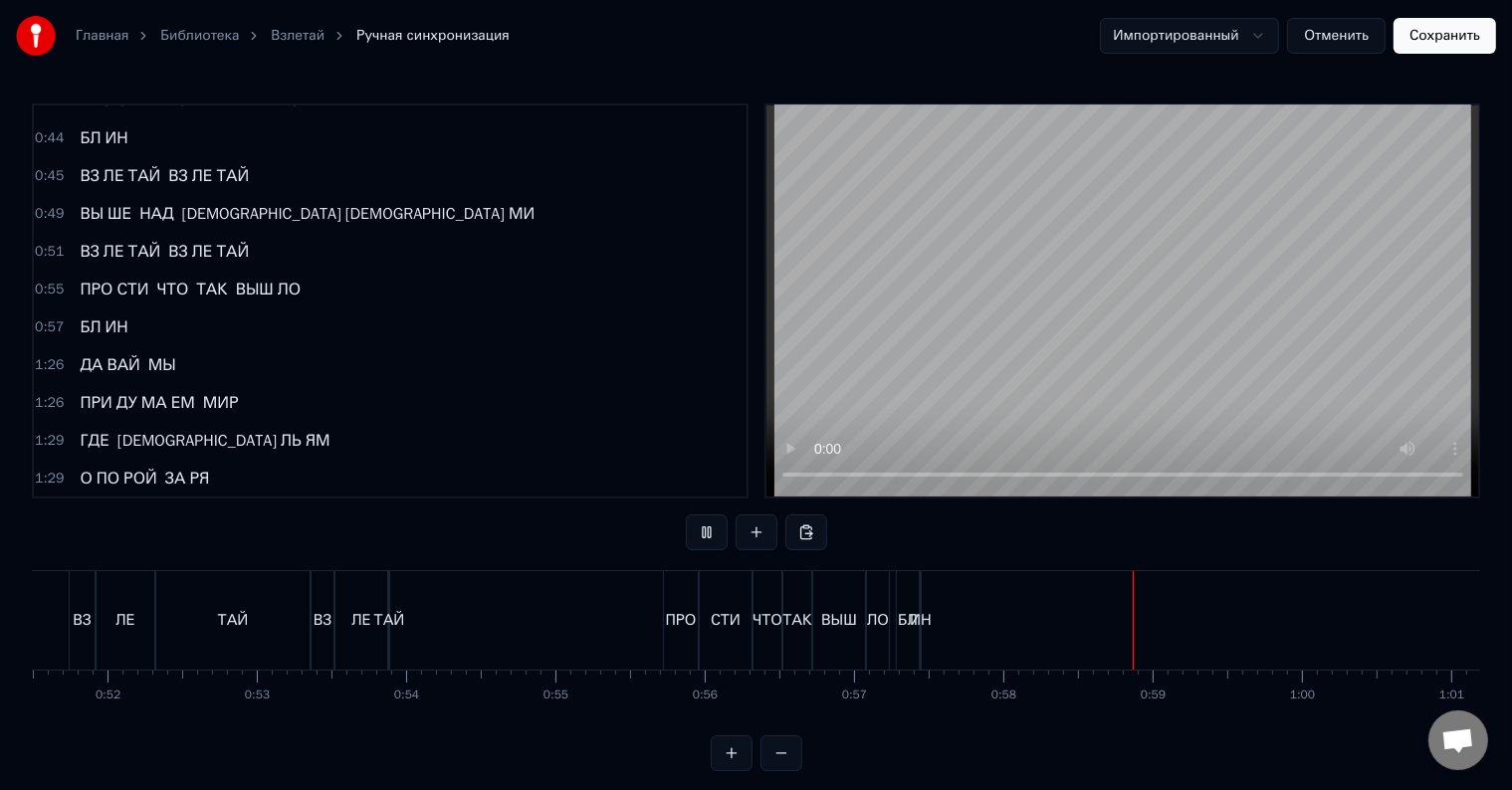 click on "ПРО" at bounding box center [681, 620] 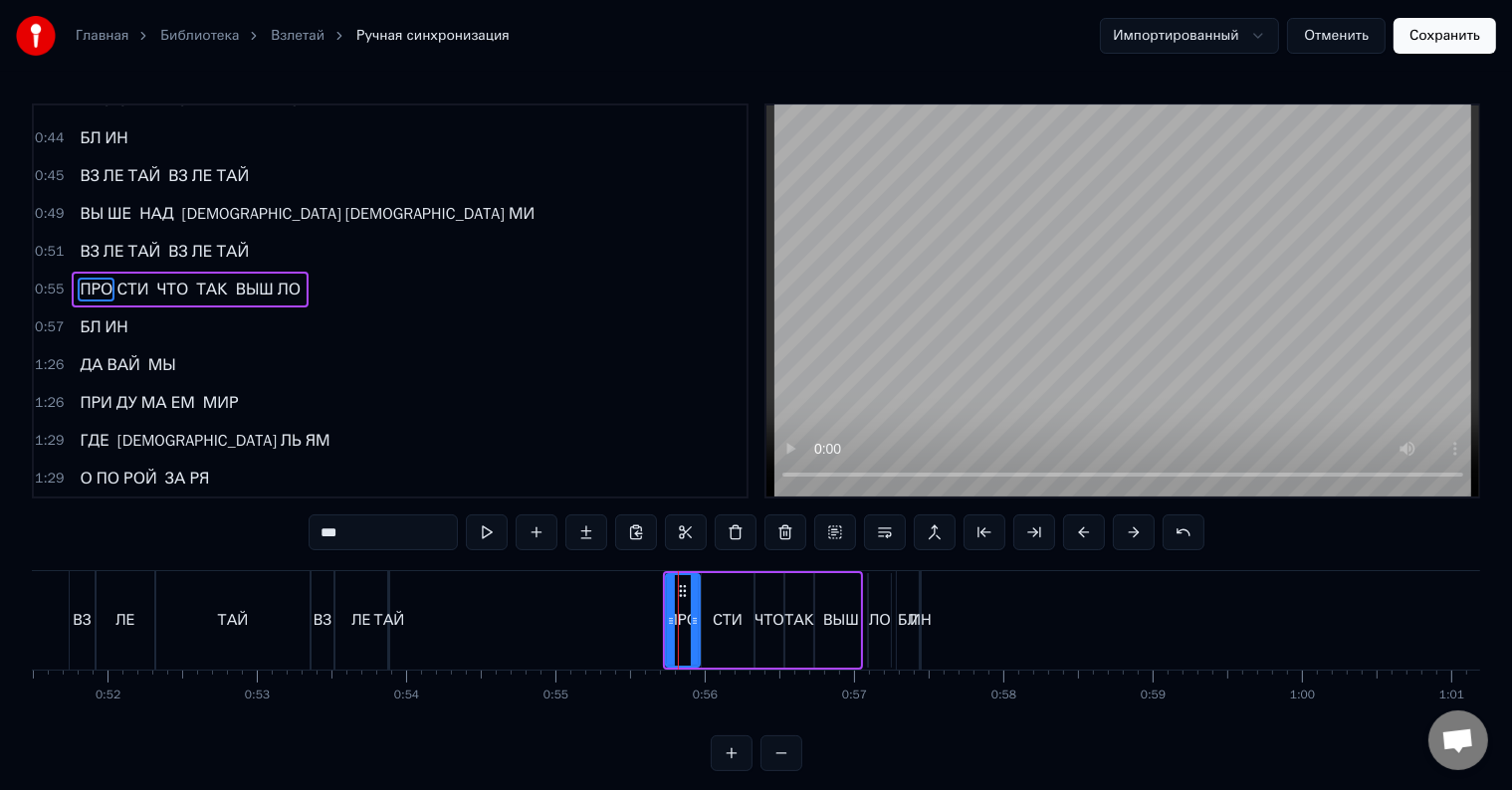 scroll, scrollTop: 554, scrollLeft: 0, axis: vertical 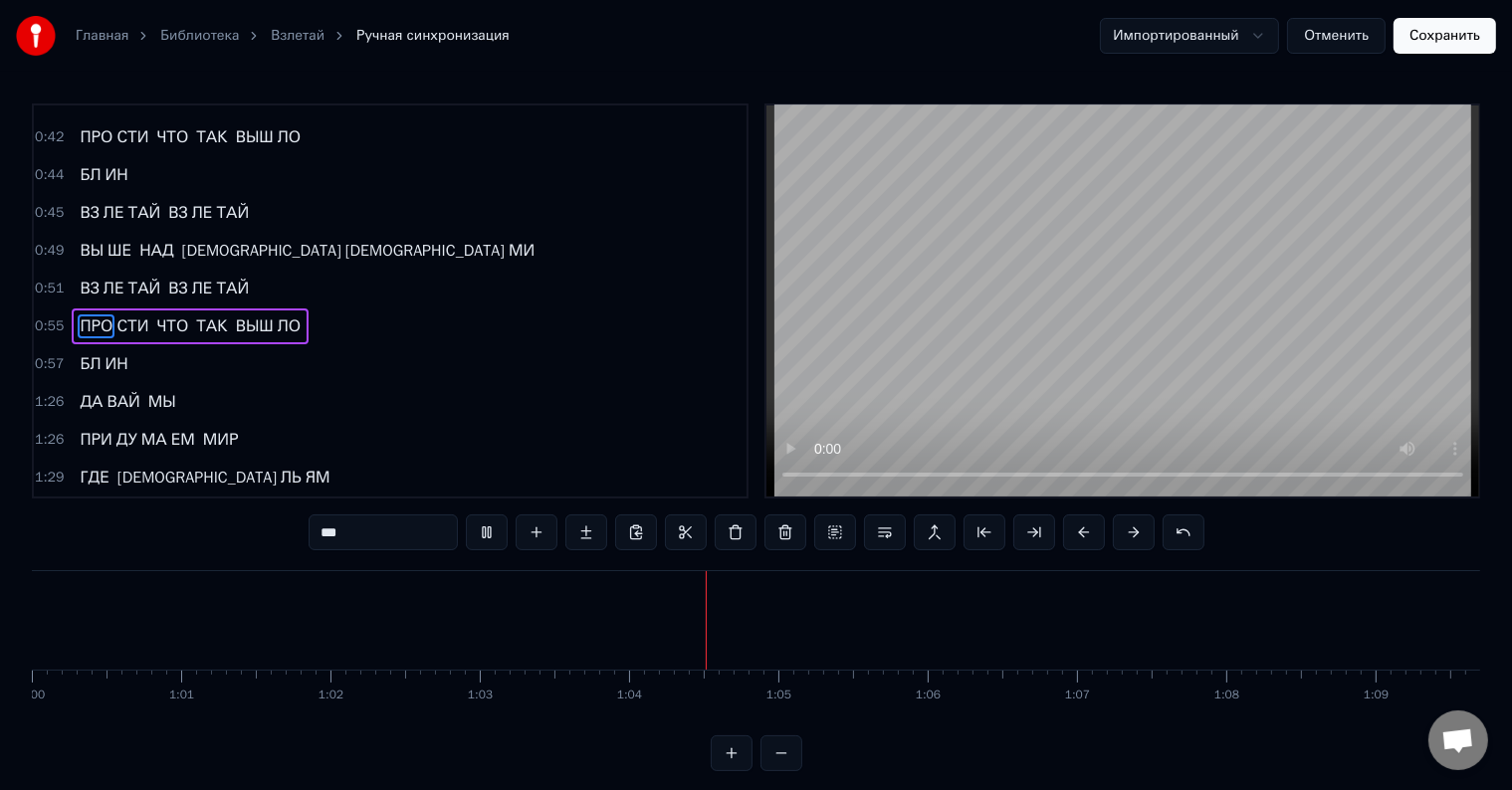 click on "ДА" at bounding box center (91, 402) 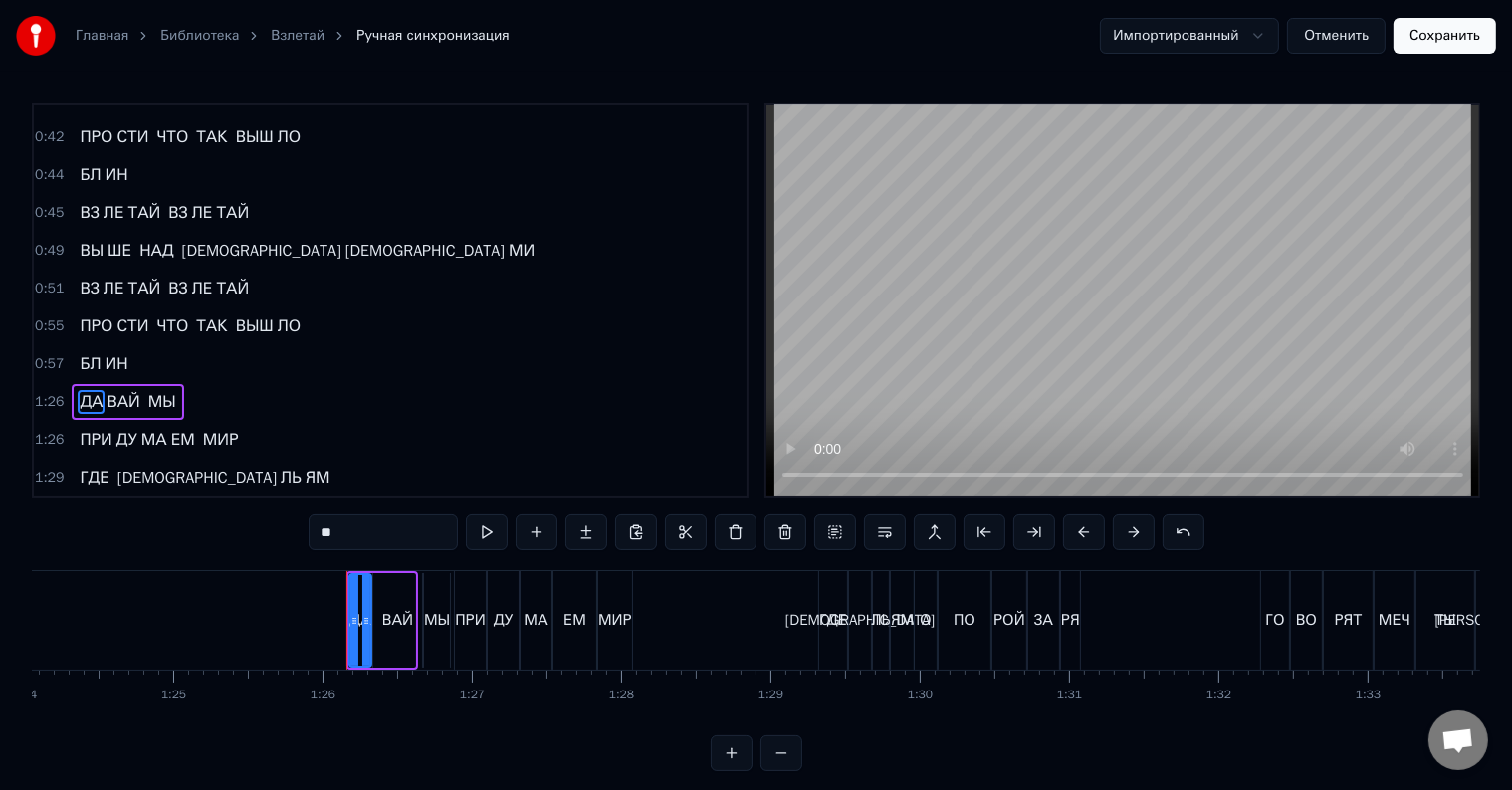 scroll, scrollTop: 0, scrollLeft: 12765, axis: horizontal 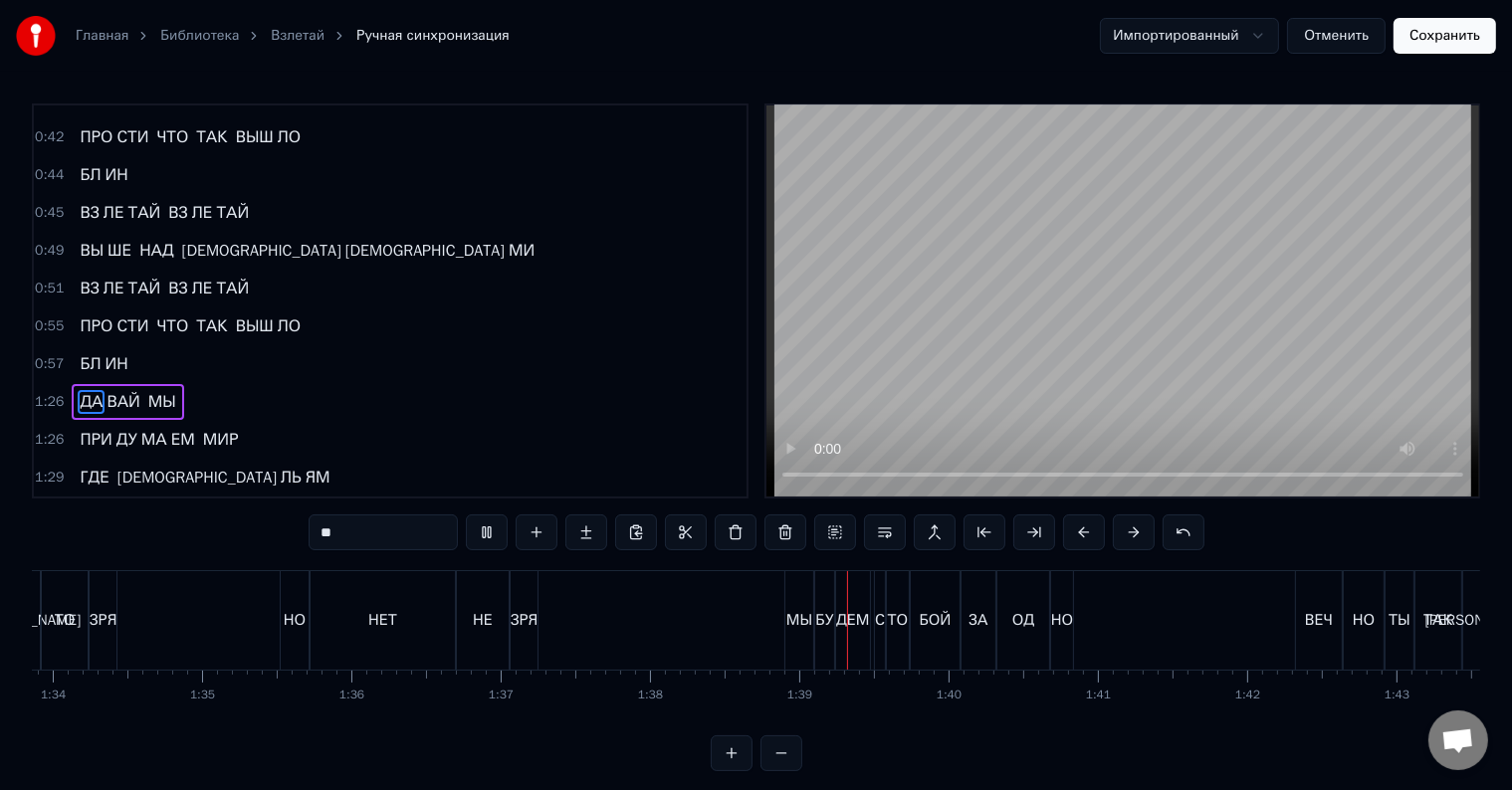 click on "ЗРЯ" at bounding box center [524, 620] 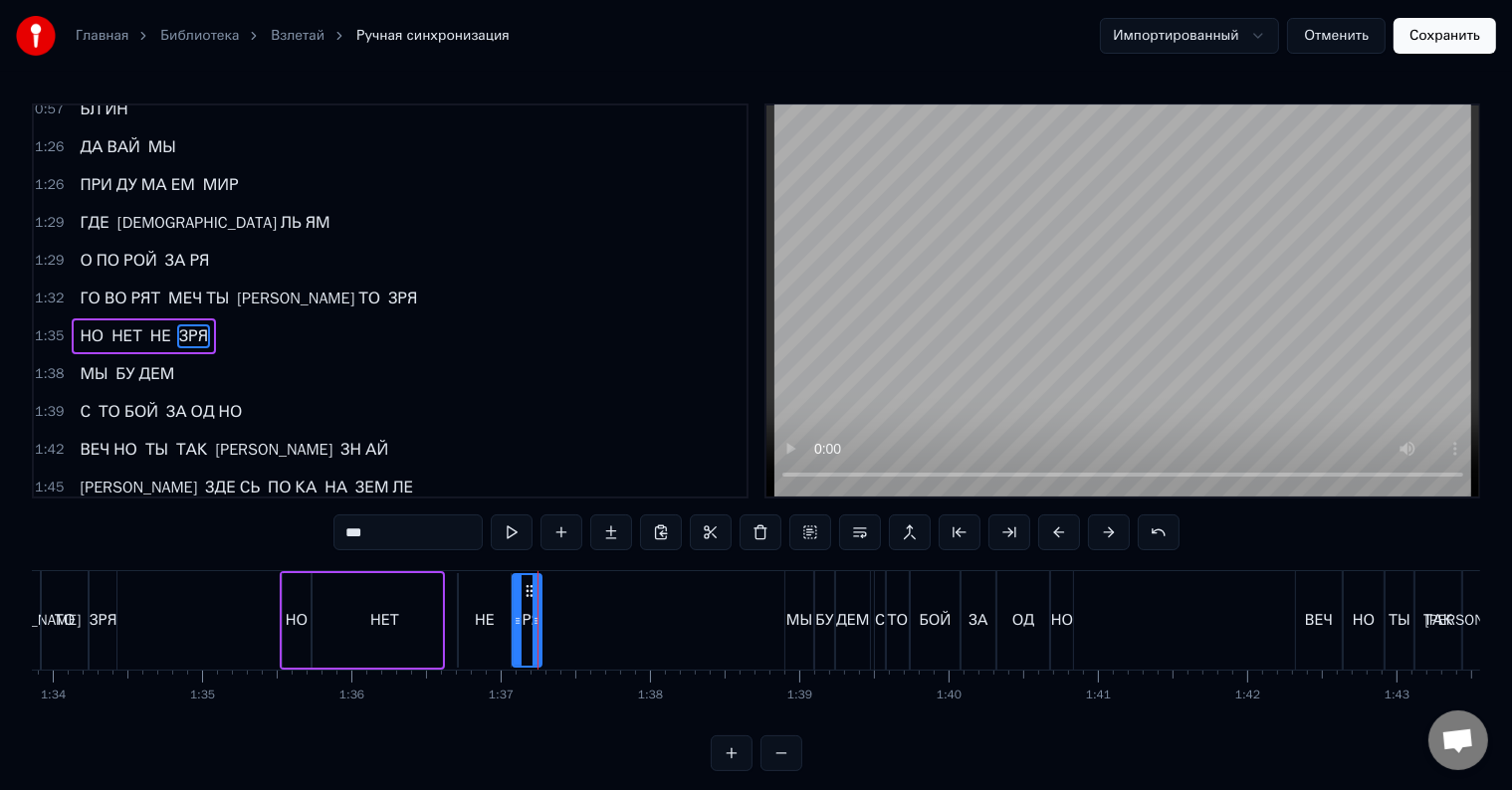 scroll, scrollTop: 811, scrollLeft: 0, axis: vertical 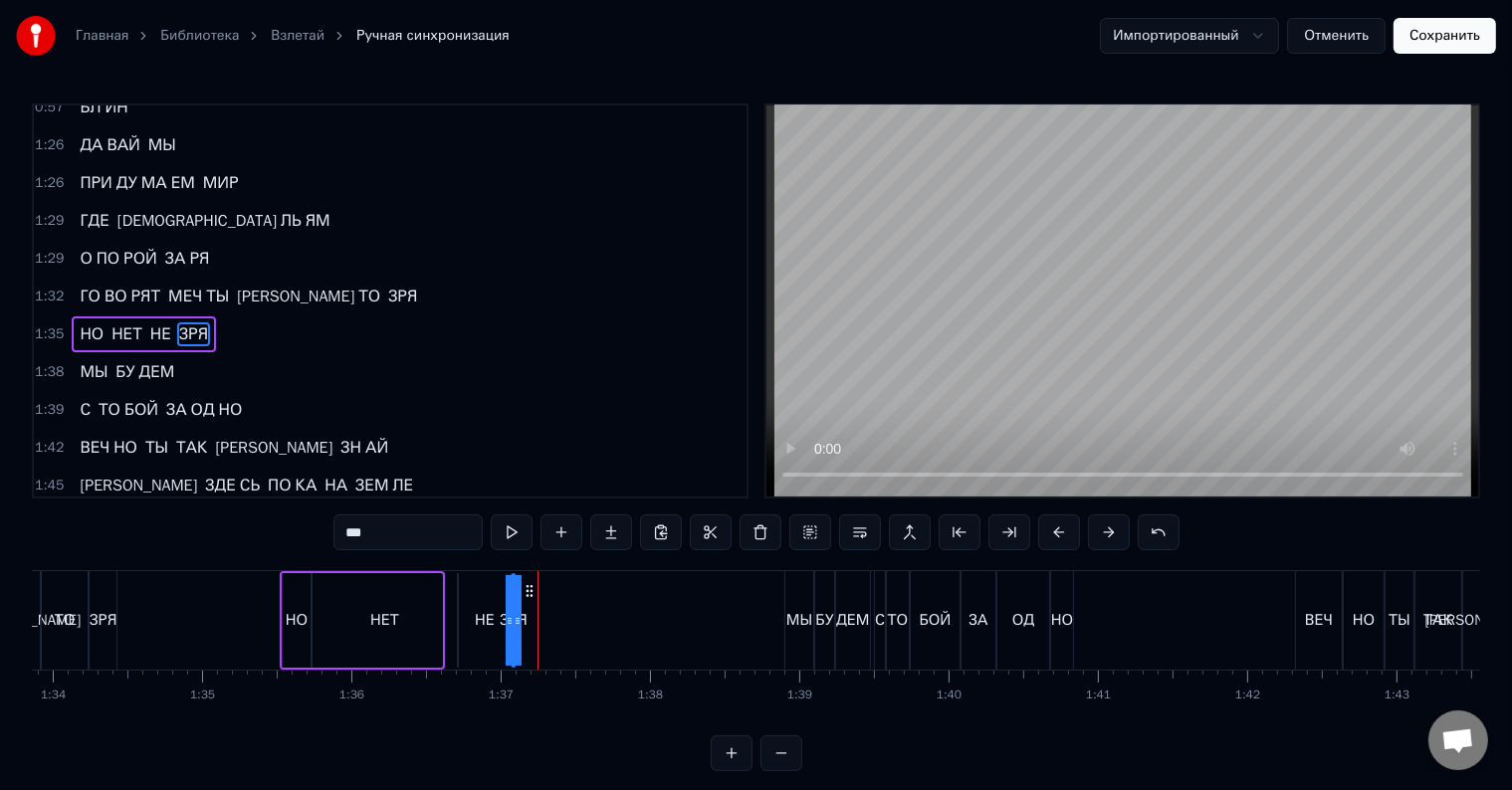 click on "ВСЕ ВОК РУГ ГО ВО РЯТ О ВОЙ НЕ А МНЕ БЫ ХО ТЕ ЛО СЬ ЛЮБ ВИ МЫ И ЩЕМ ВРА ГА ВО ВНЕ А ВР АГ ГЛУ БО КО ВНУ ТРИ ТВ ОЙ ГО ЛОС СТА НЕТ ОД НИМ С ГО ЛО СОМ ПТИ ЧЬ ИХ СТ АЙ Я Е ЩЁ ПО КА НА ЗЕМ ЛЕ А ТЫ ВЗ [PERSON_NAME] ВЗ [PERSON_NAME] ВЗ [PERSON_NAME] ВЫ ШЕ НАД КРЫ ША МИ ВЗ [PERSON_NAME] ВЗ [PERSON_NAME] ПРО СТИ ЧТО ТАК ВЫШ ЛО БЛ ИН ВЗ [PERSON_NAME] ВЗ [PERSON_NAME] ВЫ ШЕ НАД КРЫ ША МИ ВЗ [PERSON_NAME] ВЗ [PERSON_NAME] ПРО СТИ ЧТО ТАК ВЫШ ЛО БЛ ИН ДА ВАЙ МЫ ПРИ ДУ МА ЕМ МИР ГДЕ КРЫ ЛЬ ЯМ О ПО РОЙ ЗА РЯ ГО ВО РЯТ МЕЧ ТЫ Э ТО ЗРЯ НО НЕТ НЕ ЗРЯ МЫ БУ ДЕМ С ТО БОЙ ЗА ОД НО ВЕЧ НО ТЫ ТАК И ЗН АЙ Я ЗДЕ СЬ ПО КА НА ЗЕМ ЛЕ А ТЫ ВЗ [PERSON_NAME] ВЗ [PERSON_NAME] ВЗ [PERSON_NAME] ВЫ ШЕ НАД КРЫ ША И" at bounding box center [1994, 620] 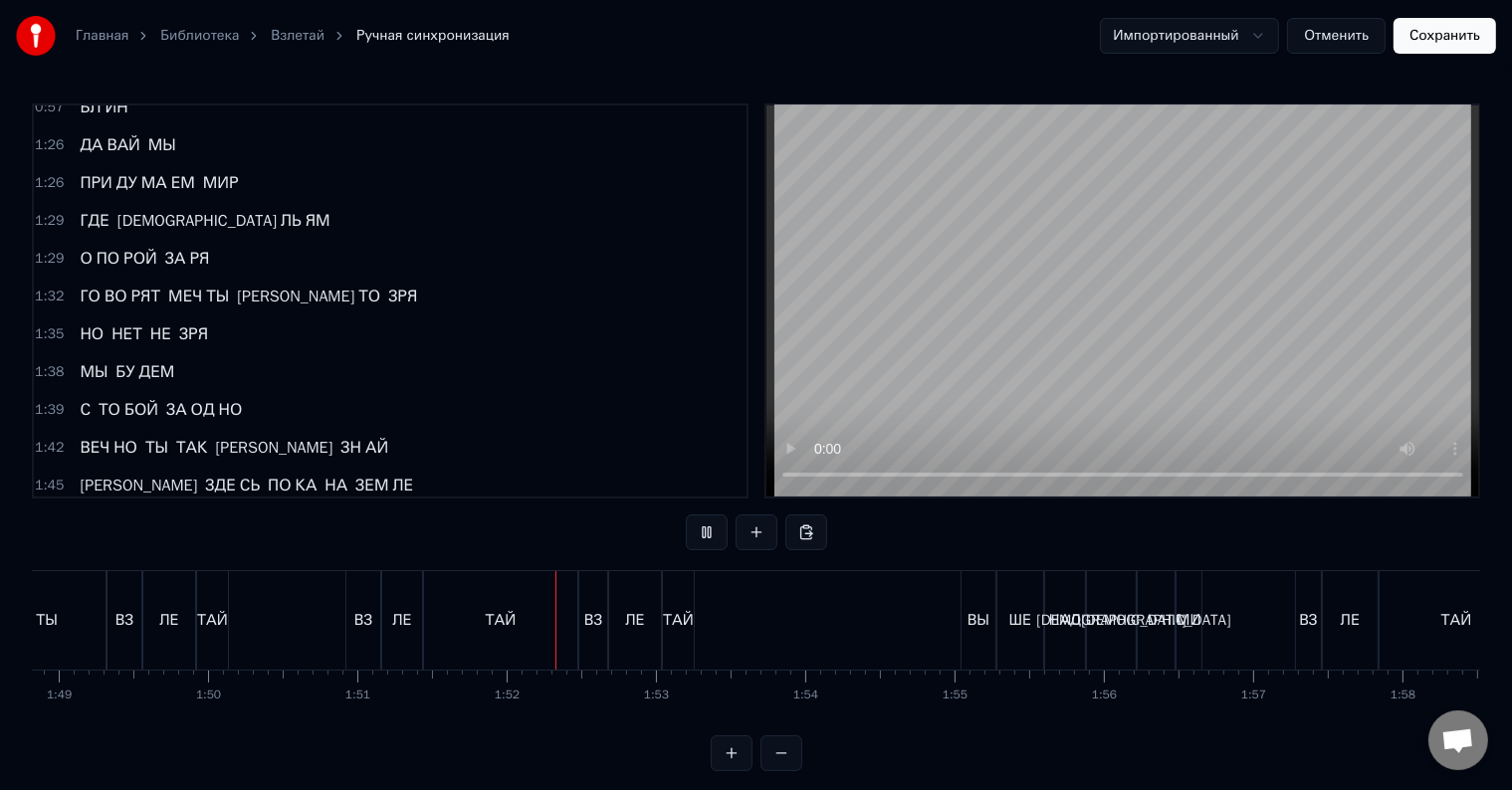 scroll, scrollTop: 0, scrollLeft: 16586, axis: horizontal 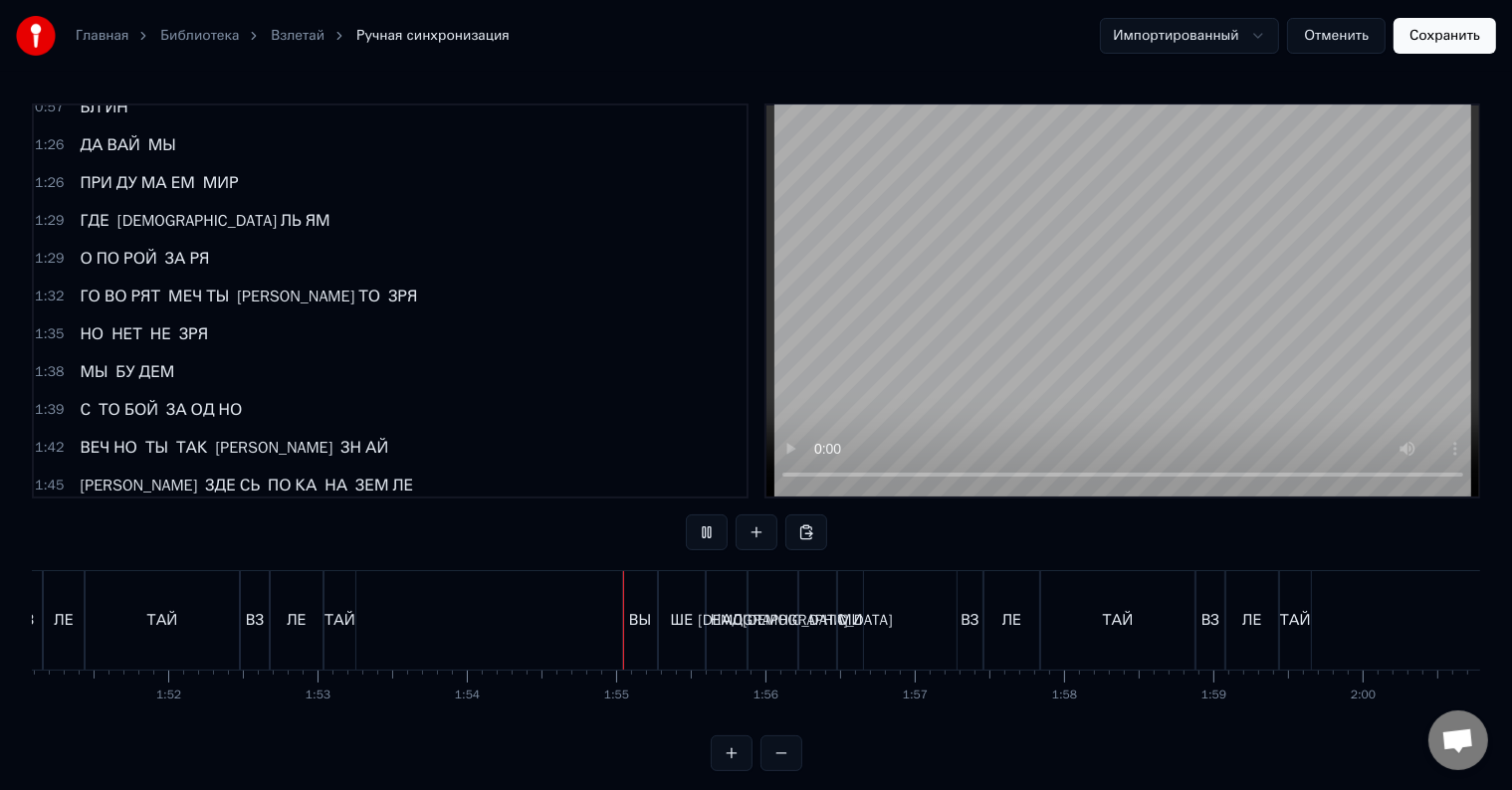 click on "ТАЙ" at bounding box center [339, 620] 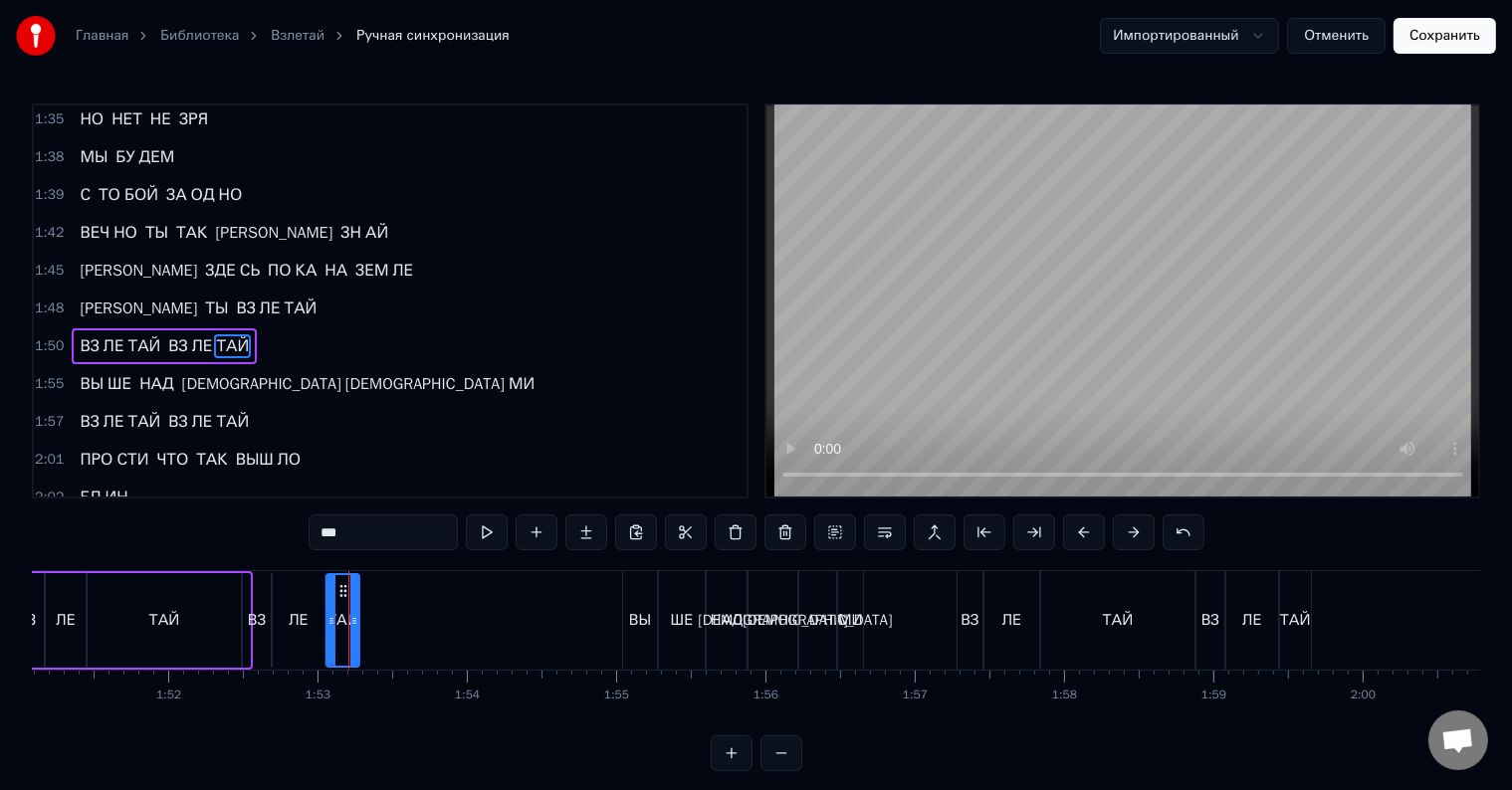 scroll, scrollTop: 1031, scrollLeft: 0, axis: vertical 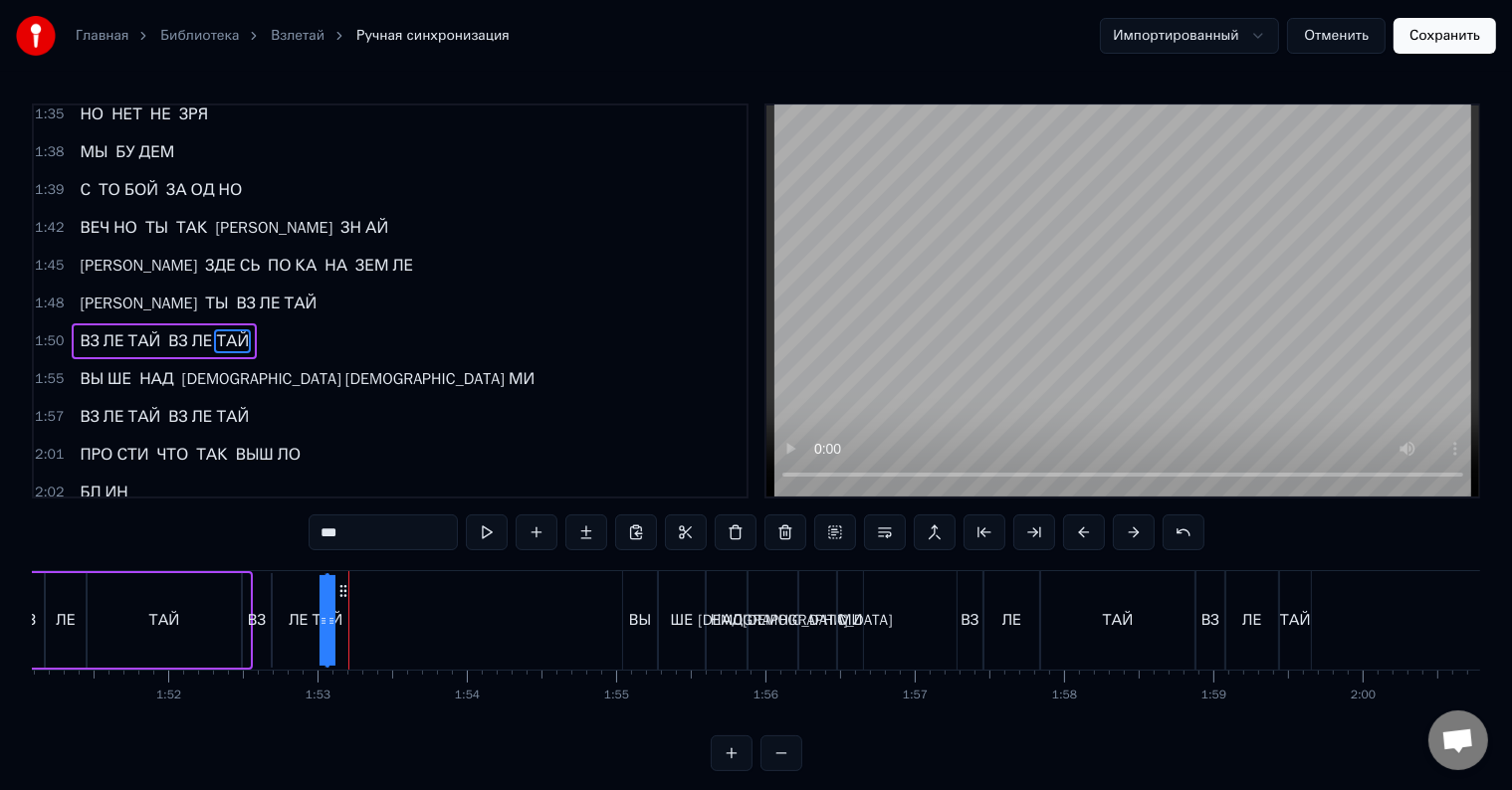 drag, startPoint x: 353, startPoint y: 624, endPoint x: 374, endPoint y: 622, distance: 21.095023 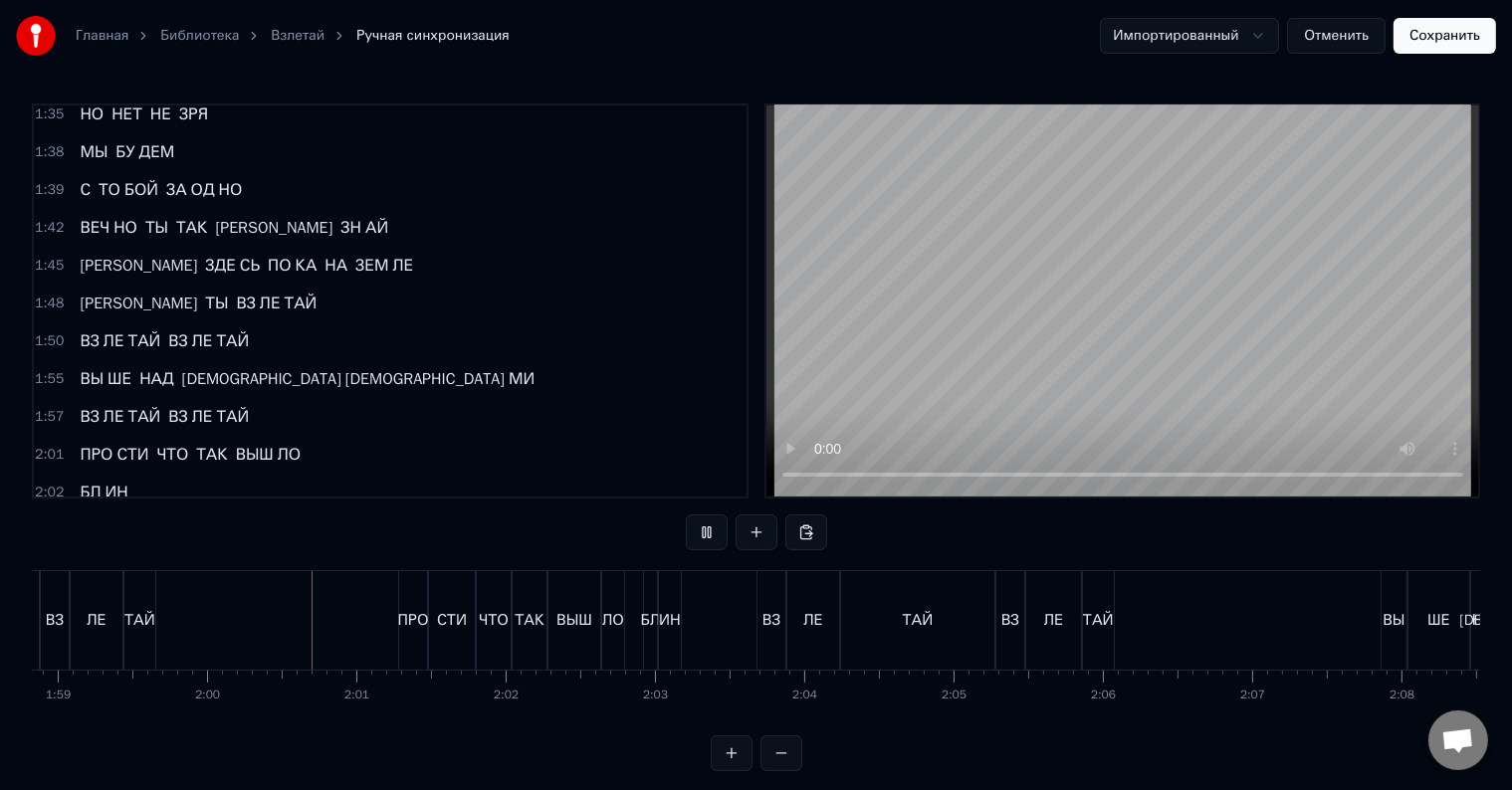 scroll, scrollTop: 0, scrollLeft: 17836, axis: horizontal 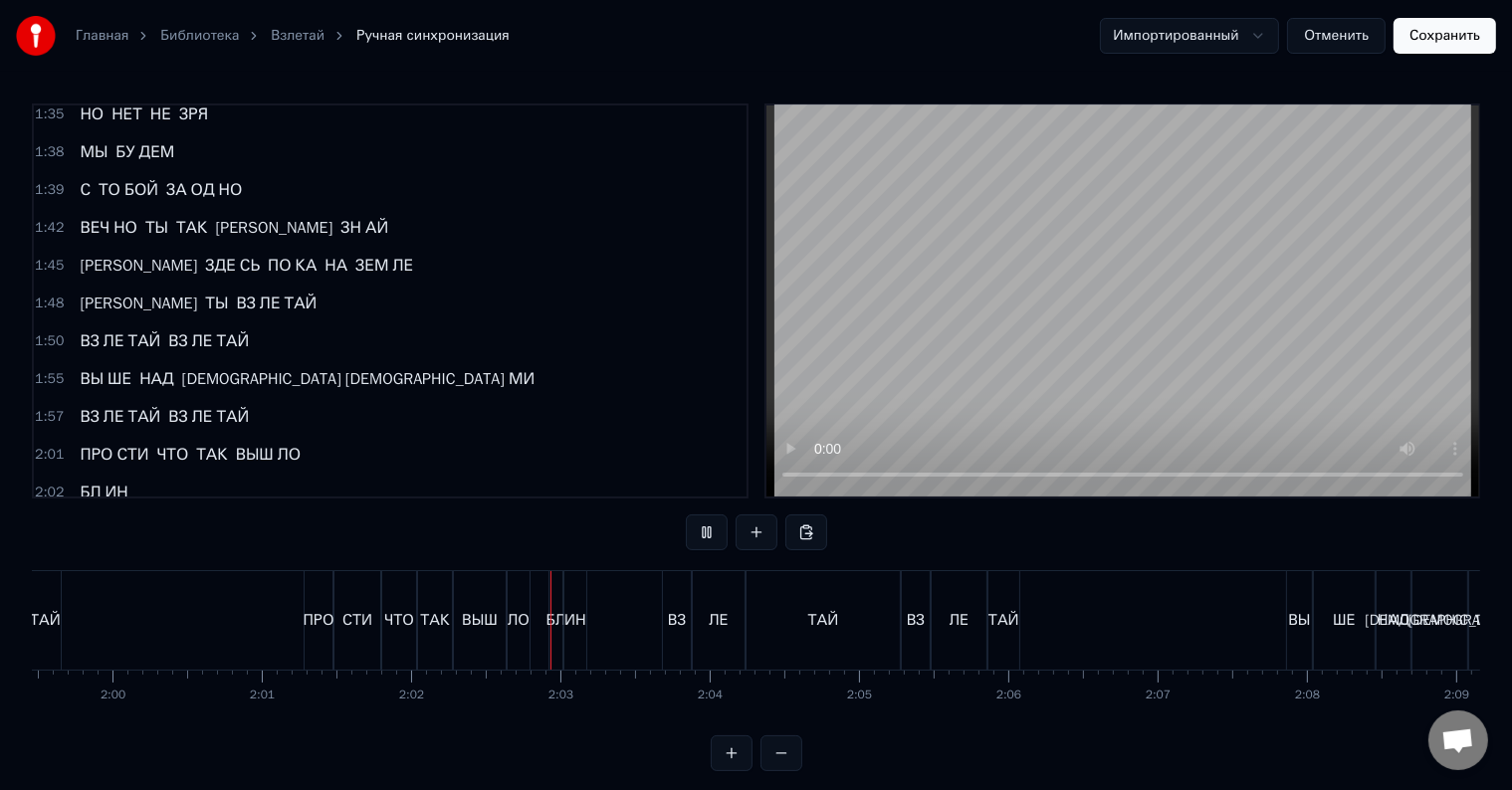 click on "Главная Библиотека Взлетай Ручная синхронизация Импортированный Отменить Сохранить 0:07 ВСЕ ВОК РУГ 0:08 ГО ВО РЯТ О ВОЙ НЕ 0:10 А МНЕ БЫ ХО ТЕ ЛО СЬ 0:12 ЛЮБ ВИ 0:14 МЫ И ЩЕМ ВРА ГА ВО ВНЕ 0:17 А ВР АГ ГЛУ БО КО ВНУ ТРИ 0:20 ТВ ОЙ ГО ЛОС 0:21 СТА НЕТ ОД НИМ 0:23 С ГО ЛО СОМ 0:24 ПТИ ЧЬ ИХ СТ АЙ 0:26 Я Е ЩЁ ПО КА НА ЗЕМ ЛЕ 0:29 А ТЫ ВЗ [PERSON_NAME] 0:32 ВЗ [PERSON_NAME] ВЗ [PERSON_NAME] 0:36 ВЫ ШЕ НАД КРЫ ША МИ 0:38 ВЗ [PERSON_NAME] ВЗ [PERSON_NAME] 0:42 ПРО СТИ ЧТО ТАК ВЫШ ЛО 0:44 БЛ ИН 0:45 ВЗ [PERSON_NAME] ВЗ [PERSON_NAME] 0:49 ВЫ ШЕ НАД КРЫ ША МИ 0:51 ВЗ [PERSON_NAME] ВЗ [PERSON_NAME] 0:55 ПРО СТИ ЧТО ТАК ВЫШ ЛО 0:57 БЛ ИН 1:26 ДА ВАЙ МЫ 1:26 ПРИ ДУ МА ЕМ МИР 1:29 ГДЕ КРЫ ЛЬ ЯМ 1:29 О ПО РОЙ ЗА 0" at bounding box center (756, 385) 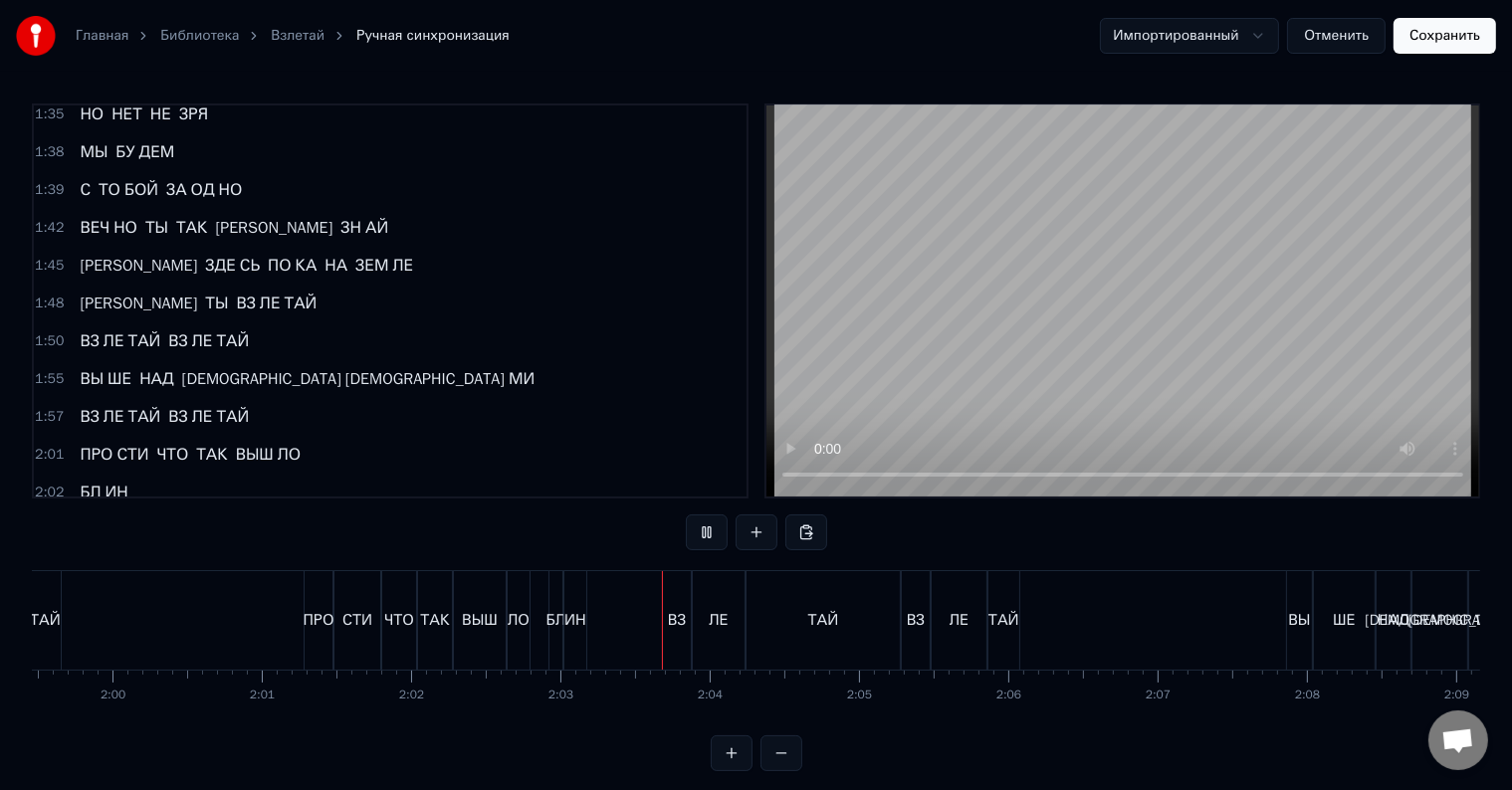 click on "ТАЙ" at bounding box center (45, 620) 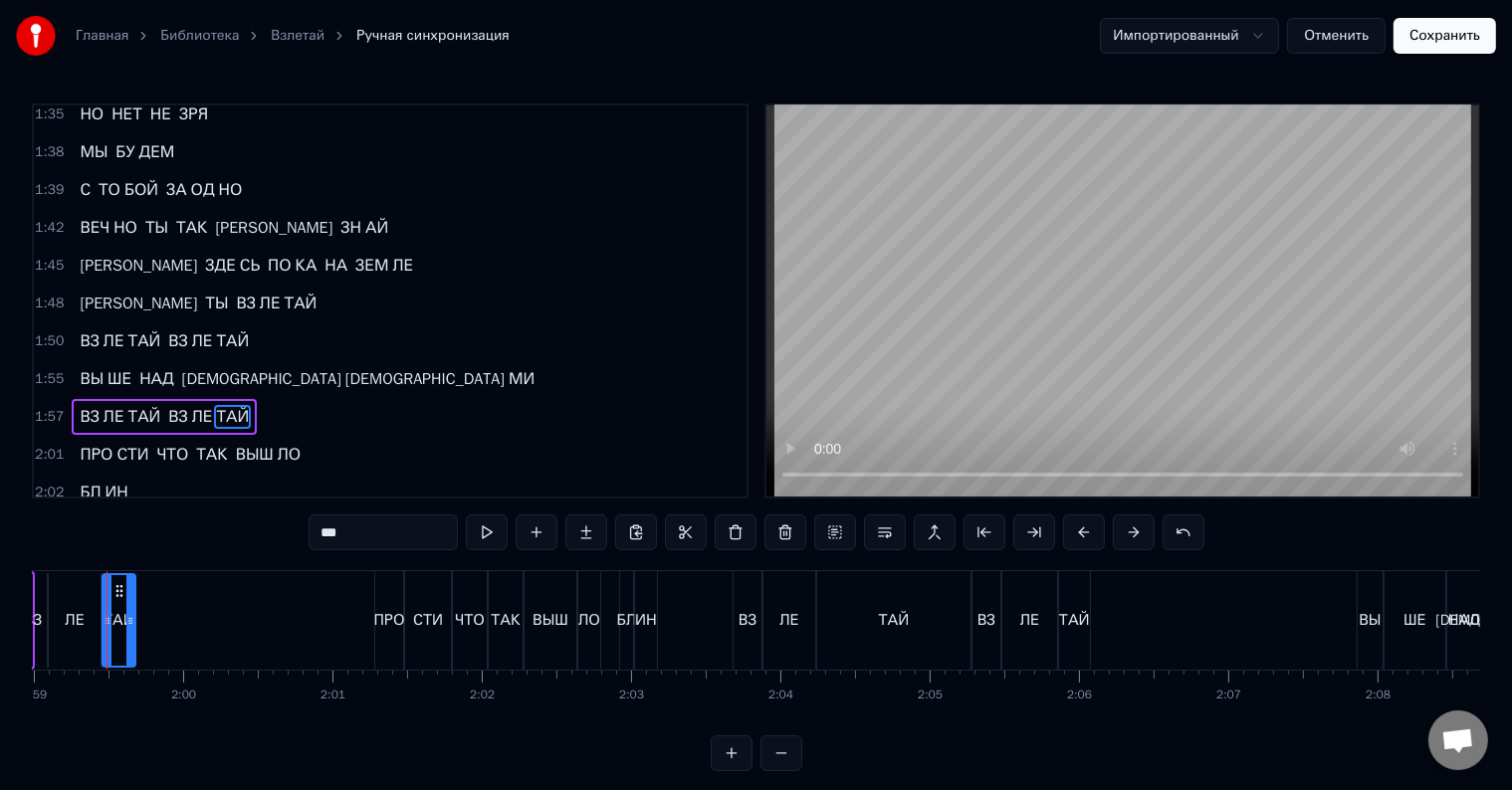 scroll, scrollTop: 0, scrollLeft: 17741, axis: horizontal 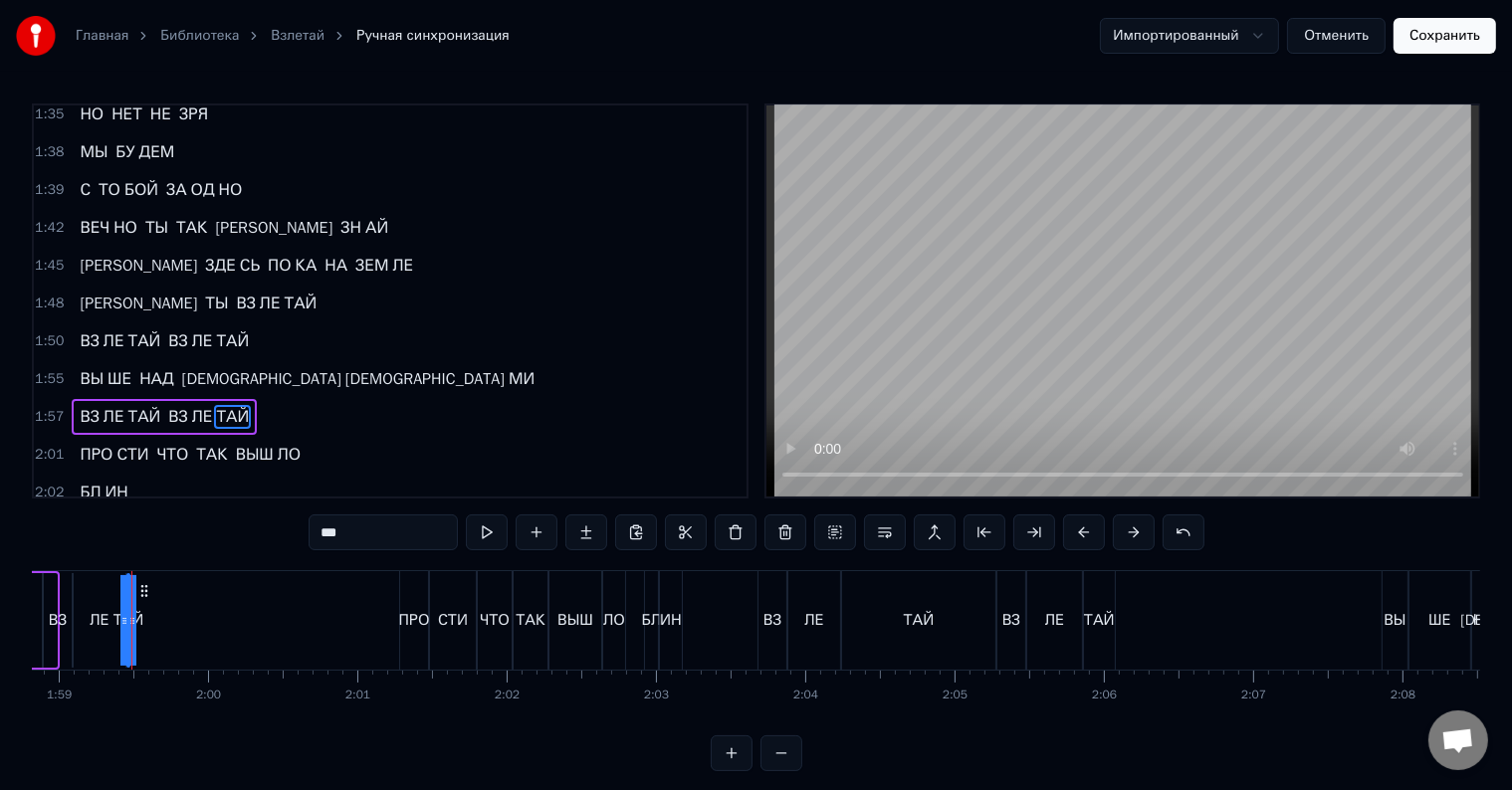 drag, startPoint x: 151, startPoint y: 615, endPoint x: 164, endPoint y: 615, distance: 13 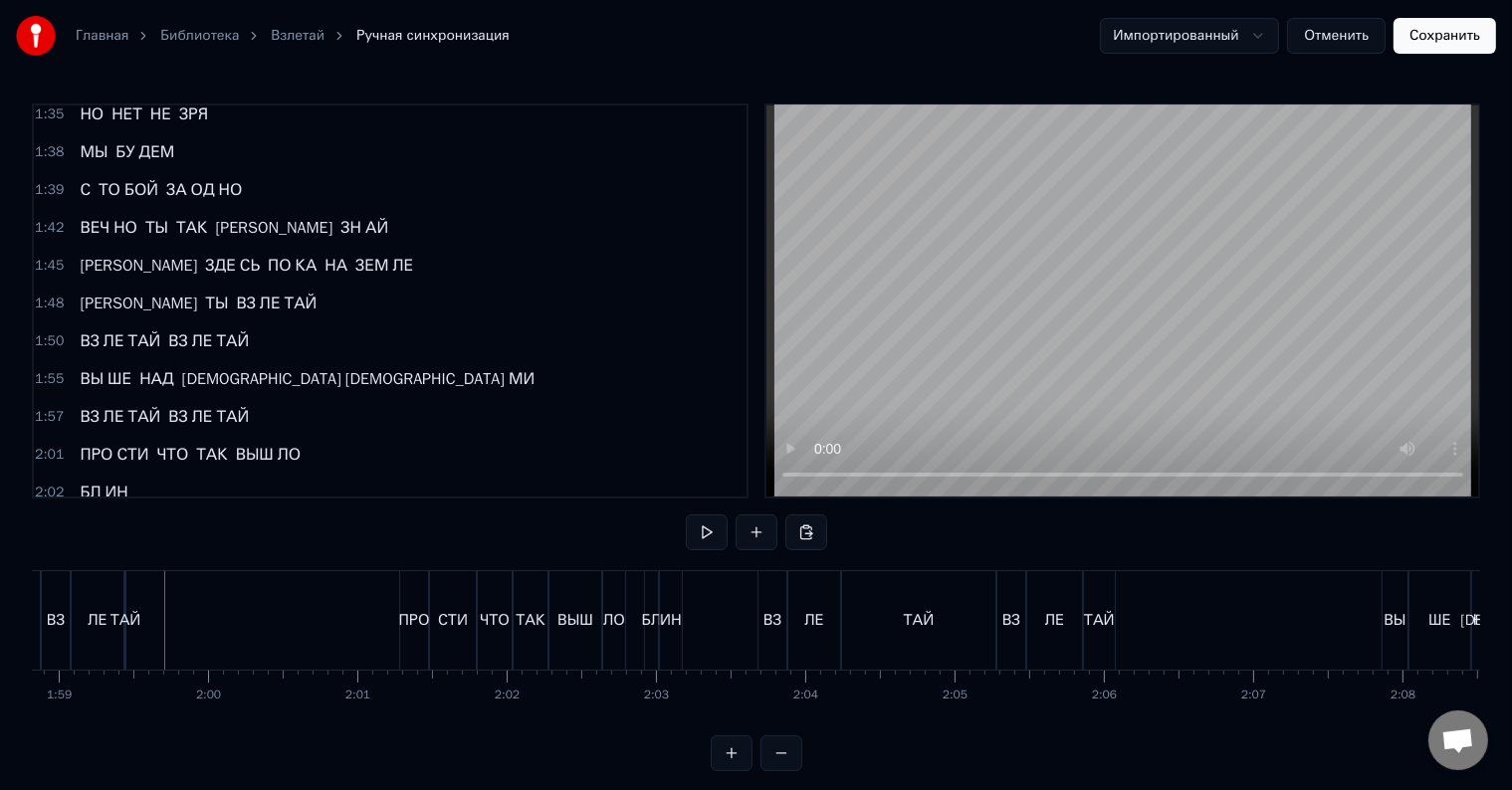 click on "ЛЕ" at bounding box center [98, 620] 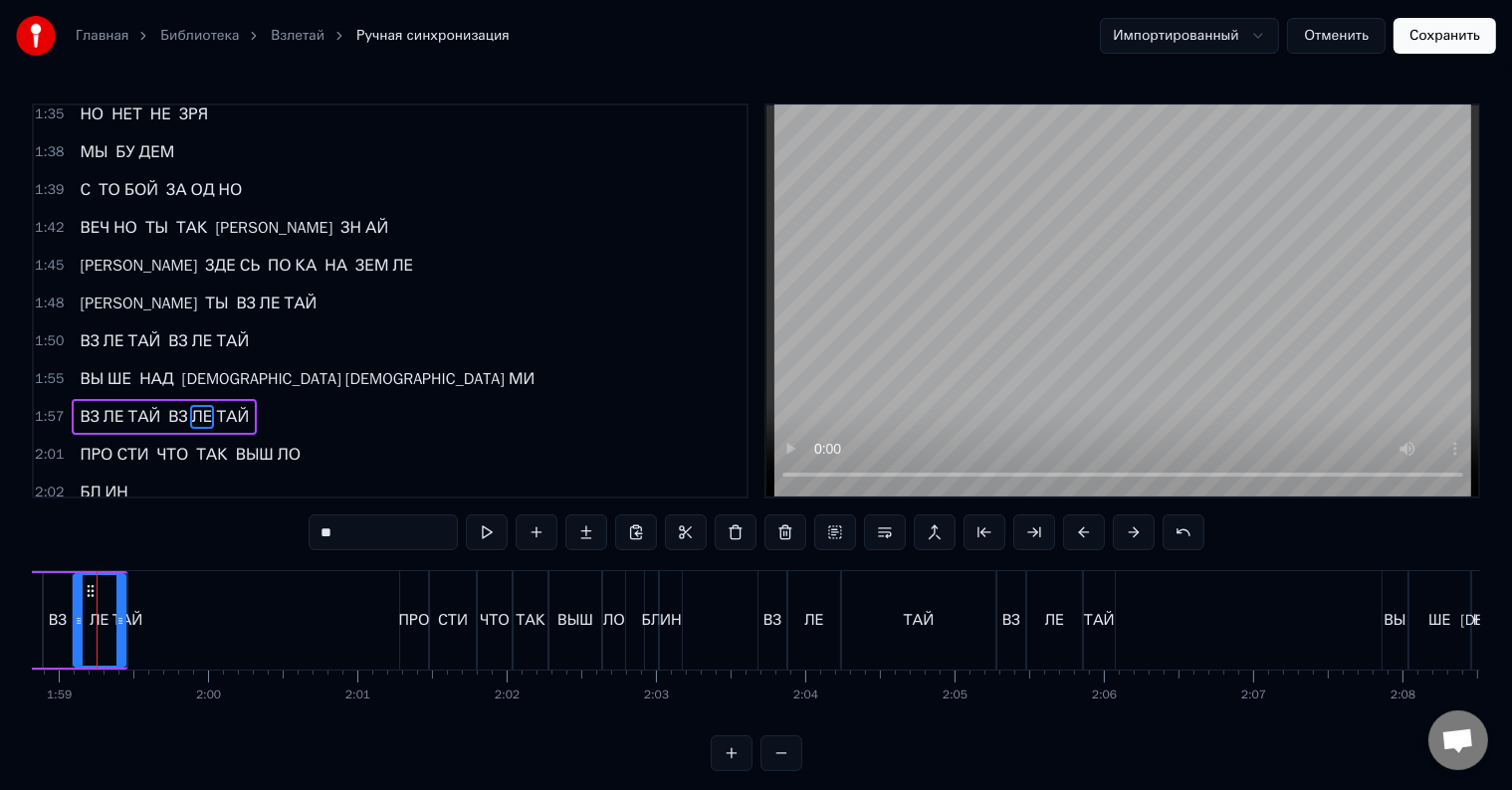 scroll, scrollTop: 1103, scrollLeft: 0, axis: vertical 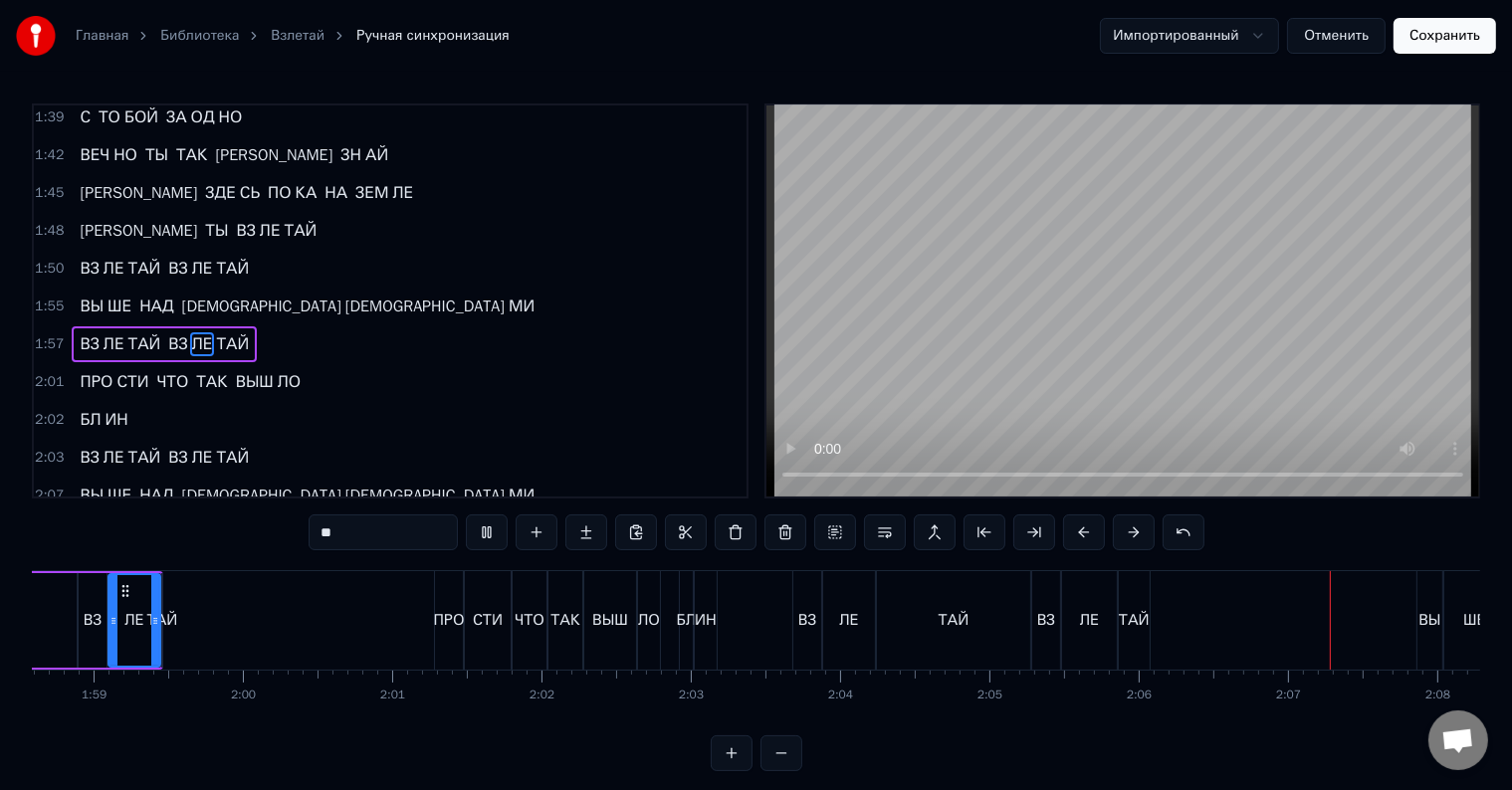 click on "ТАЙ" at bounding box center (1134, 620) 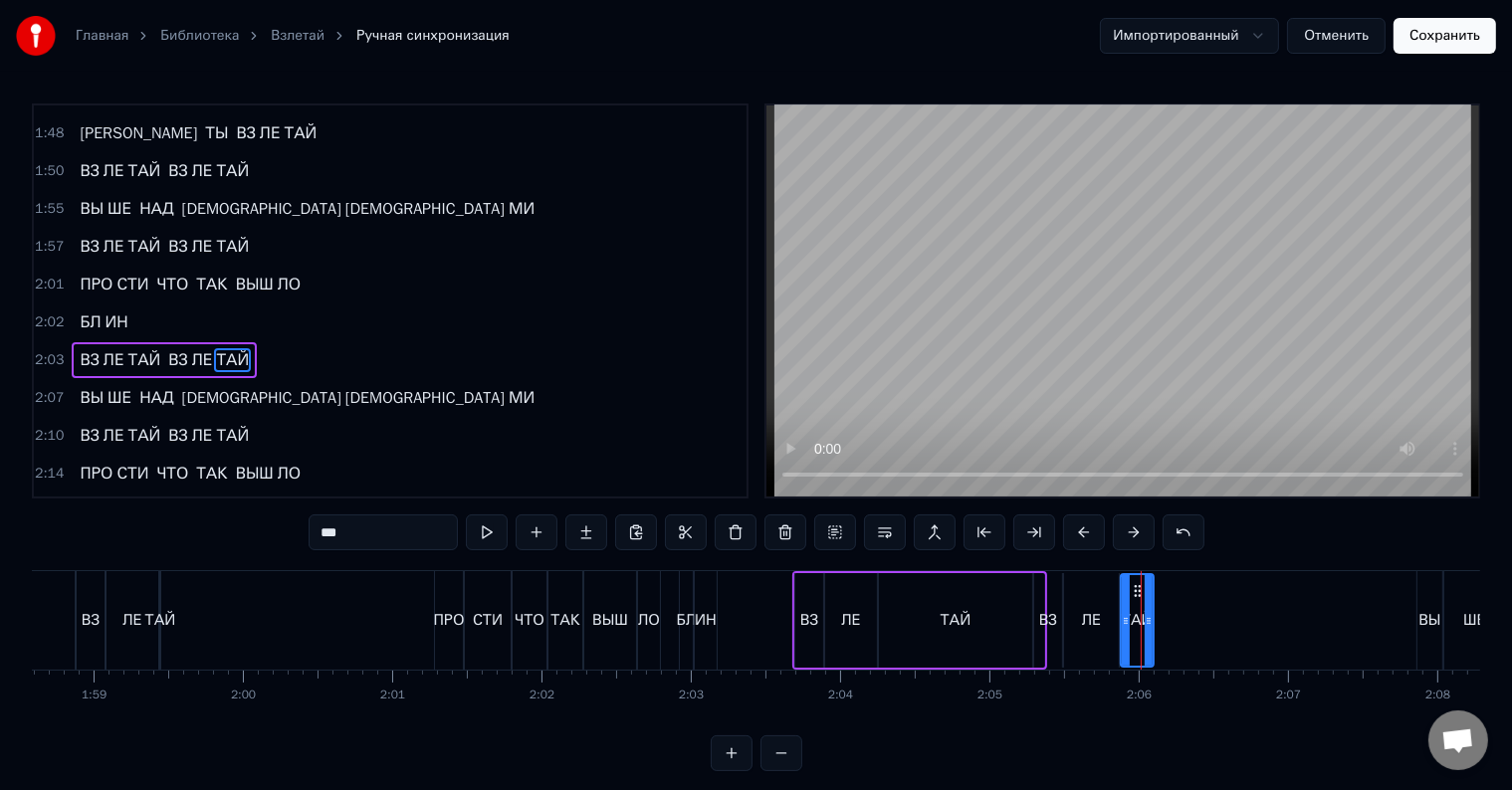 scroll, scrollTop: 1214, scrollLeft: 0, axis: vertical 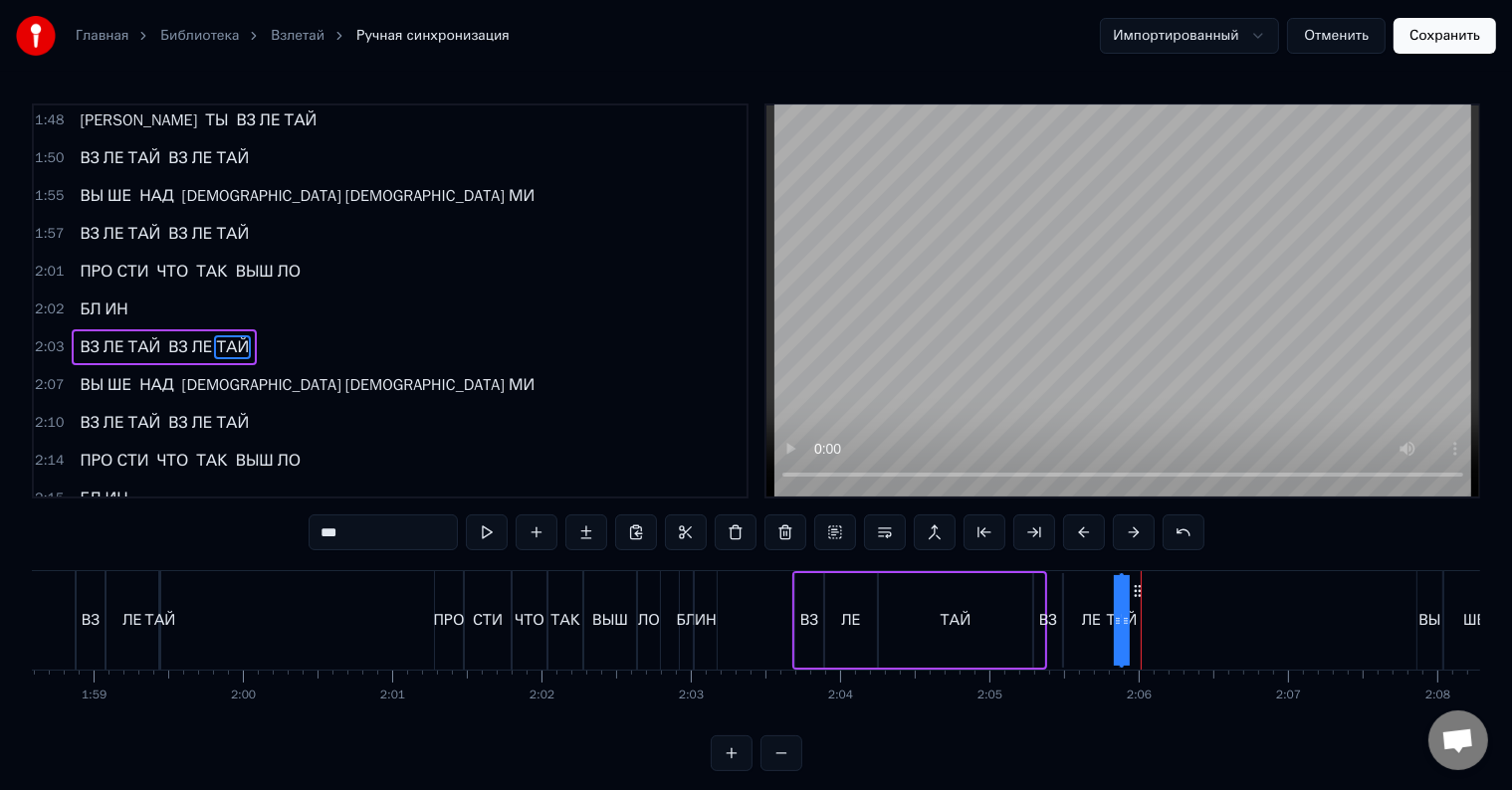 drag, startPoint x: 1148, startPoint y: 614, endPoint x: 1165, endPoint y: 611, distance: 17.262677 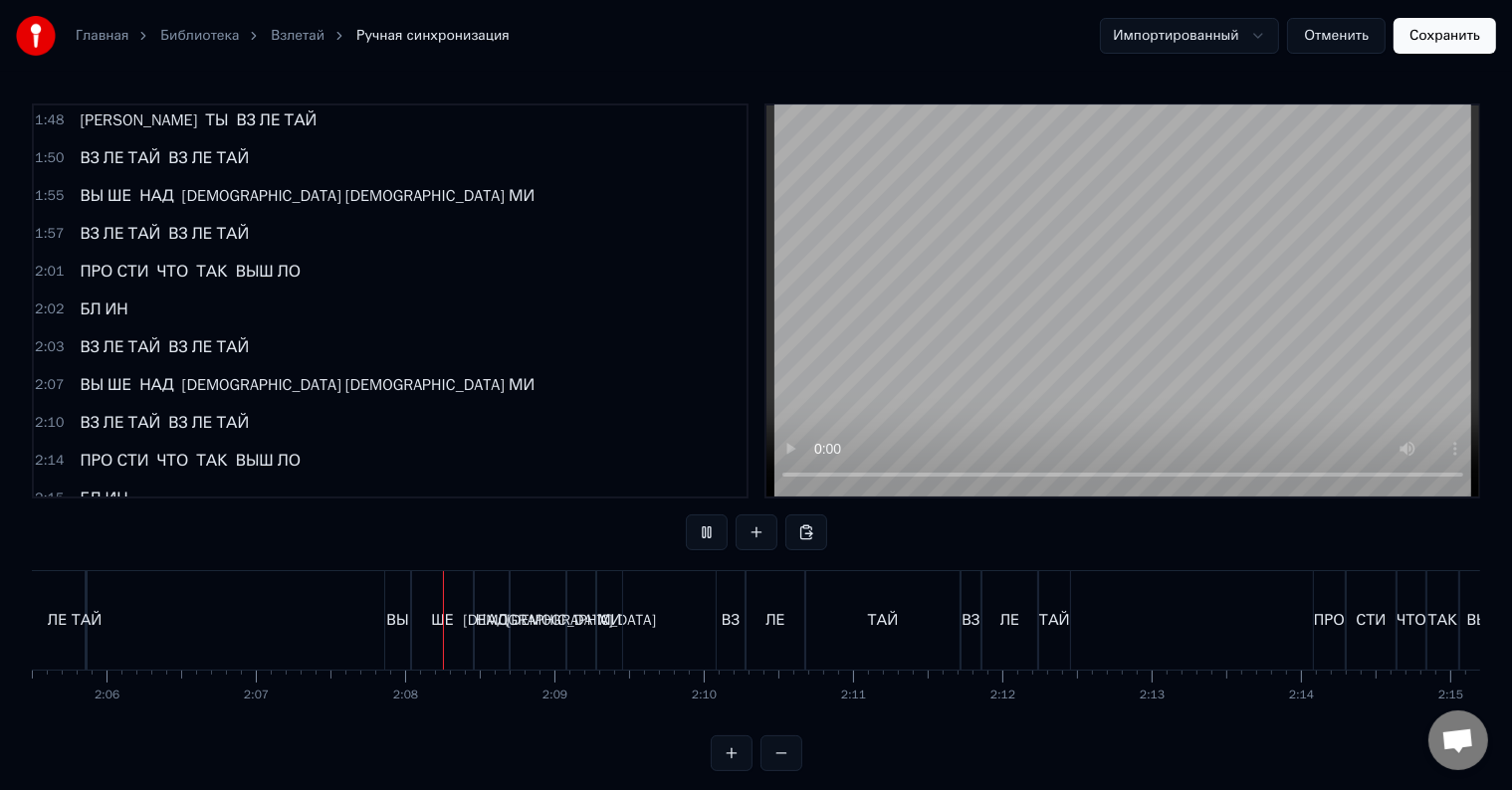 scroll, scrollTop: 0, scrollLeft: 18974, axis: horizontal 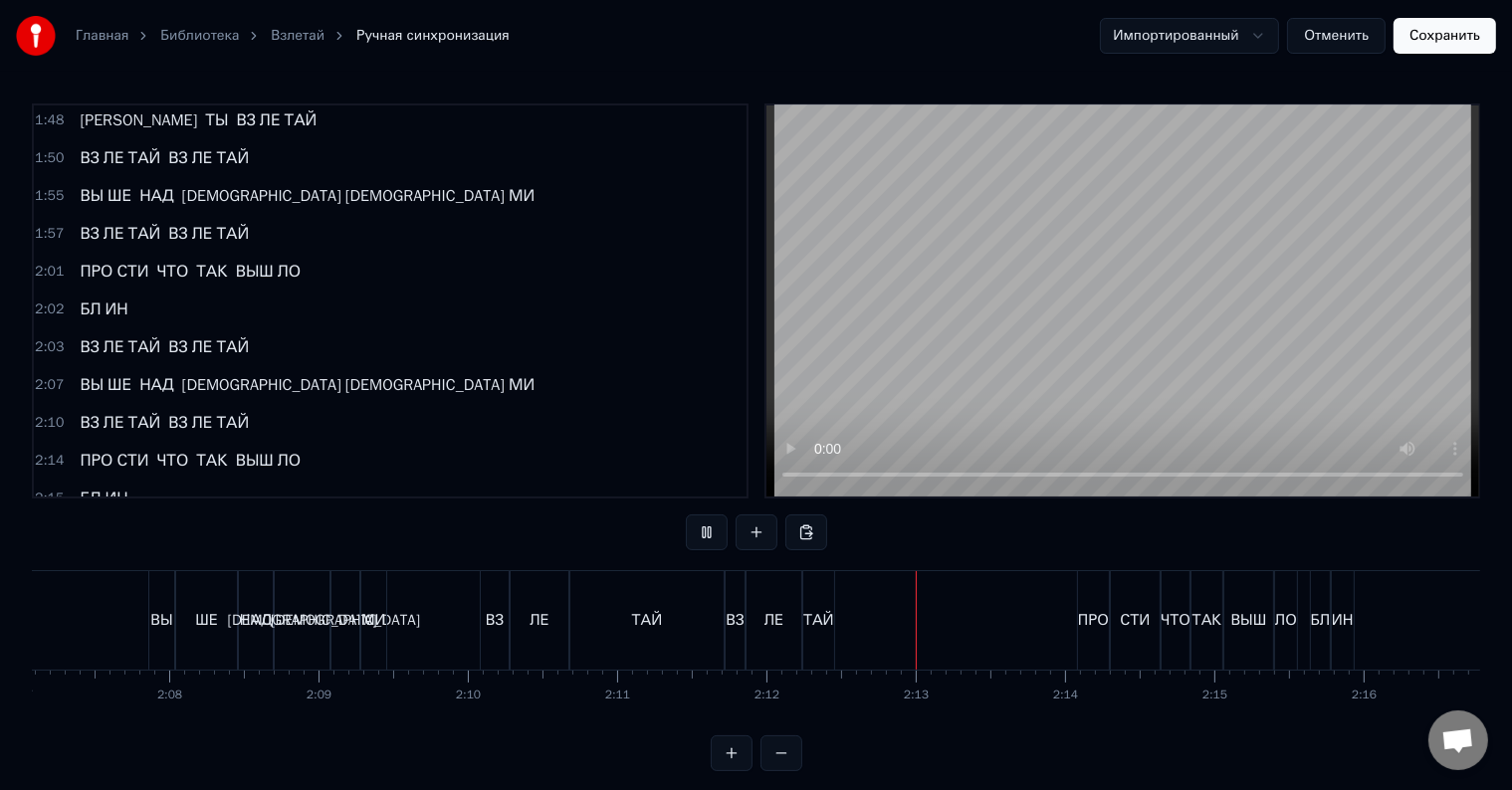 click on "ТАЙ" at bounding box center (818, 620) 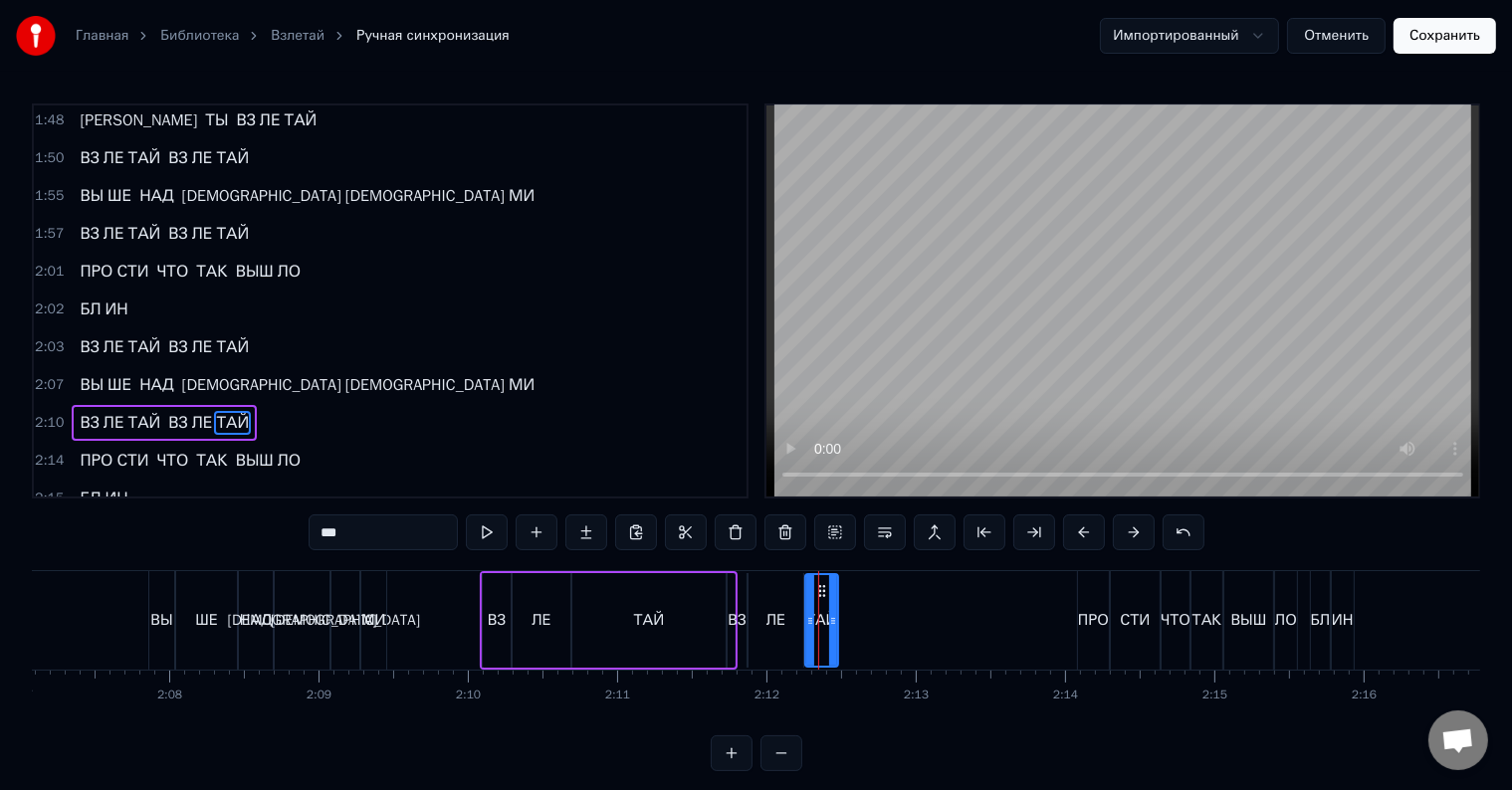 scroll, scrollTop: 1286, scrollLeft: 0, axis: vertical 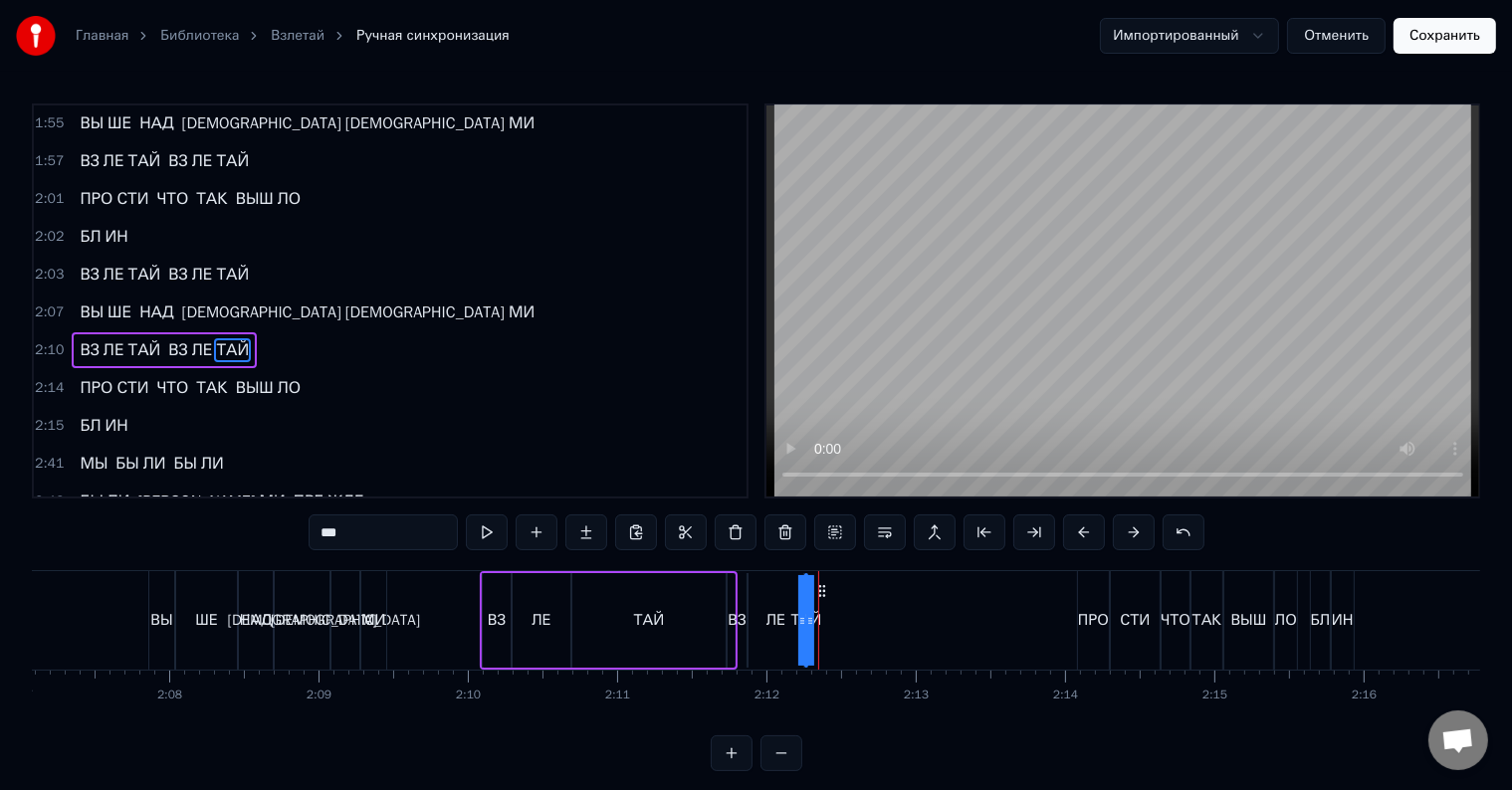 drag, startPoint x: 829, startPoint y: 624, endPoint x: 850, endPoint y: 622, distance: 21.095023 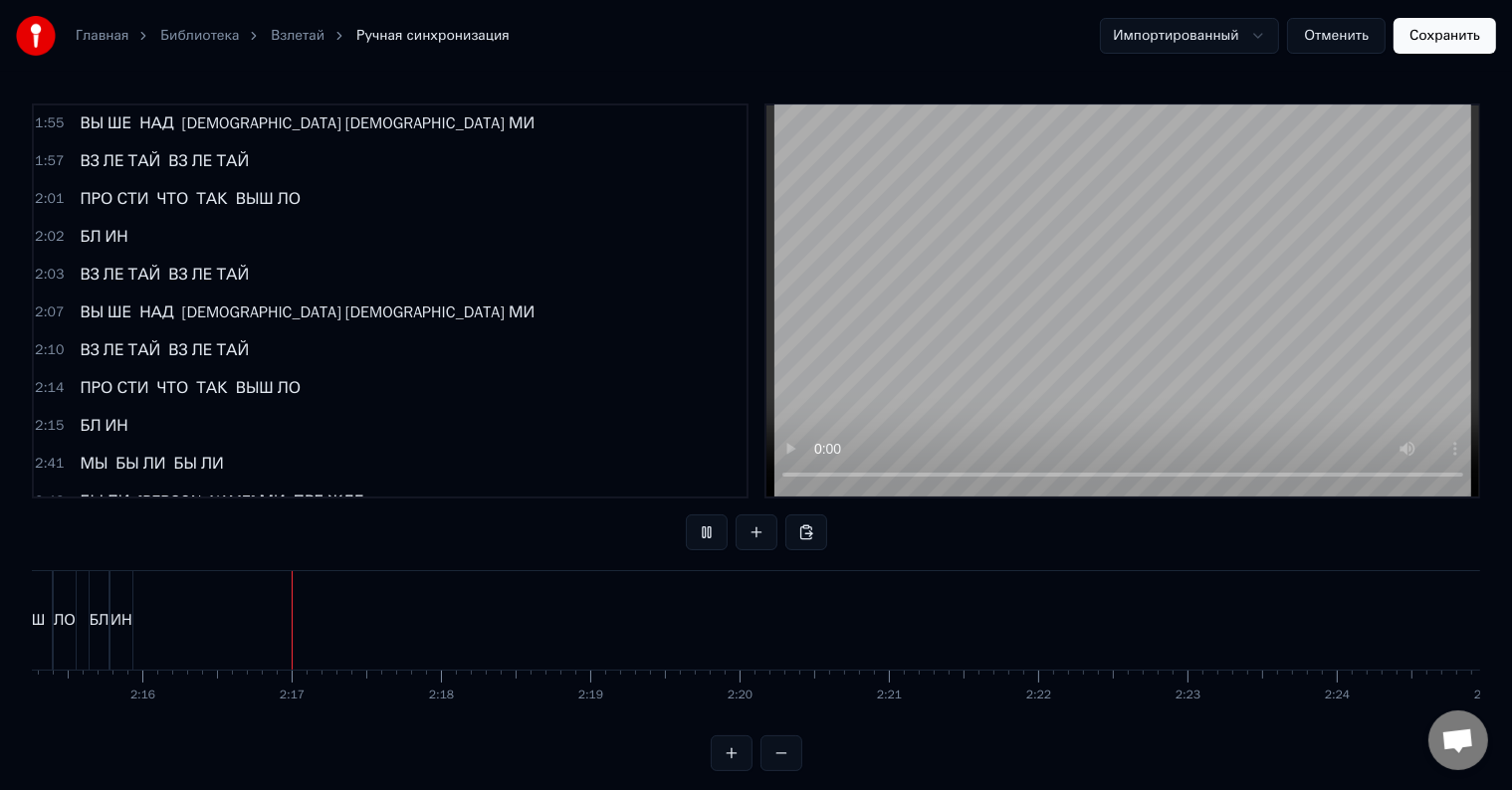 scroll, scrollTop: 0, scrollLeft: 20255, axis: horizontal 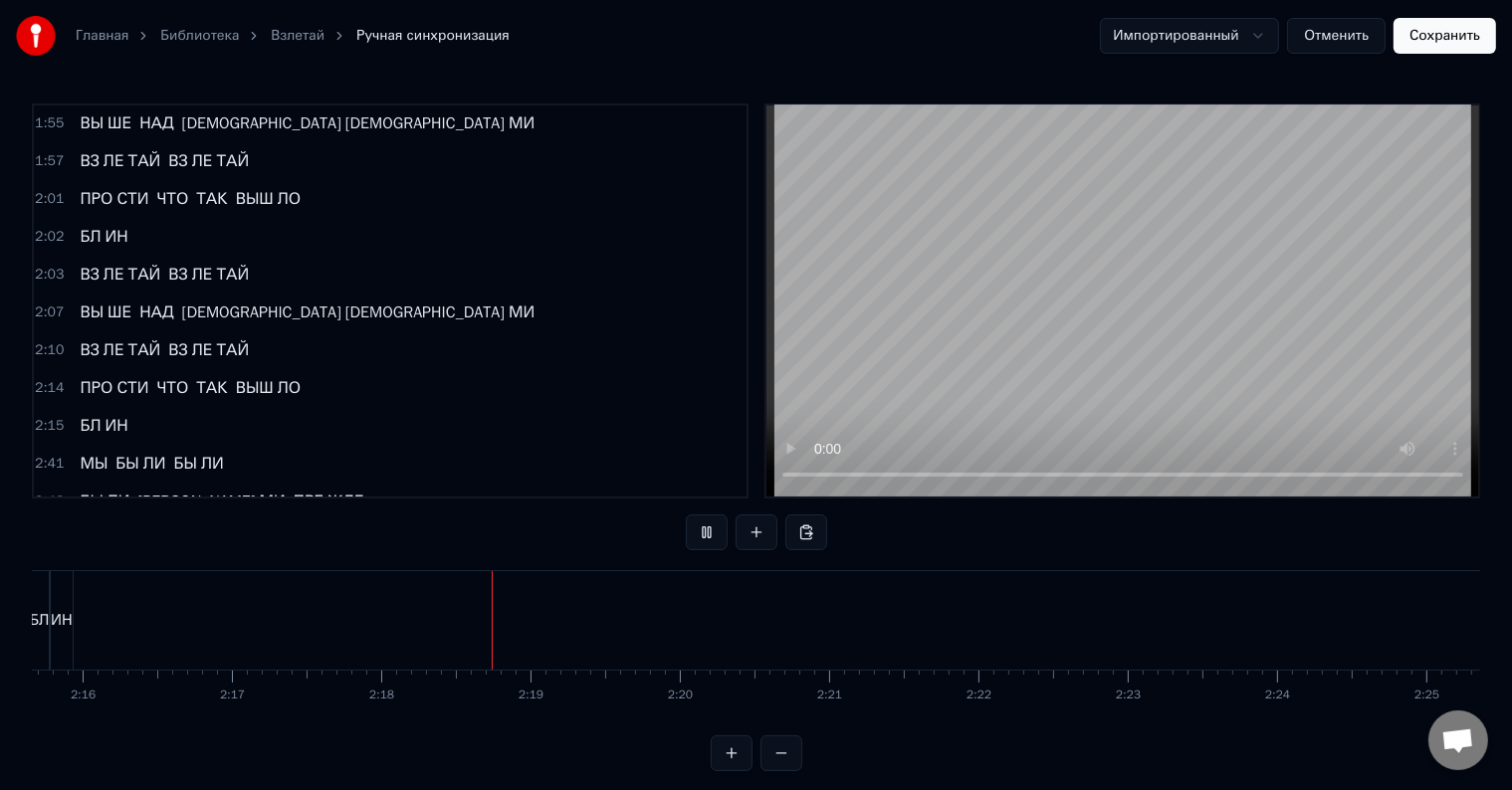 click on "ИН" at bounding box center [62, 620] 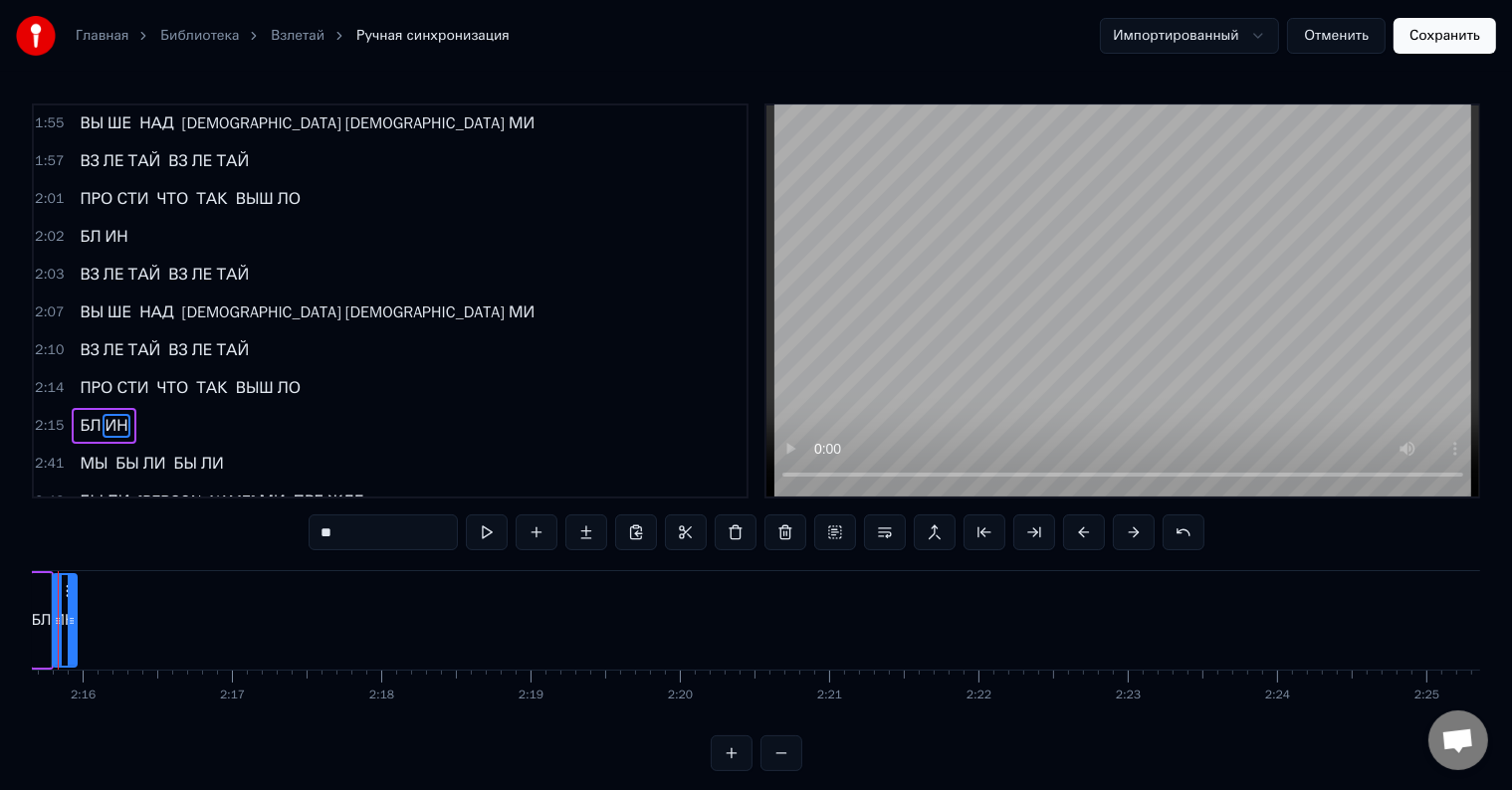 scroll, scrollTop: 0, scrollLeft: 20181, axis: horizontal 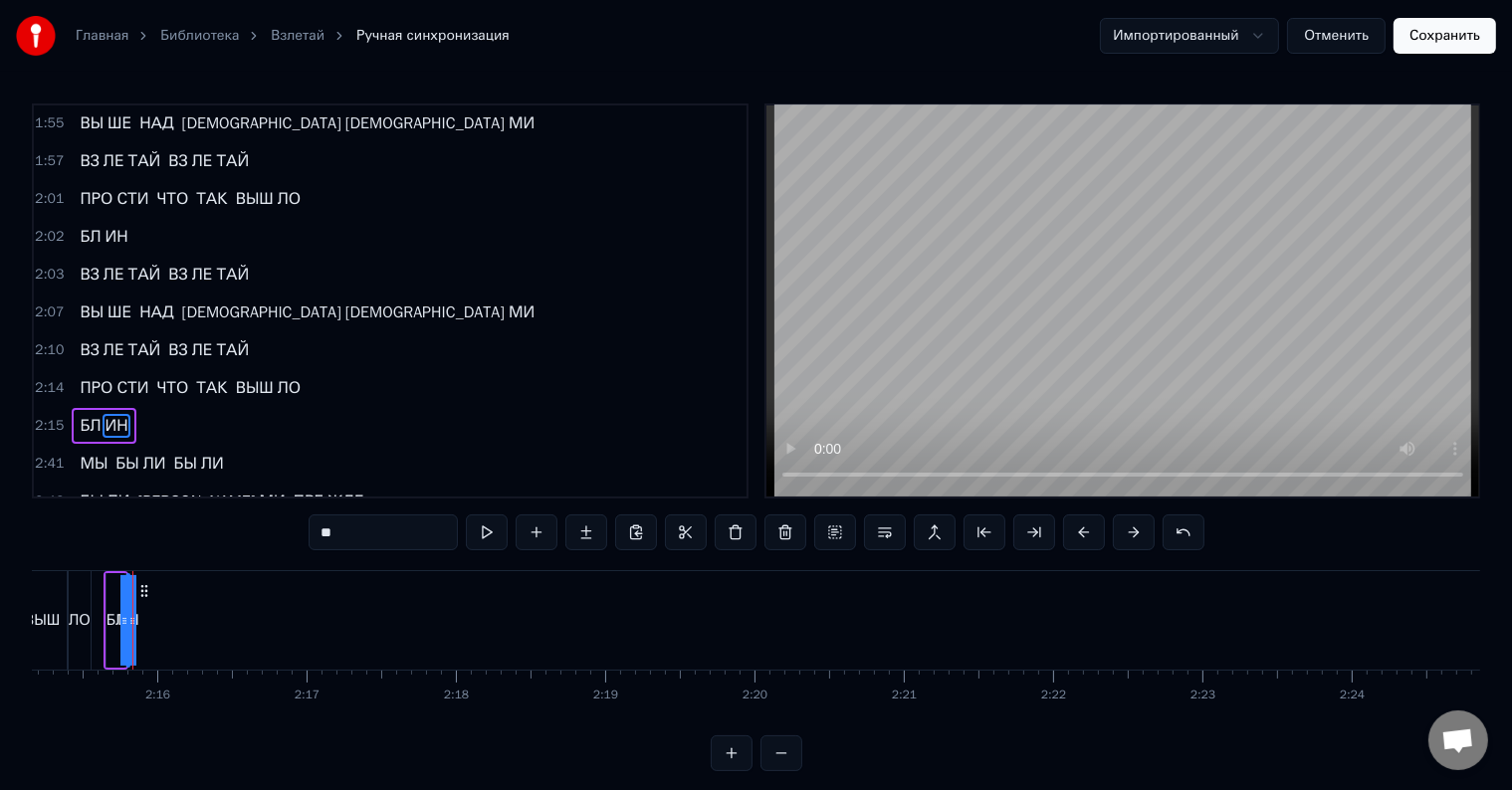drag, startPoint x: 146, startPoint y: 625, endPoint x: 167, endPoint y: 622, distance: 21.213203 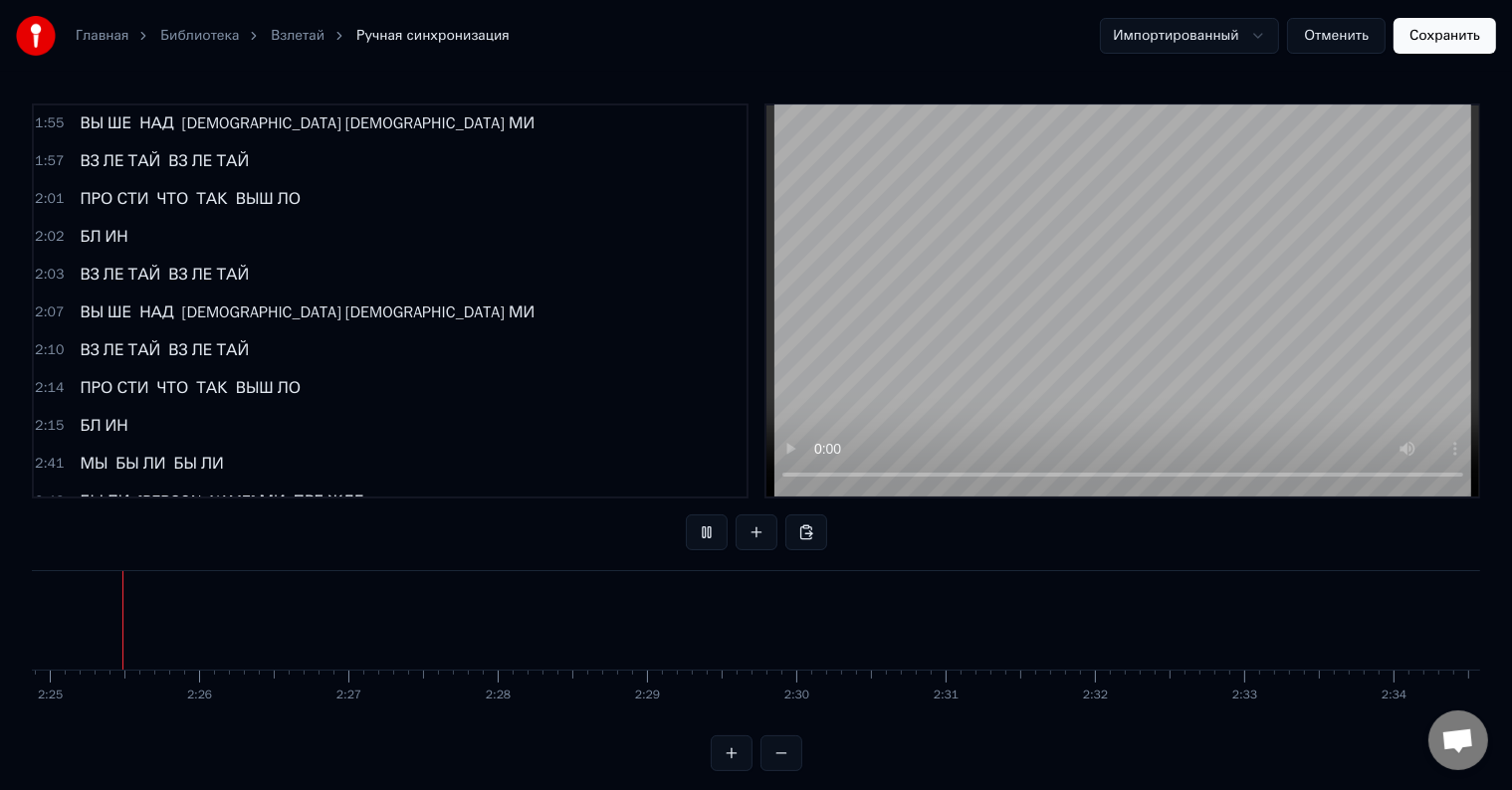 scroll, scrollTop: 0, scrollLeft: 21621, axis: horizontal 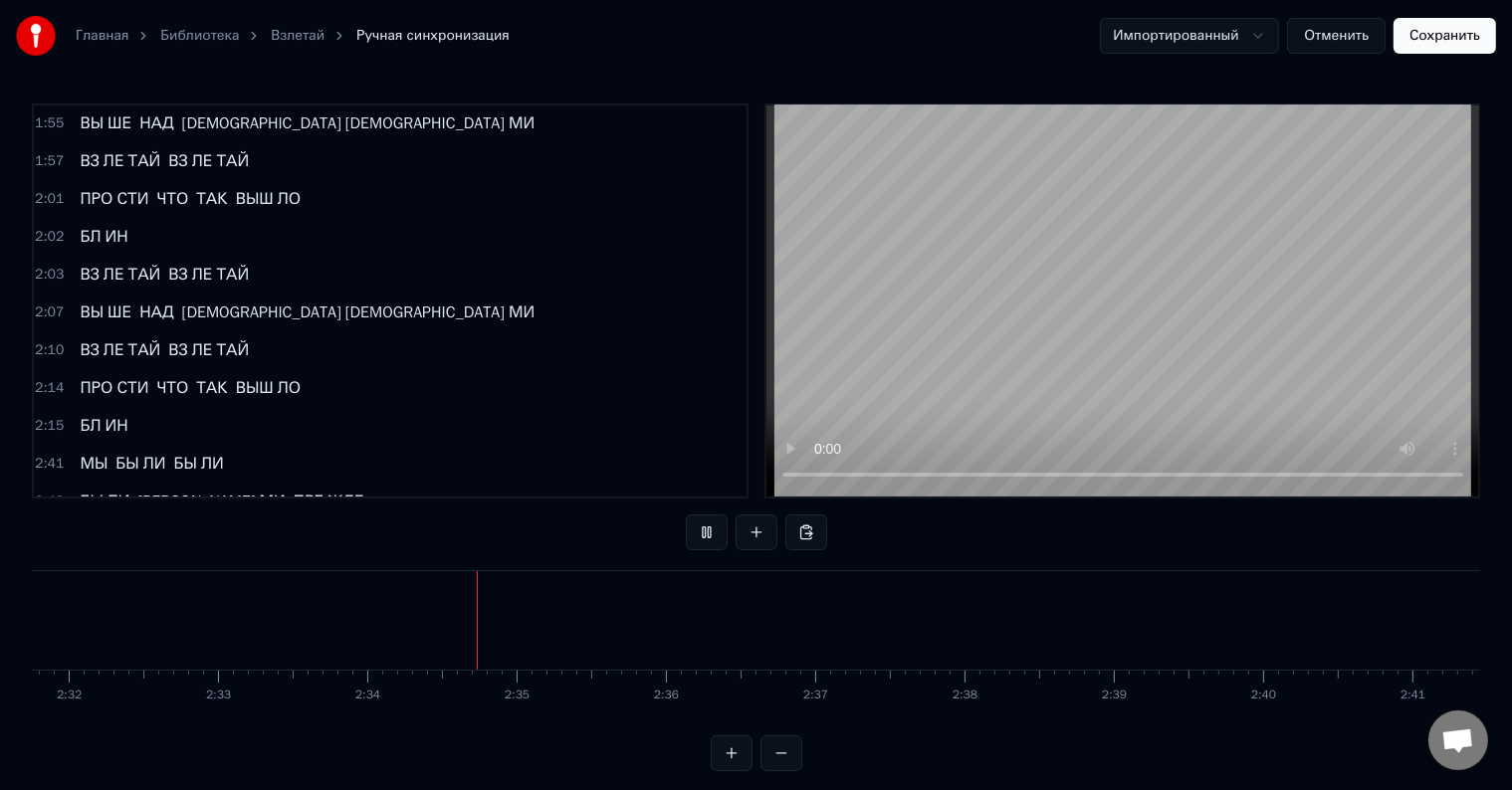 click on "0:07 ВСЕ ВОК РУГ 0:08 ГО ВО РЯТ О ВОЙ НЕ 0:10 А МНЕ БЫ ХО ТЕ ЛО СЬ 0:12 ЛЮБ ВИ 0:14 МЫ И ЩЕМ ВРА ГА ВО ВНЕ 0:17 А ВР АГ ГЛУ БО КО ВНУ ТРИ 0:20 ТВ ОЙ ГО ЛОС 0:21 СТА НЕТ ОД НИМ 0:23 С ГО ЛО СОМ 0:24 ПТИ ЧЬ ИХ СТ АЙ 0:26 Я Е ЩЁ ПО КА НА ЗЕМ ЛЕ 0:29 А ТЫ ВЗ [PERSON_NAME] 0:32 ВЗ [PERSON_NAME] ВЗ [PERSON_NAME] 0:36 ВЫ ШЕ НАД КРЫ ША МИ 0:38 ВЗ [PERSON_NAME] ВЗ [PERSON_NAME] 0:42 ПРО СТИ ЧТО ТАК ВЫШ ЛО 0:44 БЛ ИН 0:45 ВЗ [PERSON_NAME] ВЗ [PERSON_NAME] 0:49 ВЫ ШЕ НАД КРЫ ША МИ 0:51 ВЗ [PERSON_NAME] ВЗ [PERSON_NAME] 0:55 ПРО СТИ ЧТО ТАК ВЫШ ЛО 0:57 БЛ ИН 1:26 ДА ВАЙ МЫ 1:26 ПРИ ДУ МА ЕМ МИР 1:29 ГДЕ КРЫ ЛЬ ЯМ 1:29 О ПО РОЙ ЗА РЯ 1:32 ГО ВО РЯТ МЕЧ ТЫ Э ТО ЗРЯ 1:35 НО НЕТ НЕ ЗРЯ 1:38 МЫ БУ ДЕМ 1:39 С ТО БОЙ ЗА ОД НО 1:42 ВЕЧ НО И" at bounding box center [756, 437] 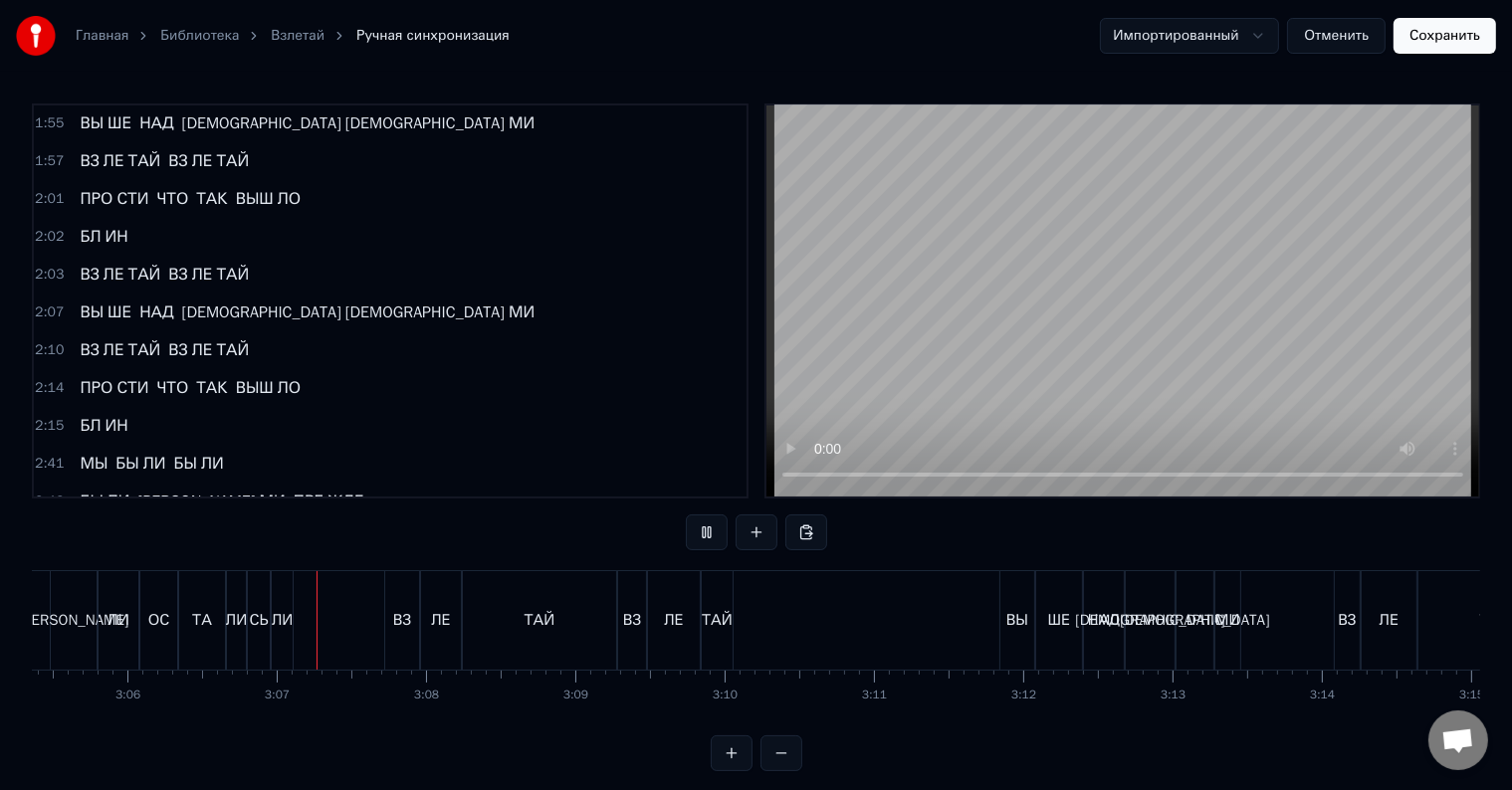 scroll, scrollTop: 0, scrollLeft: 27759, axis: horizontal 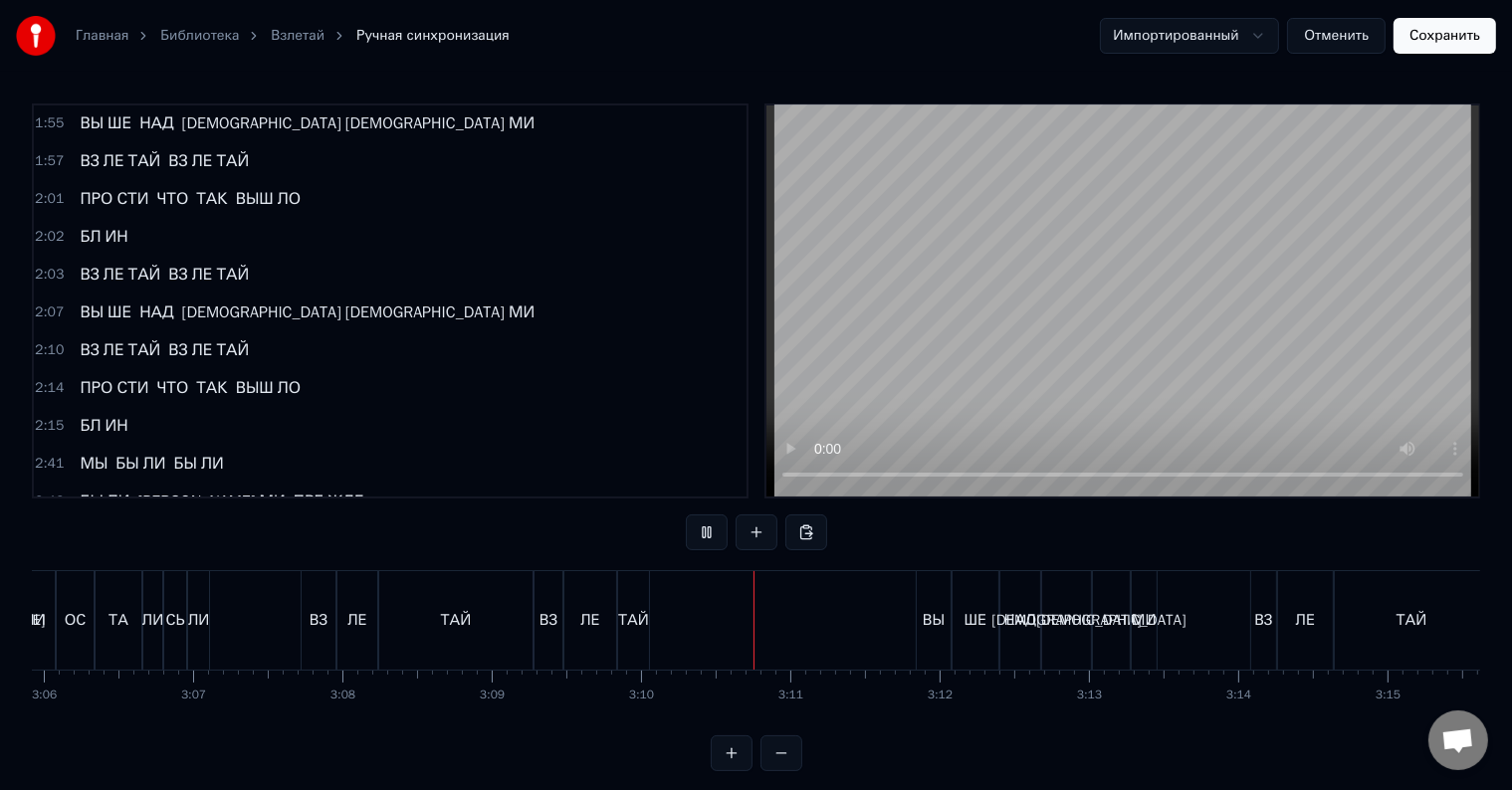 click on "ЛЕ" at bounding box center [590, 620] 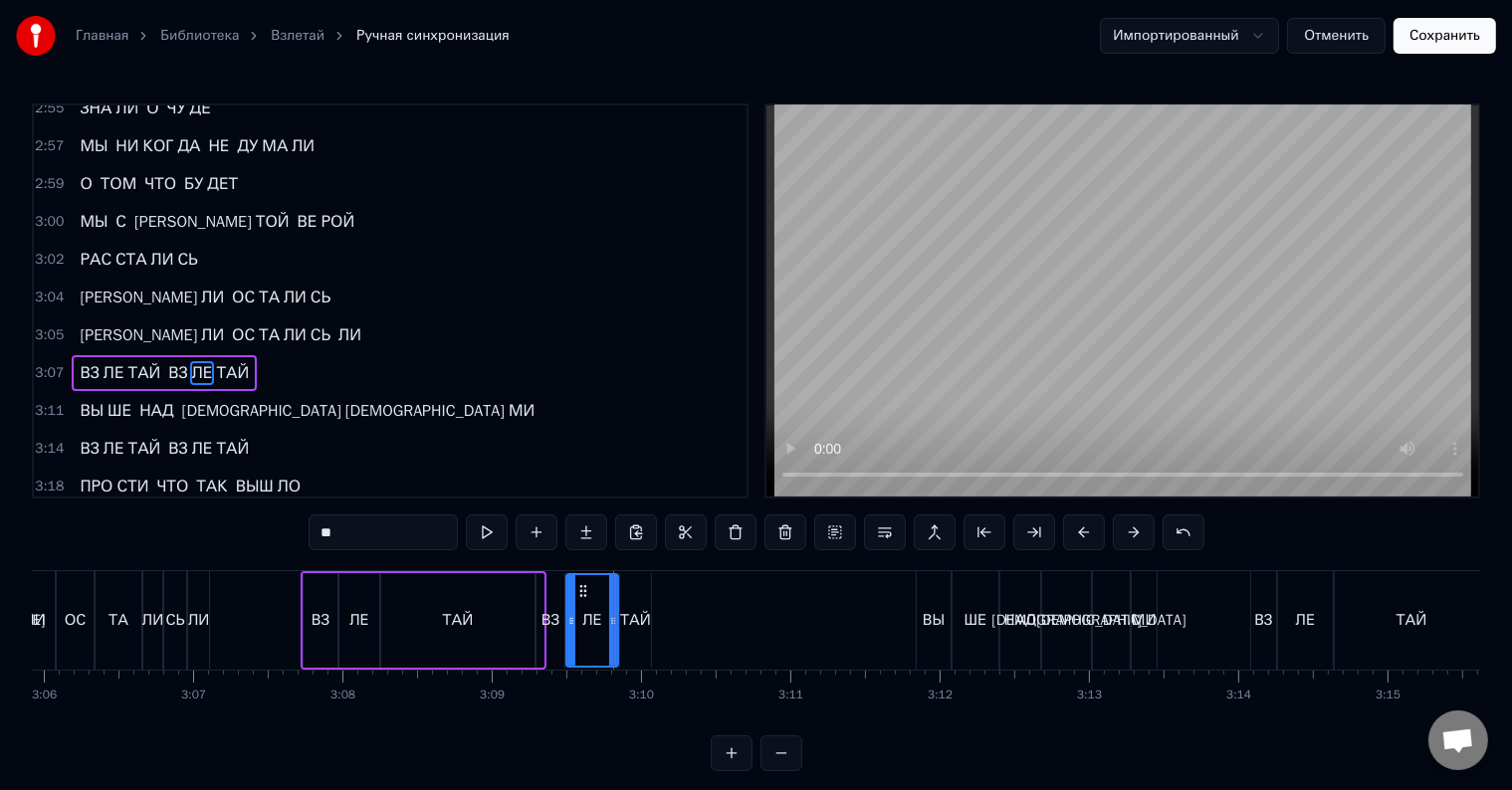 scroll, scrollTop: 1982, scrollLeft: 0, axis: vertical 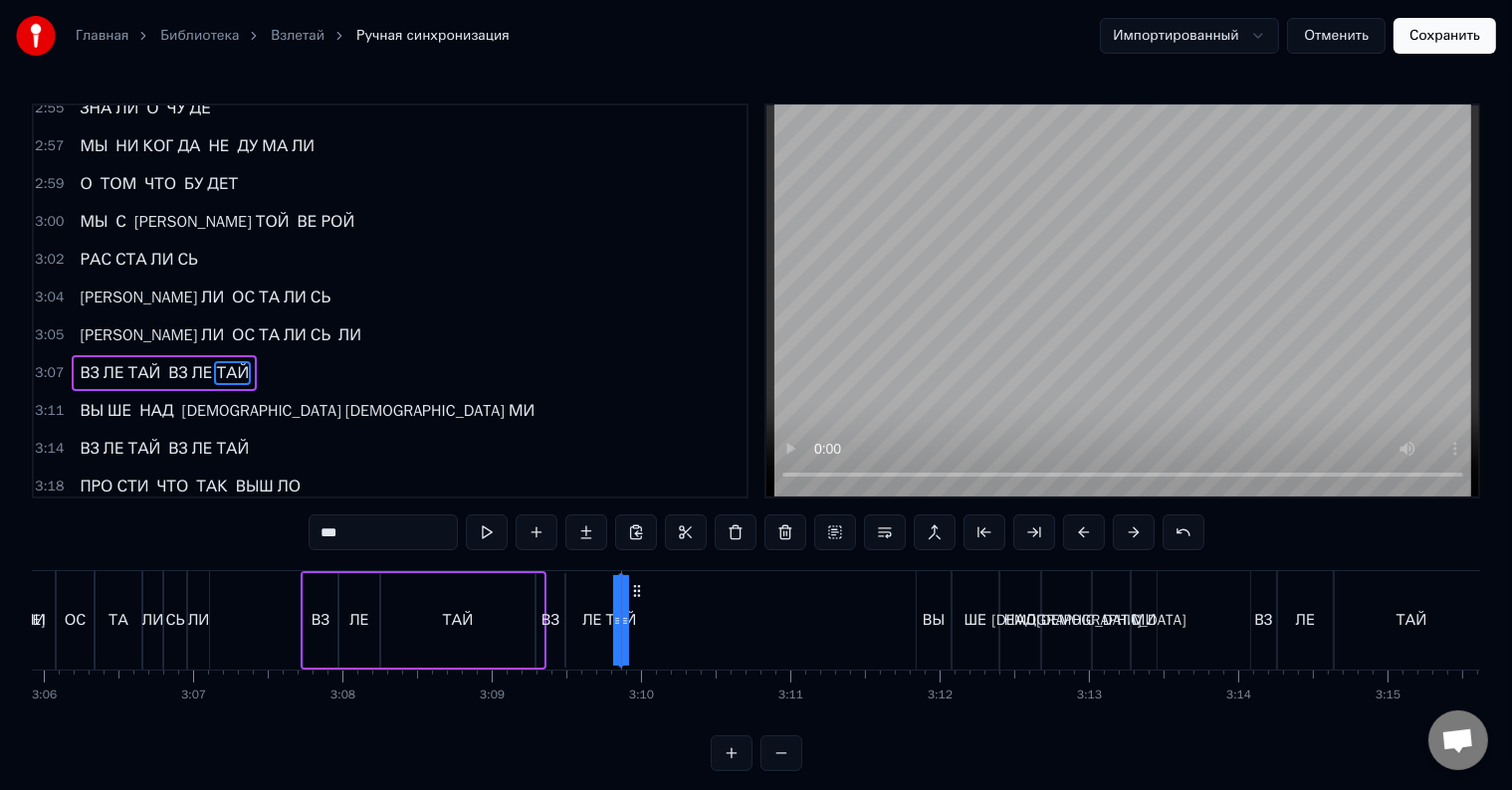 drag, startPoint x: 646, startPoint y: 623, endPoint x: 668, endPoint y: 617, distance: 22.803509 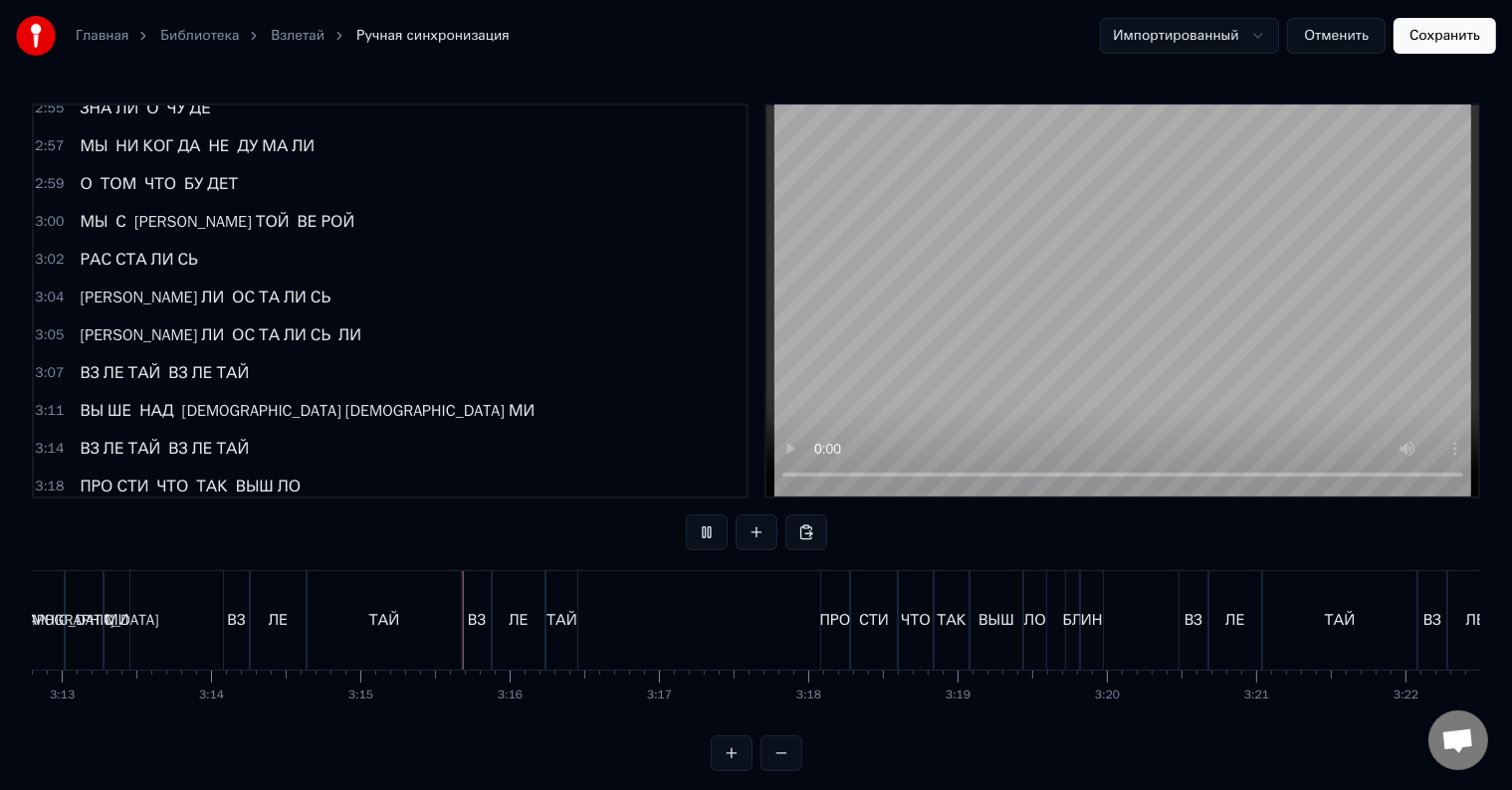 scroll, scrollTop: 0, scrollLeft: 29014, axis: horizontal 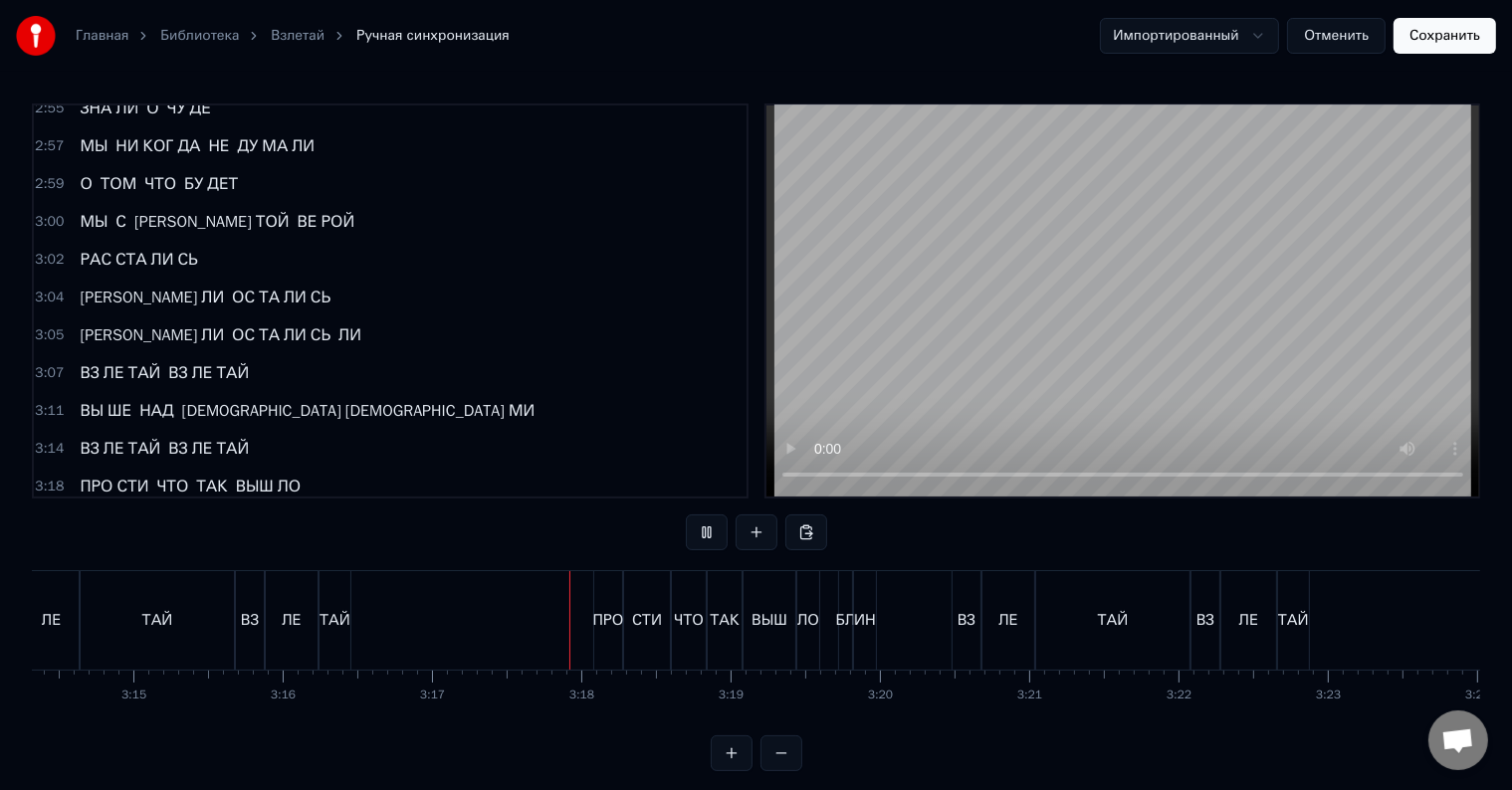 click on "ТАЙ" at bounding box center (334, 620) 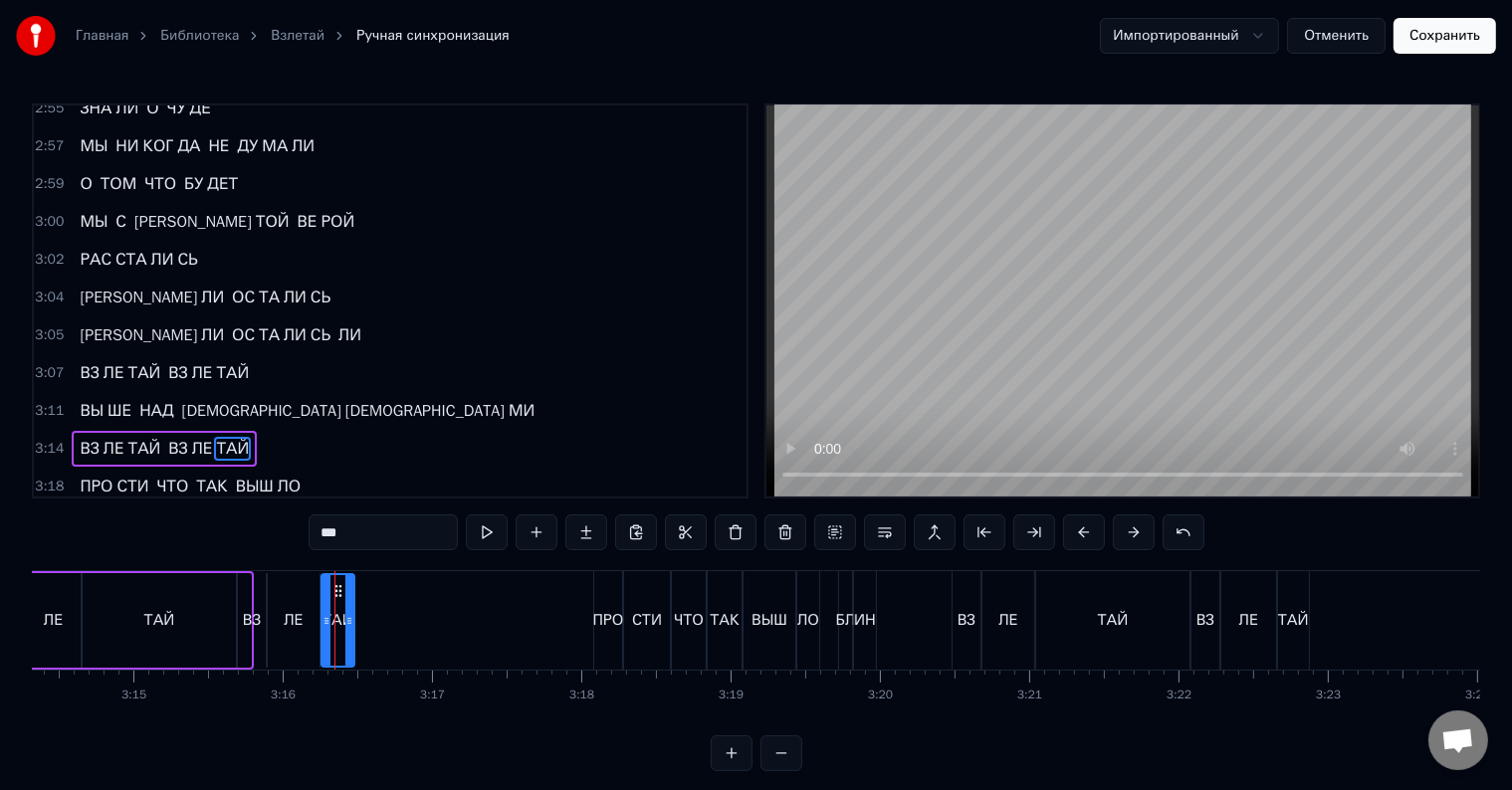 scroll, scrollTop: 2056, scrollLeft: 0, axis: vertical 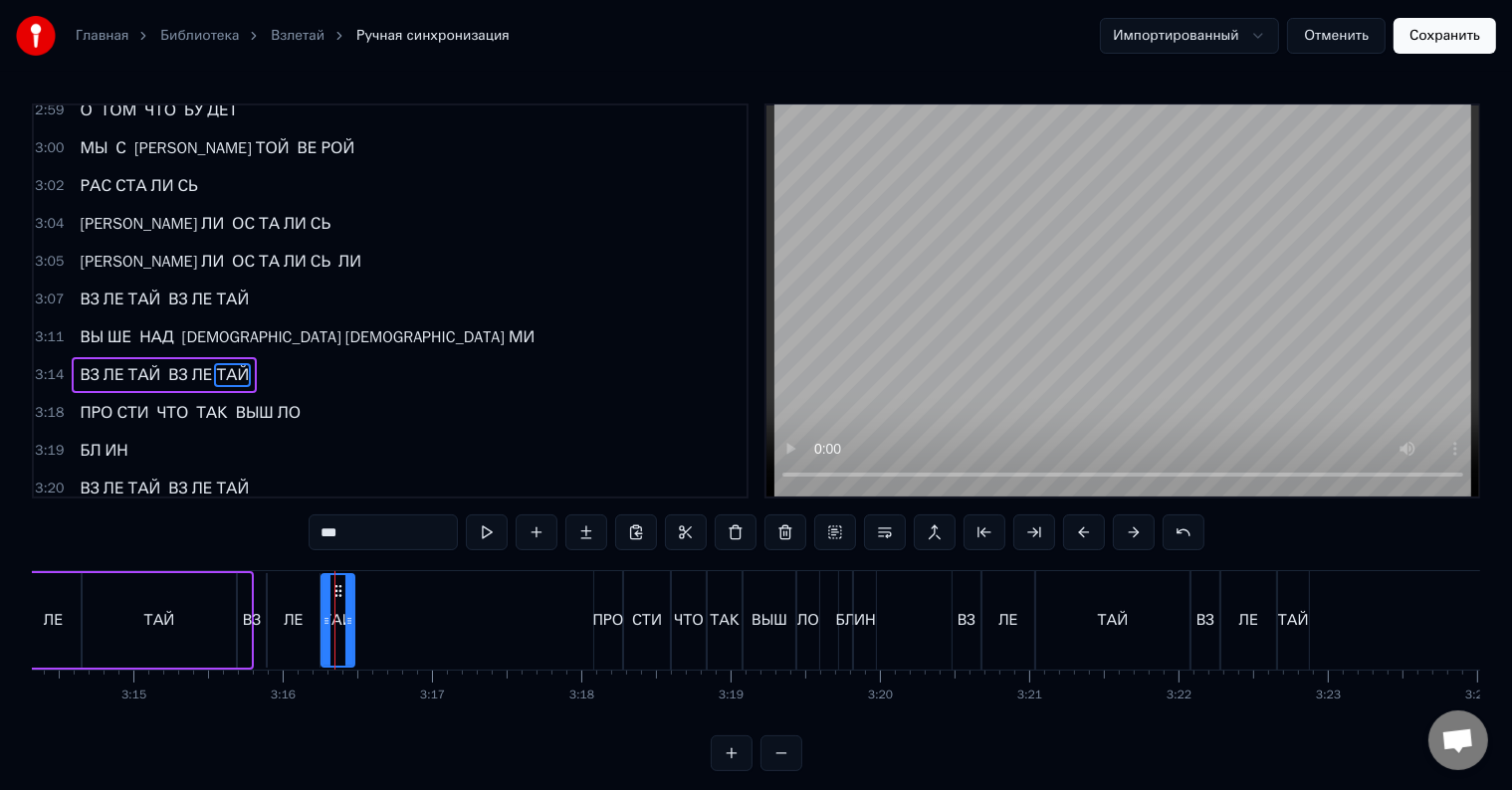 click on "ТАЙ" at bounding box center [337, 620] 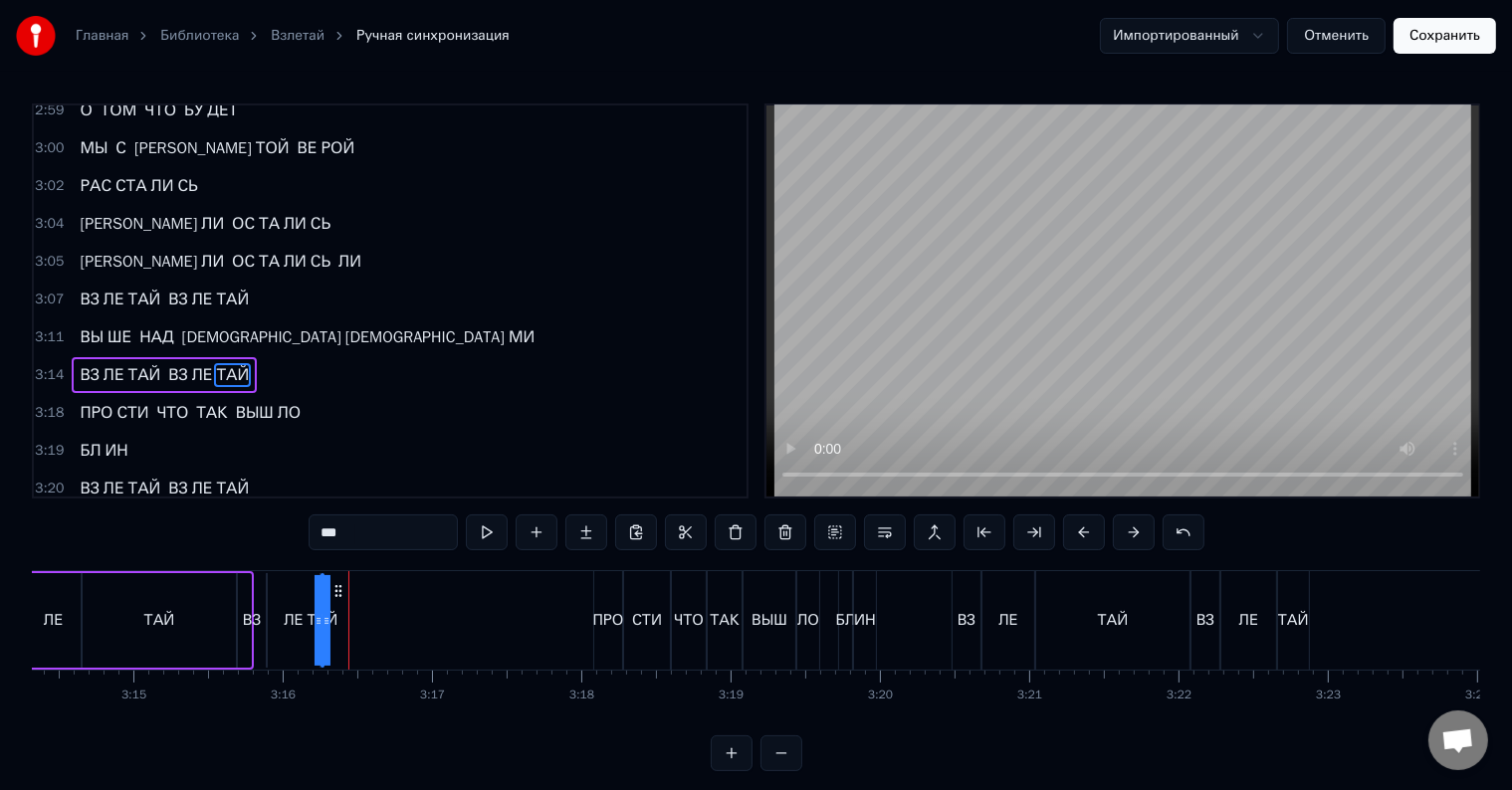 drag, startPoint x: 346, startPoint y: 617, endPoint x: 359, endPoint y: 617, distance: 13 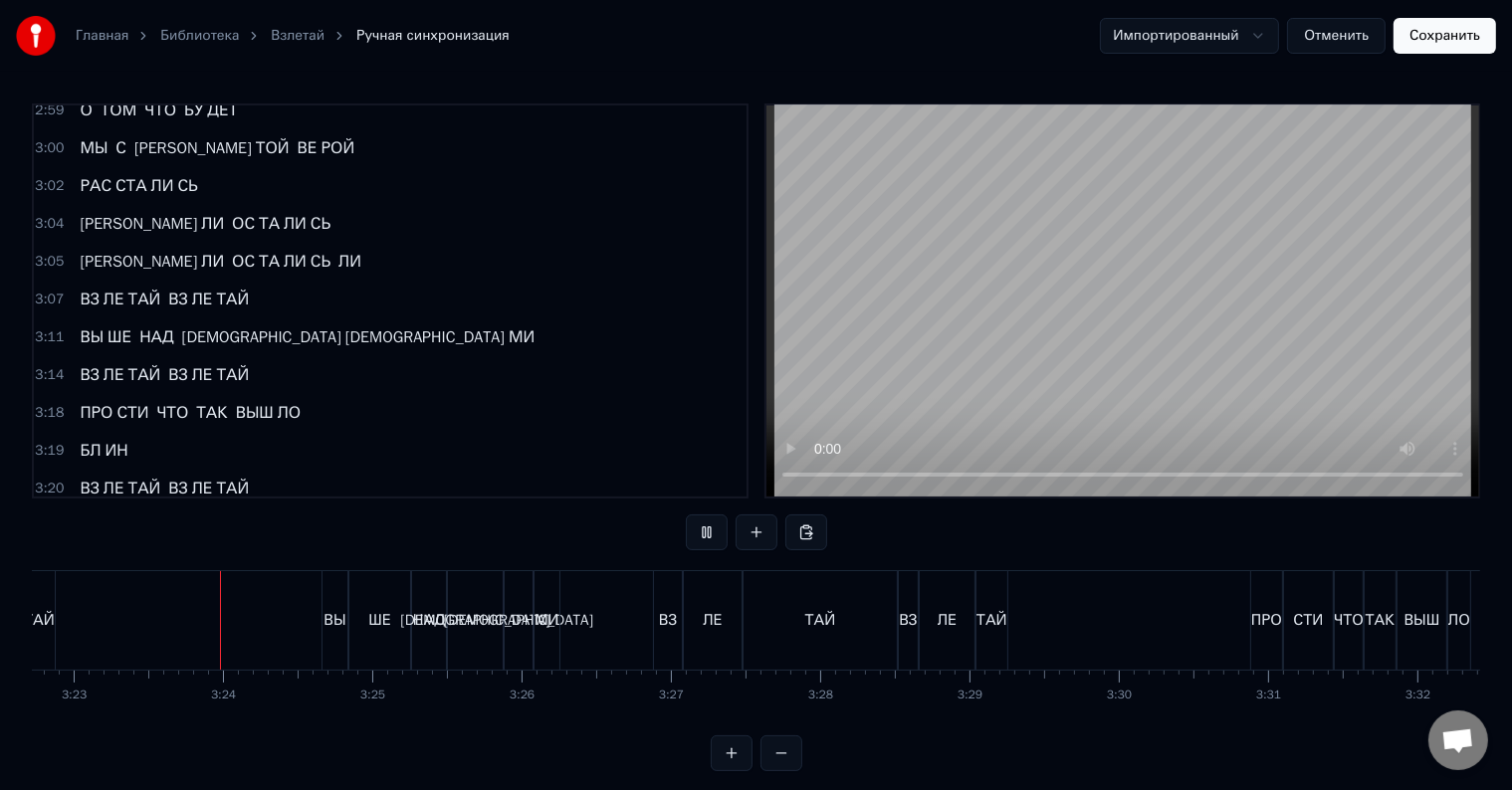 scroll, scrollTop: 0, scrollLeft: 30282, axis: horizontal 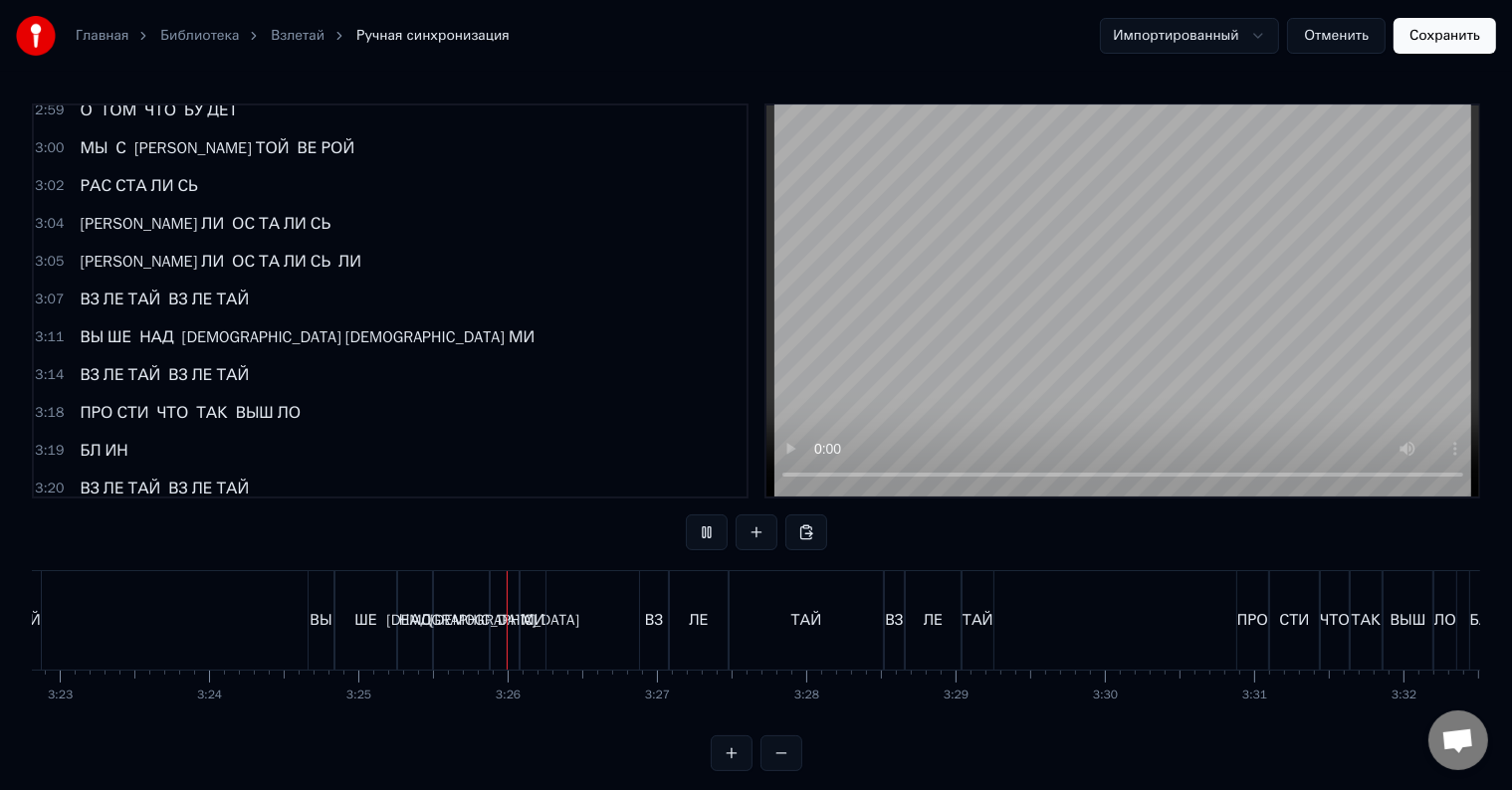 click on "ТАЙ" at bounding box center (25, 620) 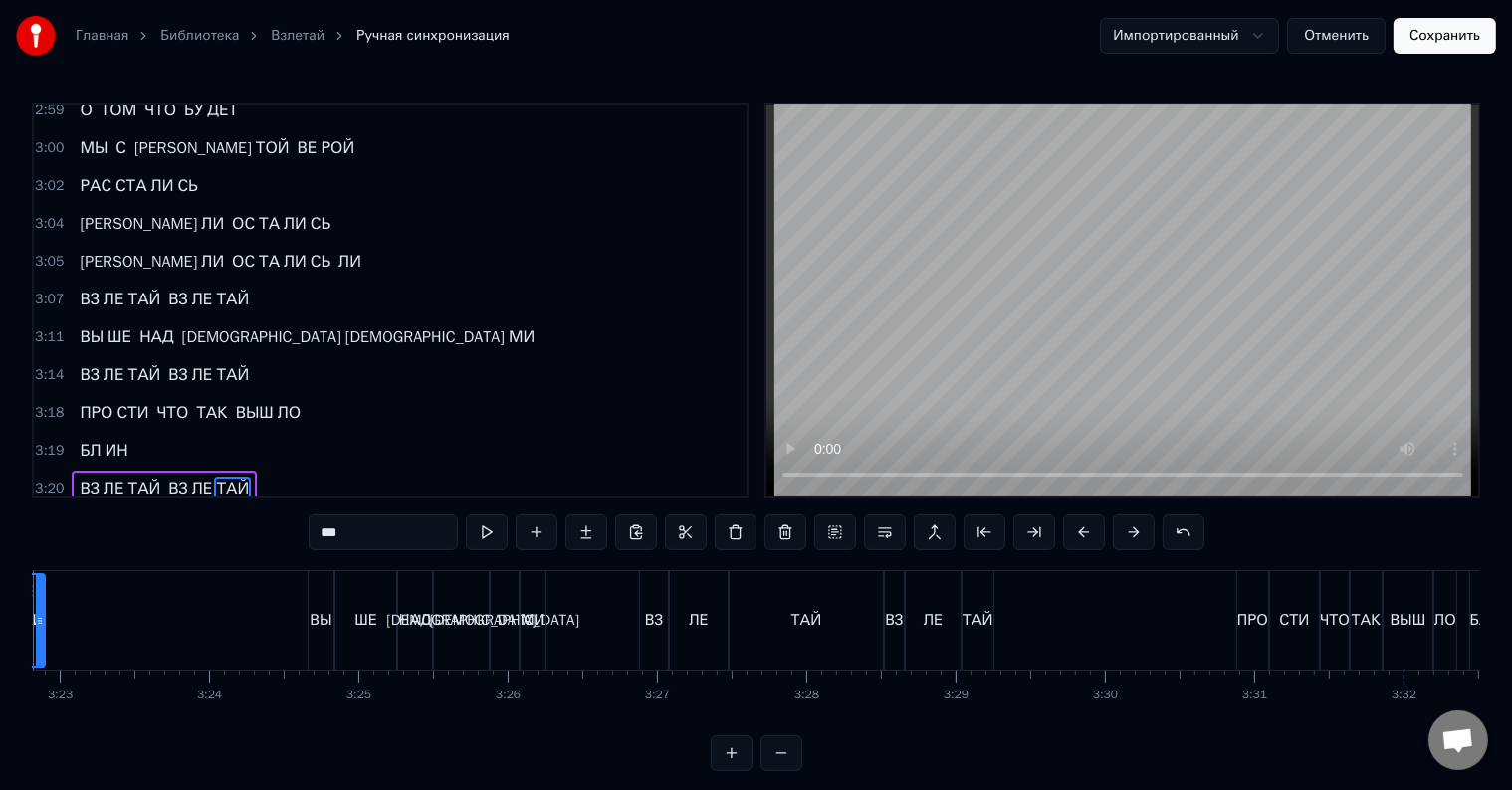 scroll, scrollTop: 0, scrollLeft: 30183, axis: horizontal 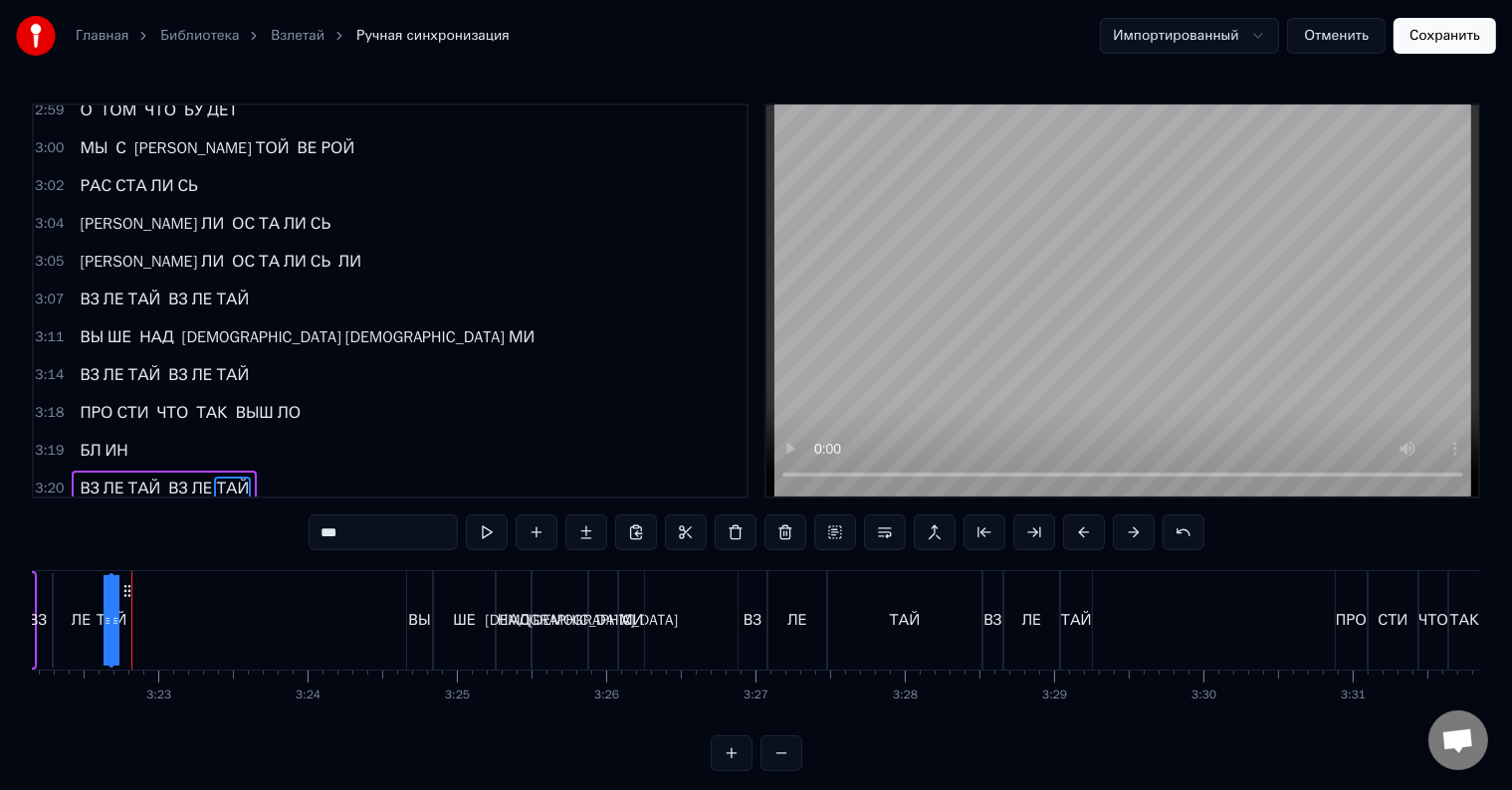 drag, startPoint x: 138, startPoint y: 621, endPoint x: 165, endPoint y: 618, distance: 27.166155 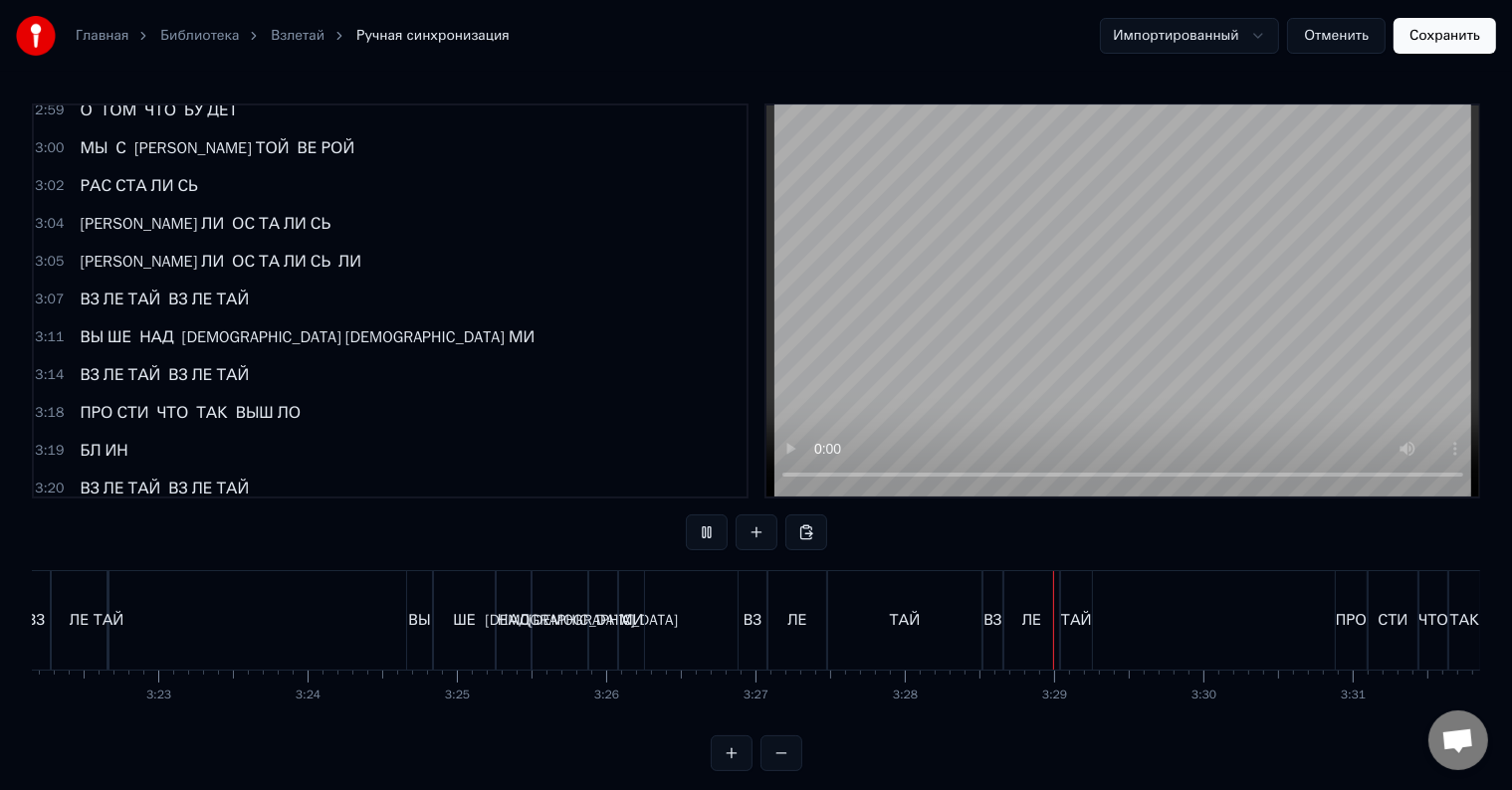 click on "ТАЙ" at bounding box center (1076, 620) 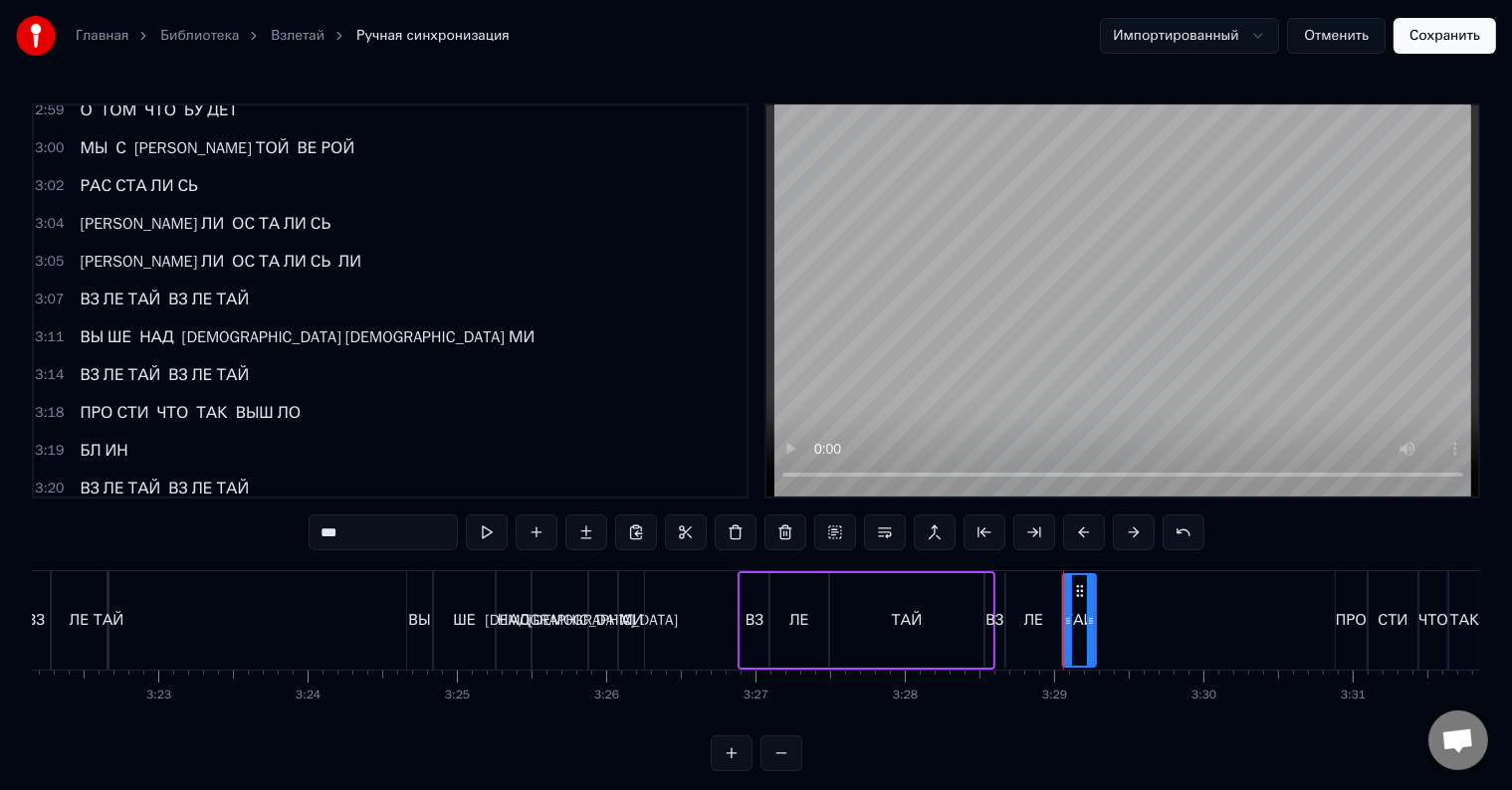 scroll, scrollTop: 9, scrollLeft: 0, axis: vertical 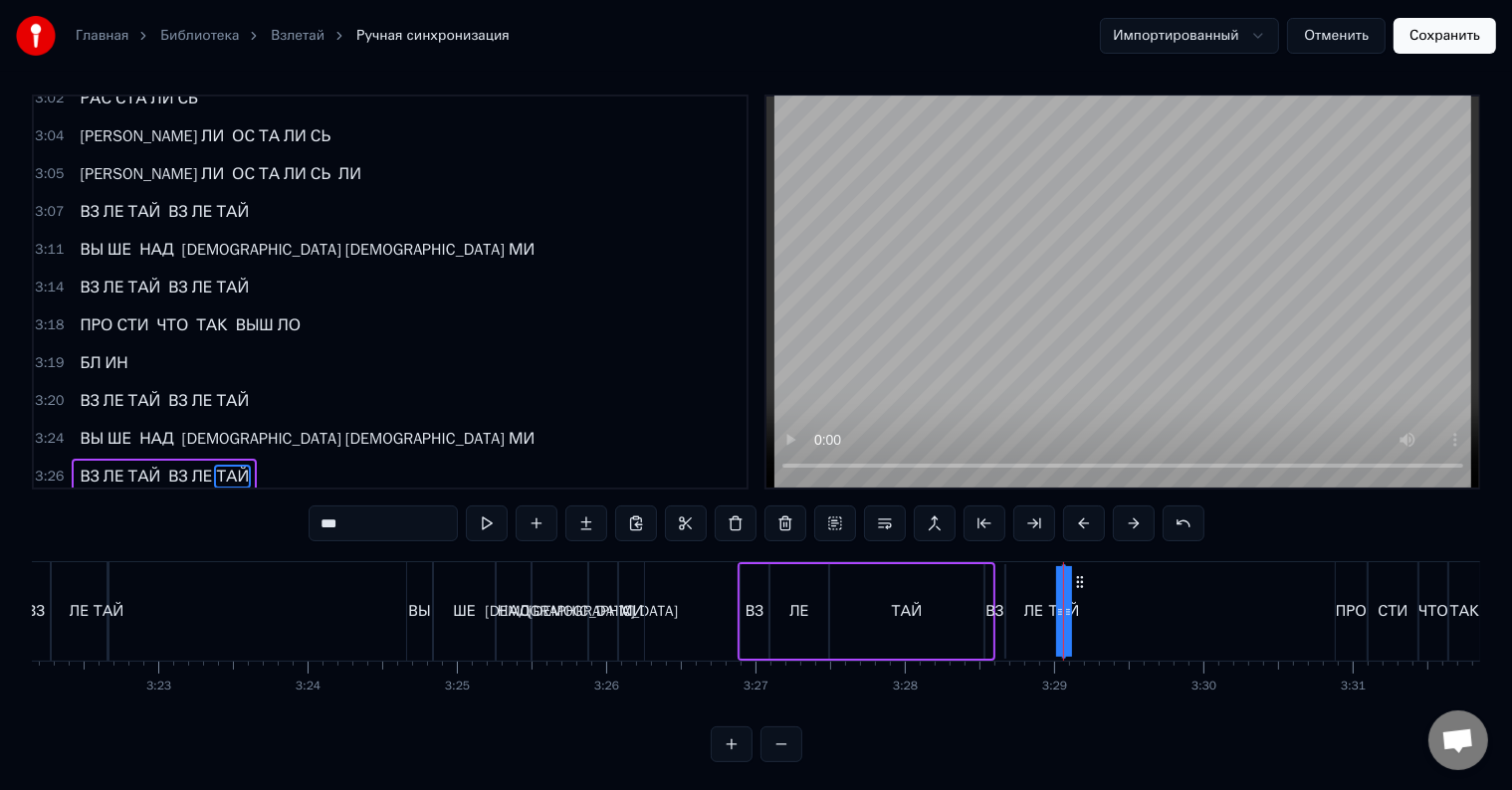 drag, startPoint x: 1088, startPoint y: 617, endPoint x: 1104, endPoint y: 615, distance: 16.124515 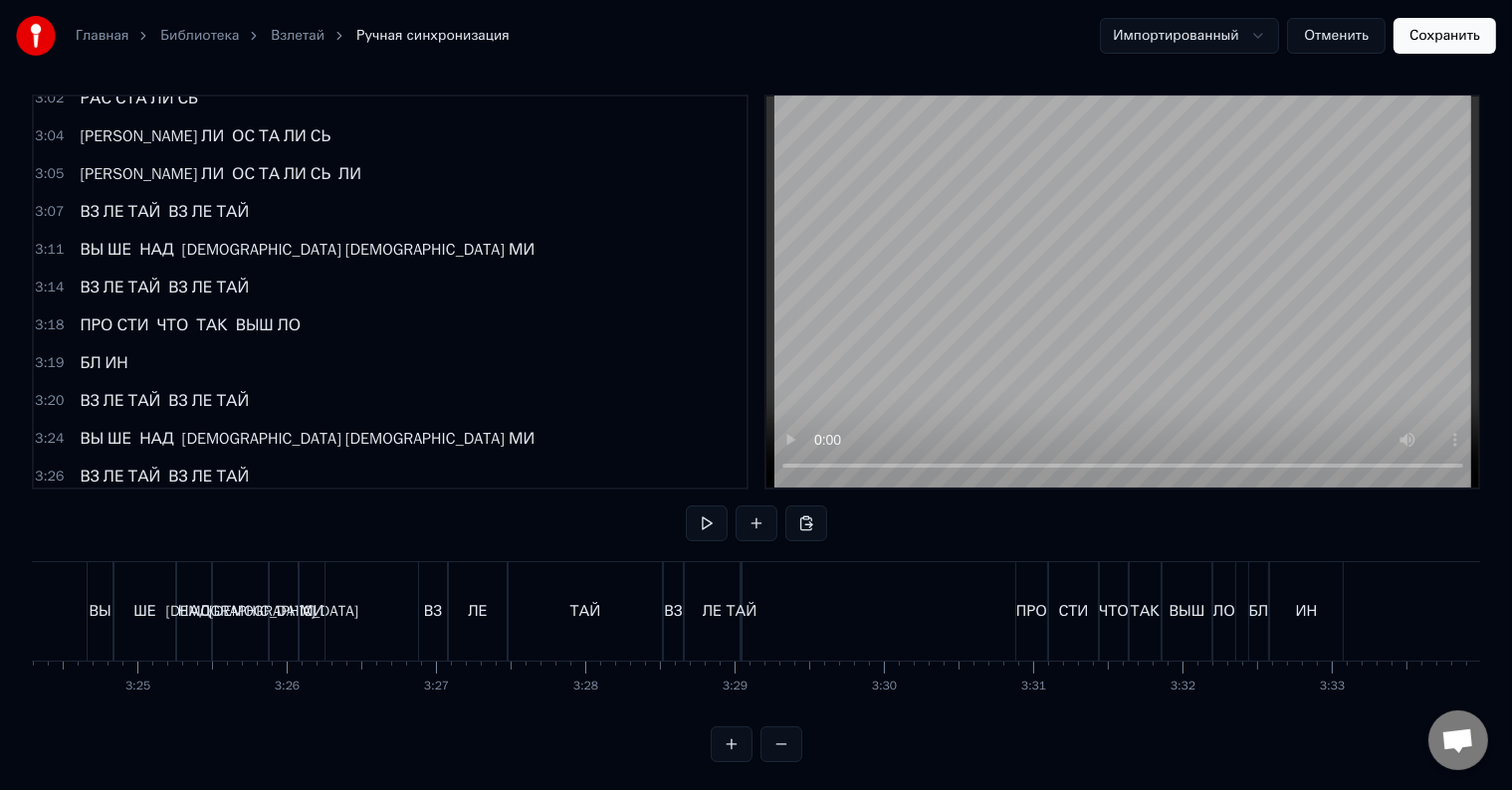 scroll, scrollTop: 0, scrollLeft: 30504, axis: horizontal 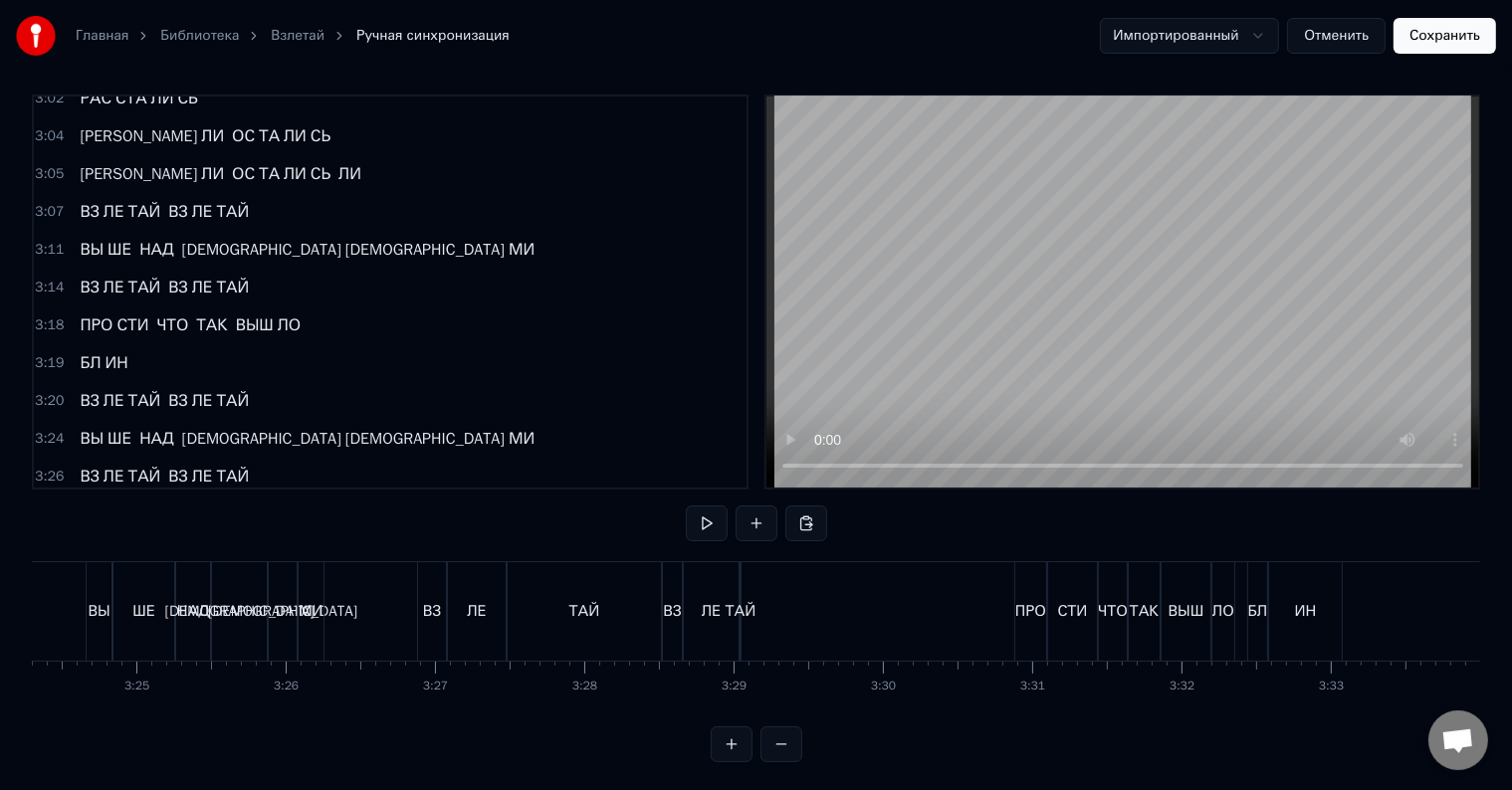 click on "Сохранить" at bounding box center [1444, 36] 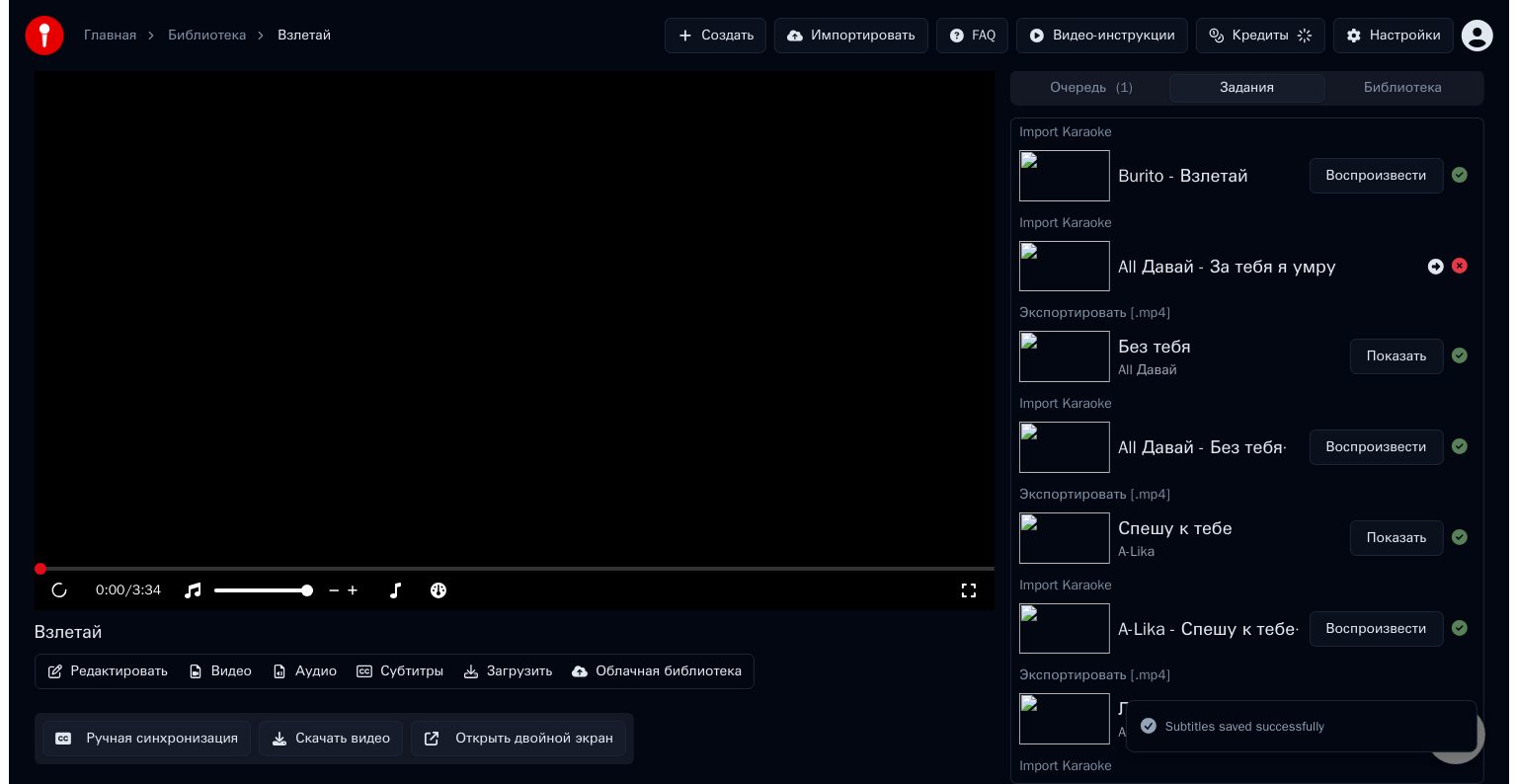 scroll, scrollTop: 0, scrollLeft: 0, axis: both 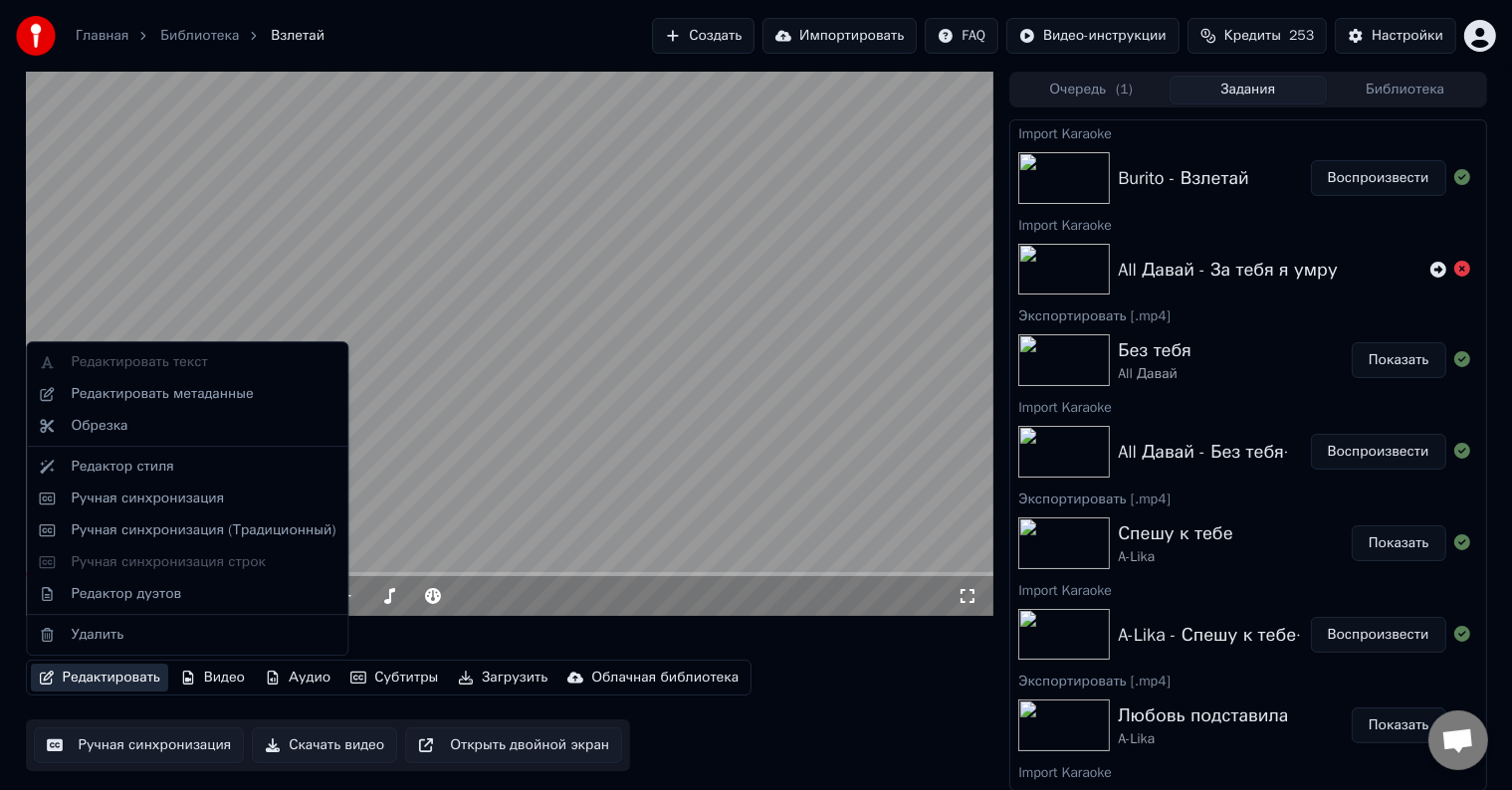 click on "Редактировать" at bounding box center (100, 678) 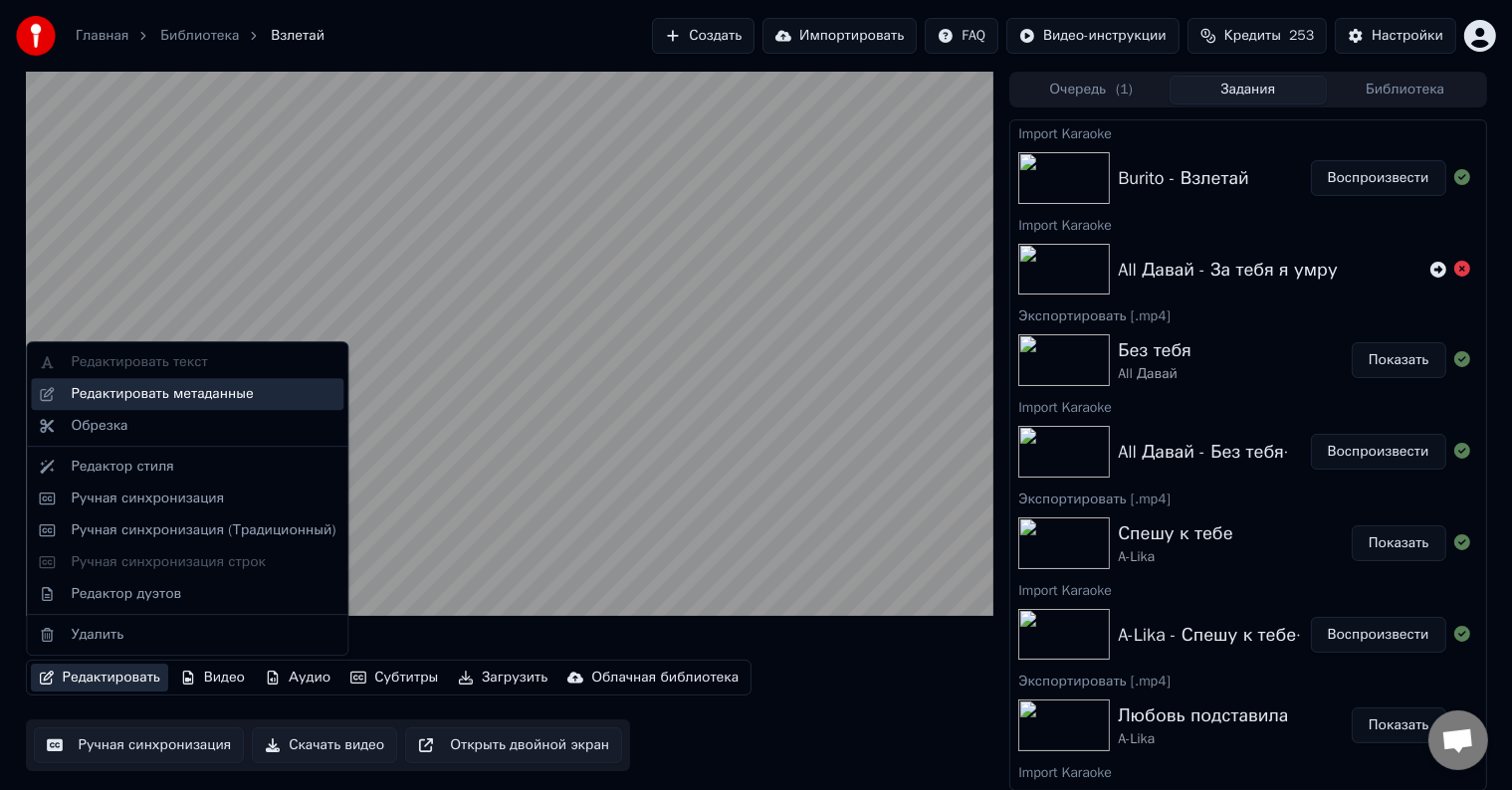 click on "Редактировать метаданные" at bounding box center [161, 394] 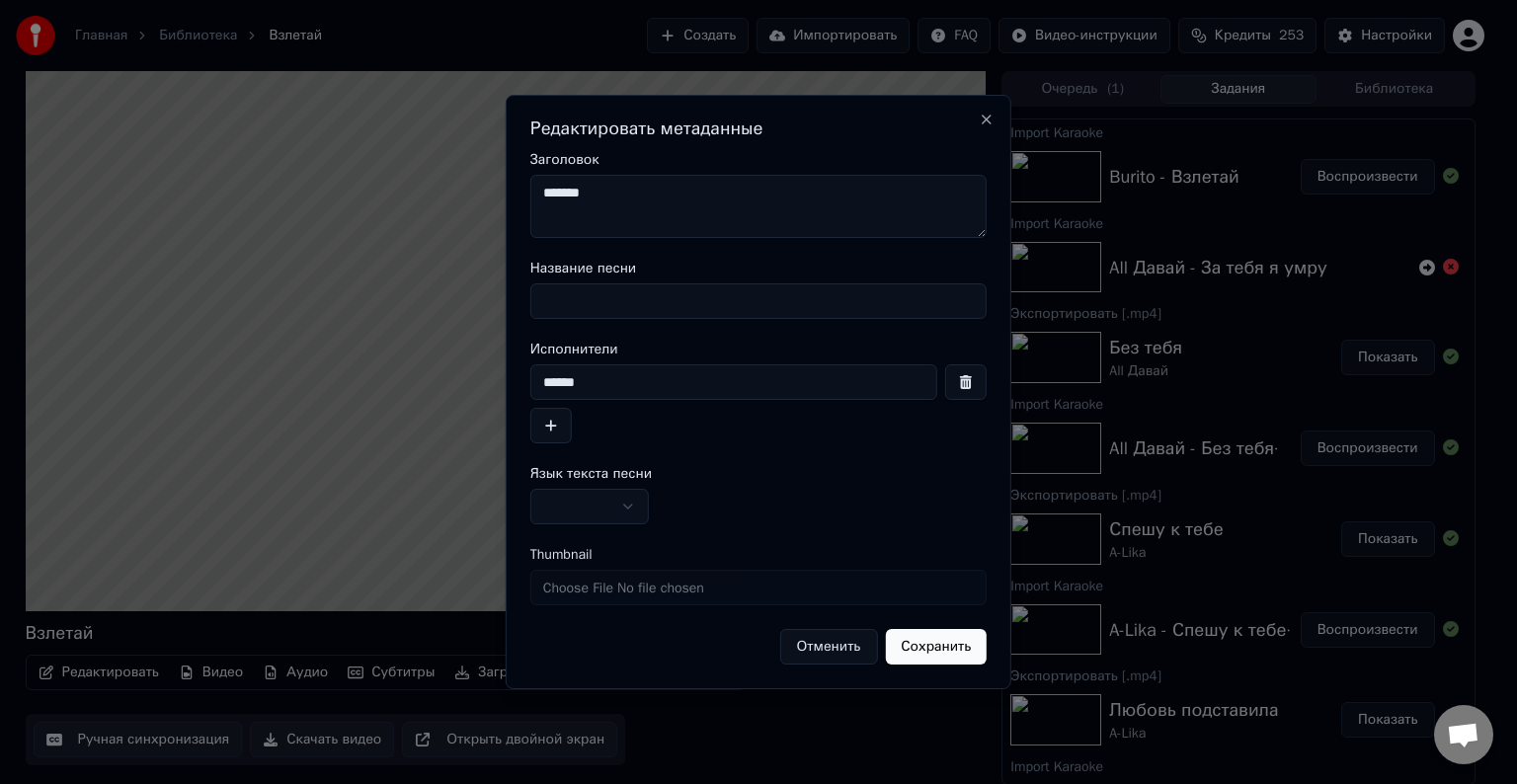 click on "Название песни" at bounding box center [758, 301] 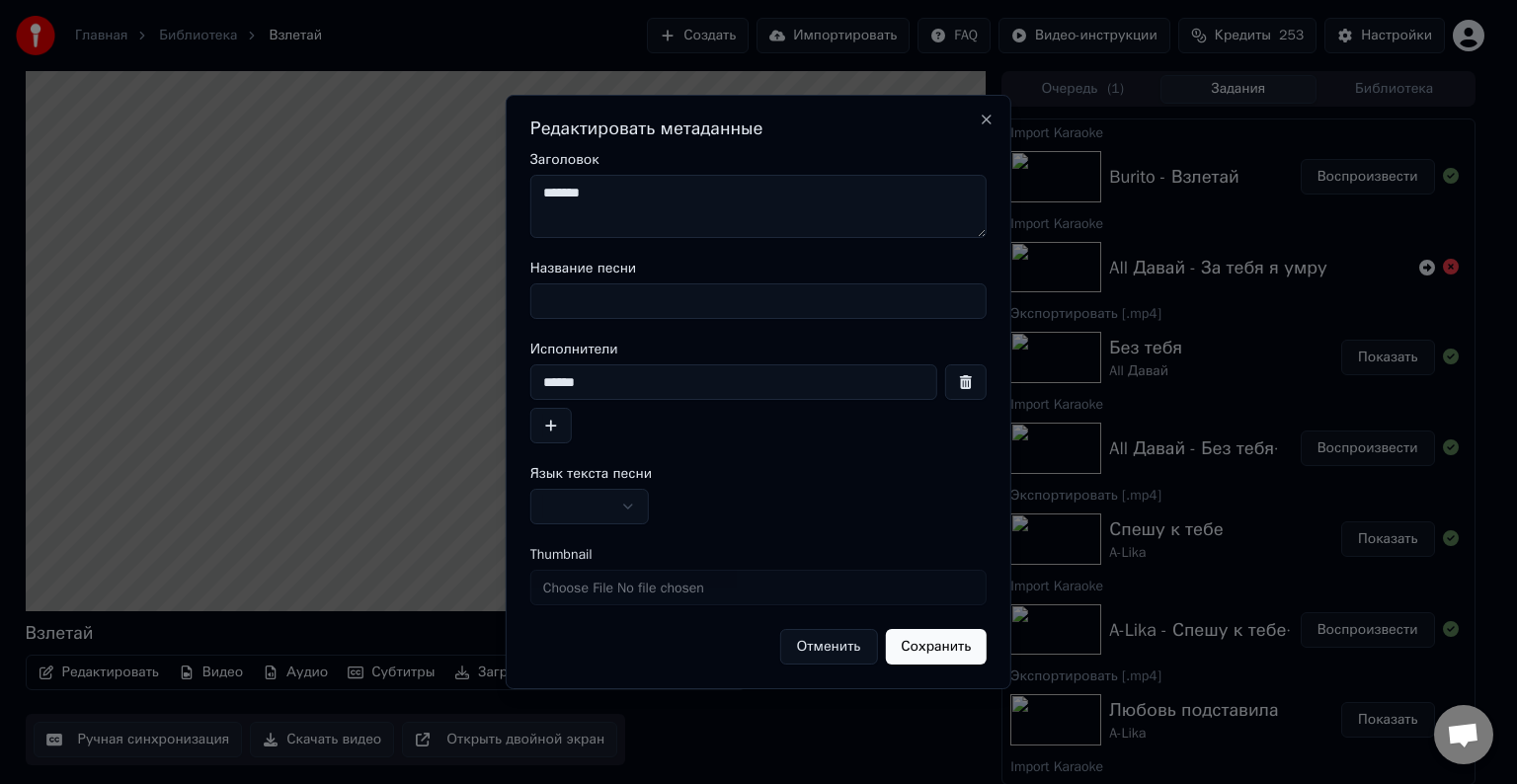 click on "Название песни" at bounding box center (758, 301) 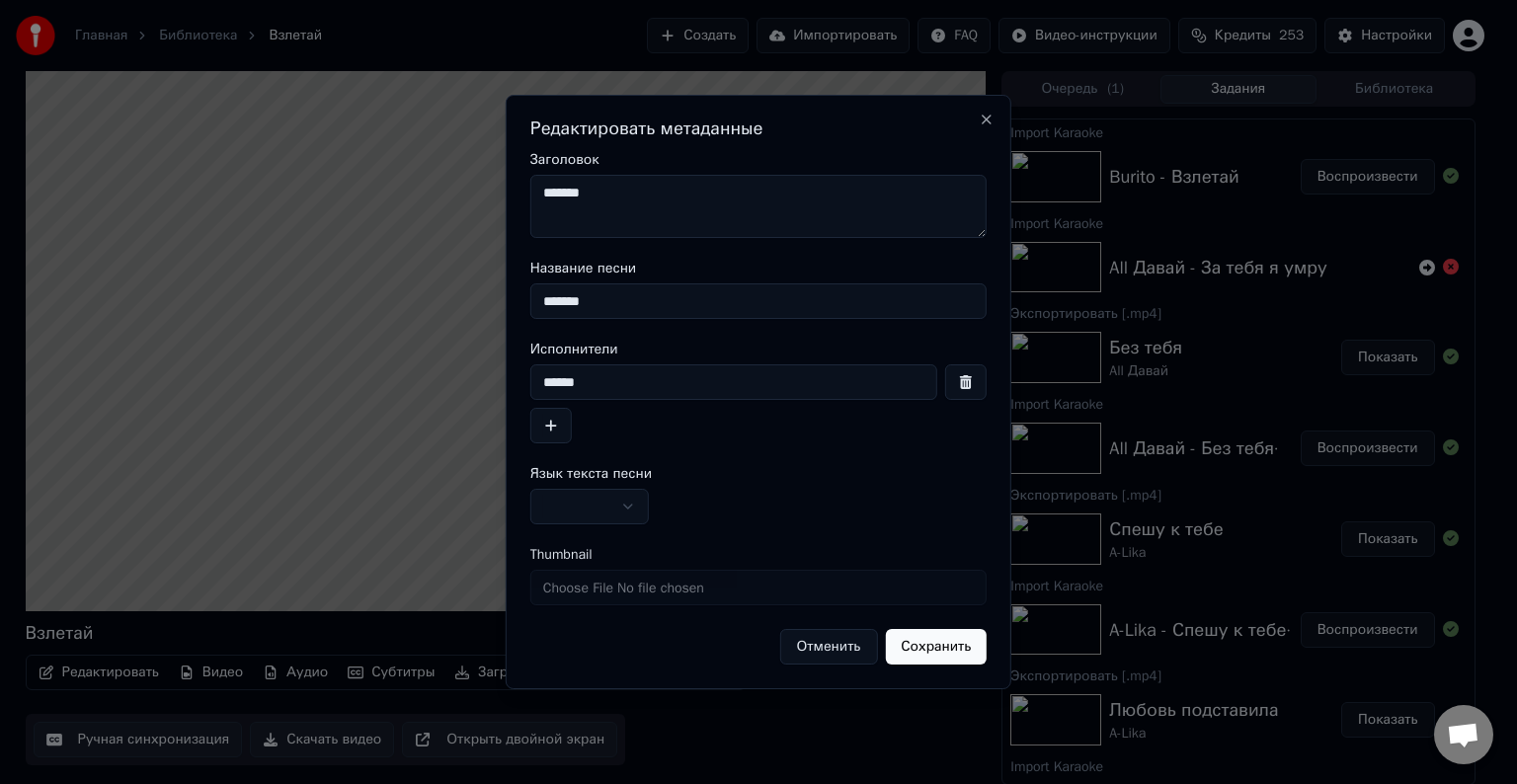 type on "*******" 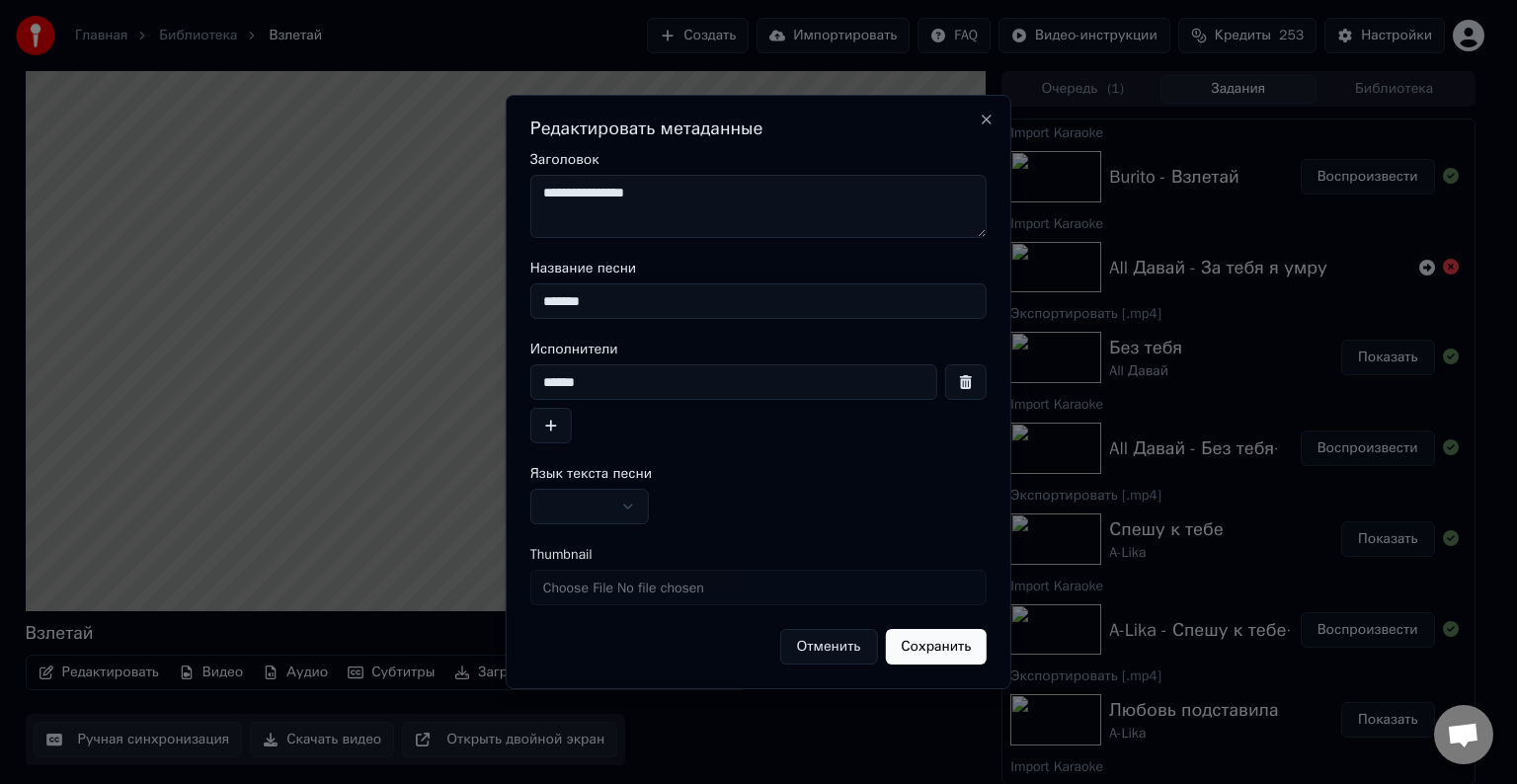 type on "**********" 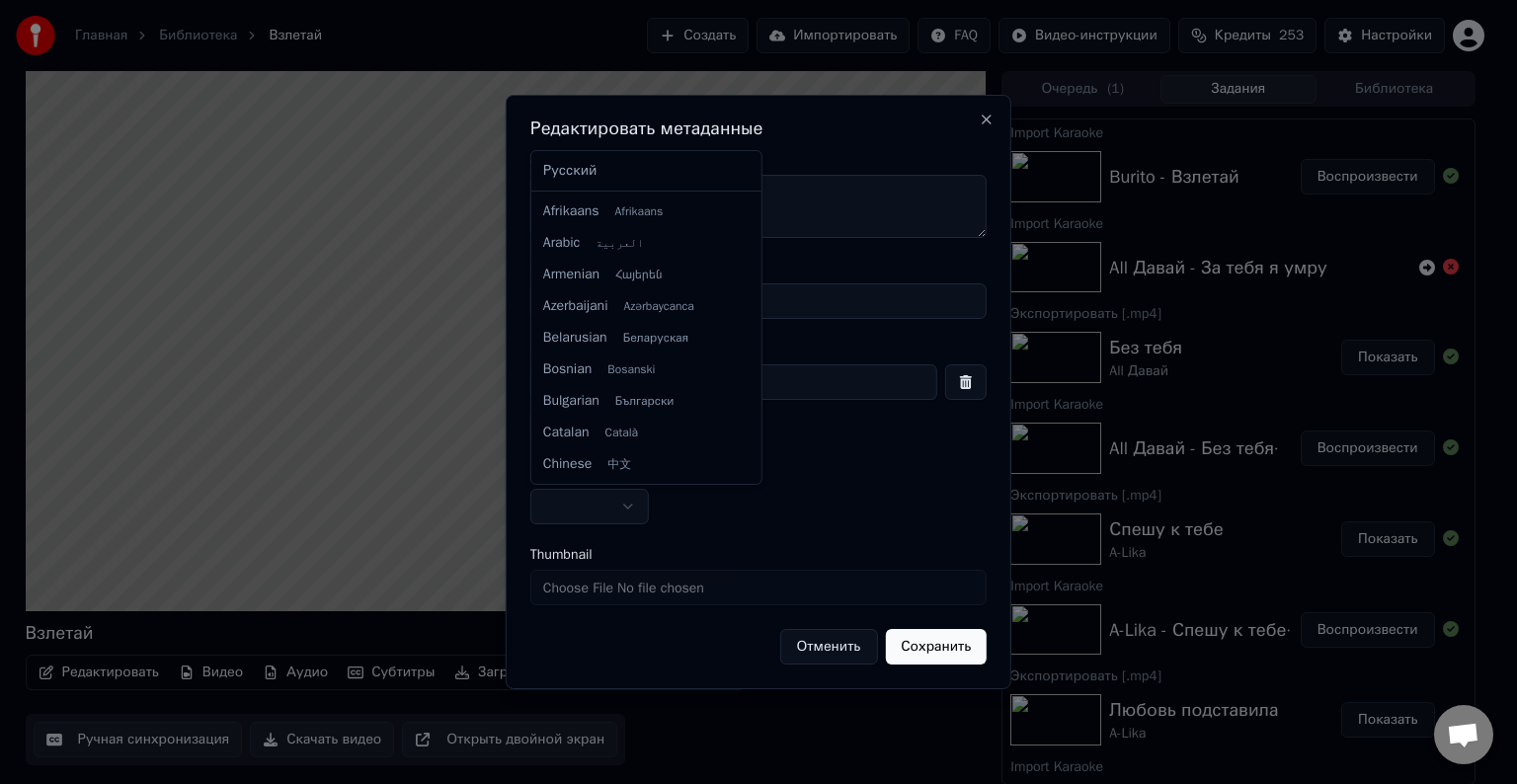 click on "Главная Библиотека Взлетай Создать Импортировать FAQ Видео-инструкции Кредиты 253 Настройки Взлетай Редактировать Видео Аудио Субтитры Загрузить Облачная библиотека Ручная синхронизация Скачать видео Открыть двойной экран Очередь ( 1 ) Задания Библиотека Import Karaoke Burito - Взлетай Воспроизвести Import Karaoke All Давай - За тебя я умру Экспортировать [.mp4] Без тебя All Давай Показать Import Karaoke All Давай - Без тебя· Воспроизвести Экспортировать [.mp4] Спешу к тебе A-Lika Показать Import Karaoke A-Lika - Спешу к тебе· Воспроизвести Экспортировать [.mp4] Любовь подставила A-Lika Показать Import Karaoke" at bounding box center (750, 392) 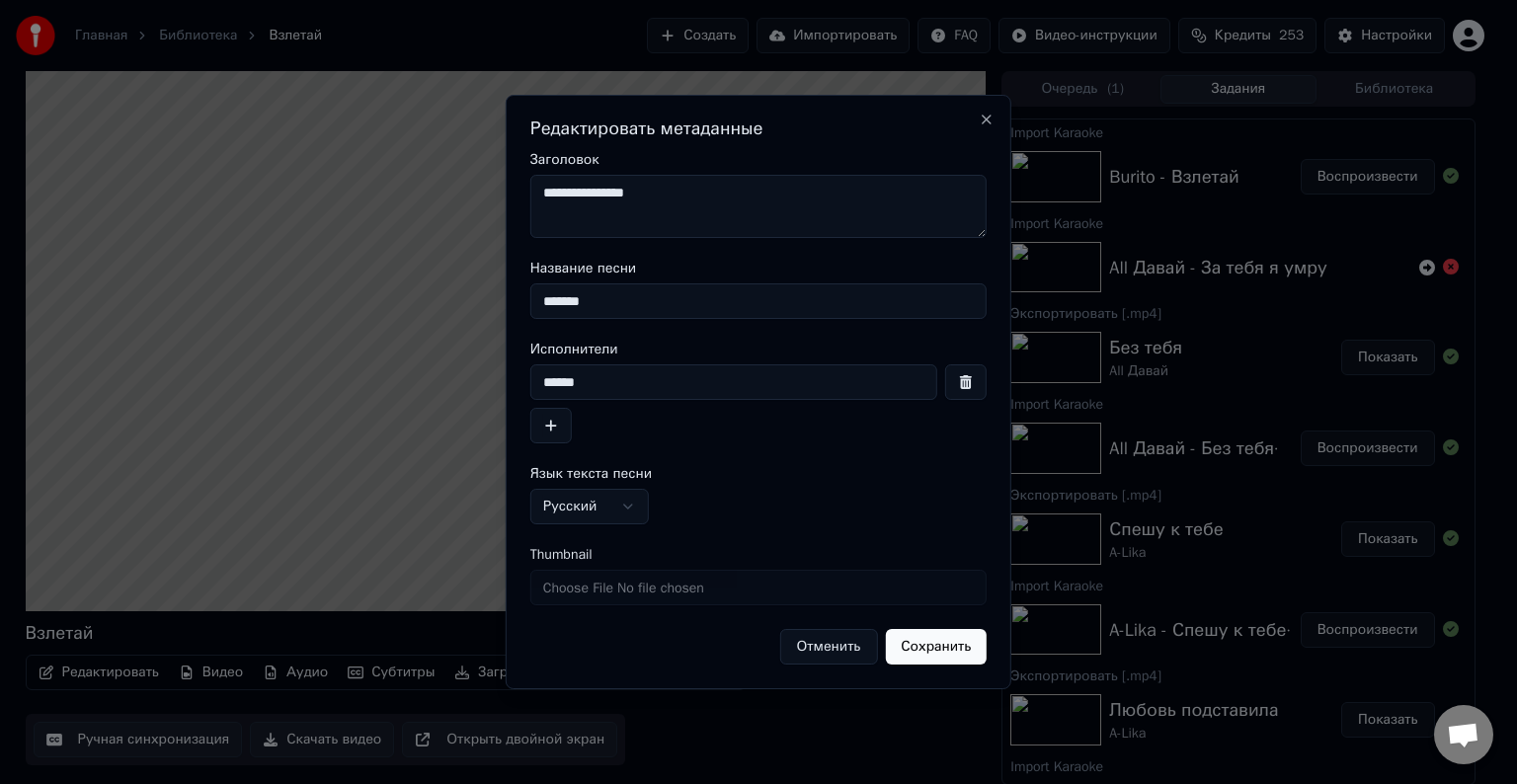 click on "Сохранить" at bounding box center (935, 647) 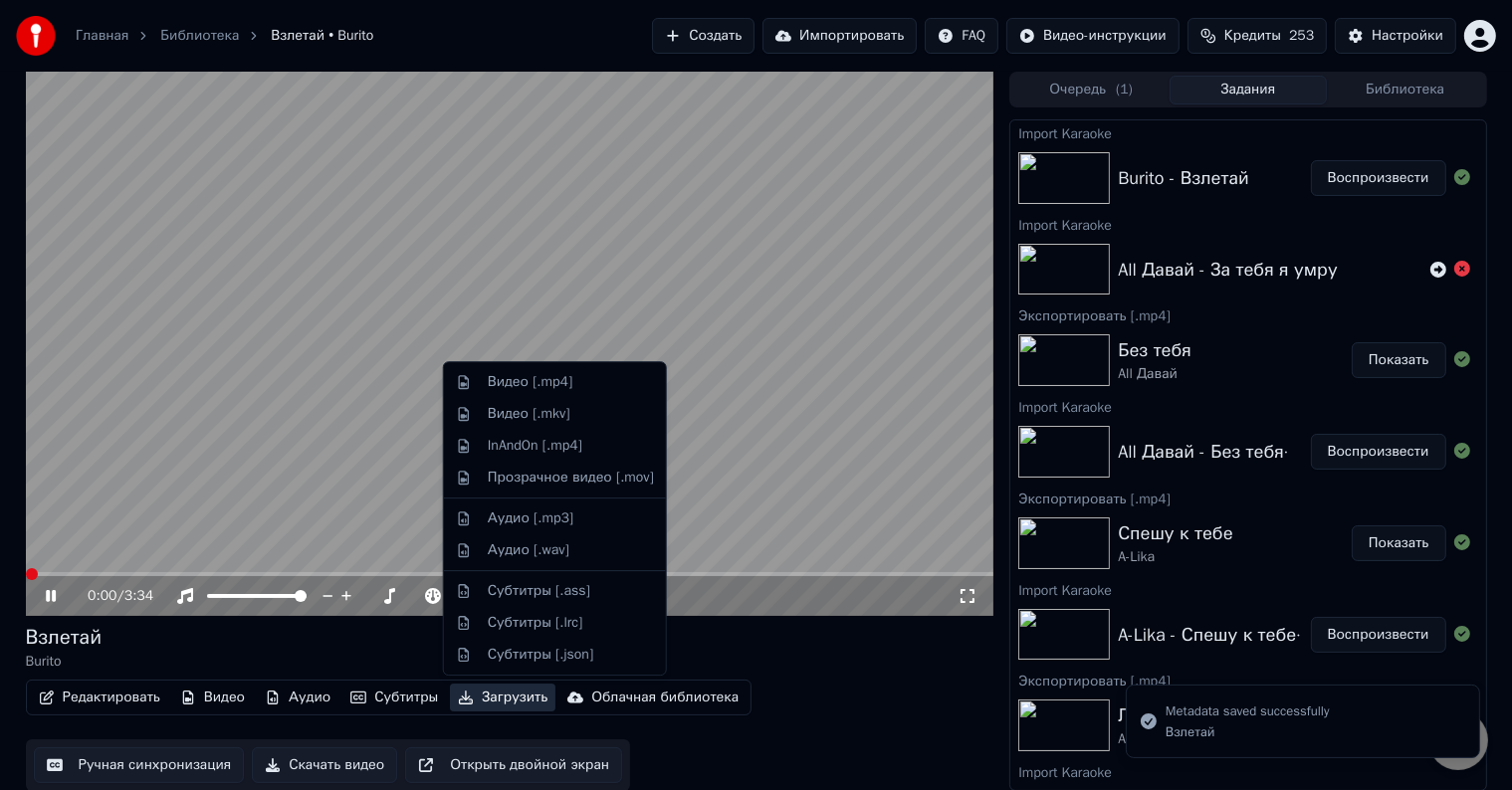 click on "Загрузить" at bounding box center [503, 697] 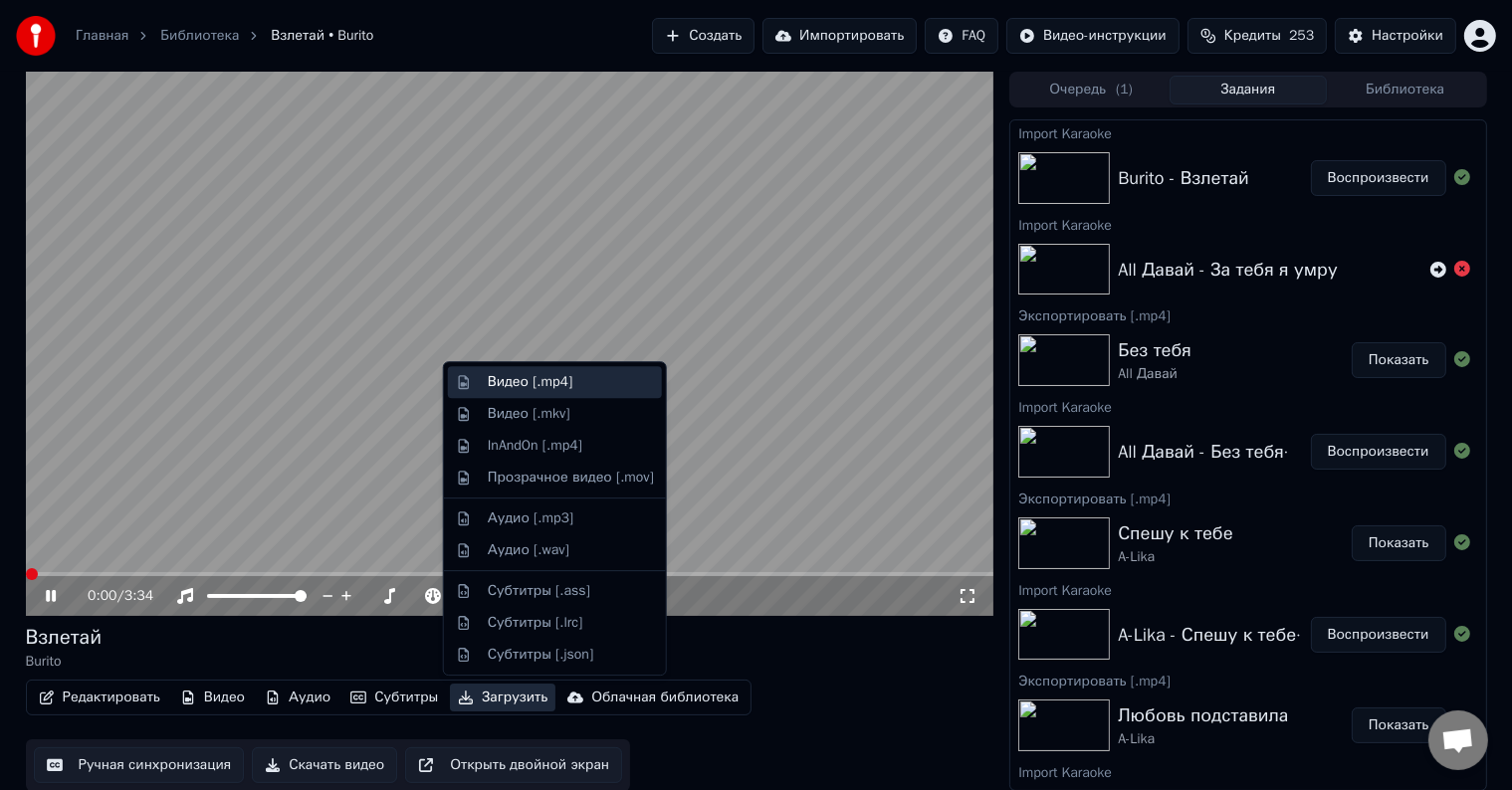click on "Видео [.mp4]" at bounding box center (530, 382) 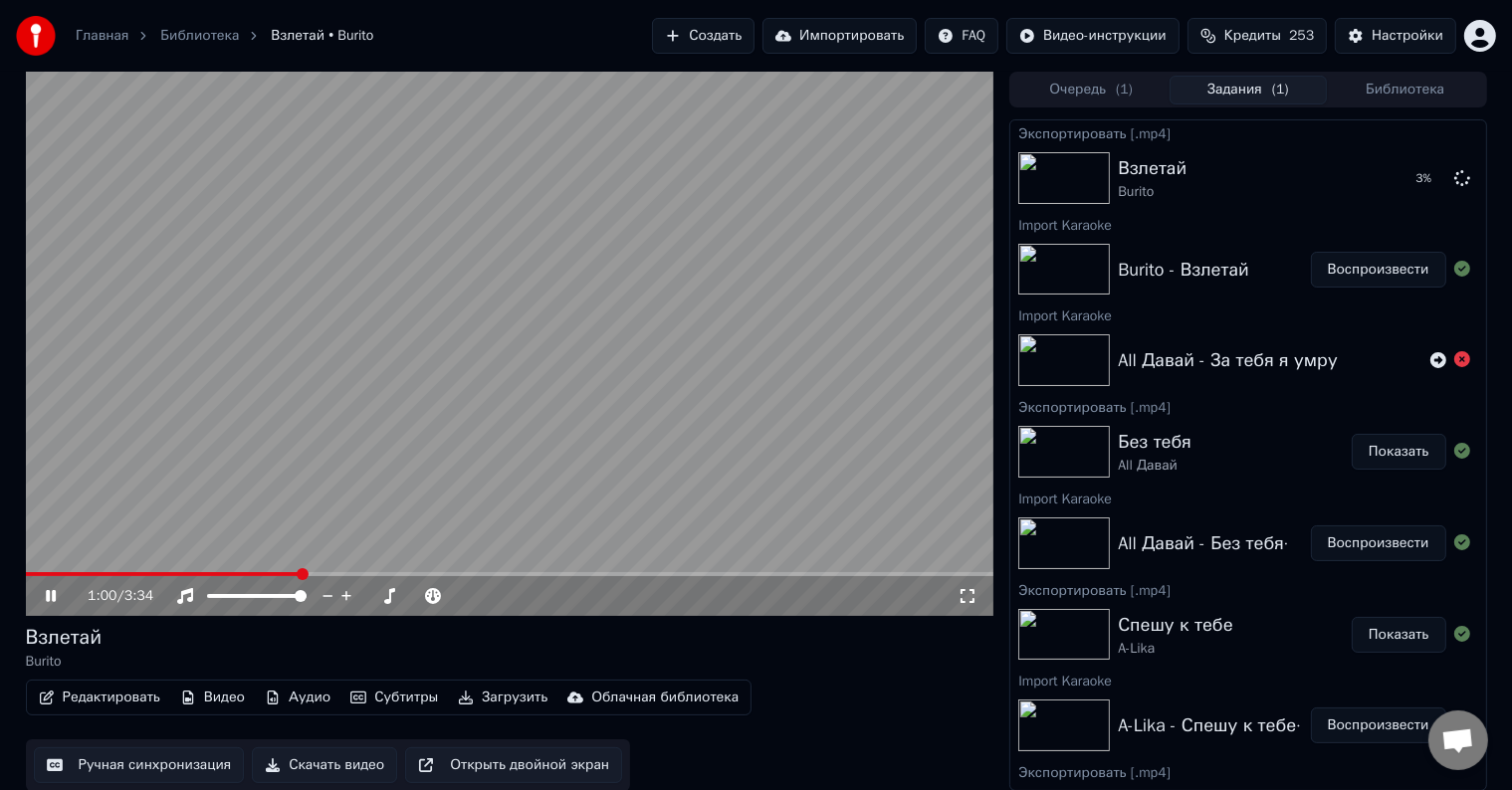 click at bounding box center [510, 343] 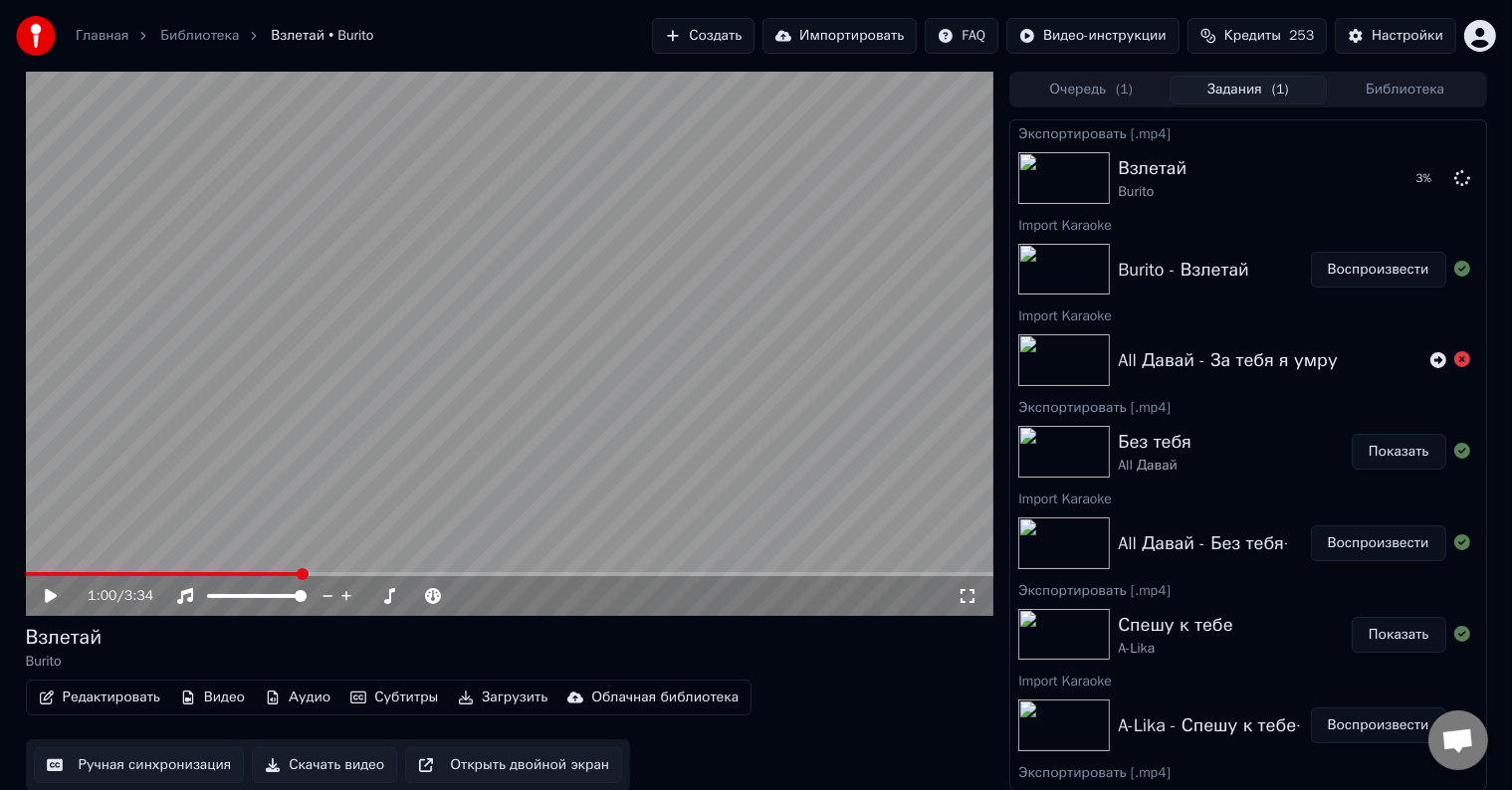 click 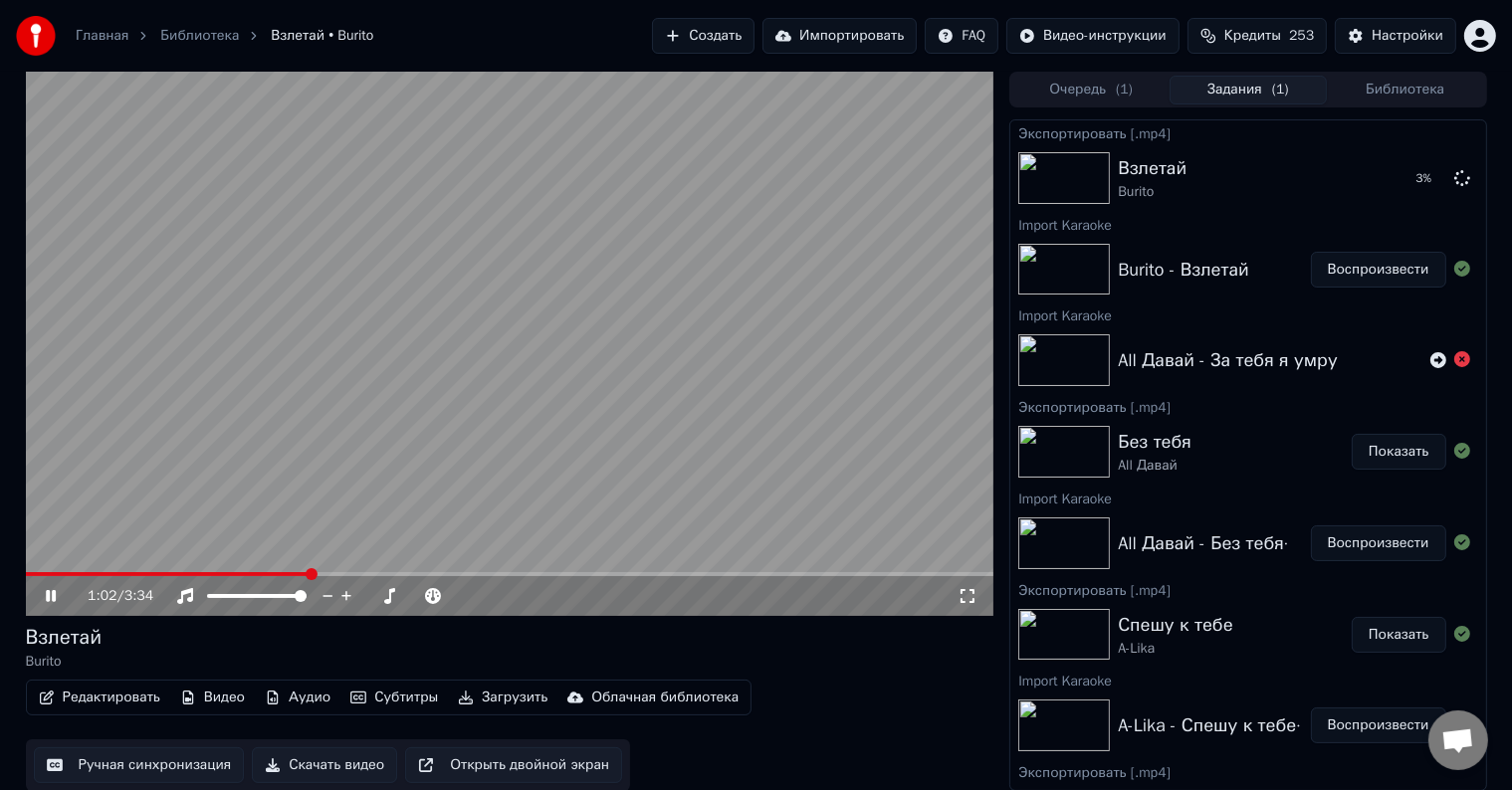 click 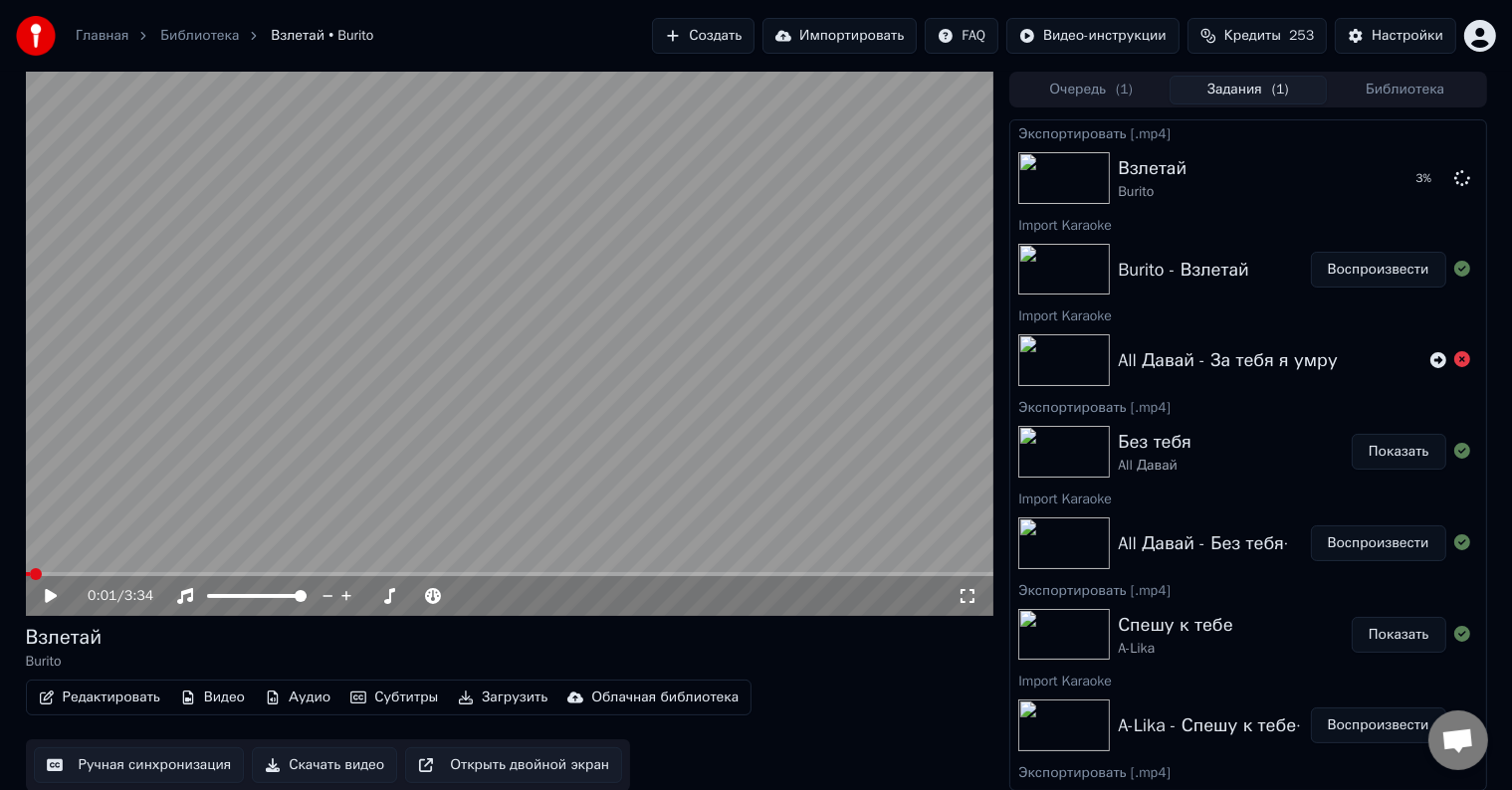click at bounding box center [28, 574] 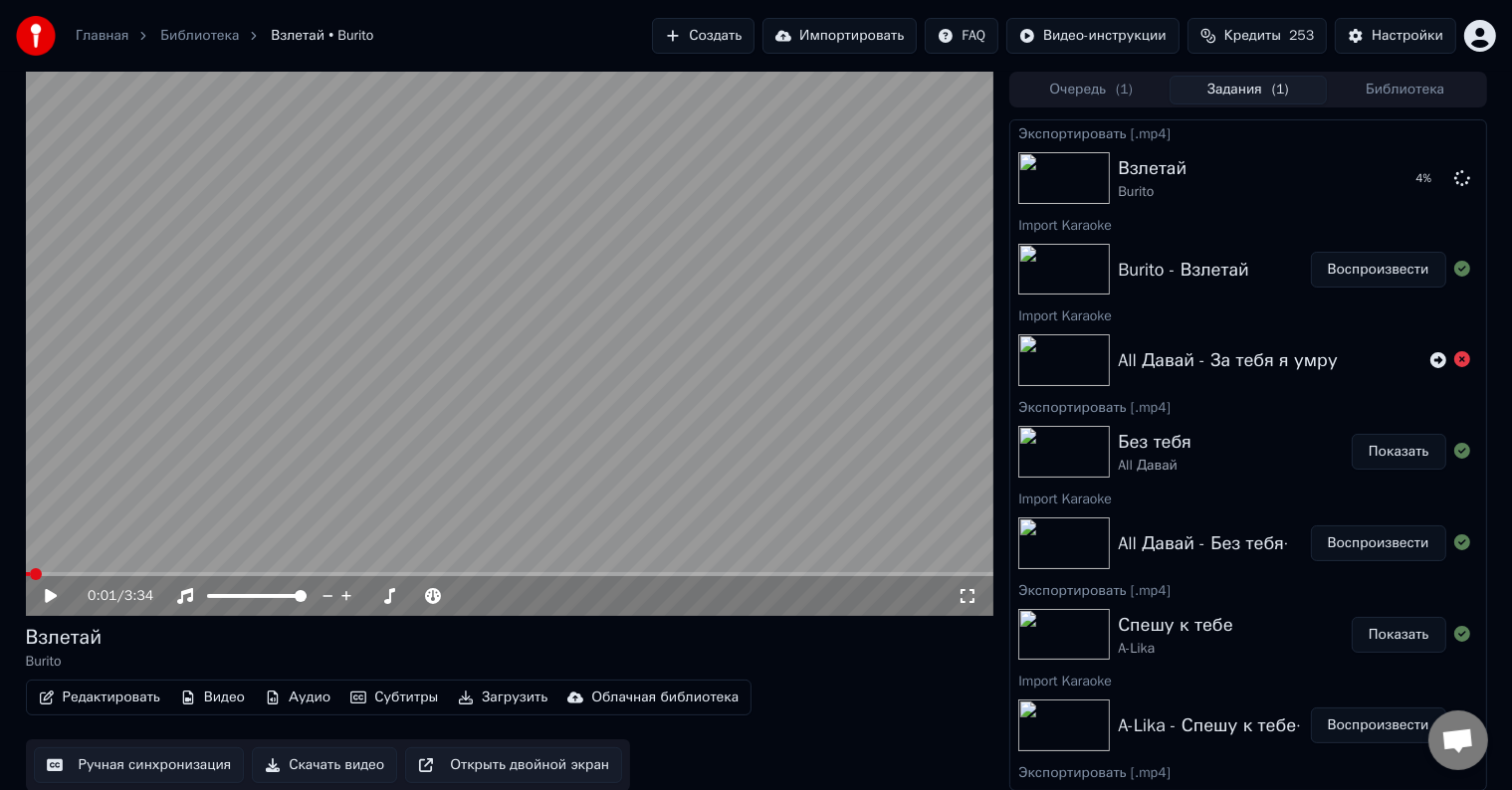 click on "Импортировать" at bounding box center [839, 36] 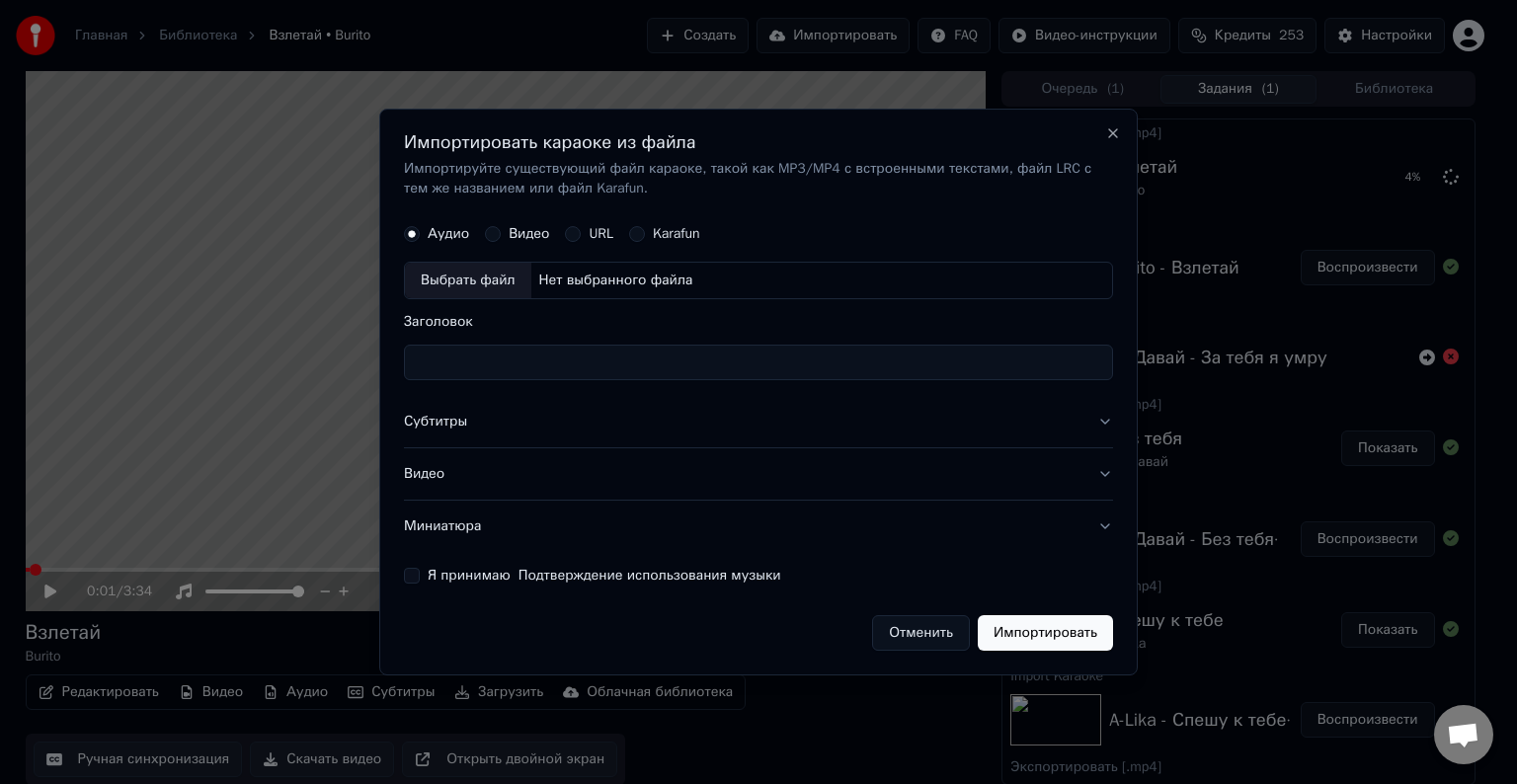 click on "Выбрать файл" at bounding box center (468, 280) 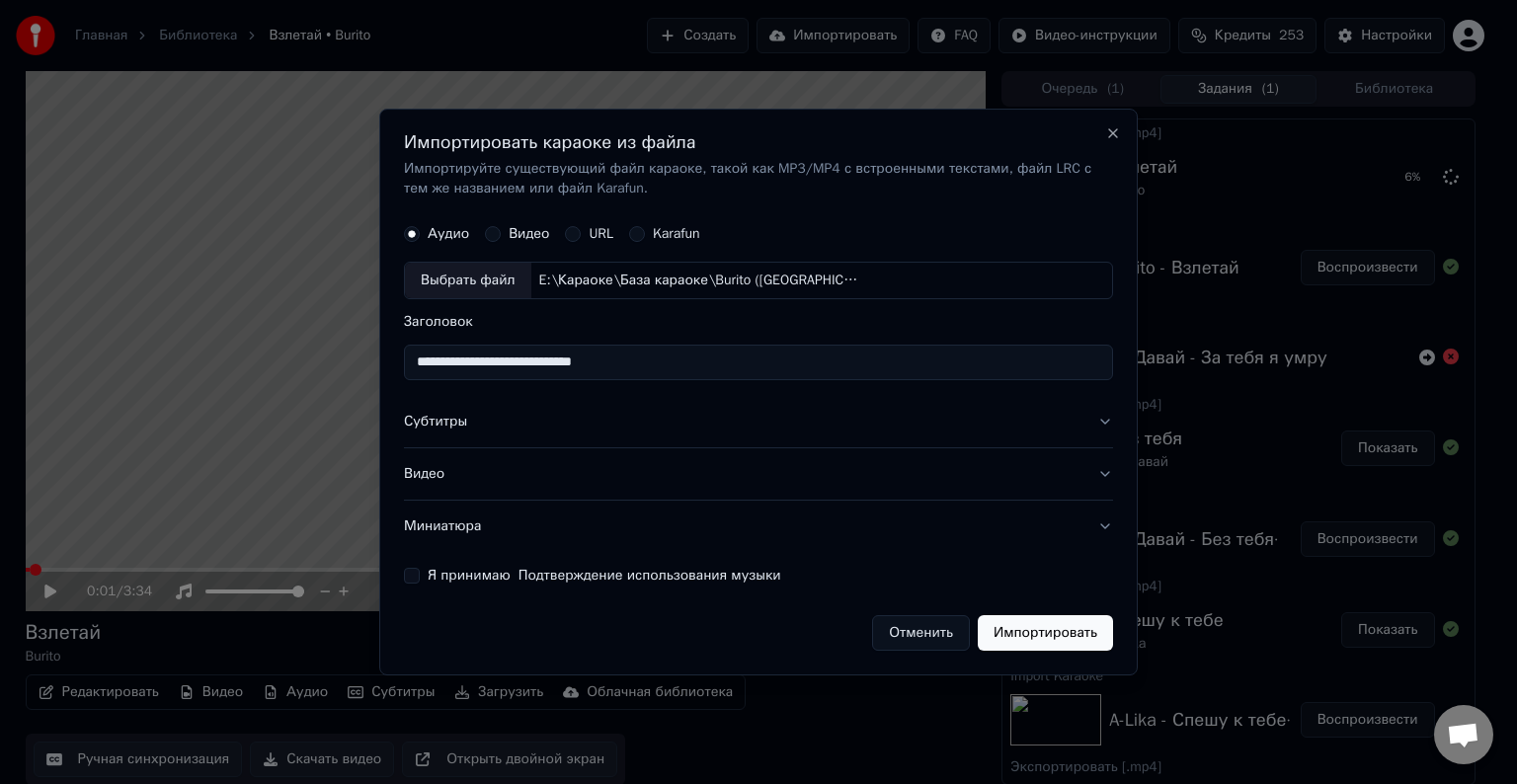 drag, startPoint x: 506, startPoint y: 363, endPoint x: 464, endPoint y: 364, distance: 42.0119 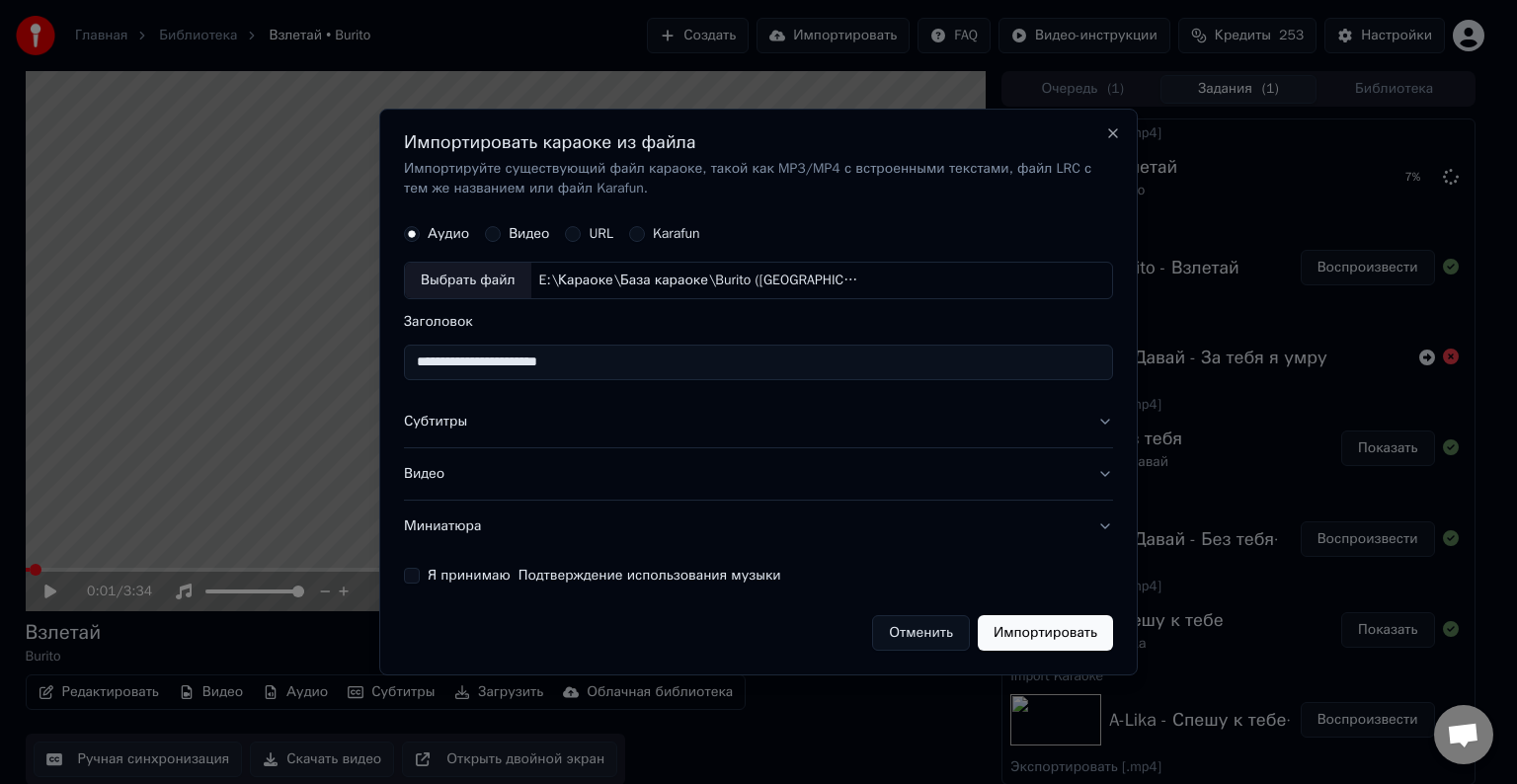 click on "**********" at bounding box center [758, 362] 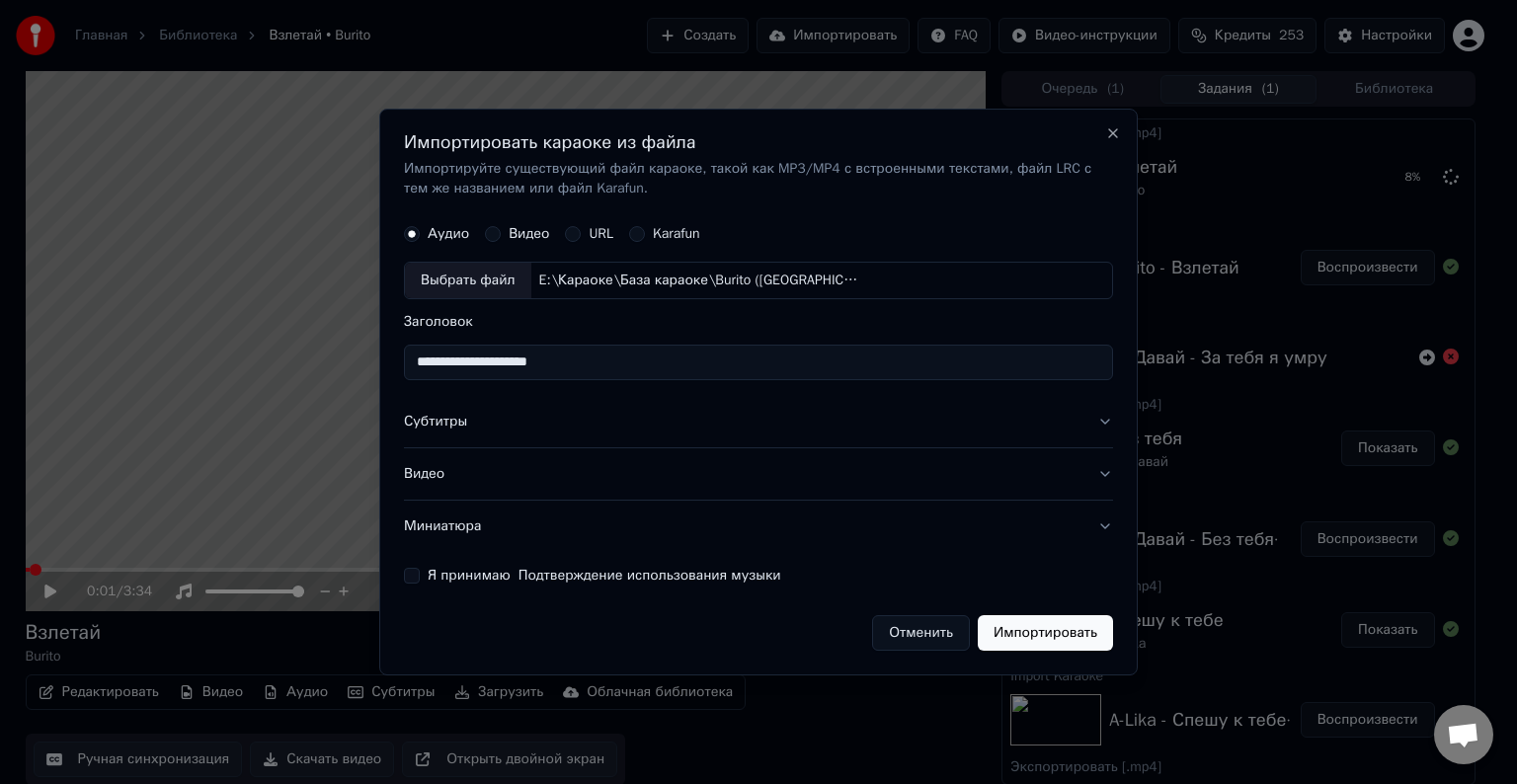 click on "**********" at bounding box center (758, 362) 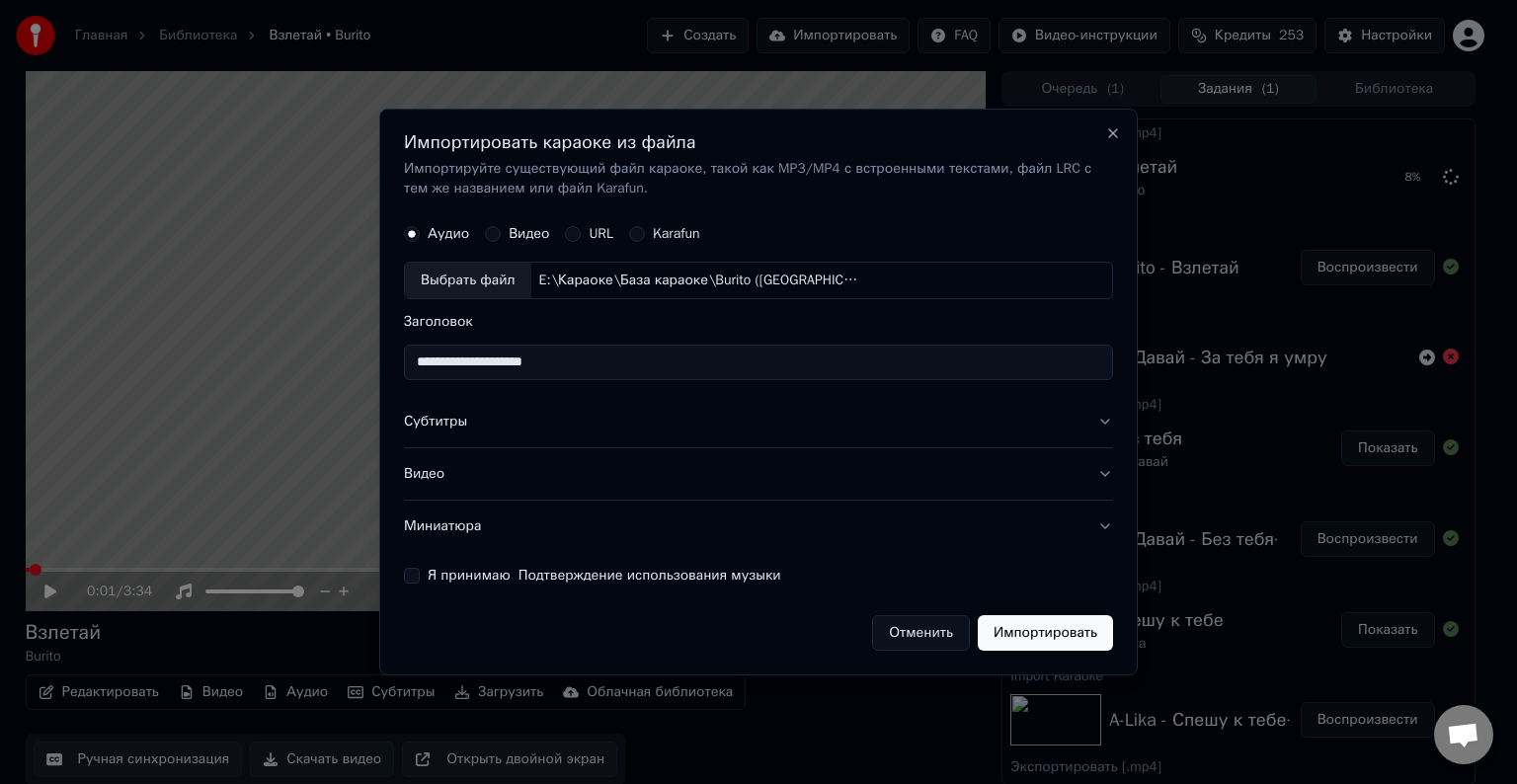 type on "**********" 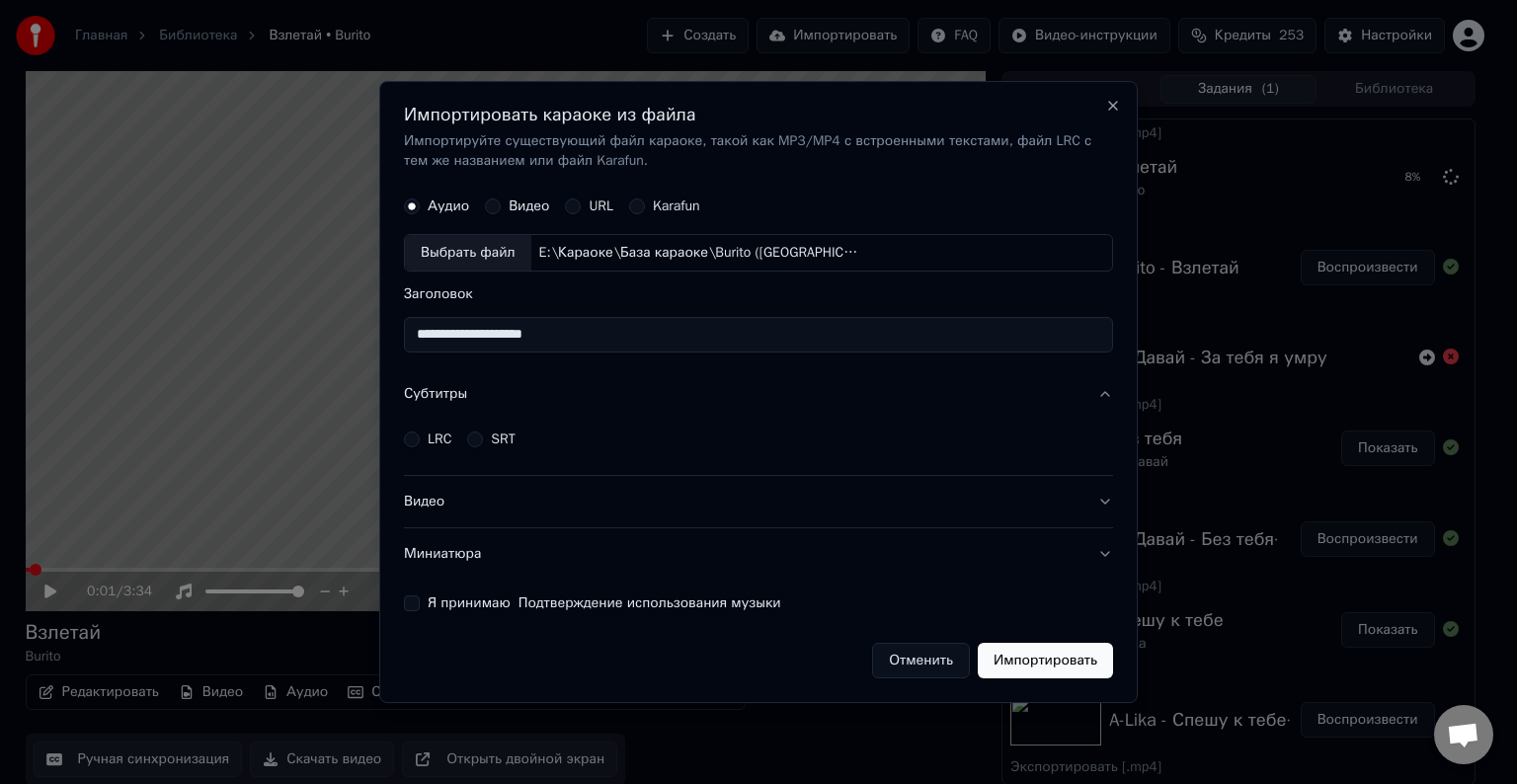 click on "Субтитры LRC SRT" at bounding box center [758, 422] 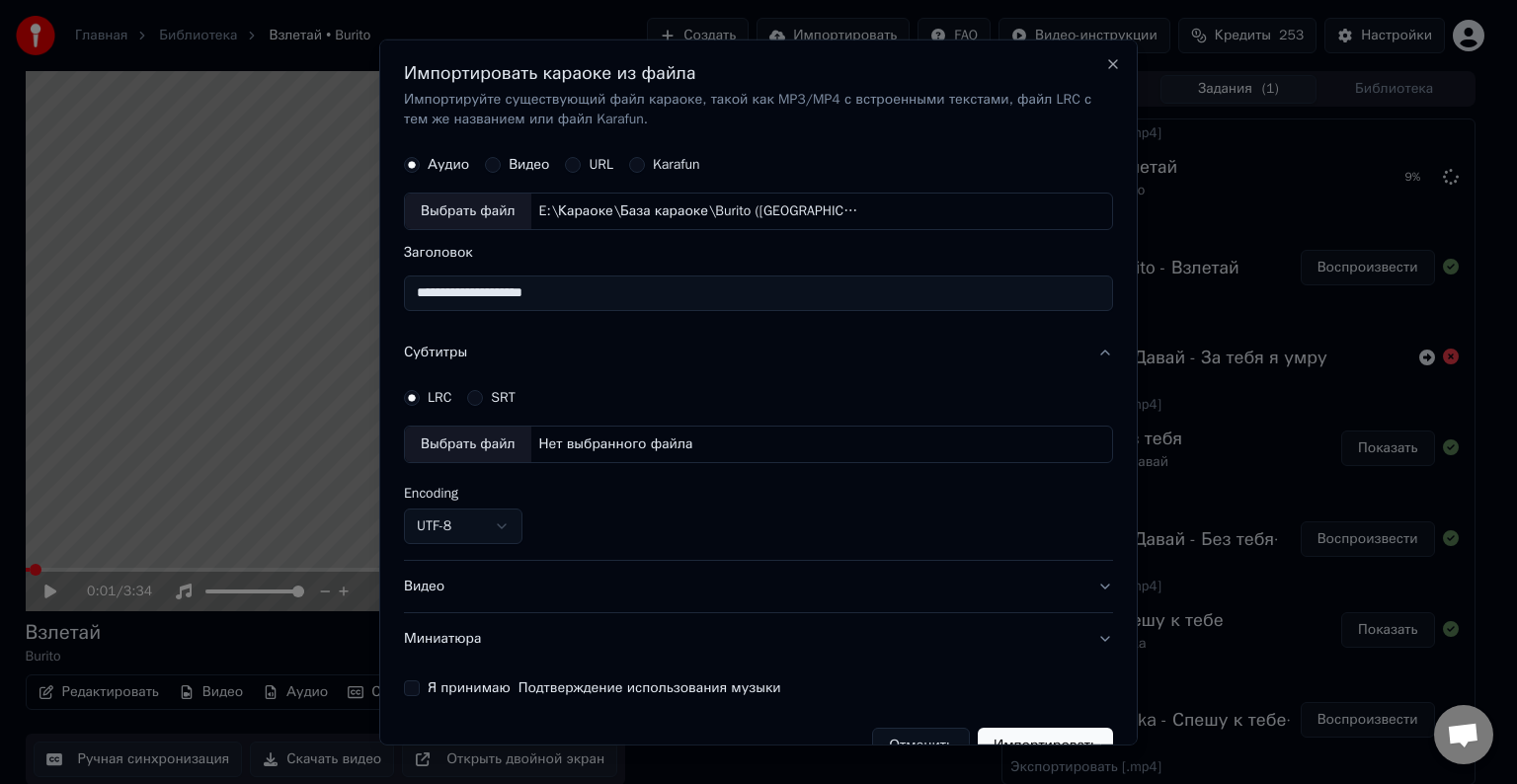 click on "Выбрать файл" at bounding box center (468, 444) 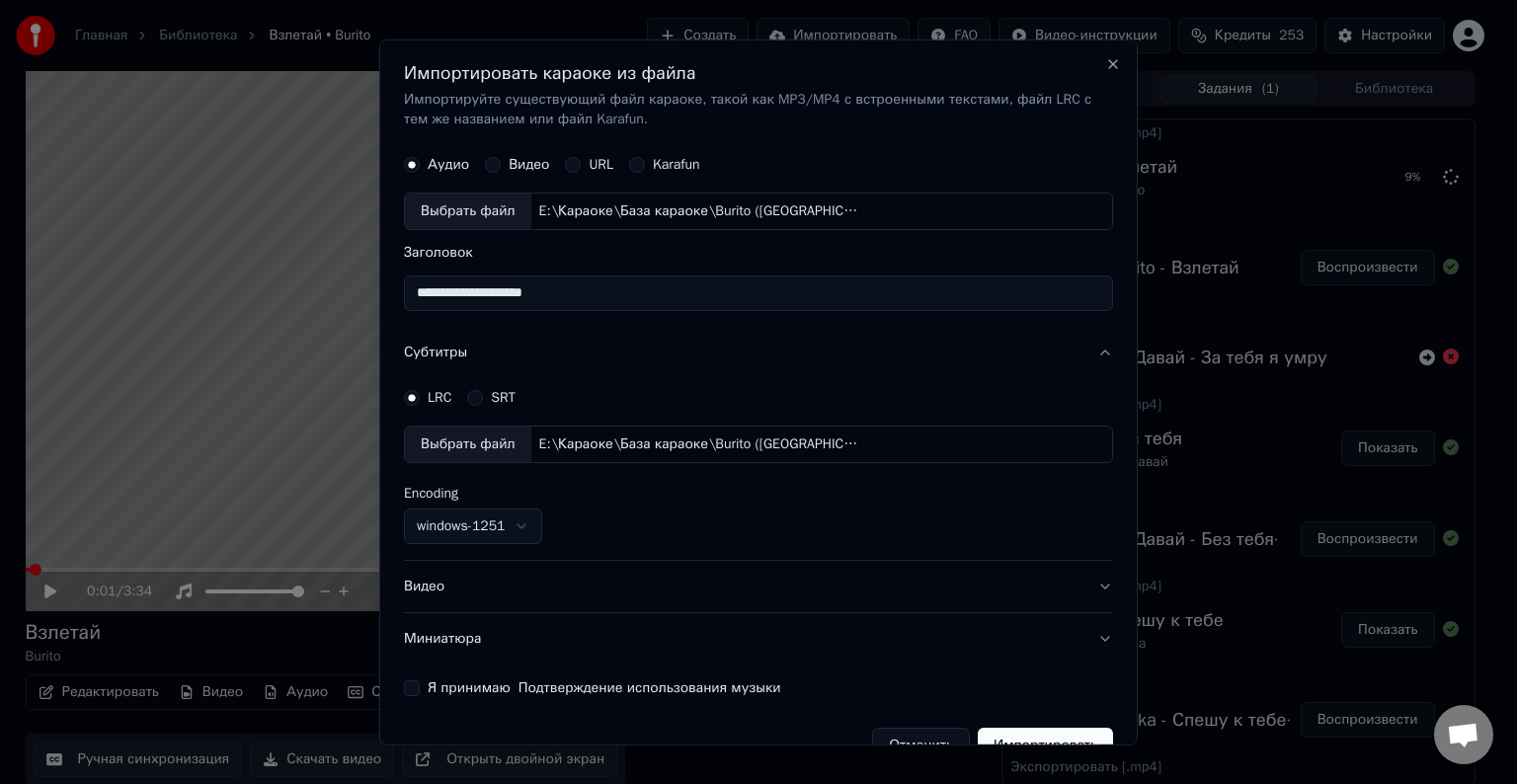 click on "Видео" at bounding box center [758, 587] 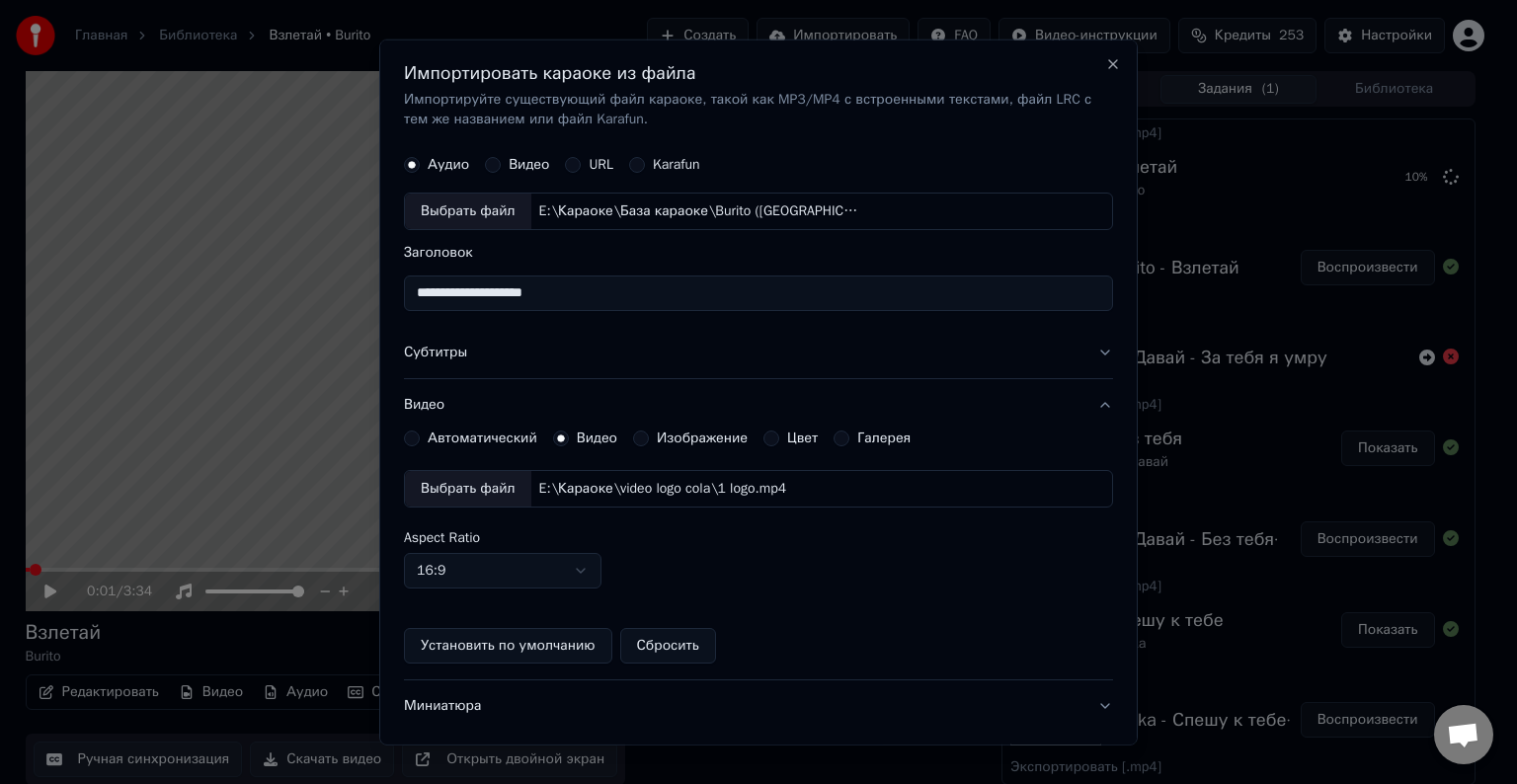 click on "Выбрать файл" at bounding box center (468, 489) 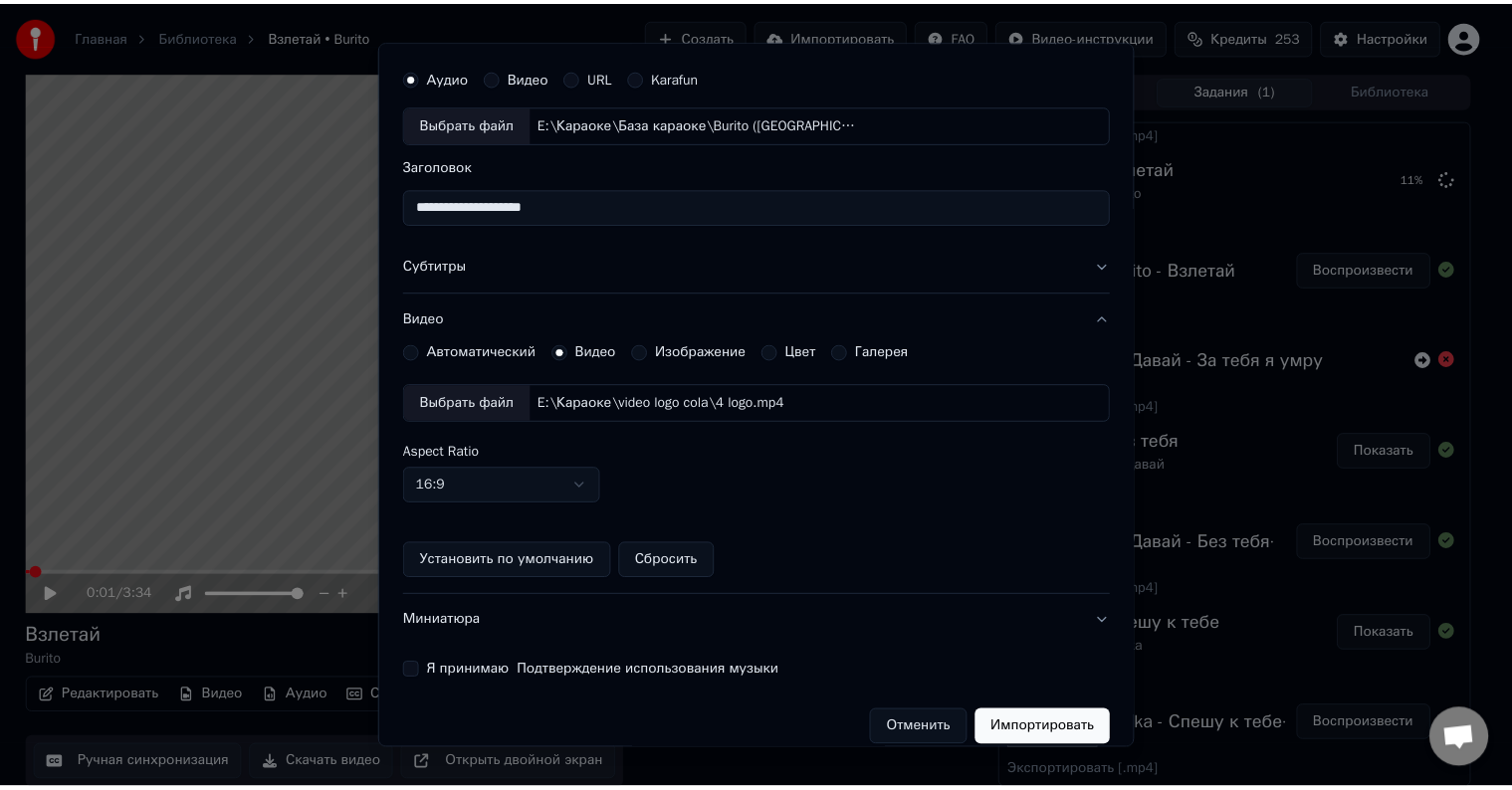 scroll, scrollTop: 108, scrollLeft: 0, axis: vertical 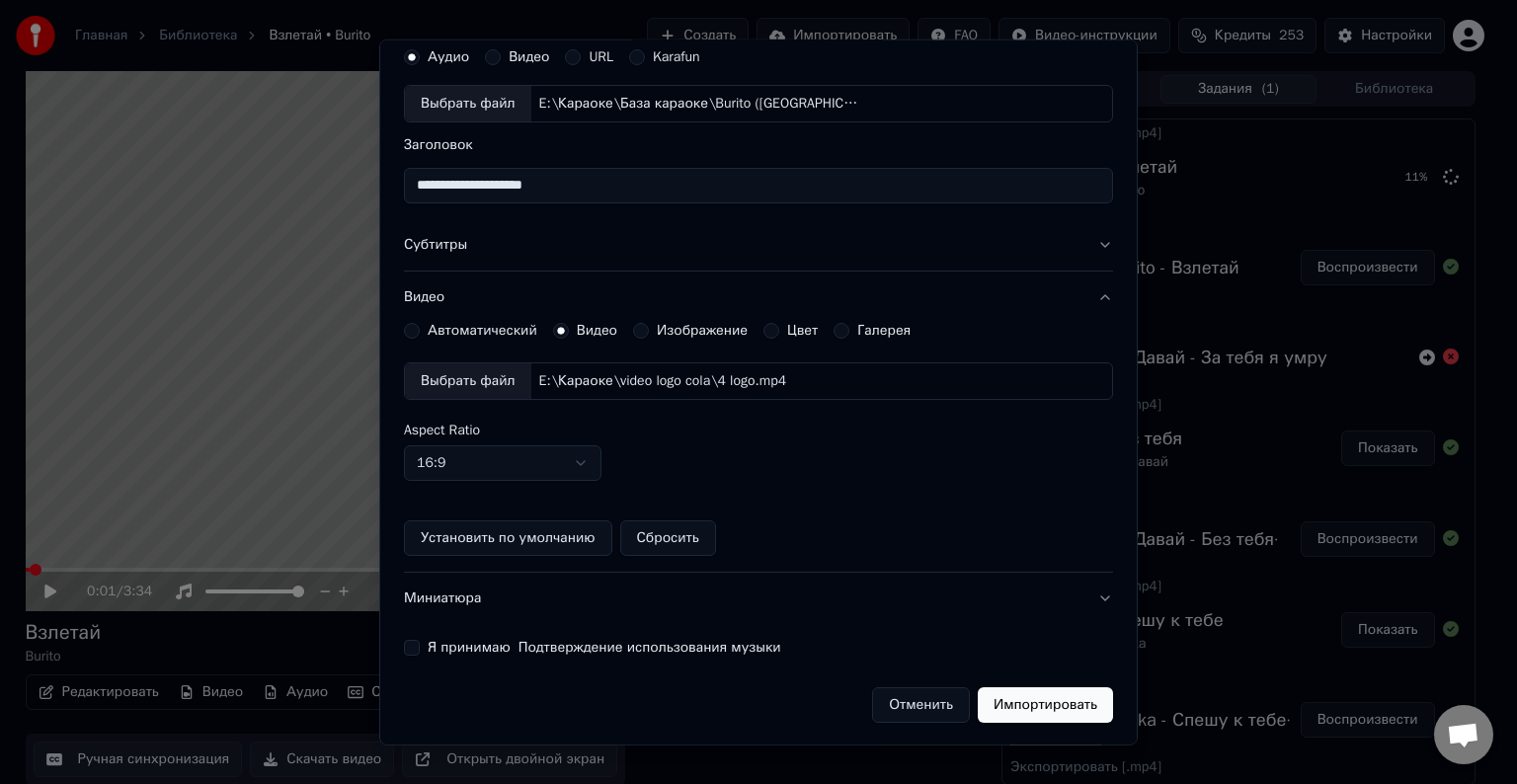 click on "Я принимаю   Подтверждение использования музыки" at bounding box center [412, 648] 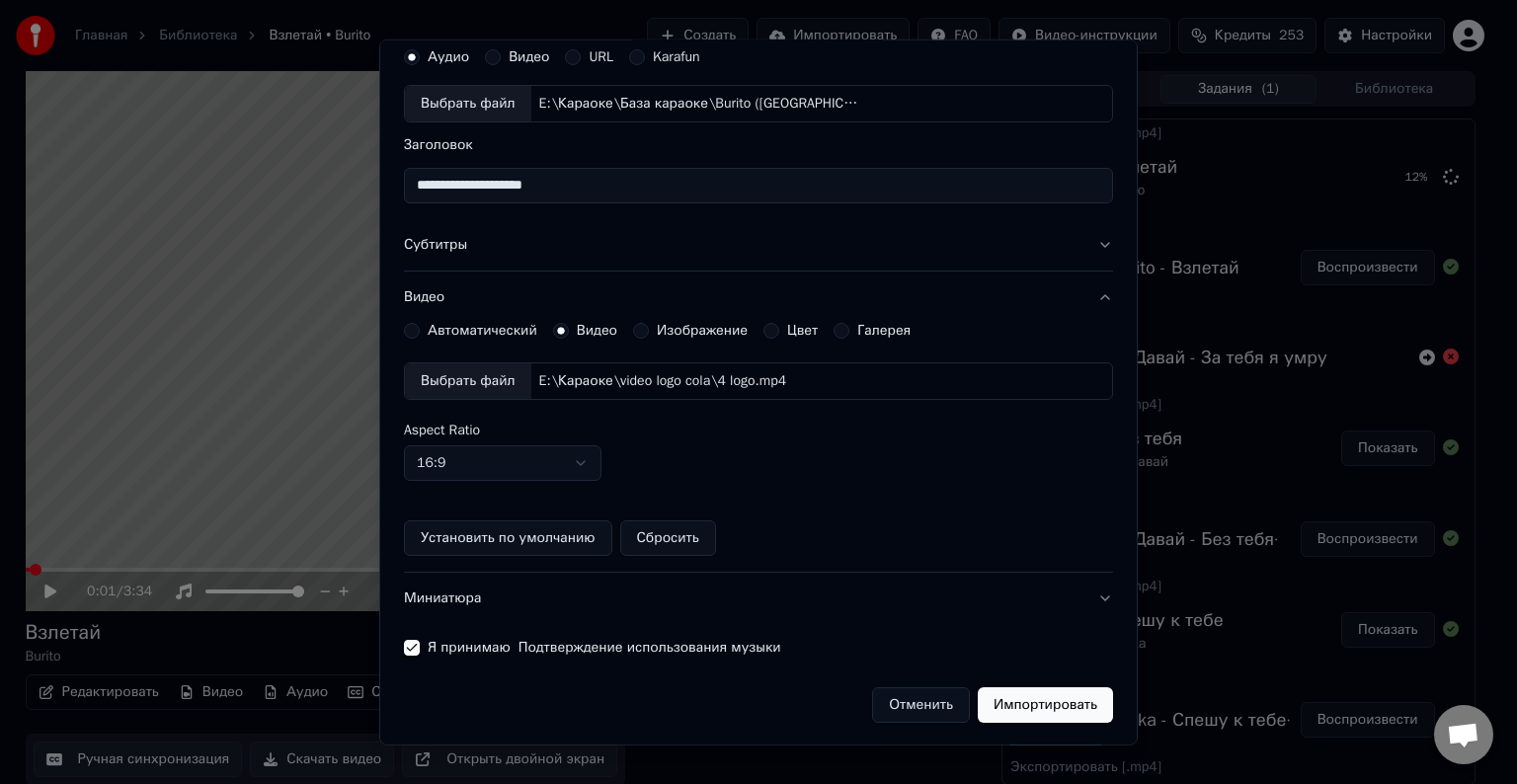 click on "Импортировать" at bounding box center [1045, 705] 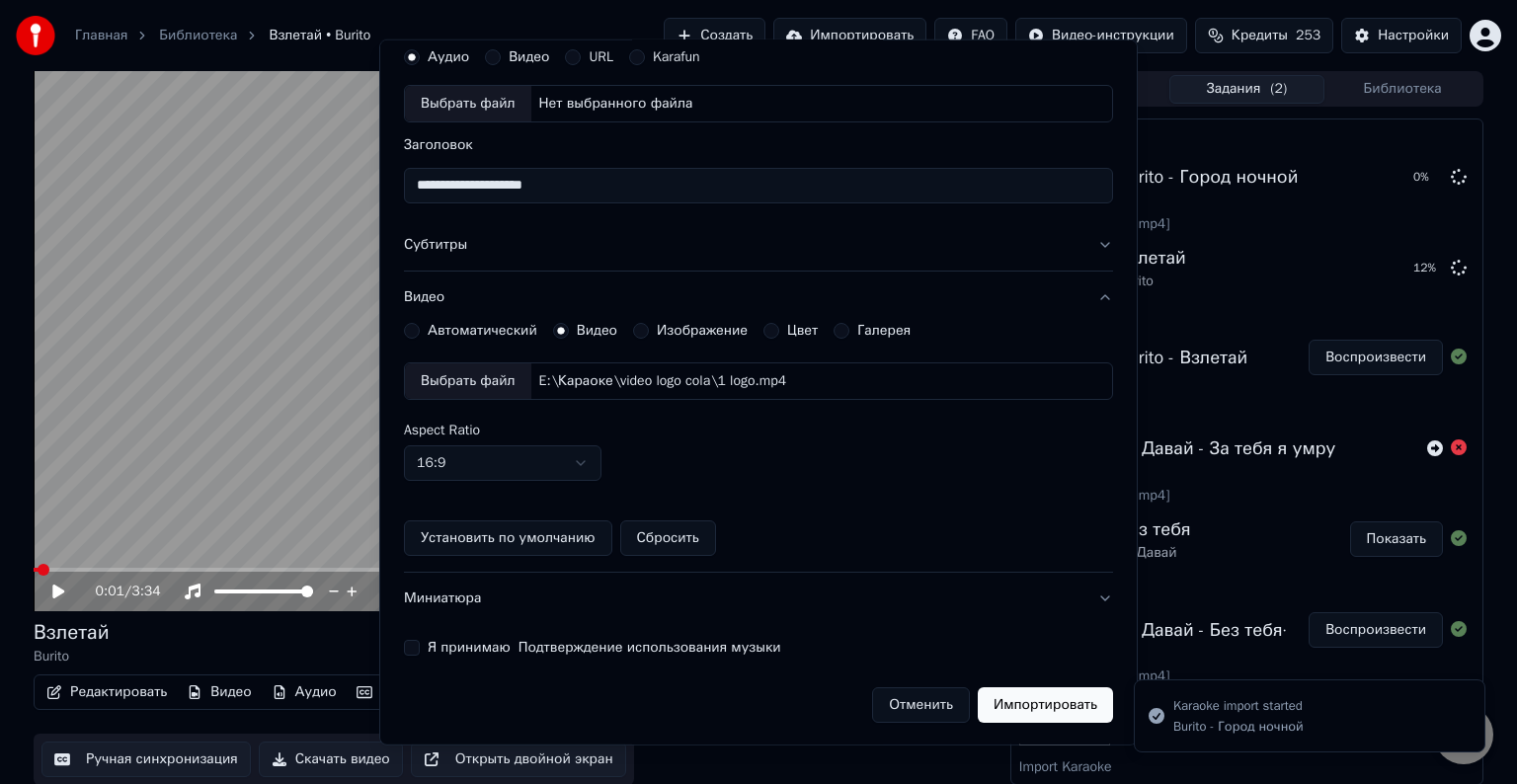 type 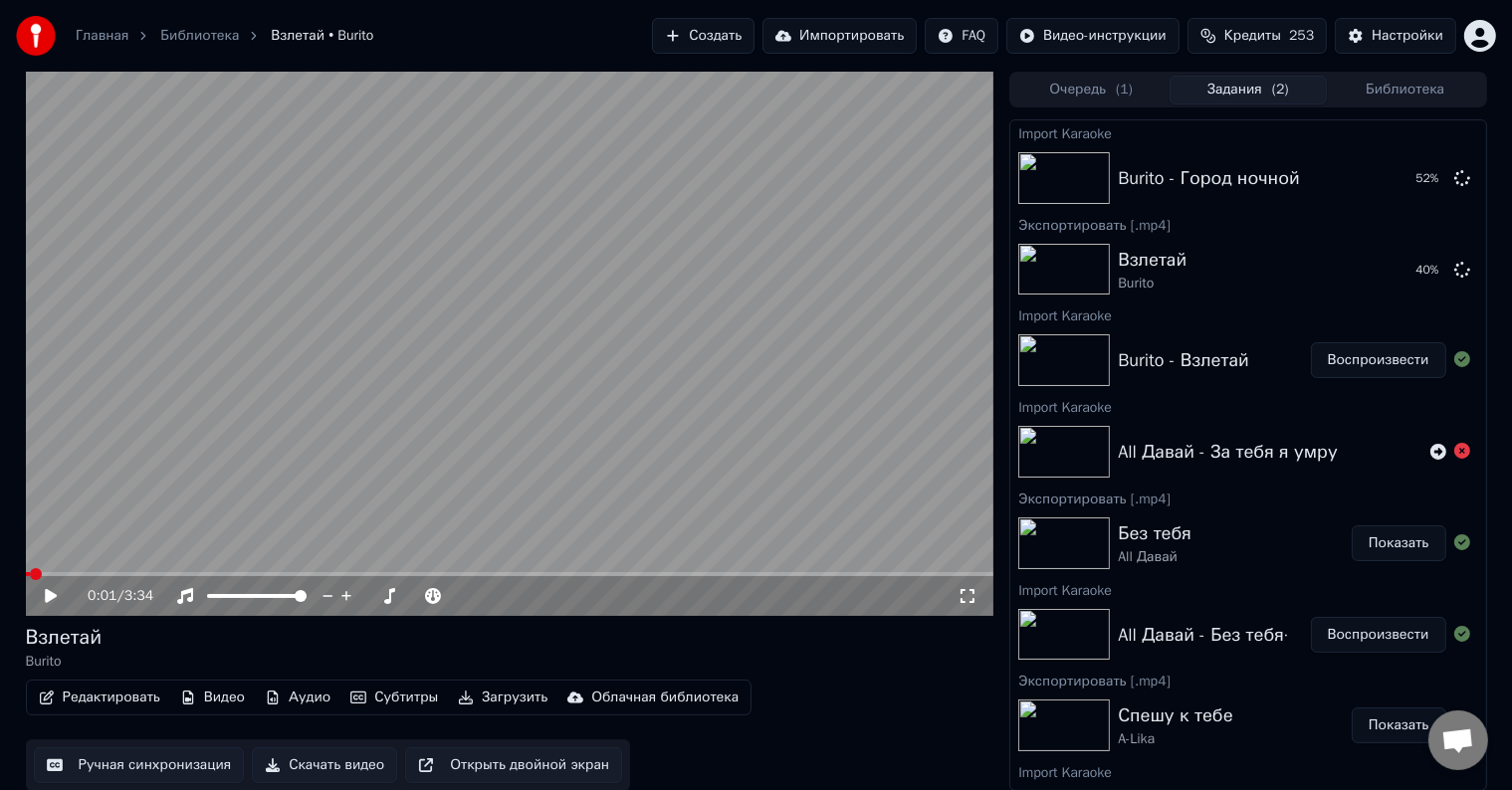 click at bounding box center (510, 343) 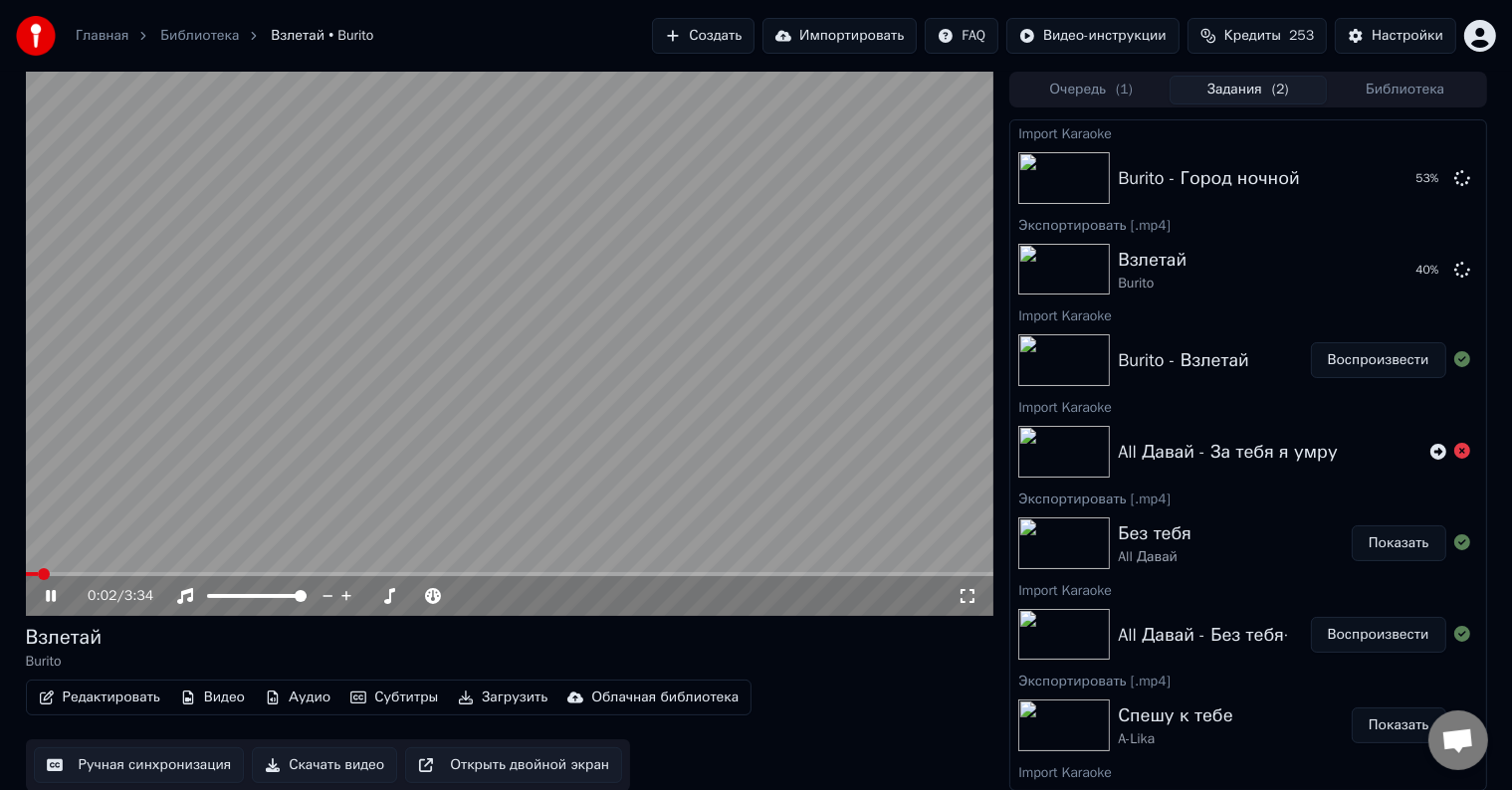 click 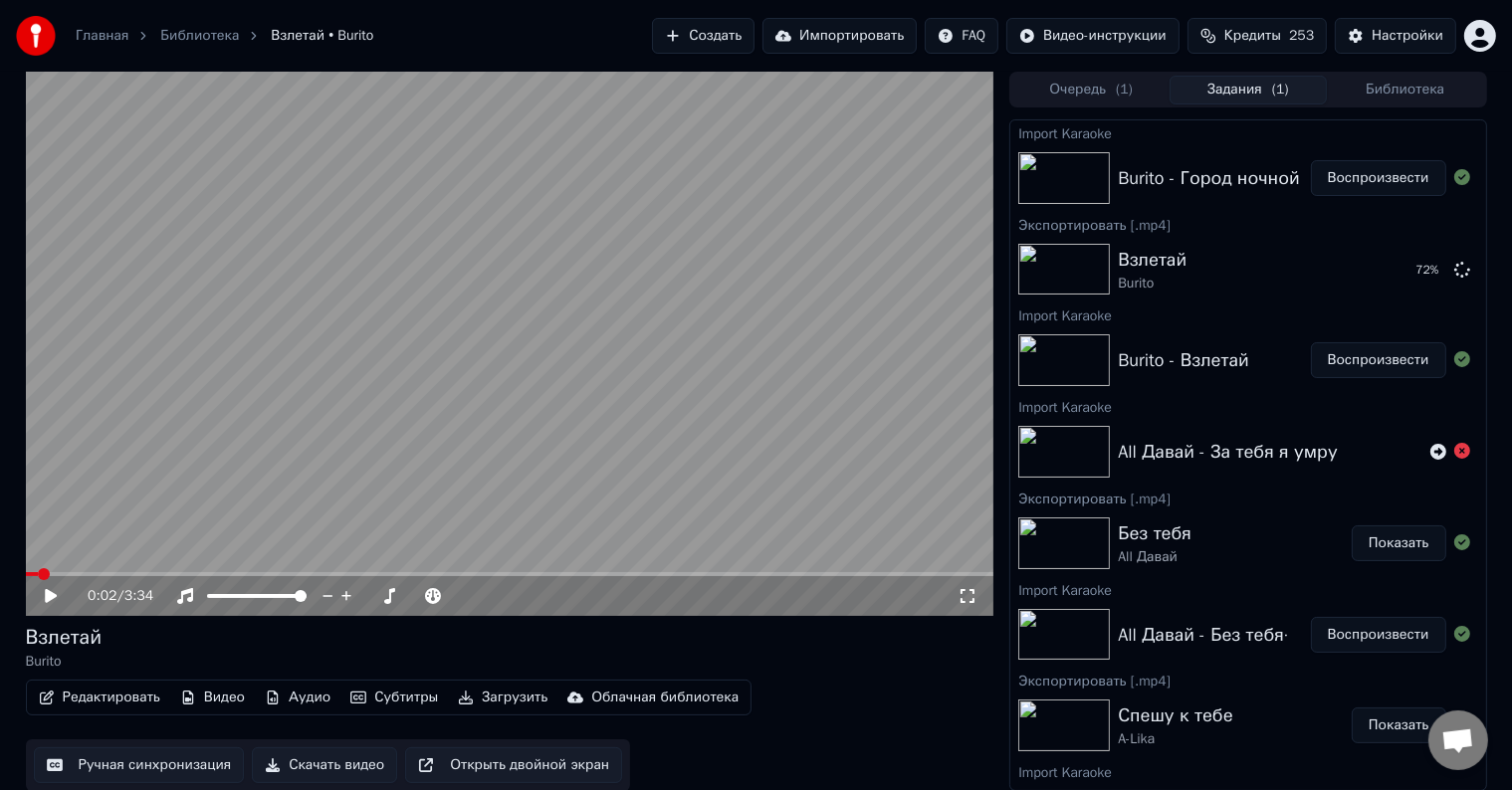 click on "Воспроизвести" at bounding box center (1379, 178) 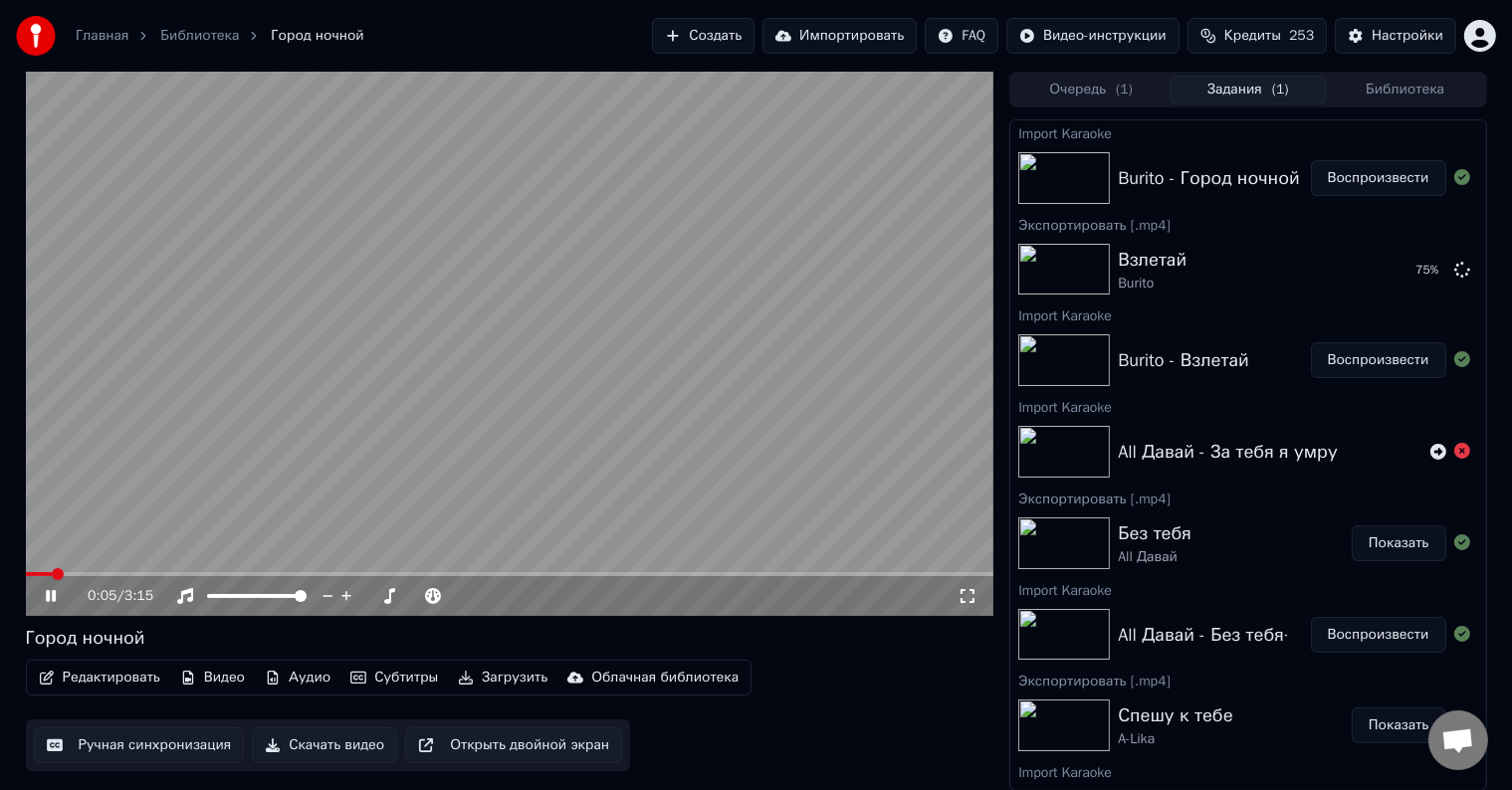 click on "Ручная синхронизация" at bounding box center (139, 745) 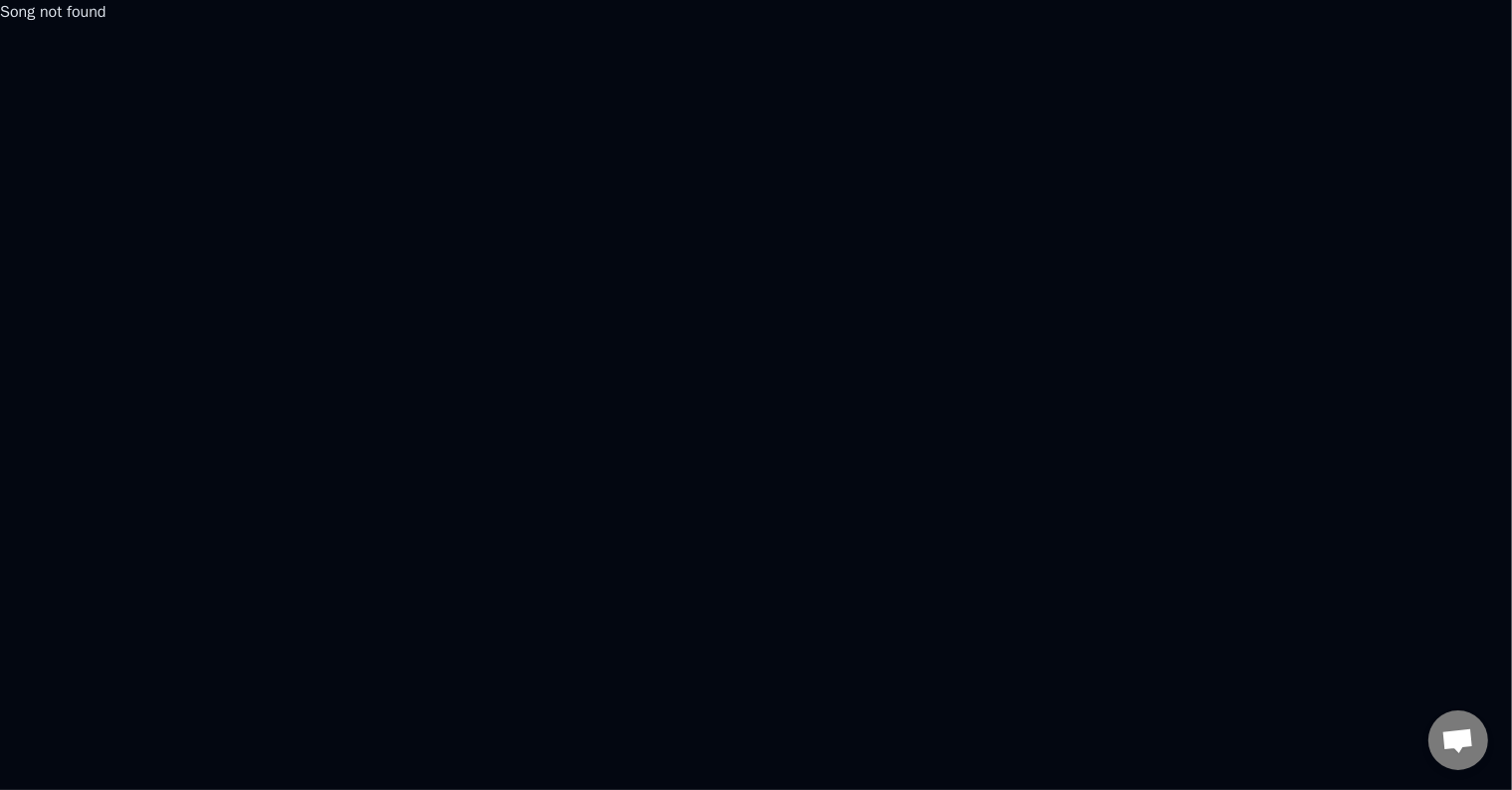 scroll, scrollTop: 0, scrollLeft: 0, axis: both 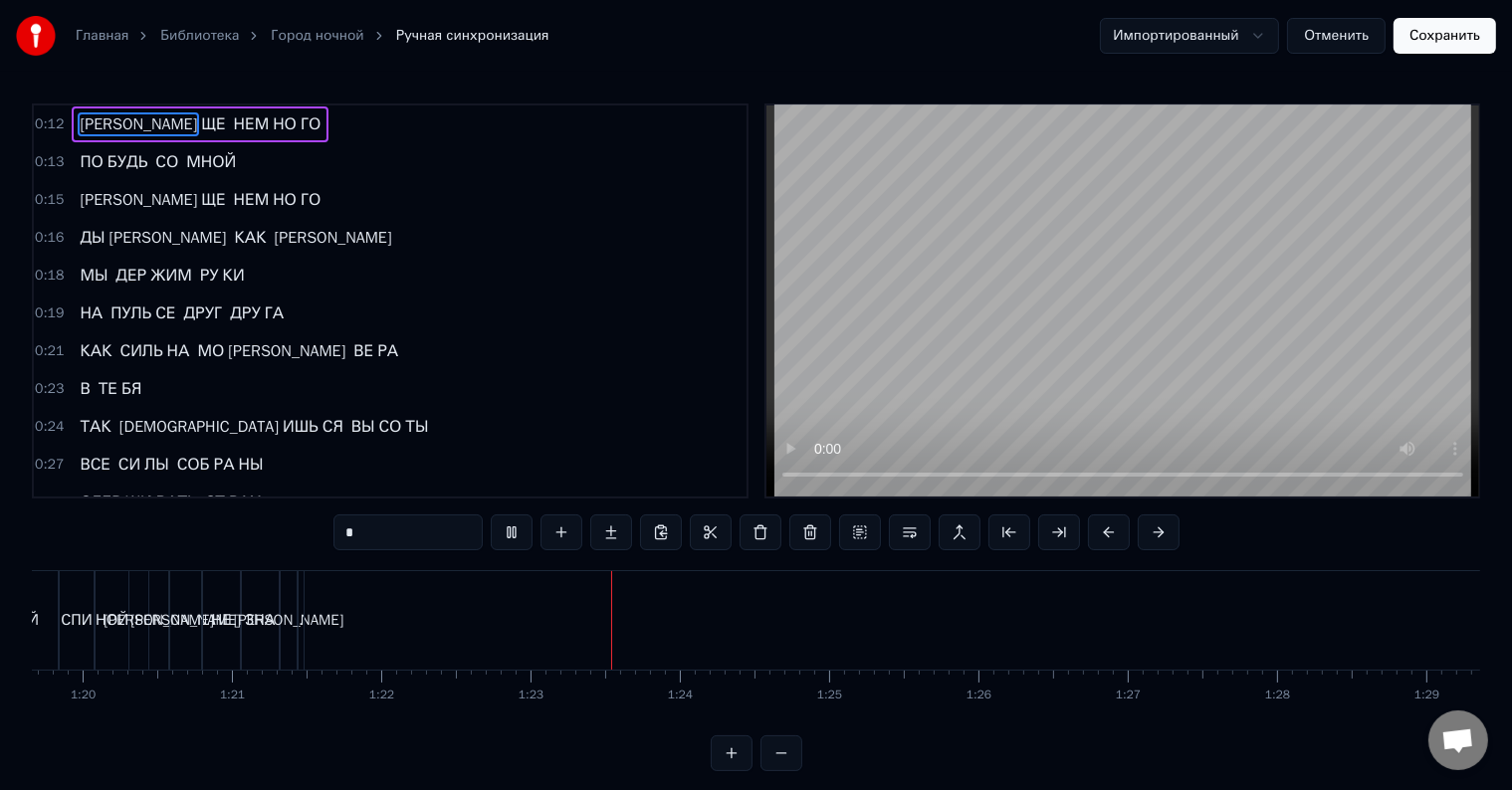 click on "[PERSON_NAME]" at bounding box center [289, 620] 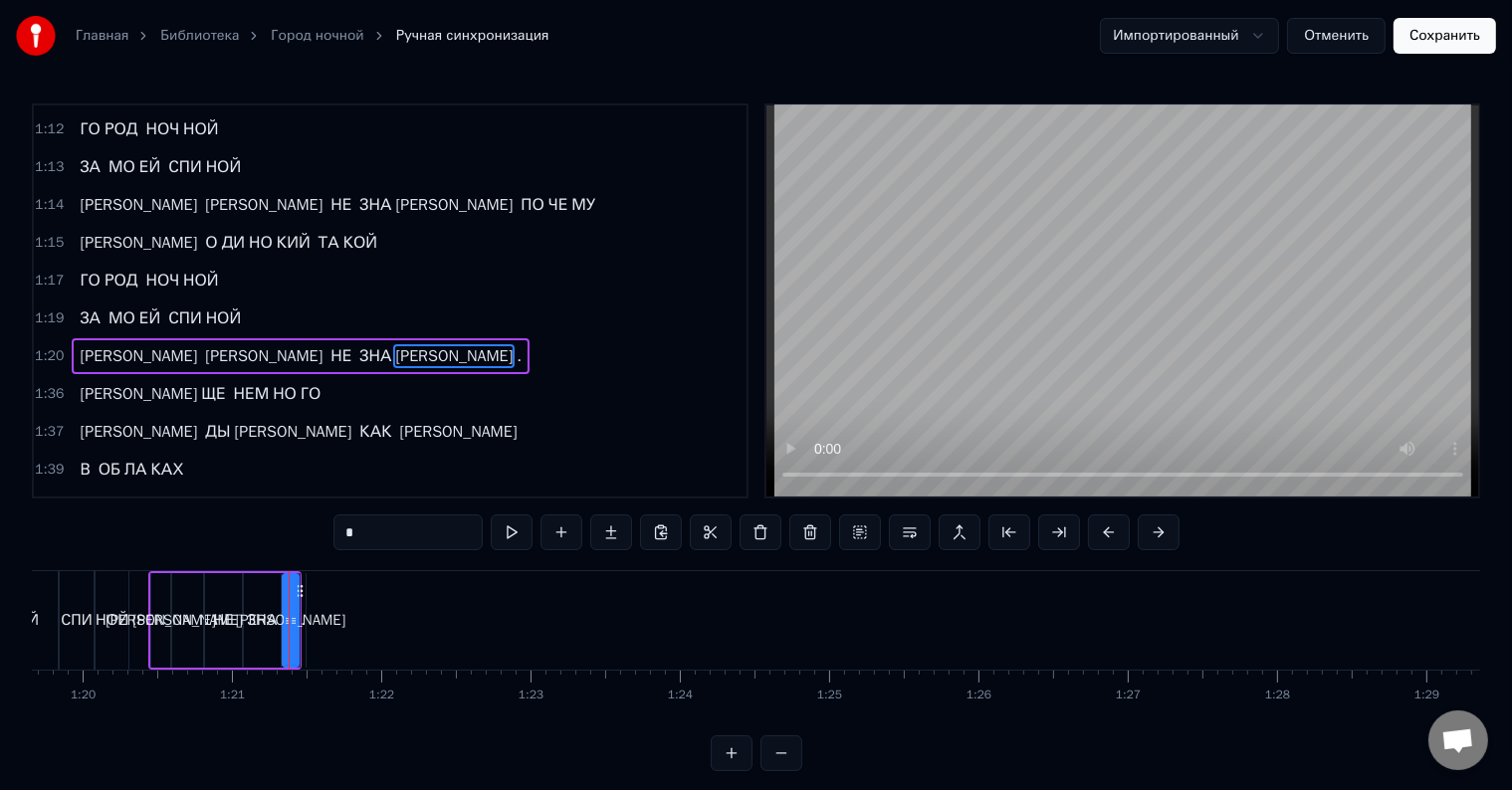 scroll, scrollTop: 1433, scrollLeft: 0, axis: vertical 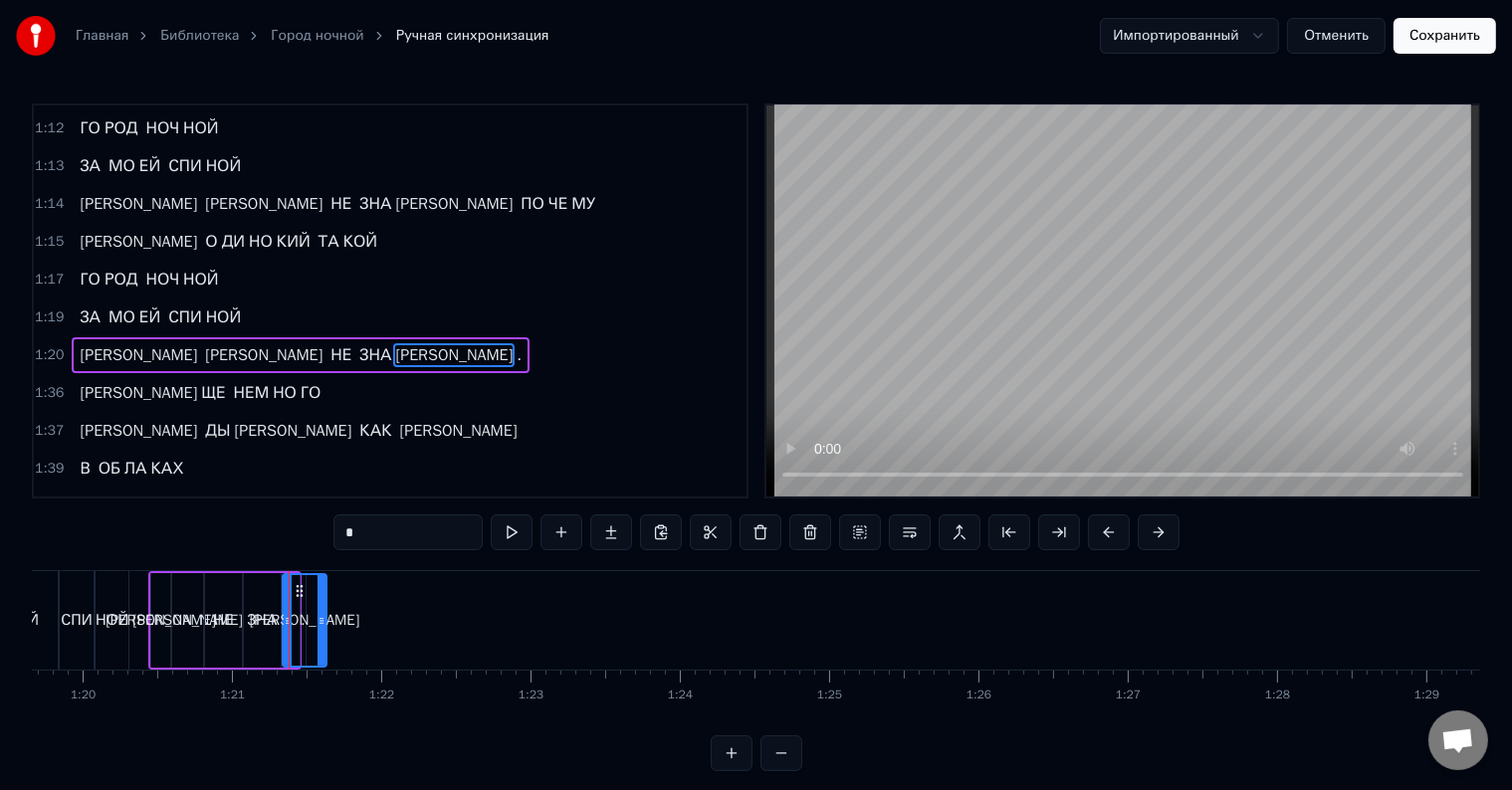 drag, startPoint x: 294, startPoint y: 619, endPoint x: 322, endPoint y: 619, distance: 28 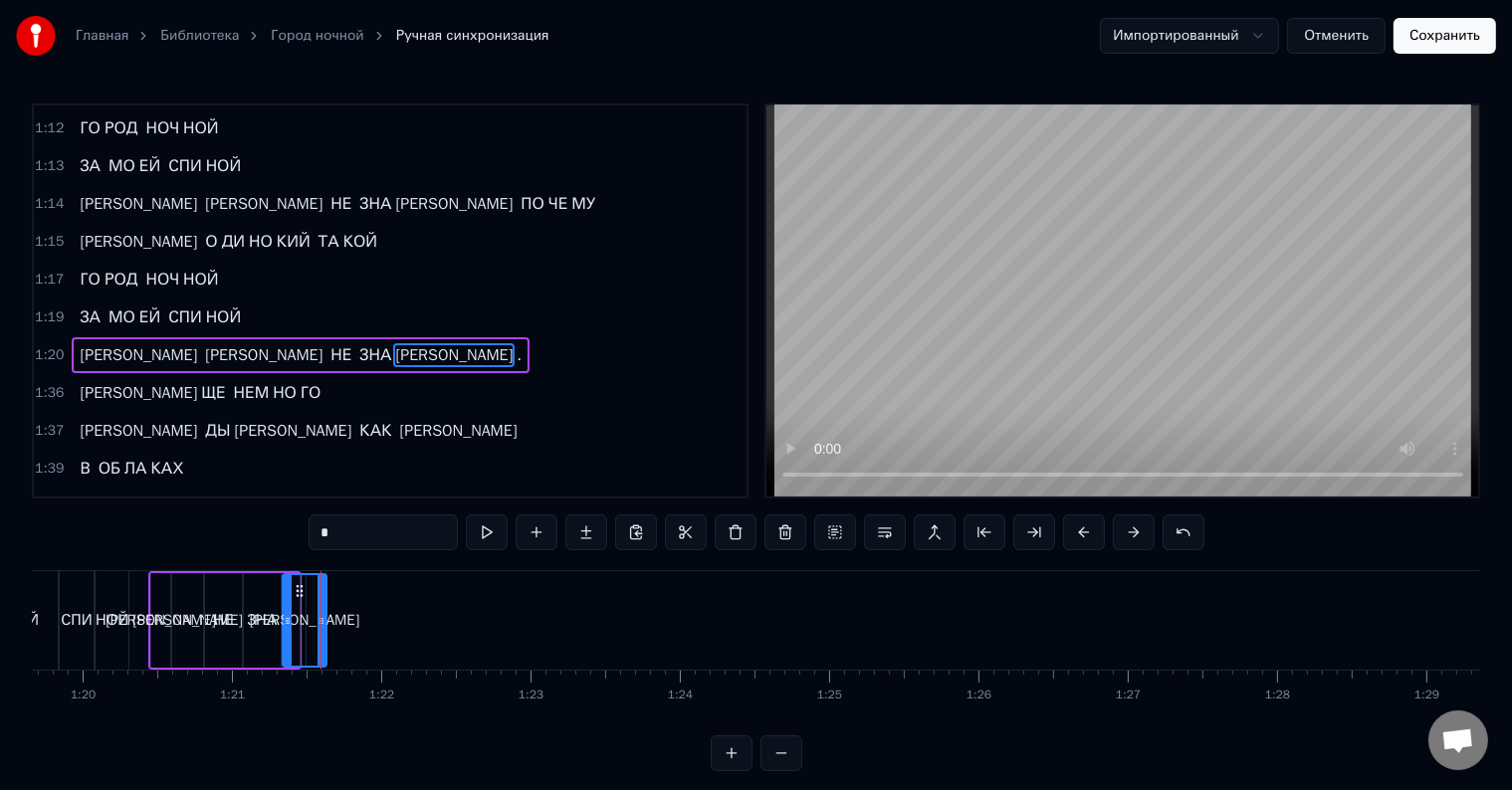 click on "ЗА МО ЕЙ СПИ НОЙ" at bounding box center [160, 317] 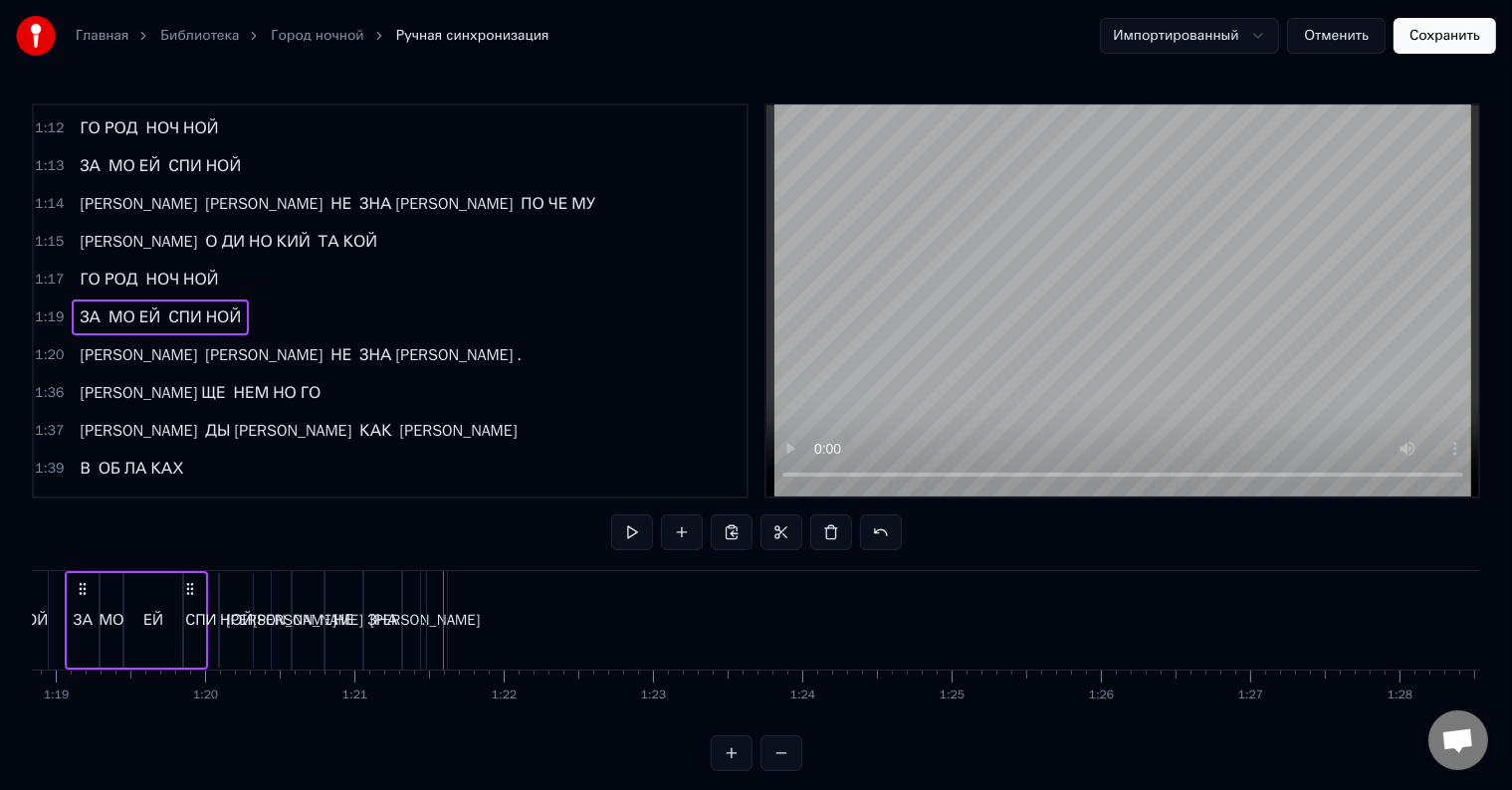 scroll, scrollTop: 0, scrollLeft: 11704, axis: horizontal 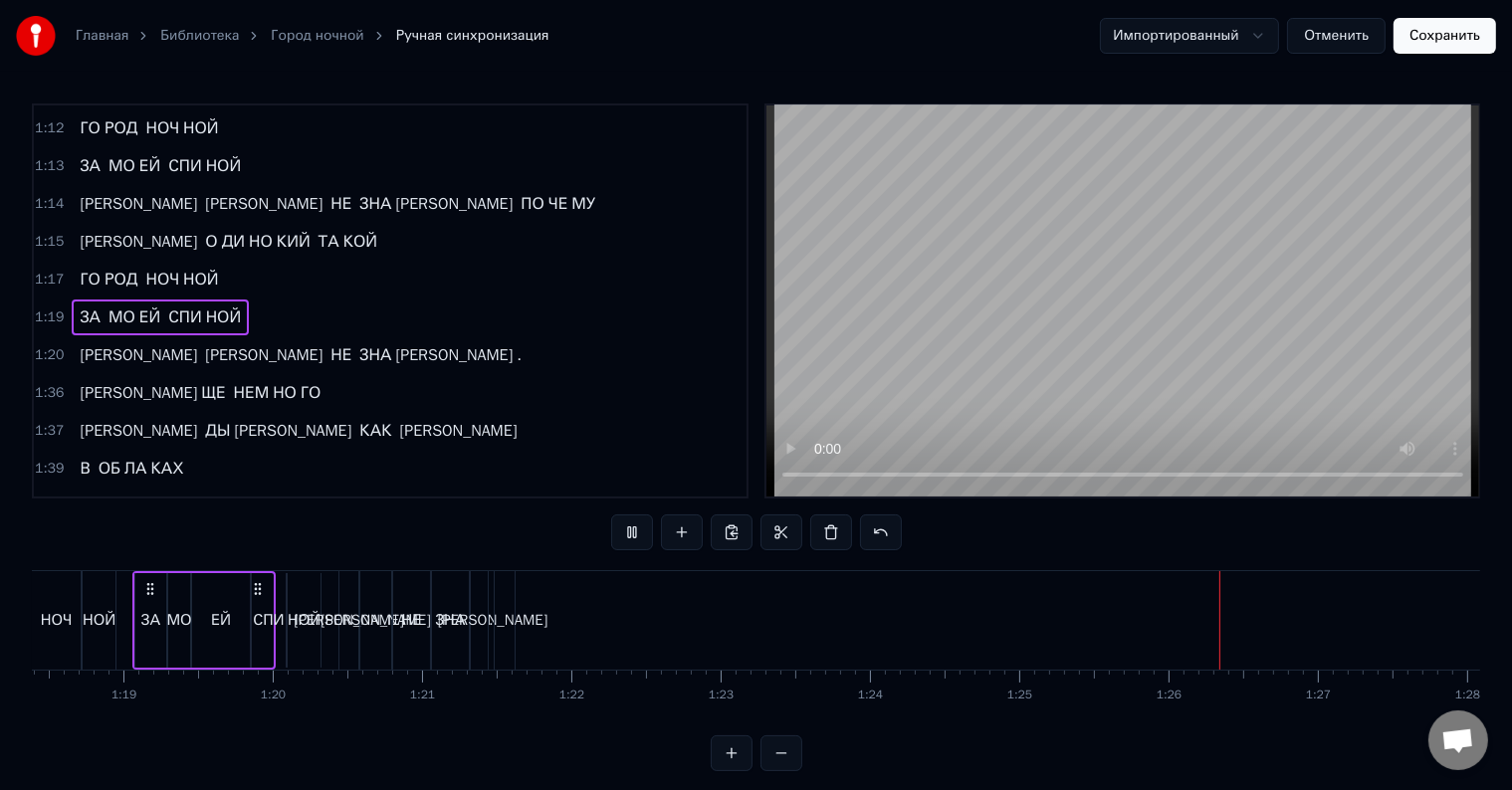 click on "ЗНА" at bounding box center (375, 355) 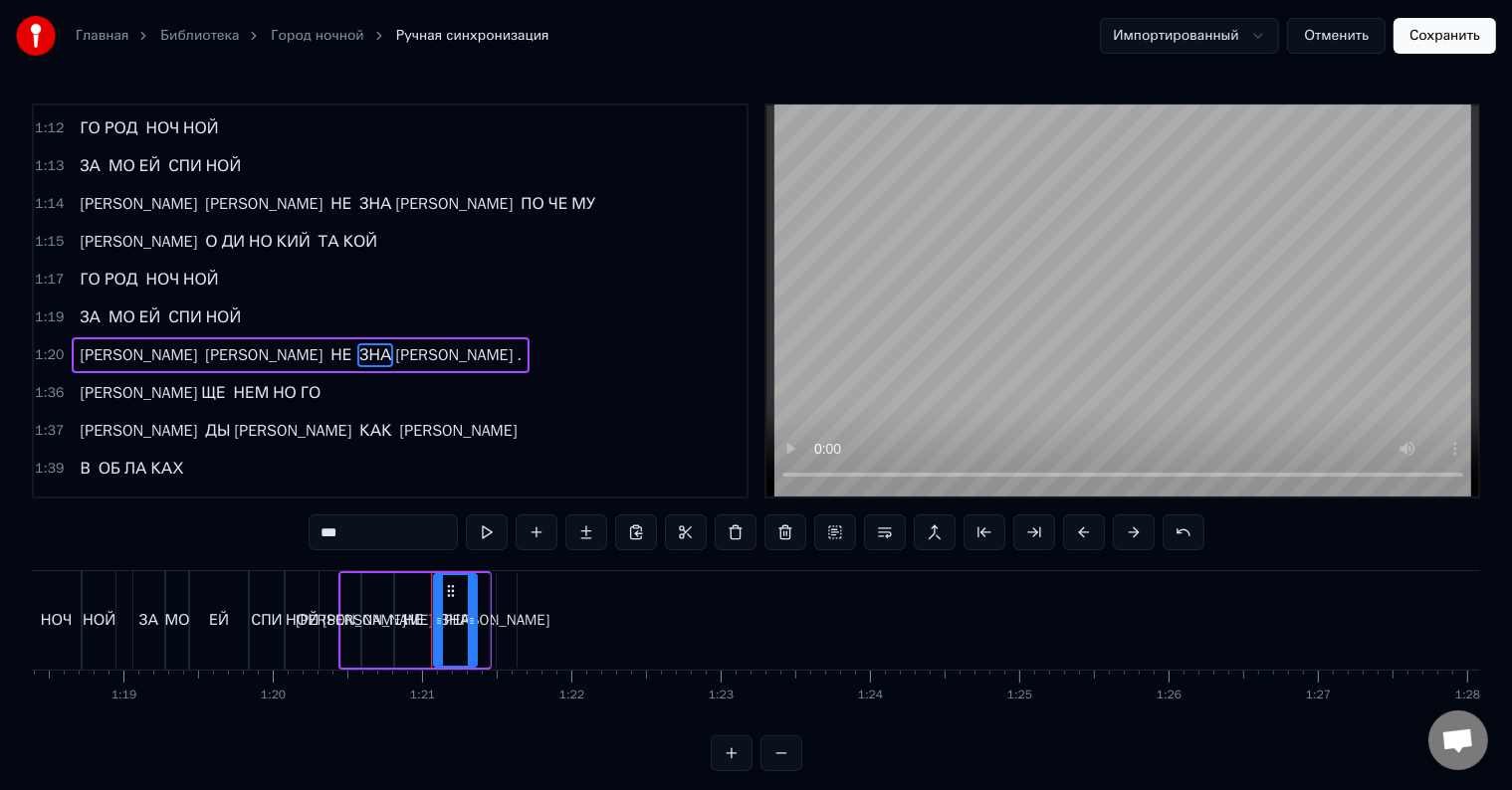 click 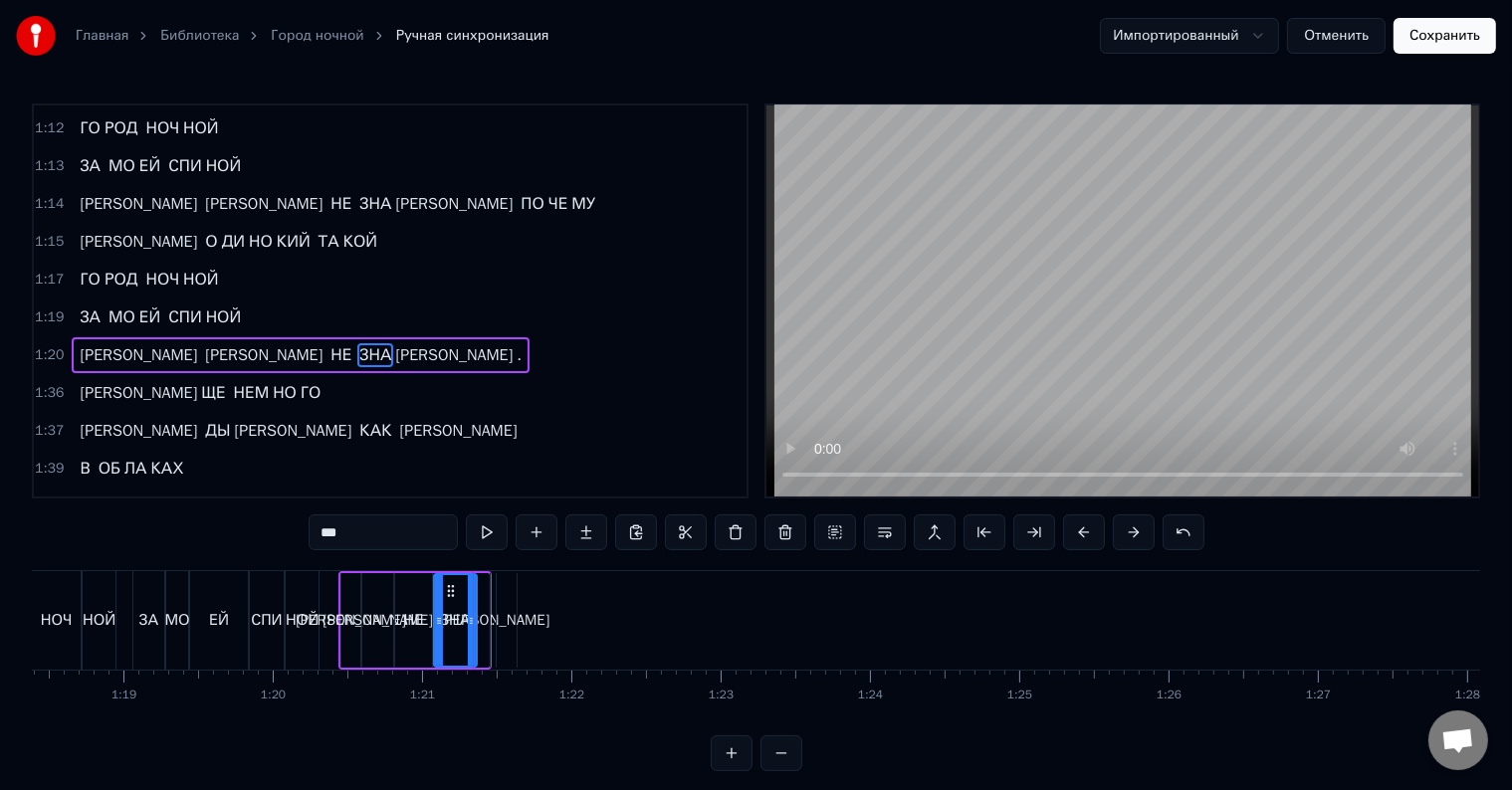 click on "[PERSON_NAME]" at bounding box center [495, 620] 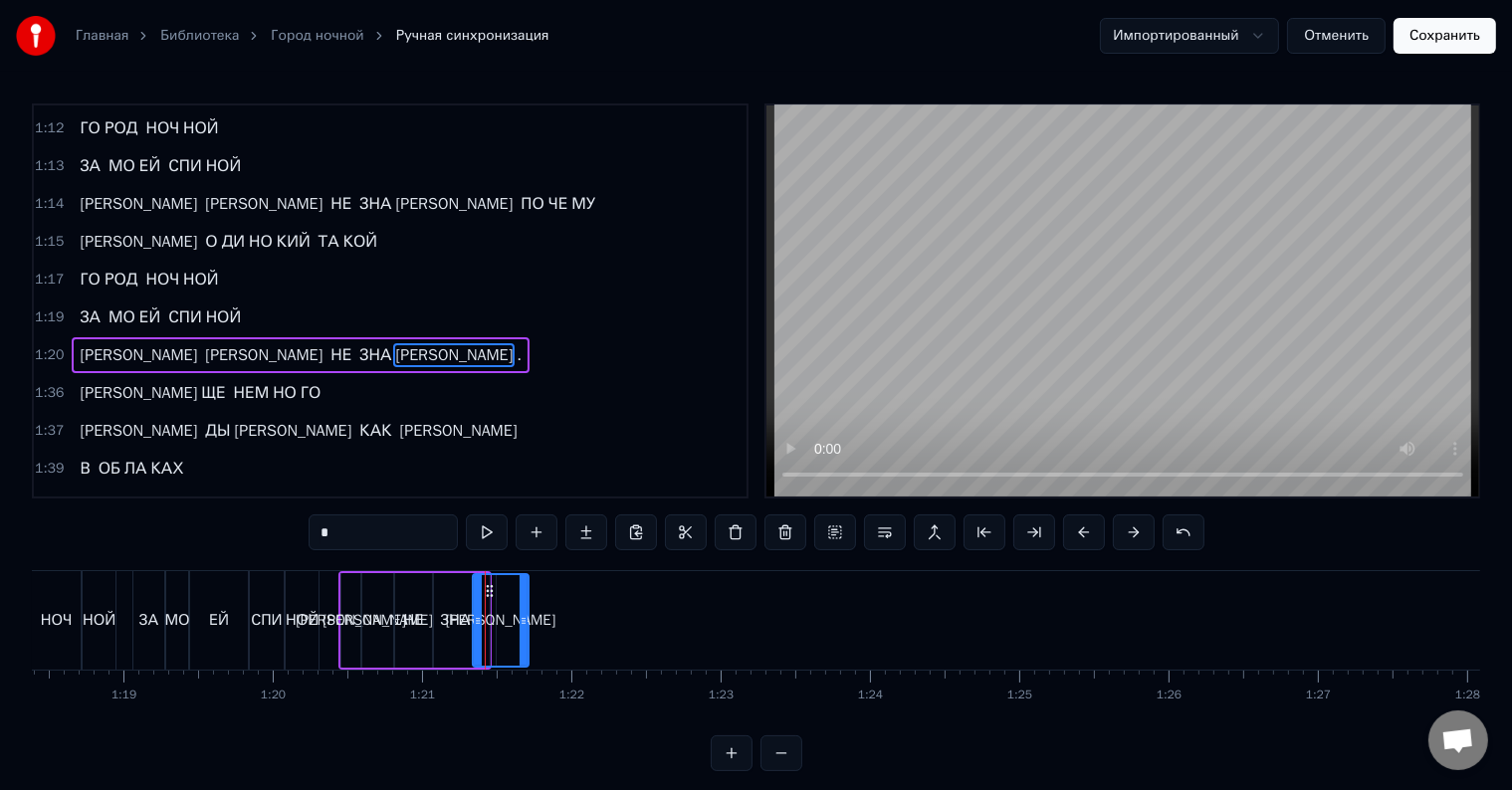 drag, startPoint x: 510, startPoint y: 617, endPoint x: 522, endPoint y: 617, distance: 12 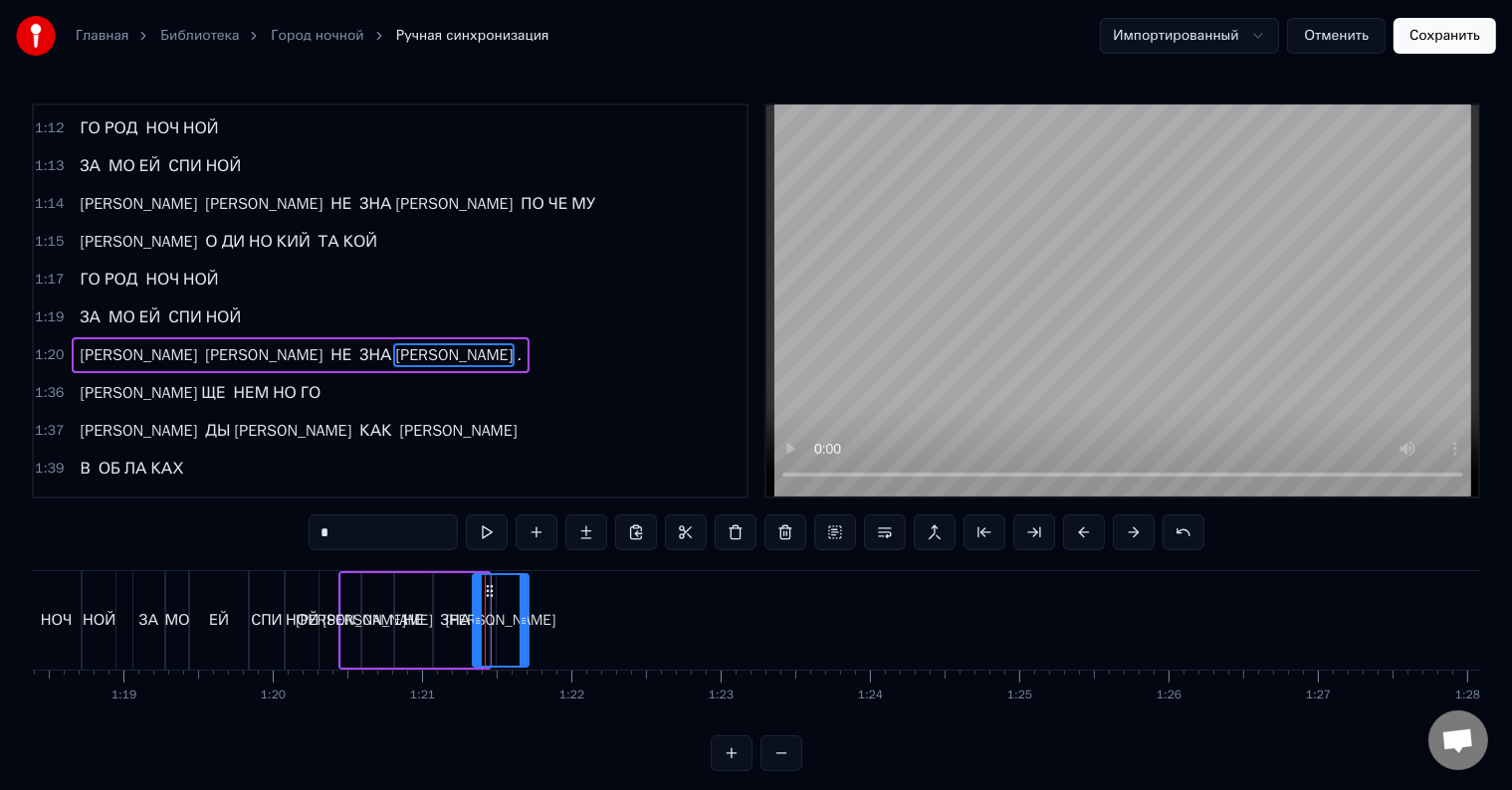 click 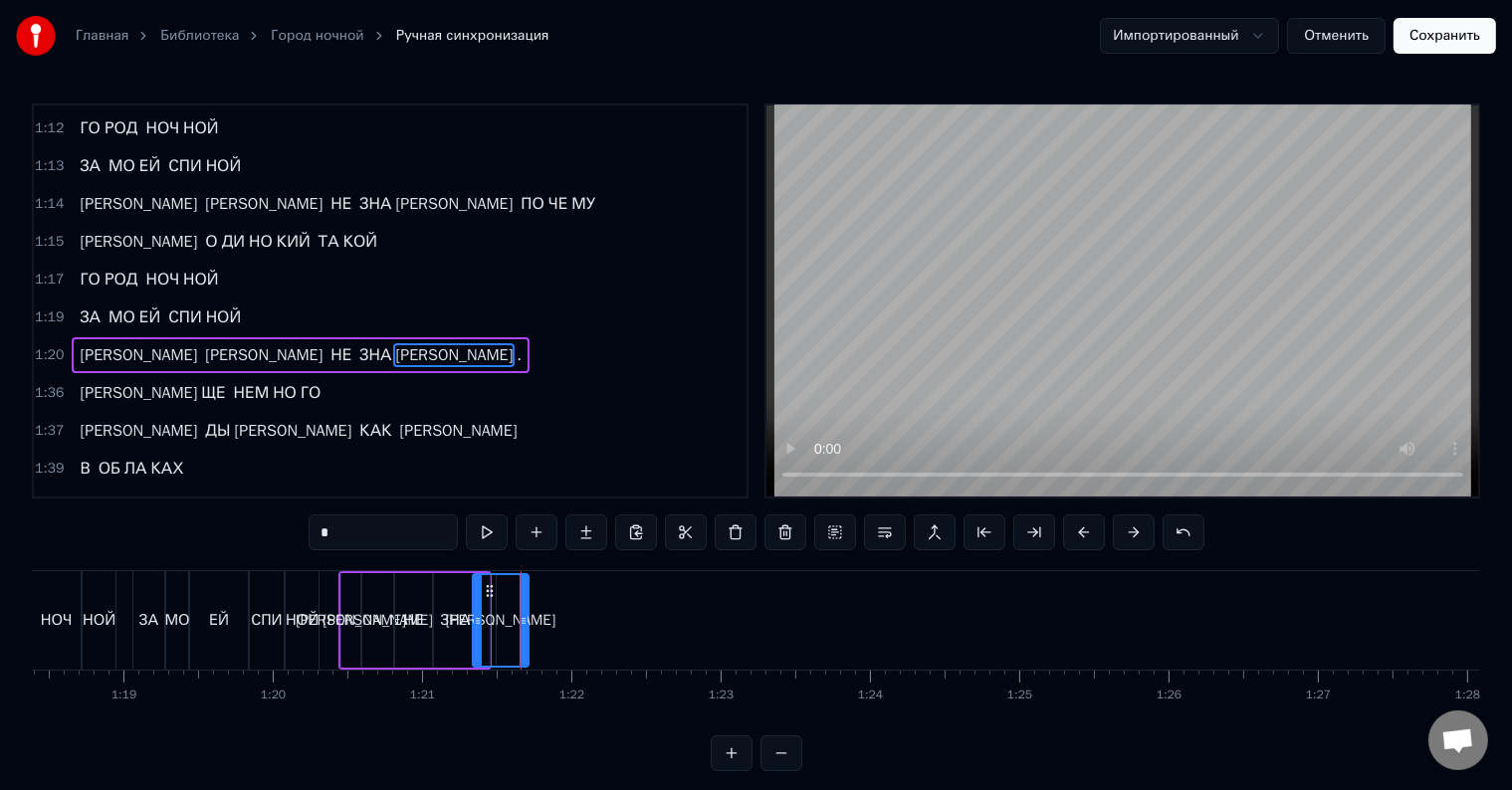 click on "[PERSON_NAME]" at bounding box center [264, 355] 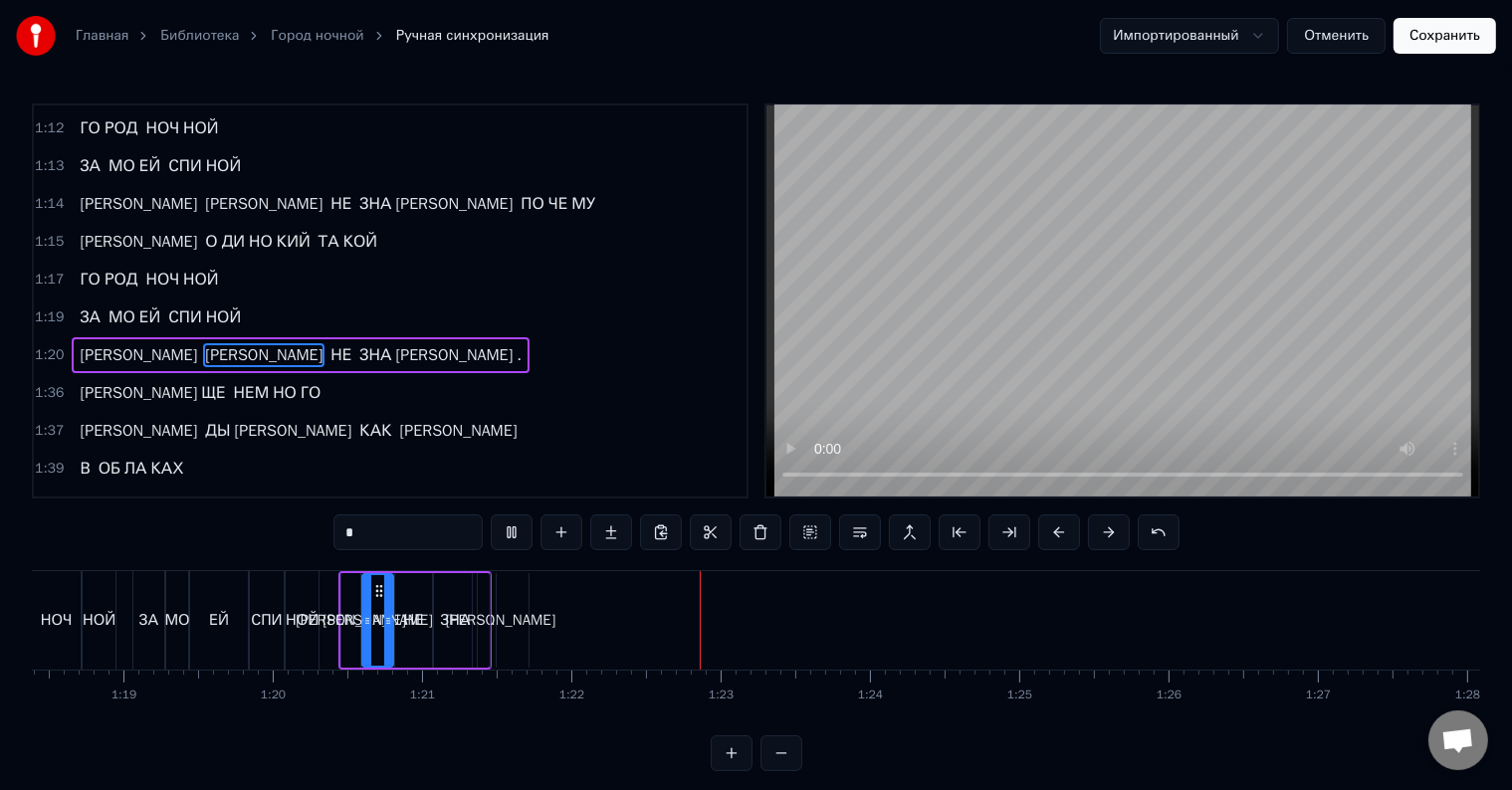click on "ЗА" at bounding box center [90, 317] 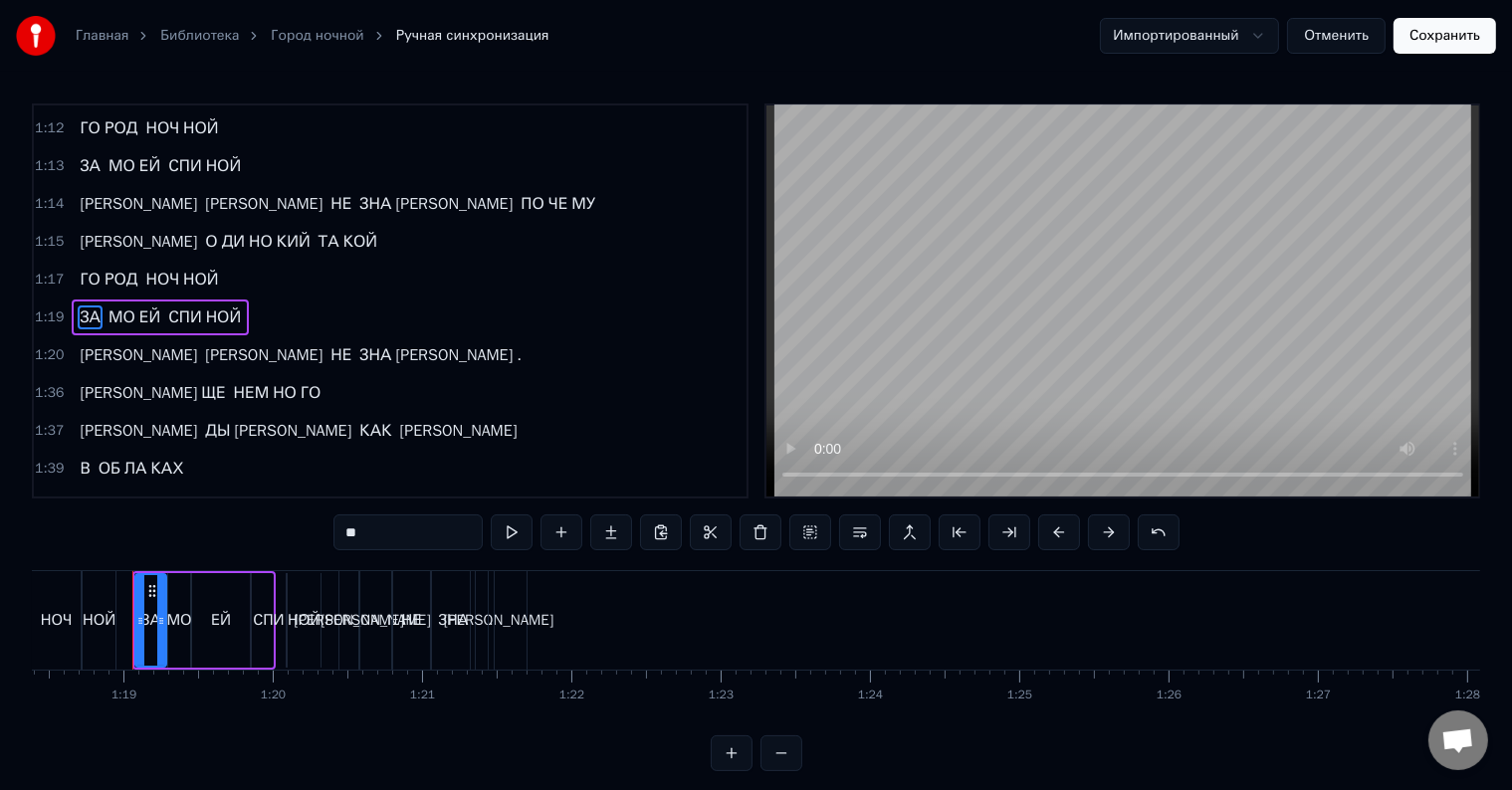 scroll, scrollTop: 1397, scrollLeft: 0, axis: vertical 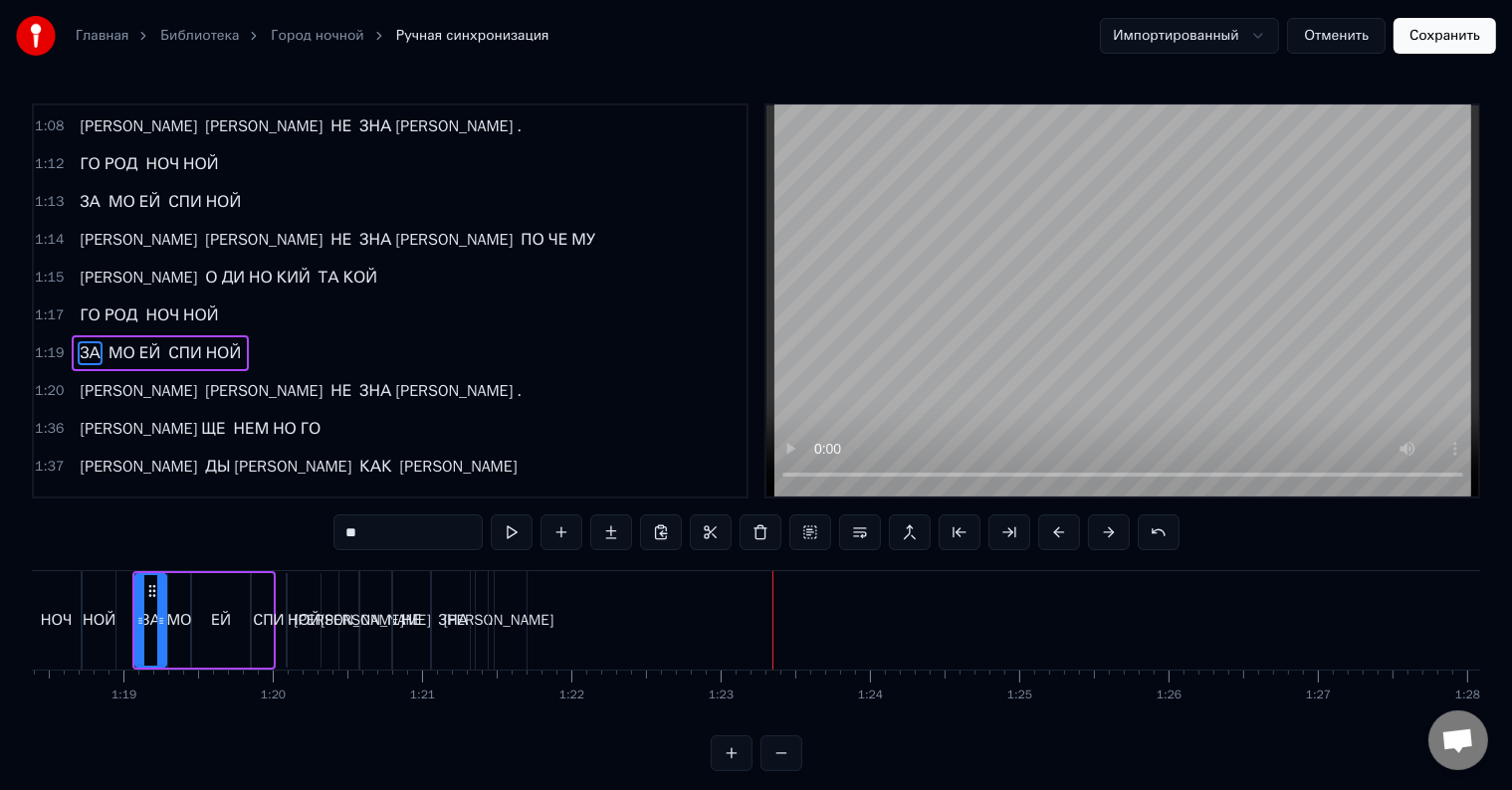 click on "[PERSON_NAME]" at bounding box center (138, 391) 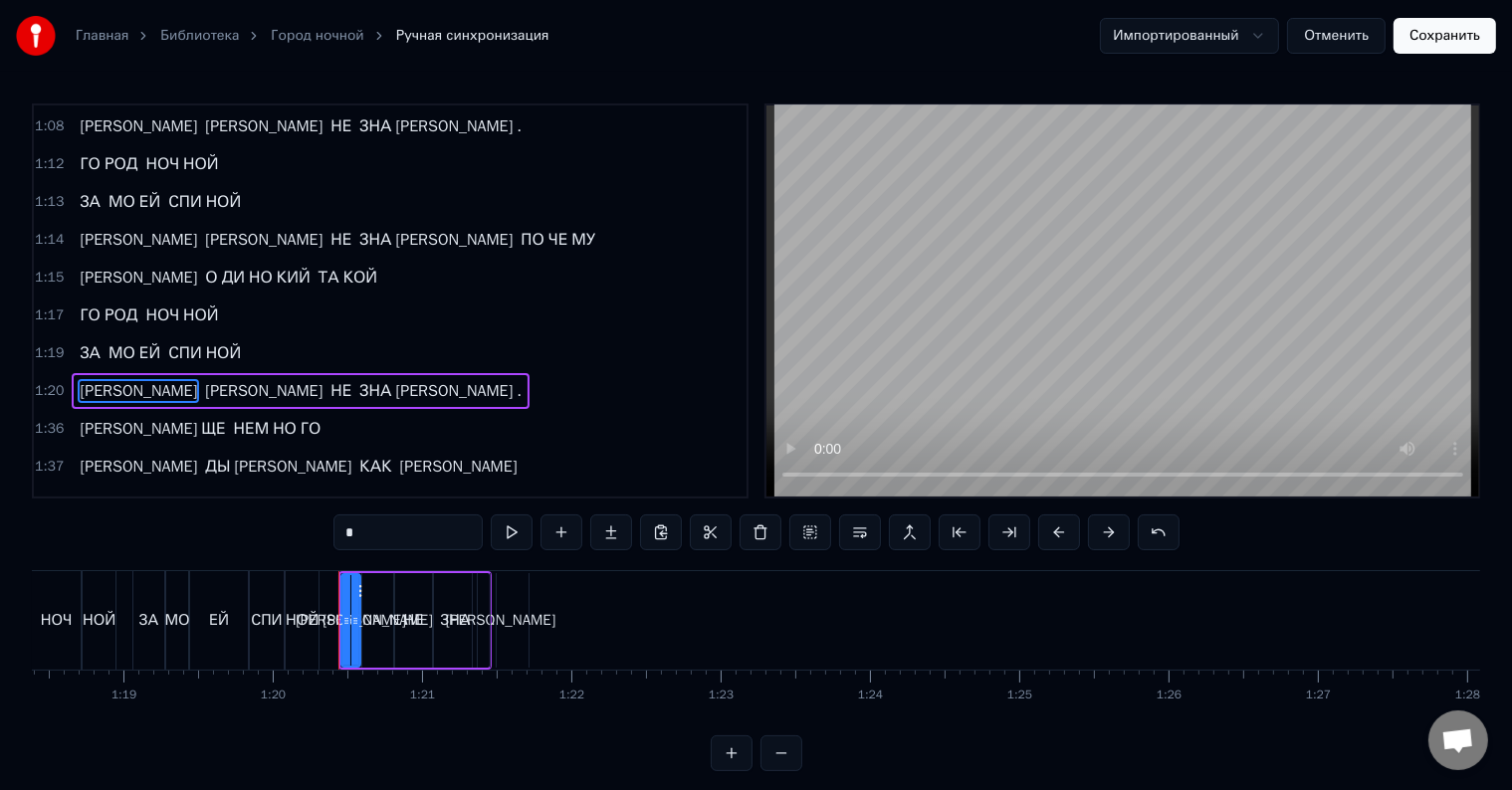 scroll, scrollTop: 1433, scrollLeft: 0, axis: vertical 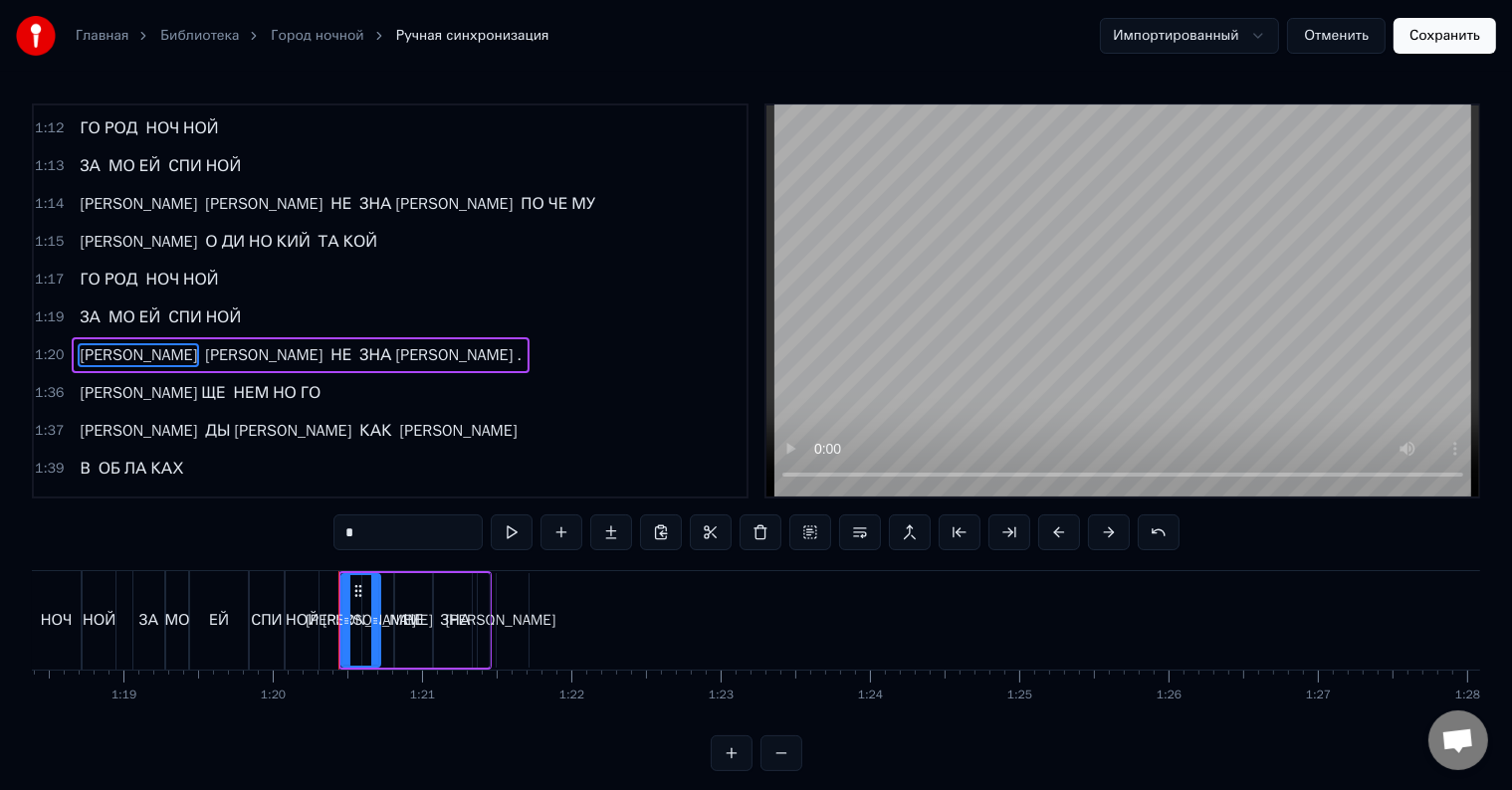 drag, startPoint x: 354, startPoint y: 621, endPoint x: 374, endPoint y: 618, distance: 20.22375 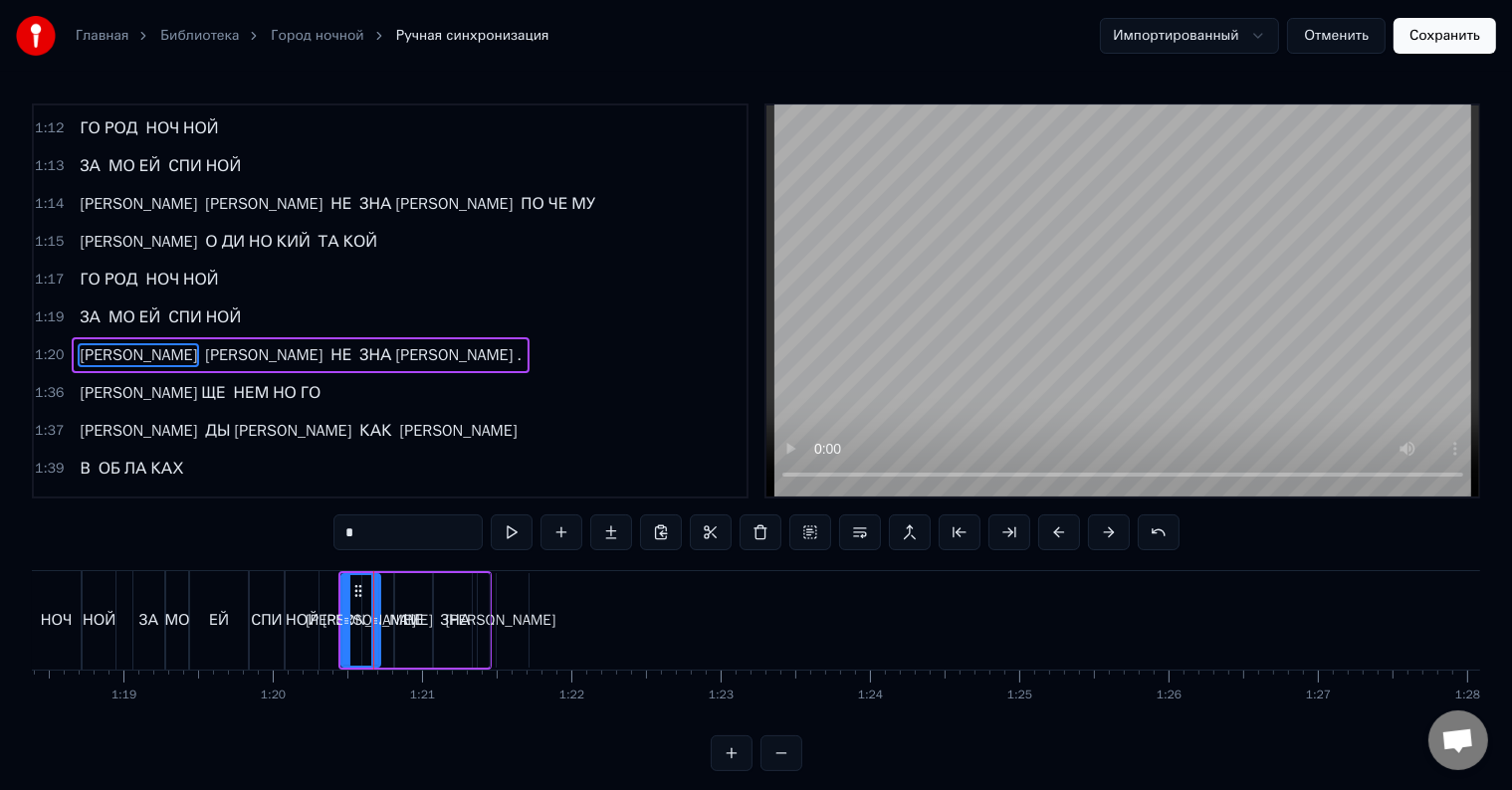 click on "НЕ" at bounding box center [413, 620] 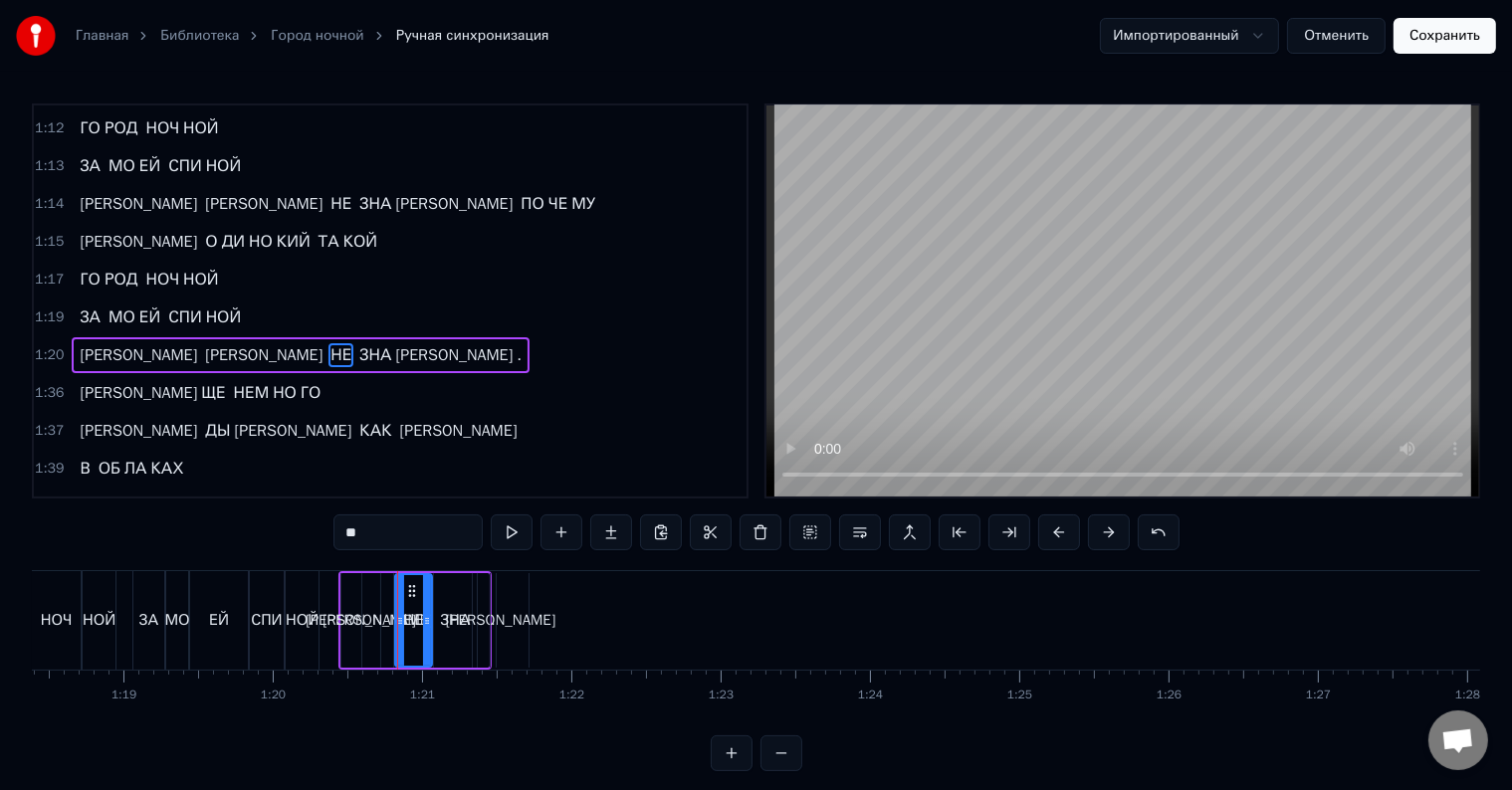 click on "ЗА МО ЕЙ СПИ НОЙ" at bounding box center (160, 317) 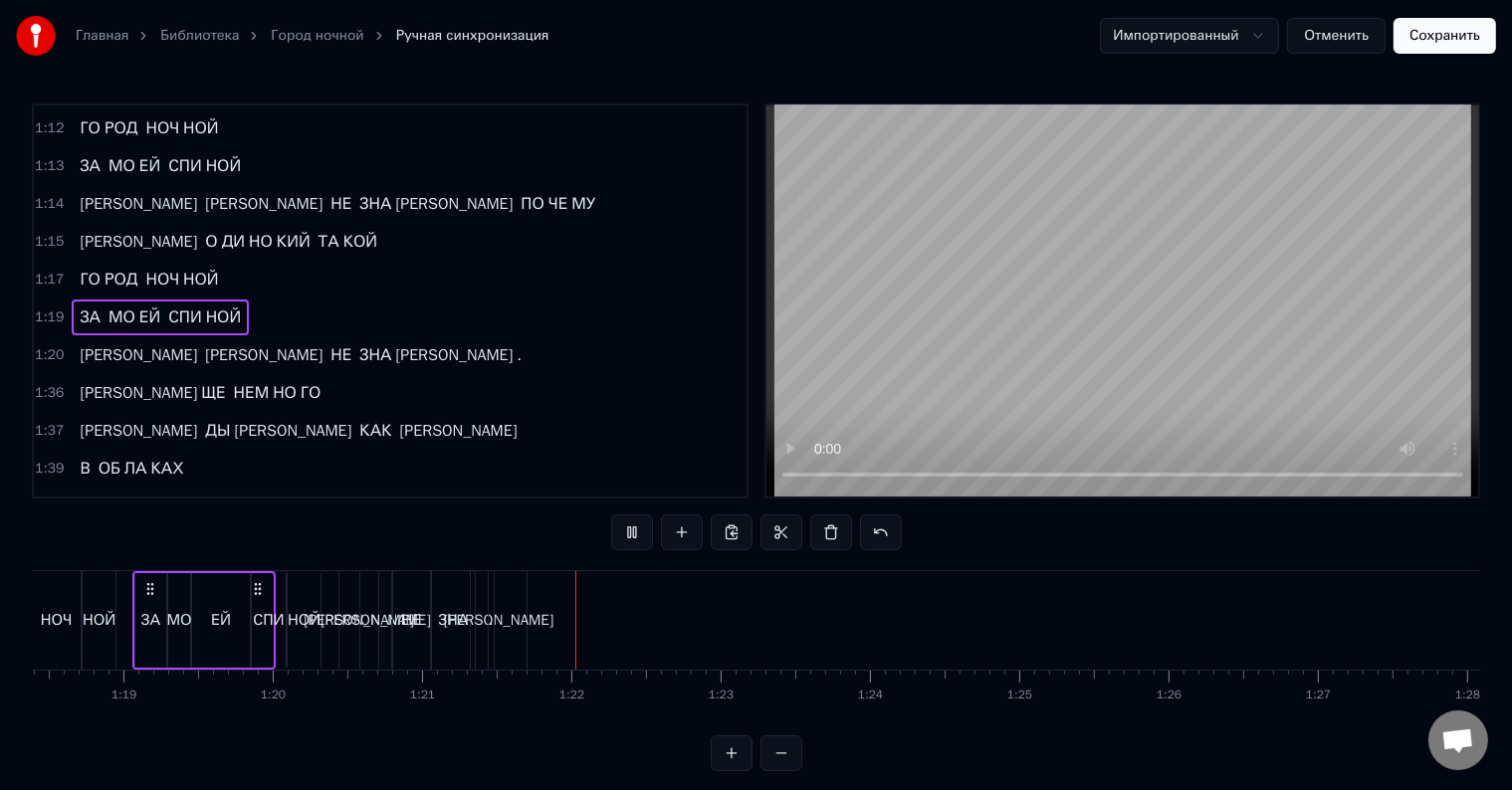 click on "НЕ" at bounding box center (411, 620) 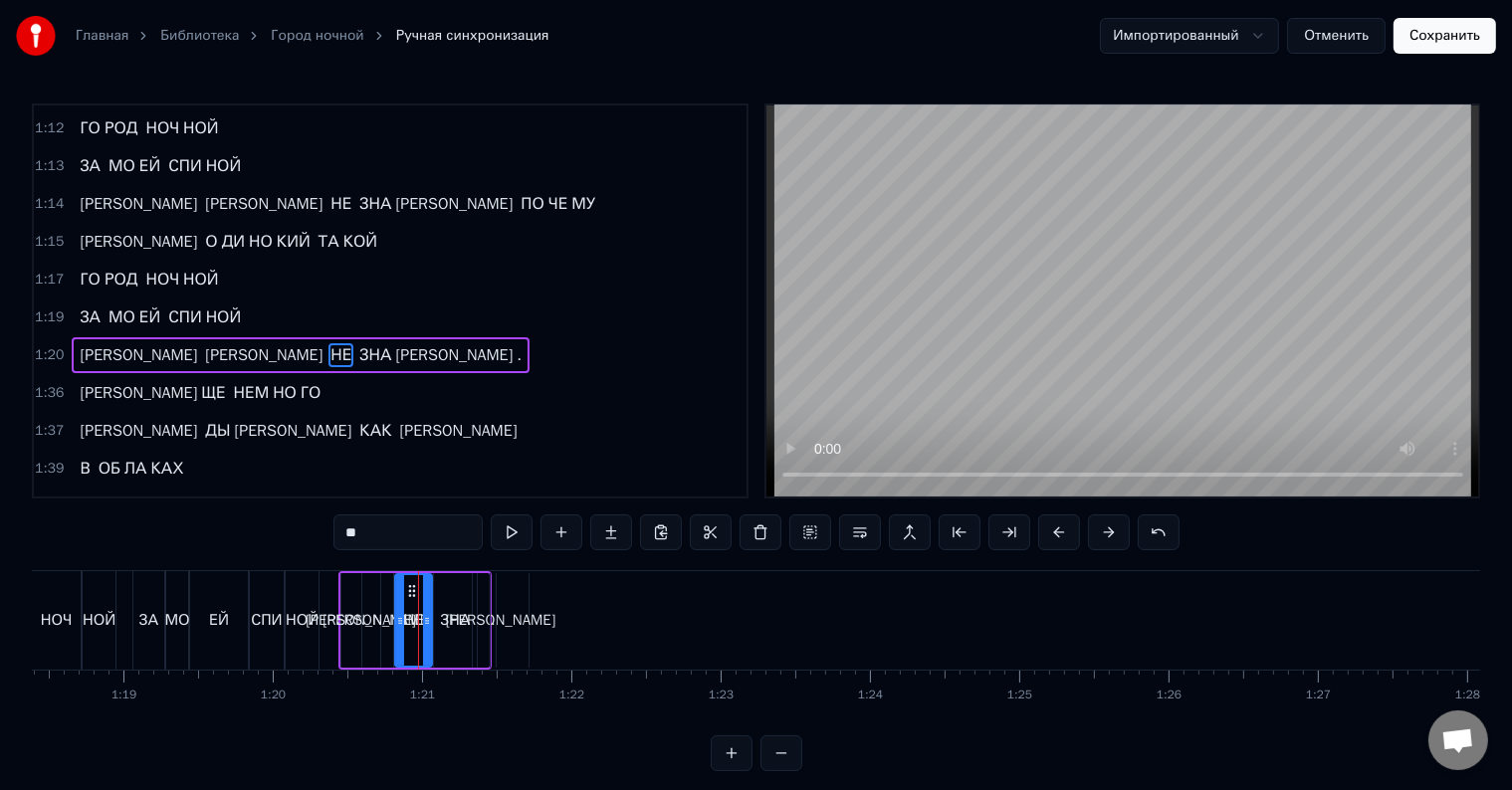 click on "[PERSON_NAME]" at bounding box center [360, 620] 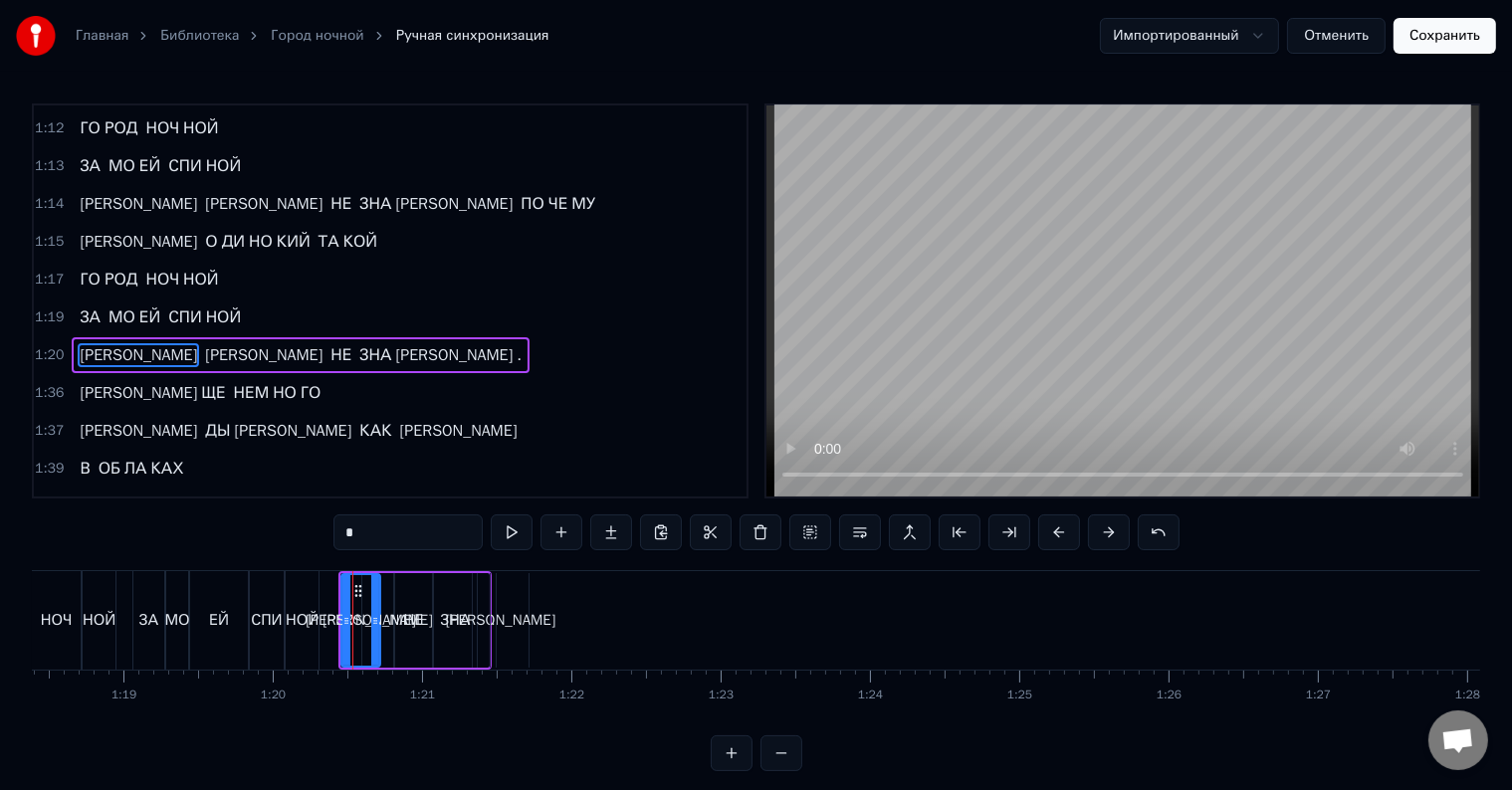 click on "[PERSON_NAME]" at bounding box center (377, 620) 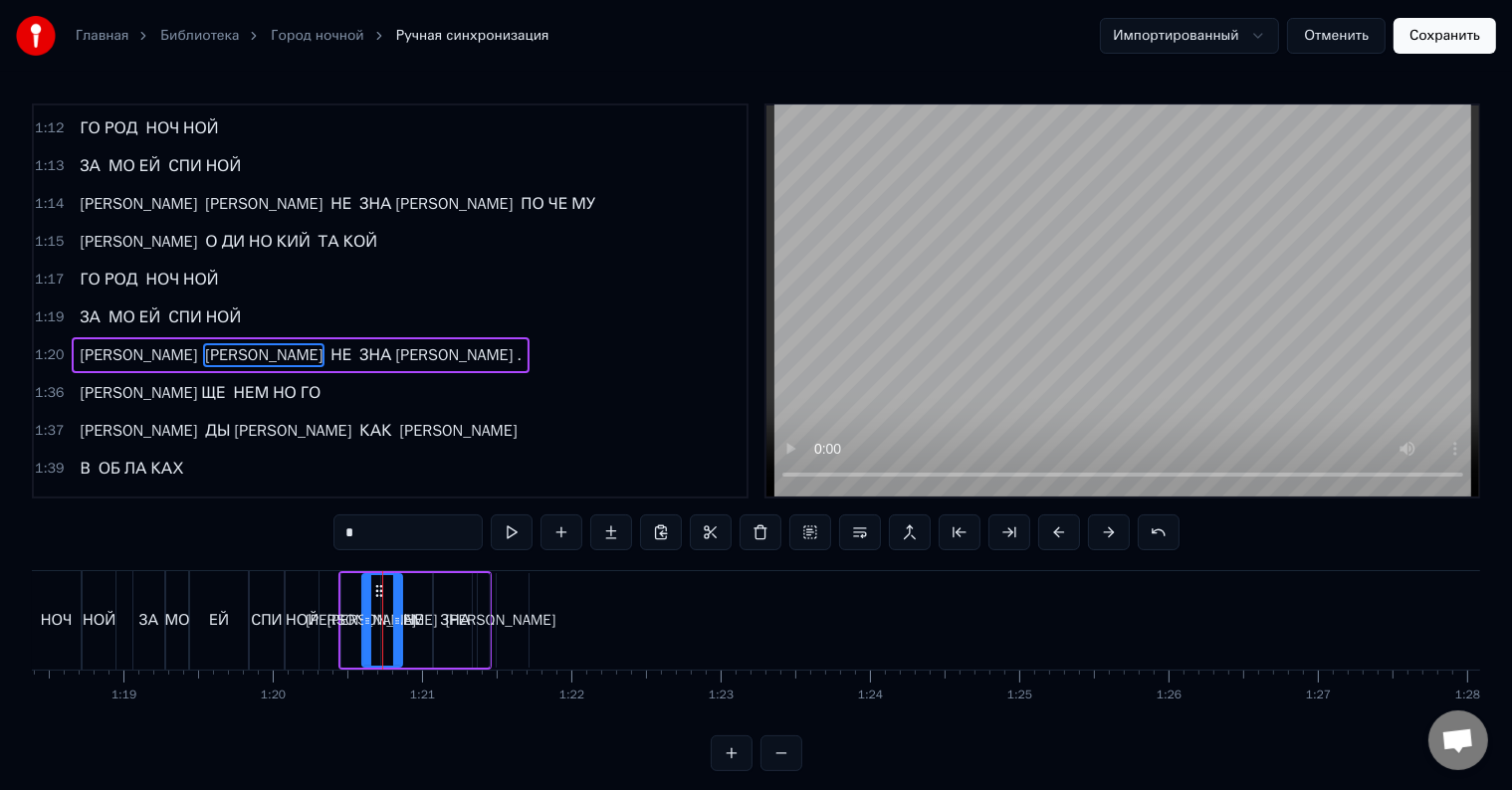 drag, startPoint x: 388, startPoint y: 621, endPoint x: 399, endPoint y: 621, distance: 11 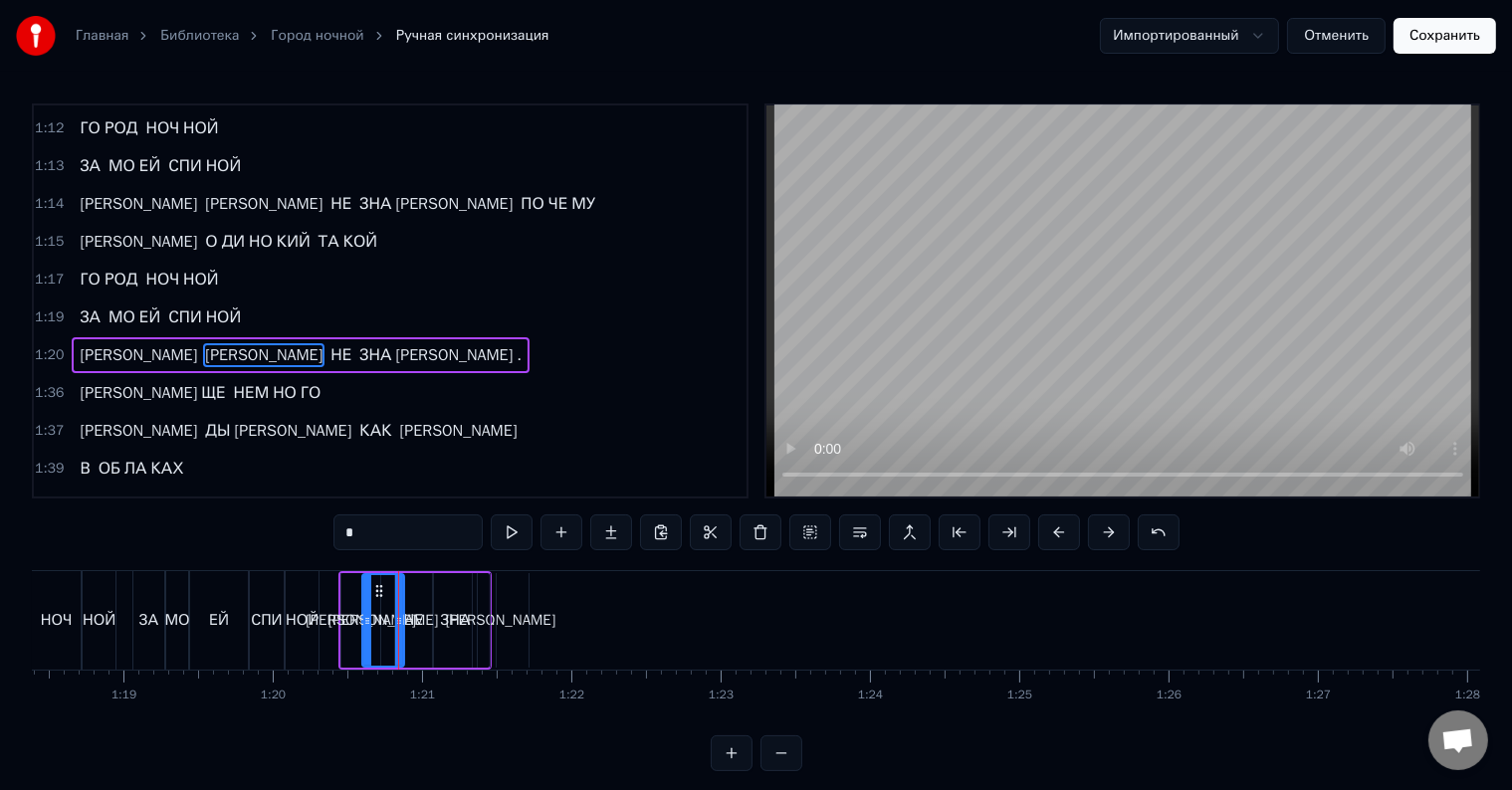 click on "." at bounding box center [493, 620] 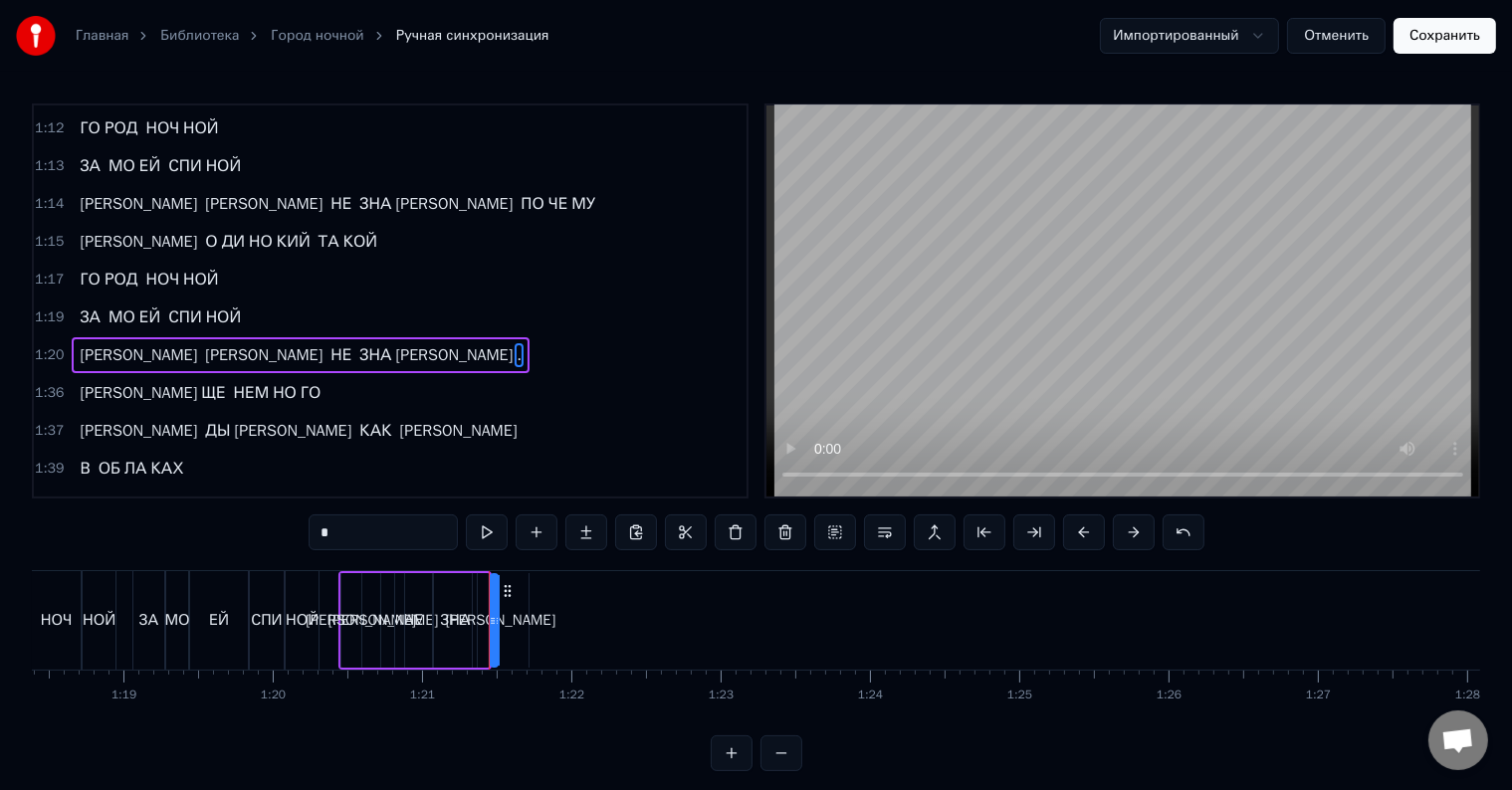 click 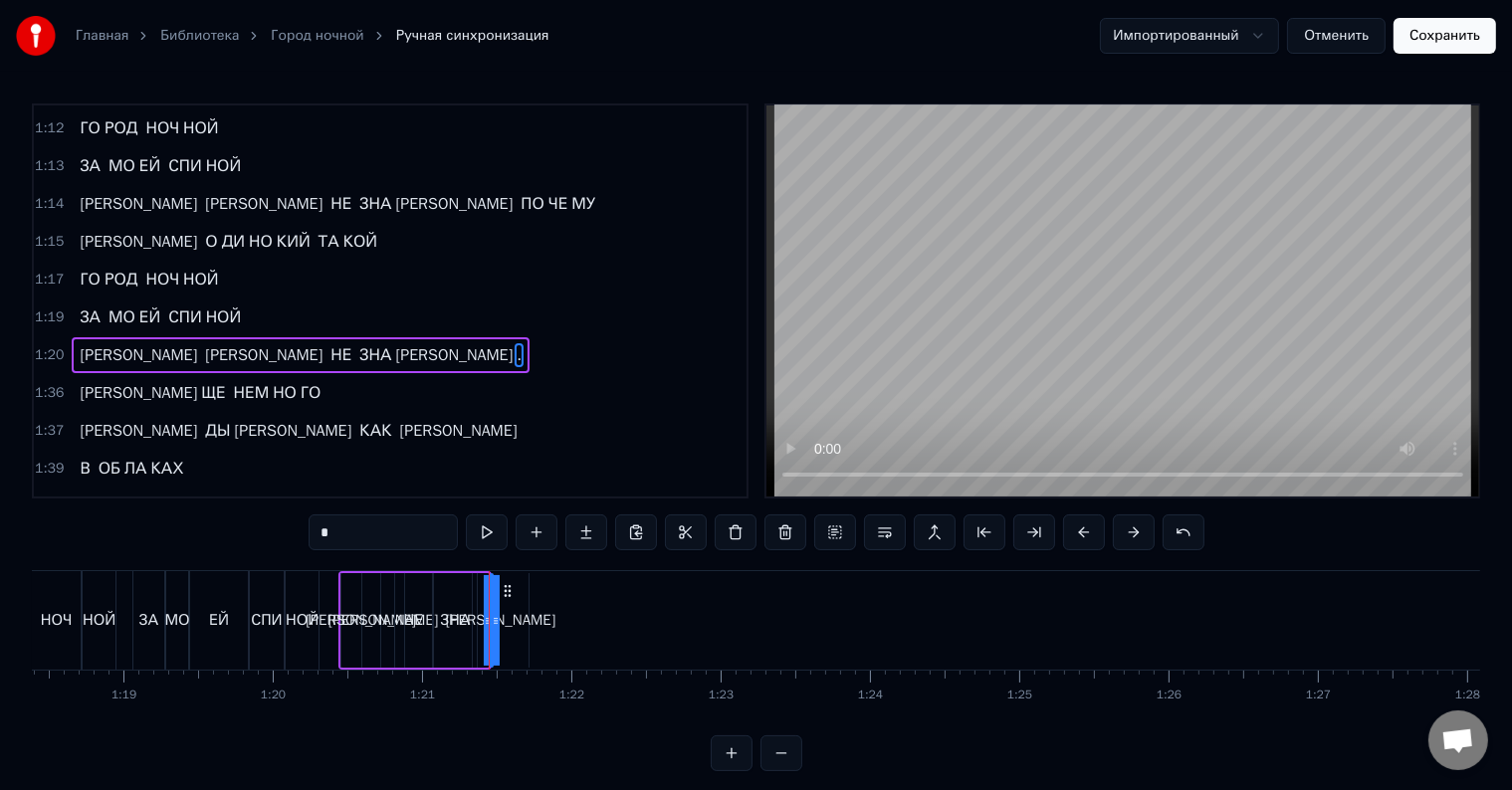 click 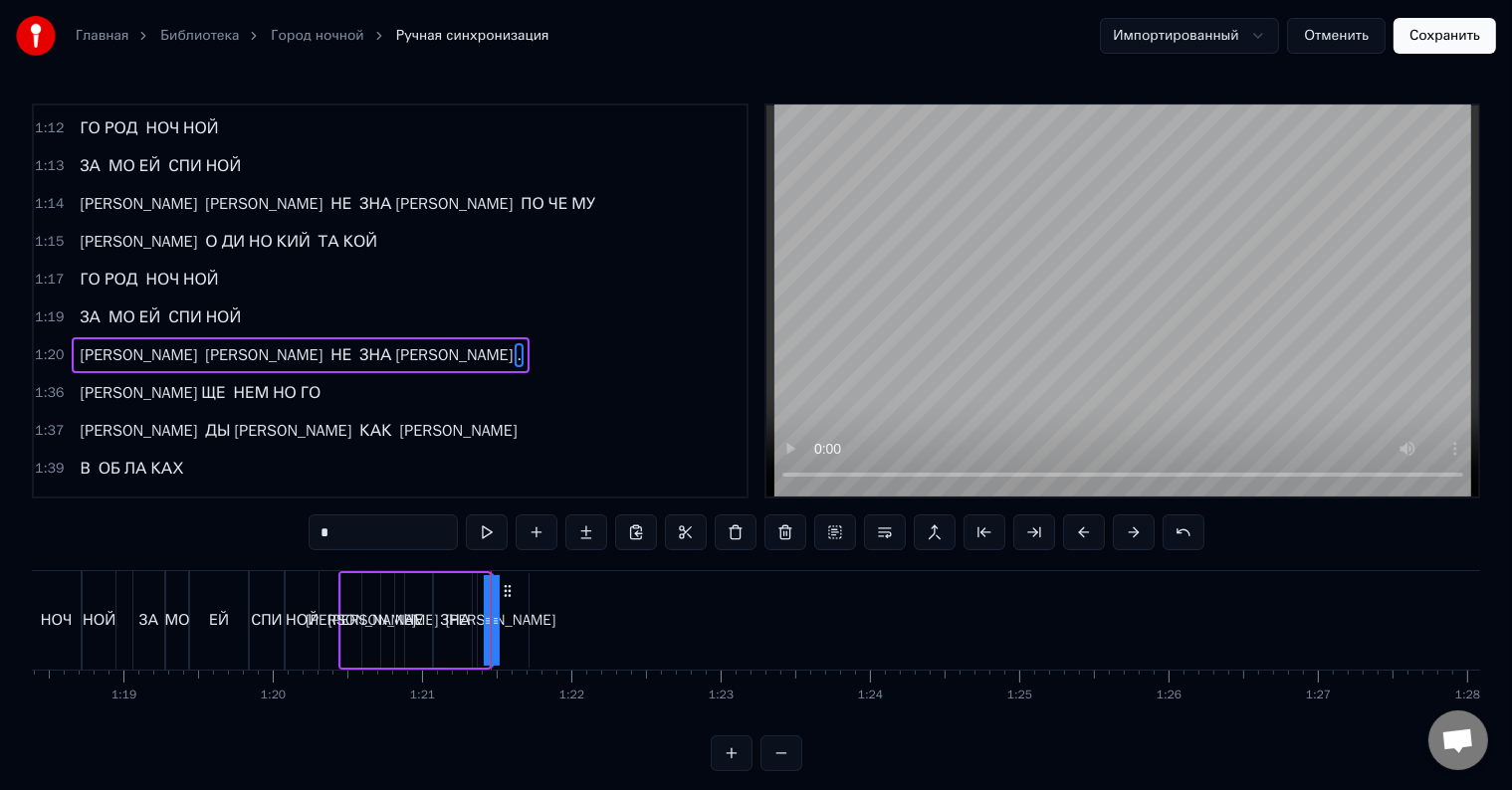 drag, startPoint x: 492, startPoint y: 613, endPoint x: 519, endPoint y: 605, distance: 28.160256 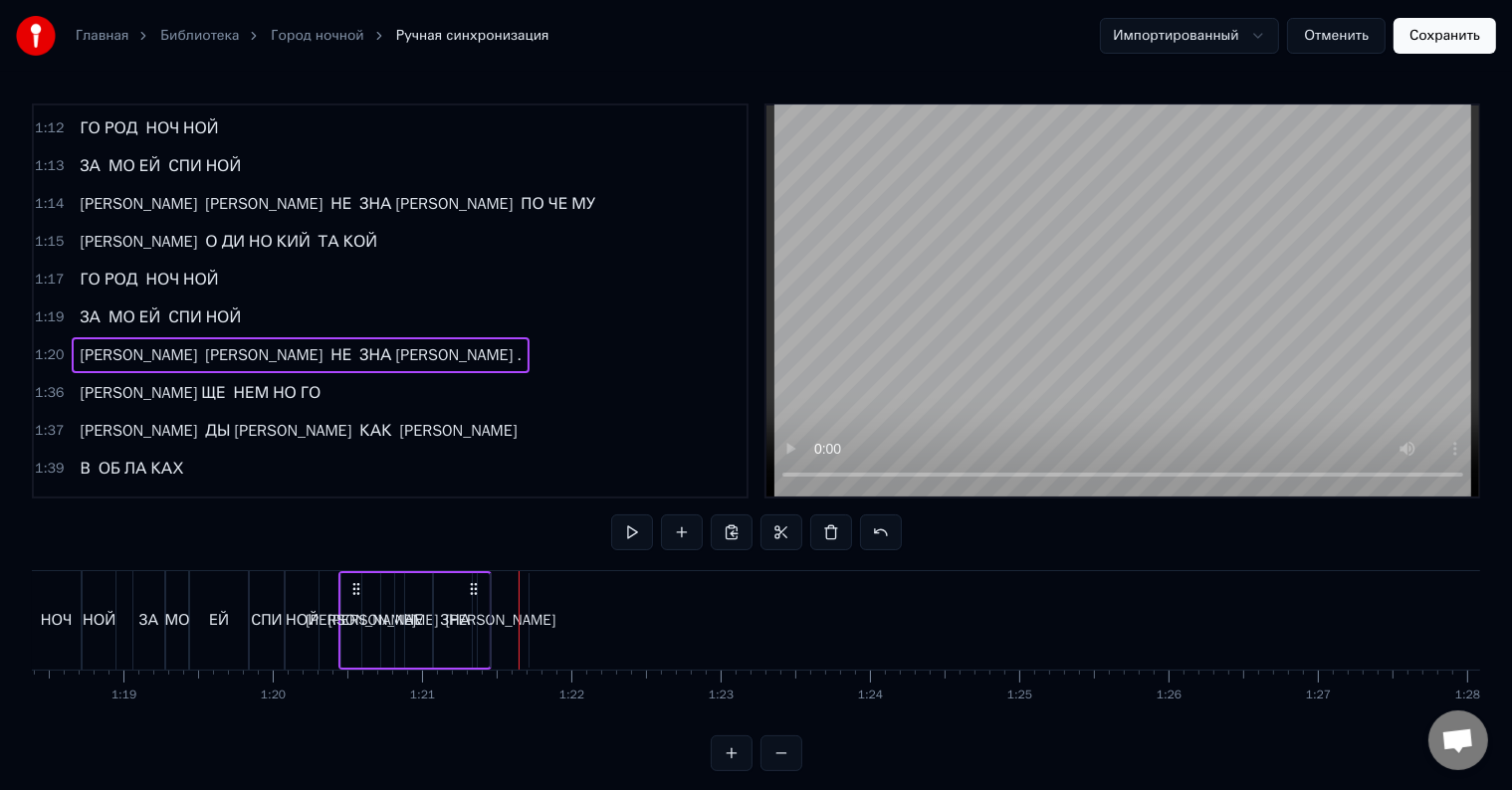 click on "ЗА" at bounding box center (90, 317) 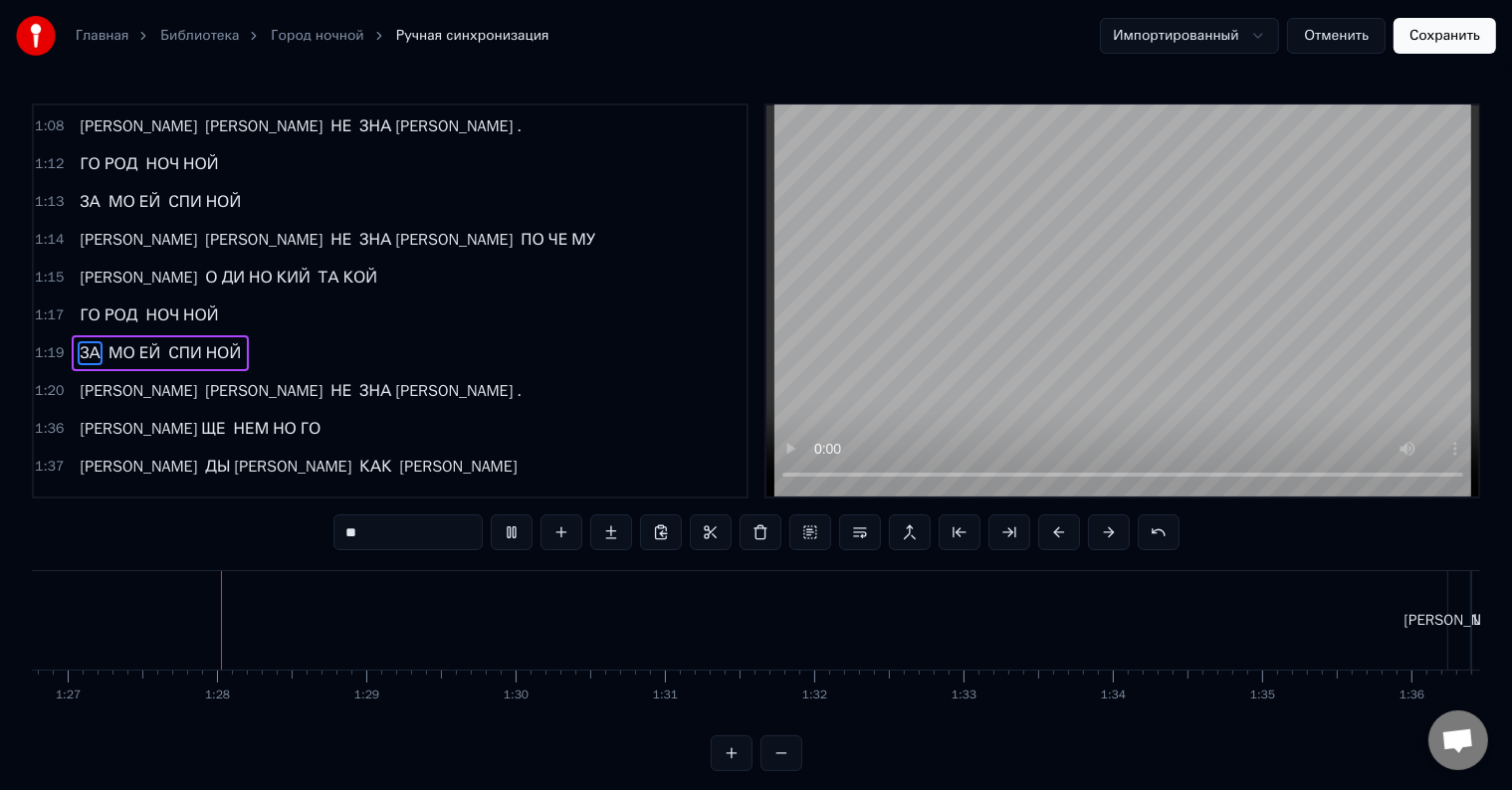 click on "[PERSON_NAME]" at bounding box center (138, 429) 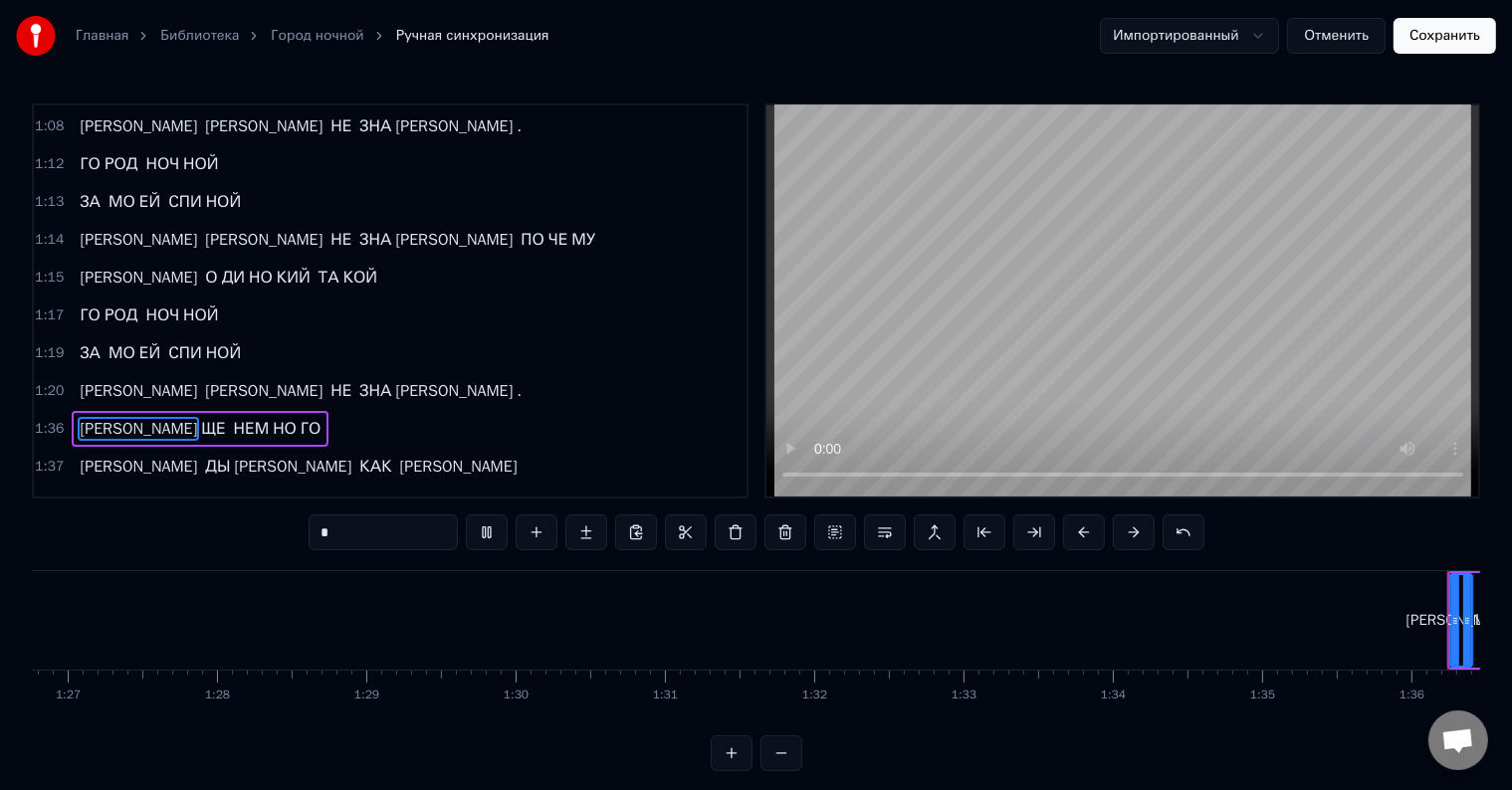 type on "*" 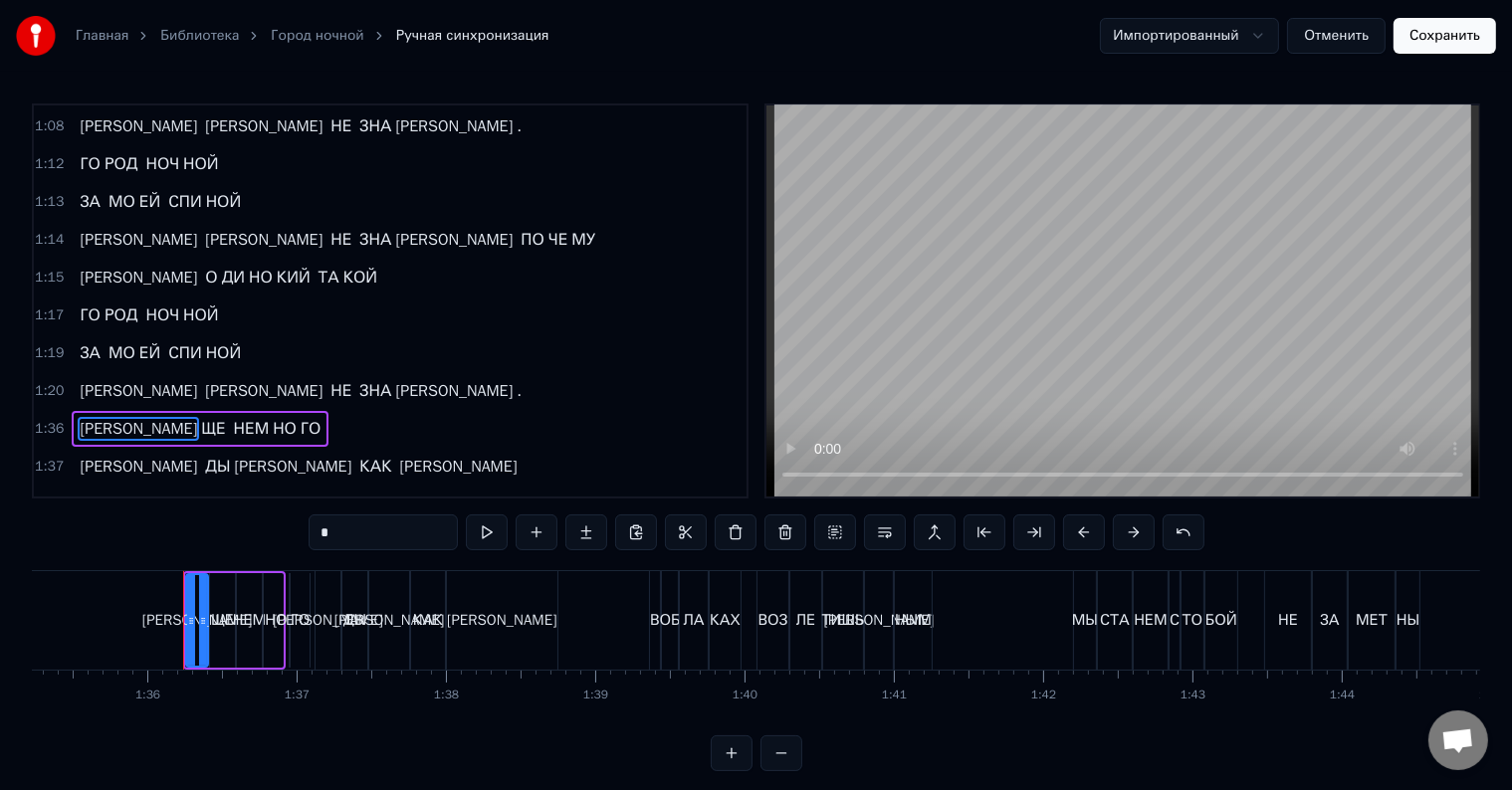scroll, scrollTop: 0, scrollLeft: 14270, axis: horizontal 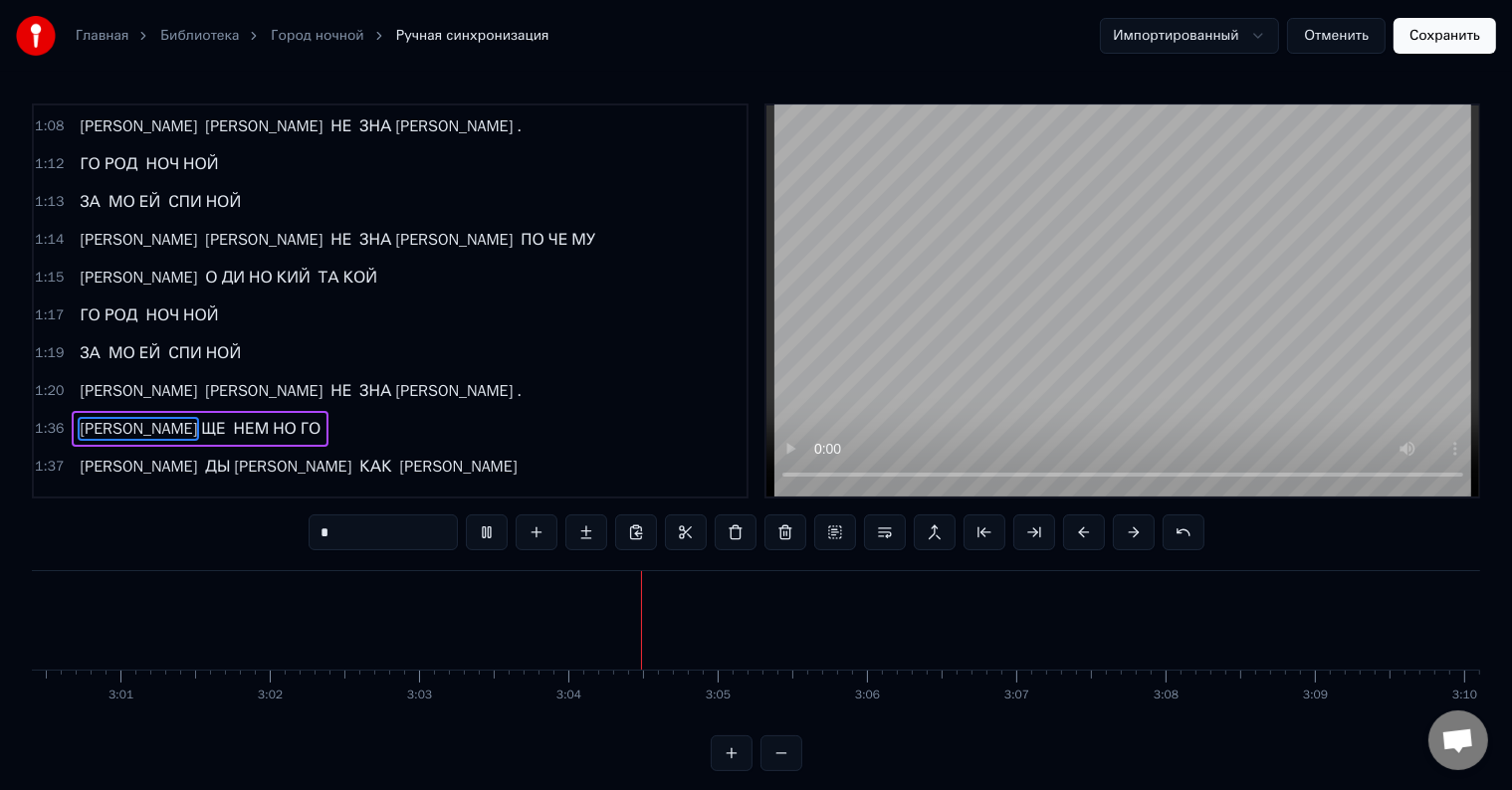 click on "Сохранить" at bounding box center [1444, 36] 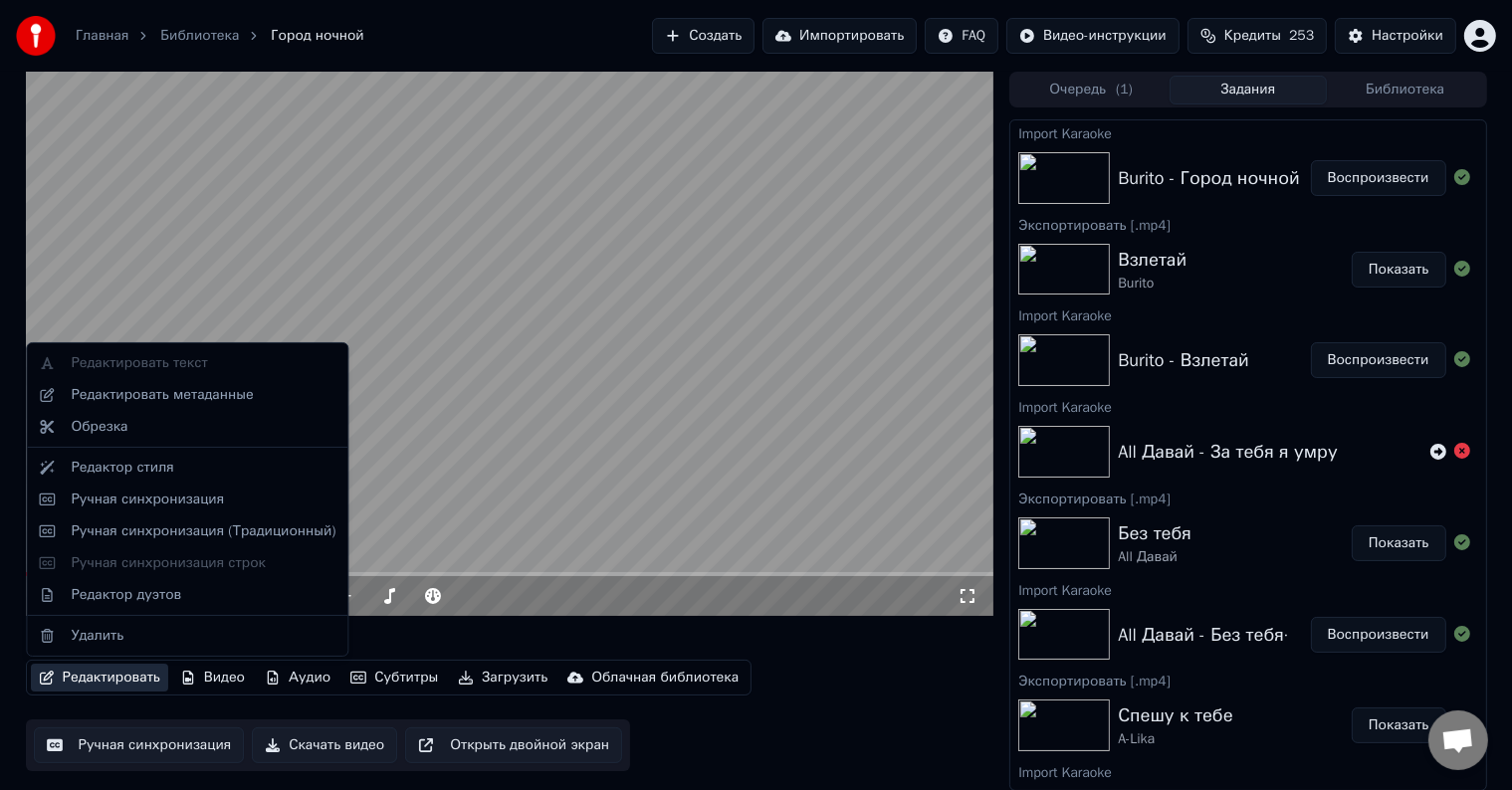 click on "Редактировать" at bounding box center (100, 678) 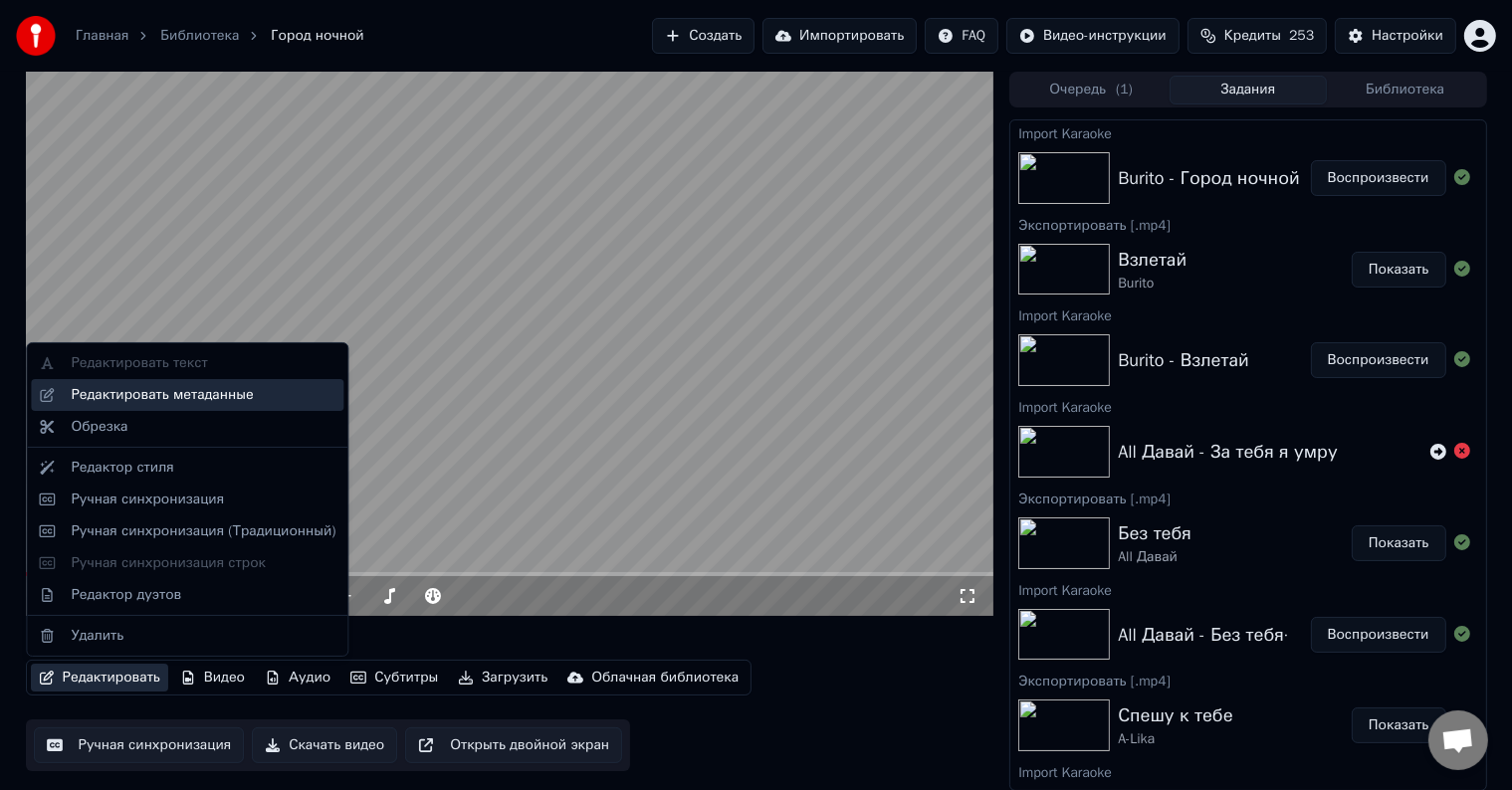 click on "Редактировать метаданные" at bounding box center (161, 395) 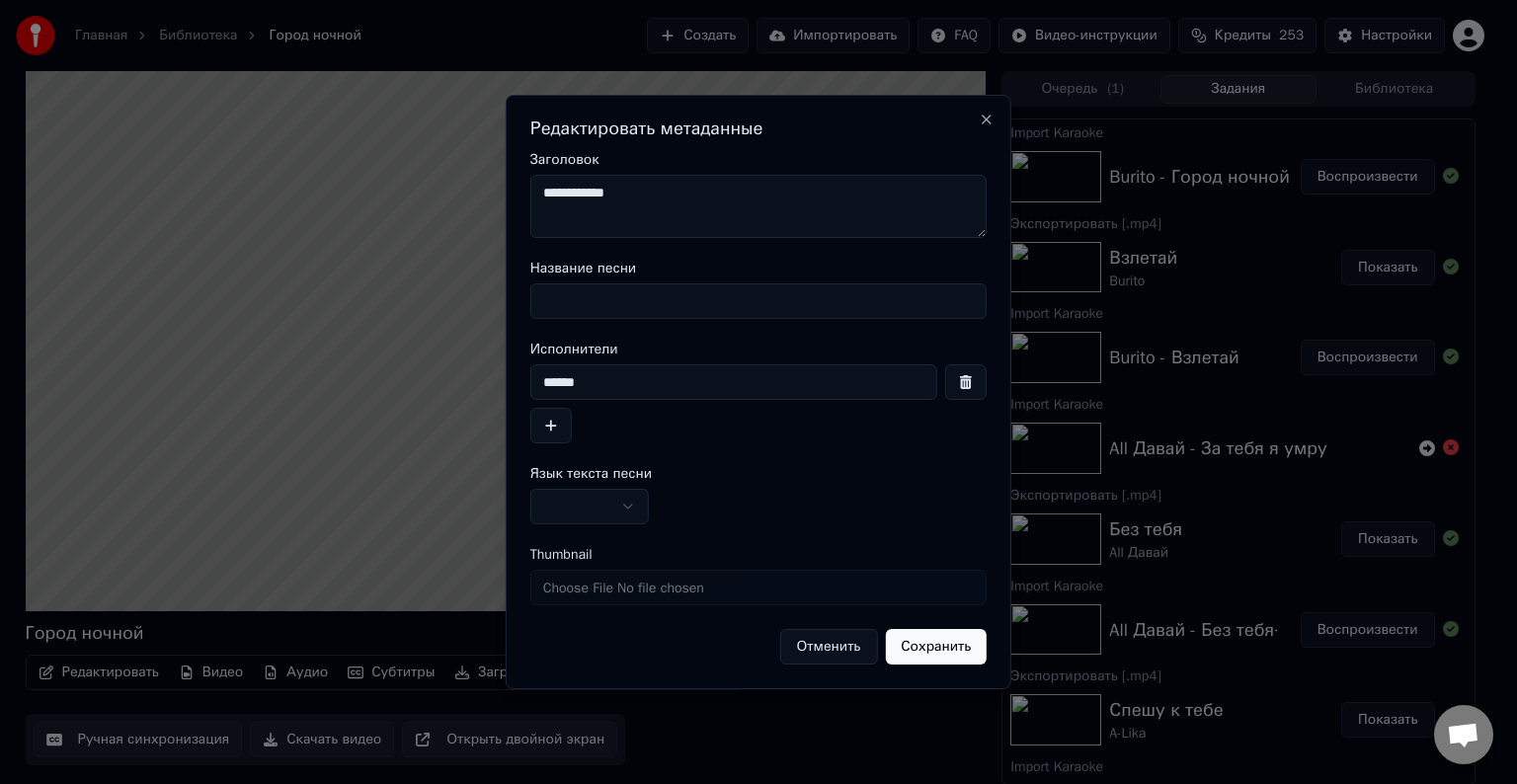 drag, startPoint x: 577, startPoint y: 388, endPoint x: 521, endPoint y: 384, distance: 56.142675 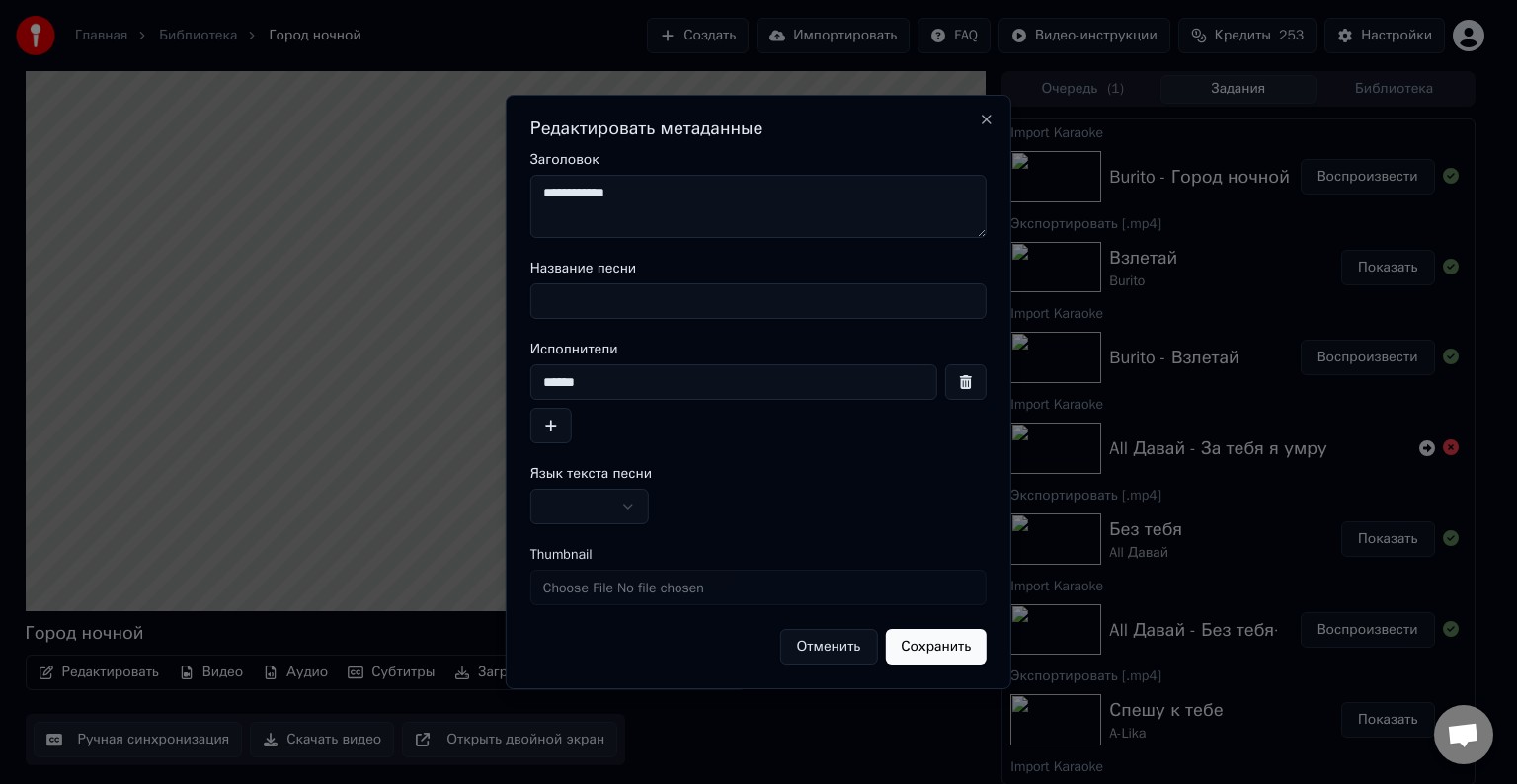 click on "**********" at bounding box center [758, 206] 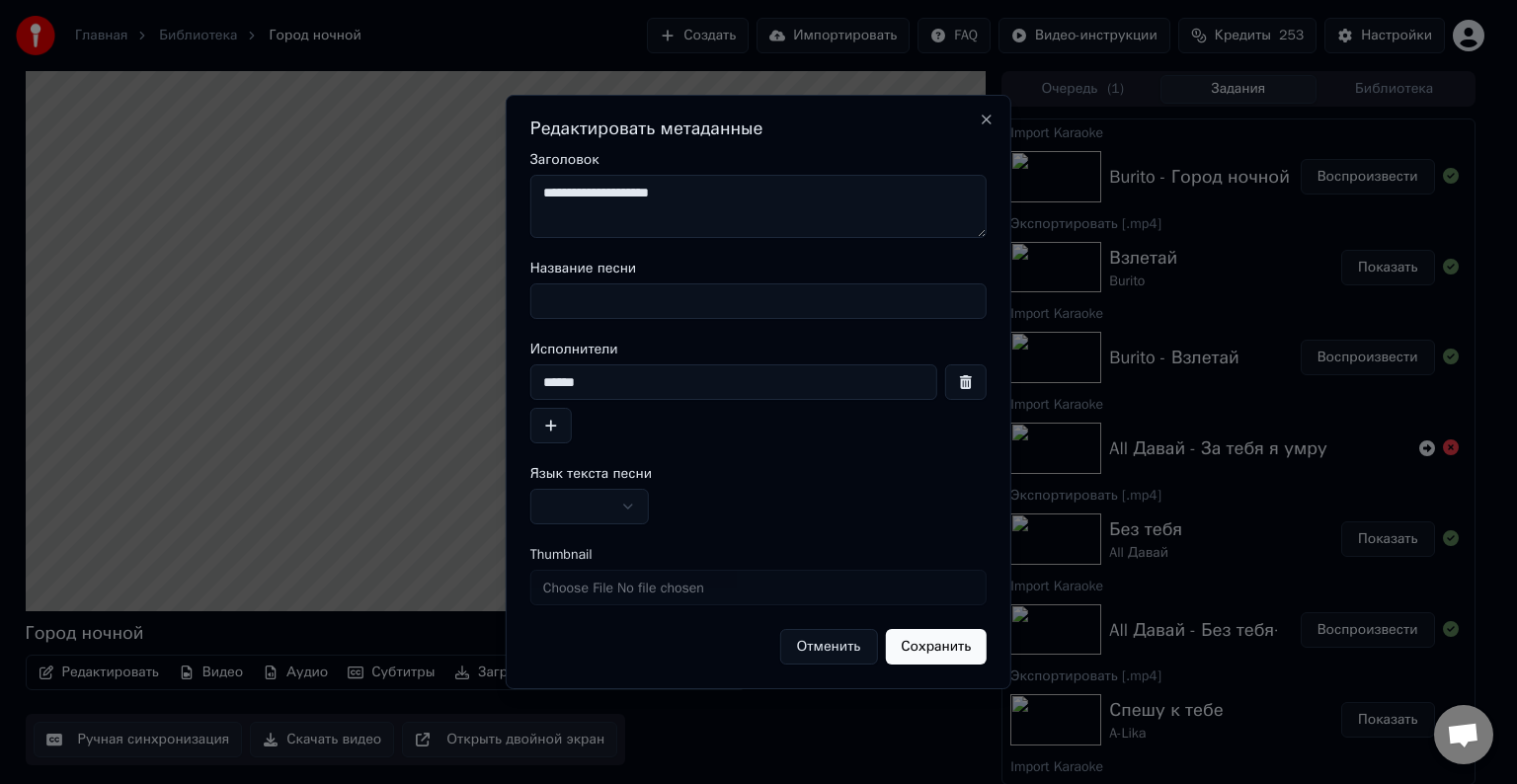 drag, startPoint x: 684, startPoint y: 186, endPoint x: 596, endPoint y: 196, distance: 88.56636 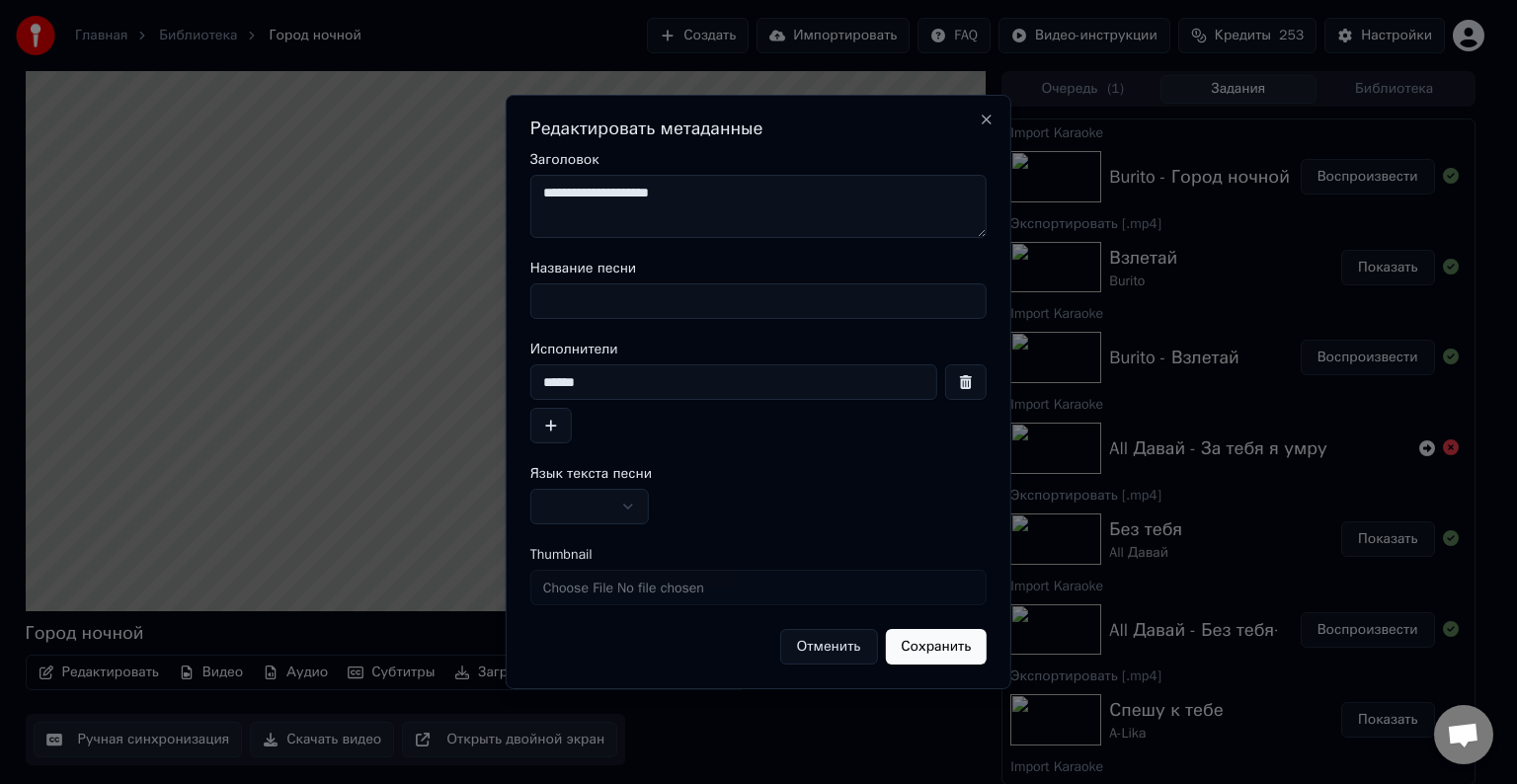 click on "**********" at bounding box center (758, 206) 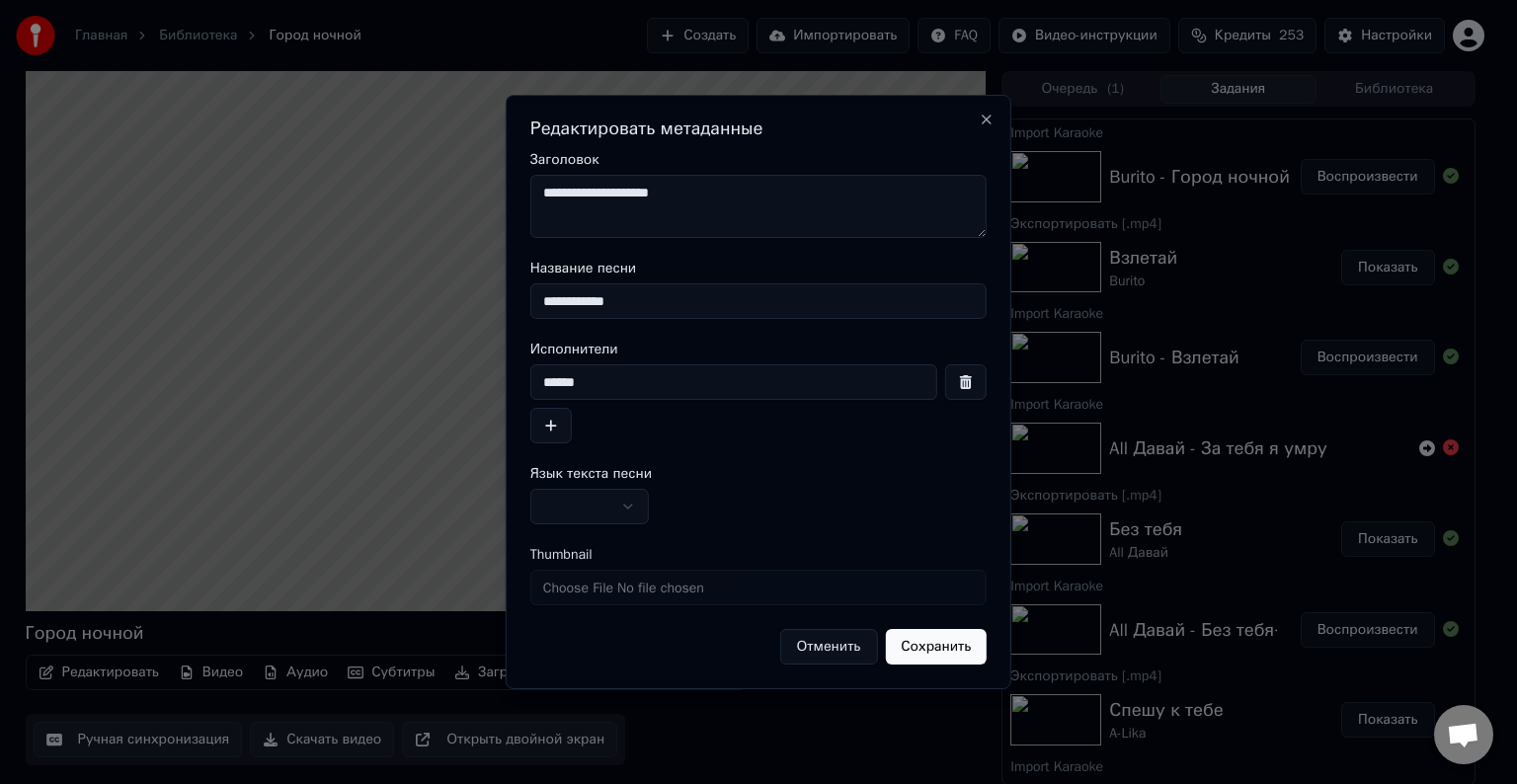 type on "**********" 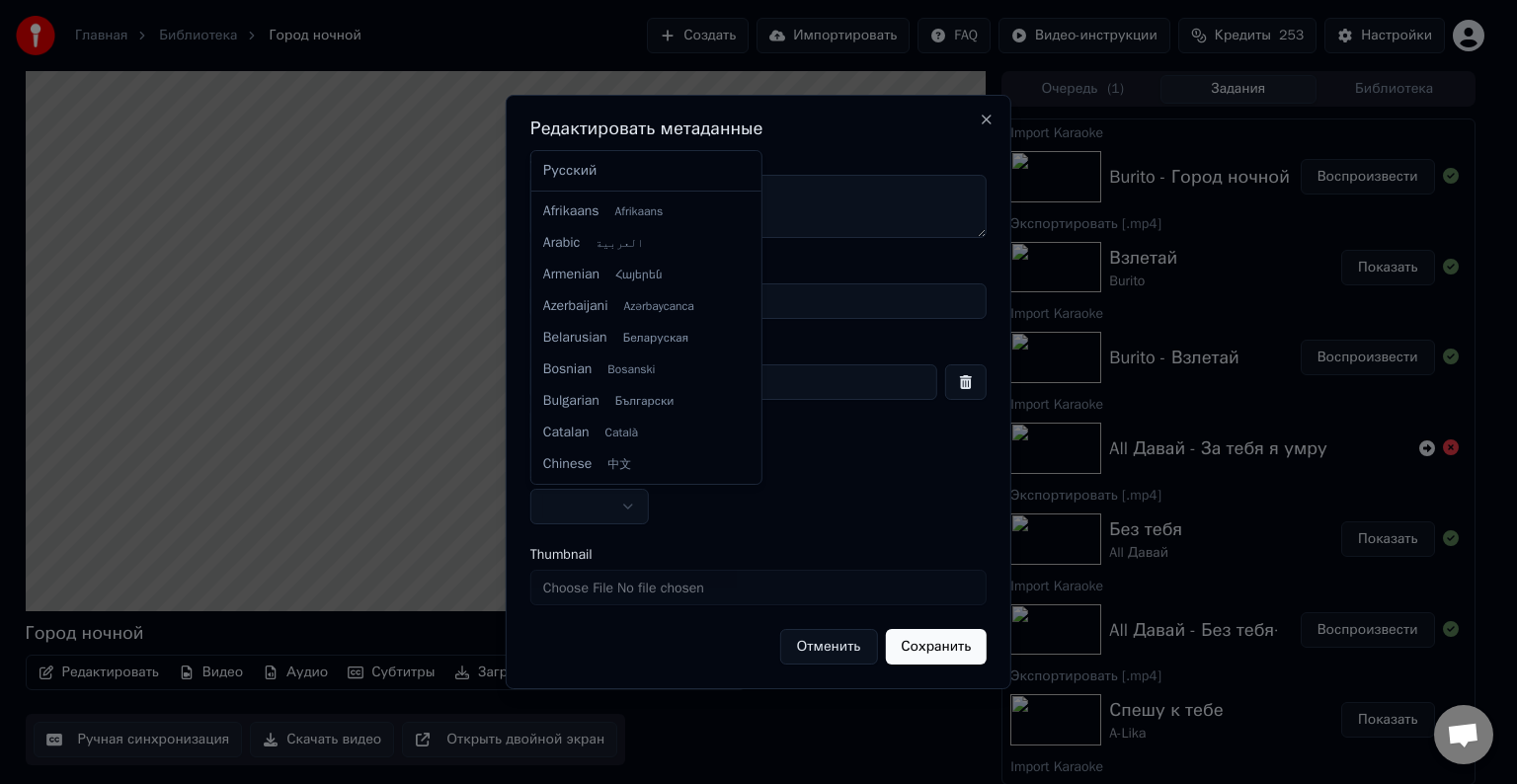 click on "Главная Библиотека Город ночной Создать Импортировать FAQ Видео-инструкции Кредиты 253 Настройки Город ночной Редактировать Видео Аудио Субтитры Загрузить Облачная библиотека Ручная синхронизация Скачать видео Открыть двойной экран Очередь ( 1 ) Задания Библиотека Import Karaoke Burito - Город ночной Воспроизвести Экспортировать [.mp4] Взлетай Burito Показать Import Karaoke Burito - Взлетай Воспроизвести Import Karaoke All Давай - За тебя я умру Экспортировать [.mp4] Без тебя All Давай Показать Import Karaoke All Давай - Без тебя· Воспроизвести Экспортировать [.mp4] Спешу к тебе A-Lika Показать Import Karaoke Aida" at bounding box center [750, 392] 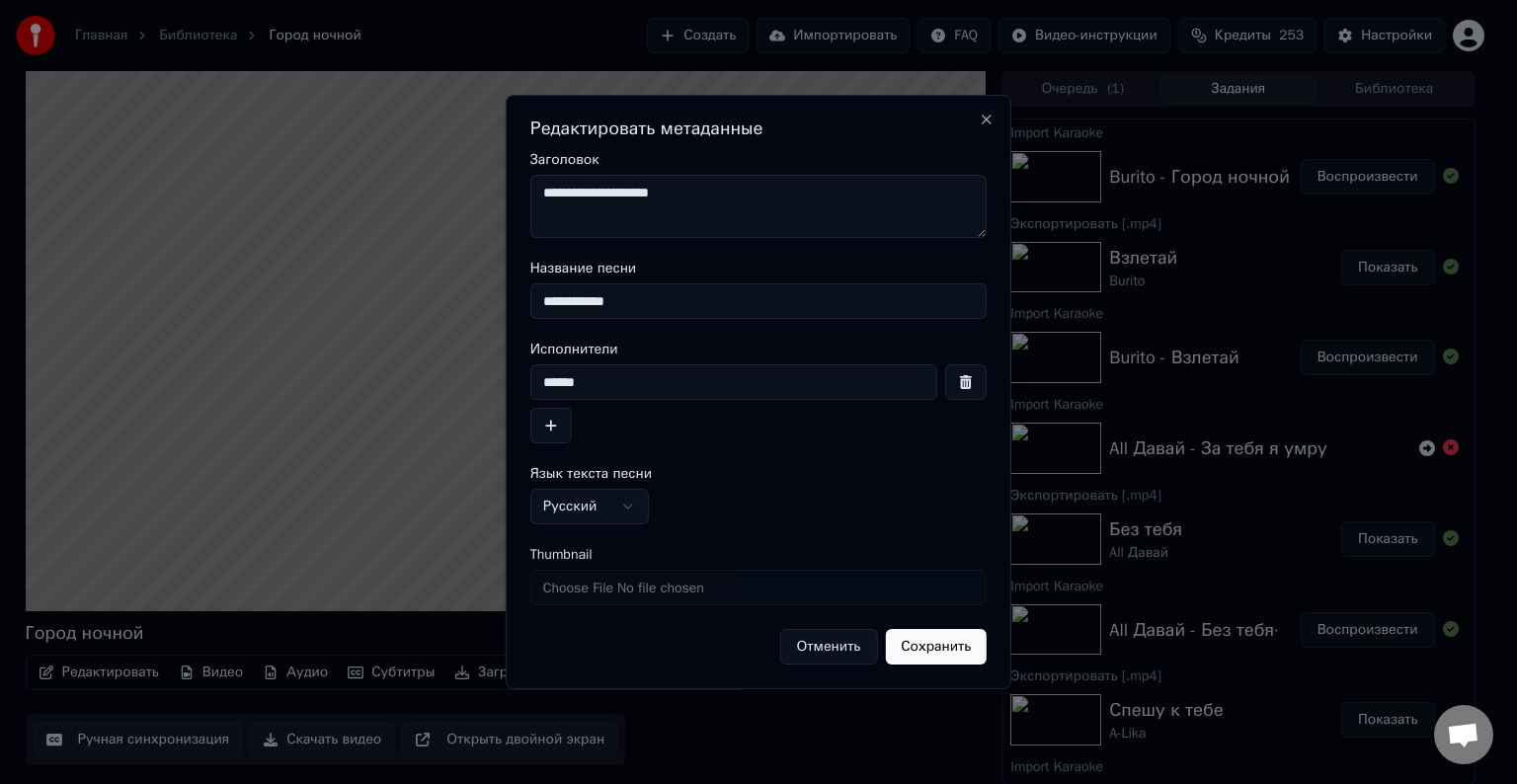 click on "Сохранить" at bounding box center [935, 647] 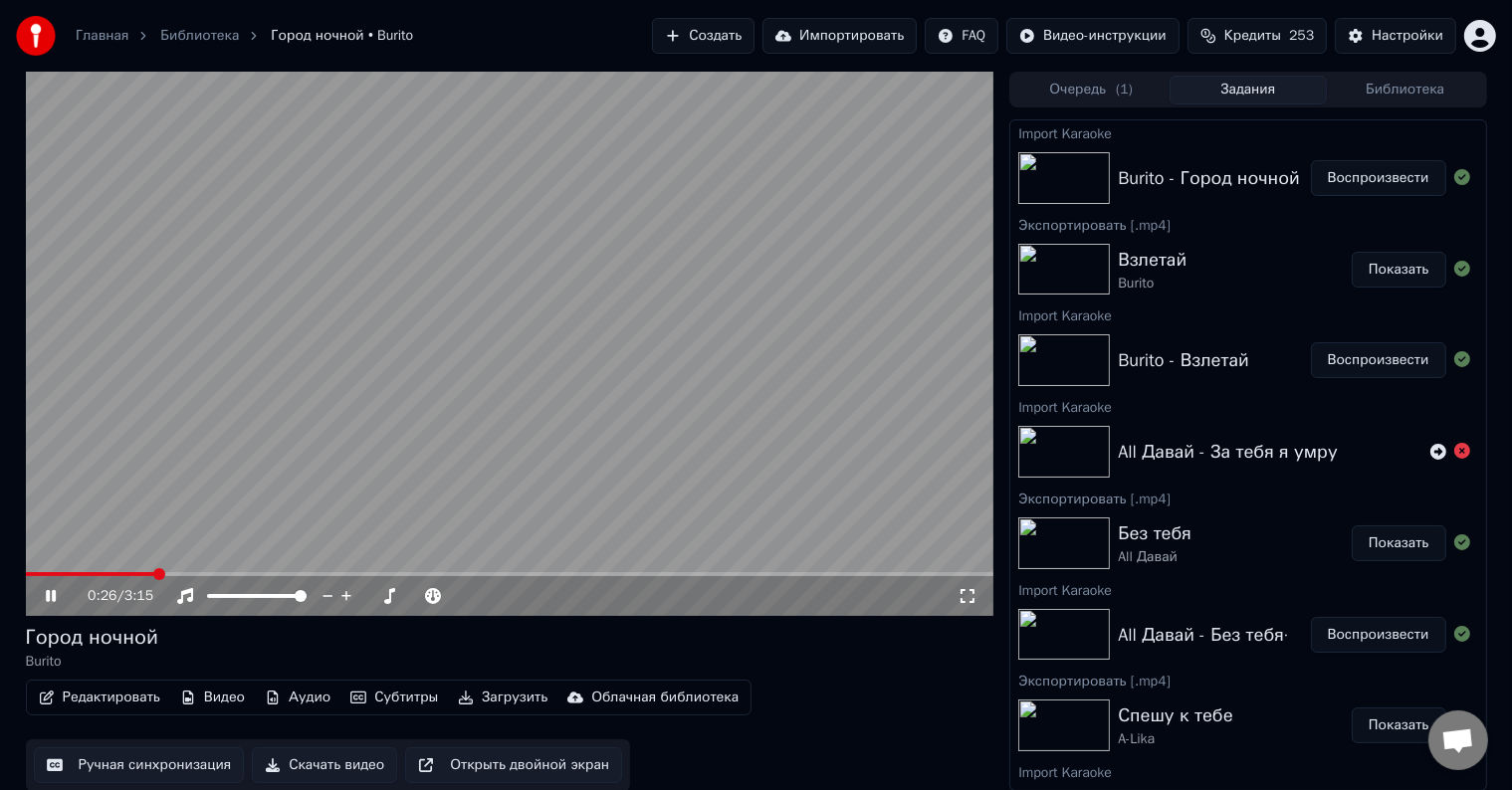 click 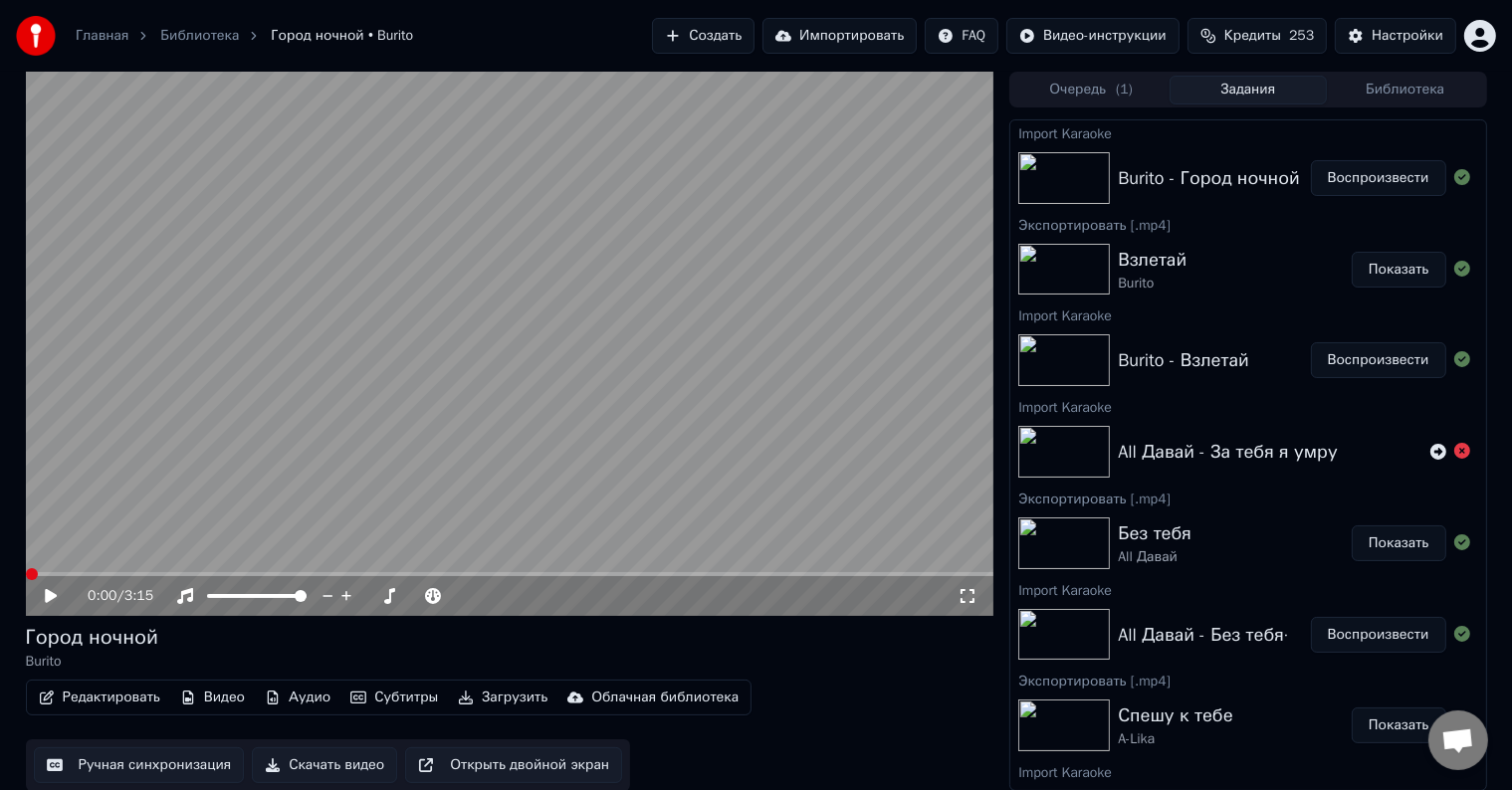 click at bounding box center [32, 574] 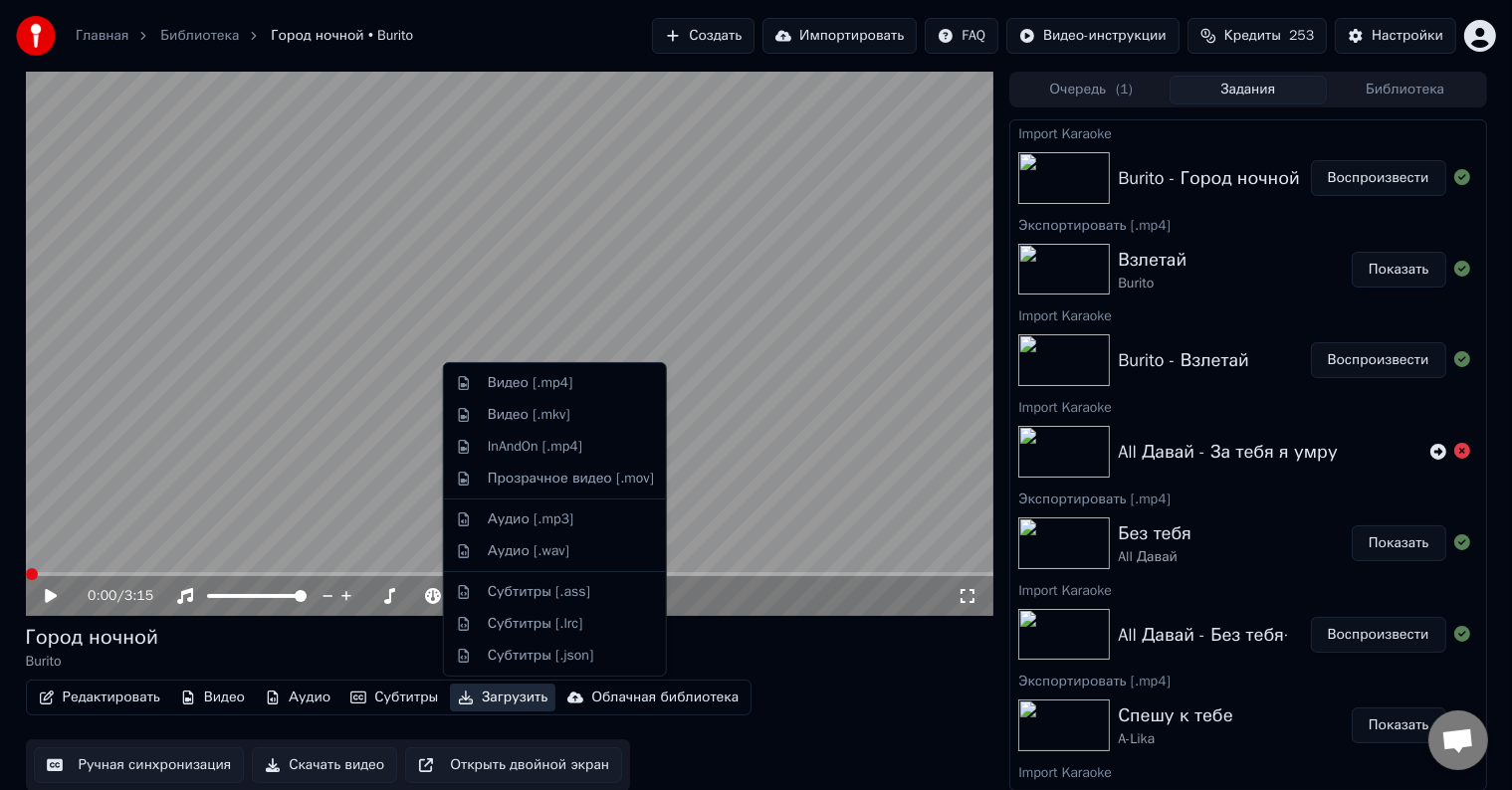 click on "Загрузить" at bounding box center [503, 697] 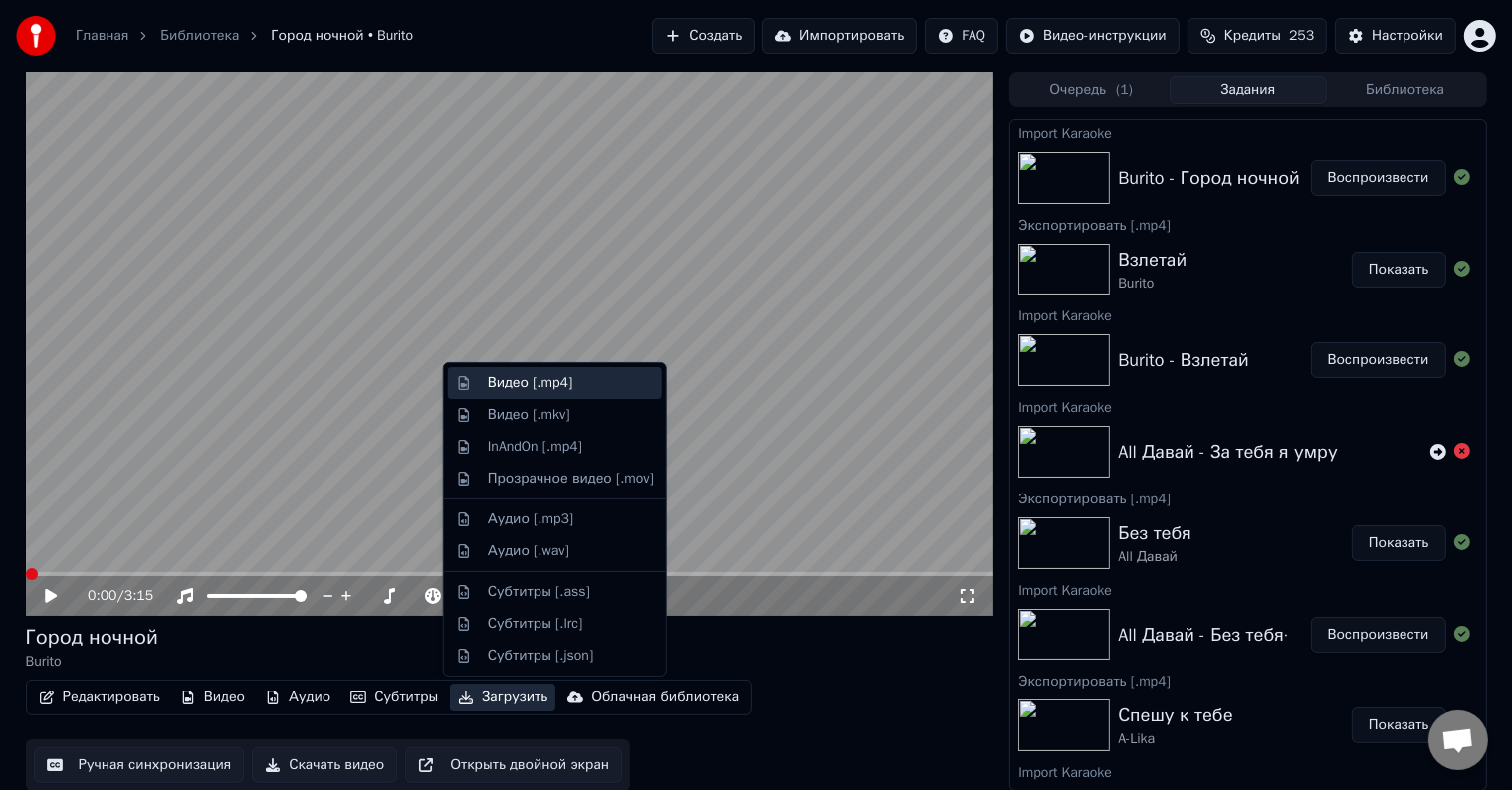 click on "Видео [.mp4]" at bounding box center (530, 383) 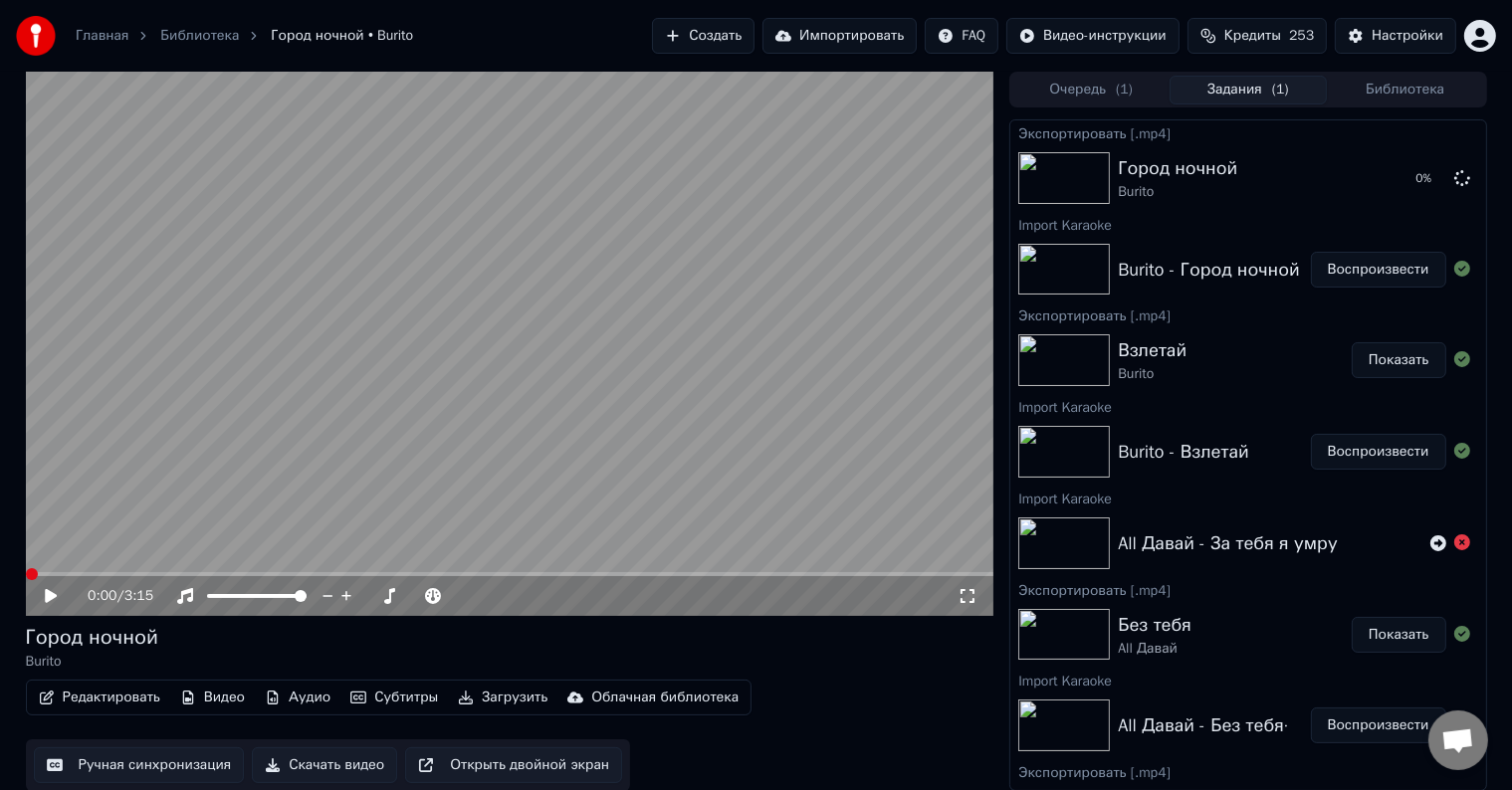 click on "Импортировать" at bounding box center [839, 36] 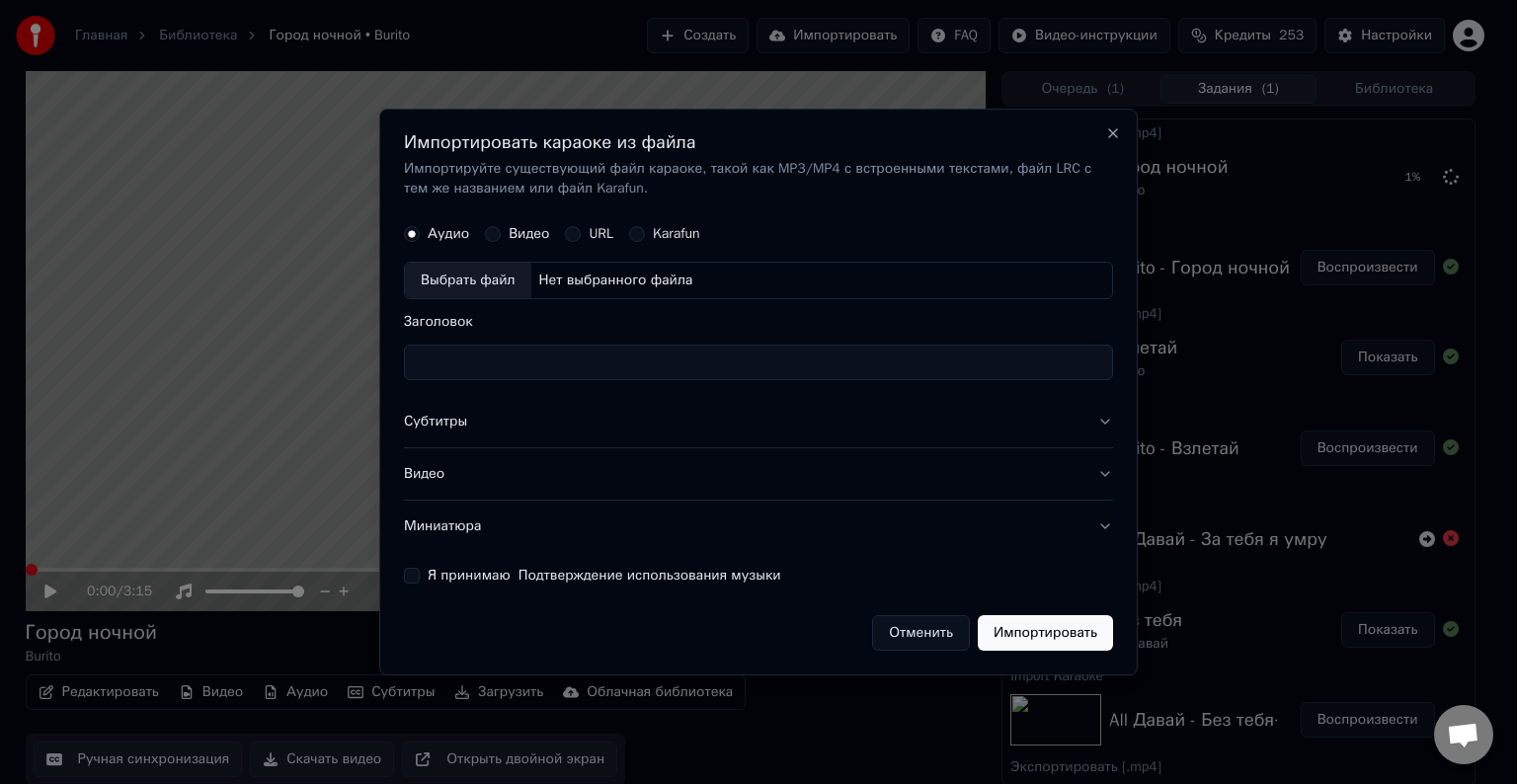 click on "Выбрать файл" at bounding box center [468, 280] 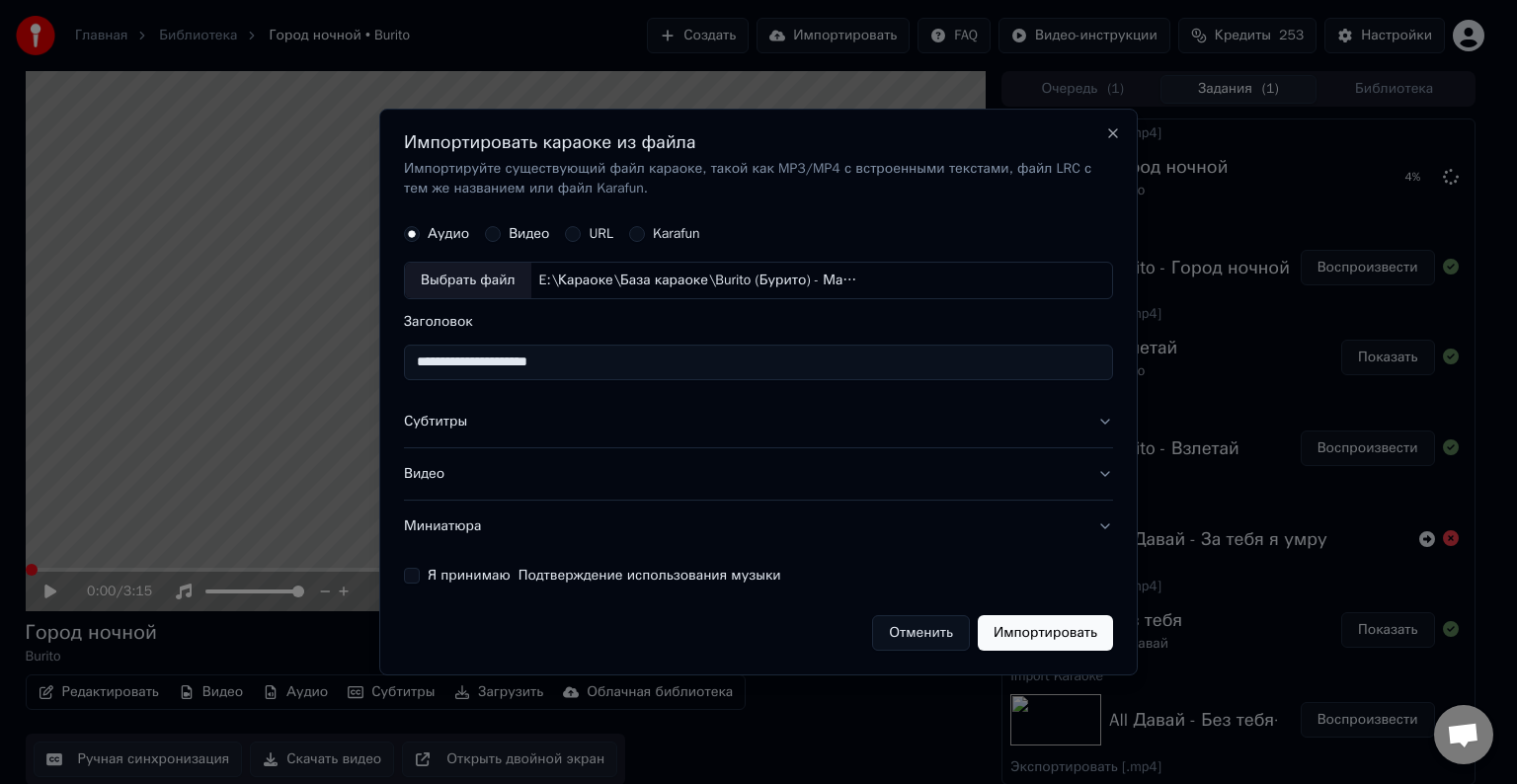 drag, startPoint x: 513, startPoint y: 362, endPoint x: 457, endPoint y: 365, distance: 56.0803 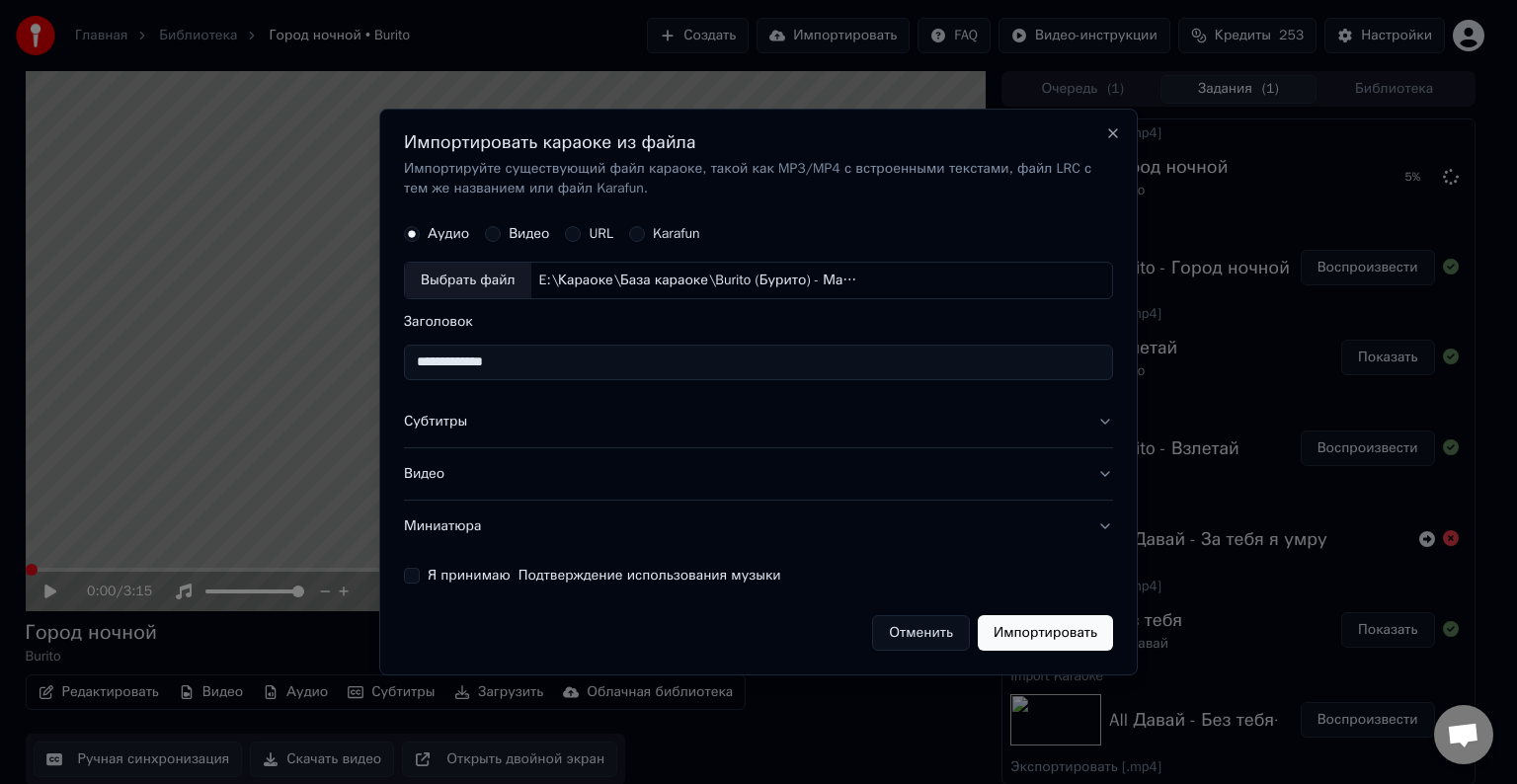 type on "**********" 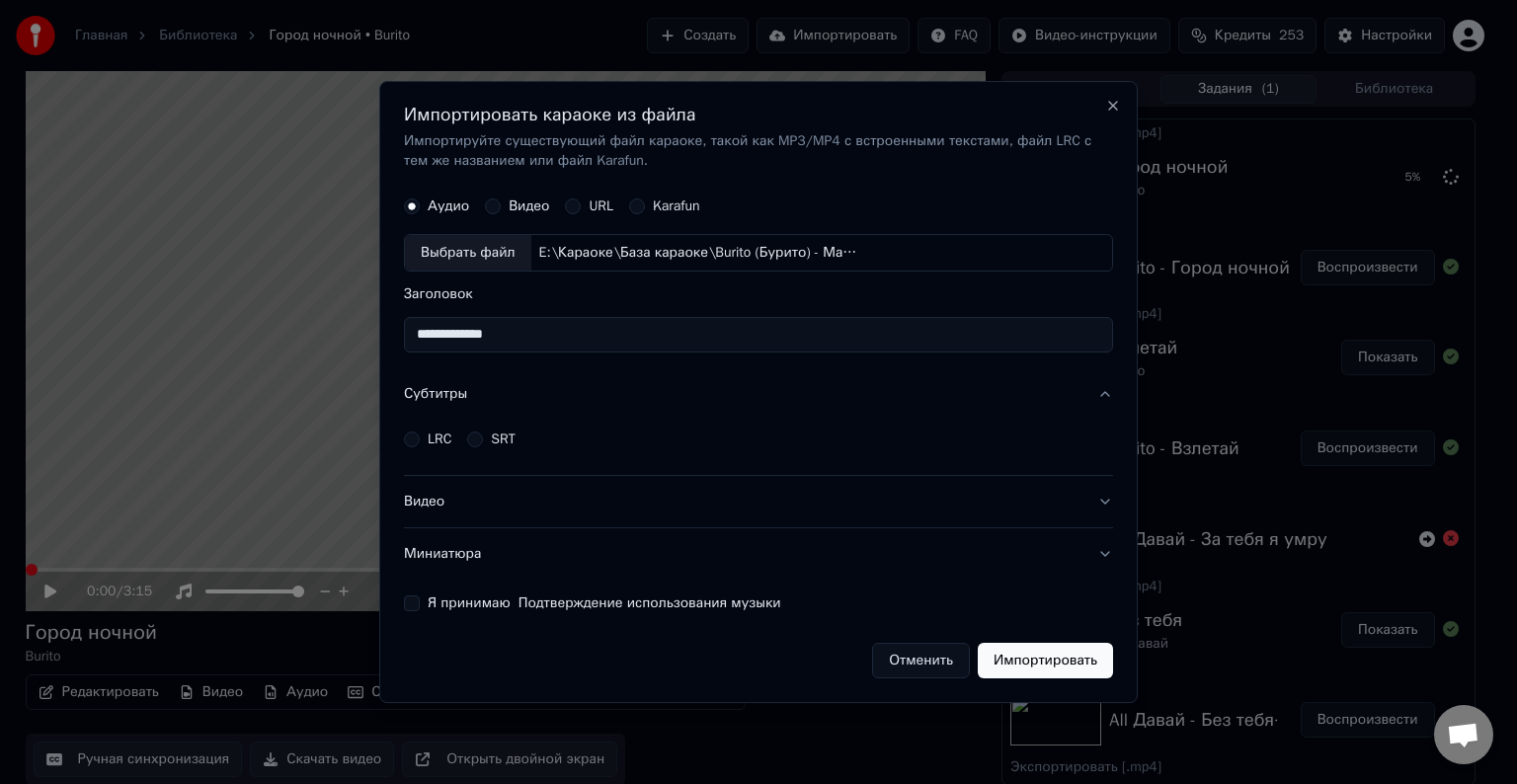 click on "LRC" at bounding box center [439, 439] 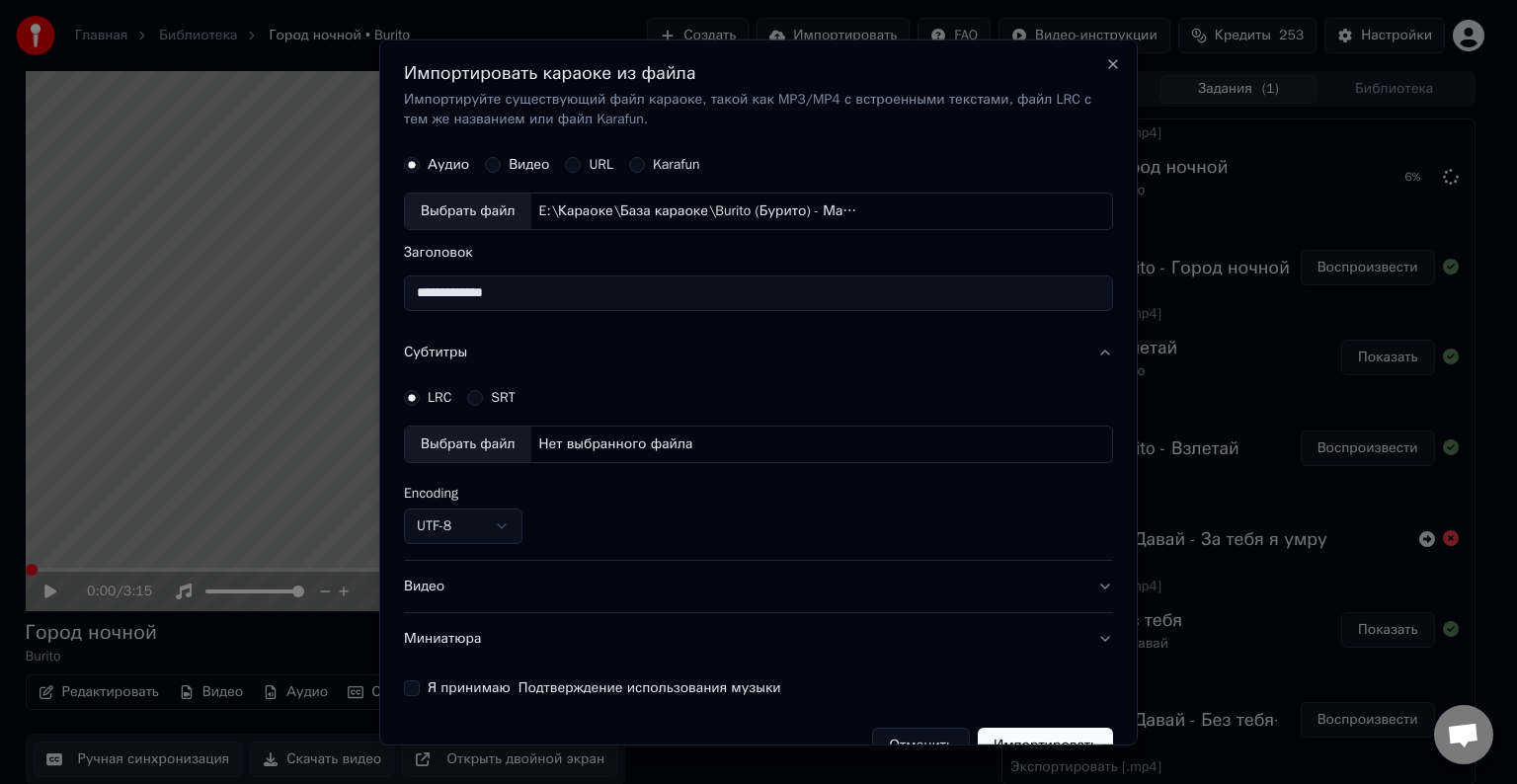click on "Выбрать файл" at bounding box center [468, 444] 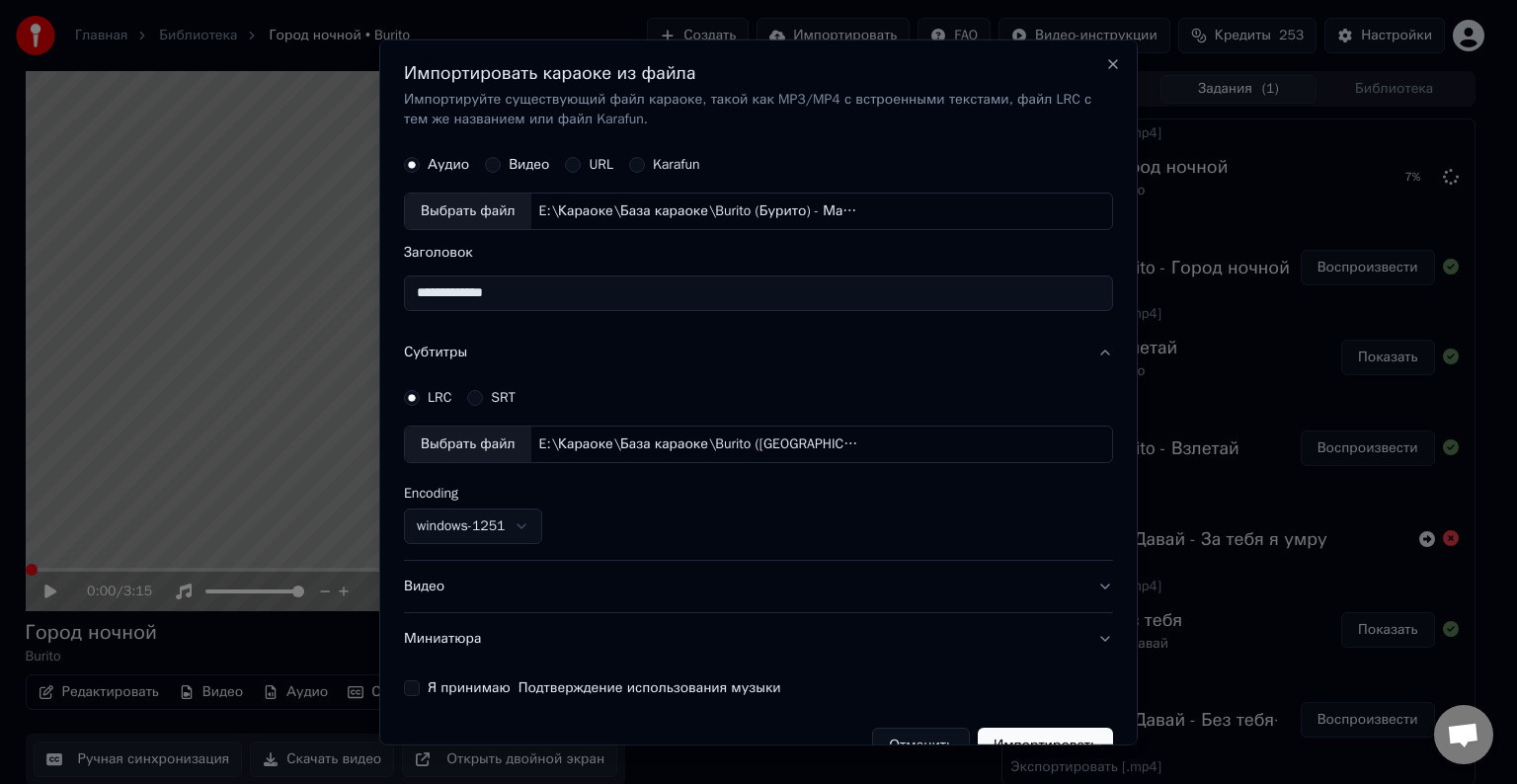 click on "Видео" at bounding box center (758, 587) 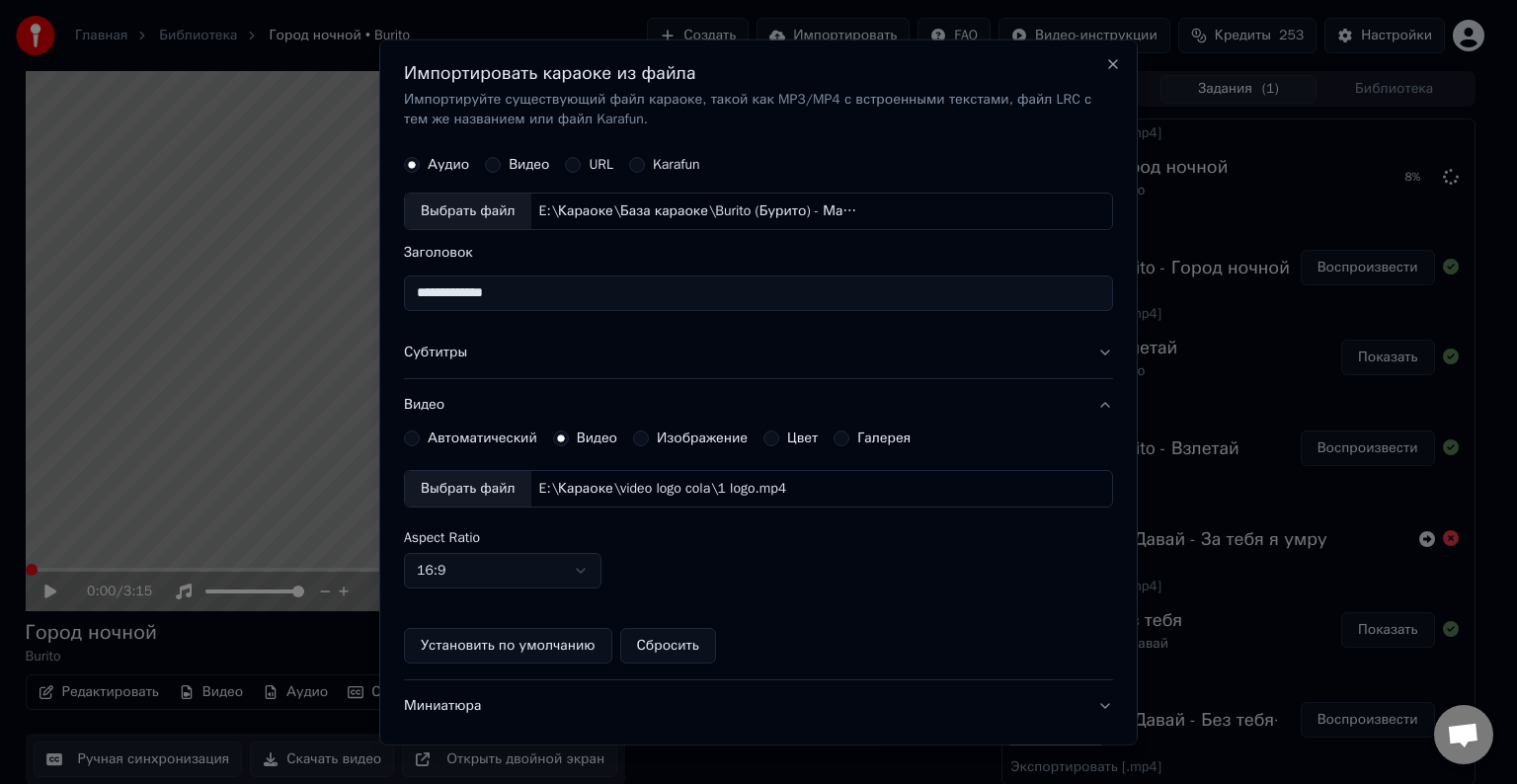 click on "Выбрать файл" at bounding box center [468, 489] 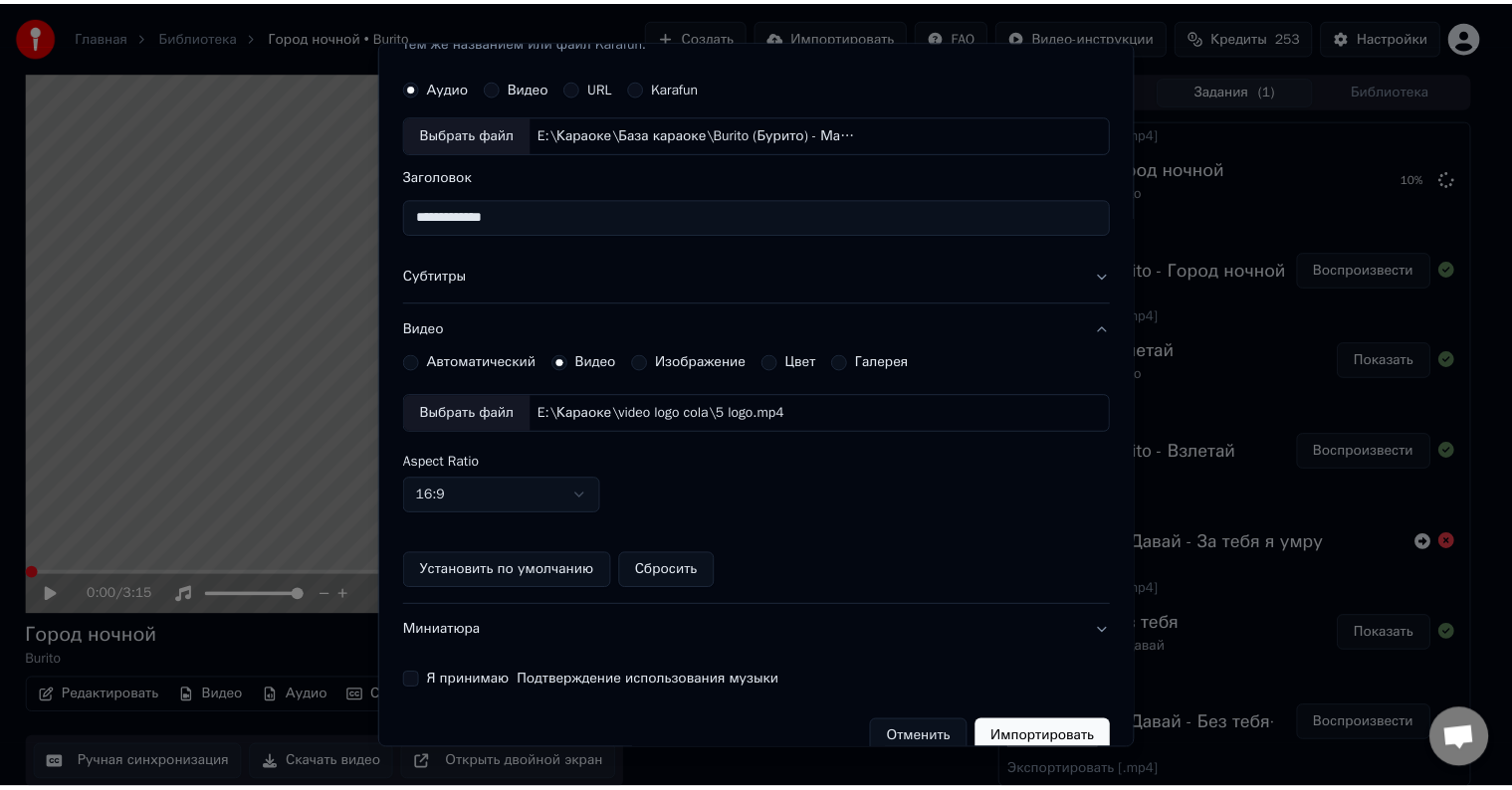 scroll, scrollTop: 108, scrollLeft: 0, axis: vertical 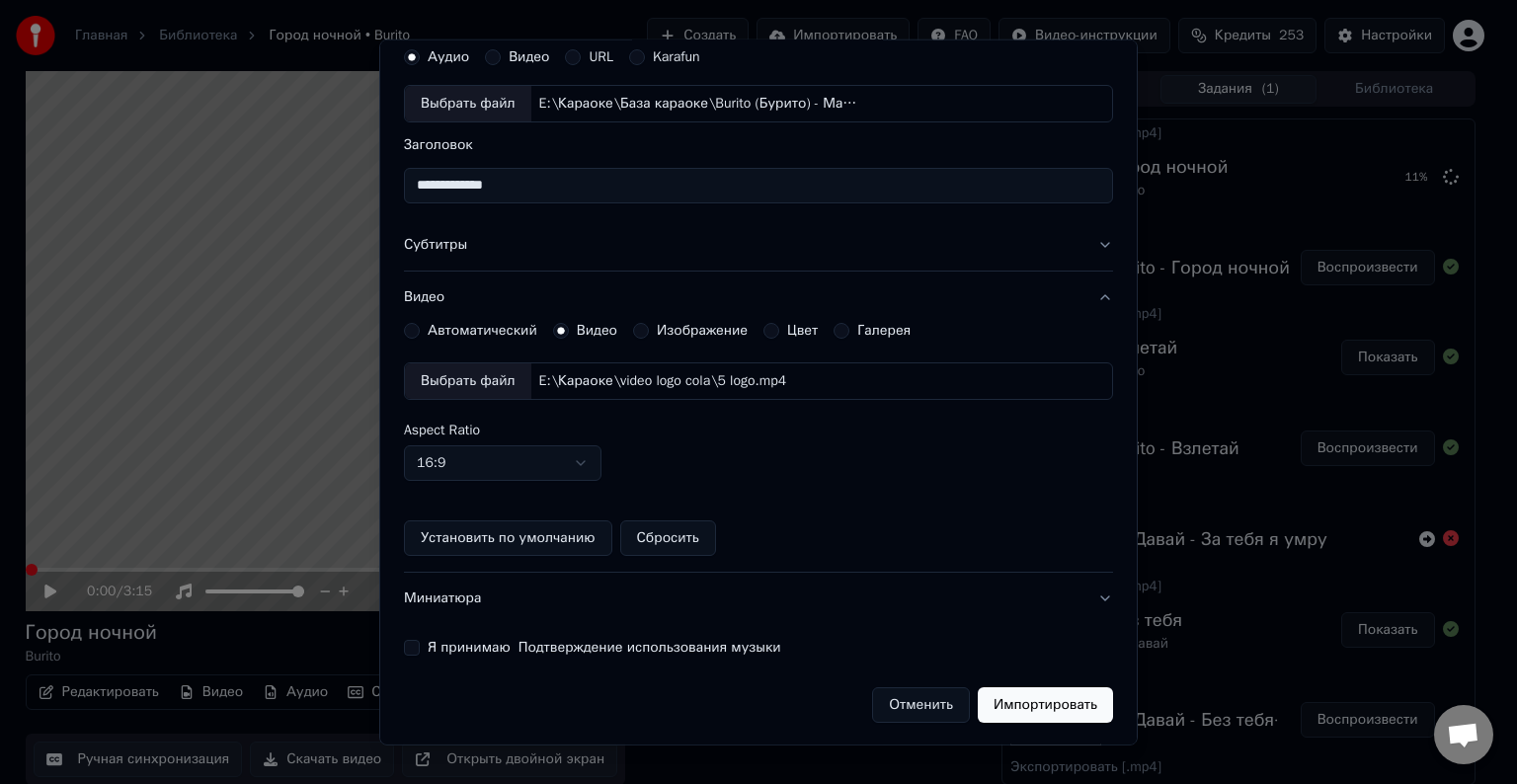 click on "Я принимаю   Подтверждение использования музыки" at bounding box center [412, 648] 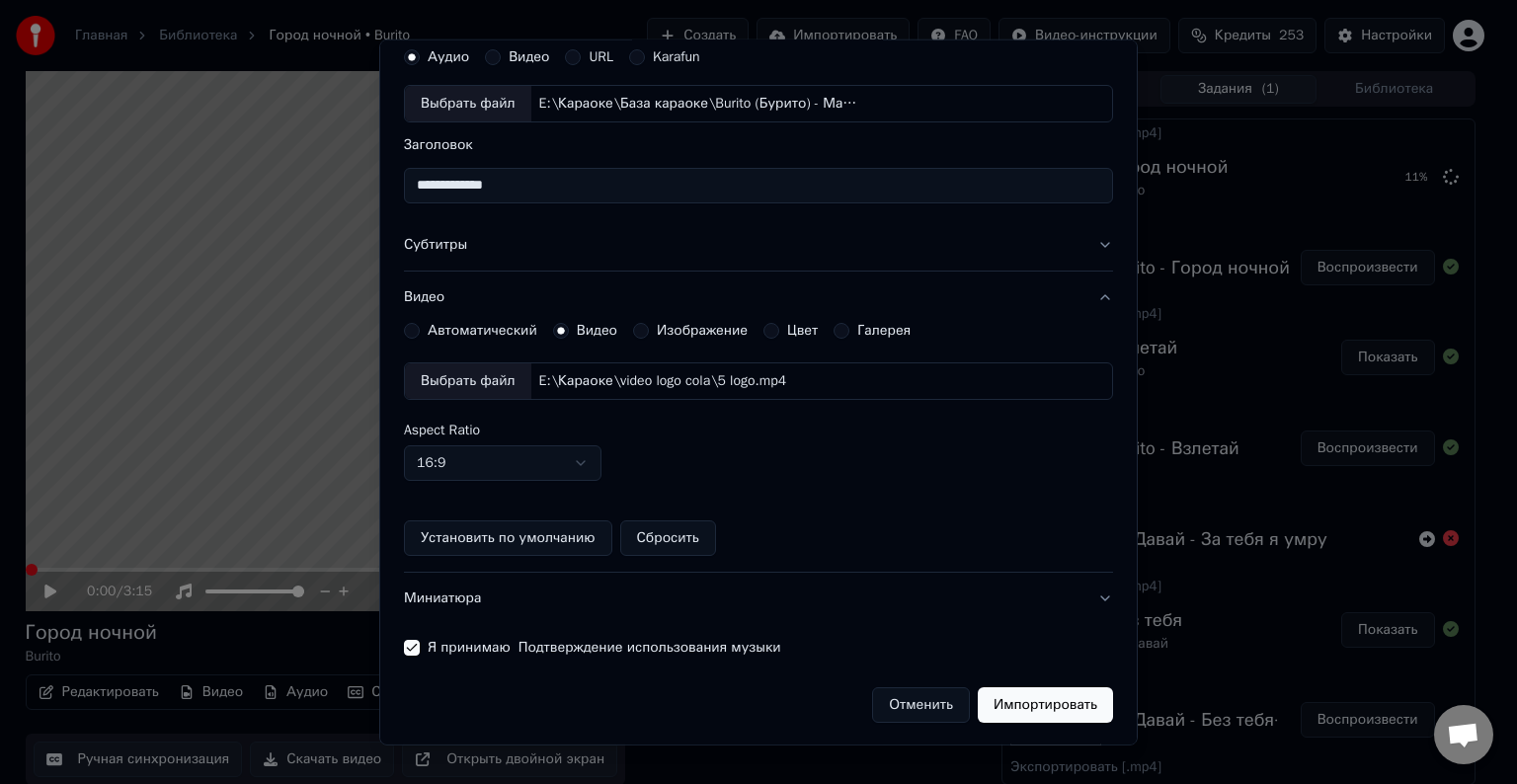 click on "Импортировать" at bounding box center (1045, 705) 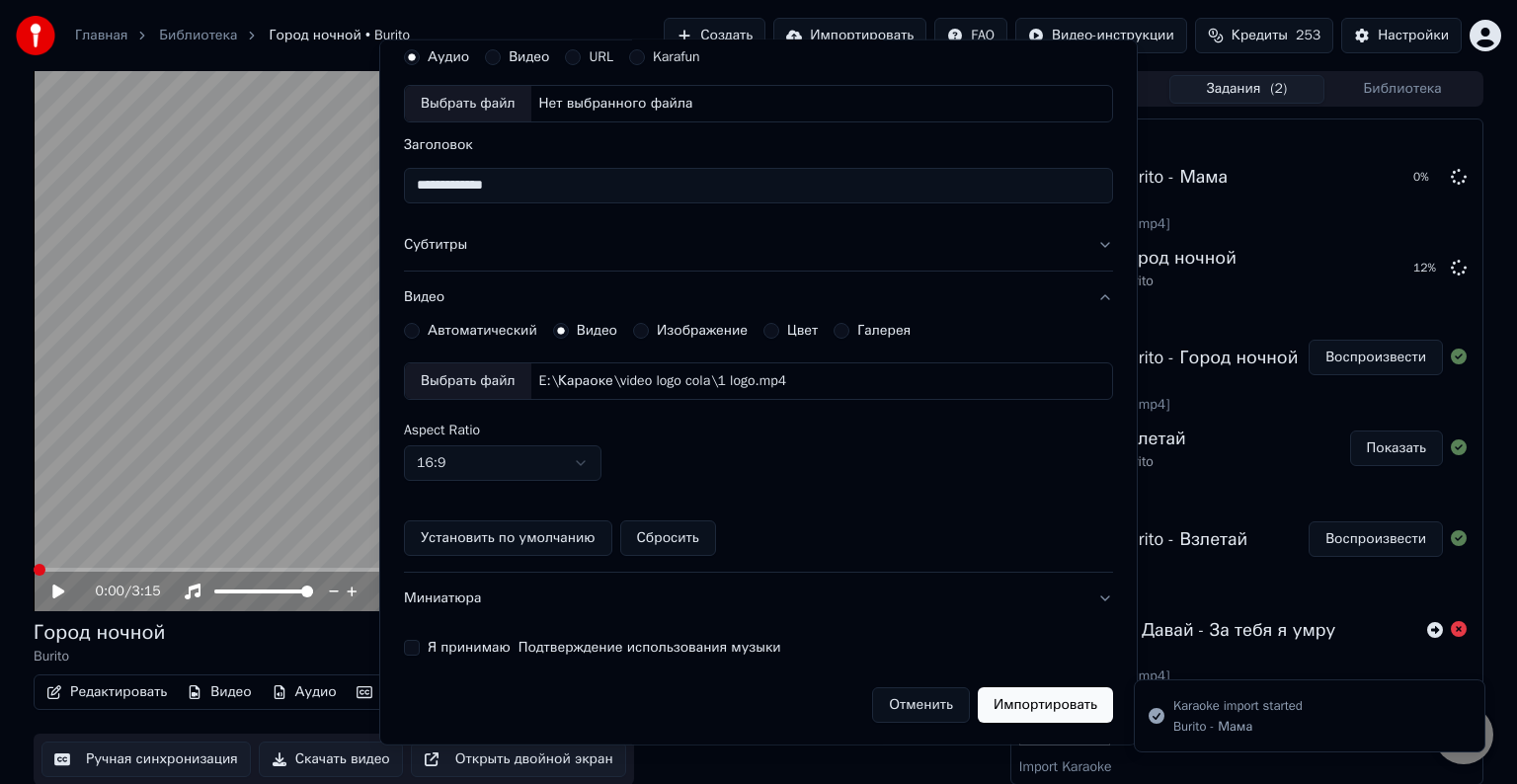 type 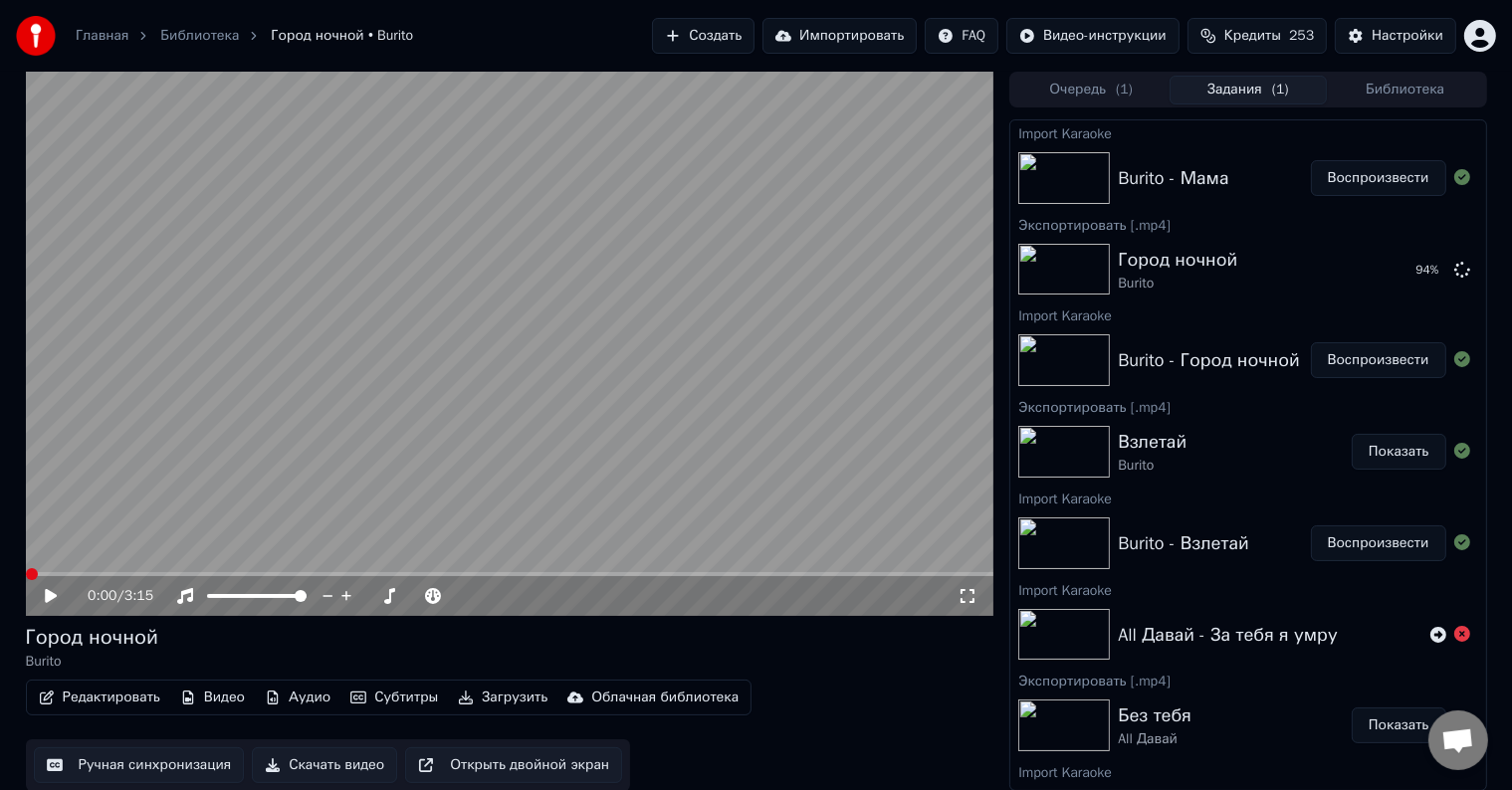 click at bounding box center (1064, 725) 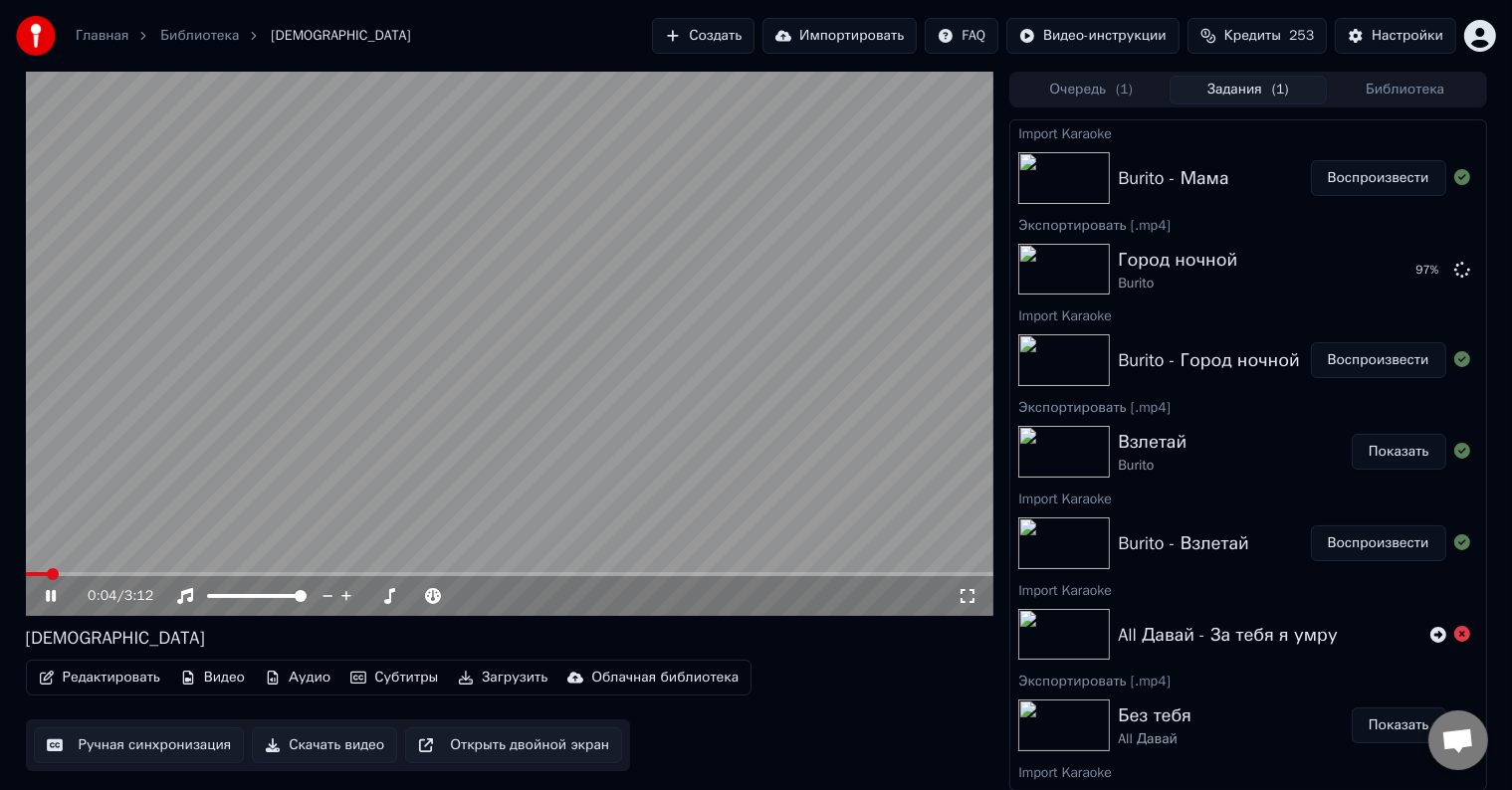 click 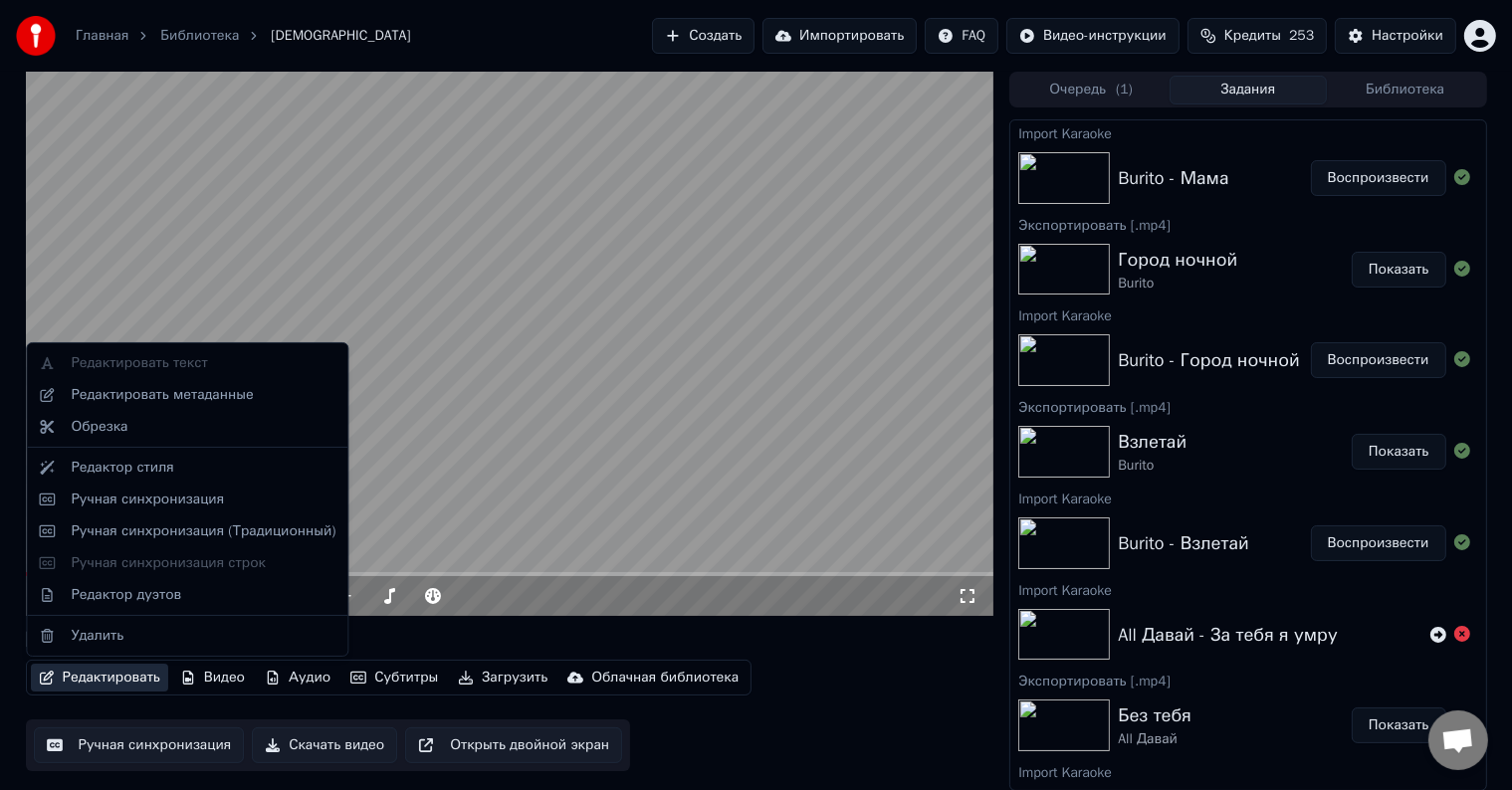 click on "Редактировать" at bounding box center [100, 678] 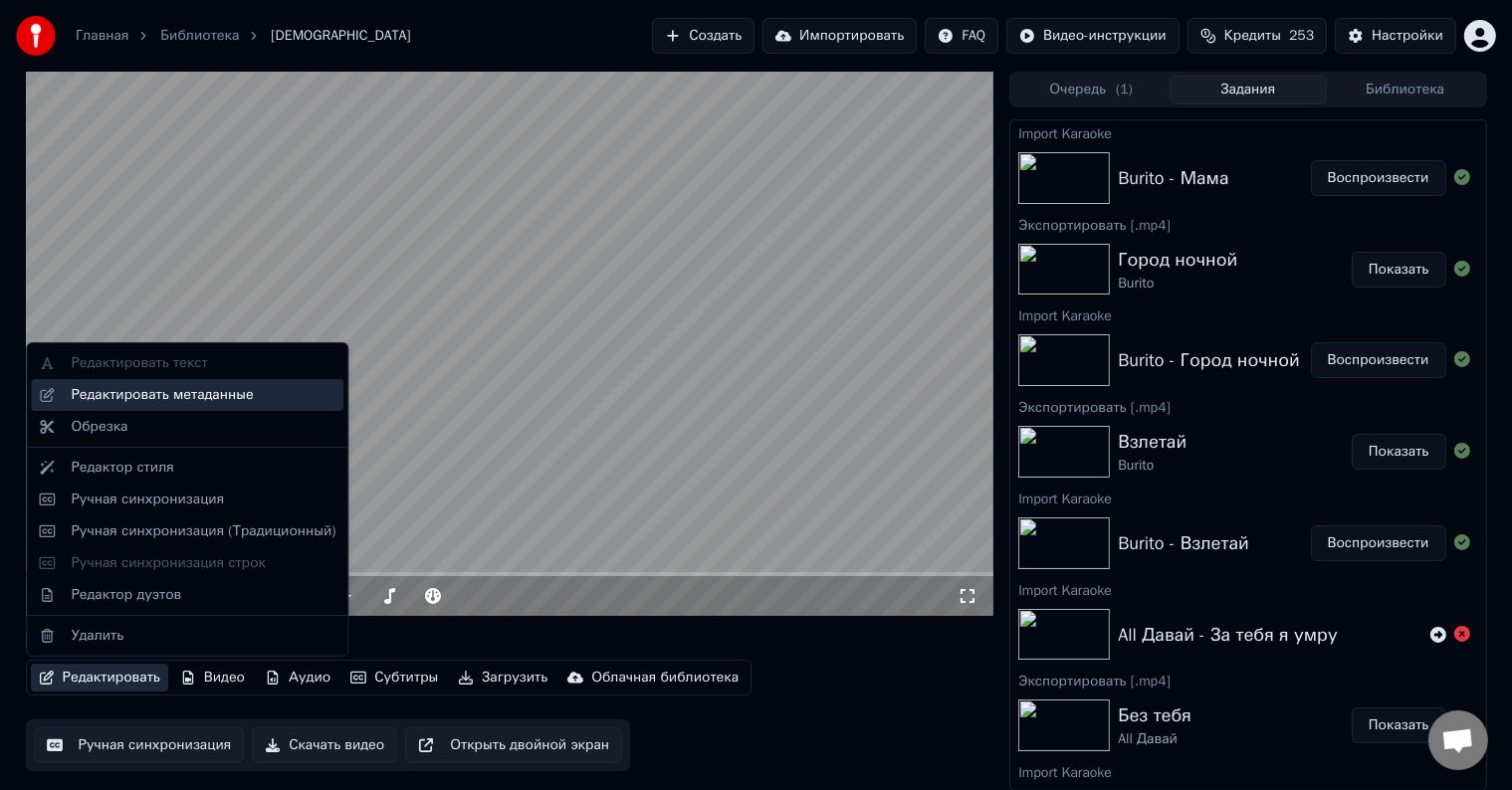 click on "Редактировать метаданные" at bounding box center [161, 395] 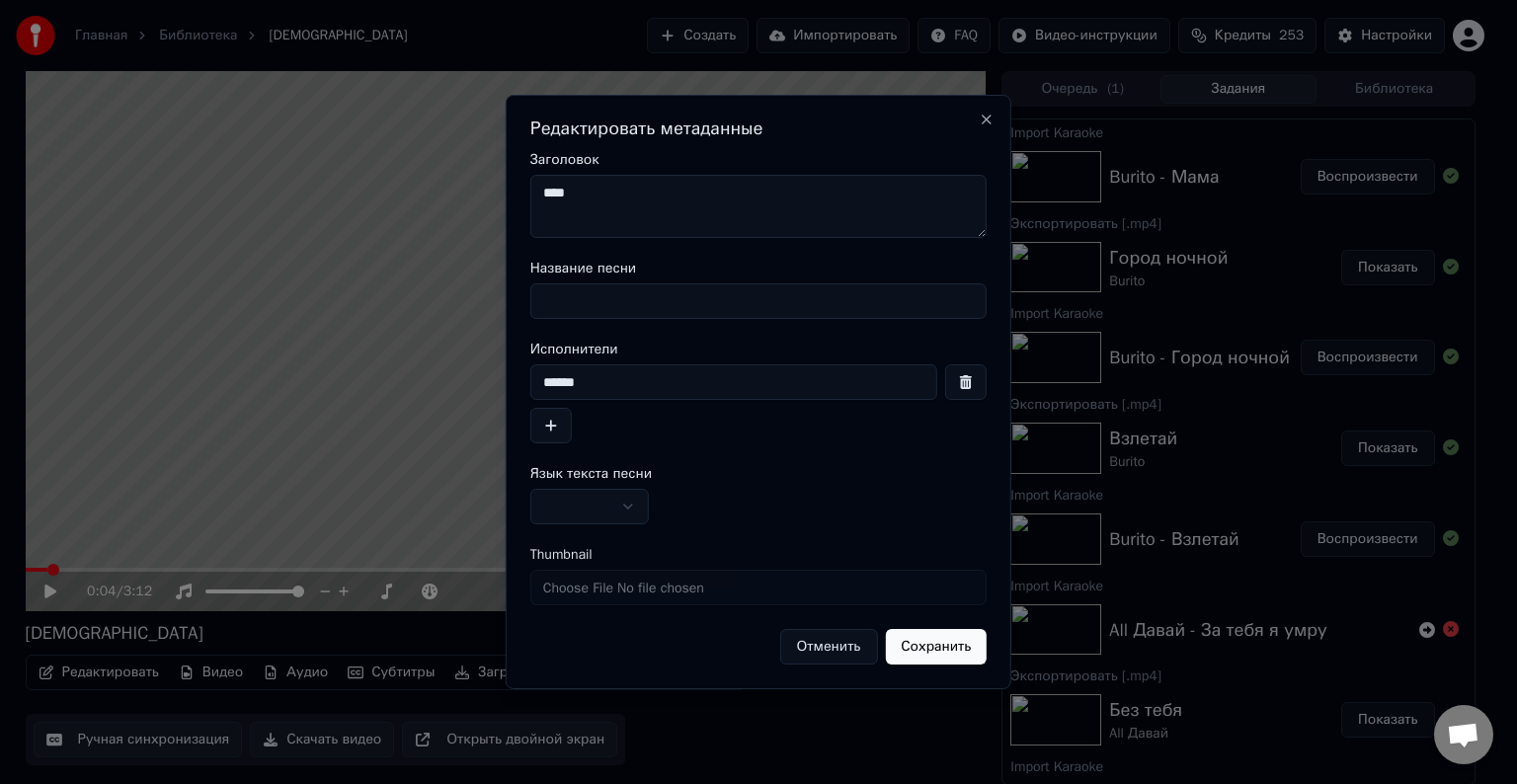 drag, startPoint x: 597, startPoint y: 203, endPoint x: 536, endPoint y: 199, distance: 61.13101 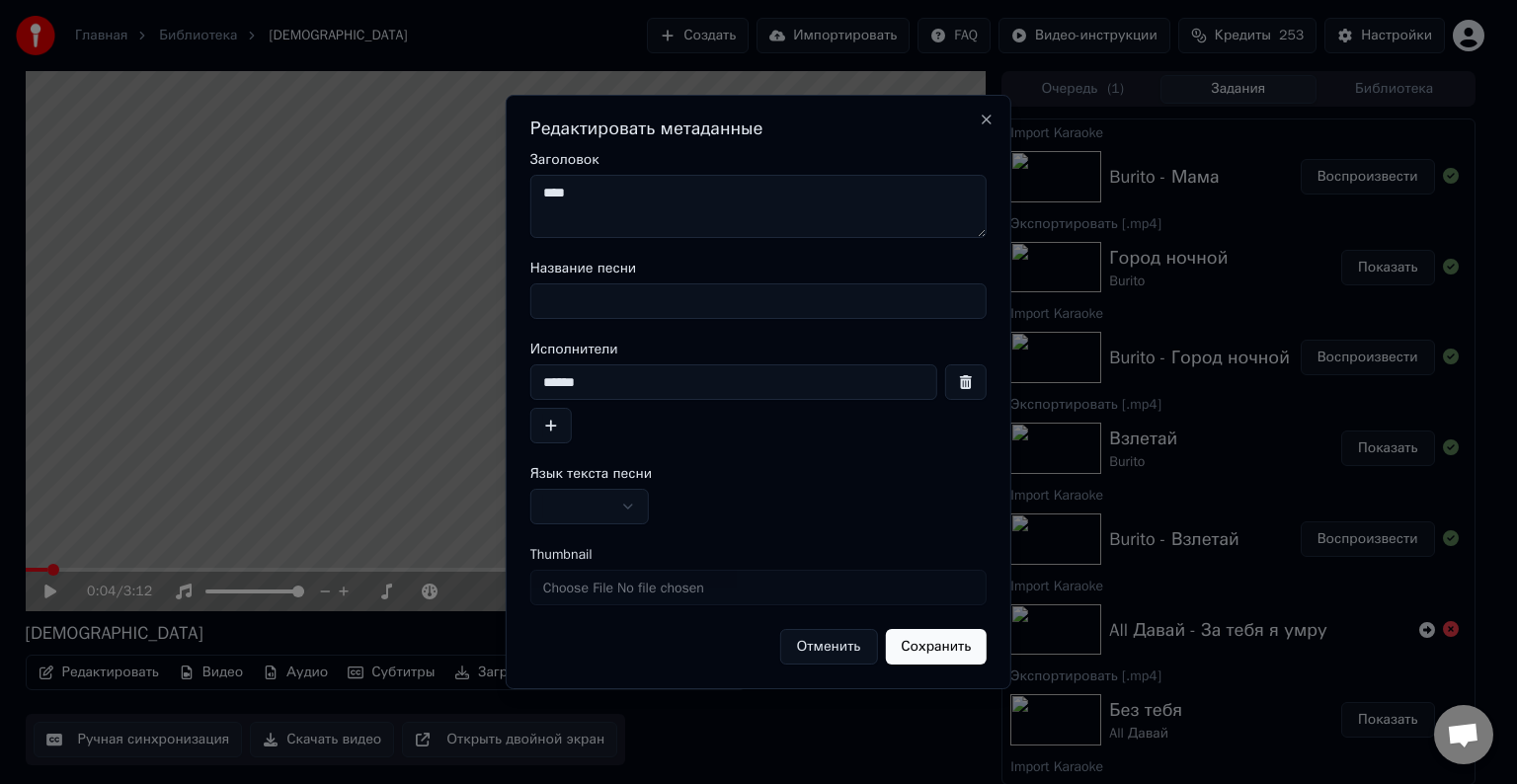 click on "Название песни" at bounding box center [758, 301] 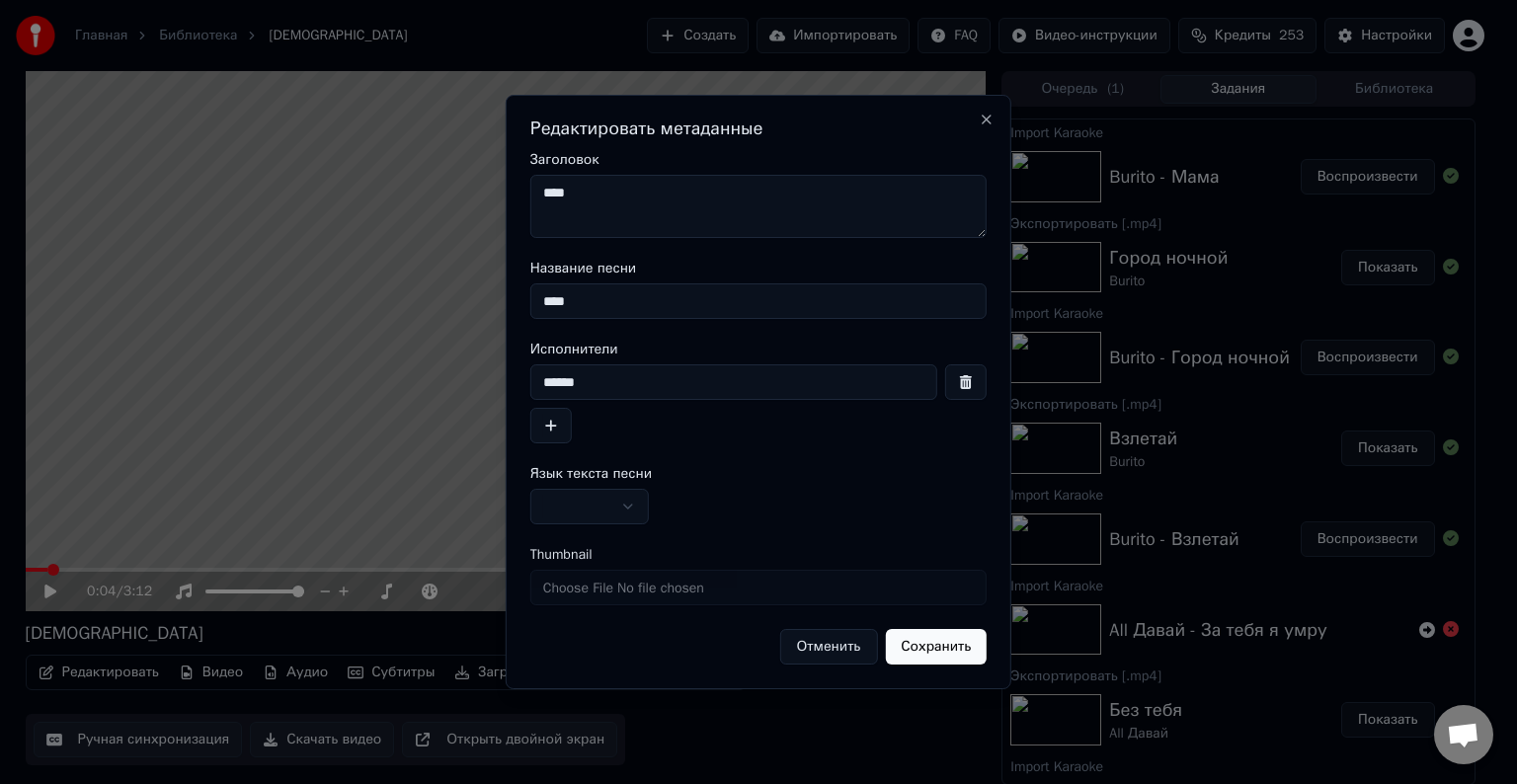 type on "****" 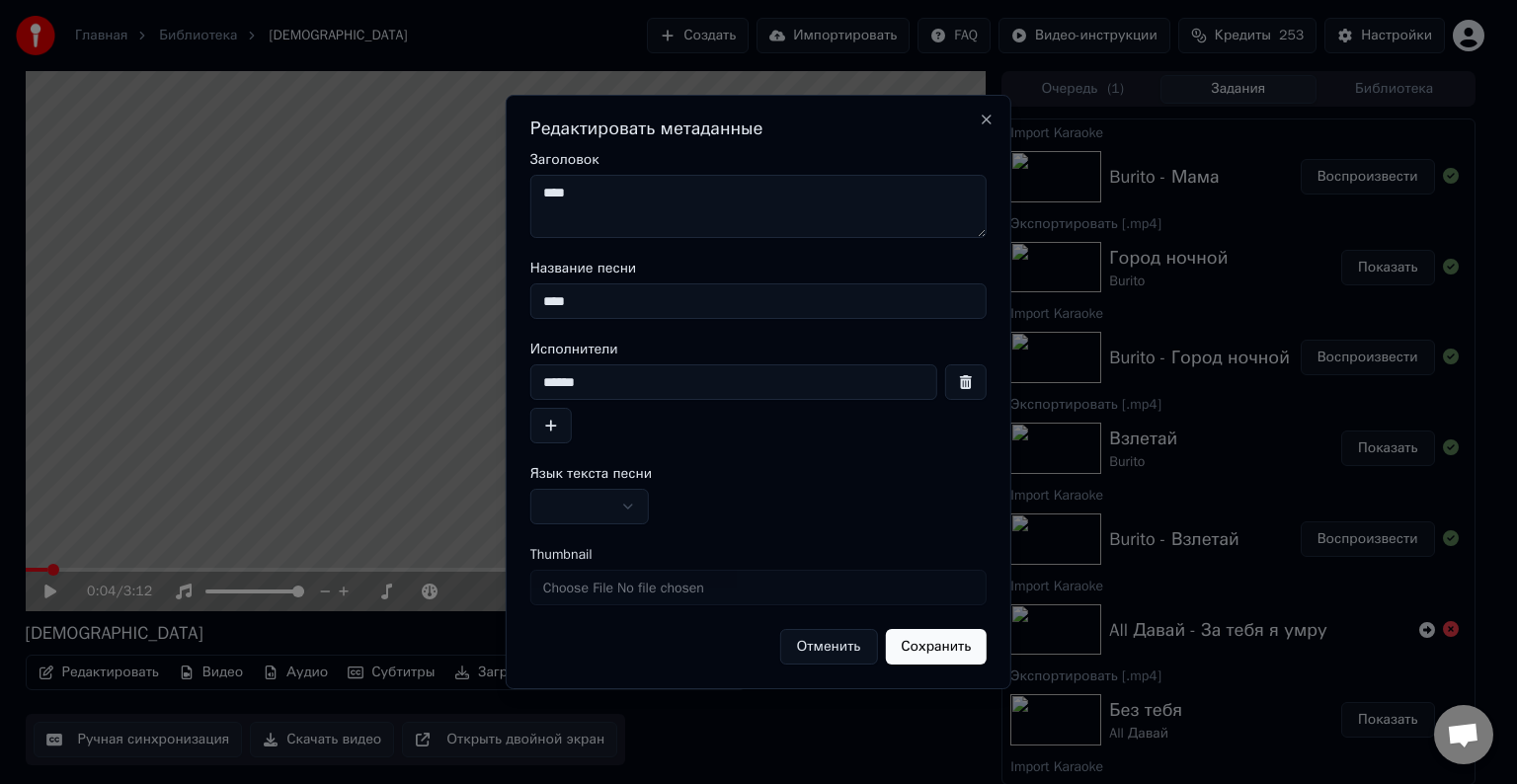 paste 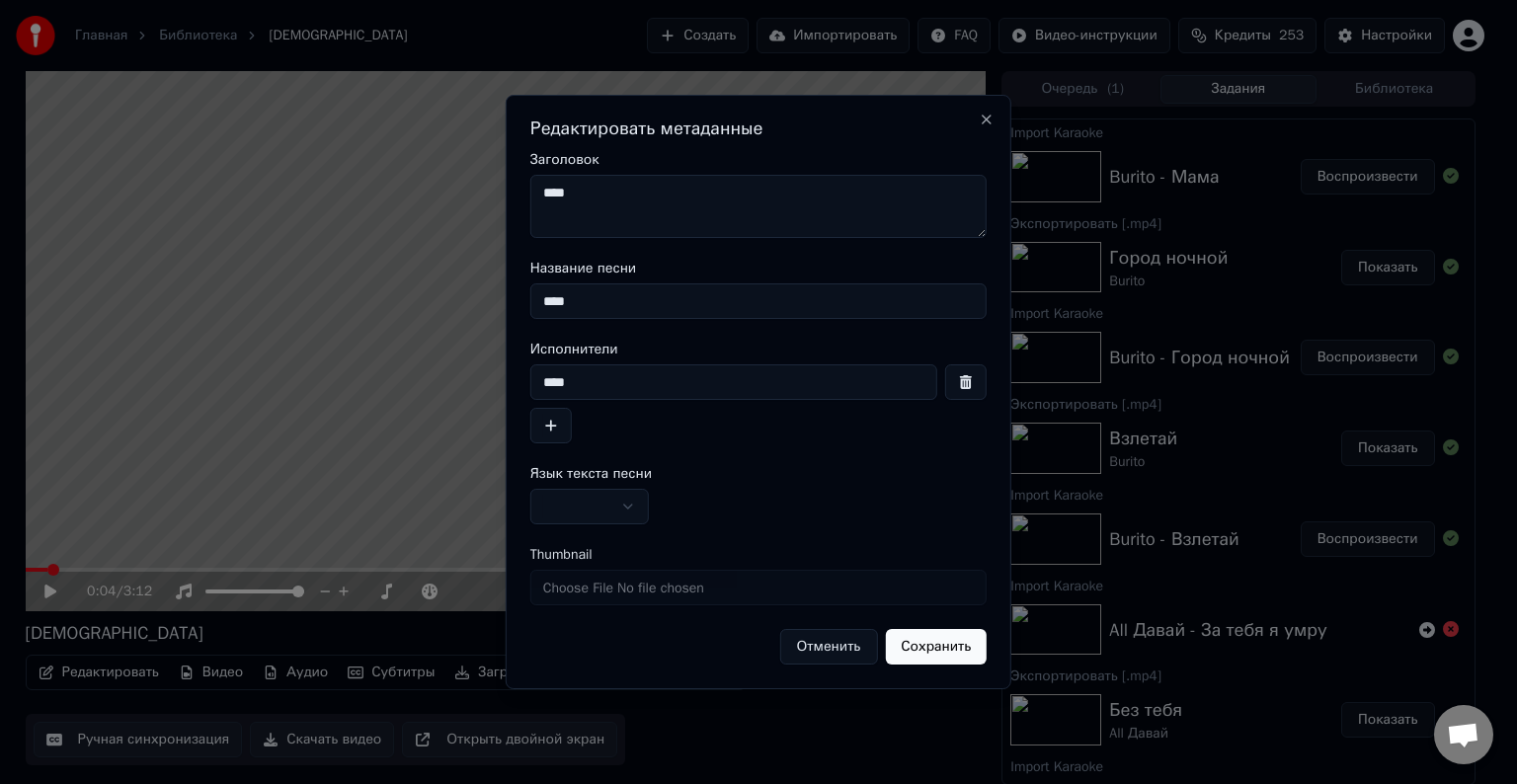 type on "****" 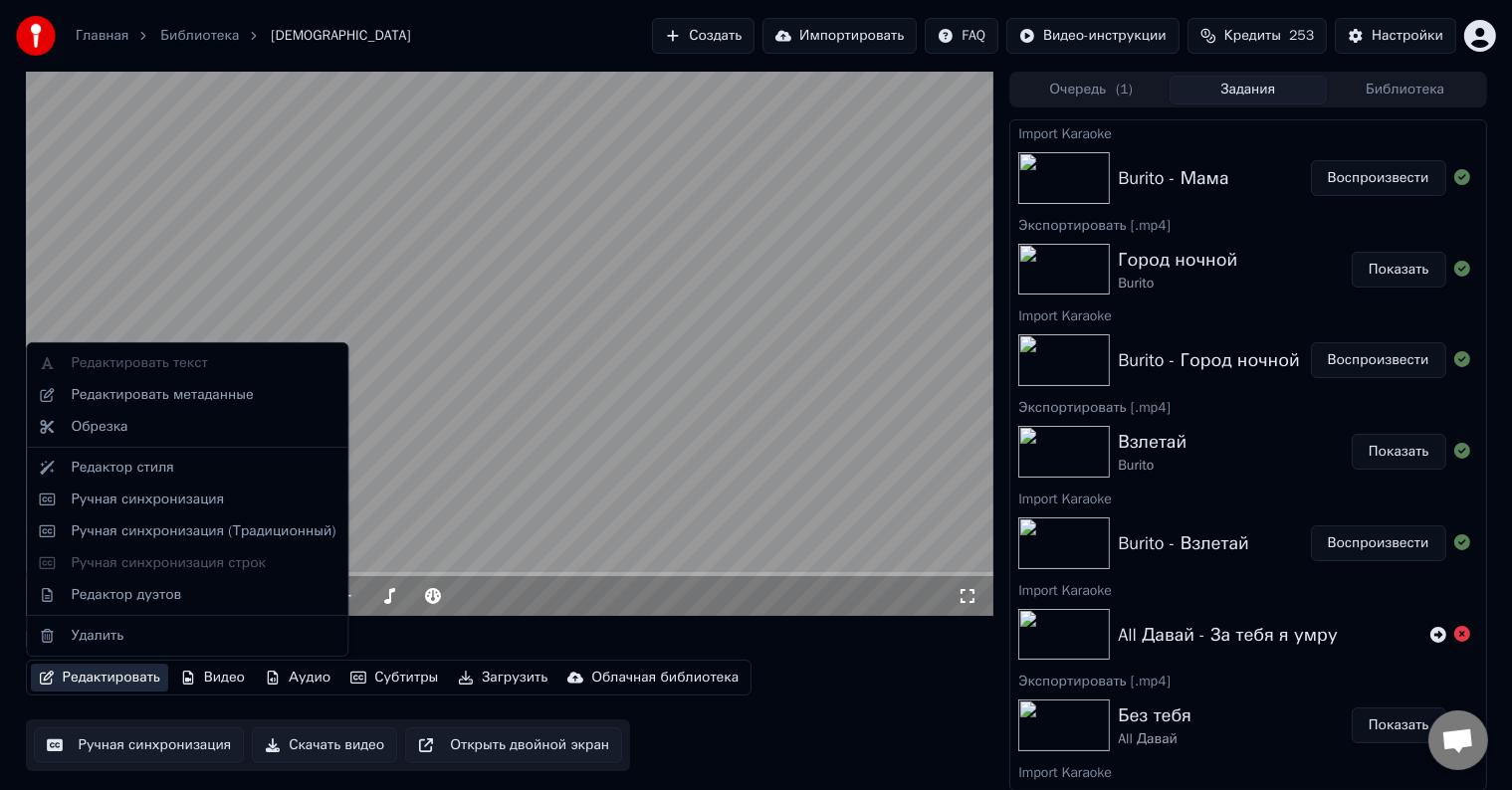 click on "Редактировать" at bounding box center (100, 678) 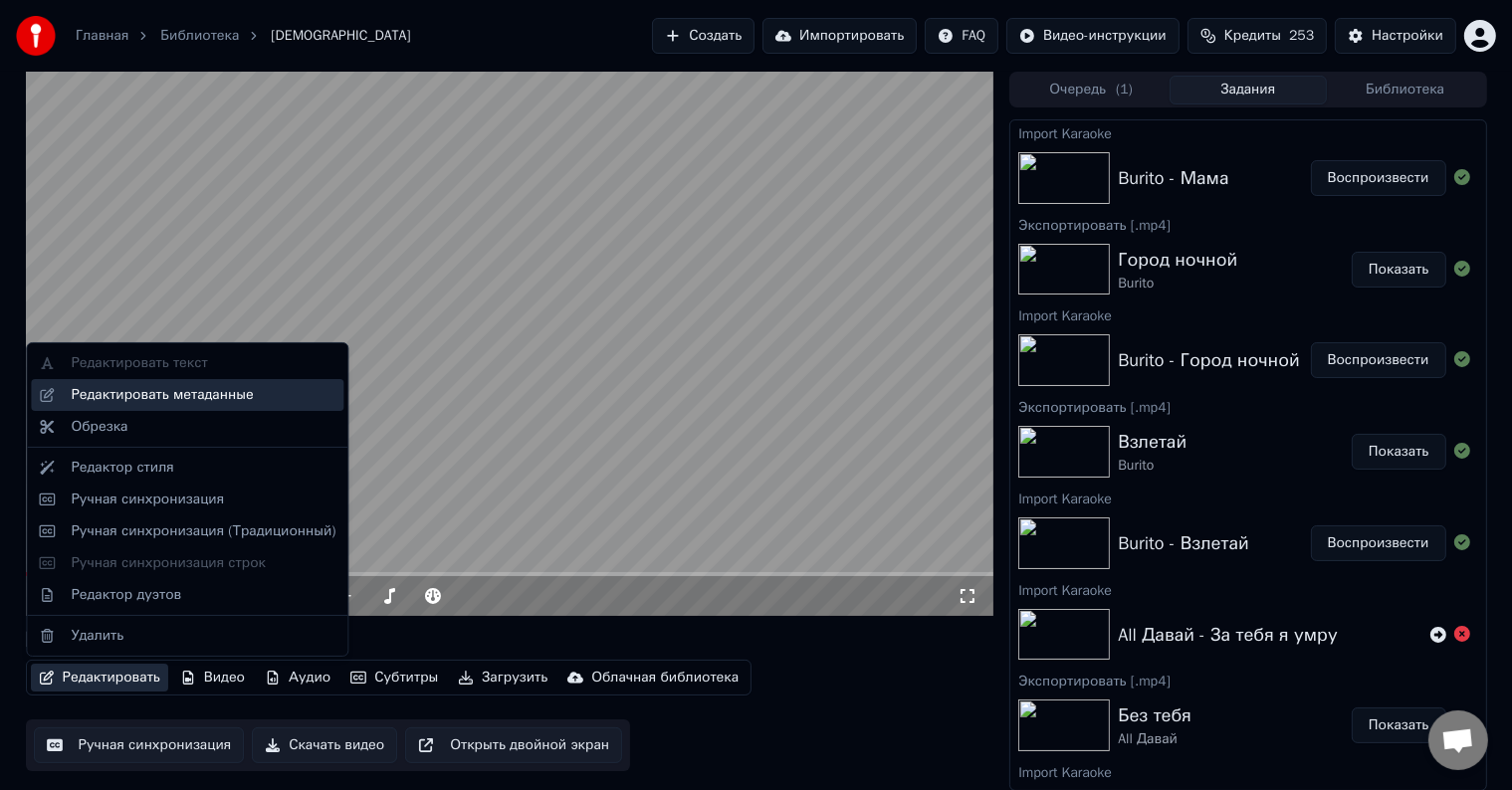 click on "Редактировать метаданные" at bounding box center (161, 395) 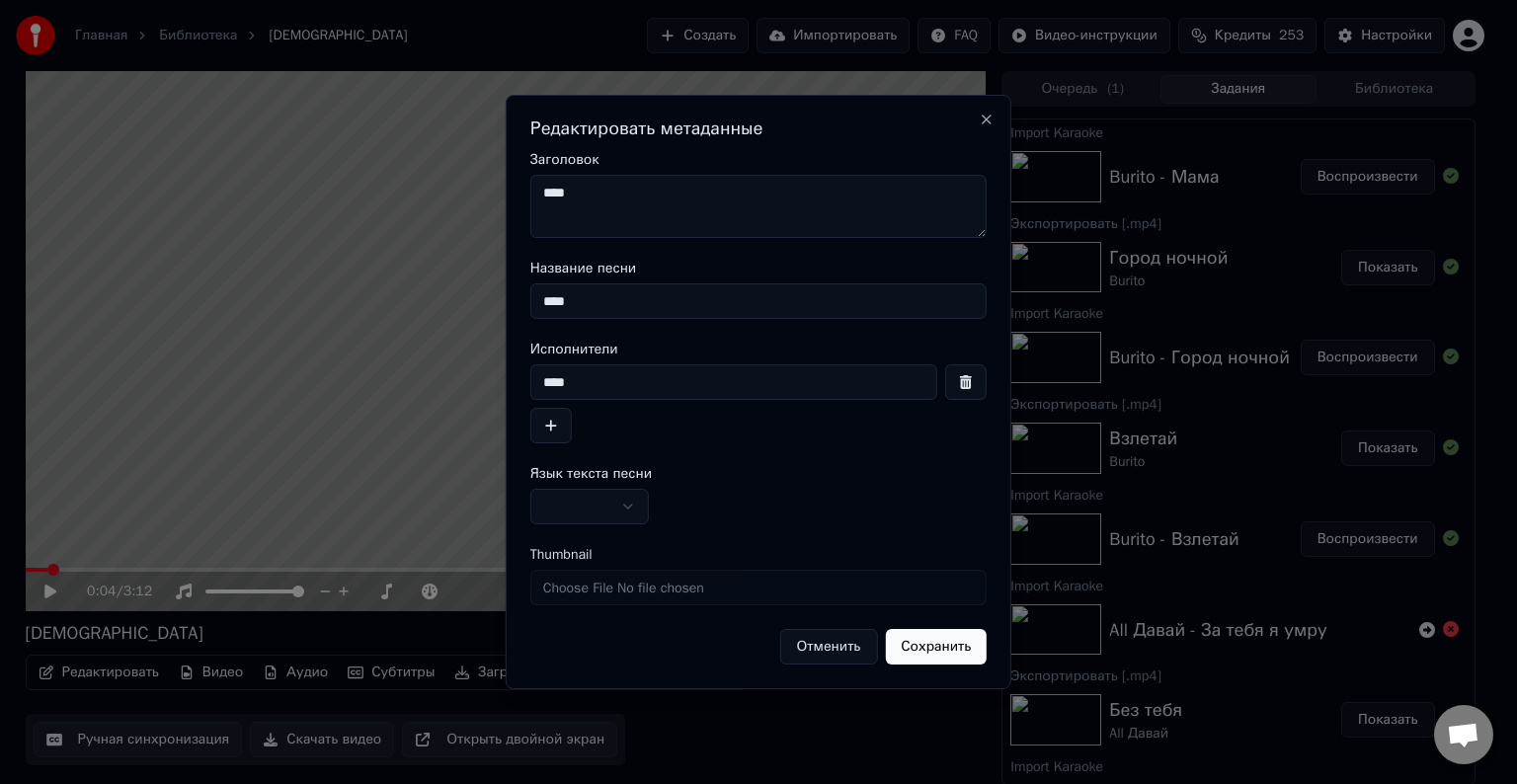drag, startPoint x: 606, startPoint y: 379, endPoint x: 485, endPoint y: 379, distance: 121 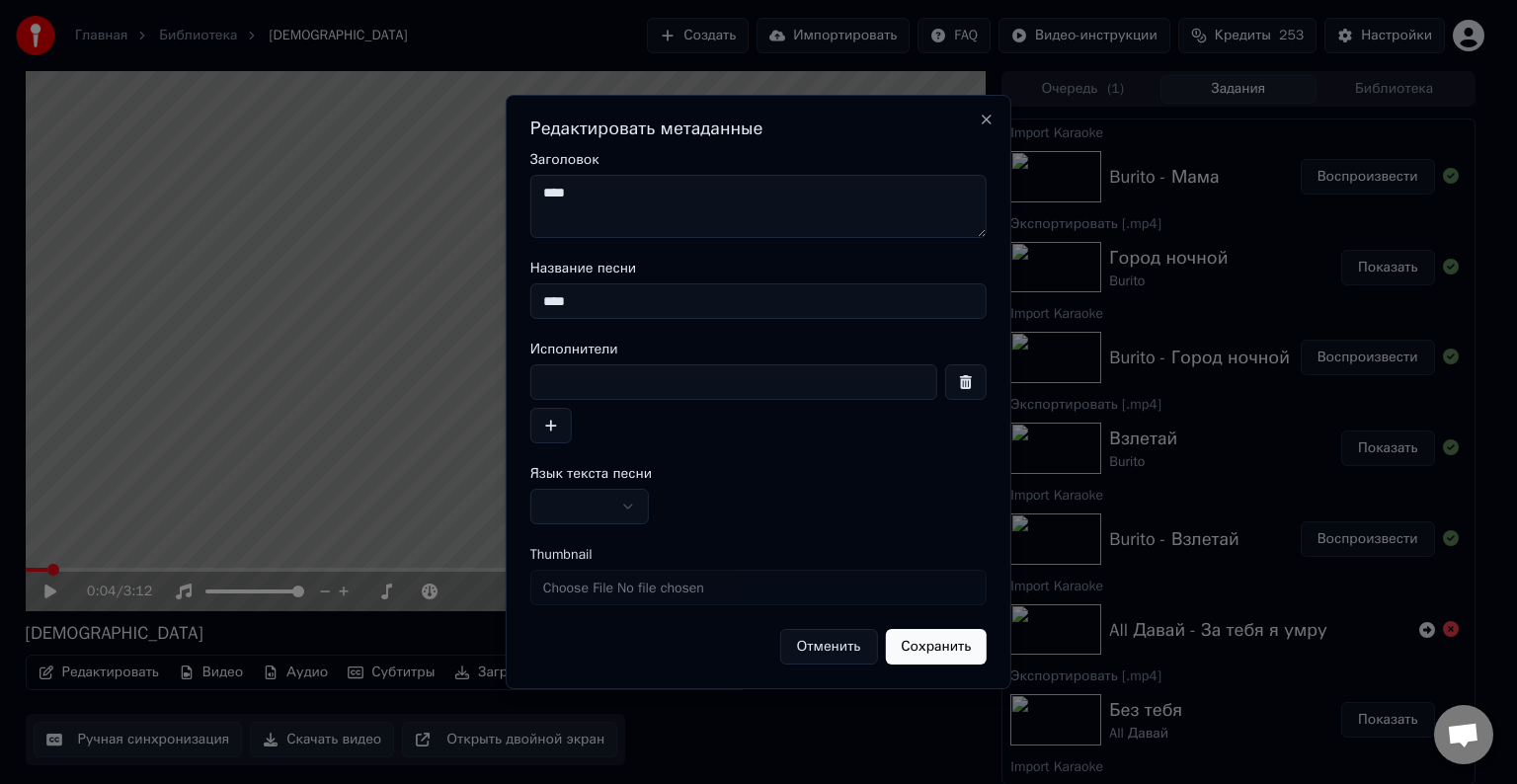 type on "*" 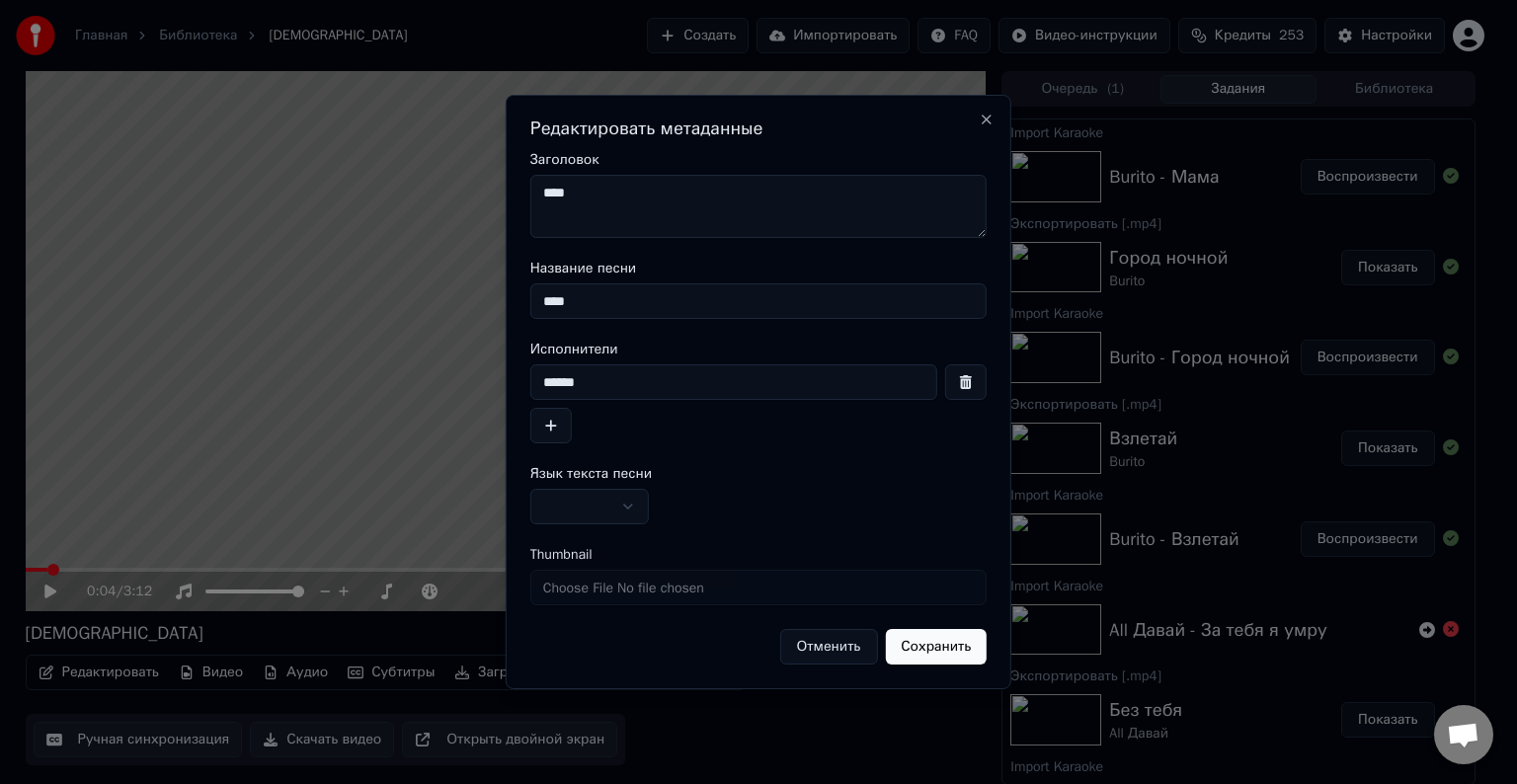 type on "******" 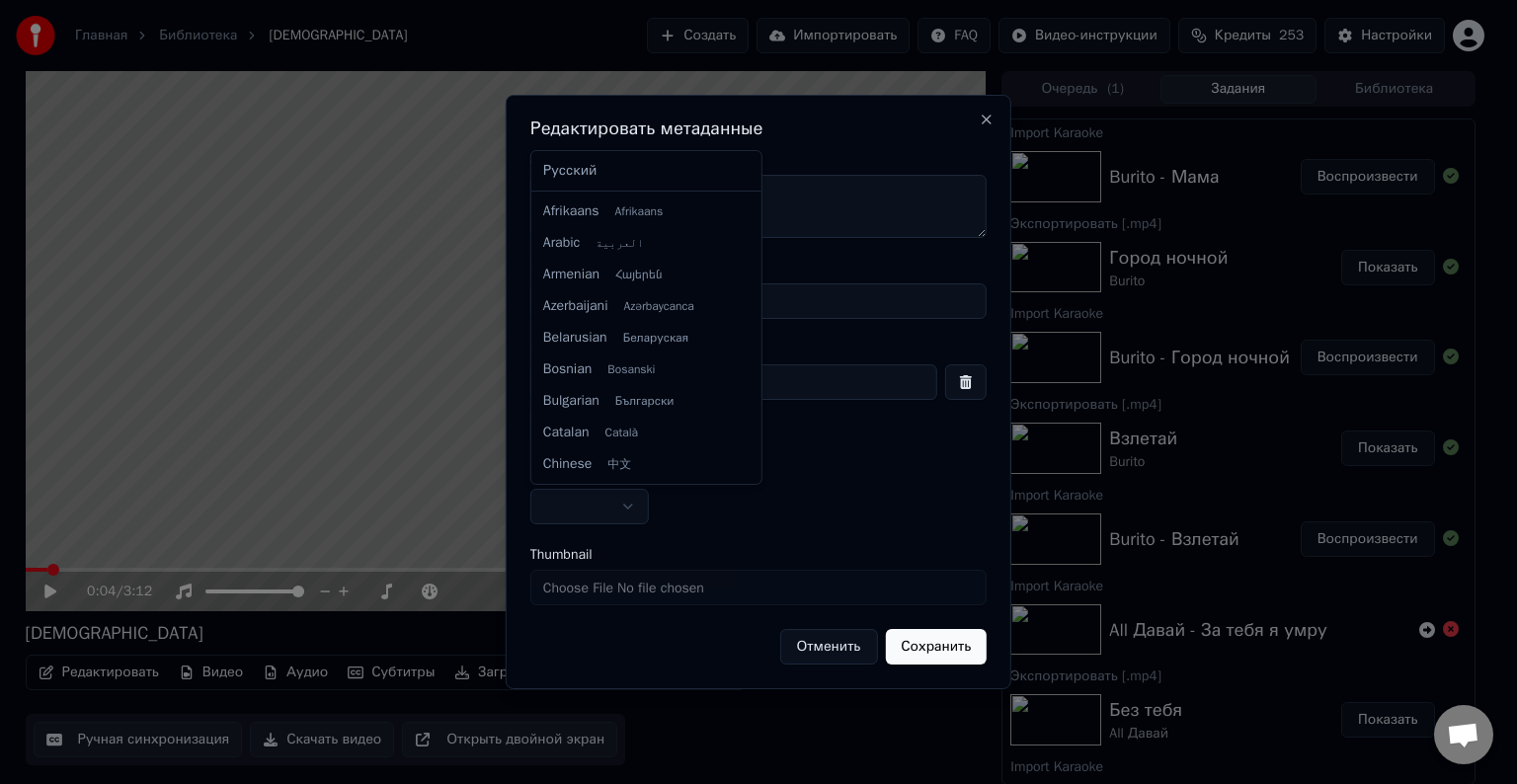 click on "Главная Библиотека Мама Создать Импортировать FAQ Видео-инструкции Кредиты 253 Настройки 0:04  /  3:12 Мама Редактировать Видео Аудио Субтитры Загрузить Облачная библиотека Ручная синхронизация Скачать видео Открыть двойной экран Очередь ( 1 ) Задания Библиотека Import Karaoke Burito - Мама Воспроизвести Экспортировать [.mp4] Город ночной Burito Показать Import Karaoke Burito - Город ночной Воспроизвести Экспортировать [.mp4] Взлетай Burito Показать Import Karaoke Burito - Взлетай Воспроизвести Import Karaoke All Давай - За тебя я умру Экспортировать [.mp4] Без тебя All Давай Показать Import Karaoke All Давай - Без тебя·" at bounding box center (750, 392) 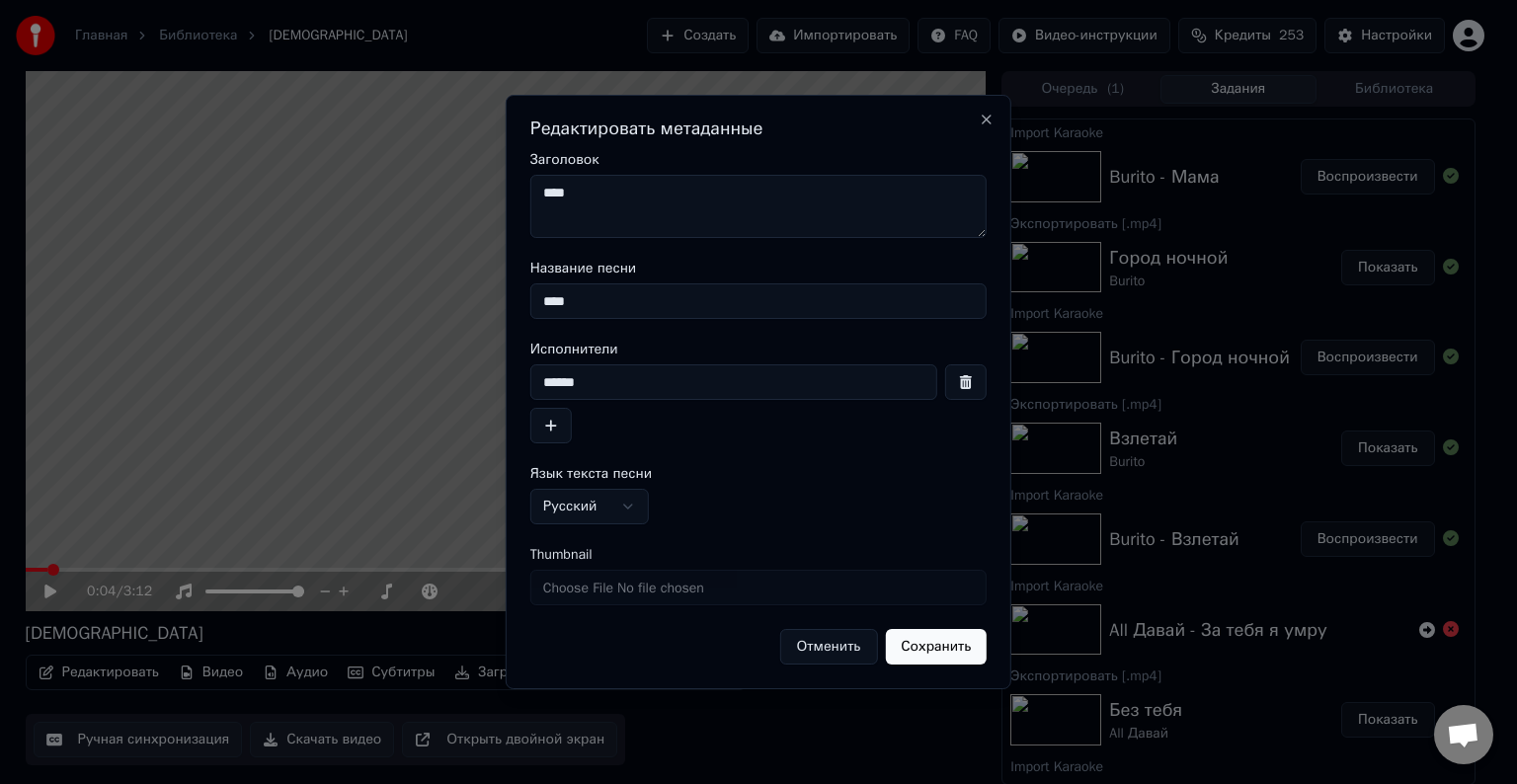 type 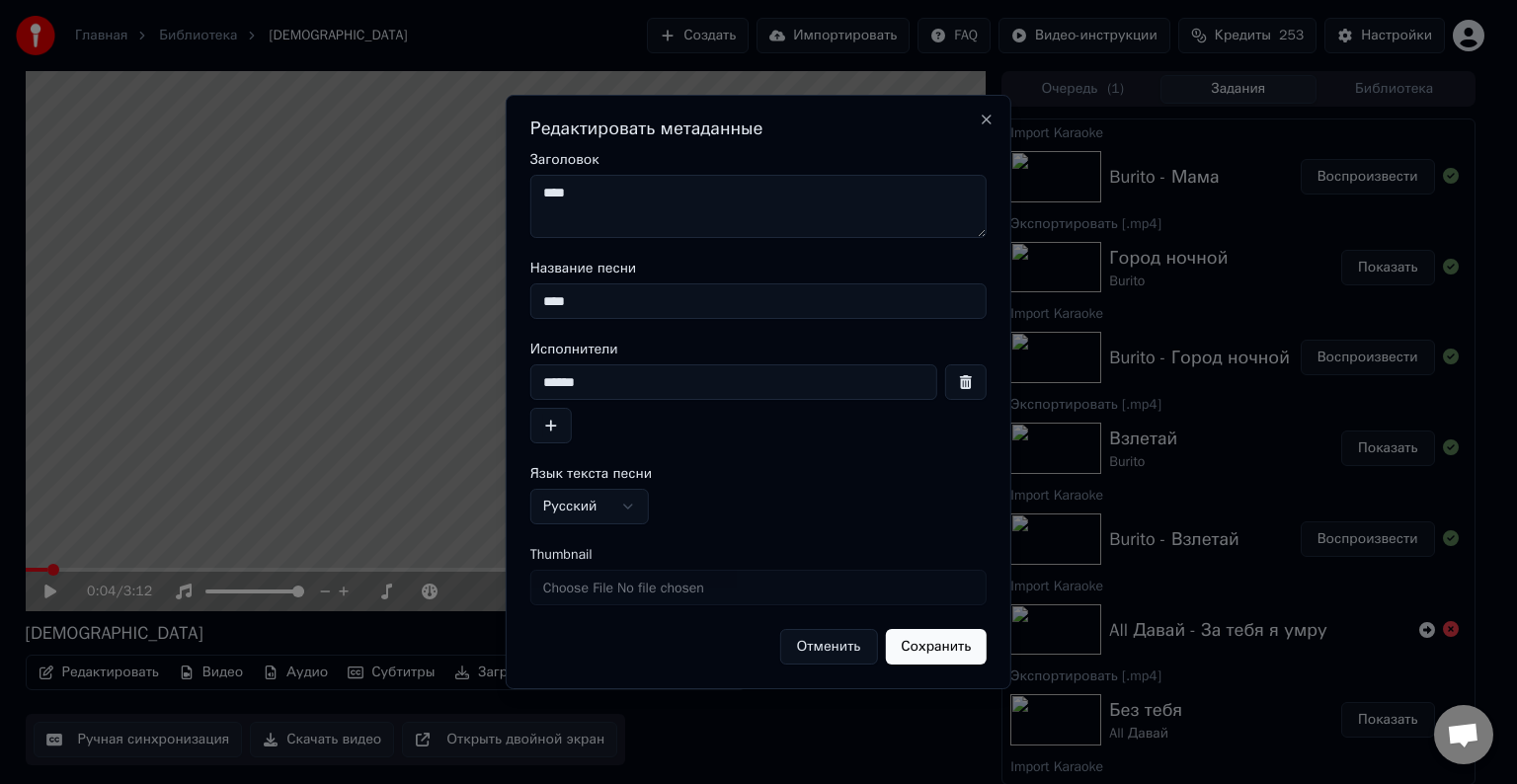 click on "Сохранить" at bounding box center (935, 647) 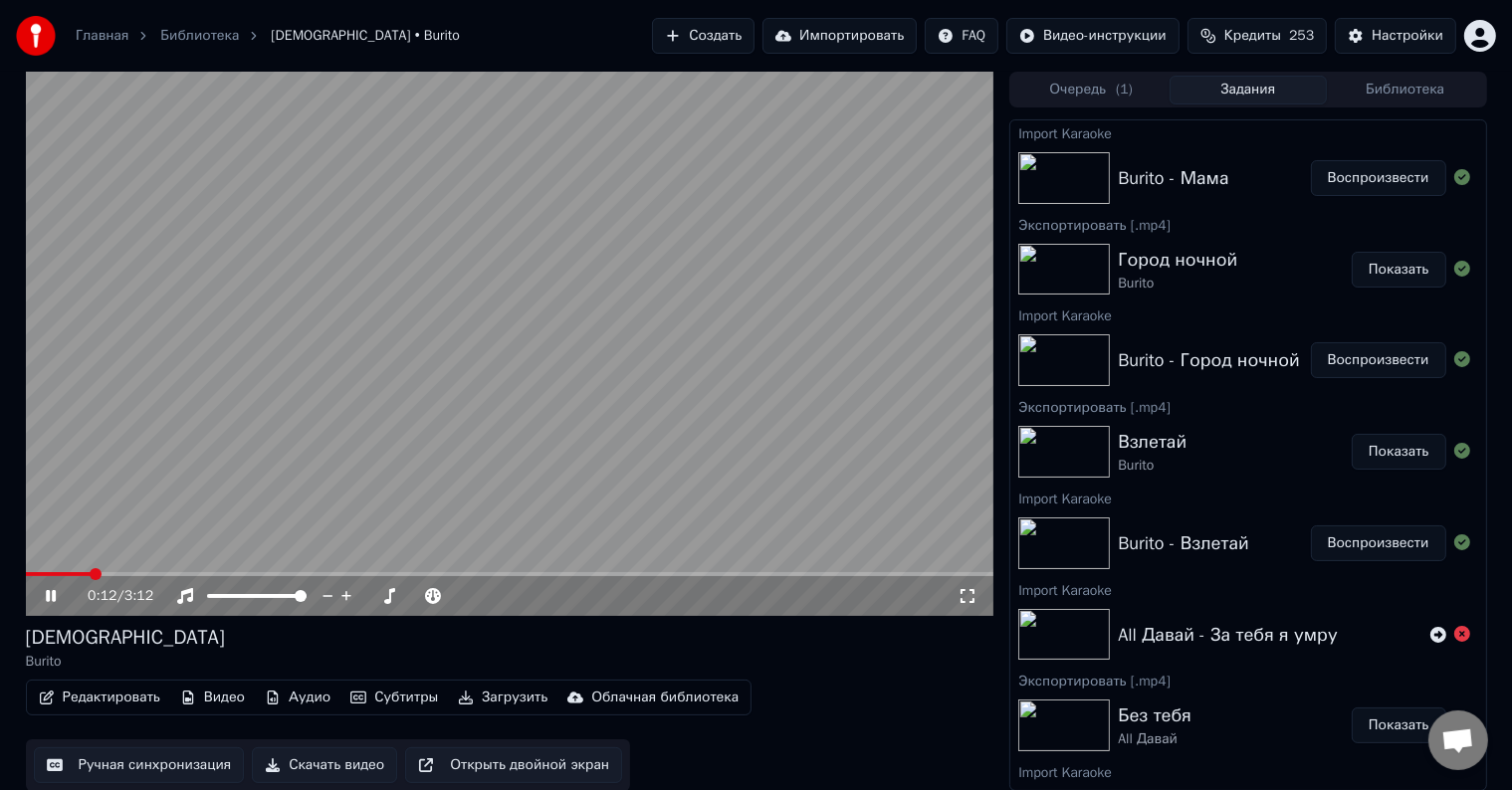 click 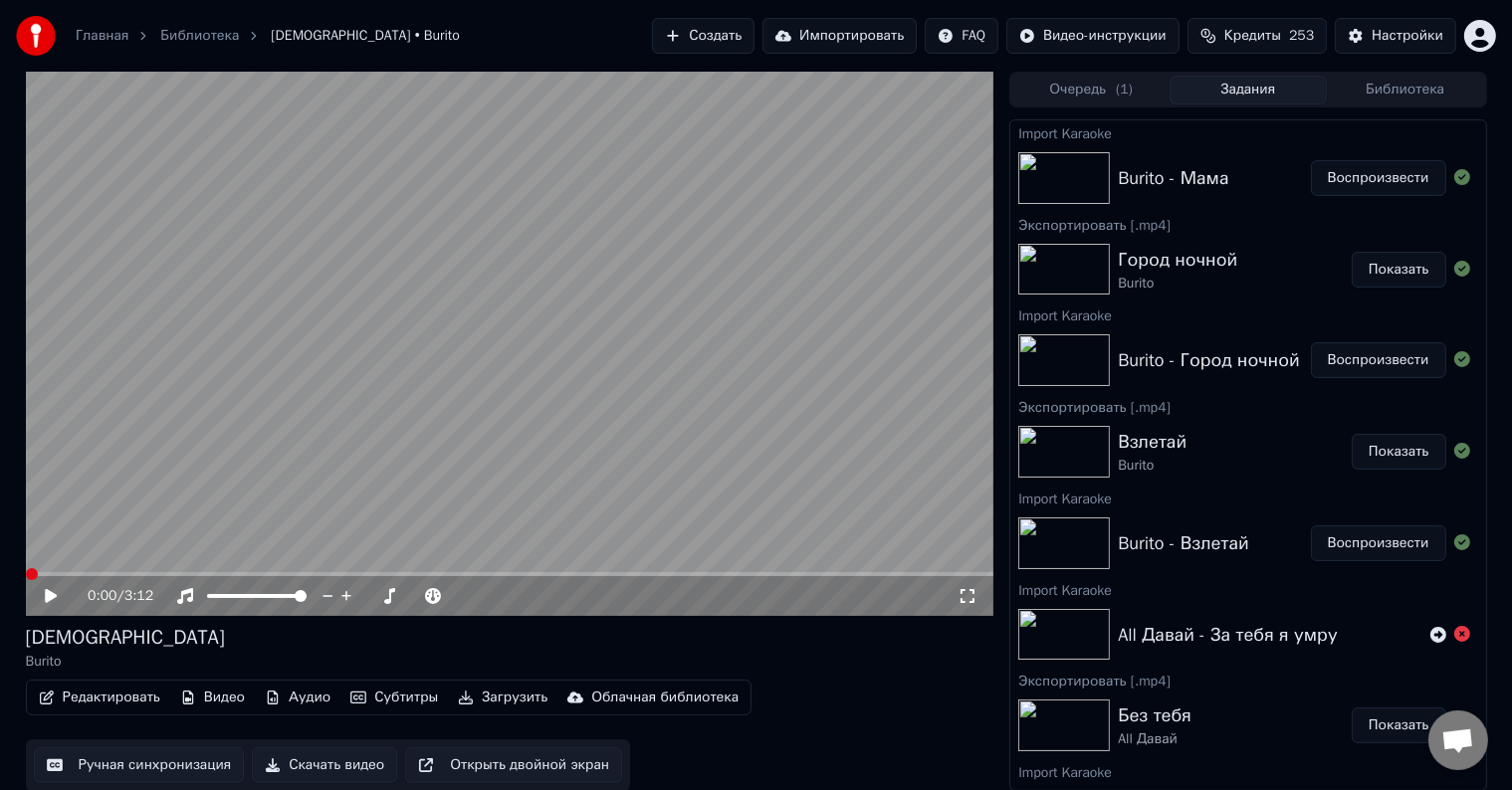click at bounding box center (32, 574) 